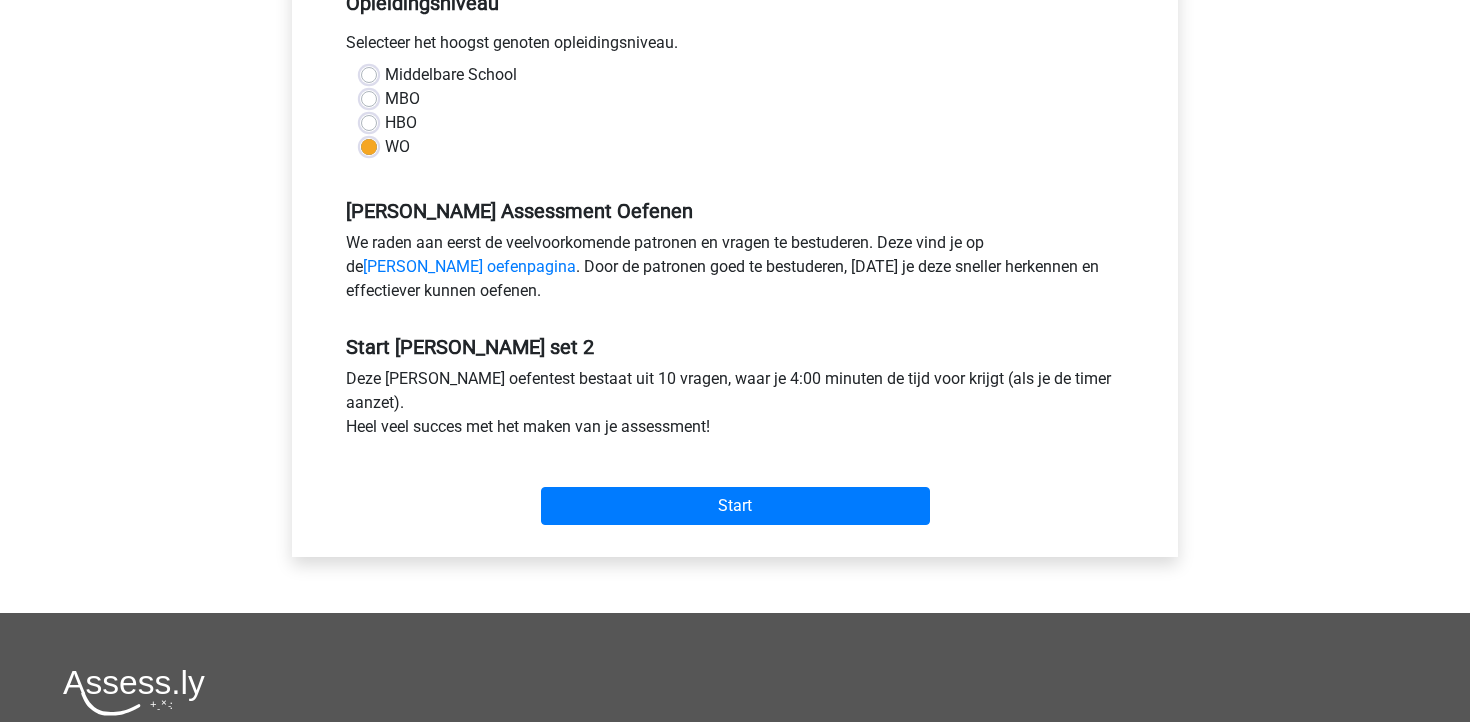 scroll, scrollTop: 508, scrollLeft: 0, axis: vertical 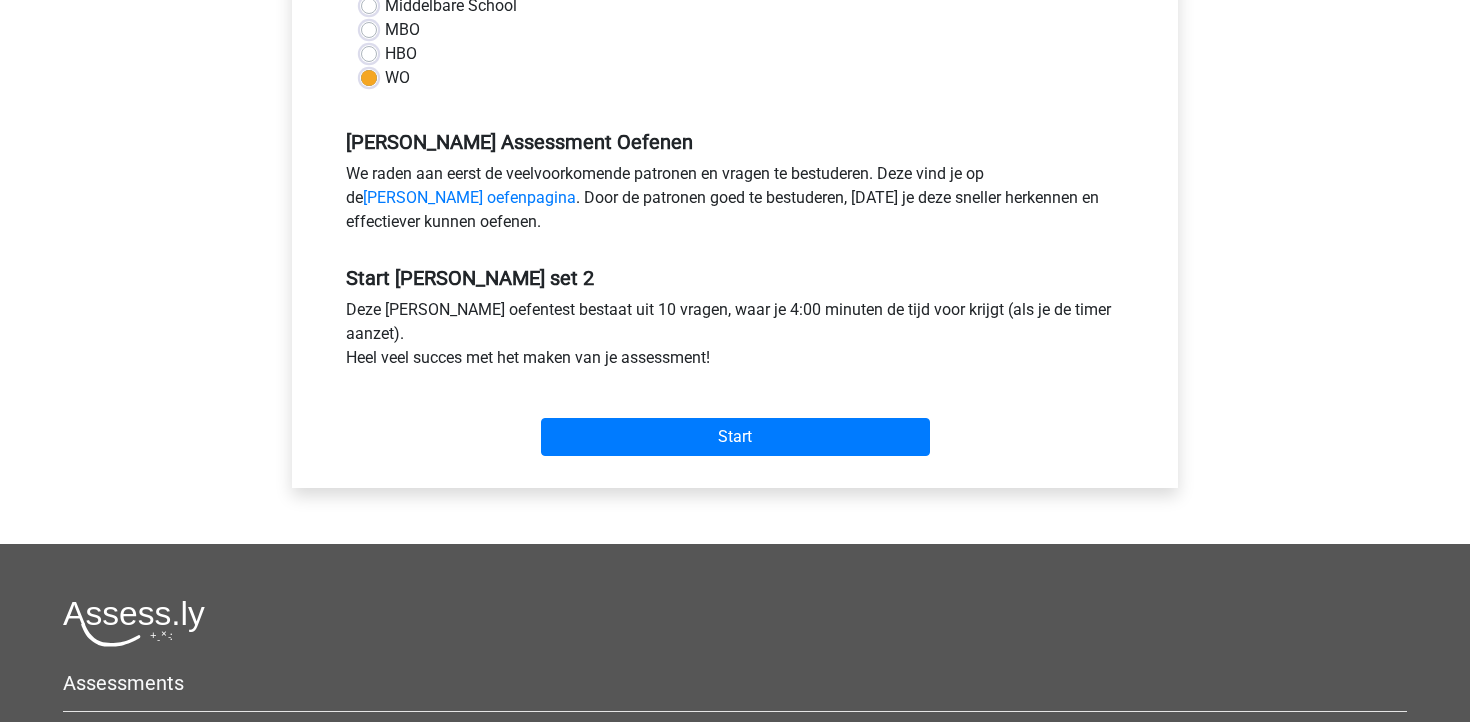 click on "We raden aan eerst de veelvoorkomende patronen en vragen te bestuderen. Deze vind je op de
[PERSON_NAME]
oefenpagina .
Door de patronen goed te bestuderen, [DATE] je deze sneller herkennen en effectiever kunnen oefenen." at bounding box center [735, 202] 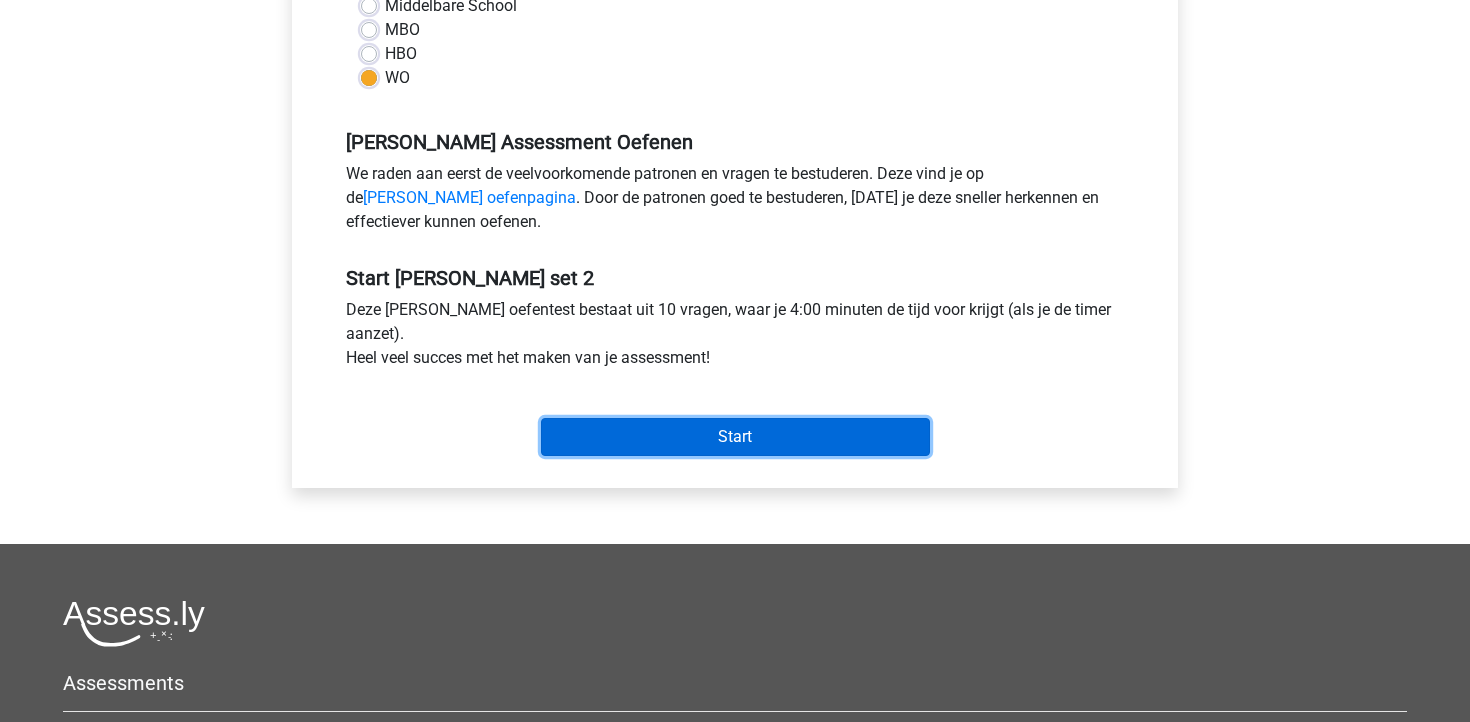 click on "Start" at bounding box center (735, 437) 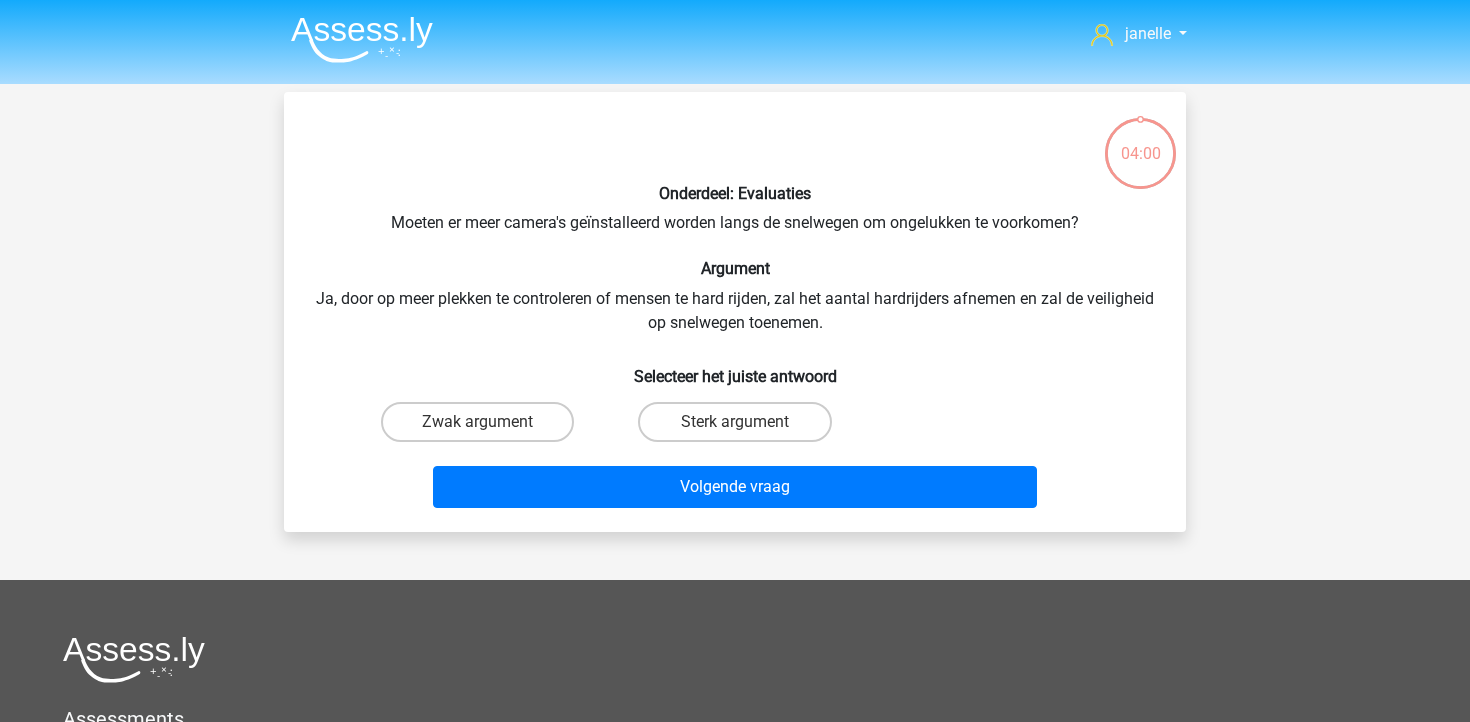 scroll, scrollTop: 0, scrollLeft: 0, axis: both 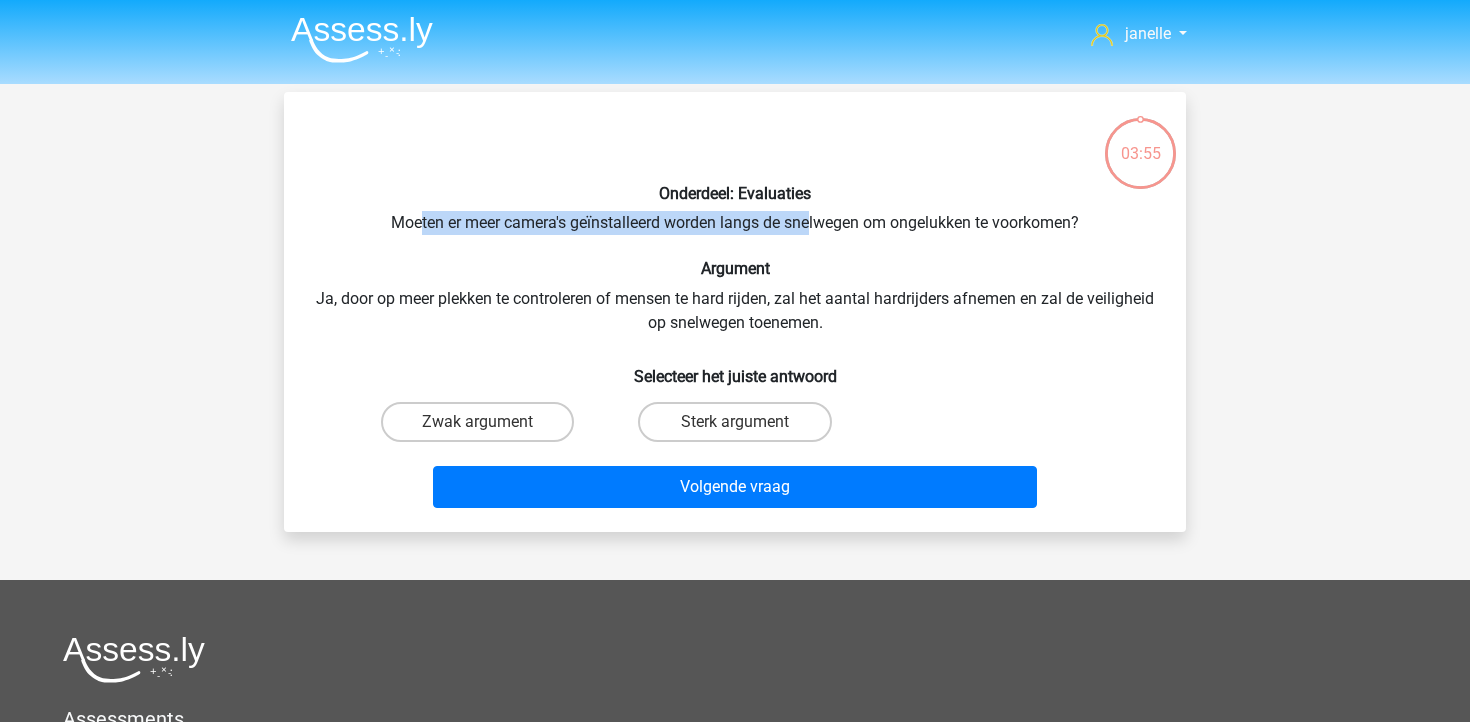 drag, startPoint x: 414, startPoint y: 228, endPoint x: 807, endPoint y: 234, distance: 393.0458 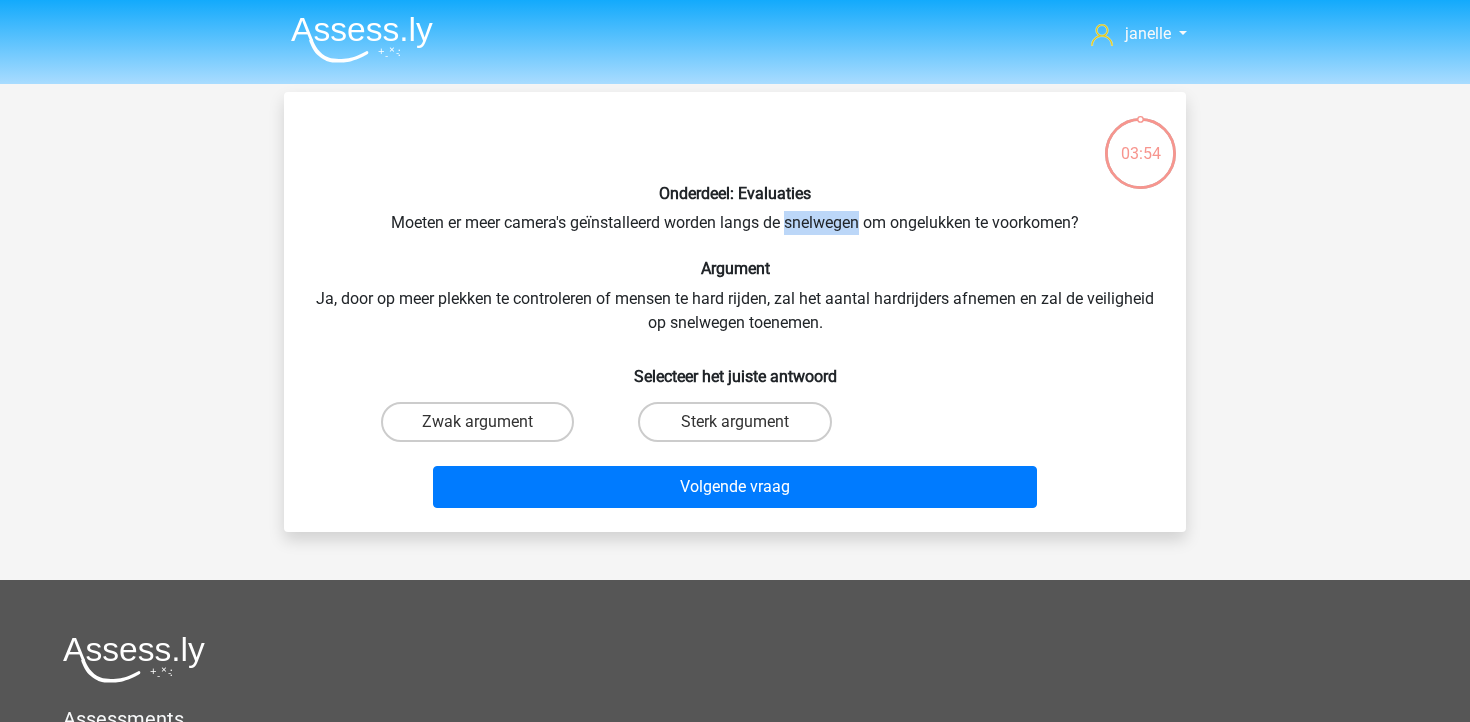 click on "Onderdeel: Evaluaties Moeten er meer camera's geïnstalleerd worden langs de snelwegen om ongelukken te voorkomen? Argument Ja, door op meer plekken te controleren of mensen te hard rijden, zal het aantal hardrijders afnemen en zal de veiligheid op snelwegen toenemen.
Selecteer het juiste antwoord
Zwak argument
Sterk argument
Volgende vraag" at bounding box center (735, 312) 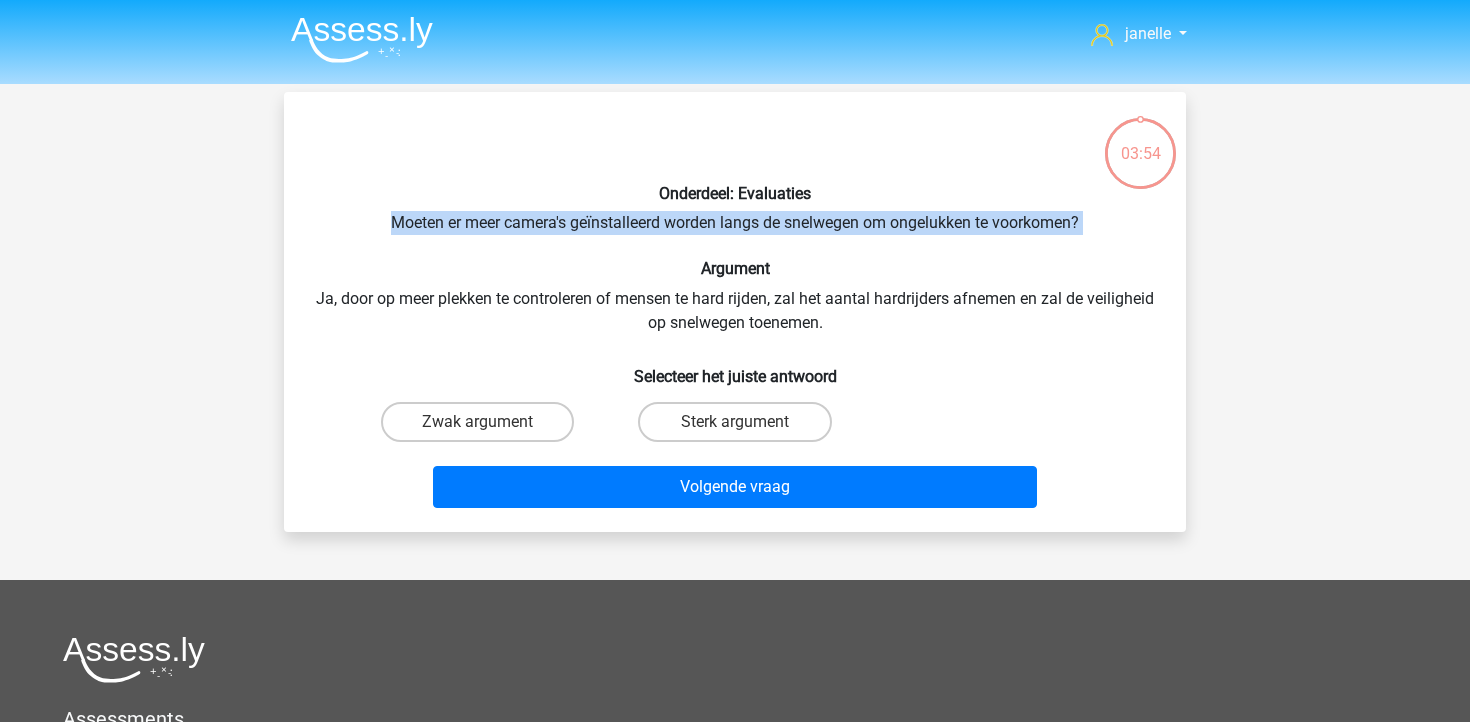 click on "Onderdeel: Evaluaties Moeten er meer camera's geïnstalleerd worden langs de snelwegen om ongelukken te voorkomen? Argument Ja, door op meer plekken te controleren of mensen te hard rijden, zal het aantal hardrijders afnemen en zal de veiligheid op snelwegen toenemen.
Selecteer het juiste antwoord
Zwak argument
Sterk argument
Volgende vraag" at bounding box center [735, 312] 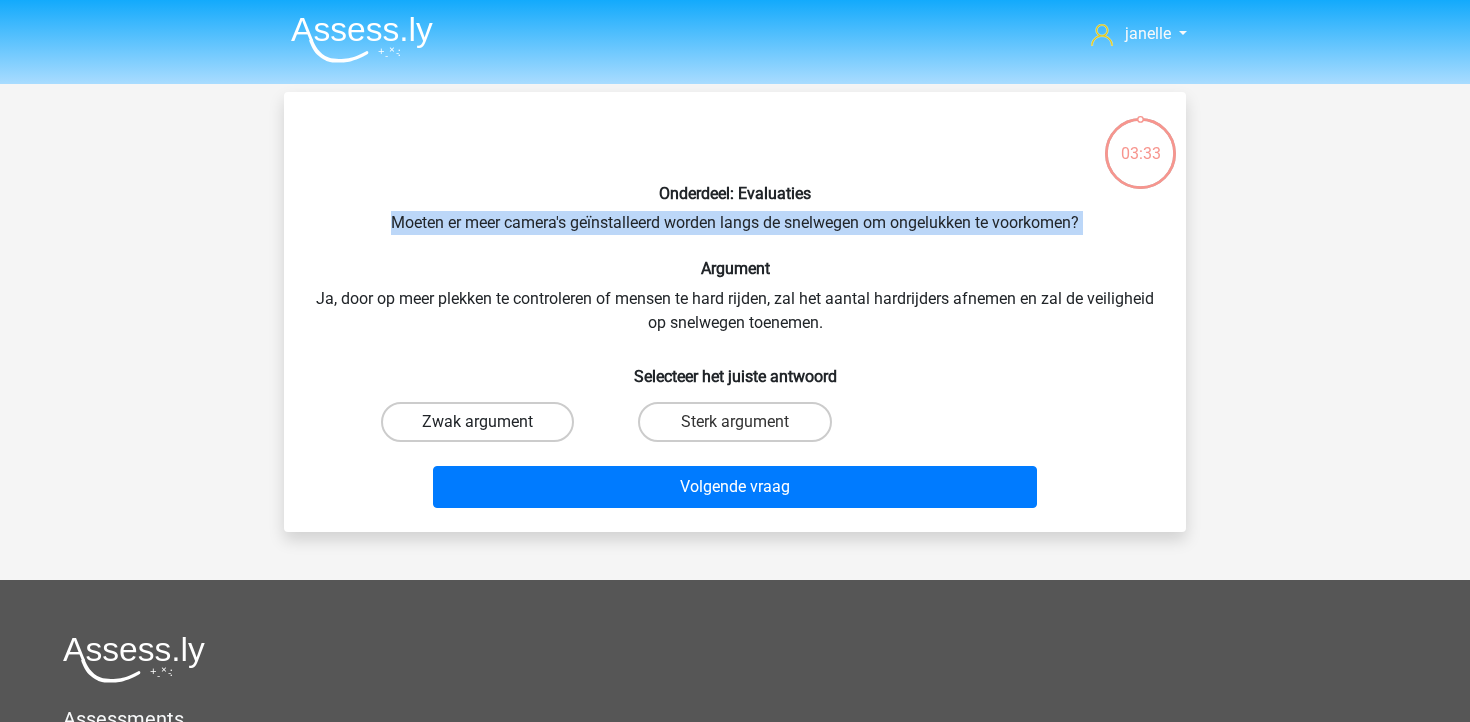 click on "Zwak argument" at bounding box center [477, 422] 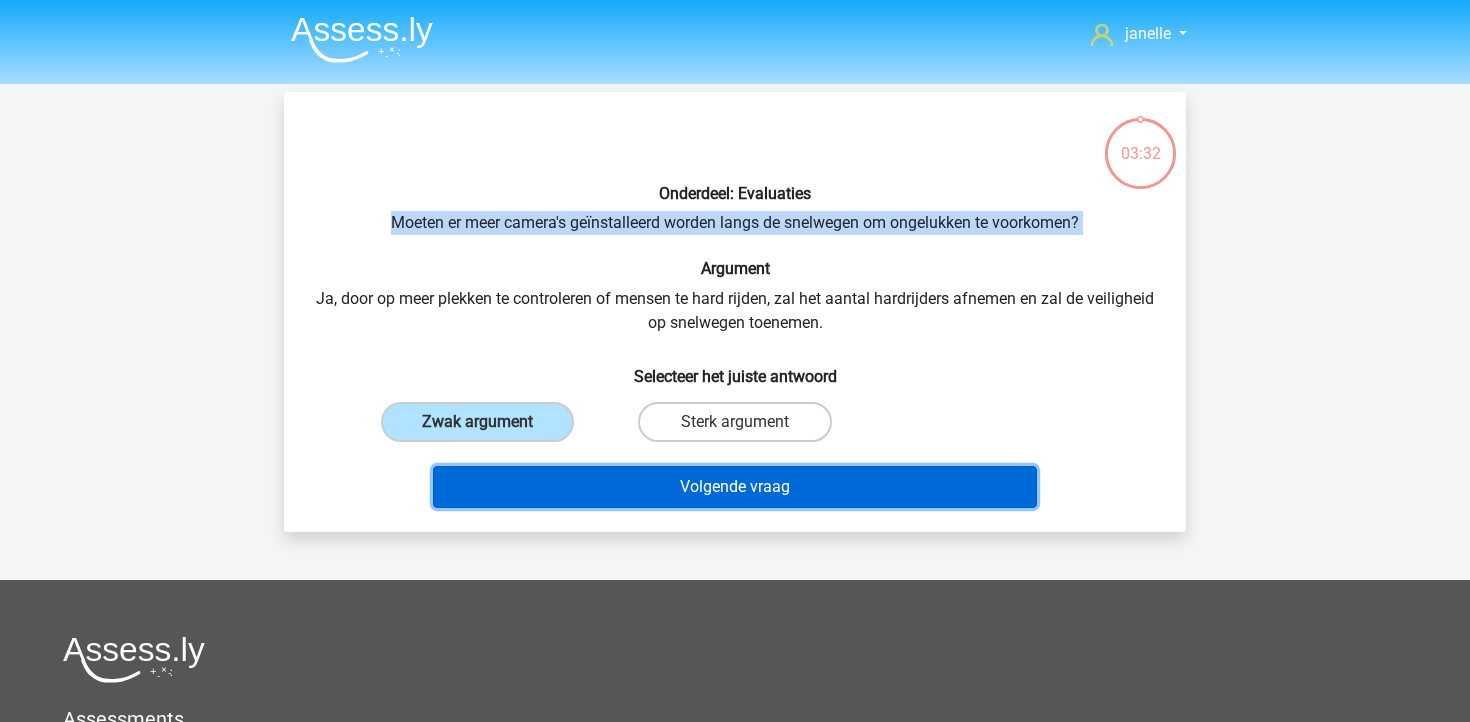 click on "Volgende vraag" at bounding box center (735, 487) 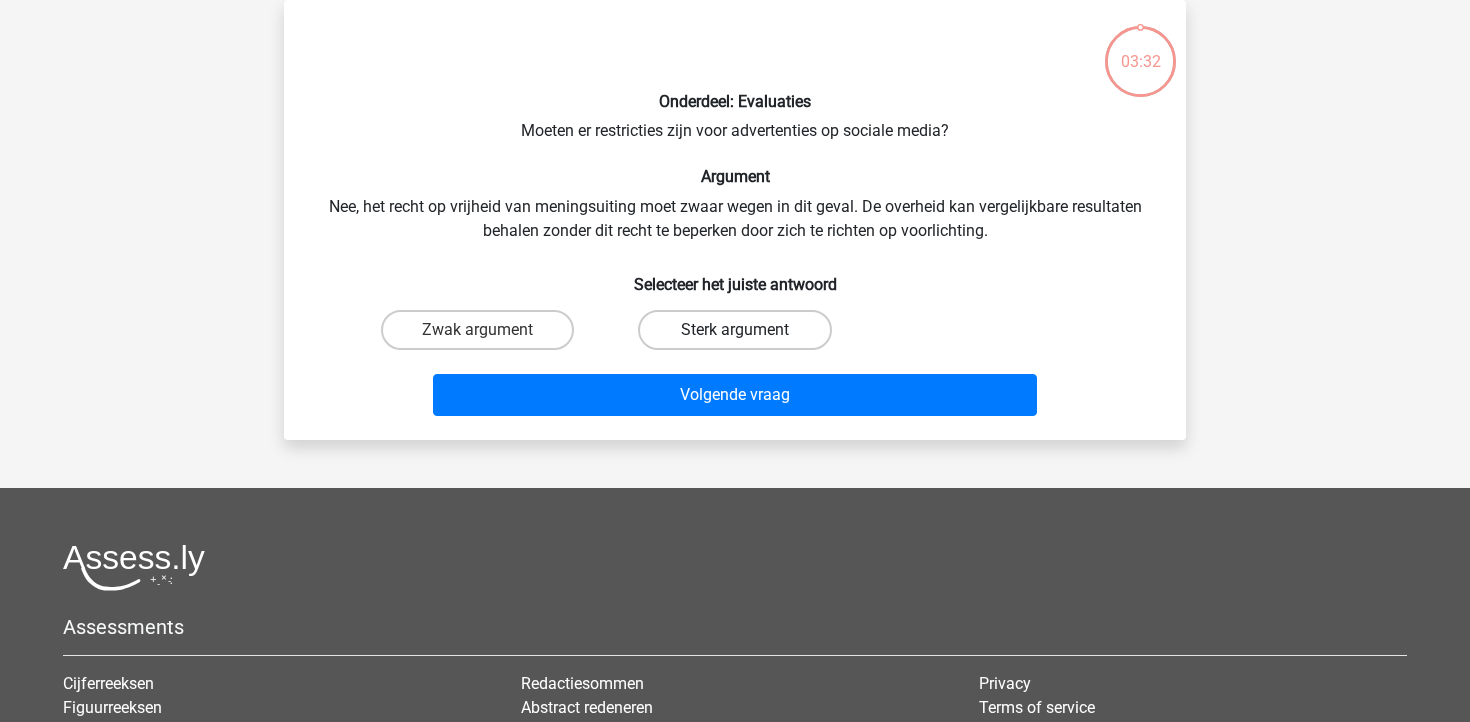 scroll, scrollTop: 40, scrollLeft: 0, axis: vertical 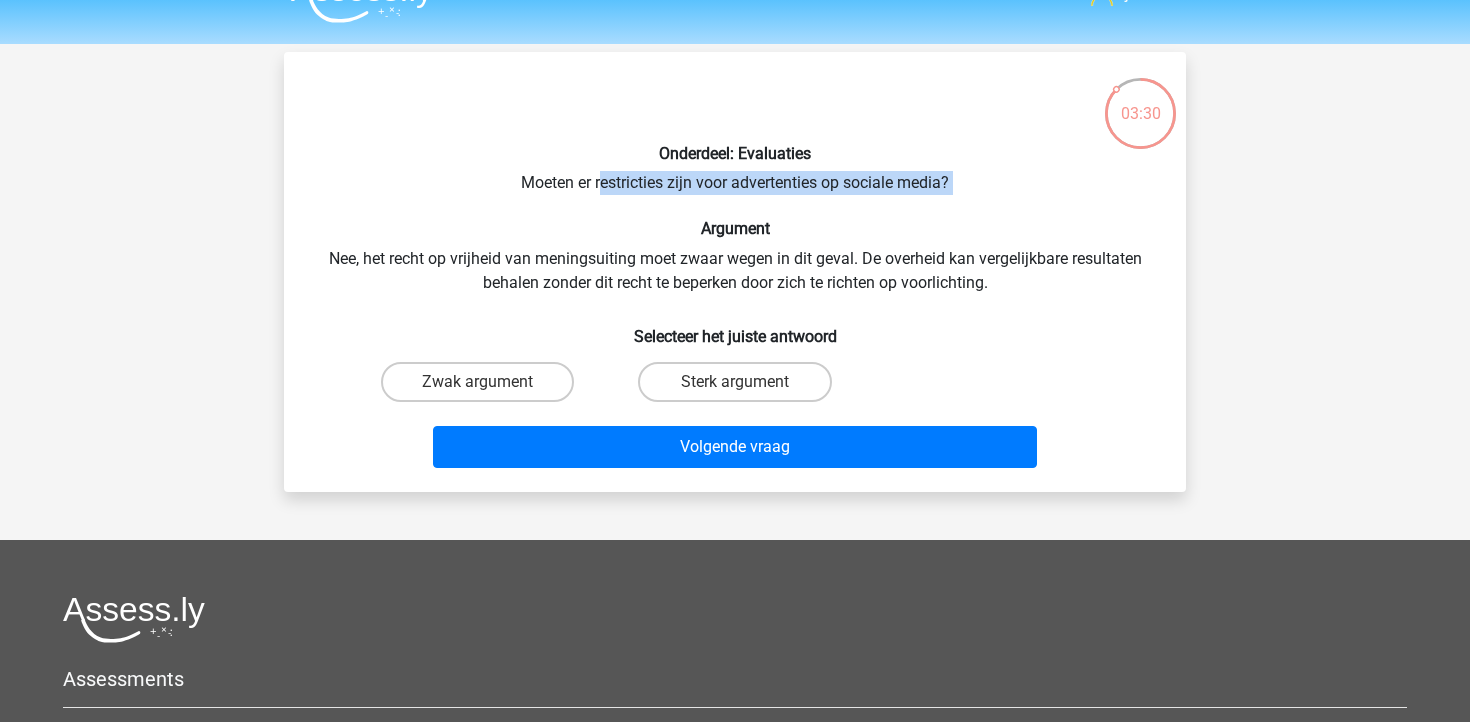 drag, startPoint x: 601, startPoint y: 185, endPoint x: 782, endPoint y: 202, distance: 181.79659 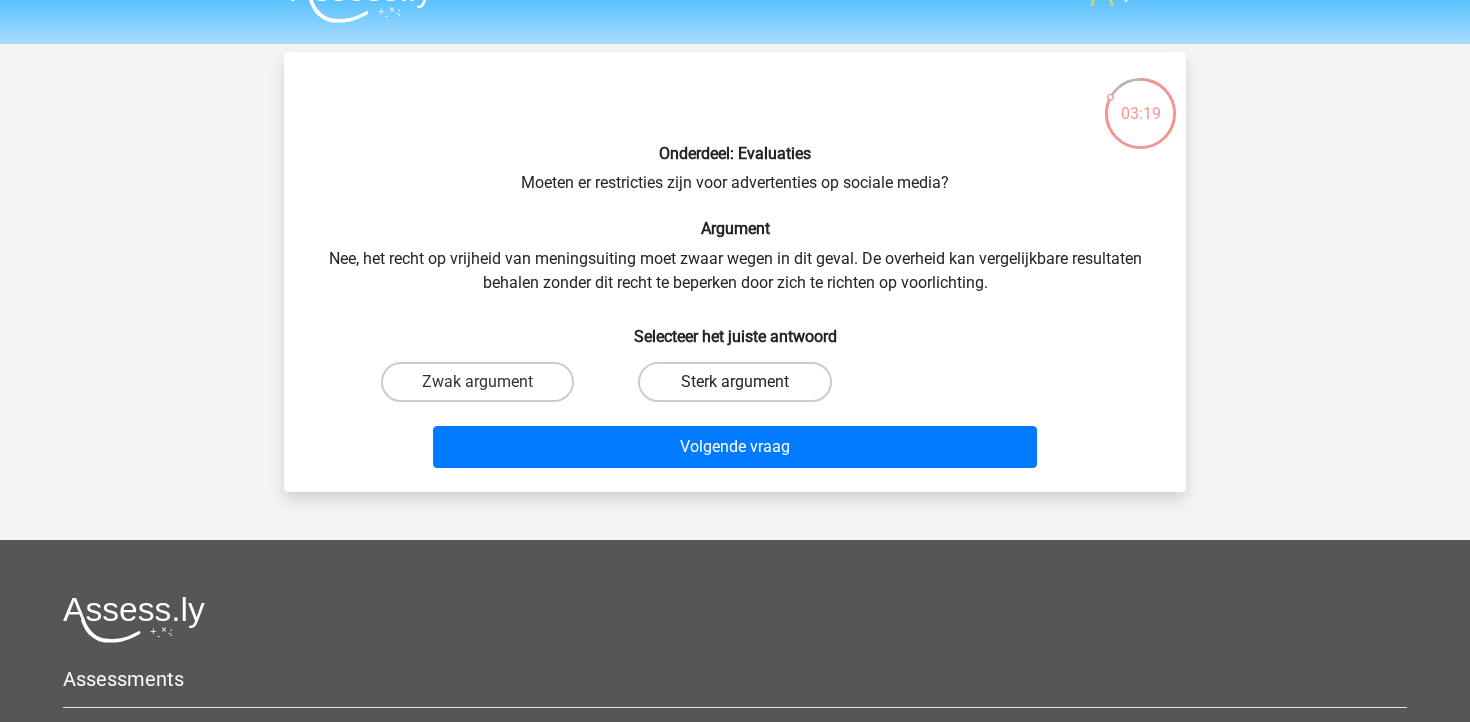 click on "Sterk argument" at bounding box center [734, 382] 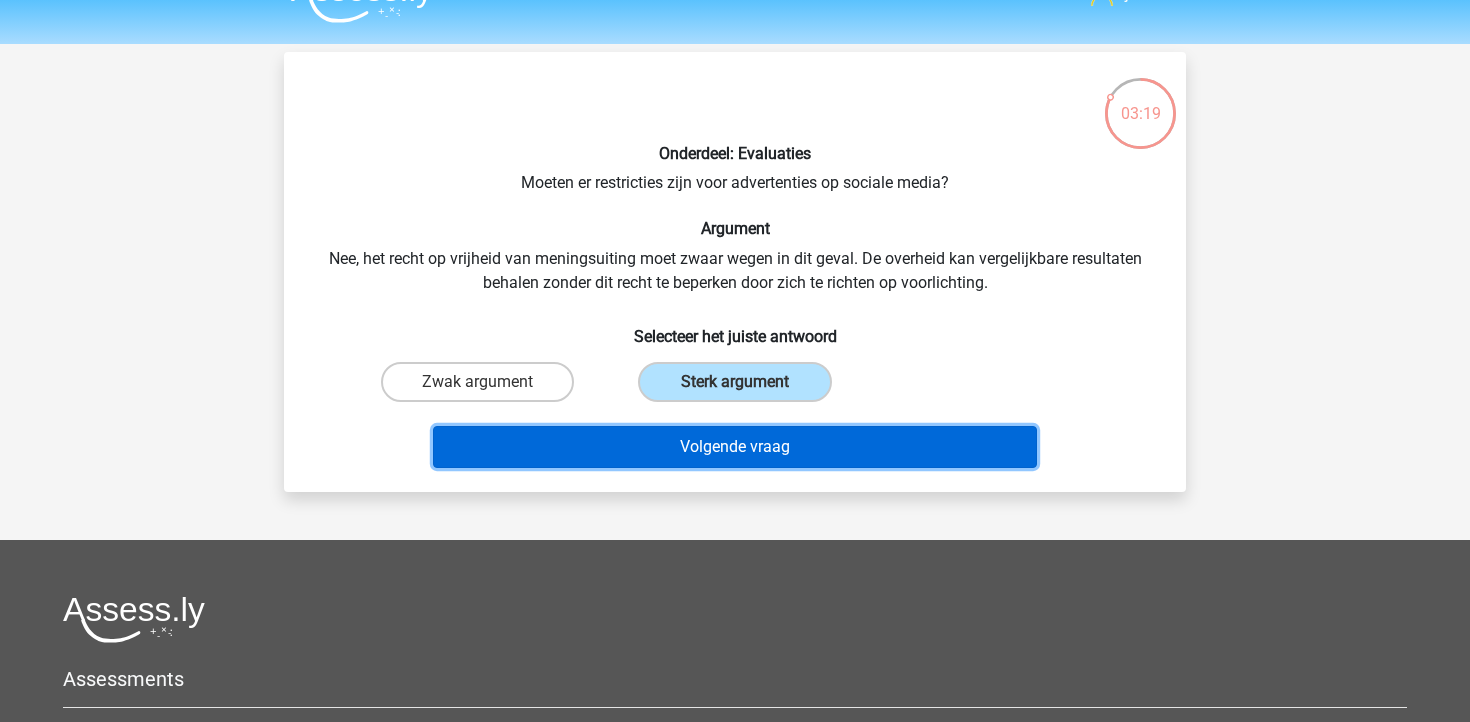 click on "Volgende vraag" at bounding box center [735, 447] 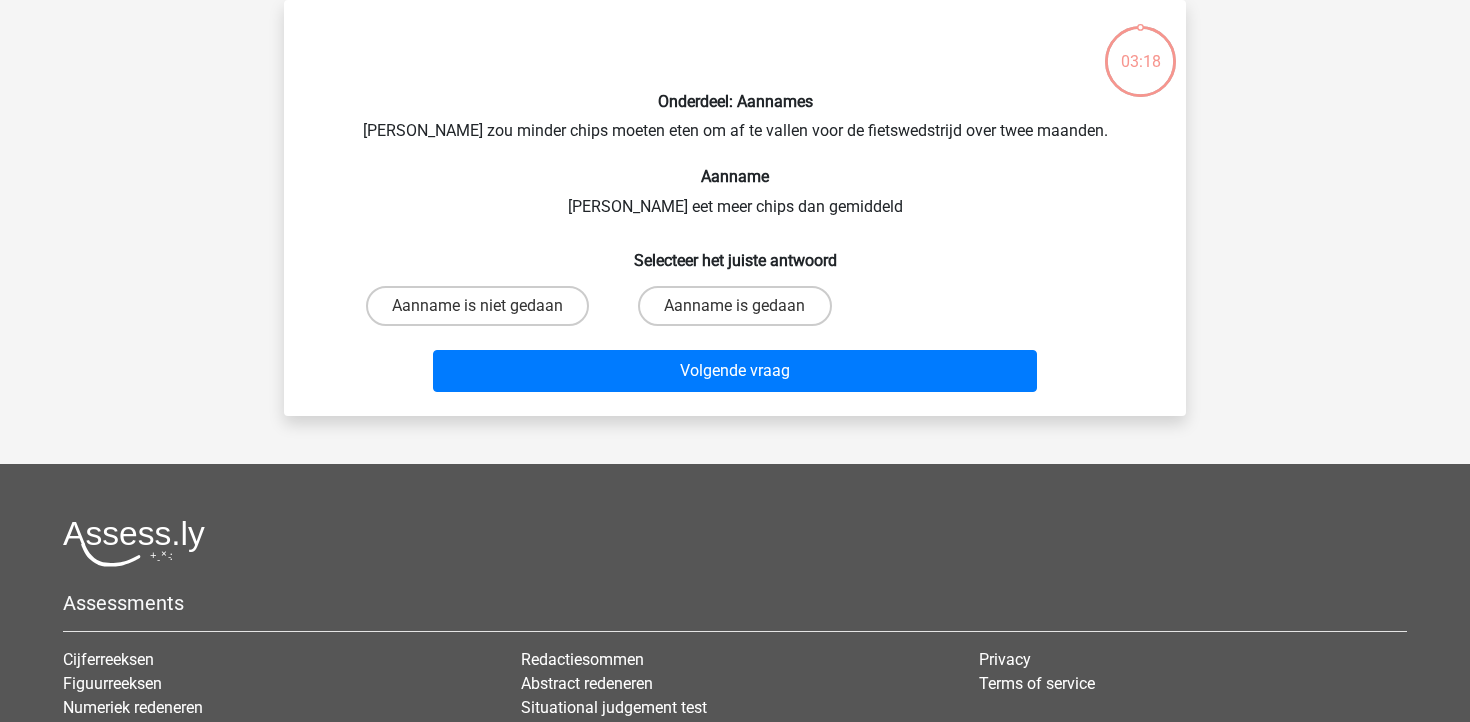scroll, scrollTop: 1, scrollLeft: 0, axis: vertical 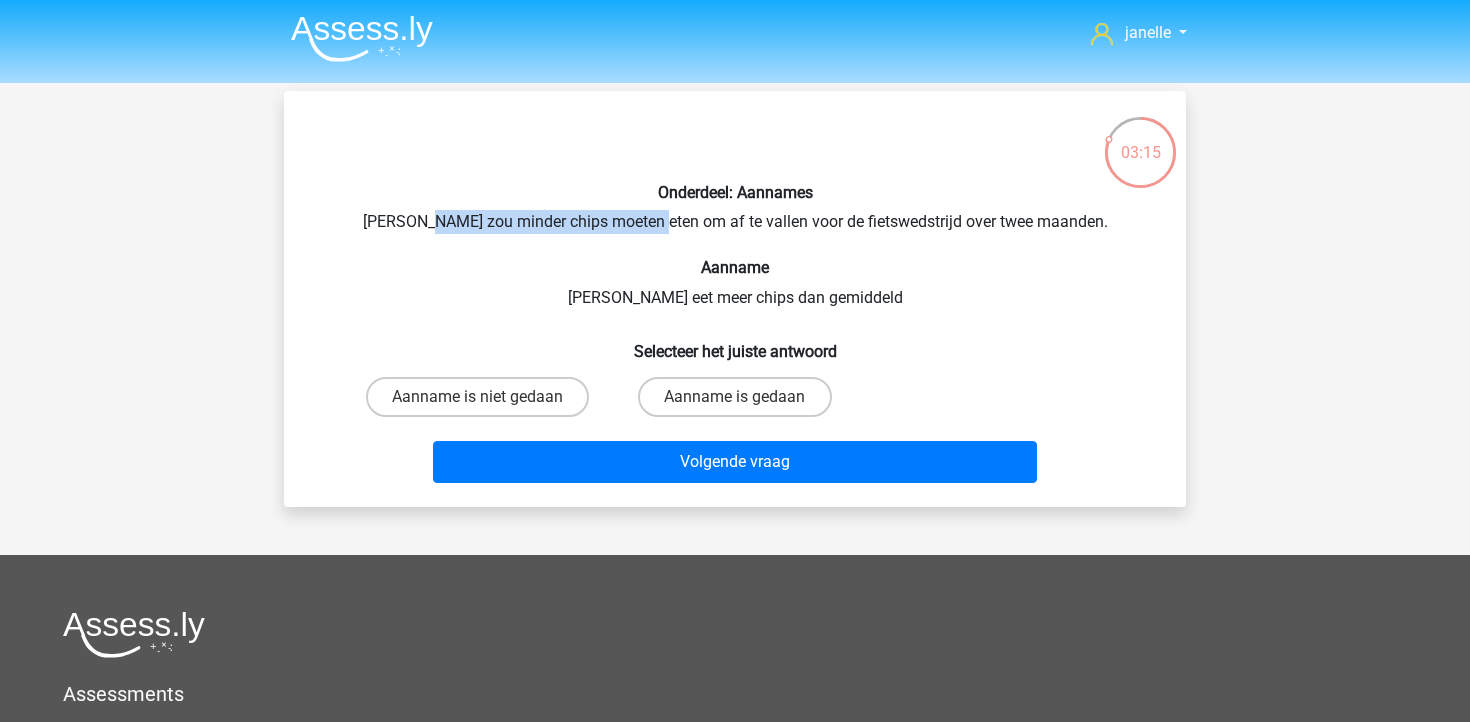 drag, startPoint x: 462, startPoint y: 223, endPoint x: 688, endPoint y: 227, distance: 226.0354 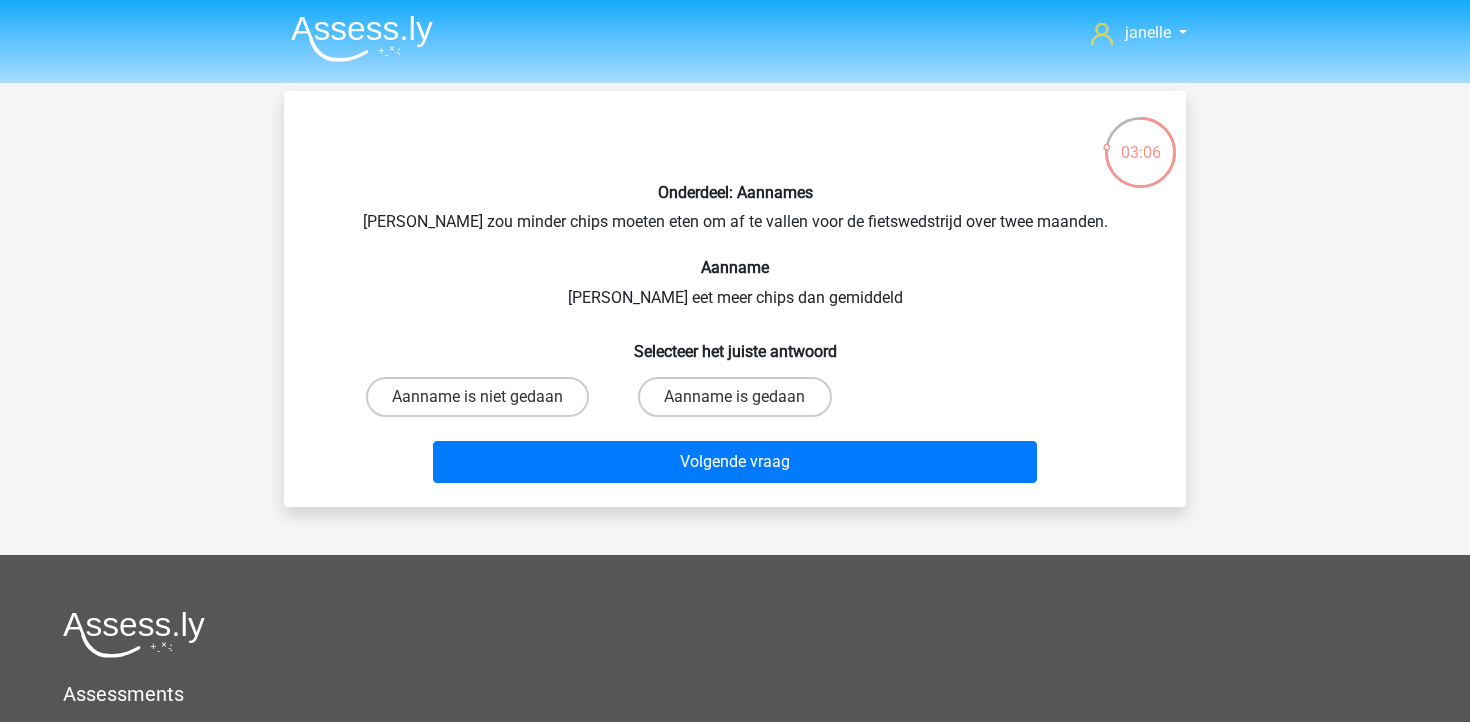 click on "Aanname is niet gedaan" at bounding box center [484, 403] 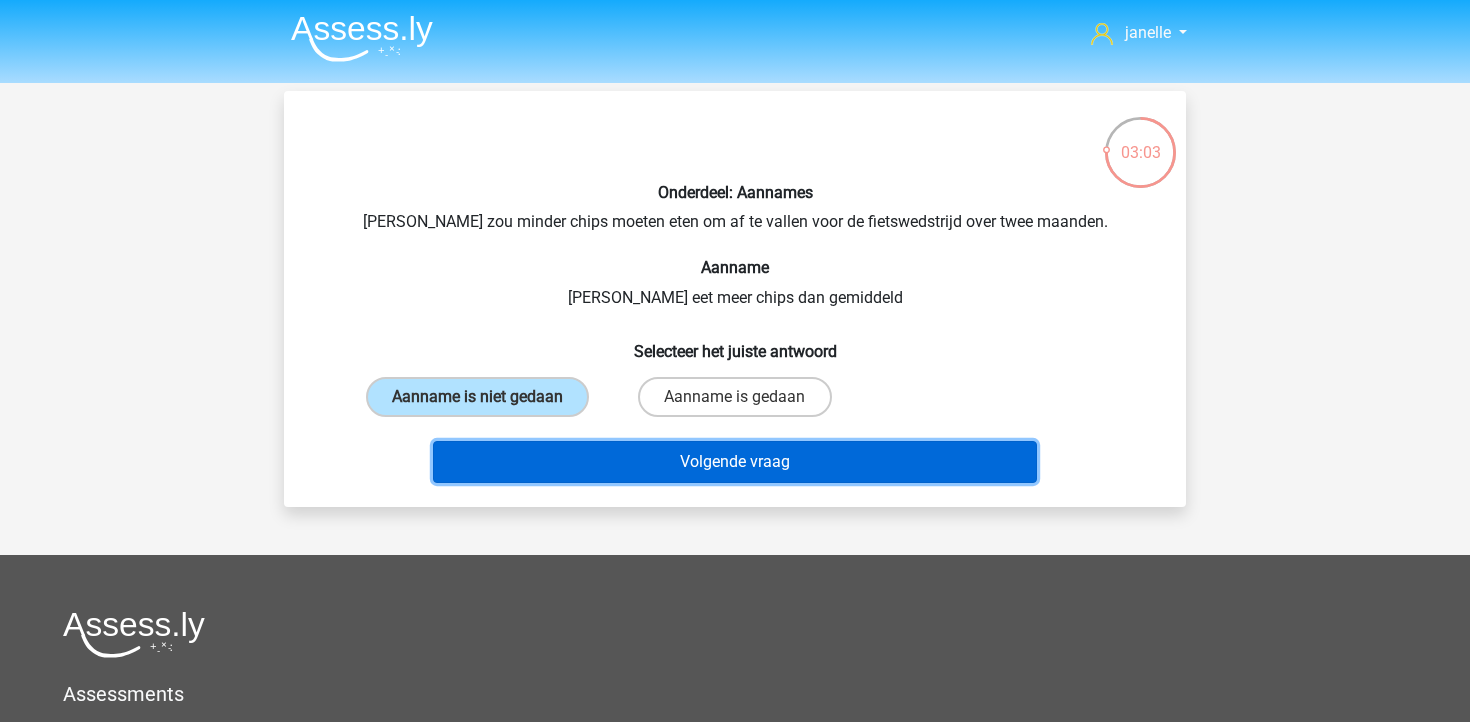 click on "Volgende vraag" at bounding box center (735, 462) 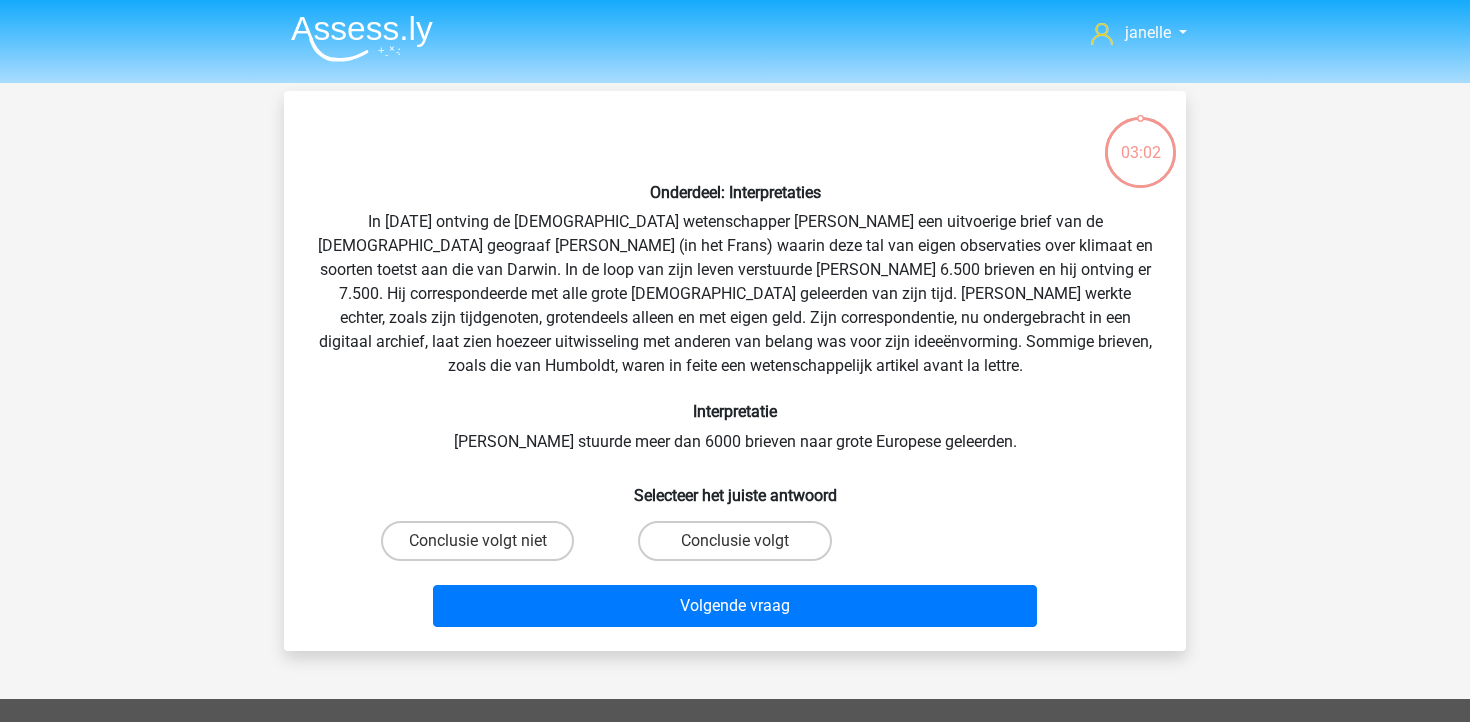 scroll, scrollTop: 92, scrollLeft: 0, axis: vertical 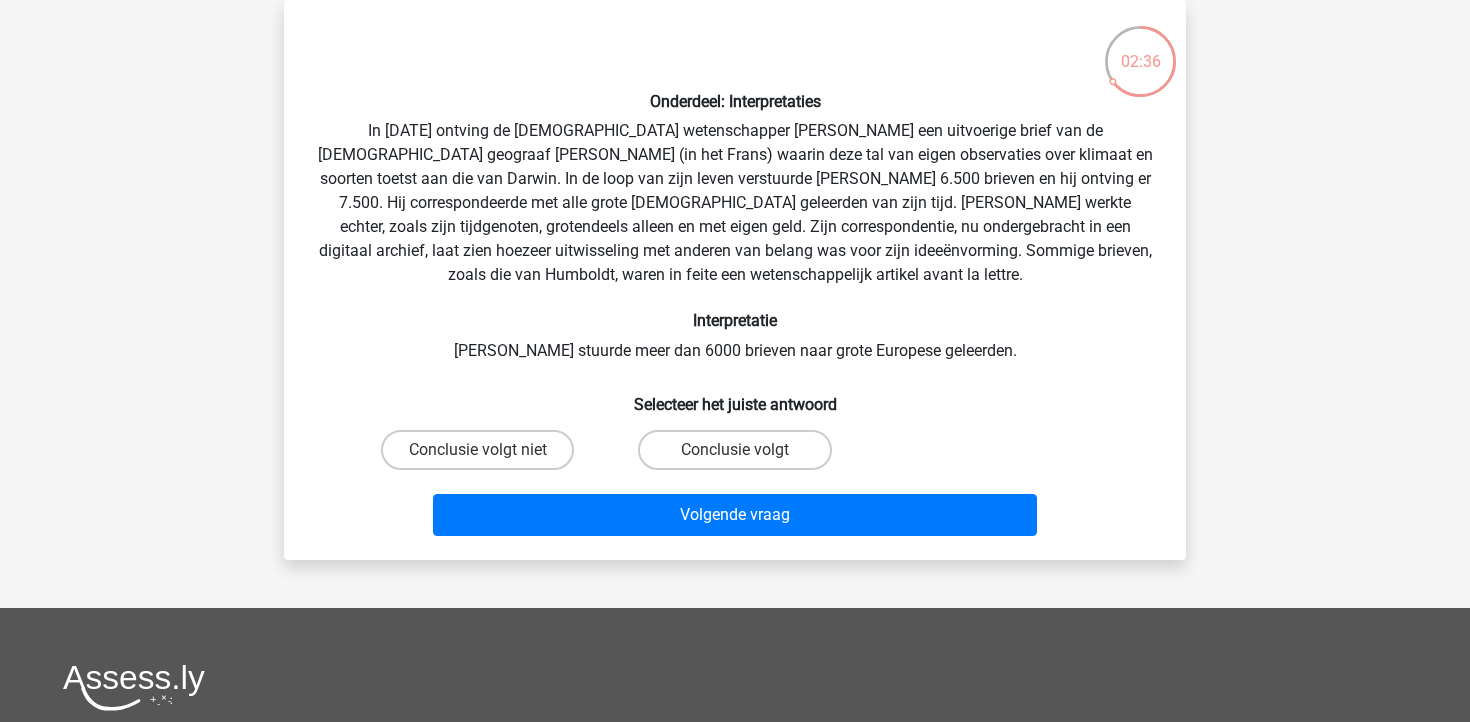 drag, startPoint x: 560, startPoint y: 207, endPoint x: 793, endPoint y: 207, distance: 233 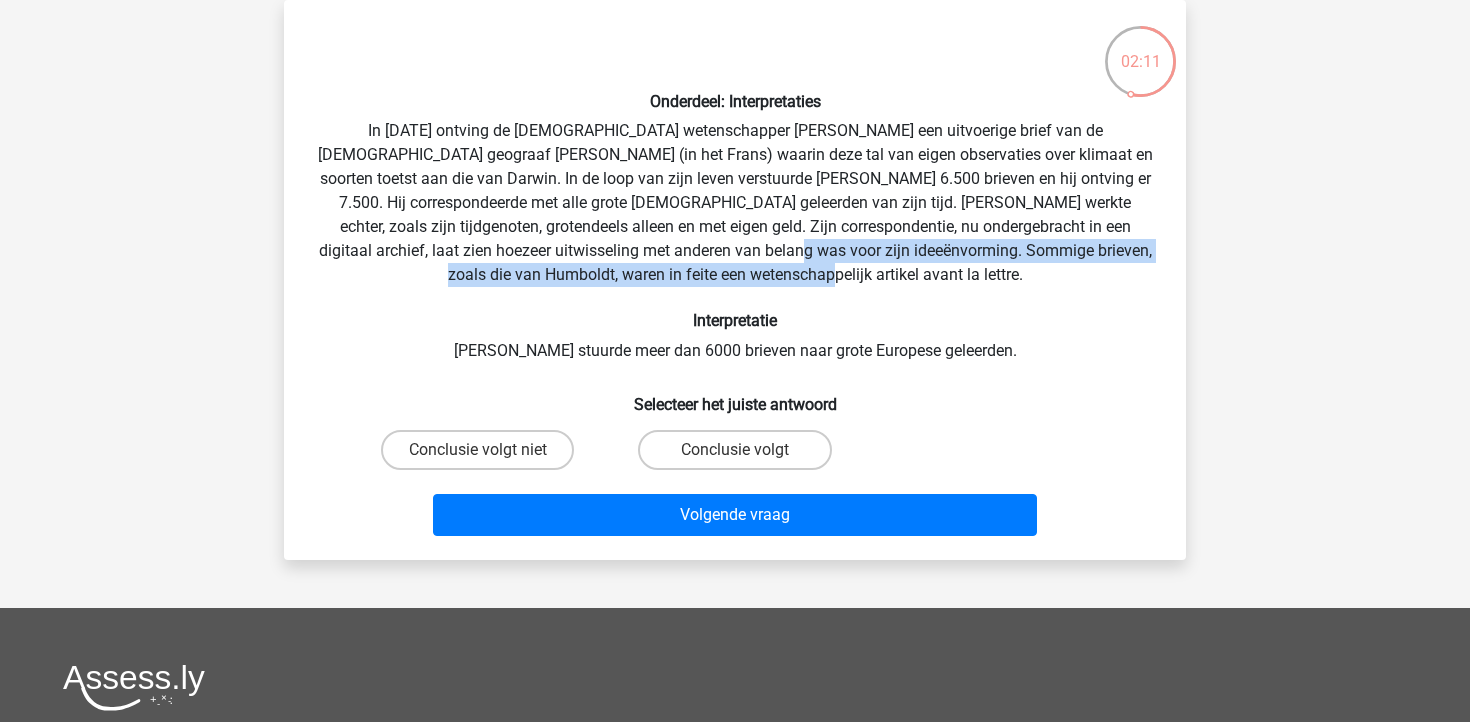 drag, startPoint x: 536, startPoint y: 256, endPoint x: 794, endPoint y: 276, distance: 258.77405 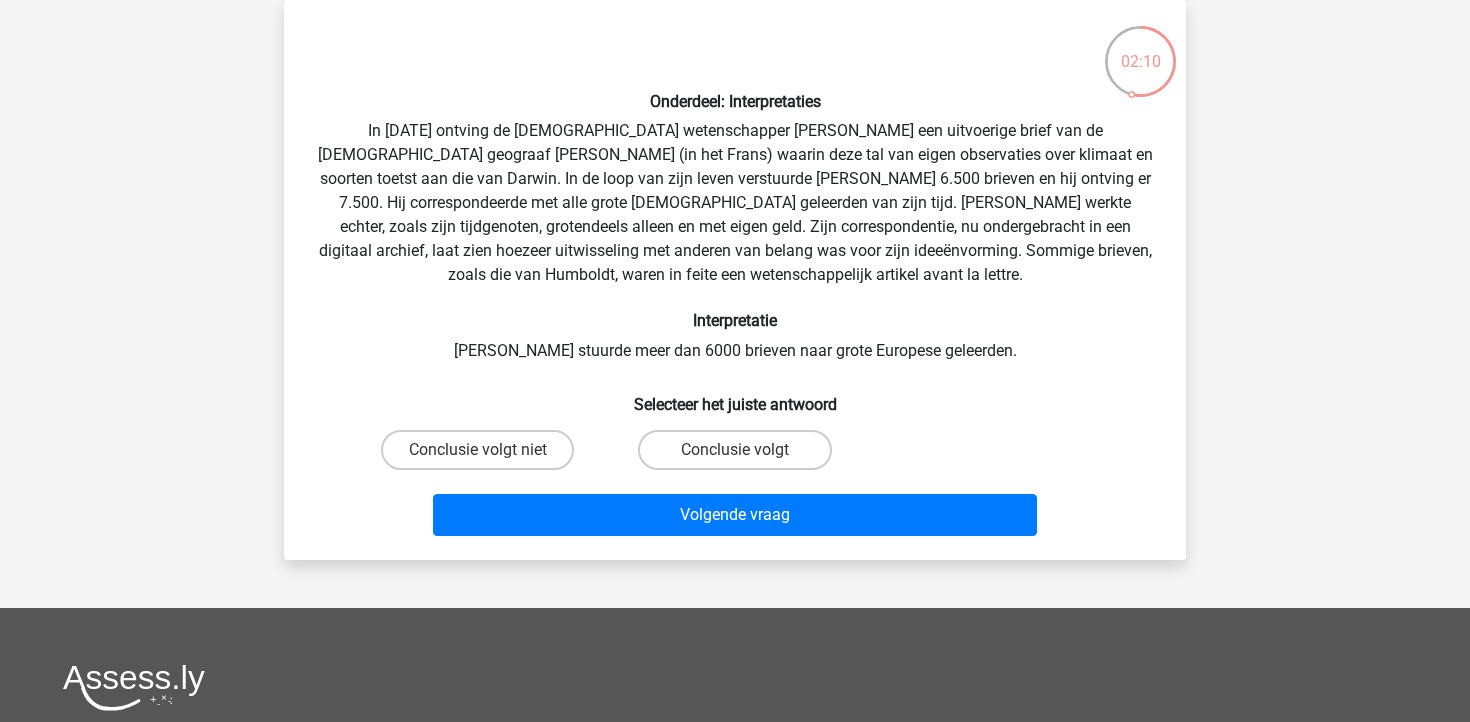 click on "Interpretatie" at bounding box center [735, 320] 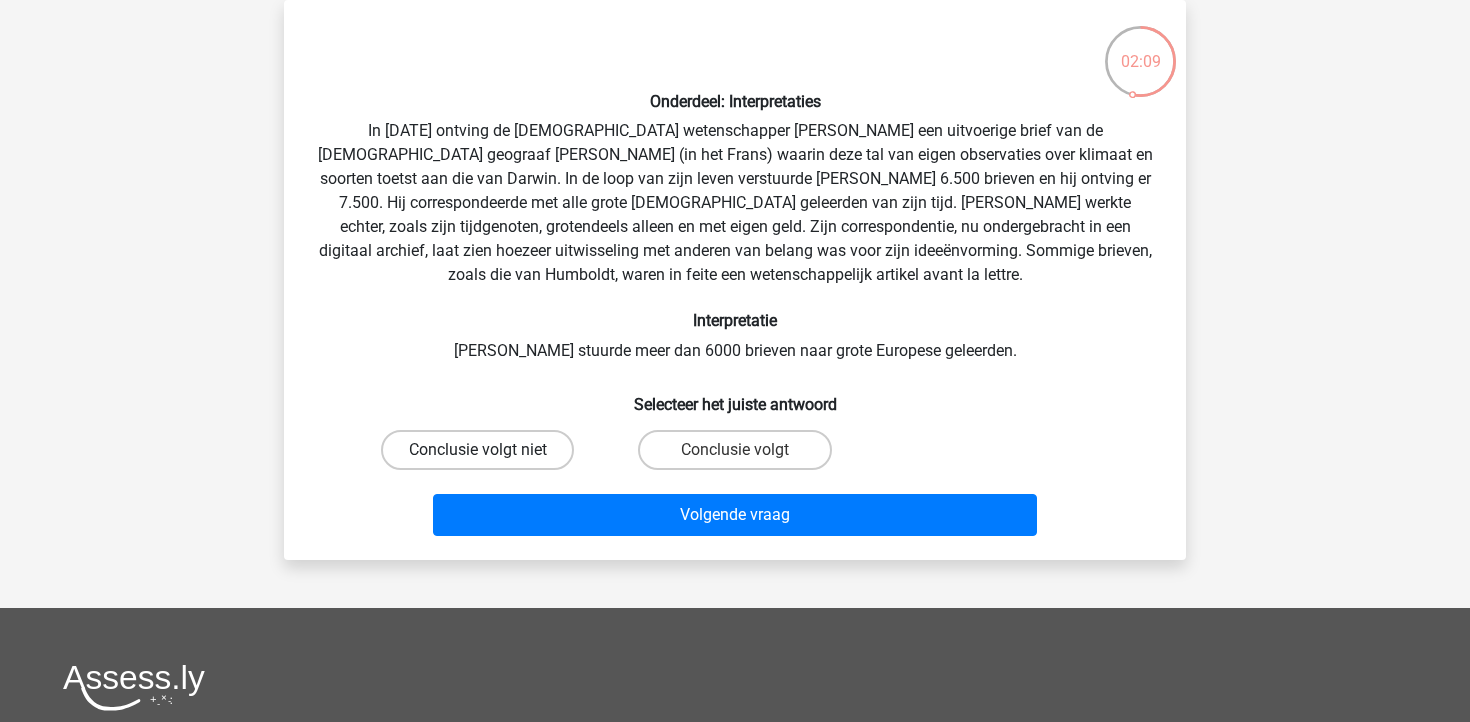 click on "Conclusie volgt niet" at bounding box center [477, 450] 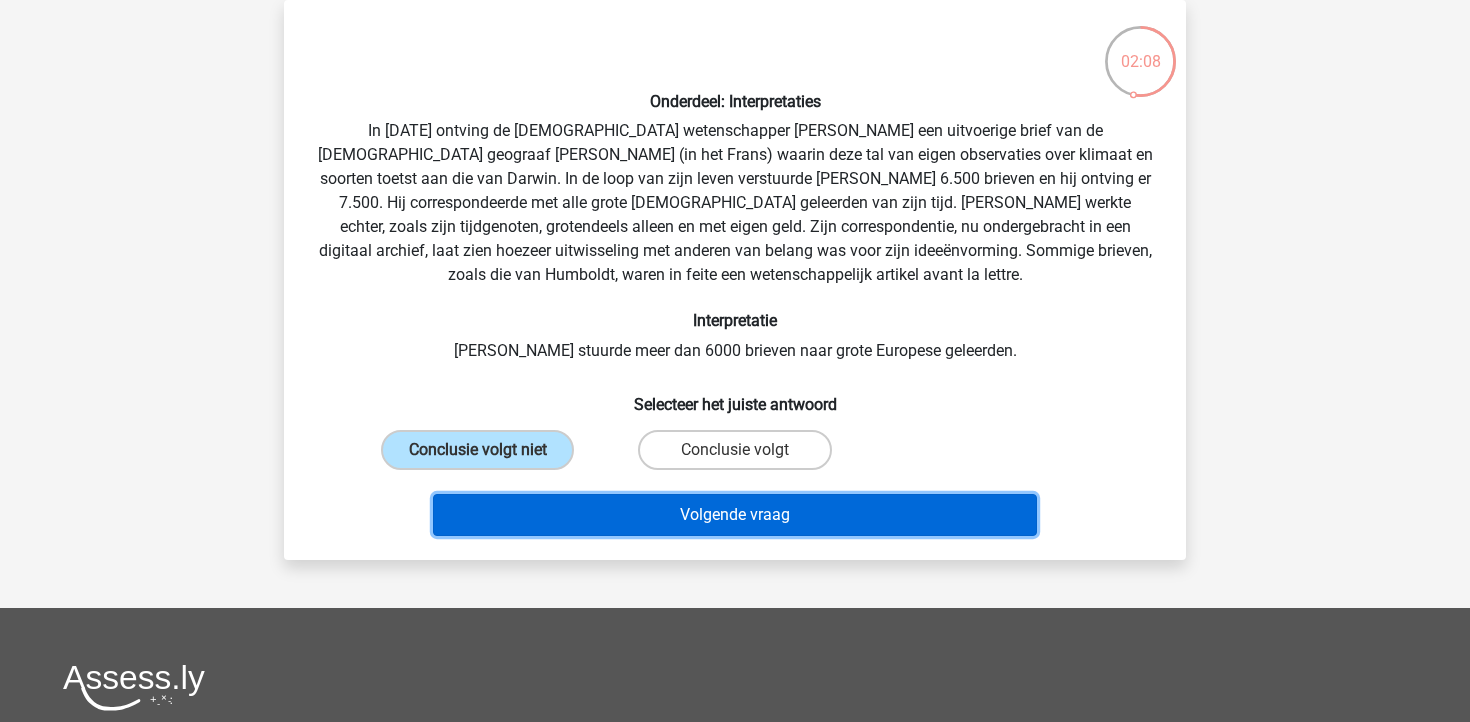 click on "Volgende vraag" at bounding box center (735, 515) 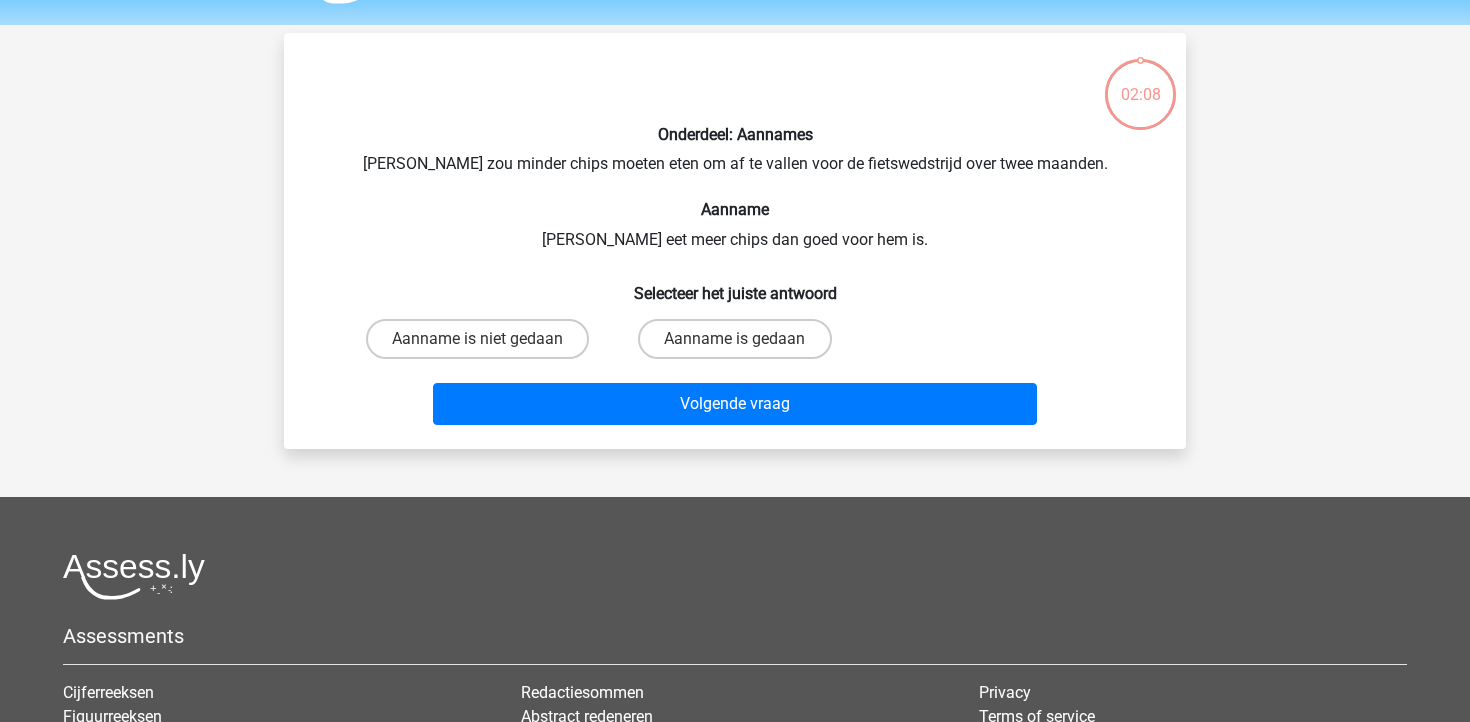 scroll, scrollTop: 0, scrollLeft: 0, axis: both 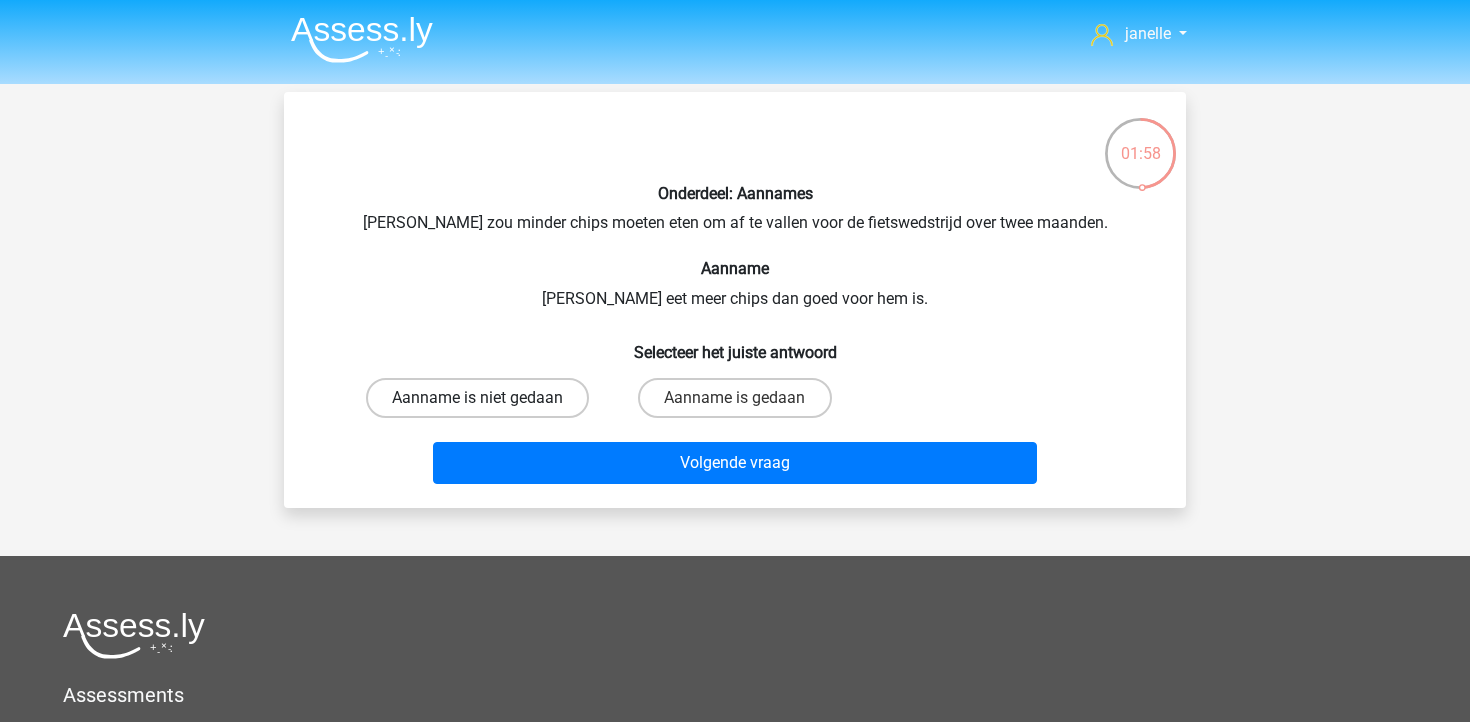 click on "Aanname is niet gedaan" at bounding box center [477, 398] 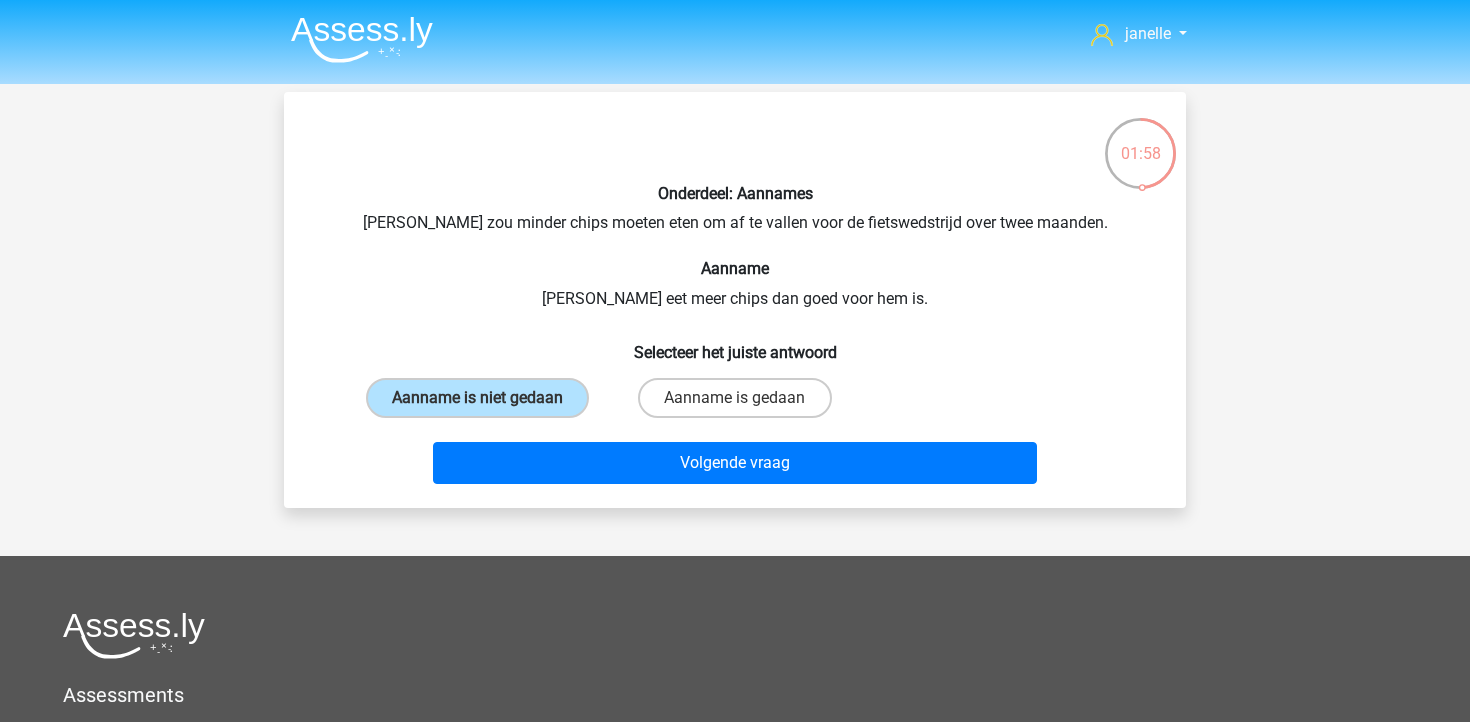 click on "Onderdeel: Aannames Chris zou minder chips moeten eten om af te vallen voor de fietswedstrijd over twee maanden. Aanname Chris eet meer chips dan goed voor hem is.
Selecteer het juiste antwoord
Aanname is niet gedaan
Aanname is gedaan
Volgende vraag" at bounding box center (735, 300) 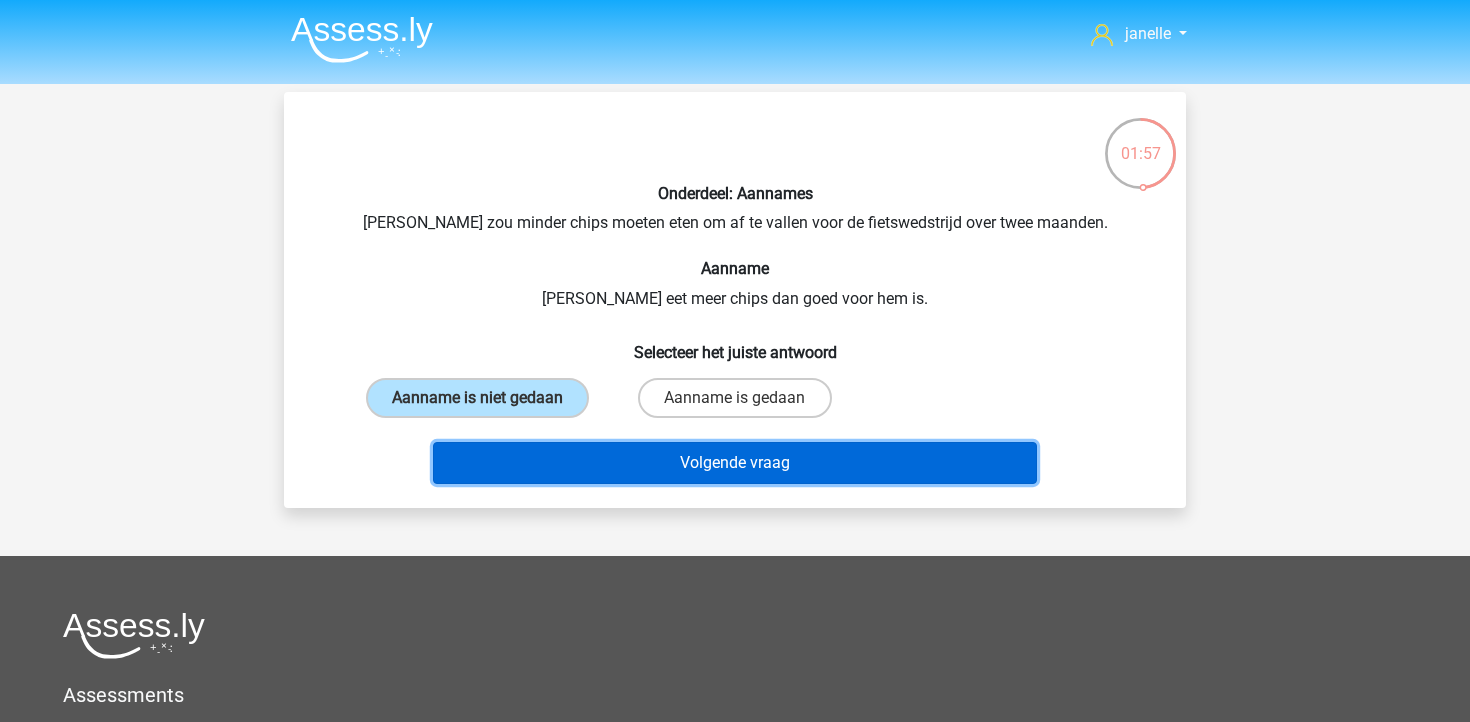 click on "Volgende vraag" at bounding box center [735, 463] 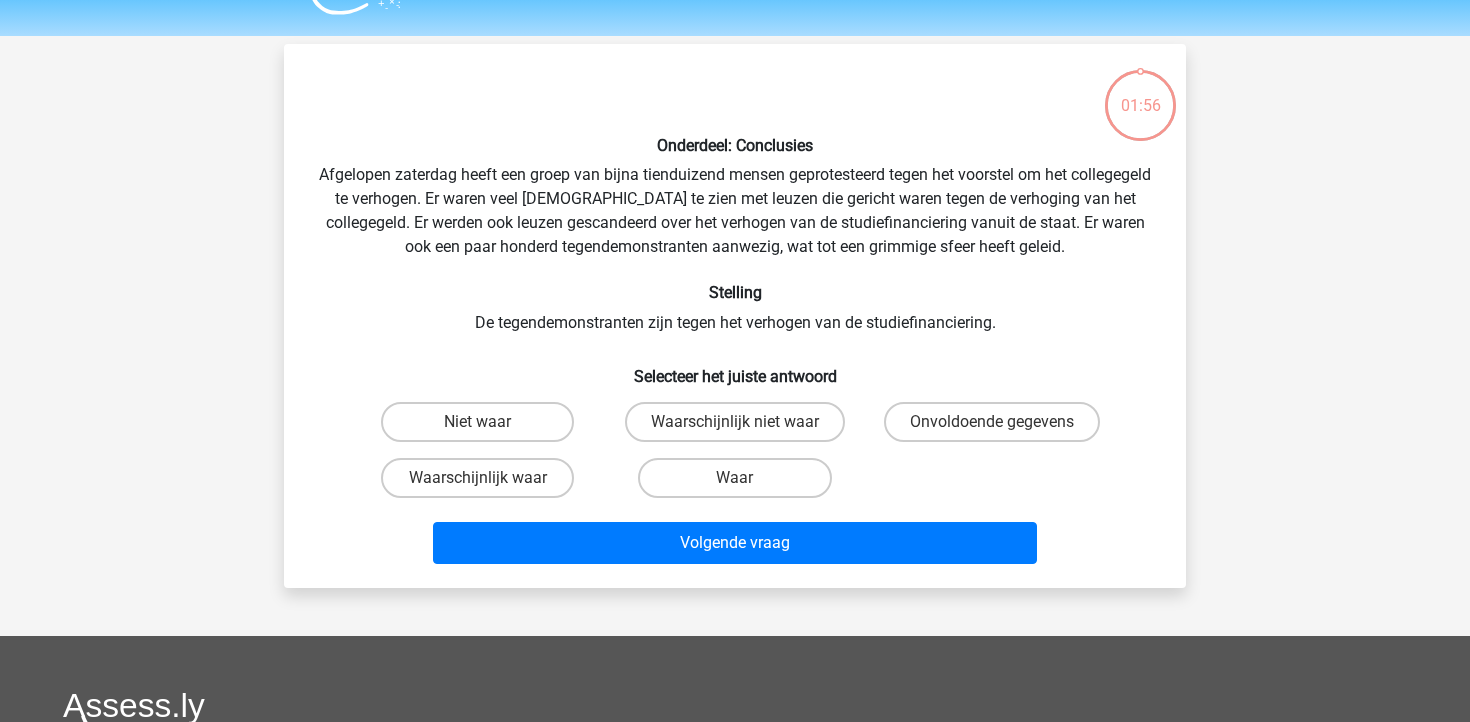 scroll, scrollTop: 92, scrollLeft: 0, axis: vertical 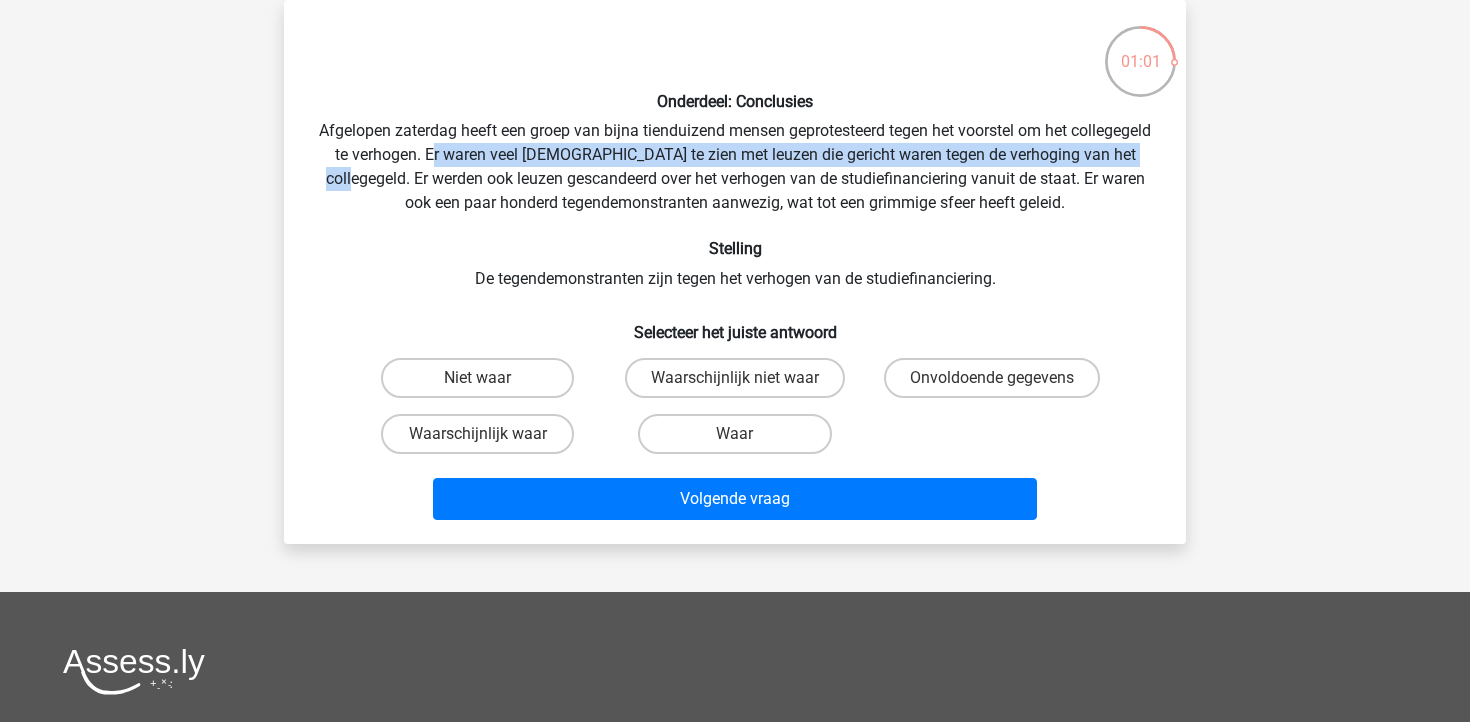 drag, startPoint x: 512, startPoint y: 154, endPoint x: 407, endPoint y: 170, distance: 106.21205 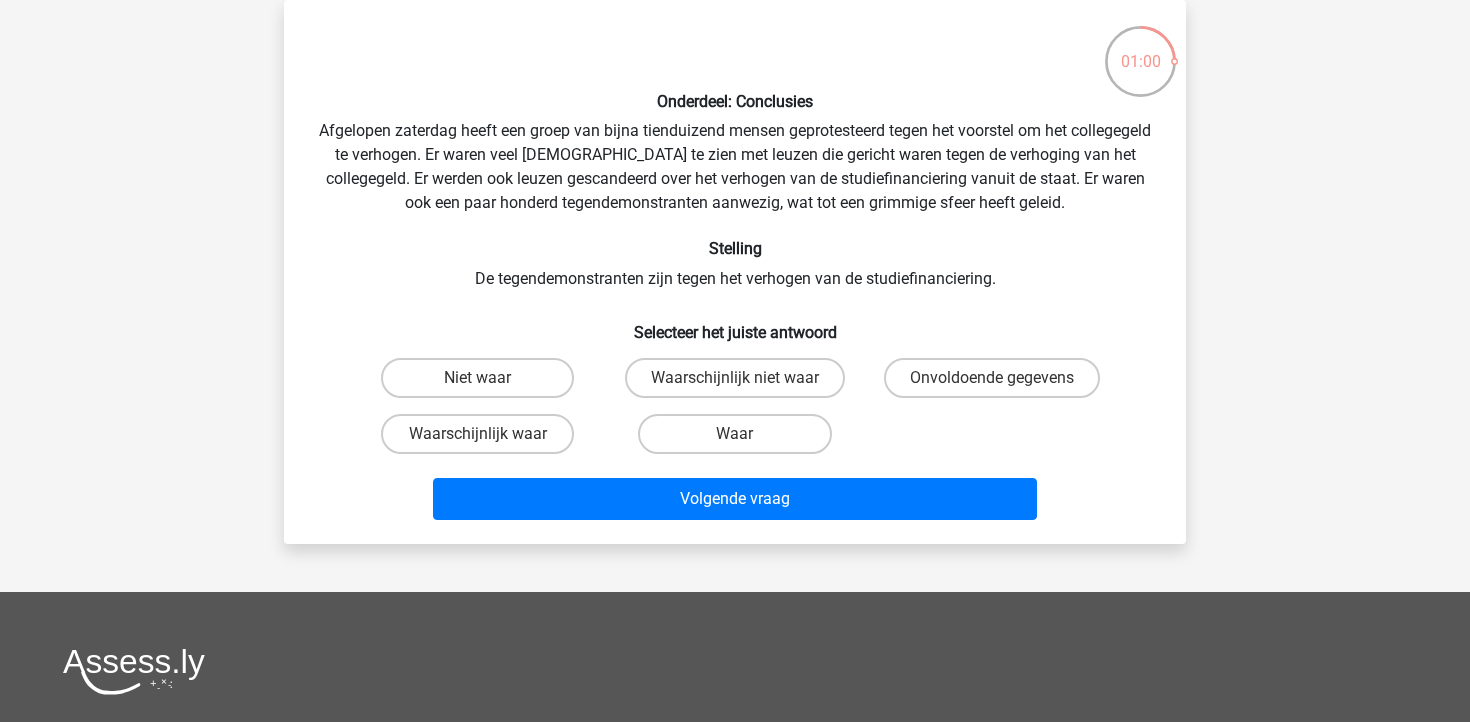 click on "Onderdeel: Conclusies Afgelopen zaterdag heeft een groep van bijna tienduizend mensen geprotesteerd tegen het voorstel om het collegegeld te verhogen. Er waren veel spandoeken te zien met leuzen die gericht waren tegen de verhoging van het collegegeld. Er werden ook leuzen gescandeerd over het verhogen van de studiefinanciering vanuit de staat. Er waren ook een paar honderd tegendemonstranten aanwezig, wat tot een grimmige sfeer heeft geleid. Stelling De tegendemonstranten zijn tegen het verhogen van de studiefinanciering.
Selecteer het juiste antwoord
Niet waar" at bounding box center (735, 272) 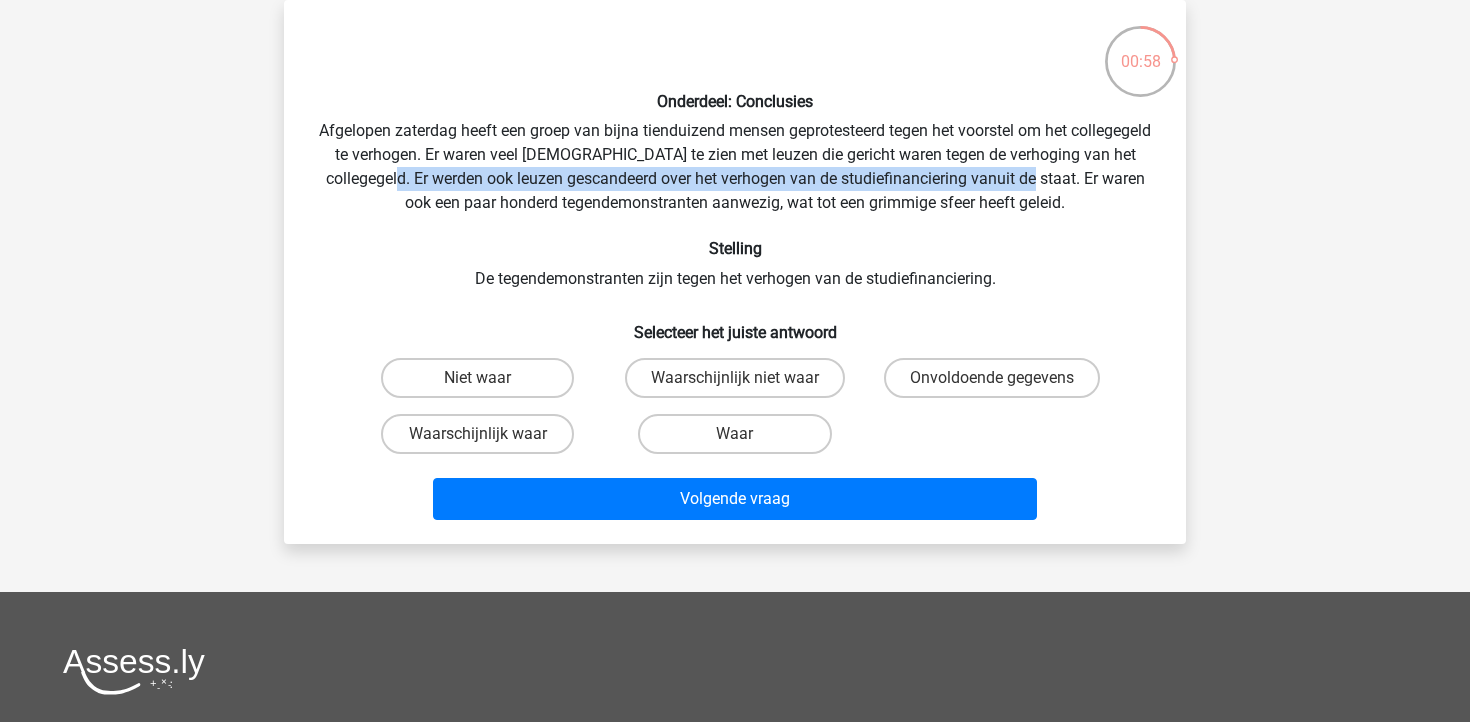 drag, startPoint x: 451, startPoint y: 183, endPoint x: 1087, endPoint y: 182, distance: 636.0008 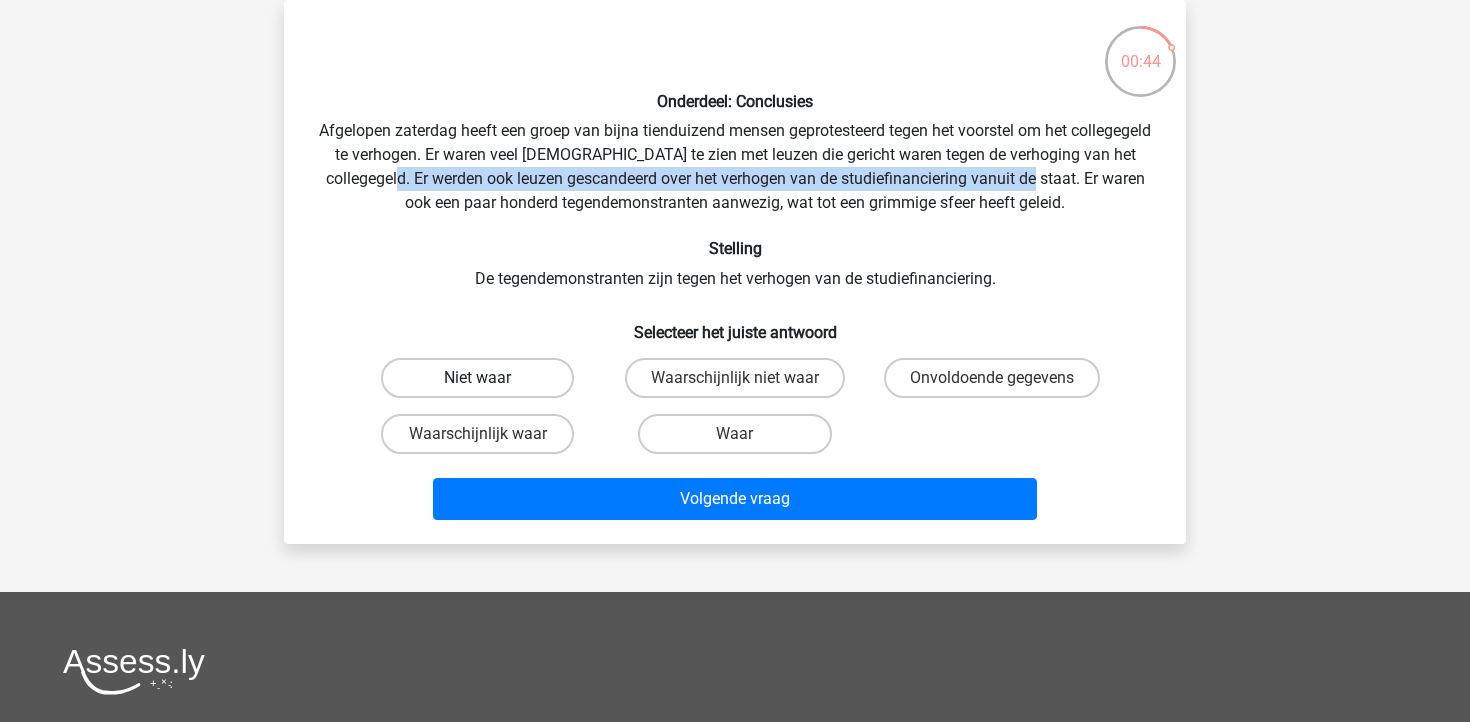 click on "Niet waar" at bounding box center (477, 378) 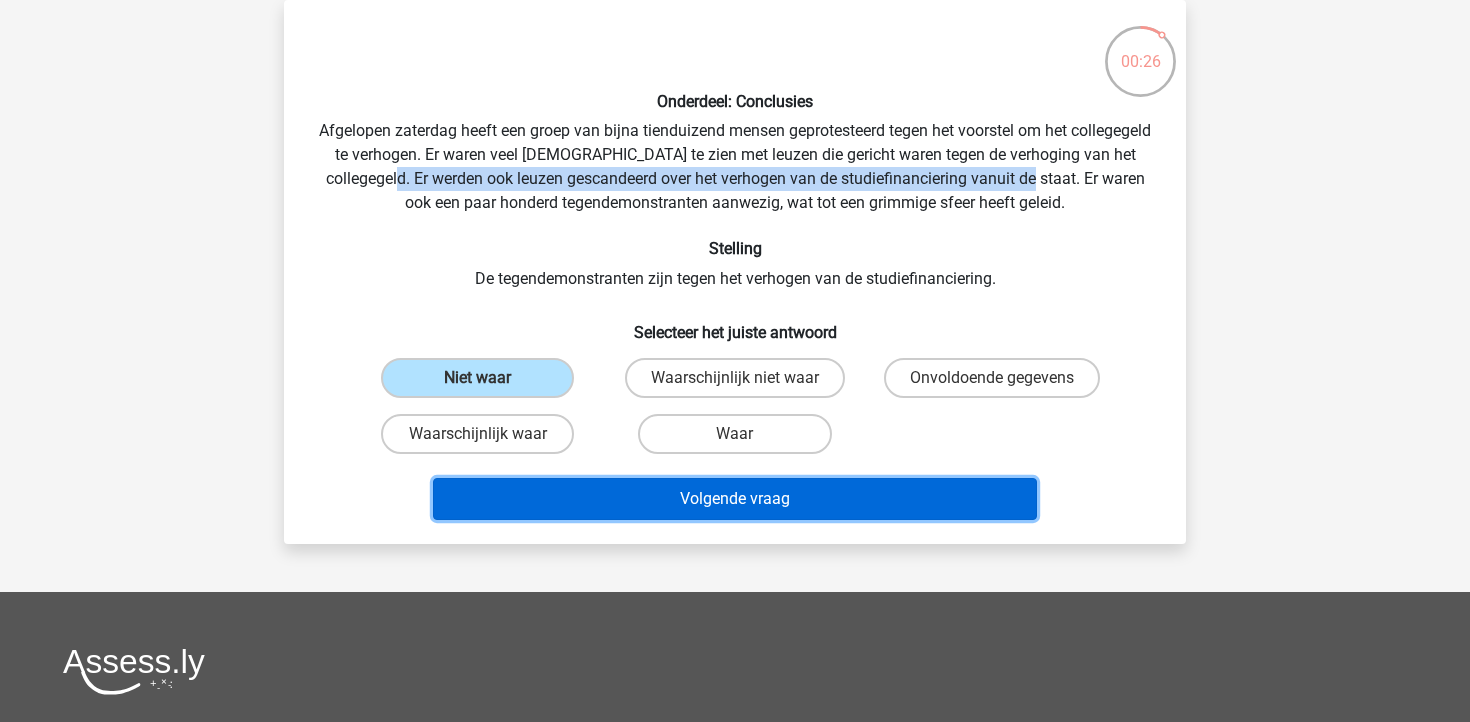 click on "Volgende vraag" at bounding box center [735, 499] 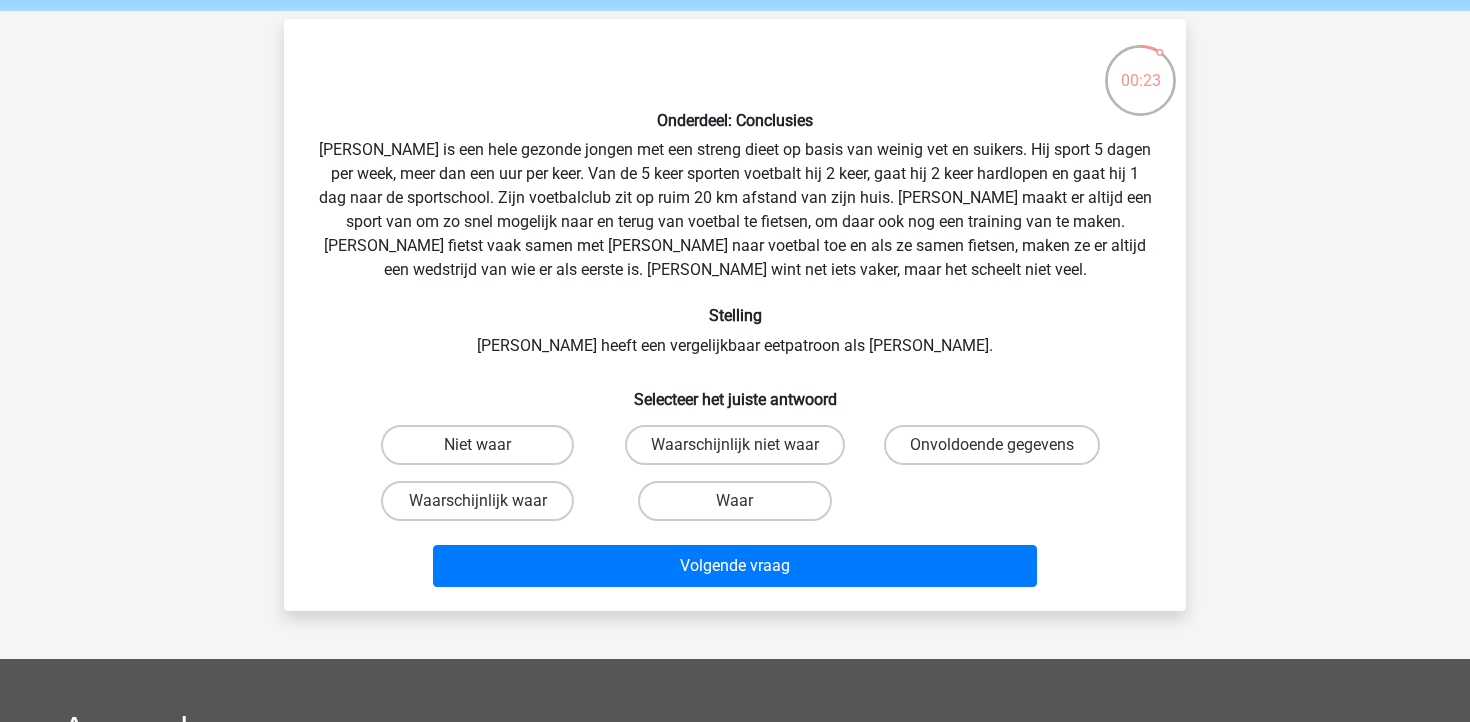 scroll, scrollTop: 65, scrollLeft: 0, axis: vertical 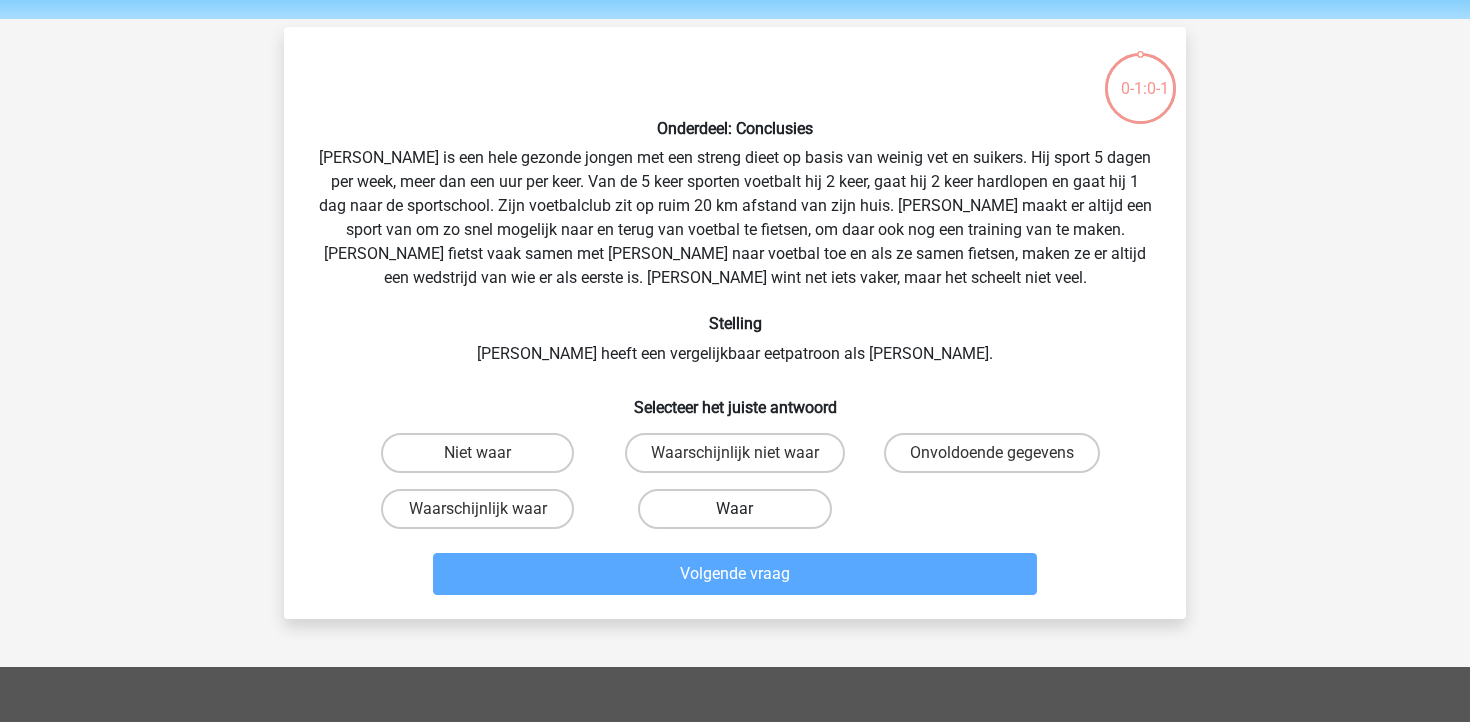 click on "Waar" at bounding box center (734, 509) 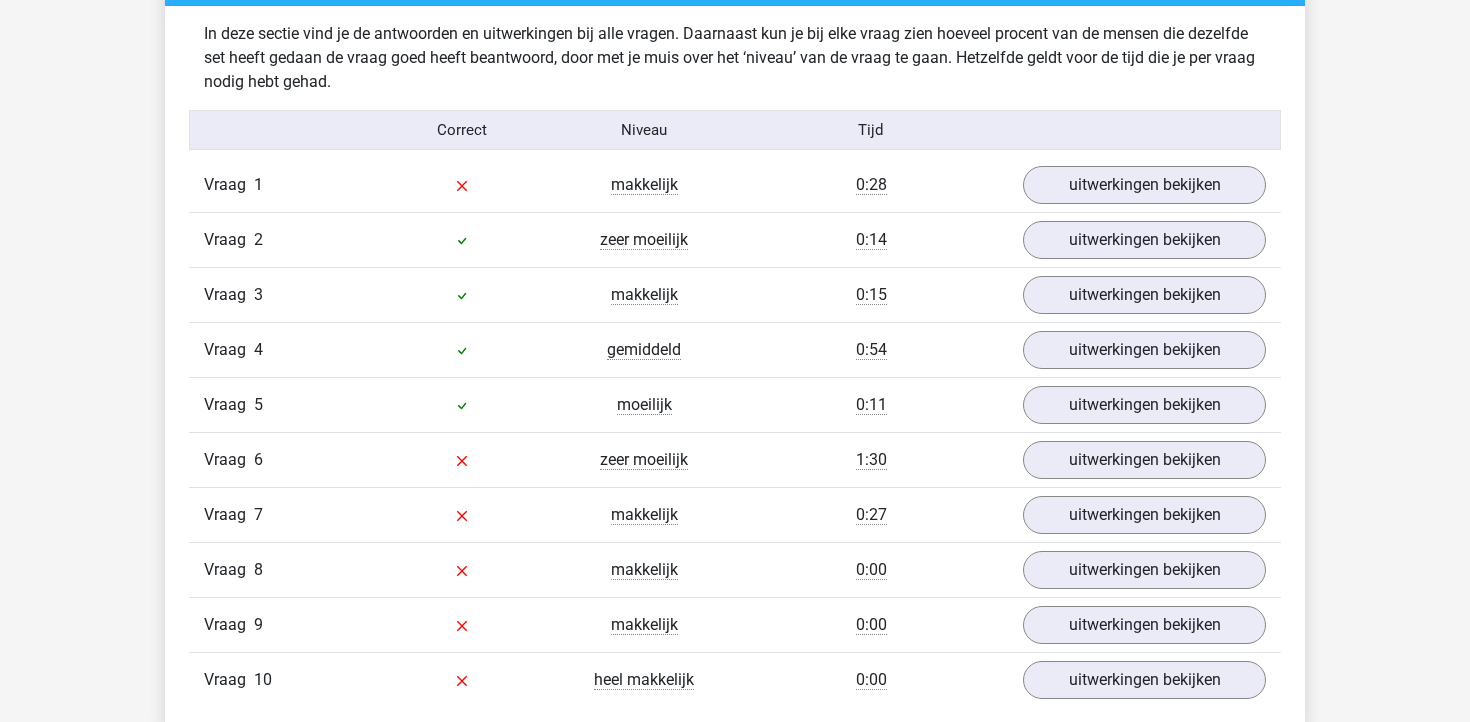 scroll, scrollTop: 1218, scrollLeft: 0, axis: vertical 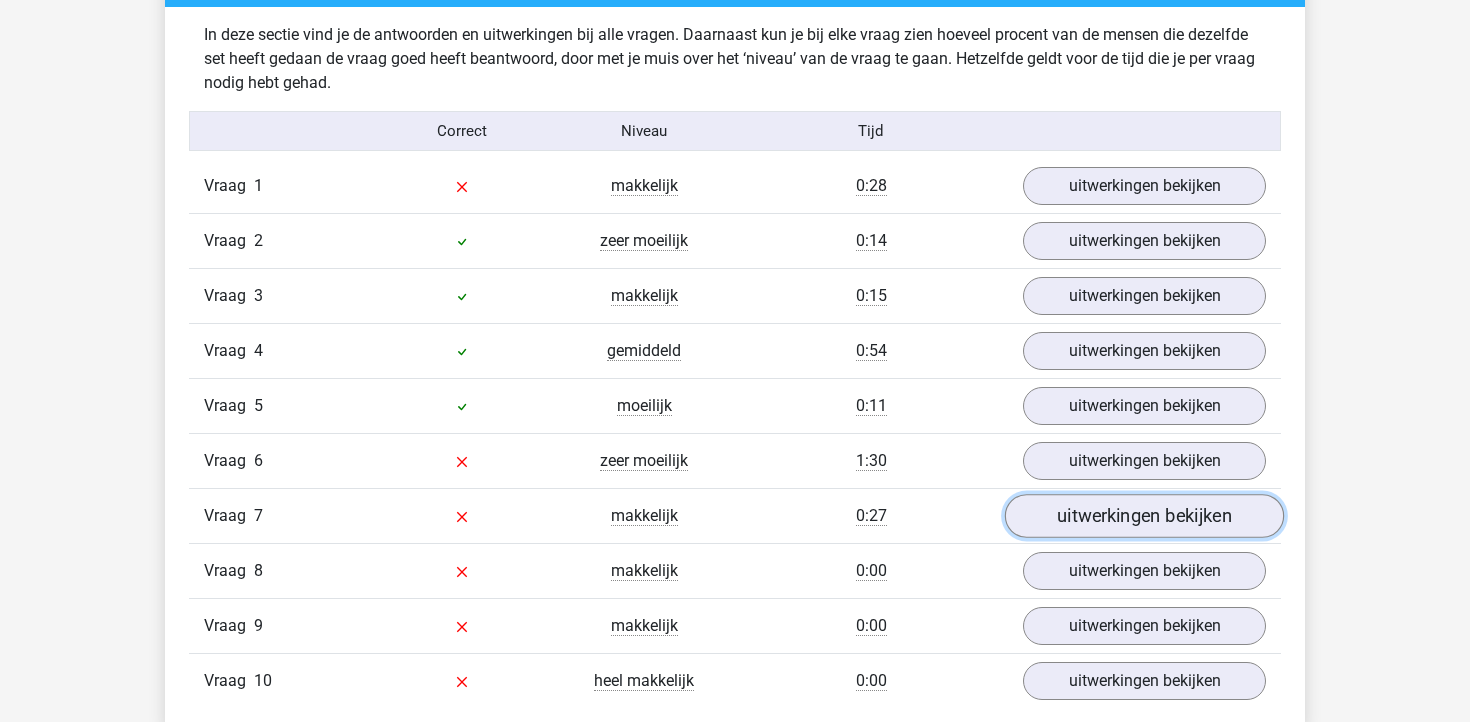 click on "uitwerkingen bekijken" at bounding box center [1144, 516] 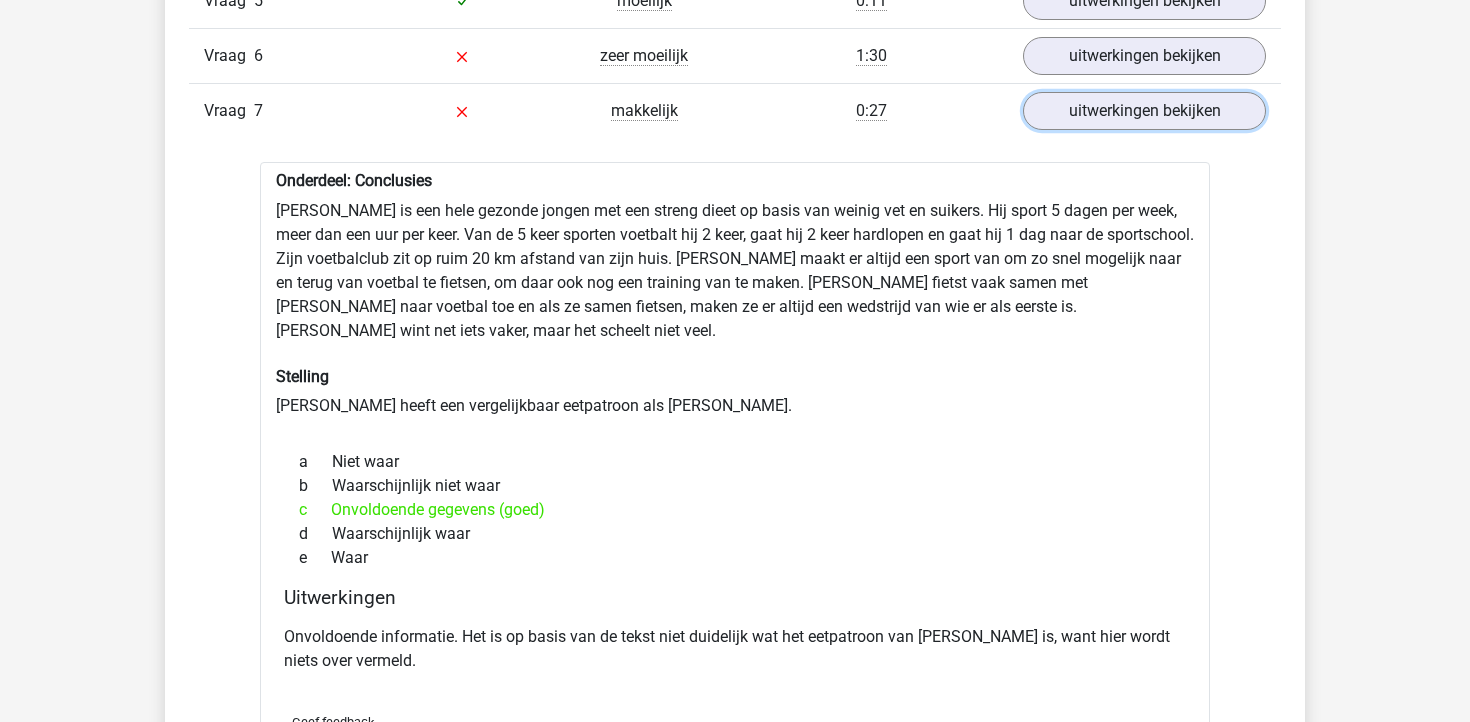 scroll, scrollTop: 1626, scrollLeft: 0, axis: vertical 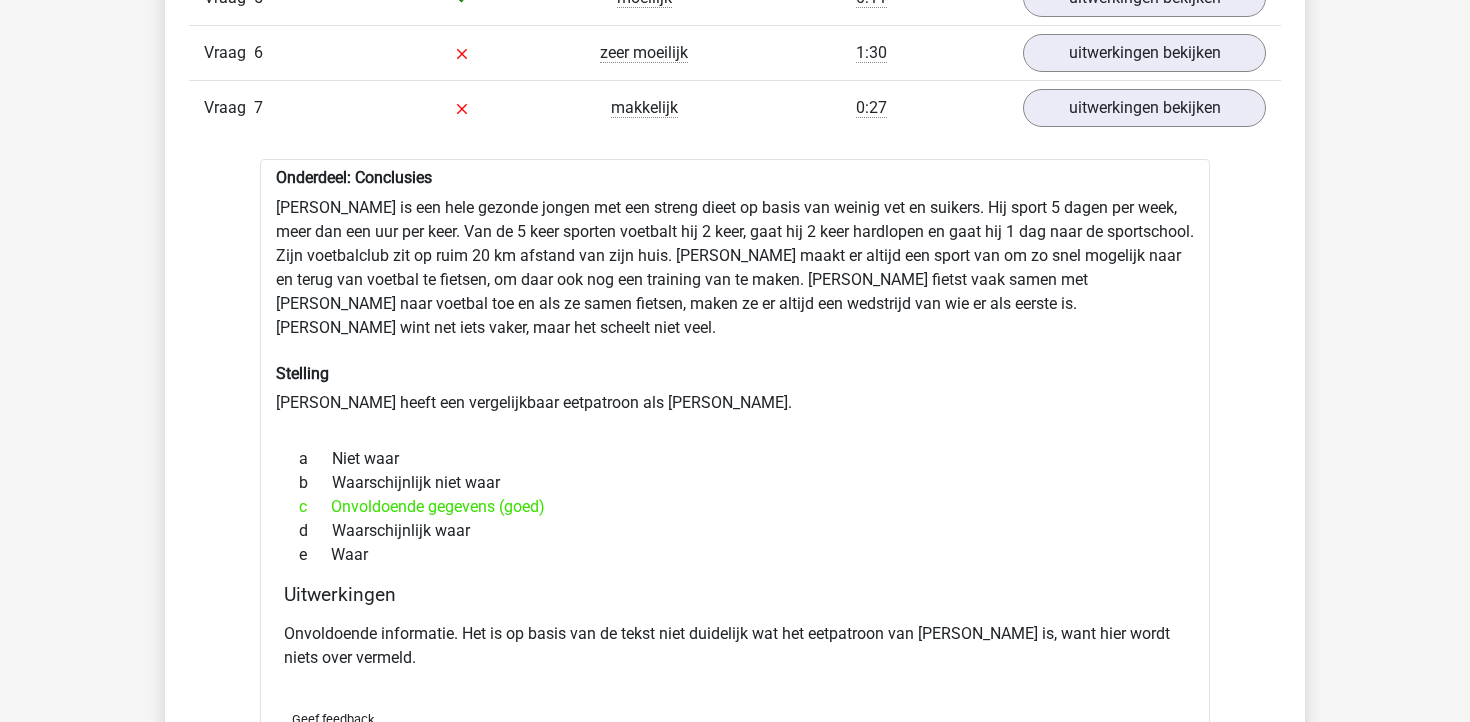 click on "Onderdeel: Conclusies Rowan is een hele gezonde jongen met een streng dieet op basis van weinig vet en suikers. Hij sport 5 dagen per week, meer dan een uur per keer. Van de 5 keer sporten voetbalt hij 2 keer, gaat hij 2 keer hardlopen en gaat hij 1 dag naar de sportschool. Zijn voetbalclub zit op ruim 20 km afstand van zijn huis. Rowan maakt er altijd een sport van om zo snel mogelijk naar en terug van voetbal te fietsen, om daar ook nog een training van te maken. Rowan fietst vaak samen met Kim naar voetbal toe en als ze samen fietsen, maken ze er altijd een wedstrijd van wie er als eerste is. Rowan wint net iets vaker, maar het scheelt niet veel. Stelling Kim heeft een vergelijkbaar eetpatroon als Rowan.
a
Niet waar
b" at bounding box center [735, 472] 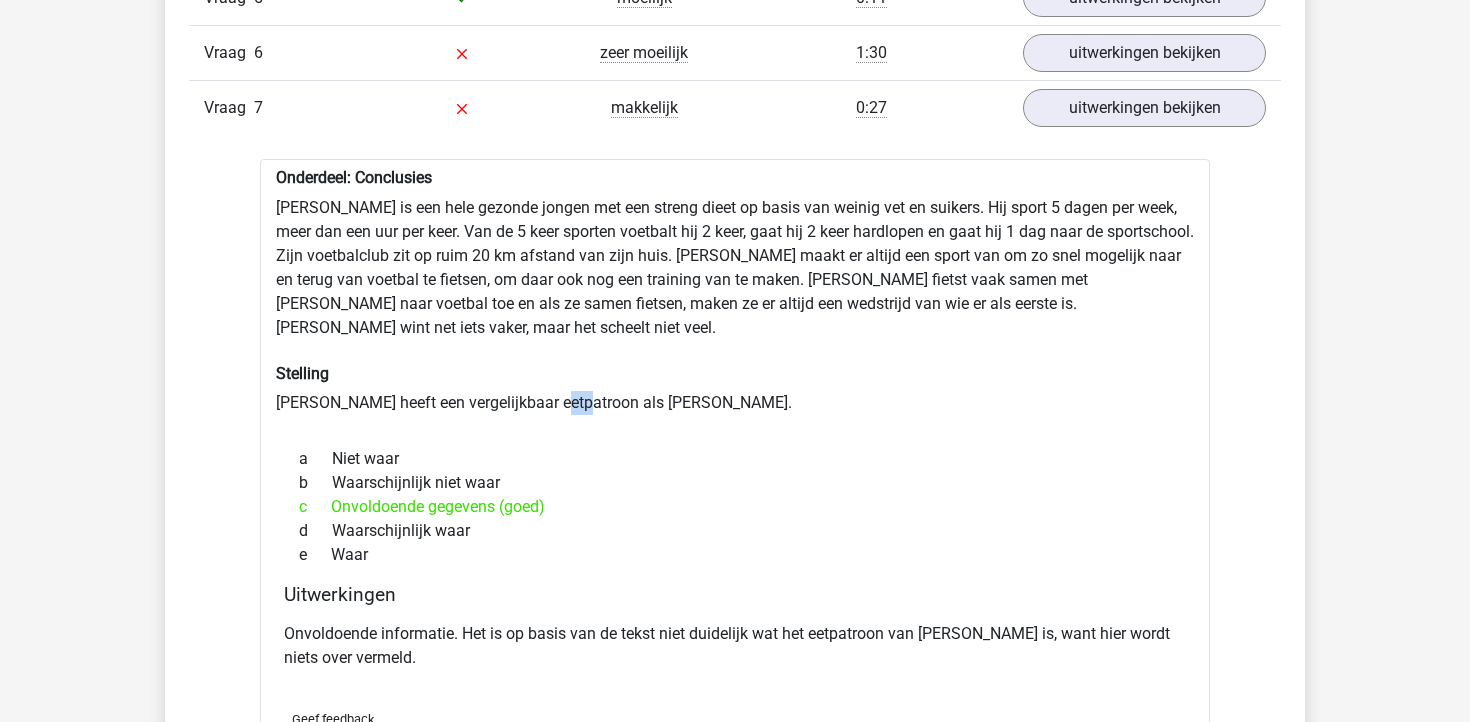 click on "Onderdeel: Conclusies Rowan is een hele gezonde jongen met een streng dieet op basis van weinig vet en suikers. Hij sport 5 dagen per week, meer dan een uur per keer. Van de 5 keer sporten voetbalt hij 2 keer, gaat hij 2 keer hardlopen en gaat hij 1 dag naar de sportschool. Zijn voetbalclub zit op ruim 20 km afstand van zijn huis. Rowan maakt er altijd een sport van om zo snel mogelijk naar en terug van voetbal te fietsen, om daar ook nog een training van te maken. Rowan fietst vaak samen met Kim naar voetbal toe en als ze samen fietsen, maken ze er altijd een wedstrijd van wie er als eerste is. Rowan wint net iets vaker, maar het scheelt niet veel. Stelling Kim heeft een vergelijkbaar eetpatroon als Rowan.
a
Niet waar
b" at bounding box center [735, 472] 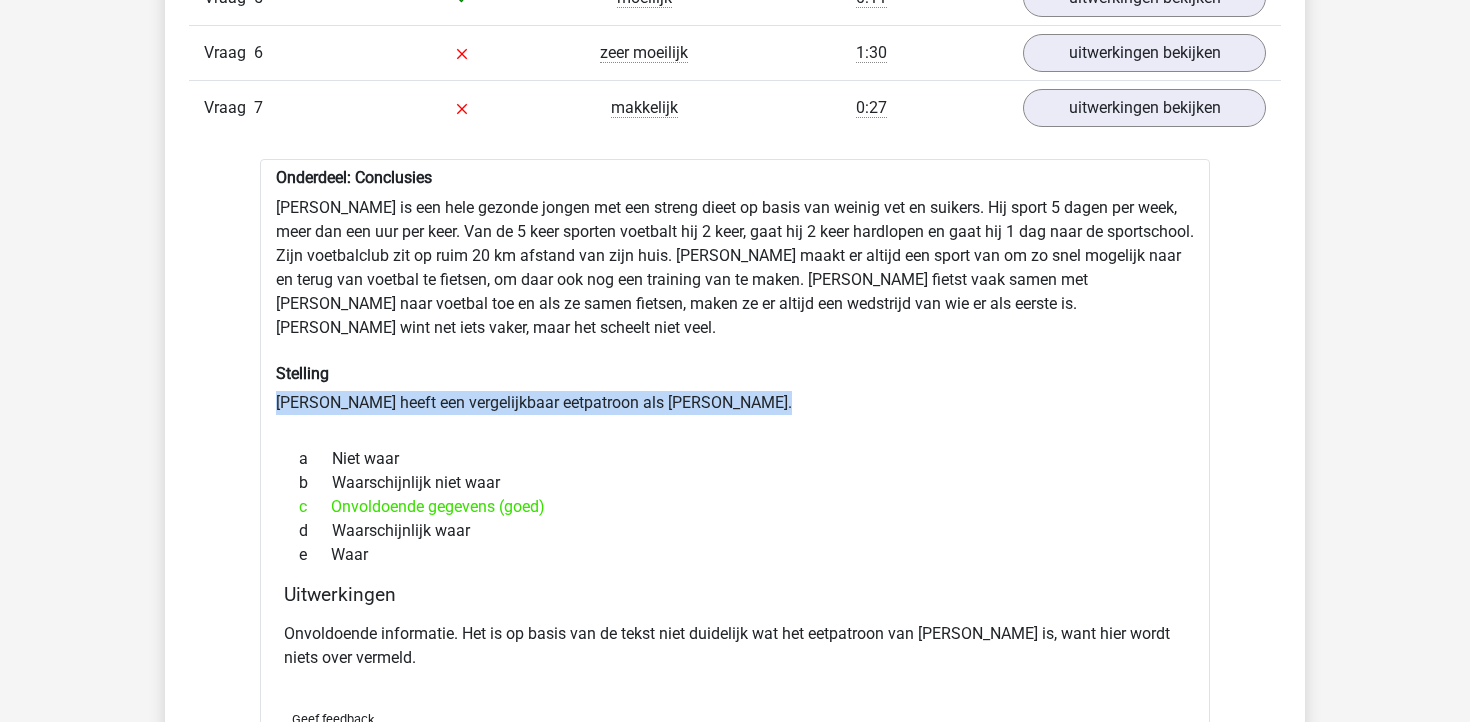 click on "Onderdeel: Conclusies Rowan is een hele gezonde jongen met een streng dieet op basis van weinig vet en suikers. Hij sport 5 dagen per week, meer dan een uur per keer. Van de 5 keer sporten voetbalt hij 2 keer, gaat hij 2 keer hardlopen en gaat hij 1 dag naar de sportschool. Zijn voetbalclub zit op ruim 20 km afstand van zijn huis. Rowan maakt er altijd een sport van om zo snel mogelijk naar en terug van voetbal te fietsen, om daar ook nog een training van te maken. Rowan fietst vaak samen met Kim naar voetbal toe en als ze samen fietsen, maken ze er altijd een wedstrijd van wie er als eerste is. Rowan wint net iets vaker, maar het scheelt niet veel. Stelling Kim heeft een vergelijkbaar eetpatroon als Rowan.
a
Niet waar
b" at bounding box center [735, 472] 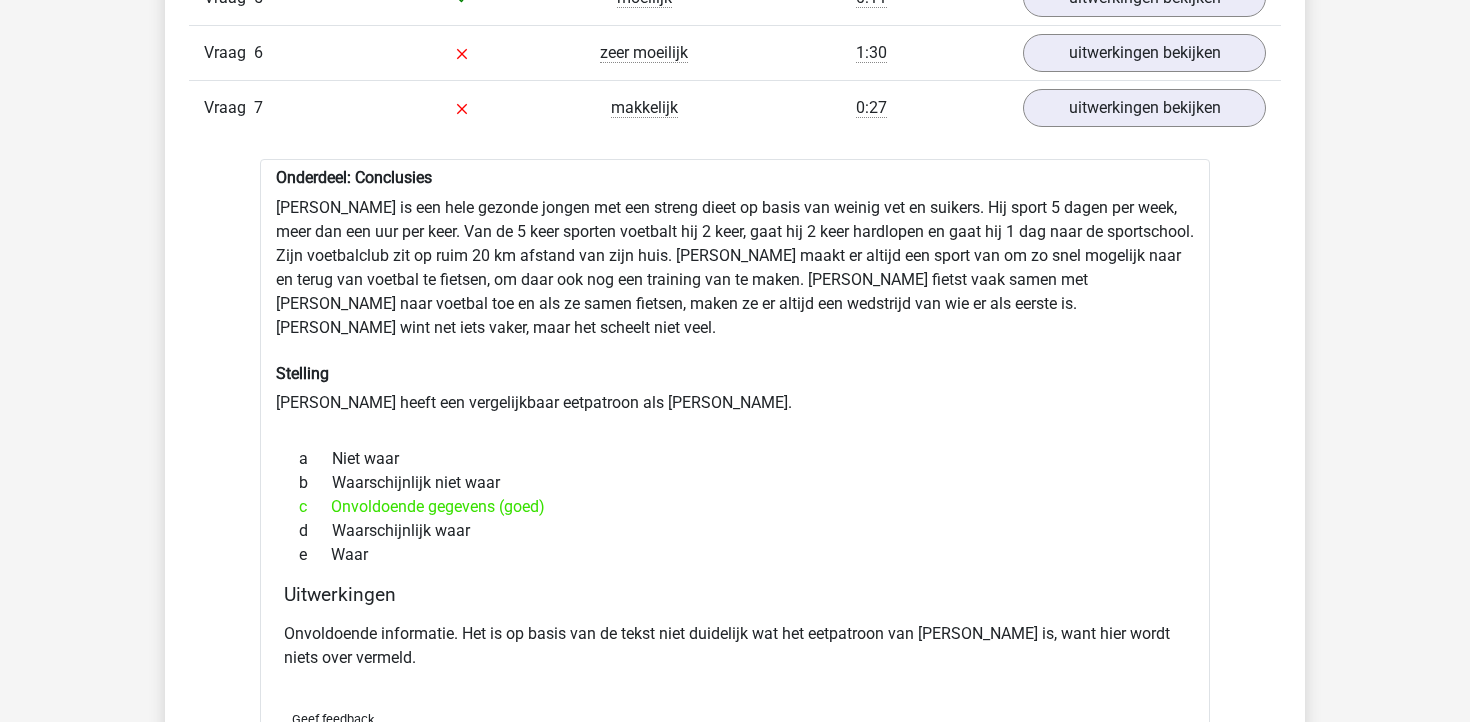 click on "Onvoldoende informatie. Het is op basis van de tekst niet duidelijk wat het eetpatroon van Kim is, want hier wordt niets over vermeld." at bounding box center (735, 646) 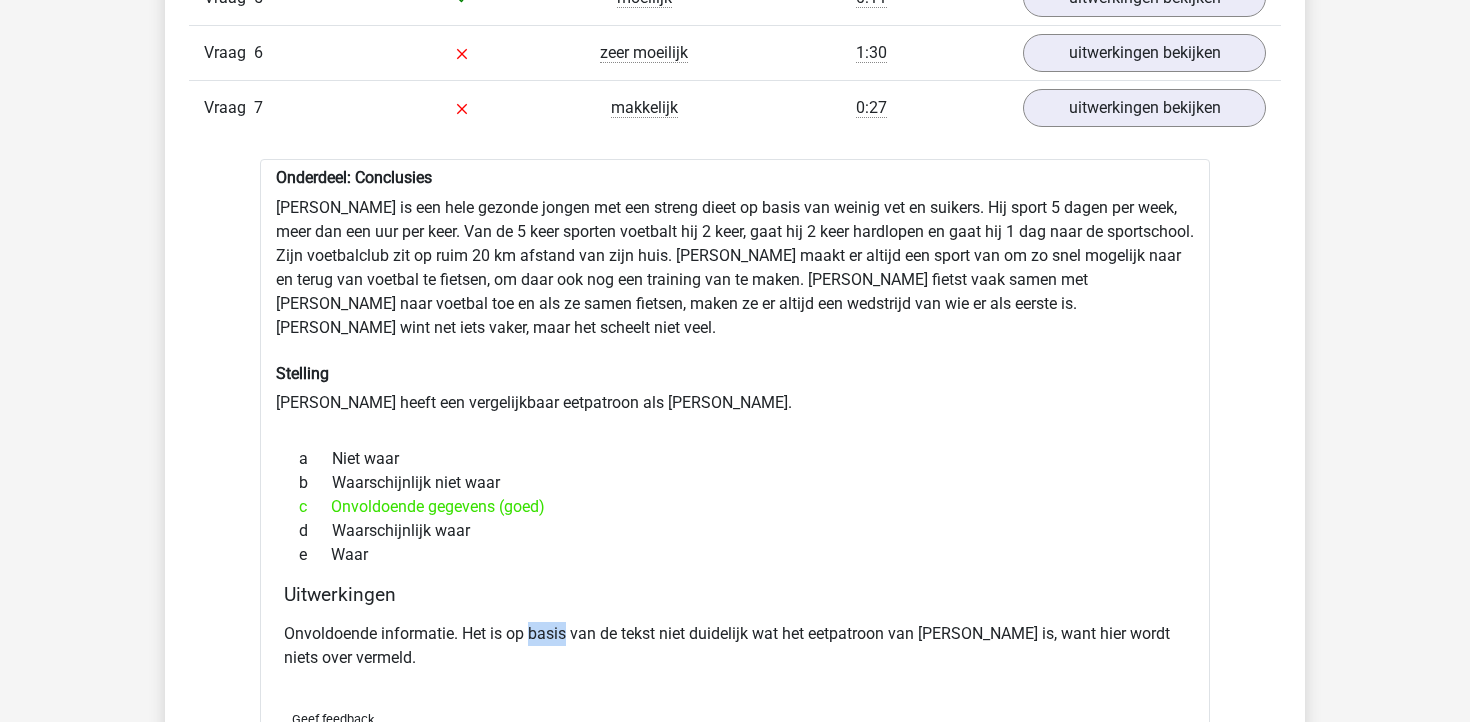 click on "Onvoldoende informatie. Het is op basis van de tekst niet duidelijk wat het eetpatroon van Kim is, want hier wordt niets over vermeld." at bounding box center [735, 646] 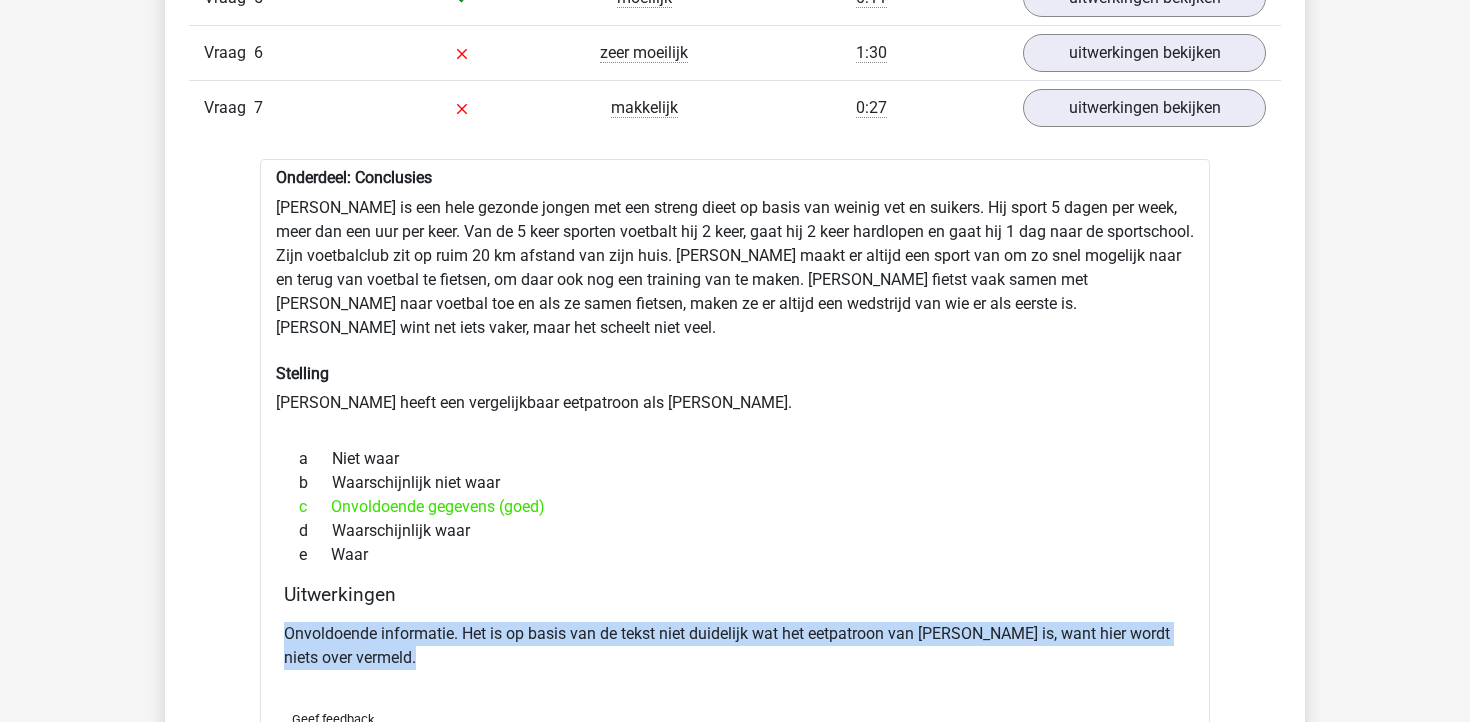 click on "Onvoldoende informatie. Het is op basis van de tekst niet duidelijk wat het eetpatroon van Kim is, want hier wordt niets over vermeld." at bounding box center (735, 646) 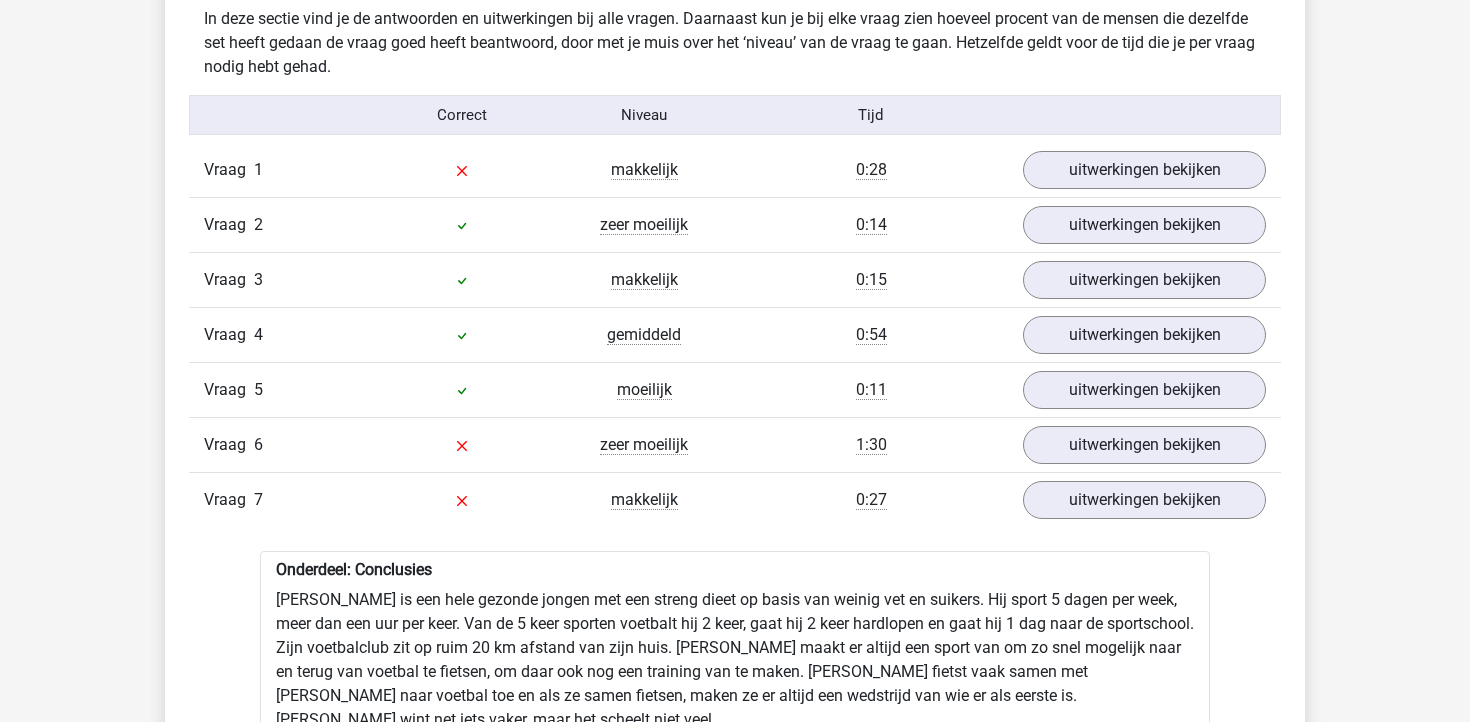 scroll, scrollTop: 1233, scrollLeft: 0, axis: vertical 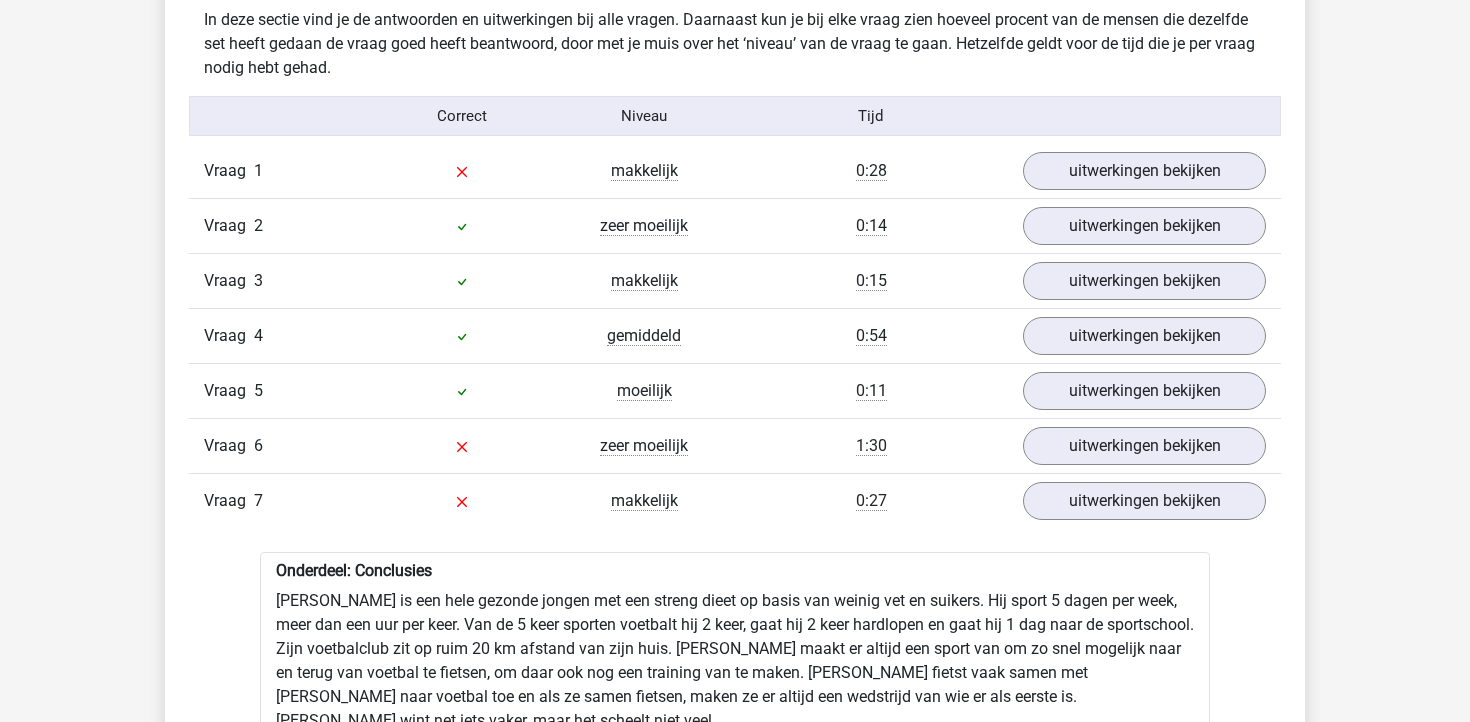 click on "Vraag
7
makkelijk
0:27
uitwerkingen bekijken" at bounding box center (735, 500) 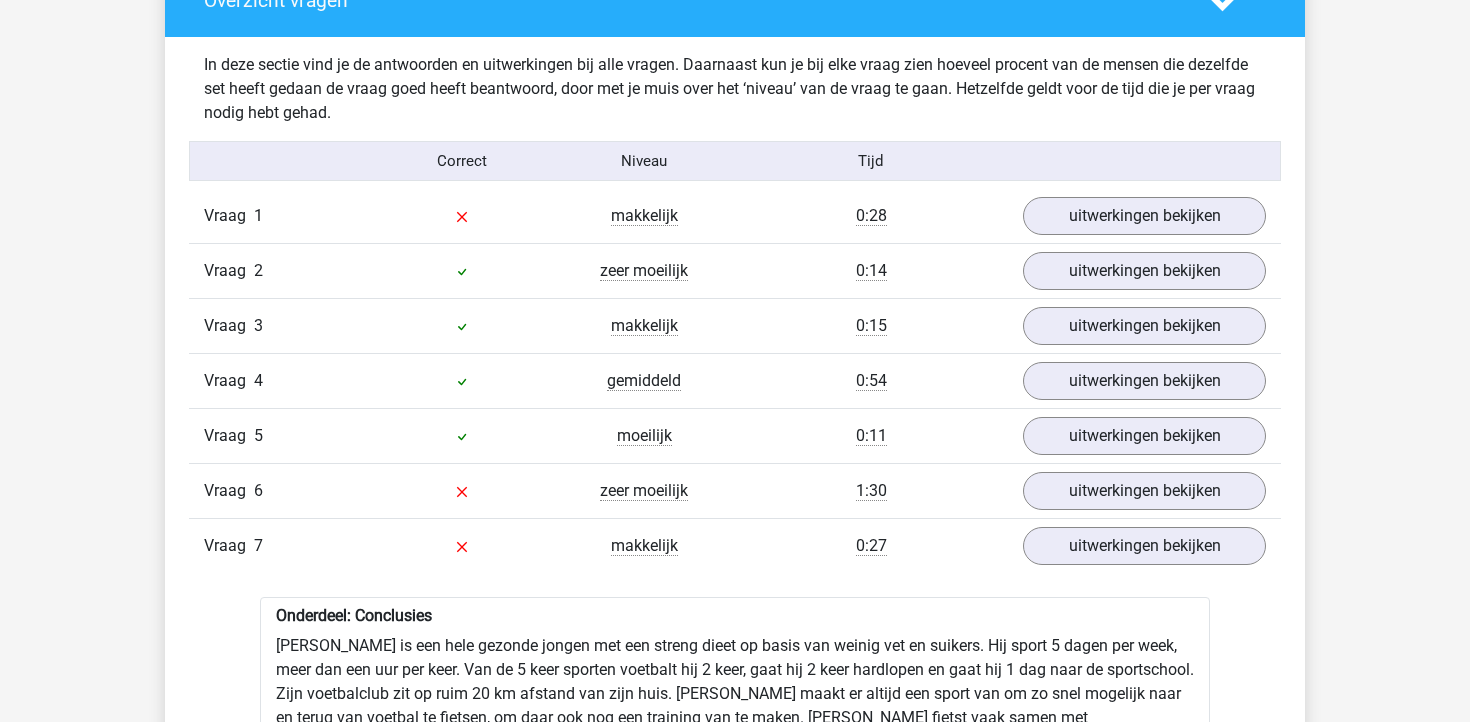 scroll, scrollTop: 1184, scrollLeft: 0, axis: vertical 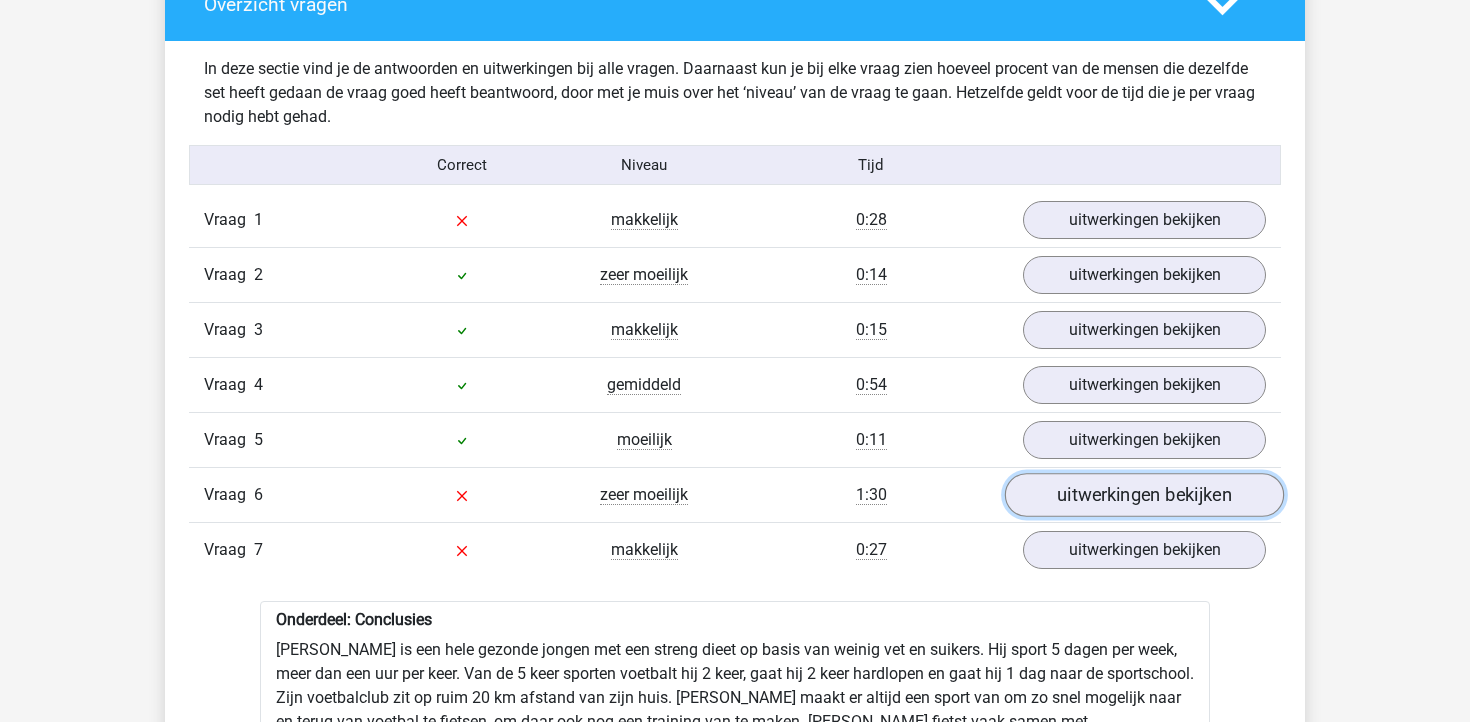 click on "uitwerkingen bekijken" at bounding box center [1144, 495] 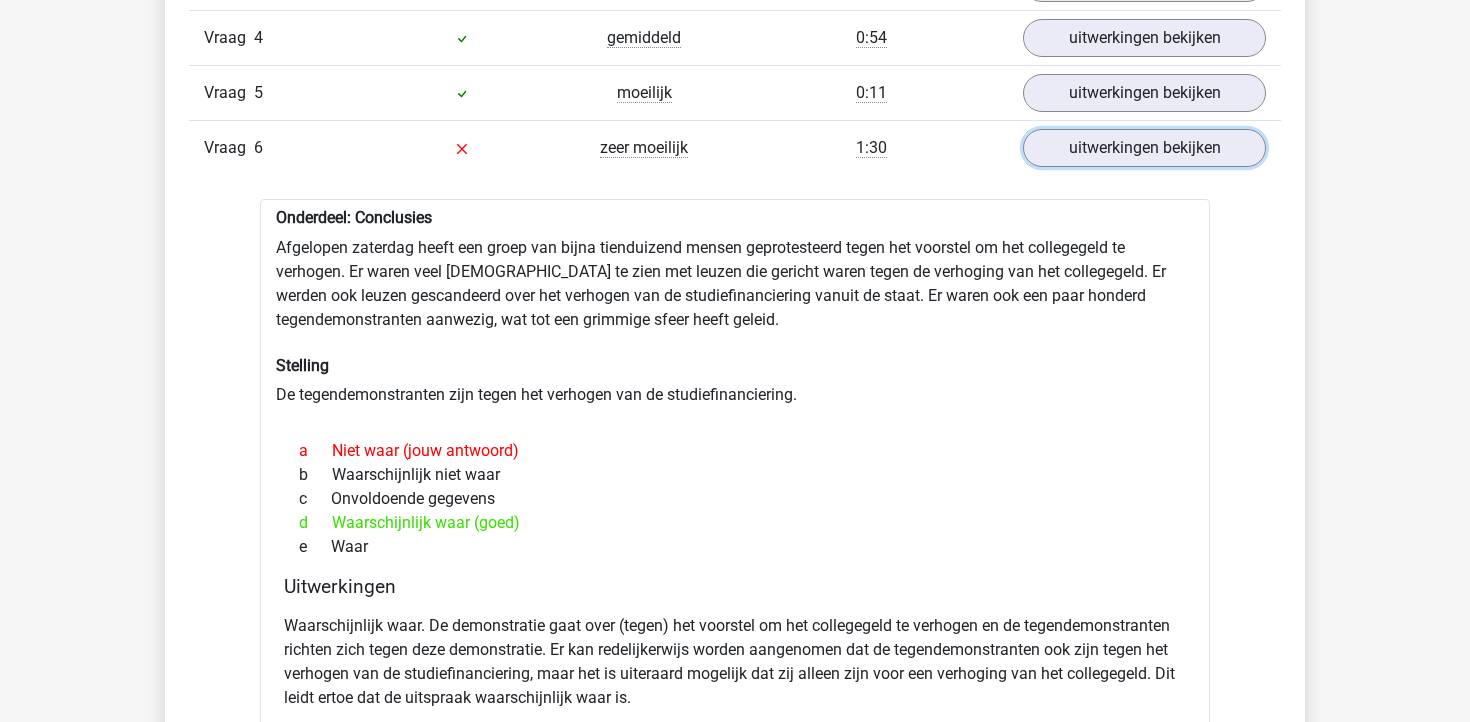 scroll, scrollTop: 1558, scrollLeft: 0, axis: vertical 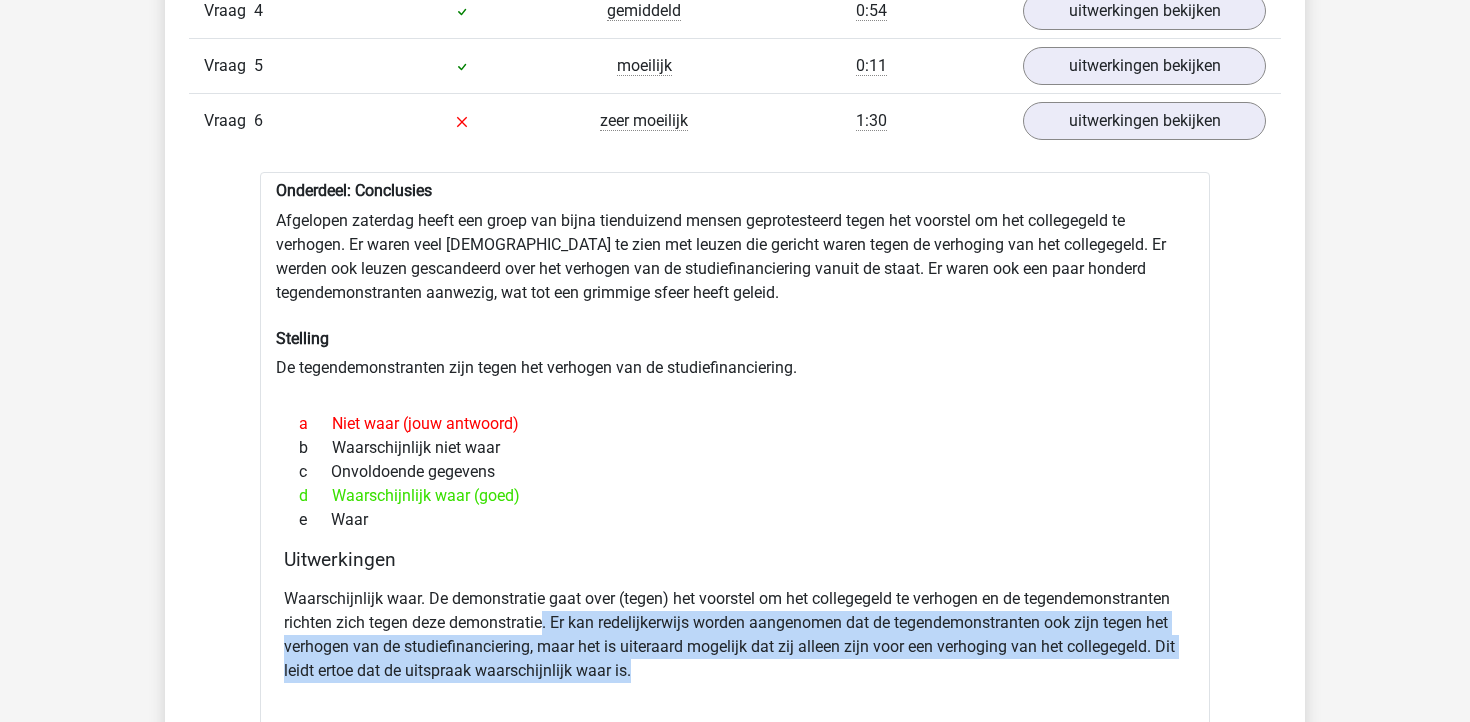 drag, startPoint x: 542, startPoint y: 624, endPoint x: 783, endPoint y: 671, distance: 245.54022 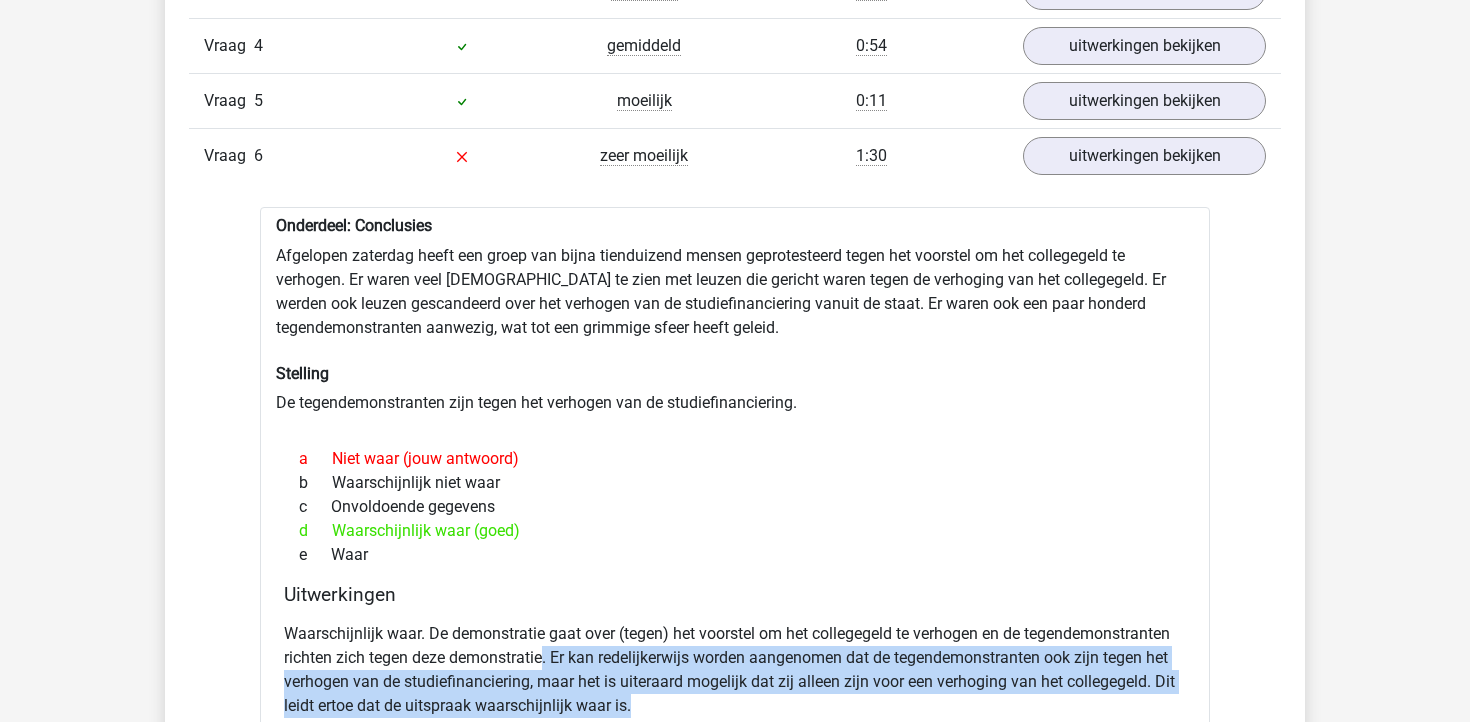 scroll, scrollTop: 1413, scrollLeft: 0, axis: vertical 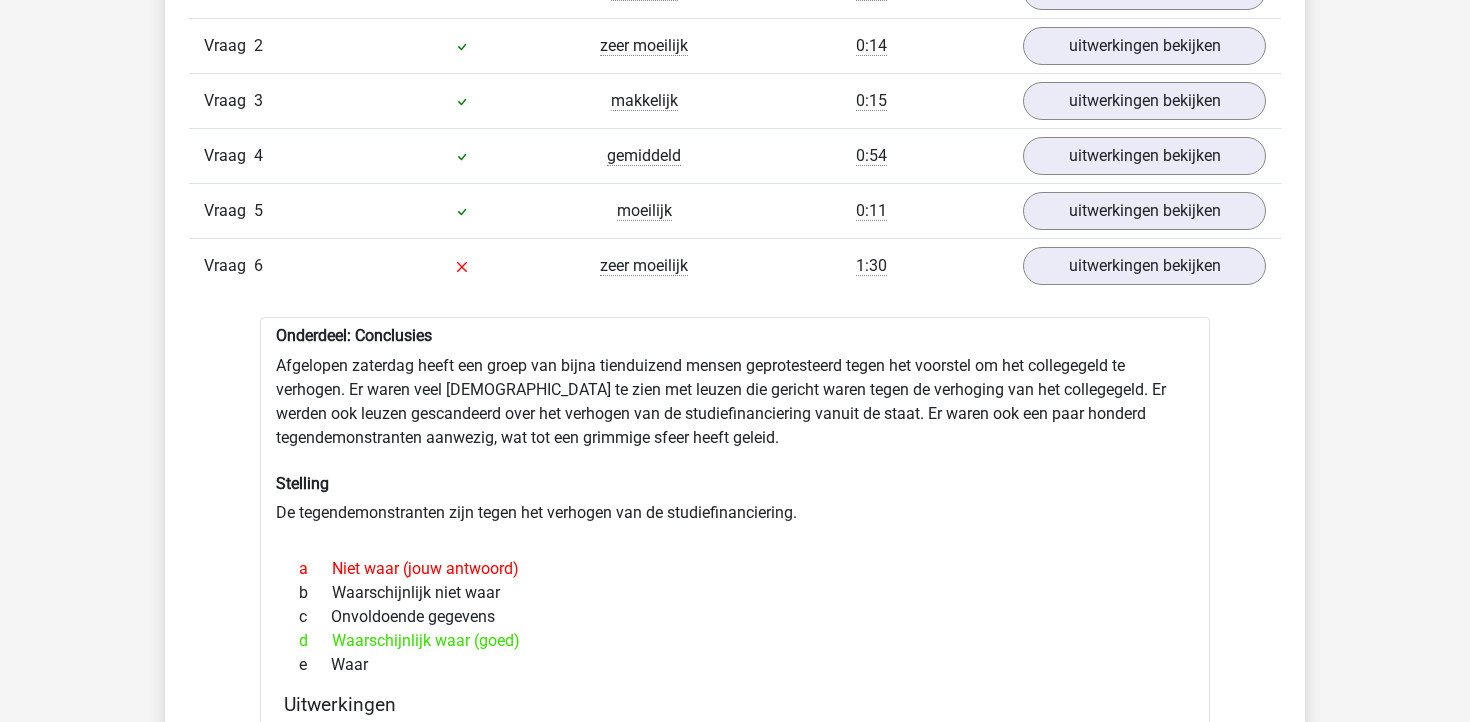 click on "Vraag
6
zeer moeilijk
1:30
uitwerkingen bekijken" at bounding box center (735, 265) 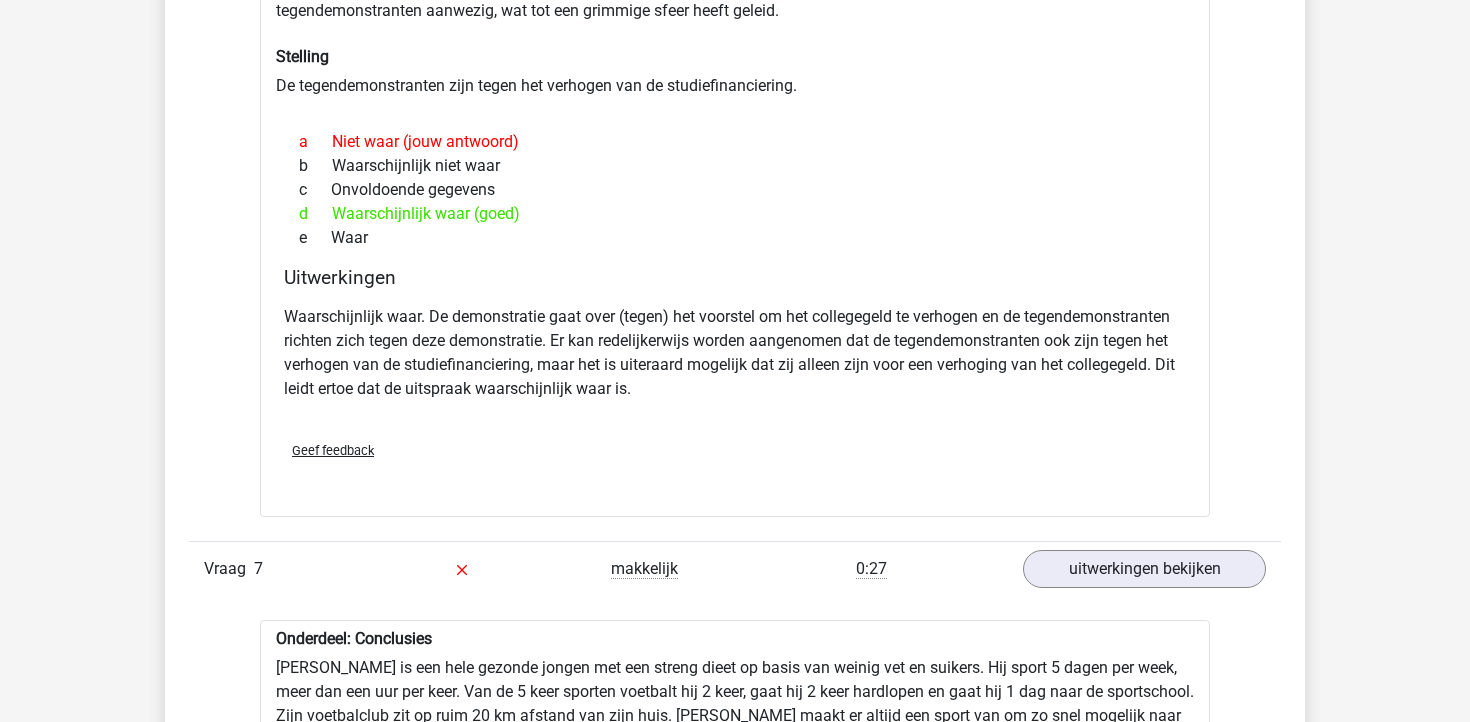 scroll, scrollTop: 2012, scrollLeft: 0, axis: vertical 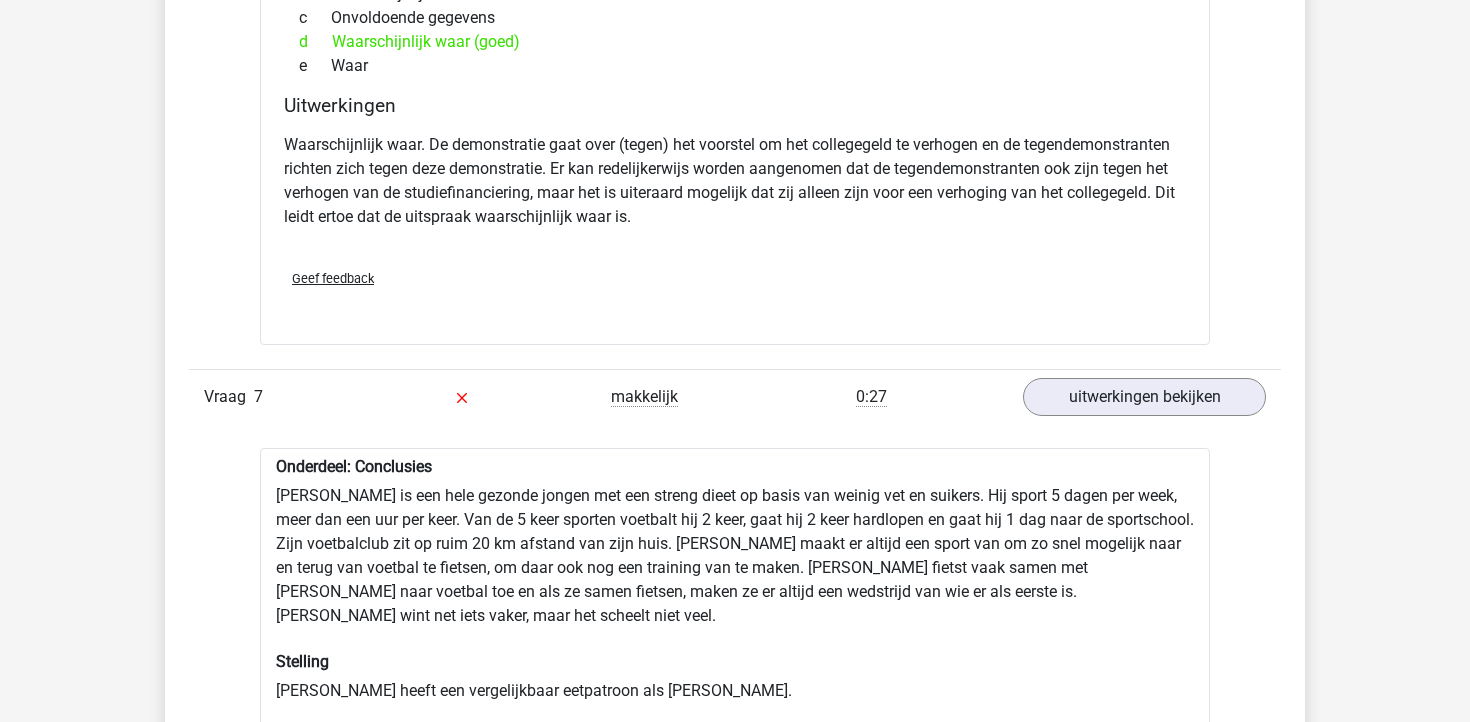 click on "0:27" at bounding box center [871, 397] 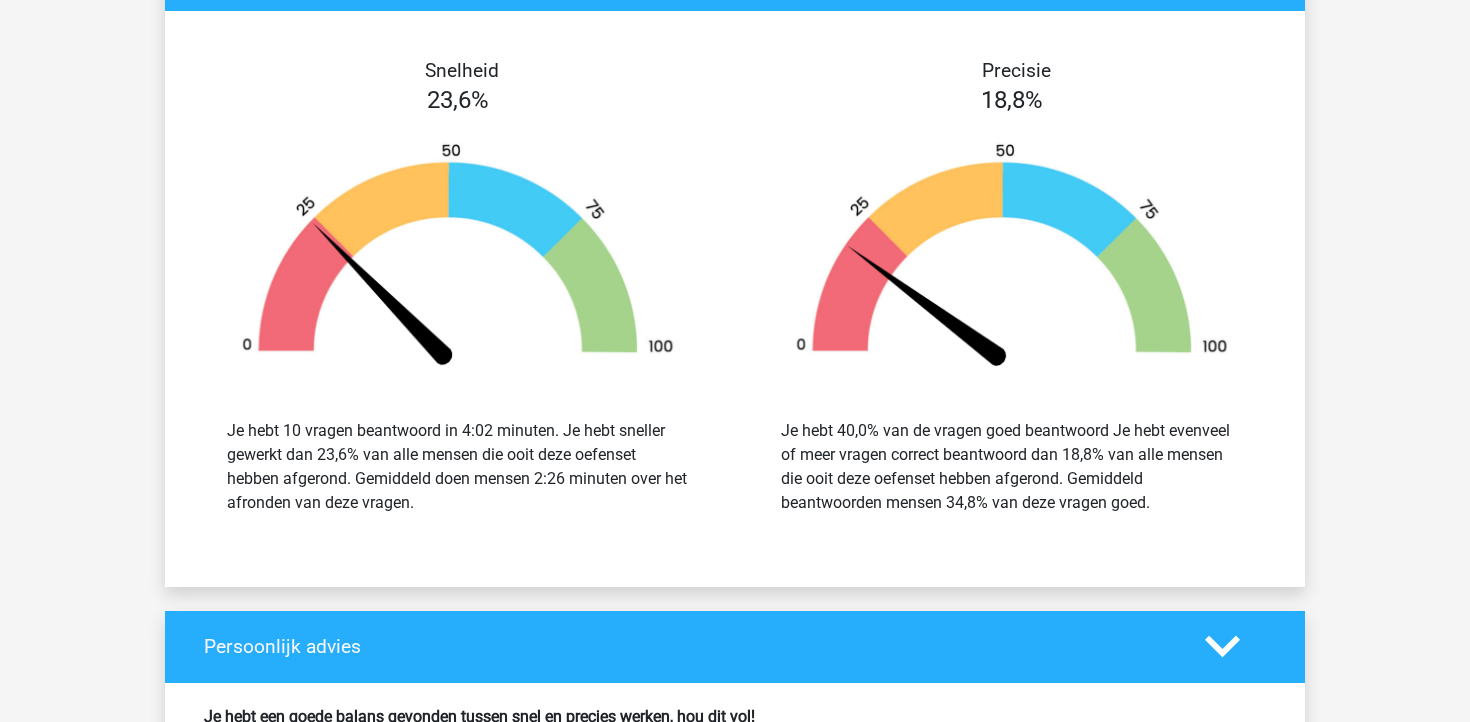 scroll, scrollTop: 3827, scrollLeft: 0, axis: vertical 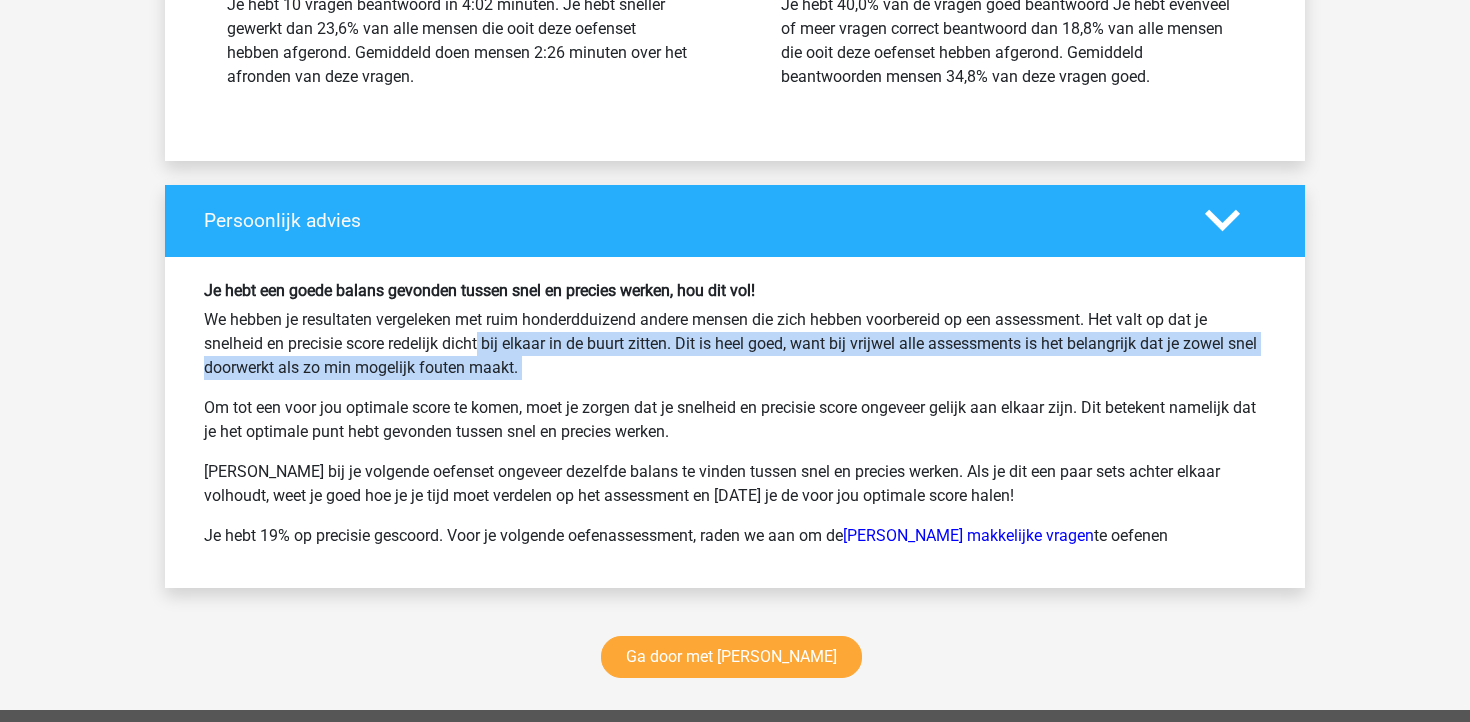 drag, startPoint x: 416, startPoint y: 316, endPoint x: 685, endPoint y: 360, distance: 272.57477 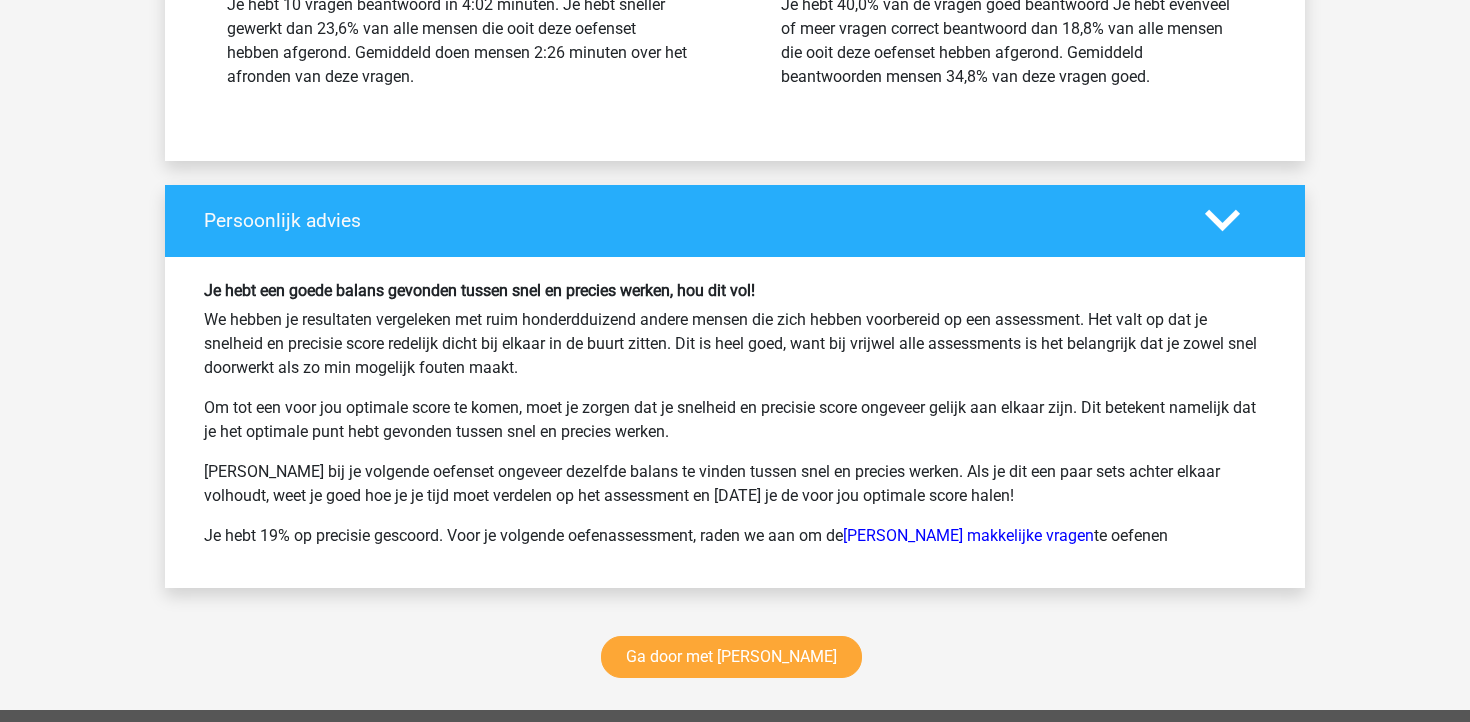 drag, startPoint x: 688, startPoint y: 316, endPoint x: 718, endPoint y: 347, distance: 43.13931 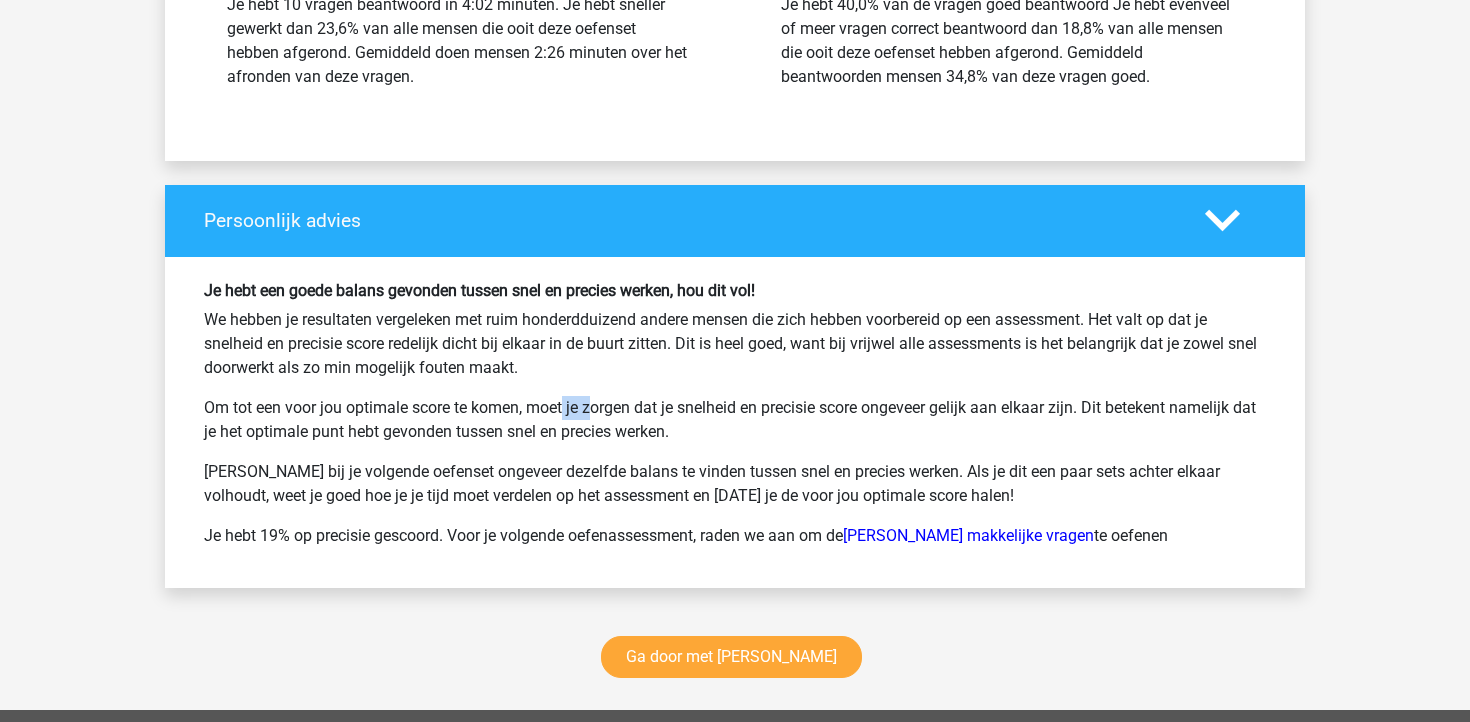 click on "Om tot een voor jou optimale score te komen, moet je zorgen dat je snelheid en precisie score ongeveer gelijk aan elkaar zijn.  Dit betekent namelijk dat je het optimale punt hebt gevonden tussen snel en precies werken." at bounding box center [735, 420] 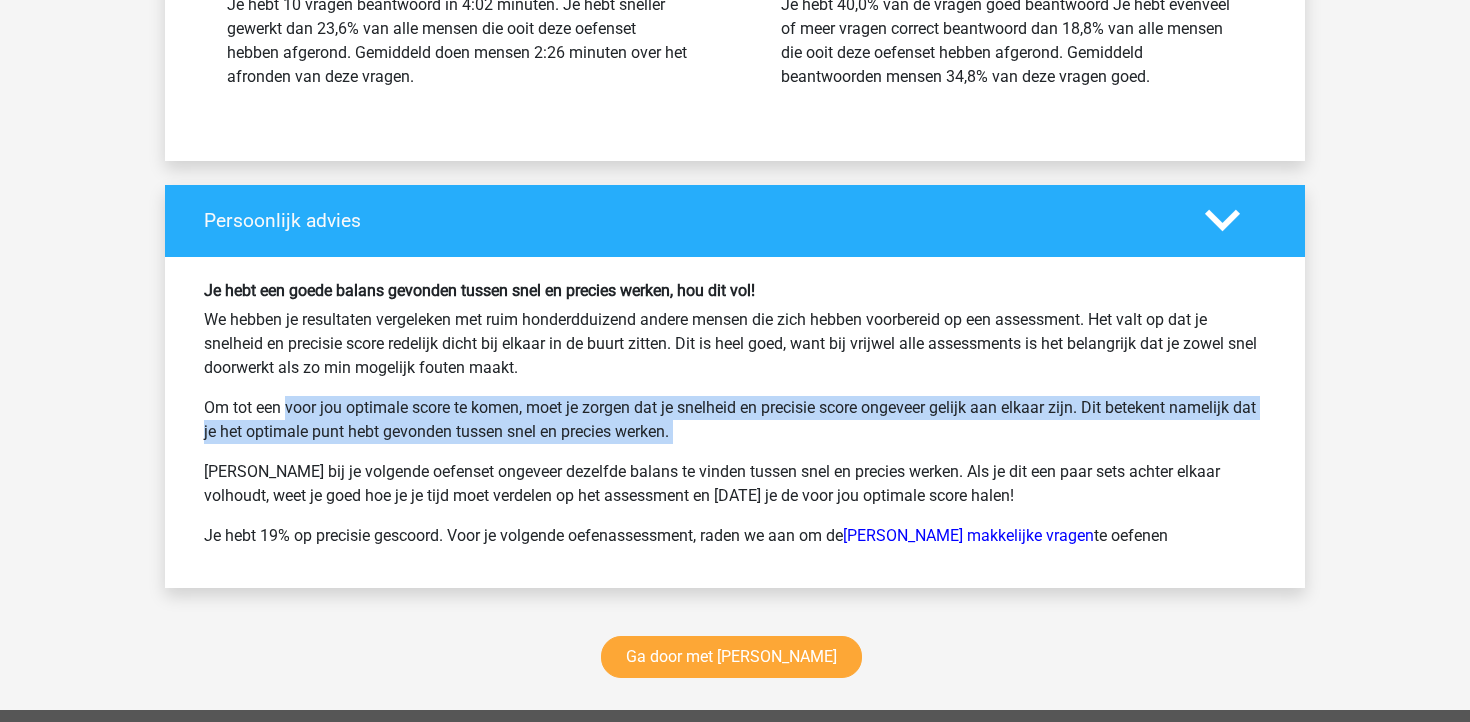 click on "Om tot een voor jou optimale score te komen, moet je zorgen dat je snelheid en precisie score ongeveer gelijk aan elkaar zijn.  Dit betekent namelijk dat je het optimale punt hebt gevonden tussen snel en precies werken." at bounding box center [735, 420] 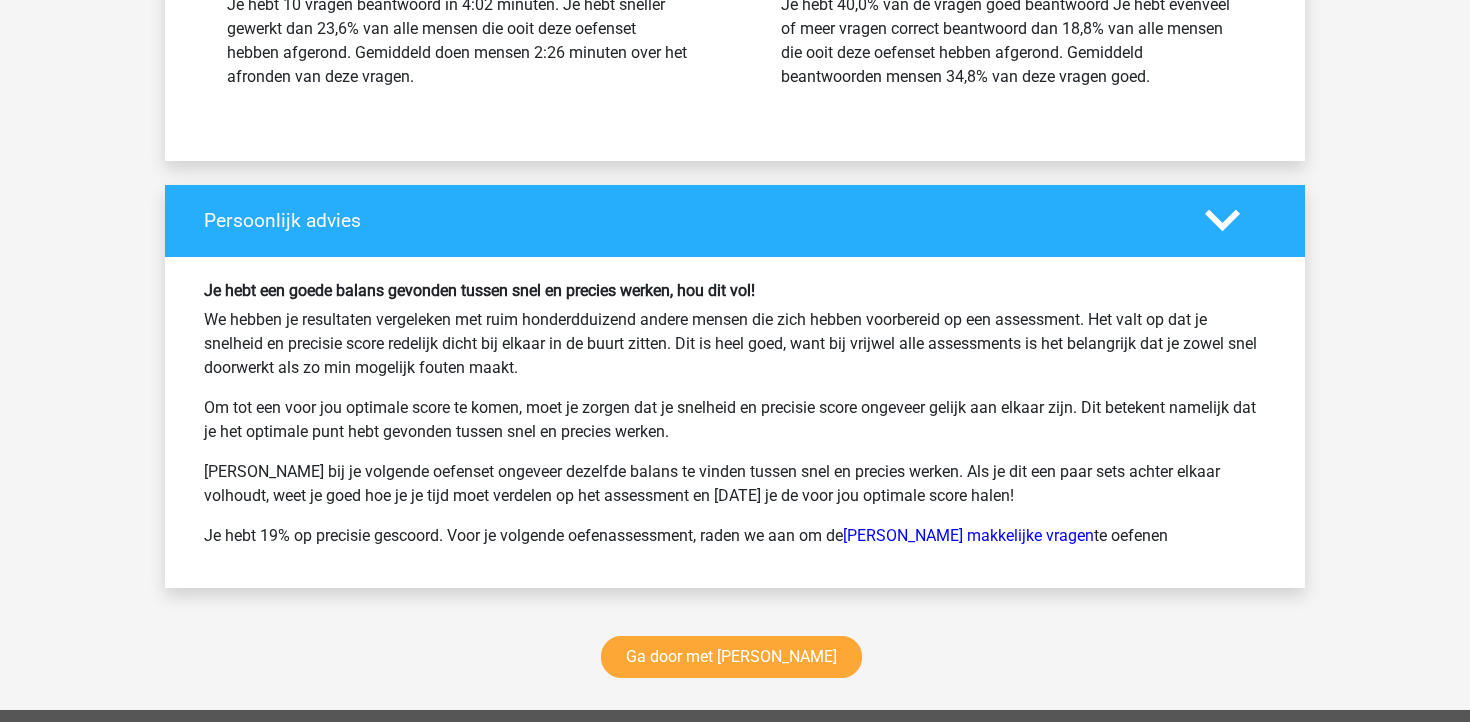 click on "Probeer bij je volgende oefenset ongeveer dezelfde balans te vinden tussen snel en precies werken. Als je dit een paar sets achter elkaar volhoudt, weet je goed hoe je je tijd moet verdelen op het assessment en zul je de voor jou optimale score halen!" at bounding box center [735, 484] 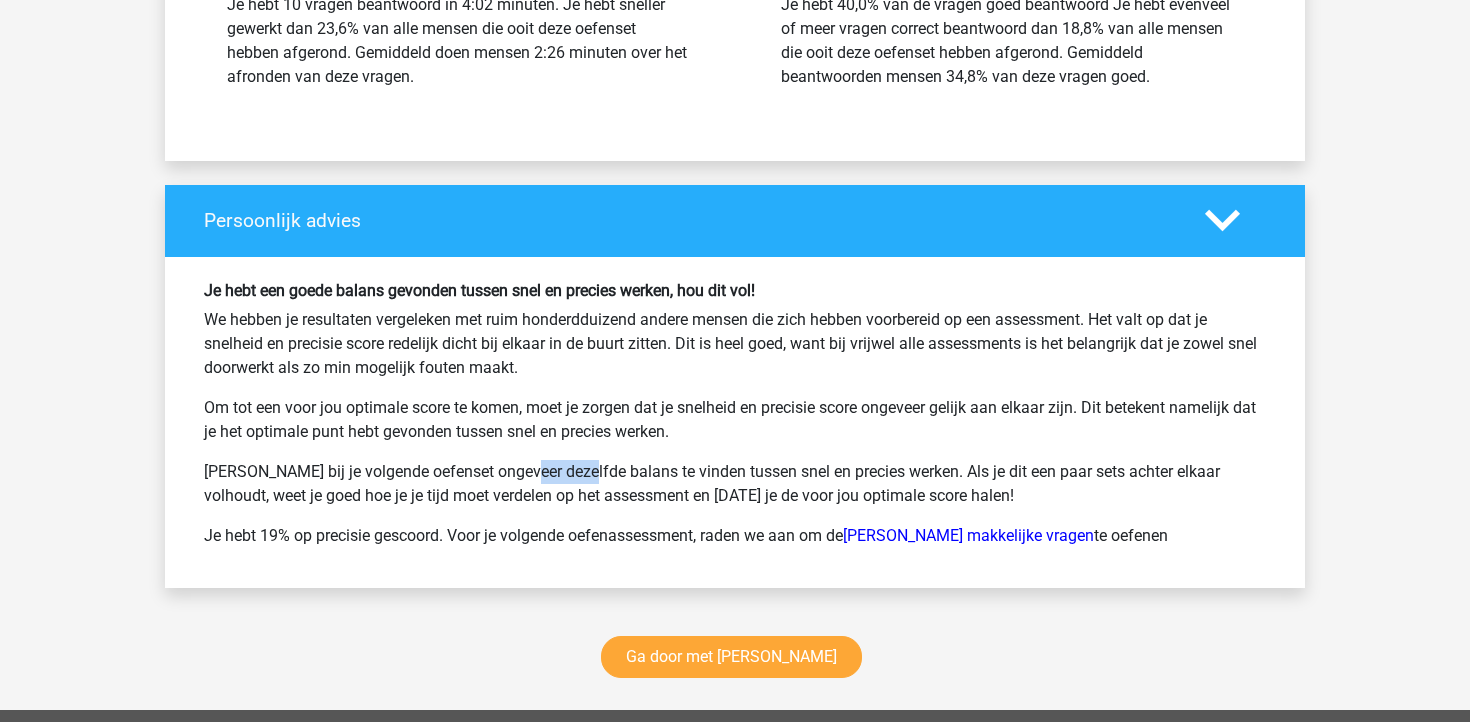 click on "Probeer bij je volgende oefenset ongeveer dezelfde balans te vinden tussen snel en precies werken. Als je dit een paar sets achter elkaar volhoudt, weet je goed hoe je je tijd moet verdelen op het assessment en zul je de voor jou optimale score halen!" at bounding box center (735, 484) 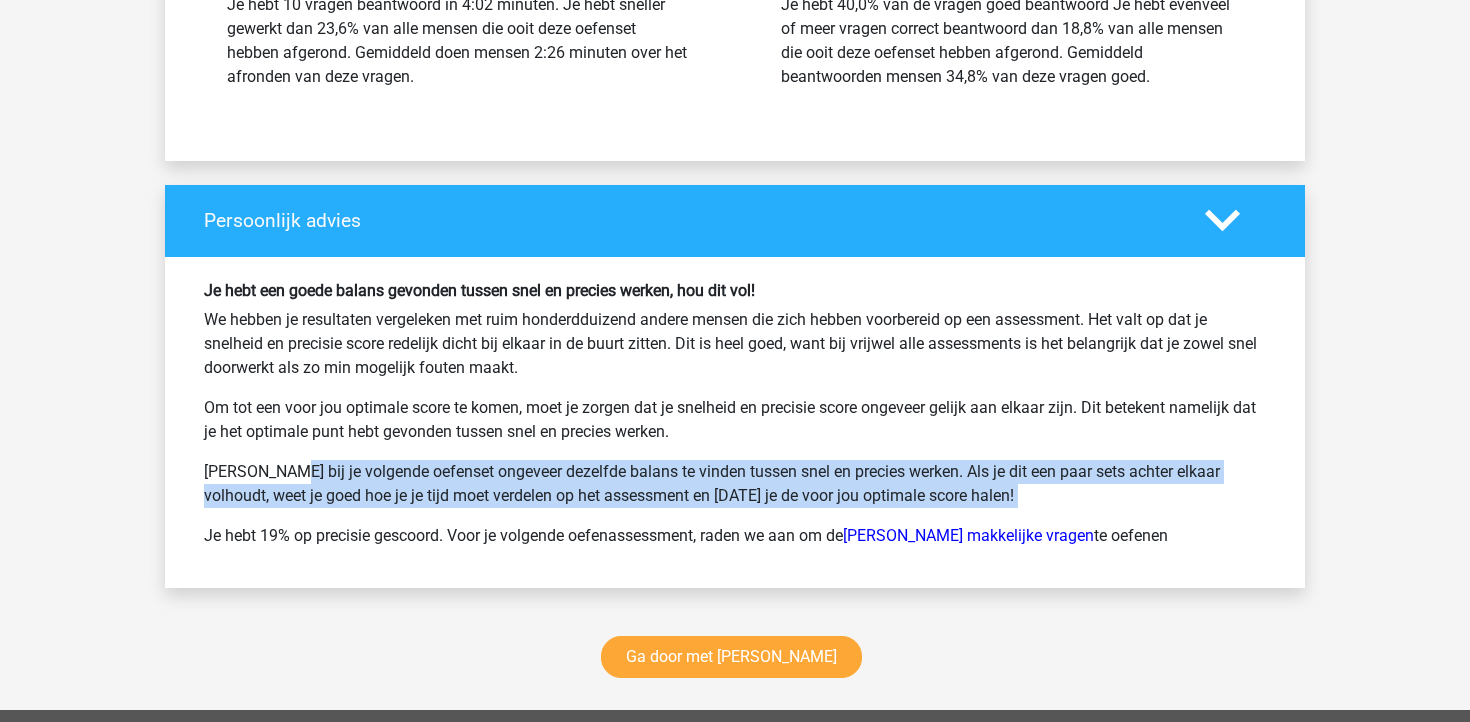 click on "Probeer bij je volgende oefenset ongeveer dezelfde balans te vinden tussen snel en precies werken. Als je dit een paar sets achter elkaar volhoudt, weet je goed hoe je je tijd moet verdelen op het assessment en zul je de voor jou optimale score halen!" at bounding box center (735, 484) 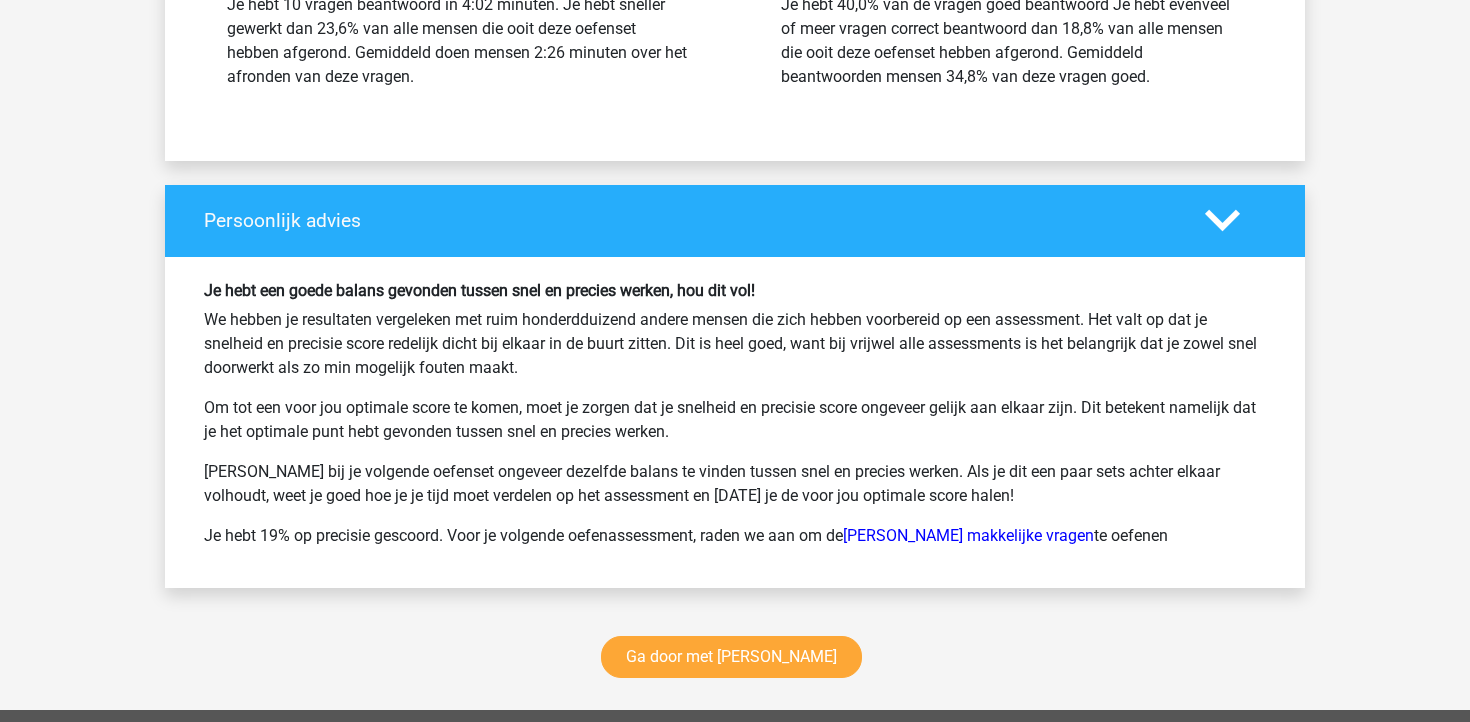 click on "Je hebt  19%
op precisie gescoord. Voor je volgende oefenassessment, raden we aan om de
Watson Glaser makkelijke vragen
te oefenen" at bounding box center (735, 536) 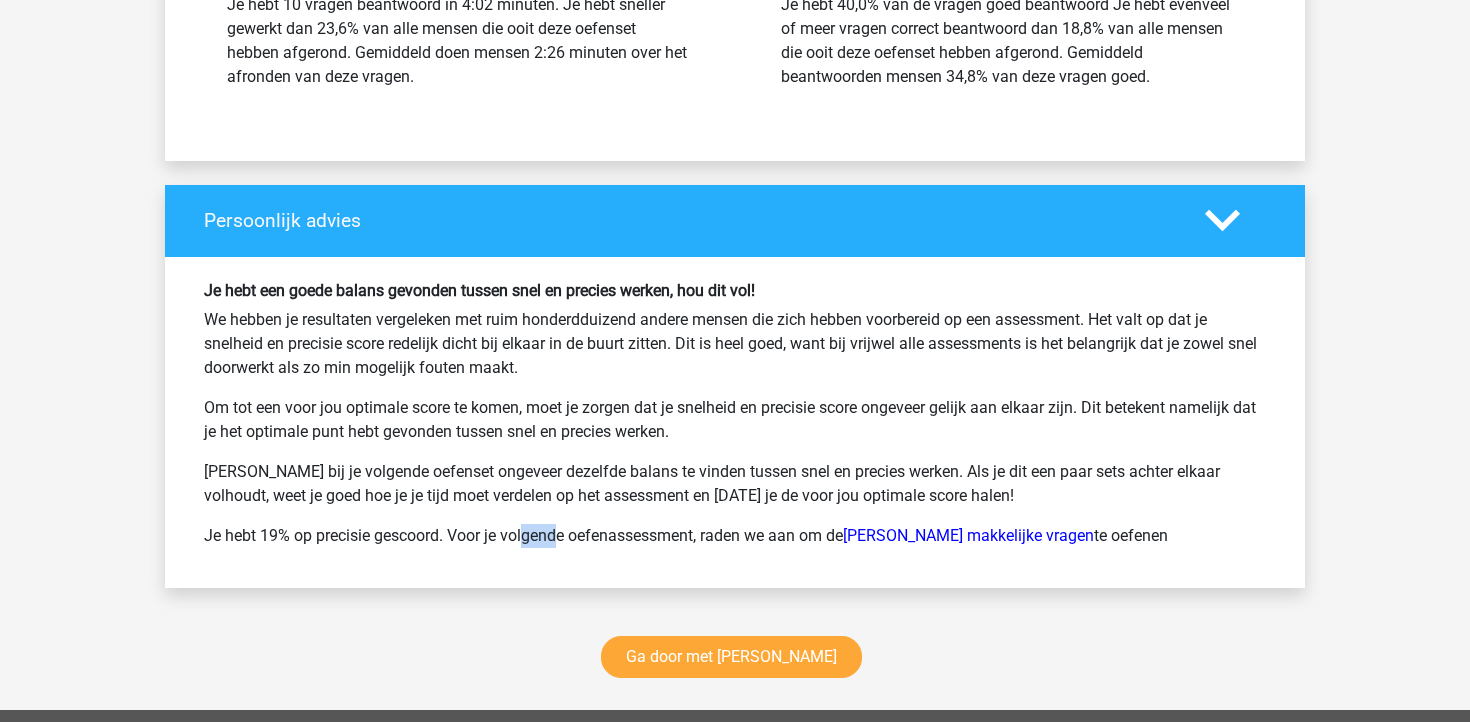 click on "Je hebt  19%
op precisie gescoord. Voor je volgende oefenassessment, raden we aan om de
Watson Glaser makkelijke vragen
te oefenen" at bounding box center (735, 536) 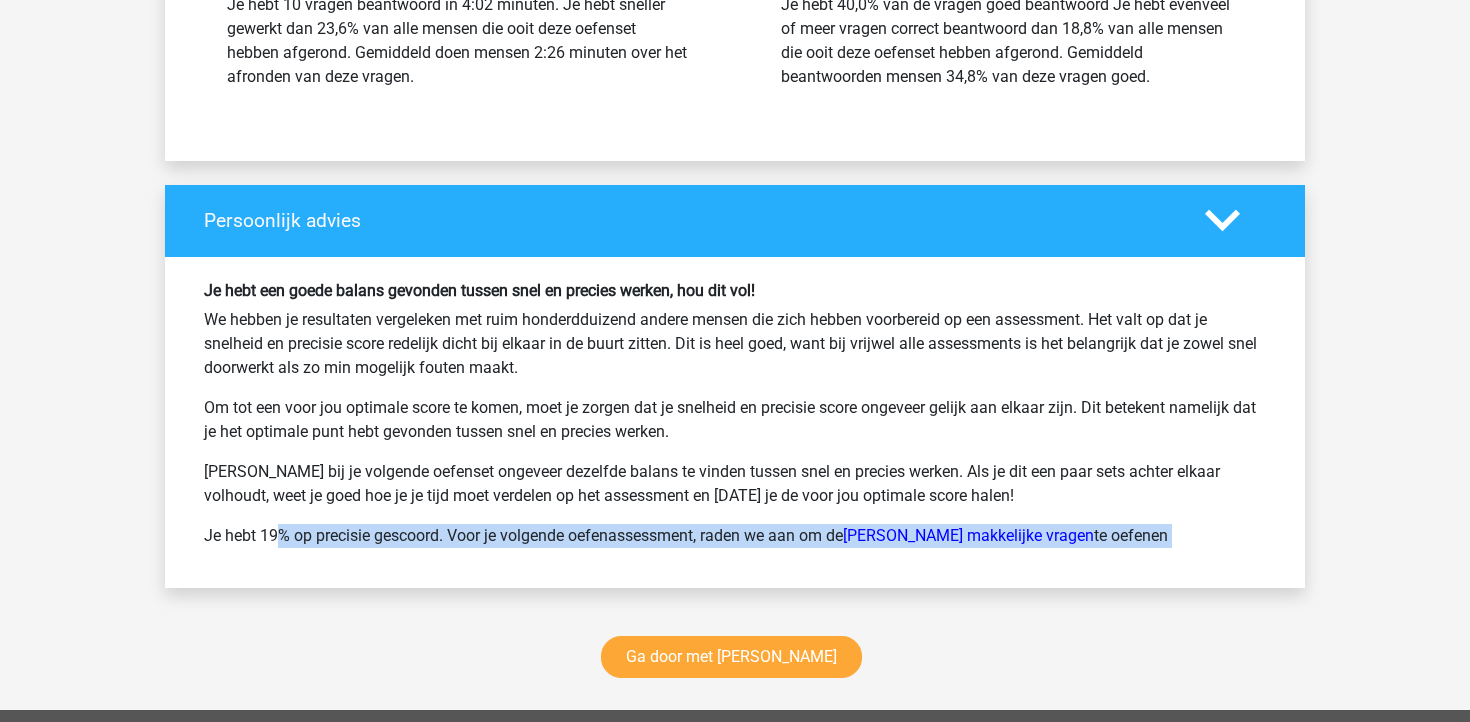 click on "Je hebt  19%
op precisie gescoord. Voor je volgende oefenassessment, raden we aan om de
Watson Glaser makkelijke vragen
te oefenen" at bounding box center [735, 536] 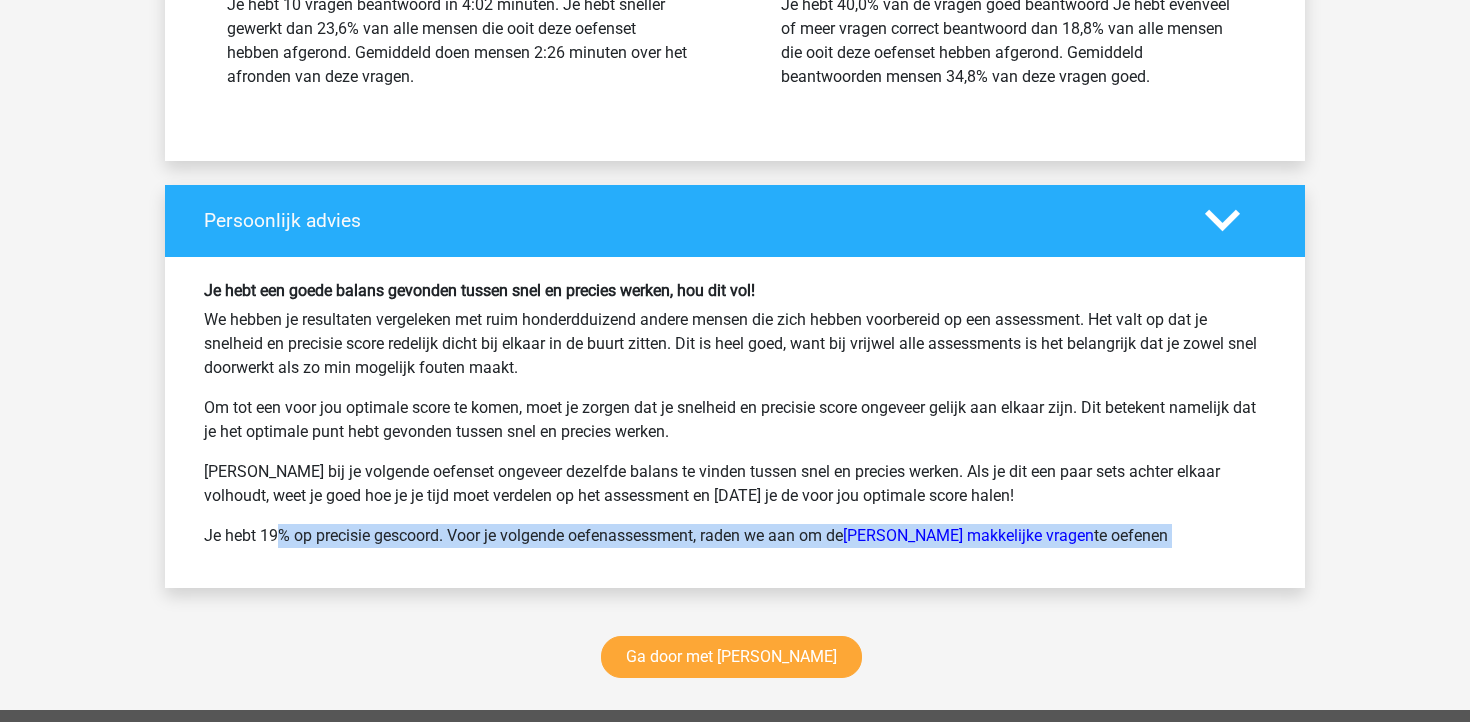 click on "janelle
janelle.dewaal@hotmail.com" at bounding box center [735, -1295] 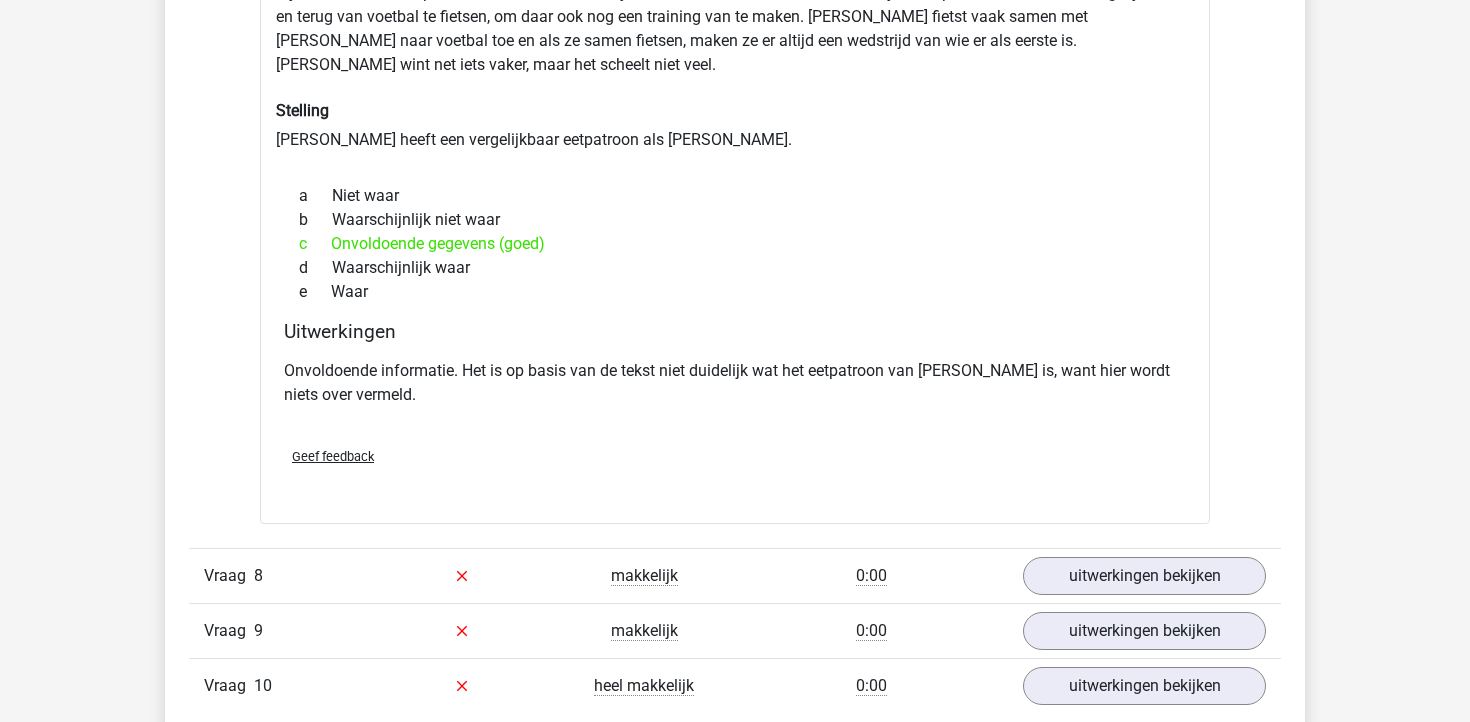 scroll, scrollTop: 2351, scrollLeft: 0, axis: vertical 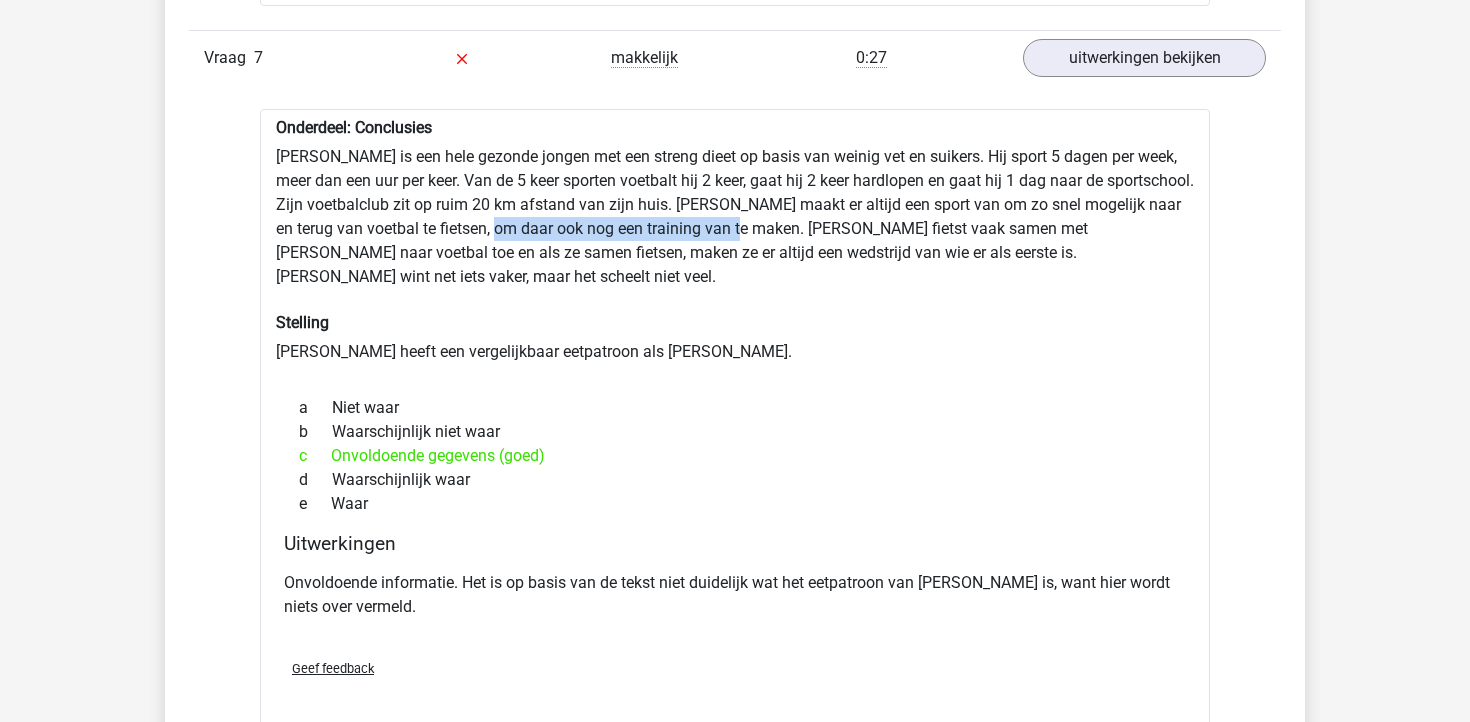 drag, startPoint x: 527, startPoint y: 227, endPoint x: 776, endPoint y: 238, distance: 249.24286 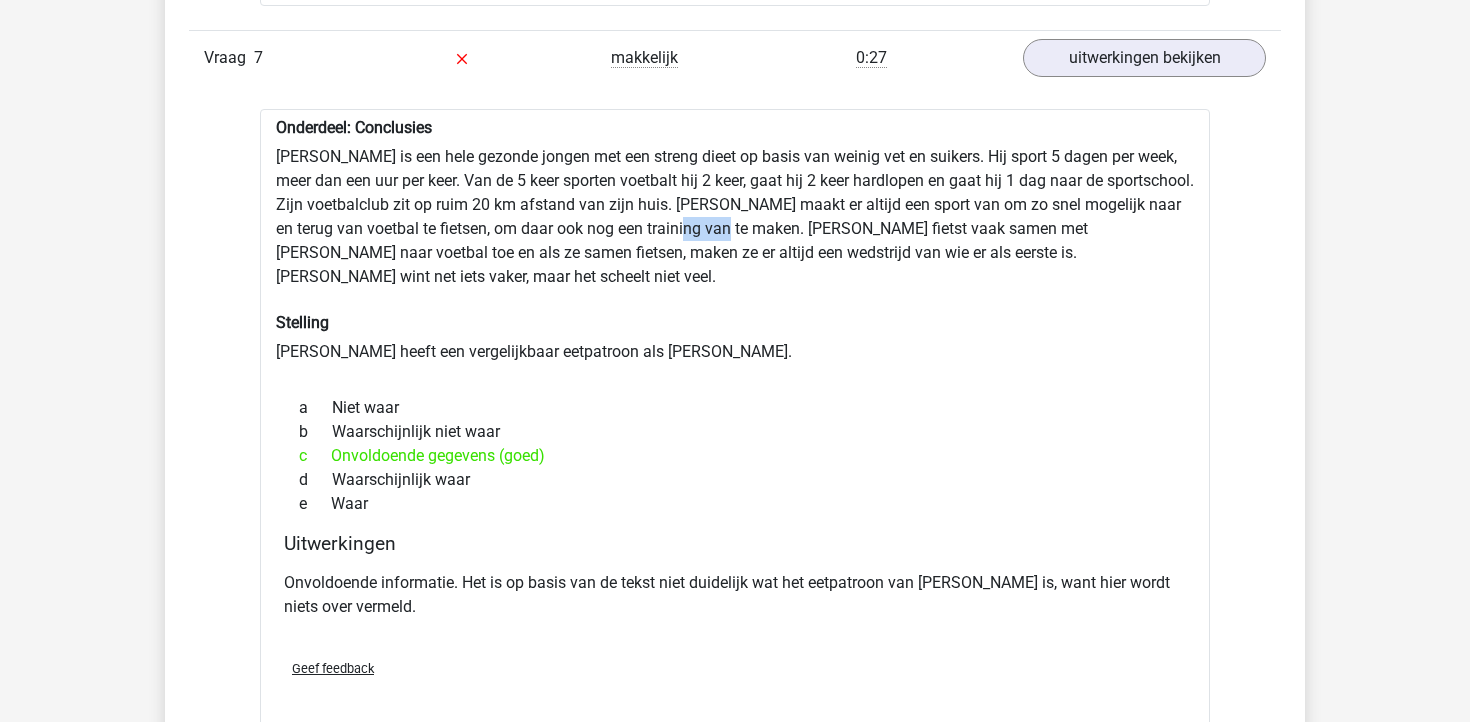 drag, startPoint x: 714, startPoint y: 222, endPoint x: 786, endPoint y: 225, distance: 72.06247 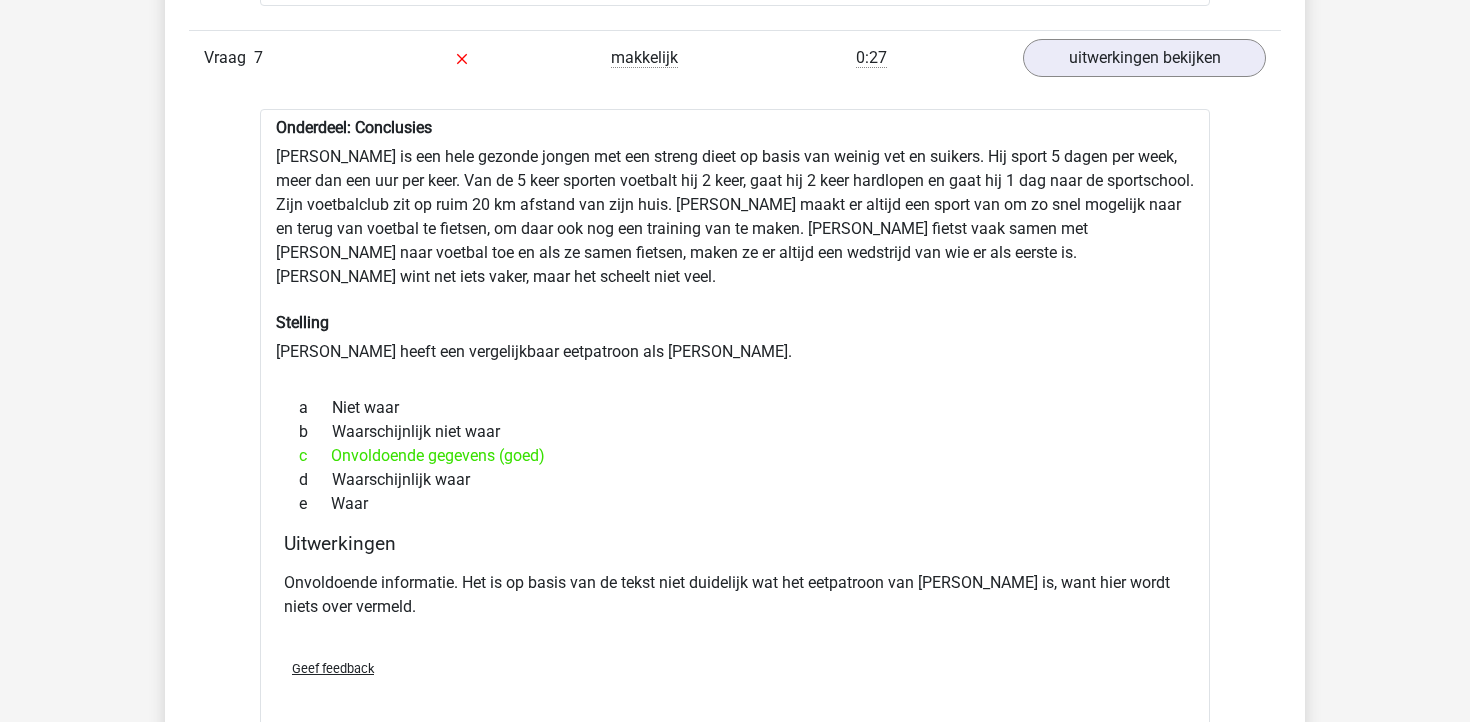 click on "Onderdeel: Conclusies Rowan is een hele gezonde jongen met een streng dieet op basis van weinig vet en suikers. Hij sport 5 dagen per week, meer dan een uur per keer. Van de 5 keer sporten voetbalt hij 2 keer, gaat hij 2 keer hardlopen en gaat hij 1 dag naar de sportschool. Zijn voetbalclub zit op ruim 20 km afstand van zijn huis. Rowan maakt er altijd een sport van om zo snel mogelijk naar en terug van voetbal te fietsen, om daar ook nog een training van te maken. Rowan fietst vaak samen met Kim naar voetbal toe en als ze samen fietsen, maken ze er altijd een wedstrijd van wie er als eerste is. Rowan wint net iets vaker, maar het scheelt niet veel. Stelling Kim heeft een vergelijkbaar eetpatroon als Rowan.
a
Niet waar
b" at bounding box center (735, 422) 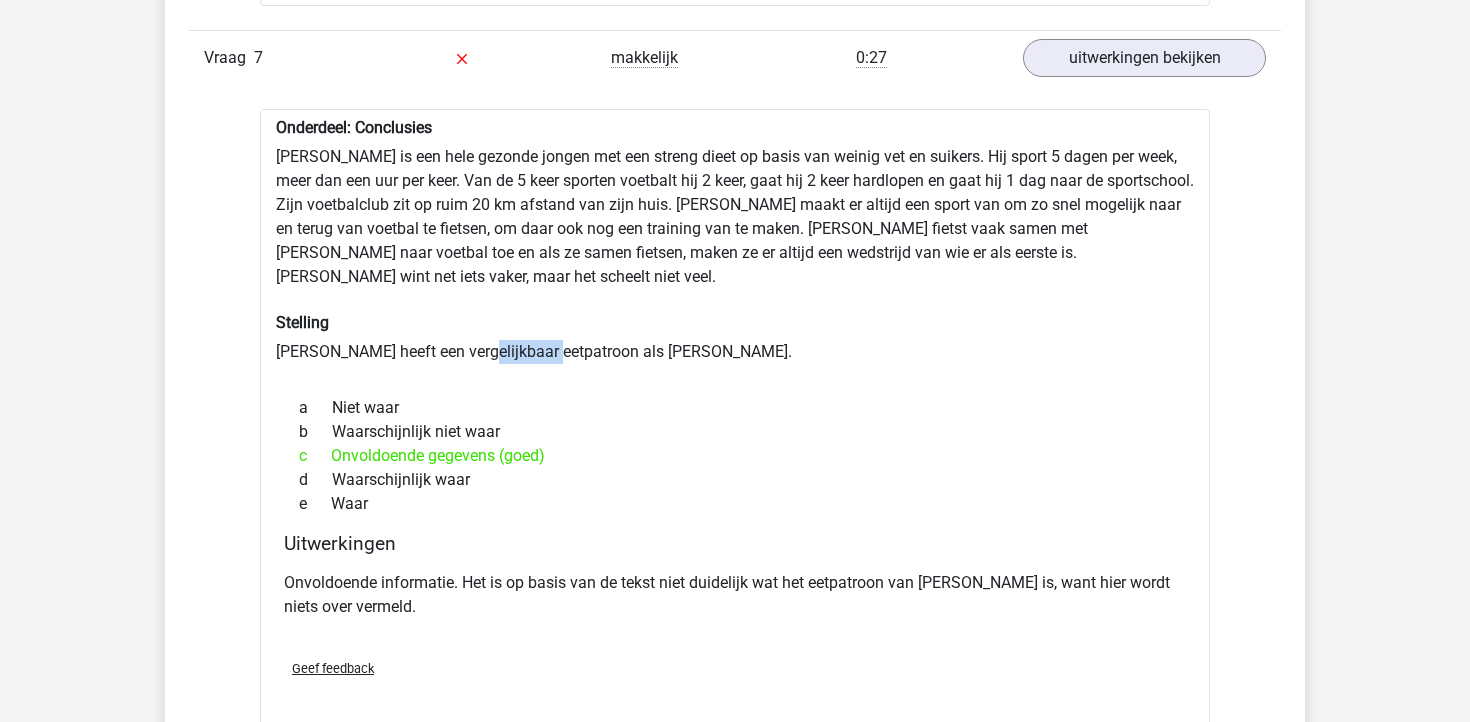 click on "Onderdeel: Conclusies Rowan is een hele gezonde jongen met een streng dieet op basis van weinig vet en suikers. Hij sport 5 dagen per week, meer dan een uur per keer. Van de 5 keer sporten voetbalt hij 2 keer, gaat hij 2 keer hardlopen en gaat hij 1 dag naar de sportschool. Zijn voetbalclub zit op ruim 20 km afstand van zijn huis. Rowan maakt er altijd een sport van om zo snel mogelijk naar en terug van voetbal te fietsen, om daar ook nog een training van te maken. Rowan fietst vaak samen met Kim naar voetbal toe en als ze samen fietsen, maken ze er altijd een wedstrijd van wie er als eerste is. Rowan wint net iets vaker, maar het scheelt niet veel. Stelling Kim heeft een vergelijkbaar eetpatroon als Rowan.
a
Niet waar
b" at bounding box center [735, 422] 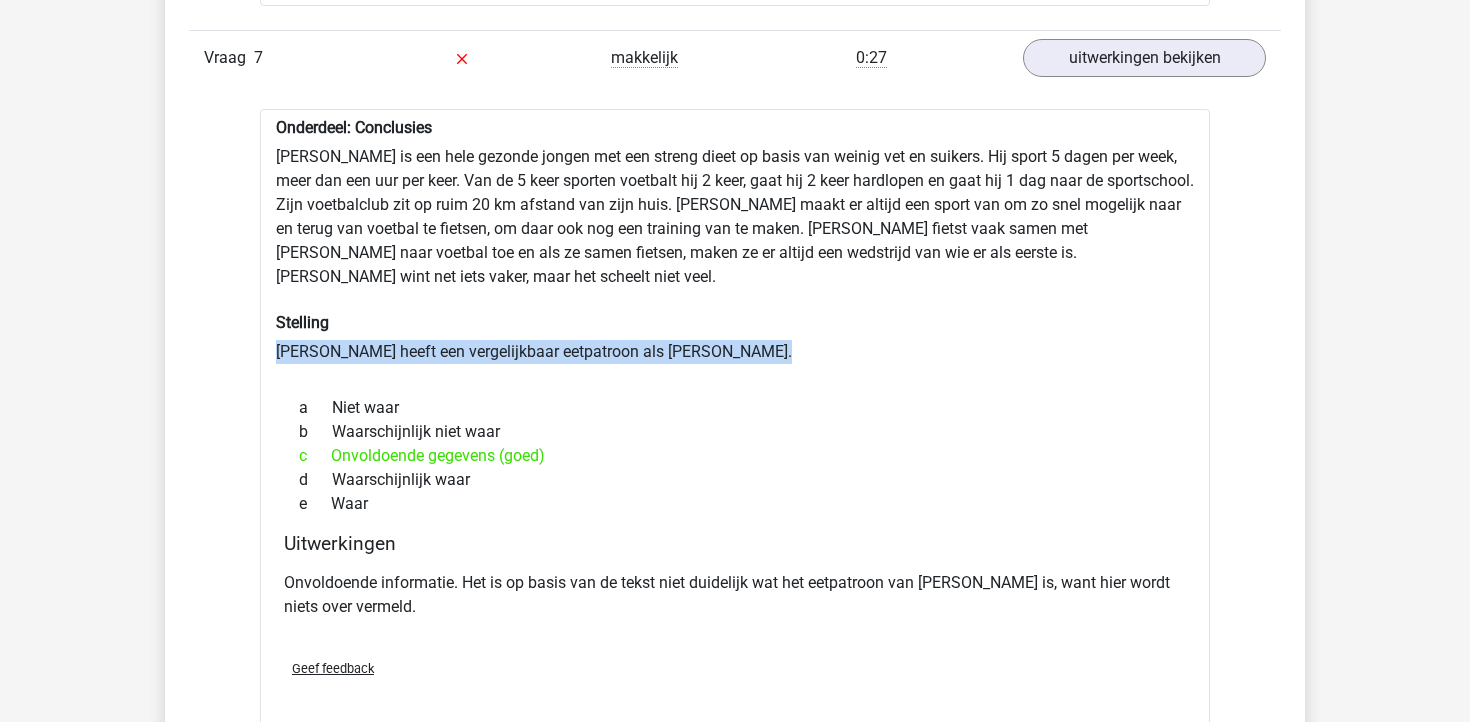 click on "Onderdeel: Conclusies Rowan is een hele gezonde jongen met een streng dieet op basis van weinig vet en suikers. Hij sport 5 dagen per week, meer dan een uur per keer. Van de 5 keer sporten voetbalt hij 2 keer, gaat hij 2 keer hardlopen en gaat hij 1 dag naar de sportschool. Zijn voetbalclub zit op ruim 20 km afstand van zijn huis. Rowan maakt er altijd een sport van om zo snel mogelijk naar en terug van voetbal te fietsen, om daar ook nog een training van te maken. Rowan fietst vaak samen met Kim naar voetbal toe en als ze samen fietsen, maken ze er altijd een wedstrijd van wie er als eerste is. Rowan wint net iets vaker, maar het scheelt niet veel. Stelling Kim heeft een vergelijkbaar eetpatroon als Rowan.
a
Niet waar
b" at bounding box center (735, 422) 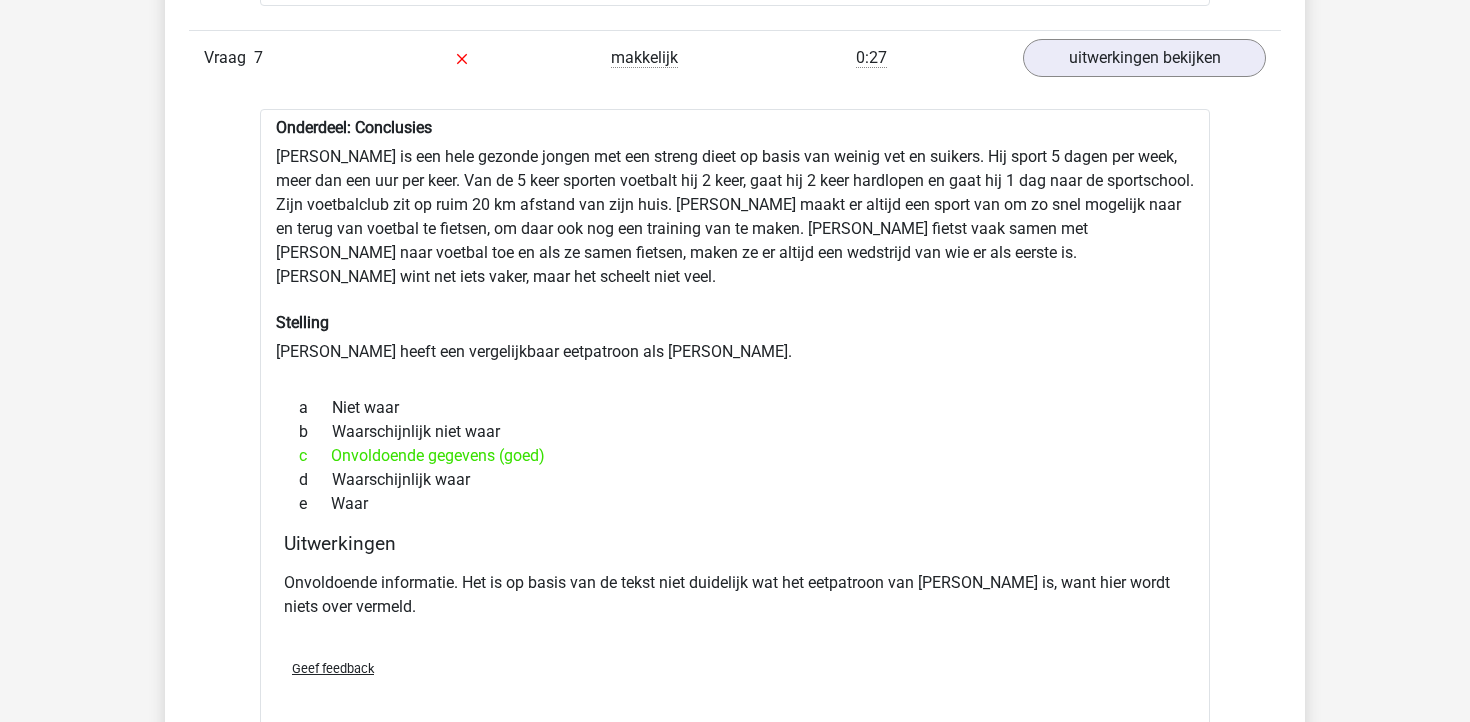 click on "c
Onvoldoende gegevens
(goed)" at bounding box center [735, 456] 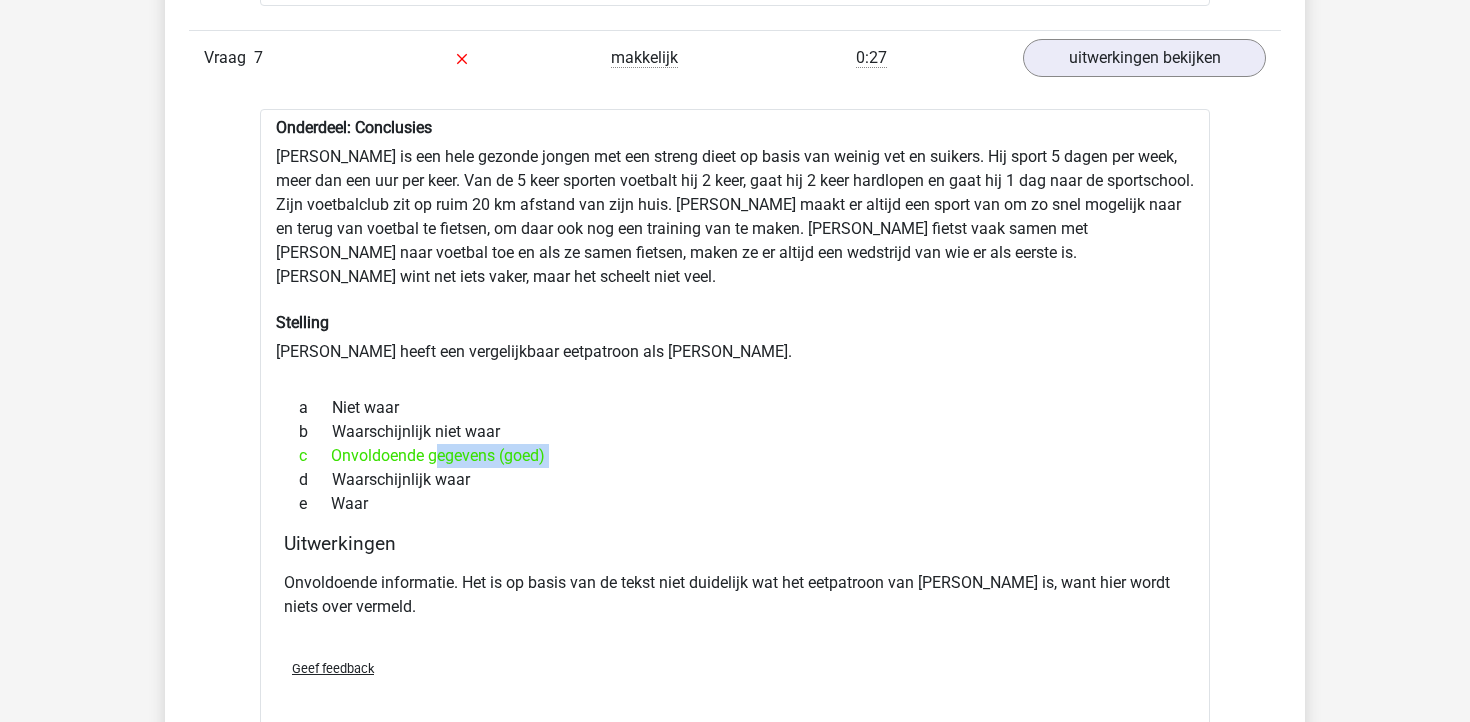 click on "c
Onvoldoende gegevens
(goed)" at bounding box center (735, 456) 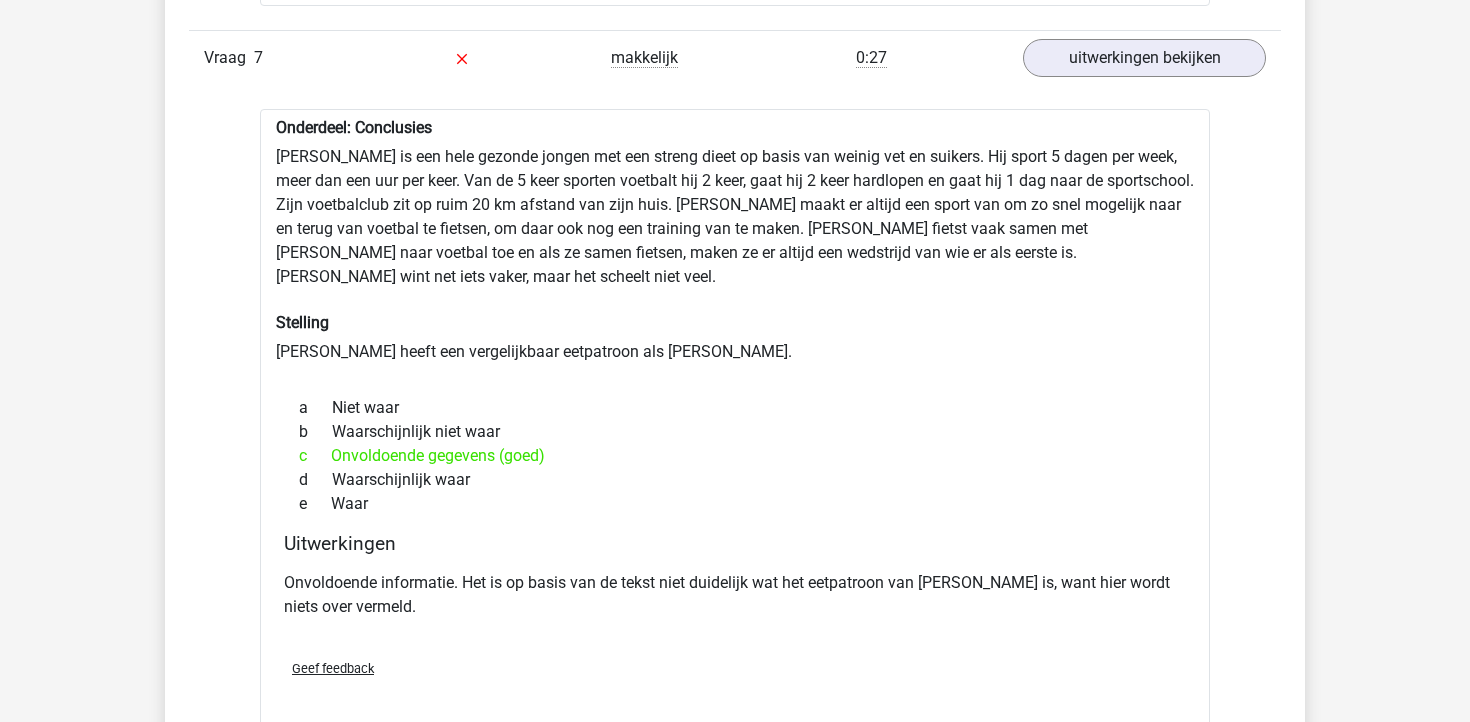 click on "Uitwerkingen
Onvoldoende informatie. Het is op basis van de tekst niet duidelijk wat het eetpatroon van Kim is, want hier wordt niets over vermeld." at bounding box center [735, 587] 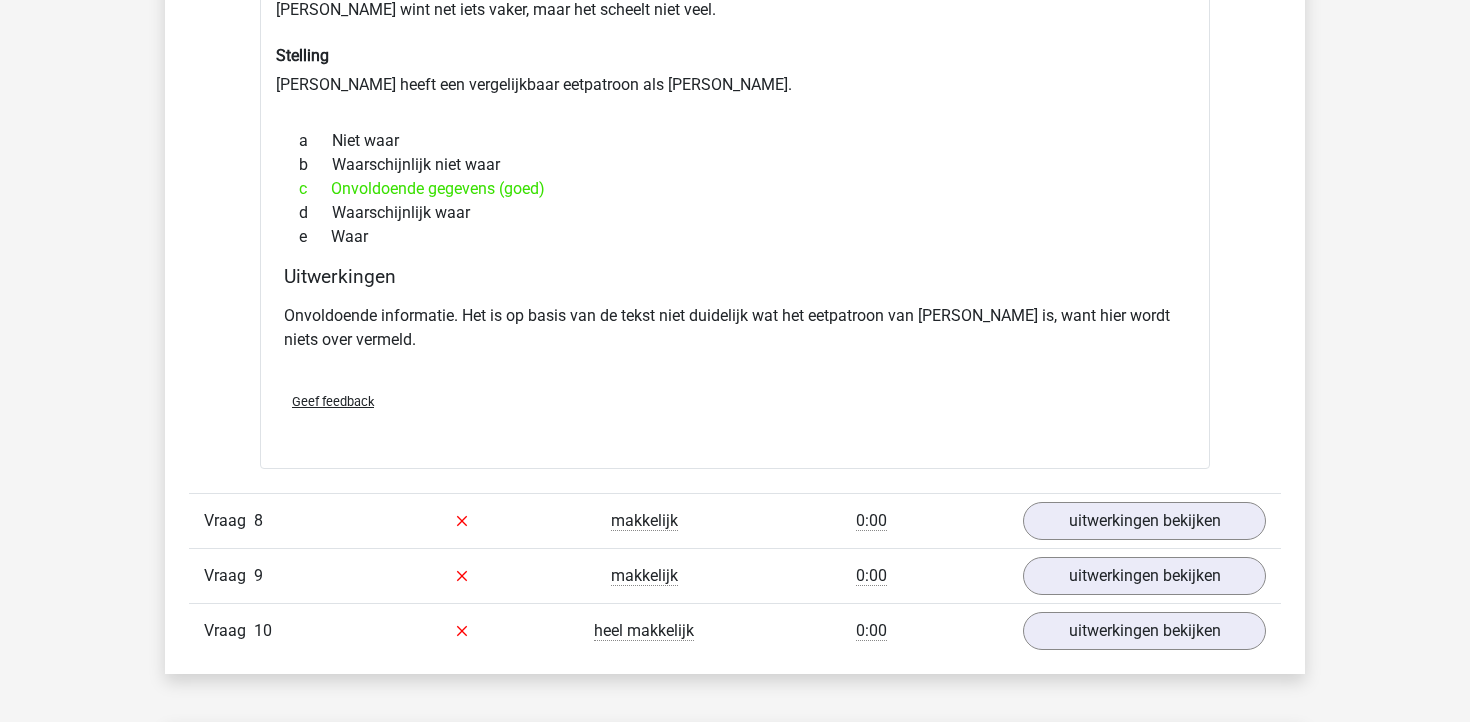 scroll, scrollTop: 2621, scrollLeft: 0, axis: vertical 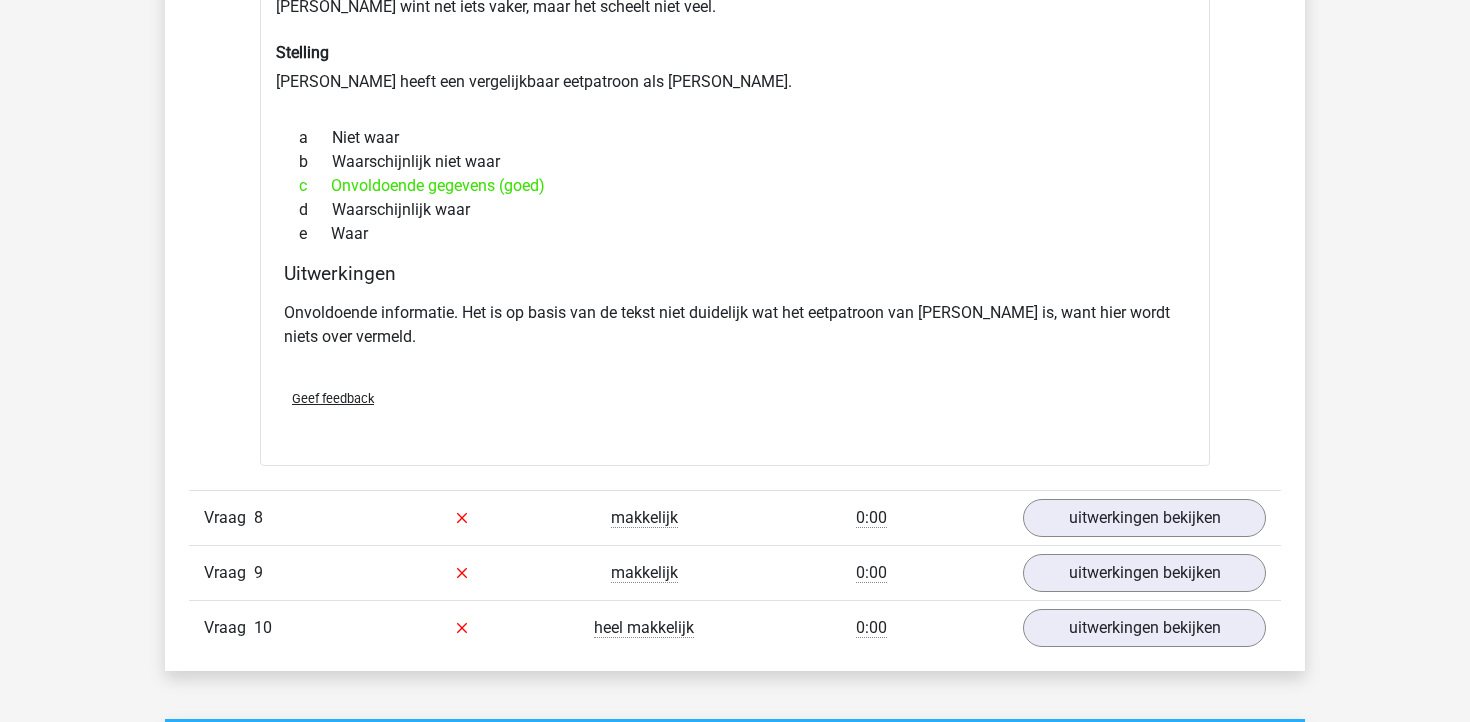 click on "0:00" at bounding box center (871, 518) 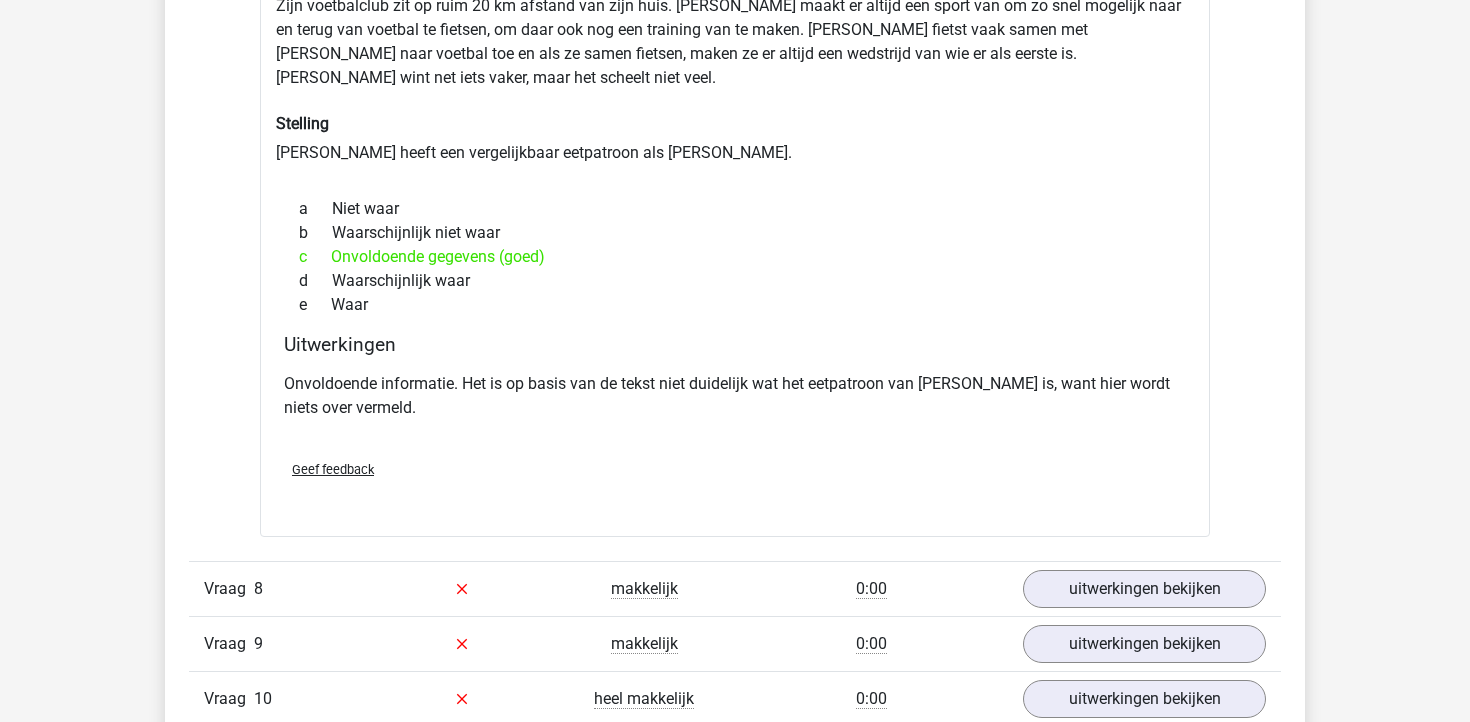 scroll, scrollTop: 2696, scrollLeft: 0, axis: vertical 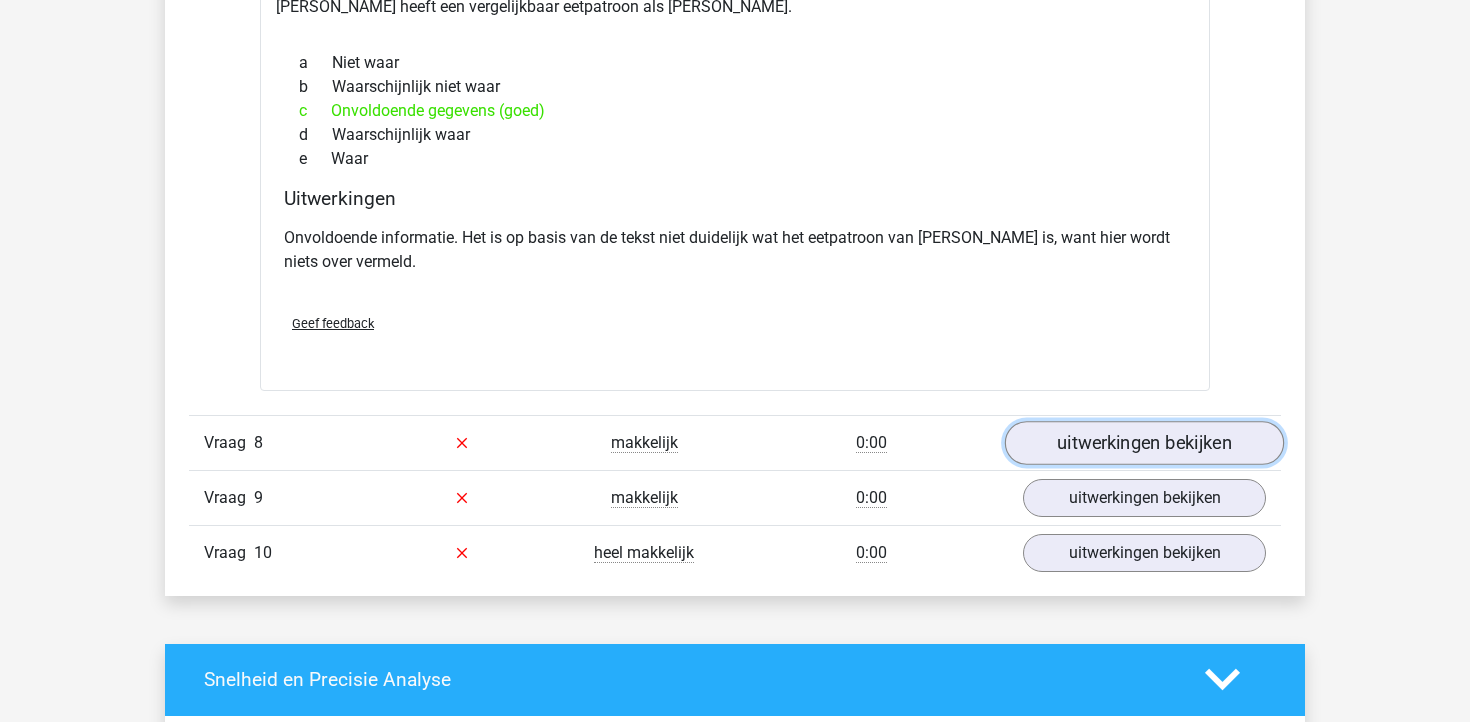 click on "uitwerkingen bekijken" at bounding box center (1144, 443) 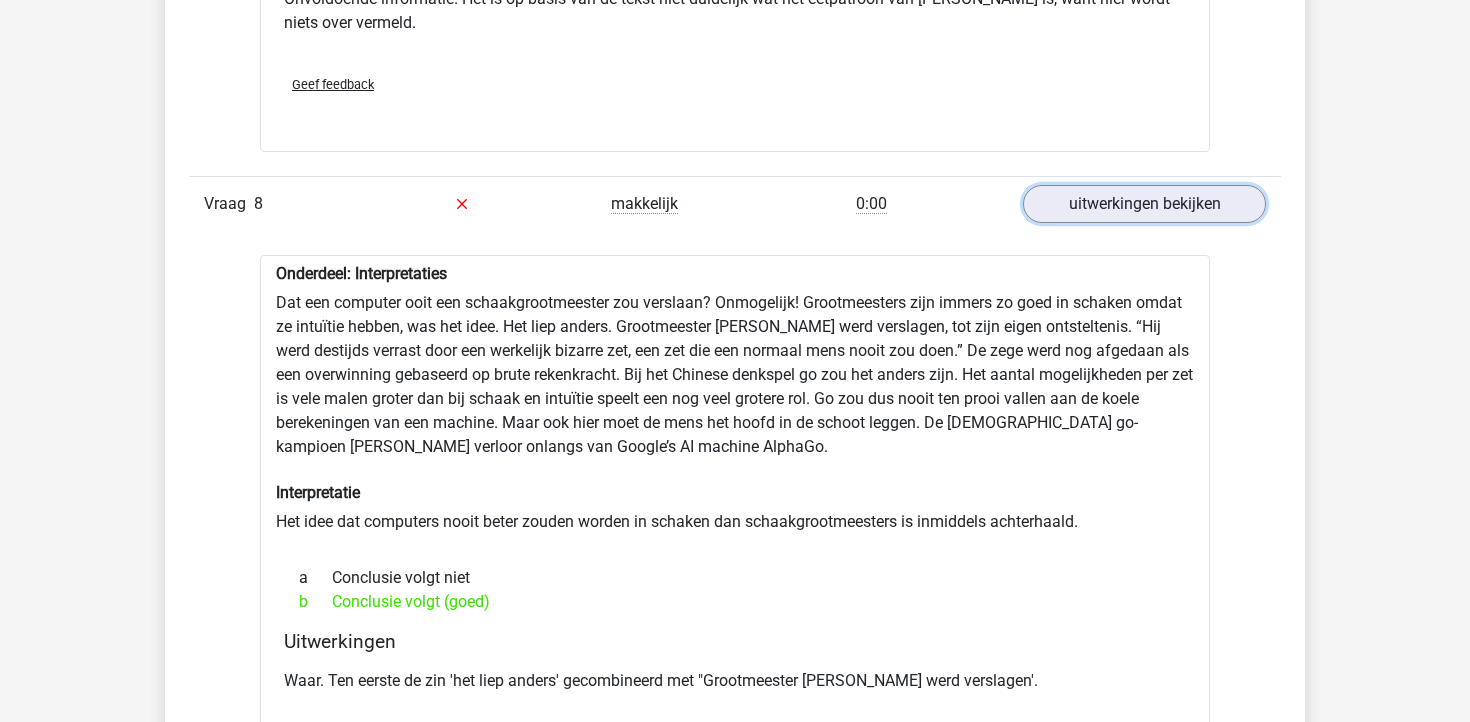 scroll, scrollTop: 2941, scrollLeft: 0, axis: vertical 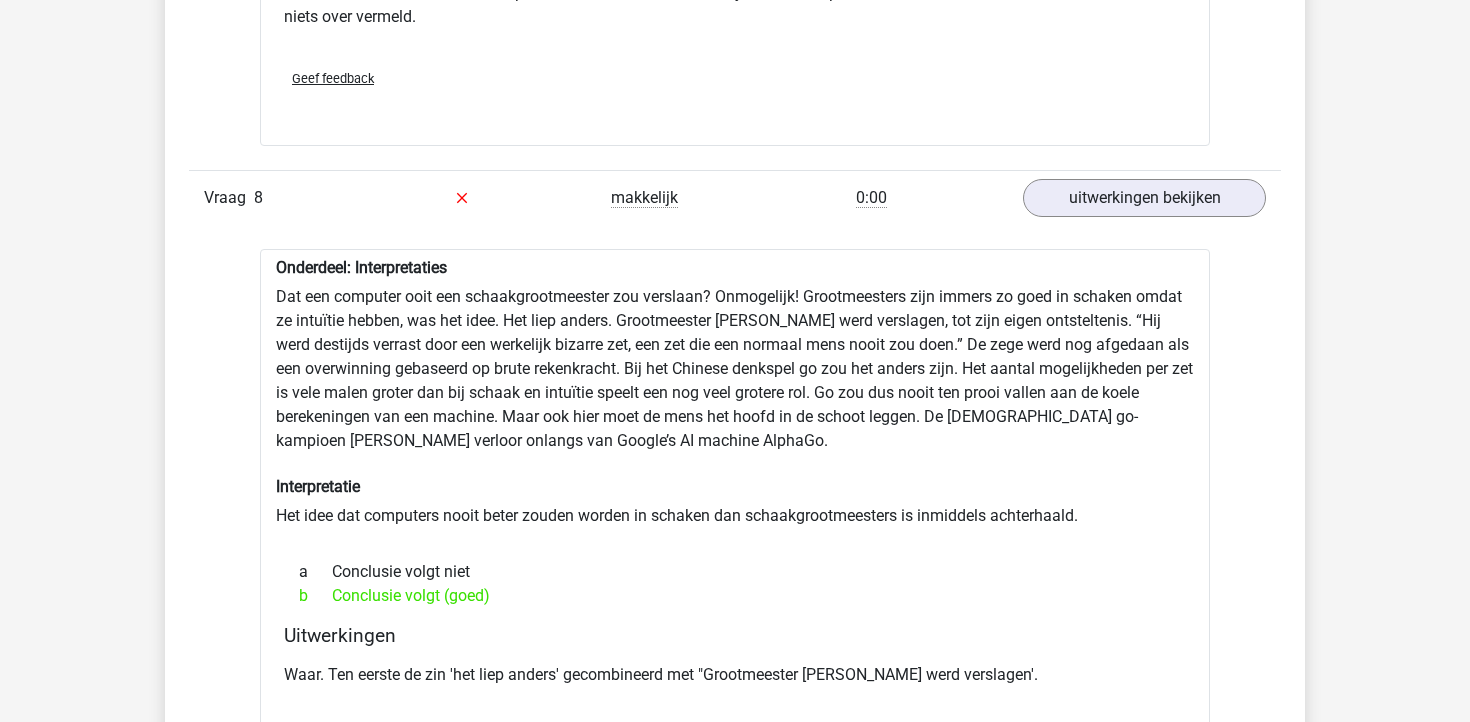 drag, startPoint x: 339, startPoint y: 322, endPoint x: 572, endPoint y: 334, distance: 233.3088 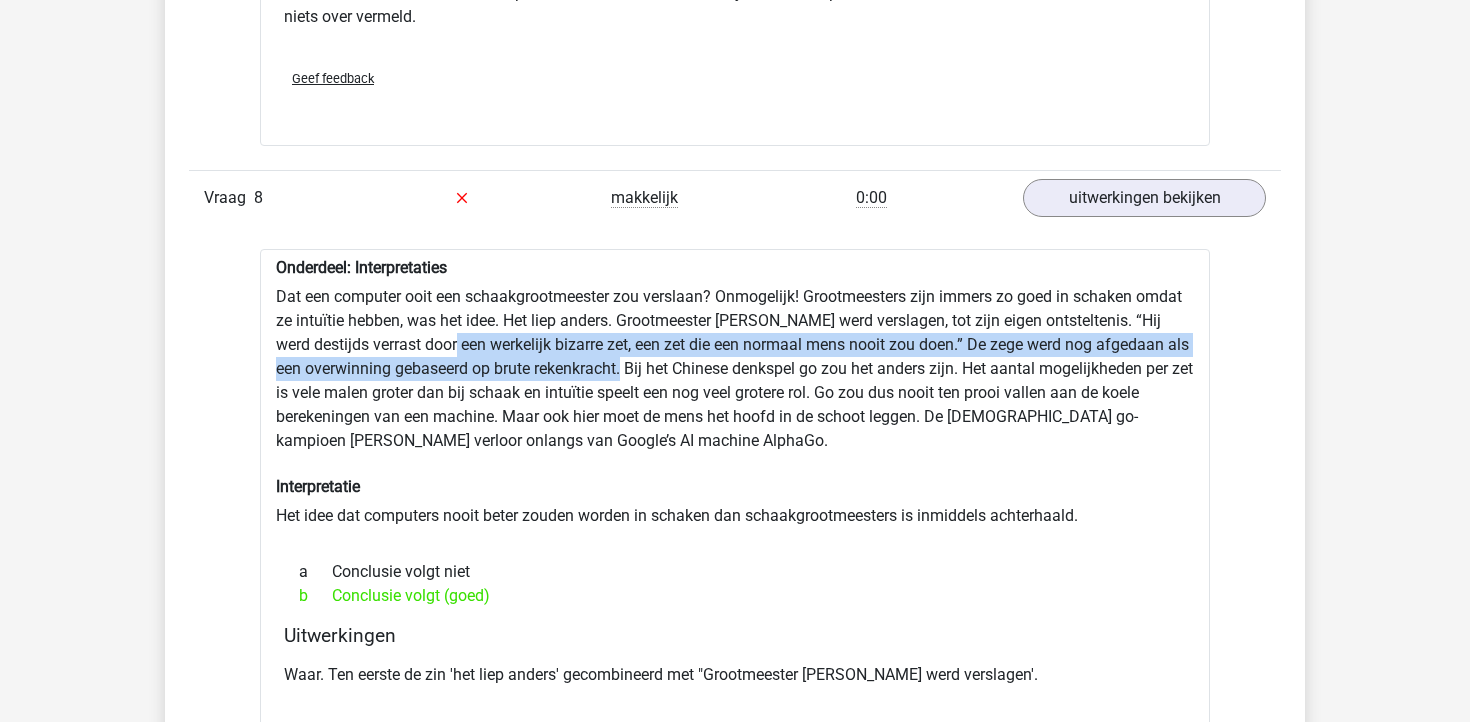 drag, startPoint x: 459, startPoint y: 318, endPoint x: 617, endPoint y: 329, distance: 158.38245 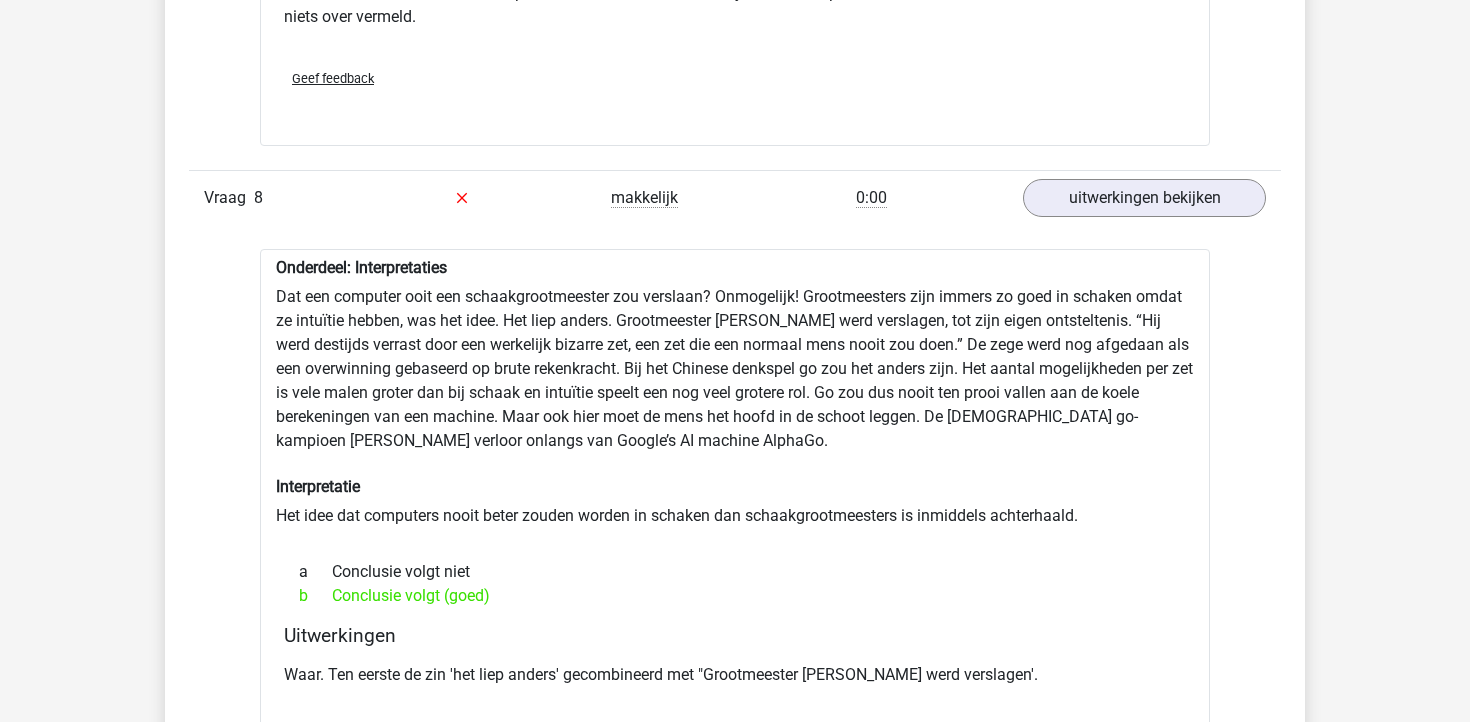 click on "Onderdeel: Interpretaties Dat een computer ooit een schaakgrootmeester zou verslaan? Onmogelijk! Grootmeesters zijn immers zo goed in schaken omdat ze intuïtie hebben, was het idee. Het liep anders. Grootmeester kasparov werd verslagen, tot zijn eigen ontsteltenis. “Hij werd destijds verrast door een werkelijk bizarre zet, een zet die een normaal mens nooit zou doen.” De zege werd nog afgedaan als een overwinning gebaseerd op brute rekenkracht. Bij het Chinese denkspel go zou het anders zijn. Het aantal mogelijkheden per zet is vele malen groter dan bij schaak en intuïtie speelt een nog veel grotere rol. Go zou dus nooit ten prooi vallen aan de koele berekeningen van een machine. Maar ook hier moet de mens het hoofd in de schoot leggen. De Chinese go-kampioen Ke Jie verloor onlangs van Google’s AI machine AlphaGo. Interpretatie Het idee dat computers nooit beter zouden worden in schaken dan schaakgrootmeesters is inmiddels achterhaald.
a b" at bounding box center [735, 526] 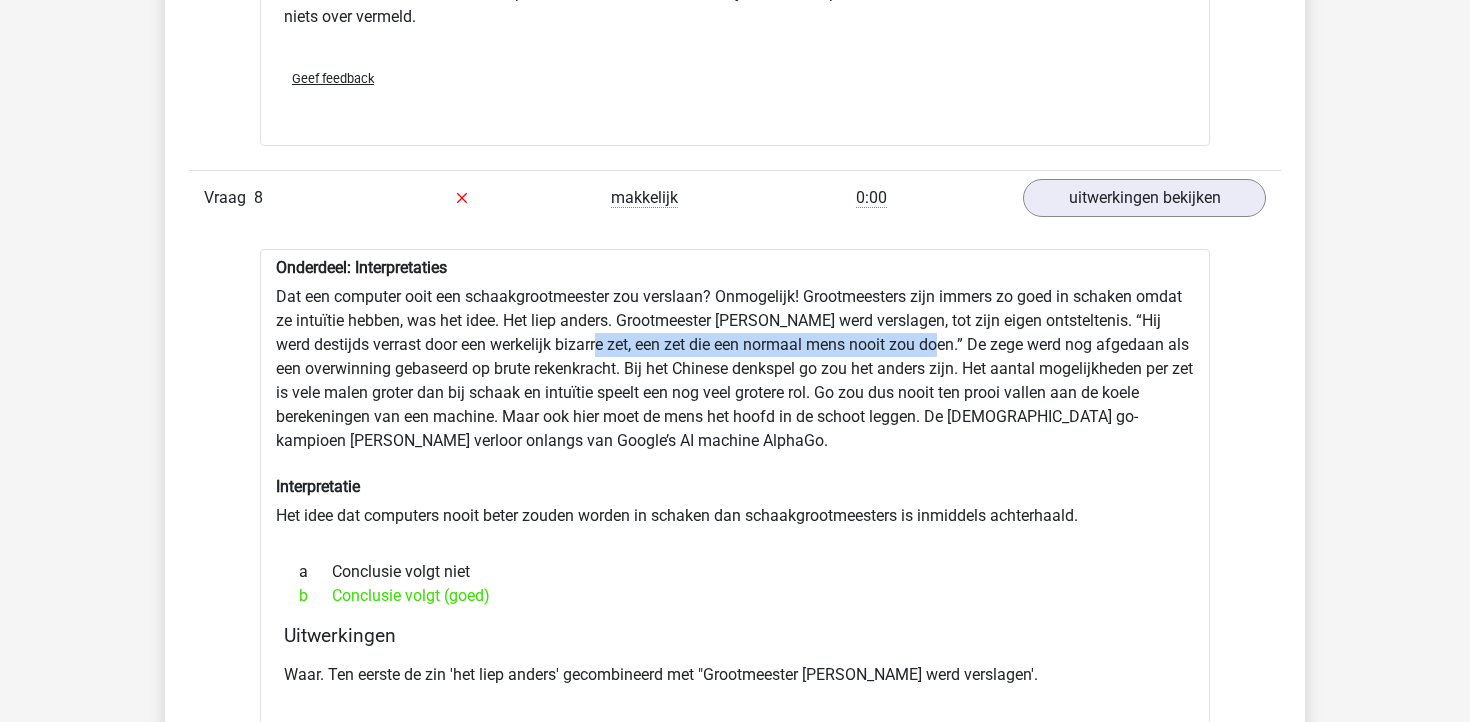 drag, startPoint x: 593, startPoint y: 313, endPoint x: 936, endPoint y: 321, distance: 343.0933 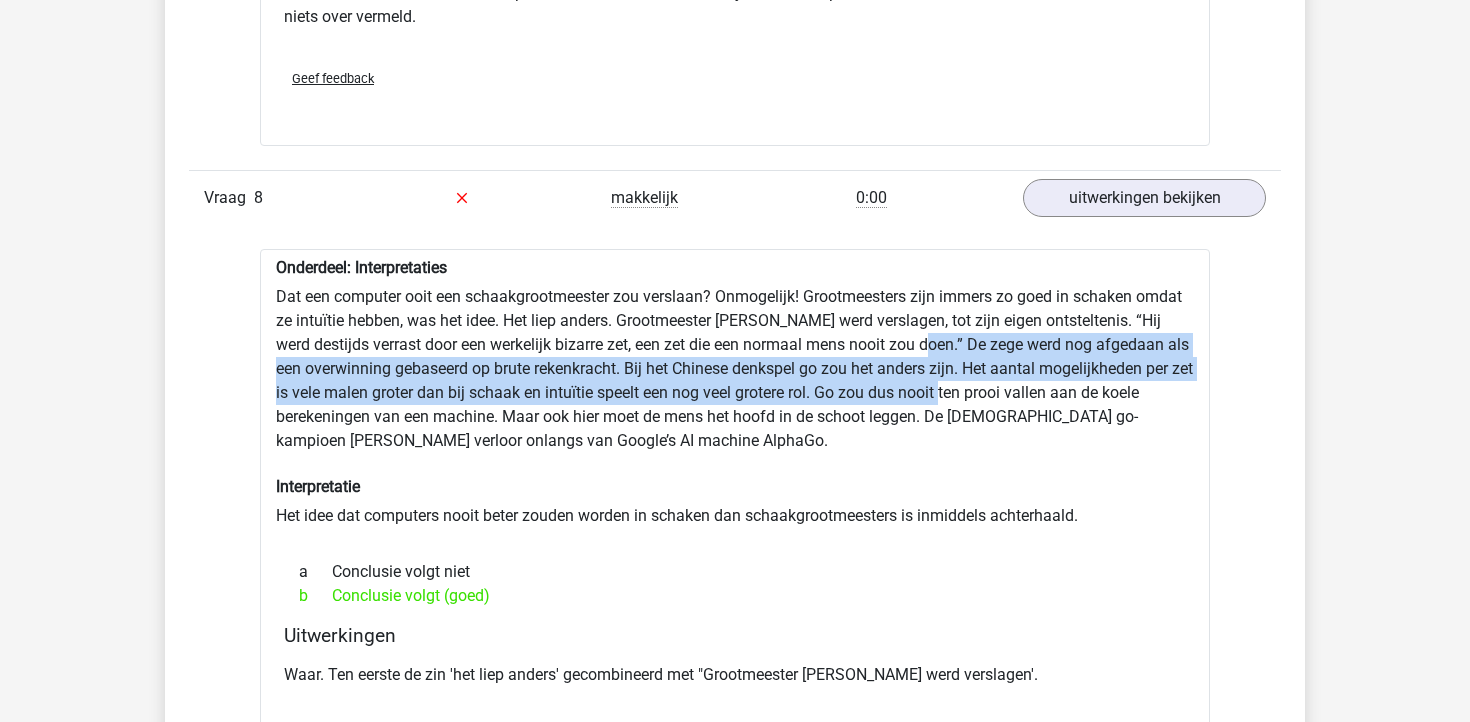 drag, startPoint x: 934, startPoint y: 321, endPoint x: 961, endPoint y: 357, distance: 45 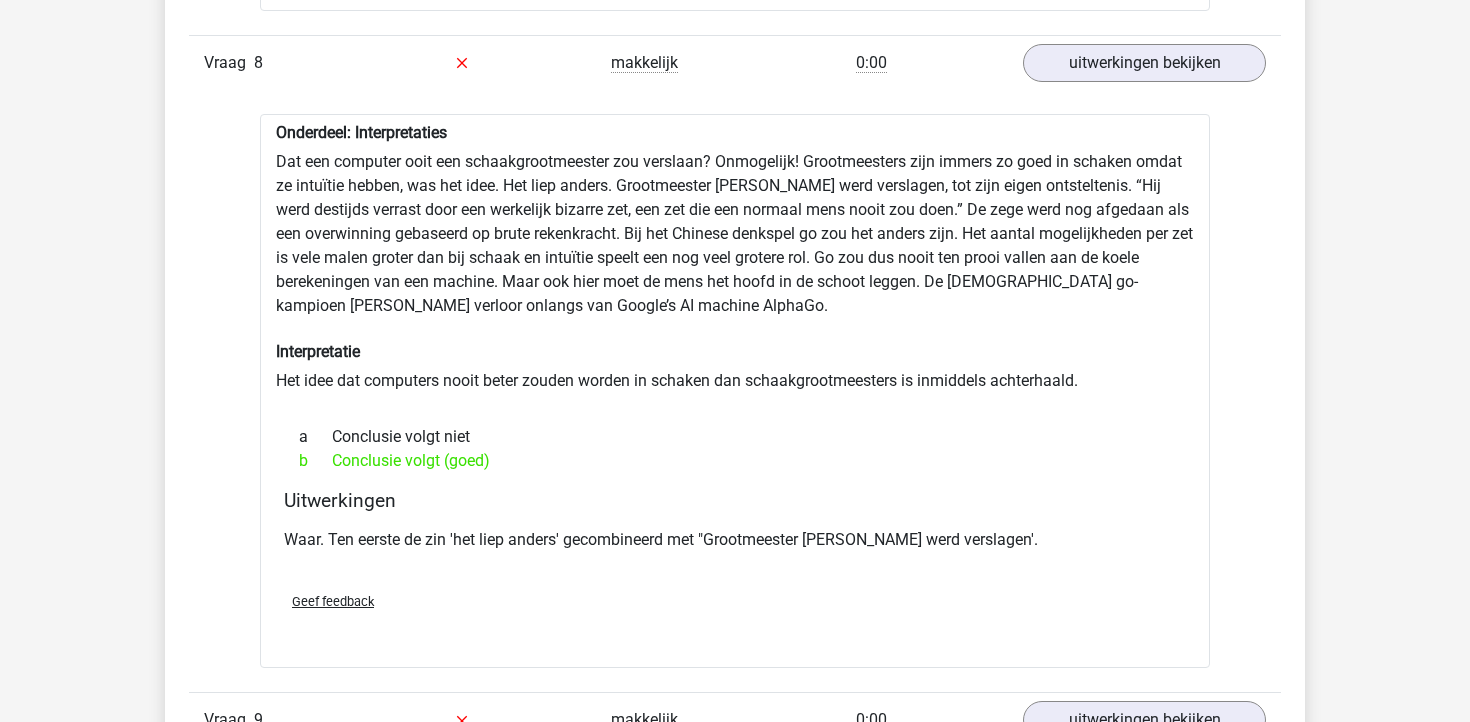 scroll, scrollTop: 3088, scrollLeft: 0, axis: vertical 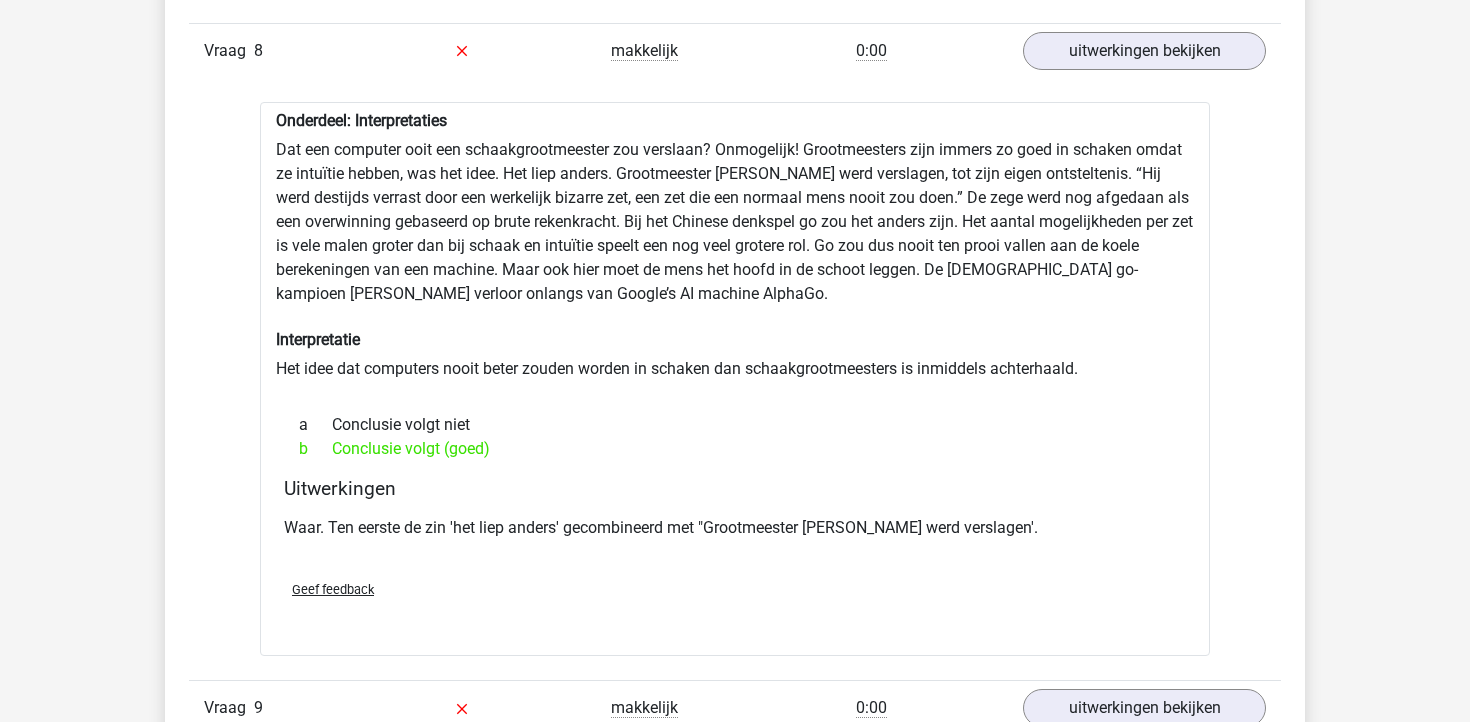 click on "Onderdeel: Interpretaties Dat een computer ooit een schaakgrootmeester zou verslaan? Onmogelijk! Grootmeesters zijn immers zo goed in schaken omdat ze intuïtie hebben, was het idee. Het liep anders. Grootmeester kasparov werd verslagen, tot zijn eigen ontsteltenis. “Hij werd destijds verrast door een werkelijk bizarre zet, een zet die een normaal mens nooit zou doen.” De zege werd nog afgedaan als een overwinning gebaseerd op brute rekenkracht. Bij het Chinese denkspel go zou het anders zijn. Het aantal mogelijkheden per zet is vele malen groter dan bij schaak en intuïtie speelt een nog veel grotere rol. Go zou dus nooit ten prooi vallen aan de koele berekeningen van een machine. Maar ook hier moet de mens het hoofd in de schoot leggen. De Chinese go-kampioen Ke Jie verloor onlangs van Google’s AI machine AlphaGo. Interpretatie Het idee dat computers nooit beter zouden worden in schaken dan schaakgrootmeesters is inmiddels achterhaald.
a b" at bounding box center [735, 379] 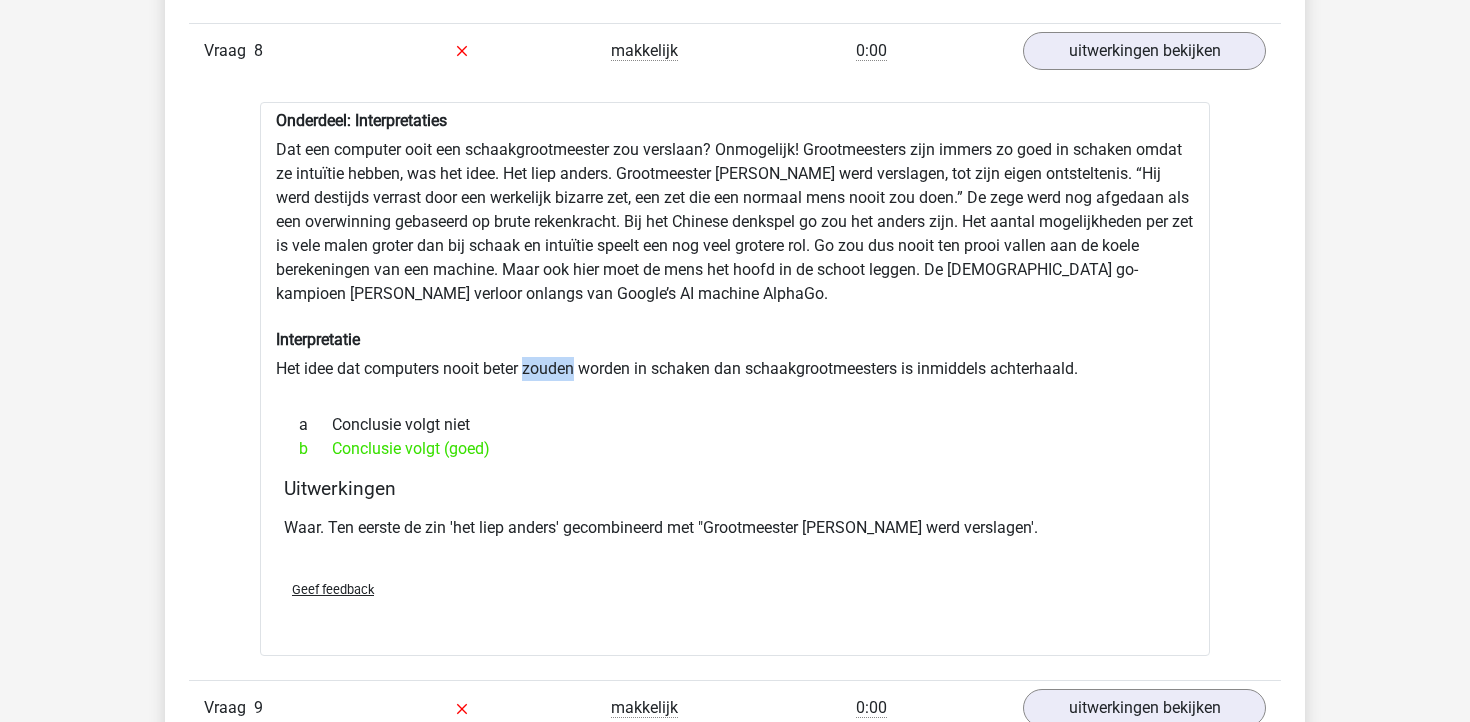 click on "Onderdeel: Interpretaties Dat een computer ooit een schaakgrootmeester zou verslaan? Onmogelijk! Grootmeesters zijn immers zo goed in schaken omdat ze intuïtie hebben, was het idee. Het liep anders. Grootmeester kasparov werd verslagen, tot zijn eigen ontsteltenis. “Hij werd destijds verrast door een werkelijk bizarre zet, een zet die een normaal mens nooit zou doen.” De zege werd nog afgedaan als een overwinning gebaseerd op brute rekenkracht. Bij het Chinese denkspel go zou het anders zijn. Het aantal mogelijkheden per zet is vele malen groter dan bij schaak en intuïtie speelt een nog veel grotere rol. Go zou dus nooit ten prooi vallen aan de koele berekeningen van een machine. Maar ook hier moet de mens het hoofd in de schoot leggen. De Chinese go-kampioen Ke Jie verloor onlangs van Google’s AI machine AlphaGo. Interpretatie Het idee dat computers nooit beter zouden worden in schaken dan schaakgrootmeesters is inmiddels achterhaald.
a b" at bounding box center (735, 379) 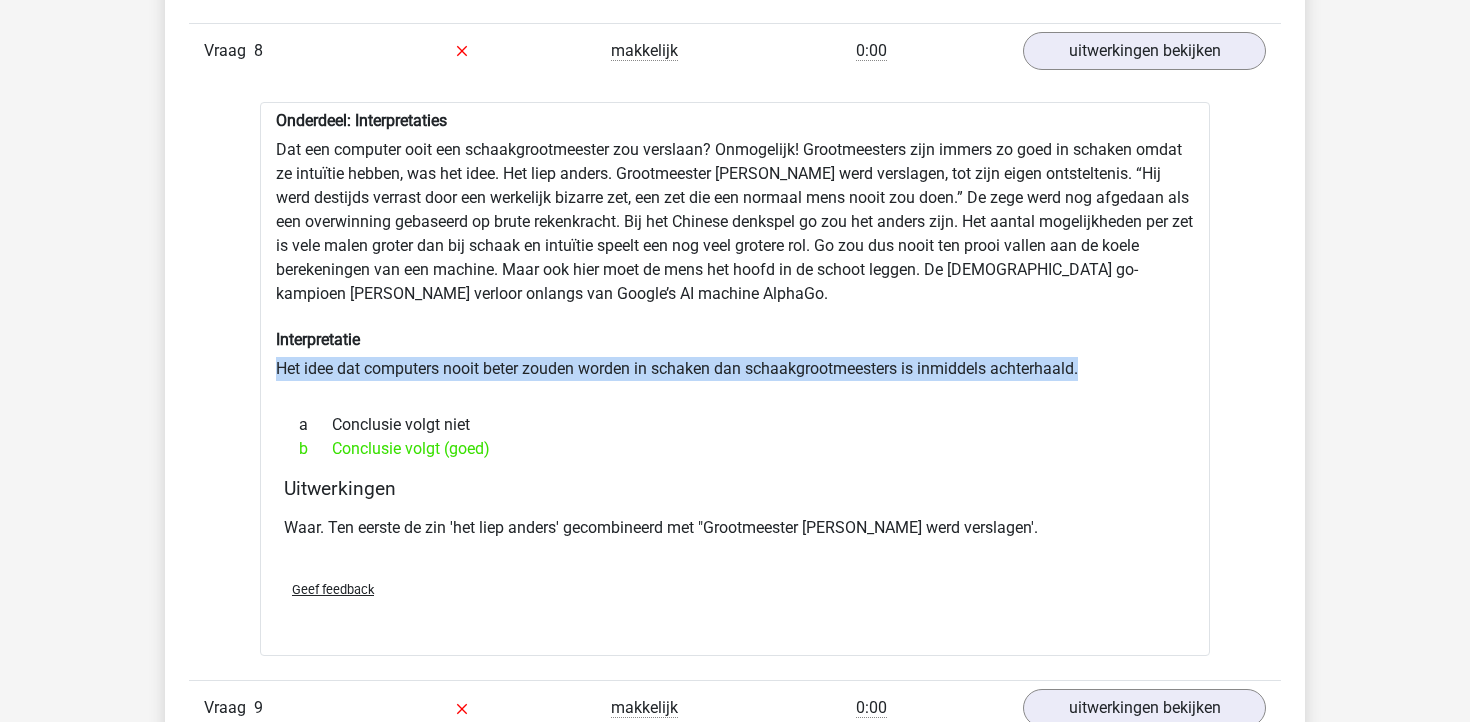 click on "Onderdeel: Interpretaties Dat een computer ooit een schaakgrootmeester zou verslaan? Onmogelijk! Grootmeesters zijn immers zo goed in schaken omdat ze intuïtie hebben, was het idee. Het liep anders. Grootmeester kasparov werd verslagen, tot zijn eigen ontsteltenis. “Hij werd destijds verrast door een werkelijk bizarre zet, een zet die een normaal mens nooit zou doen.” De zege werd nog afgedaan als een overwinning gebaseerd op brute rekenkracht. Bij het Chinese denkspel go zou het anders zijn. Het aantal mogelijkheden per zet is vele malen groter dan bij schaak en intuïtie speelt een nog veel grotere rol. Go zou dus nooit ten prooi vallen aan de koele berekeningen van een machine. Maar ook hier moet de mens het hoofd in de schoot leggen. De Chinese go-kampioen Ke Jie verloor onlangs van Google’s AI machine AlphaGo. Interpretatie Het idee dat computers nooit beter zouden worden in schaken dan schaakgrootmeesters is inmiddels achterhaald.
a b" at bounding box center (735, 379) 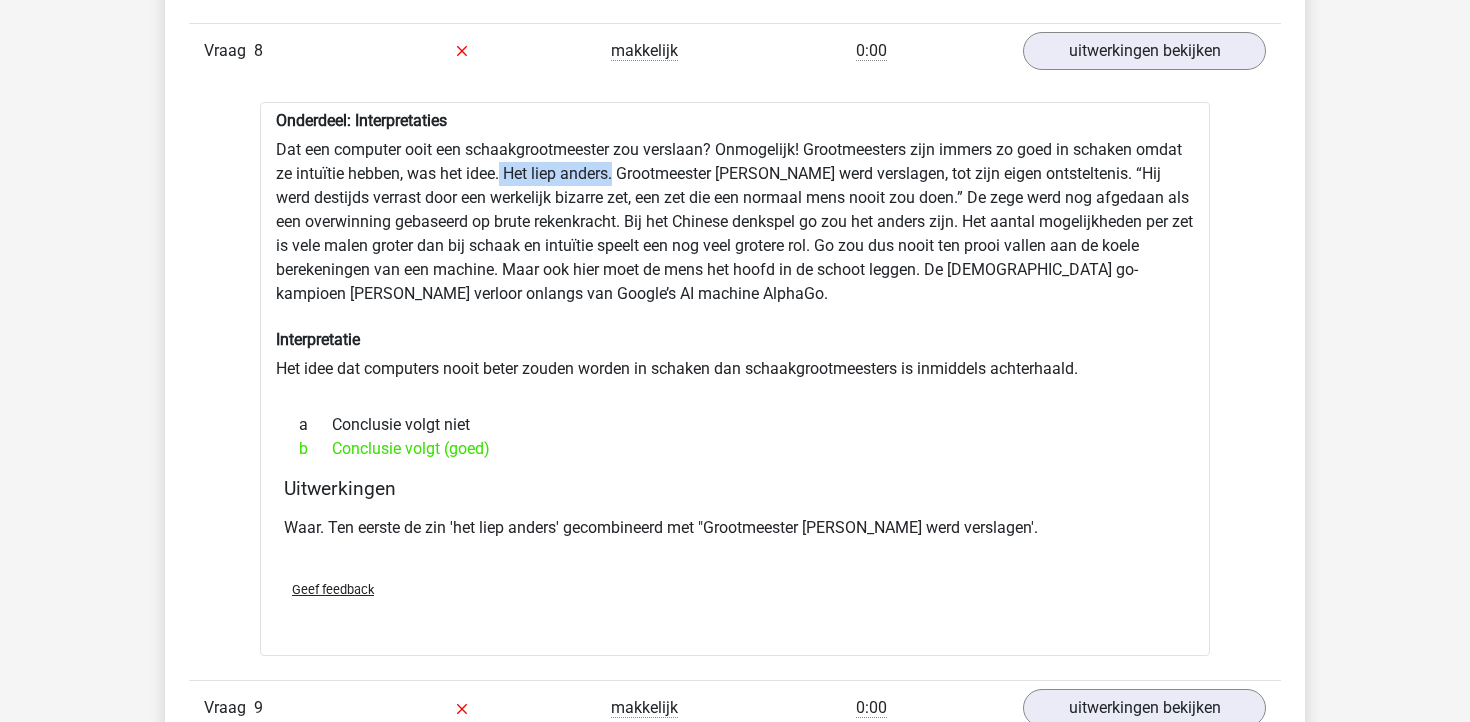 drag, startPoint x: 500, startPoint y: 149, endPoint x: 606, endPoint y: 150, distance: 106.004715 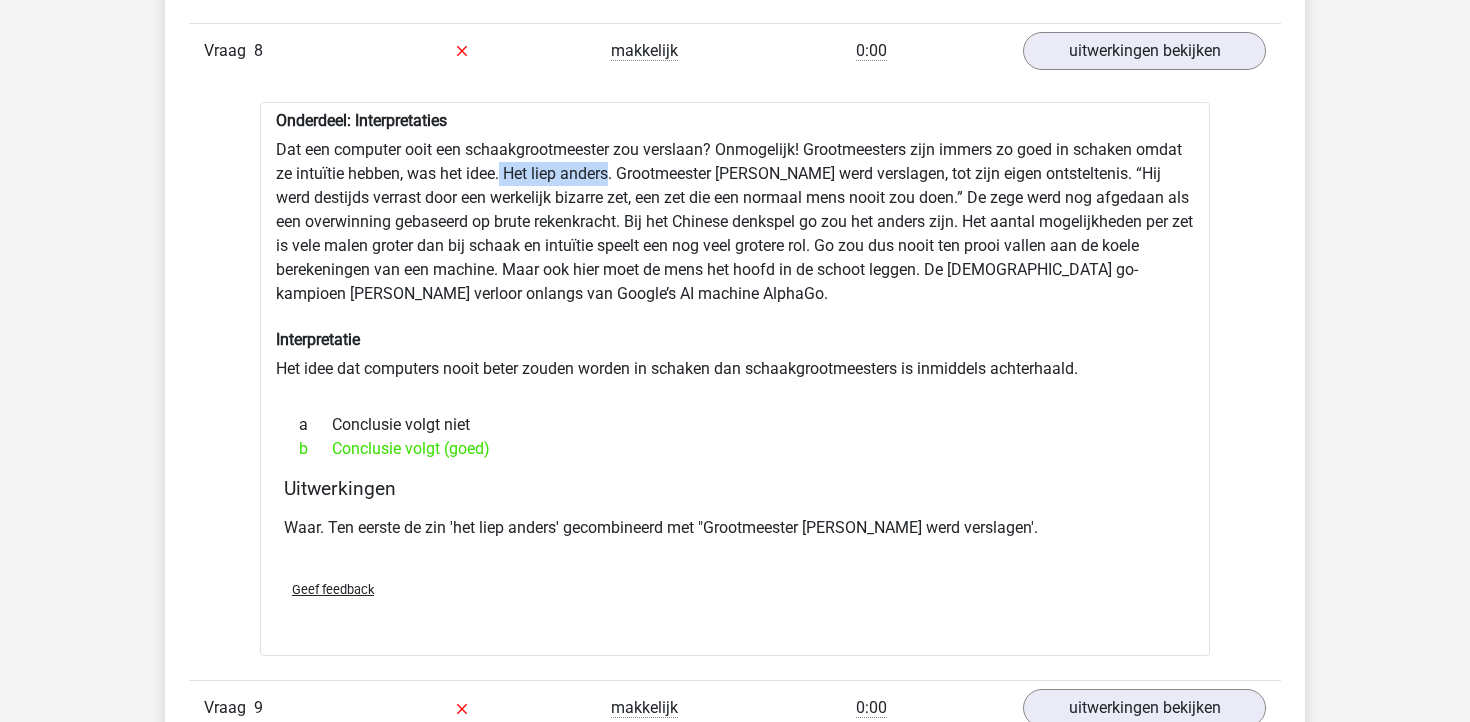 click on "Onderdeel: Interpretaties Dat een computer ooit een schaakgrootmeester zou verslaan? Onmogelijk! Grootmeesters zijn immers zo goed in schaken omdat ze intuïtie hebben, was het idee. Het liep anders. Grootmeester kasparov werd verslagen, tot zijn eigen ontsteltenis. “Hij werd destijds verrast door een werkelijk bizarre zet, een zet die een normaal mens nooit zou doen.” De zege werd nog afgedaan als een overwinning gebaseerd op brute rekenkracht. Bij het Chinese denkspel go zou het anders zijn. Het aantal mogelijkheden per zet is vele malen groter dan bij schaak en intuïtie speelt een nog veel grotere rol. Go zou dus nooit ten prooi vallen aan de koele berekeningen van een machine. Maar ook hier moet de mens het hoofd in de schoot leggen. De Chinese go-kampioen Ke Jie verloor onlangs van Google’s AI machine AlphaGo. Interpretatie Het idee dat computers nooit beter zouden worden in schaken dan schaakgrootmeesters is inmiddels achterhaald.
a b" at bounding box center [735, 379] 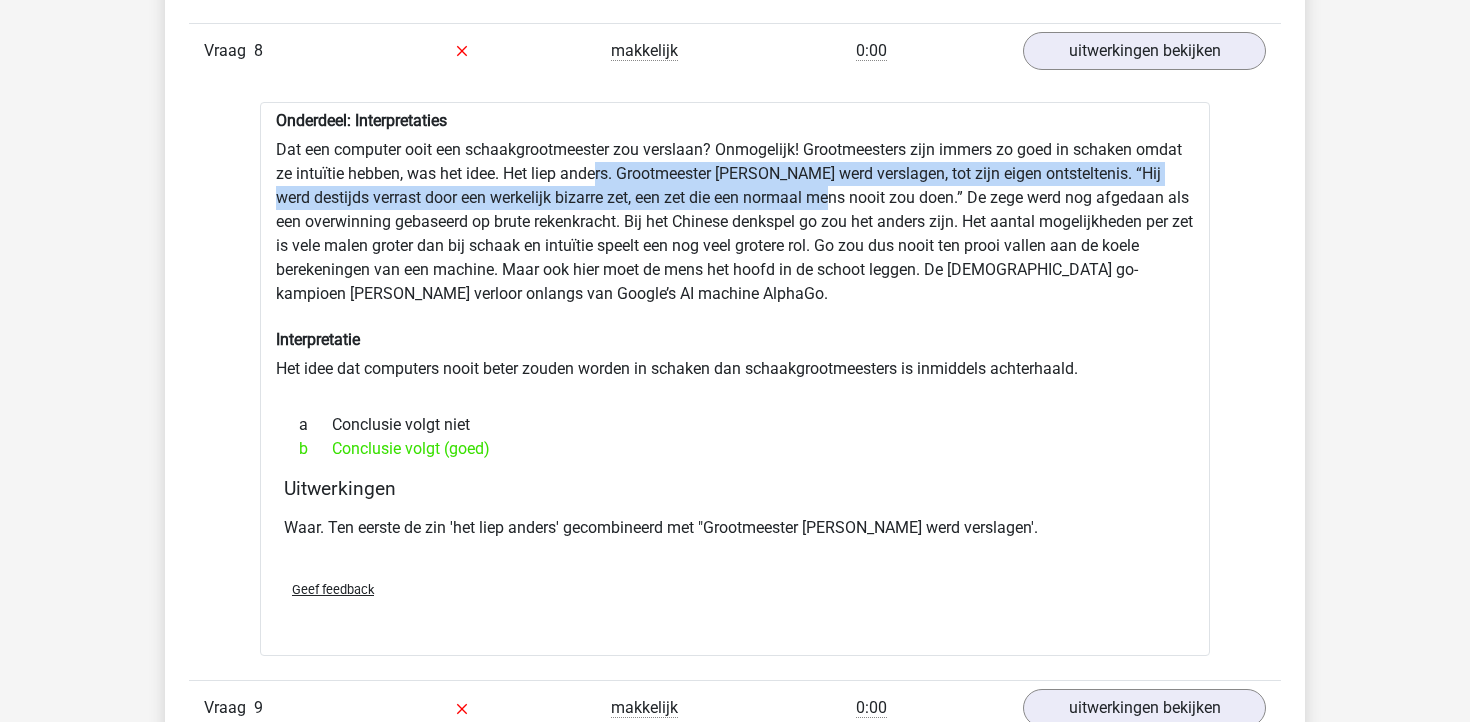 drag, startPoint x: 601, startPoint y: 144, endPoint x: 840, endPoint y: 169, distance: 240.30397 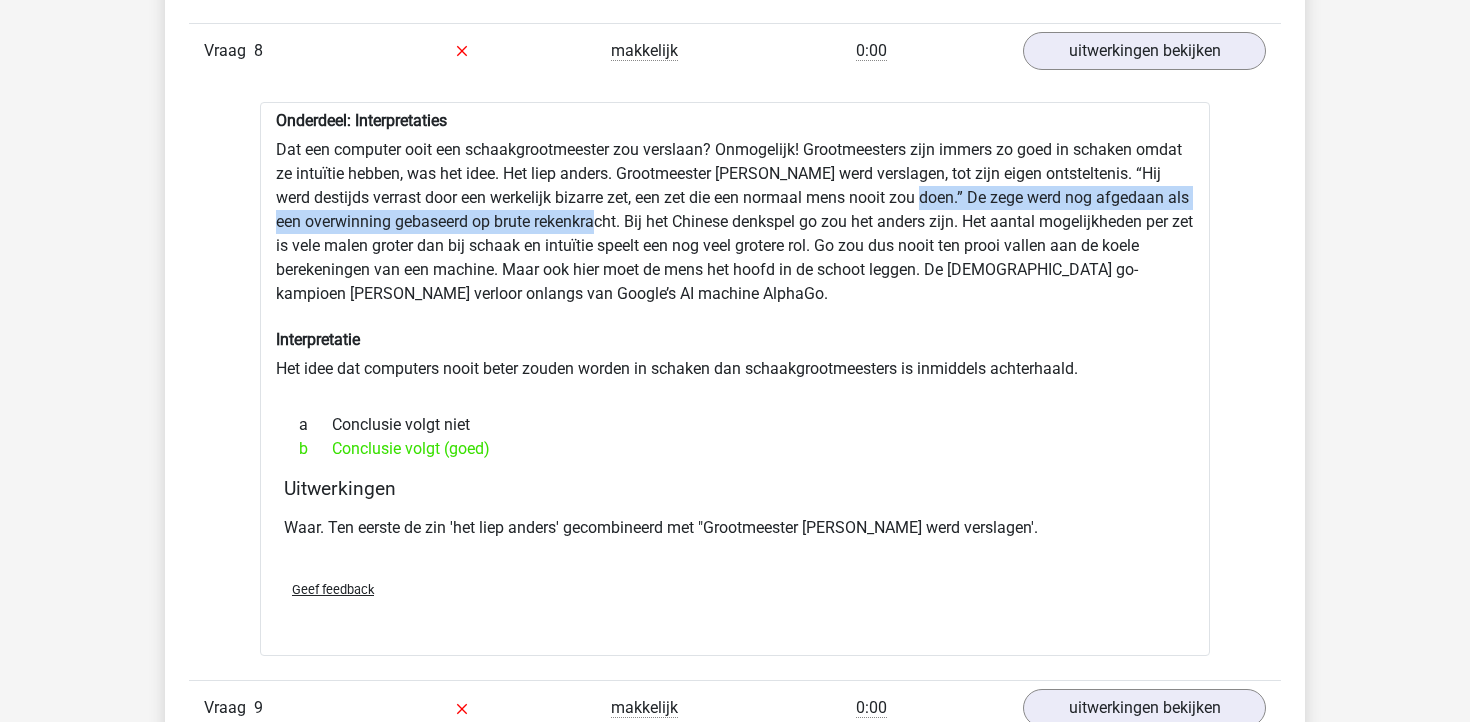 drag, startPoint x: 928, startPoint y: 174, endPoint x: 600, endPoint y: 199, distance: 328.95135 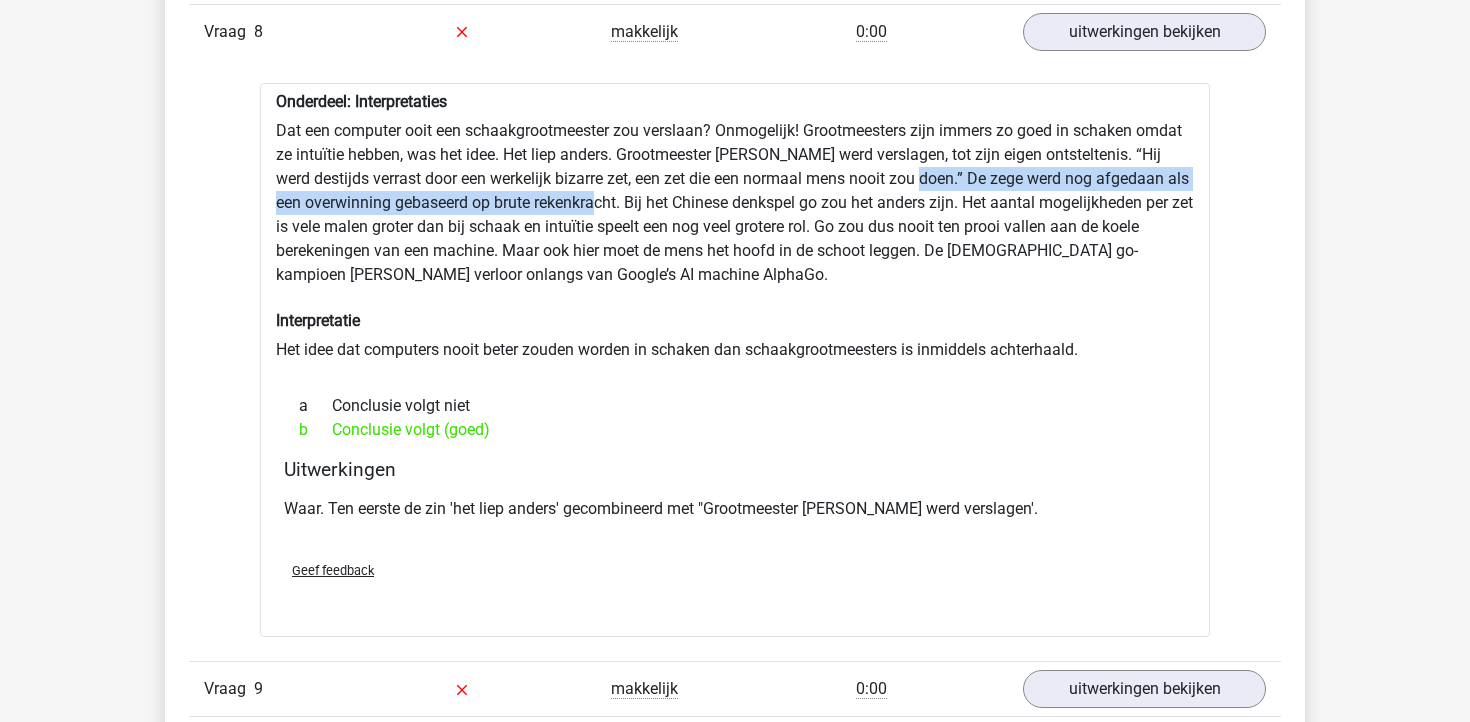 scroll, scrollTop: 3110, scrollLeft: 0, axis: vertical 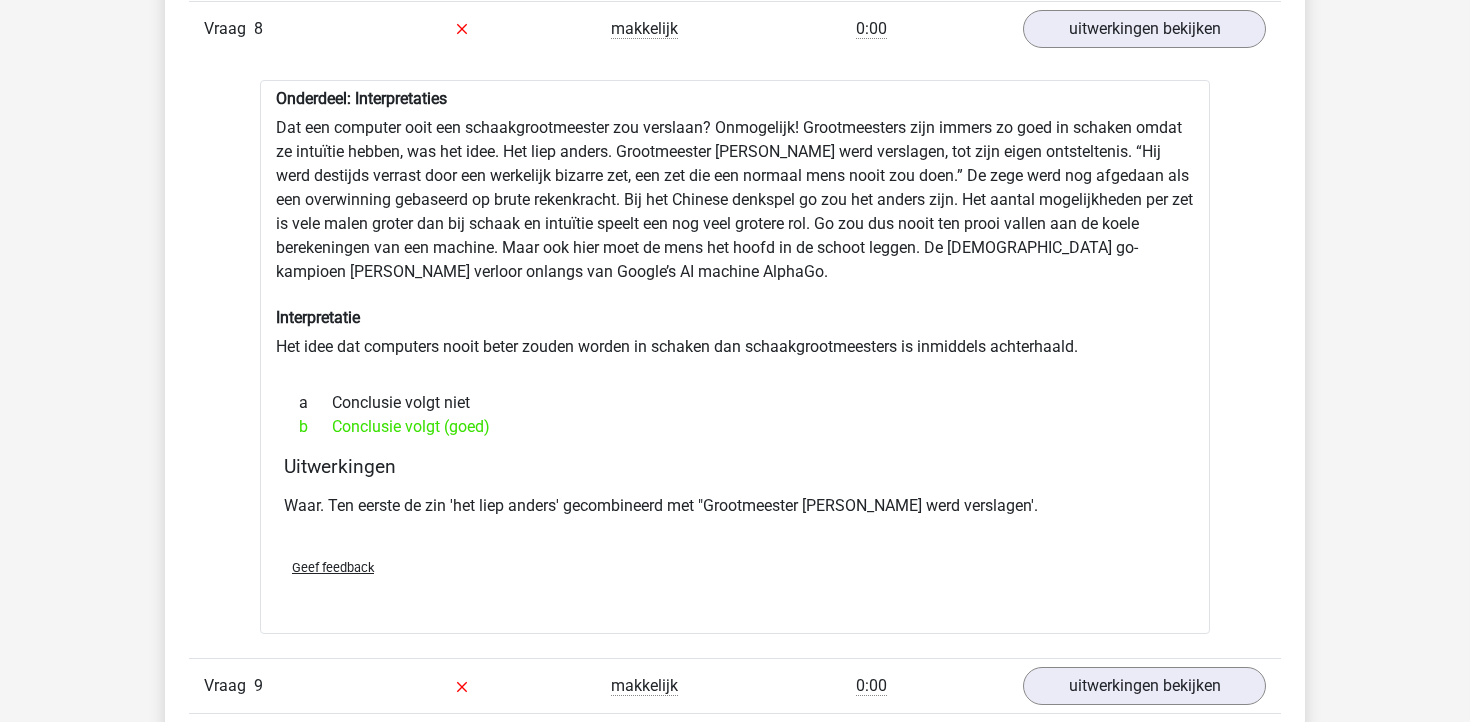 click on "Onderdeel: Interpretaties Dat een computer ooit een schaakgrootmeester zou verslaan? Onmogelijk! Grootmeesters zijn immers zo goed in schaken omdat ze intuïtie hebben, was het idee. Het liep anders. Grootmeester kasparov werd verslagen, tot zijn eigen ontsteltenis. “Hij werd destijds verrast door een werkelijk bizarre zet, een zet die een normaal mens nooit zou doen.” De zege werd nog afgedaan als een overwinning gebaseerd op brute rekenkracht. Bij het Chinese denkspel go zou het anders zijn. Het aantal mogelijkheden per zet is vele malen groter dan bij schaak en intuïtie speelt een nog veel grotere rol. Go zou dus nooit ten prooi vallen aan de koele berekeningen van een machine. Maar ook hier moet de mens het hoofd in de schoot leggen. De Chinese go-kampioen Ke Jie verloor onlangs van Google’s AI machine AlphaGo. Interpretatie Het idee dat computers nooit beter zouden worden in schaken dan schaakgrootmeesters is inmiddels achterhaald.
a b" at bounding box center (735, 357) 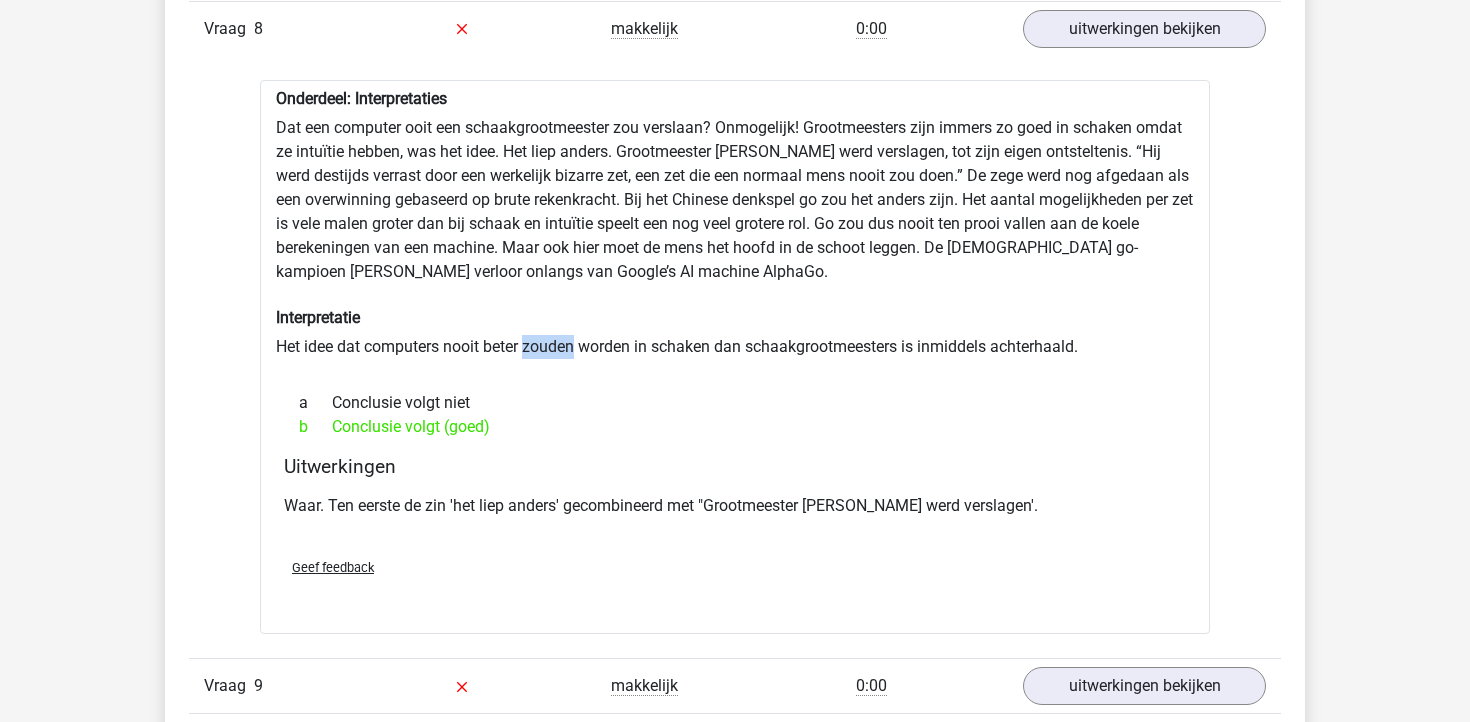 click on "Onderdeel: Interpretaties Dat een computer ooit een schaakgrootmeester zou verslaan? Onmogelijk! Grootmeesters zijn immers zo goed in schaken omdat ze intuïtie hebben, was het idee. Het liep anders. Grootmeester kasparov werd verslagen, tot zijn eigen ontsteltenis. “Hij werd destijds verrast door een werkelijk bizarre zet, een zet die een normaal mens nooit zou doen.” De zege werd nog afgedaan als een overwinning gebaseerd op brute rekenkracht. Bij het Chinese denkspel go zou het anders zijn. Het aantal mogelijkheden per zet is vele malen groter dan bij schaak en intuïtie speelt een nog veel grotere rol. Go zou dus nooit ten prooi vallen aan de koele berekeningen van een machine. Maar ook hier moet de mens het hoofd in de schoot leggen. De Chinese go-kampioen Ke Jie verloor onlangs van Google’s AI machine AlphaGo. Interpretatie Het idee dat computers nooit beter zouden worden in schaken dan schaakgrootmeesters is inmiddels achterhaald.
a b" at bounding box center (735, 357) 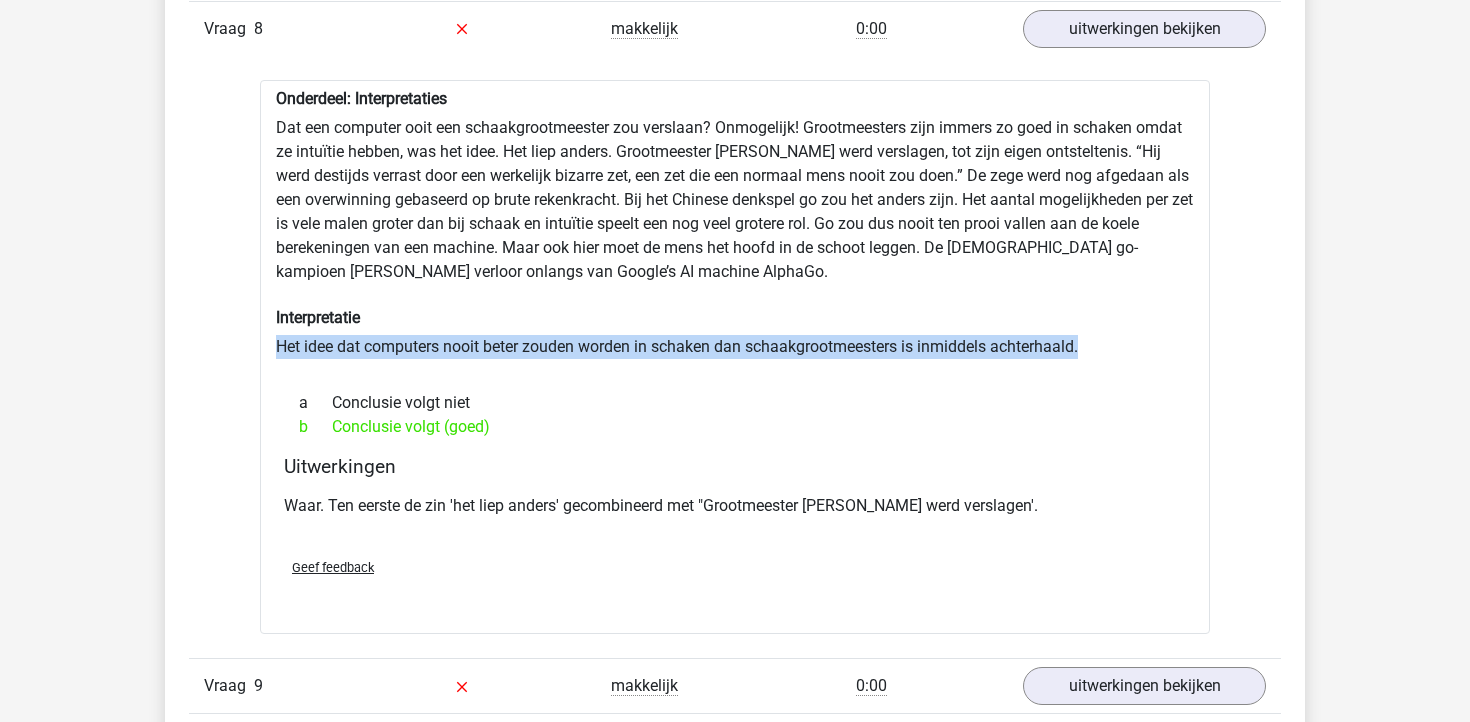 click on "Onderdeel: Interpretaties Dat een computer ooit een schaakgrootmeester zou verslaan? Onmogelijk! Grootmeesters zijn immers zo goed in schaken omdat ze intuïtie hebben, was het idee. Het liep anders. Grootmeester kasparov werd verslagen, tot zijn eigen ontsteltenis. “Hij werd destijds verrast door een werkelijk bizarre zet, een zet die een normaal mens nooit zou doen.” De zege werd nog afgedaan als een overwinning gebaseerd op brute rekenkracht. Bij het Chinese denkspel go zou het anders zijn. Het aantal mogelijkheden per zet is vele malen groter dan bij schaak en intuïtie speelt een nog veel grotere rol. Go zou dus nooit ten prooi vallen aan de koele berekeningen van een machine. Maar ook hier moet de mens het hoofd in de schoot leggen. De Chinese go-kampioen Ke Jie verloor onlangs van Google’s AI machine AlphaGo. Interpretatie Het idee dat computers nooit beter zouden worden in schaken dan schaakgrootmeesters is inmiddels achterhaald.
a b" at bounding box center (735, 357) 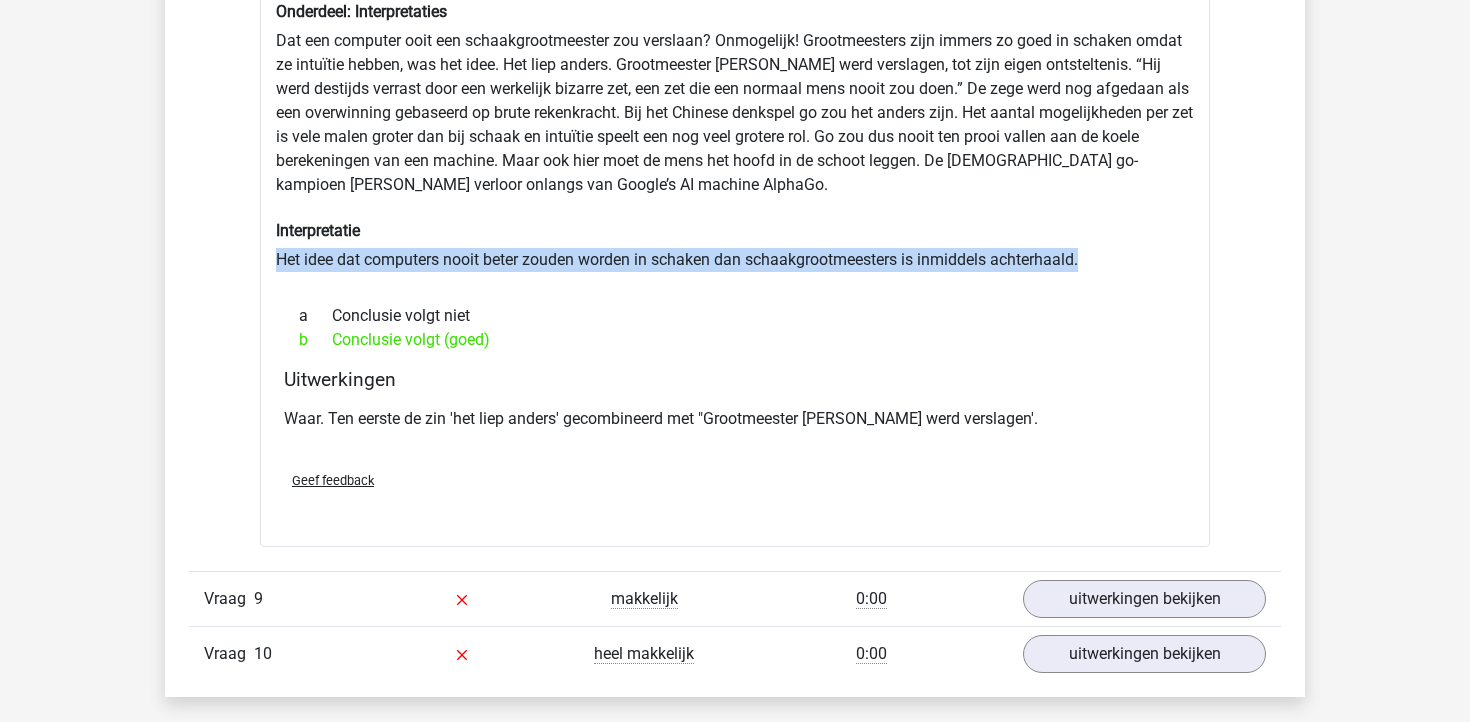 scroll, scrollTop: 3268, scrollLeft: 0, axis: vertical 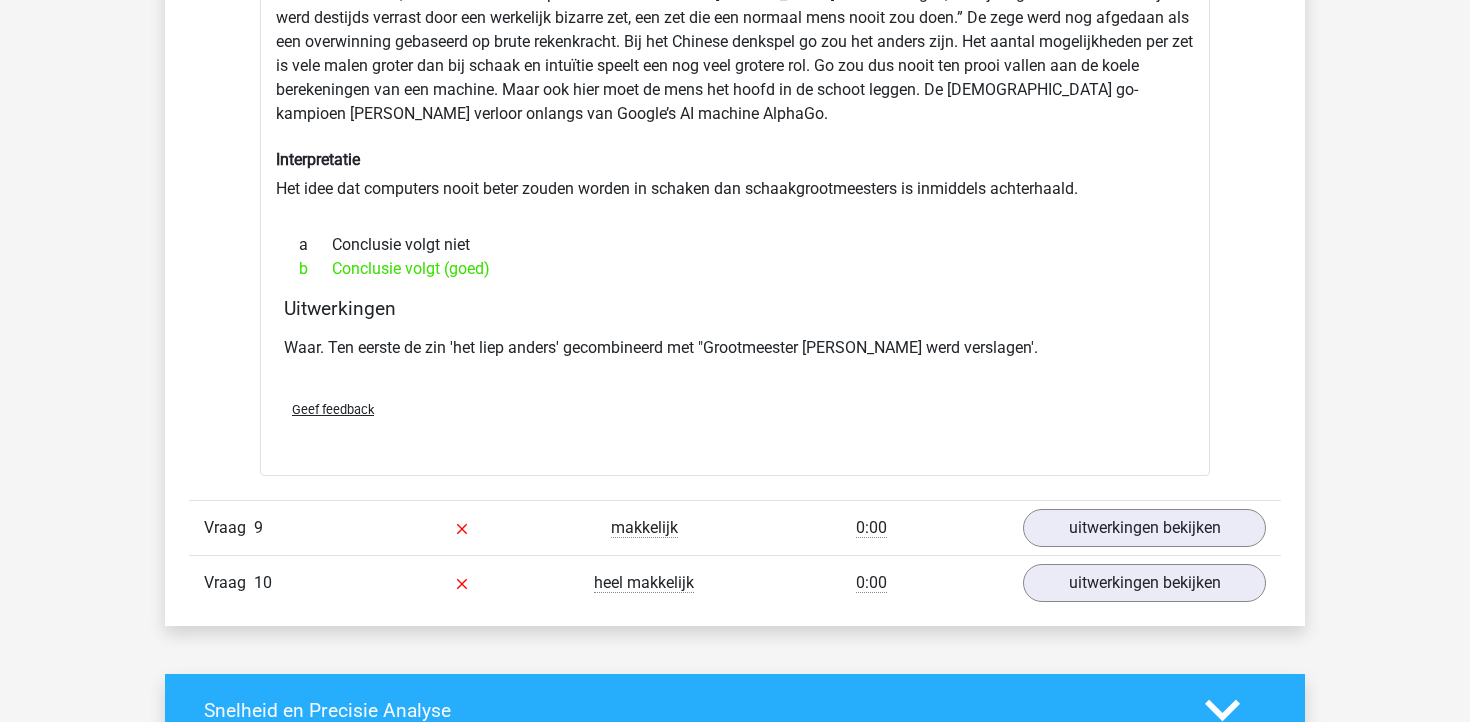 click on "Waar. Ten eerste de zin 'het liep anders' gecombineerd met "Grootmeester Kasparov werd verslagen'." at bounding box center [735, 348] 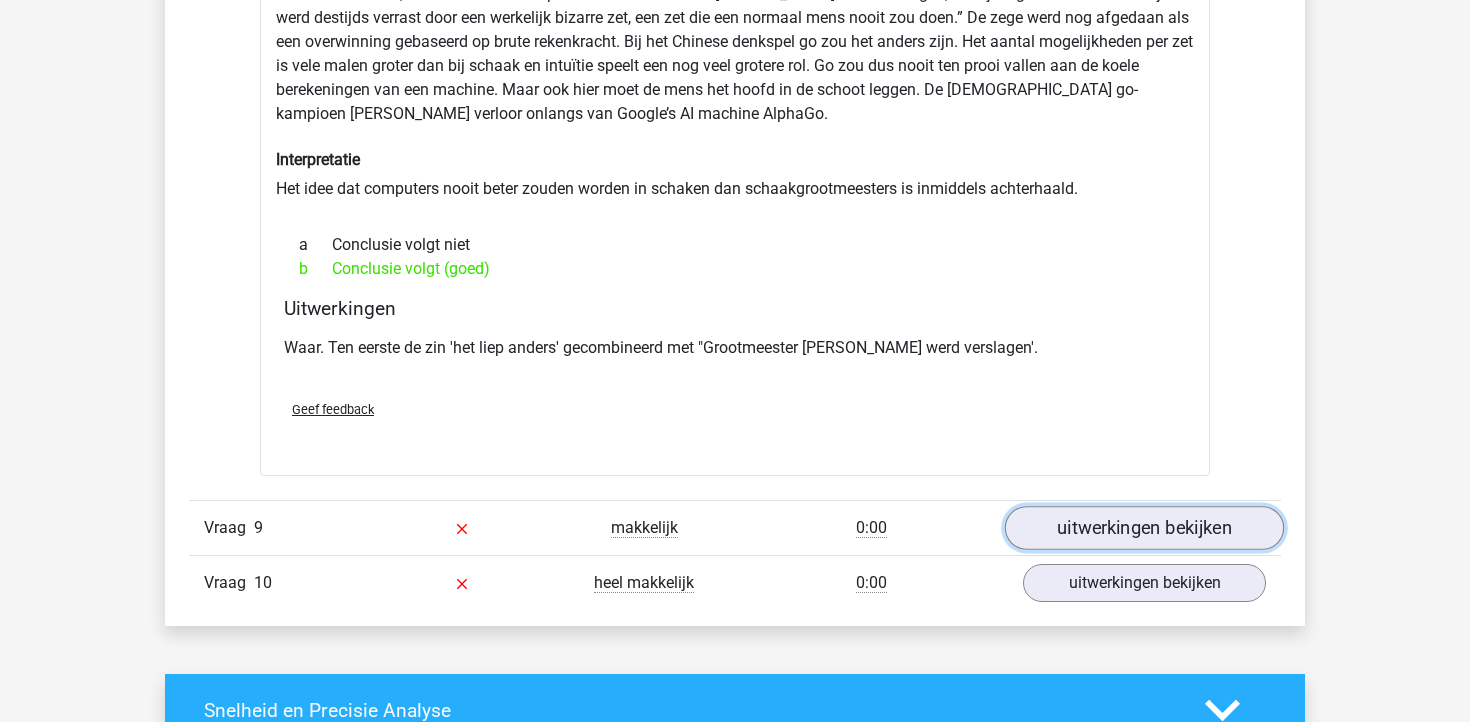click on "uitwerkingen bekijken" at bounding box center [1144, 528] 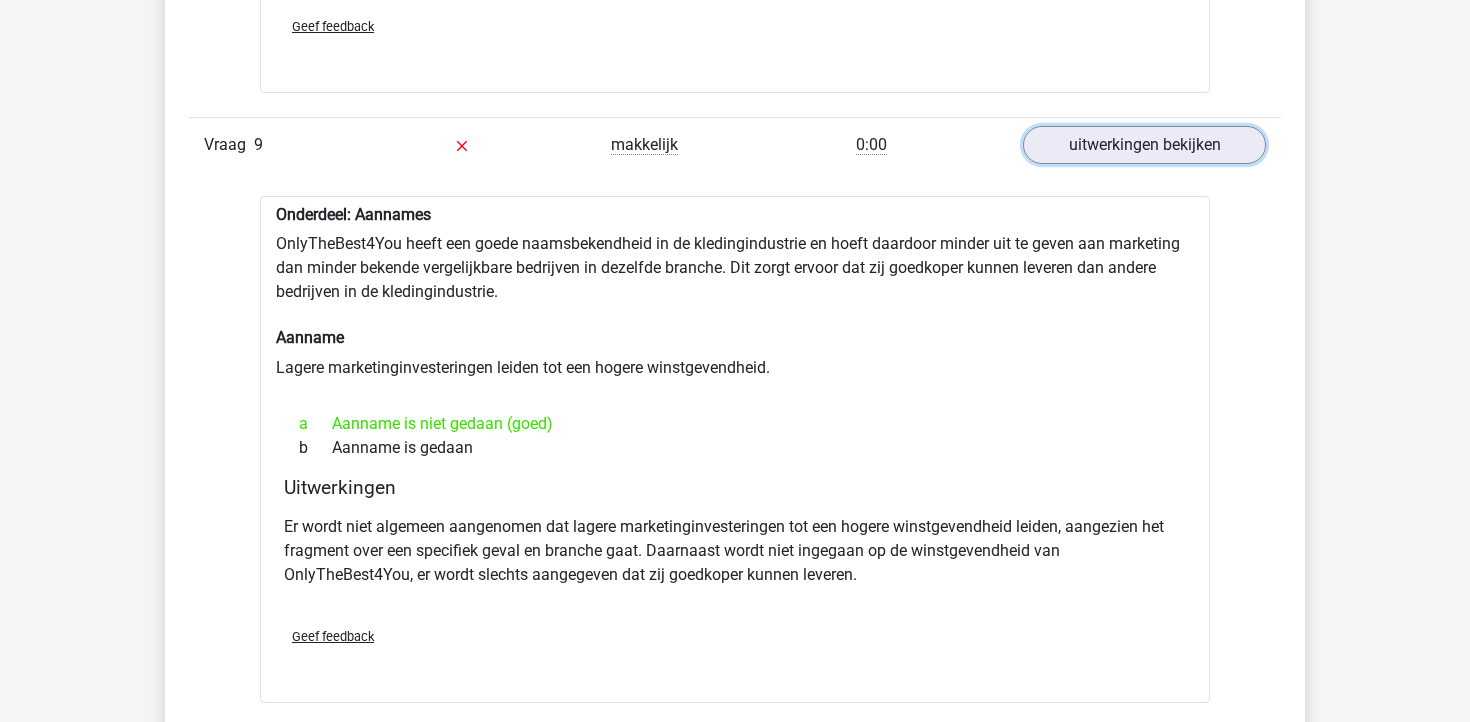 scroll, scrollTop: 3681, scrollLeft: 0, axis: vertical 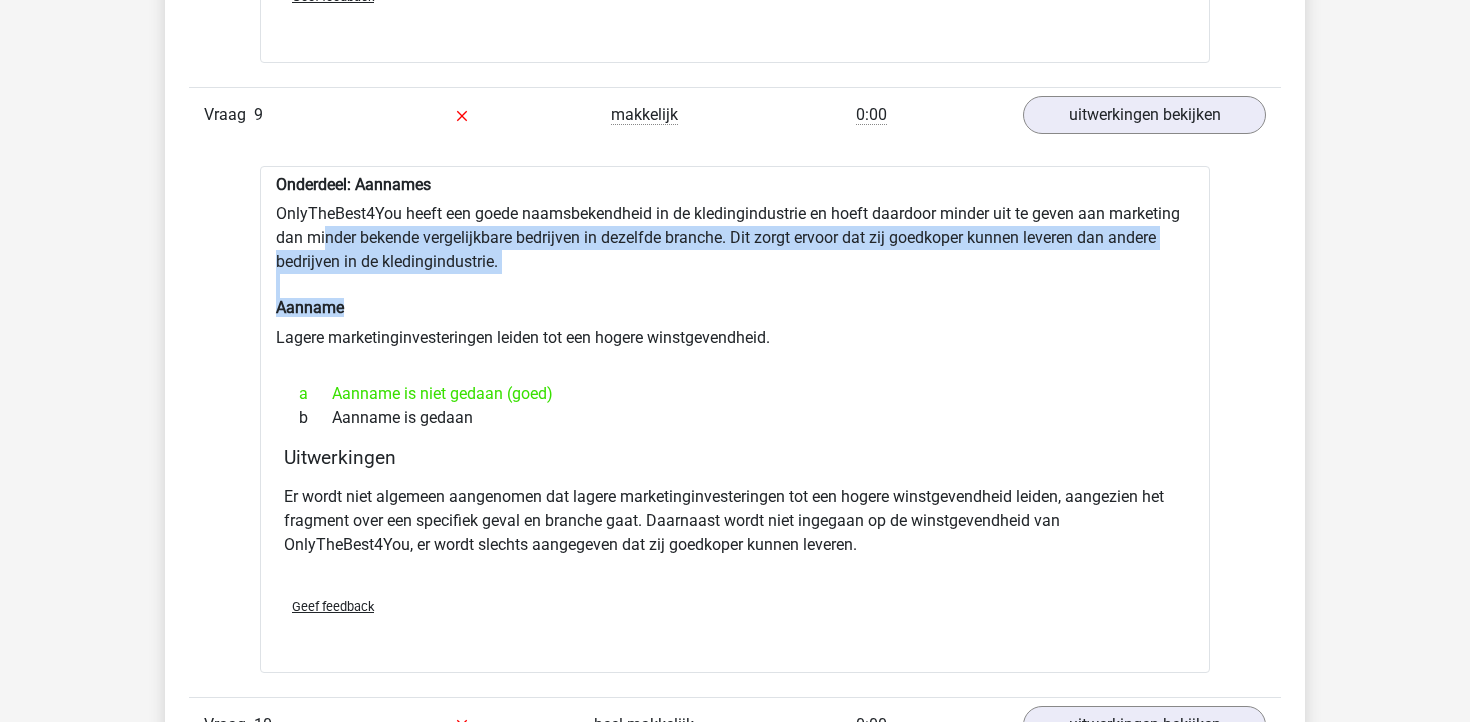 drag, startPoint x: 328, startPoint y: 216, endPoint x: 599, endPoint y: 237, distance: 271.81244 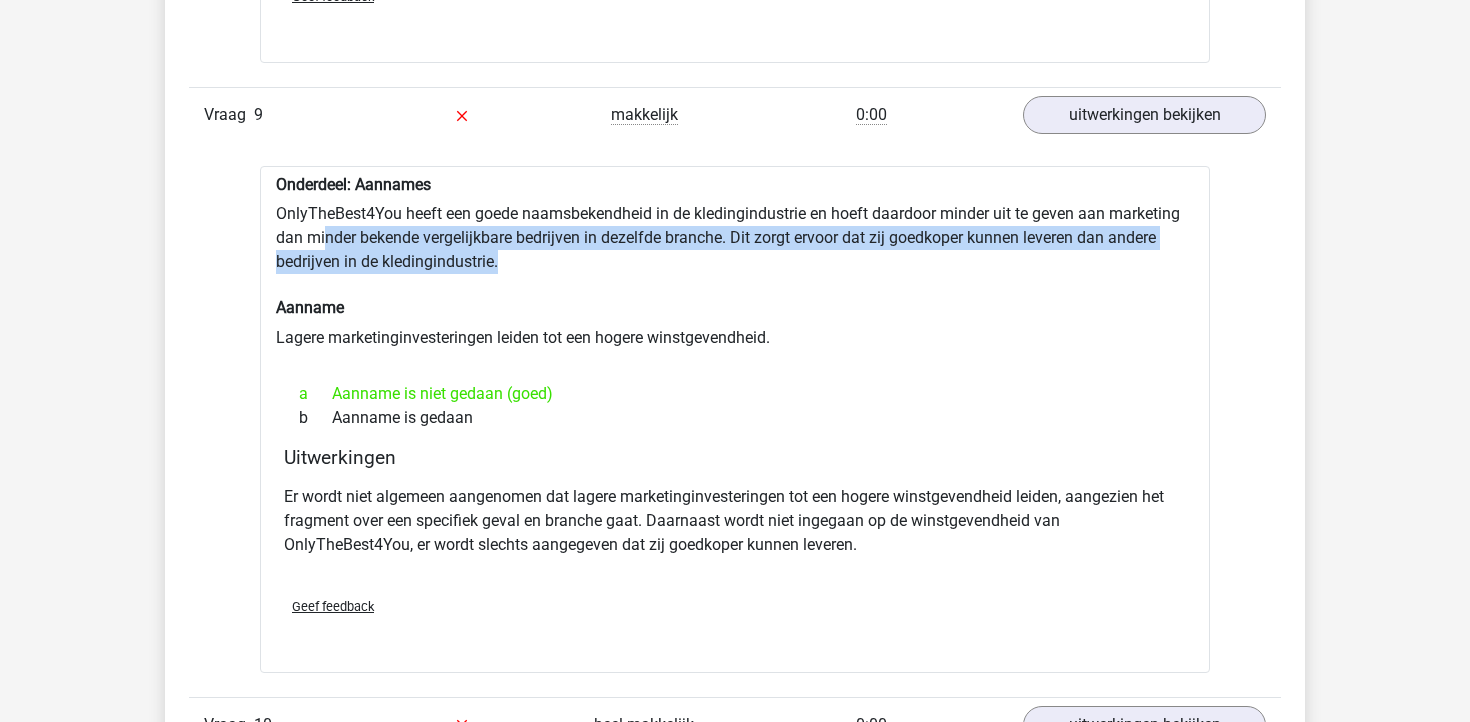 click on "Onderdeel: Aannames OnlyTheBest4You heeft een goede naamsbekendheid in de kledingindustrie en hoeft daardoor minder uit te geven aan marketing dan minder bekende vergelijkbare bedrijven in dezelfde branche. Dit zorgt ervoor dat zij goedkoper kunnen leveren dan andere bedrijven in de kledingindustrie. Aanname Lagere marketinginvesteringen leiden tot een hogere winstgevendheid.
a
Aanname is niet gedaan
(goed)
b
Aanname is gedaan
Uitwerkingen
Geef feedback" at bounding box center (735, 419) 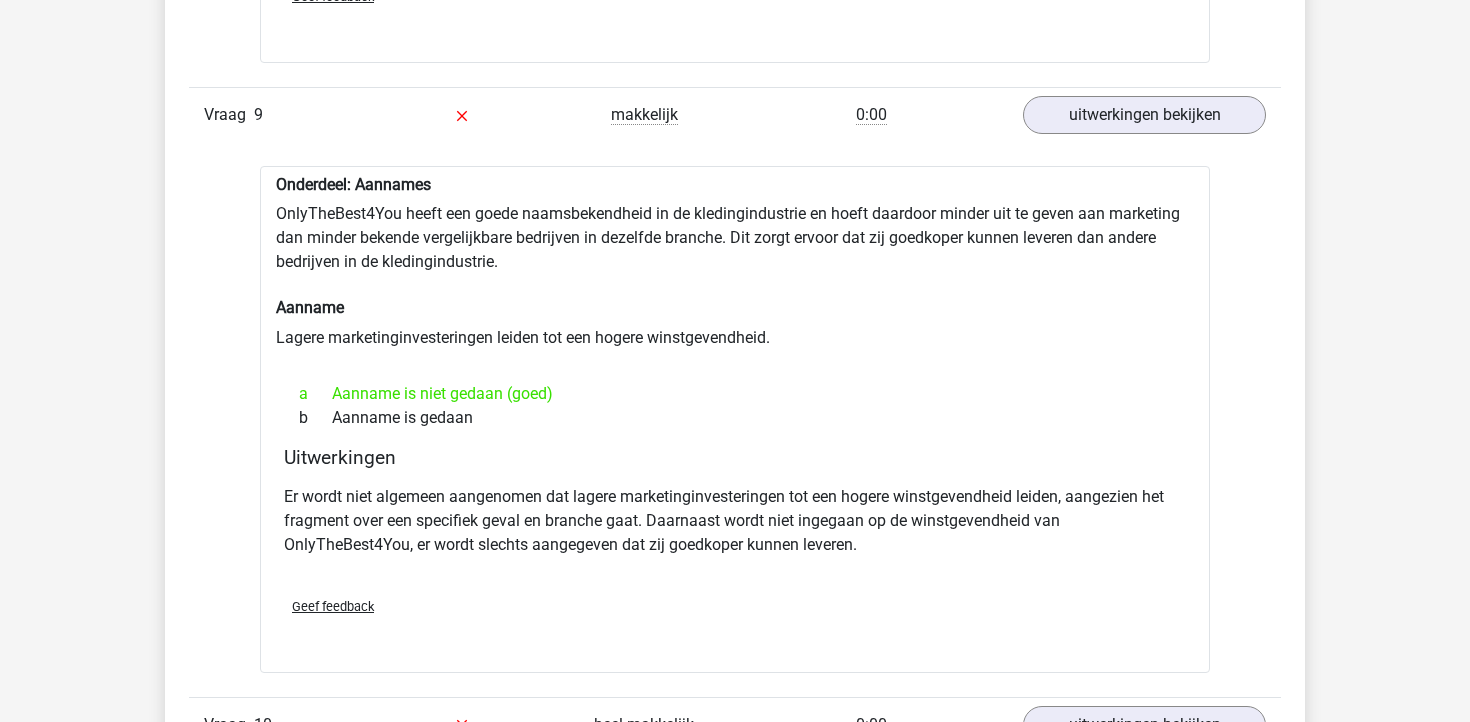 click on "Onderdeel: Aannames OnlyTheBest4You heeft een goede naamsbekendheid in de kledingindustrie en hoeft daardoor minder uit te geven aan marketing dan minder bekende vergelijkbare bedrijven in dezelfde branche. Dit zorgt ervoor dat zij goedkoper kunnen leveren dan andere bedrijven in de kledingindustrie. Aanname Lagere marketinginvesteringen leiden tot een hogere winstgevendheid.
a
Aanname is niet gedaan
(goed)
b
Aanname is gedaan
Uitwerkingen
Geef feedback" at bounding box center [735, 419] 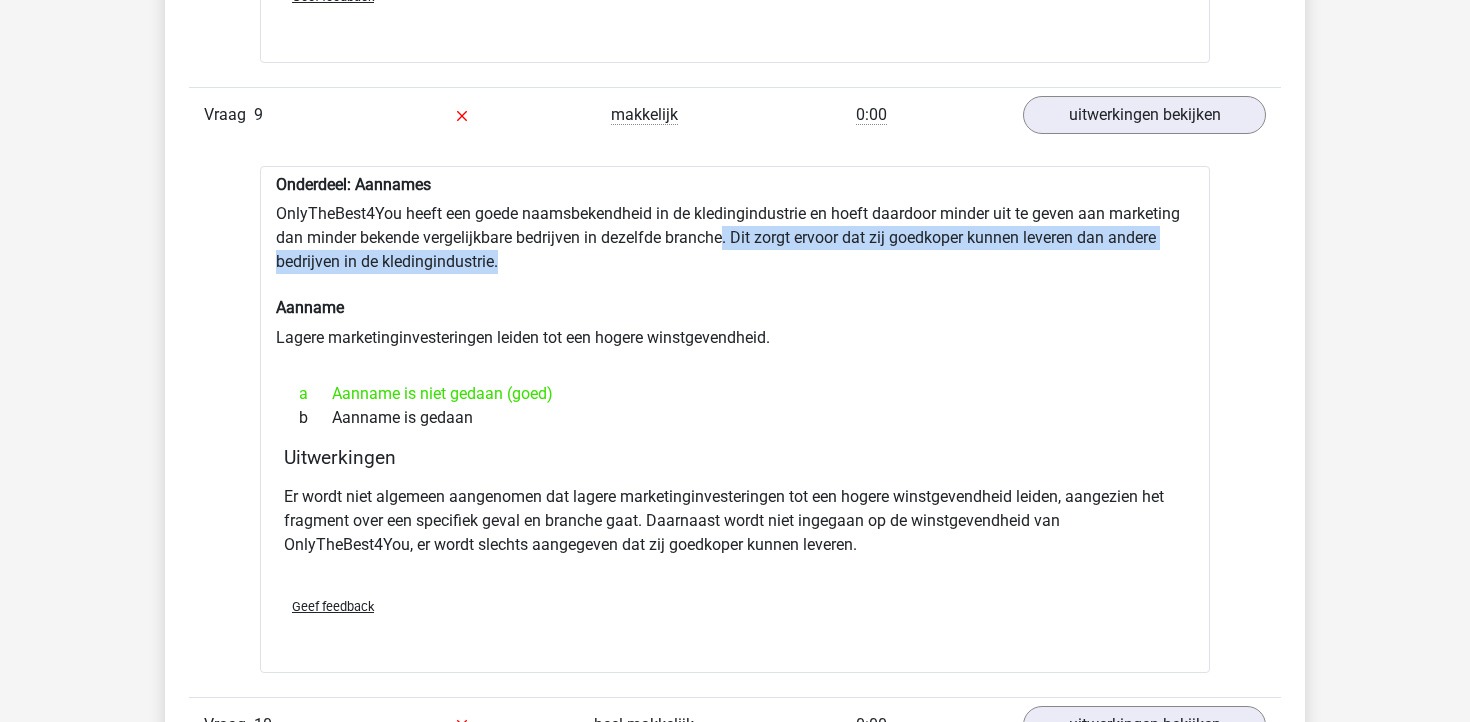drag, startPoint x: 723, startPoint y: 216, endPoint x: 794, endPoint y: 227, distance: 71.84706 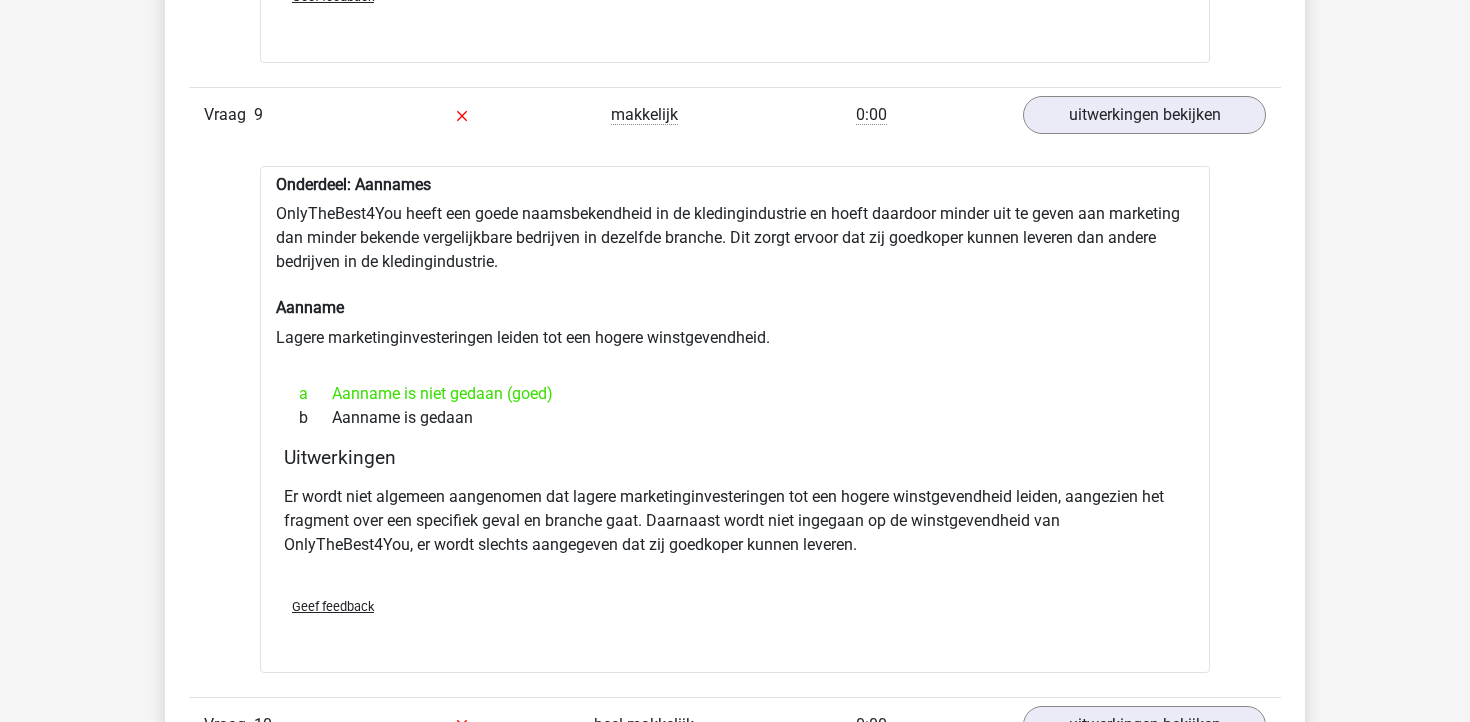 click on "Onderdeel: Aannames OnlyTheBest4You heeft een goede naamsbekendheid in de kledingindustrie en hoeft daardoor minder uit te geven aan marketing dan minder bekende vergelijkbare bedrijven in dezelfde branche. Dit zorgt ervoor dat zij goedkoper kunnen leveren dan andere bedrijven in de kledingindustrie. Aanname Lagere marketinginvesteringen leiden tot een hogere winstgevendheid.
a
Aanname is niet gedaan
(goed)
b
Aanname is gedaan
Uitwerkingen
Geef feedback" at bounding box center (735, 419) 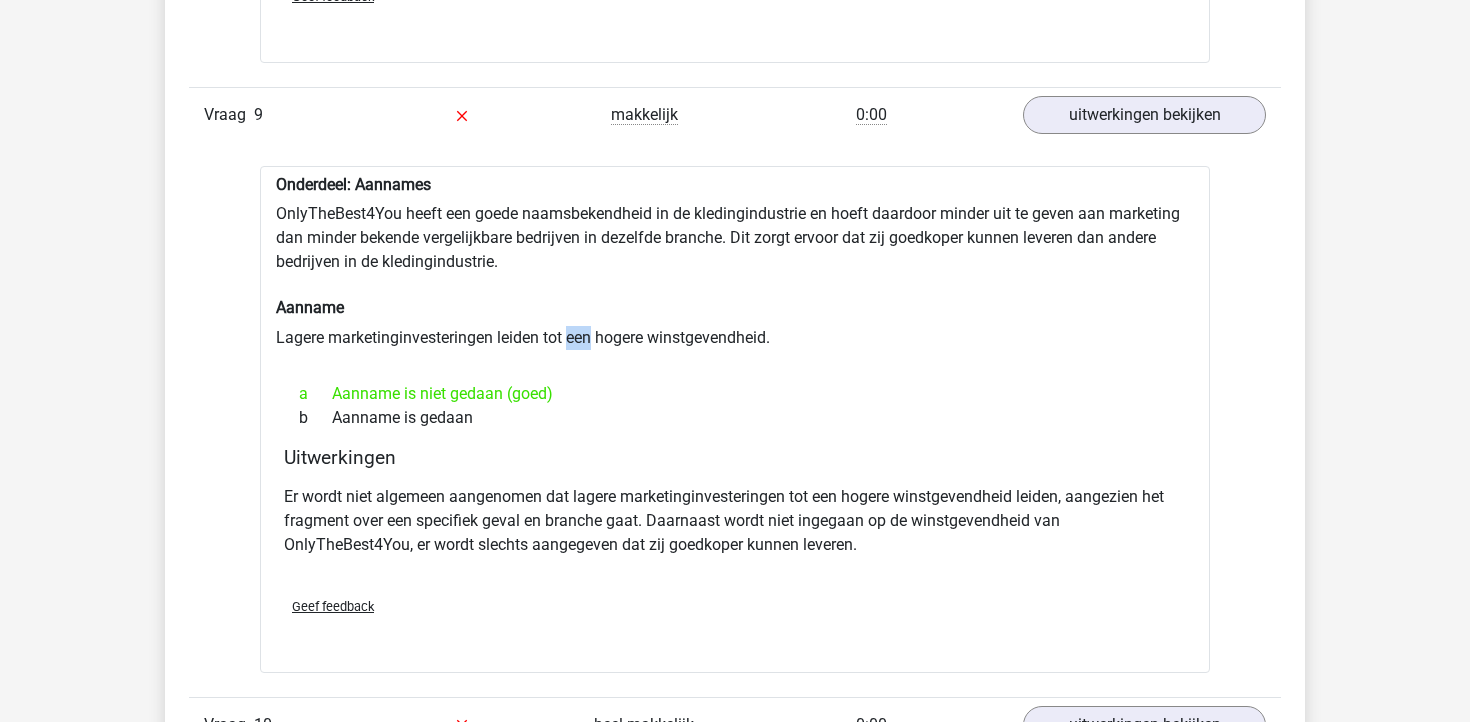 click on "Onderdeel: Aannames OnlyTheBest4You heeft een goede naamsbekendheid in de kledingindustrie en hoeft daardoor minder uit te geven aan marketing dan minder bekende vergelijkbare bedrijven in dezelfde branche. Dit zorgt ervoor dat zij goedkoper kunnen leveren dan andere bedrijven in de kledingindustrie. Aanname Lagere marketinginvesteringen leiden tot een hogere winstgevendheid.
a
Aanname is niet gedaan
(goed)
b
Aanname is gedaan
Uitwerkingen
Geef feedback" at bounding box center [735, 419] 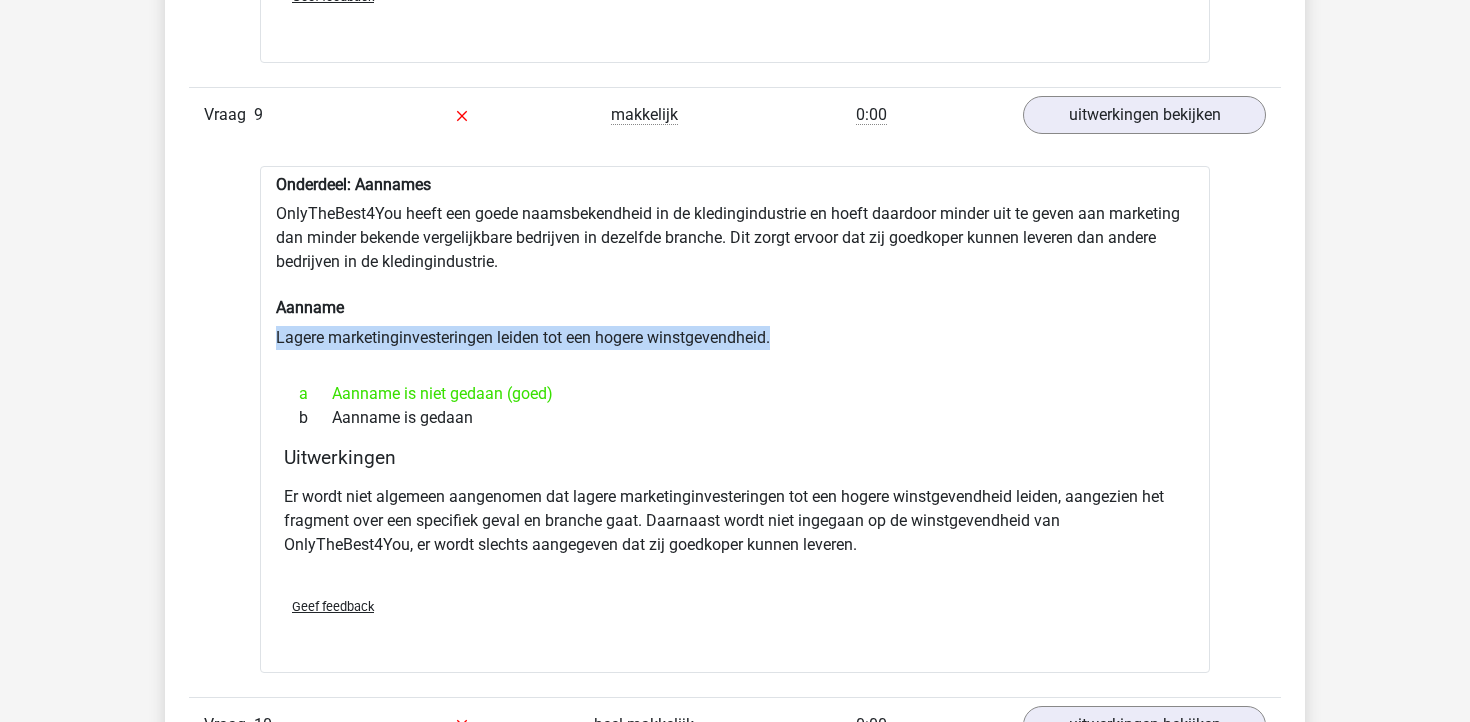 click on "Onderdeel: Aannames OnlyTheBest4You heeft een goede naamsbekendheid in de kledingindustrie en hoeft daardoor minder uit te geven aan marketing dan minder bekende vergelijkbare bedrijven in dezelfde branche. Dit zorgt ervoor dat zij goedkoper kunnen leveren dan andere bedrijven in de kledingindustrie. Aanname Lagere marketinginvesteringen leiden tot een hogere winstgevendheid.
a
Aanname is niet gedaan
(goed)
b
Aanname is gedaan
Uitwerkingen
Geef feedback" at bounding box center (735, 419) 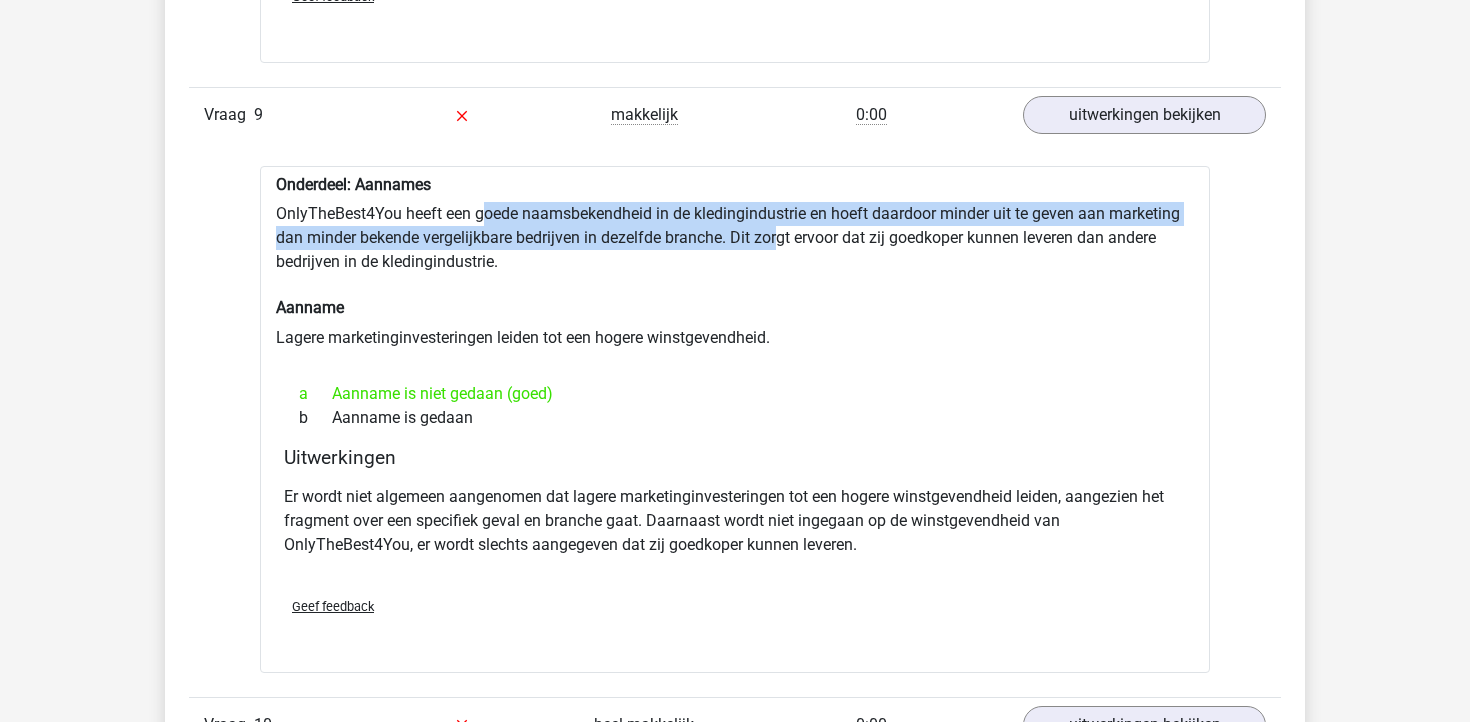 drag, startPoint x: 484, startPoint y: 188, endPoint x: 757, endPoint y: 193, distance: 273.04578 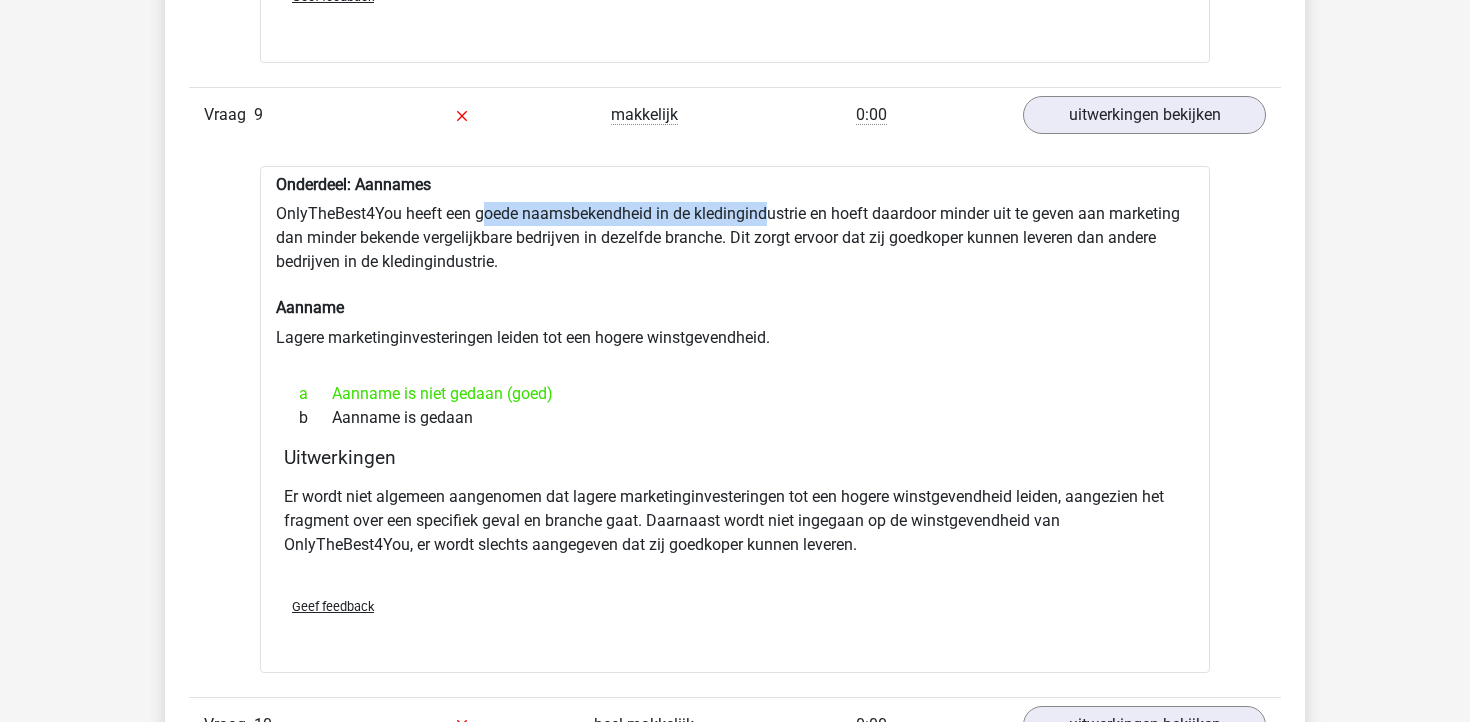 click on "Onderdeel: Aannames OnlyTheBest4You heeft een goede naamsbekendheid in de kledingindustrie en hoeft daardoor minder uit te geven aan marketing dan minder bekende vergelijkbare bedrijven in dezelfde branche. Dit zorgt ervoor dat zij goedkoper kunnen leveren dan andere bedrijven in de kledingindustrie. Aanname Lagere marketinginvesteringen leiden tot een hogere winstgevendheid.
a
Aanname is niet gedaan
(goed)
b
Aanname is gedaan
Uitwerkingen
Geef feedback" at bounding box center [735, 419] 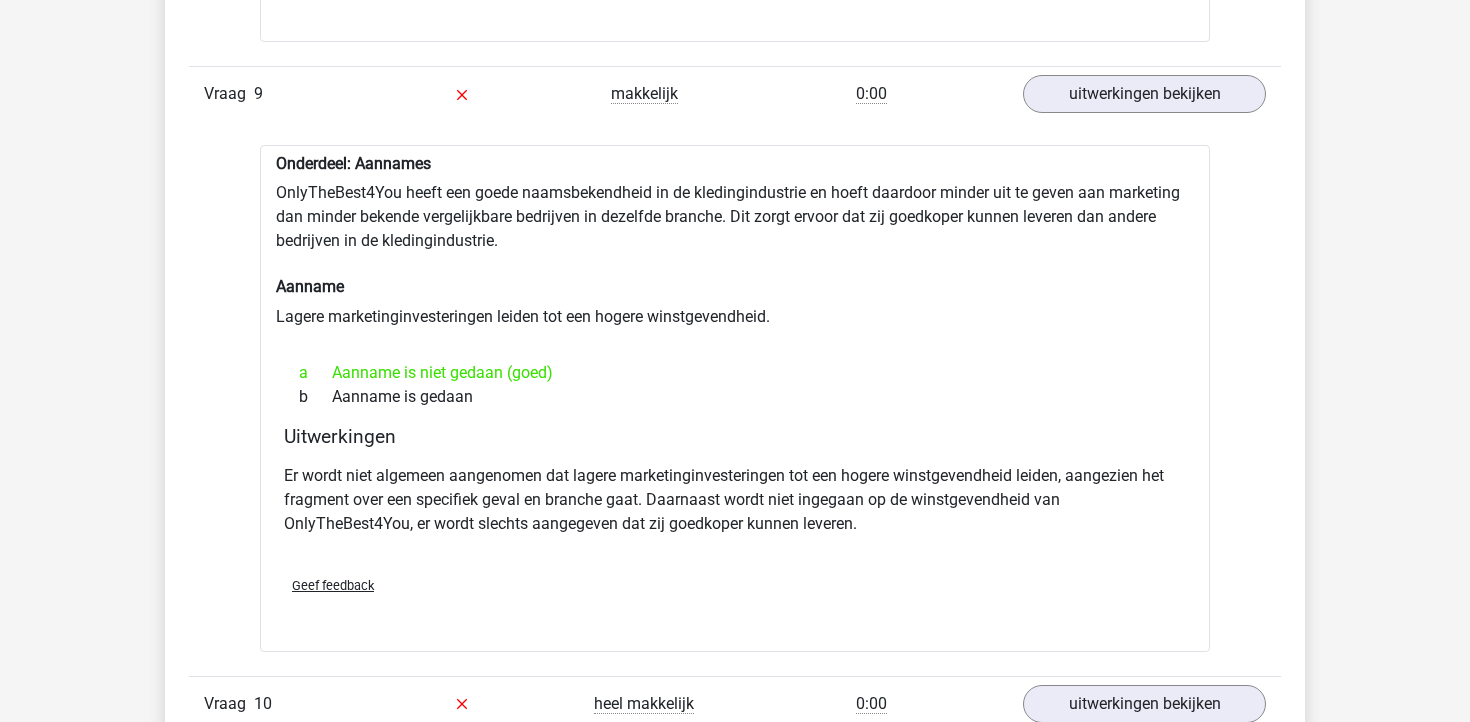 scroll, scrollTop: 3703, scrollLeft: 0, axis: vertical 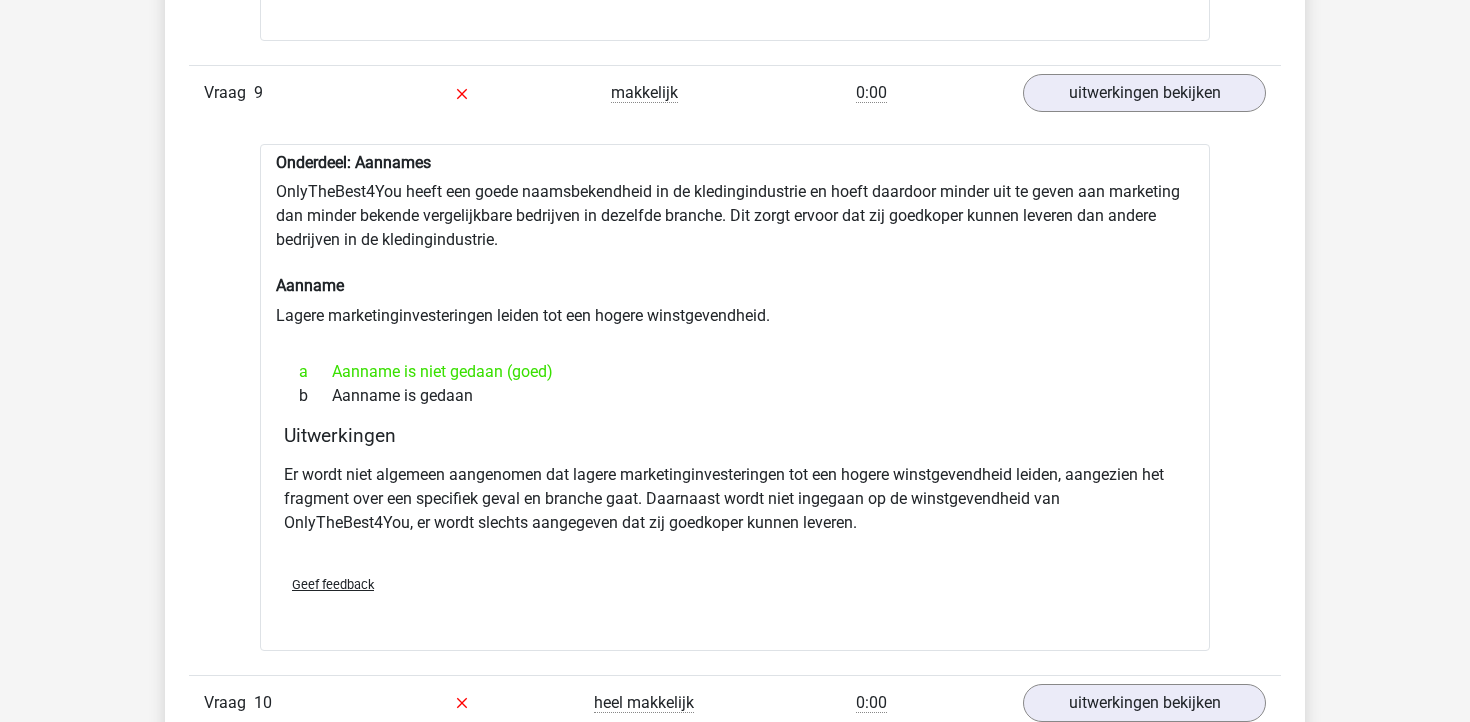 click on "Onderdeel: Aannames OnlyTheBest4You heeft een goede naamsbekendheid in de kledingindustrie en hoeft daardoor minder uit te geven aan marketing dan minder bekende vergelijkbare bedrijven in dezelfde branche. Dit zorgt ervoor dat zij goedkoper kunnen leveren dan andere bedrijven in de kledingindustrie. Aanname Lagere marketinginvesteringen leiden tot een hogere winstgevendheid.
a
Aanname is niet gedaan
(goed)
b
Aanname is gedaan
Uitwerkingen
Geef feedback" at bounding box center (735, 397) 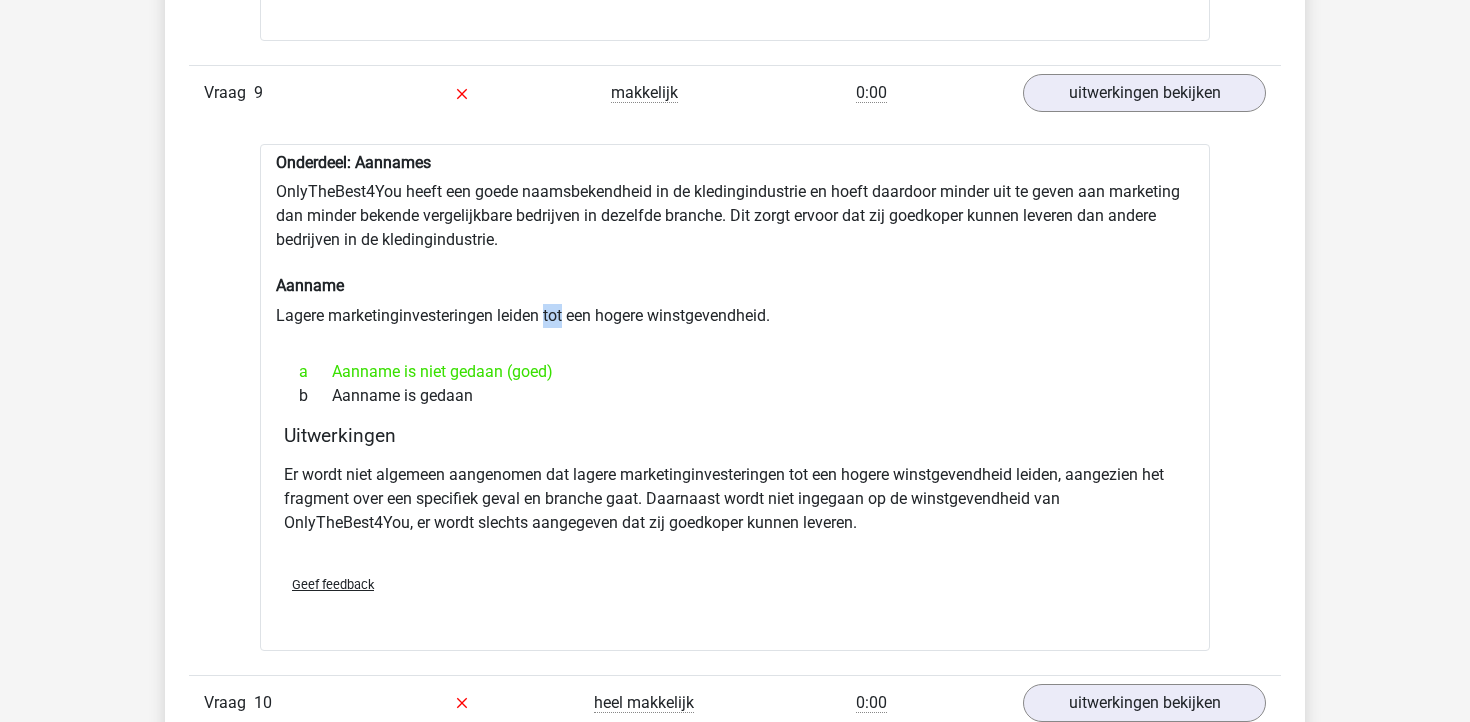 click on "Onderdeel: Aannames OnlyTheBest4You heeft een goede naamsbekendheid in de kledingindustrie en hoeft daardoor minder uit te geven aan marketing dan minder bekende vergelijkbare bedrijven in dezelfde branche. Dit zorgt ervoor dat zij goedkoper kunnen leveren dan andere bedrijven in de kledingindustrie. Aanname Lagere marketinginvesteringen leiden tot een hogere winstgevendheid.
a
Aanname is niet gedaan
(goed)
b
Aanname is gedaan
Uitwerkingen
Geef feedback" at bounding box center [735, 397] 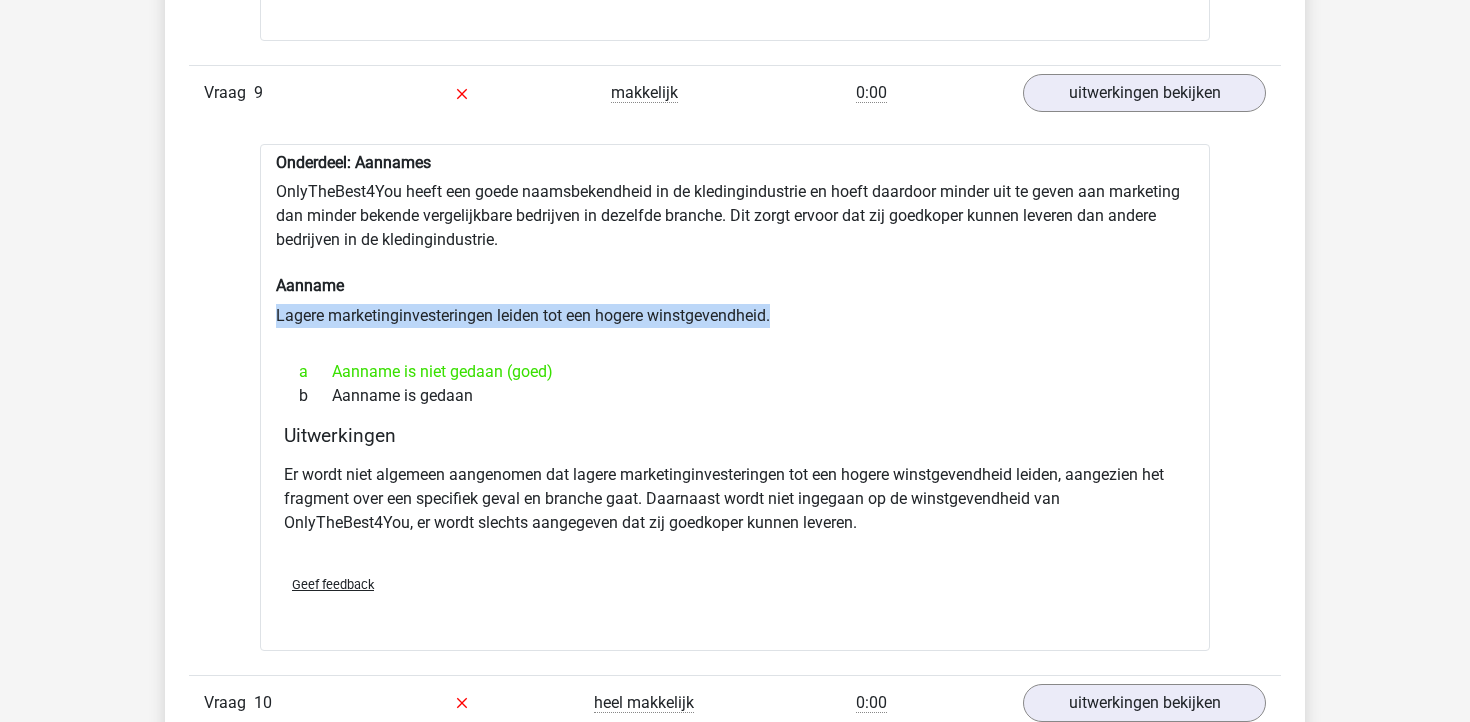 click on "Onderdeel: Aannames OnlyTheBest4You heeft een goede naamsbekendheid in de kledingindustrie en hoeft daardoor minder uit te geven aan marketing dan minder bekende vergelijkbare bedrijven in dezelfde branche. Dit zorgt ervoor dat zij goedkoper kunnen leveren dan andere bedrijven in de kledingindustrie. Aanname Lagere marketinginvesteringen leiden tot een hogere winstgevendheid.
a
Aanname is niet gedaan
(goed)
b
Aanname is gedaan
Uitwerkingen
Geef feedback" at bounding box center (735, 397) 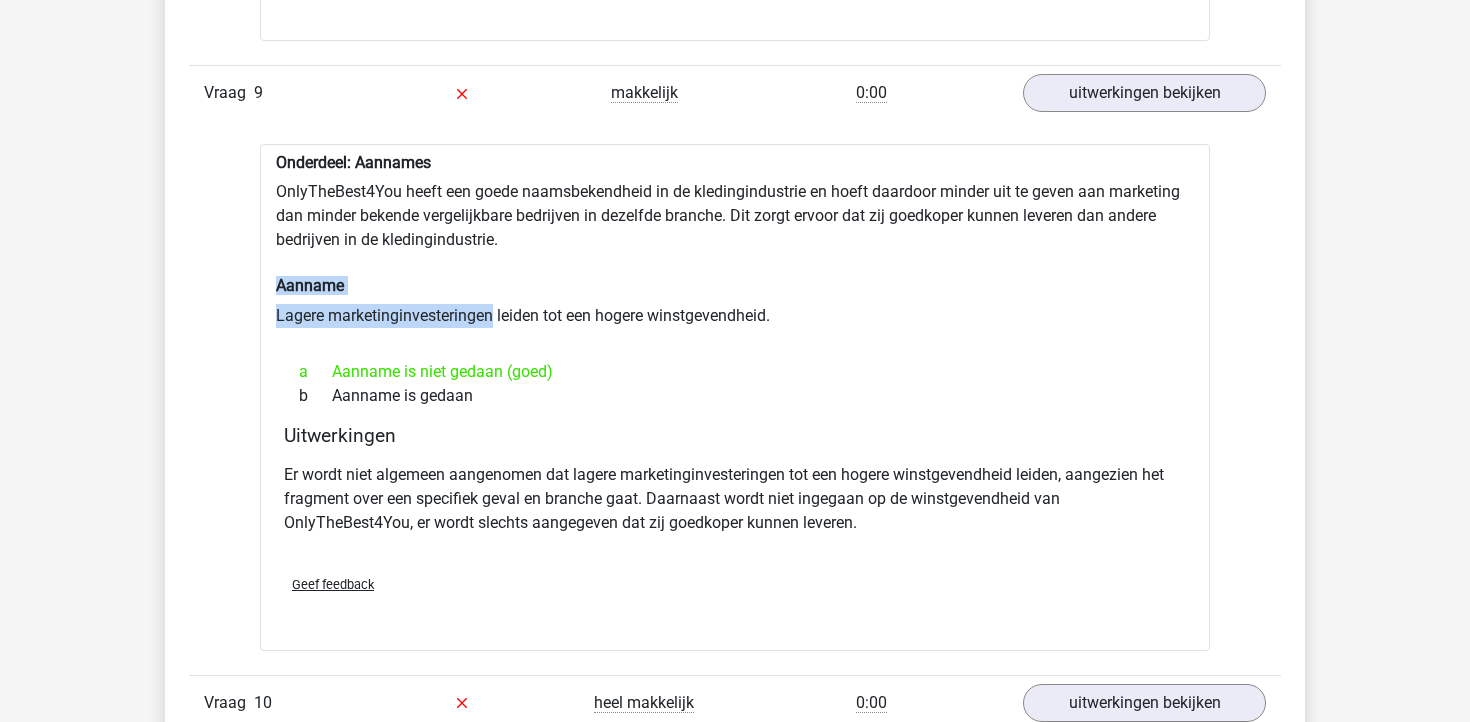 drag, startPoint x: 494, startPoint y: 292, endPoint x: 244, endPoint y: 264, distance: 251.56311 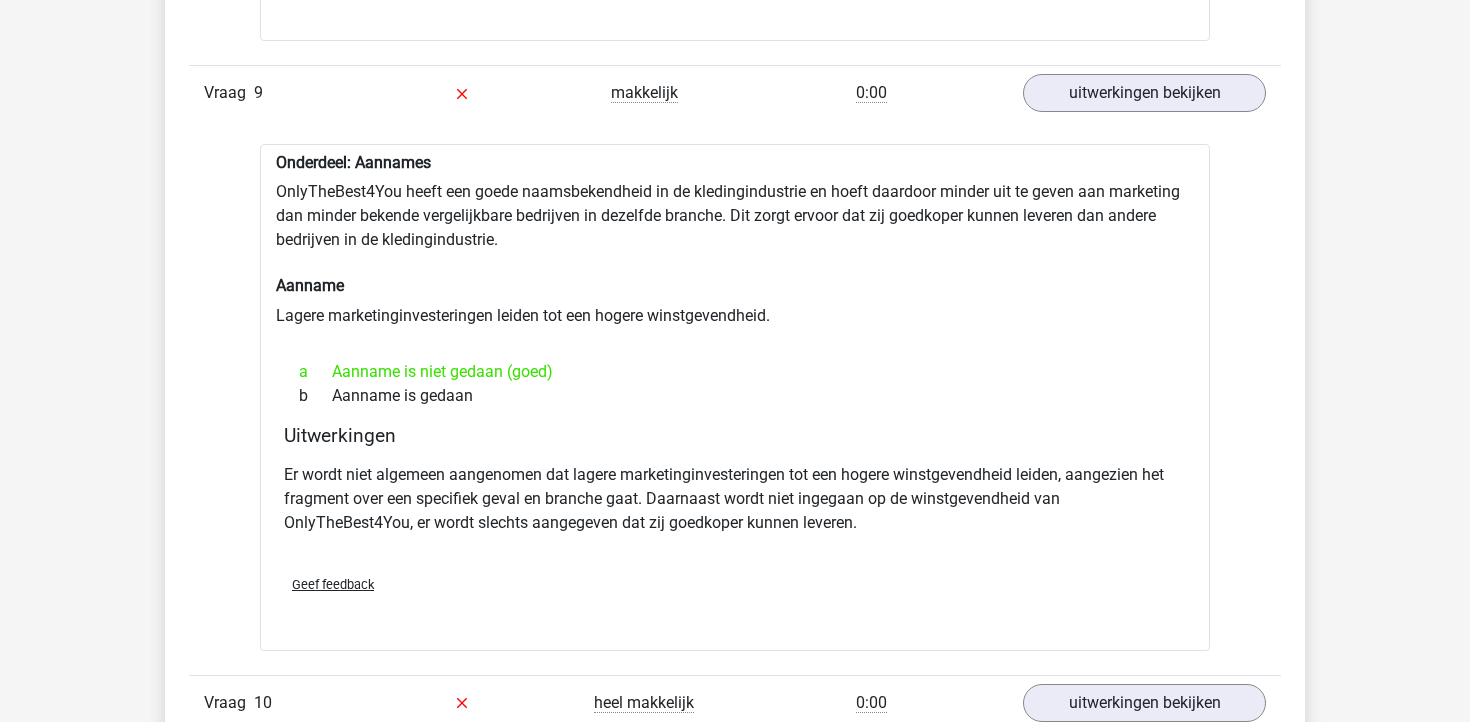 click on "Onderdeel: Aannames OnlyTheBest4You heeft een goede naamsbekendheid in de kledingindustrie en hoeft daardoor minder uit te geven aan marketing dan minder bekende vergelijkbare bedrijven in dezelfde branche. Dit zorgt ervoor dat zij goedkoper kunnen leveren dan andere bedrijven in de kledingindustrie. Aanname Lagere marketinginvesteringen leiden tot een hogere winstgevendheid.
a
Aanname is niet gedaan
(goed)
b
Aanname is gedaan
Uitwerkingen
Geef feedback" at bounding box center (735, 397) 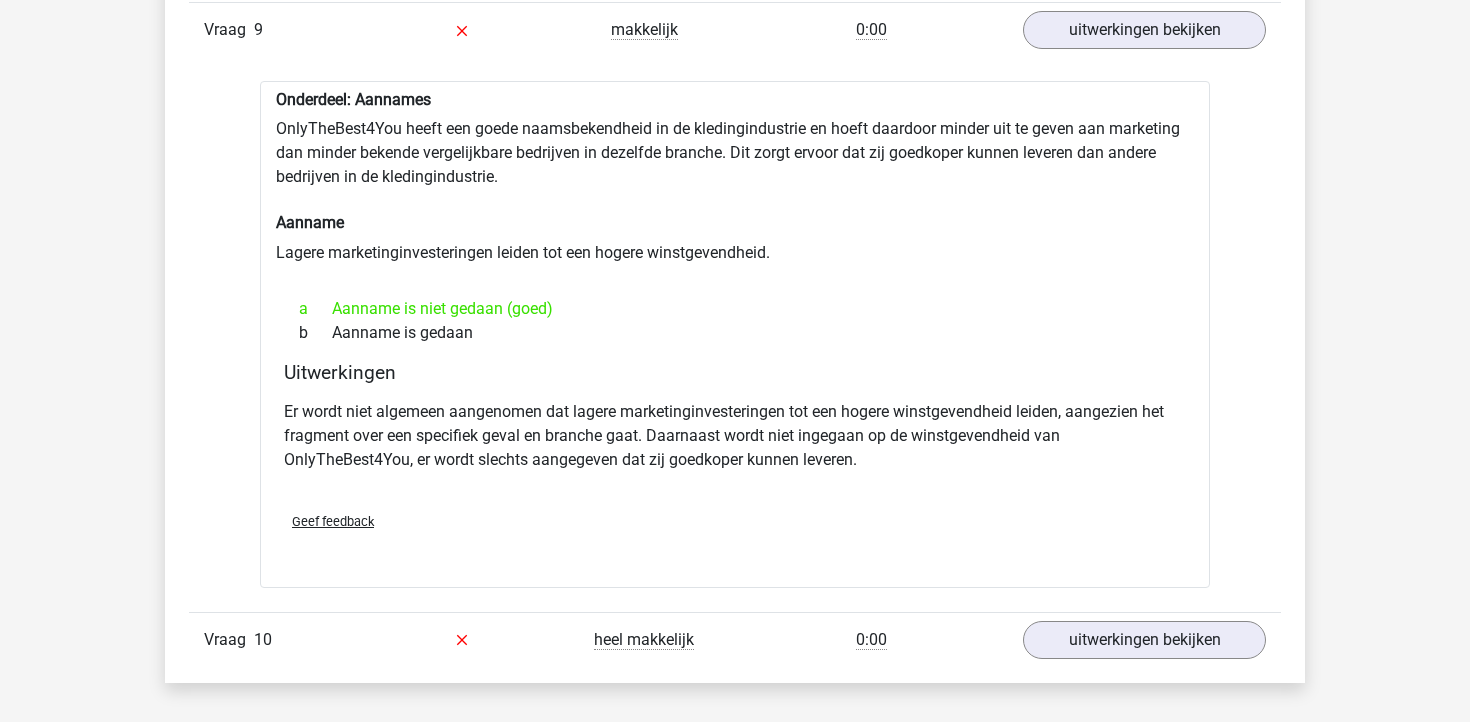 scroll, scrollTop: 3809, scrollLeft: 0, axis: vertical 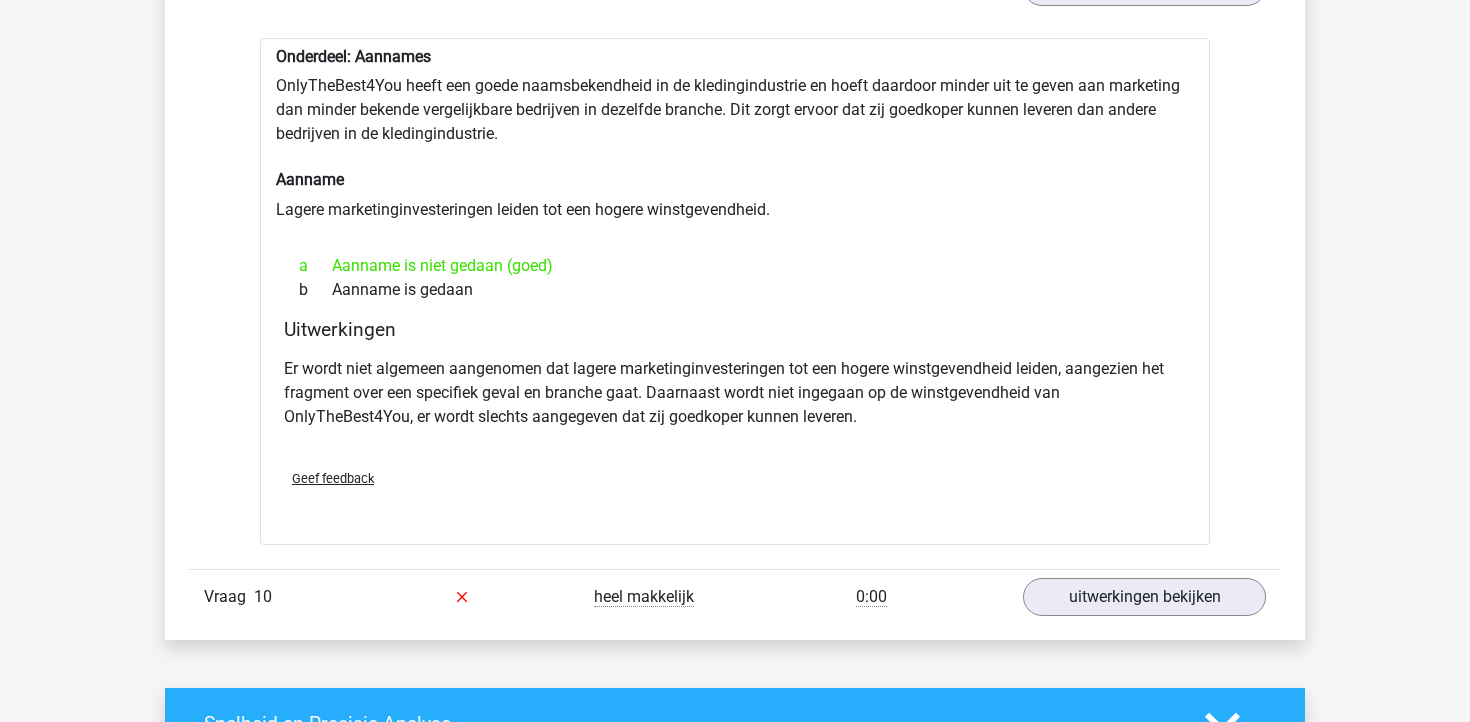 click on "Vraag
10
heel makkelijk
0:00
uitwerkingen bekijken" at bounding box center (735, 596) 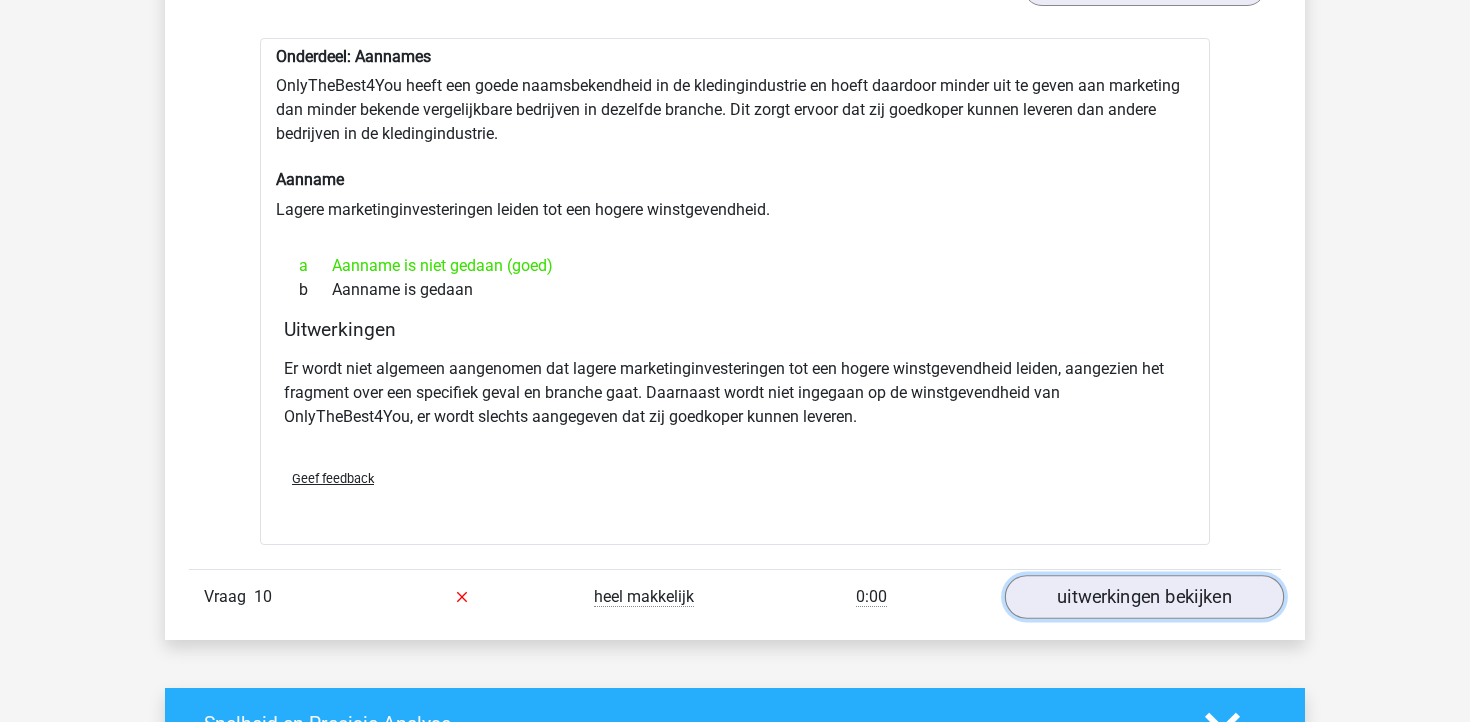 click on "uitwerkingen bekijken" at bounding box center (1144, 597) 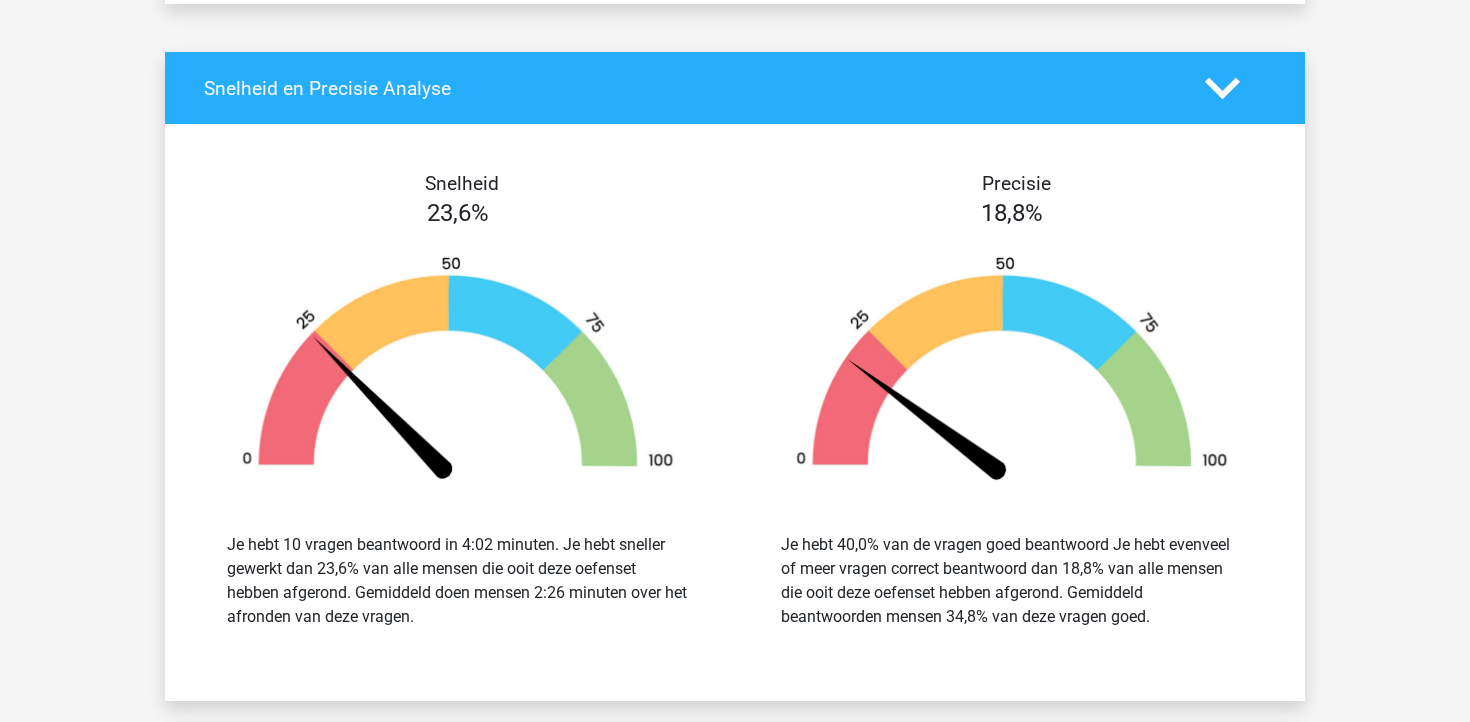 scroll, scrollTop: 5048, scrollLeft: 0, axis: vertical 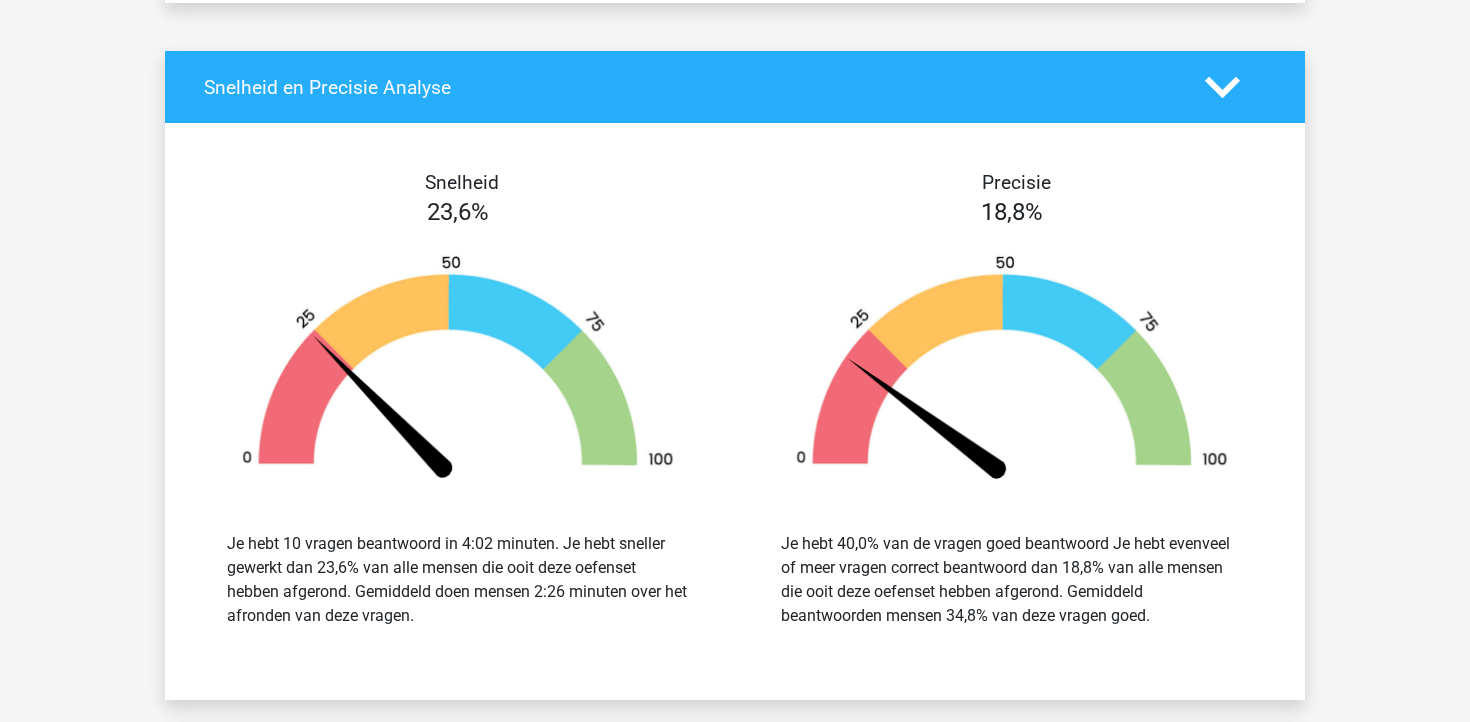 click on "Je hebt
10
vragen beantwoord in 4:02 minuten.
Je hebt sneller gewerkt dan 23,6%
van alle mensen die ooit deze oefenset hebben afgerond. Gemiddeld doen mensen
2:26 minuten over het afronden van deze vragen." at bounding box center [458, 580] 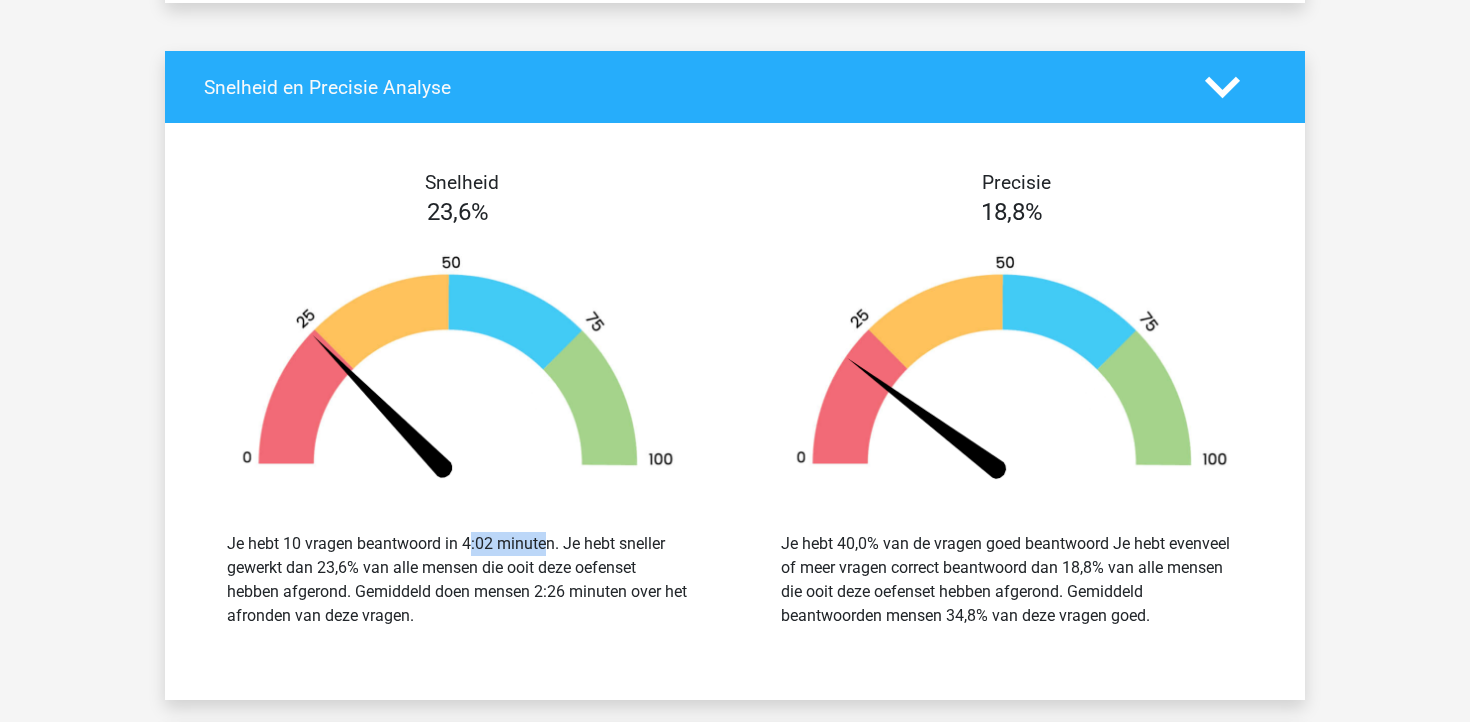 click on "Je hebt
10
vragen beantwoord in 4:02 minuten.
Je hebt sneller gewerkt dan 23,6%
van alle mensen die ooit deze oefenset hebben afgerond. Gemiddeld doen mensen
2:26 minuten over het afronden van deze vragen." at bounding box center [458, 580] 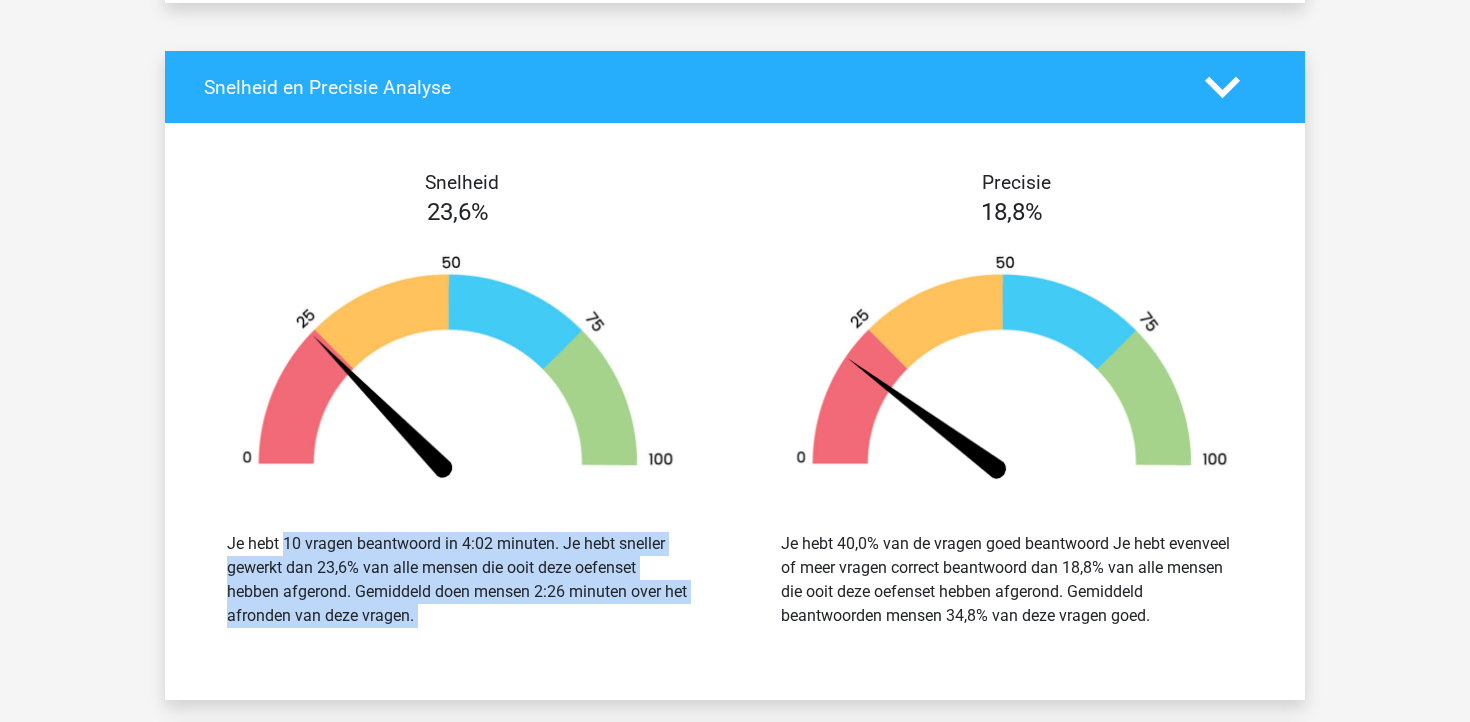 click on "Je hebt
10
vragen beantwoord in 4:02 minuten.
Je hebt sneller gewerkt dan 23,6%
van alle mensen die ooit deze oefenset hebben afgerond. Gemiddeld doen mensen
2:26 minuten over het afronden van deze vragen." at bounding box center (458, 580) 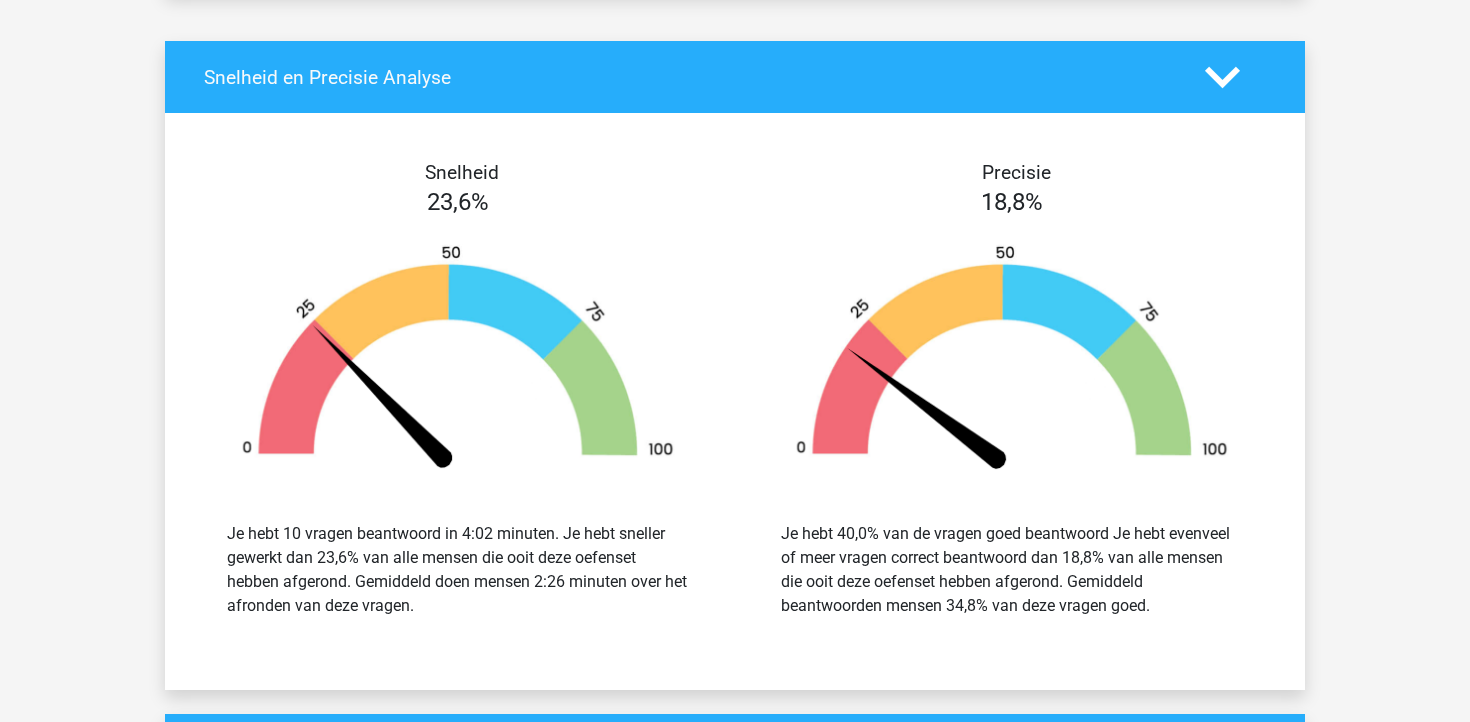 scroll, scrollTop: 5064, scrollLeft: 0, axis: vertical 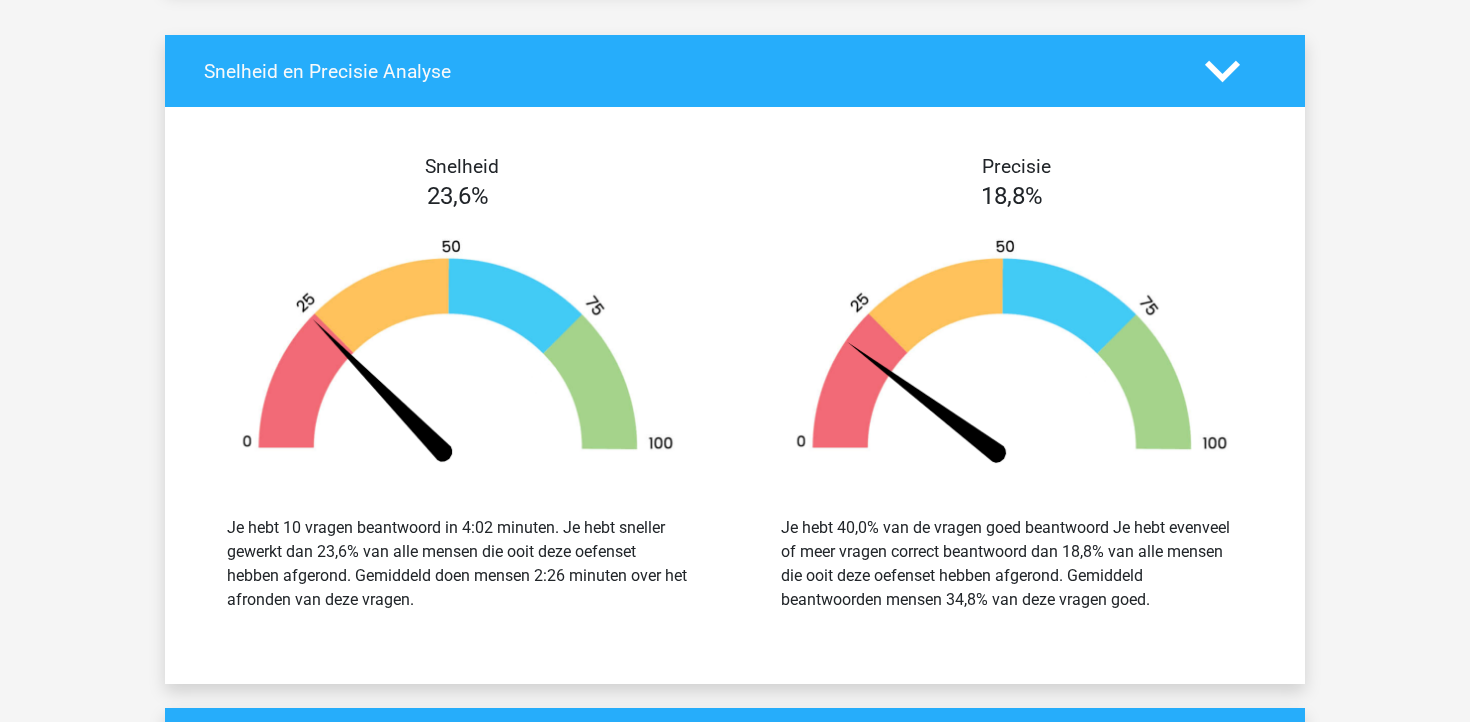 click on "Je hebt 40,0%
van de vragen goed beantwoord
Je hebt evenveel of meer vragen correct beantwoord dan 18,8%
van alle mensen die ooit deze oefenset hebben afgerond. Gemiddeld beantwoorden mensen
34,8%
van deze vragen goed." at bounding box center [1012, 564] 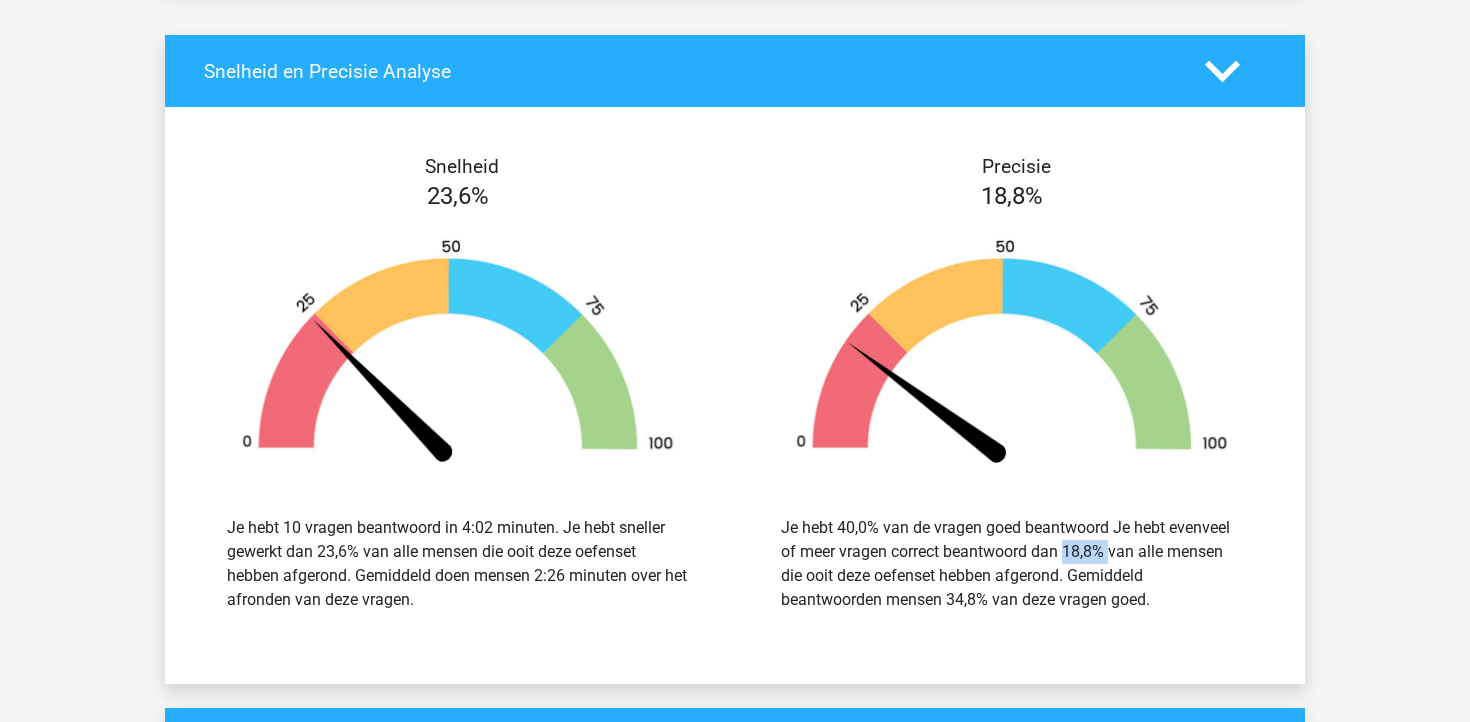 click on "Je hebt 40,0%
van de vragen goed beantwoord
Je hebt evenveel of meer vragen correct beantwoord dan 18,8%
van alle mensen die ooit deze oefenset hebben afgerond. Gemiddeld beantwoorden mensen
34,8%
van deze vragen goed." at bounding box center [1012, 564] 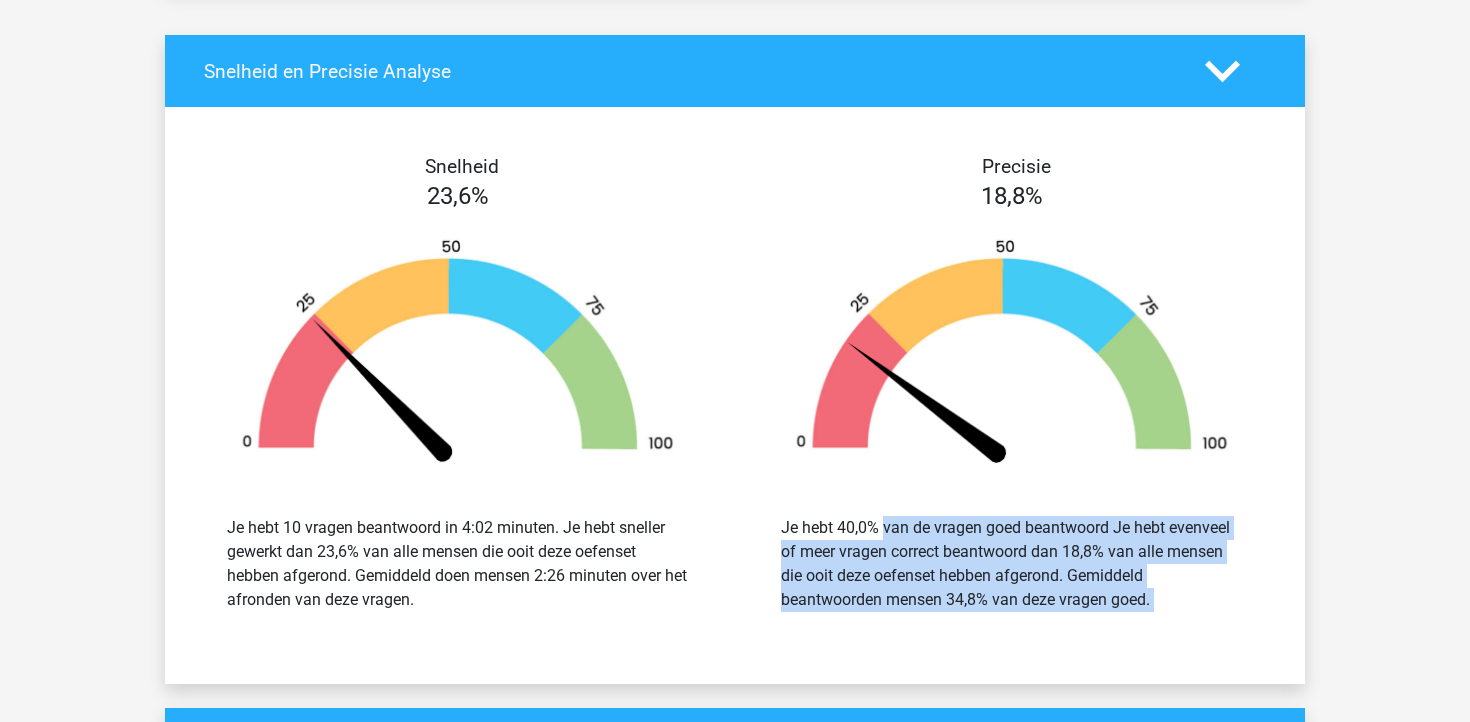 click on "Je hebt 40,0%
van de vragen goed beantwoord
Je hebt evenveel of meer vragen correct beantwoord dan 18,8%
van alle mensen die ooit deze oefenset hebben afgerond. Gemiddeld beantwoorden mensen
34,8%
van deze vragen goed." at bounding box center (1012, 564) 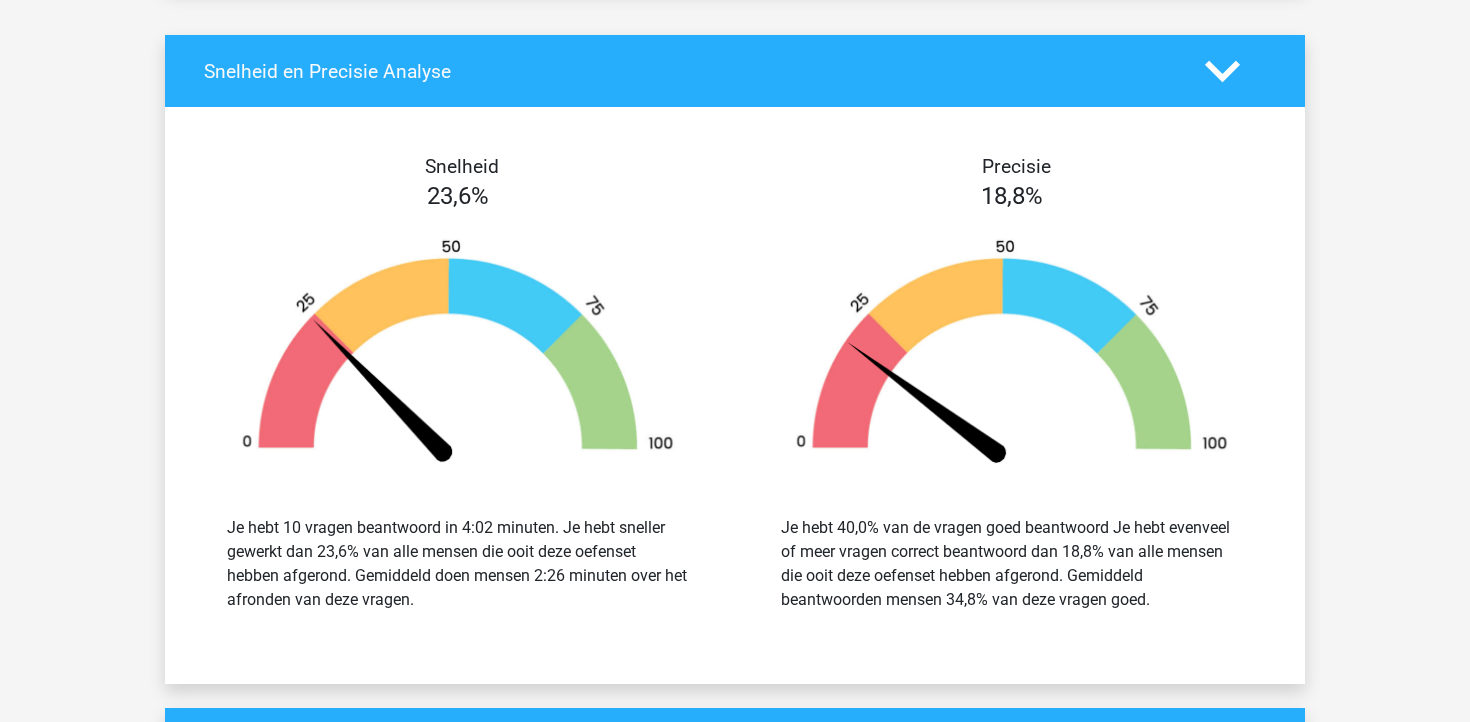 click on "Je hebt 40,0%
van de vragen goed beantwoord
Je hebt evenveel of meer vragen correct beantwoord dan 18,8%
van alle mensen die ooit deze oefenset hebben afgerond. Gemiddeld beantwoorden mensen
34,8%
van deze vragen goed." at bounding box center (1012, 564) 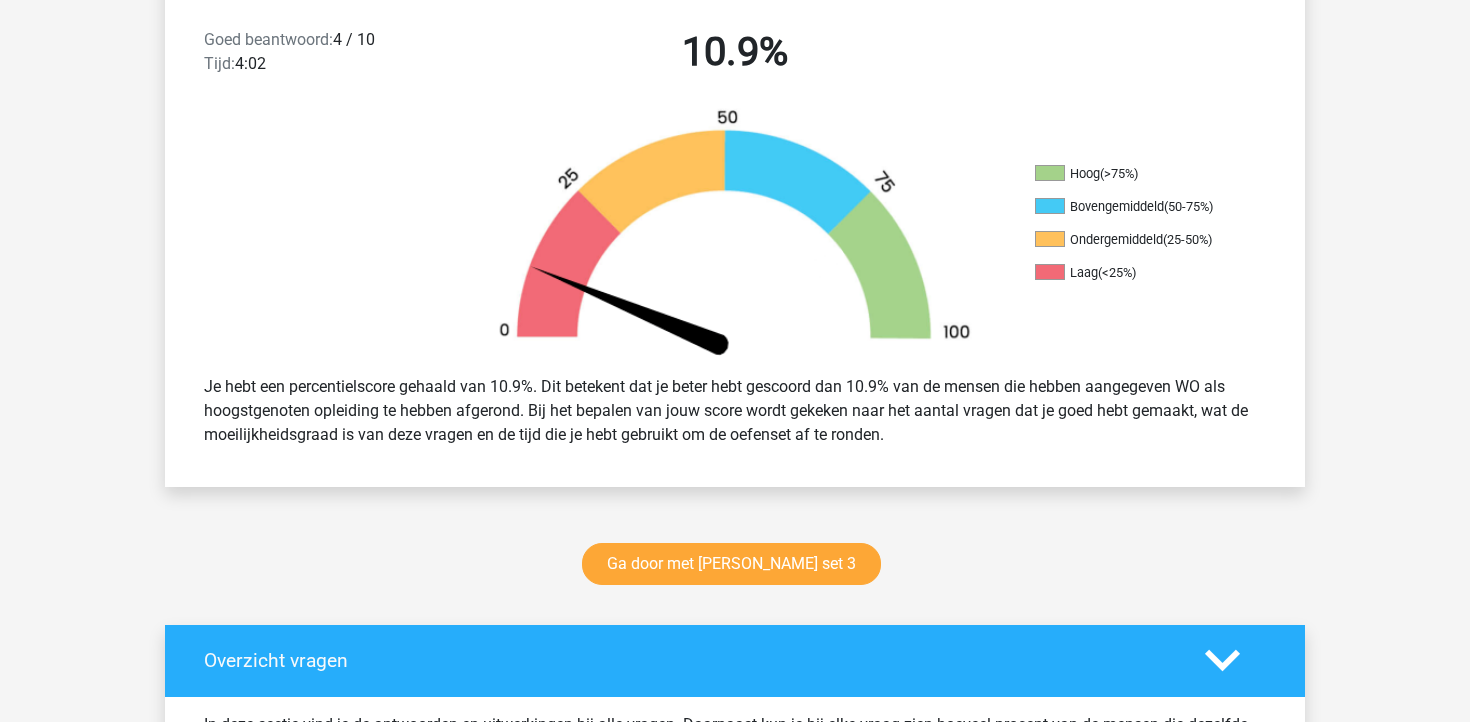 scroll, scrollTop: 803, scrollLeft: 0, axis: vertical 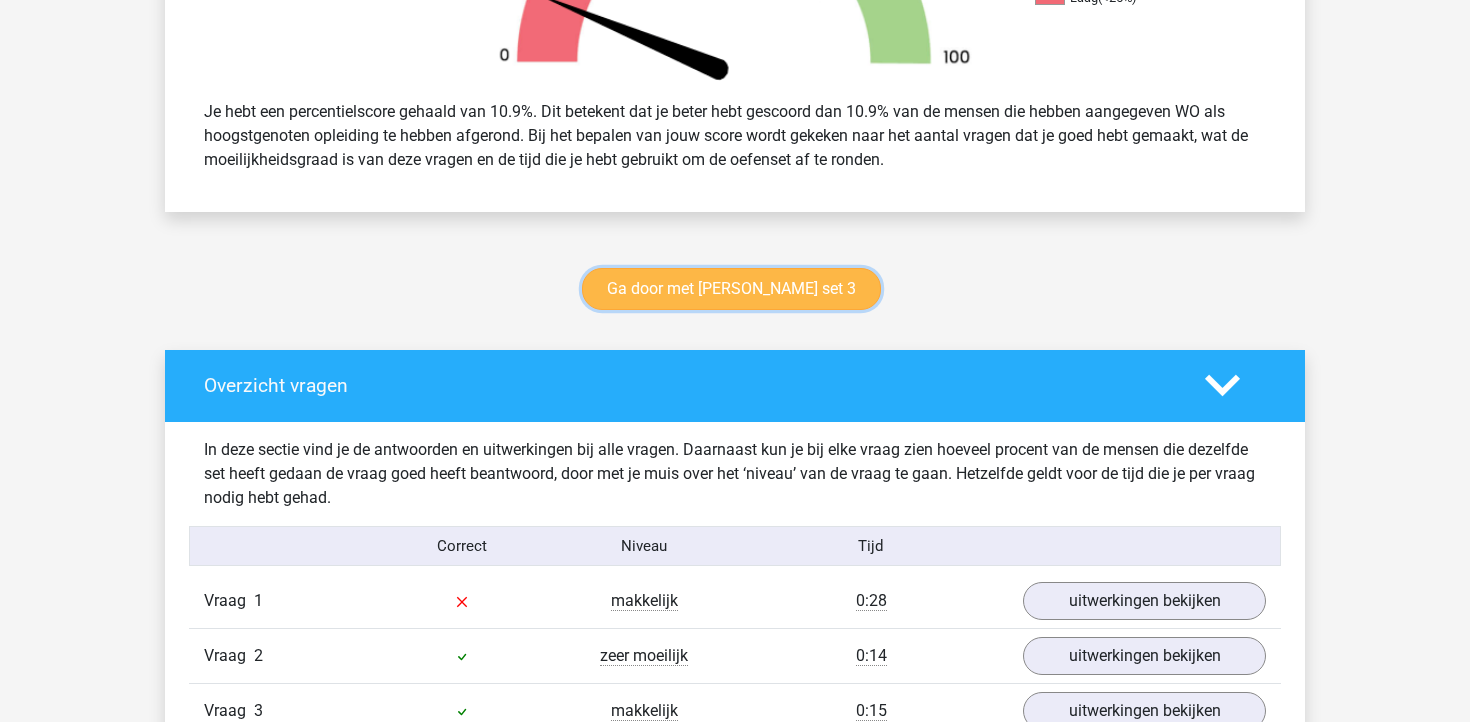 click on "Ga door met watson glaser set 3" at bounding box center (731, 289) 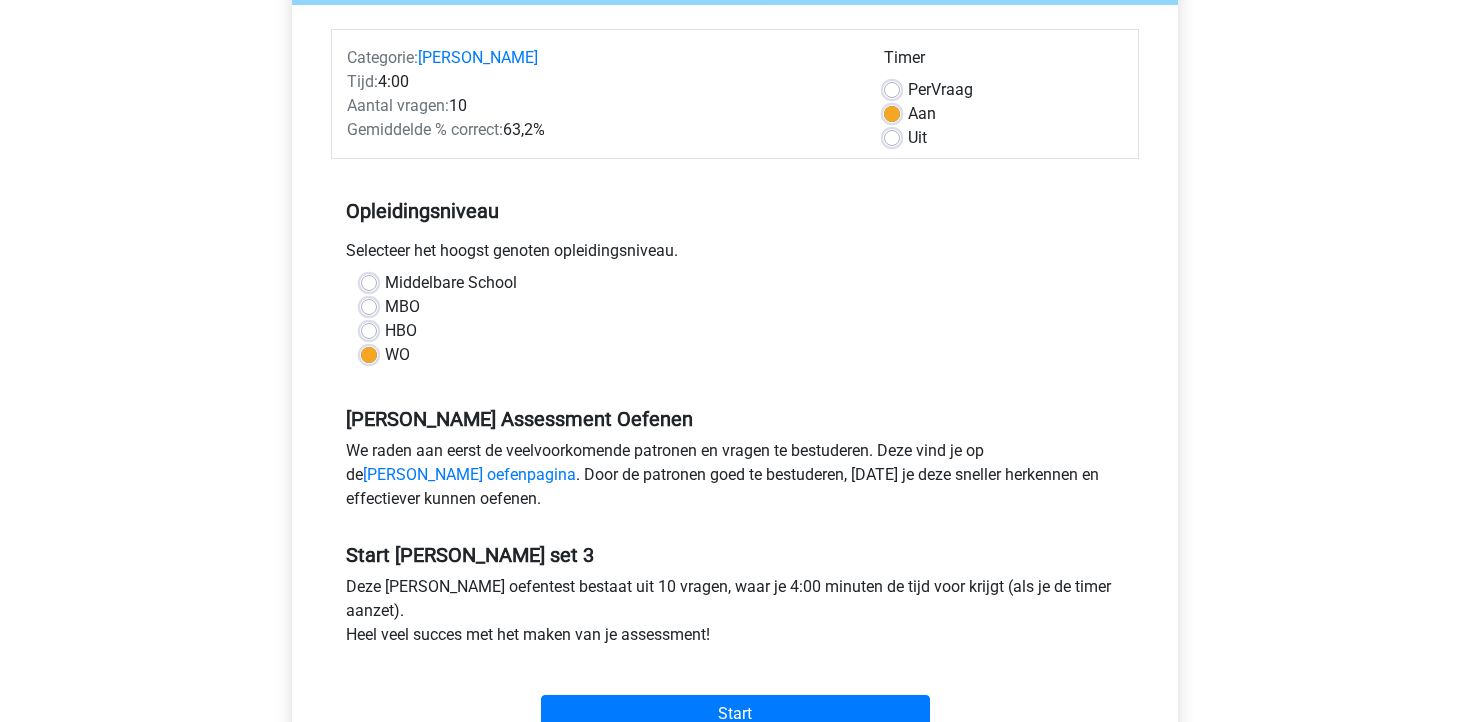 scroll, scrollTop: 240, scrollLeft: 0, axis: vertical 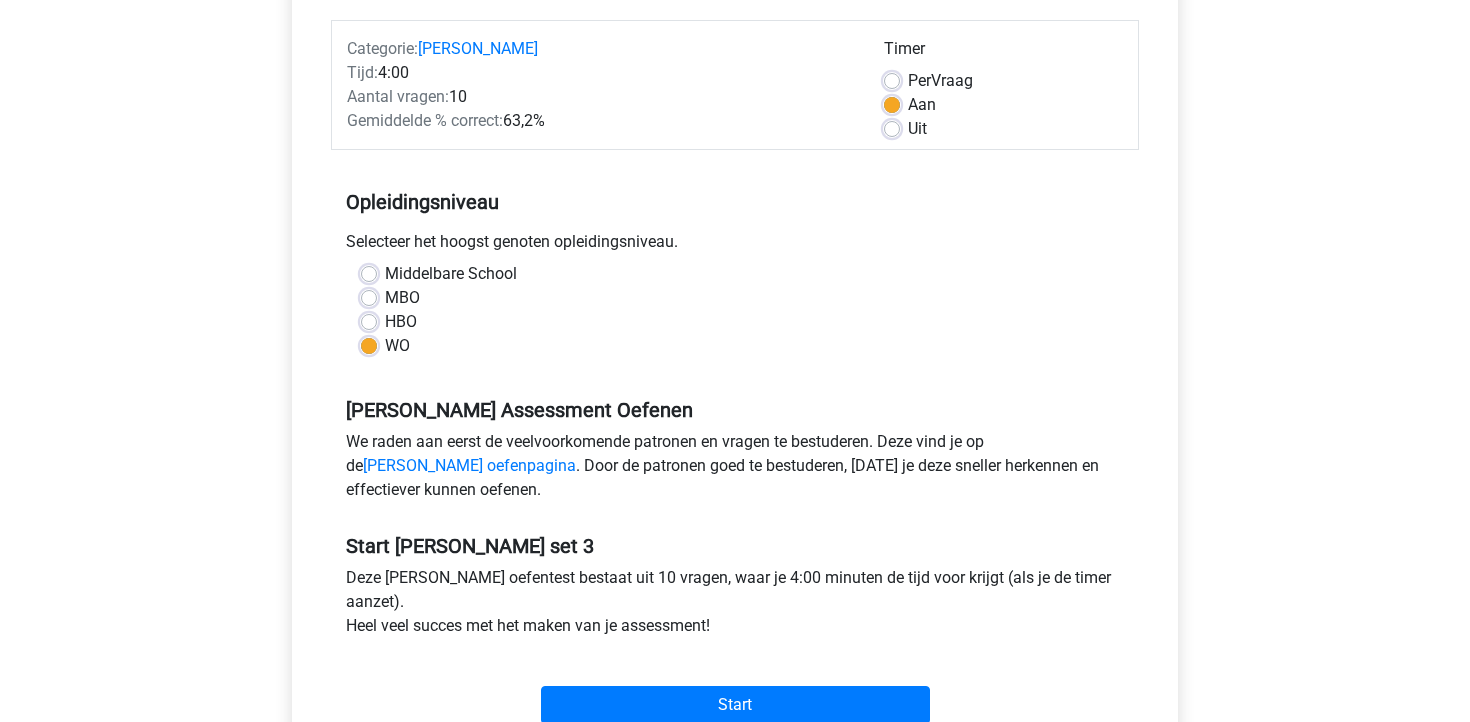 click on "Per  Vraag" at bounding box center (940, 81) 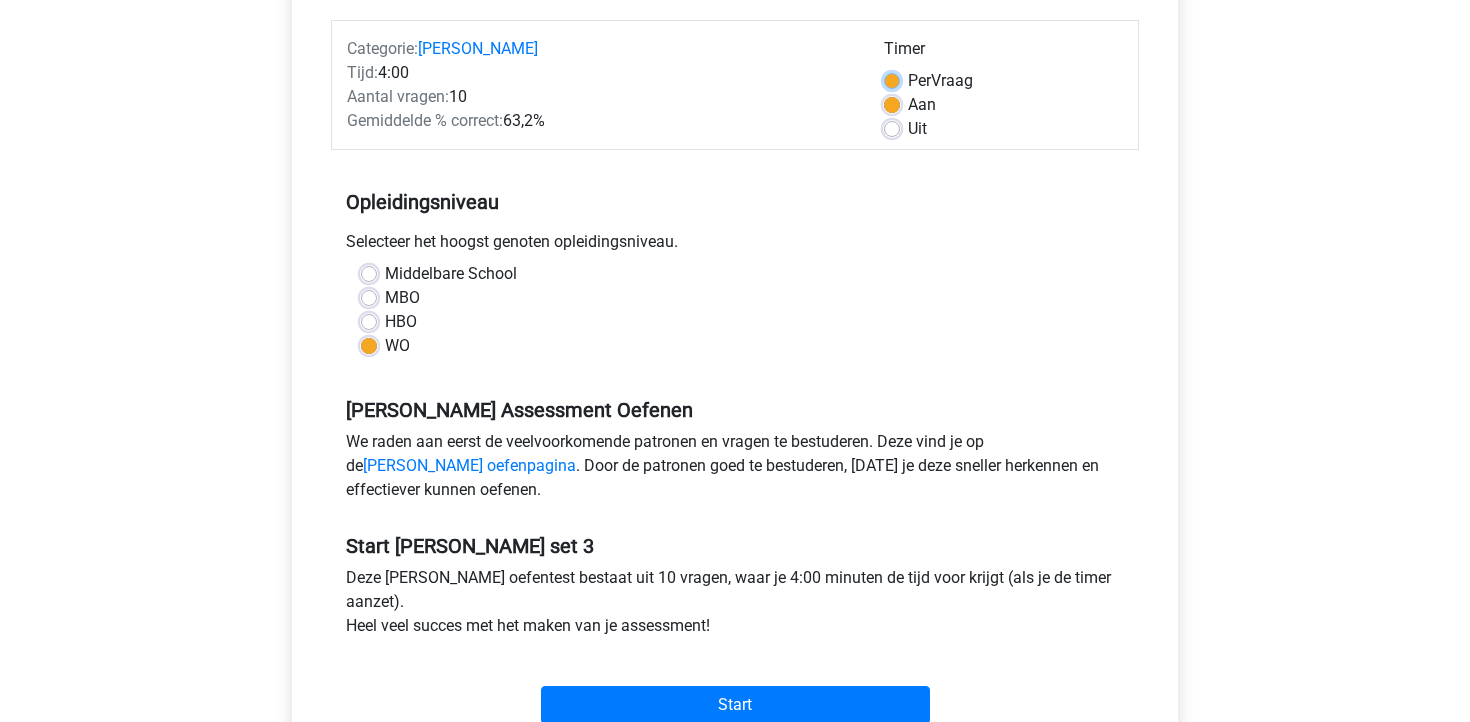 click on "Per  Vraag" at bounding box center (892, 79) 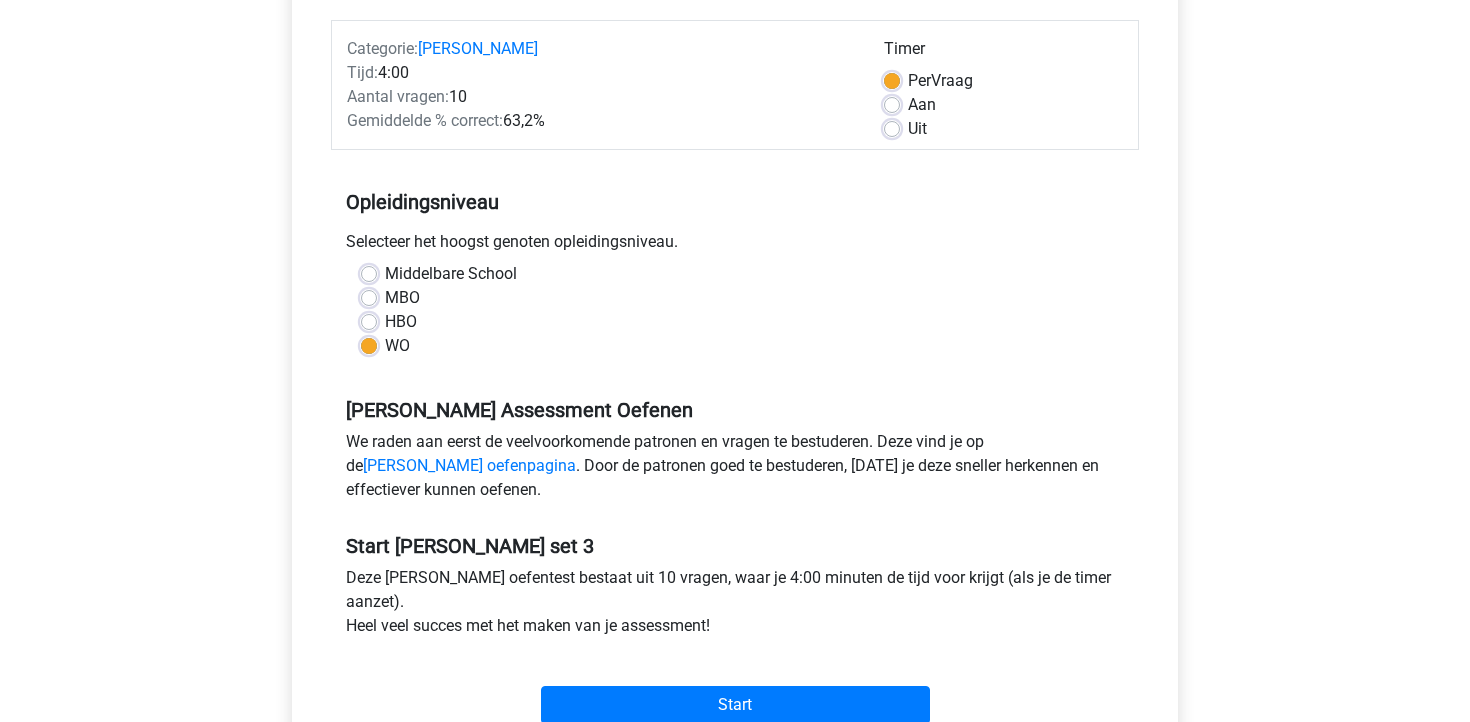 click on "Aan" at bounding box center [922, 105] 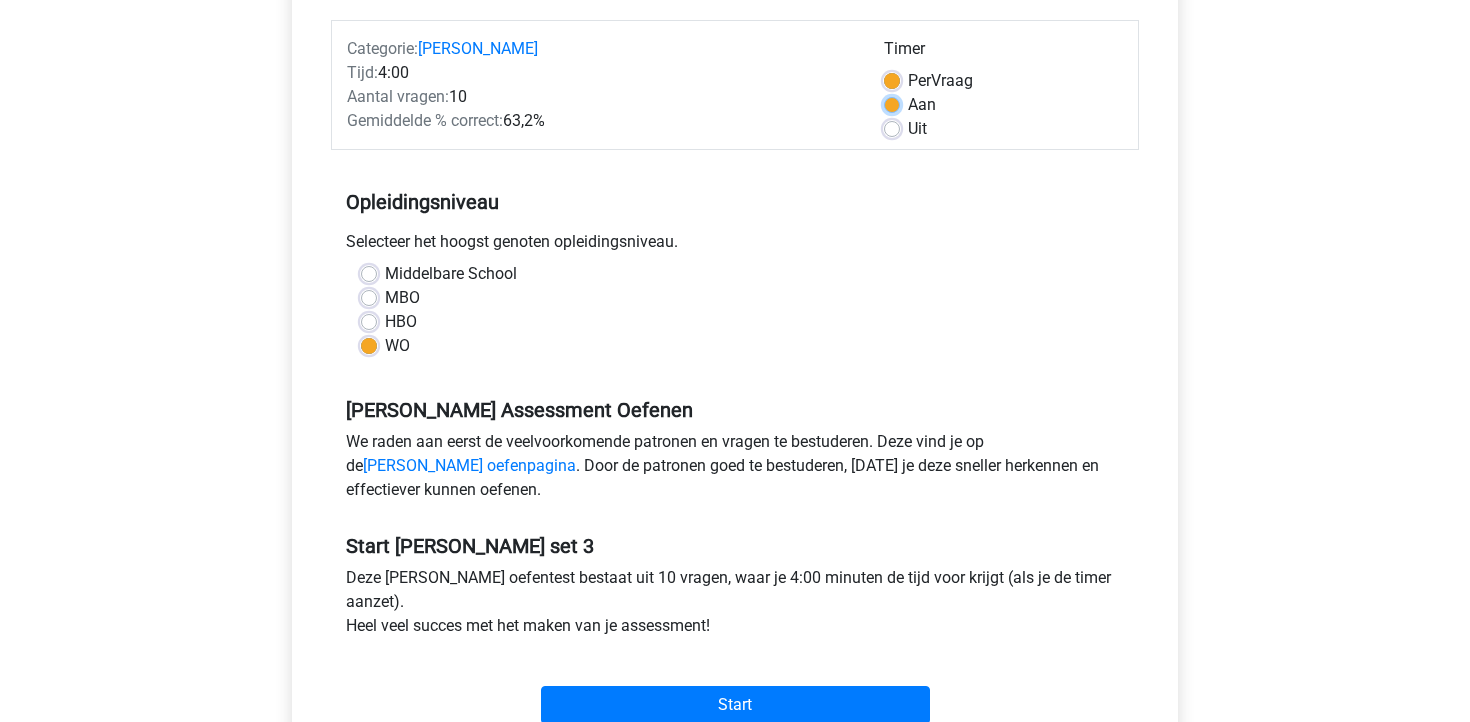 click on "Aan" at bounding box center [892, 103] 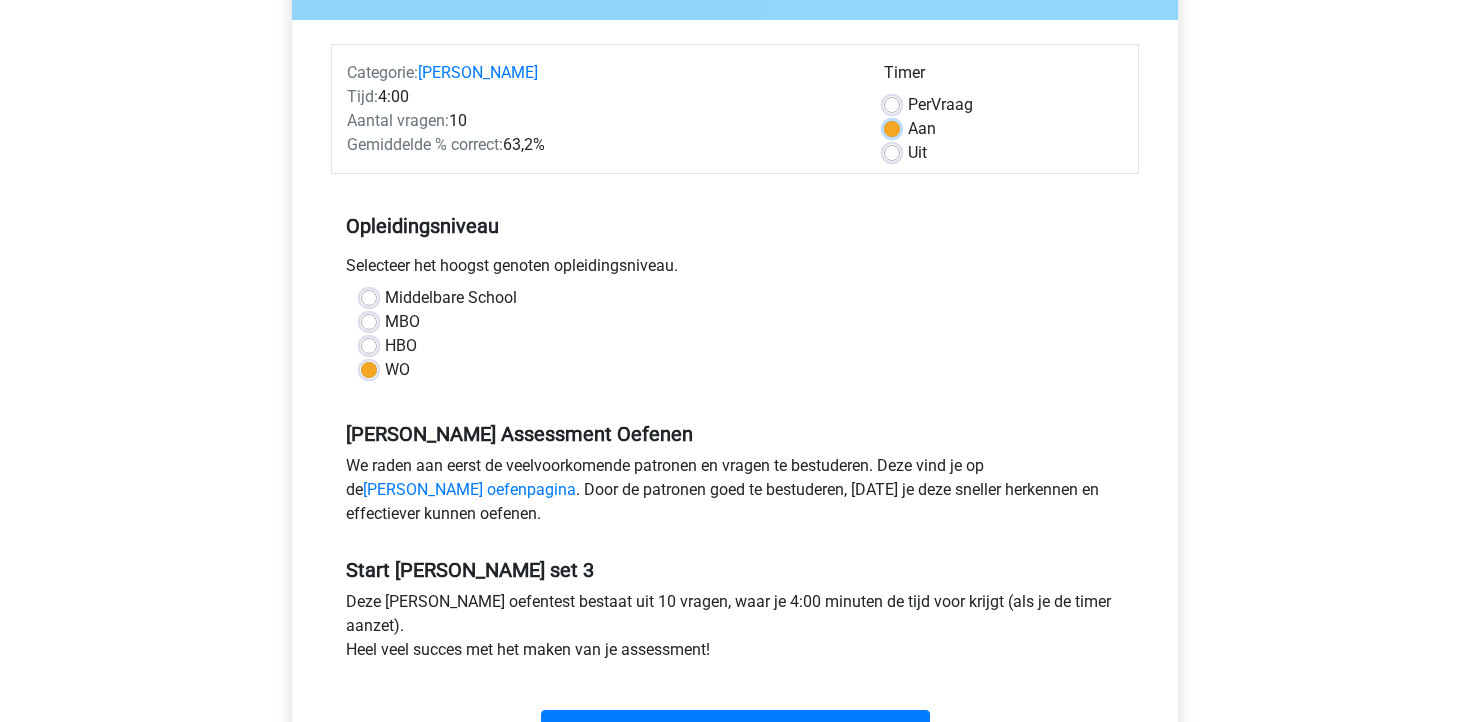 scroll, scrollTop: 394, scrollLeft: 0, axis: vertical 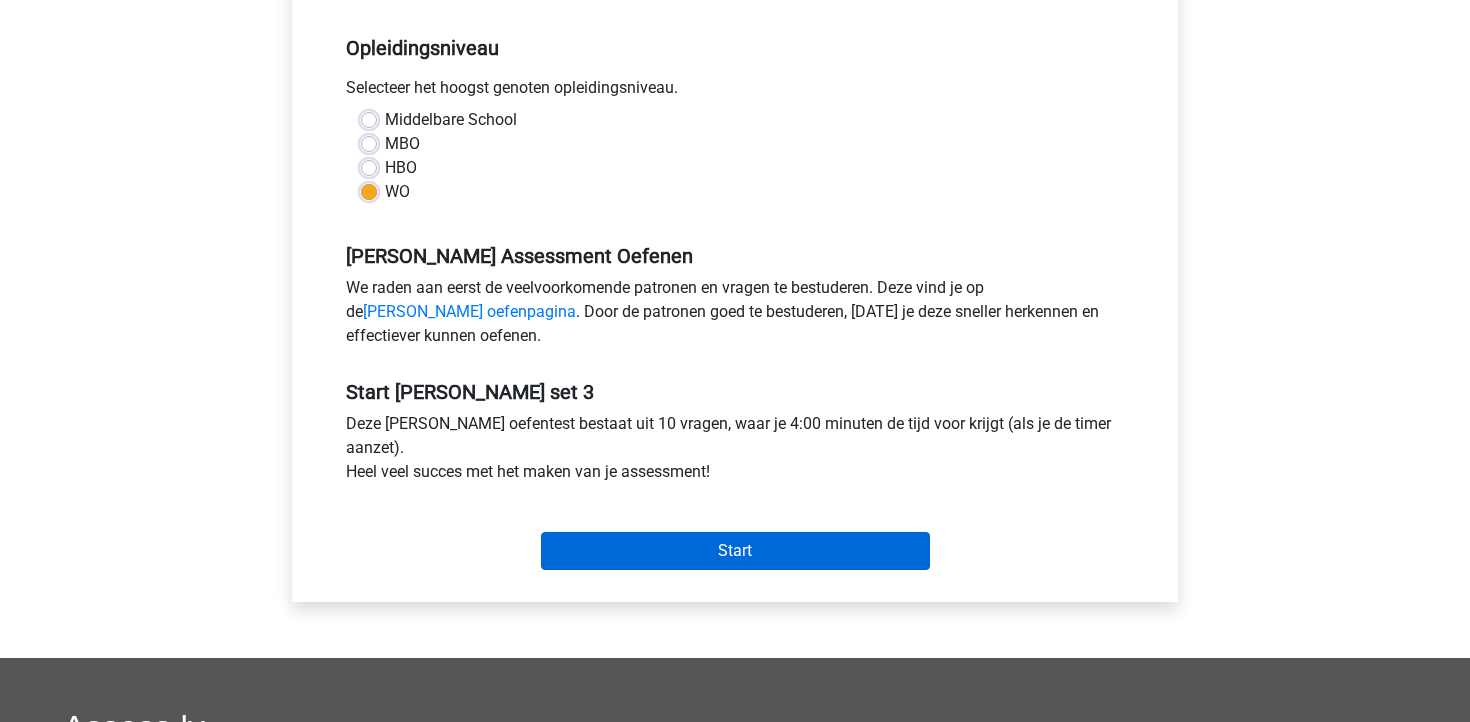 click on "Start" at bounding box center (735, 551) 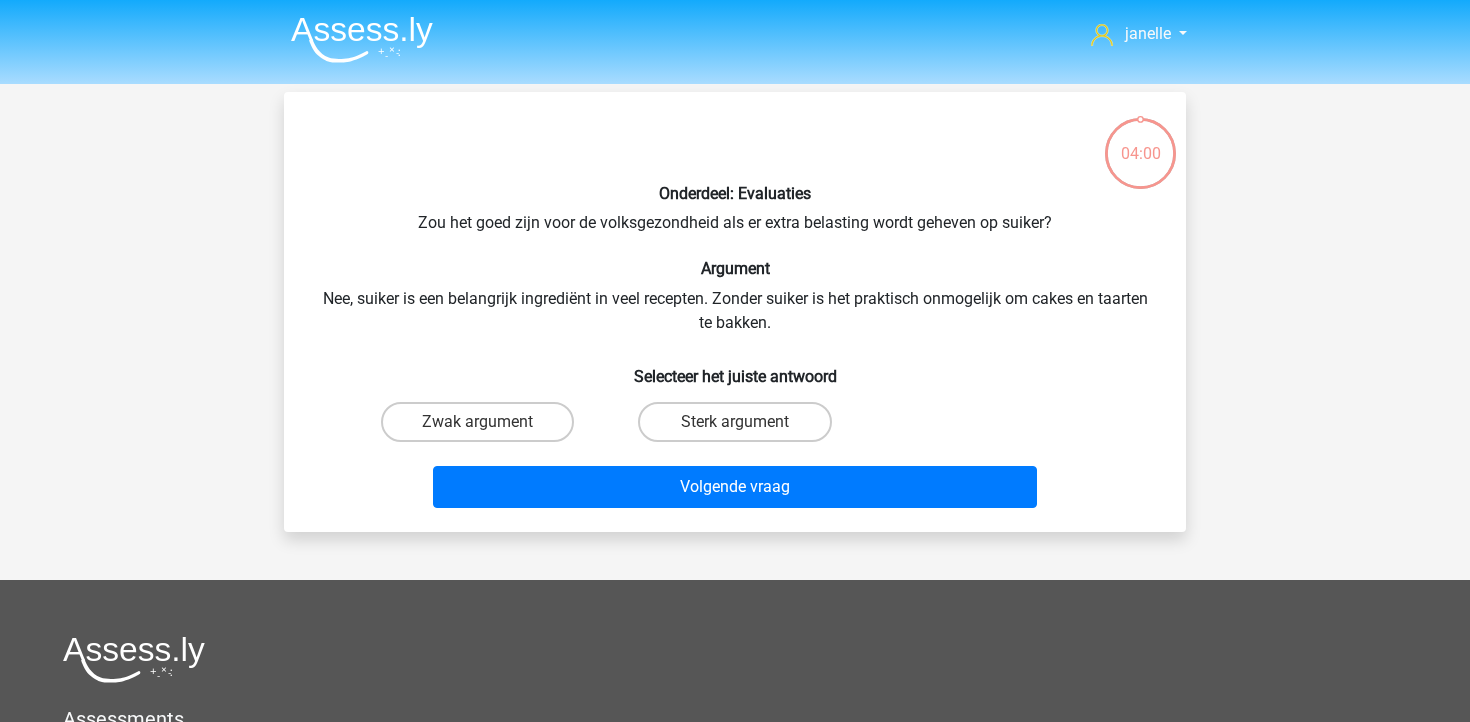 scroll, scrollTop: 0, scrollLeft: 0, axis: both 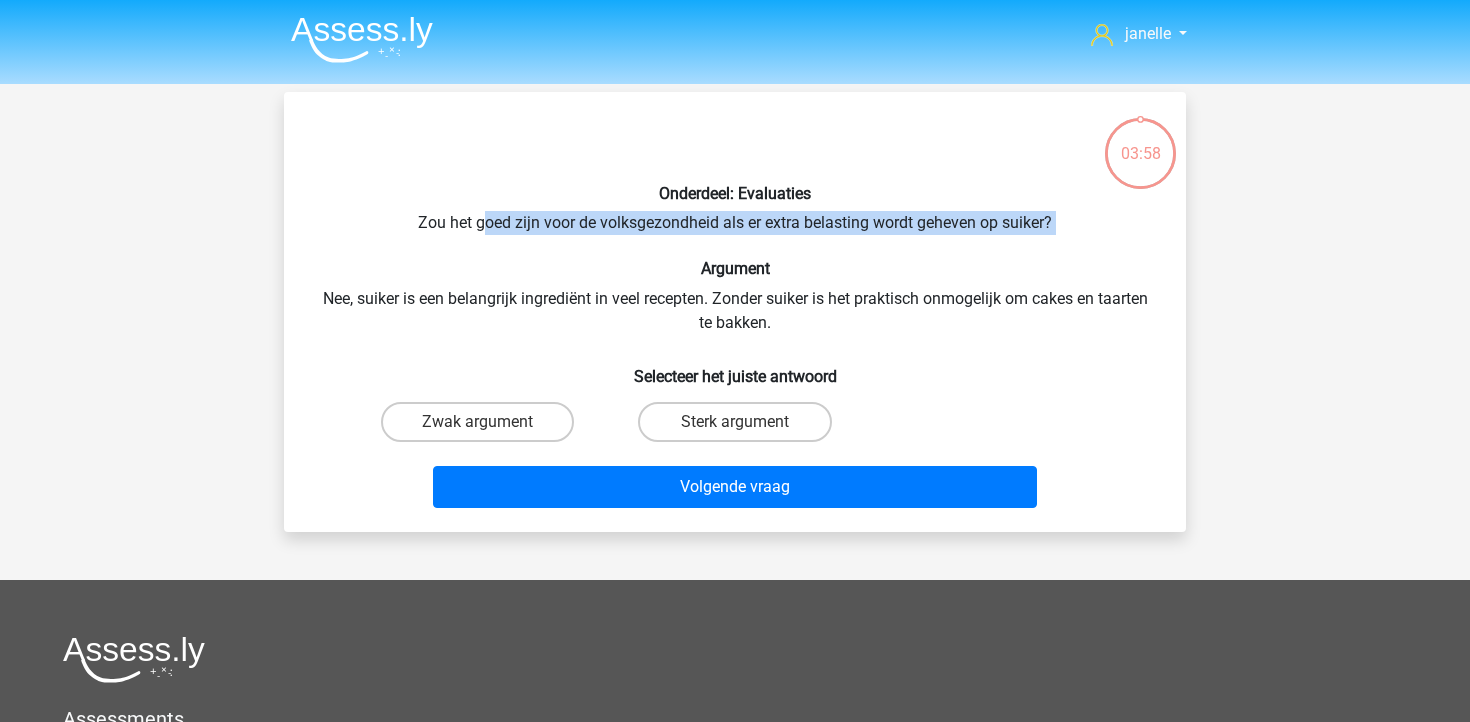 drag, startPoint x: 486, startPoint y: 214, endPoint x: 800, endPoint y: 250, distance: 316.05695 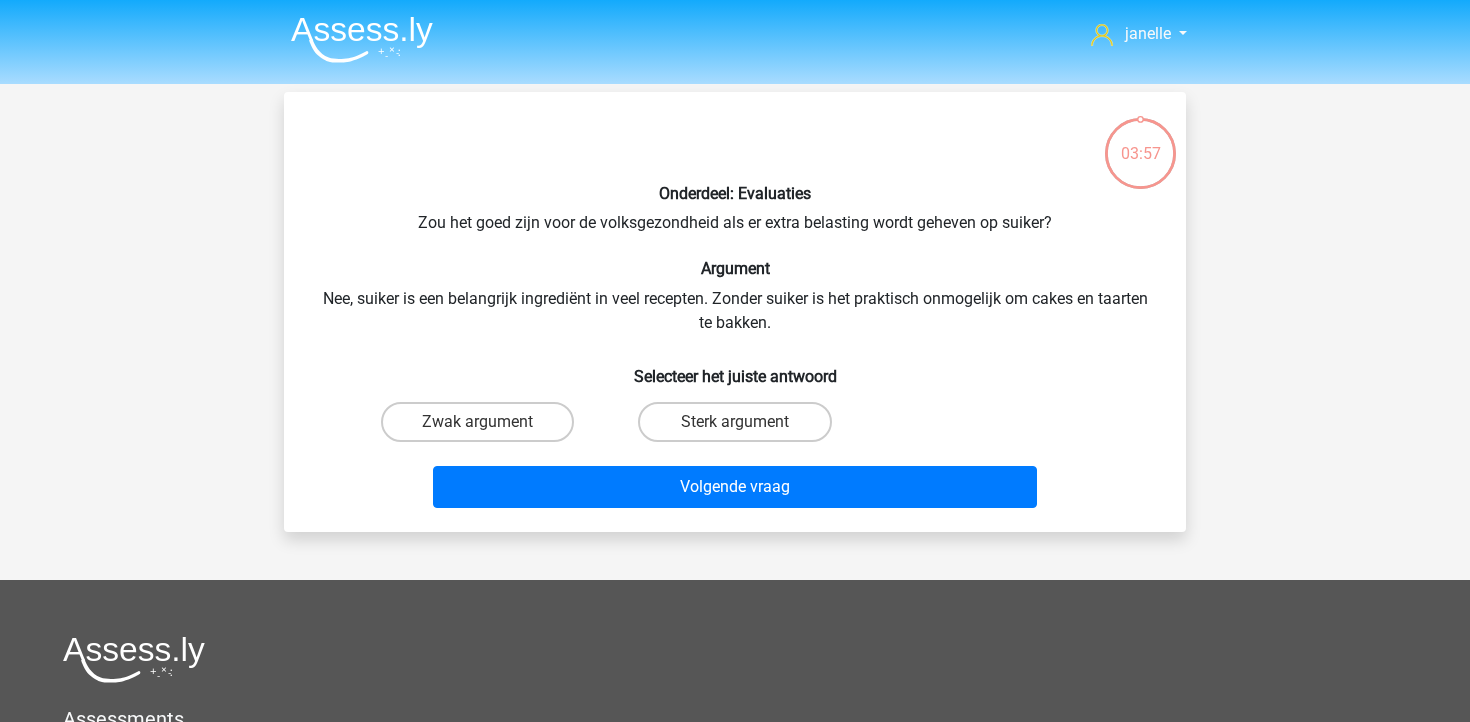 click on "Onderdeel: Evaluaties Zou het goed zijn voor de volksgezondheid als er extra belasting wordt geheven op suiker? Argument Nee, suiker is een belangrijk ingrediënt in veel recepten. Zonder suiker is het praktisch onmogelijk om cakes en taarten te bakken.
Selecteer het juiste antwoord
Zwak argument
Sterk argument" at bounding box center (735, 312) 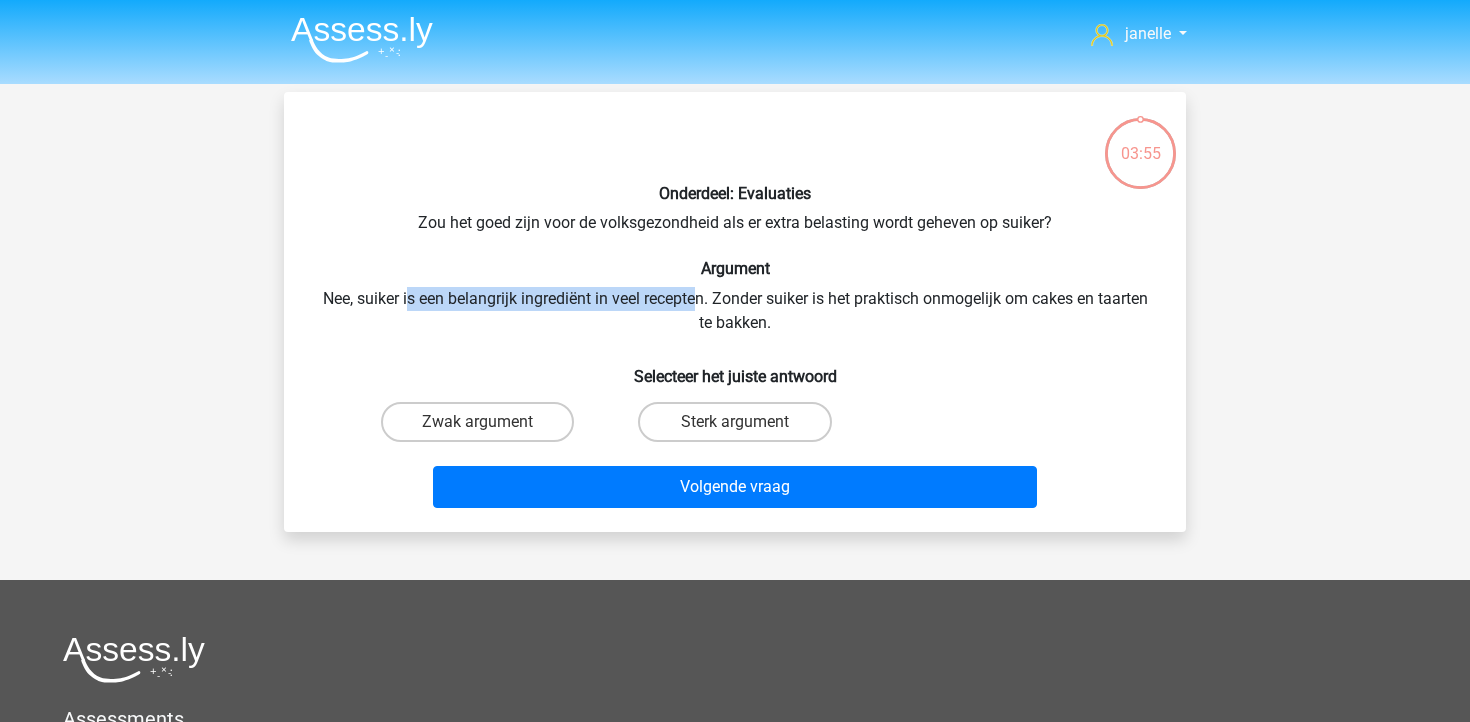 drag, startPoint x: 401, startPoint y: 301, endPoint x: 699, endPoint y: 306, distance: 298.04193 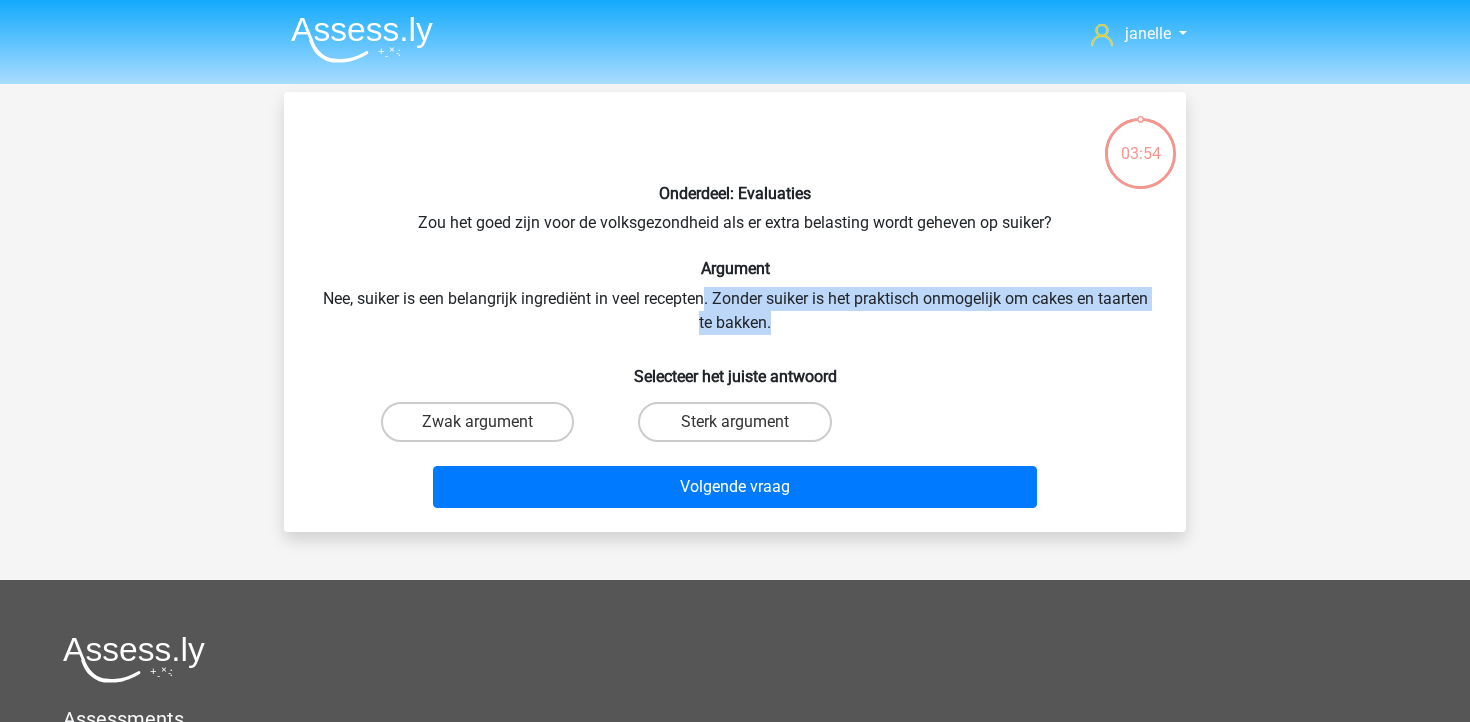 drag, startPoint x: 704, startPoint y: 301, endPoint x: 825, endPoint y: 319, distance: 122.33152 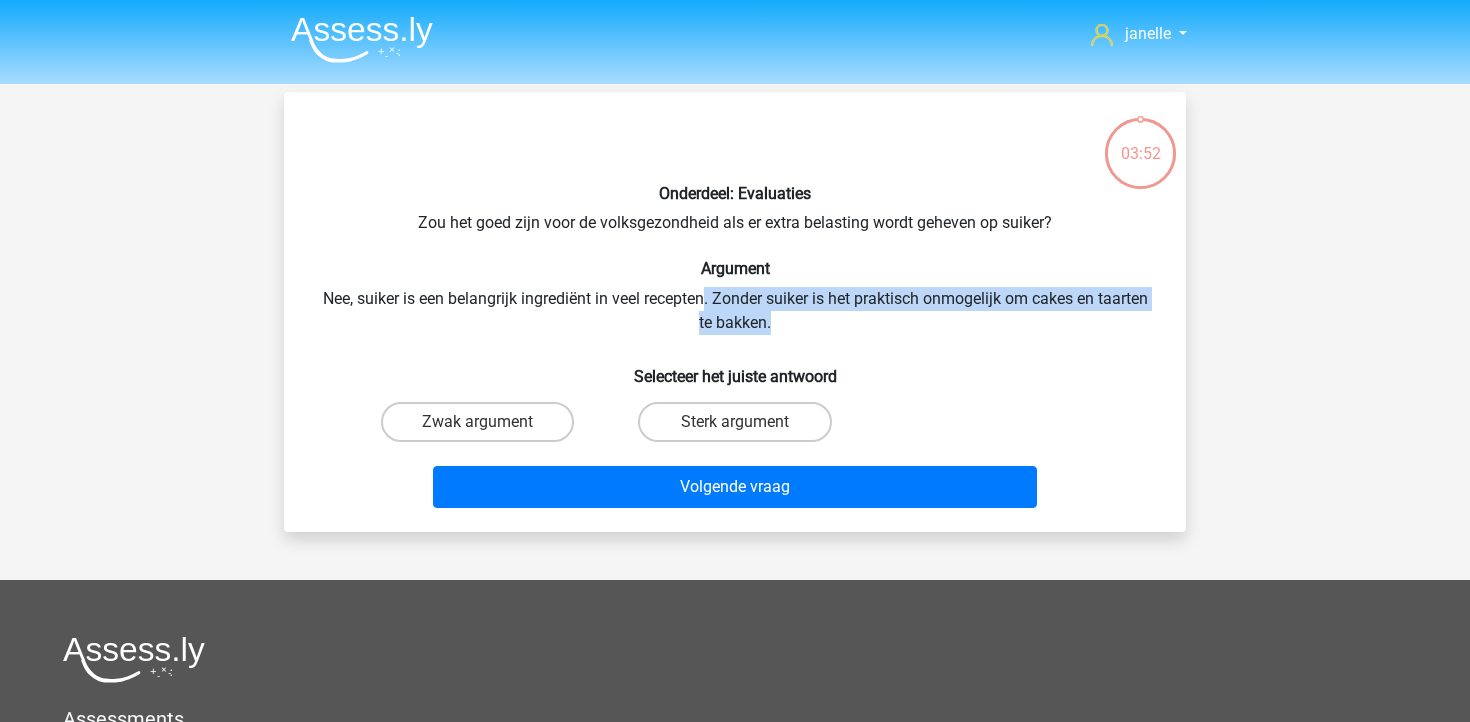 click on "Onderdeel: Evaluaties Zou het goed zijn voor de volksgezondheid als er extra belasting wordt geheven op suiker? Argument Nee, suiker is een belangrijk ingrediënt in veel recepten. Zonder suiker is het praktisch onmogelijk om cakes en taarten te bakken.
Selecteer het juiste antwoord
Zwak argument
Sterk argument" at bounding box center (735, 312) 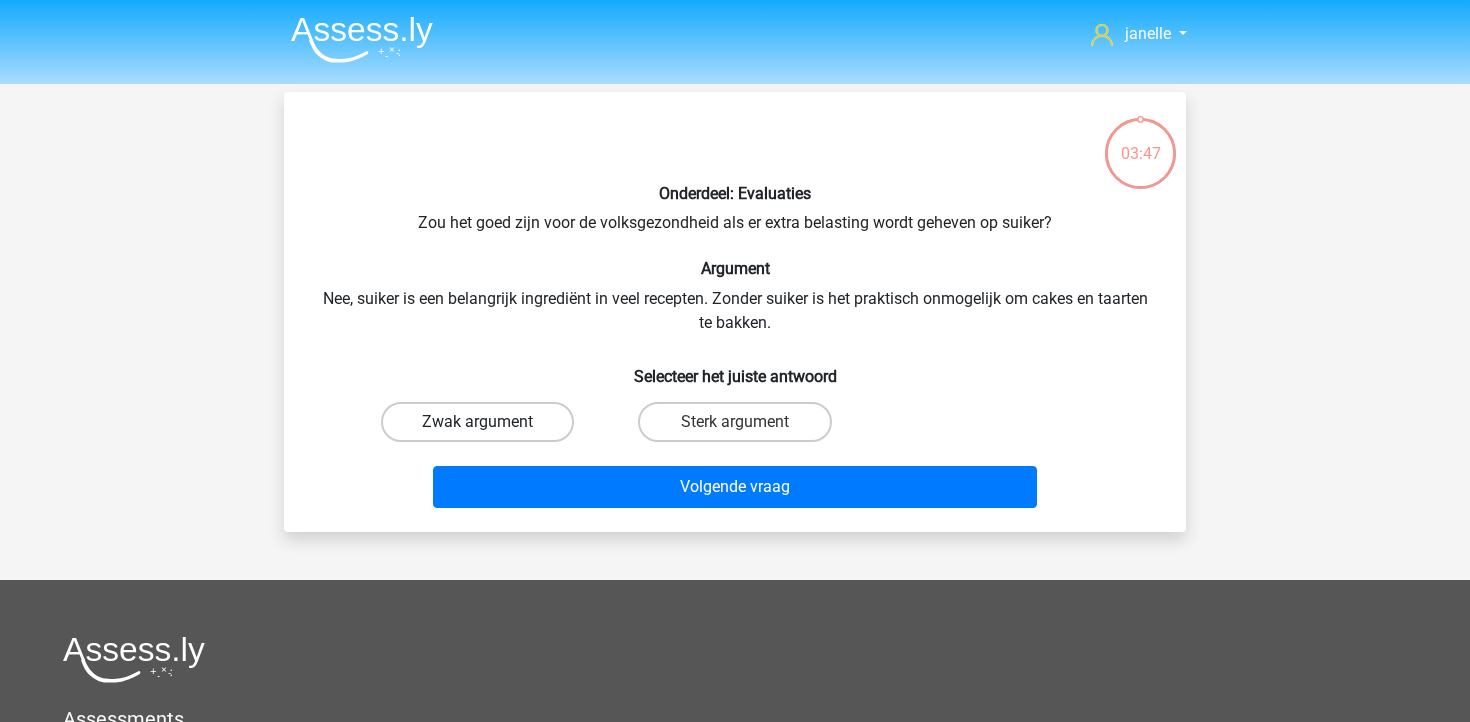 click on "Zwak argument" at bounding box center [477, 422] 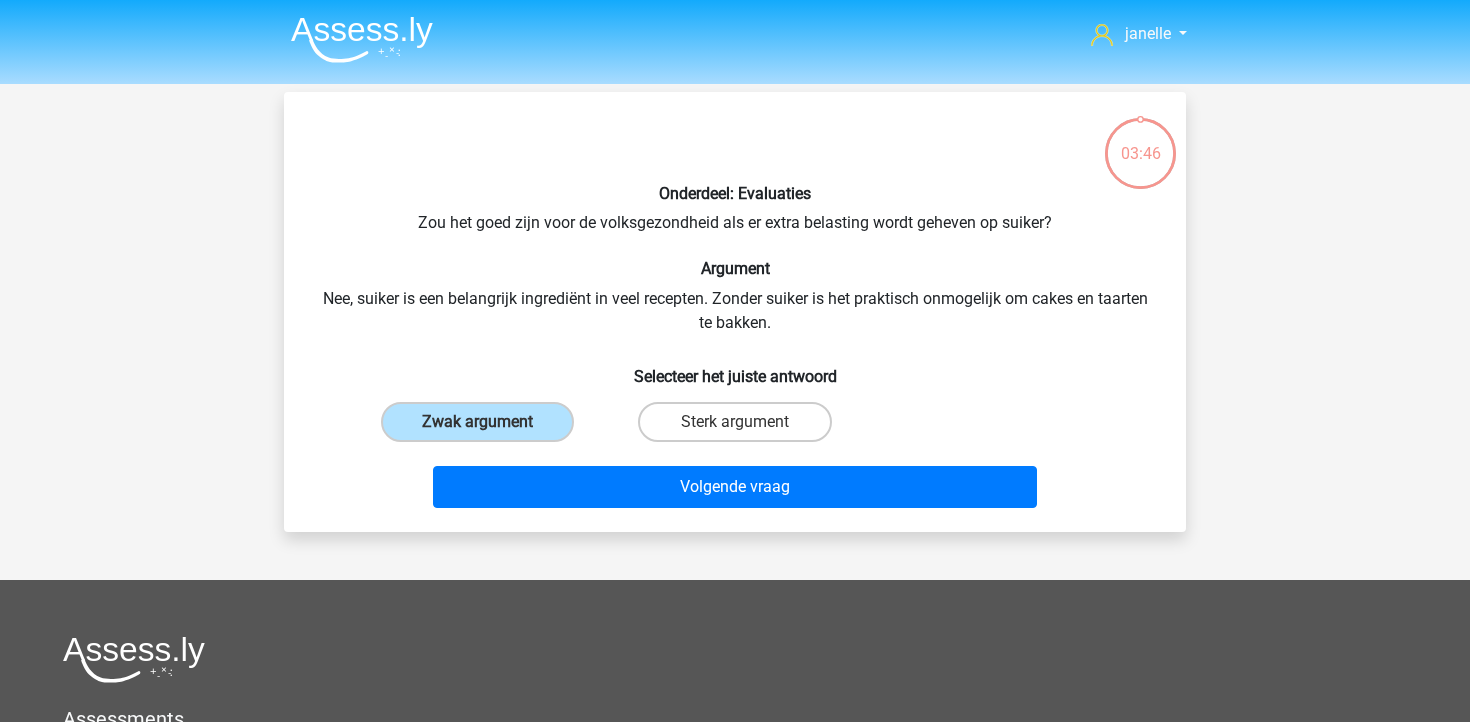 click on "Onderdeel: Evaluaties Zou het goed zijn voor de volksgezondheid als er extra belasting wordt geheven op suiker? Argument Nee, suiker is een belangrijk ingrediënt in veel recepten. Zonder suiker is het praktisch onmogelijk om cakes en taarten te bakken.
Selecteer het juiste antwoord
Zwak argument
Sterk argument
Volgende vraag" at bounding box center [735, 312] 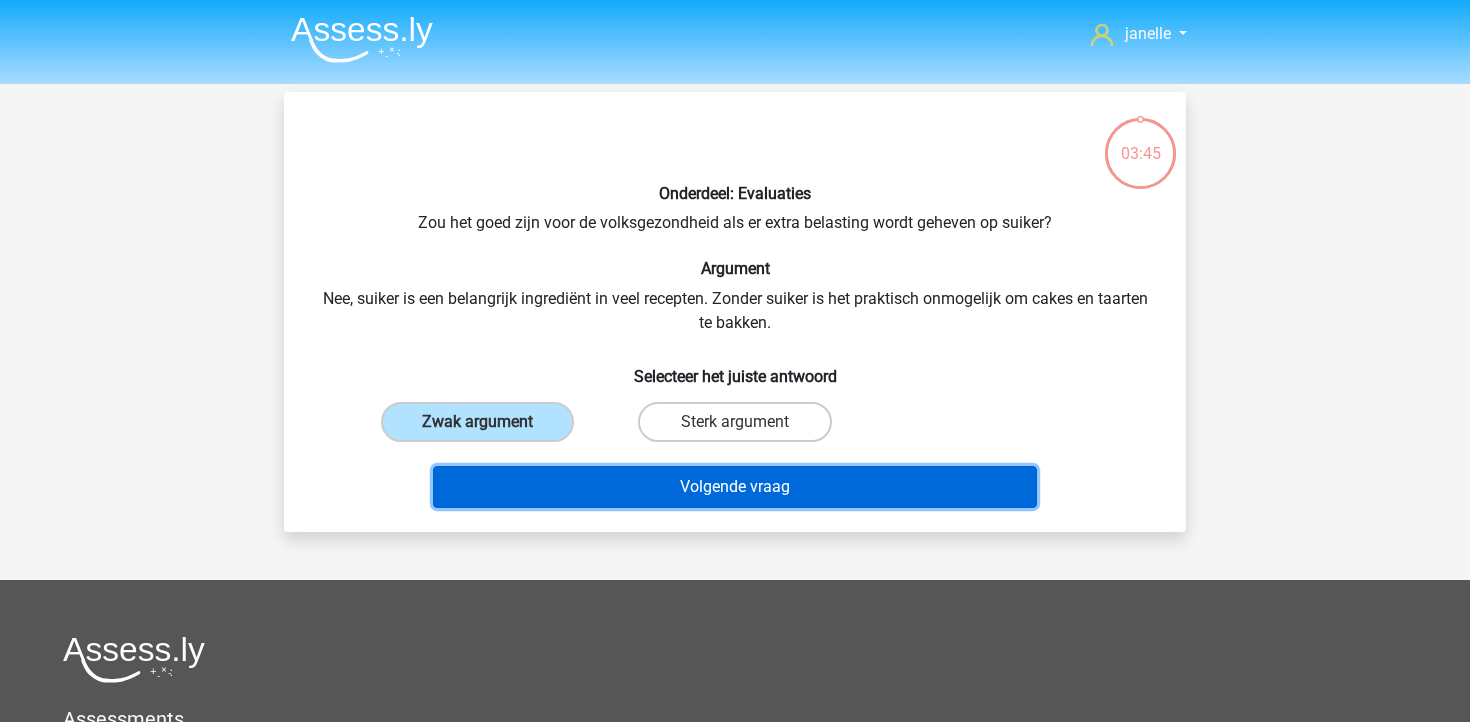click on "Volgende vraag" at bounding box center (735, 487) 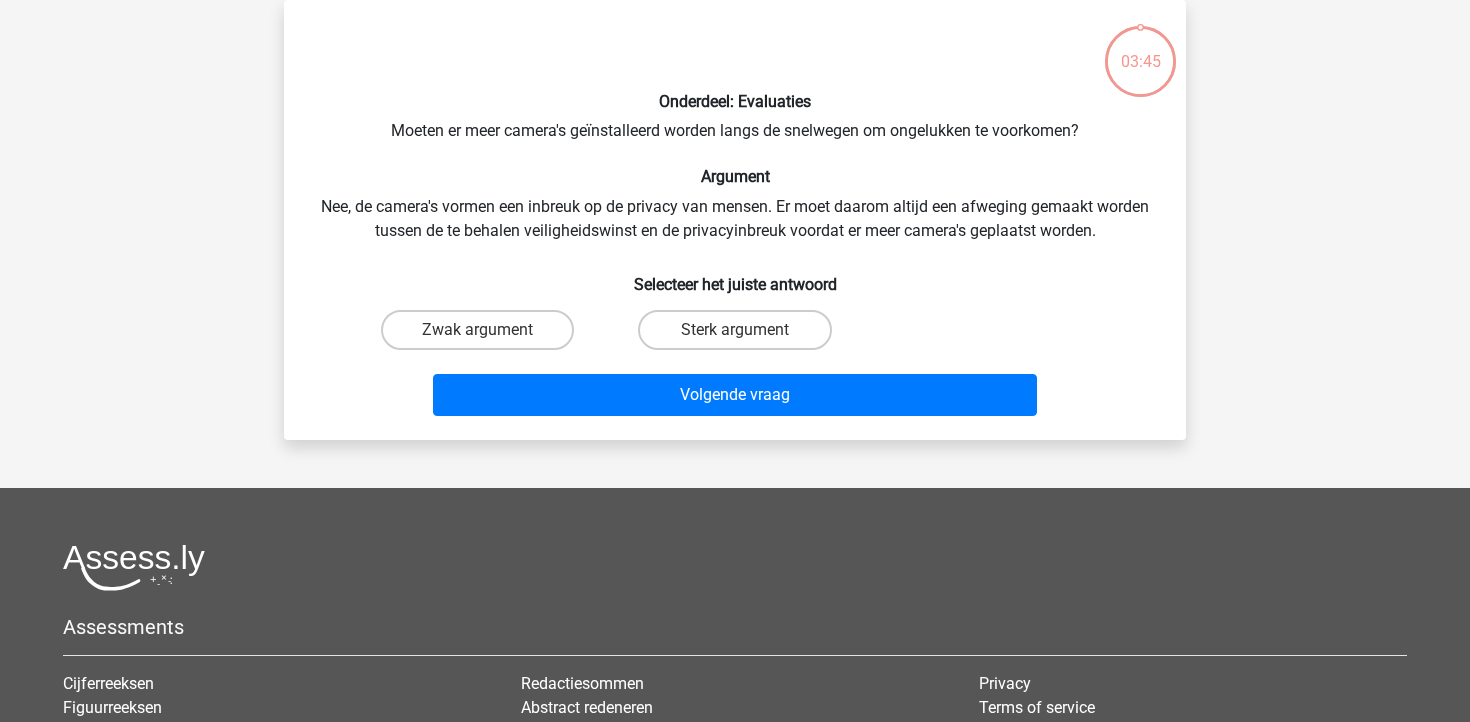 scroll, scrollTop: 90, scrollLeft: 0, axis: vertical 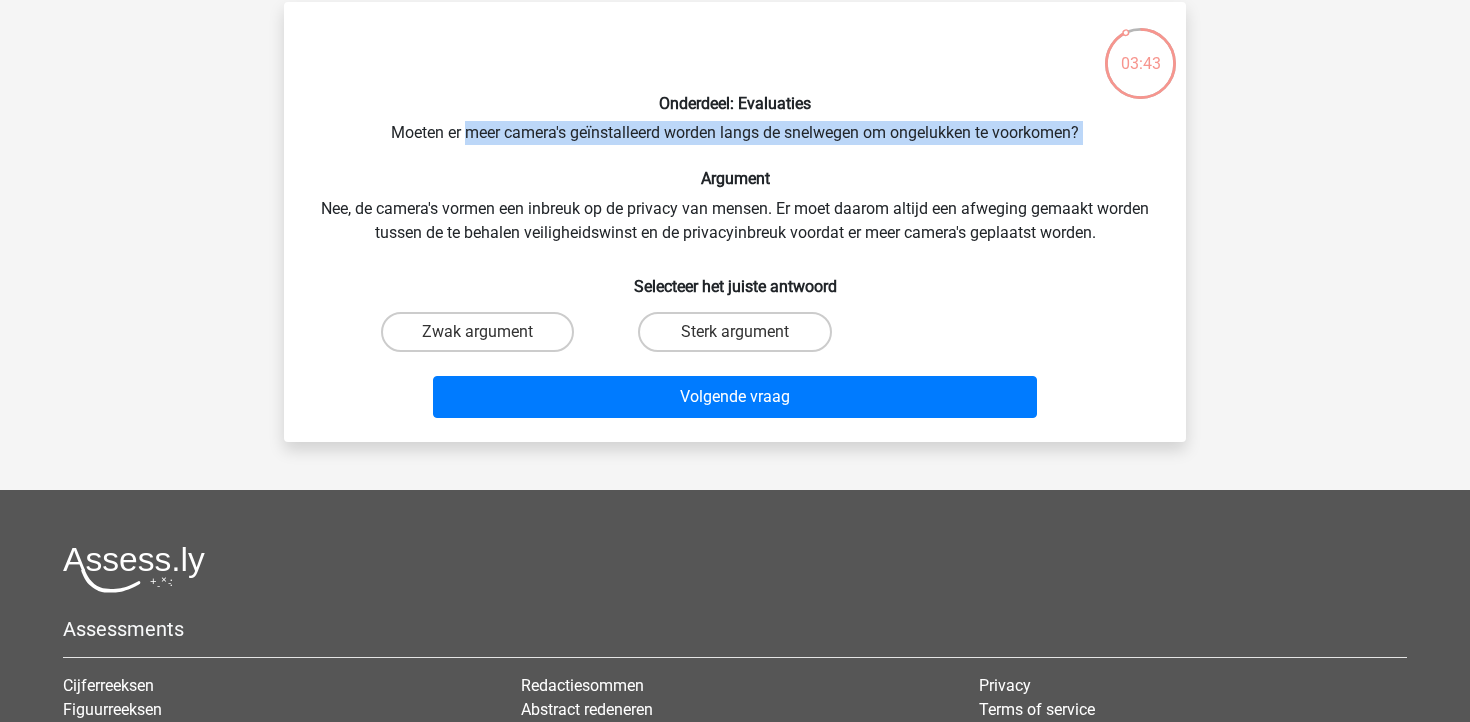drag, startPoint x: 465, startPoint y: 129, endPoint x: 864, endPoint y: 148, distance: 399.45212 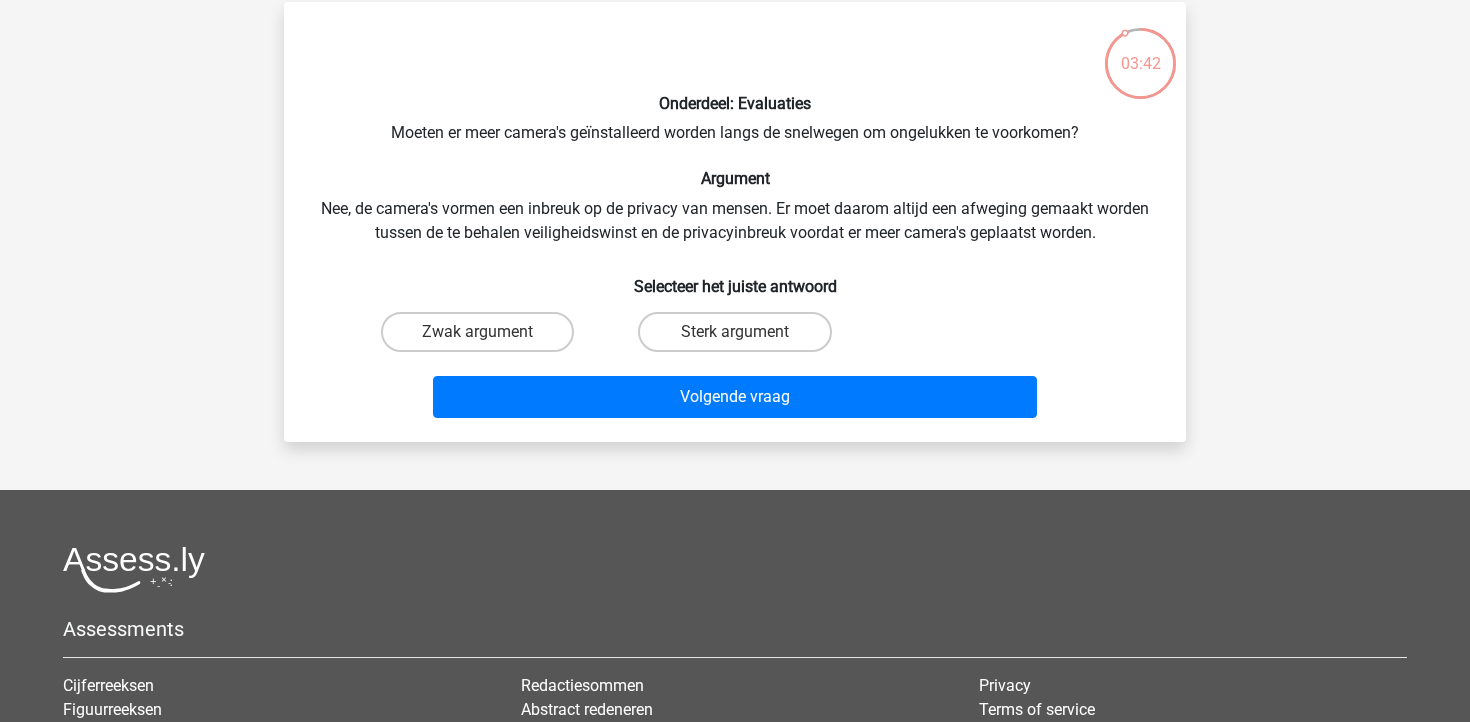 click on "Onderdeel: Evaluaties Moeten er meer camera's geïnstalleerd worden langs de snelwegen om ongelukken te voorkomen? Argument Nee, de camera's vormen een inbreuk op de privacy van mensen. Er moet daarom altijd een afweging gemaakt worden tussen de te behalen veiligheidswinst en de privacyinbreuk voordat er meer camera's geplaatst worden.
Selecteer het juiste antwoord
Zwak argument
Sterk argument
Volgende vraag" at bounding box center (735, 222) 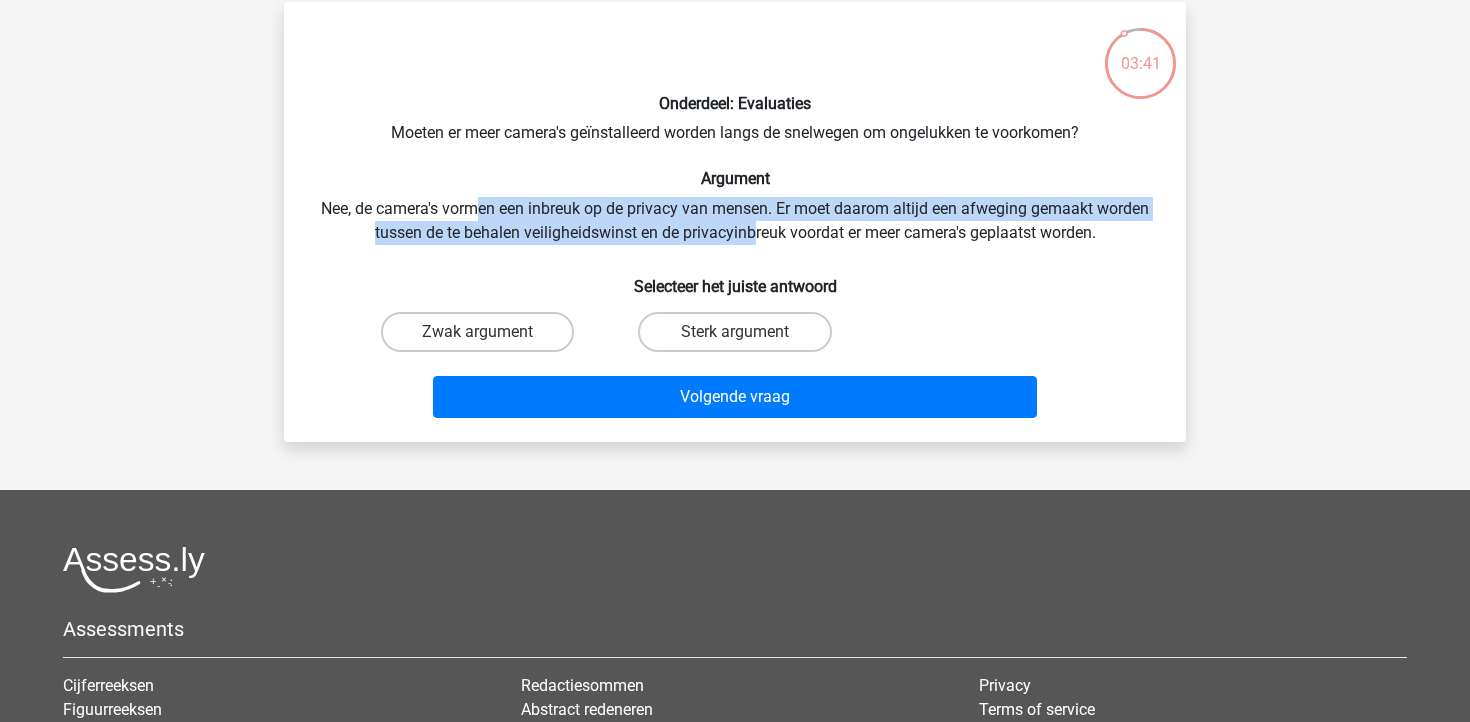 drag, startPoint x: 480, startPoint y: 215, endPoint x: 753, endPoint y: 219, distance: 273.0293 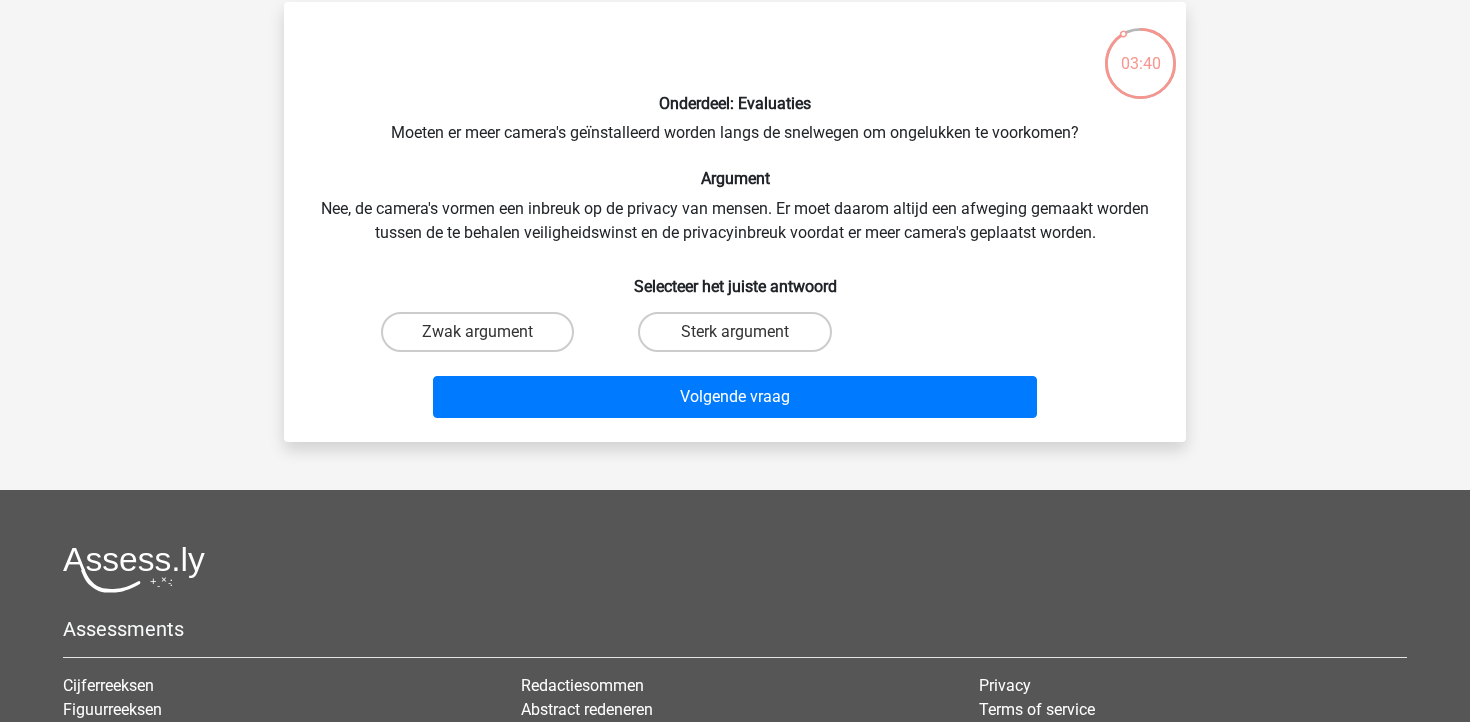 click on "Onderdeel: Evaluaties Moeten er meer camera's geïnstalleerd worden langs de snelwegen om ongelukken te voorkomen? Argument Nee, de camera's vormen een inbreuk op de privacy van mensen. Er moet daarom altijd een afweging gemaakt worden tussen de te behalen veiligheidswinst en de privacyinbreuk voordat er meer camera's geplaatst worden.
Selecteer het juiste antwoord
Zwak argument
Sterk argument
Volgende vraag" at bounding box center [735, 222] 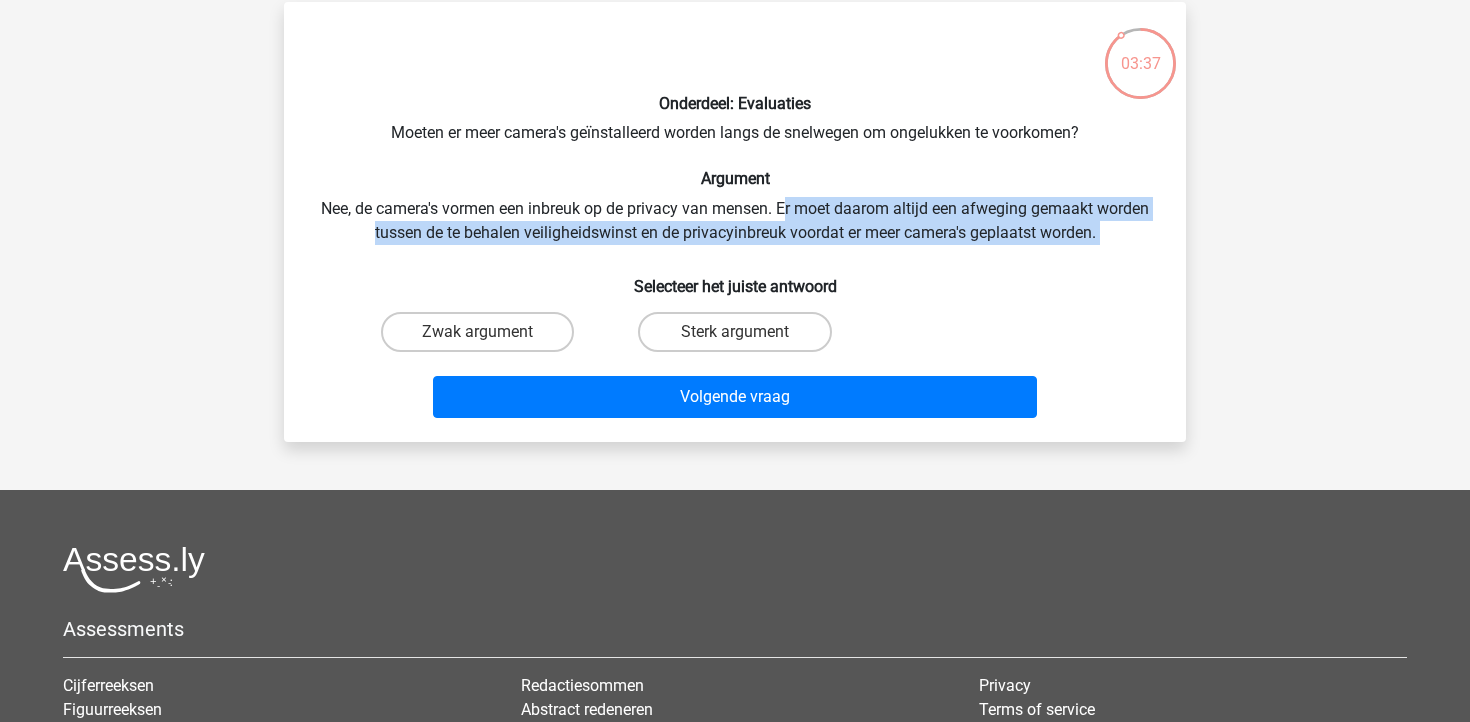 drag, startPoint x: 786, startPoint y: 207, endPoint x: 817, endPoint y: 248, distance: 51.40039 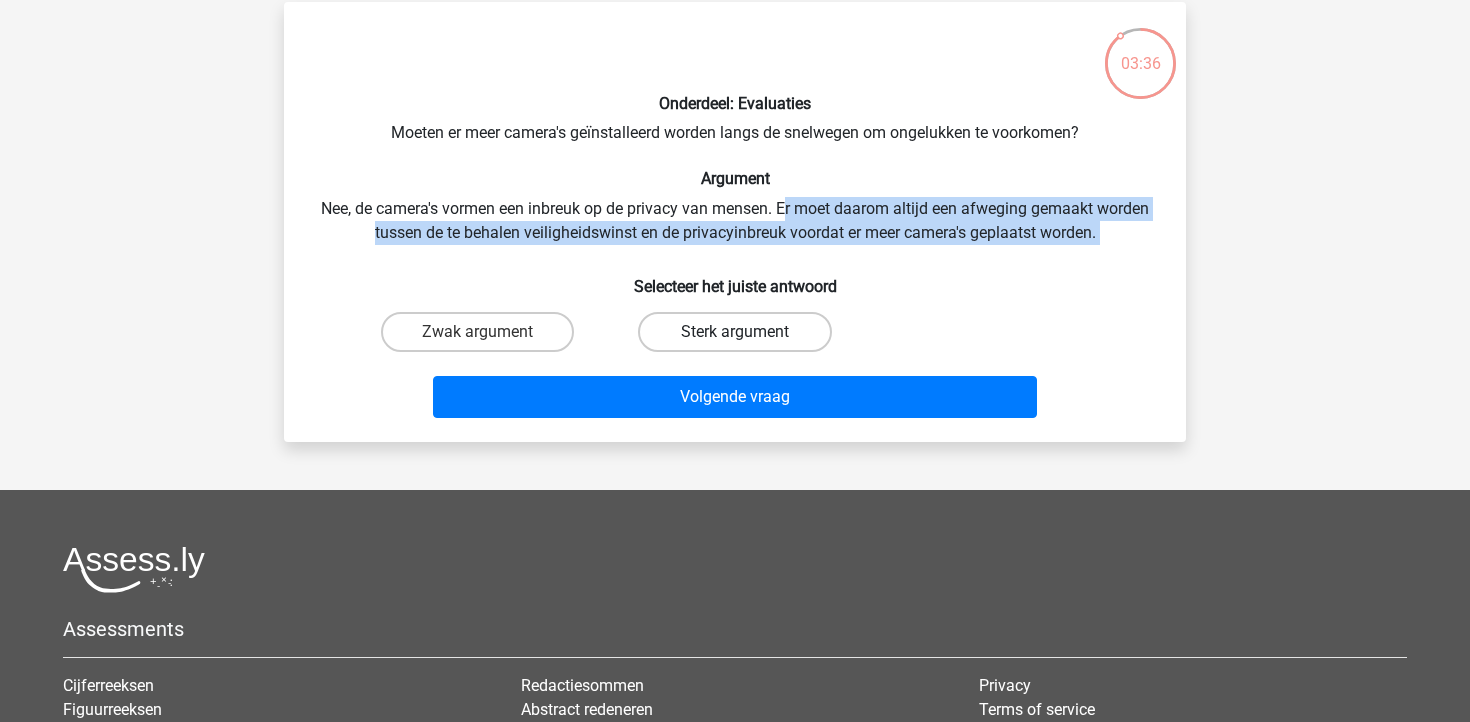 click on "Sterk argument" at bounding box center [734, 332] 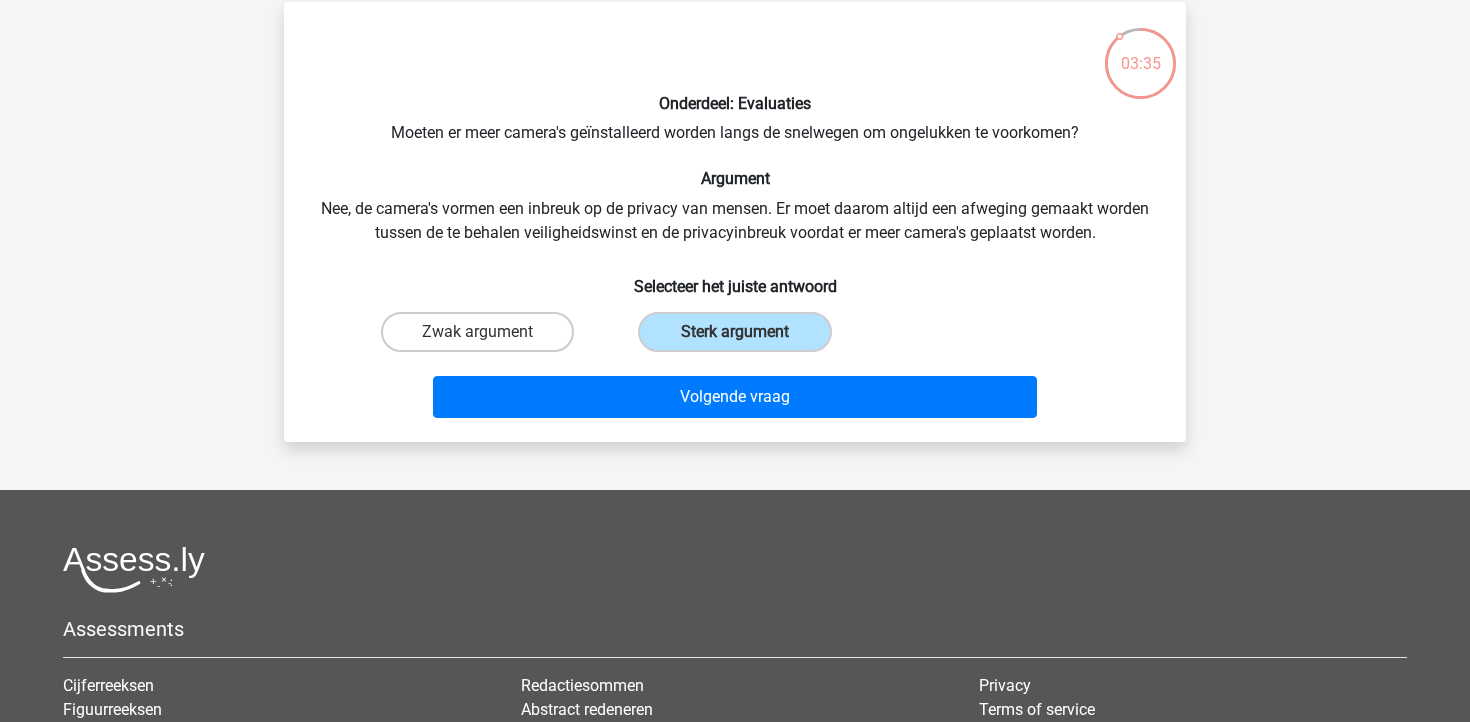 click on "Volgende vraag" at bounding box center [735, 401] 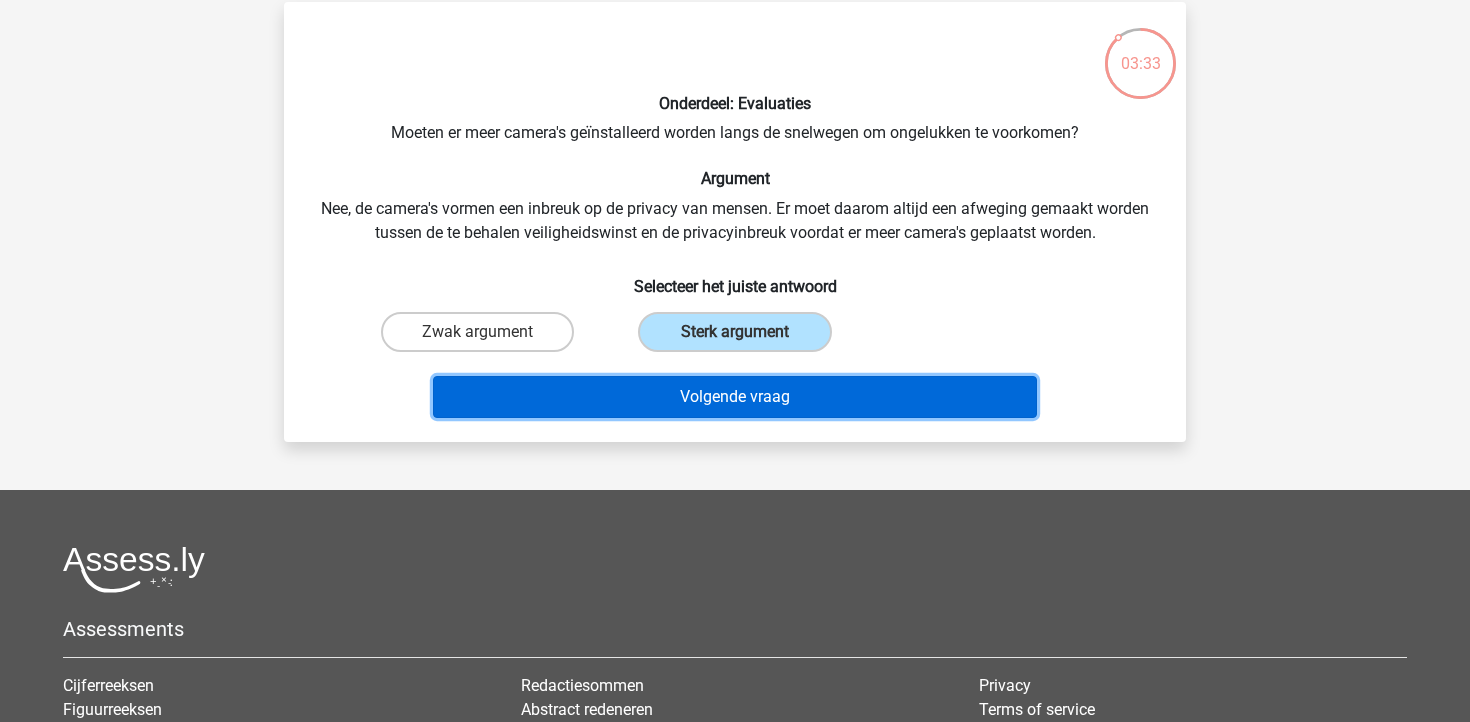click on "Volgende vraag" at bounding box center (735, 397) 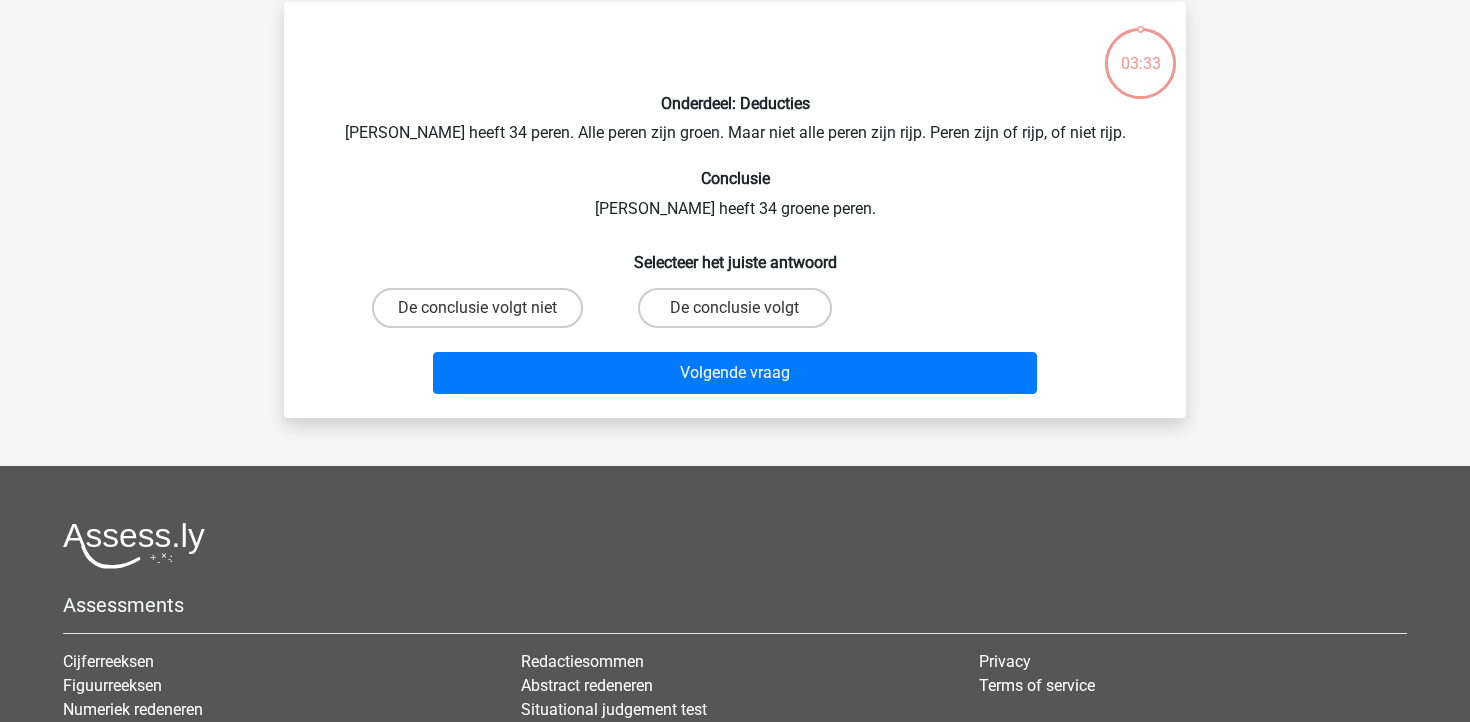 scroll, scrollTop: 92, scrollLeft: 0, axis: vertical 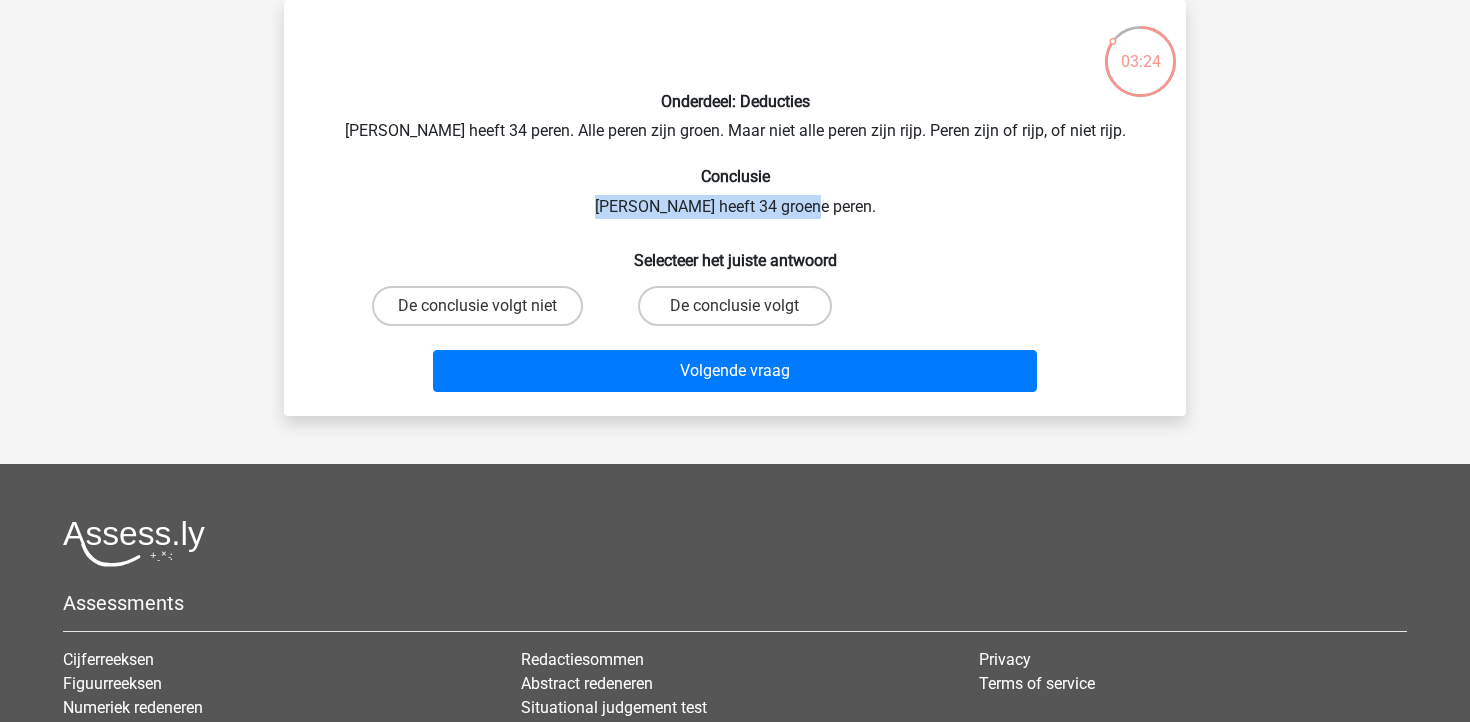 drag, startPoint x: 630, startPoint y: 205, endPoint x: 858, endPoint y: 215, distance: 228.2192 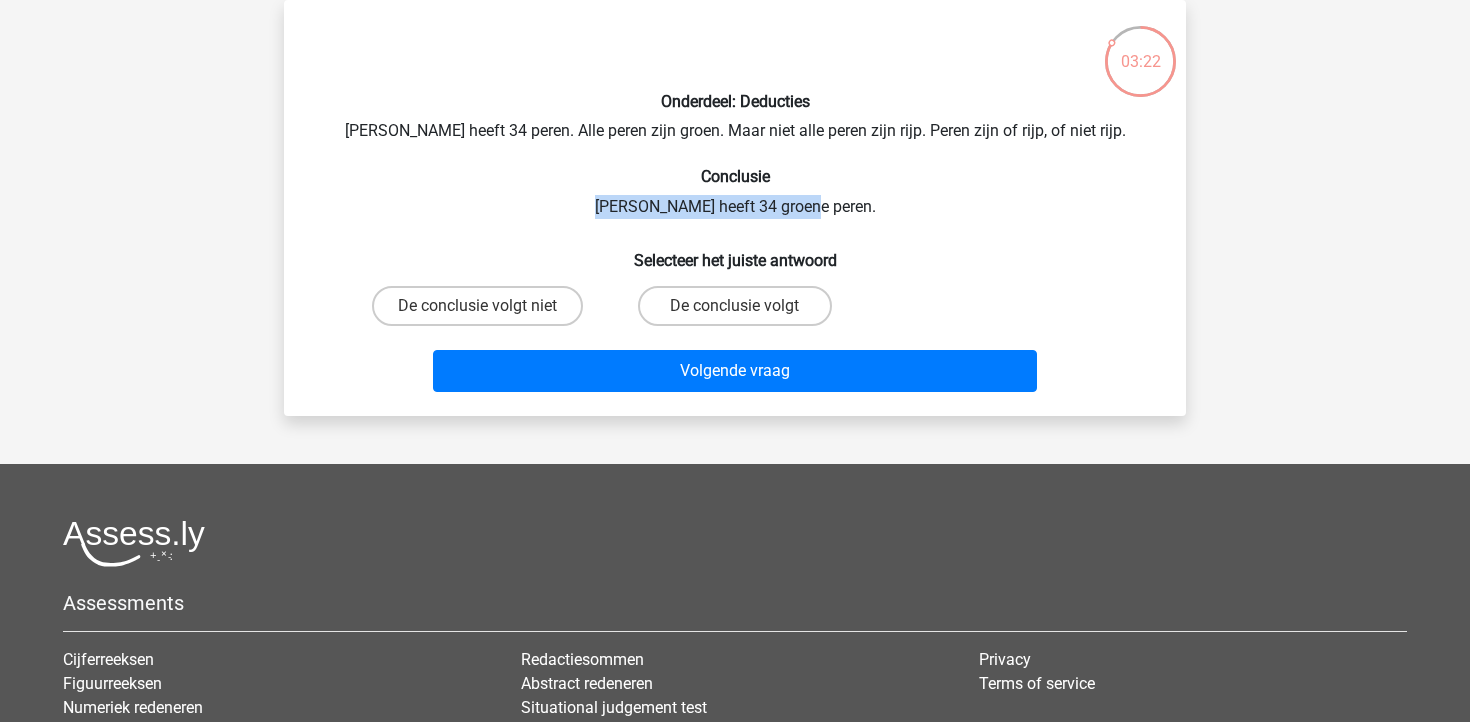 click on "Onderdeel: Deducties Peter heeft 34 peren. Alle peren zijn groen. Maar niet alle peren zijn rijp. Peren zijn of rijp, of niet rijp. Conclusie Peter heeft 34 groene peren.
Selecteer het juiste antwoord
De conclusie volgt niet
De conclusie volgt
Volgende vraag" at bounding box center [735, 208] 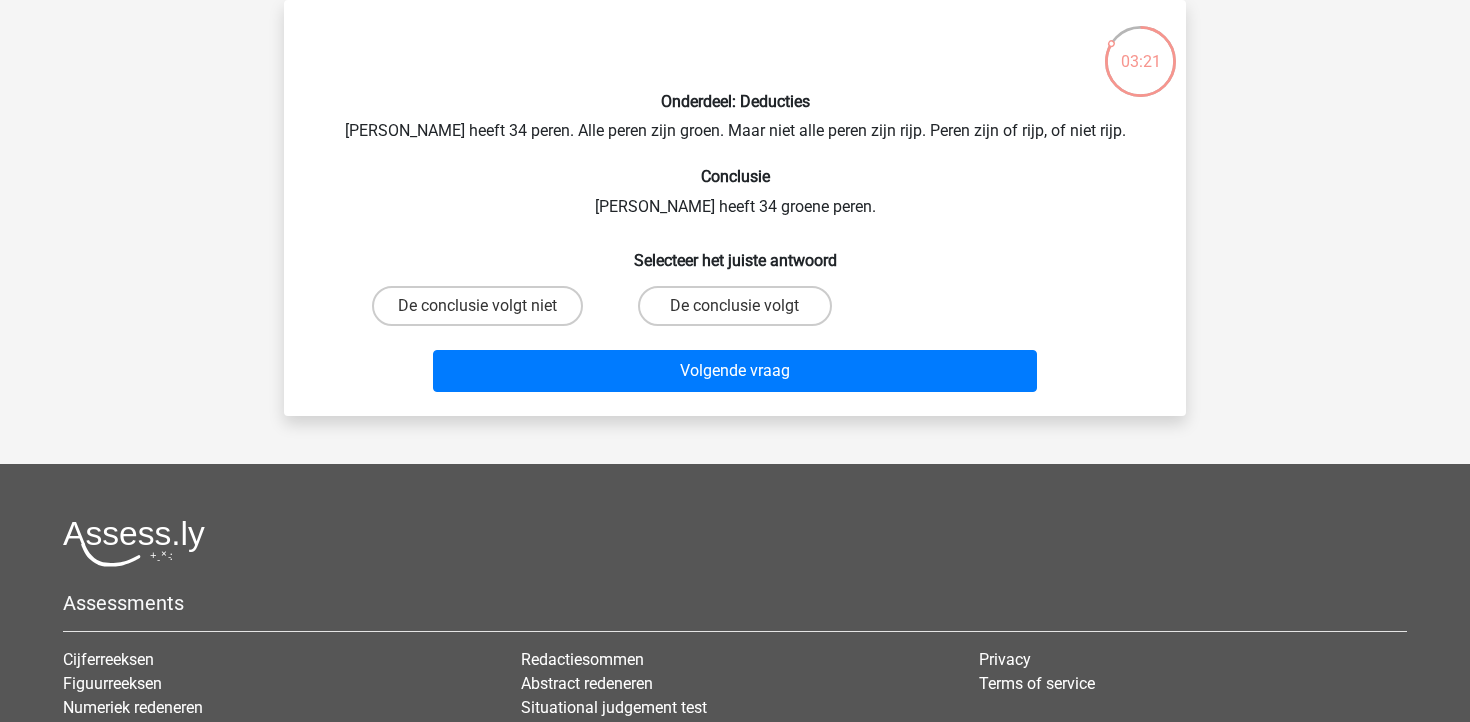 click on "De conclusie volgt" at bounding box center (741, 312) 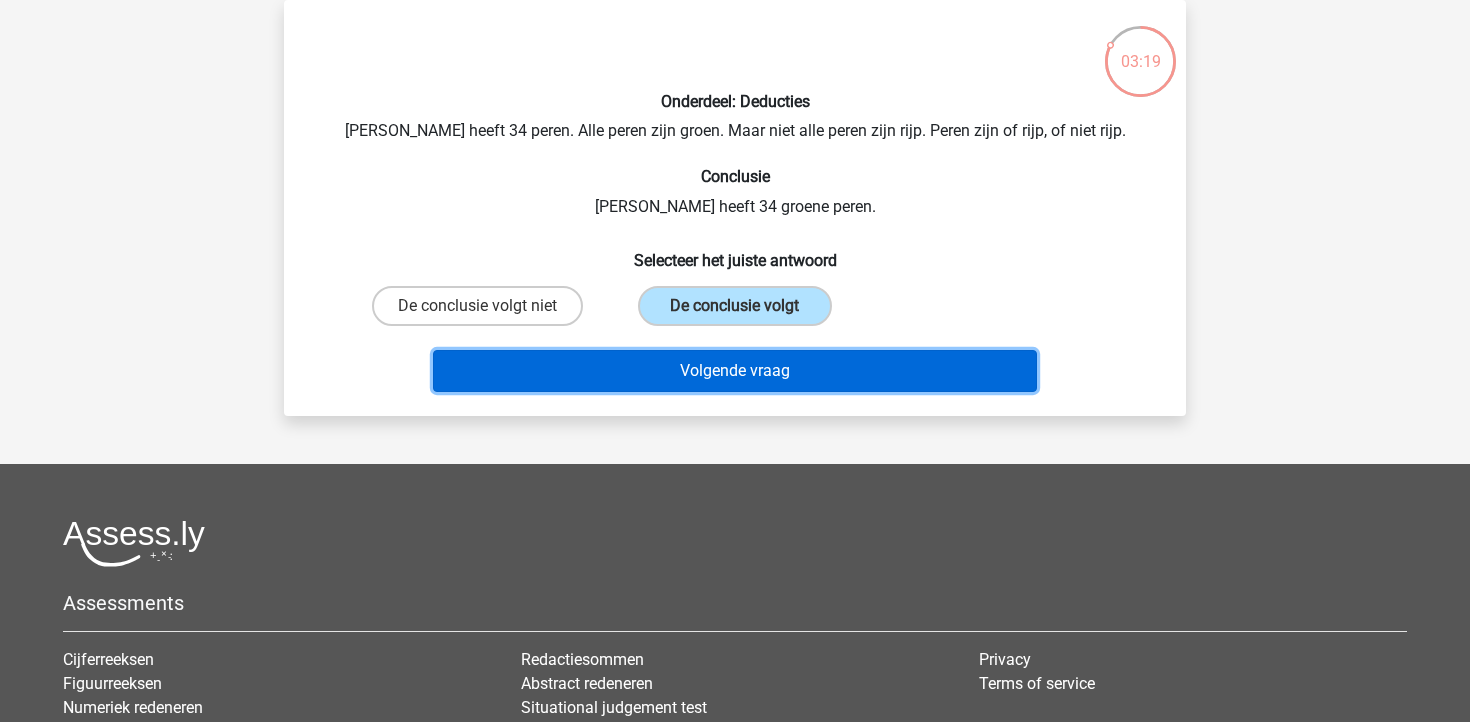 click on "Volgende vraag" at bounding box center (735, 371) 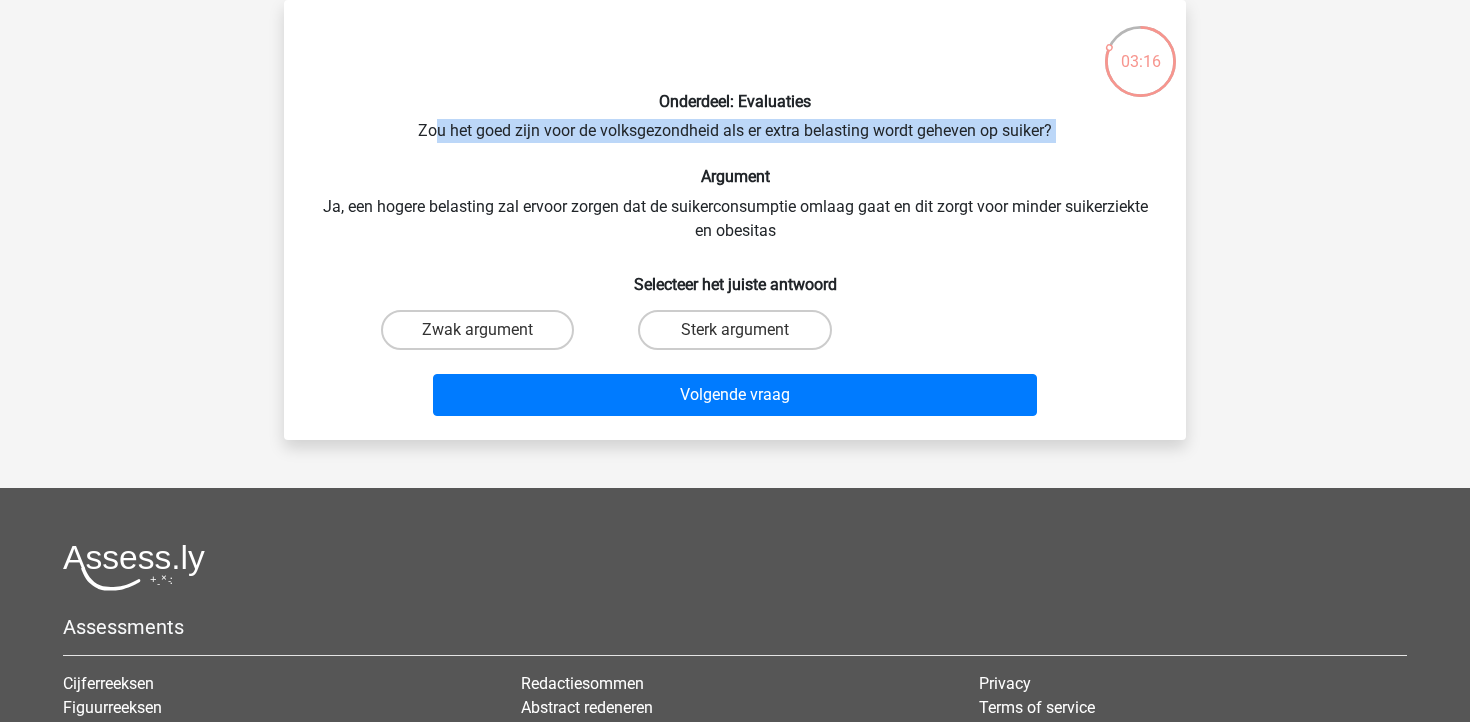 drag, startPoint x: 436, startPoint y: 126, endPoint x: 1057, endPoint y: 150, distance: 621.4636 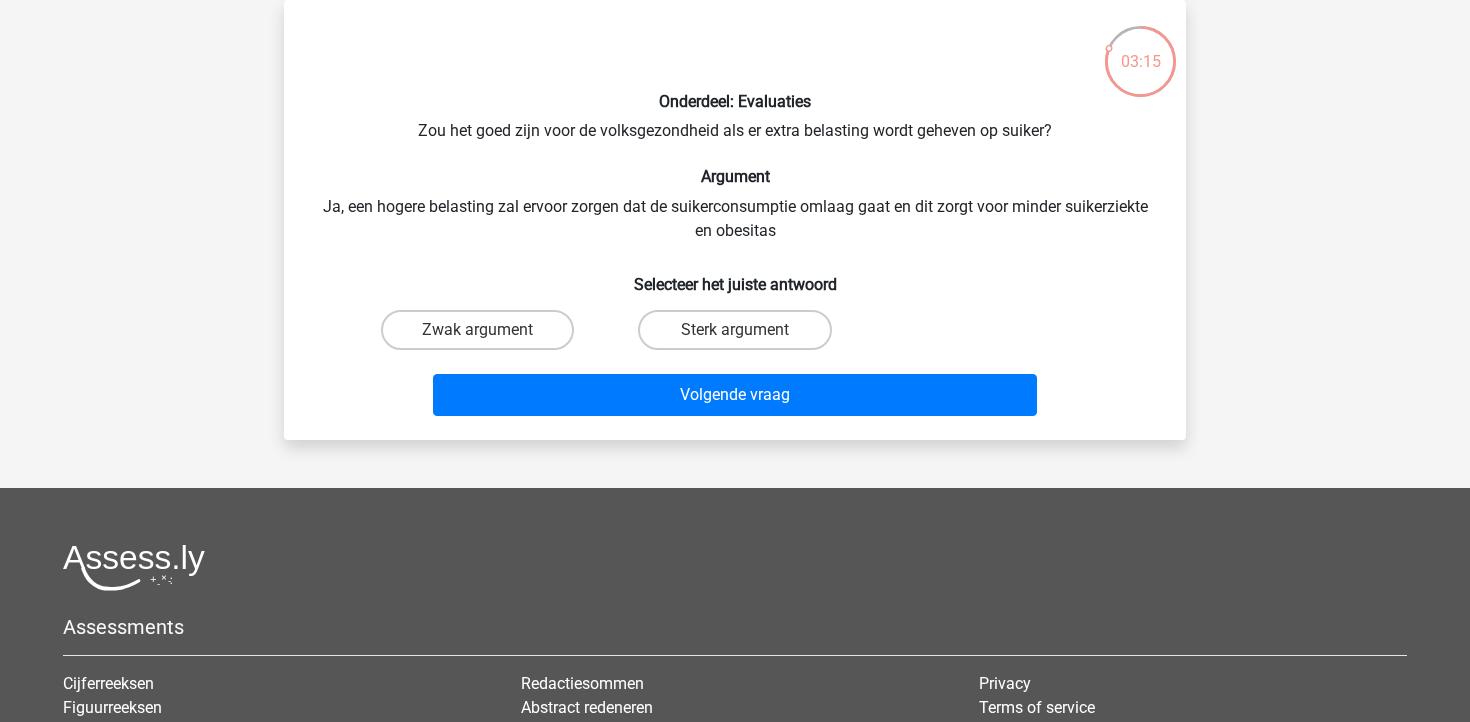 click on "Onderdeel: Evaluaties Zou het goed zijn voor de volksgezondheid als er extra belasting wordt geheven op suiker? Argument Ja, een hogere belasting zal ervoor zorgen dat de suikerconsumptie omlaag gaat en dit zorgt voor minder suikerziekte en obesitas
Selecteer het juiste antwoord
Zwak argument
Sterk argument
Volgende vraag" at bounding box center [735, 220] 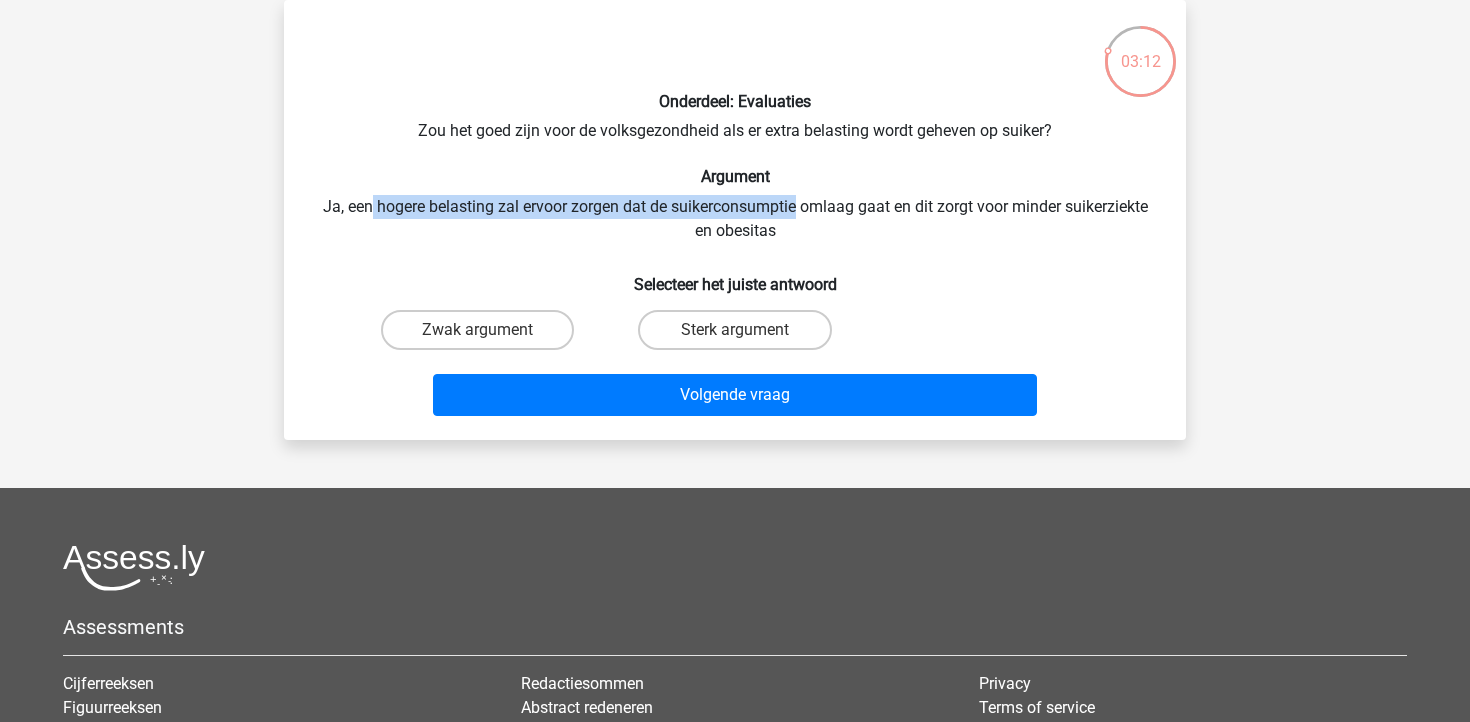 drag, startPoint x: 370, startPoint y: 200, endPoint x: 795, endPoint y: 217, distance: 425.33987 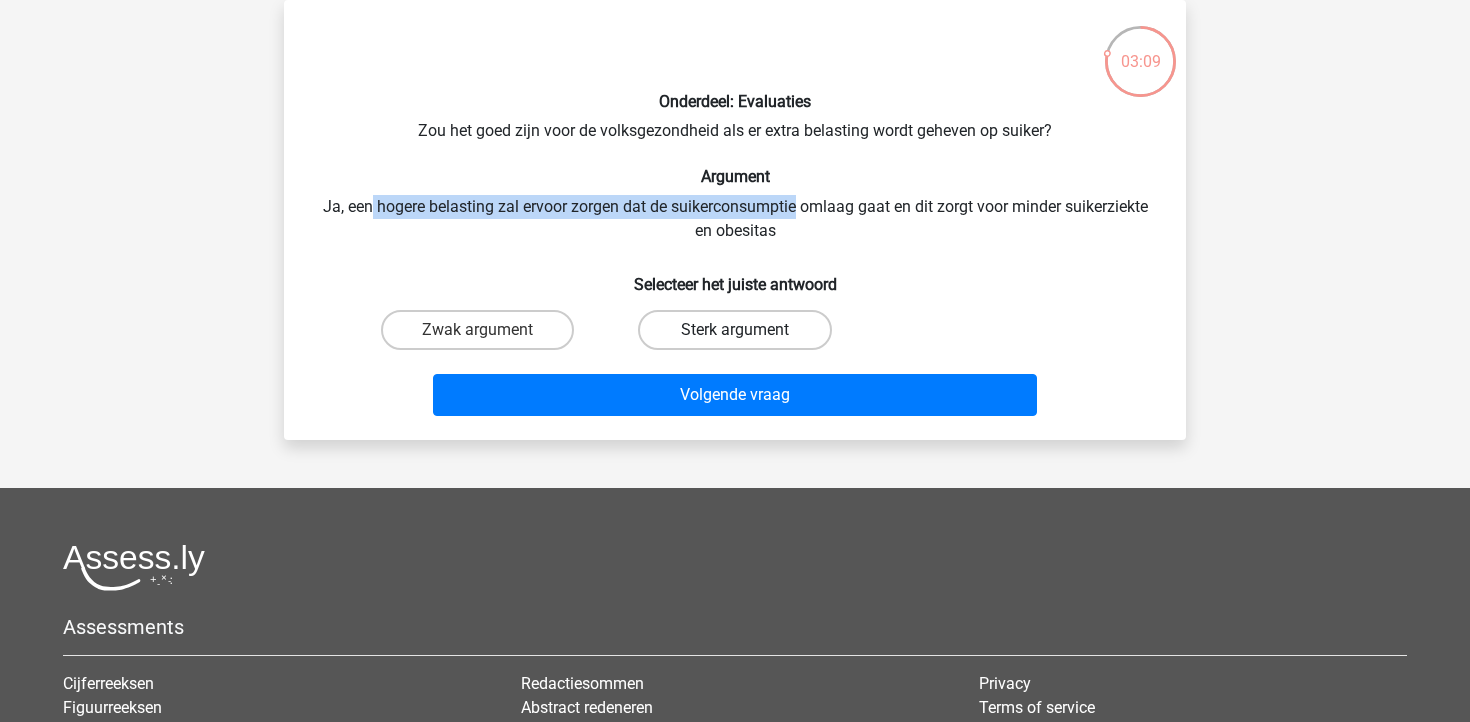 click on "Sterk argument" at bounding box center [734, 330] 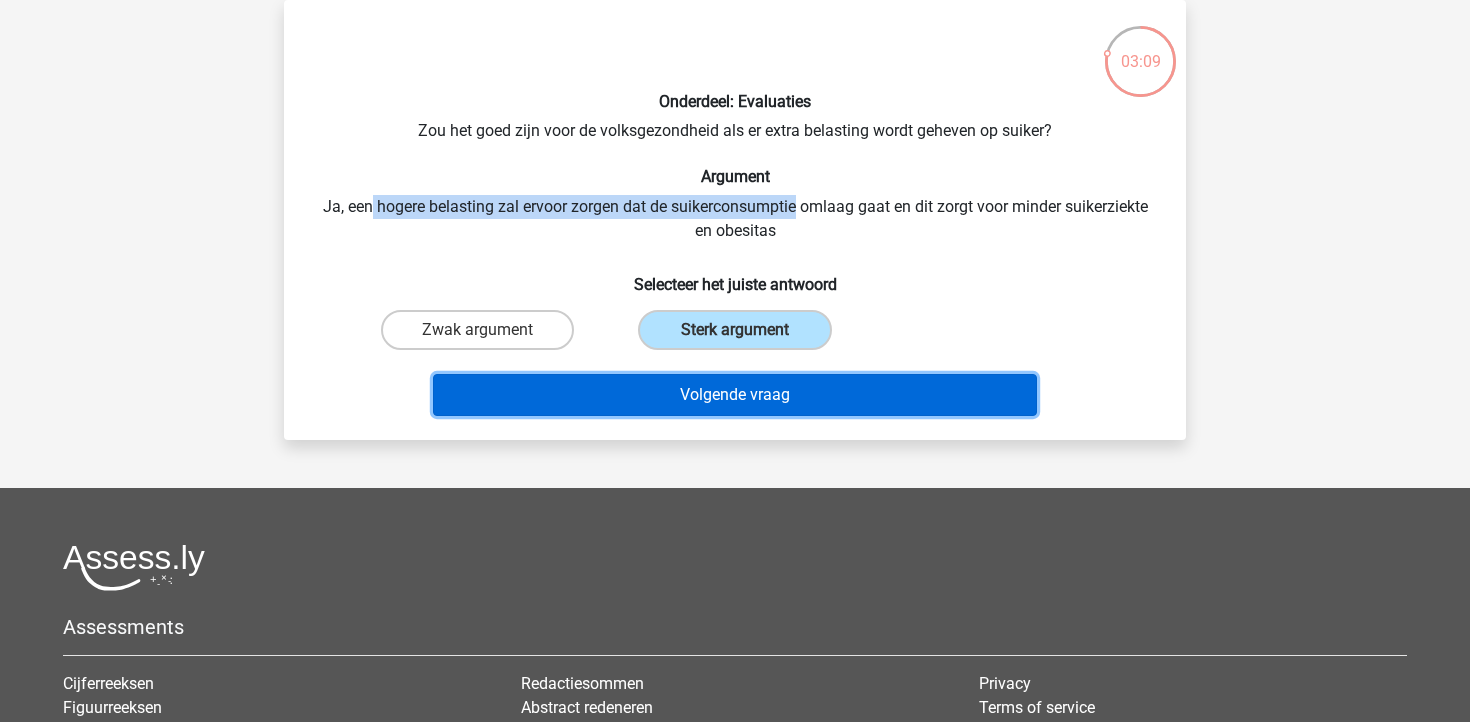 click on "Volgende vraag" at bounding box center [735, 395] 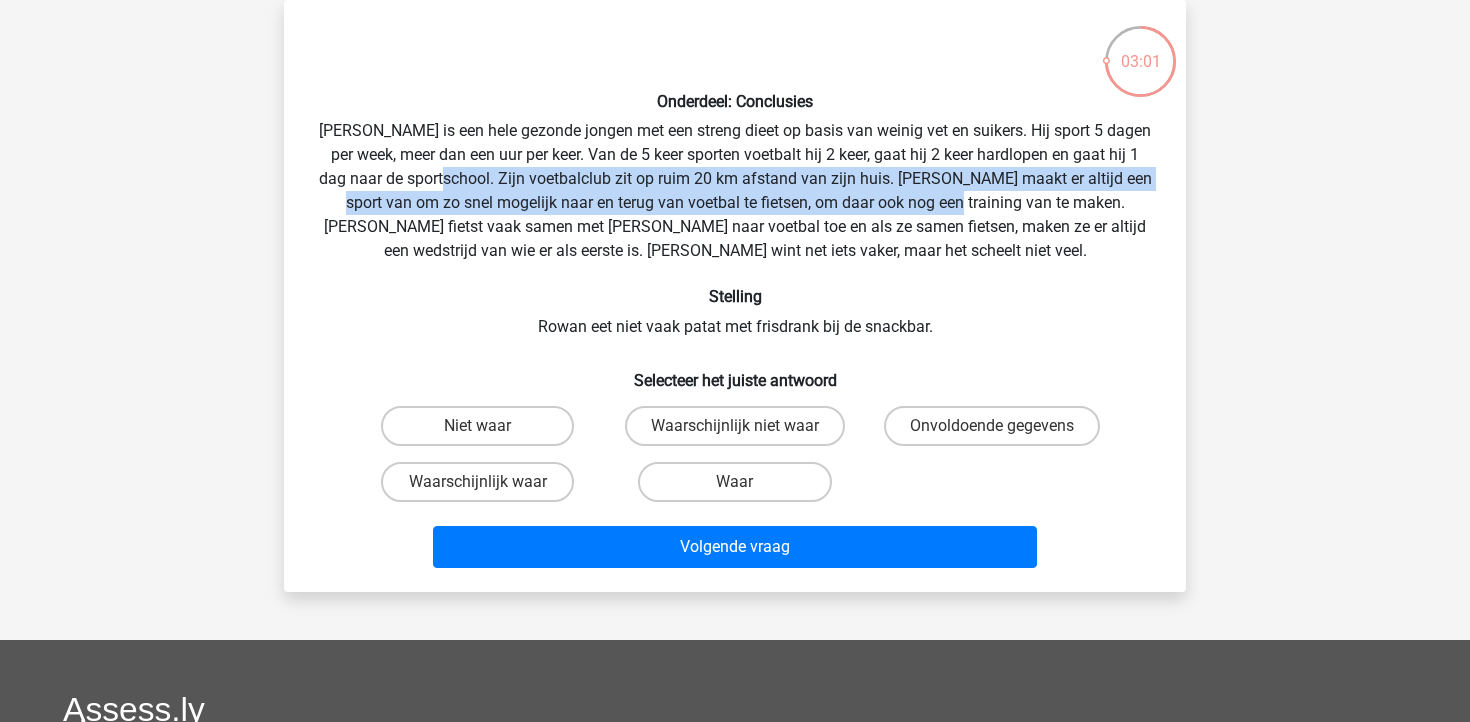 drag, startPoint x: 472, startPoint y: 173, endPoint x: 955, endPoint y: 196, distance: 483.5473 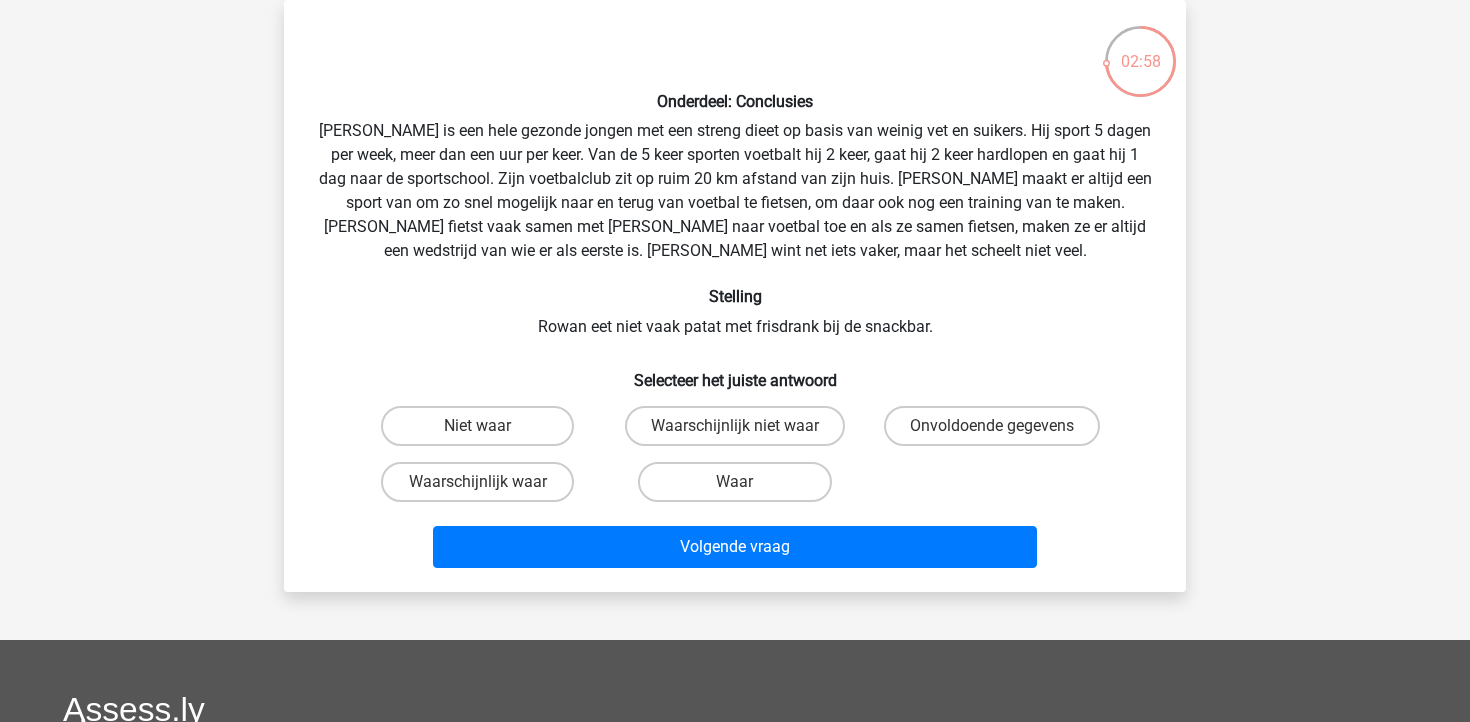 drag, startPoint x: 412, startPoint y: 227, endPoint x: 735, endPoint y: 223, distance: 323.02478 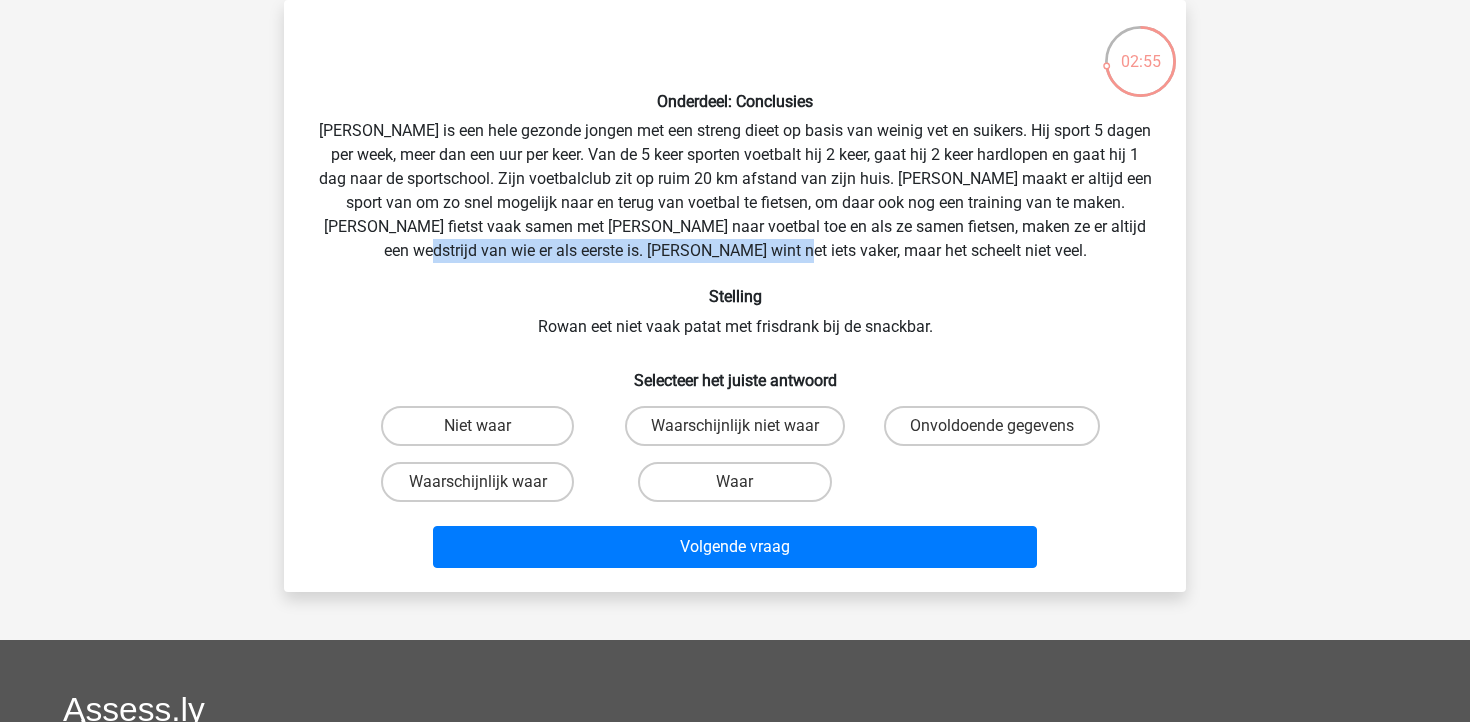 drag, startPoint x: 540, startPoint y: 251, endPoint x: 1056, endPoint y: 259, distance: 516.062 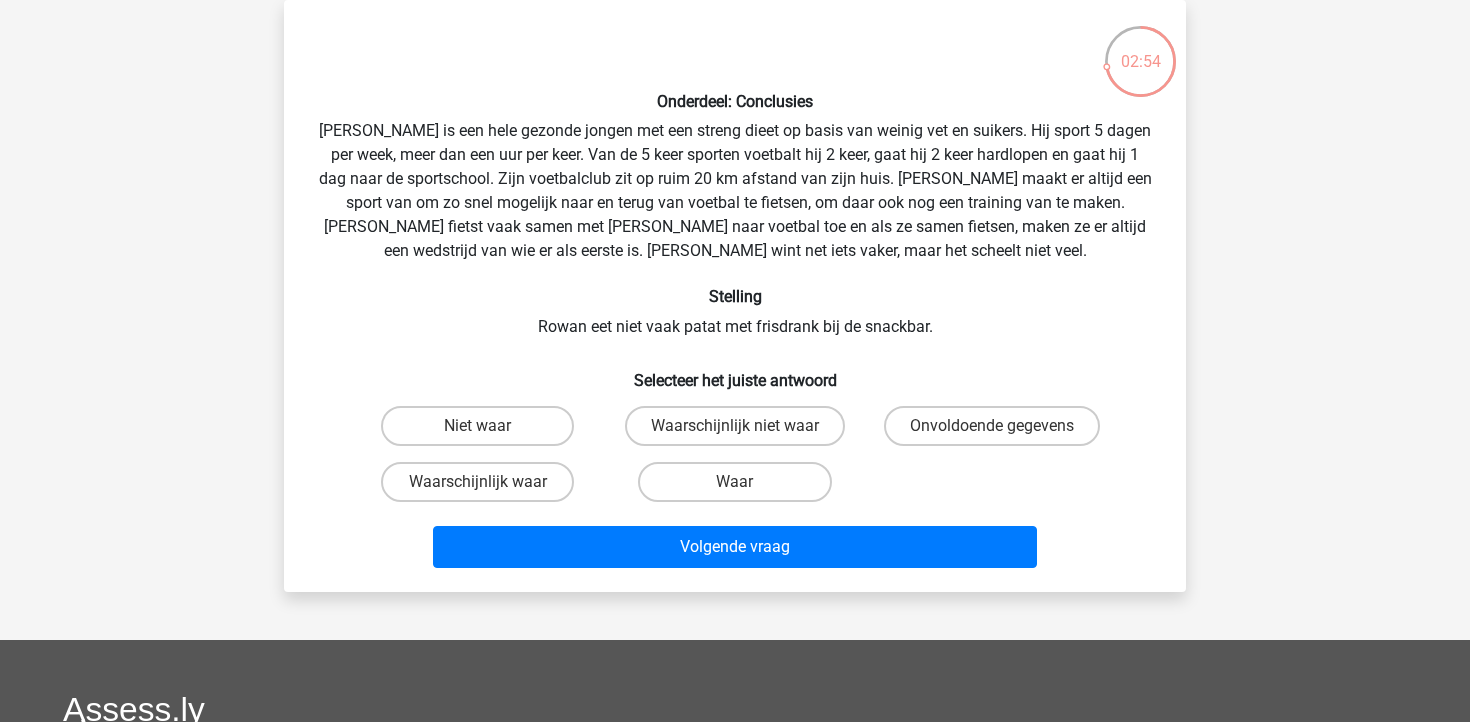 click on "Onderdeel: Conclusies Rowan is een hele gezonde jongen met een streng dieet op basis van weinig vet en suikers. Hij sport 5 dagen per week, meer dan een uur per keer. Van de 5 keer sporten voetbalt hij 2 keer, gaat hij 2 keer hardlopen en gaat hij 1 dag naar de sportschool. Zijn voetbalclub zit op ruim 20 km afstand van zijn huis. Rowan maakt er altijd een sport van om zo snel mogelijk naar en terug van voetbal te fietsen, om daar ook nog een training van te maken. Rowan fietst vaak samen met Kim naar voetbal toe en als ze samen fietsen, maken ze er altijd een wedstrijd van wie er als eerste is. Rowan wint net iets vaker, maar het scheelt niet veel. Stelling Rowan eet niet vaak patat met frisdrank bij de snackbar.
Selecteer het juiste antwoord" at bounding box center (735, 296) 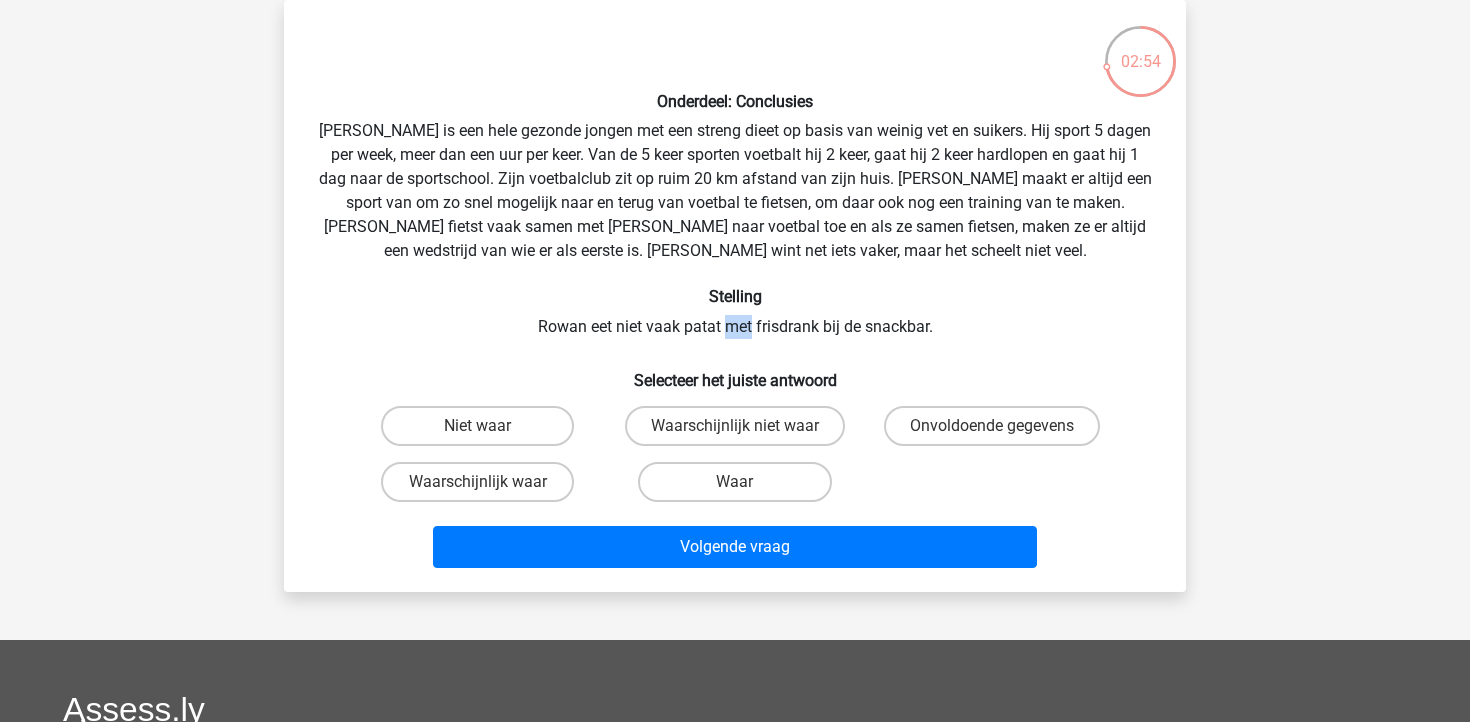 click on "Onderdeel: Conclusies Rowan is een hele gezonde jongen met een streng dieet op basis van weinig vet en suikers. Hij sport 5 dagen per week, meer dan een uur per keer. Van de 5 keer sporten voetbalt hij 2 keer, gaat hij 2 keer hardlopen en gaat hij 1 dag naar de sportschool. Zijn voetbalclub zit op ruim 20 km afstand van zijn huis. Rowan maakt er altijd een sport van om zo snel mogelijk naar en terug van voetbal te fietsen, om daar ook nog een training van te maken. Rowan fietst vaak samen met Kim naar voetbal toe en als ze samen fietsen, maken ze er altijd een wedstrijd van wie er als eerste is. Rowan wint net iets vaker, maar het scheelt niet veel. Stelling Rowan eet niet vaak patat met frisdrank bij de snackbar.
Selecteer het juiste antwoord" at bounding box center [735, 296] 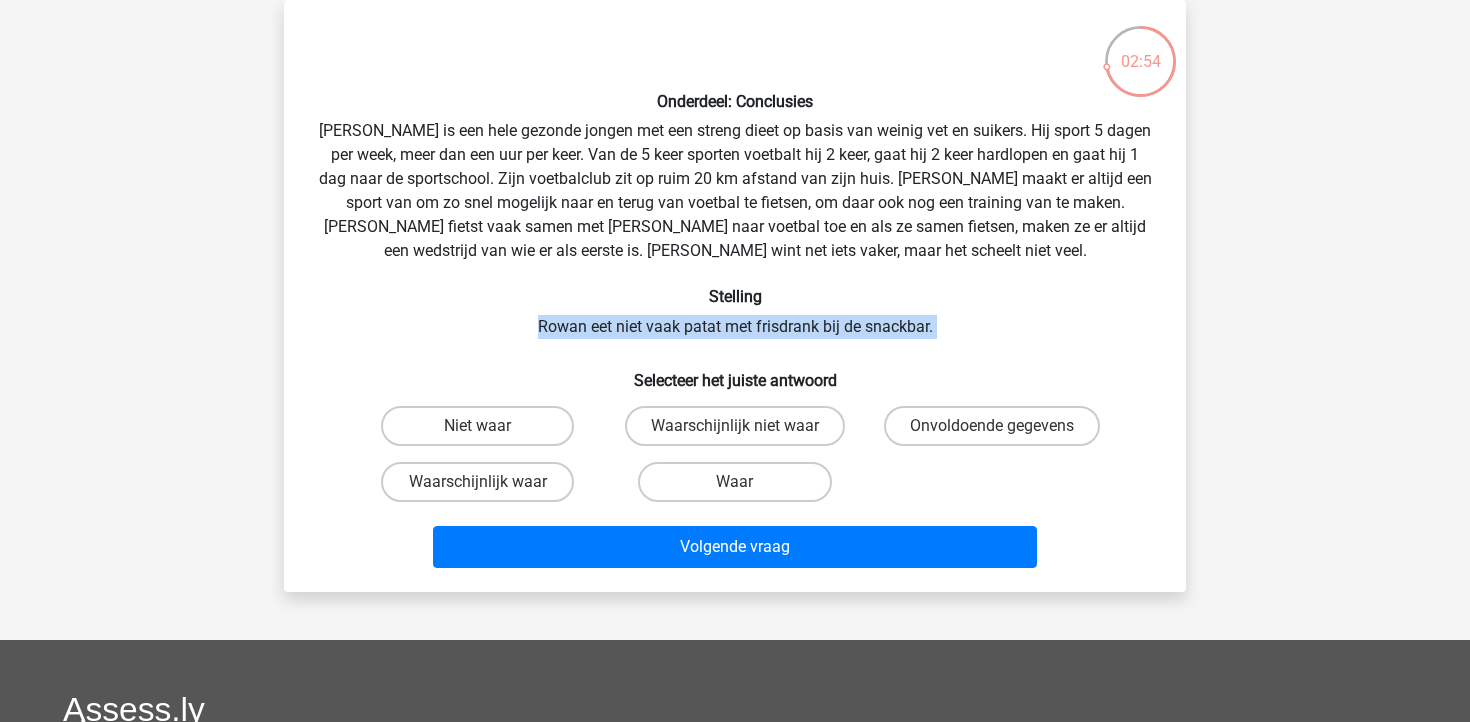 click on "Onderdeel: Conclusies Rowan is een hele gezonde jongen met een streng dieet op basis van weinig vet en suikers. Hij sport 5 dagen per week, meer dan een uur per keer. Van de 5 keer sporten voetbalt hij 2 keer, gaat hij 2 keer hardlopen en gaat hij 1 dag naar de sportschool. Zijn voetbalclub zit op ruim 20 km afstand van zijn huis. Rowan maakt er altijd een sport van om zo snel mogelijk naar en terug van voetbal te fietsen, om daar ook nog een training van te maken. Rowan fietst vaak samen met Kim naar voetbal toe en als ze samen fietsen, maken ze er altijd een wedstrijd van wie er als eerste is. Rowan wint net iets vaker, maar het scheelt niet veel. Stelling Rowan eet niet vaak patat met frisdrank bij de snackbar.
Selecteer het juiste antwoord" at bounding box center (735, 296) 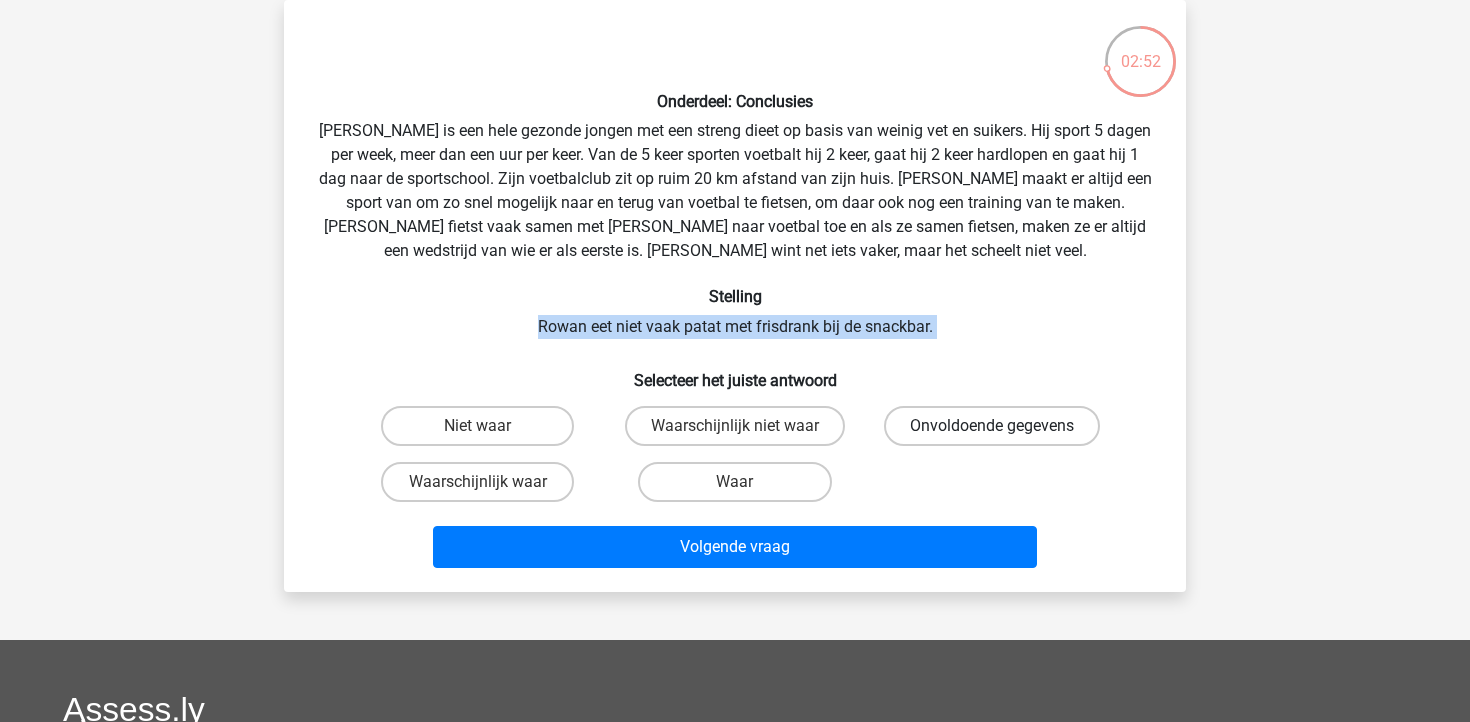 click on "Onvoldoende gegevens" at bounding box center [992, 426] 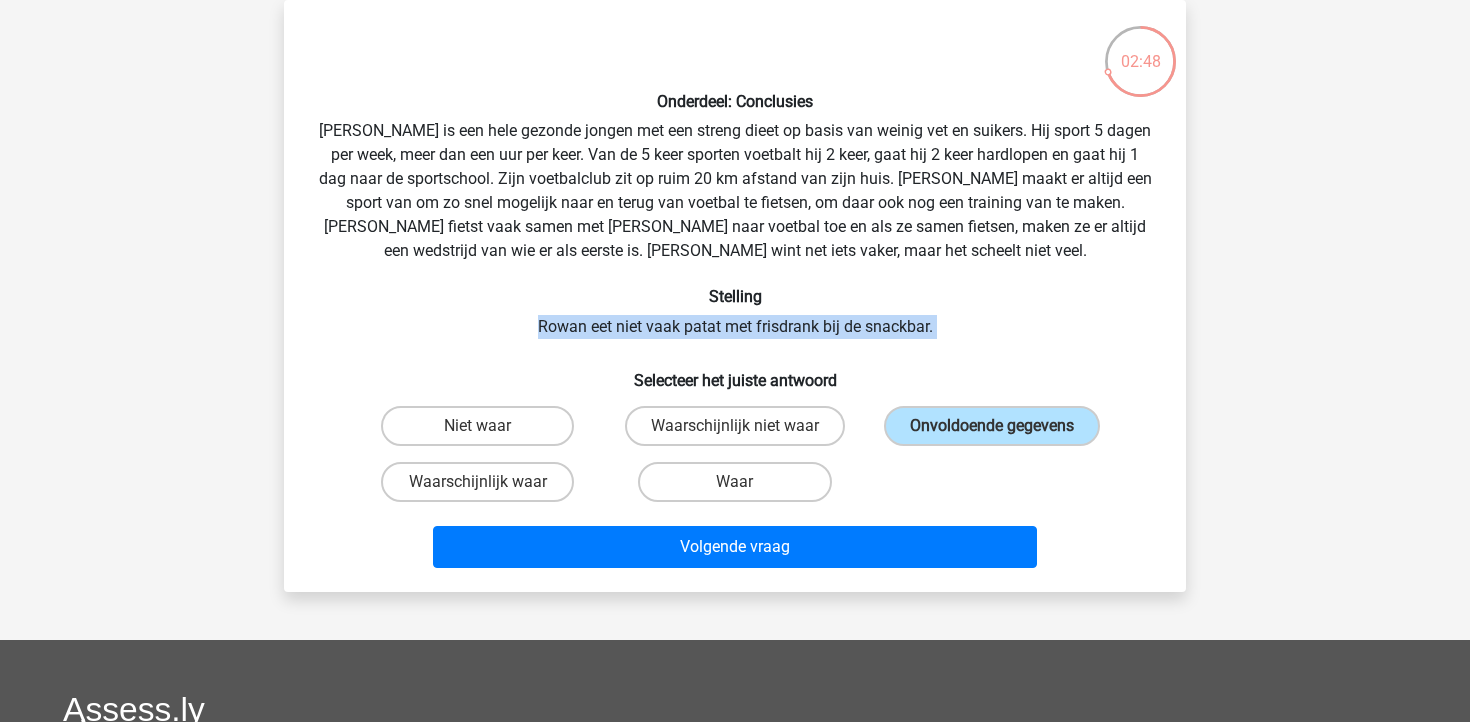 click on "Onderdeel: Conclusies Rowan is een hele gezonde jongen met een streng dieet op basis van weinig vet en suikers. Hij sport 5 dagen per week, meer dan een uur per keer. Van de 5 keer sporten voetbalt hij 2 keer, gaat hij 2 keer hardlopen en gaat hij 1 dag naar de sportschool. Zijn voetbalclub zit op ruim 20 km afstand van zijn huis. Rowan maakt er altijd een sport van om zo snel mogelijk naar en terug van voetbal te fietsen, om daar ook nog een training van te maken. Rowan fietst vaak samen met Kim naar voetbal toe en als ze samen fietsen, maken ze er altijd een wedstrijd van wie er als eerste is. Rowan wint net iets vaker, maar het scheelt niet veel. Stelling Rowan eet niet vaak patat met frisdrank bij de snackbar.
Selecteer het juiste antwoord" at bounding box center [735, 296] 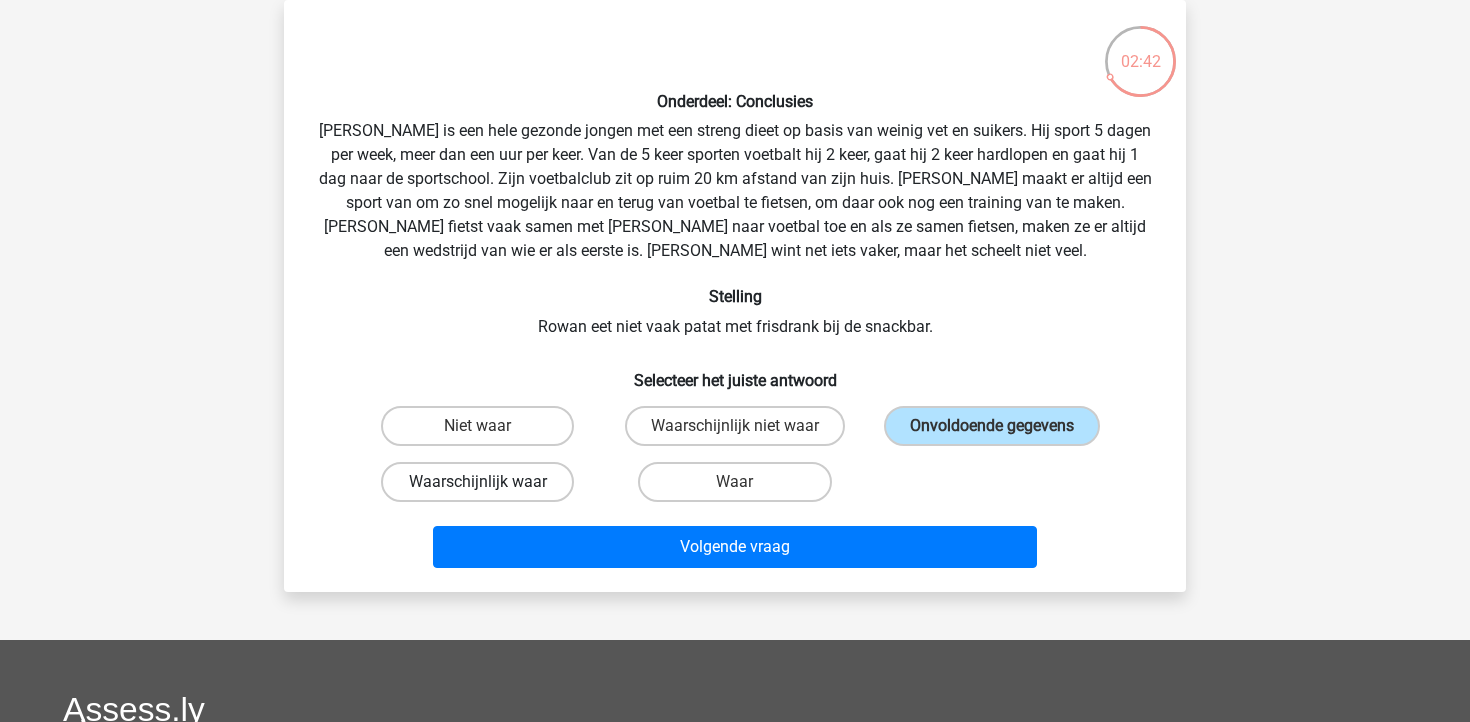 click on "Waarschijnlijk waar" at bounding box center (477, 482) 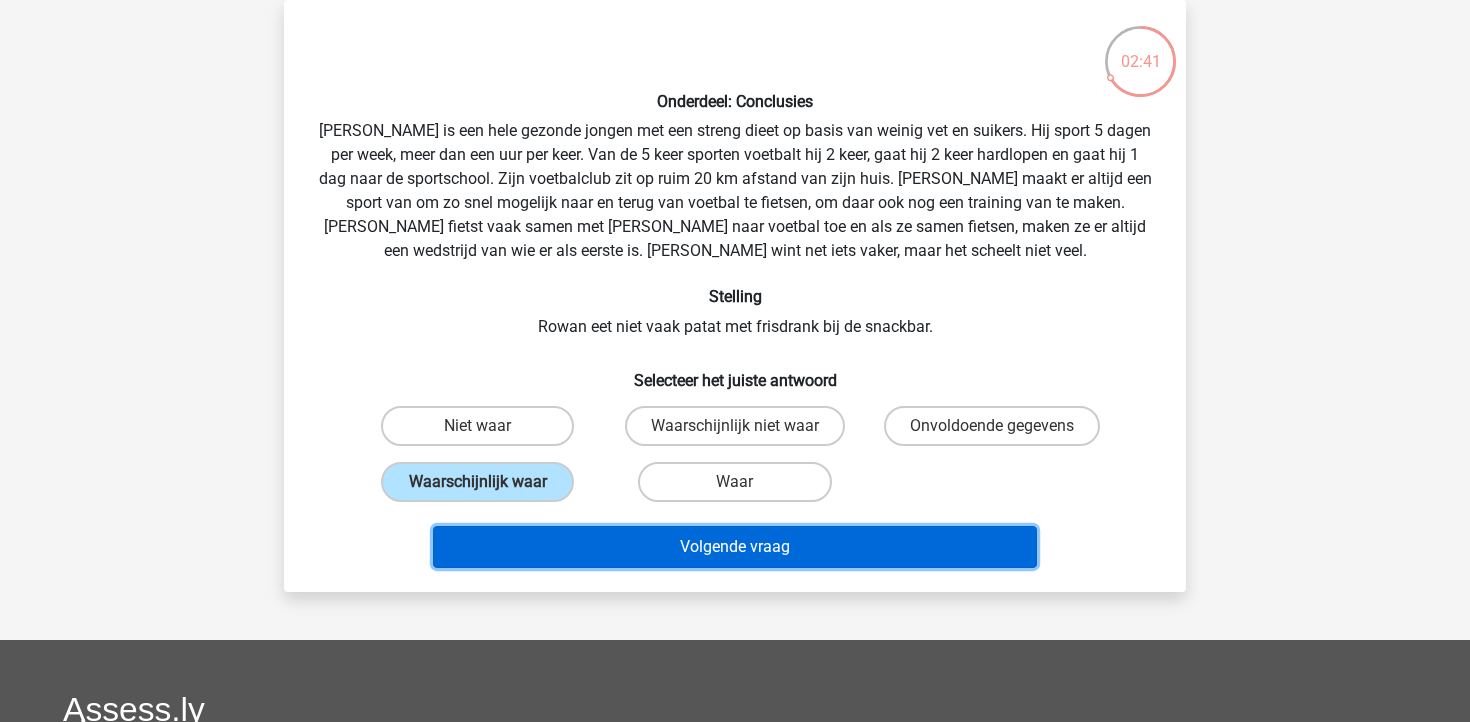 click on "Volgende vraag" at bounding box center [735, 547] 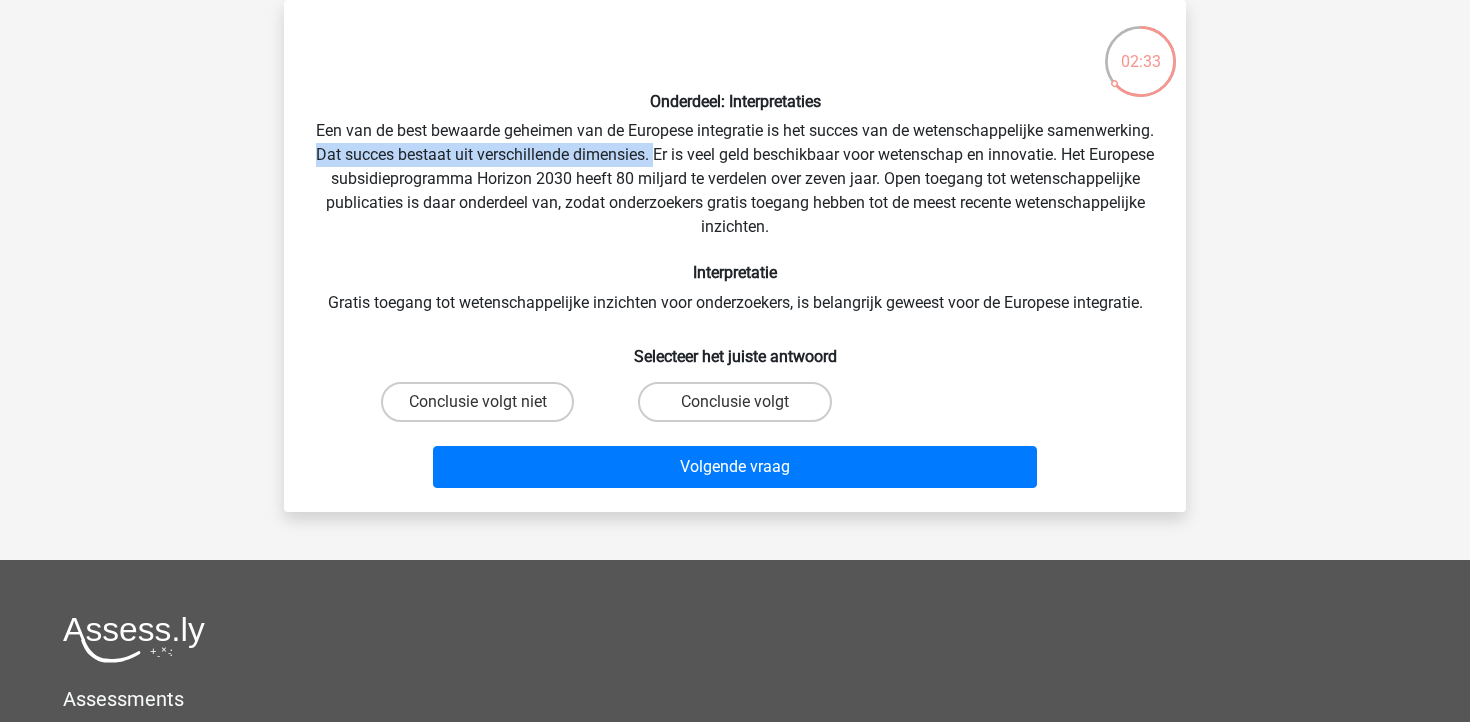 drag, startPoint x: 457, startPoint y: 153, endPoint x: 793, endPoint y: 164, distance: 336.18002 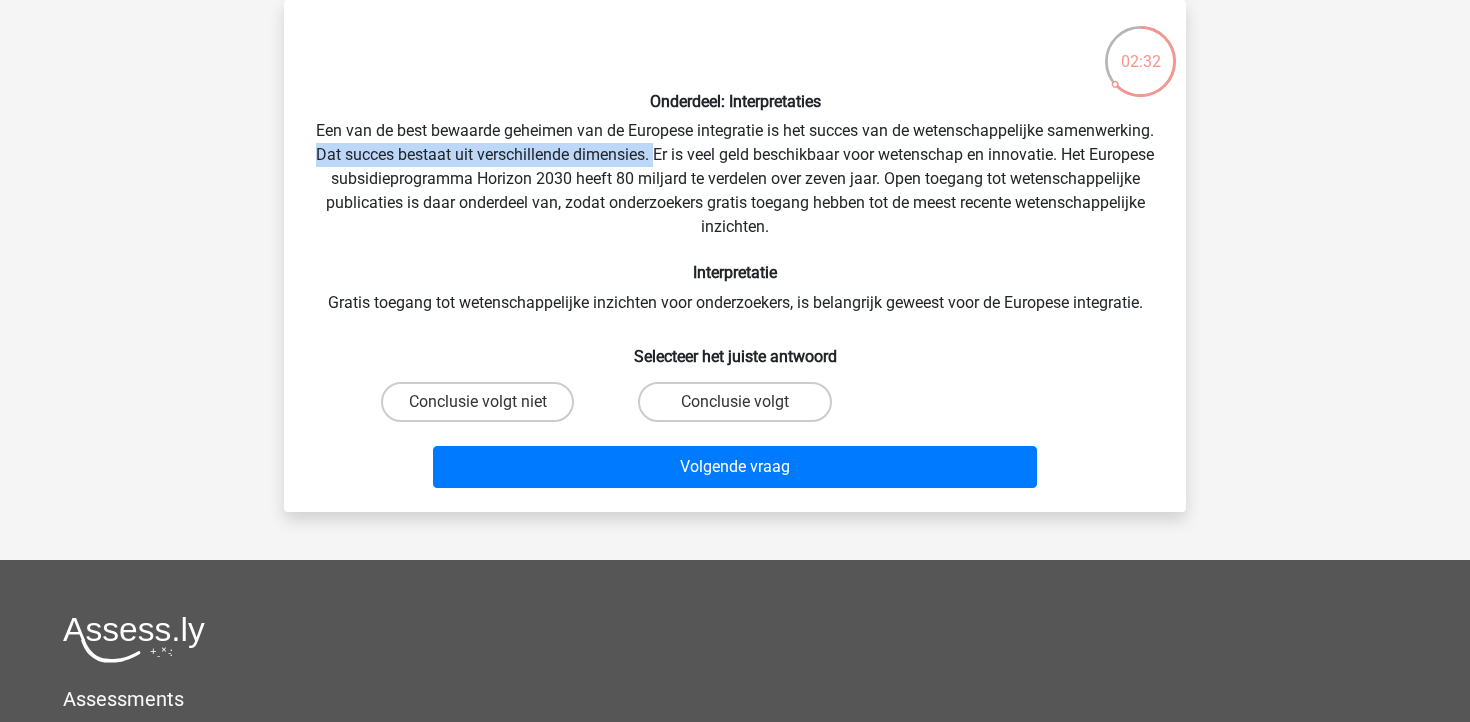 click on "Onderdeel: Interpretaties Een van de best bewaarde geheimen van de Europese integratie is het succes van de wetenschappelijke samenwerking. Dat succes bestaat uit verschillende dimensies. Er is veel geld beschikbaar voor wetenschap en innovatie. Het Europese subsidieprogramma Horizon 2030 heeft 80 miljard te verdelen over zeven jaar. Open toegang tot wetenschappelijke publicaties is daar onderdeel van, zodat onderzoekers gratis toegang hebben tot de meest recente wetenschappelijke inzichten. Interpretatie Gratis toegang tot wetenschappelijke inzichten voor onderzoekers, is belangrijk geweest voor de Europese integratie.
Selecteer het juiste antwoord" at bounding box center [735, 256] 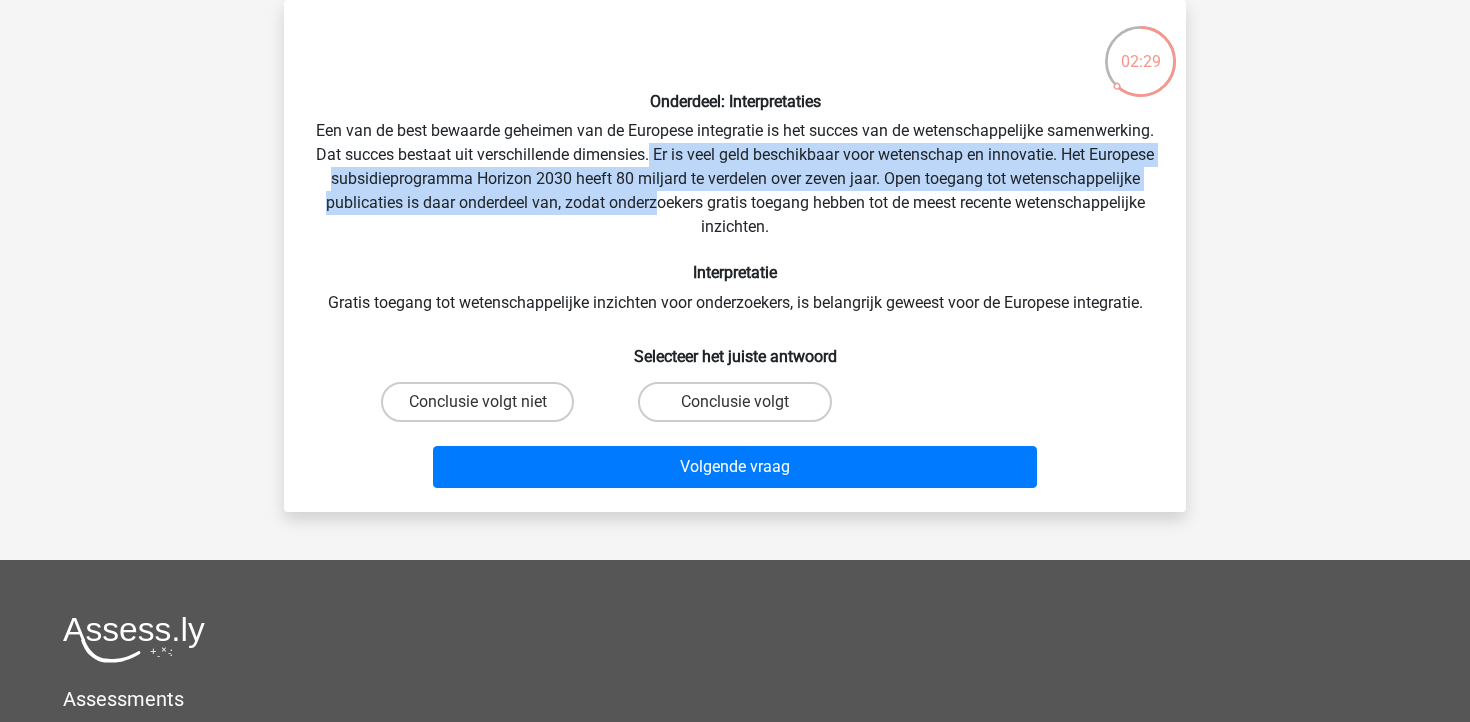 drag, startPoint x: 790, startPoint y: 159, endPoint x: 828, endPoint y: 191, distance: 49.67897 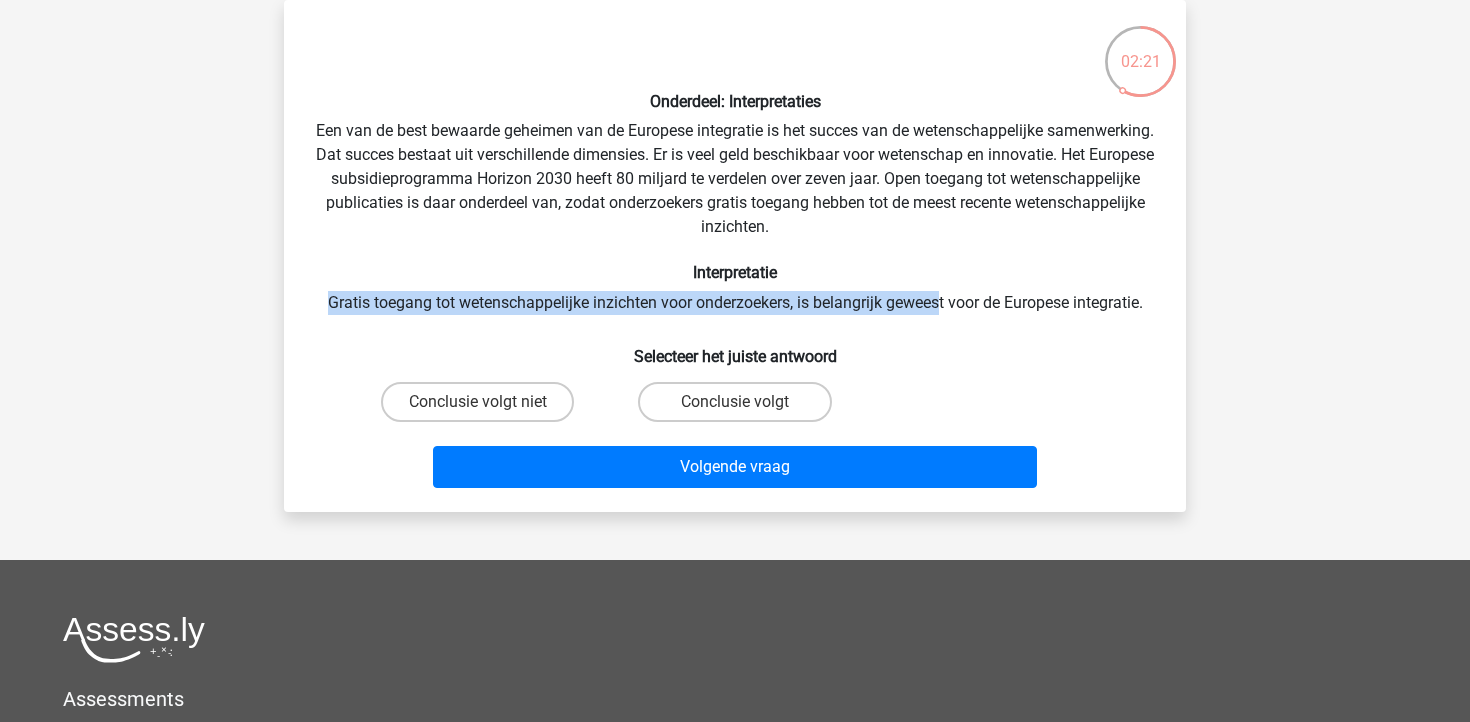 drag, startPoint x: 314, startPoint y: 301, endPoint x: 936, endPoint y: 301, distance: 622 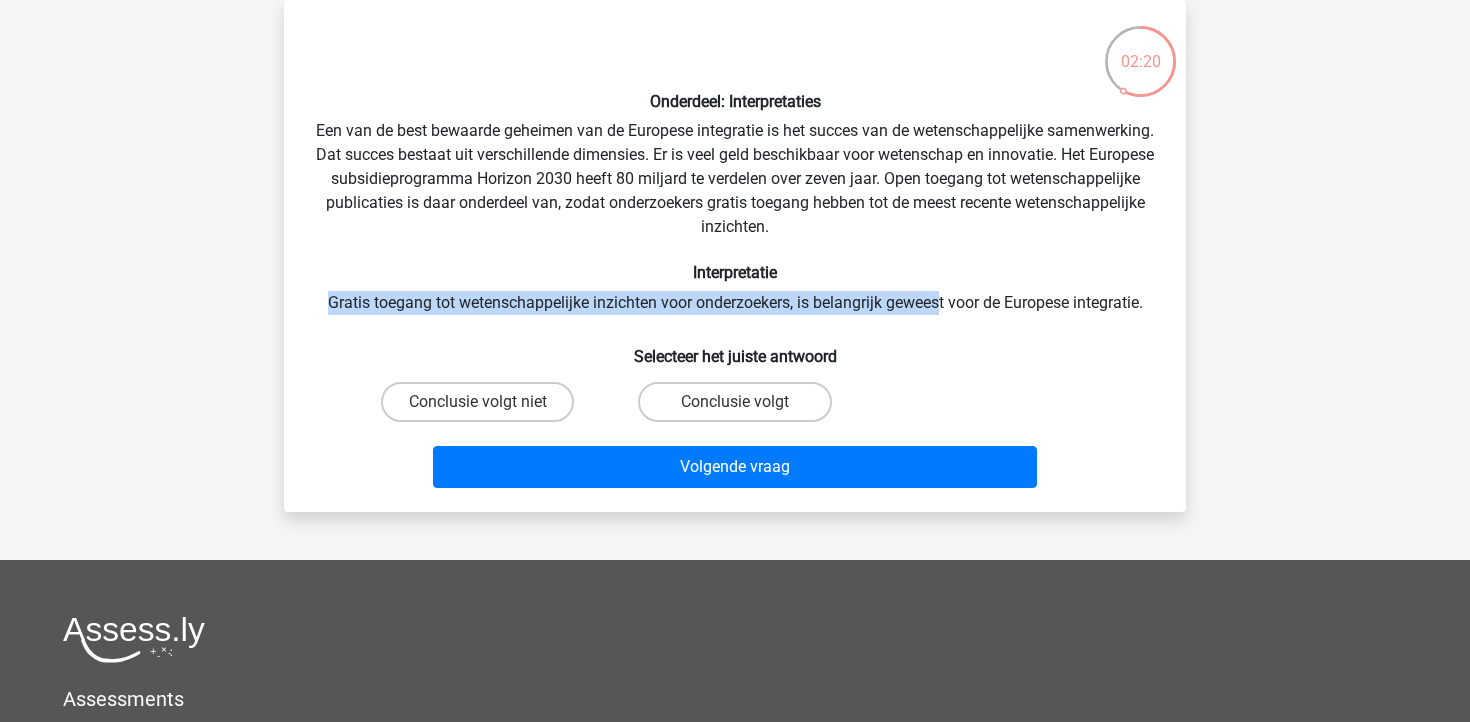 click on "Onderdeel: Interpretaties Een van de best bewaarde geheimen van de Europese integratie is het succes van de wetenschappelijke samenwerking. Dat succes bestaat uit verschillende dimensies. Er is veel geld beschikbaar voor wetenschap en innovatie. Het Europese subsidieprogramma Horizon 2030 heeft 80 miljard te verdelen over zeven jaar. Open toegang tot wetenschappelijke publicaties is daar onderdeel van, zodat onderzoekers gratis toegang hebben tot de meest recente wetenschappelijke inzichten. Interpretatie Gratis toegang tot wetenschappelijke inzichten voor onderzoekers, is belangrijk geweest voor de Europese integratie.
Selecteer het juiste antwoord" at bounding box center (735, 256) 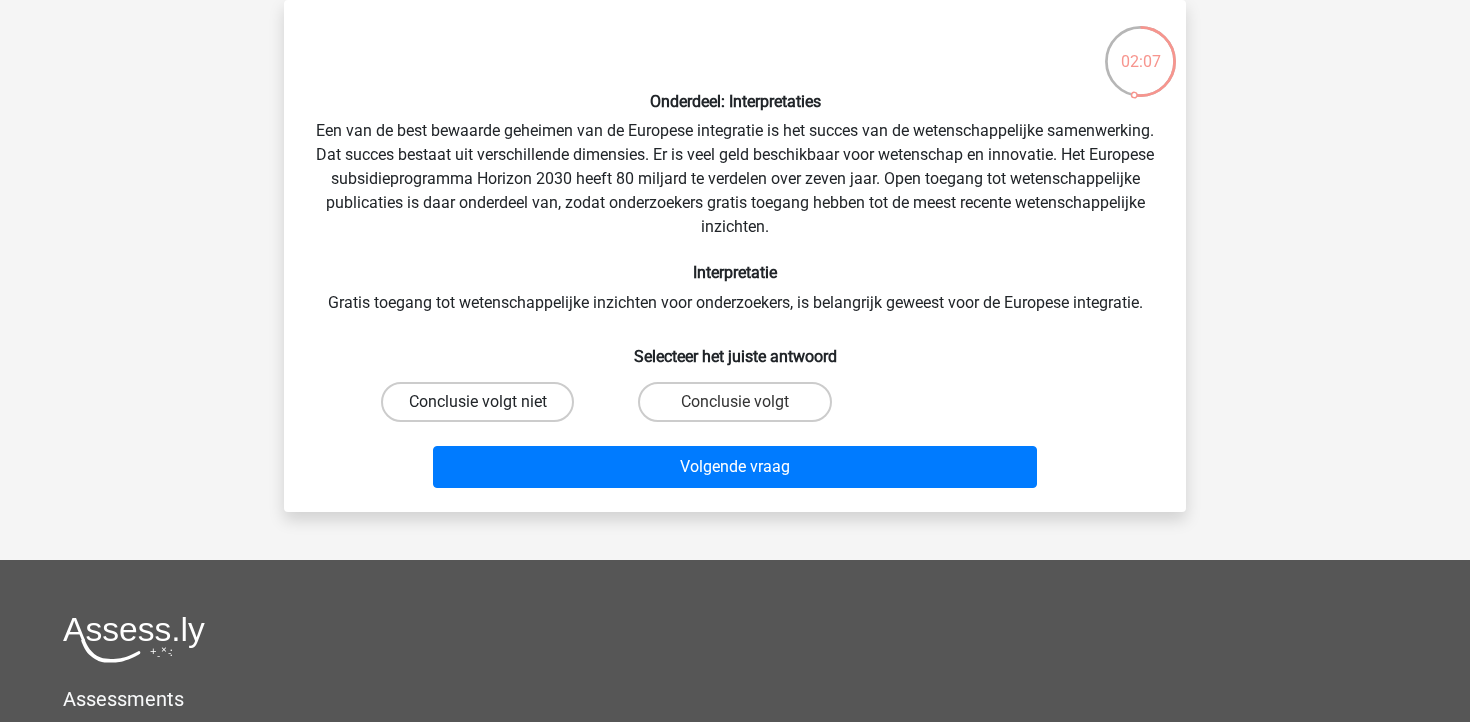 click on "Conclusie volgt niet" at bounding box center (477, 402) 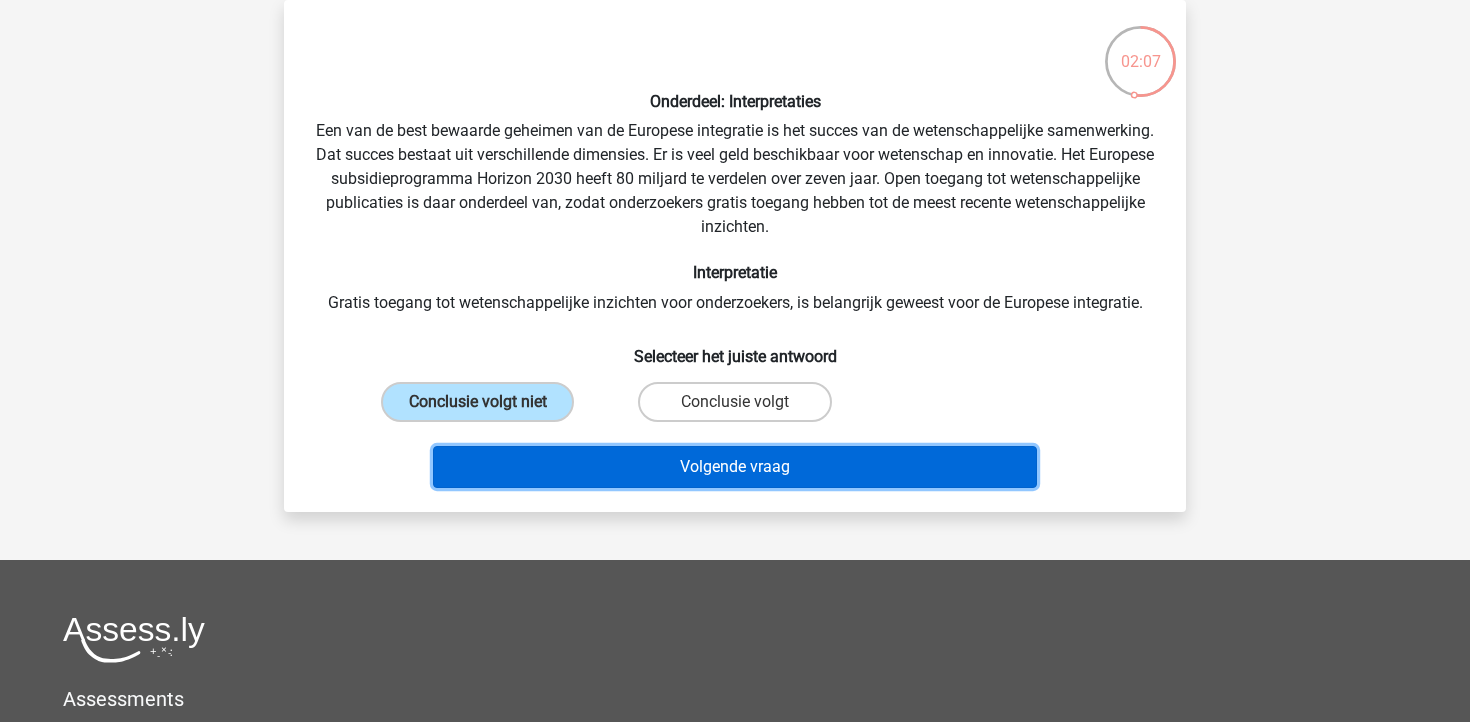 click on "Volgende vraag" at bounding box center (735, 467) 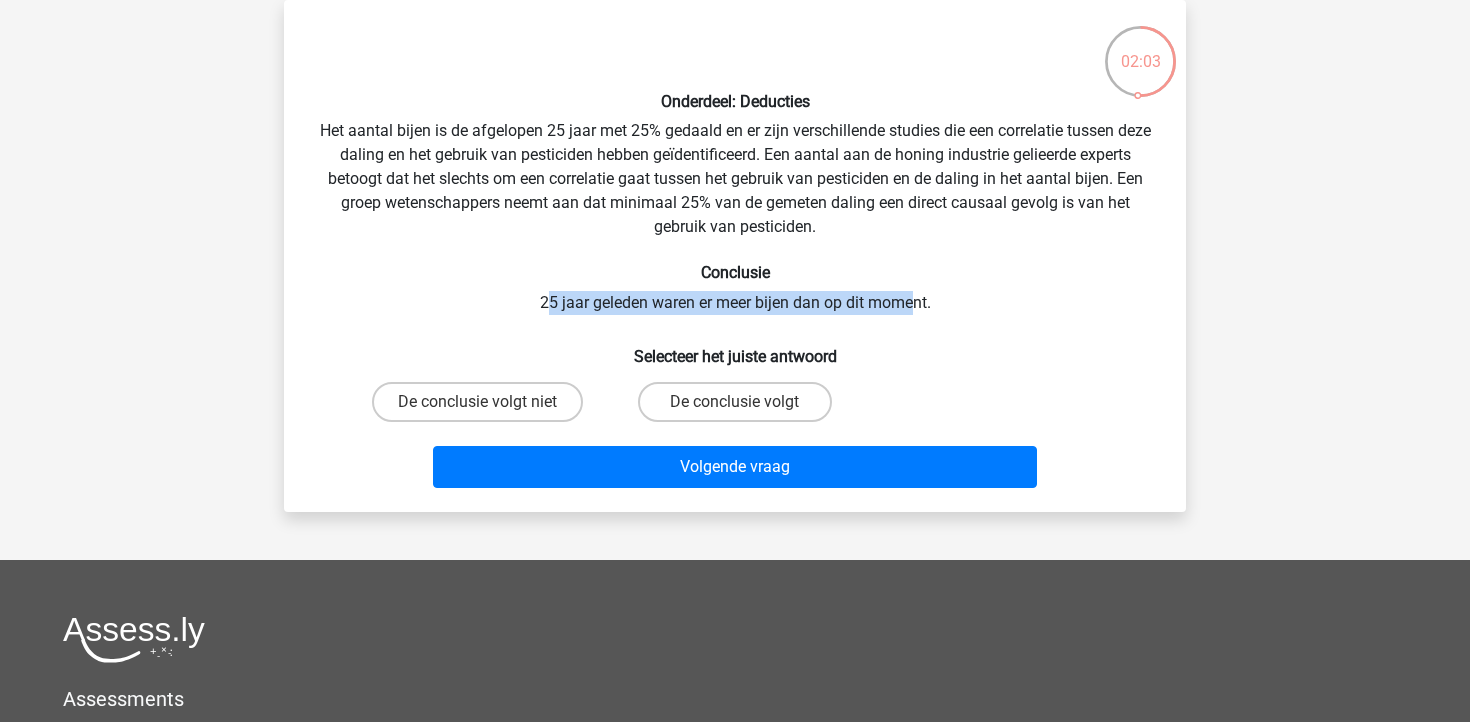 drag, startPoint x: 542, startPoint y: 302, endPoint x: 914, endPoint y: 297, distance: 372.0336 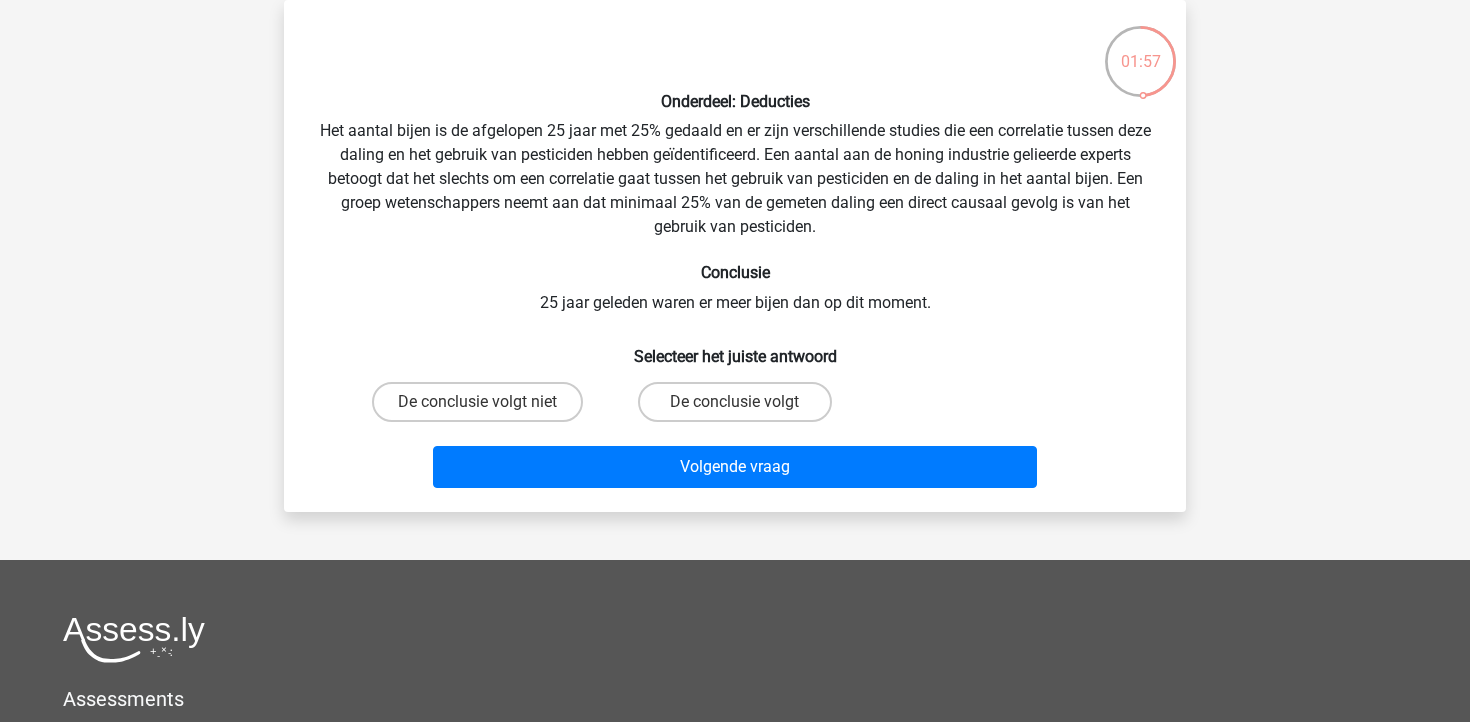 click on "Onderdeel: Deducties Het aantal bijen is de afgelopen 25 jaar met 25% gedaald en er zijn verschillende studies die een correlatie tussen deze daling en het gebruik van pesticiden hebben geïdentificeerd. Een aantal aan de honing industrie gelieerde experts betoogt dat het slechts om een correlatie gaat tussen het gebruik van pesticiden en de daling in het aantal bijen. Een groep wetenschappers neemt aan dat minimaal 25% van de gemeten daling een direct causaal gevolg is van het gebruik van pesticiden. Conclusie 25 jaar geleden waren er meer bijen dan op dit moment.
Selecteer het juiste antwoord" at bounding box center [735, 256] 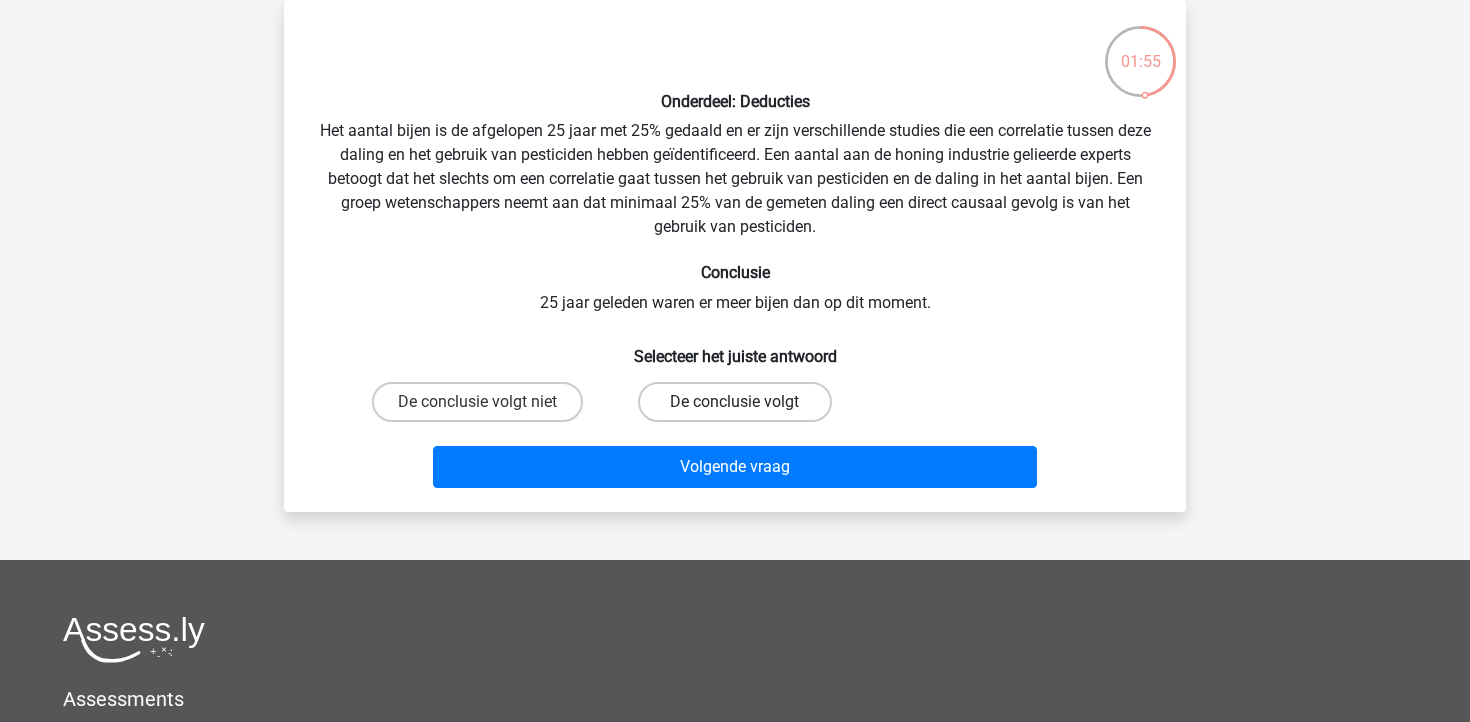 click on "De conclusie volgt" at bounding box center (734, 402) 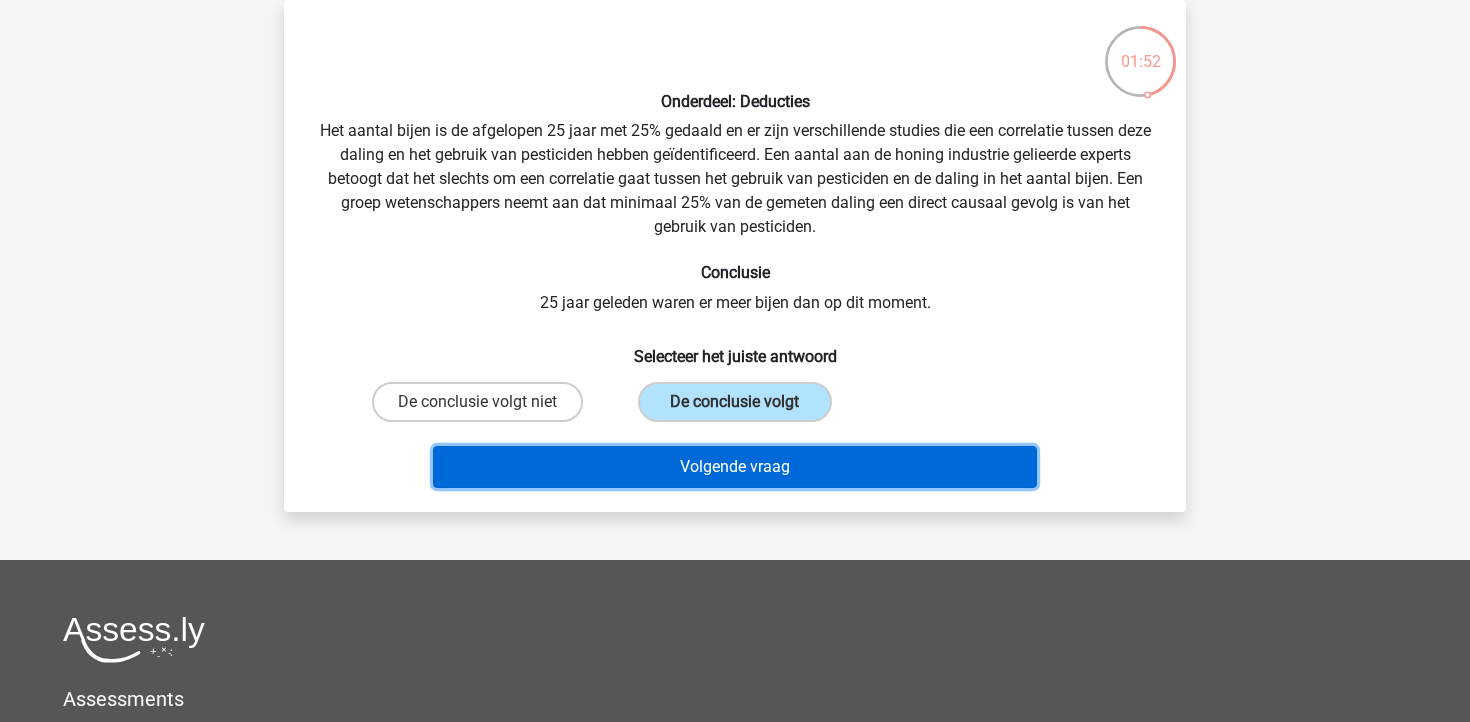 click on "Volgende vraag" at bounding box center [735, 467] 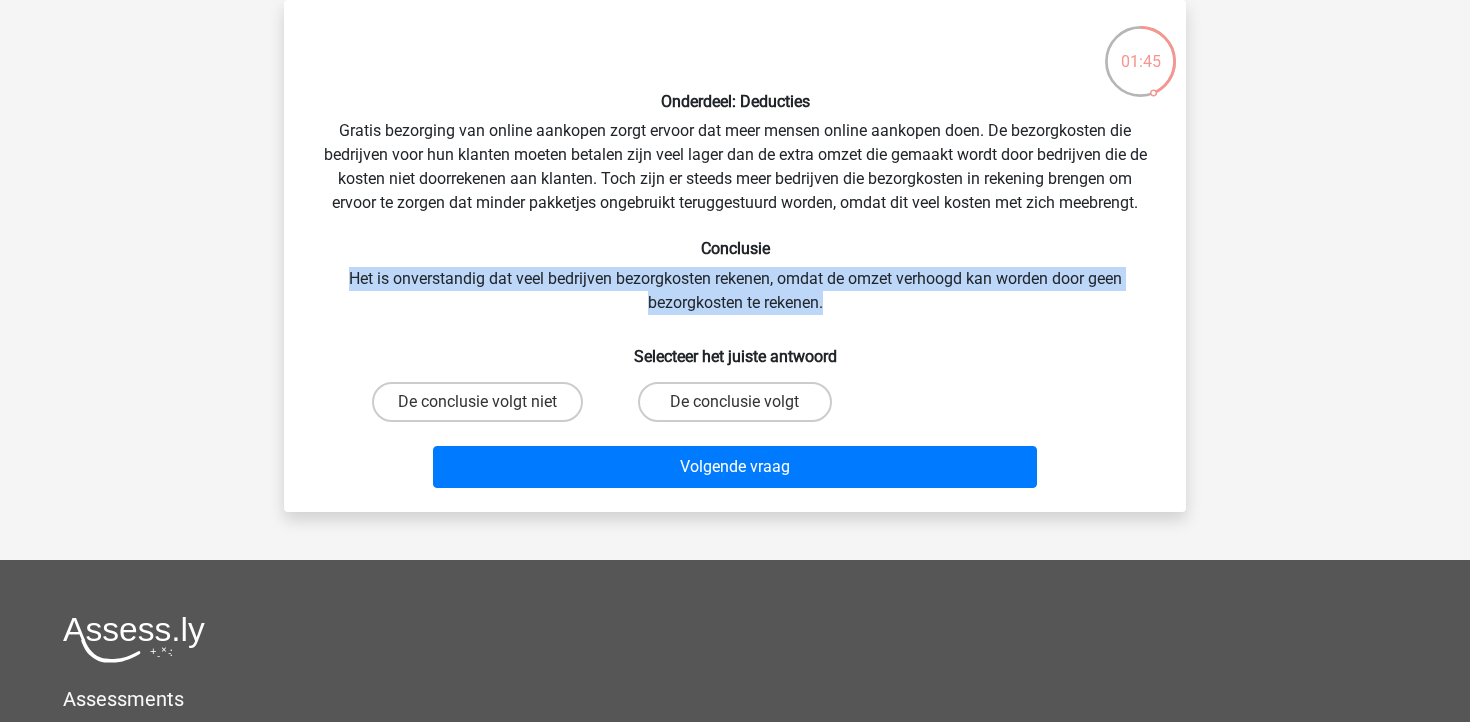 drag, startPoint x: 342, startPoint y: 270, endPoint x: 874, endPoint y: 309, distance: 533.4276 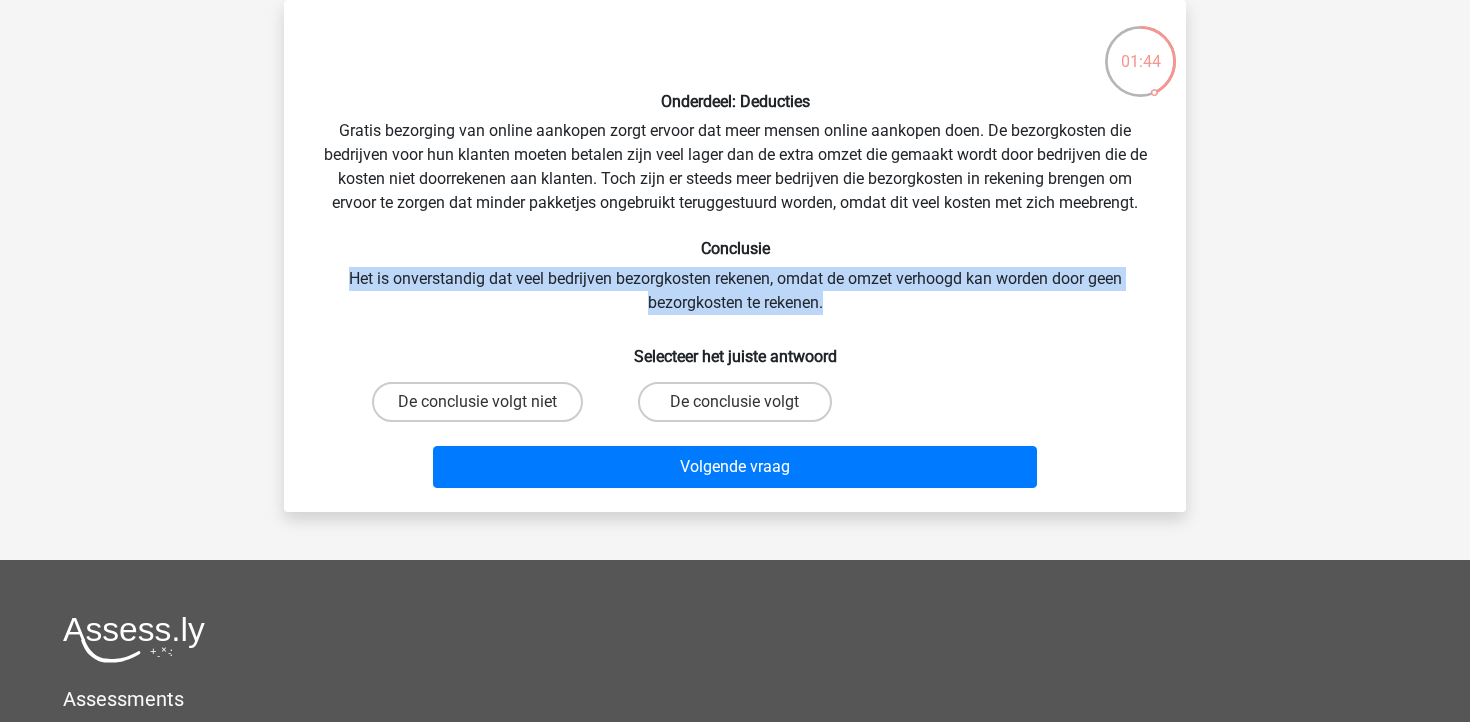 click on "Onderdeel: Deducties Gratis bezorging van online aankopen zorgt ervoor dat meer mensen online aankopen doen. De bezorgkosten die bedrijven voor hun klanten moeten betalen zijn veel lager dan de extra omzet die gemaakt wordt door bedrijven die de kosten niet doorrekenen aan klanten. Toch zijn er steeds meer bedrijven die bezorgkosten in rekening brengen om ervoor te zorgen dat minder pakketjes ongebruikt teruggestuurd worden, omdat dit veel kosten met zich meebrengt. Conclusie Het is onverstandig dat veel bedrijven bezorgkosten rekenen, omdat de omzet verhoogd kan worden door geen bezorgkosten te rekenen.
Selecteer het juiste antwoord" at bounding box center (735, 256) 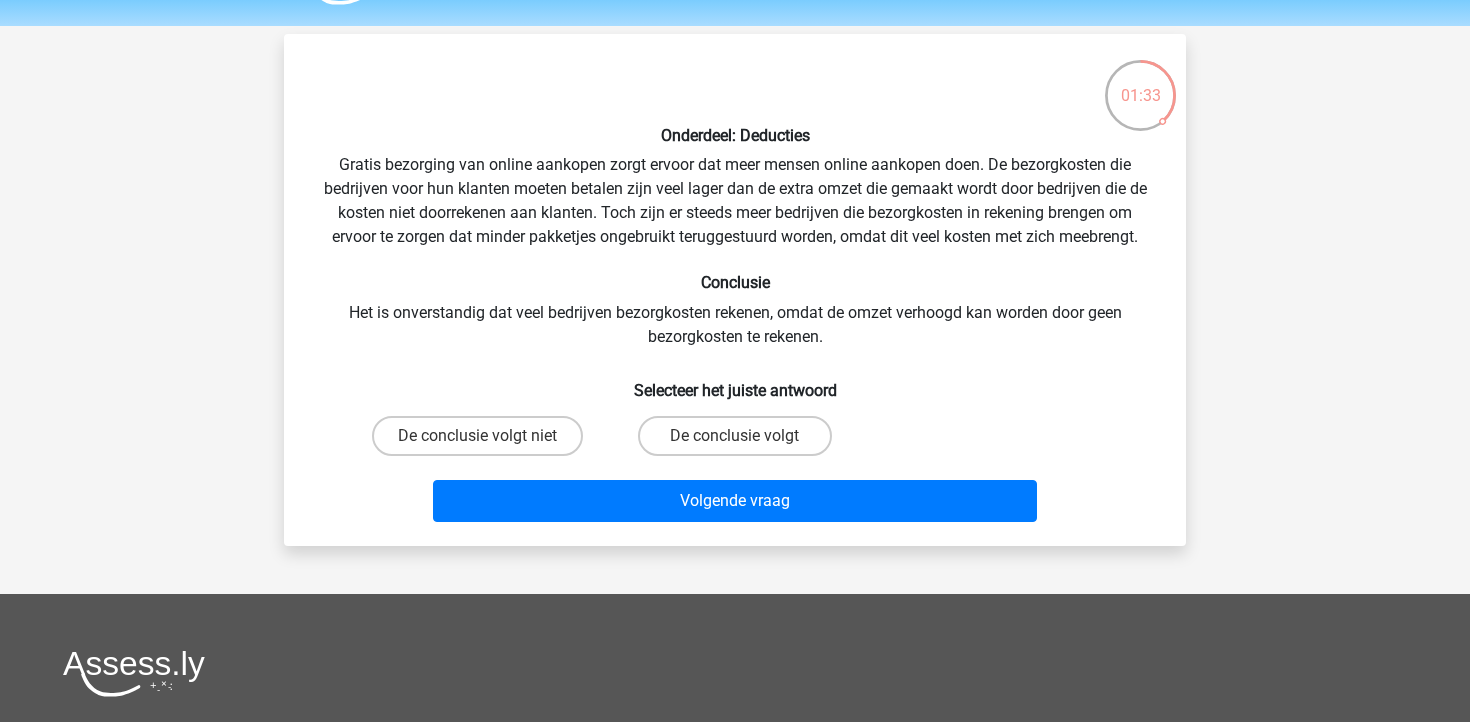 scroll, scrollTop: 54, scrollLeft: 0, axis: vertical 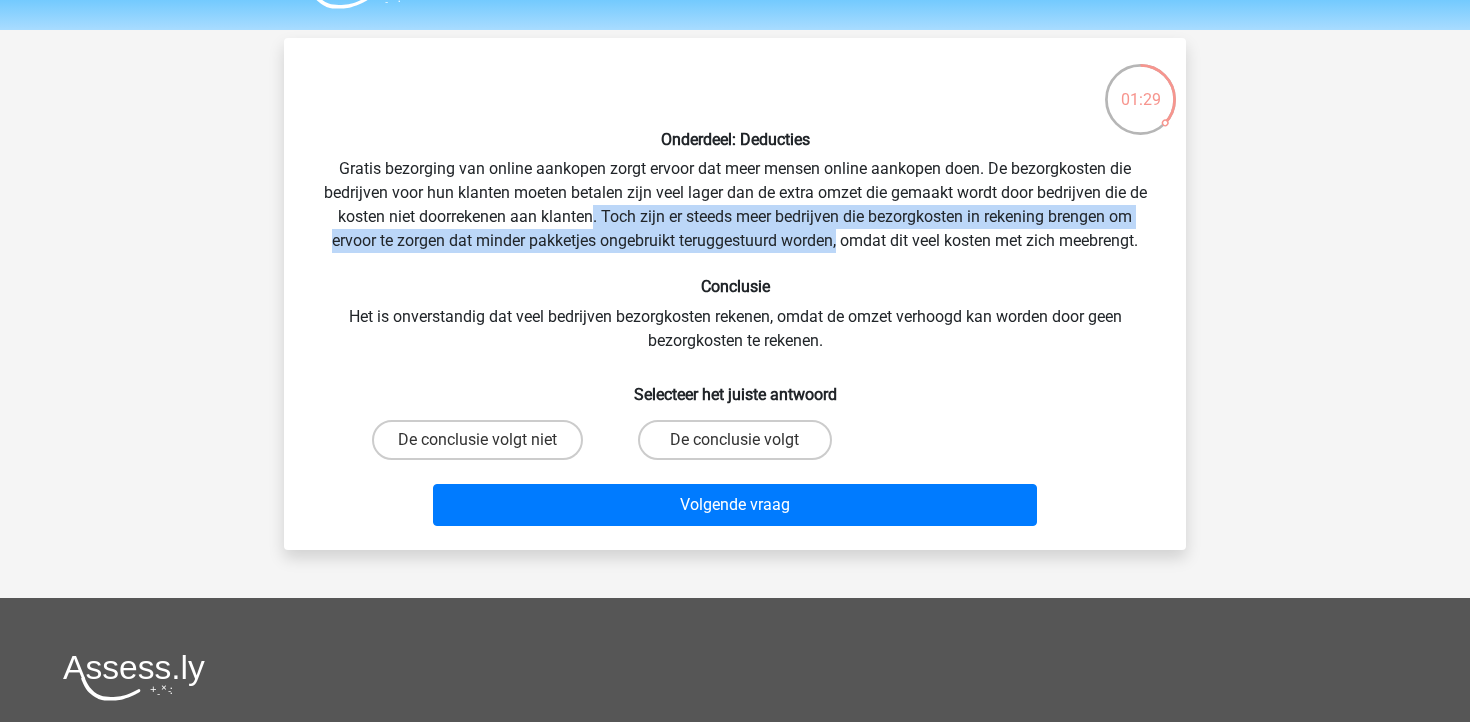 drag, startPoint x: 592, startPoint y: 213, endPoint x: 837, endPoint y: 249, distance: 247.63077 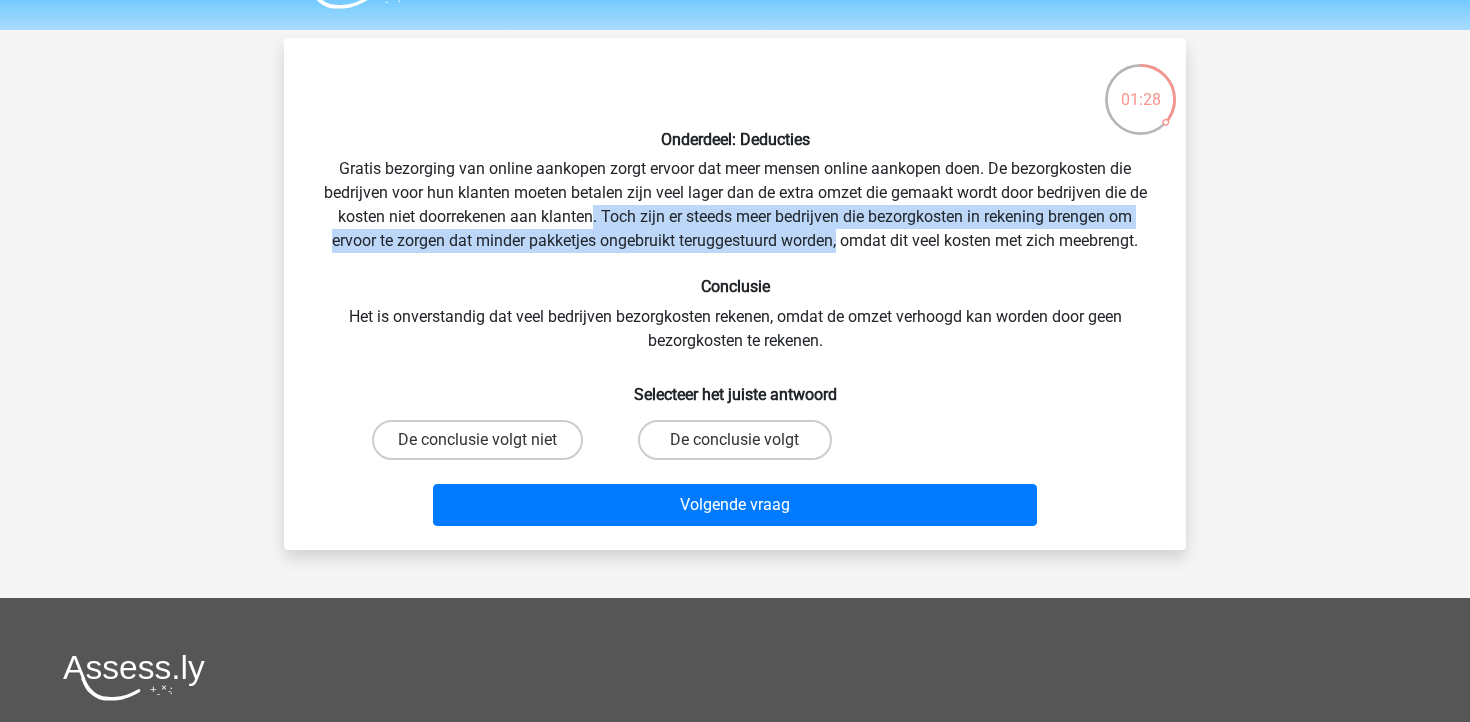 click on "Onderdeel: Deducties Gratis bezorging van online aankopen zorgt ervoor dat meer mensen online aankopen doen. De bezorgkosten die bedrijven voor hun klanten moeten betalen zijn veel lager dan de extra omzet die gemaakt wordt door bedrijven die de kosten niet doorrekenen aan klanten. Toch zijn er steeds meer bedrijven die bezorgkosten in rekening brengen om ervoor te zorgen dat minder pakketjes ongebruikt teruggestuurd worden, omdat dit veel kosten met zich meebrengt. Conclusie Het is onverstandig dat veel bedrijven bezorgkosten rekenen, omdat de omzet verhoogd kan worden door geen bezorgkosten te rekenen.
Selecteer het juiste antwoord" at bounding box center (735, 294) 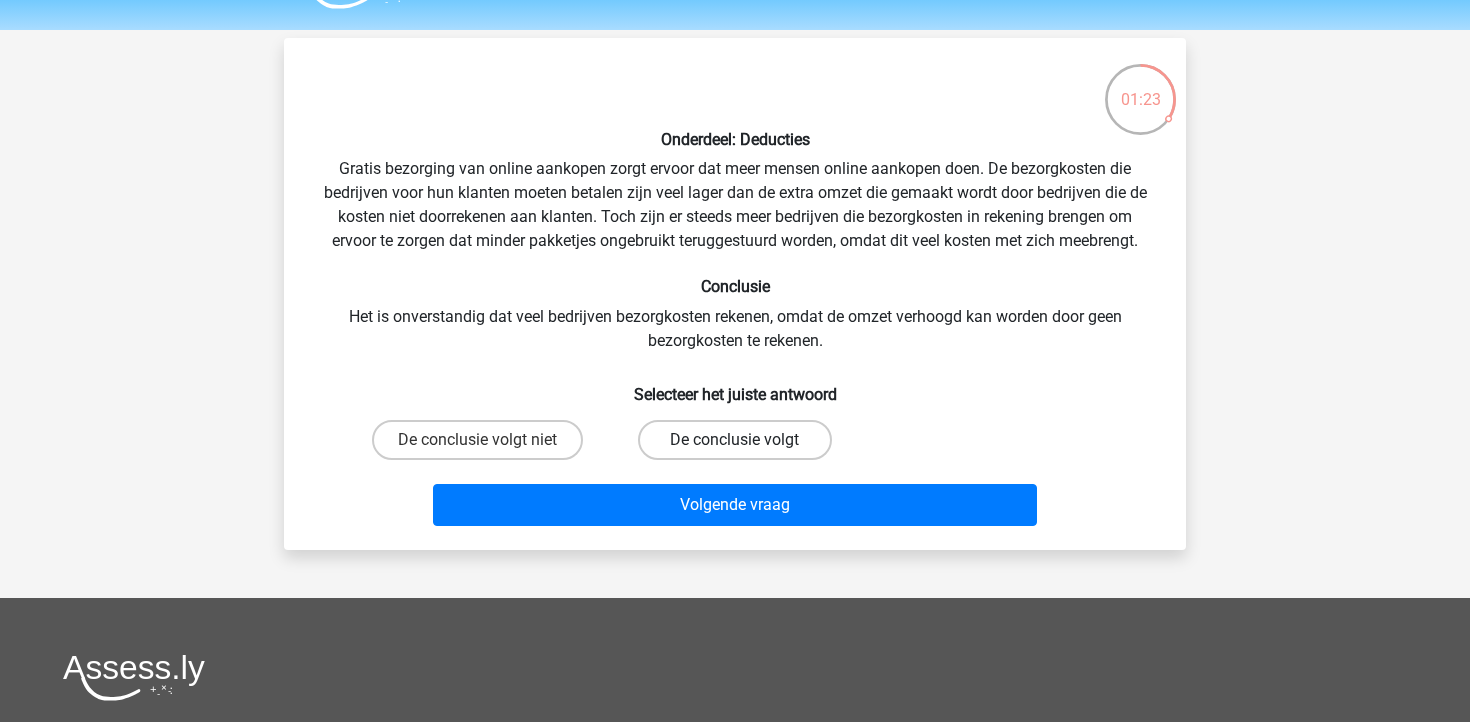 click on "De conclusie volgt" at bounding box center [734, 440] 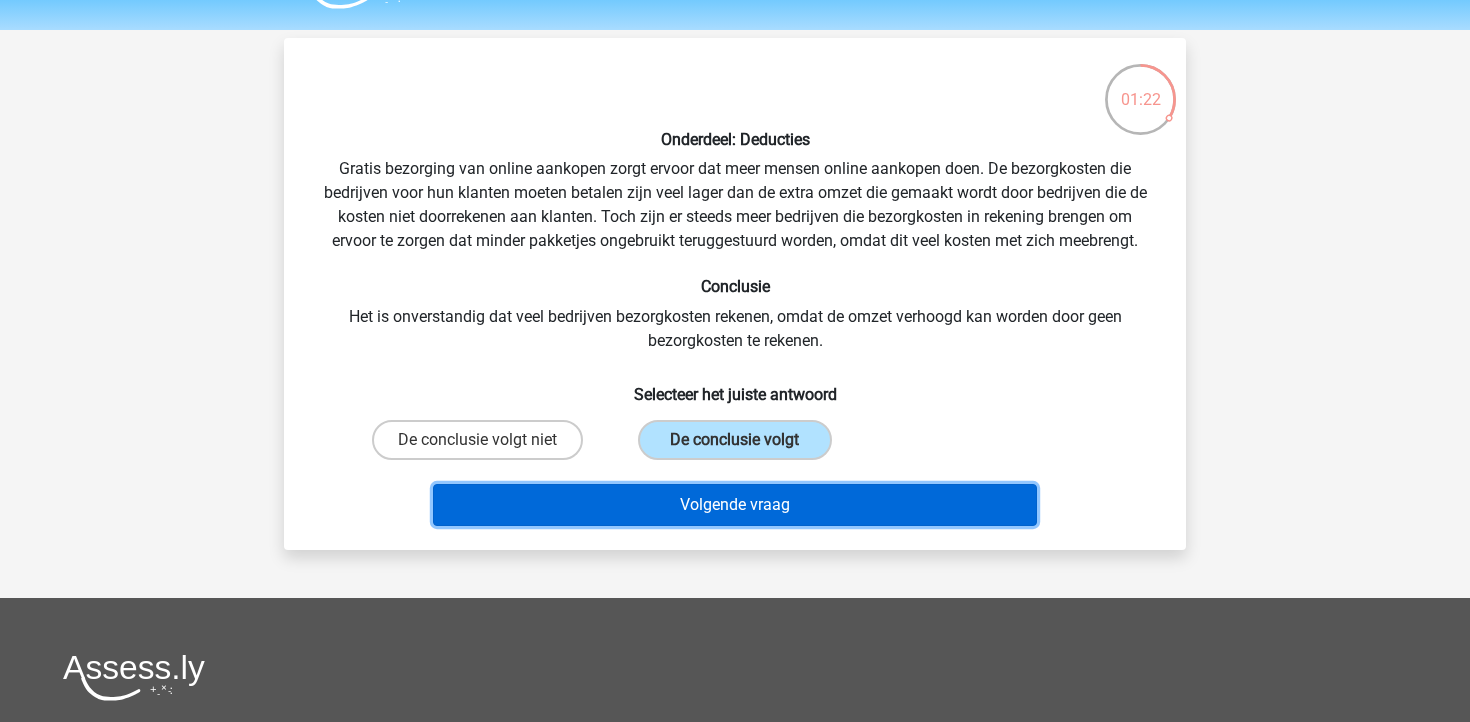 click on "Volgende vraag" at bounding box center [735, 505] 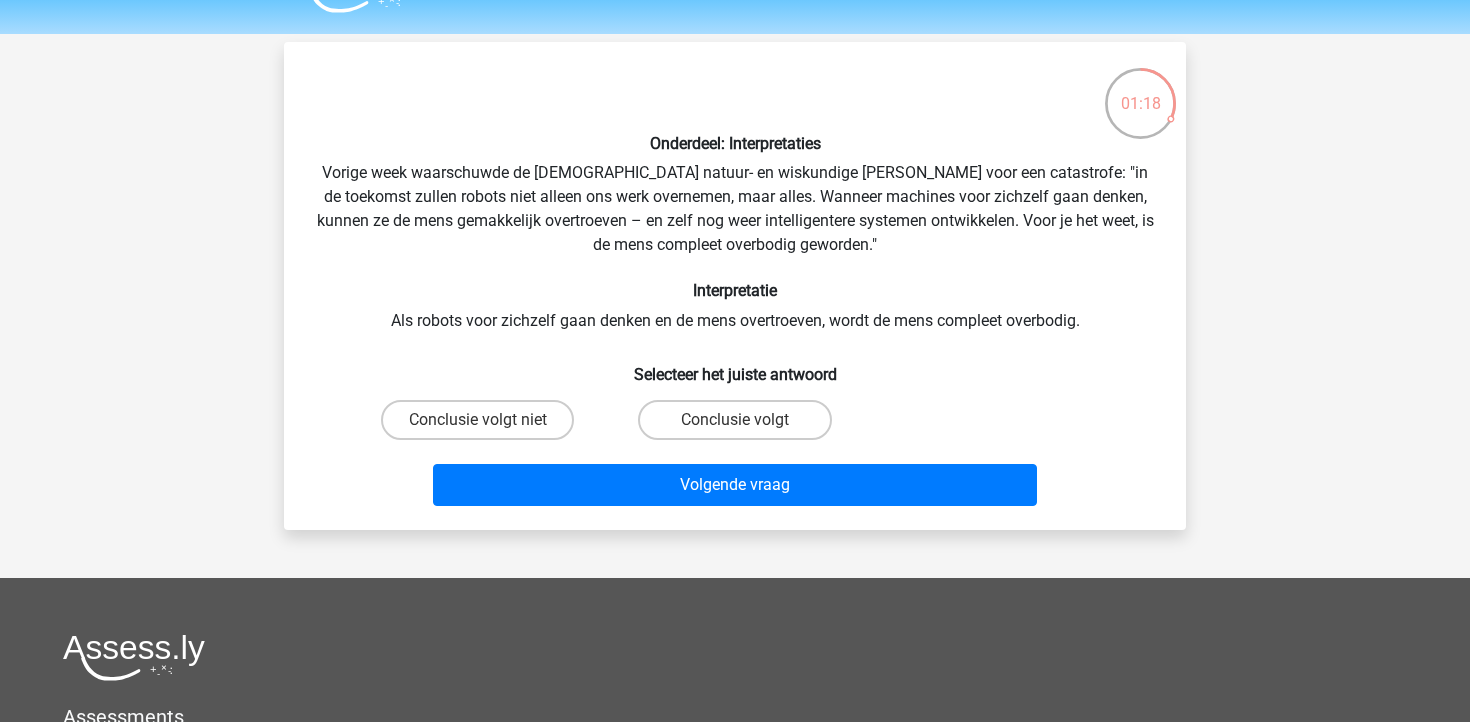 scroll, scrollTop: 0, scrollLeft: 0, axis: both 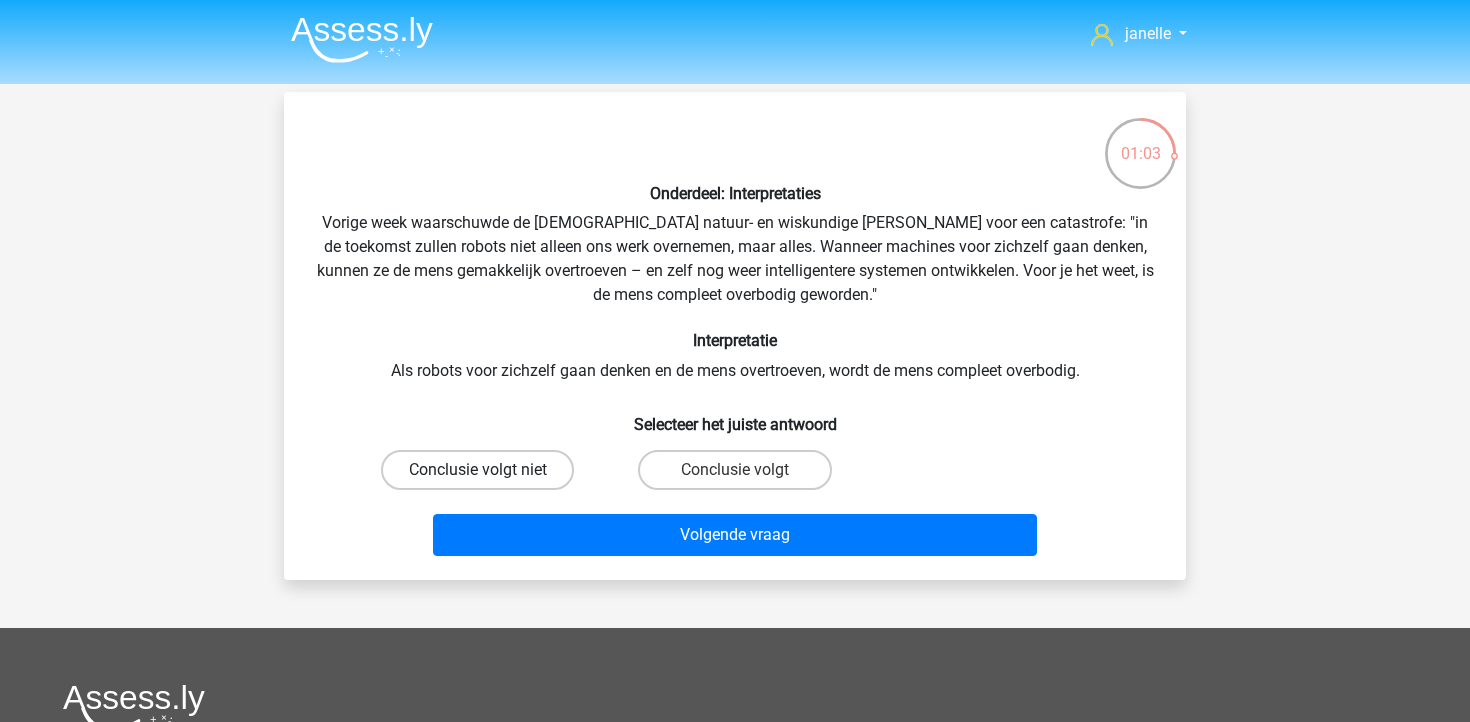 click on "Conclusie volgt niet" at bounding box center (477, 470) 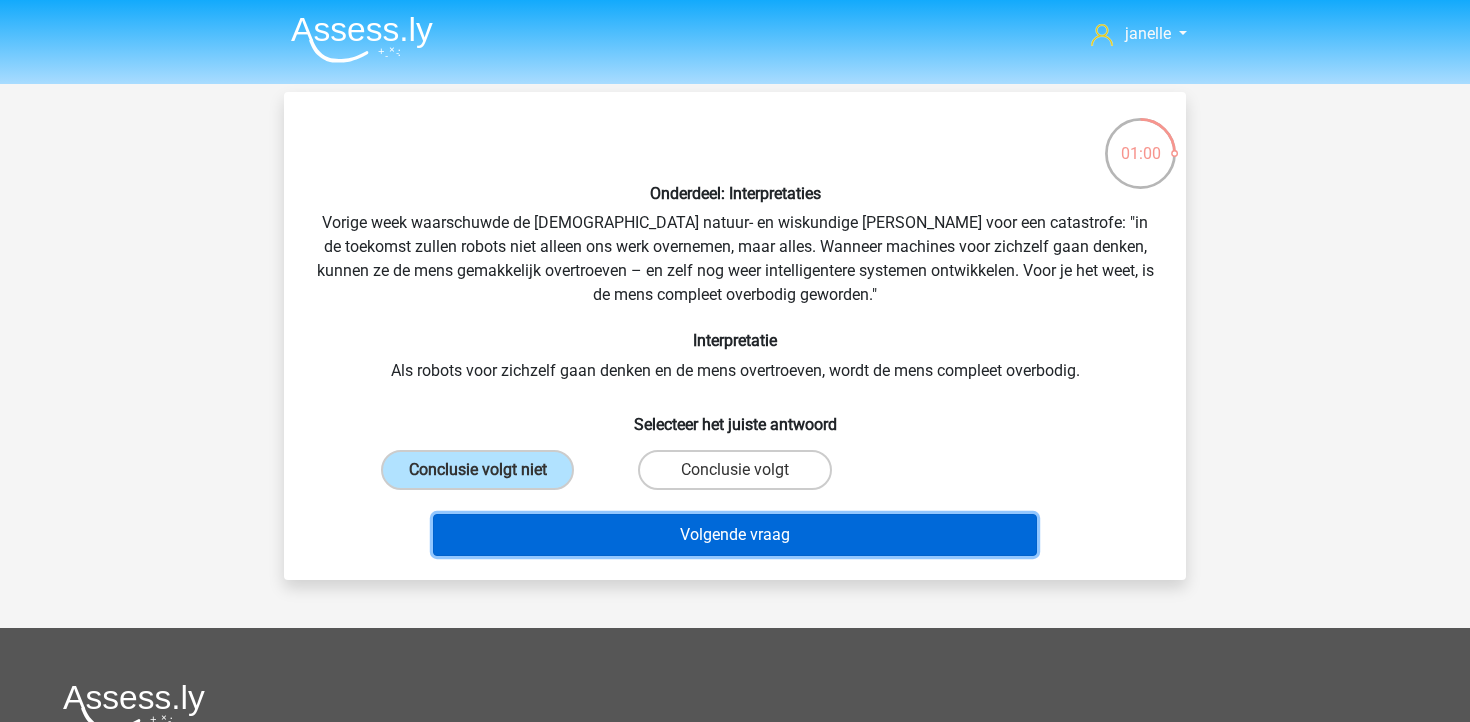 click on "Volgende vraag" at bounding box center (735, 535) 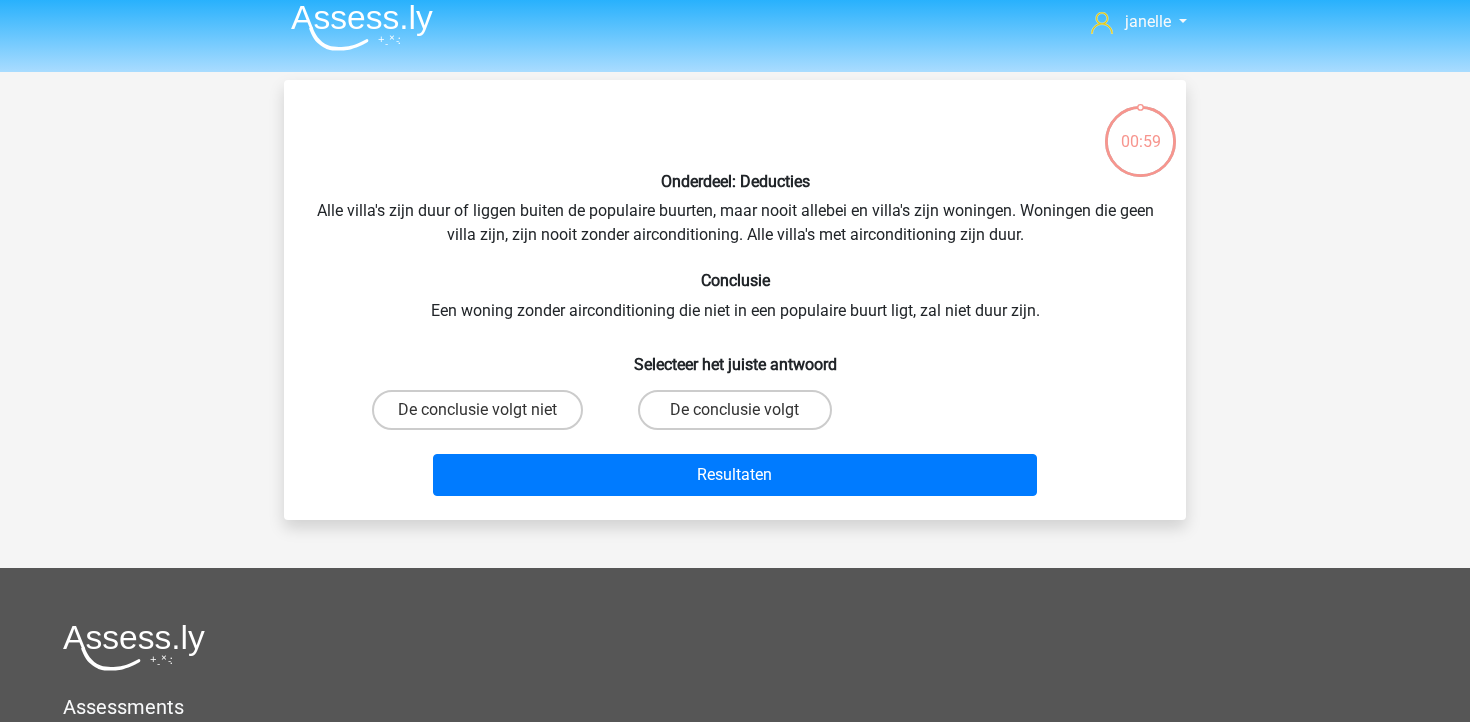 scroll, scrollTop: 0, scrollLeft: 0, axis: both 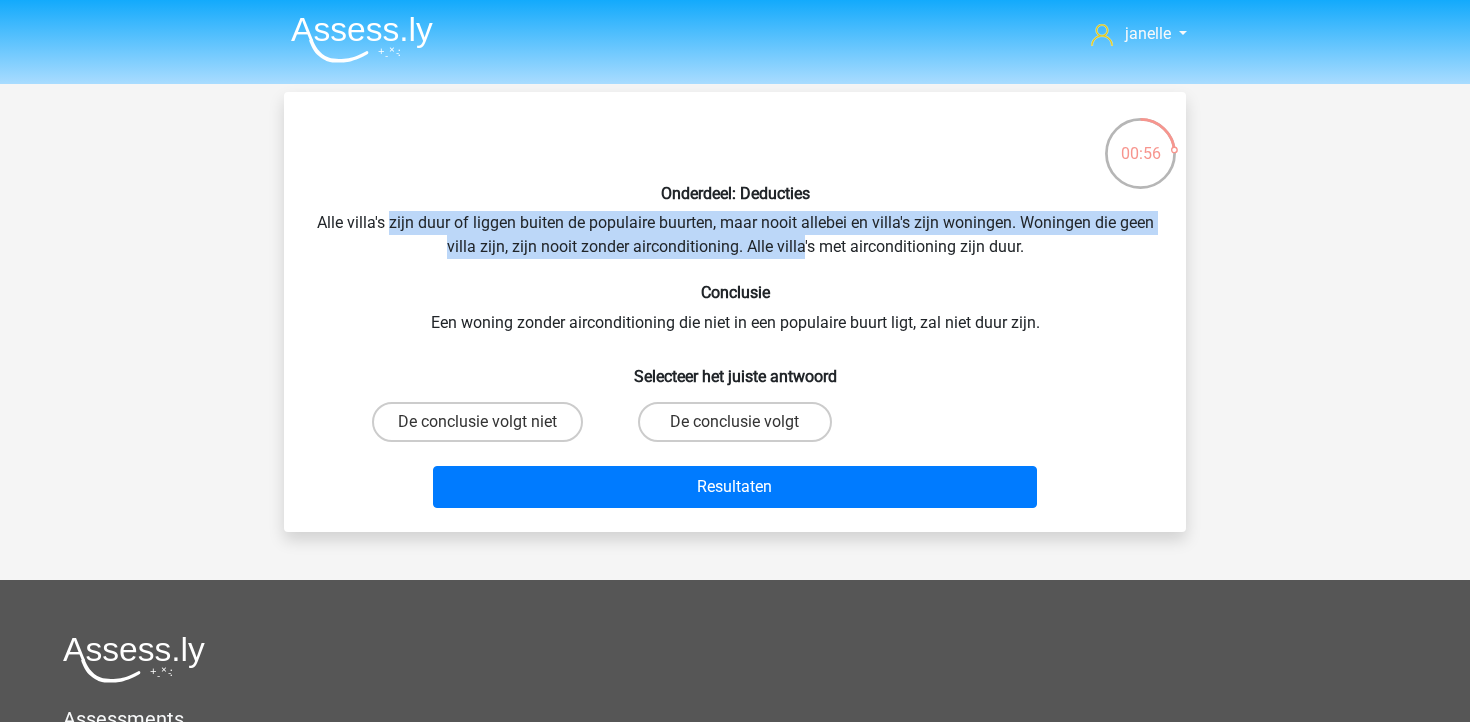 drag, startPoint x: 406, startPoint y: 220, endPoint x: 821, endPoint y: 247, distance: 415.87738 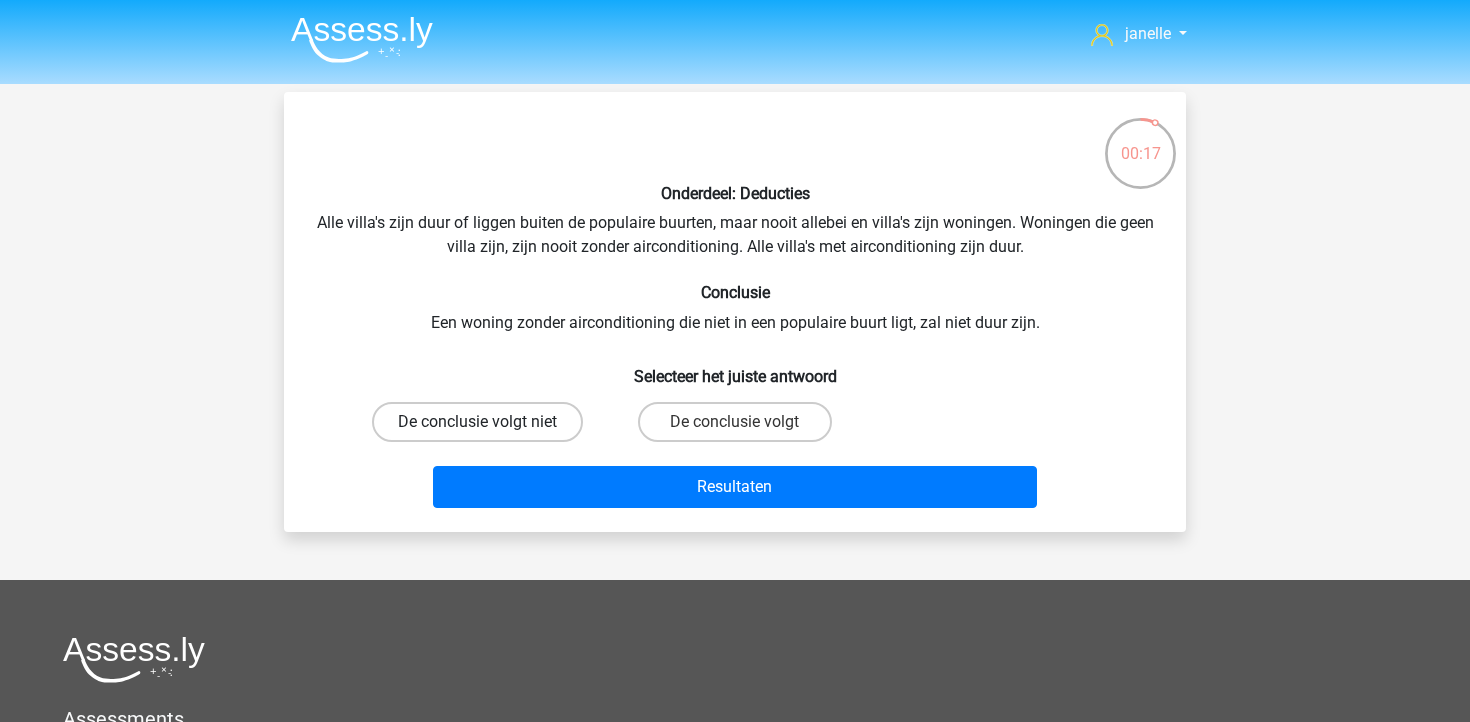 click on "De conclusie volgt niet" at bounding box center (477, 422) 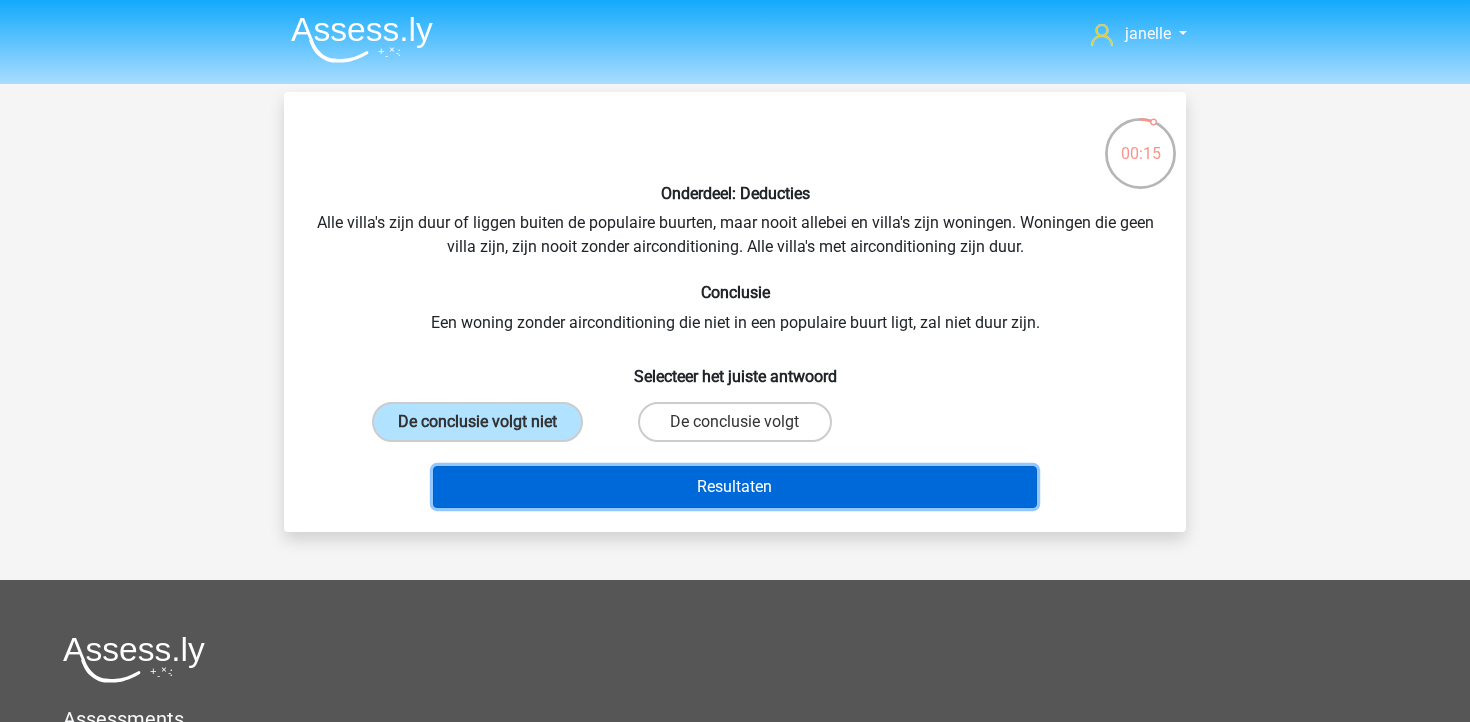 click on "Resultaten" at bounding box center [735, 487] 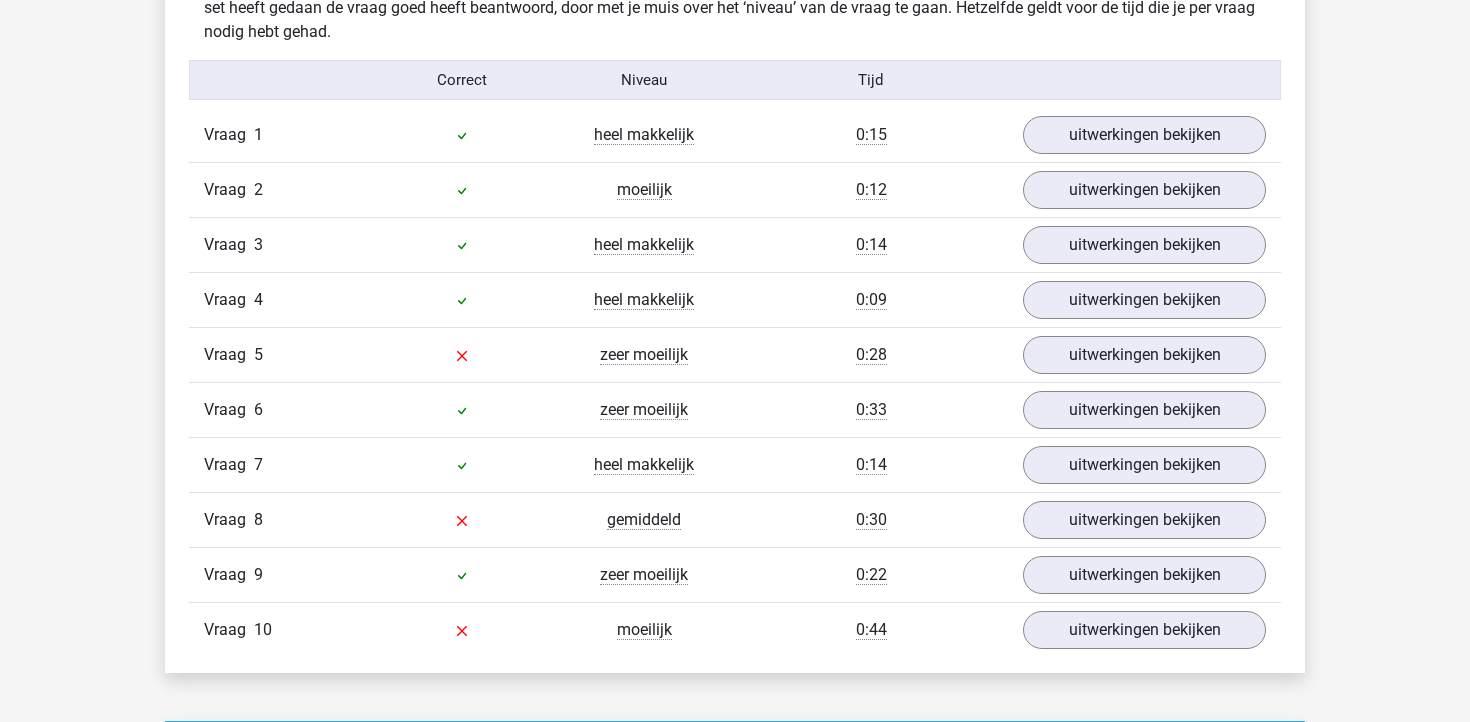 scroll, scrollTop: 1261, scrollLeft: 0, axis: vertical 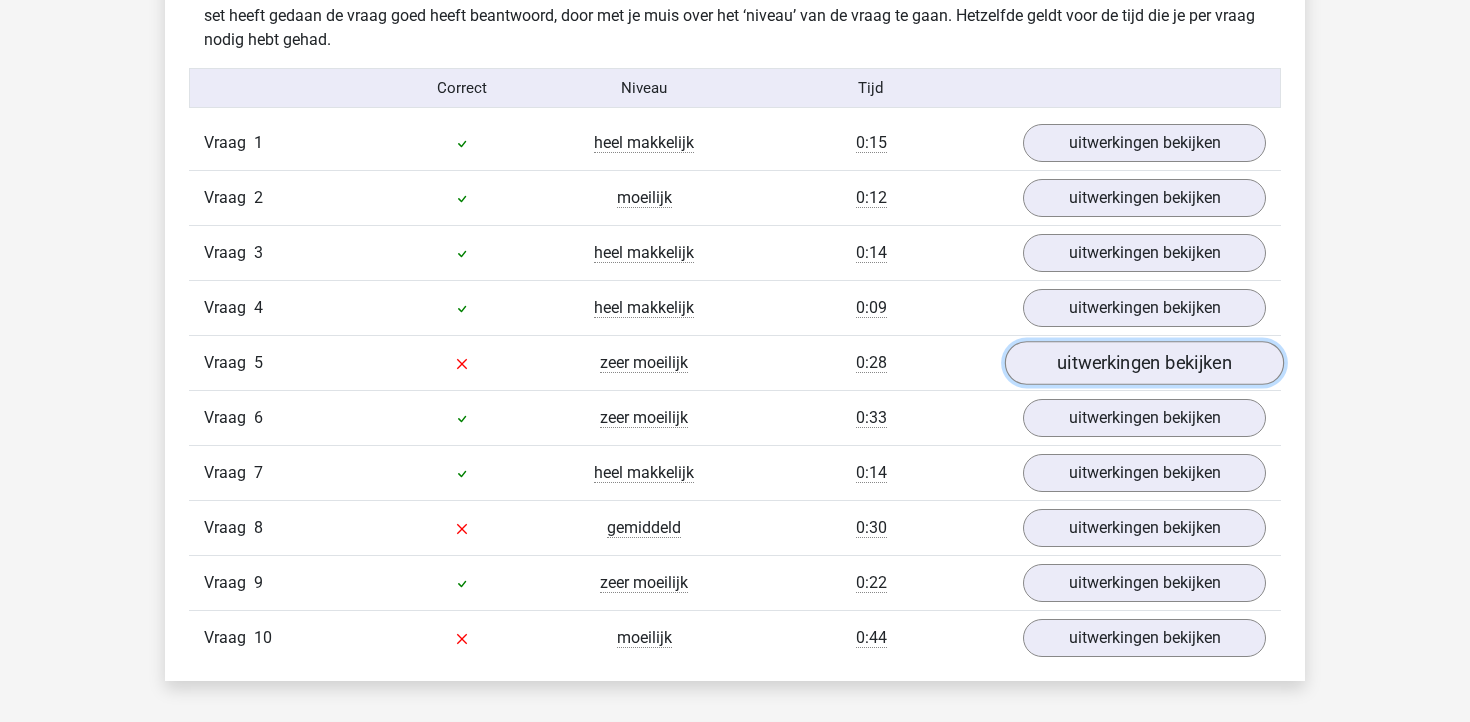click on "uitwerkingen bekijken" at bounding box center (1144, 363) 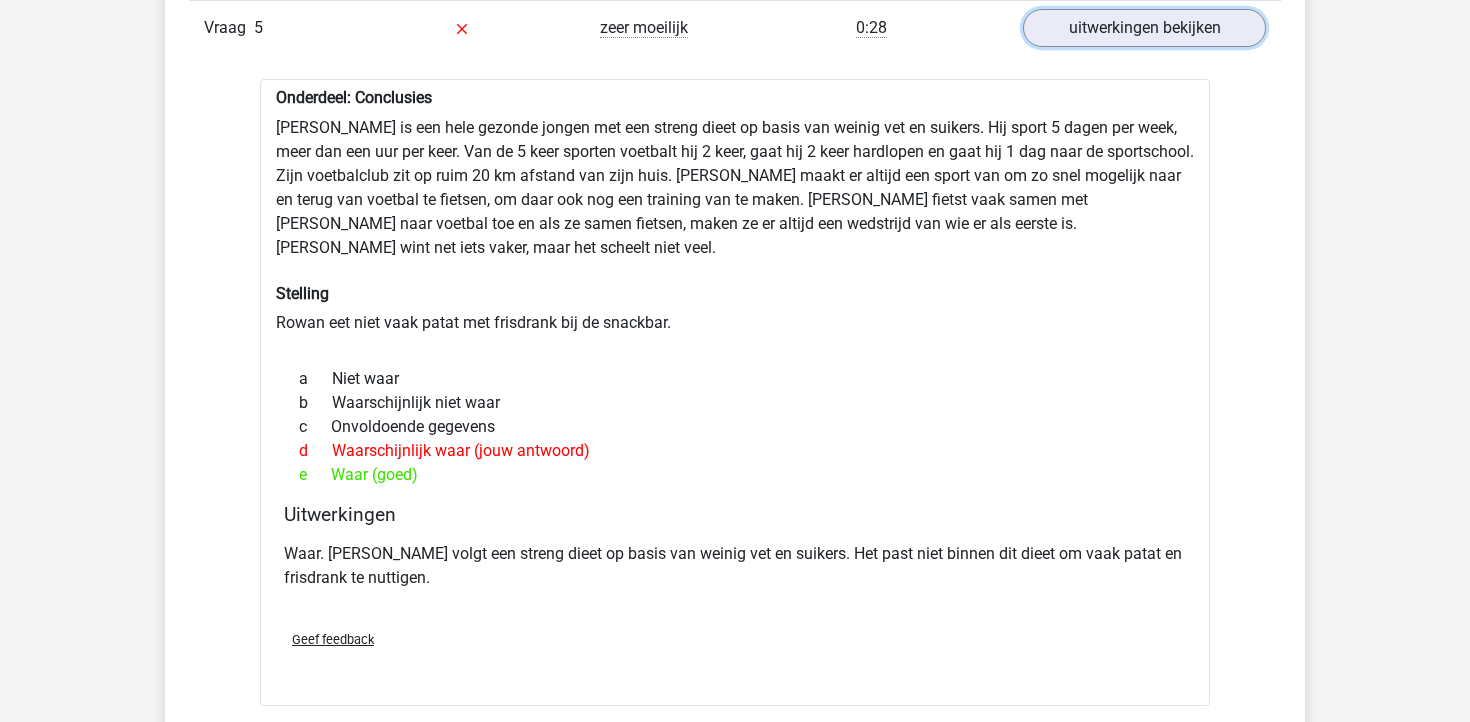 scroll, scrollTop: 1646, scrollLeft: 0, axis: vertical 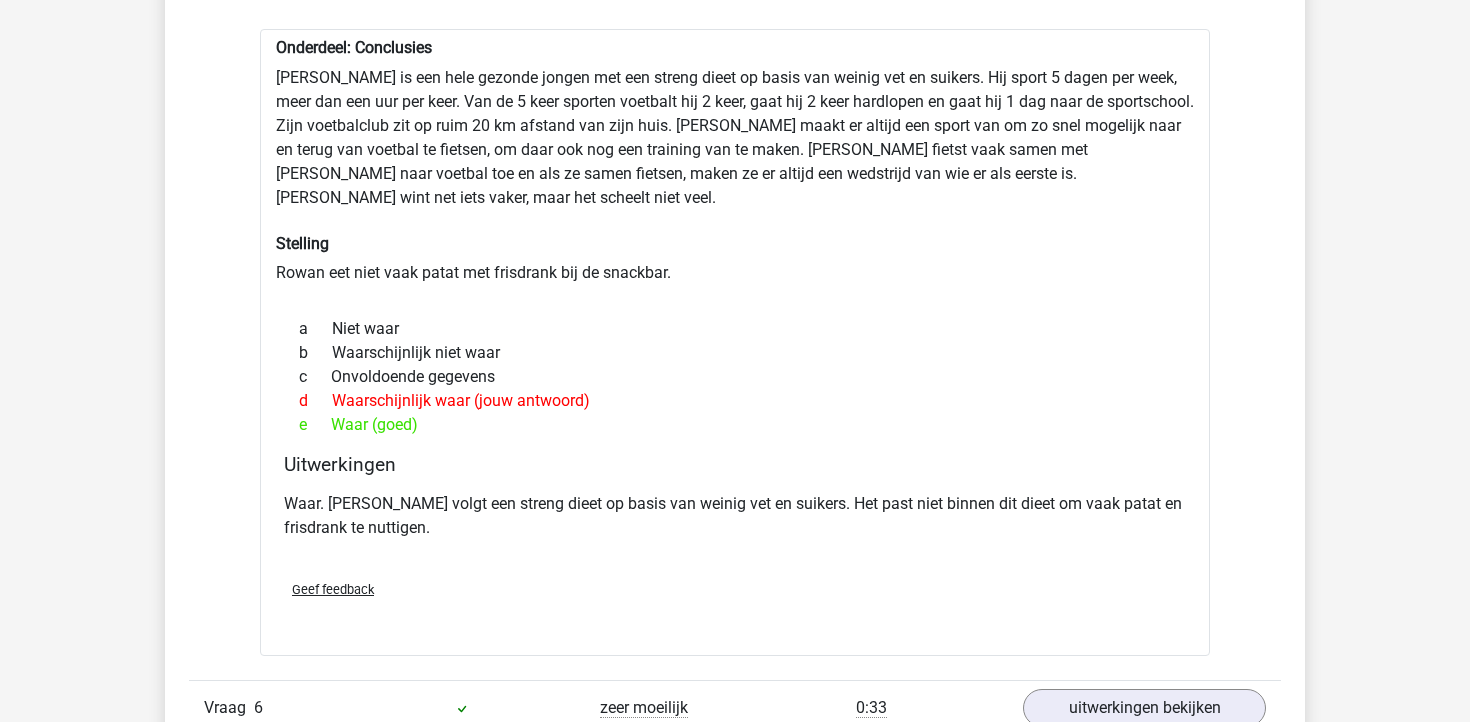 click on "d
Waarschijnlijk waar
(jouw antwoord)" at bounding box center (735, 401) 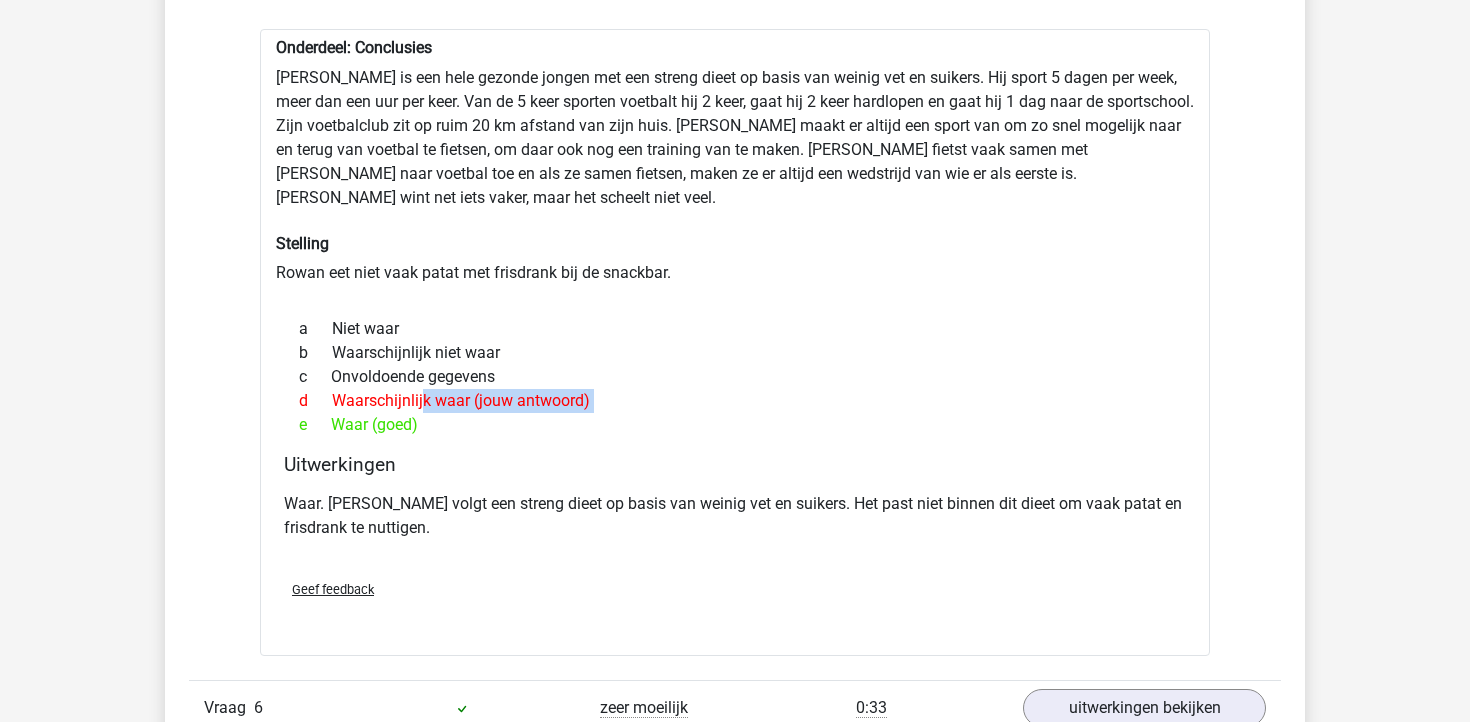 click on "d
Waarschijnlijk waar
(jouw antwoord)" at bounding box center [735, 401] 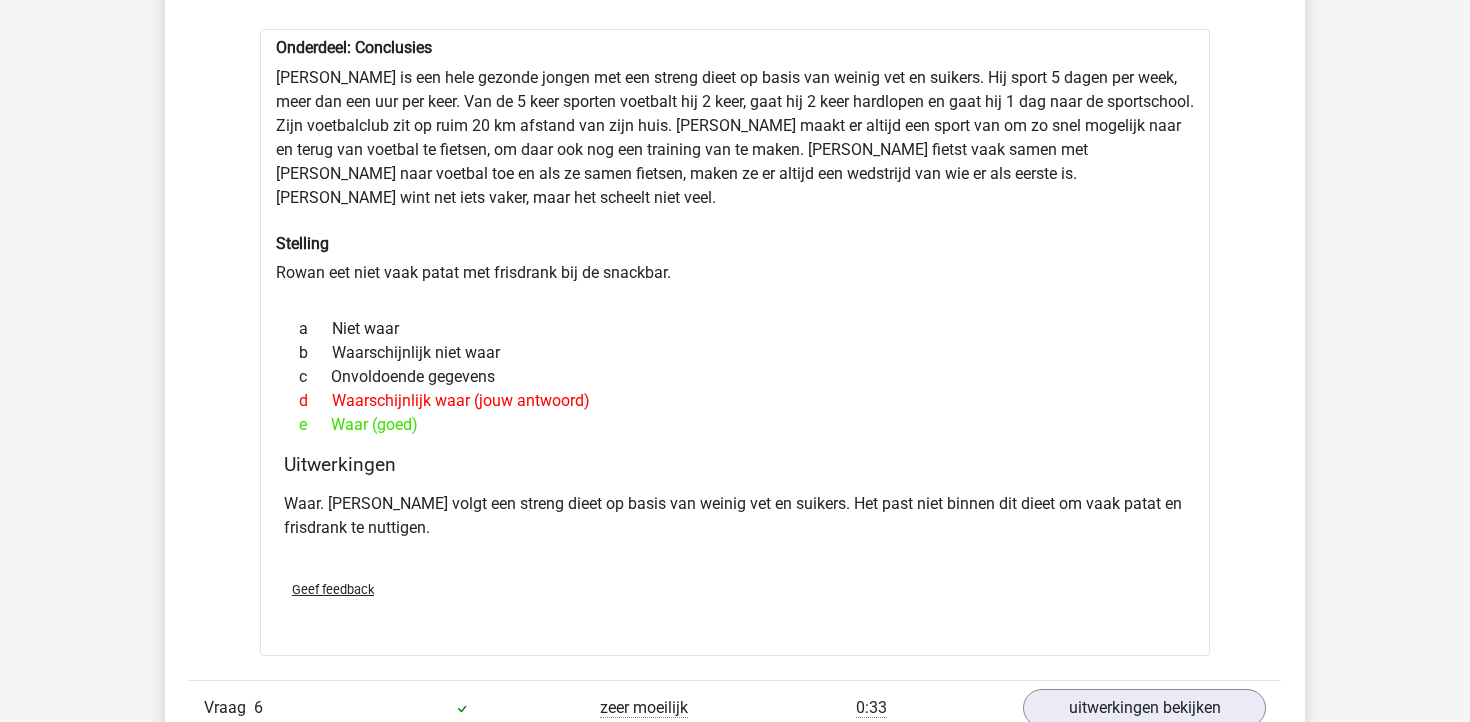 click on "Uitwerkingen" at bounding box center [735, 464] 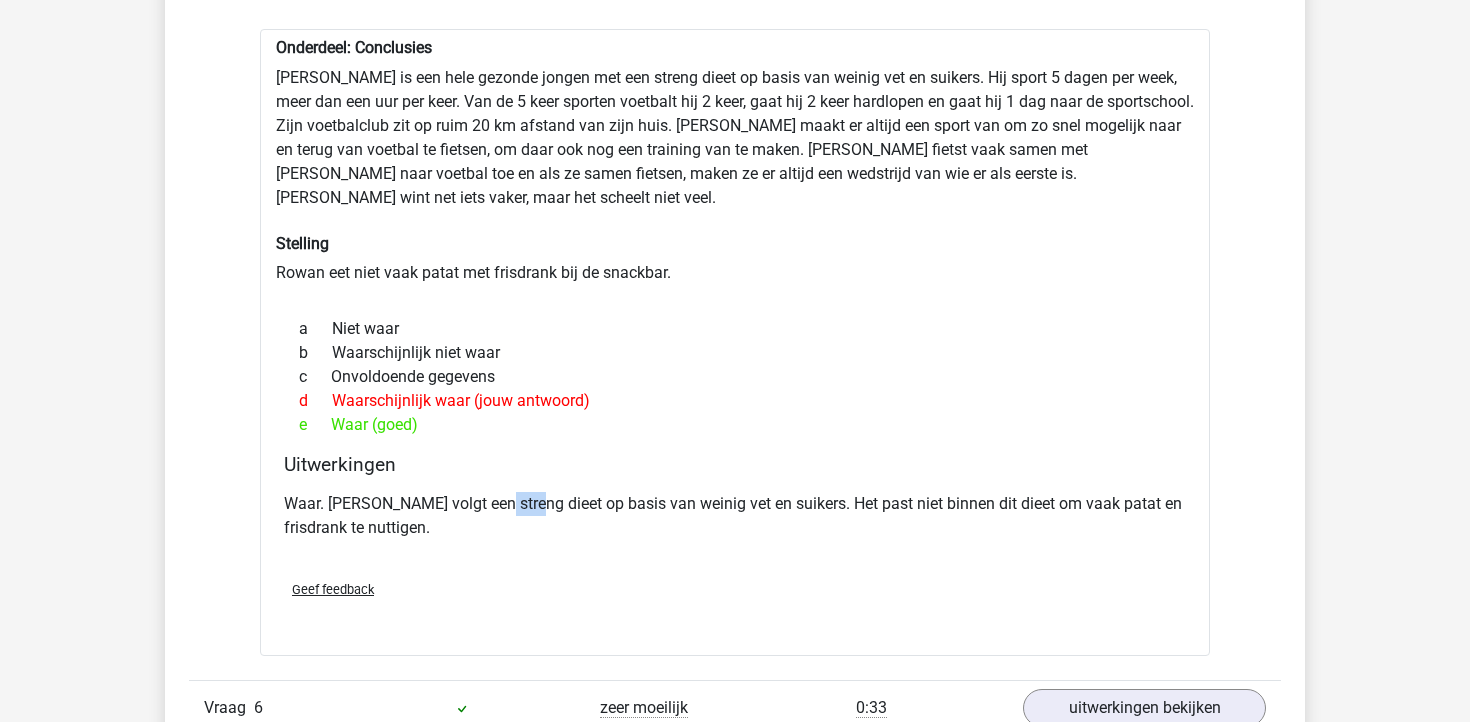 click on "Waar. [PERSON_NAME] volgt een streng dieet op basis van weinig vet en suikers. Het past niet binnen dit dieet om vaak patat en frisdrank te nuttigen." at bounding box center [735, 516] 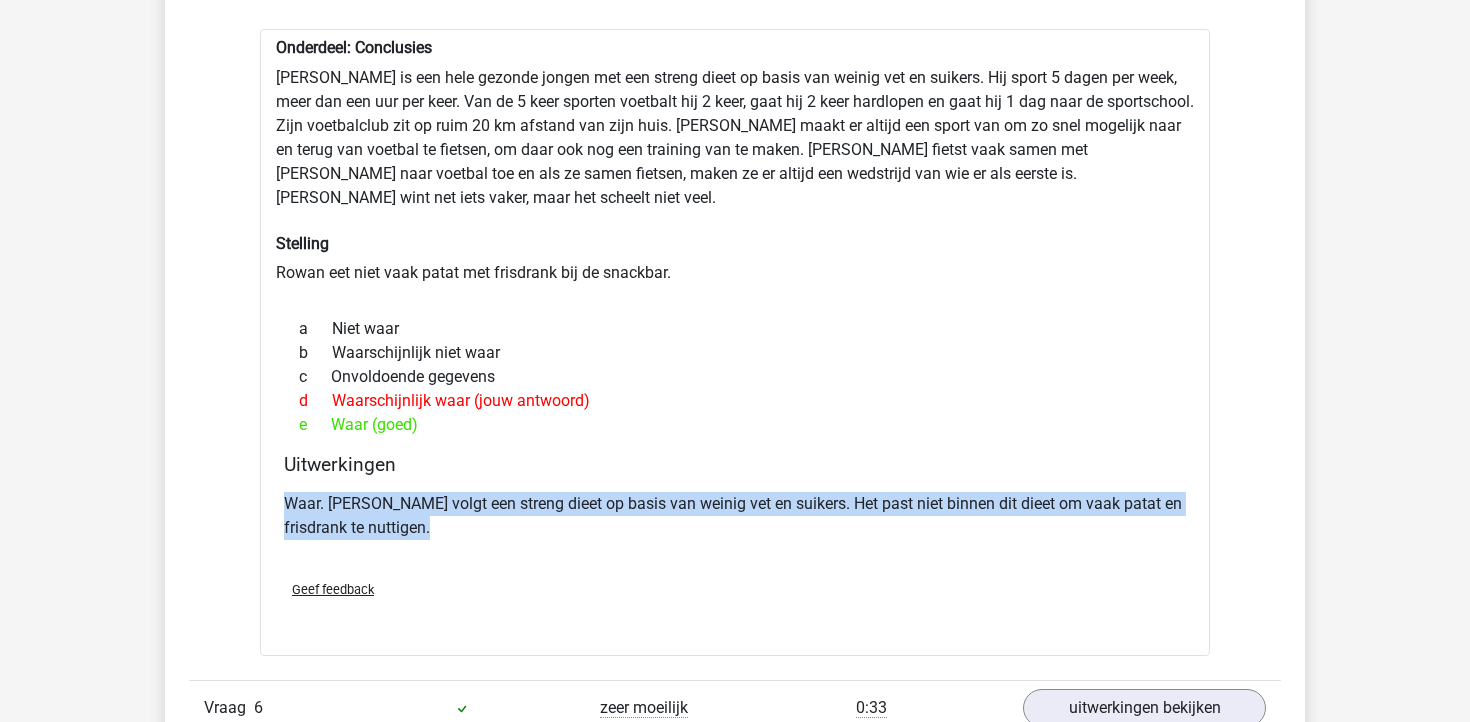 click on "Waar. Rowan volgt een streng dieet op basis van weinig vet en suikers. Het past niet binnen dit dieet om vaak patat en frisdrank te nuttigen." at bounding box center [735, 516] 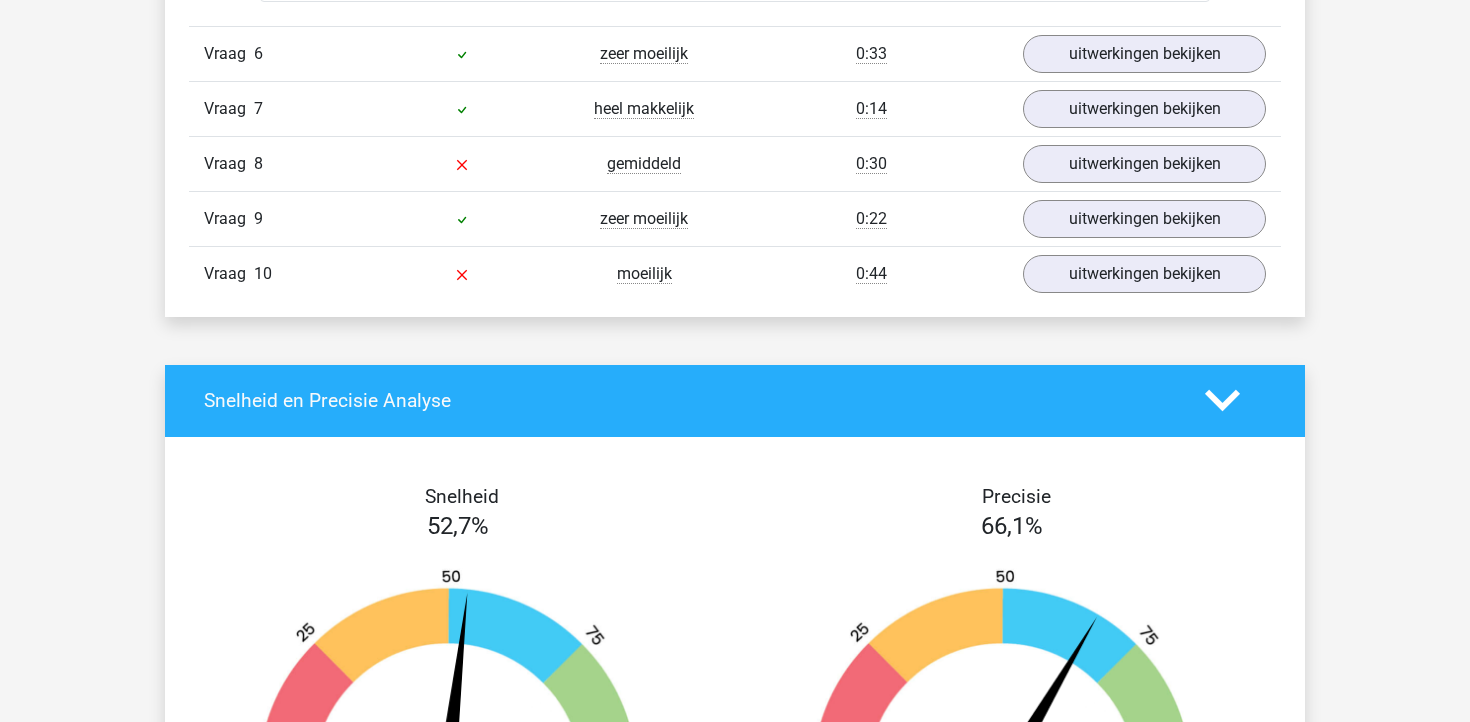 scroll, scrollTop: 2280, scrollLeft: 0, axis: vertical 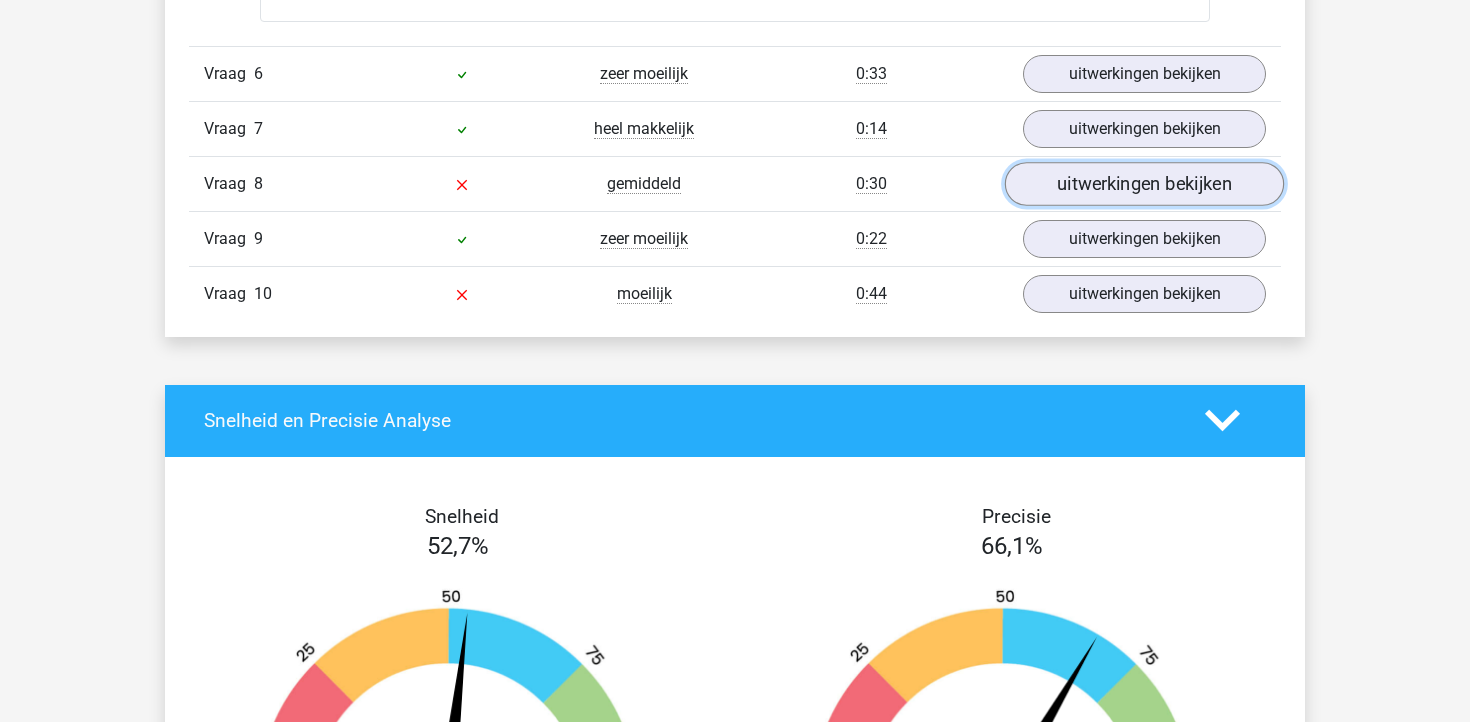 click on "uitwerkingen bekijken" at bounding box center [1144, 184] 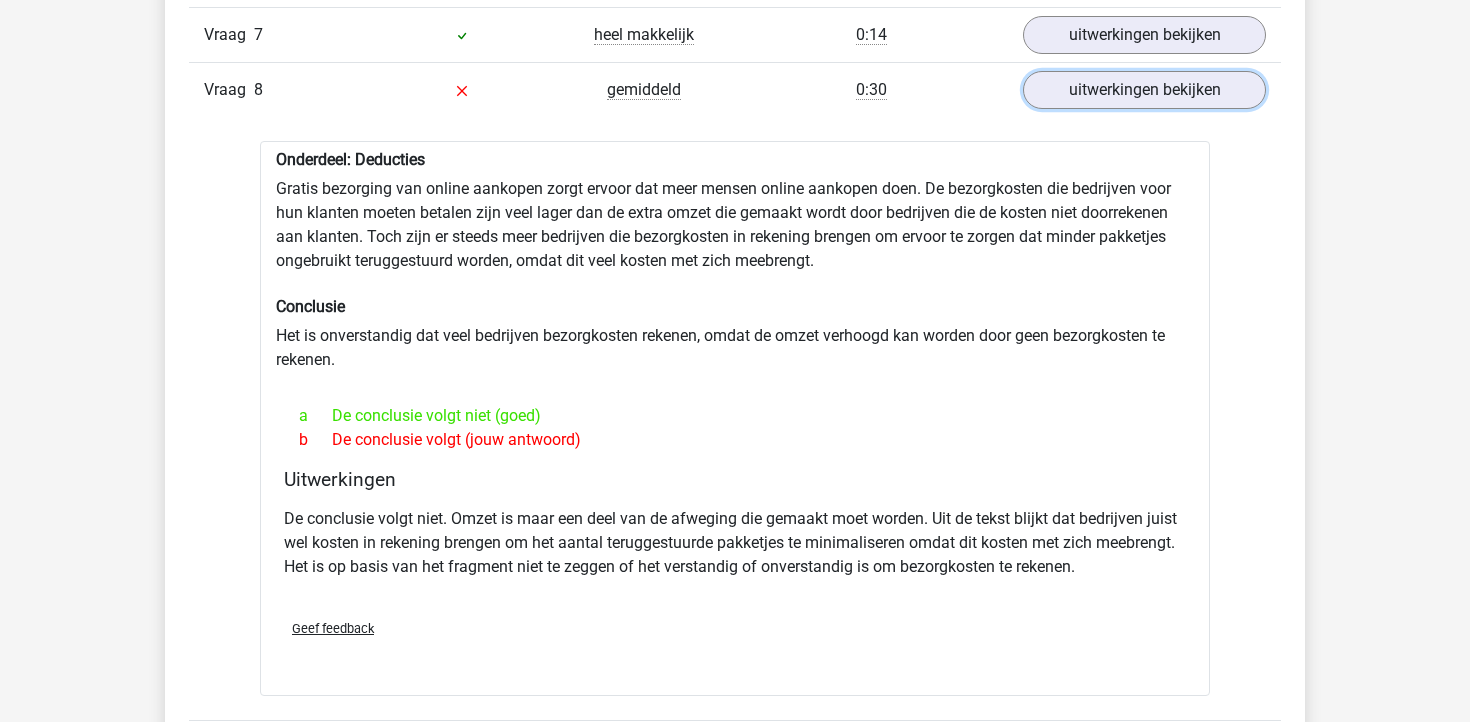 scroll, scrollTop: 2375, scrollLeft: 0, axis: vertical 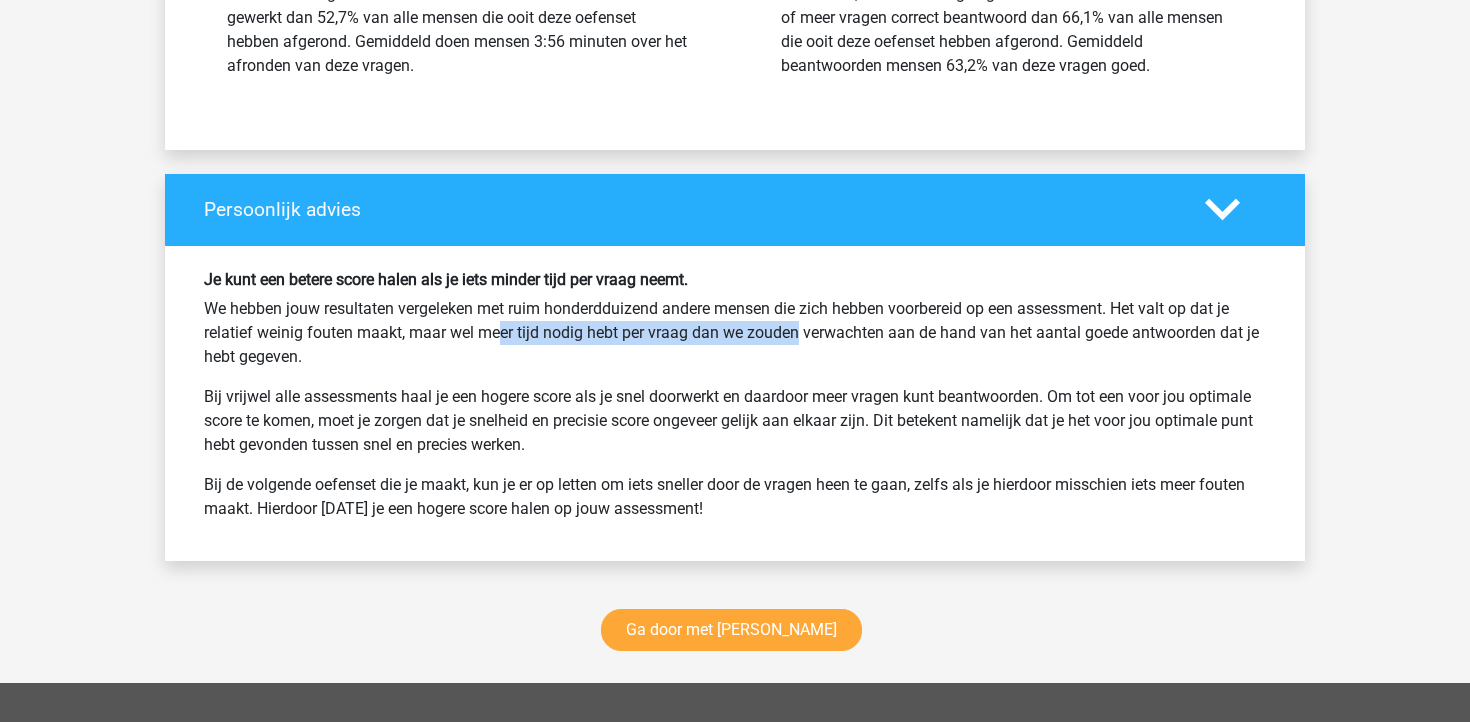 drag, startPoint x: 410, startPoint y: 313, endPoint x: 711, endPoint y: 309, distance: 301.02658 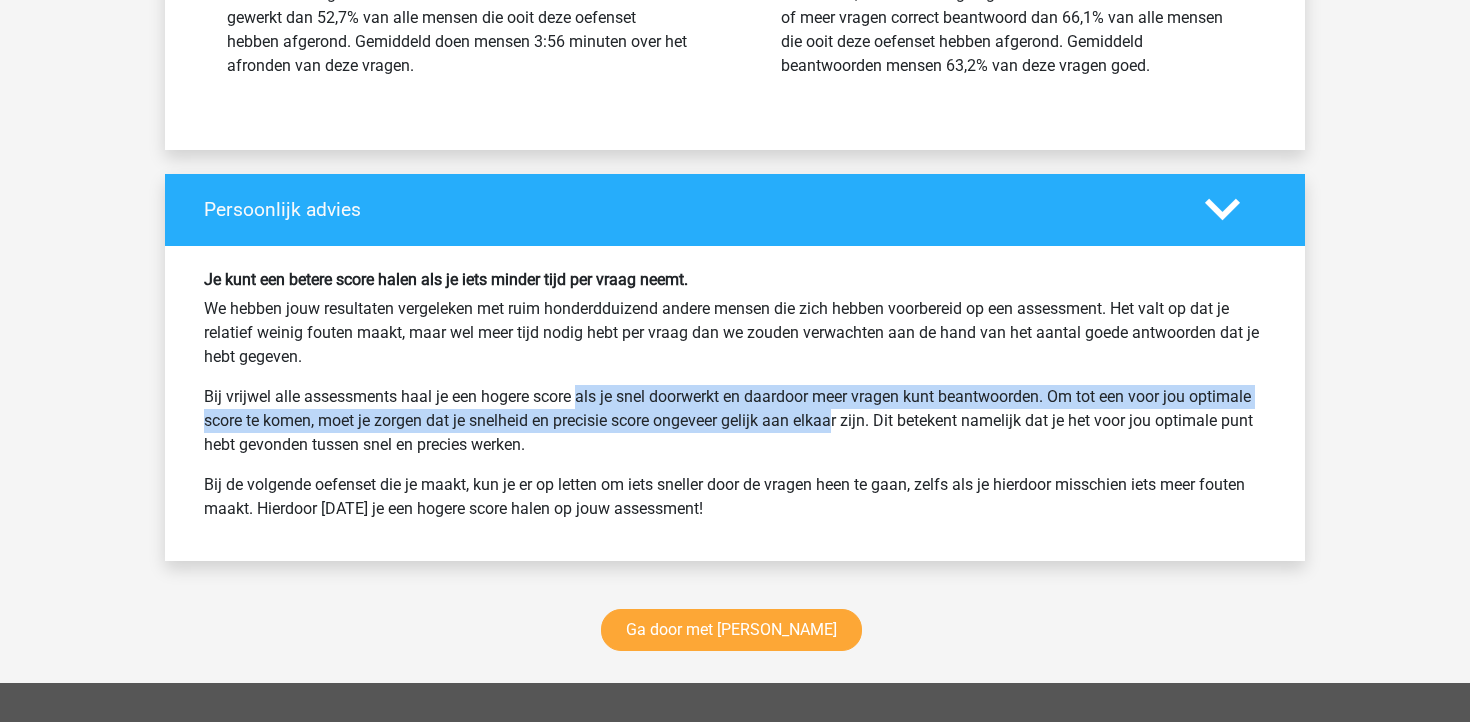 drag, startPoint x: 497, startPoint y: 370, endPoint x: 761, endPoint y: 391, distance: 264.83392 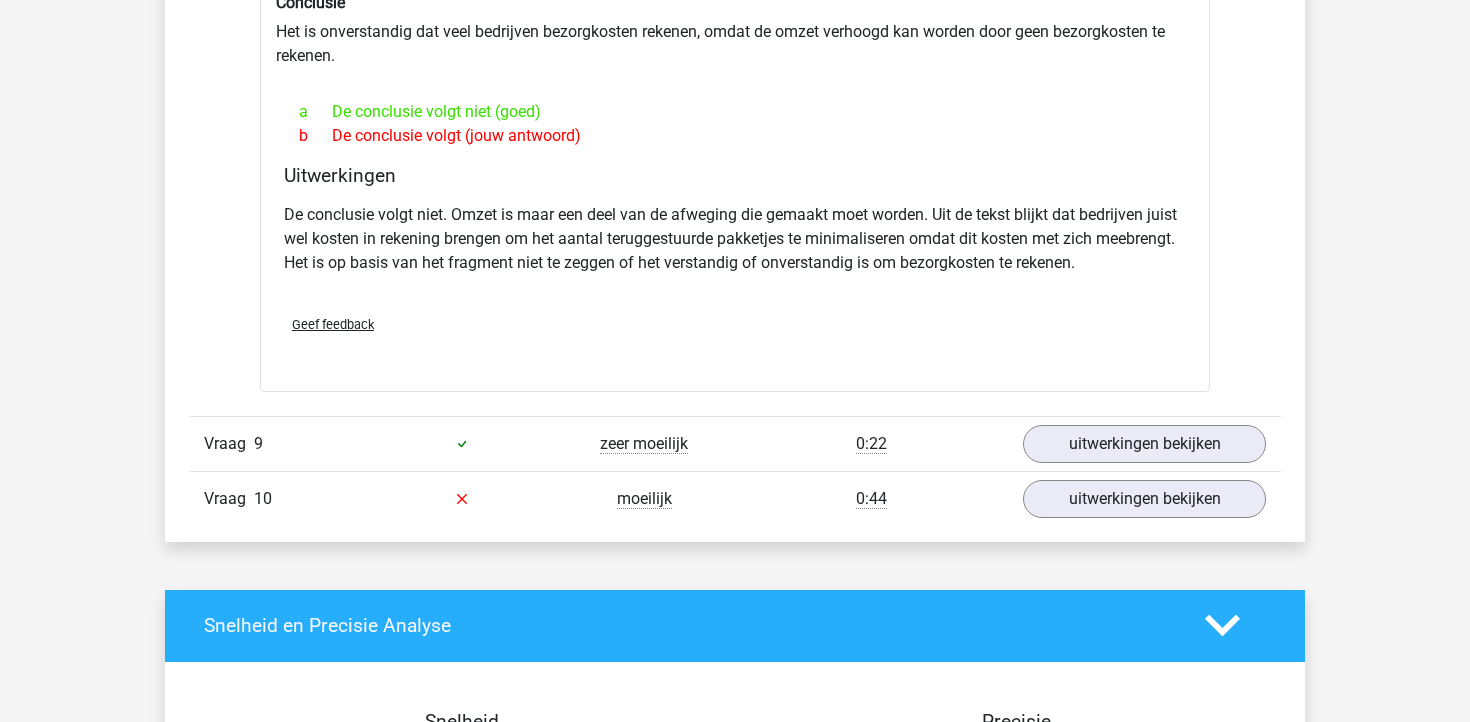 scroll, scrollTop: 2693, scrollLeft: 0, axis: vertical 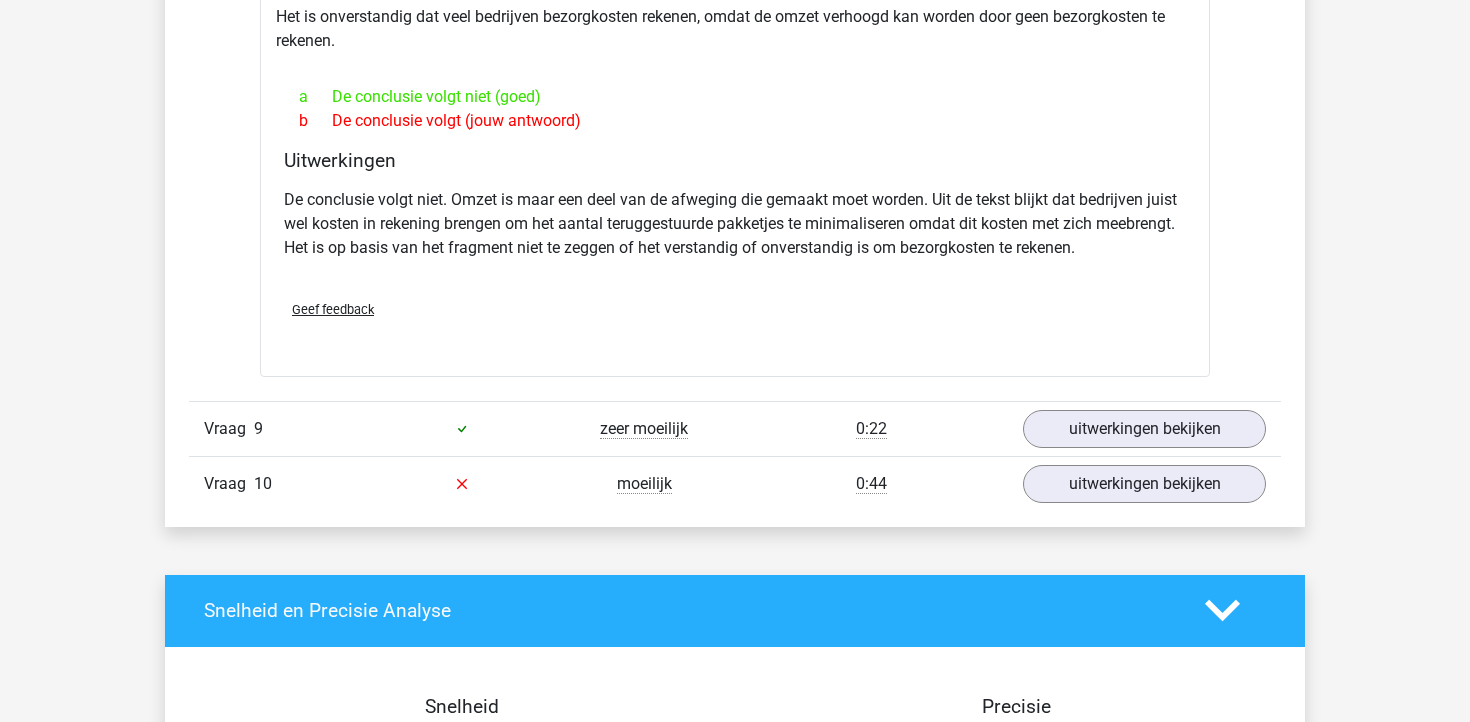 click on "Vraag
10
moeilijk
0:44
uitwerkingen bekijken" at bounding box center (735, 483) 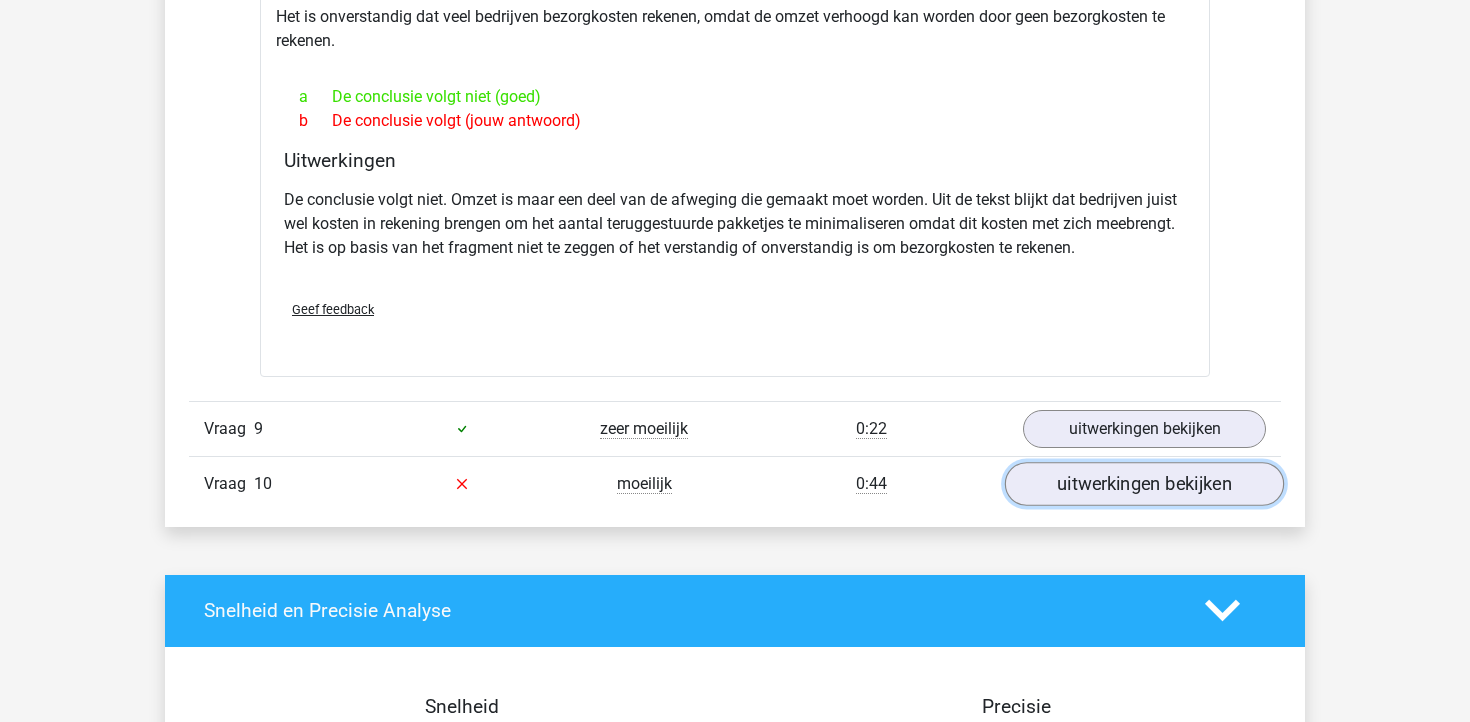 click on "uitwerkingen bekijken" at bounding box center (1144, 484) 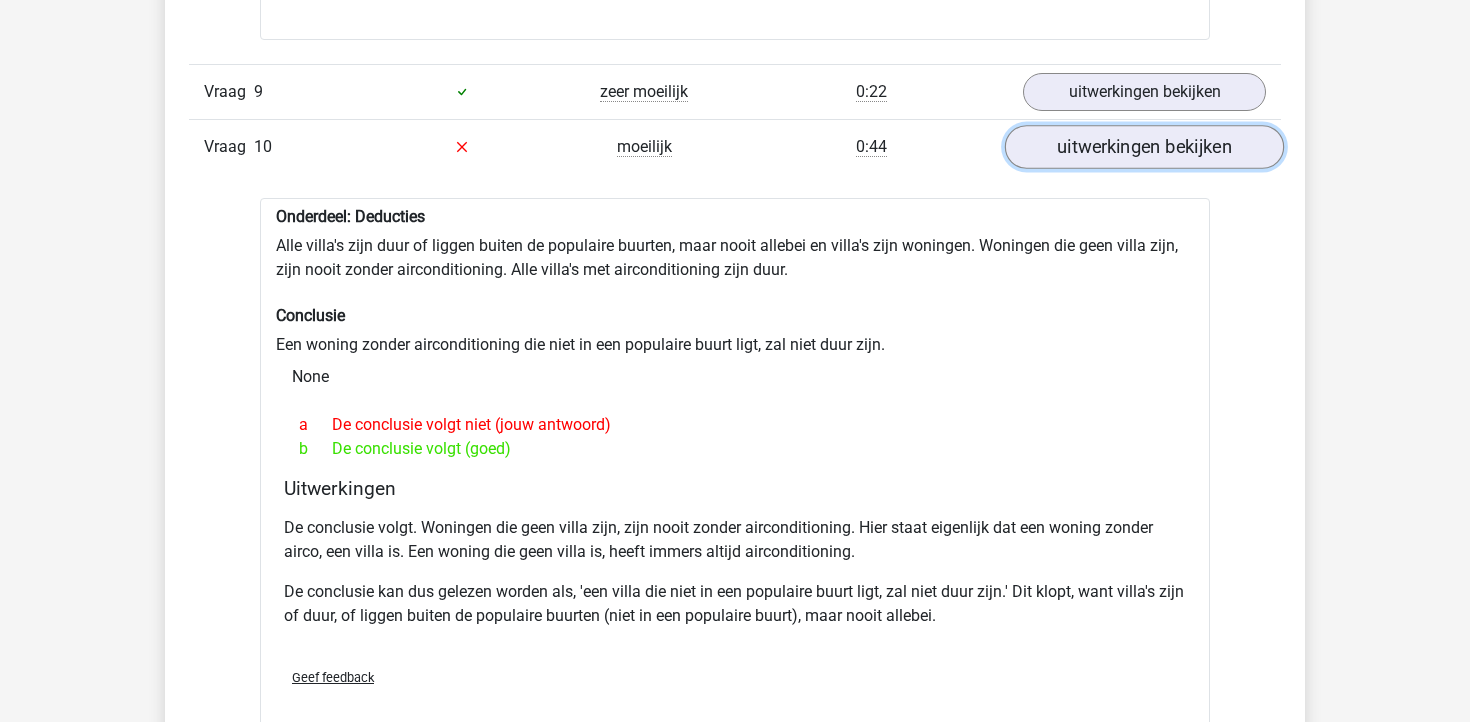 scroll, scrollTop: 3032, scrollLeft: 0, axis: vertical 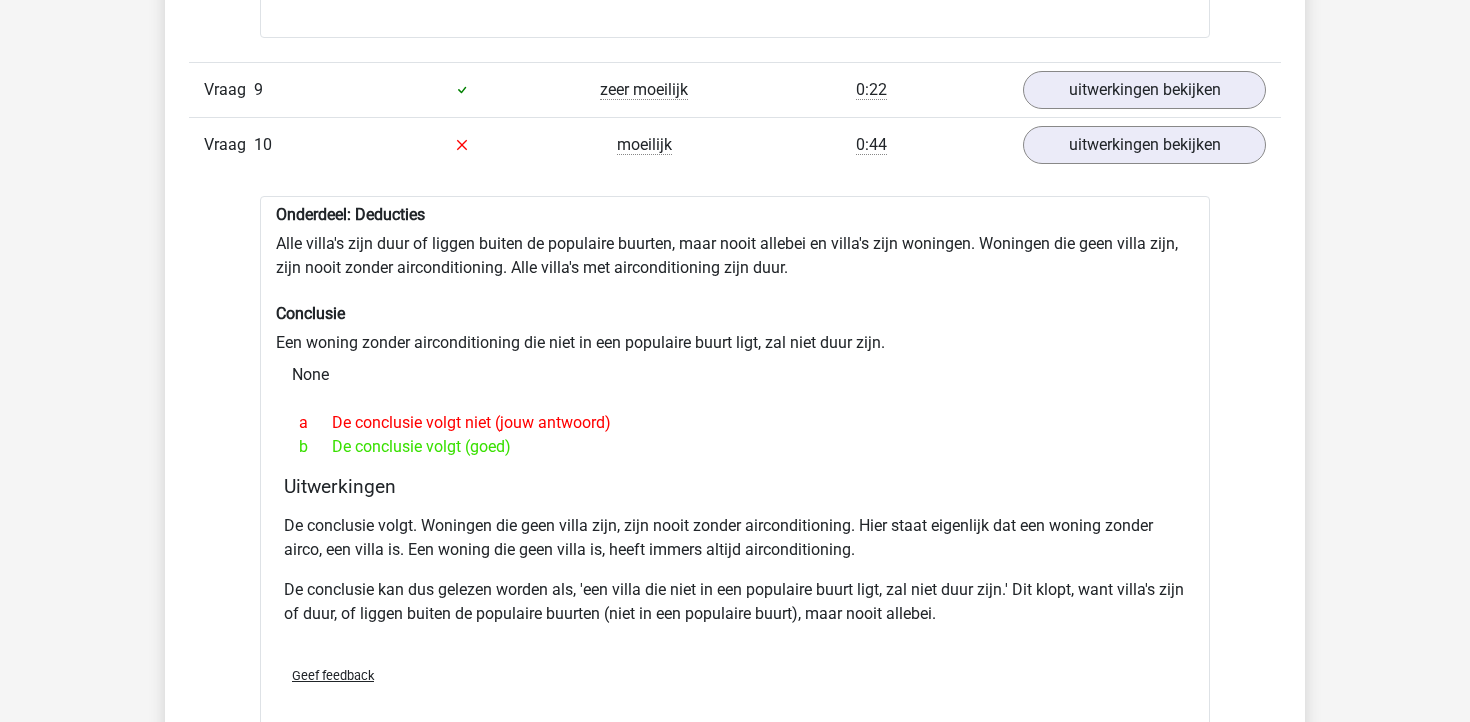 drag, startPoint x: 462, startPoint y: 232, endPoint x: 655, endPoint y: 268, distance: 196.32881 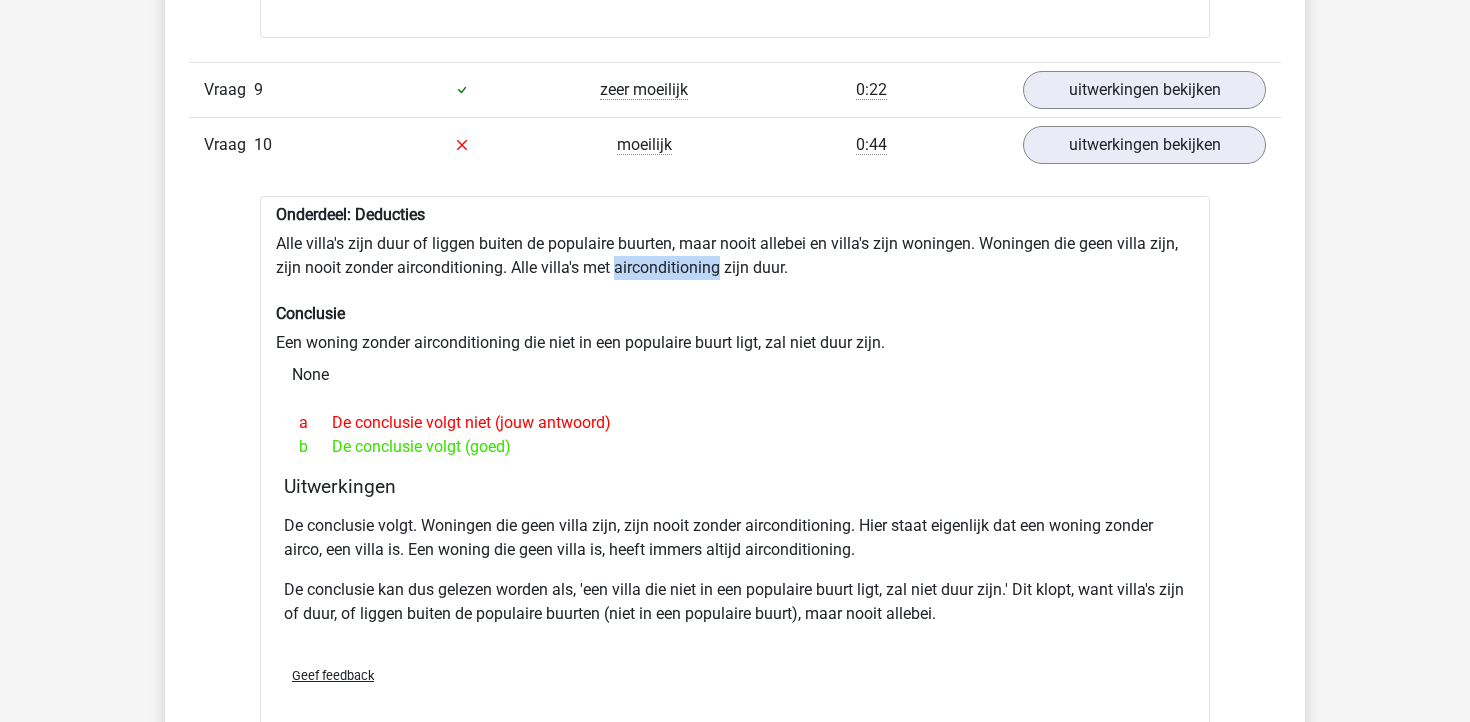 click on "Onderdeel: Deducties Alle villa's zijn duur of liggen buiten de populaire buurten, maar nooit allebei en villa's zijn woningen. Woningen die geen villa zijn, zijn nooit zonder airconditioning. Alle villa's met airconditioning zijn duur. Conclusie Een woning zonder airconditioning die niet in een populaire buurt ligt, zal niet duur zijn.
None
a
De conclusie volgt niet
(jouw antwoord)
b
De conclusie volgt
(goed)
Uitwerkingen
Geef feedback
Verstuur" at bounding box center [735, 469] 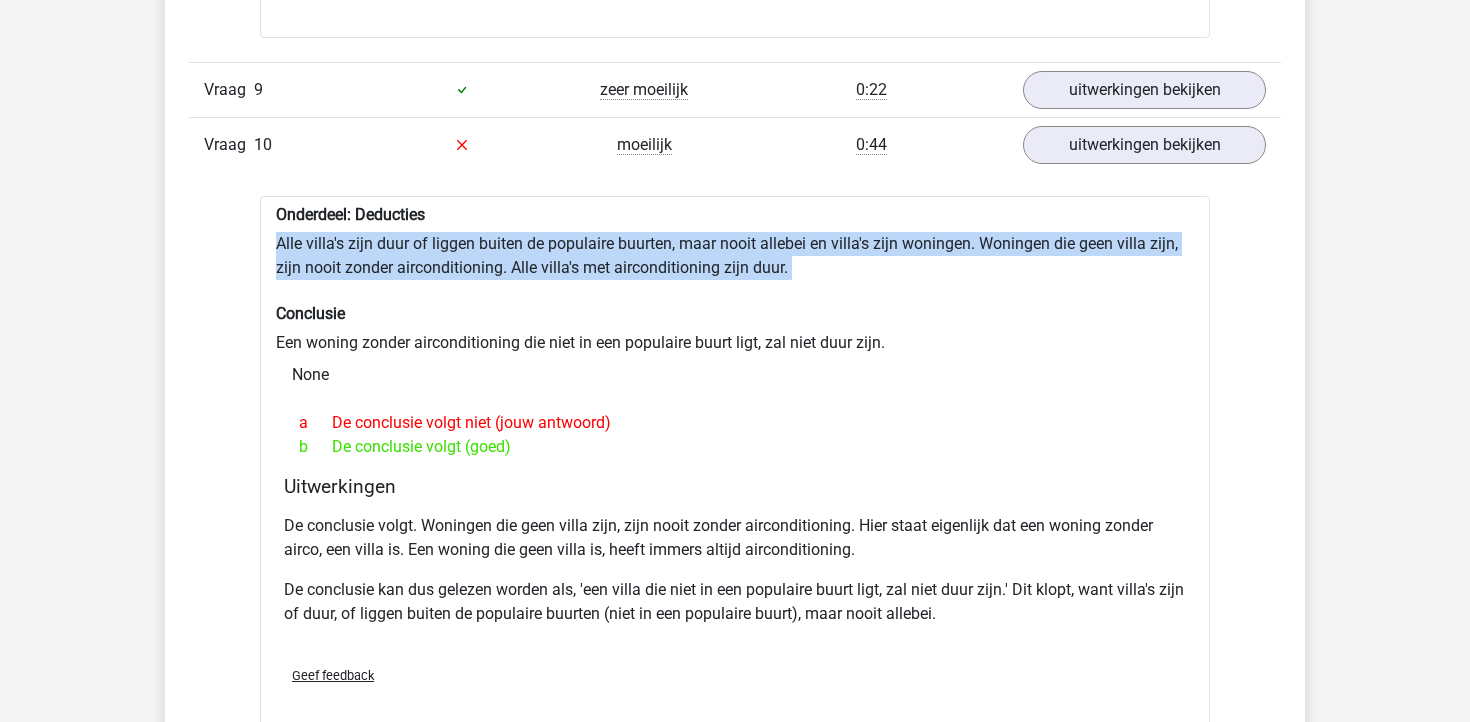 click on "Onderdeel: Deducties Alle villa's zijn duur of liggen buiten de populaire buurten, maar nooit allebei en villa's zijn woningen. Woningen die geen villa zijn, zijn nooit zonder airconditioning. Alle villa's met airconditioning zijn duur. Conclusie Een woning zonder airconditioning die niet in een populaire buurt ligt, zal niet duur zijn.
None
a
De conclusie volgt niet
(jouw antwoord)
b
De conclusie volgt
(goed)
Uitwerkingen
Geef feedback
Verstuur" at bounding box center (735, 469) 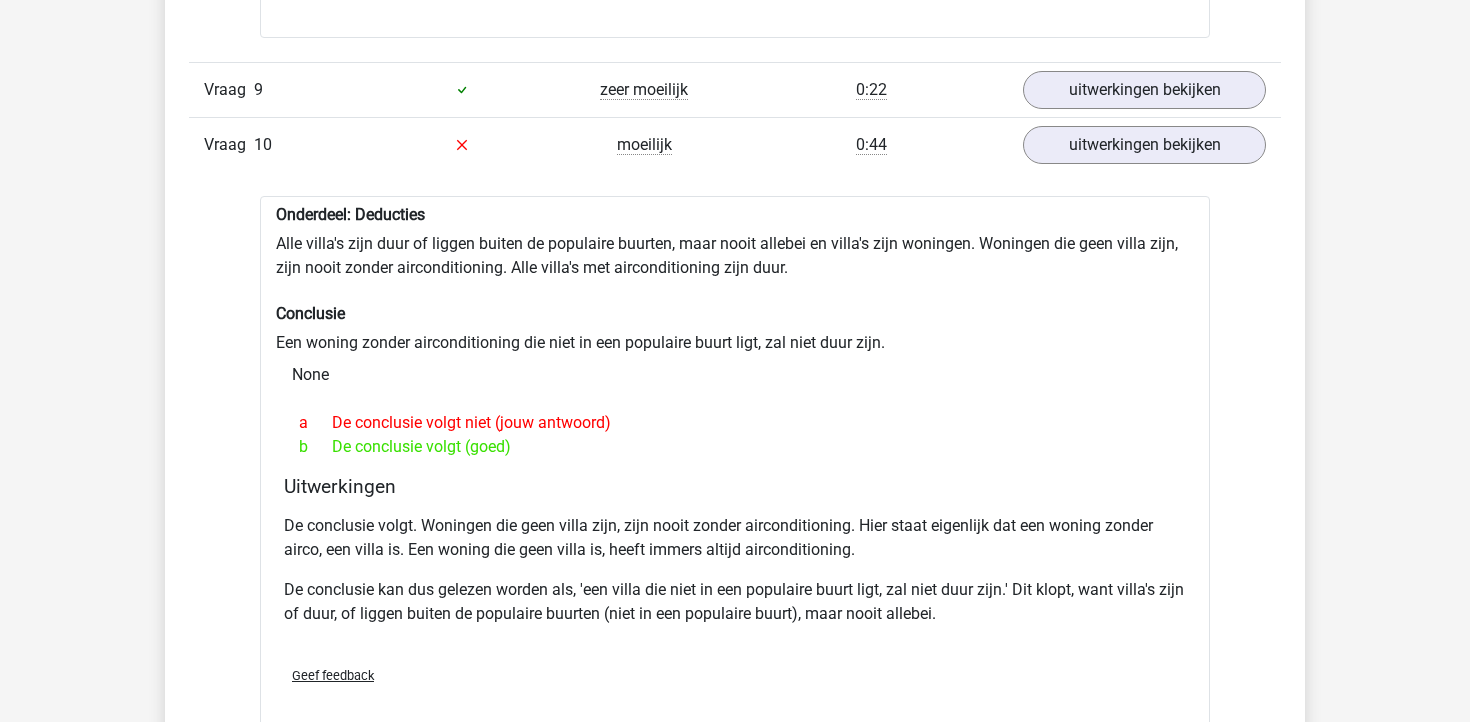 click on "De conclusie volgt. Woningen die geen villa zijn, zijn nooit zonder airconditioning. Hier staat eigenlijk dat een woning zonder airco, een villa is. Een woning die geen villa is, heeft immers altijd airconditioning." at bounding box center [735, 538] 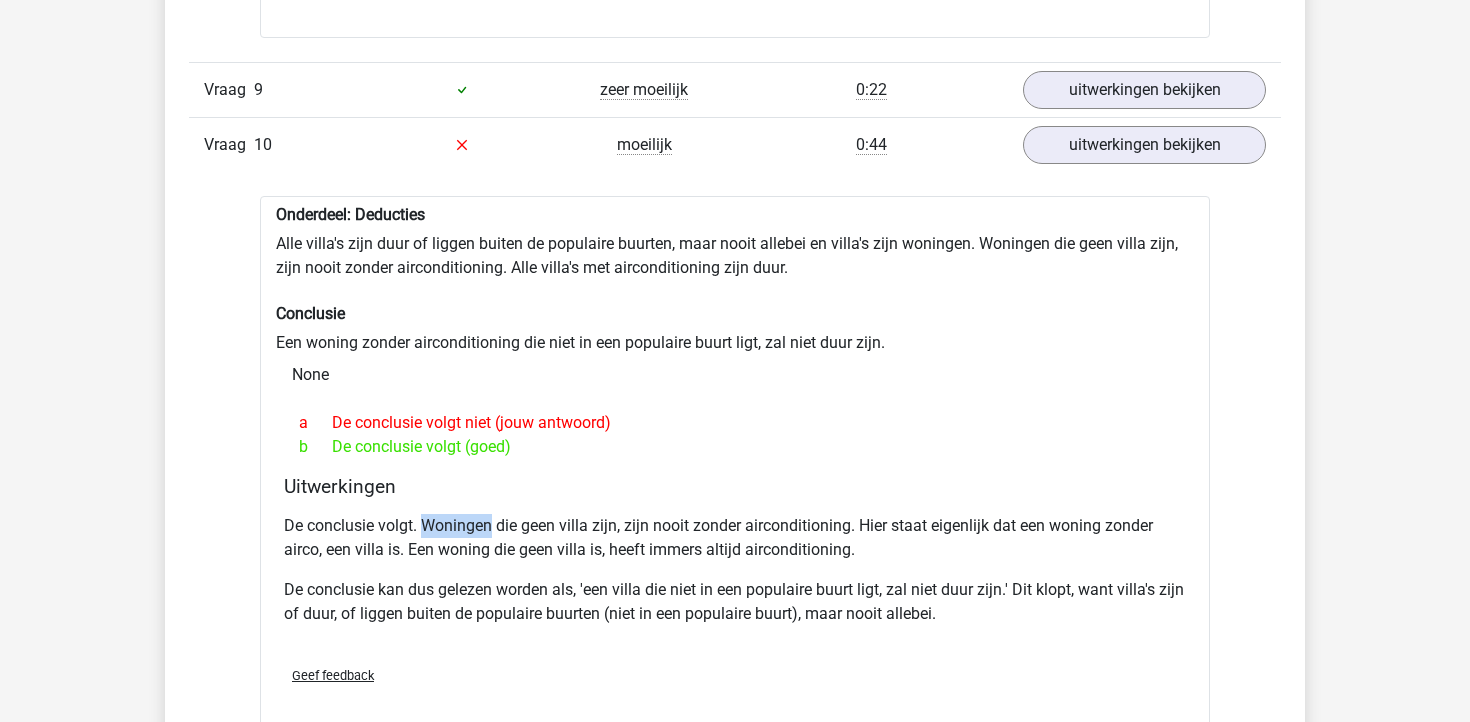 click on "De conclusie volgt. Woningen die geen villa zijn, zijn nooit zonder airconditioning. Hier staat eigenlijk dat een woning zonder airco, een villa is. Een woning die geen villa is, heeft immers altijd airconditioning." at bounding box center (735, 538) 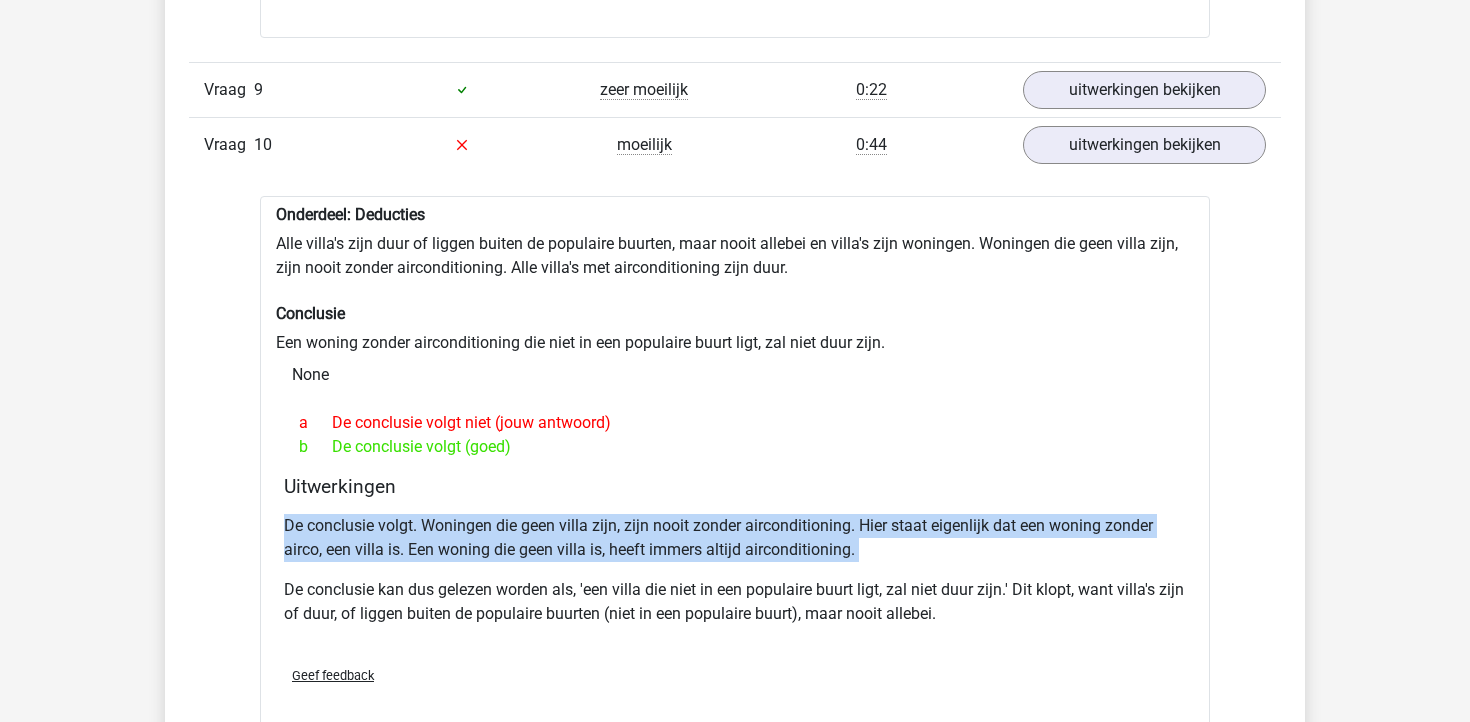 click on "De conclusie volgt. Woningen die geen villa zijn, zijn nooit zonder airconditioning. Hier staat eigenlijk dat een woning zonder airco, een villa is. Een woning die geen villa is, heeft immers altijd airconditioning." at bounding box center [735, 538] 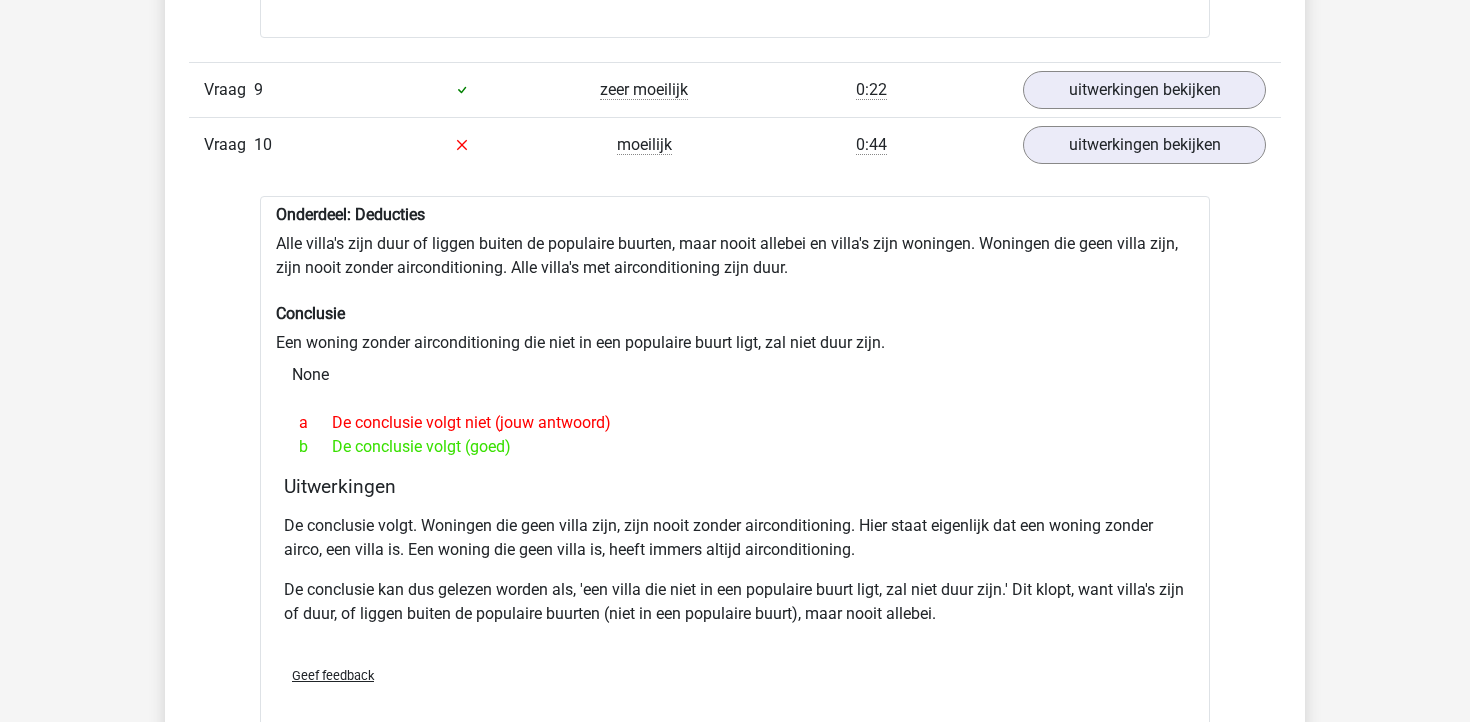 click on "De conclusie volgt. Woningen die geen villa zijn, zijn nooit zonder airconditioning. Hier staat eigenlijk dat een woning zonder airco, een villa is. Een woning die geen villa is, heeft immers altijd airconditioning." at bounding box center [735, 538] 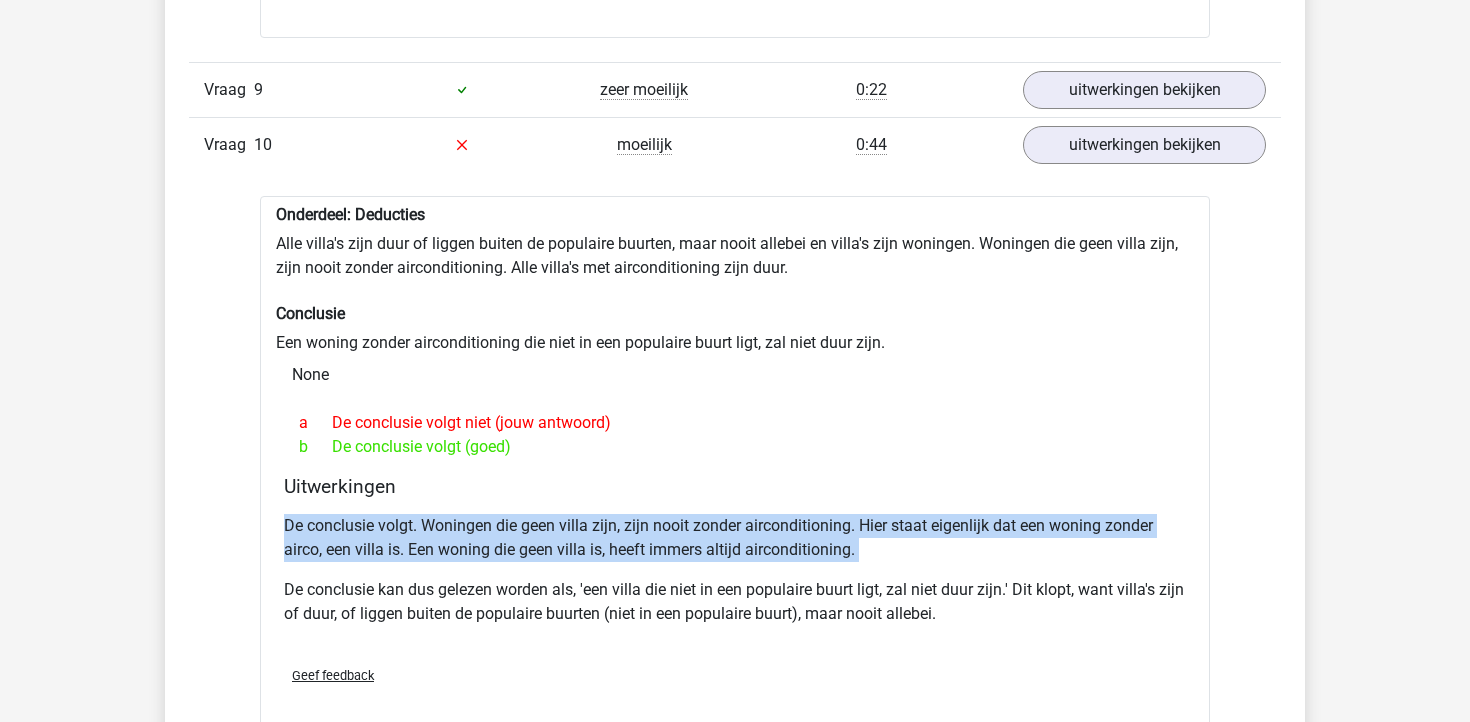 click on "De conclusie volgt. Woningen die geen villa zijn, zijn nooit zonder airconditioning. Hier staat eigenlijk dat een woning zonder airco, een villa is. Een woning die geen villa is, heeft immers altijd airconditioning." at bounding box center [735, 538] 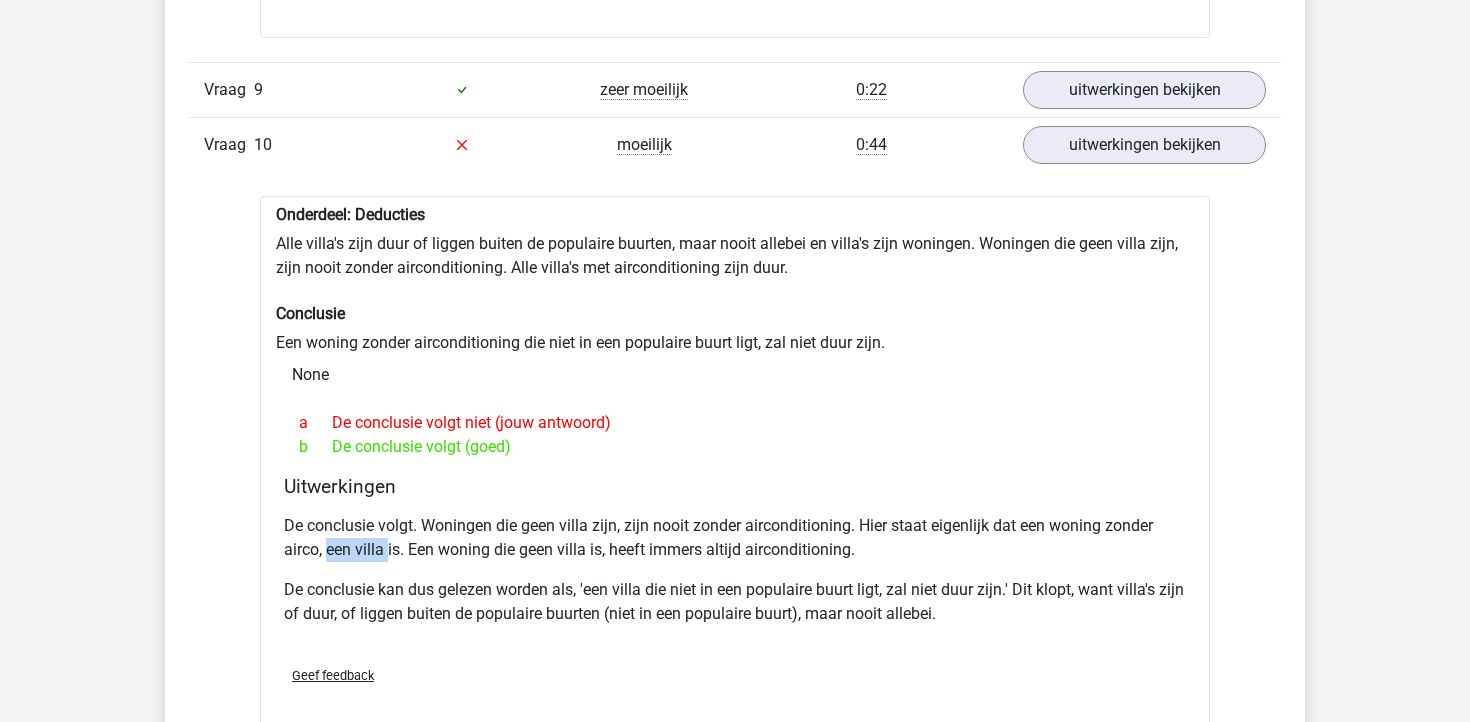 drag, startPoint x: 328, startPoint y: 527, endPoint x: 388, endPoint y: 527, distance: 60 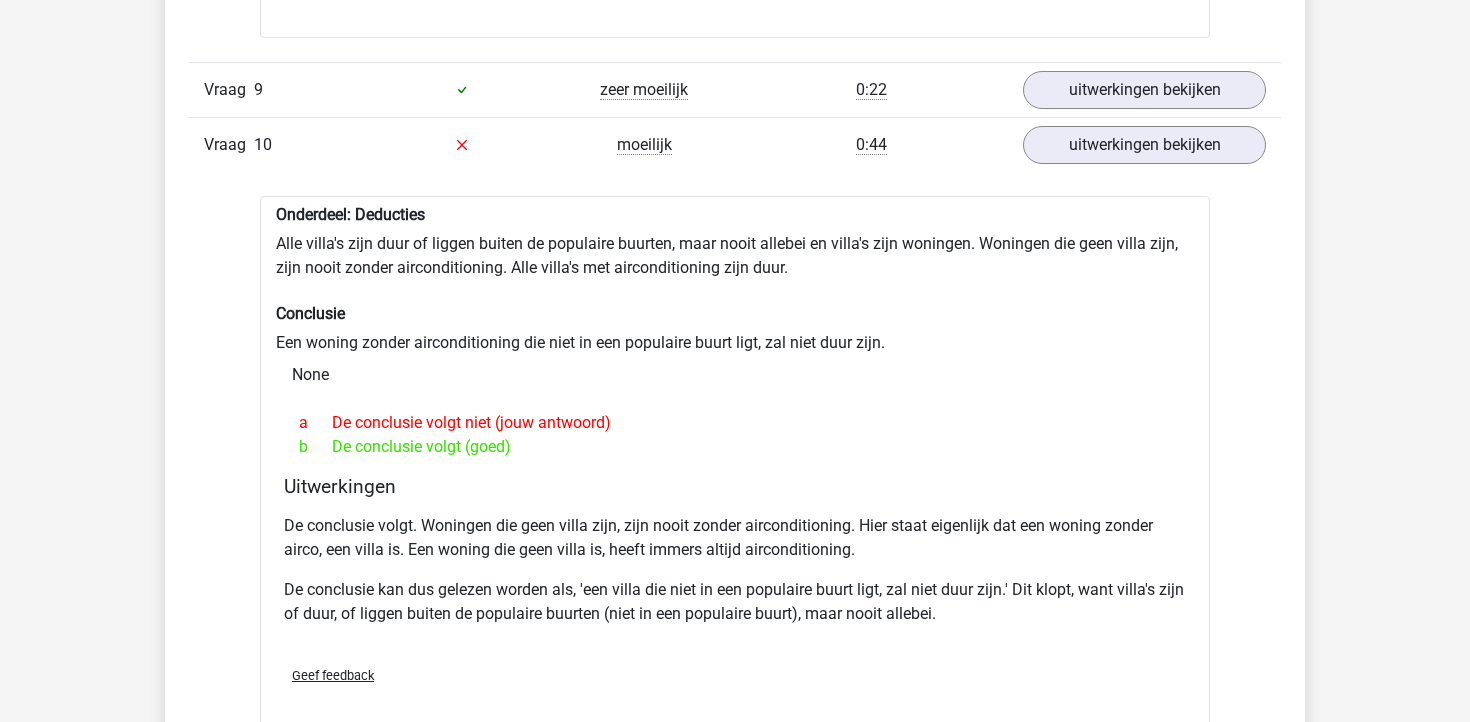 click on "De conclusie volgt. Woningen die geen villa zijn, zijn nooit zonder airconditioning. Hier staat eigenlijk dat een woning zonder airco, een villa is. Een woning die geen villa is, heeft immers altijd airconditioning." at bounding box center [735, 538] 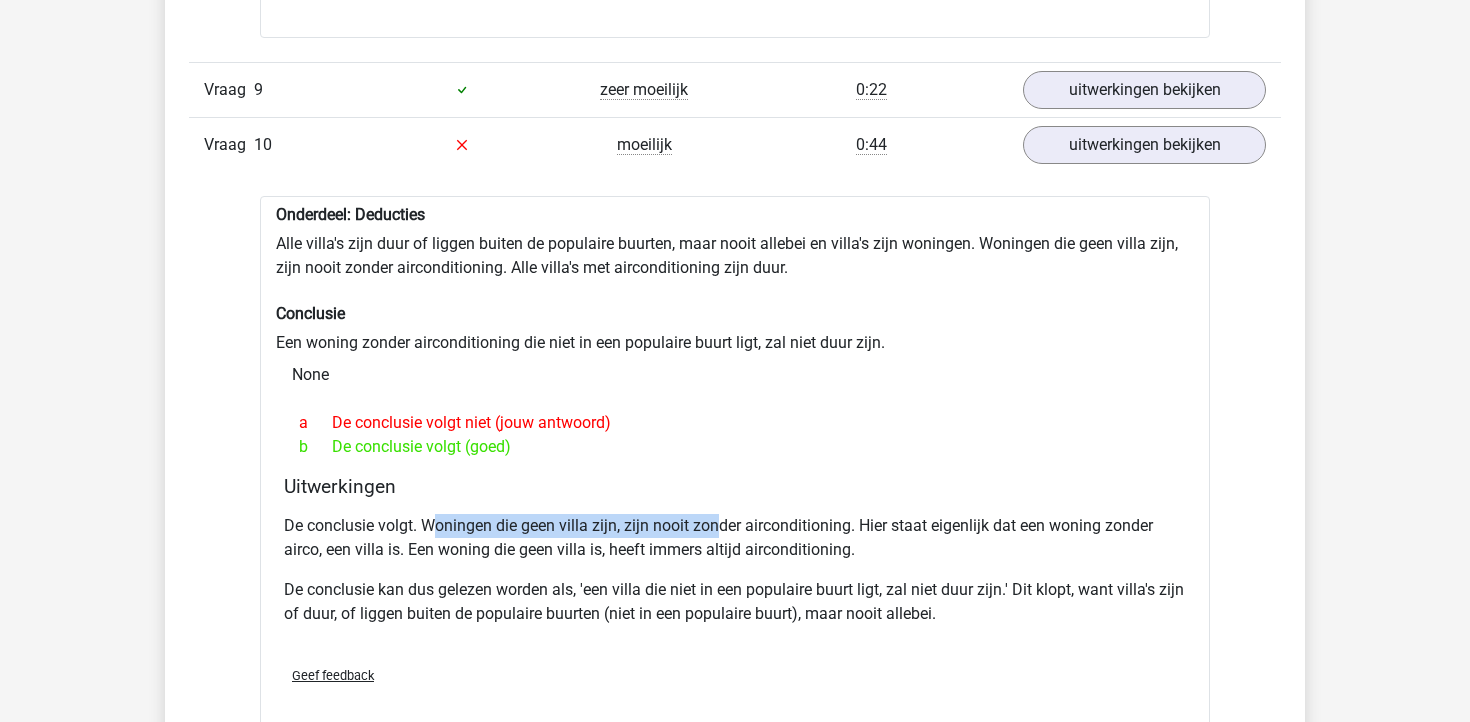 drag, startPoint x: 435, startPoint y: 501, endPoint x: 719, endPoint y: 511, distance: 284.176 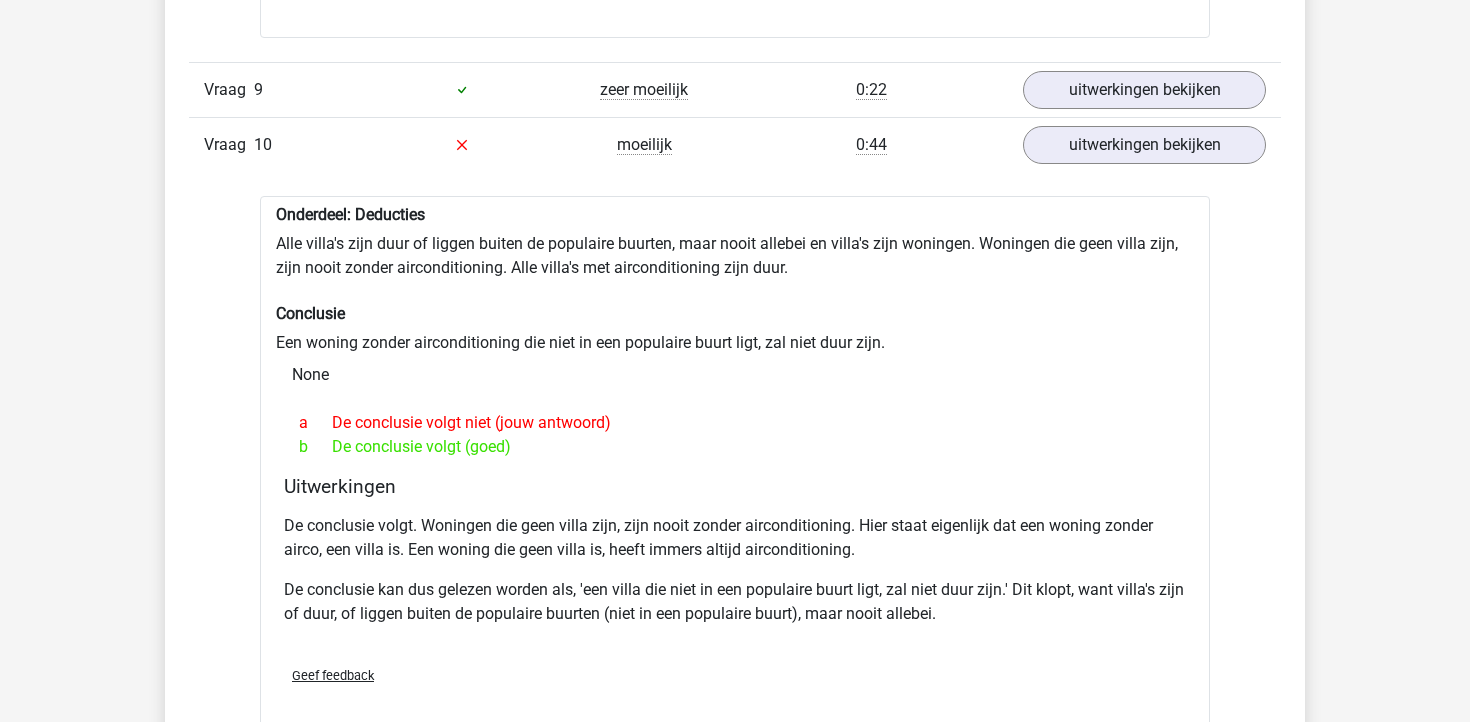 click on "De conclusie volgt. Woningen die geen villa zijn, zijn nooit zonder airconditioning. Hier staat eigenlijk dat een woning zonder airco, een villa is. Een woning die geen villa is, heeft immers altijd airconditioning." at bounding box center [735, 538] 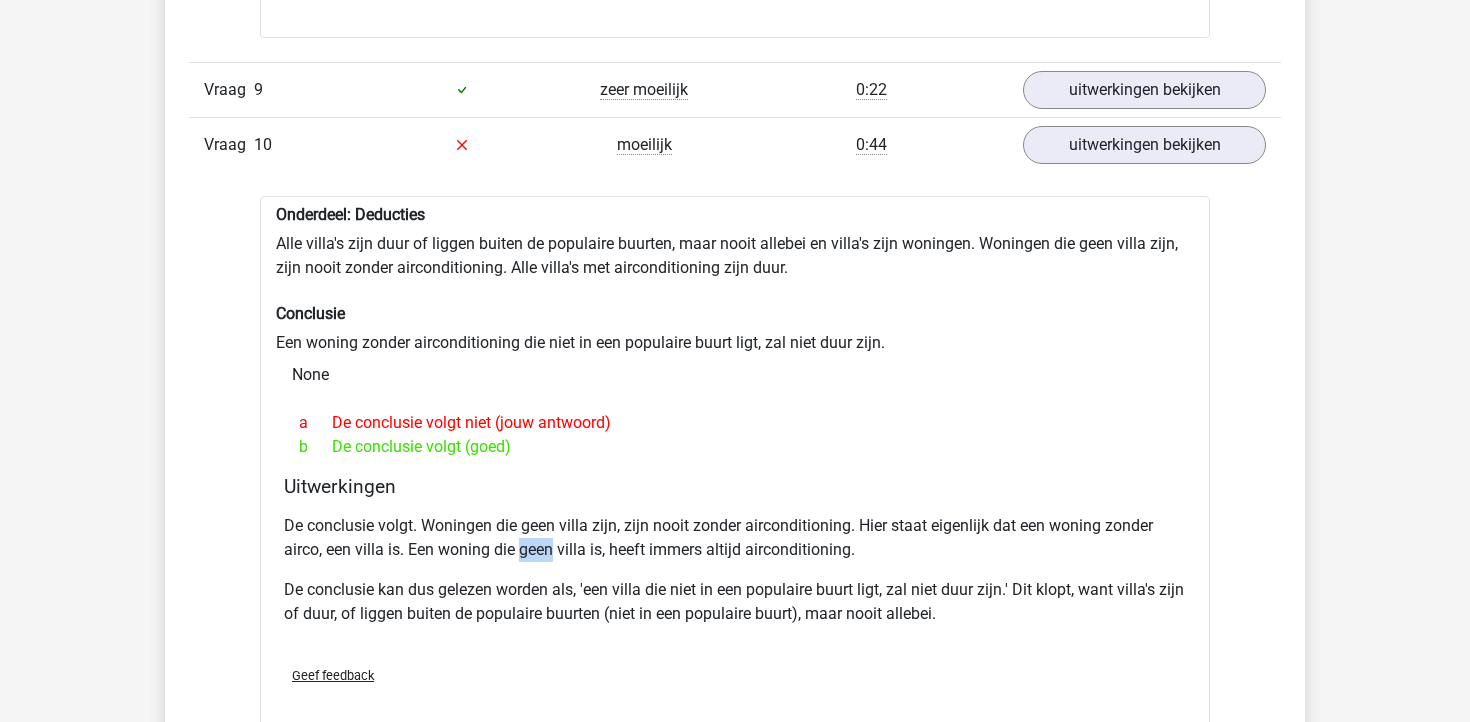 click on "De conclusie volgt. Woningen die geen villa zijn, zijn nooit zonder airconditioning. Hier staat eigenlijk dat een woning zonder airco, een villa is. Een woning die geen villa is, heeft immers altijd airconditioning." at bounding box center (735, 538) 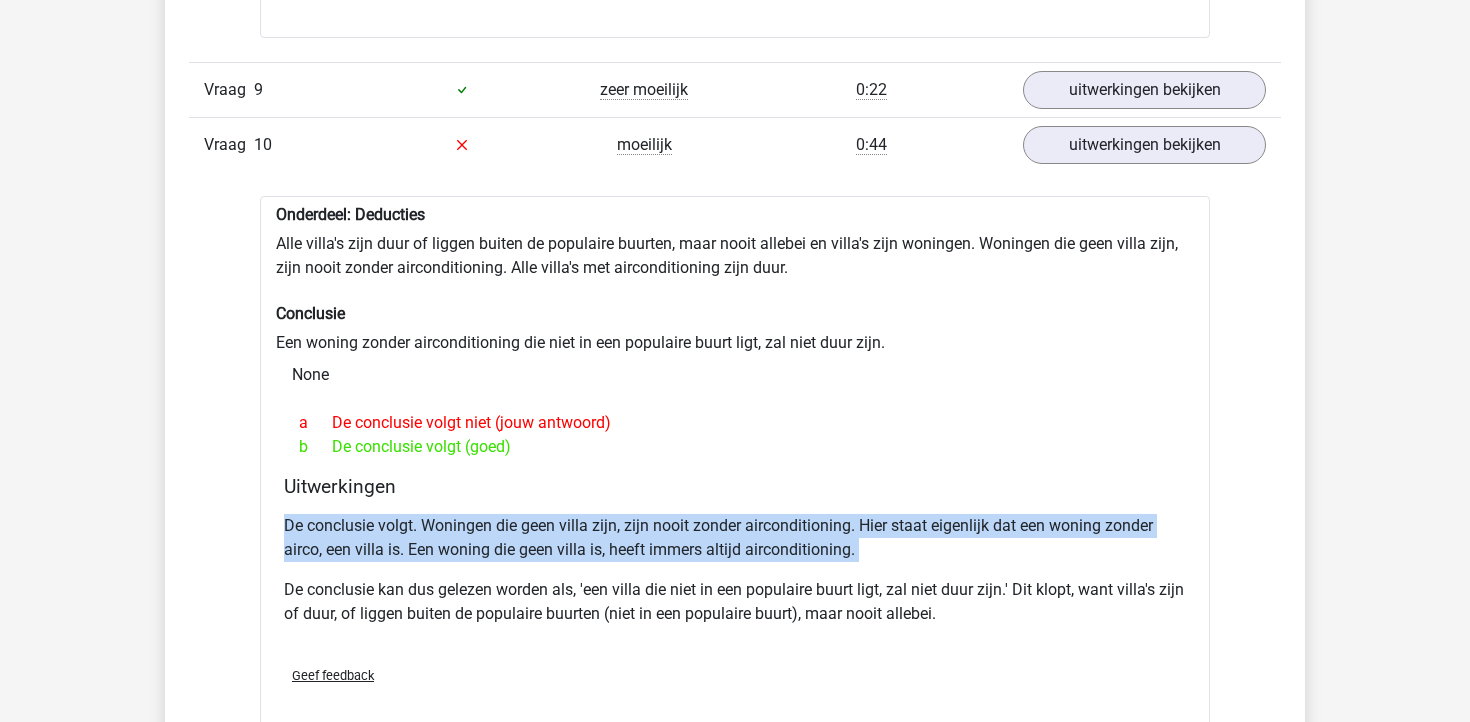 click on "De conclusie volgt. Woningen die geen villa zijn, zijn nooit zonder airconditioning. Hier staat eigenlijk dat een woning zonder airco, een villa is. Een woning die geen villa is, heeft immers altijd airconditioning." at bounding box center [735, 538] 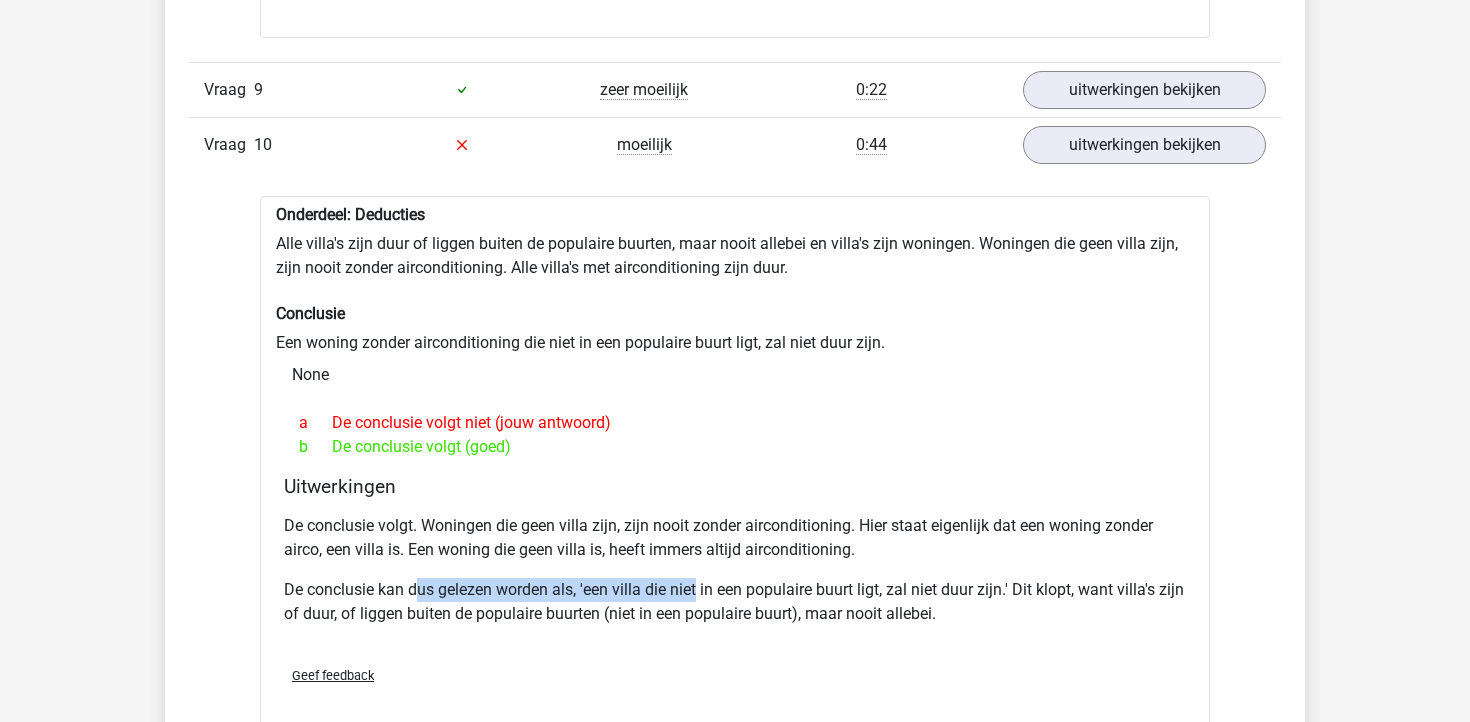 drag, startPoint x: 418, startPoint y: 569, endPoint x: 686, endPoint y: 560, distance: 268.15106 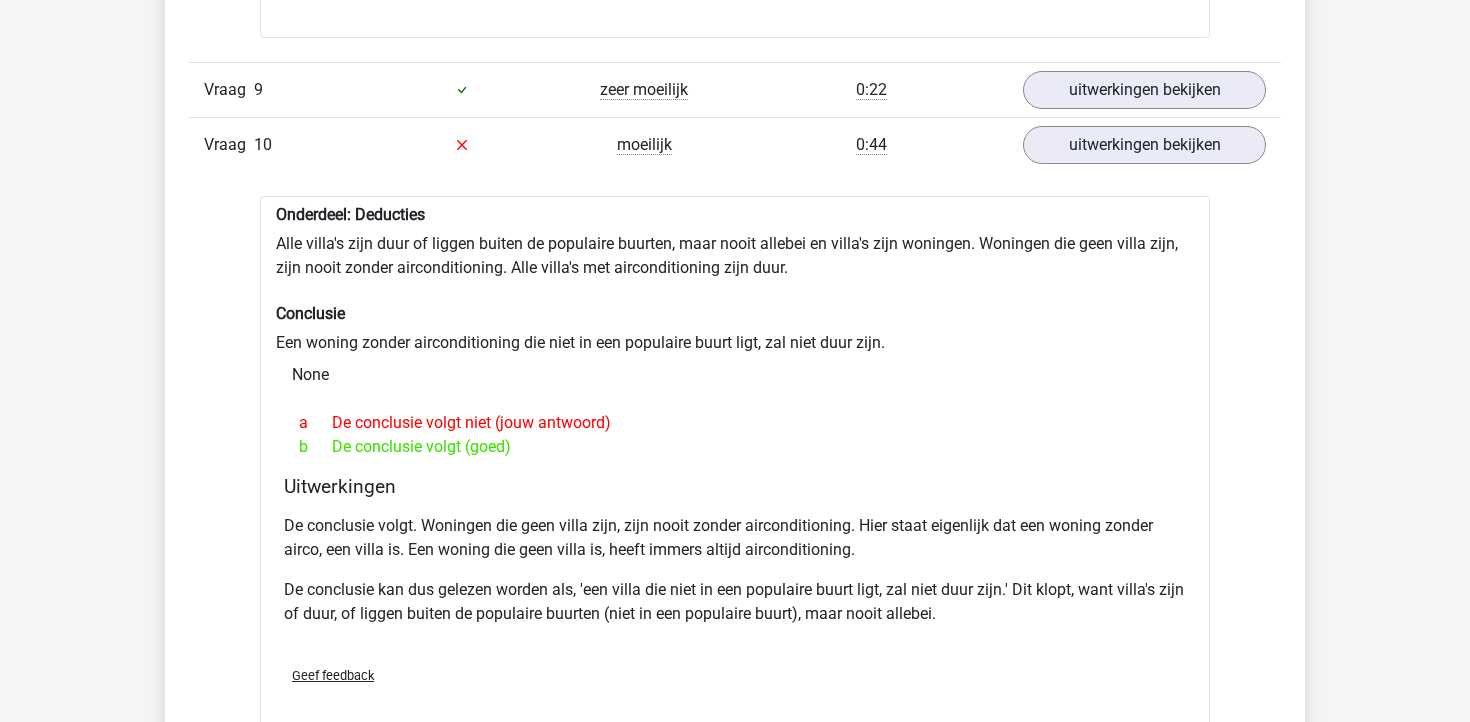 click on "De conclusie kan dus gelezen worden als, 'een villa die niet in een populaire buurt ligt, zal niet duur zijn.' Dit klopt, want villa's zijn of duur, of liggen buiten de populaire buurten (niet in een populaire buurt), maar nooit allebei." at bounding box center (735, 602) 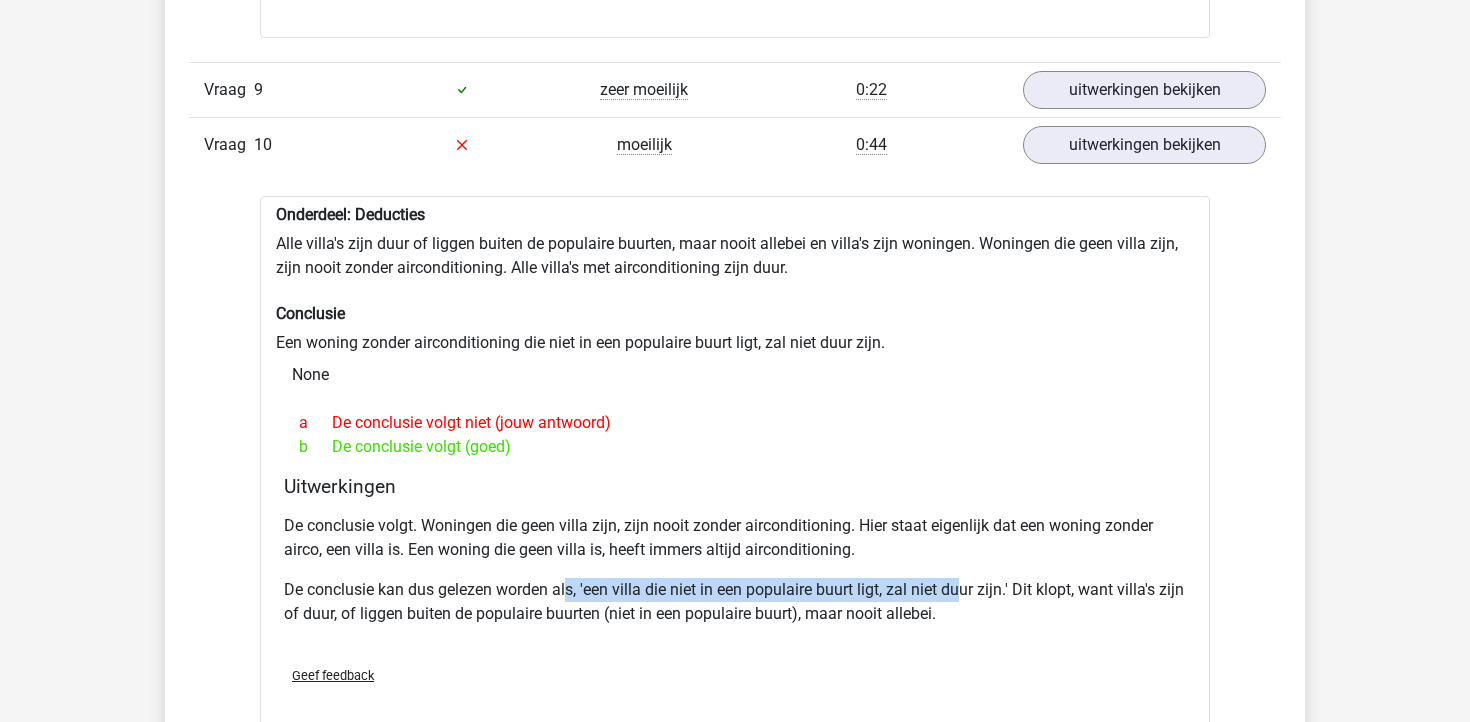 drag, startPoint x: 568, startPoint y: 560, endPoint x: 959, endPoint y: 566, distance: 391.04602 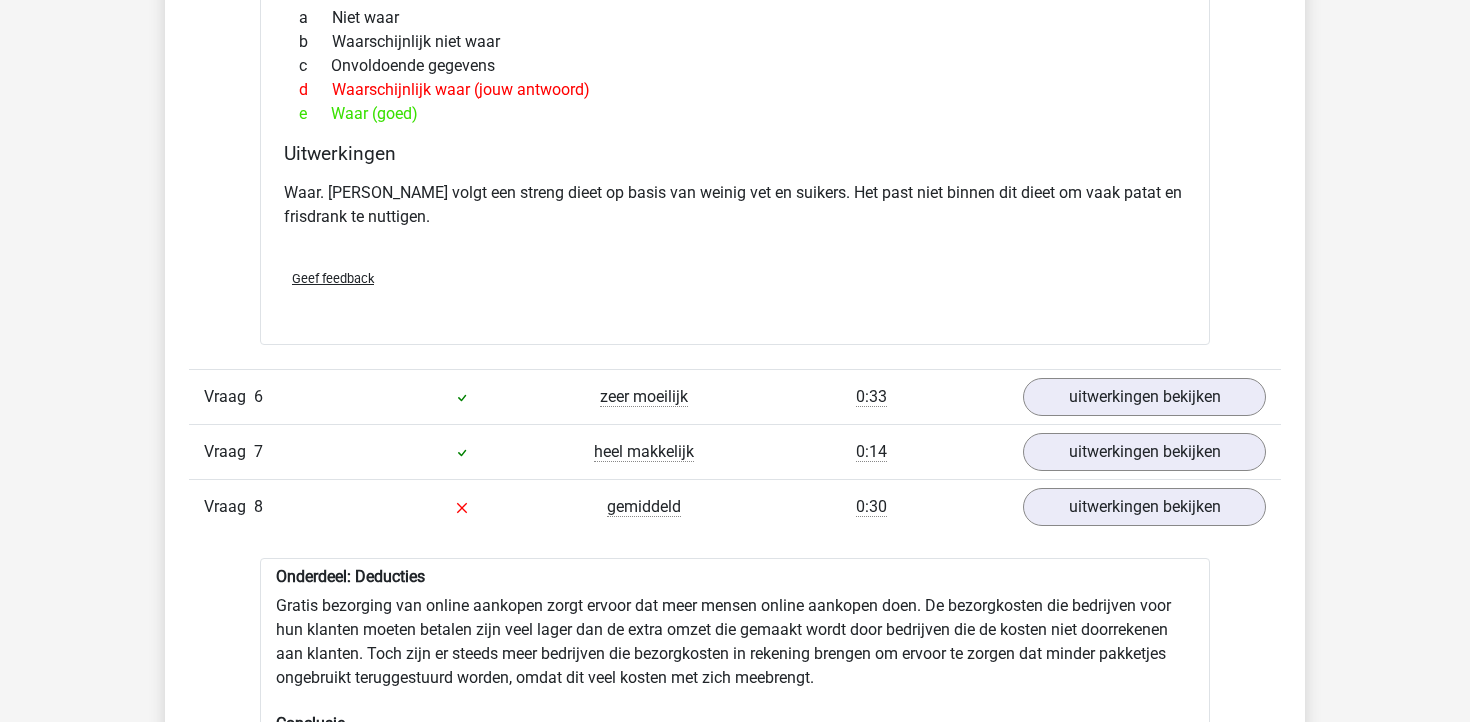 scroll, scrollTop: 2255, scrollLeft: 0, axis: vertical 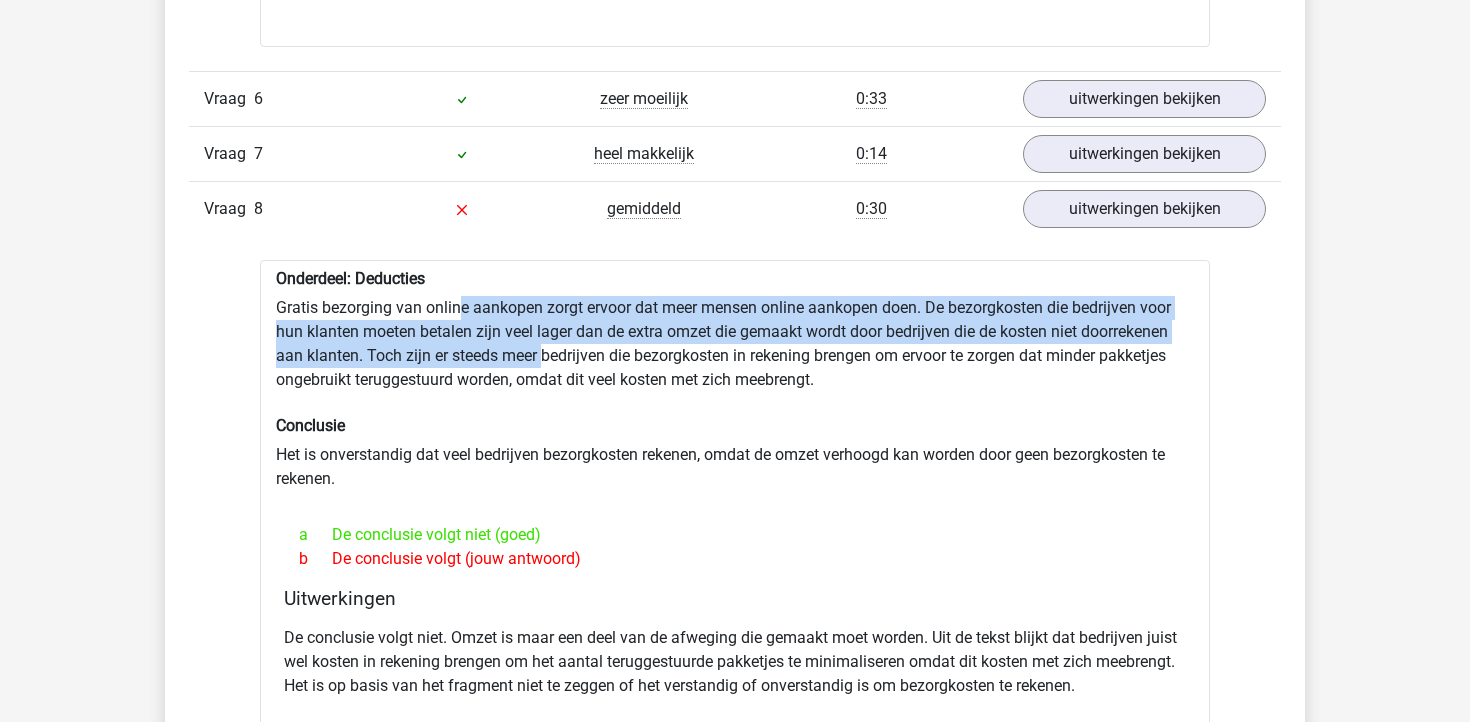 drag, startPoint x: 464, startPoint y: 292, endPoint x: 542, endPoint y: 331, distance: 87.20665 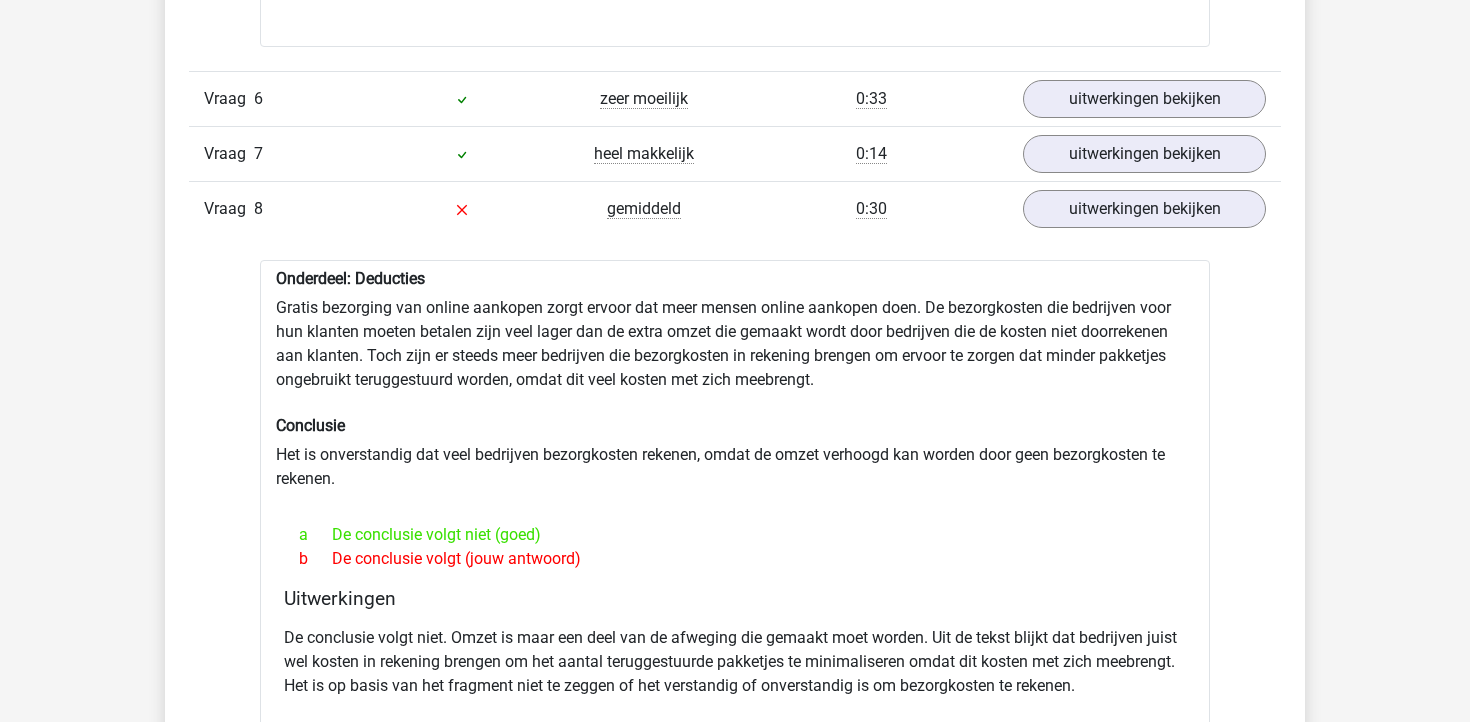 click on "Onderdeel: Deducties Gratis bezorging van online aankopen zorgt ervoor dat meer mensen online aankopen doen. De bezorgkosten die bedrijven voor hun klanten moeten betalen zijn veel lager dan de extra omzet die gemaakt wordt door bedrijven die de kosten niet doorrekenen aan klanten. Toch zijn er steeds meer bedrijven die bezorgkosten in rekening brengen om ervoor te zorgen dat minder pakketjes ongebruikt teruggestuurd worden, omdat dit veel kosten met zich meebrengt. Conclusie Het is onverstandig dat veel bedrijven bezorgkosten rekenen, omdat de omzet verhoogd kan worden door geen bezorgkosten te rekenen.
a
De conclusie volgt niet
(goed)
b
De conclusie volgt
(jouw antwoord)
Uitwerkingen" at bounding box center (735, 537) 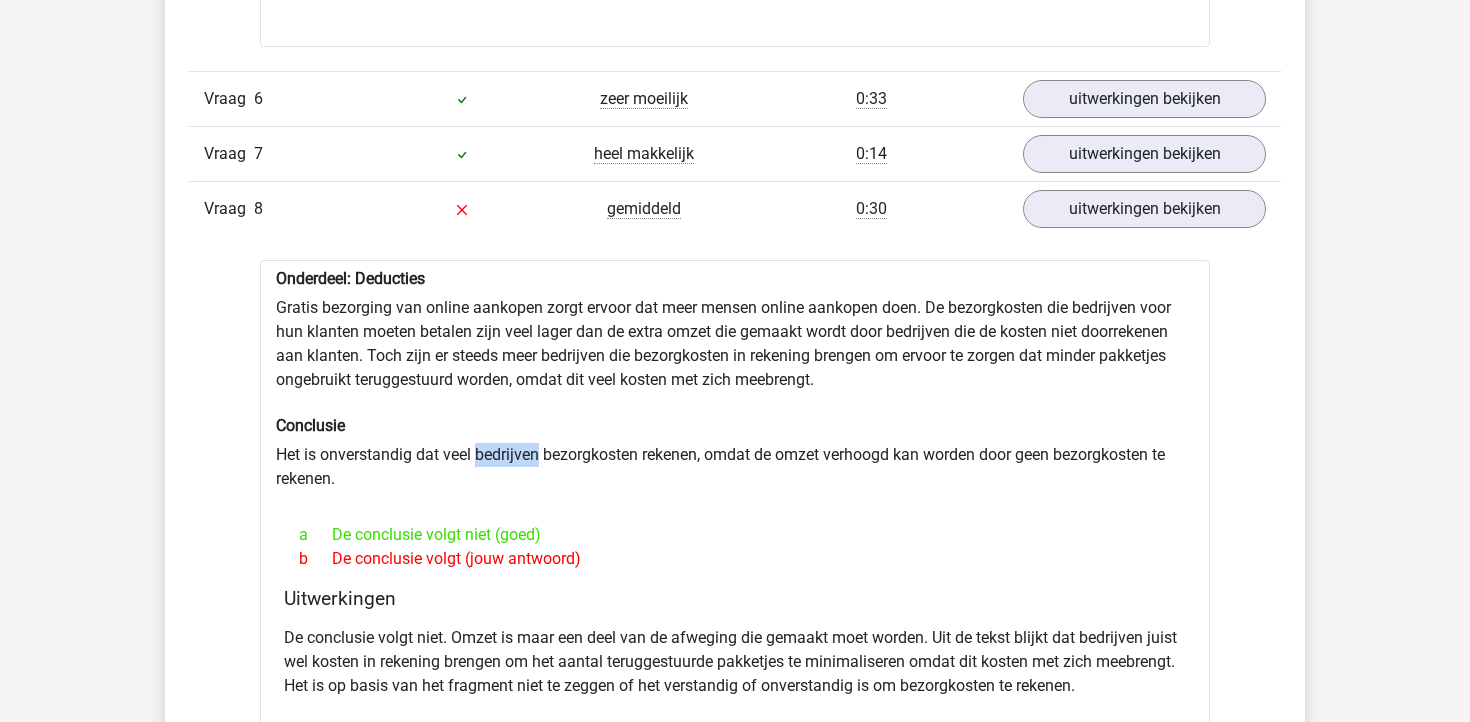 click on "Onderdeel: Deducties Gratis bezorging van online aankopen zorgt ervoor dat meer mensen online aankopen doen. De bezorgkosten die bedrijven voor hun klanten moeten betalen zijn veel lager dan de extra omzet die gemaakt wordt door bedrijven die de kosten niet doorrekenen aan klanten. Toch zijn er steeds meer bedrijven die bezorgkosten in rekening brengen om ervoor te zorgen dat minder pakketjes ongebruikt teruggestuurd worden, omdat dit veel kosten met zich meebrengt. Conclusie Het is onverstandig dat veel bedrijven bezorgkosten rekenen, omdat de omzet verhoogd kan worden door geen bezorgkosten te rekenen.
a
De conclusie volgt niet
(goed)
b
De conclusie volgt
(jouw antwoord)
Uitwerkingen" at bounding box center [735, 537] 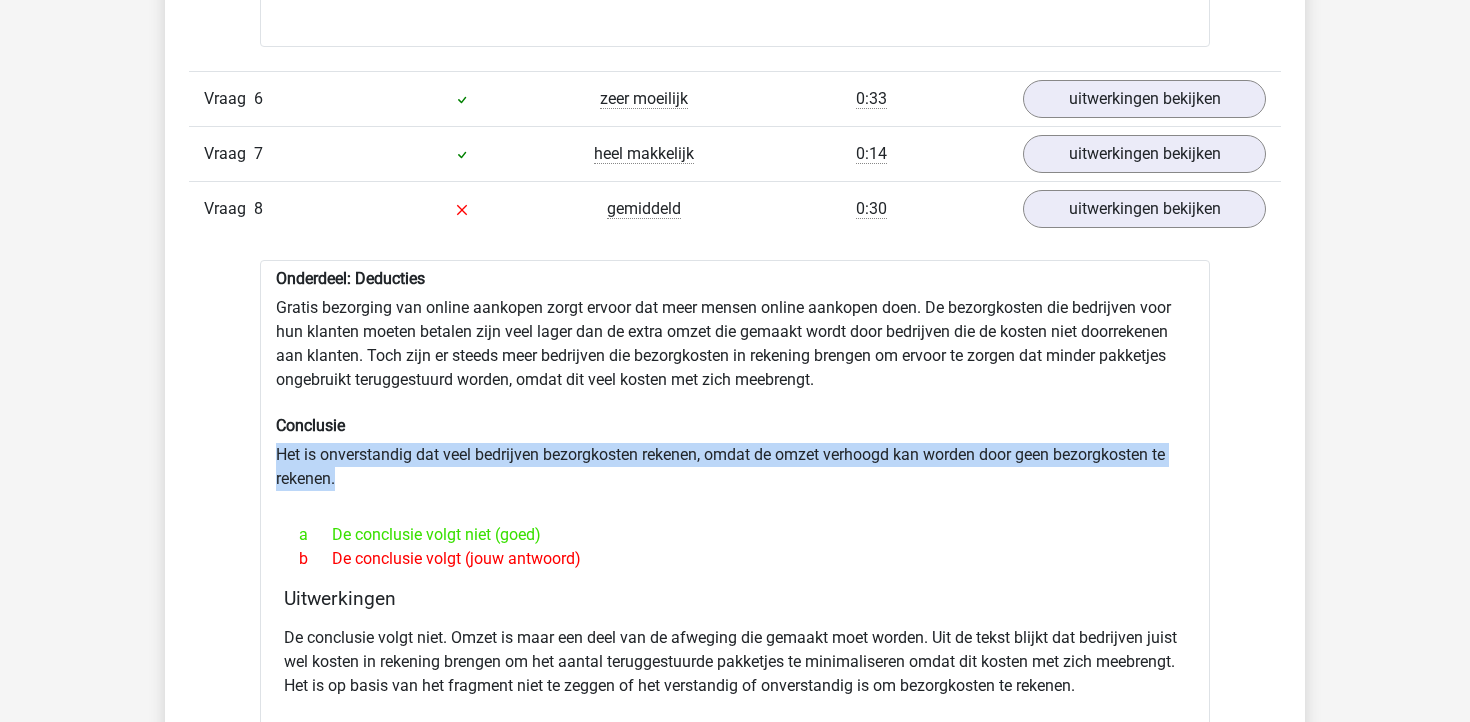 click on "Onderdeel: Deducties Gratis bezorging van online aankopen zorgt ervoor dat meer mensen online aankopen doen. De bezorgkosten die bedrijven voor hun klanten moeten betalen zijn veel lager dan de extra omzet die gemaakt wordt door bedrijven die de kosten niet doorrekenen aan klanten. Toch zijn er steeds meer bedrijven die bezorgkosten in rekening brengen om ervoor te zorgen dat minder pakketjes ongebruikt teruggestuurd worden, omdat dit veel kosten met zich meebrengt. Conclusie Het is onverstandig dat veel bedrijven bezorgkosten rekenen, omdat de omzet verhoogd kan worden door geen bezorgkosten te rekenen.
a
De conclusie volgt niet
(goed)
b
De conclusie volgt
(jouw antwoord)
Uitwerkingen" at bounding box center [735, 537] 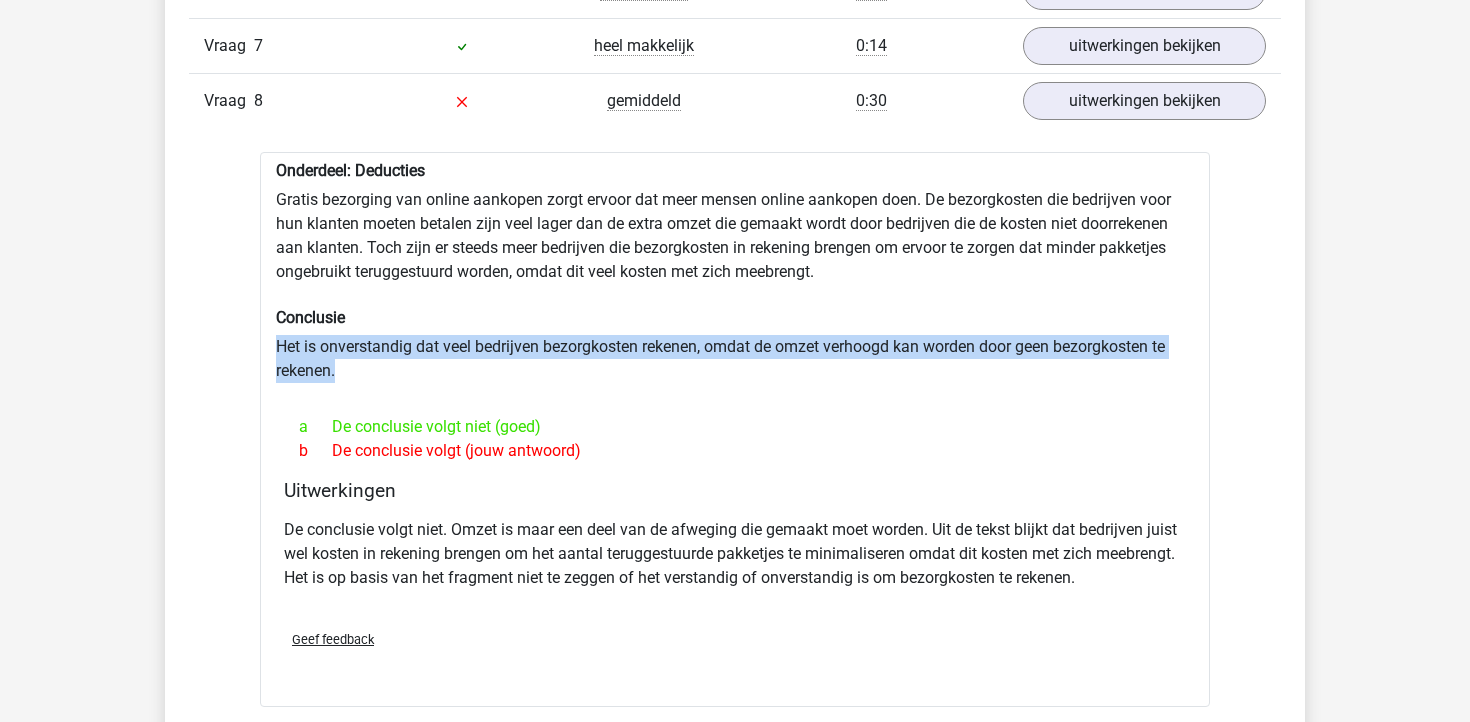 scroll, scrollTop: 2402, scrollLeft: 0, axis: vertical 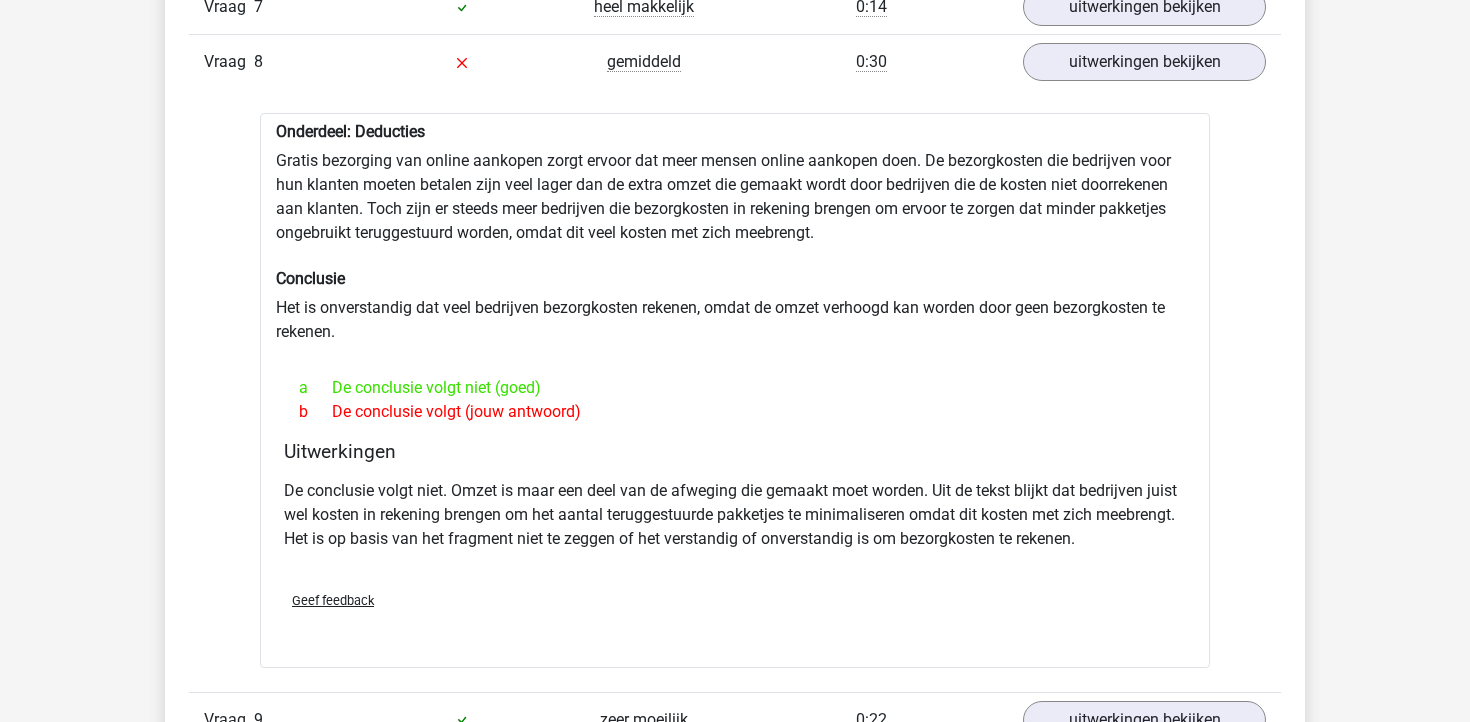 click on "De conclusie volgt niet. Omzet is maar een deel van de afweging die gemaakt moet worden. Uit de tekst blijkt dat bedrijven juist wel kosten in rekening brengen om het aantal teruggestuurde pakketjes te minimaliseren omdat dit kosten met zich meebrengt. Het is op basis van het fragment niet te zeggen of het verstandig of onverstandig is om bezorgkosten te rekenen." at bounding box center (735, 515) 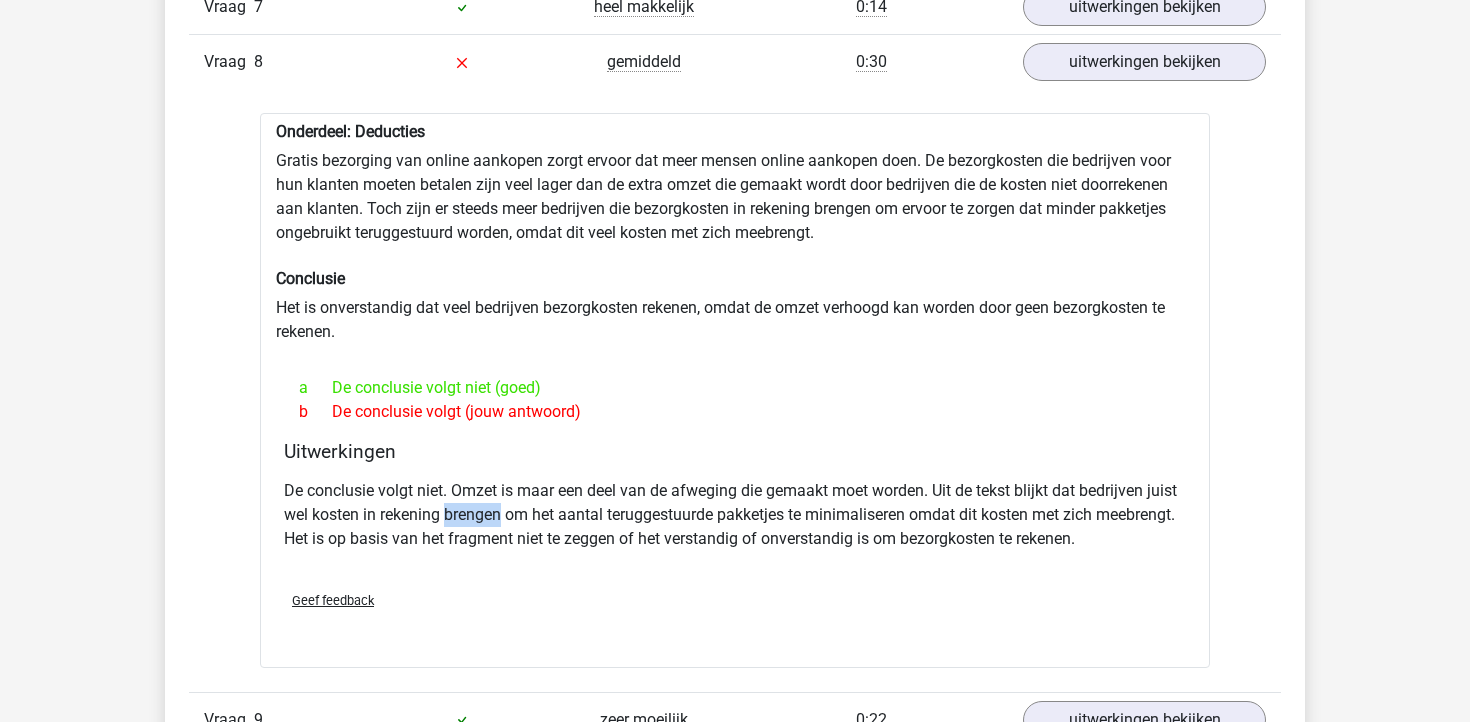 click on "De conclusie volgt niet. Omzet is maar een deel van de afweging die gemaakt moet worden. Uit de tekst blijkt dat bedrijven juist wel kosten in rekening brengen om het aantal teruggestuurde pakketjes te minimaliseren omdat dit kosten met zich meebrengt. Het is op basis van het fragment niet te zeggen of het verstandig of onverstandig is om bezorgkosten te rekenen." at bounding box center [735, 515] 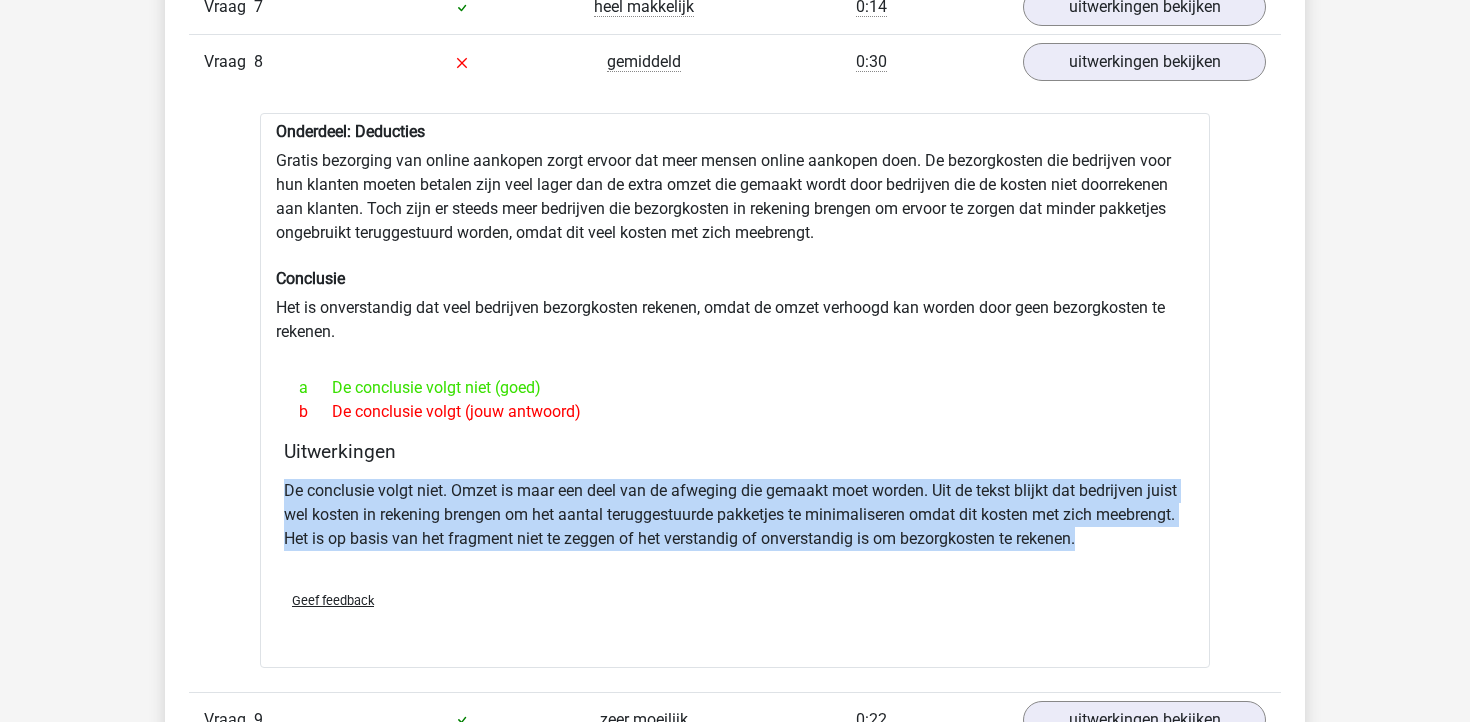 click on "De conclusie volgt niet. Omzet is maar een deel van de afweging die gemaakt moet worden. Uit de tekst blijkt dat bedrijven juist wel kosten in rekening brengen om het aantal teruggestuurde pakketjes te minimaliseren omdat dit kosten met zich meebrengt. Het is op basis van het fragment niet te zeggen of het verstandig of onverstandig is om bezorgkosten te rekenen." at bounding box center [735, 515] 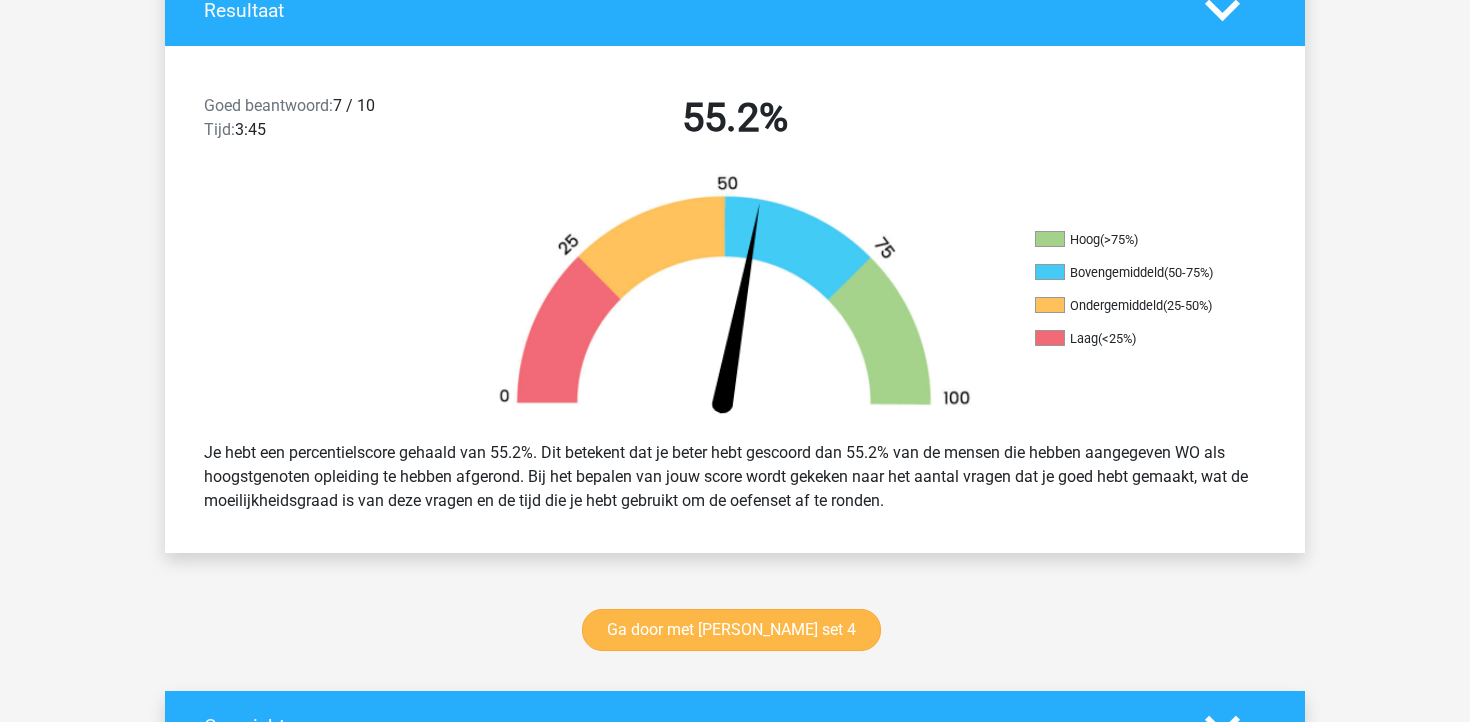 scroll, scrollTop: 470, scrollLeft: 0, axis: vertical 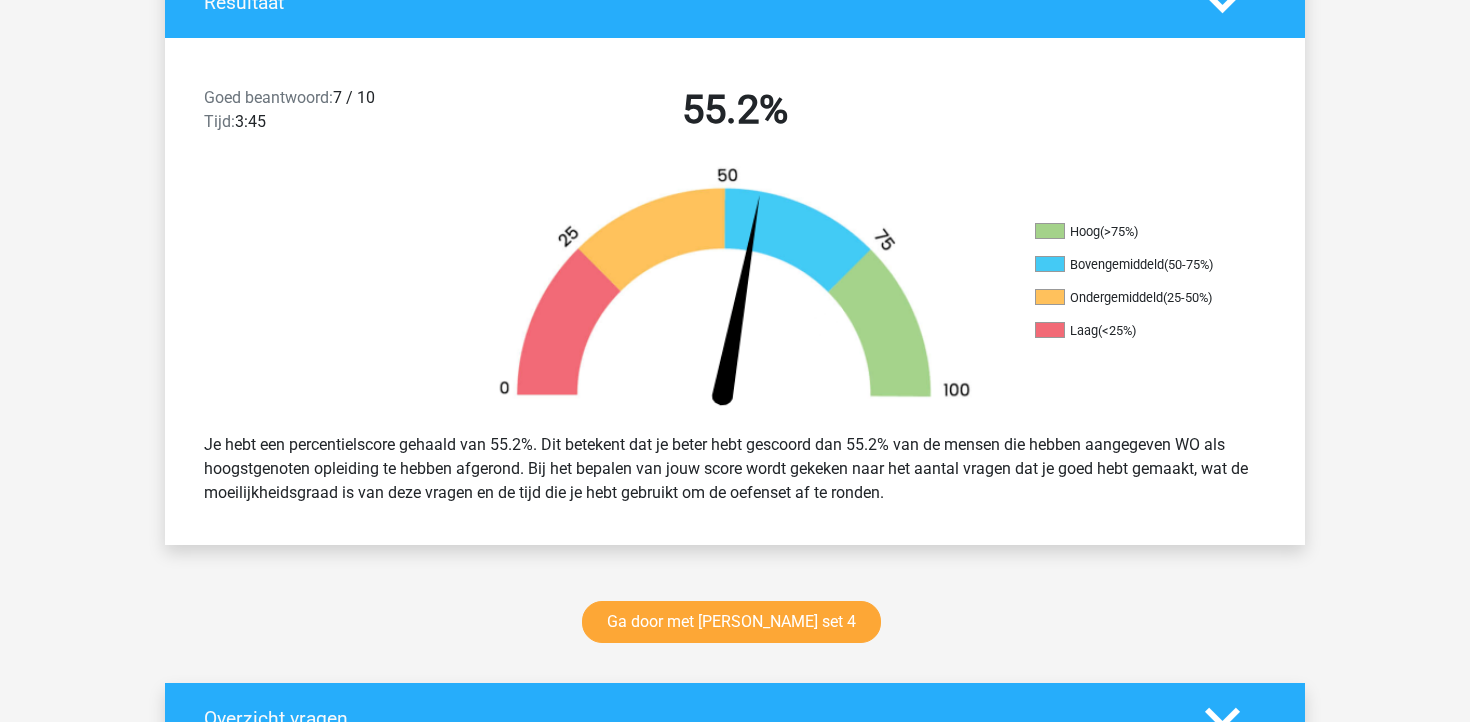 click on "Je hebt een percentielscore gehaald van 55.2%.
Dit betekent dat je beter hebt gescoord dan 55.2%
van de mensen die hebben aangegeven  WO  als hoogstgenoten opleiding te hebben afgerond.
Bij het bepalen van jouw score wordt gekeken naar het aantal vragen dat je goed hebt gemaakt, wat de moeilijkheidsgraad is van deze vragen en de tijd die je hebt gebruikt om de oefenset af te ronden." at bounding box center (735, 469) 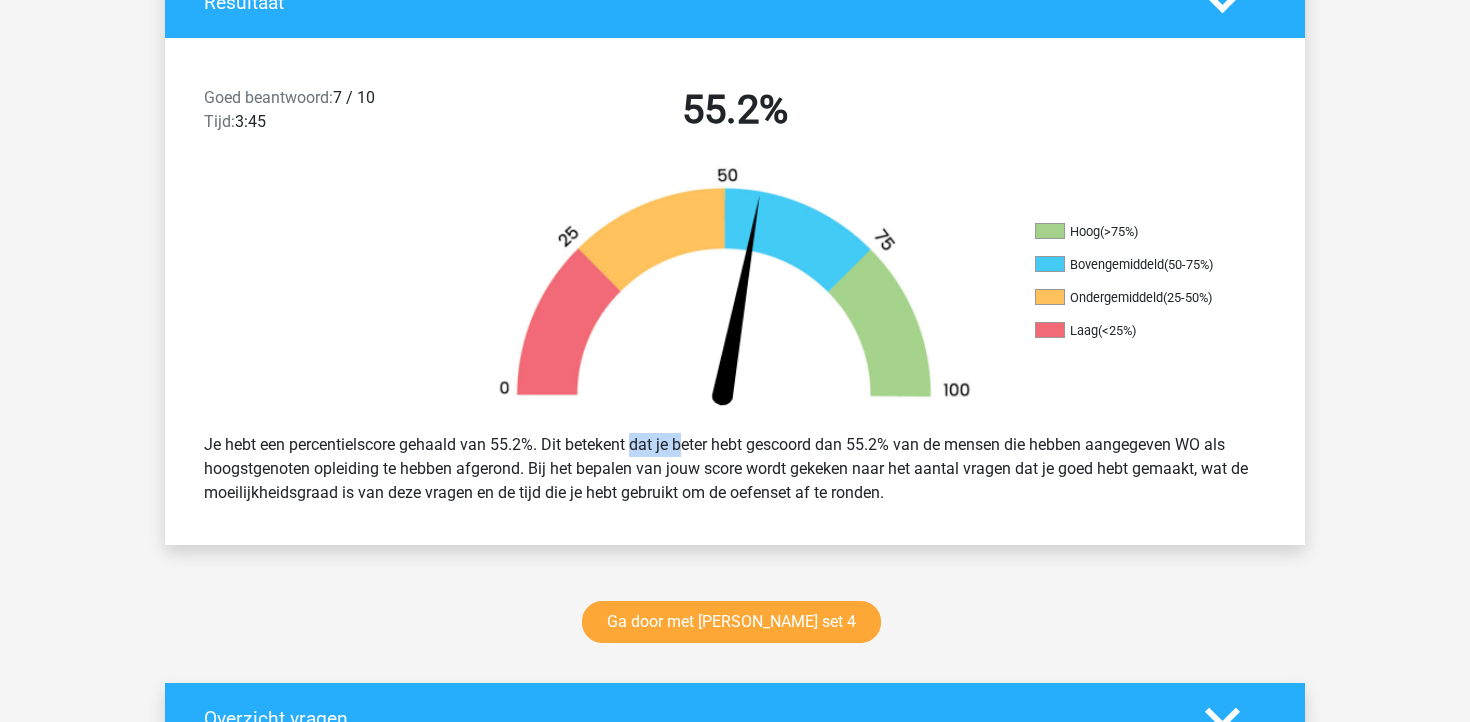 click on "Je hebt een percentielscore gehaald van 55.2%.
Dit betekent dat je beter hebt gescoord dan 55.2%
van de mensen die hebben aangegeven  WO  als hoogstgenoten opleiding te hebben afgerond.
Bij het bepalen van jouw score wordt gekeken naar het aantal vragen dat je goed hebt gemaakt, wat de moeilijkheidsgraad is van deze vragen en de tijd die je hebt gebruikt om de oefenset af te ronden." at bounding box center (735, 469) 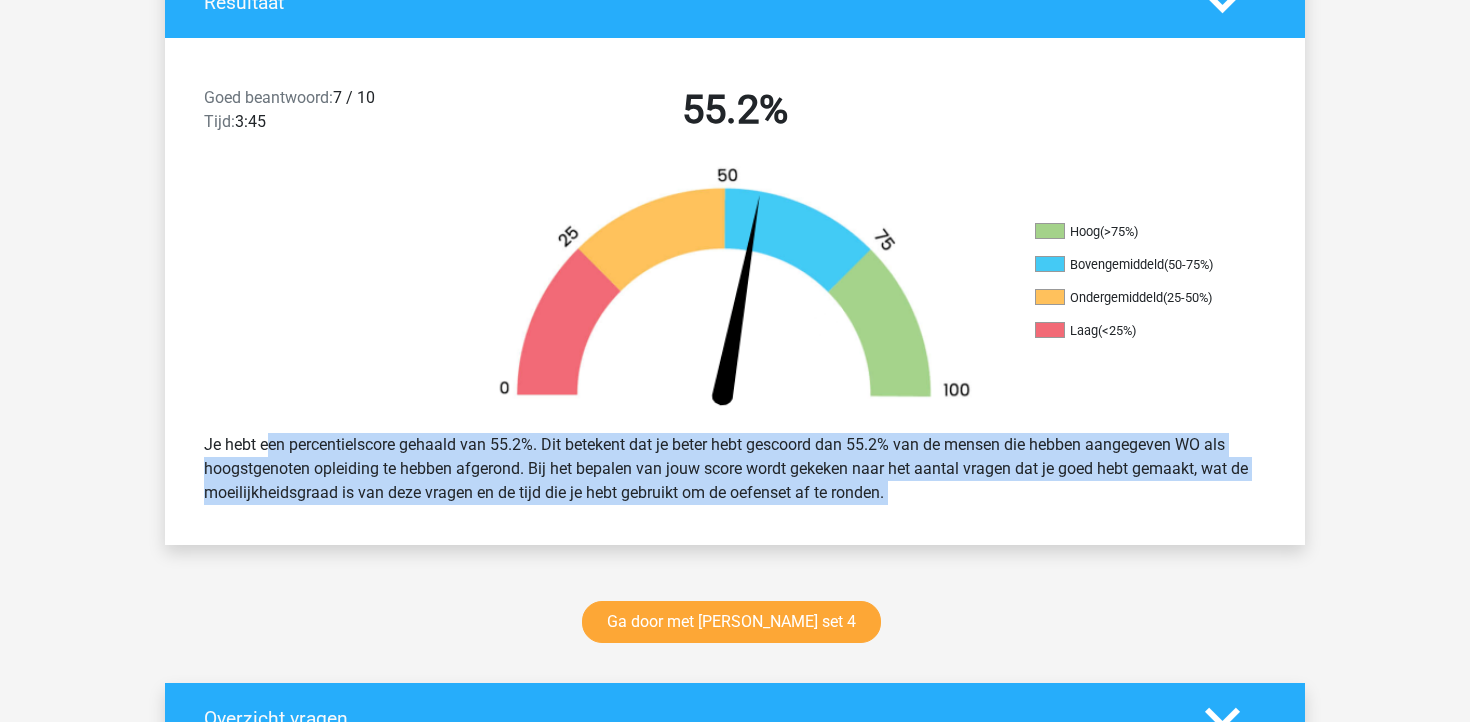 click on "Je hebt een percentielscore gehaald van 55.2%.
Dit betekent dat je beter hebt gescoord dan 55.2%
van de mensen die hebben aangegeven  WO  als hoogstgenoten opleiding te hebben afgerond.
Bij het bepalen van jouw score wordt gekeken naar het aantal vragen dat je goed hebt gemaakt, wat de moeilijkheidsgraad is van deze vragen en de tijd die je hebt gebruikt om de oefenset af te ronden." at bounding box center (735, 469) 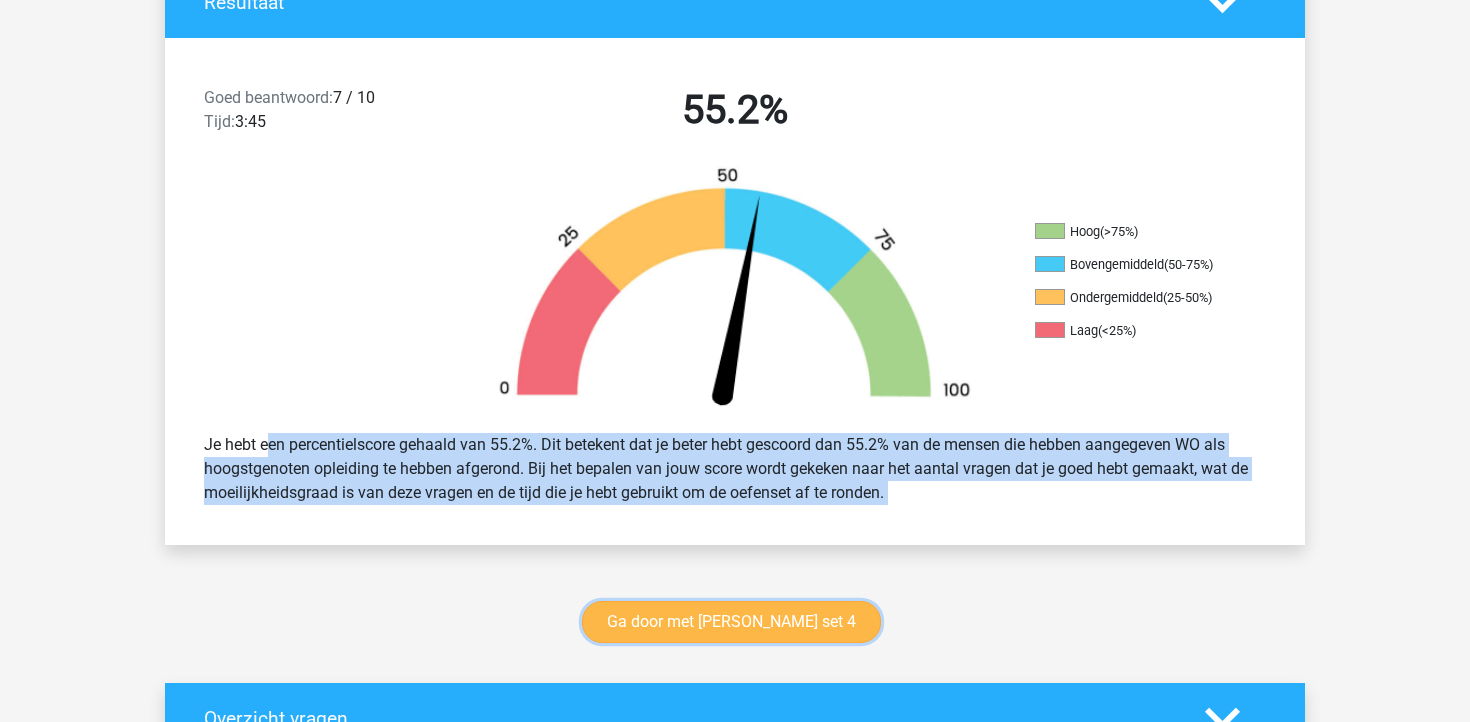 click on "Ga door met watson glaser set 4" at bounding box center (731, 622) 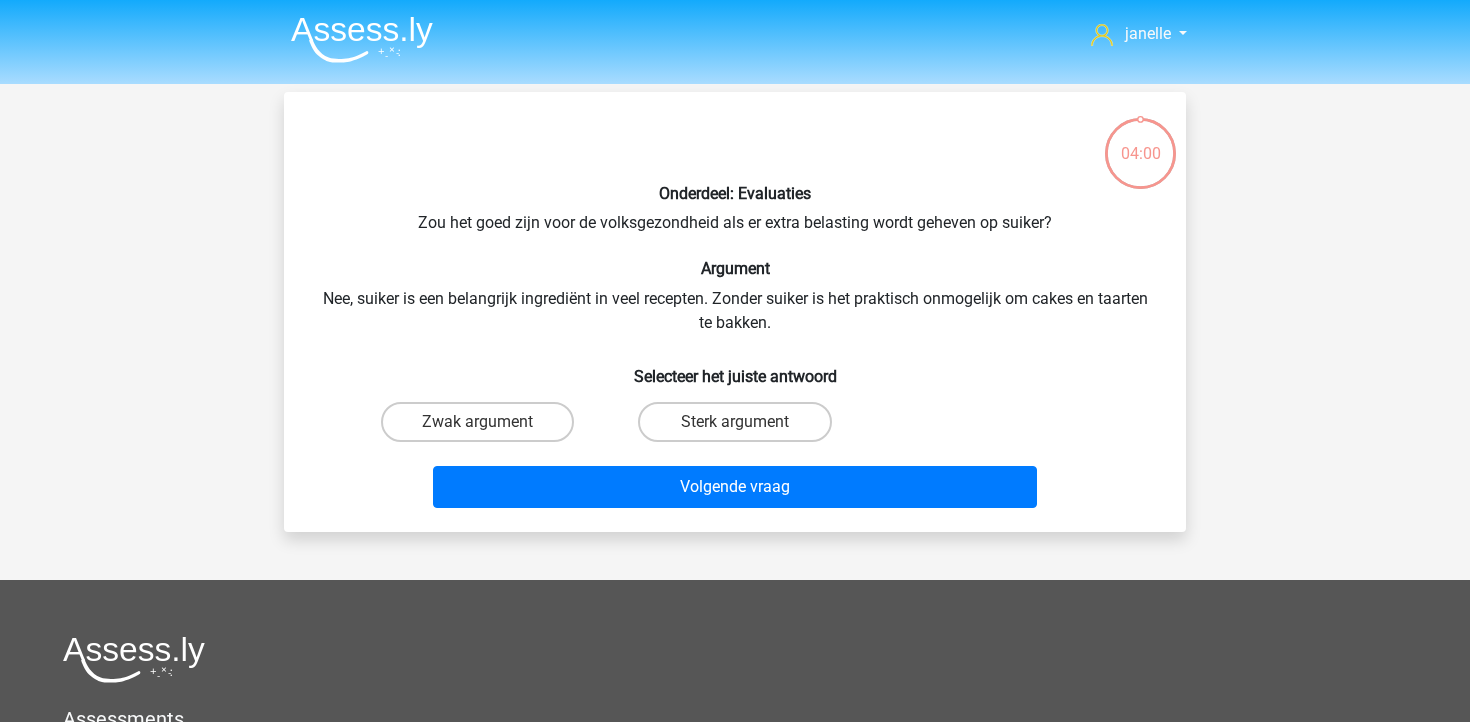 scroll, scrollTop: 0, scrollLeft: 0, axis: both 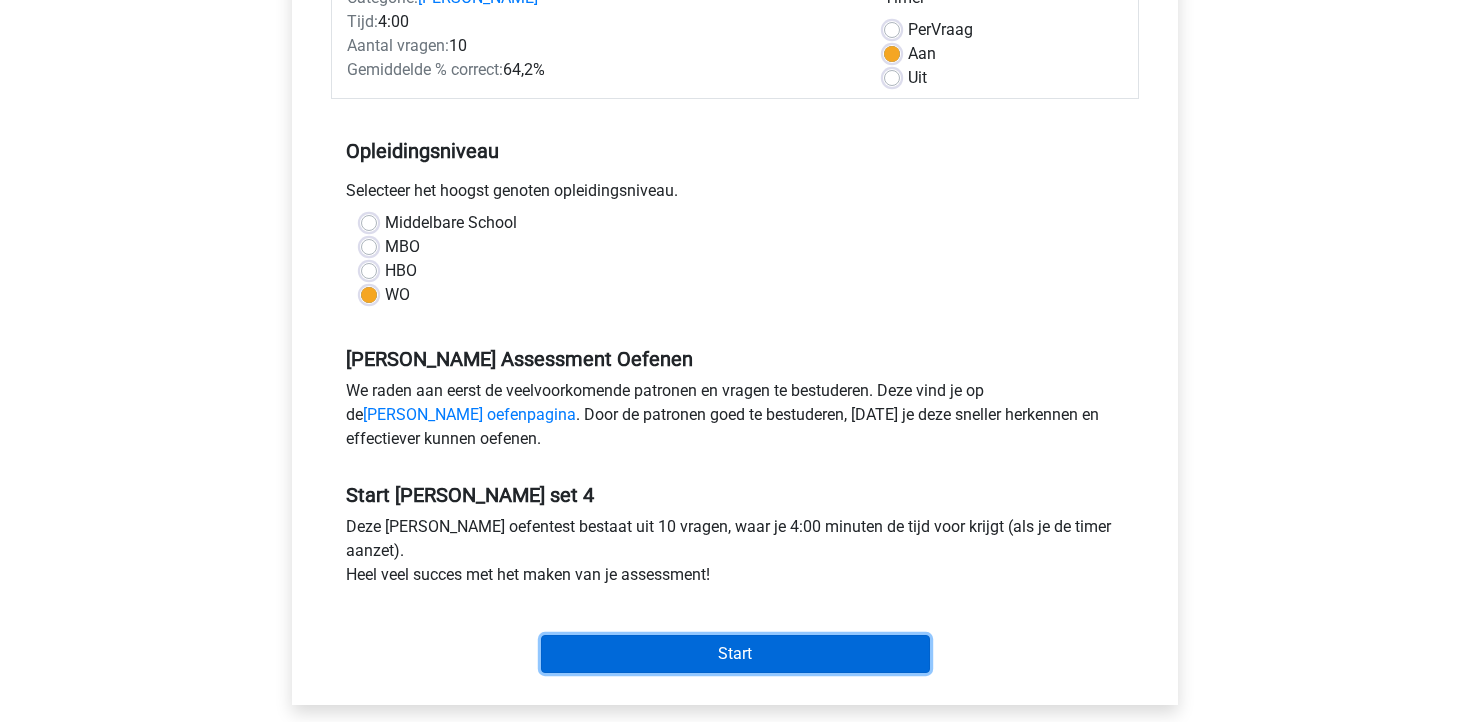 click on "Start" at bounding box center [735, 654] 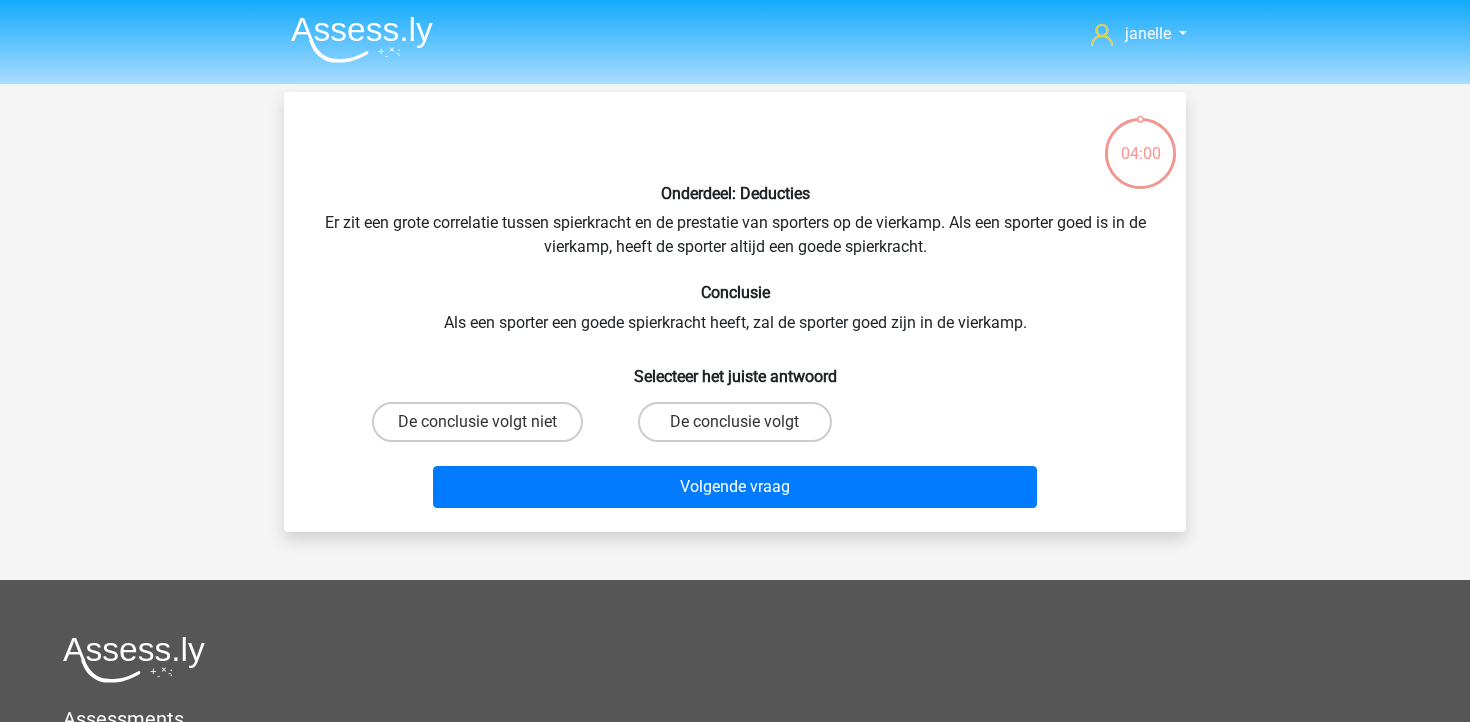 scroll, scrollTop: 0, scrollLeft: 0, axis: both 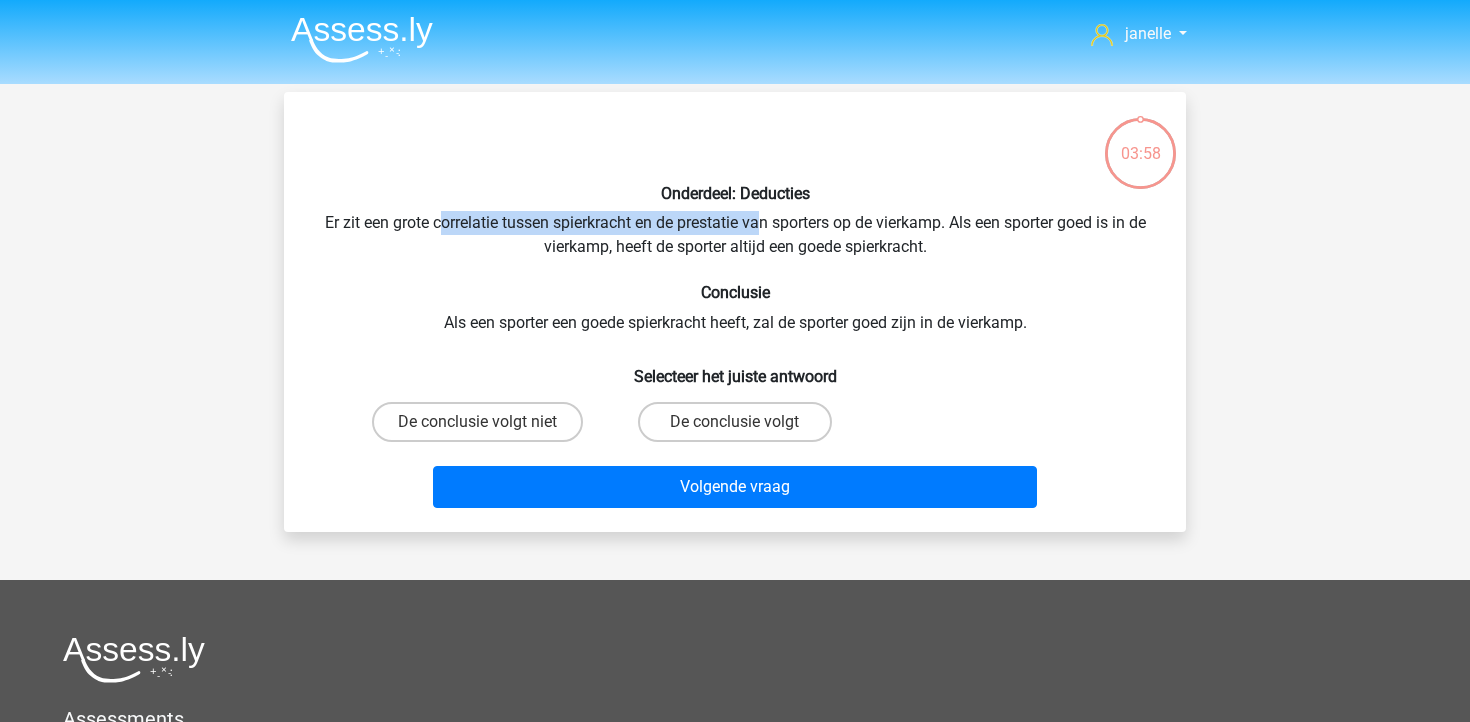 drag, startPoint x: 438, startPoint y: 227, endPoint x: 761, endPoint y: 233, distance: 323.05573 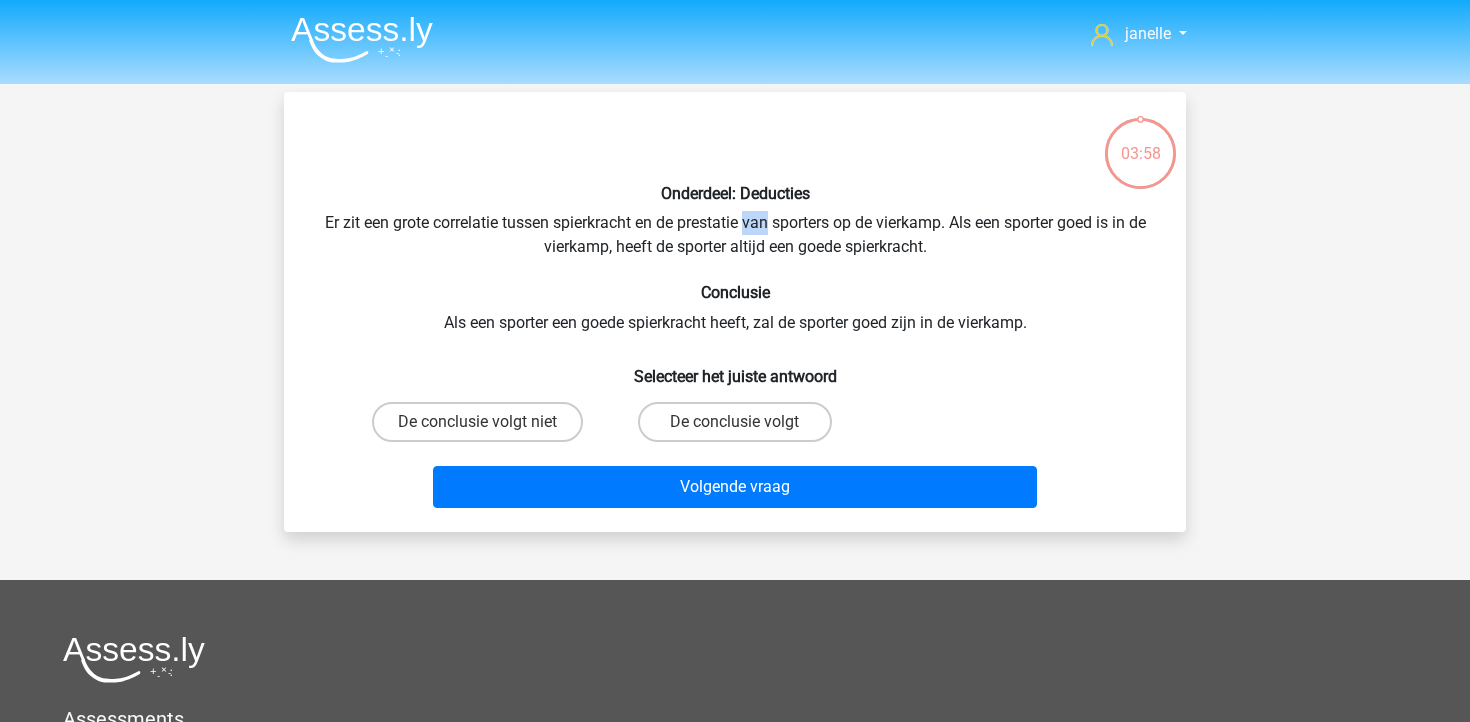 click on "Onderdeel: Deducties Er zit een grote correlatie tussen spierkracht en de prestatie van sporters op de vierkamp. Als een sporter goed is in de vierkamp, heeft de sporter altijd een goede spierkracht. Conclusie Als een sporter een goede spierkracht heeft, zal de sporter goed zijn in de vierkamp.
Selecteer het juiste antwoord
De conclusie volgt niet
De conclusie volgt" at bounding box center [735, 312] 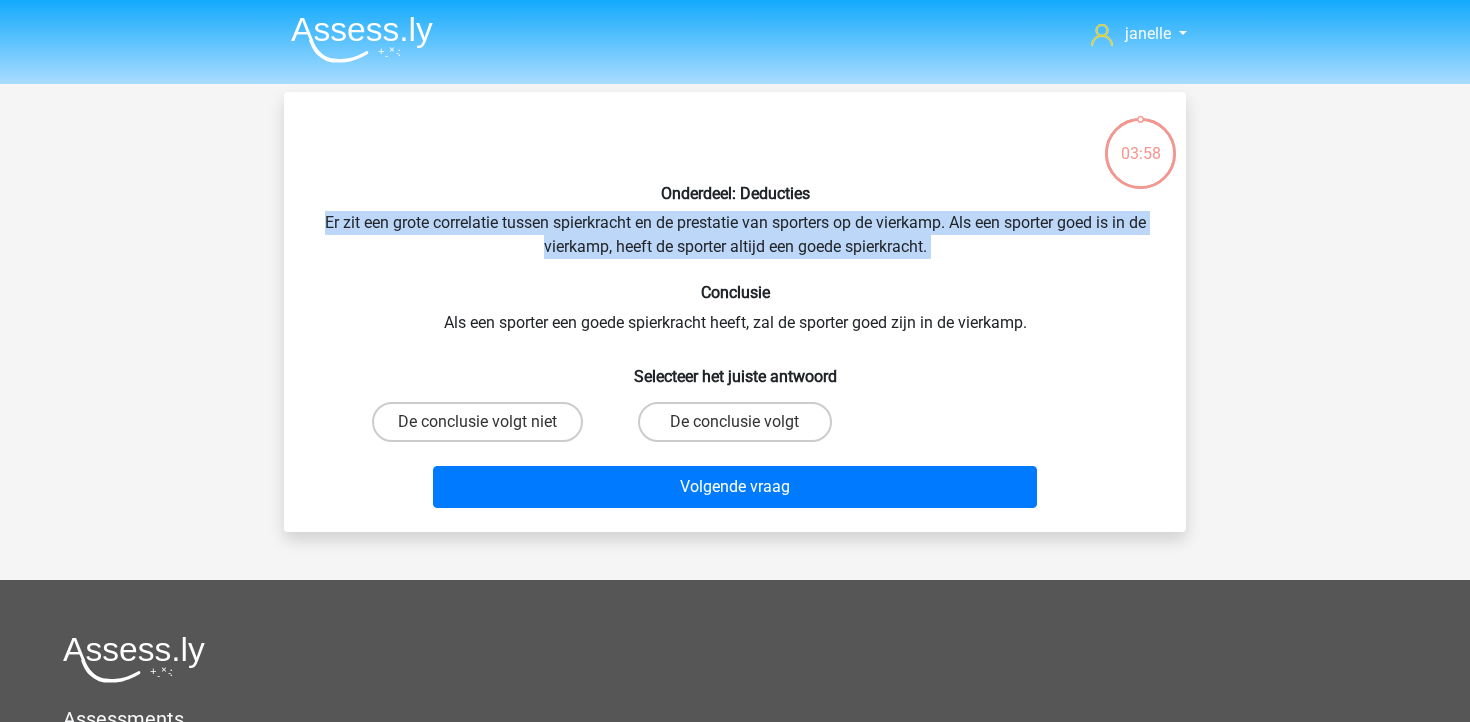click on "Onderdeel: Deducties Er zit een grote correlatie tussen spierkracht en de prestatie van sporters op de vierkamp. Als een sporter goed is in de vierkamp, heeft de sporter altijd een goede spierkracht. Conclusie Als een sporter een goede spierkracht heeft, zal de sporter goed zijn in de vierkamp.
Selecteer het juiste antwoord
De conclusie volgt niet
De conclusie volgt" at bounding box center (735, 312) 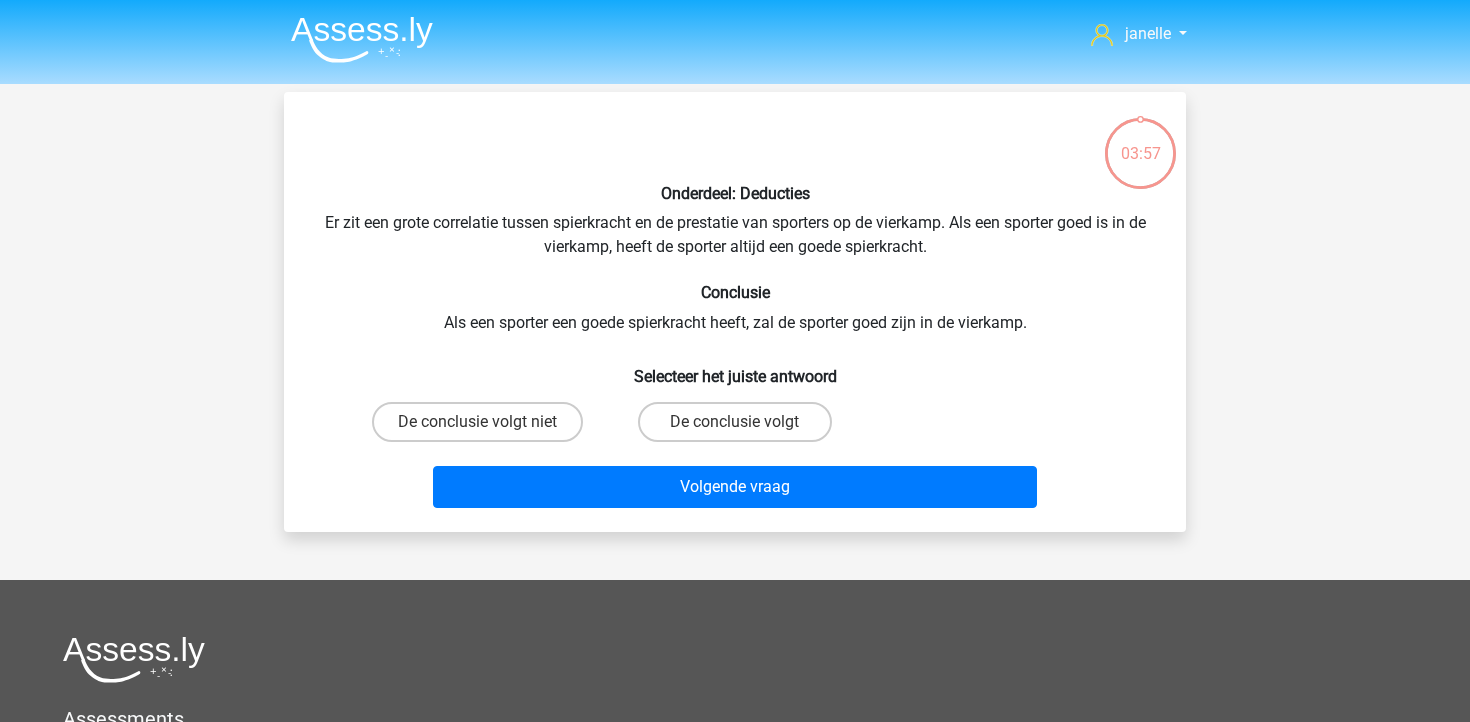 click on "Onderdeel: Deducties Er zit een grote correlatie tussen spierkracht en de prestatie van sporters op de vierkamp. Als een sporter goed is in de vierkamp, heeft de sporter altijd een goede spierkracht. Conclusie Als een sporter een goede spierkracht heeft, zal de sporter goed zijn in de vierkamp.
Selecteer het juiste antwoord
De conclusie volgt niet
De conclusie volgt" at bounding box center [735, 312] 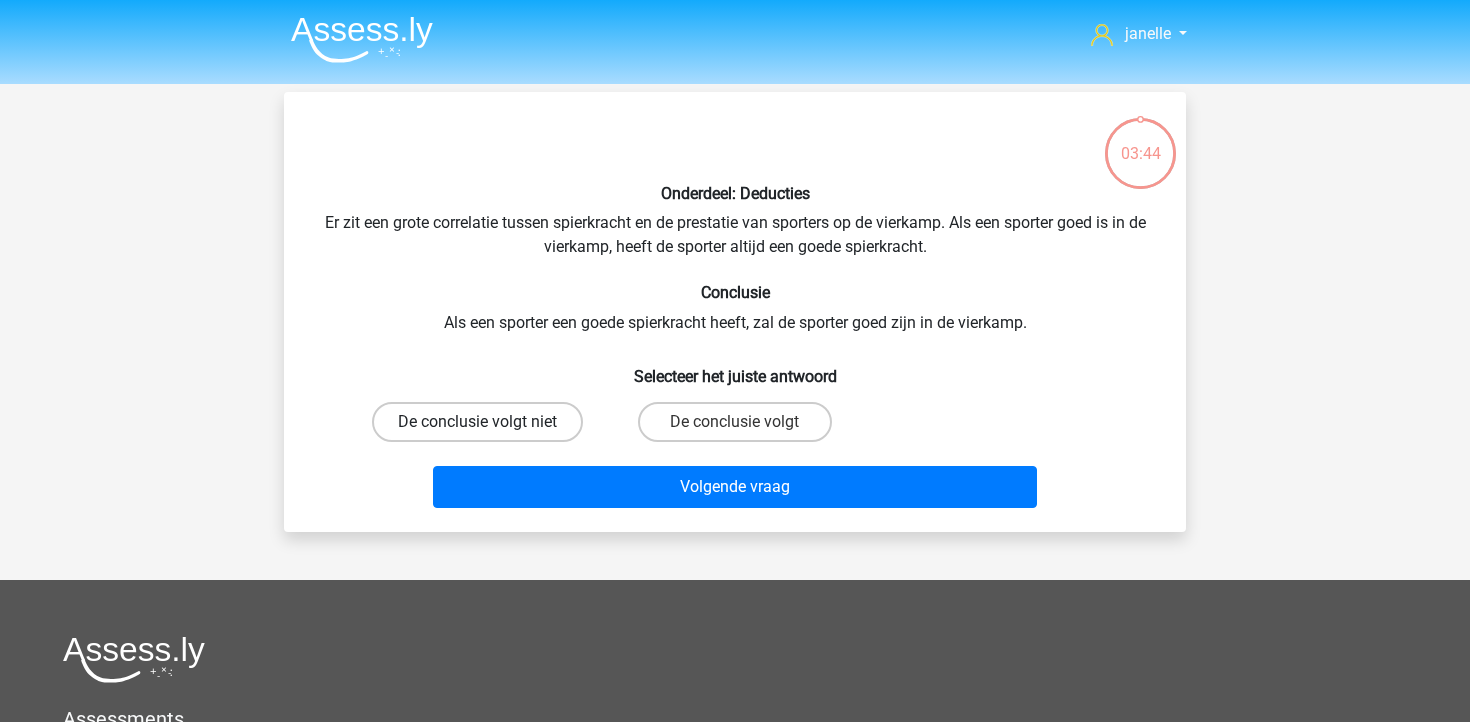 click on "De conclusie volgt niet" at bounding box center (477, 422) 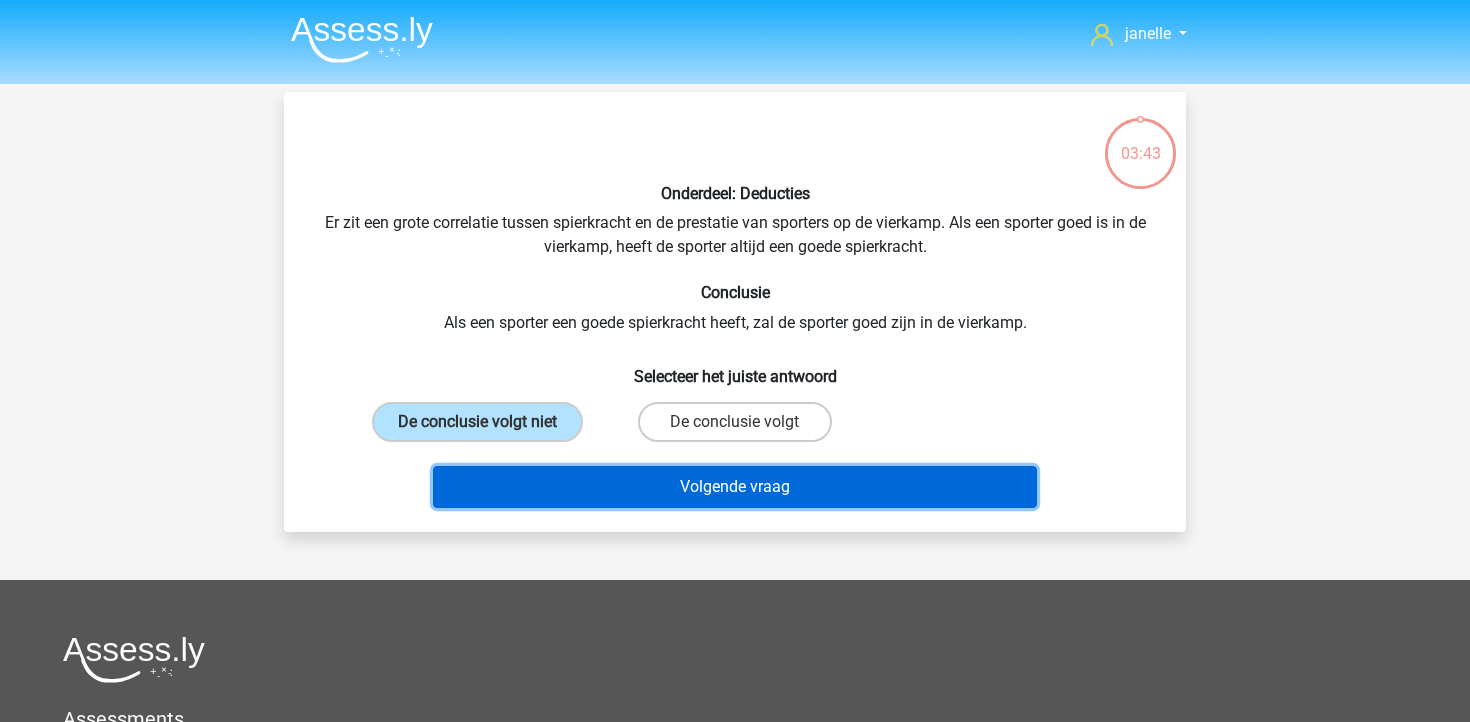 click on "Volgende vraag" at bounding box center (735, 487) 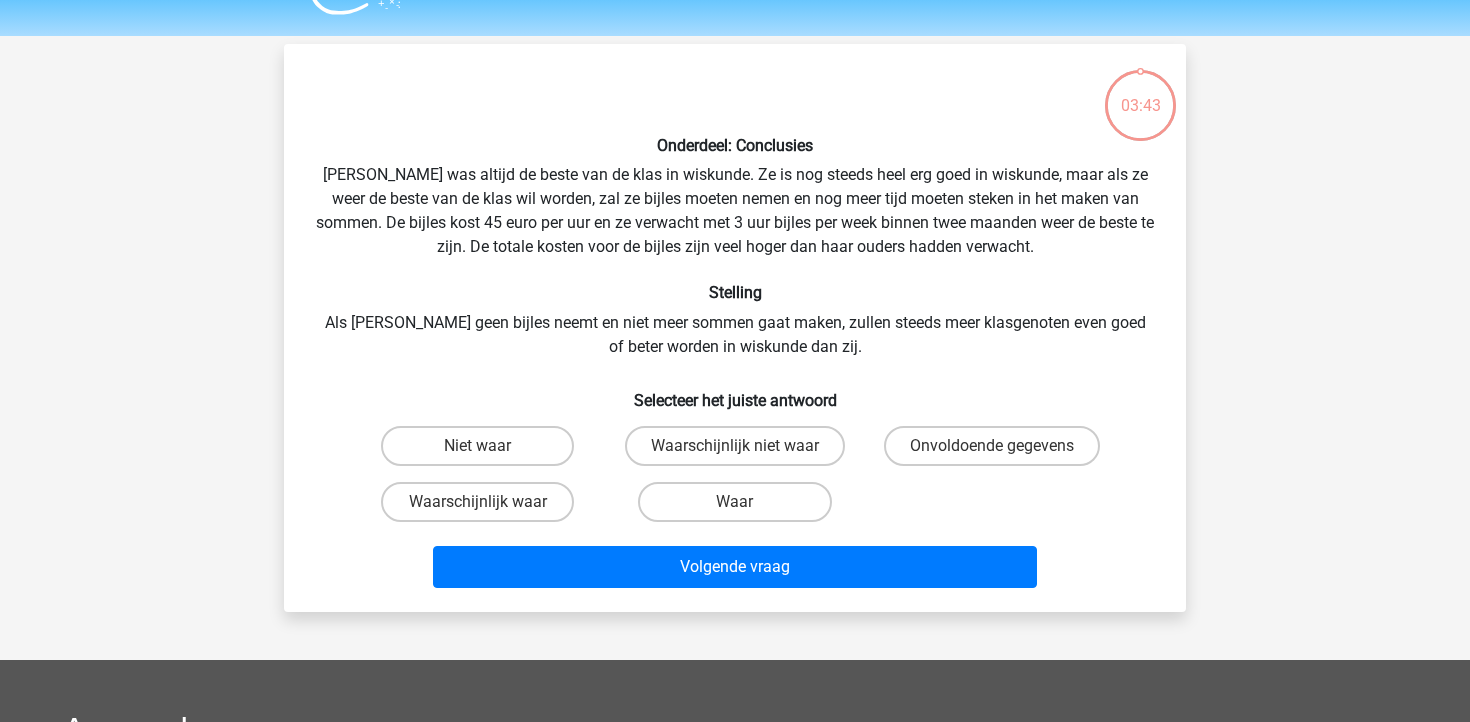 scroll, scrollTop: 92, scrollLeft: 0, axis: vertical 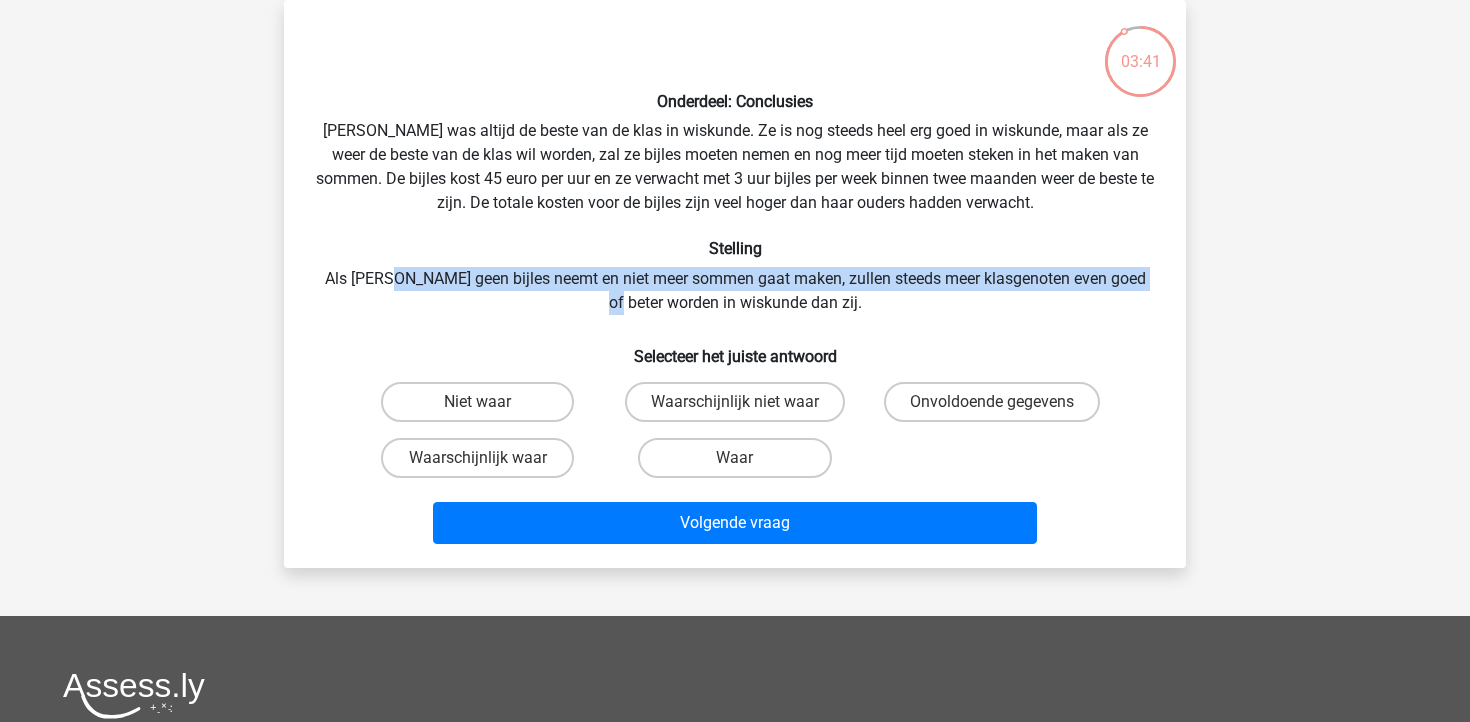 drag, startPoint x: 398, startPoint y: 279, endPoint x: 645, endPoint y: 299, distance: 247.8084 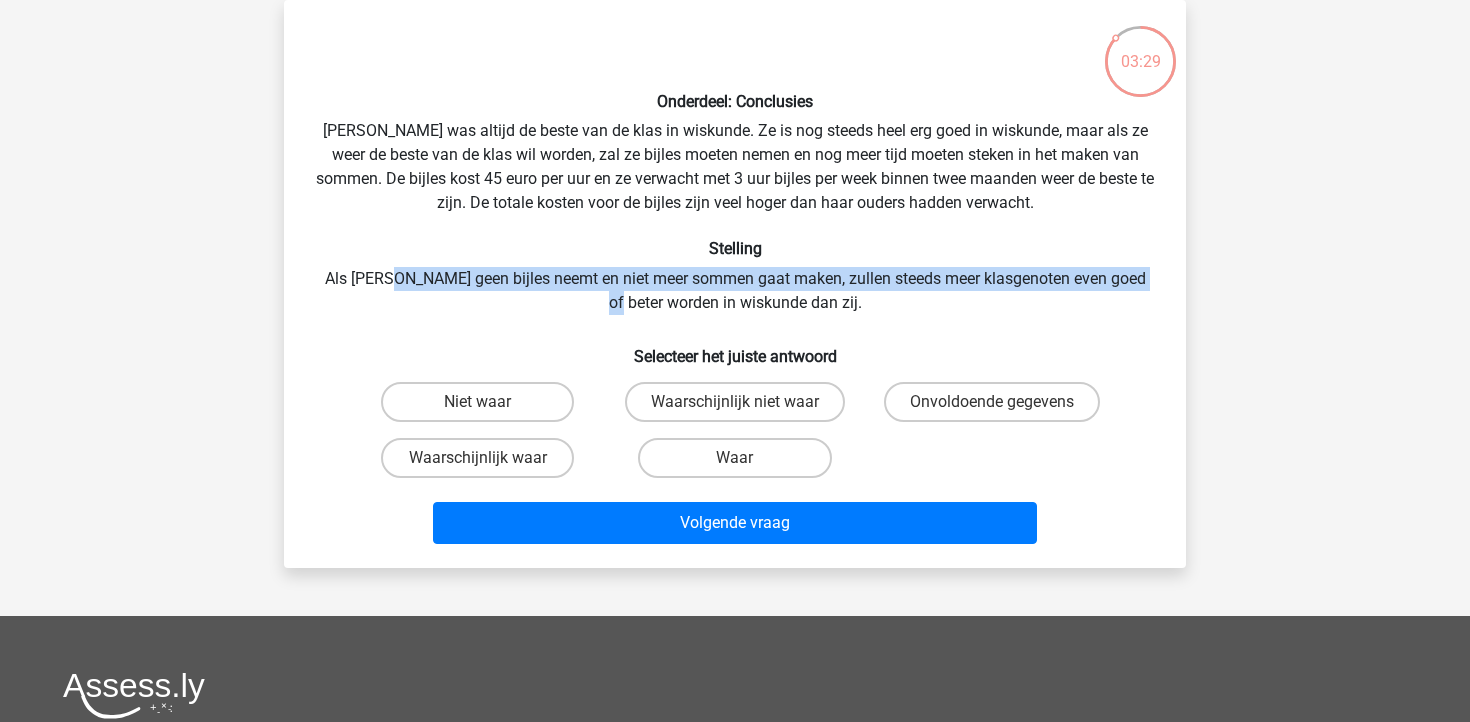 click on "Onderdeel: Conclusies Maria was altijd de beste van de klas in wiskunde. Ze is nog steeds heel erg goed in wiskunde, maar als ze weer de beste van de klas wil worden, zal ze bijles moeten nemen en nog meer tijd moeten steken in het maken van sommen. De bijles kost 45 euro per uur en ze verwacht met 3 uur bijles per week binnen twee maanden weer de beste te zijn. De totale kosten voor de bijles zijn veel hoger dan haar ouders hadden verwacht. Stelling Als Maria geen bijles neemt en niet meer sommen gaat maken, zullen steeds meer klasgenoten even goed of beter worden in wiskunde dan zij.
Selecteer het juiste antwoord" at bounding box center [735, 284] 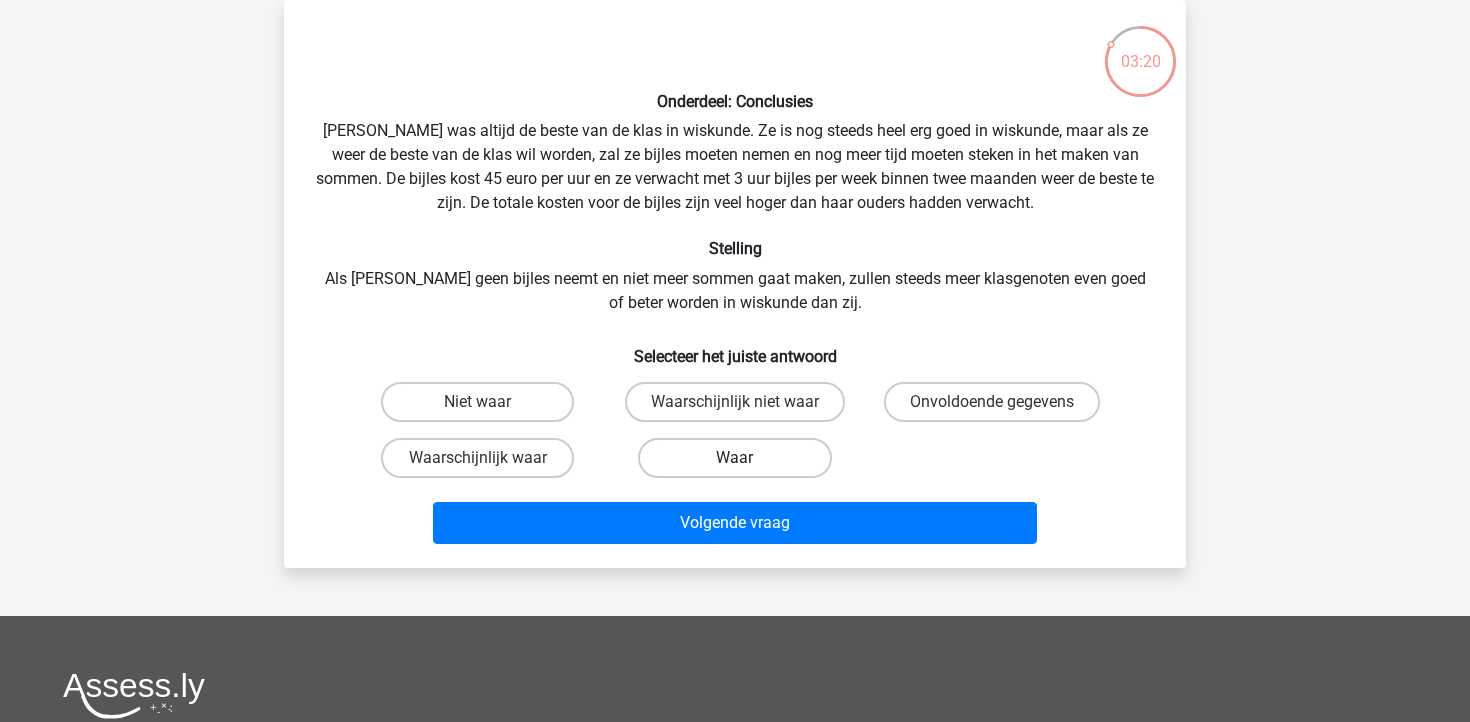 click on "Waar" at bounding box center [734, 458] 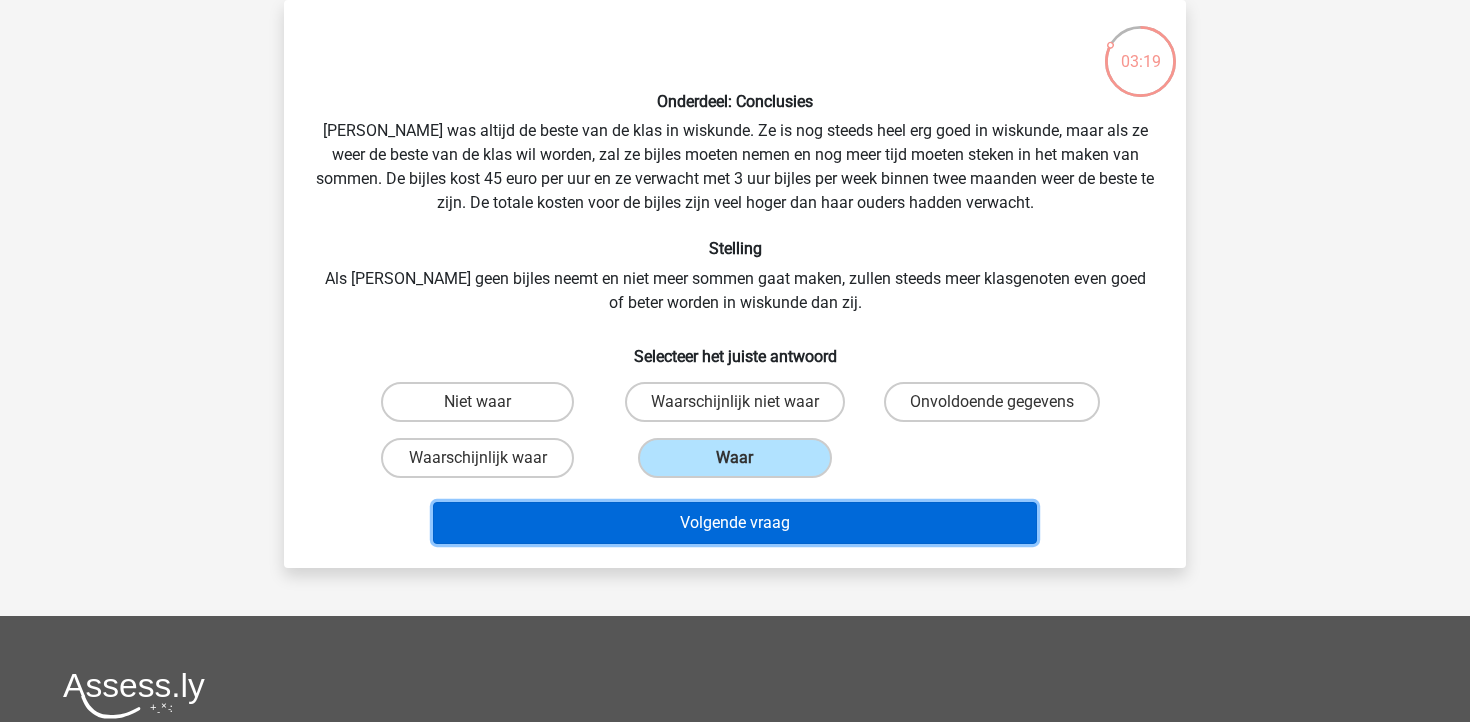 click on "Volgende vraag" at bounding box center [735, 523] 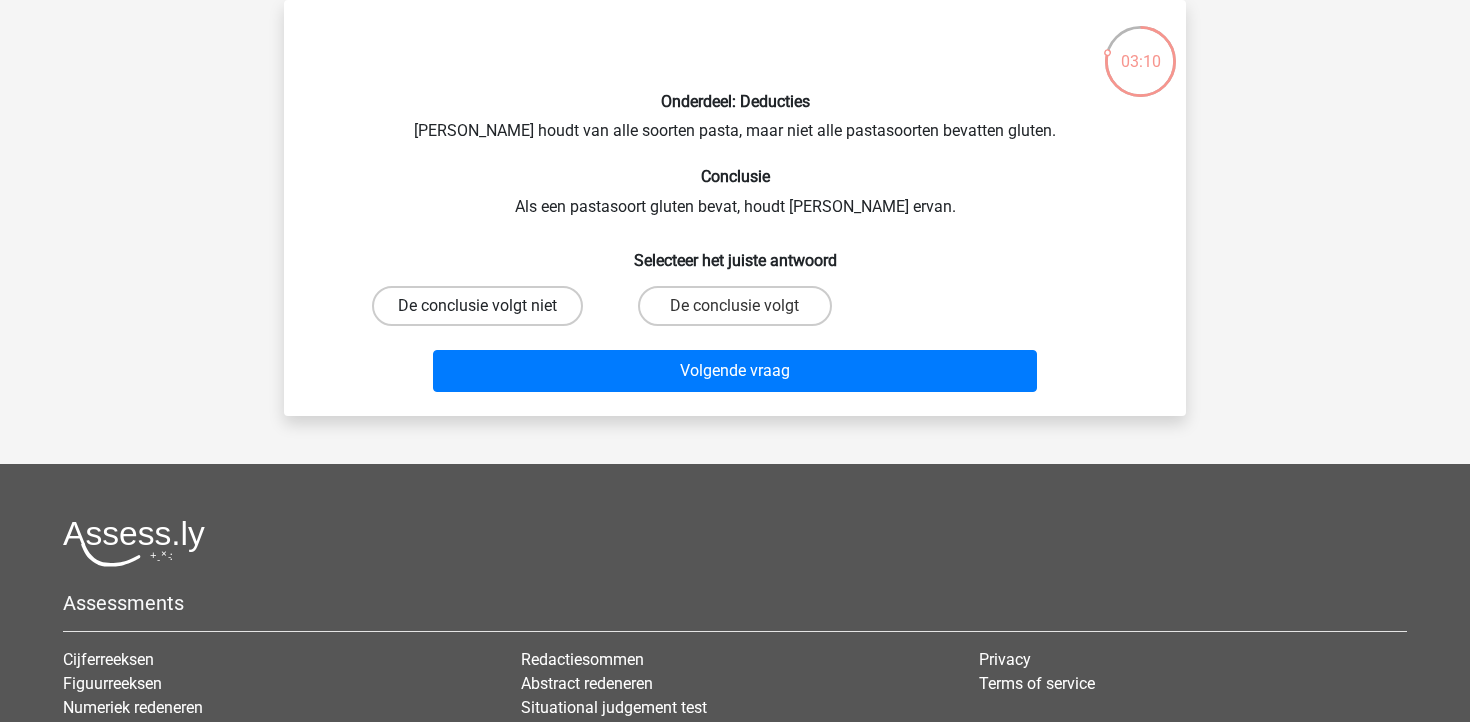 click on "De conclusie volgt niet" at bounding box center [477, 306] 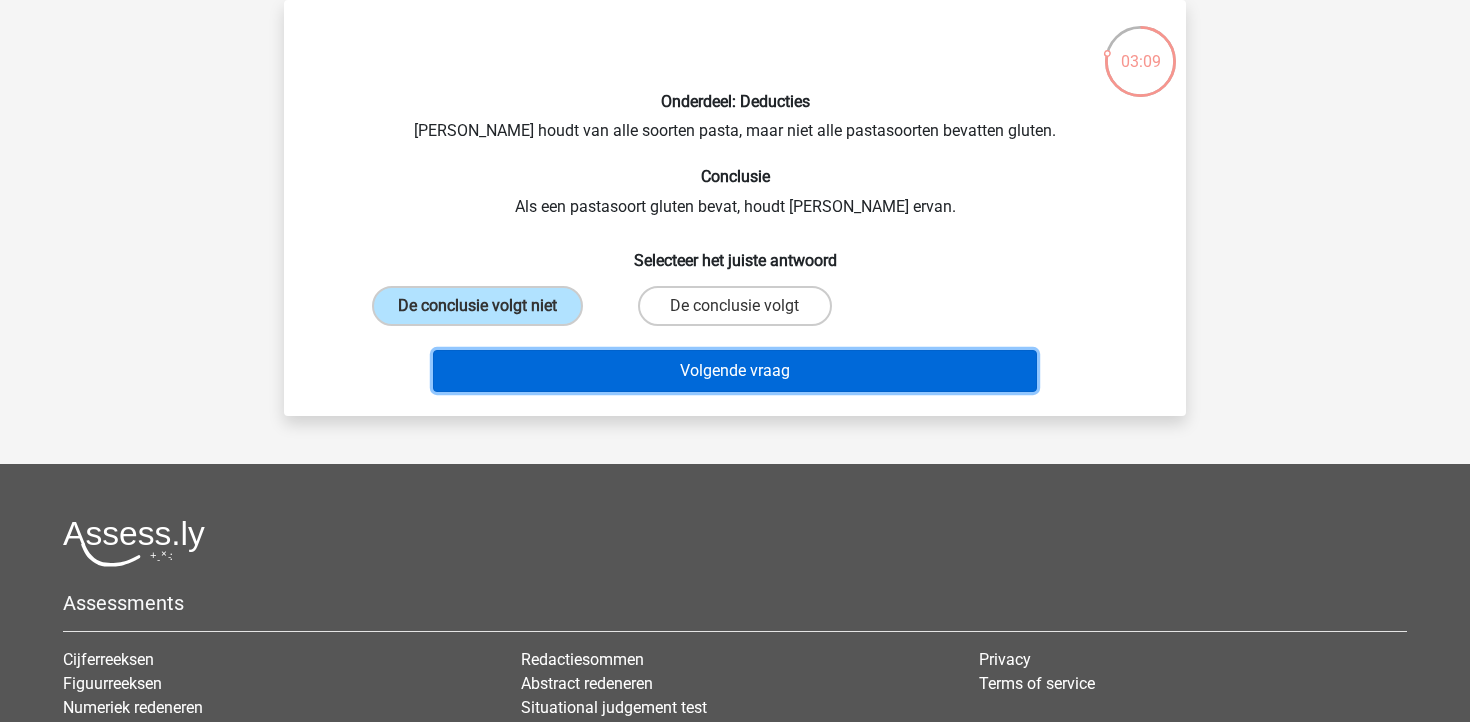 click on "Volgende vraag" at bounding box center (735, 371) 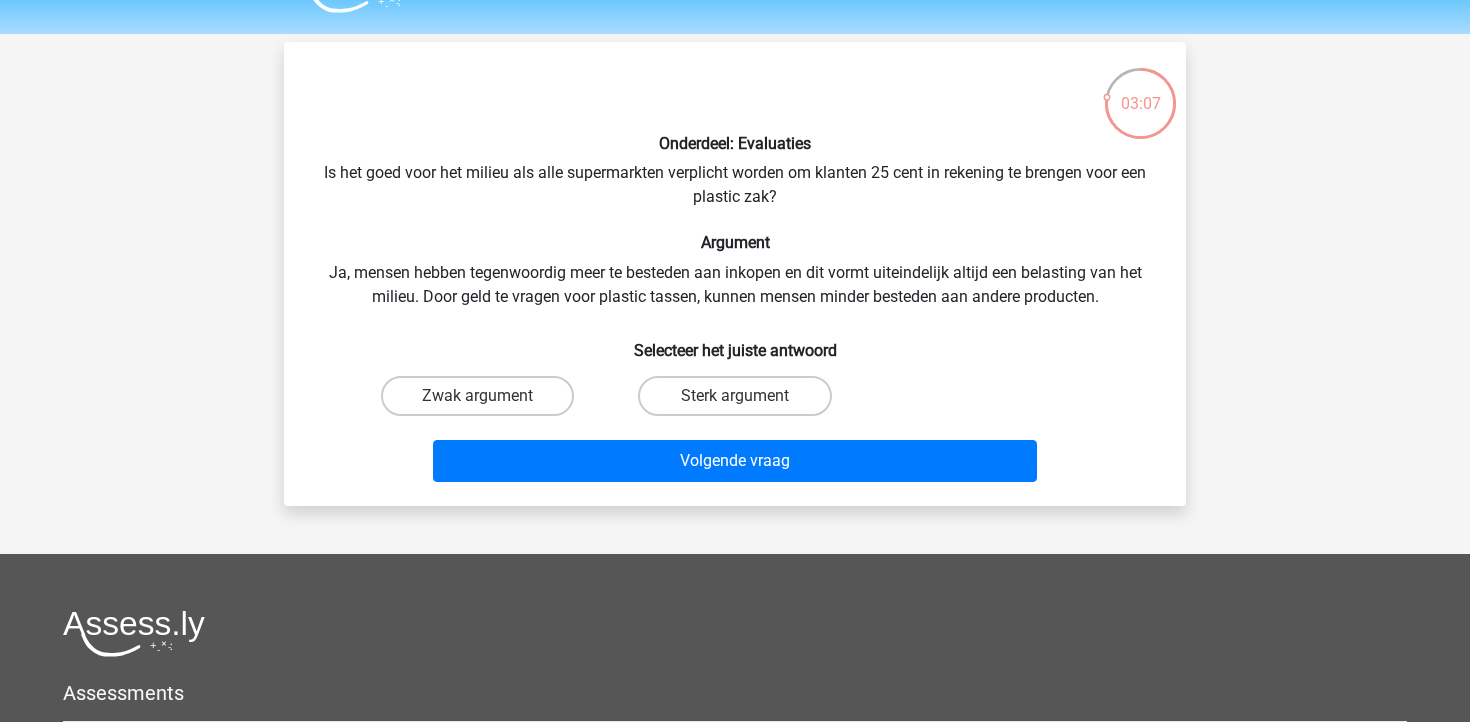 scroll, scrollTop: 39, scrollLeft: 0, axis: vertical 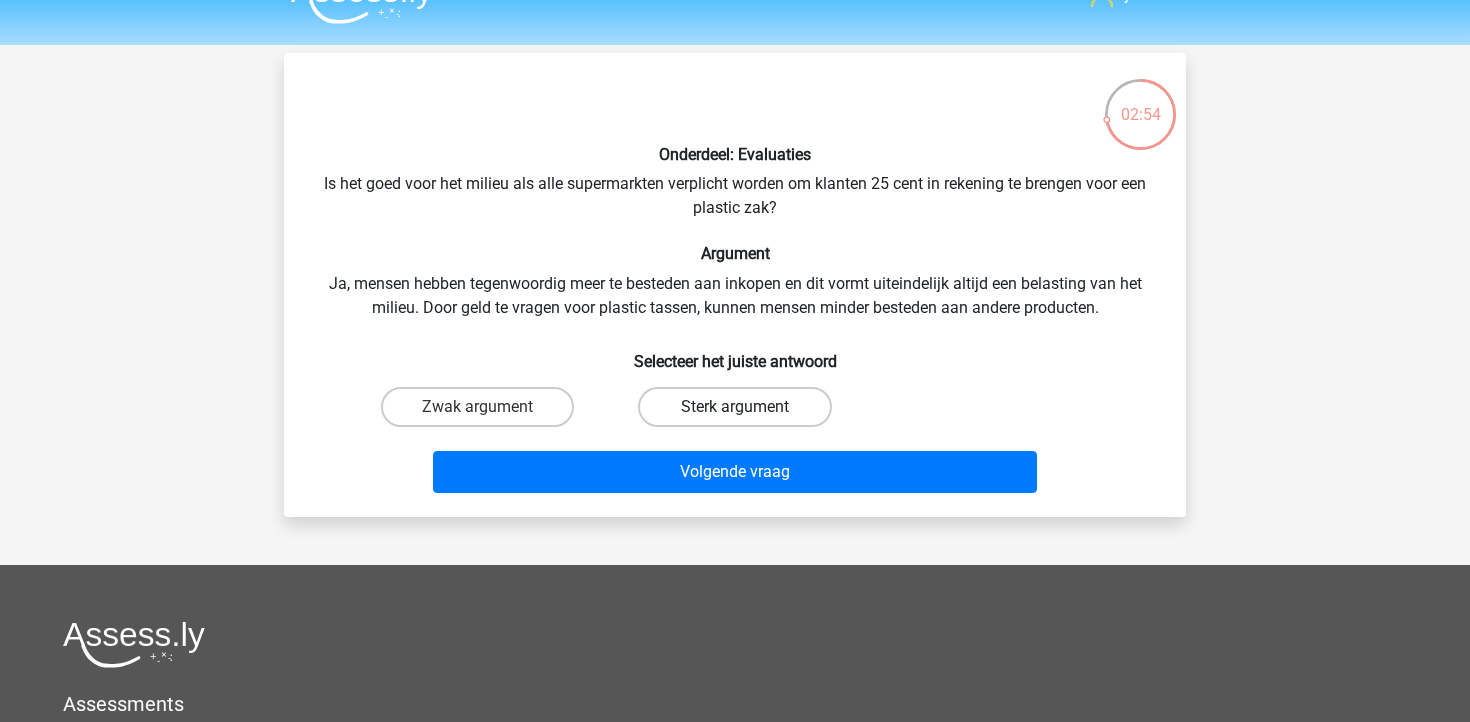 click on "Sterk argument" at bounding box center [734, 407] 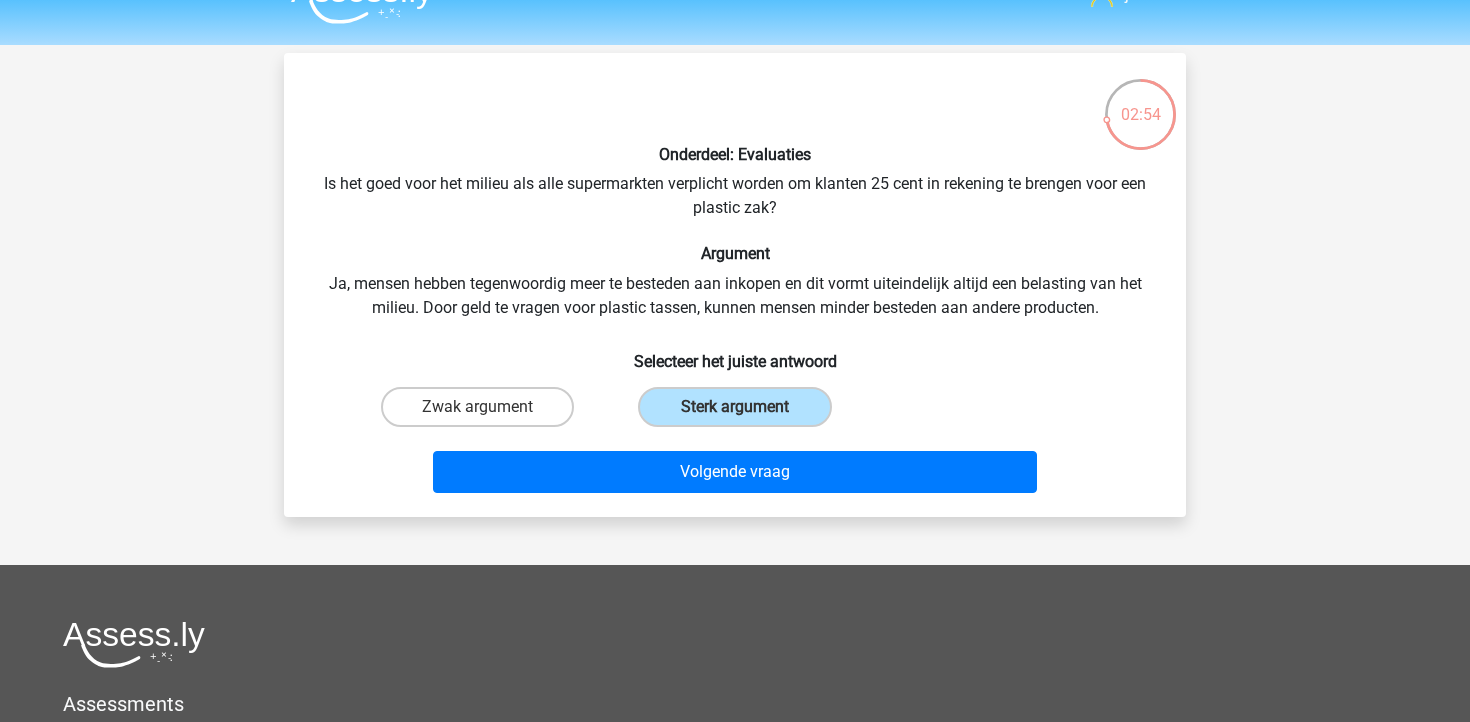 click on "Volgende vraag" at bounding box center [735, 468] 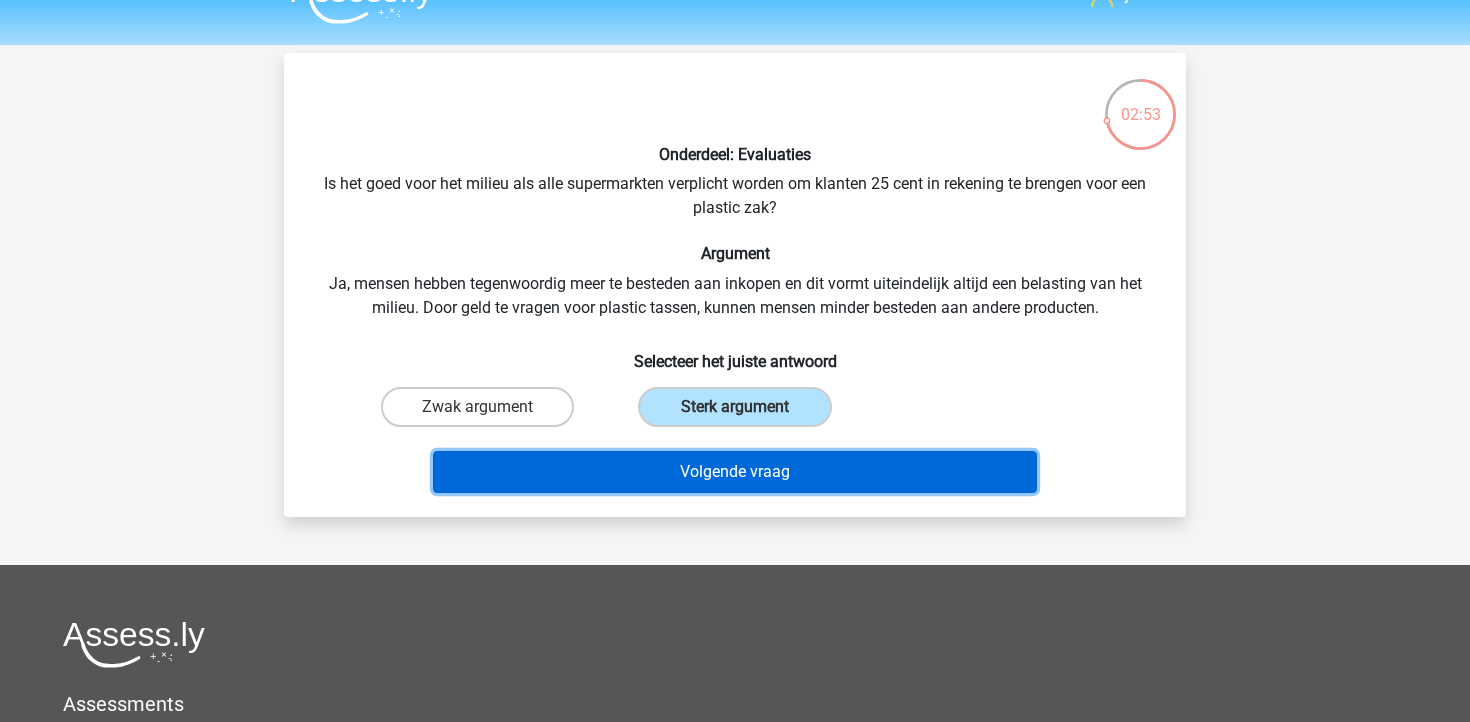 click on "Volgende vraag" at bounding box center (735, 472) 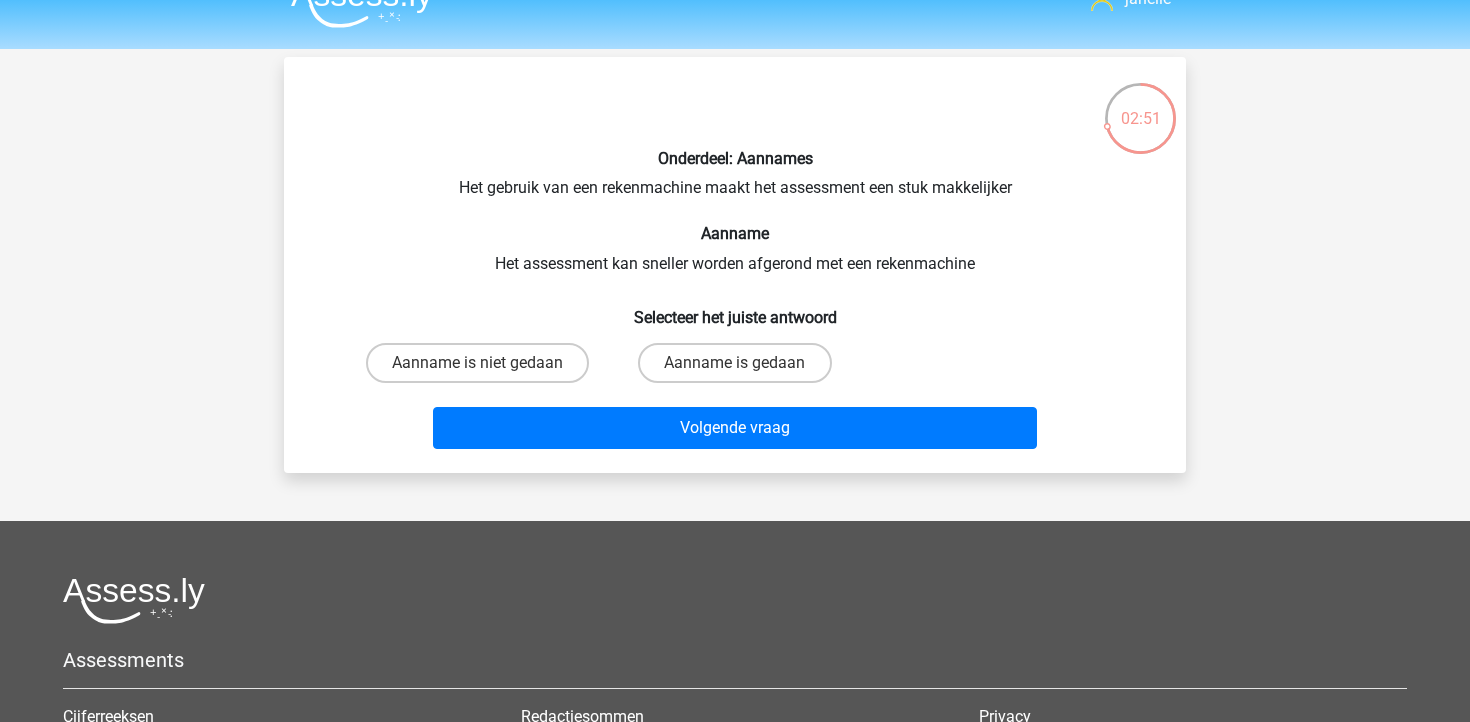 scroll, scrollTop: 25, scrollLeft: 0, axis: vertical 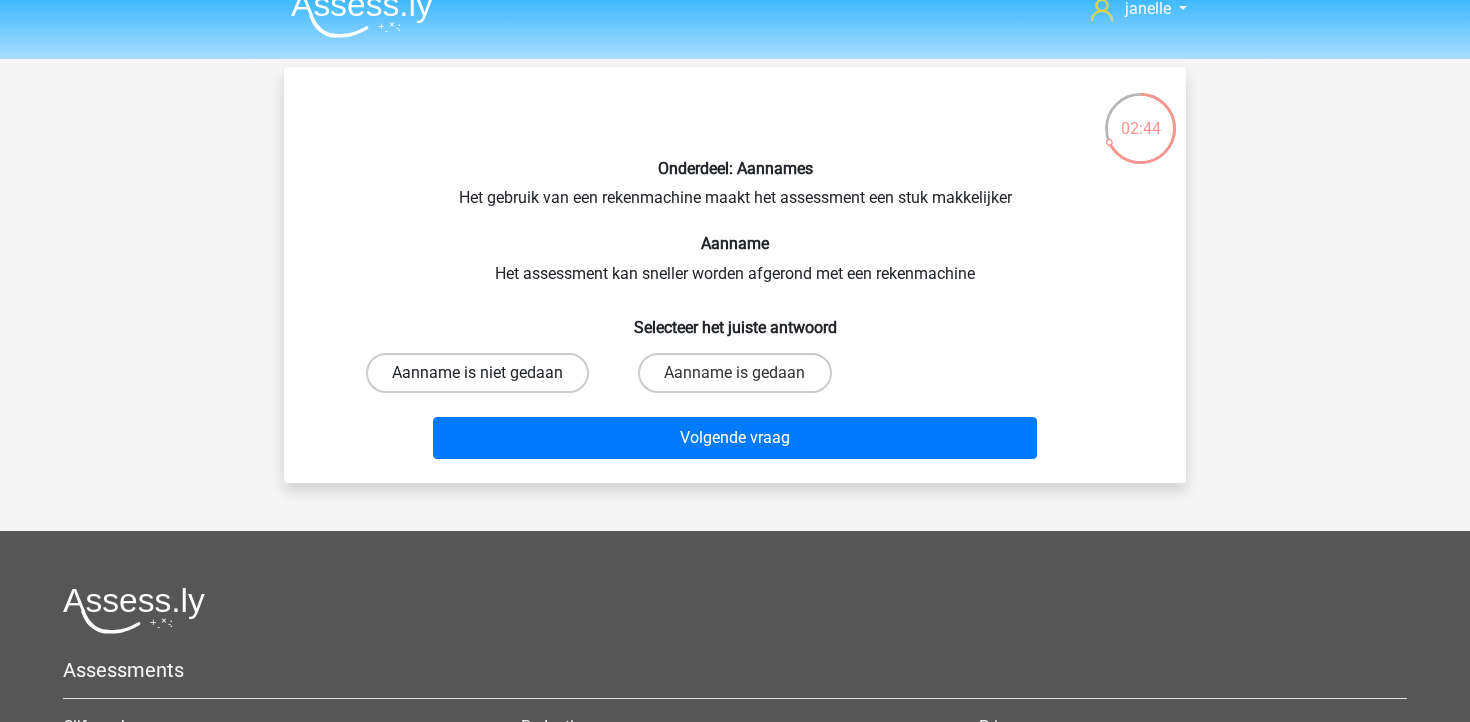 click on "Aanname is niet gedaan" at bounding box center (477, 373) 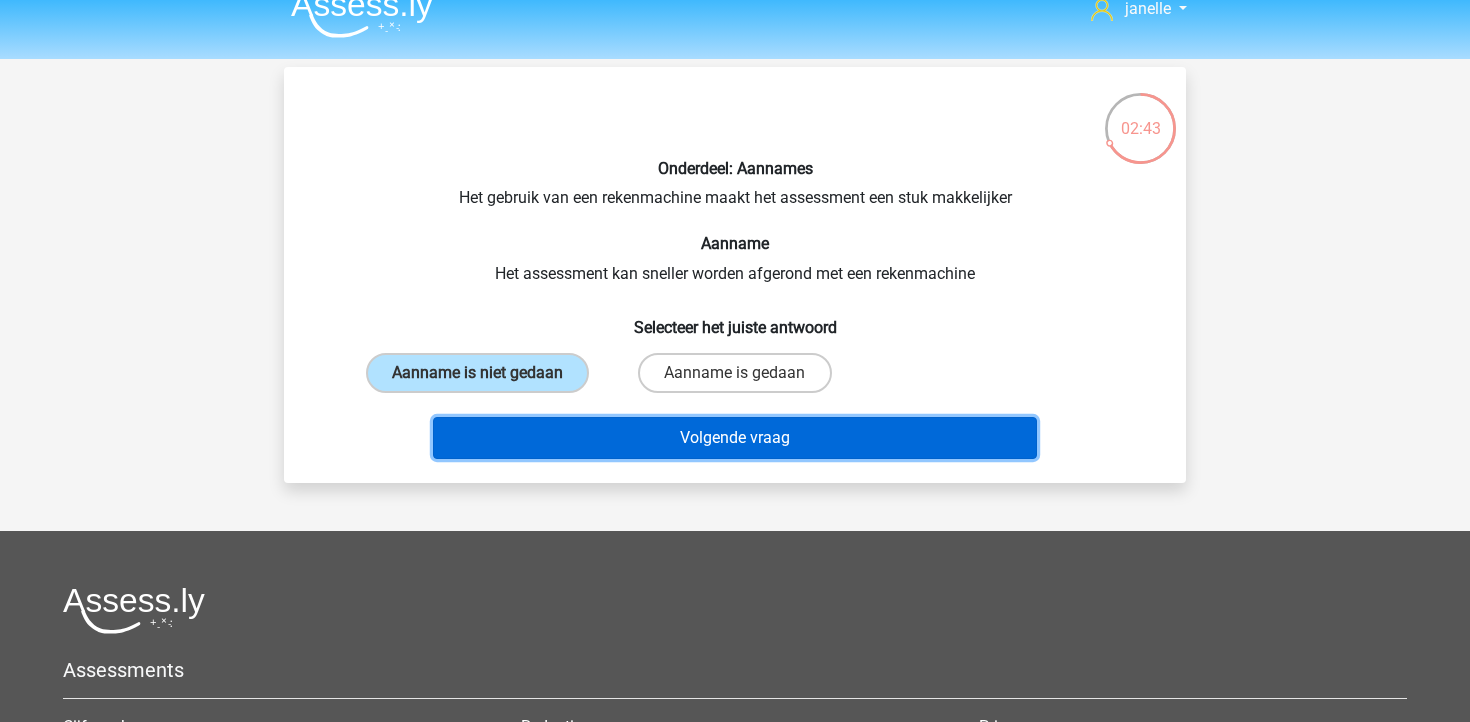 click on "Volgende vraag" at bounding box center (735, 438) 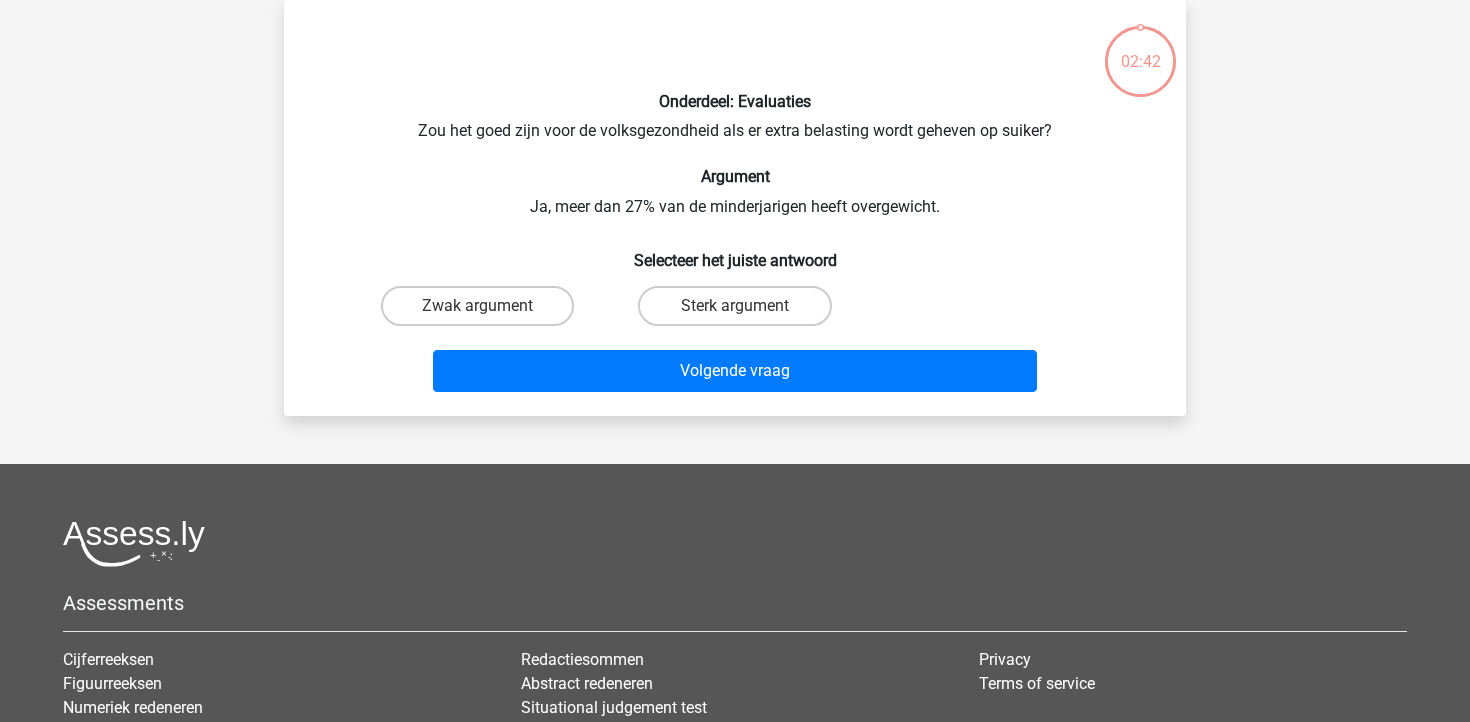 scroll, scrollTop: 50, scrollLeft: 0, axis: vertical 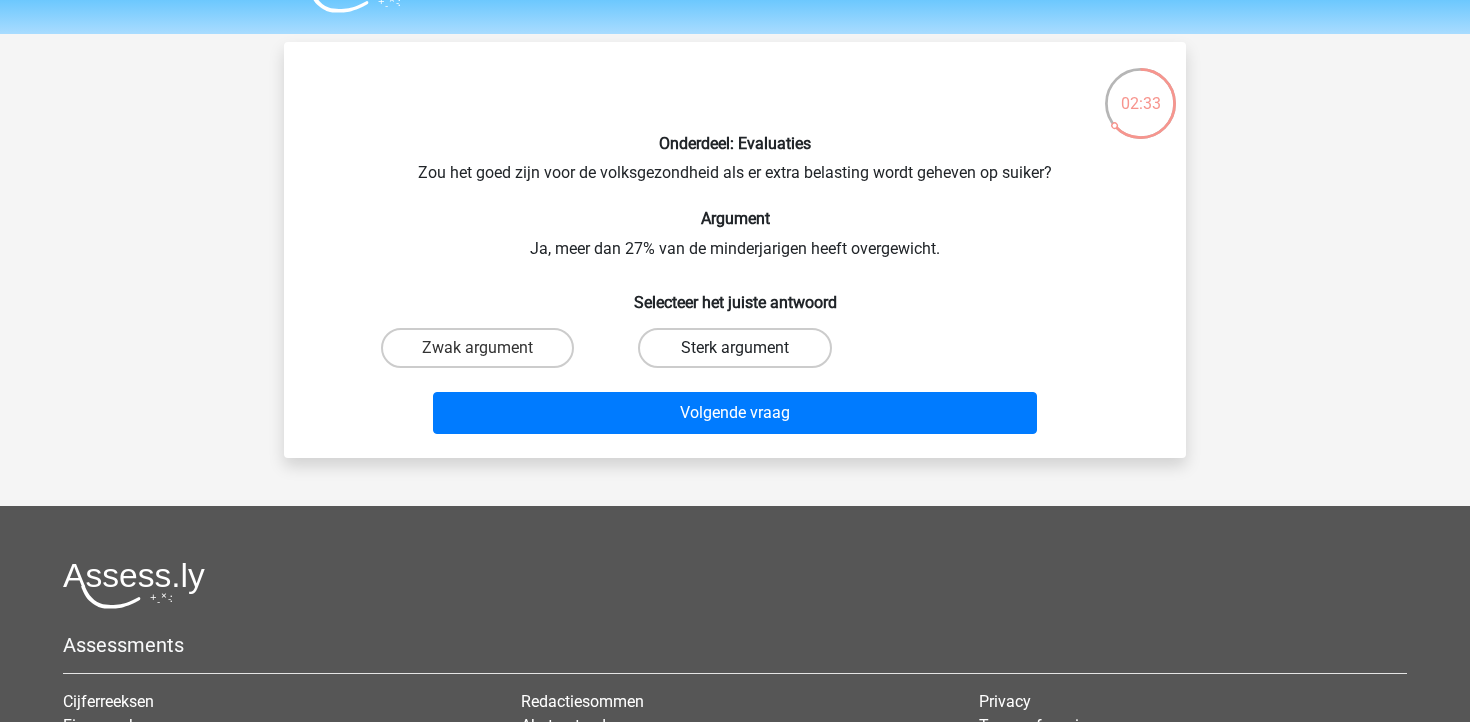 click on "Sterk argument" at bounding box center (734, 348) 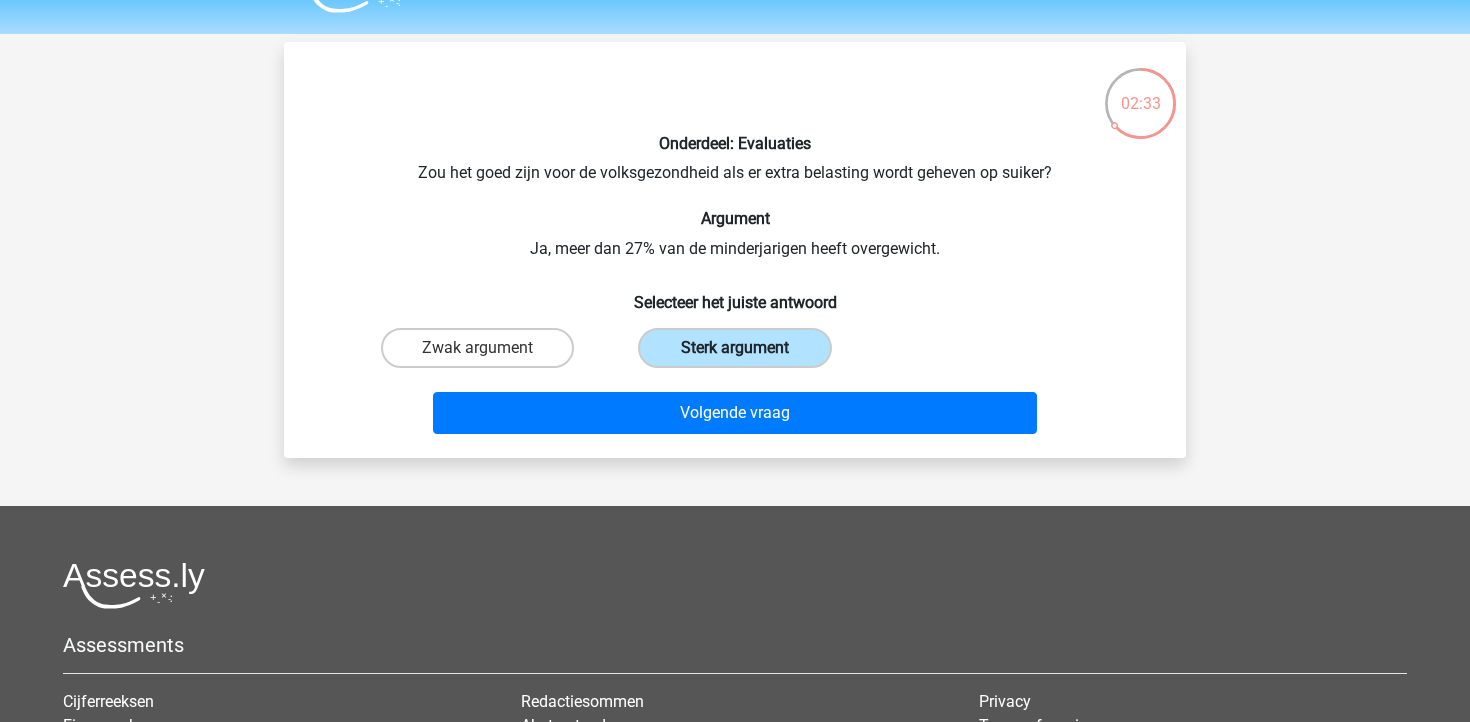click on "Sterk argument" at bounding box center [734, 348] 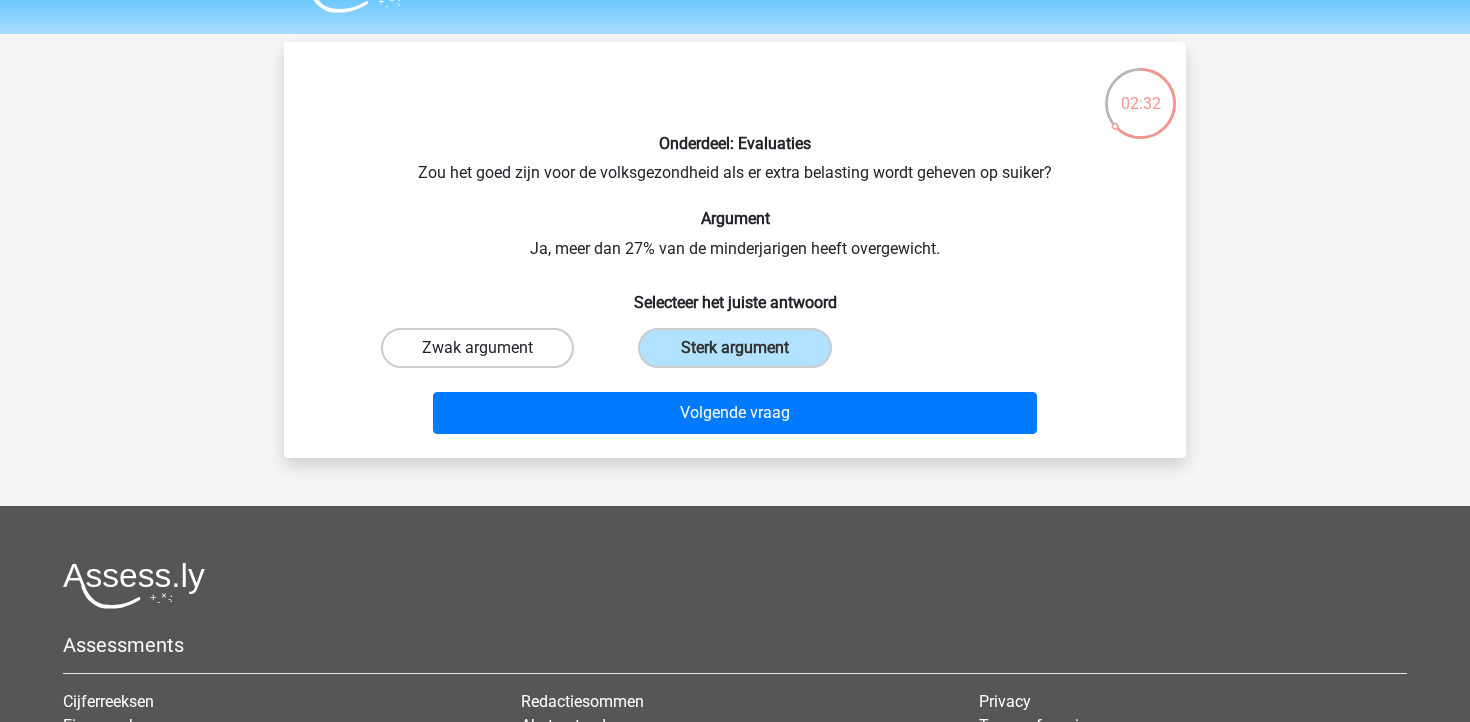 click on "Zwak argument" at bounding box center (477, 348) 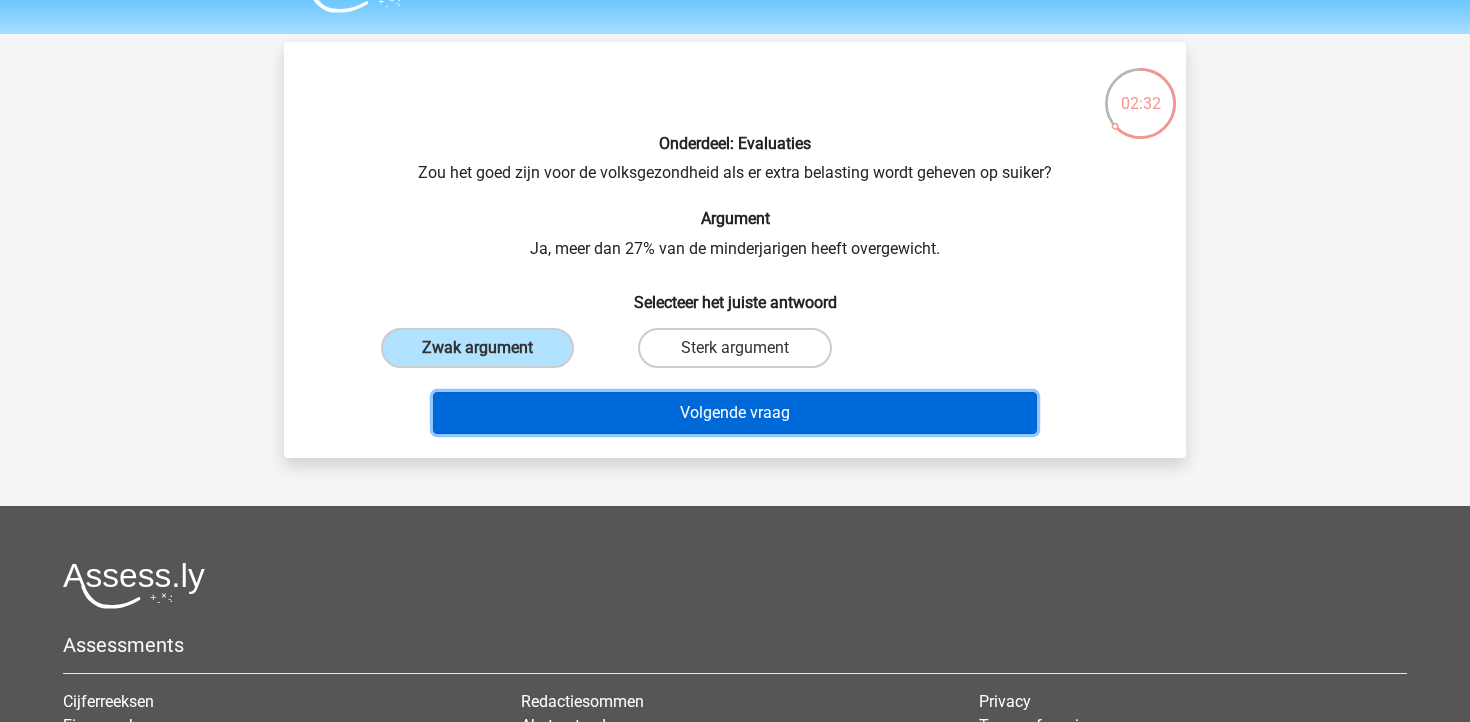 click on "Volgende vraag" at bounding box center (735, 413) 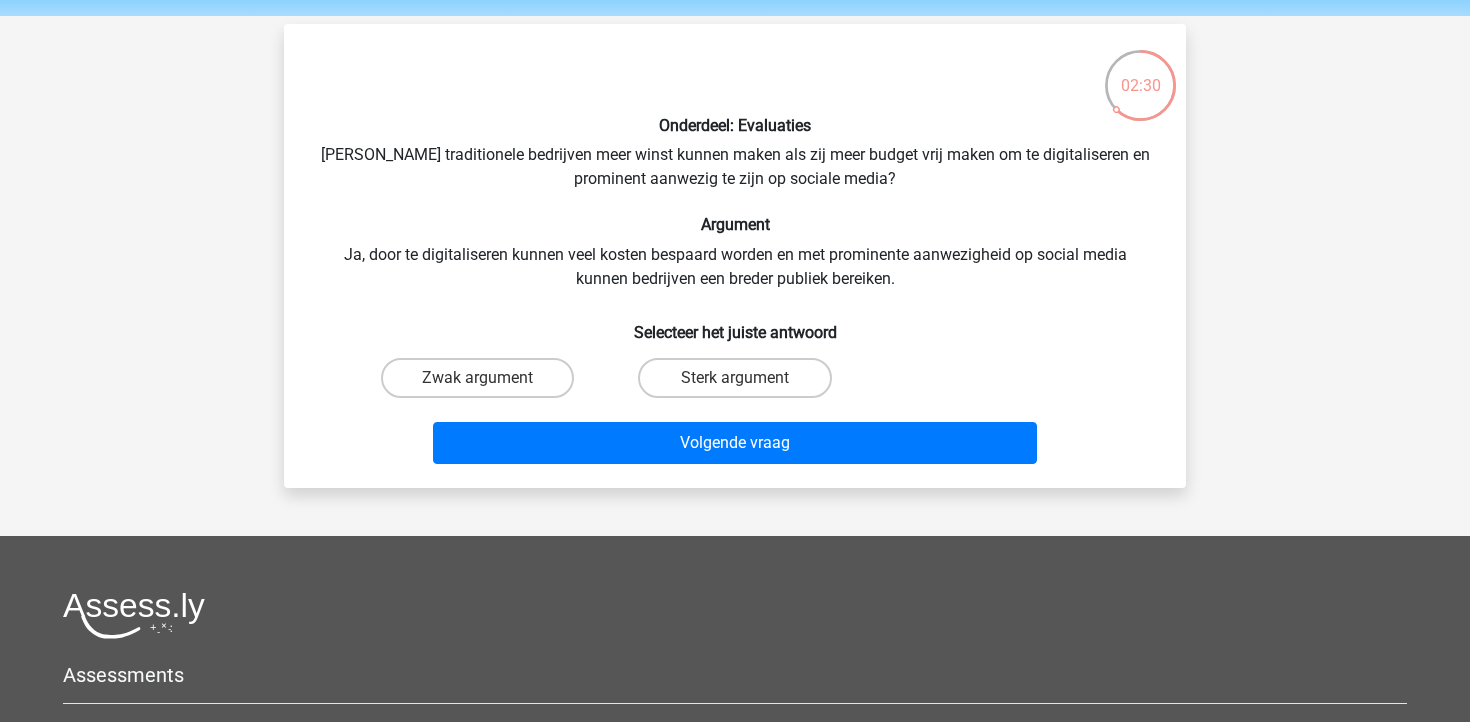 scroll, scrollTop: 60, scrollLeft: 0, axis: vertical 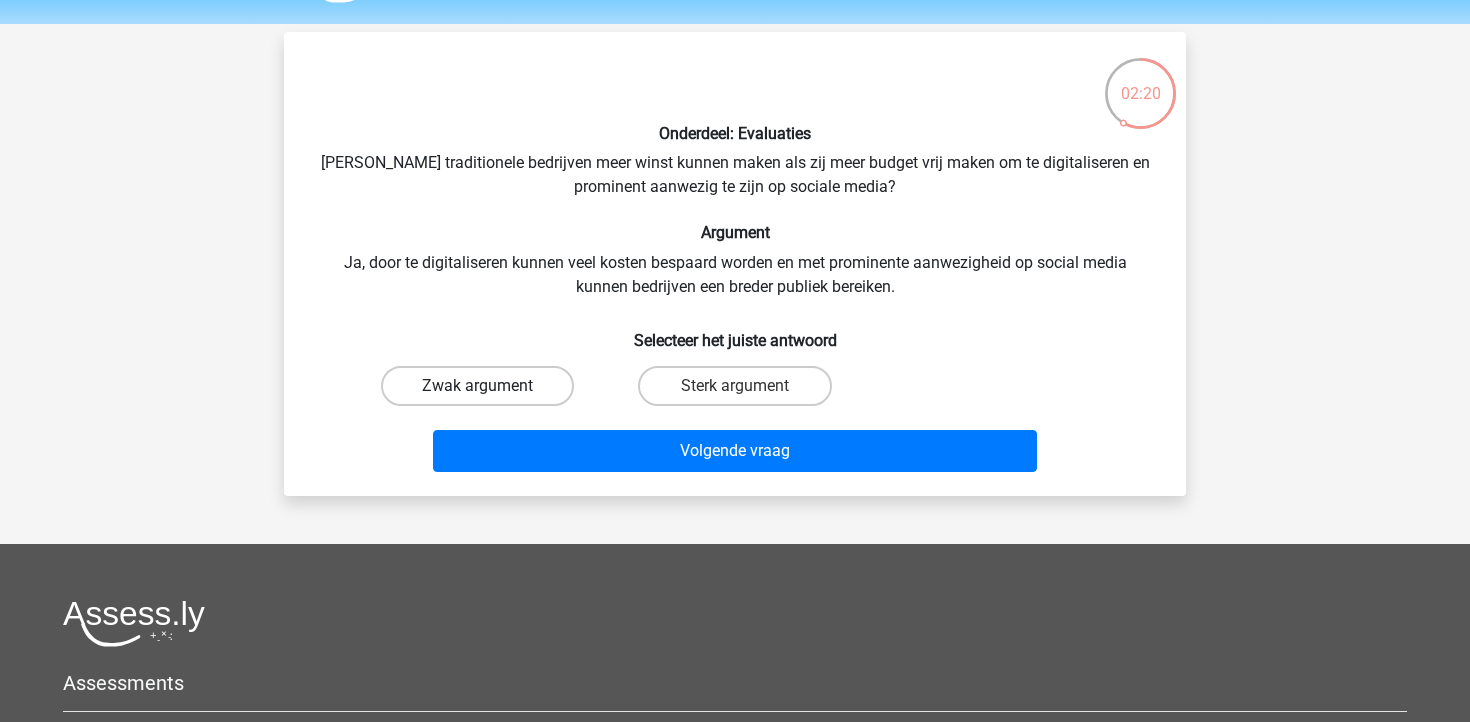 click on "Zwak argument" at bounding box center [477, 386] 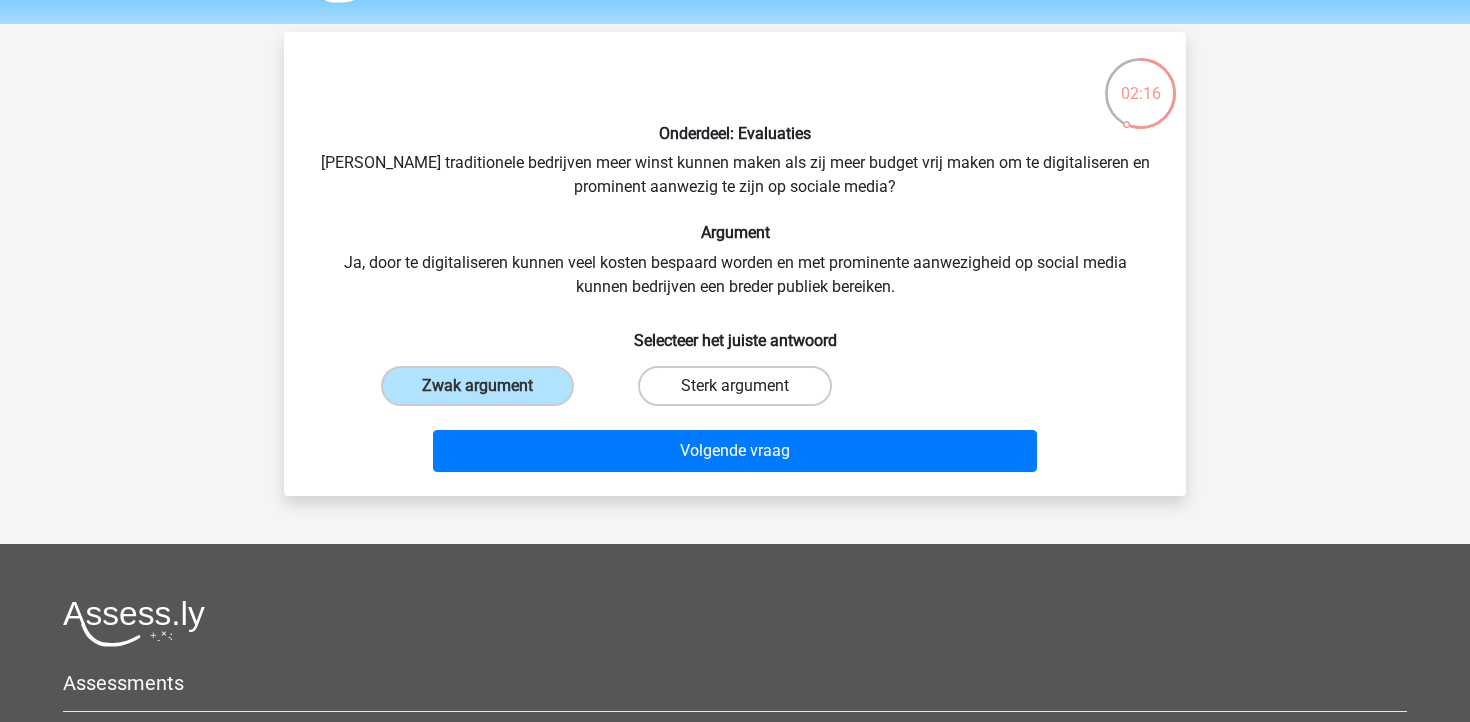 click on "Sterk argument" at bounding box center (734, 386) 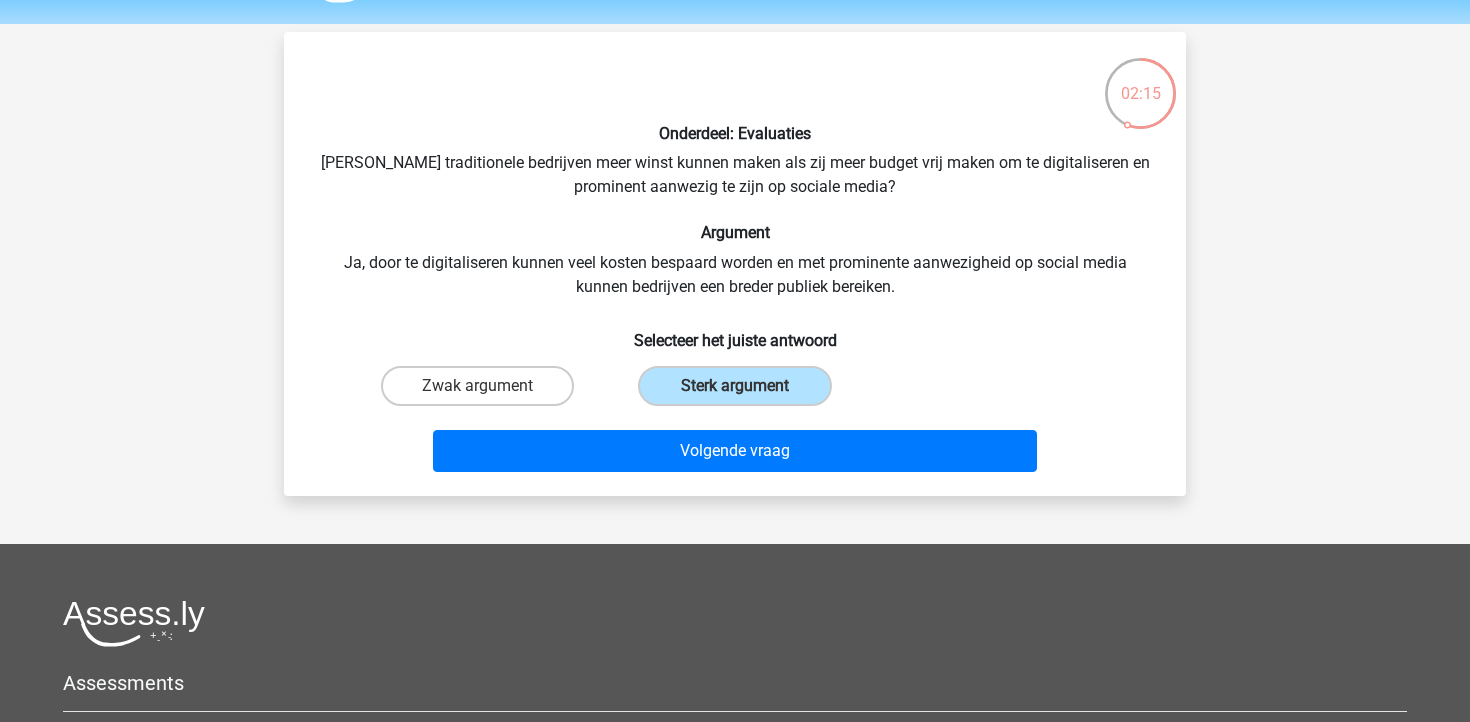 click on "janelle
janelle.dewaal@hotmail.com
Nederlands
English" at bounding box center (735, 506) 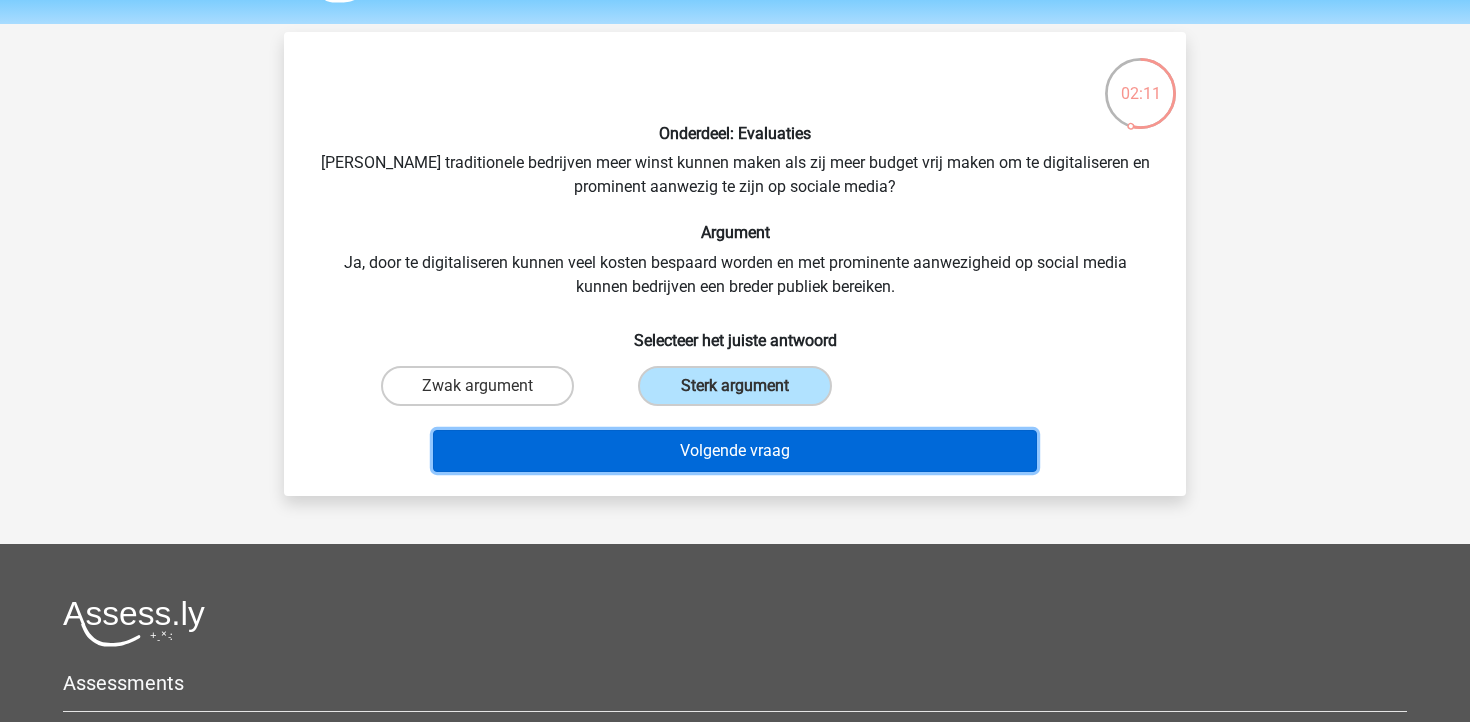 drag, startPoint x: 757, startPoint y: 471, endPoint x: 757, endPoint y: 533, distance: 62 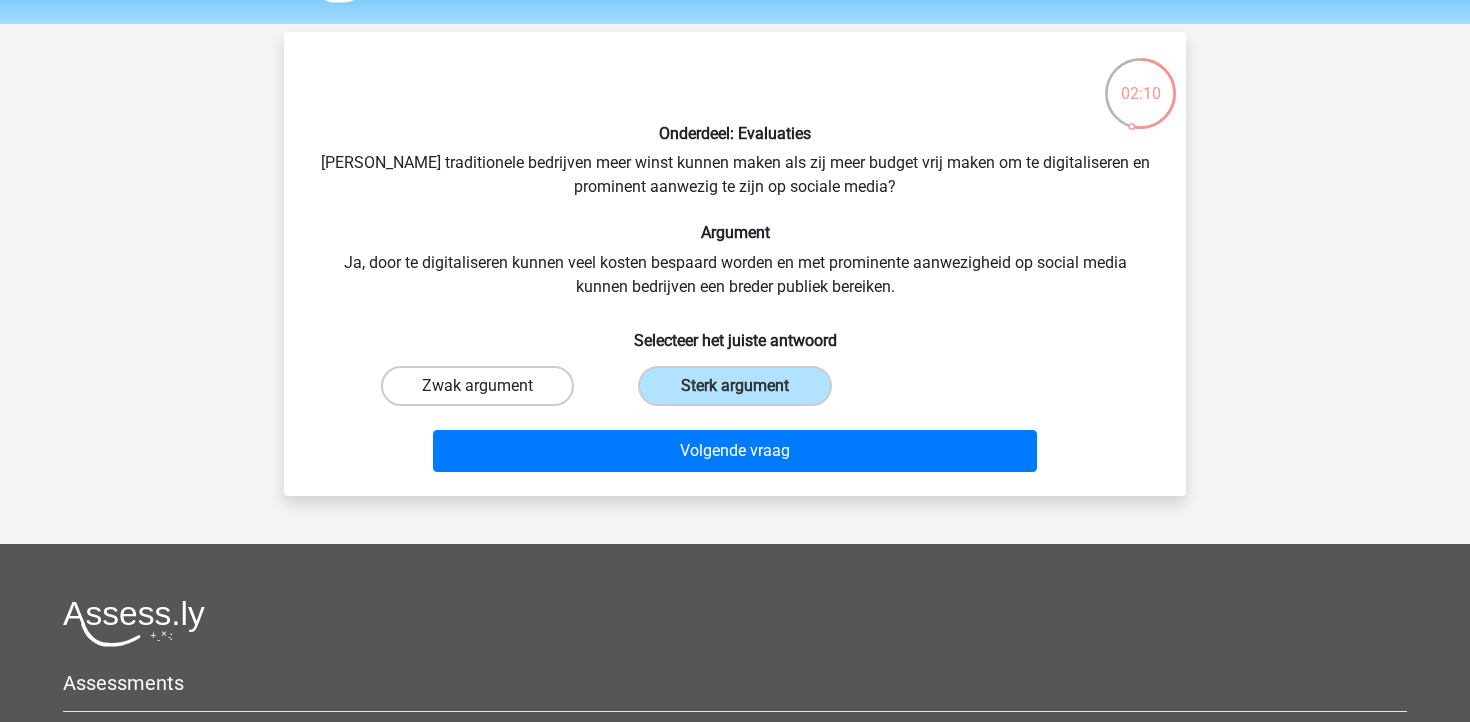 click on "Zwak argument" at bounding box center [477, 386] 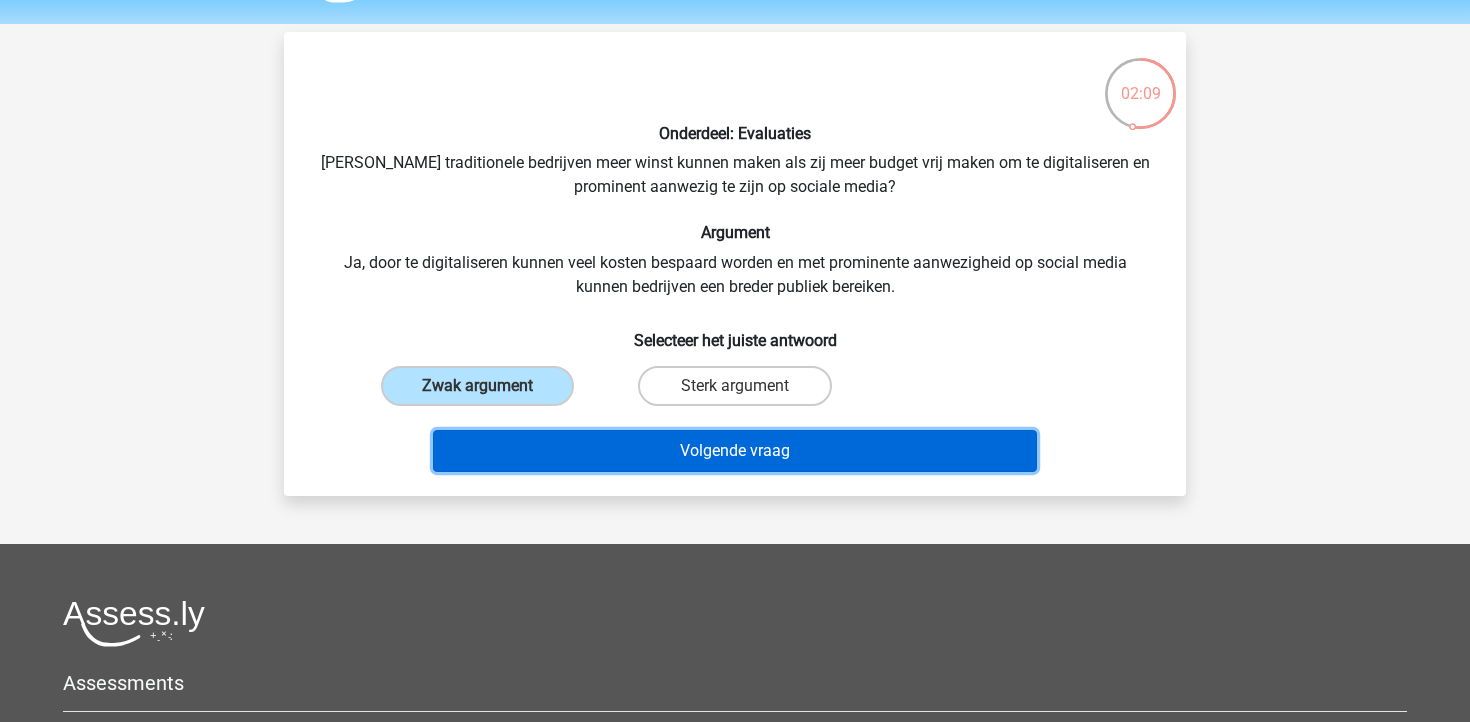 click on "Volgende vraag" at bounding box center (735, 451) 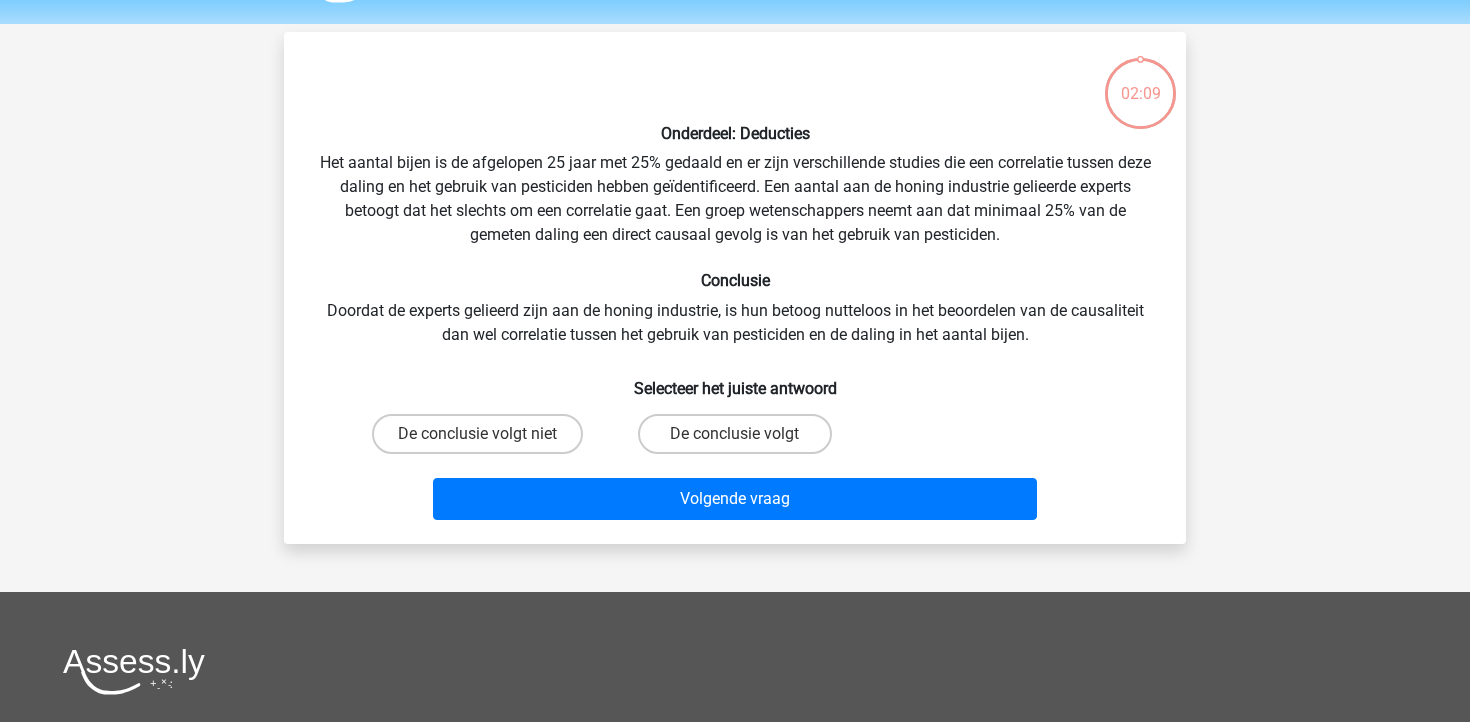 scroll, scrollTop: 92, scrollLeft: 0, axis: vertical 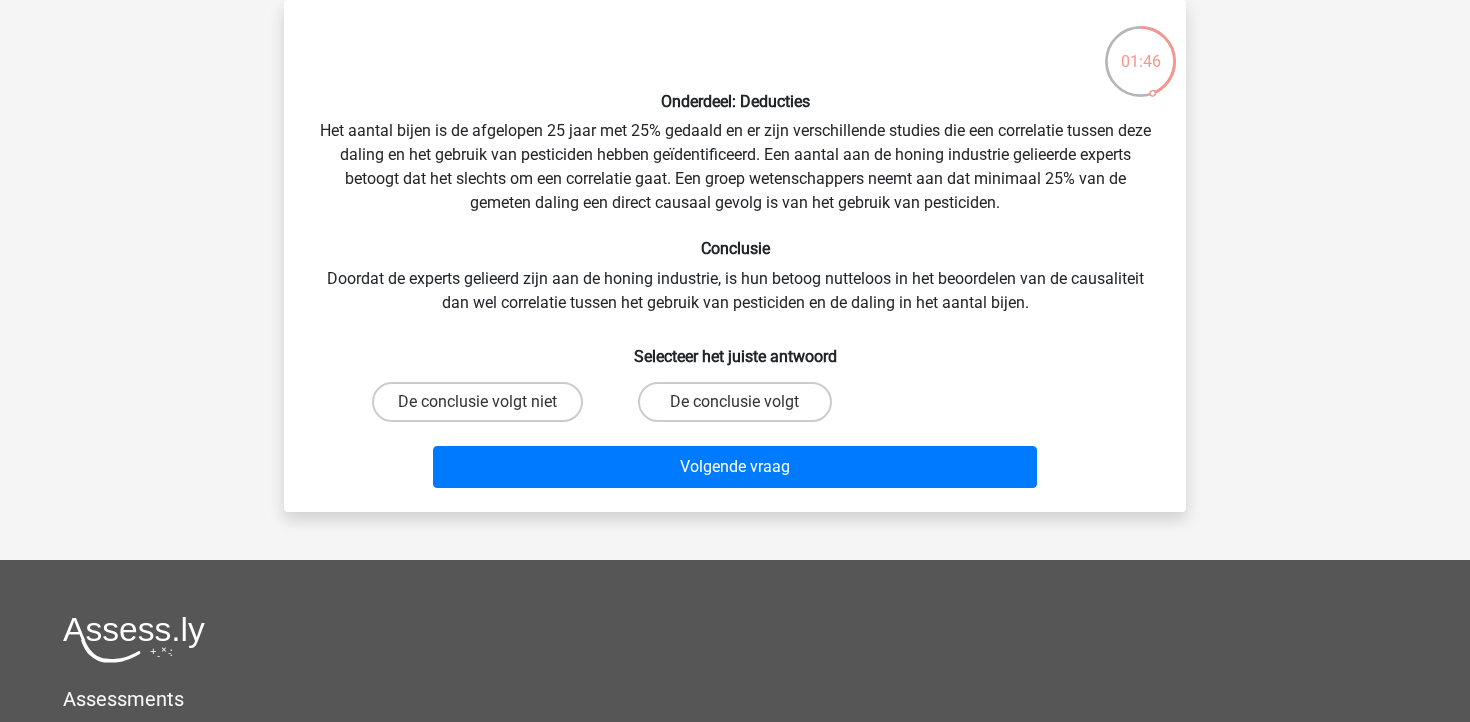click on "De conclusie volgt niet" at bounding box center [477, 402] 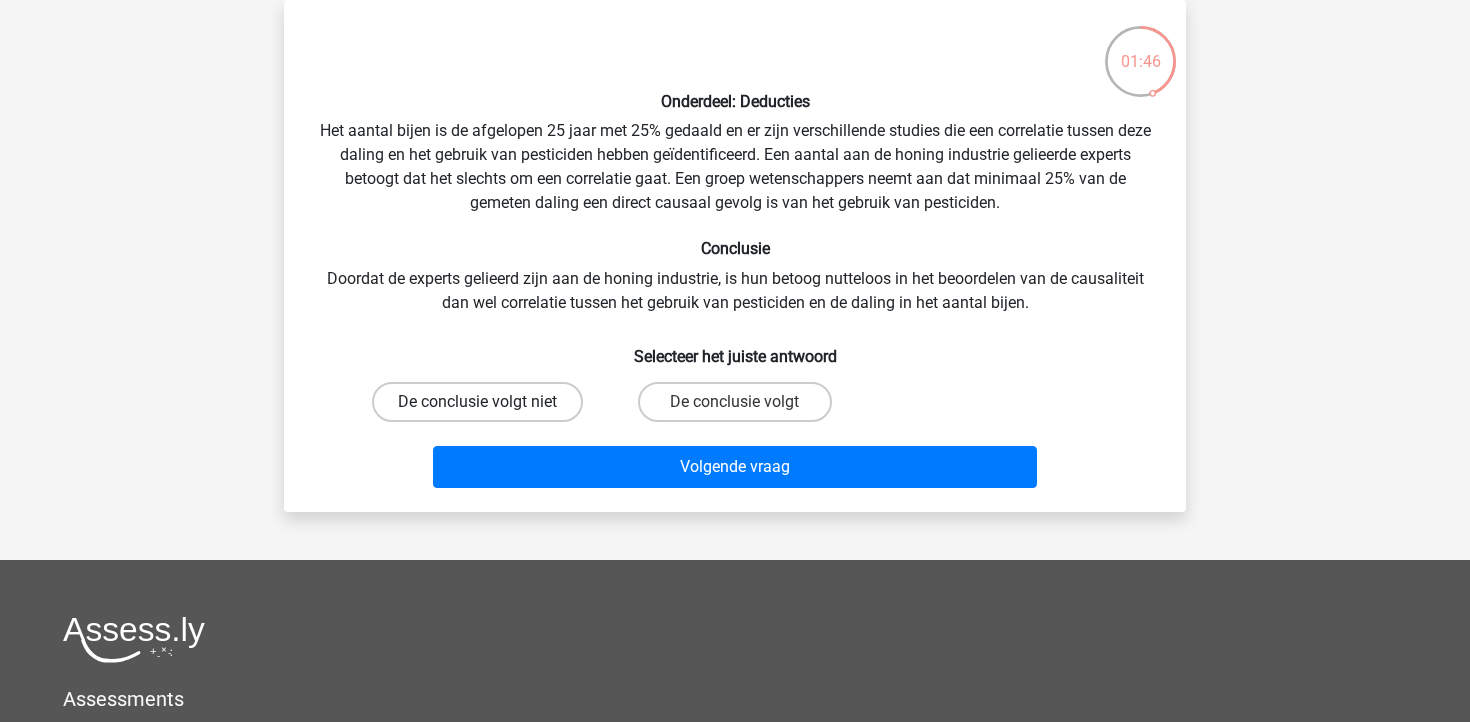 click on "De conclusie volgt niet" at bounding box center (477, 402) 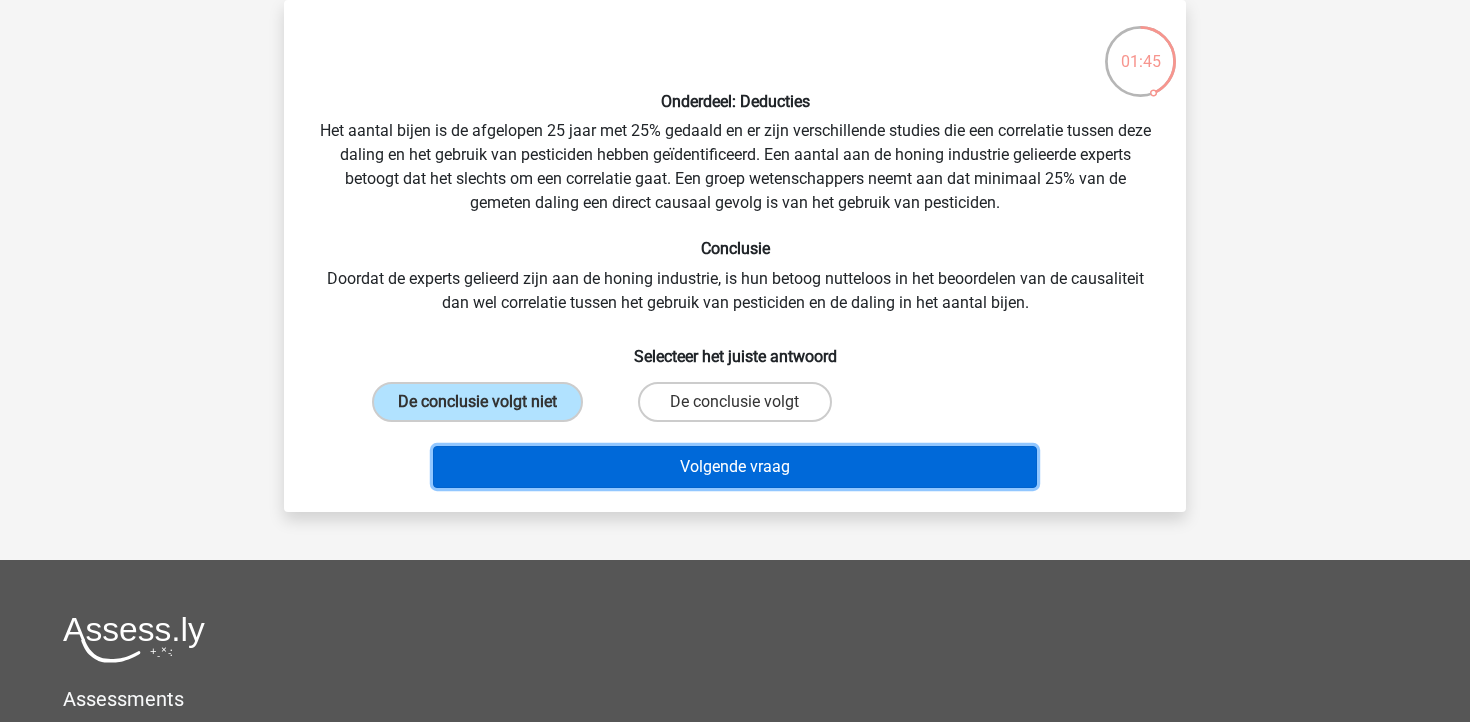 click on "Volgende vraag" at bounding box center (735, 467) 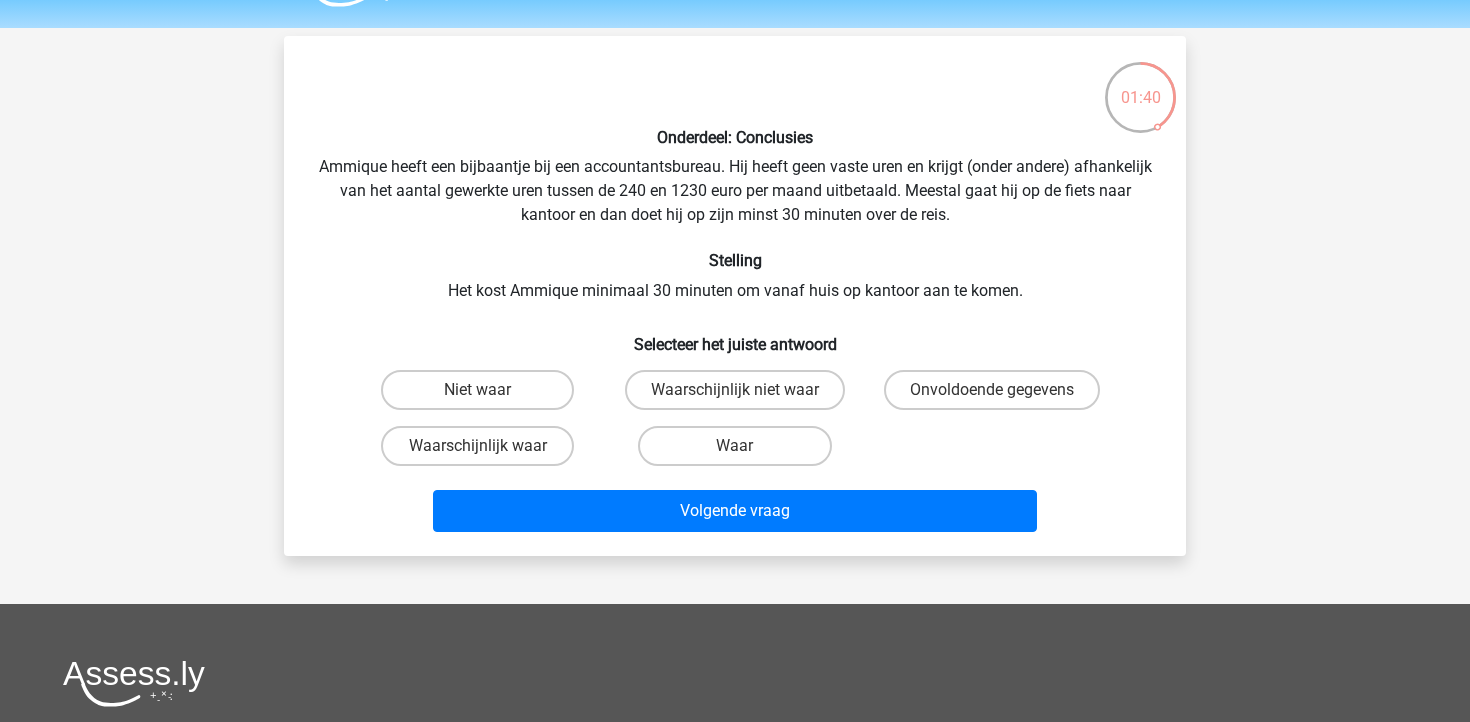 scroll, scrollTop: 40, scrollLeft: 0, axis: vertical 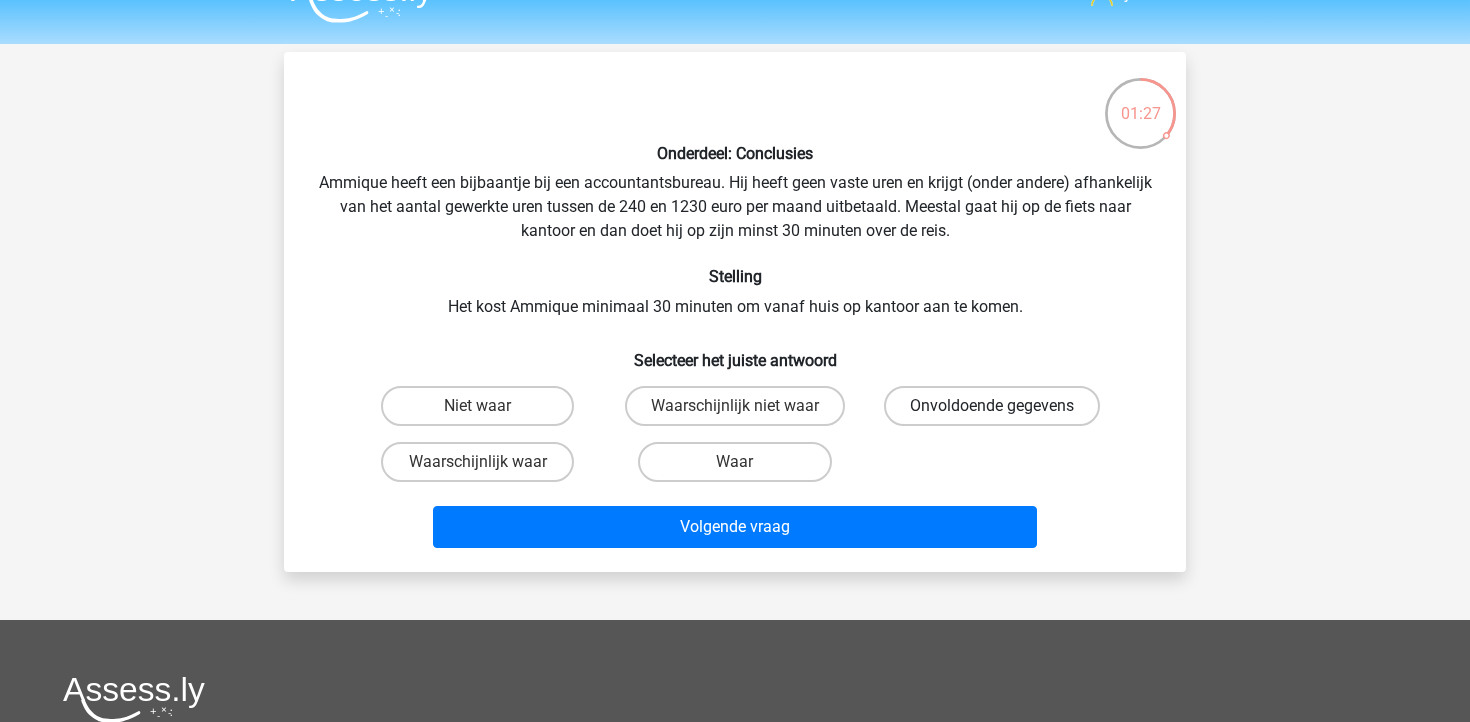 click on "Onvoldoende gegevens" at bounding box center (992, 406) 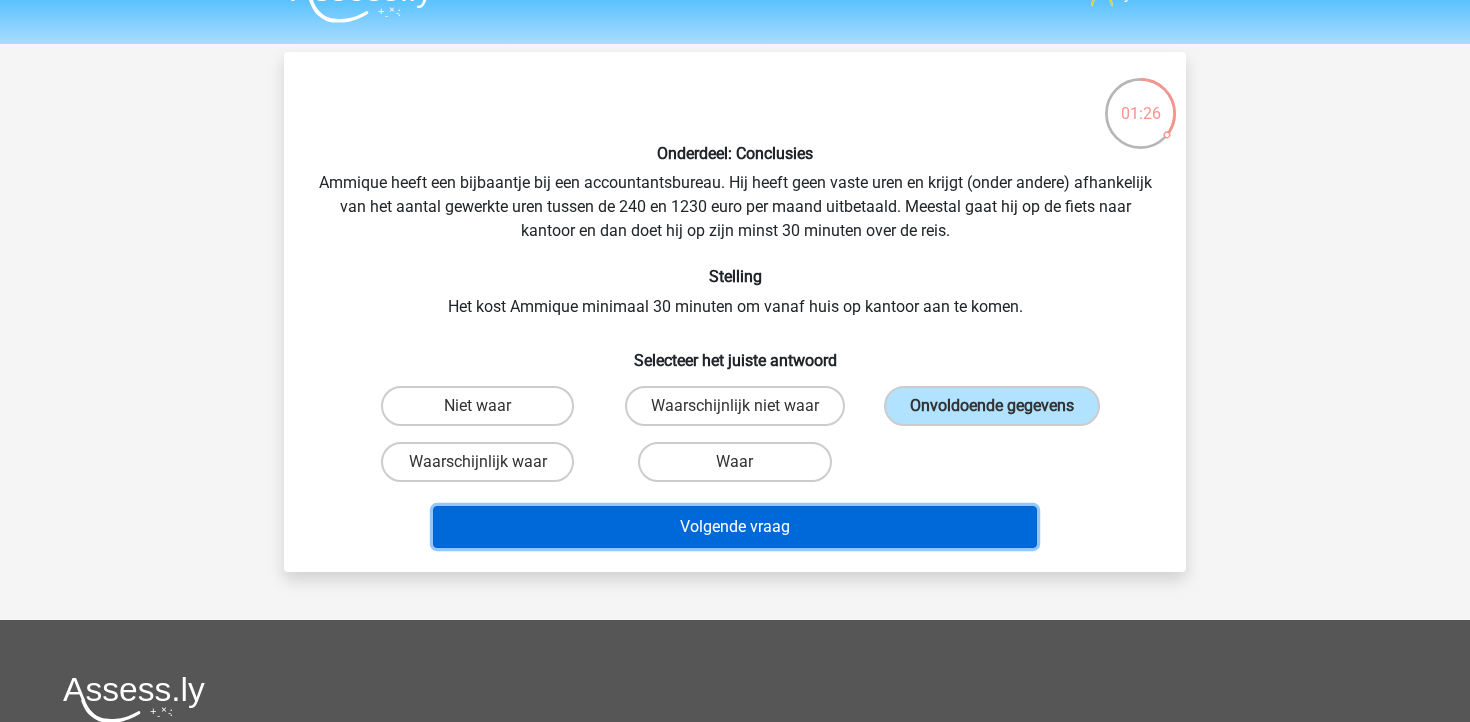 click on "Volgende vraag" at bounding box center [735, 527] 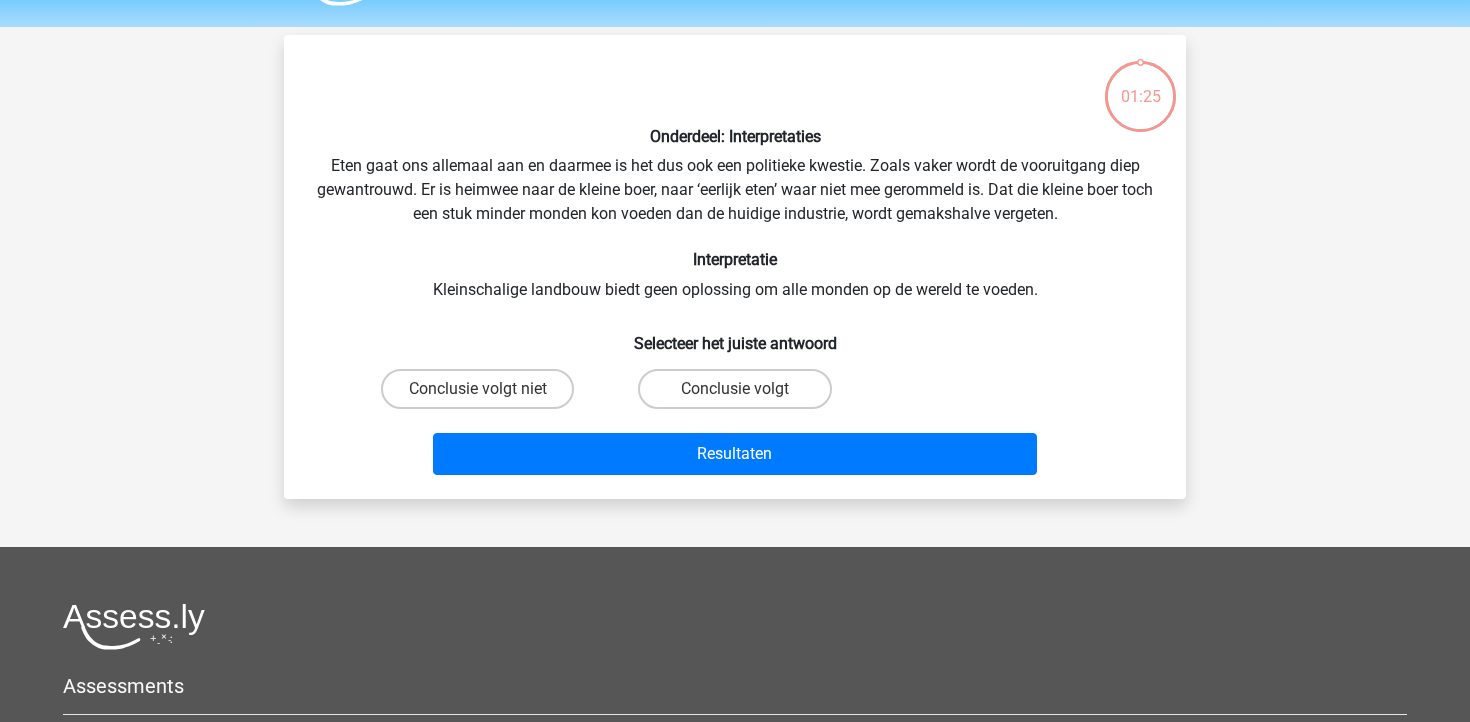 scroll, scrollTop: 52, scrollLeft: 0, axis: vertical 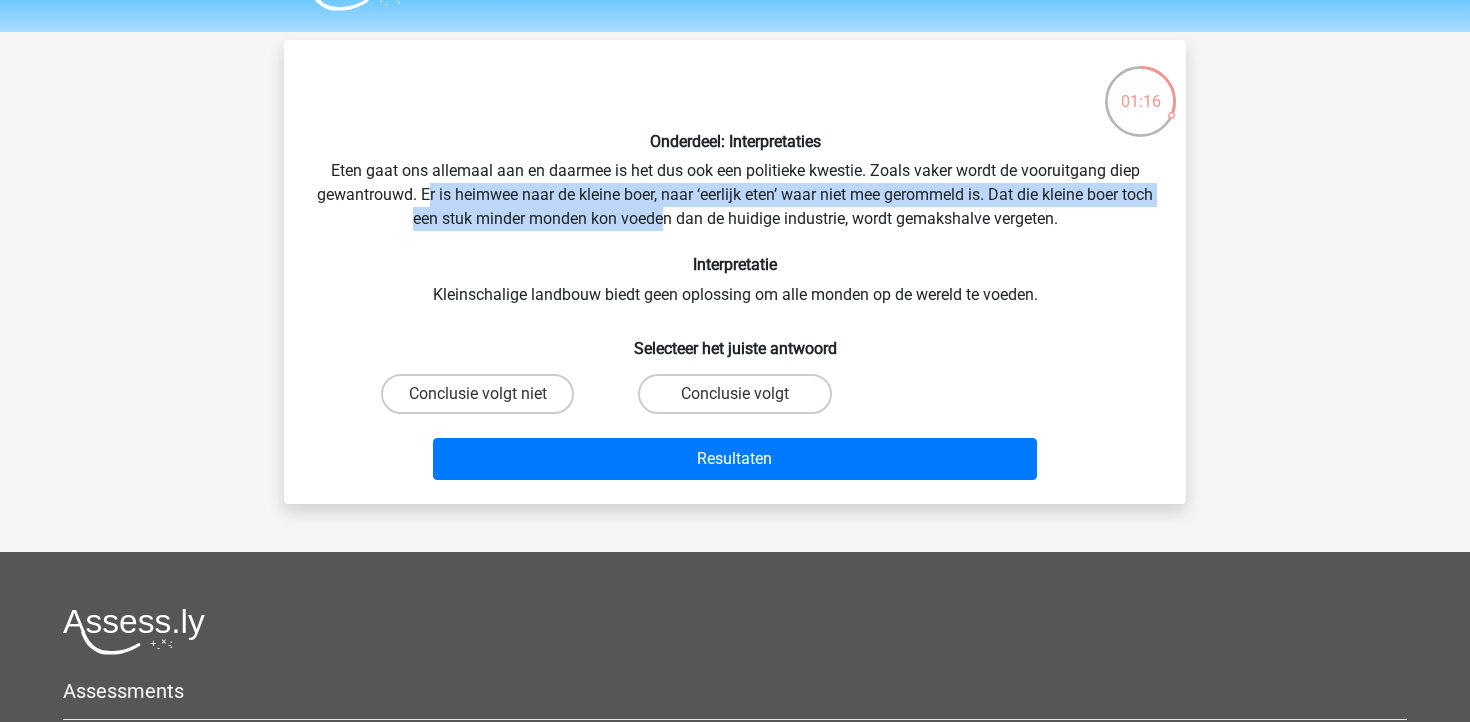 drag, startPoint x: 443, startPoint y: 189, endPoint x: 671, endPoint y: 211, distance: 229.05894 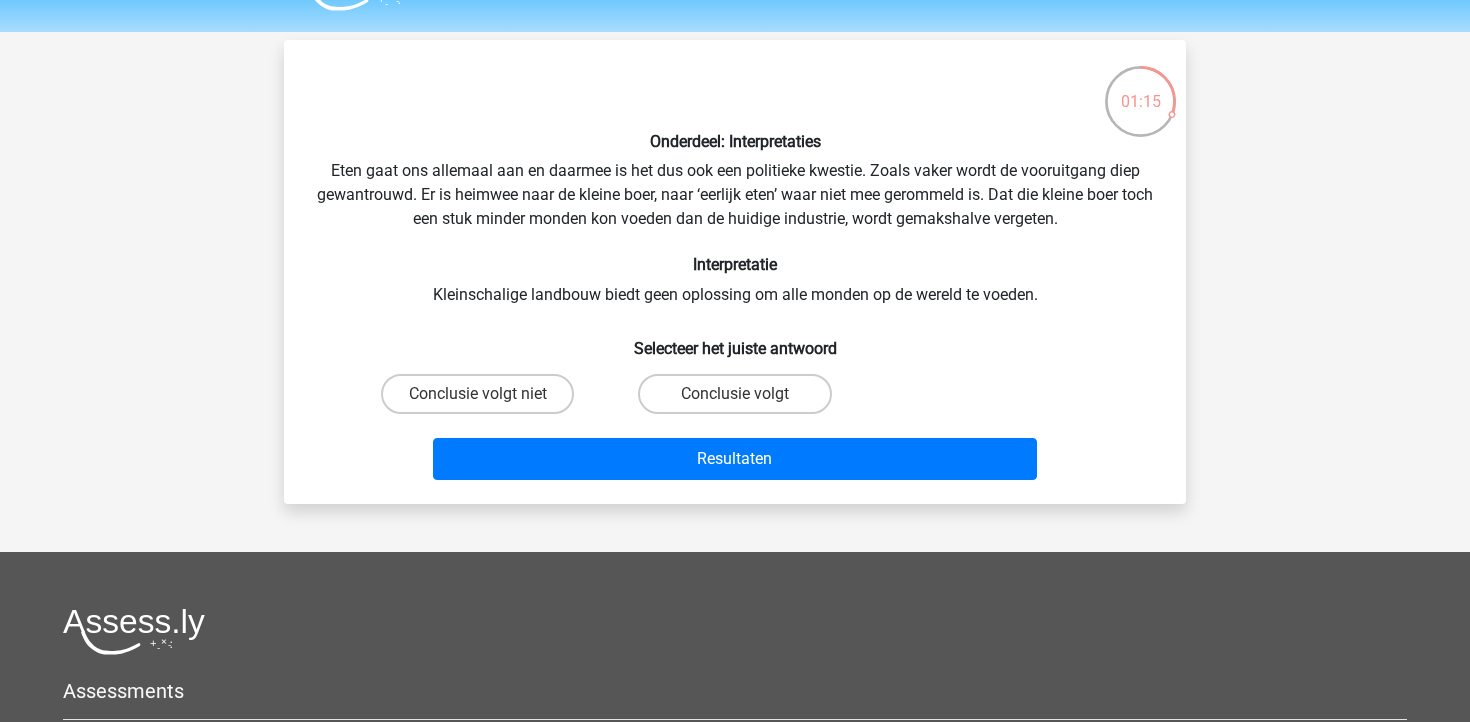 click on "Onderdeel: Interpretaties Eten gaat ons allemaal aan en daarmee is het dus ook een politieke kwestie. Zoals vaker wordt de vooruitgang diep gewantrouwd. Er is heimwee naar de kleine boer, naar ‘eerlijk eten’ waar niet mee gerommeld is. Dat die kleine boer toch een stuk minder monden kon voeden dan de huidige industrie, wordt gemakshalve vergeten. Interpretatie Kleinschalige landbouw biedt geen oplossing om alle monden op de wereld te voeden.
Selecteer het juiste antwoord
Conclusie volgt niet" at bounding box center [735, 272] 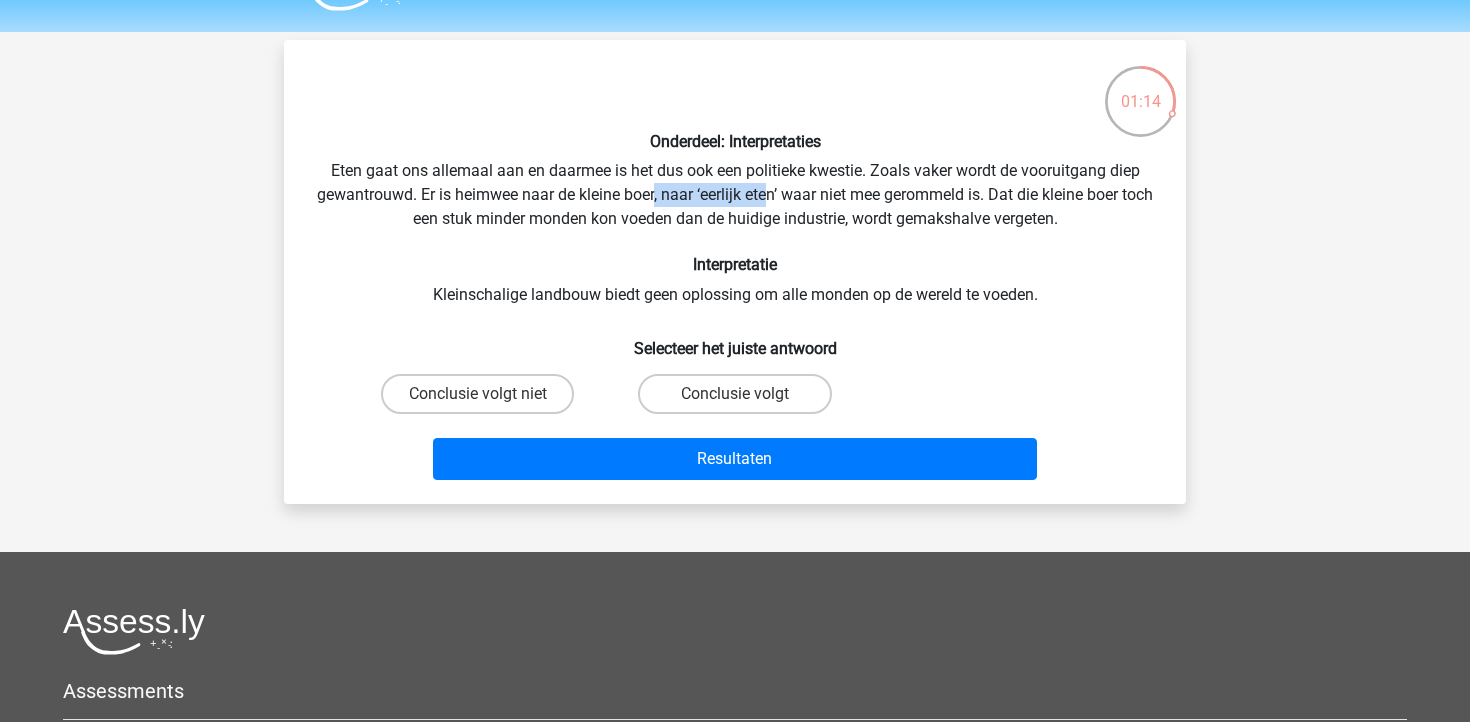 drag, startPoint x: 671, startPoint y: 196, endPoint x: 784, endPoint y: 203, distance: 113.216606 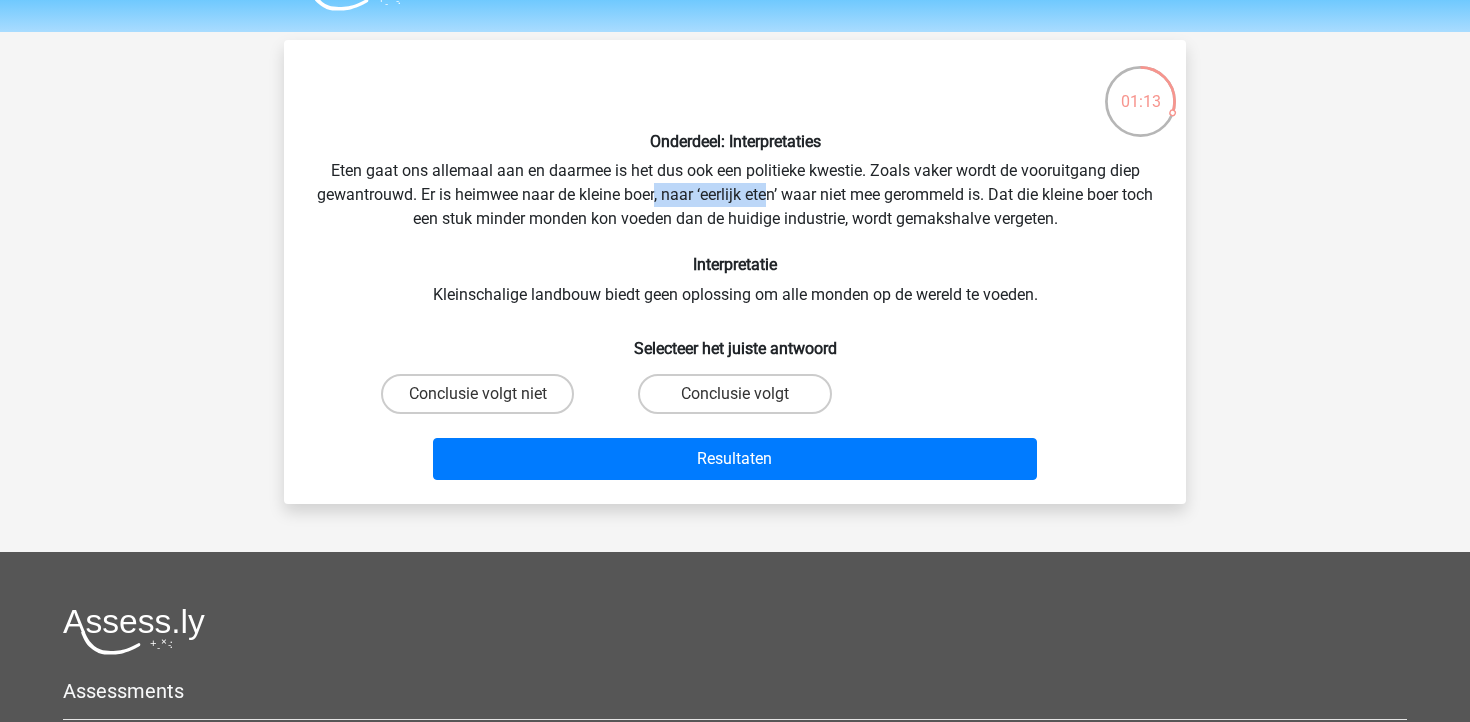 click on "Onderdeel: Interpretaties Eten gaat ons allemaal aan en daarmee is het dus ook een politieke kwestie. Zoals vaker wordt de vooruitgang diep gewantrouwd. Er is heimwee naar de kleine boer, naar ‘eerlijk eten’ waar niet mee gerommeld is. Dat die kleine boer toch een stuk minder monden kon voeden dan de huidige industrie, wordt gemakshalve vergeten. Interpretatie Kleinschalige landbouw biedt geen oplossing om alle monden op de wereld te voeden.
Selecteer het juiste antwoord
Conclusie volgt niet" at bounding box center [735, 272] 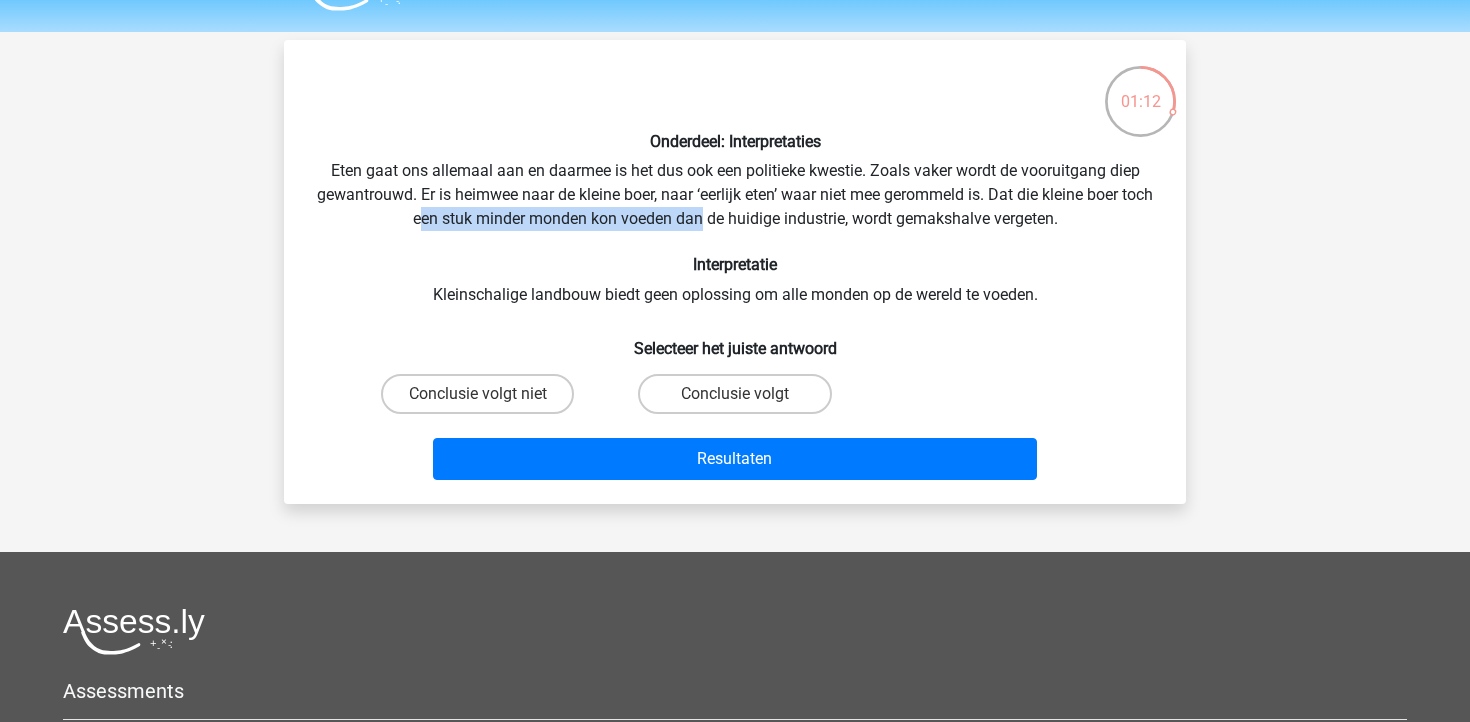 drag, startPoint x: 436, startPoint y: 220, endPoint x: 717, endPoint y: 229, distance: 281.1441 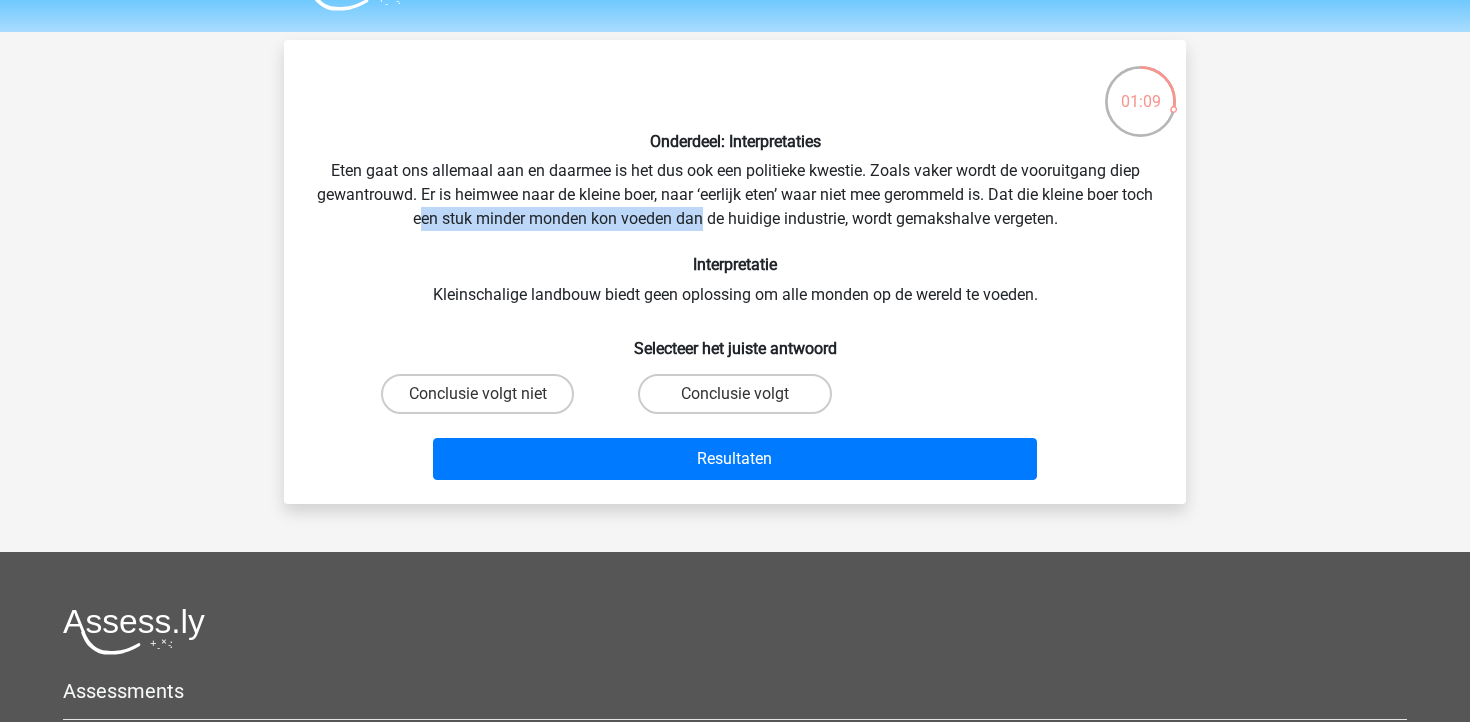 click on "Onderdeel: Interpretaties Eten gaat ons allemaal aan en daarmee is het dus ook een politieke kwestie. Zoals vaker wordt de vooruitgang diep gewantrouwd. Er is heimwee naar de kleine boer, naar ‘eerlijk eten’ waar niet mee gerommeld is. Dat die kleine boer toch een stuk minder monden kon voeden dan de huidige industrie, wordt gemakshalve vergeten. Interpretatie Kleinschalige landbouw biedt geen oplossing om alle monden op de wereld te voeden.
Selecteer het juiste antwoord
Conclusie volgt niet" at bounding box center [735, 272] 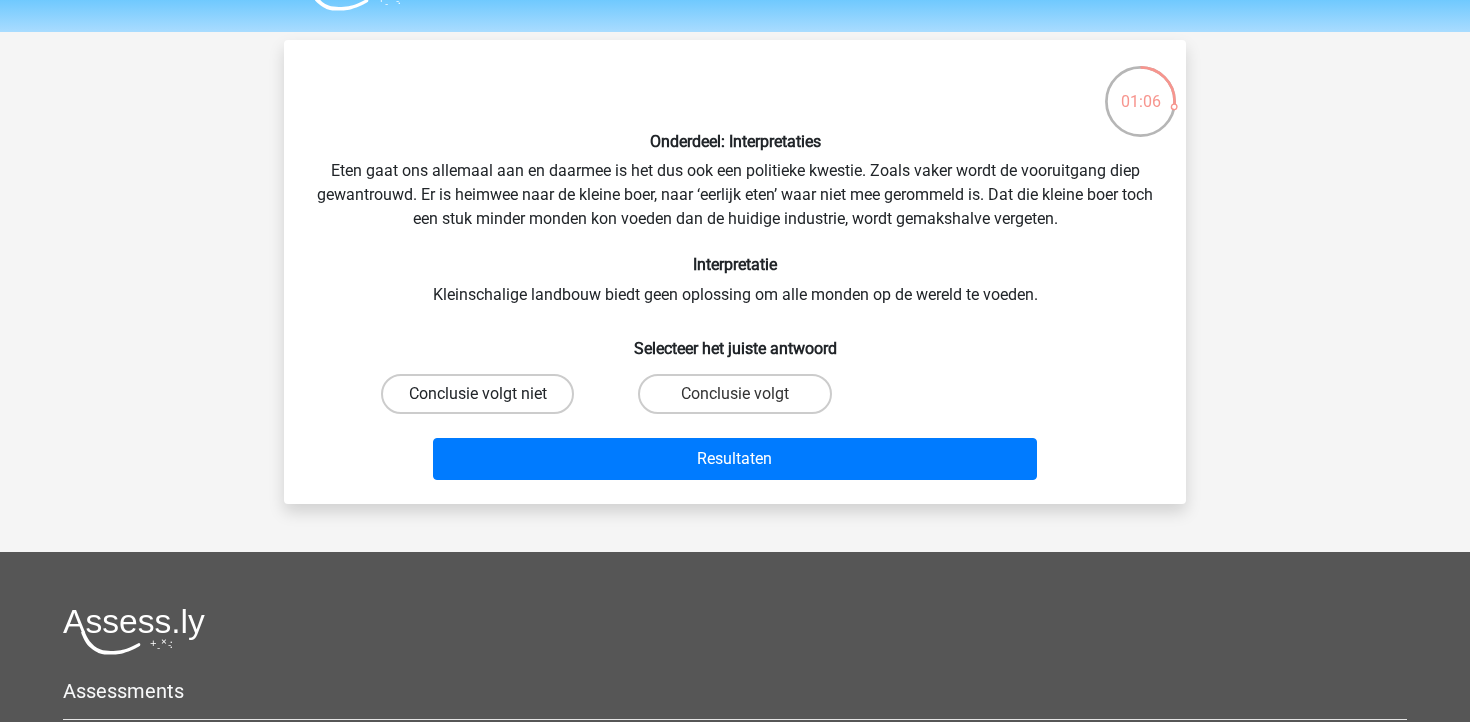 click on "Conclusie volgt niet" at bounding box center [477, 394] 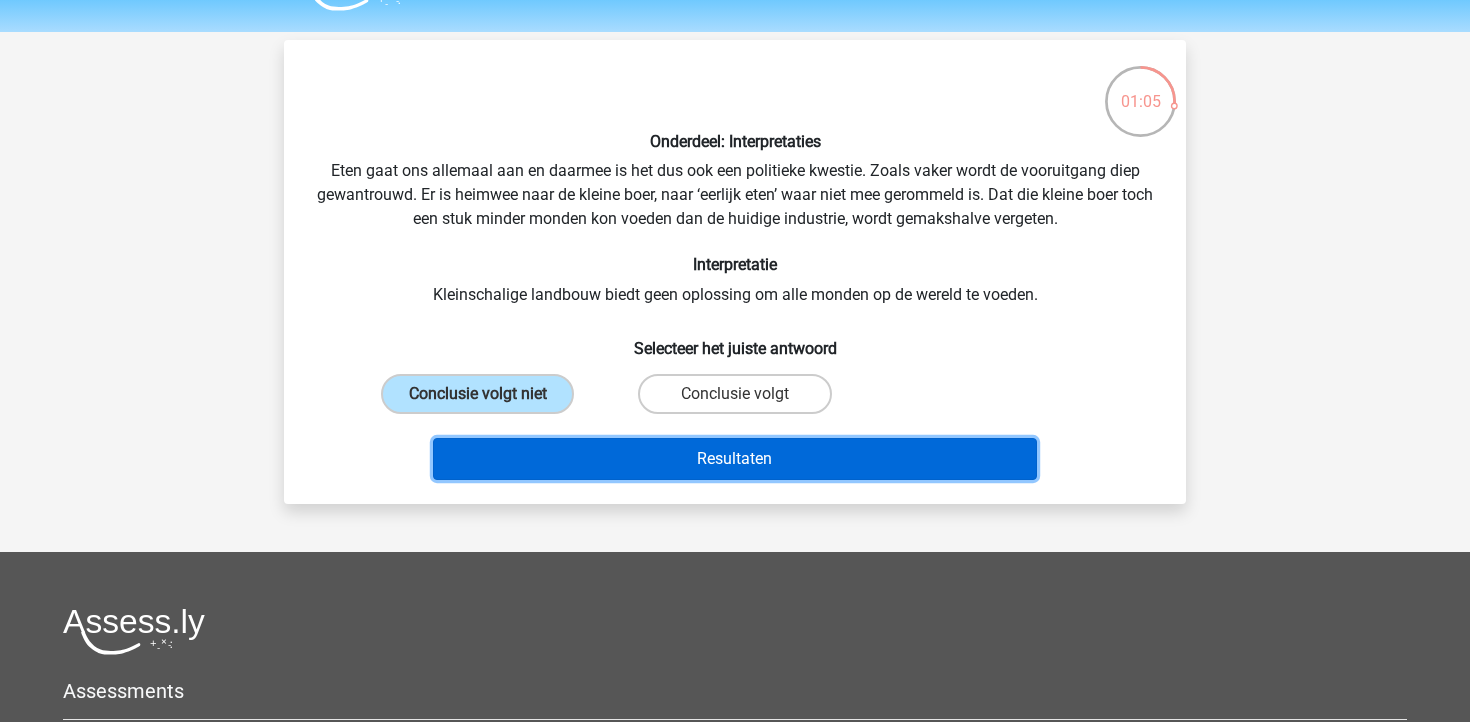 click on "Resultaten" at bounding box center (735, 459) 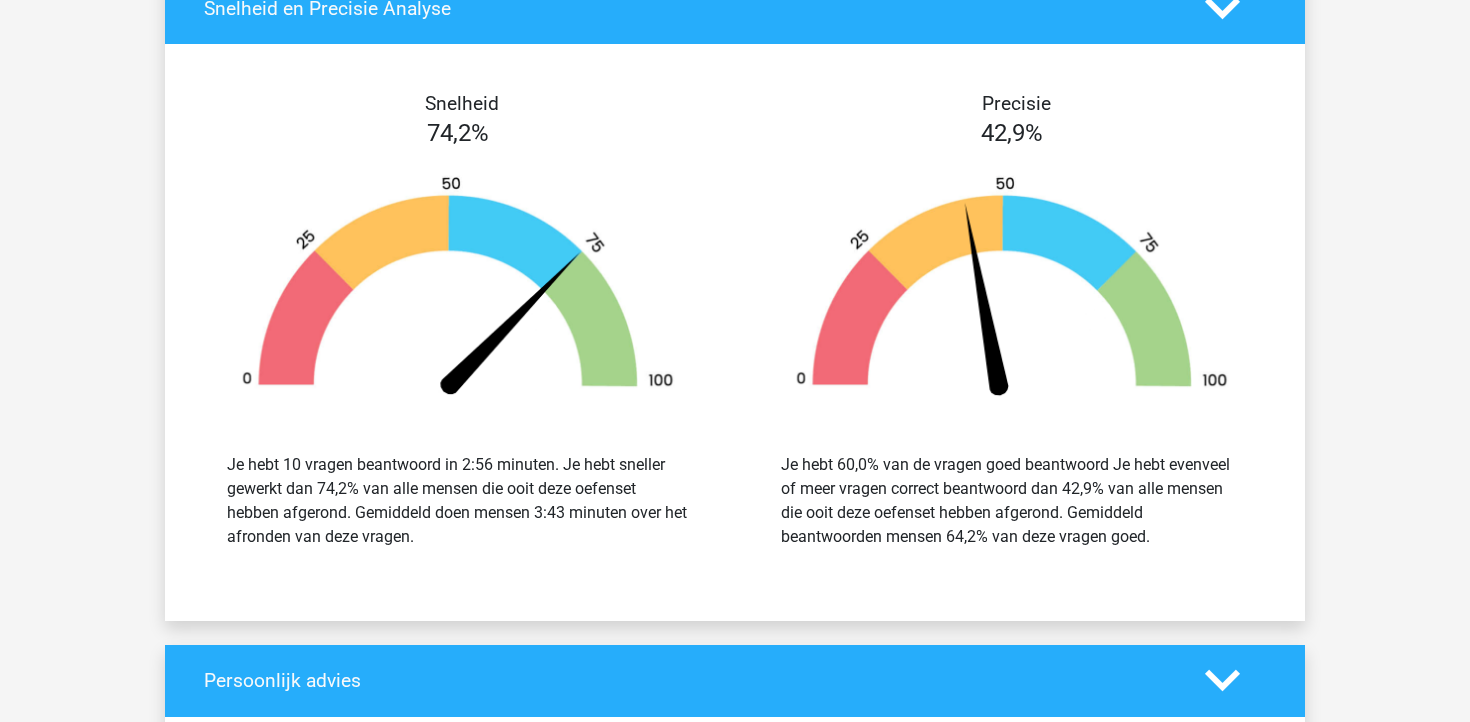 scroll, scrollTop: 2534, scrollLeft: 0, axis: vertical 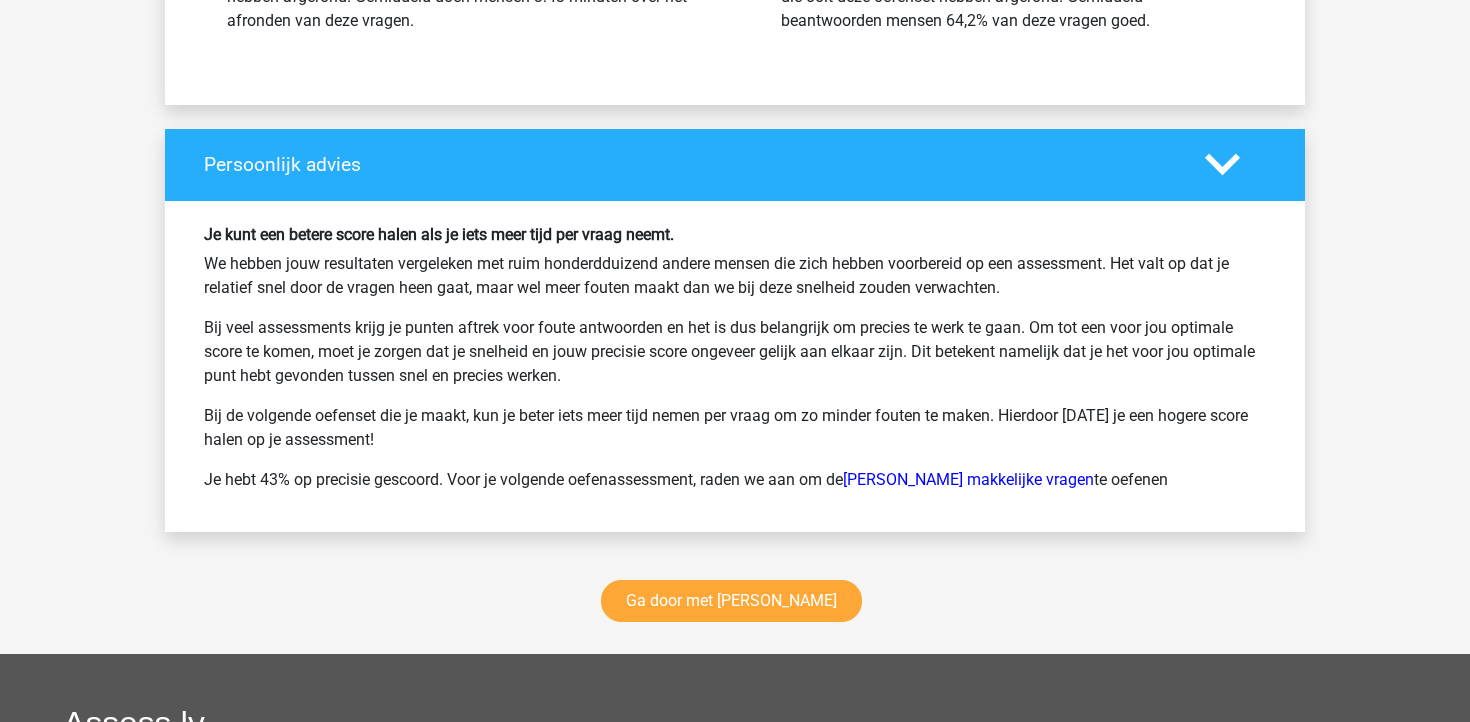 click on "We hebben jouw resultaten vergeleken met ruim honderdduizend andere mensen die zich hebben voorbereid op een assessment. Het valt op dat je relatief snel door de vragen heen gaat, maar wel meer fouten maakt dan we bij deze snelheid zouden verwachten." at bounding box center (735, 276) 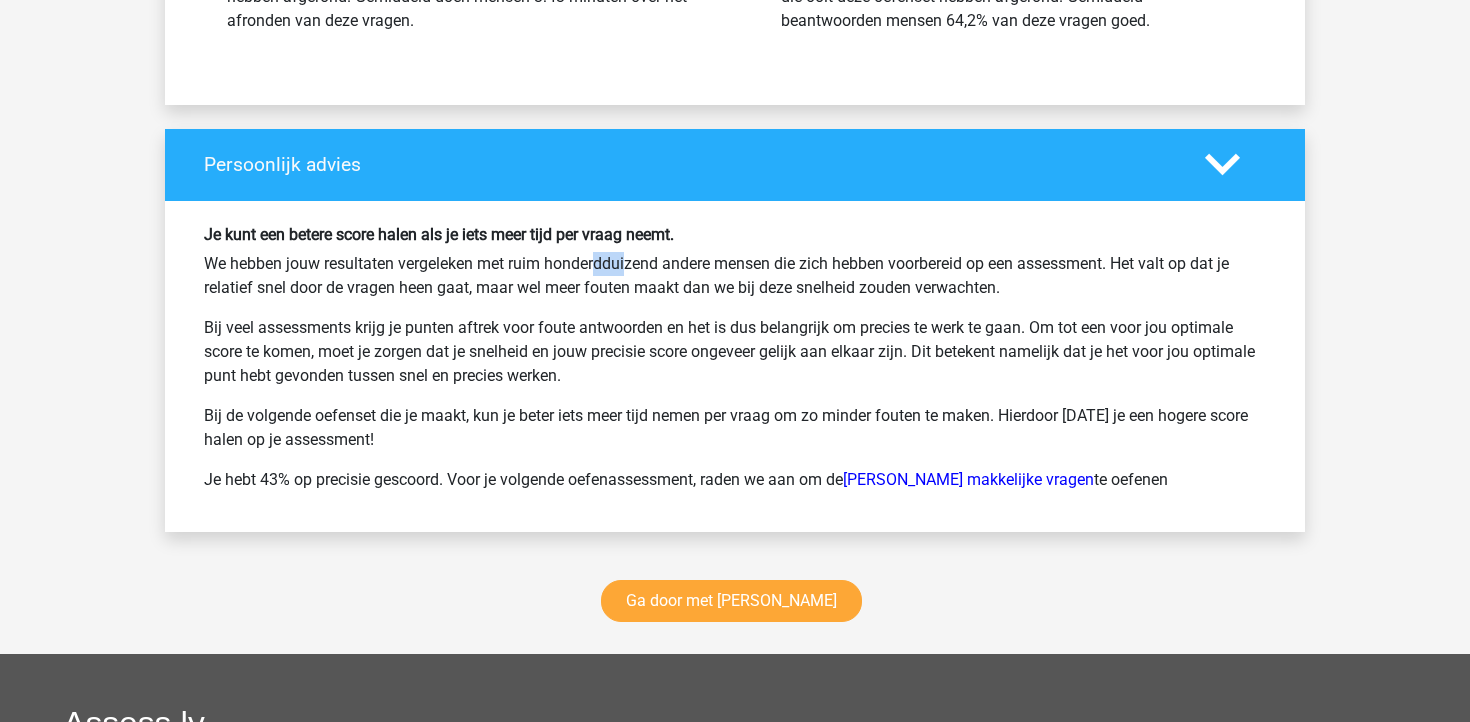 click on "We hebben jouw resultaten vergeleken met ruim honderdduizend andere mensen die zich hebben voorbereid op een assessment. Het valt op dat je relatief snel door de vragen heen gaat, maar wel meer fouten maakt dan we bij deze snelheid zouden verwachten." at bounding box center [735, 276] 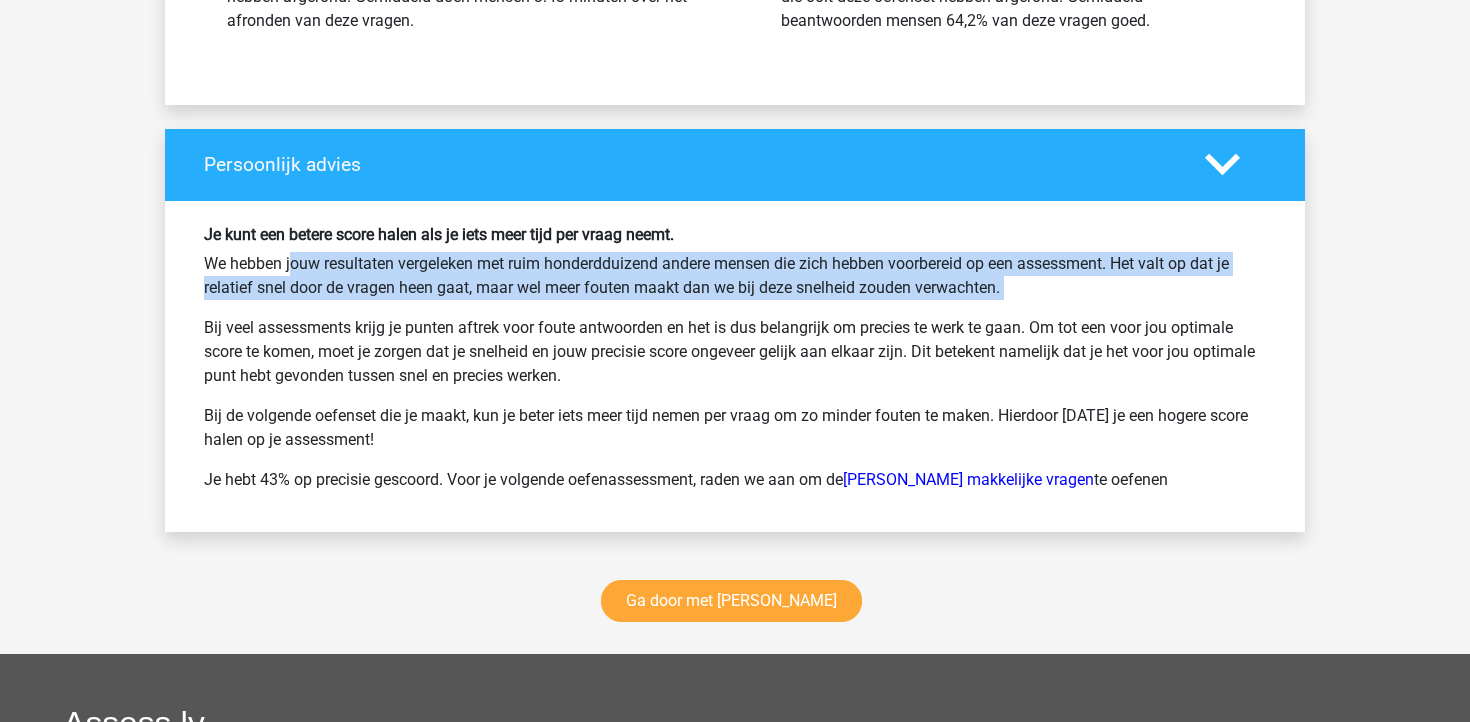 click on "We hebben jouw resultaten vergeleken met ruim honderdduizend andere mensen die zich hebben voorbereid op een assessment. Het valt op dat je relatief snel door de vragen heen gaat, maar wel meer fouten maakt dan we bij deze snelheid zouden verwachten." at bounding box center [735, 276] 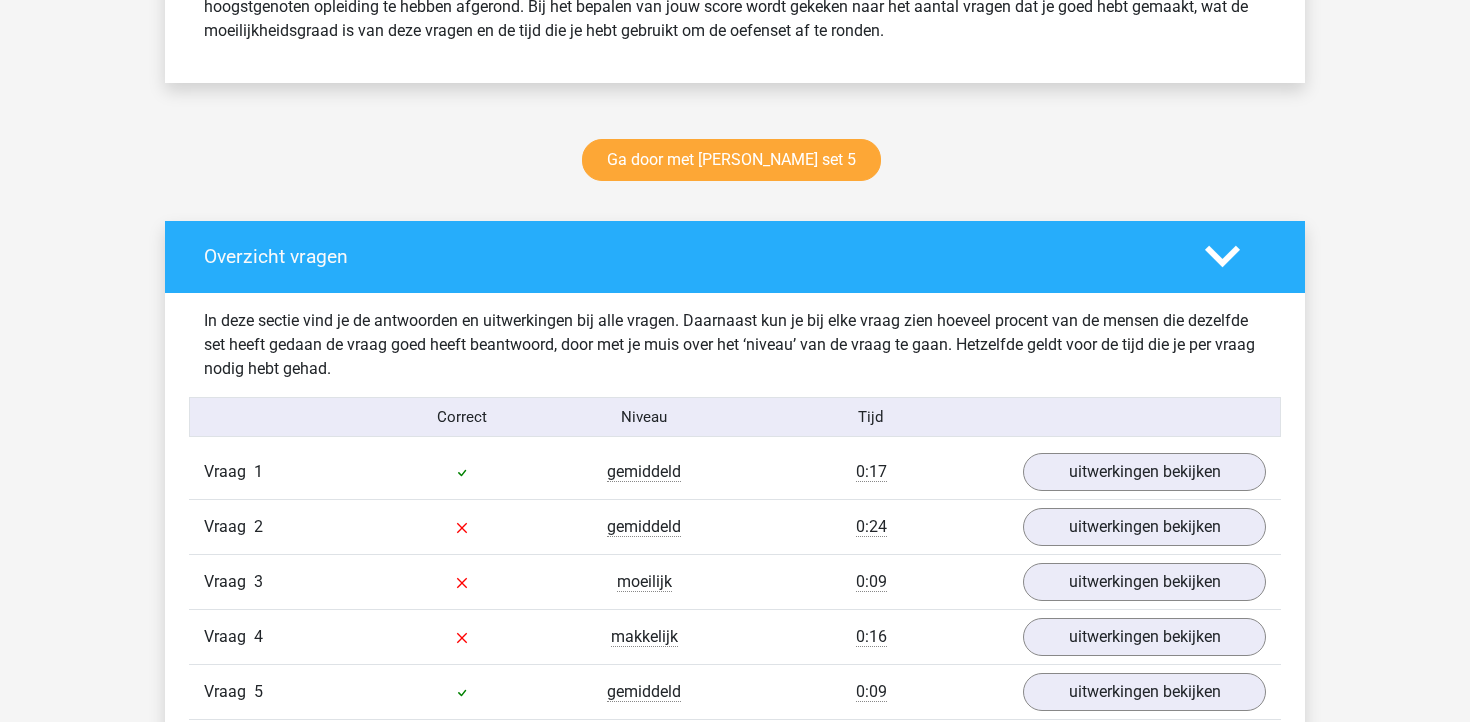 scroll, scrollTop: 1309, scrollLeft: 0, axis: vertical 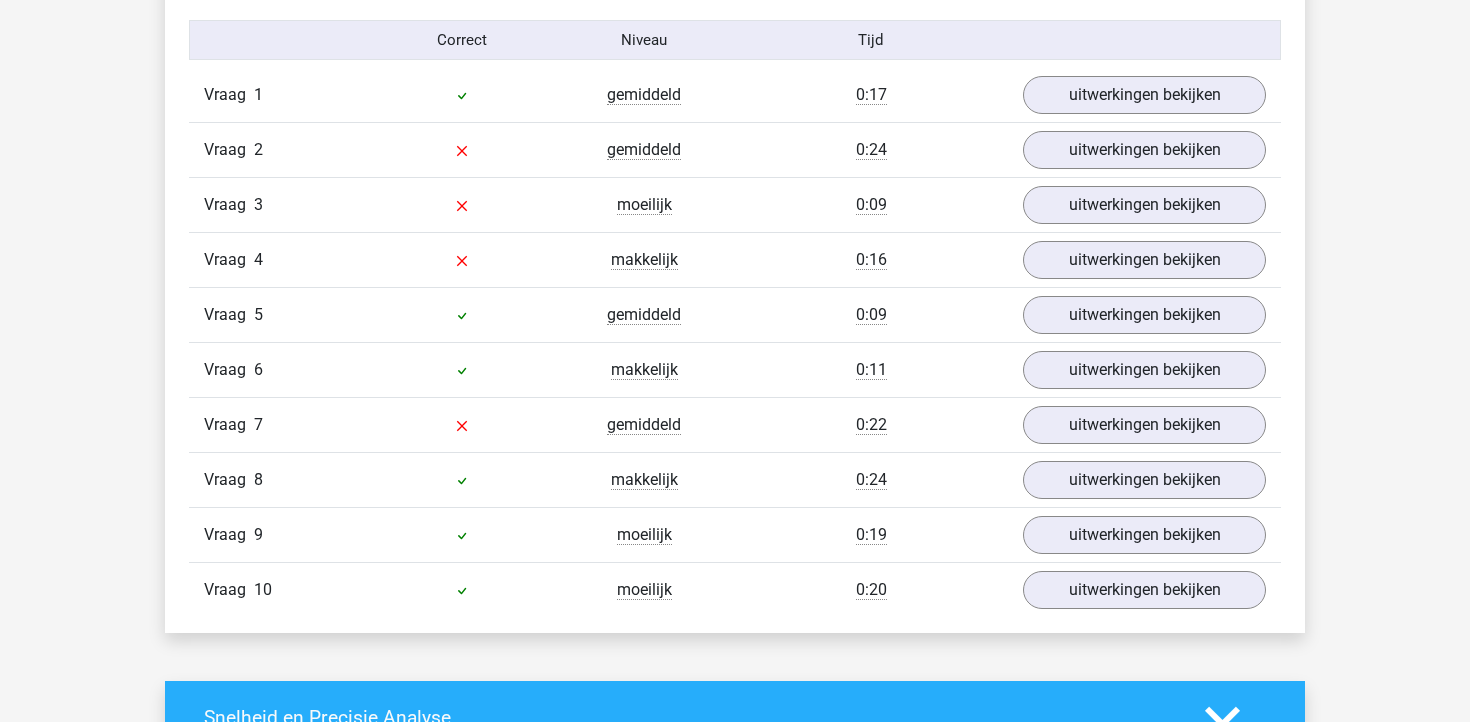 click 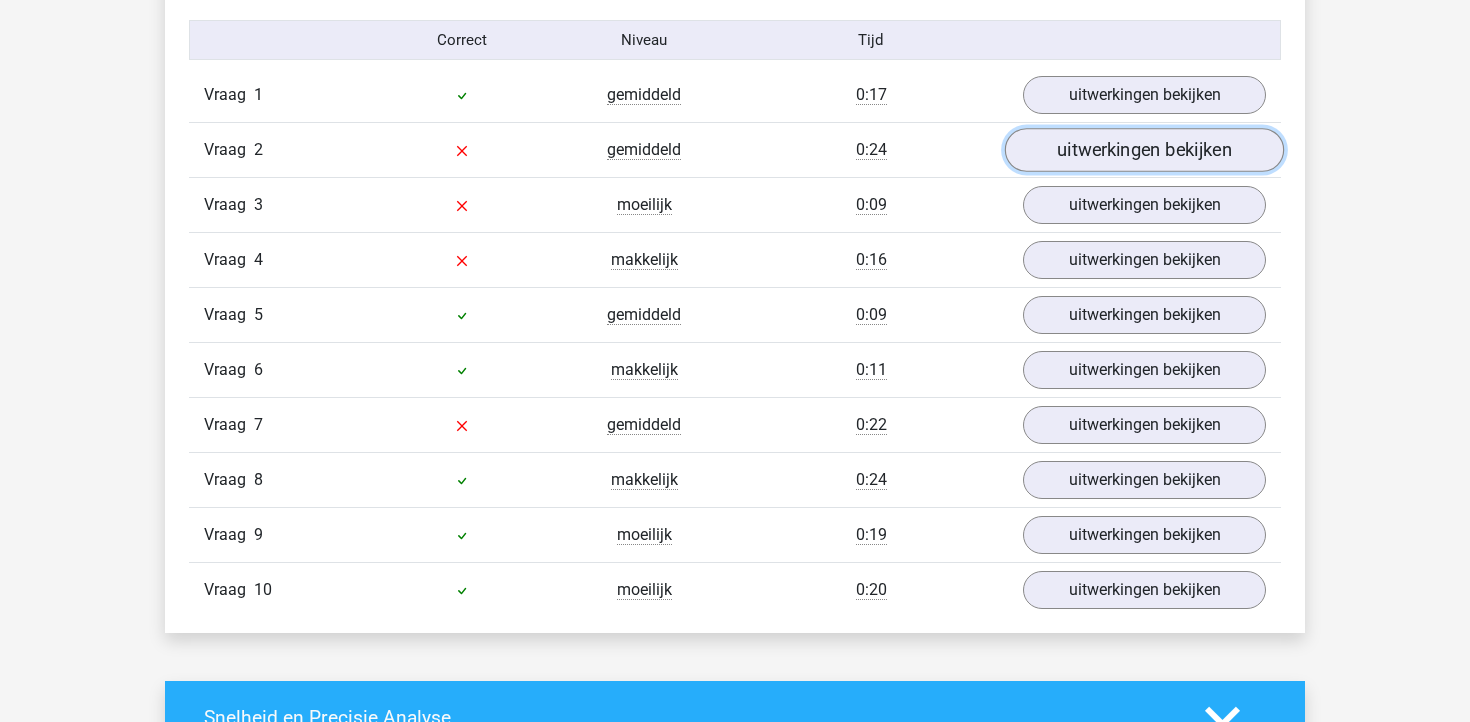 click on "uitwerkingen bekijken" at bounding box center [1144, 150] 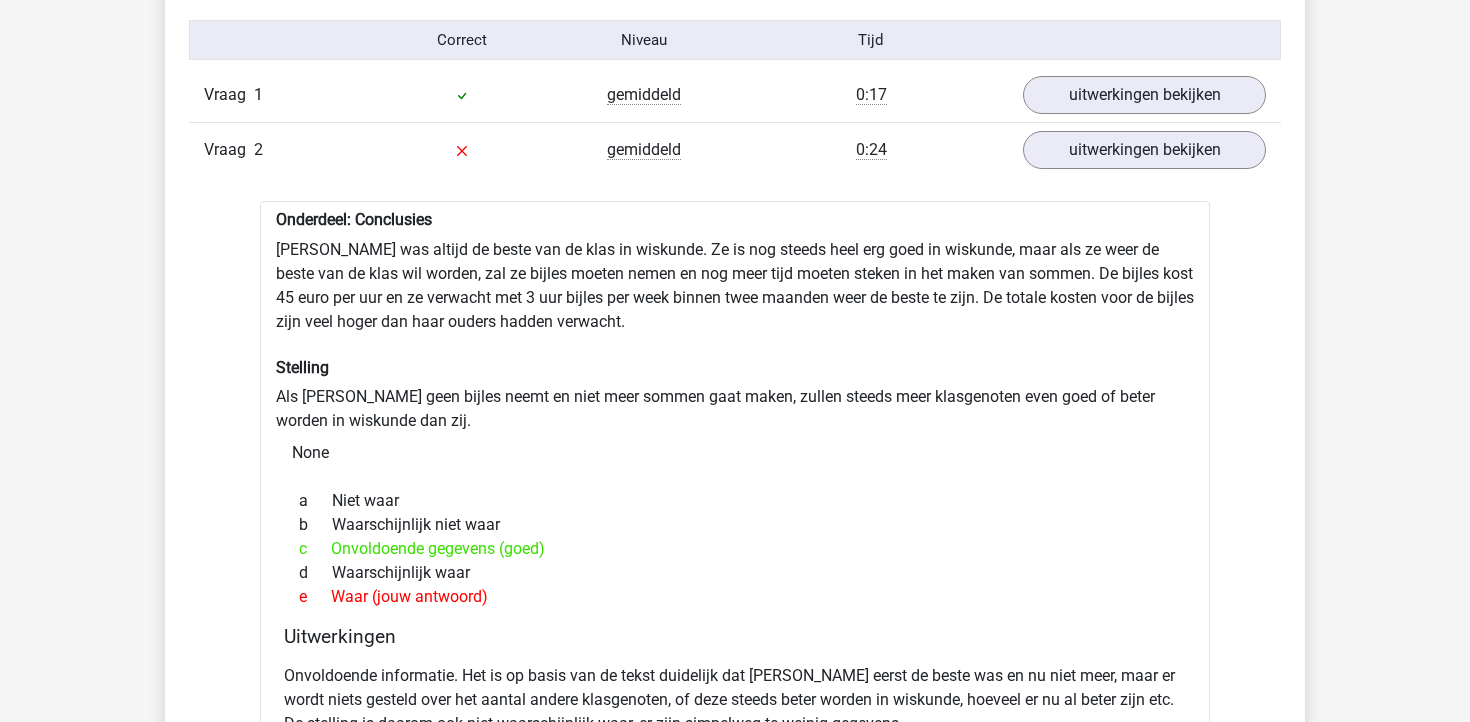 click on "Onderdeel: Conclusies Maria was altijd de beste van de klas in wiskunde. Ze is nog steeds heel erg goed in wiskunde, maar als ze weer de beste van de klas wil worden, zal ze bijles moeten nemen en nog meer tijd moeten steken in het maken van sommen. De bijles kost 45 euro per uur en ze verwacht met 3 uur bijles per week binnen twee maanden weer de beste te zijn. De totale kosten voor de bijles zijn veel hoger dan haar ouders hadden verwacht. Stelling Als Maria geen bijles neemt en niet meer sommen gaat maken, zullen steeds meer klasgenoten even goed of beter worden in wiskunde dan zij.
None
a
Niet waar
b
Waarschijnlijk niet waar
c
d
e" at bounding box center (735, 526) 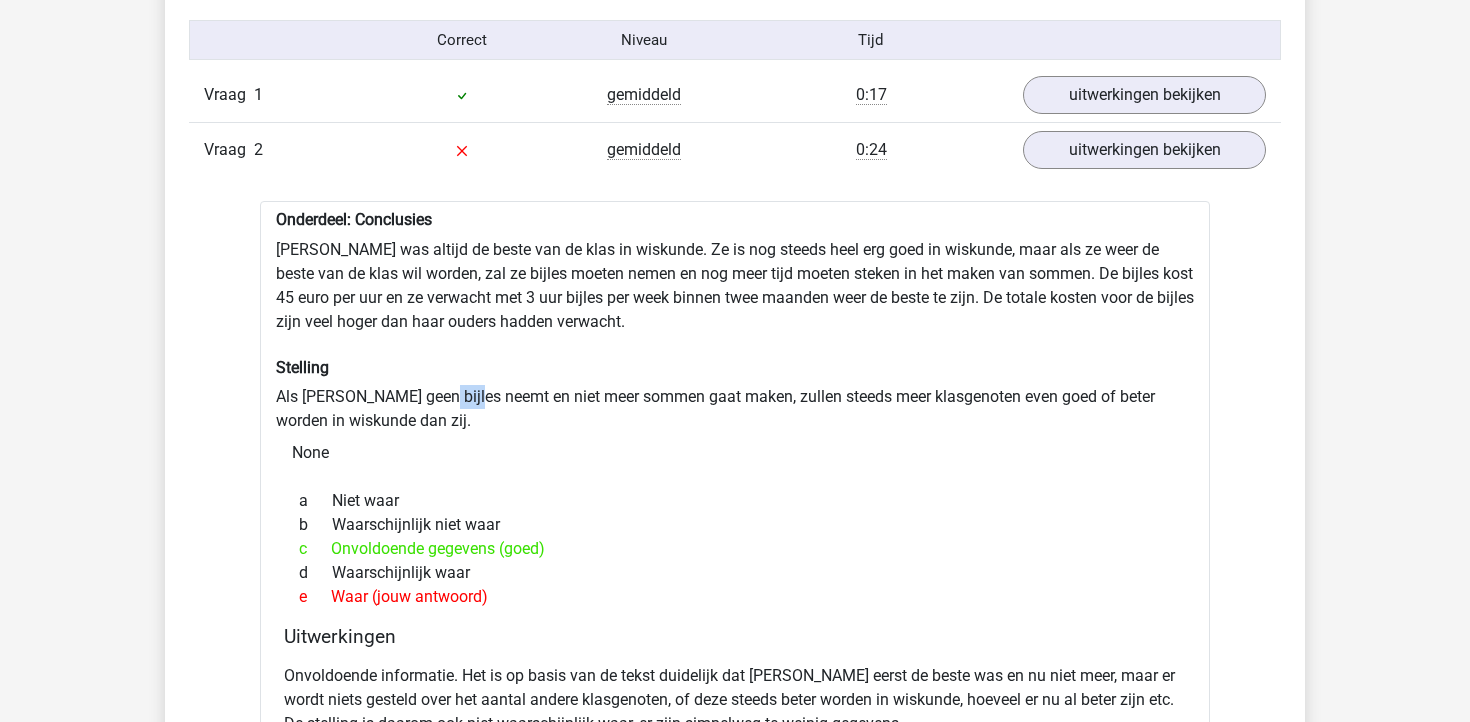 click on "Onderdeel: Conclusies Maria was altijd de beste van de klas in wiskunde. Ze is nog steeds heel erg goed in wiskunde, maar als ze weer de beste van de klas wil worden, zal ze bijles moeten nemen en nog meer tijd moeten steken in het maken van sommen. De bijles kost 45 euro per uur en ze verwacht met 3 uur bijles per week binnen twee maanden weer de beste te zijn. De totale kosten voor de bijles zijn veel hoger dan haar ouders hadden verwacht. Stelling Als Maria geen bijles neemt en niet meer sommen gaat maken, zullen steeds meer klasgenoten even goed of beter worden in wiskunde dan zij.
None
a
Niet waar
b
Waarschijnlijk niet waar
c
d
e" at bounding box center [735, 526] 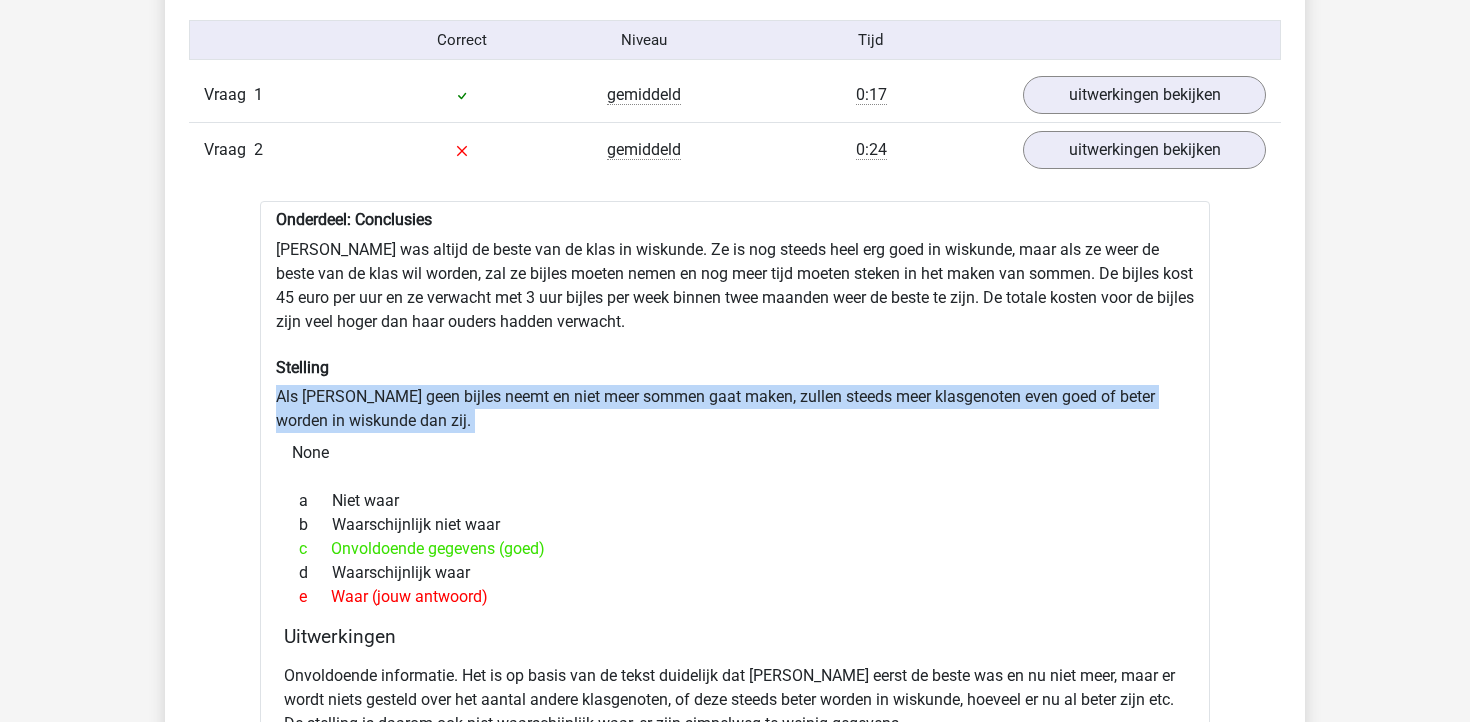 click on "Onderdeel: Conclusies Maria was altijd de beste van de klas in wiskunde. Ze is nog steeds heel erg goed in wiskunde, maar als ze weer de beste van de klas wil worden, zal ze bijles moeten nemen en nog meer tijd moeten steken in het maken van sommen. De bijles kost 45 euro per uur en ze verwacht met 3 uur bijles per week binnen twee maanden weer de beste te zijn. De totale kosten voor de bijles zijn veel hoger dan haar ouders hadden verwacht. Stelling Als Maria geen bijles neemt en niet meer sommen gaat maken, zullen steeds meer klasgenoten even goed of beter worden in wiskunde dan zij.
None
a
Niet waar
b
Waarschijnlijk niet waar
c
d
e" at bounding box center [735, 526] 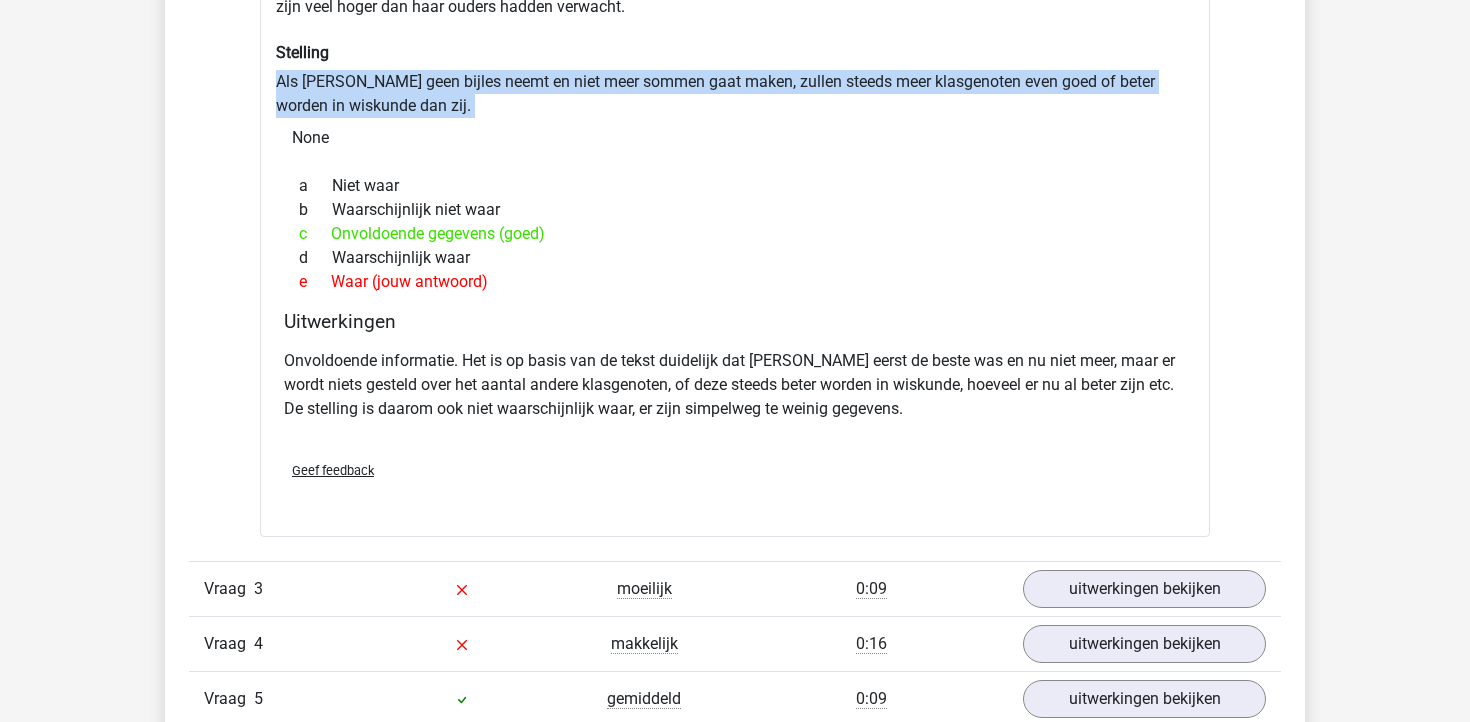 scroll, scrollTop: 1792, scrollLeft: 0, axis: vertical 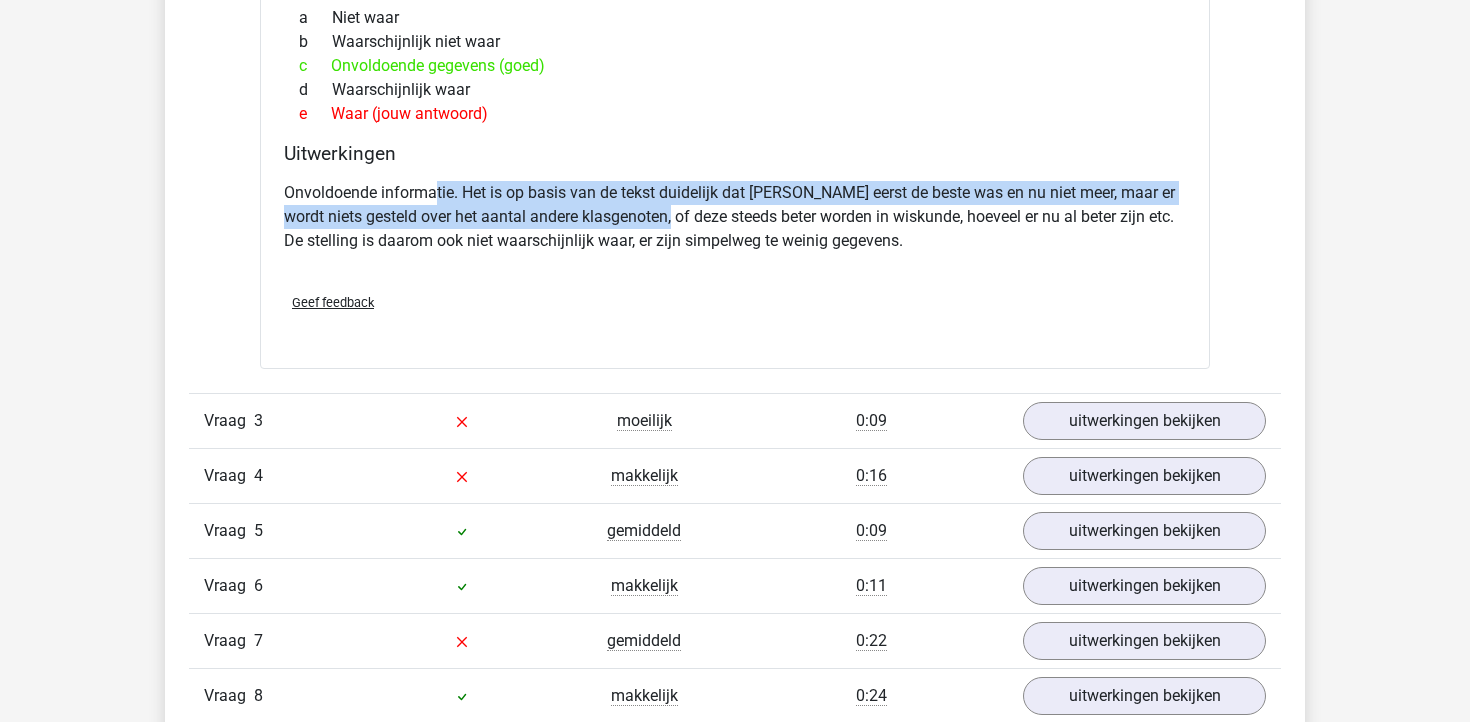 drag, startPoint x: 433, startPoint y: 199, endPoint x: 684, endPoint y: 225, distance: 252.34302 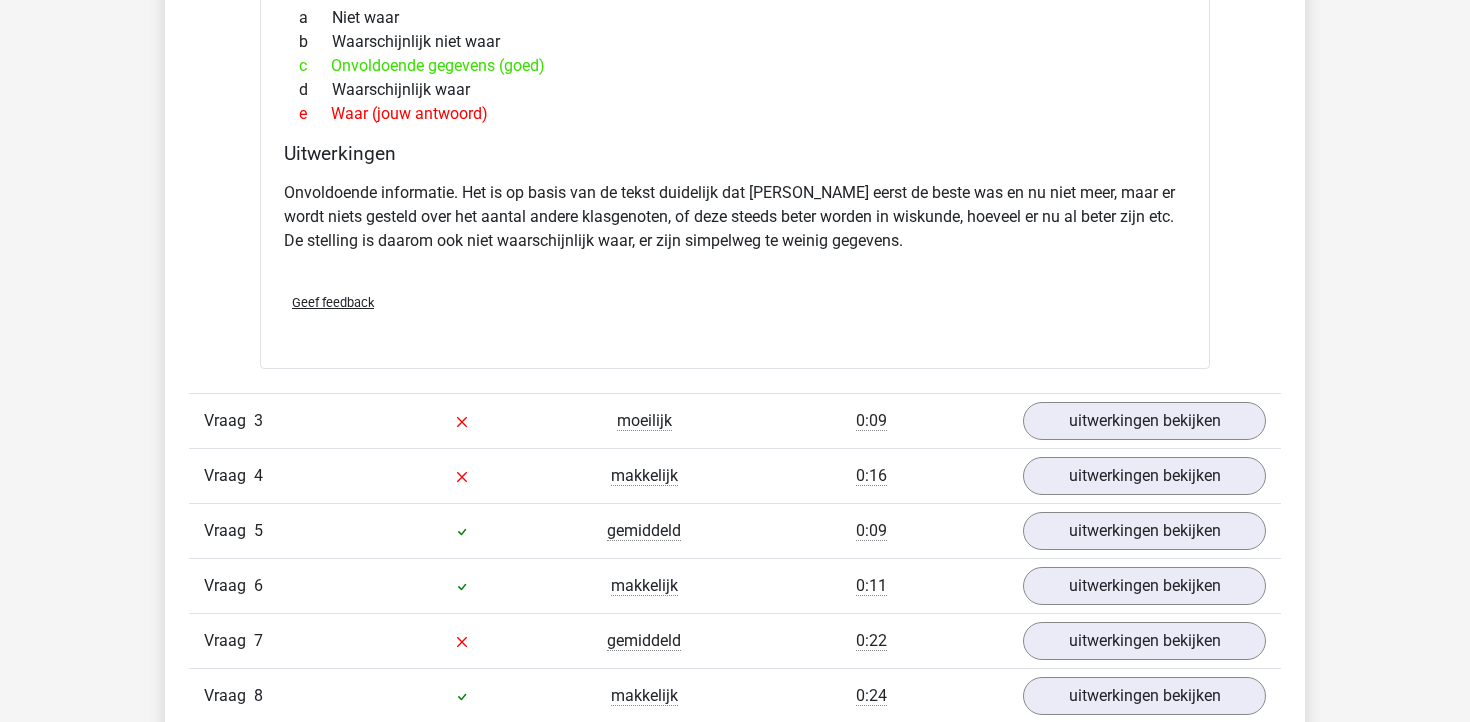 scroll, scrollTop: 1754, scrollLeft: 0, axis: vertical 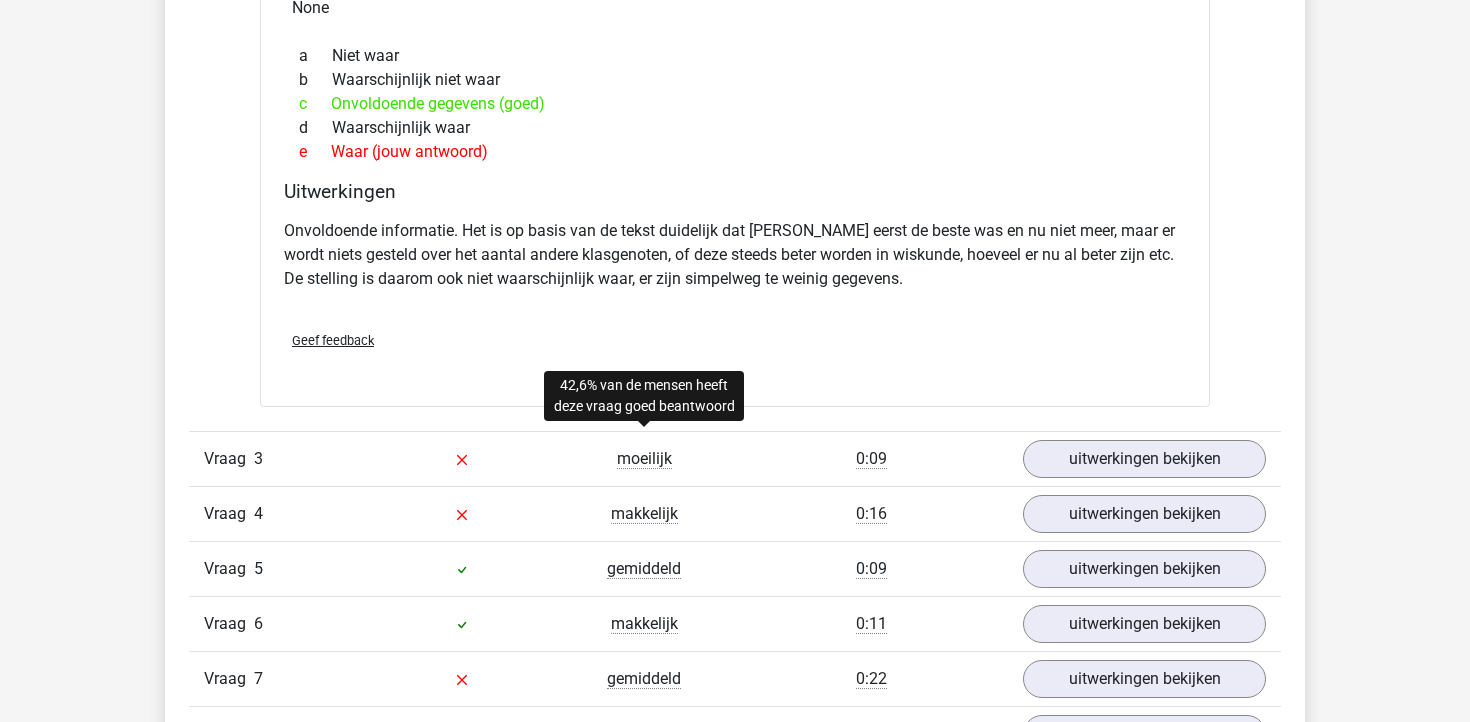 click on "moeilijk" at bounding box center (644, 459) 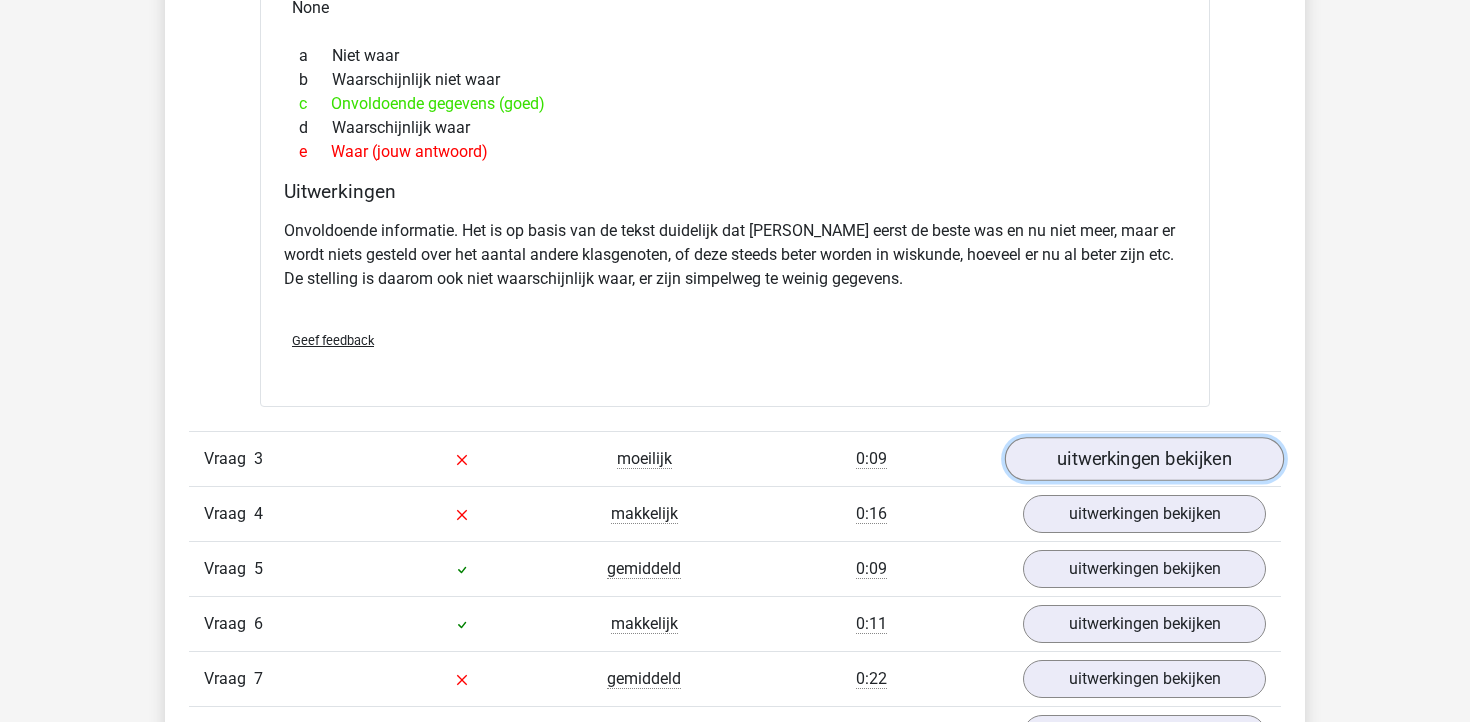 click on "uitwerkingen bekijken" at bounding box center (1144, 459) 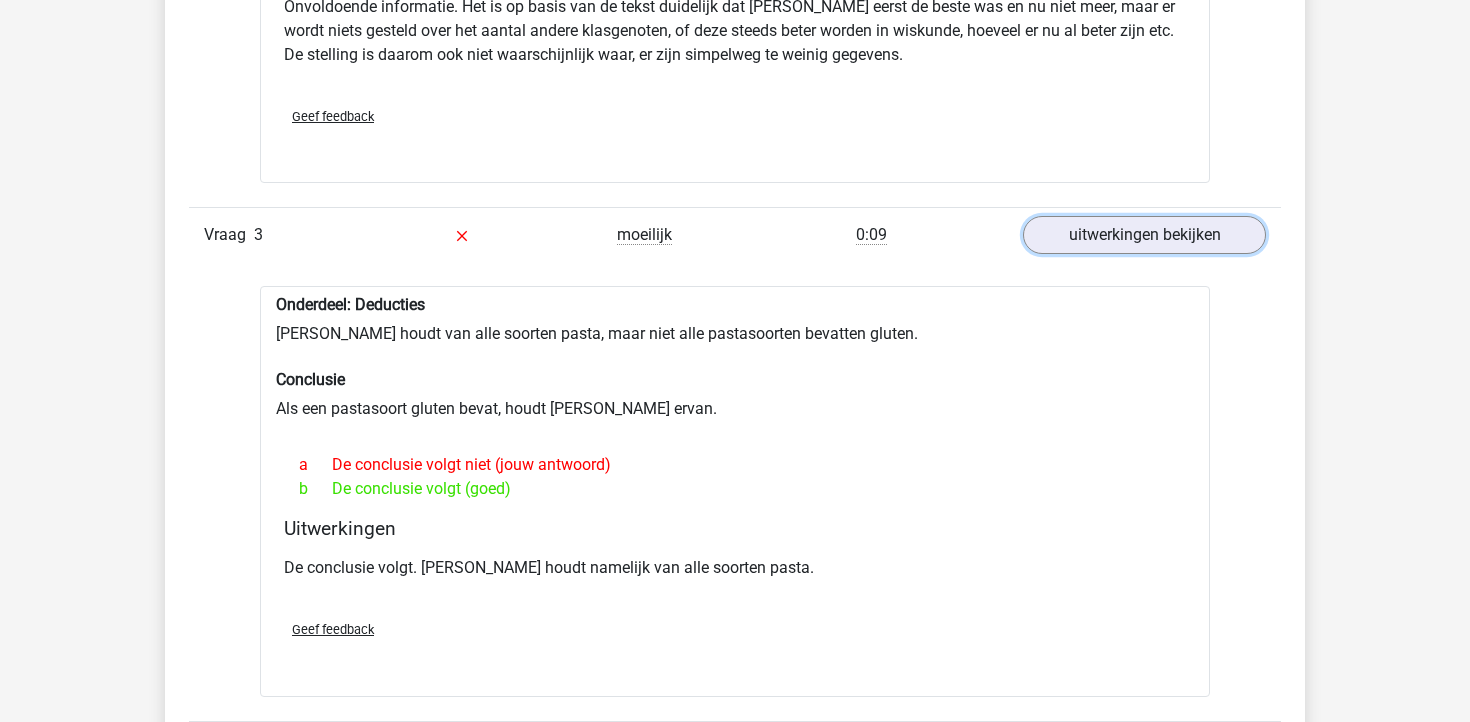 scroll, scrollTop: 1988, scrollLeft: 0, axis: vertical 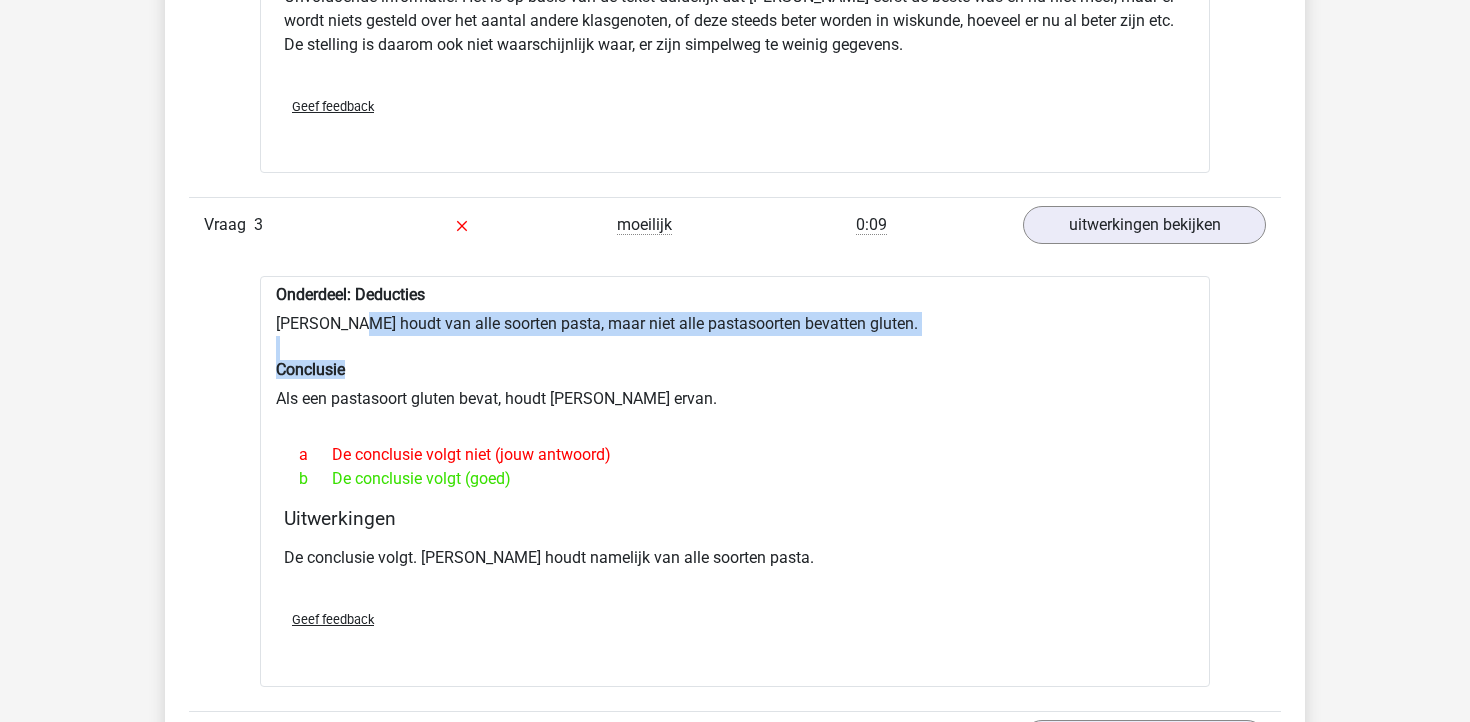 drag, startPoint x: 349, startPoint y: 320, endPoint x: 658, endPoint y: 359, distance: 311.45145 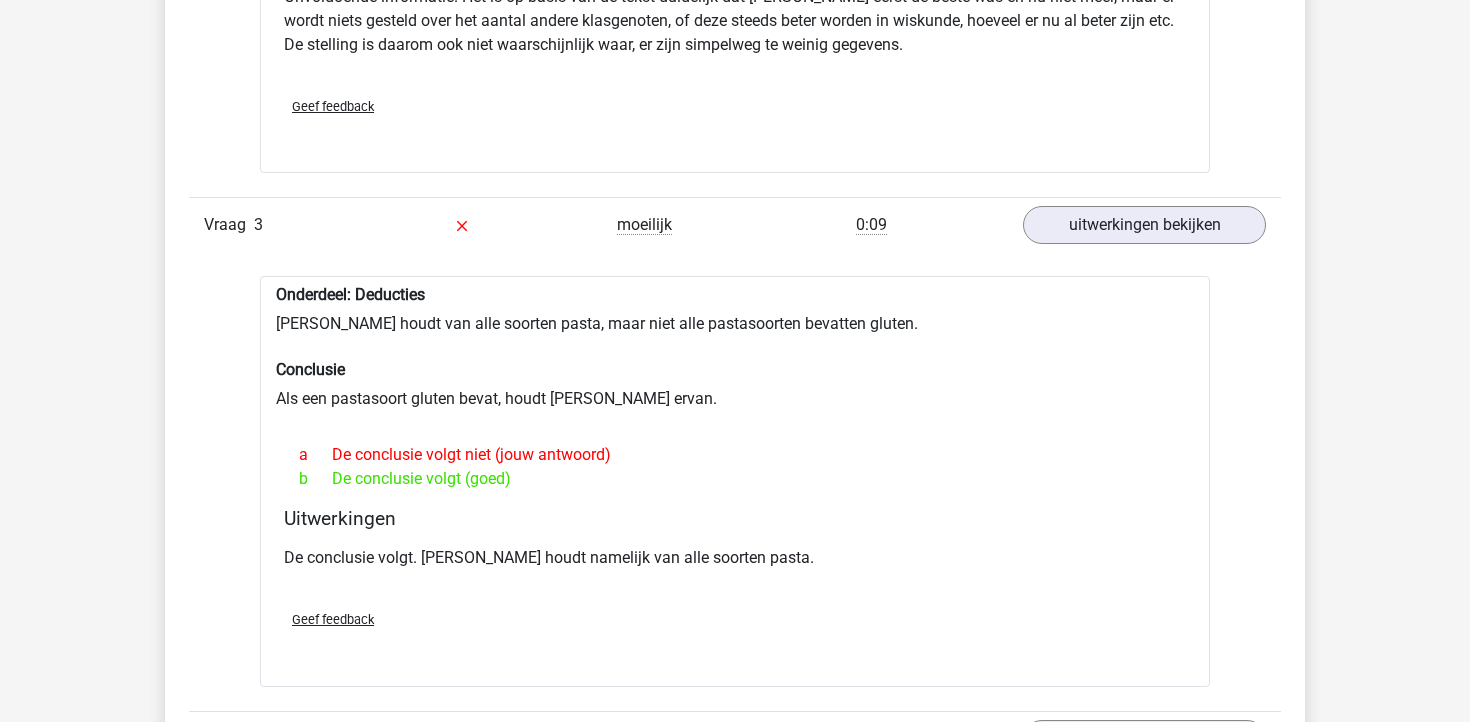 click on "Onderdeel: Deducties Sofia houdt van alle soorten pasta, maar niet alle pastasoorten bevatten gluten. Conclusie Als een pastasoort gluten bevat, houdt Sofia ervan.
a
De conclusie volgt niet
(jouw antwoord)
b
De conclusie volgt
(goed)
Uitwerkingen
De conclusie volgt. Sofia houdt namelijk van alle soorten pasta.
Geef feedback
Verstuur" at bounding box center (735, 481) 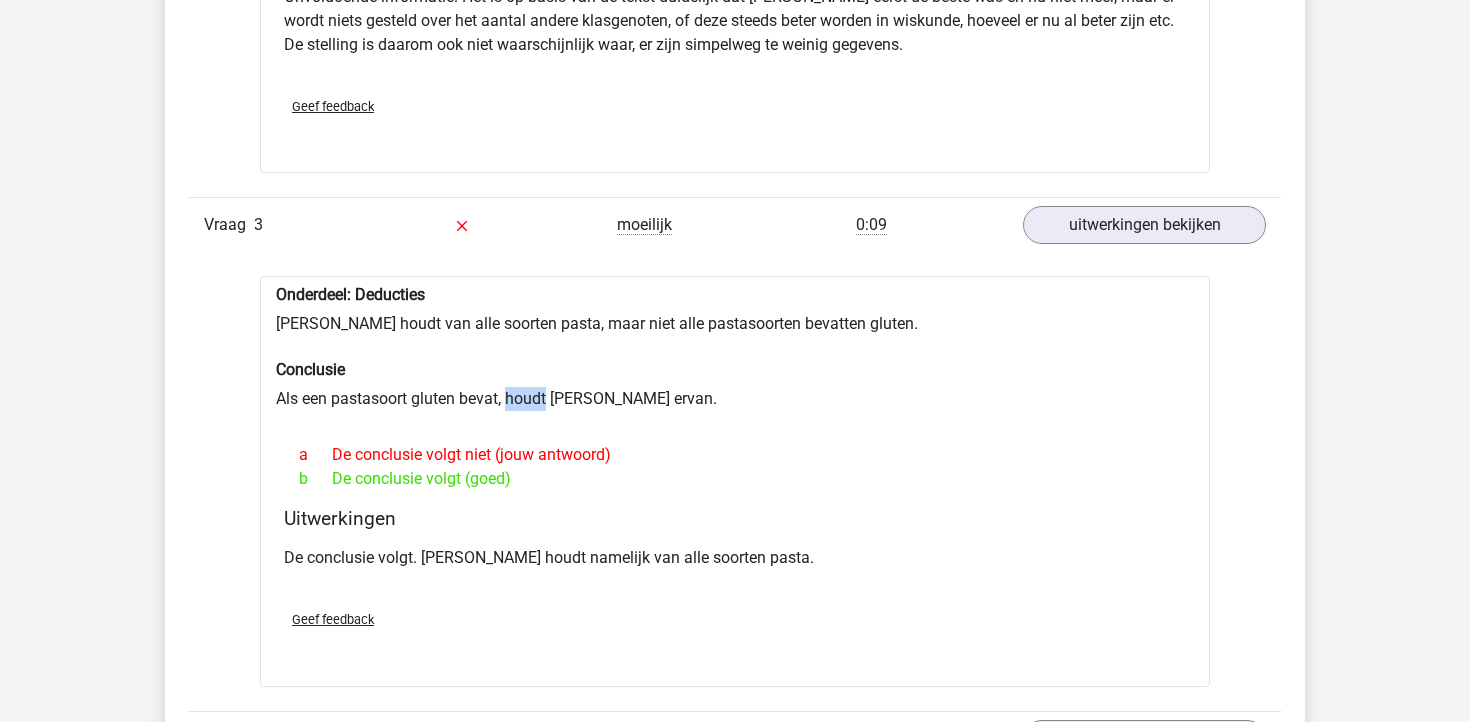 click on "Onderdeel: Deducties Sofia houdt van alle soorten pasta, maar niet alle pastasoorten bevatten gluten. Conclusie Als een pastasoort gluten bevat, houdt Sofia ervan.
a
De conclusie volgt niet
(jouw antwoord)
b
De conclusie volgt
(goed)
Uitwerkingen
De conclusie volgt. Sofia houdt namelijk van alle soorten pasta.
Geef feedback
Verstuur" at bounding box center (735, 481) 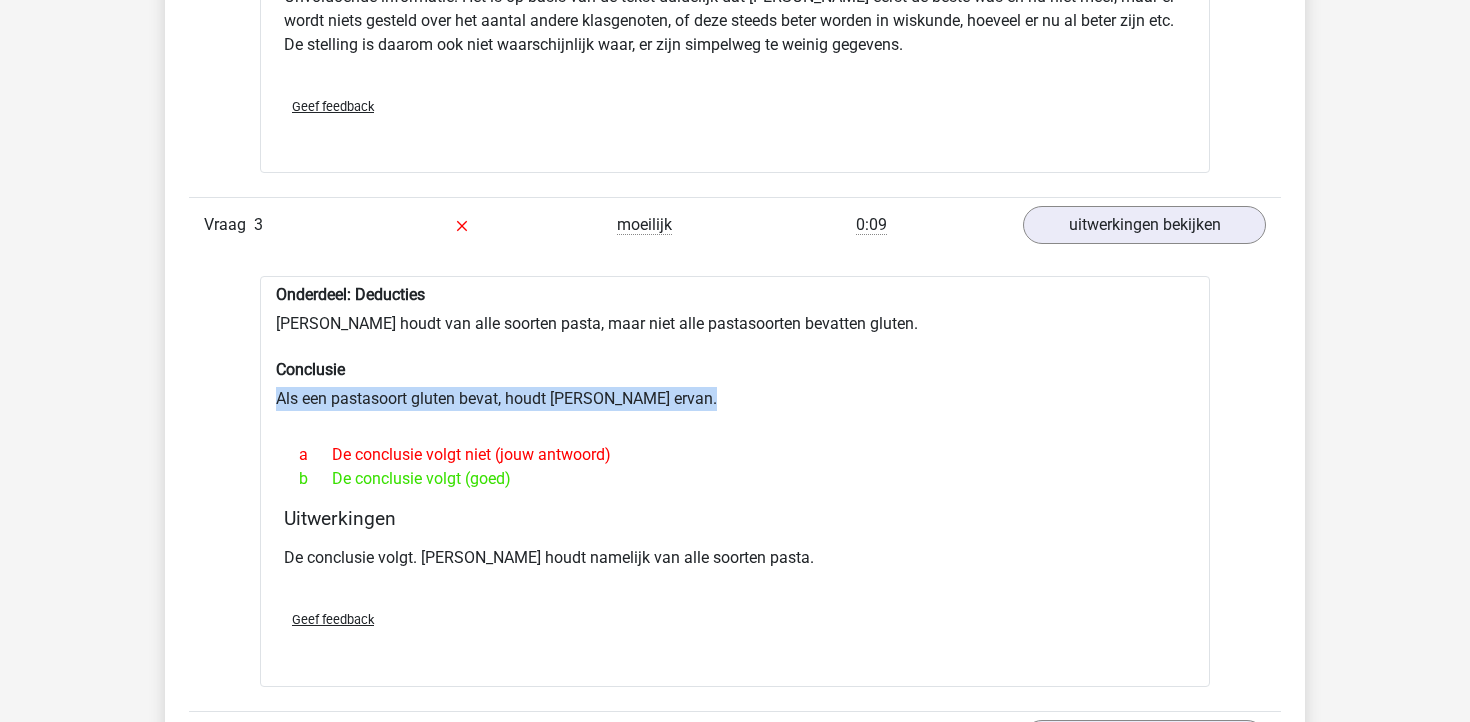 click on "Onderdeel: Deducties Sofia houdt van alle soorten pasta, maar niet alle pastasoorten bevatten gluten. Conclusie Als een pastasoort gluten bevat, houdt Sofia ervan.
a
De conclusie volgt niet
(jouw antwoord)
b
De conclusie volgt
(goed)
Uitwerkingen
De conclusie volgt. Sofia houdt namelijk van alle soorten pasta.
Geef feedback
Verstuur" at bounding box center [735, 481] 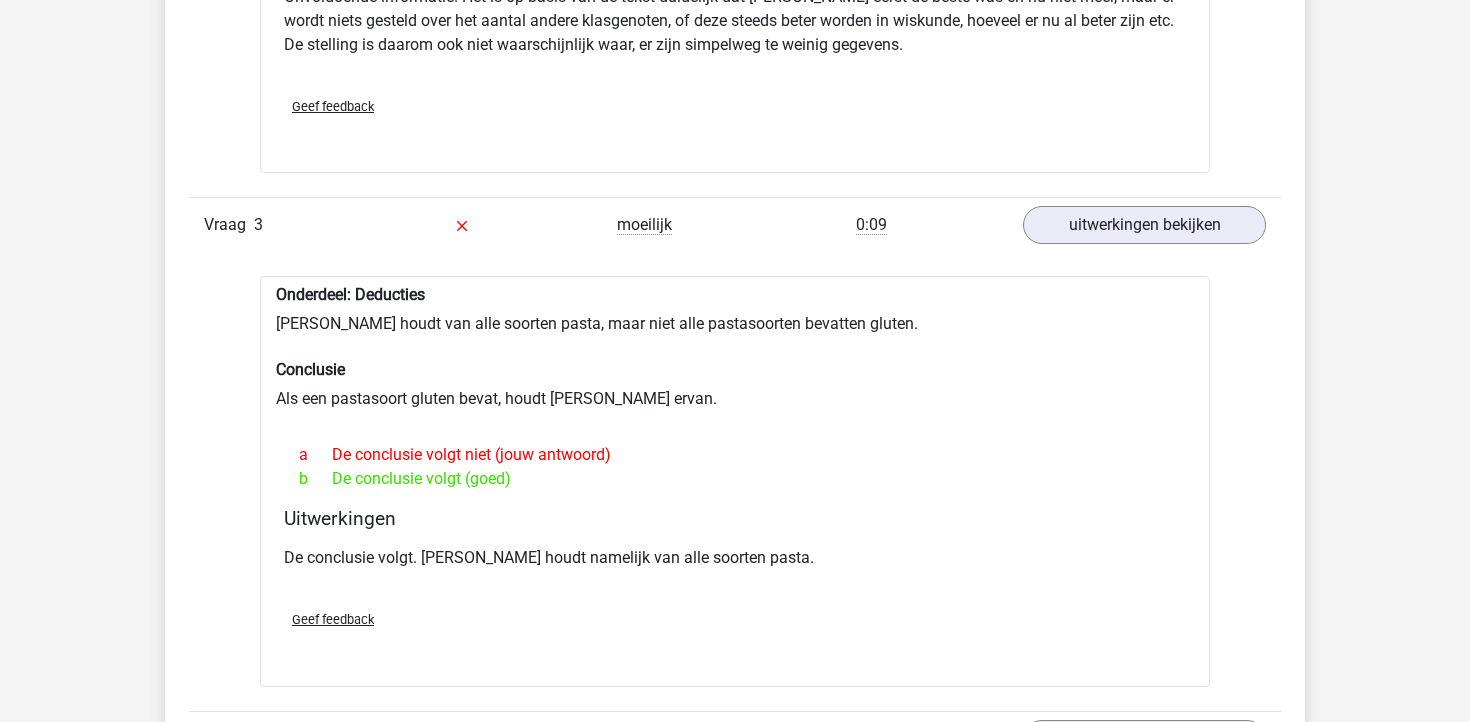 click on "De conclusie volgt. Sofia houdt namelijk van alle soorten pasta." at bounding box center [735, 558] 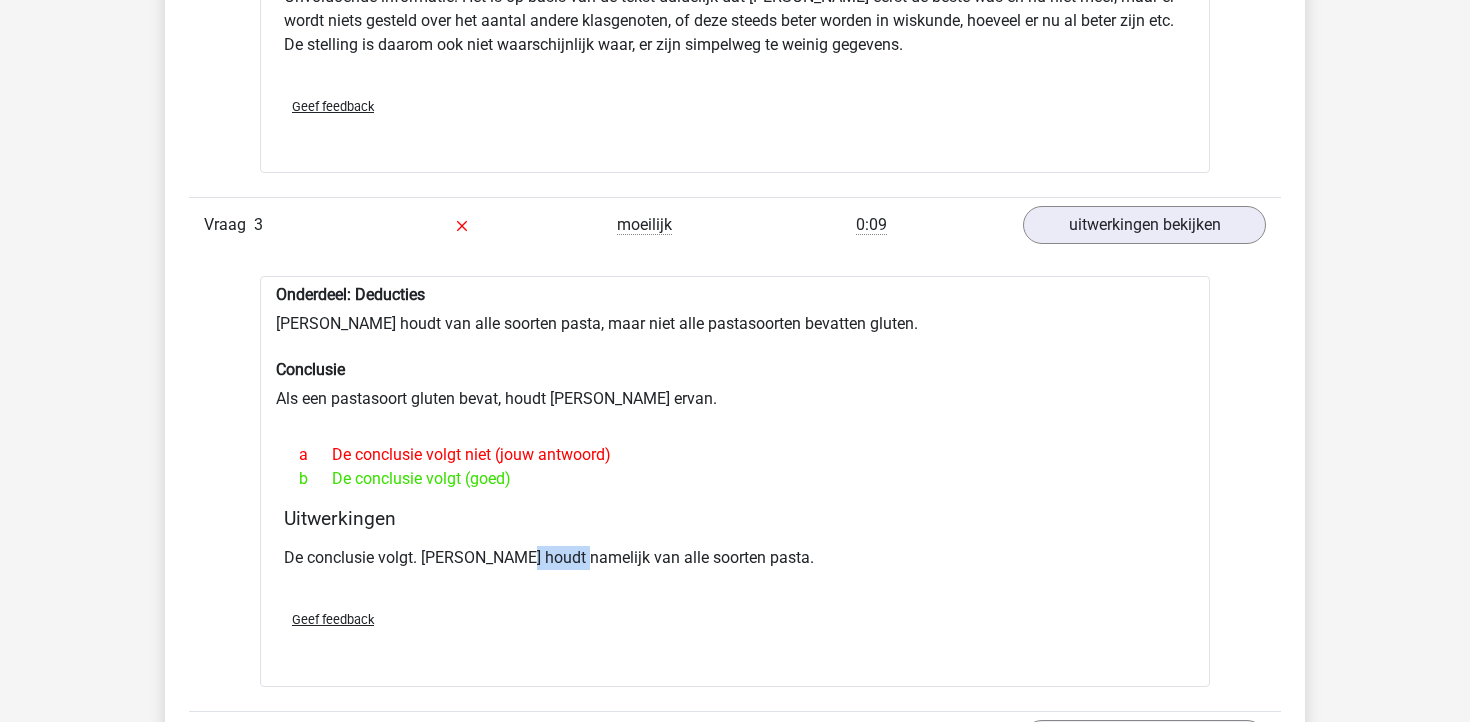 click on "De conclusie volgt. Sofia houdt namelijk van alle soorten pasta." at bounding box center [735, 558] 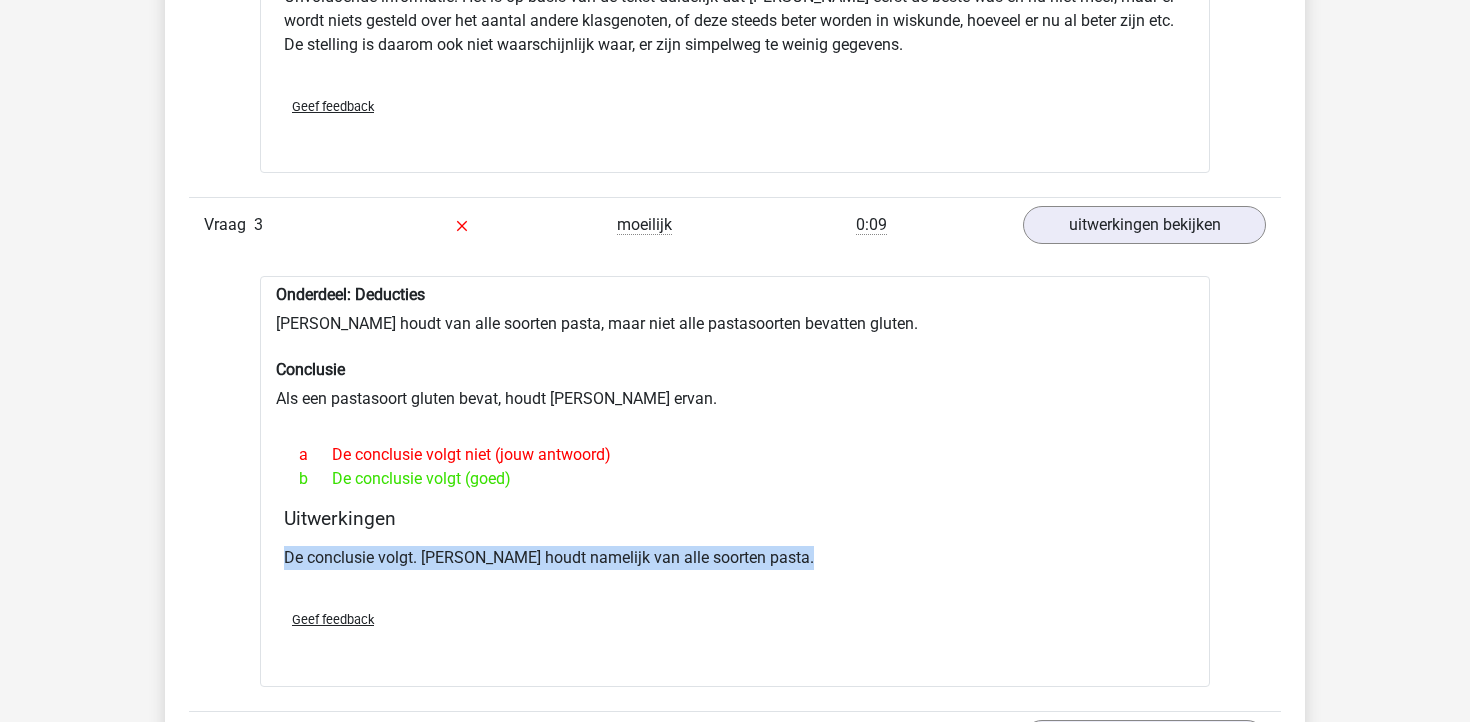 click on "De conclusie volgt. Sofia houdt namelijk van alle soorten pasta." at bounding box center (735, 558) 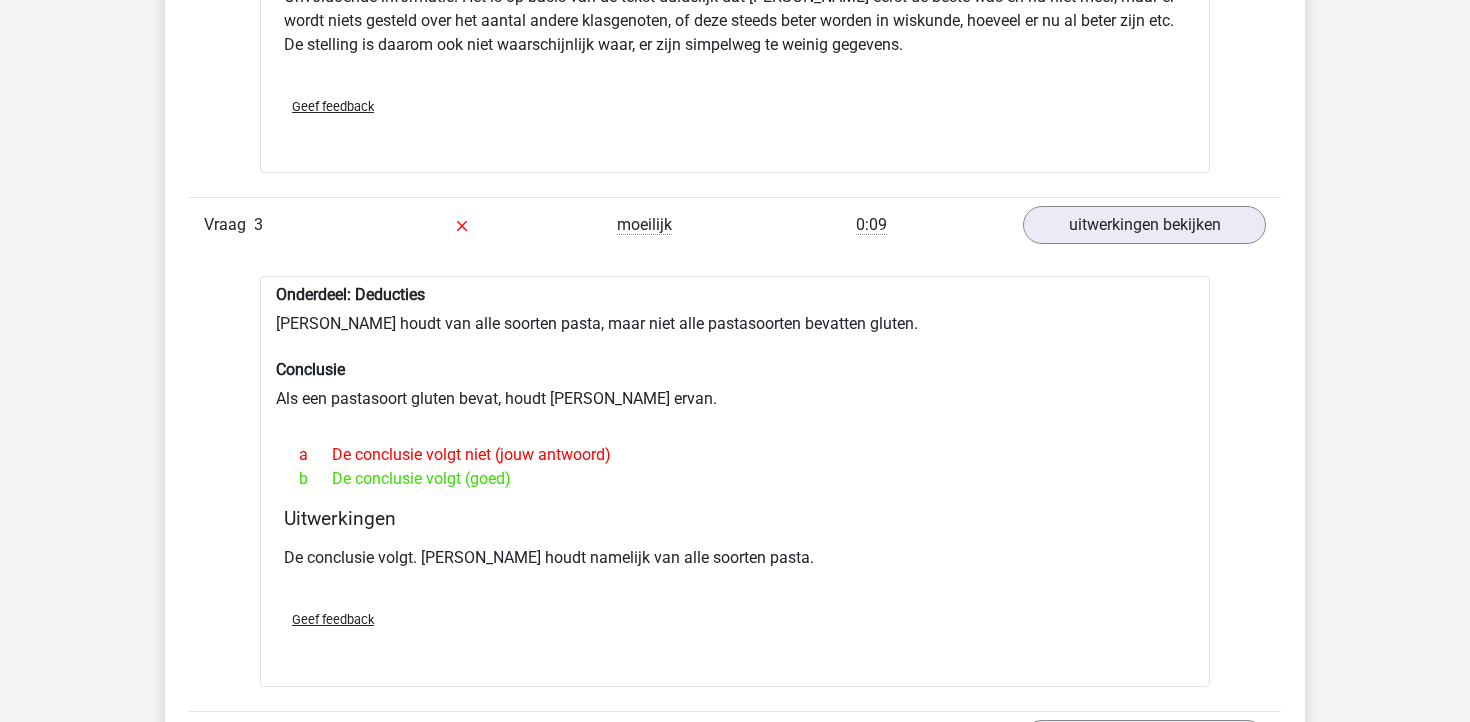 click on "Onderdeel: Deducties Sofia houdt van alle soorten pasta, maar niet alle pastasoorten bevatten gluten. Conclusie Als een pastasoort gluten bevat, houdt Sofia ervan.
a
De conclusie volgt niet
(jouw antwoord)
b
De conclusie volgt
(goed)
Uitwerkingen
De conclusie volgt. Sofia houdt namelijk van alle soorten pasta.
Geef feedback
Verstuur" at bounding box center [735, 481] 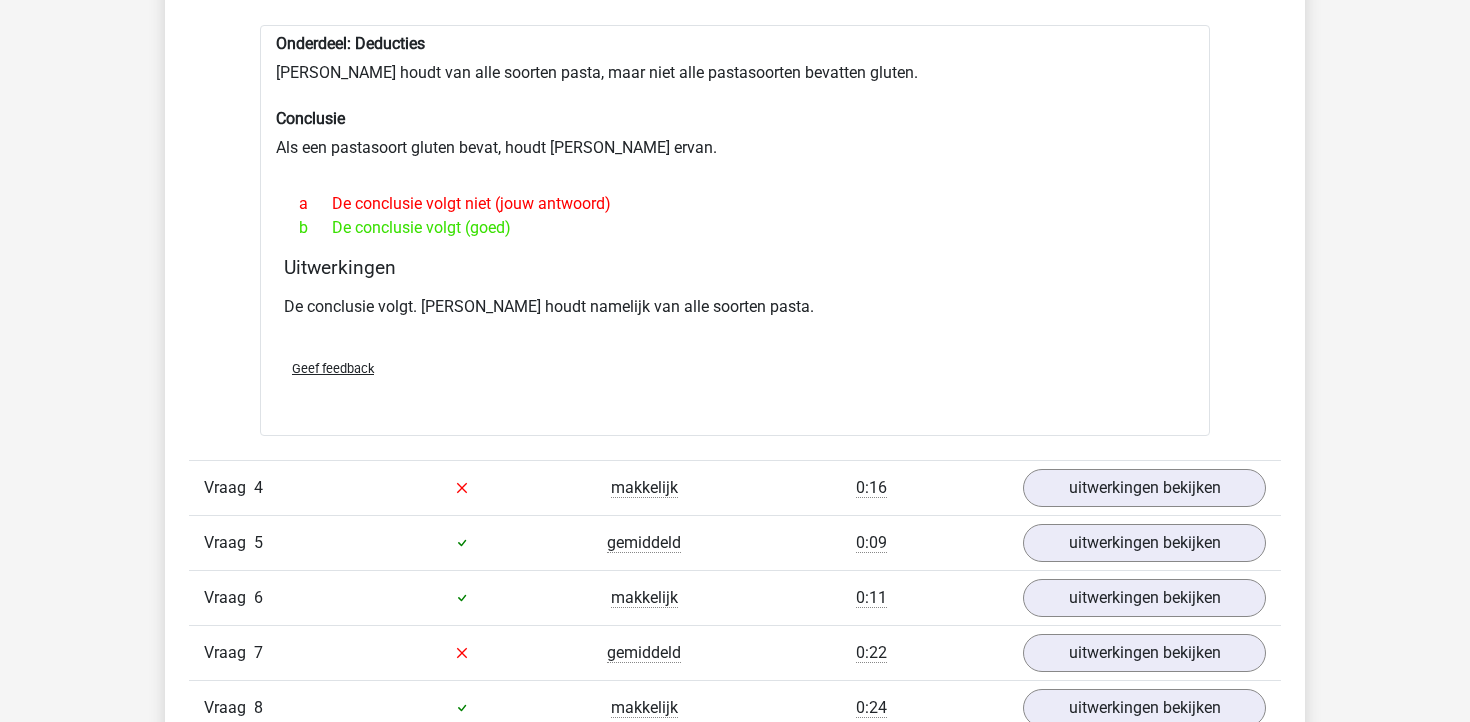 scroll, scrollTop: 2438, scrollLeft: 0, axis: vertical 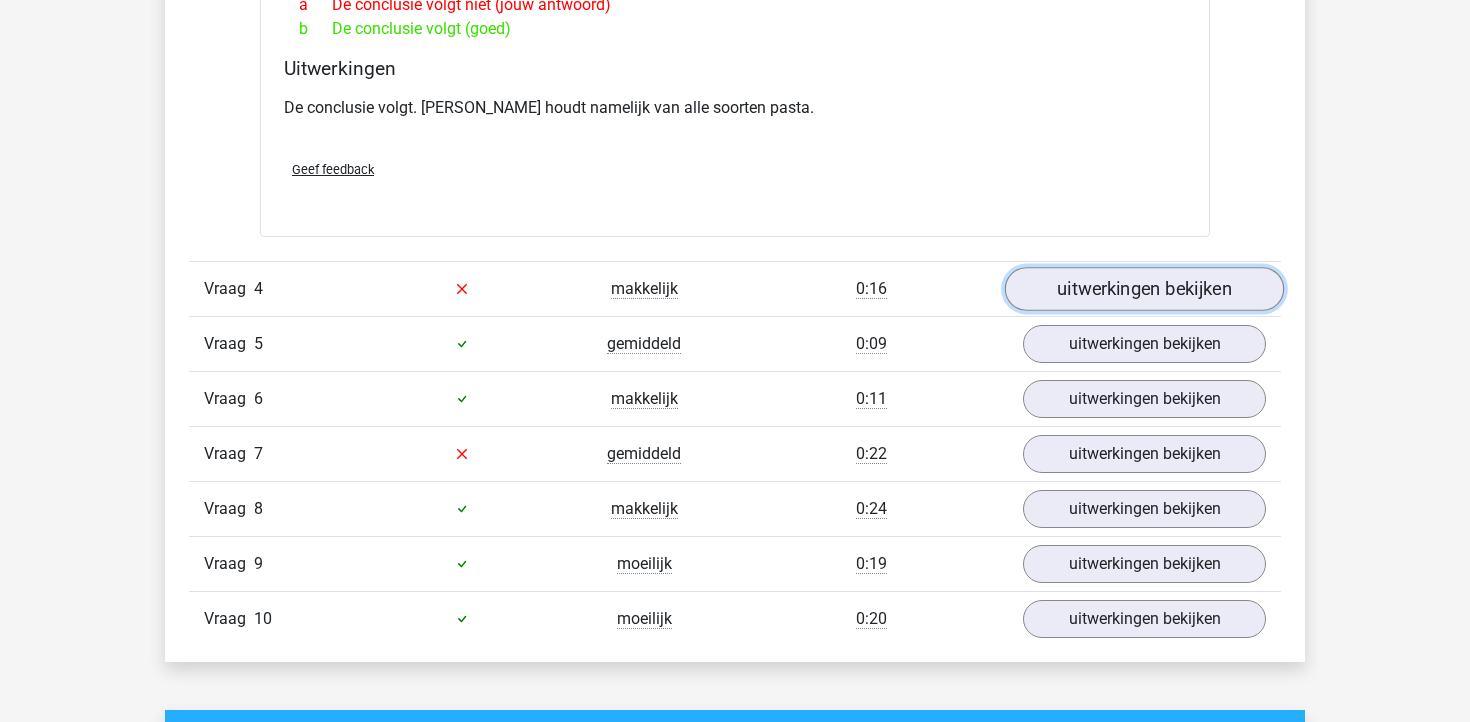 click on "uitwerkingen bekijken" at bounding box center (1144, 289) 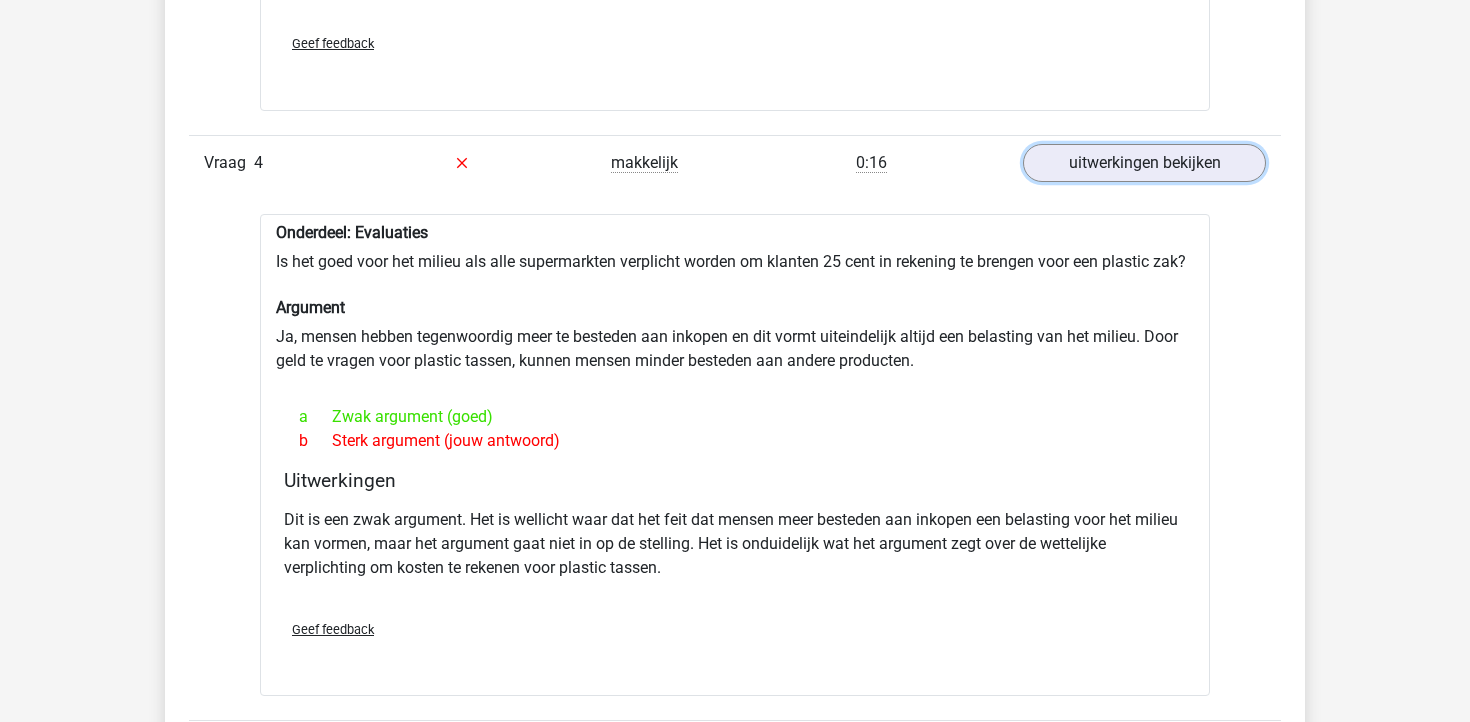 scroll, scrollTop: 2571, scrollLeft: 0, axis: vertical 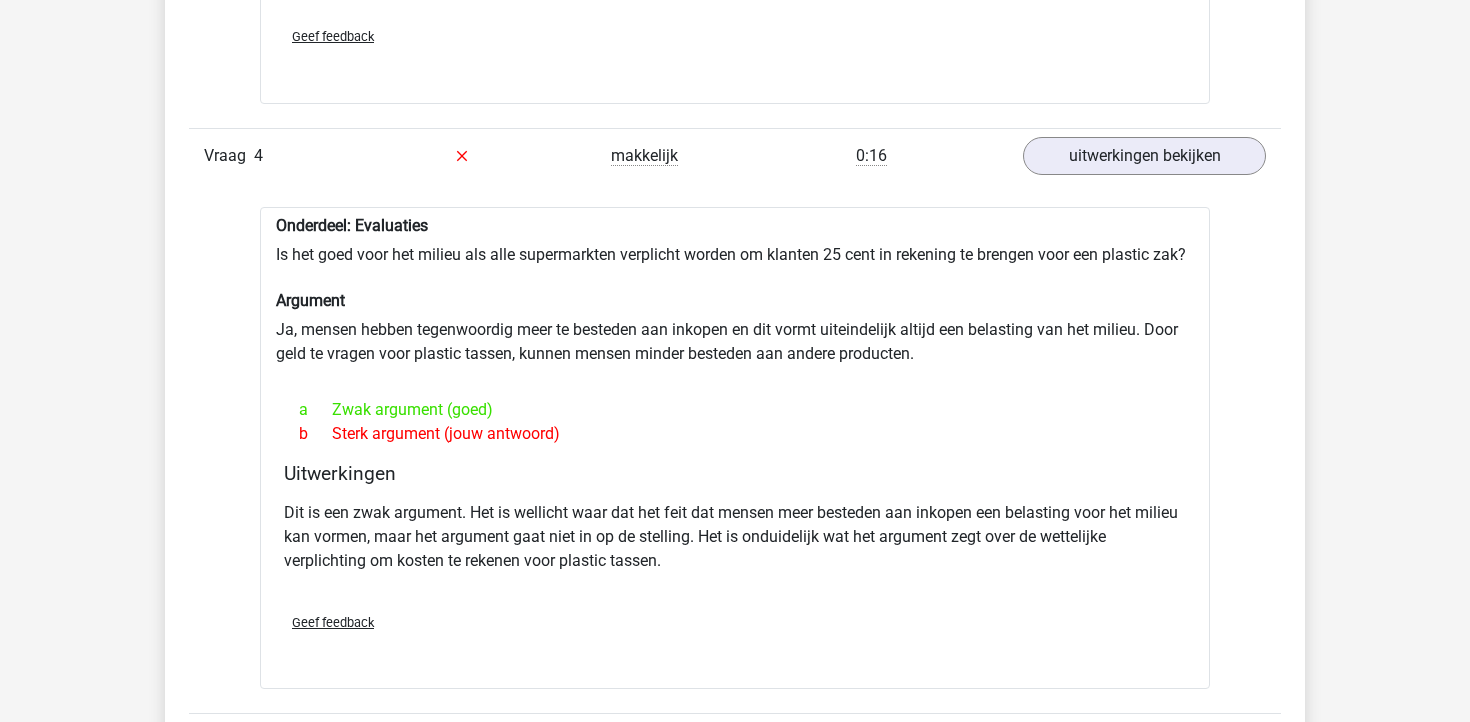 click on "Onderdeel: Evaluaties Is het goed voor het milieu als alle supermarkten verplicht worden om klanten 25 cent in rekening te brengen voor een plastic zak? Argument Ja, mensen hebben tegenwoordig meer te besteden aan inkopen en dit vormt uiteindelijk altijd een belasting van het milieu. Door geld te vragen voor plastic tassen, kunnen mensen minder besteden aan andere producten.
a
Zwak argument
(goed)
b
Sterk argument
(jouw antwoord)
Uitwerkingen
Geef feedback" at bounding box center [735, 448] 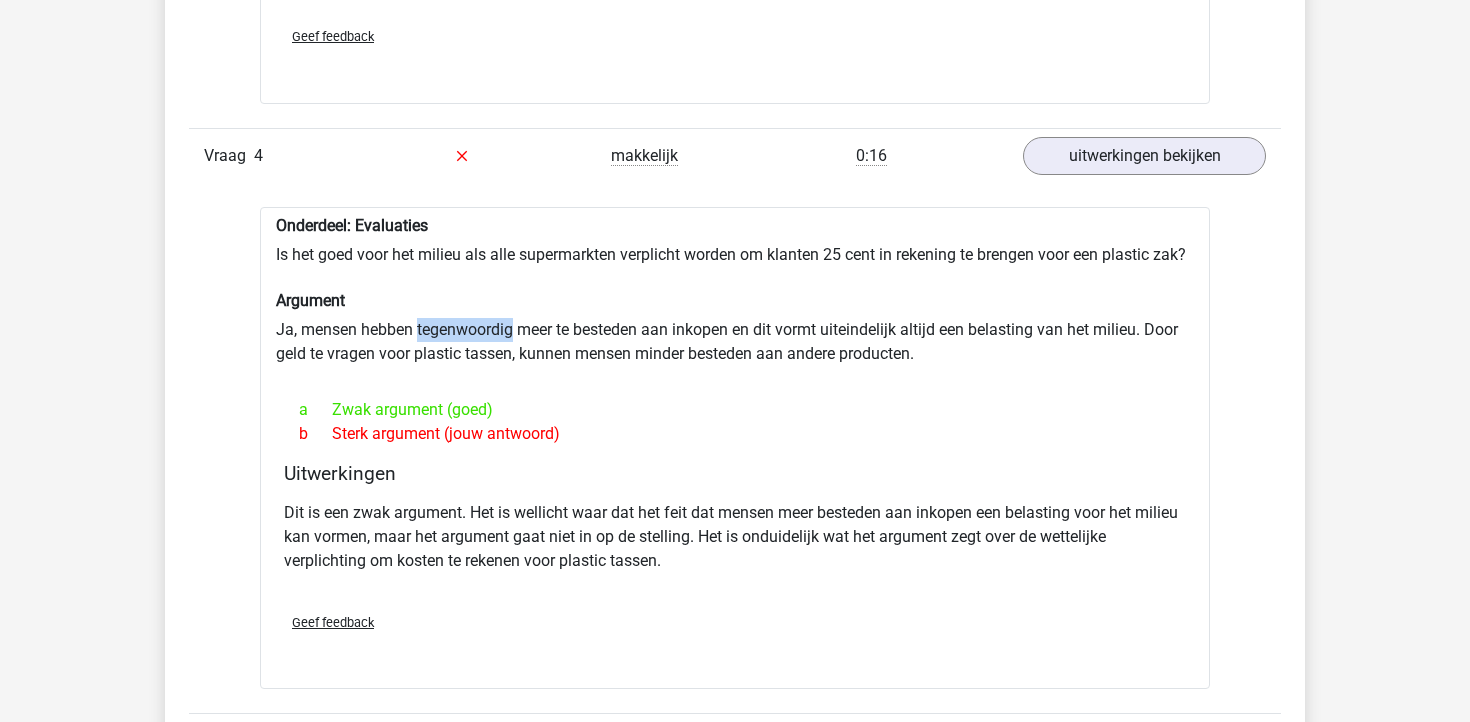 click on "Onderdeel: Evaluaties Is het goed voor het milieu als alle supermarkten verplicht worden om klanten 25 cent in rekening te brengen voor een plastic zak? Argument Ja, mensen hebben tegenwoordig meer te besteden aan inkopen en dit vormt uiteindelijk altijd een belasting van het milieu. Door geld te vragen voor plastic tassen, kunnen mensen minder besteden aan andere producten.
a
Zwak argument
(goed)
b
Sterk argument
(jouw antwoord)
Uitwerkingen
Geef feedback" at bounding box center [735, 448] 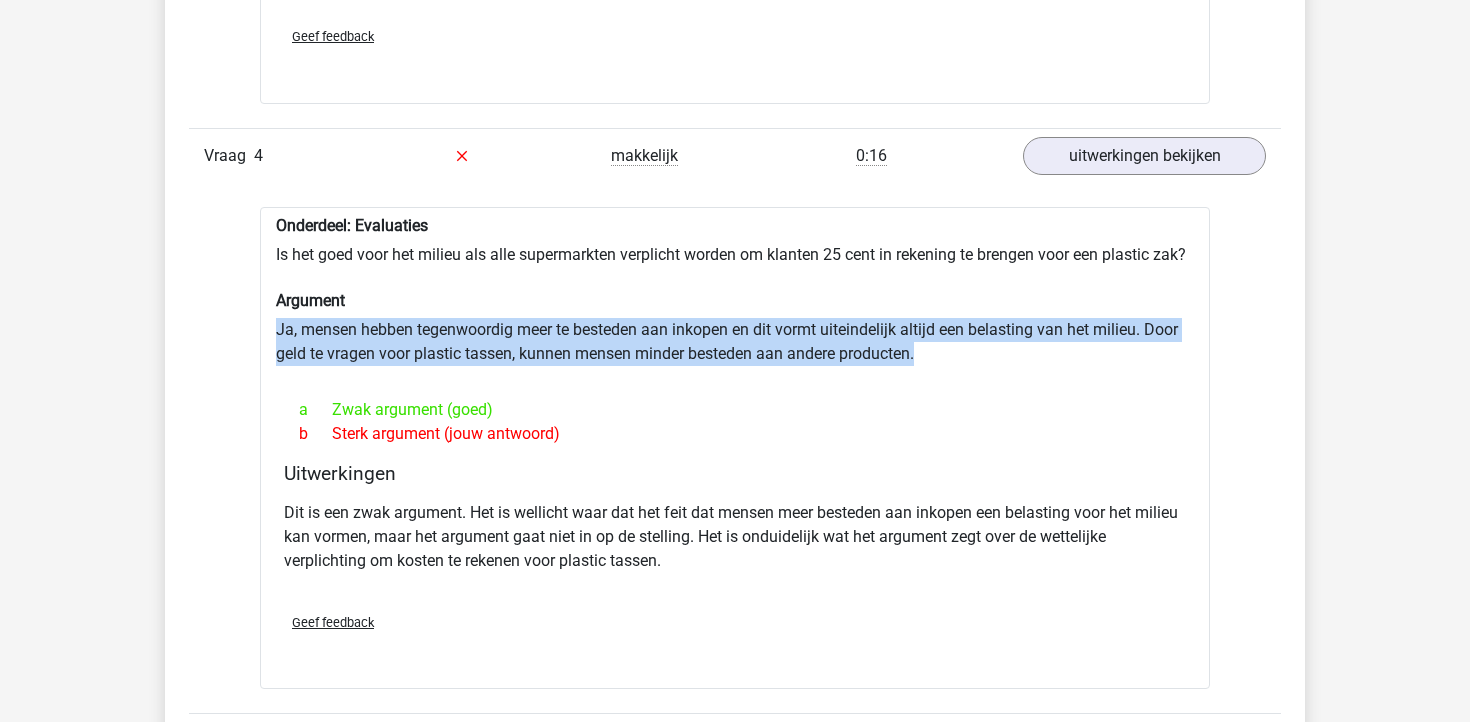 click on "Onderdeel: Evaluaties Is het goed voor het milieu als alle supermarkten verplicht worden om klanten 25 cent in rekening te brengen voor een plastic zak? Argument Ja, mensen hebben tegenwoordig meer te besteden aan inkopen en dit vormt uiteindelijk altijd een belasting van het milieu. Door geld te vragen voor plastic tassen, kunnen mensen minder besteden aan andere producten.
a
Zwak argument
(goed)
b
Sterk argument
(jouw antwoord)
Uitwerkingen
Geef feedback" at bounding box center (735, 448) 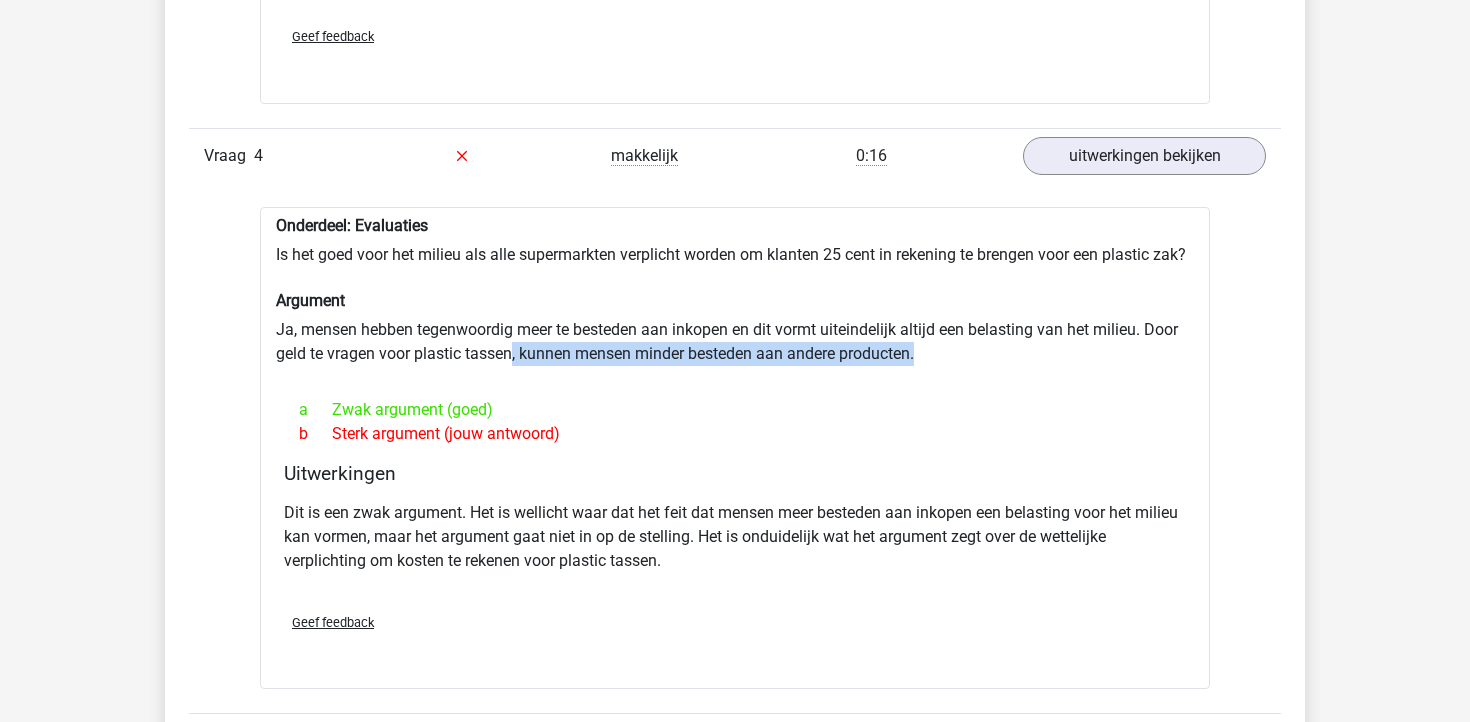 drag, startPoint x: 513, startPoint y: 378, endPoint x: 929, endPoint y: 393, distance: 416.27036 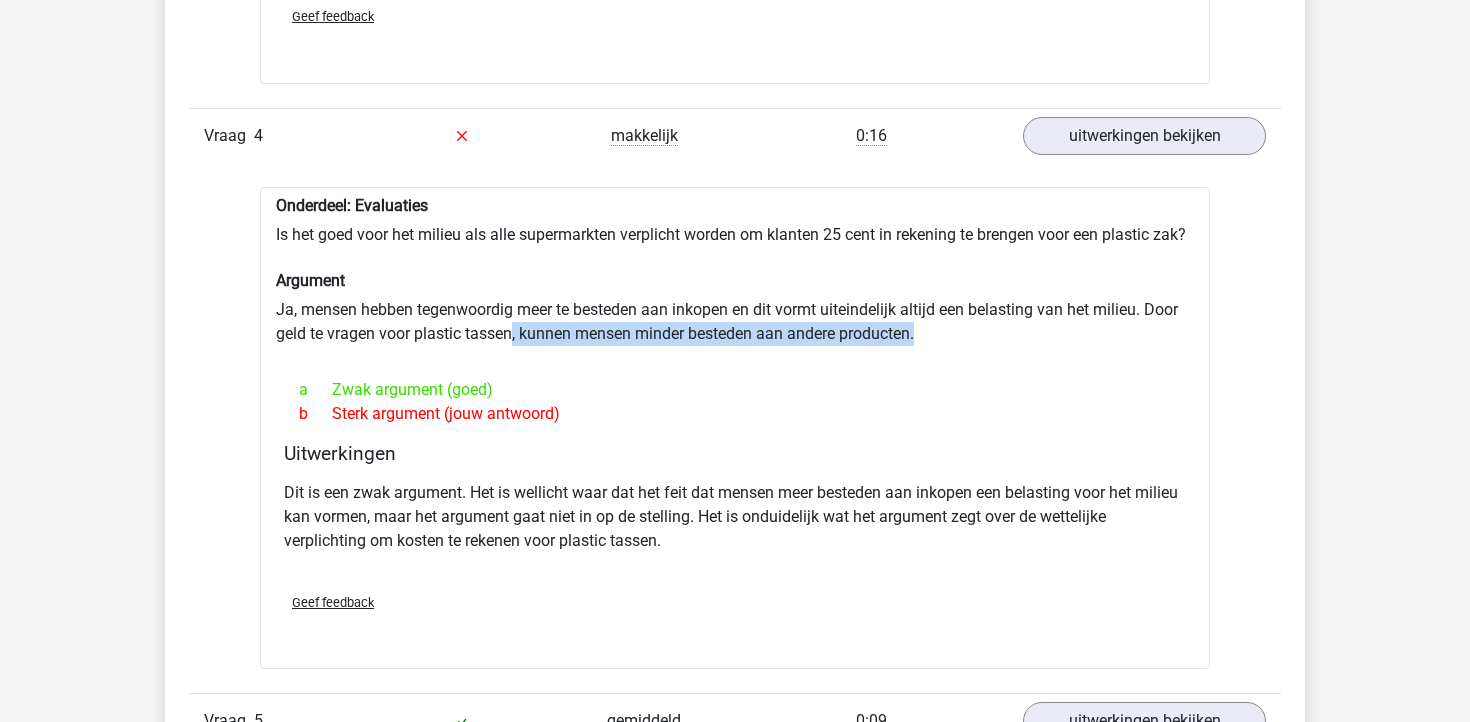scroll, scrollTop: 2592, scrollLeft: 0, axis: vertical 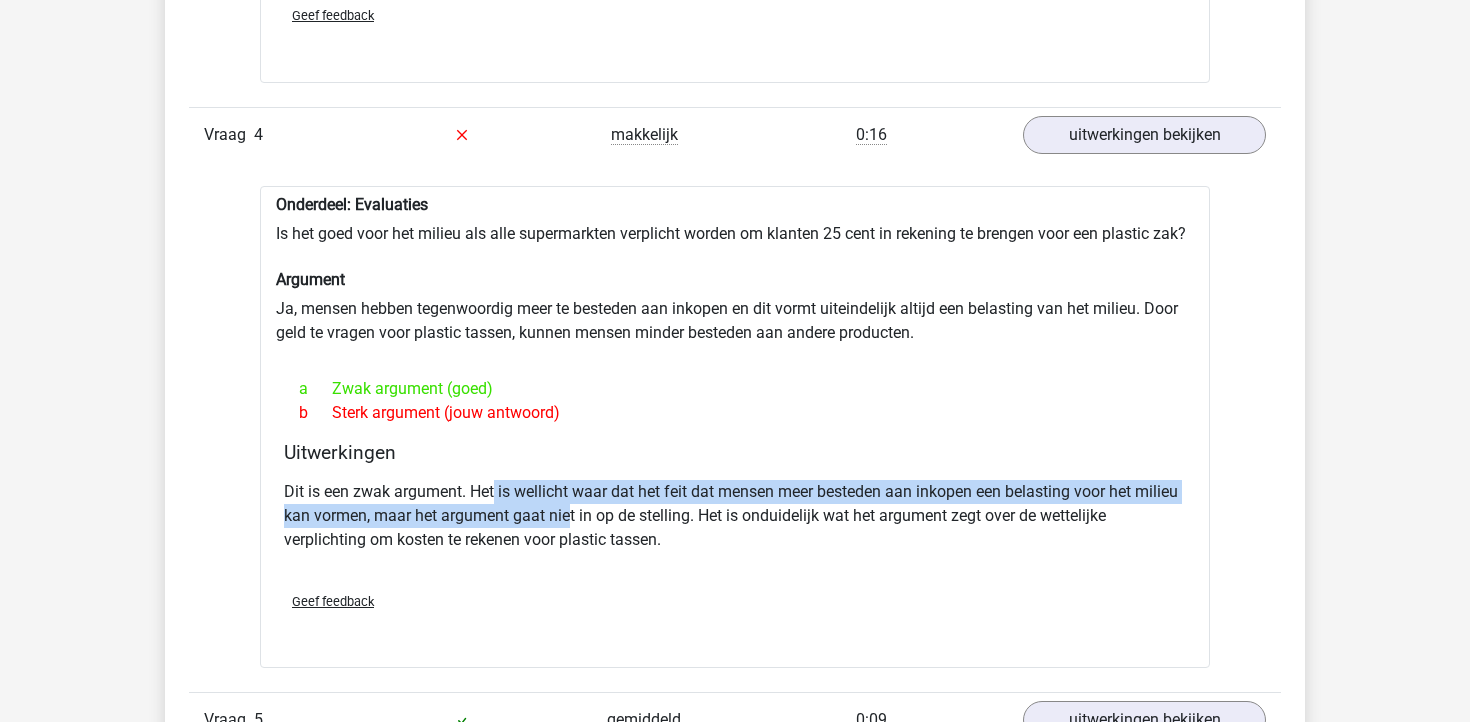 drag, startPoint x: 495, startPoint y: 514, endPoint x: 567, endPoint y: 532, distance: 74.215904 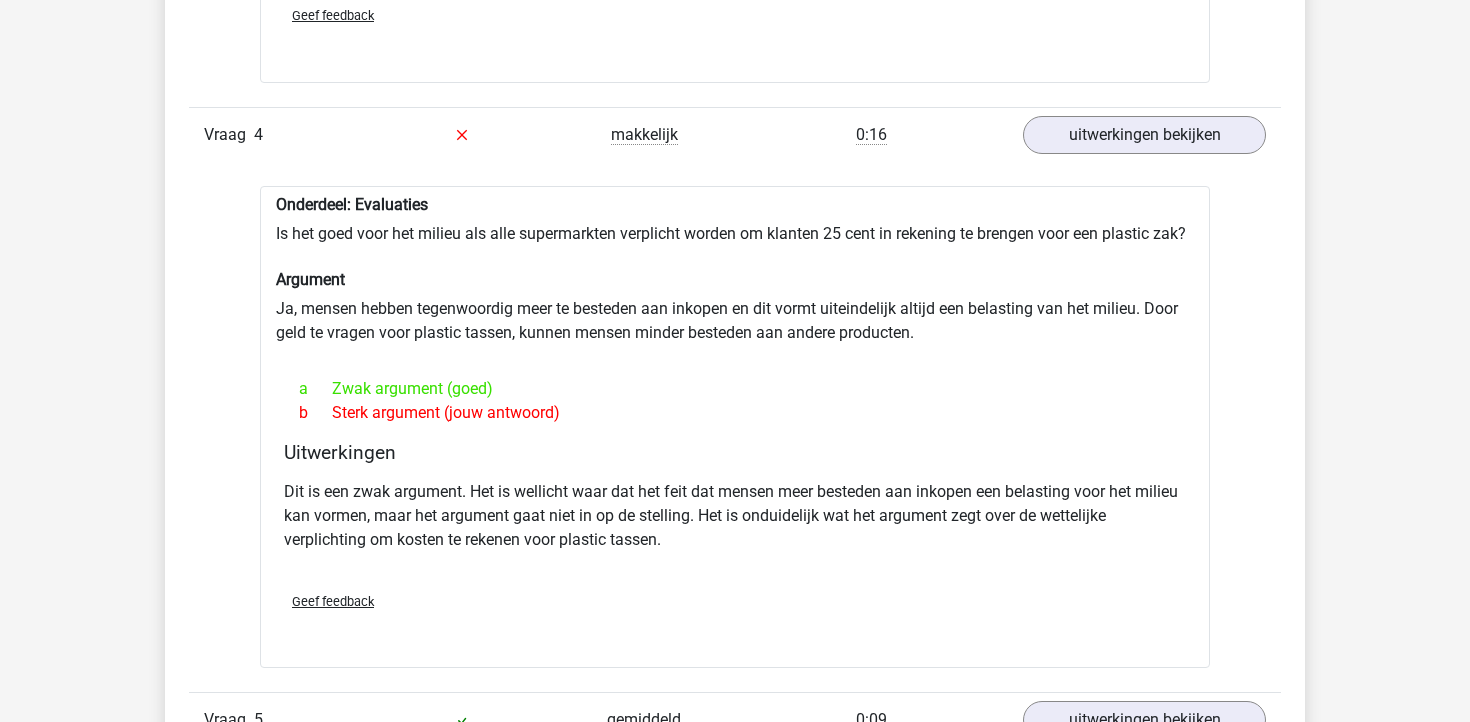 click on "Dit is een zwak argument. Het is wellicht waar dat het feit dat mensen meer besteden aan inkopen een belasting voor het milieu kan vormen, maar het argument gaat niet in op de stelling. Het is onduidelijk wat het argument zegt over de wettelijke verplichting om kosten te rekenen voor plastic tassen." at bounding box center [735, 516] 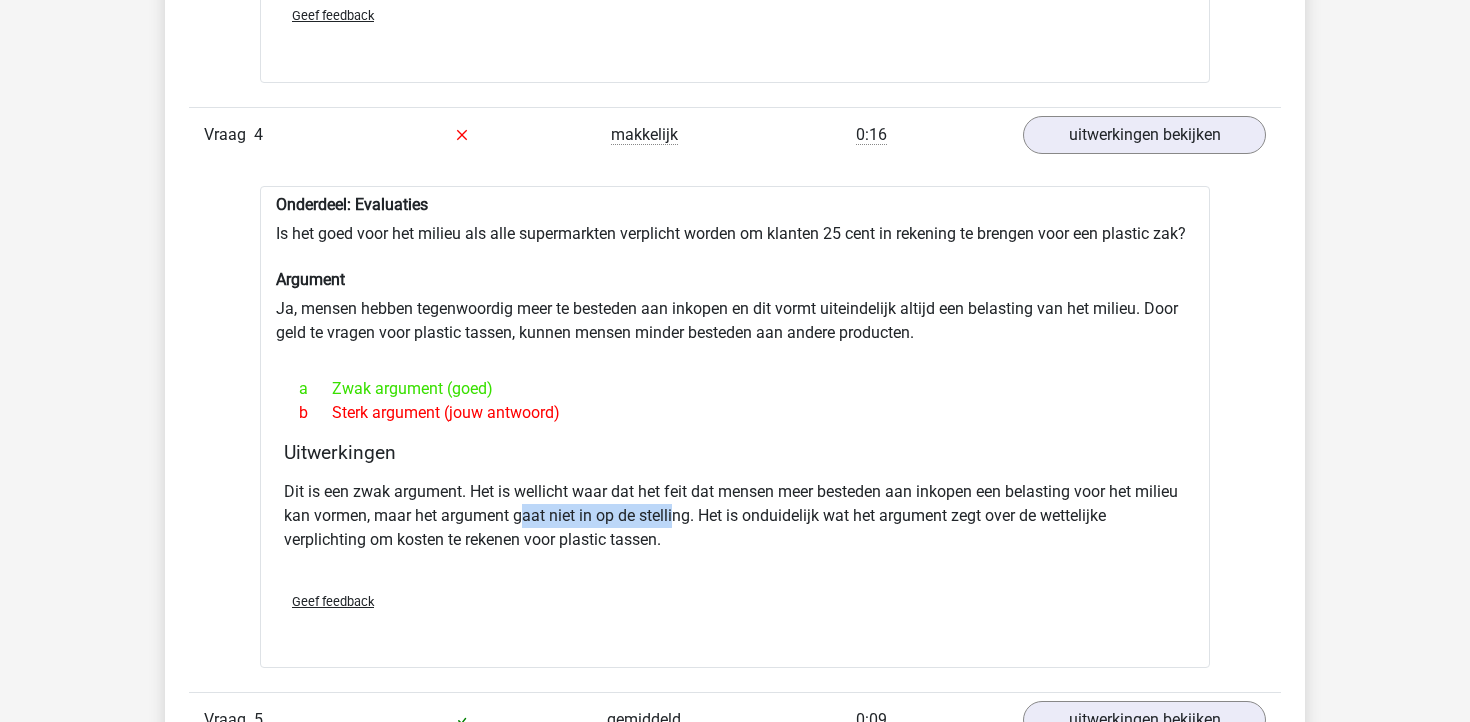 drag, startPoint x: 523, startPoint y: 547, endPoint x: 676, endPoint y: 547, distance: 153 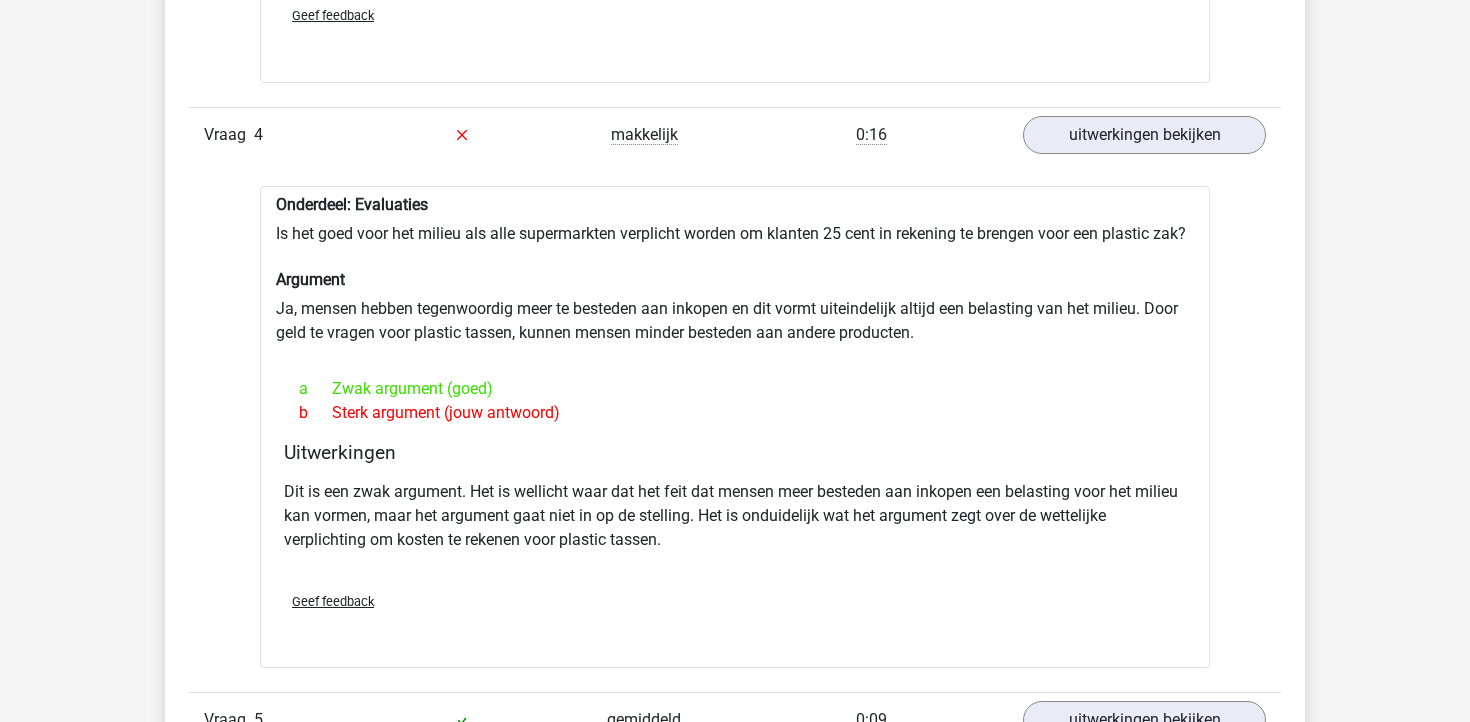 click on "Dit is een zwak argument. Het is wellicht waar dat het feit dat mensen meer besteden aan inkopen een belasting voor het milieu kan vormen, maar het argument gaat niet in op de stelling. Het is onduidelijk wat het argument zegt over de wettelijke verplichting om kosten te rekenen voor plastic tassen." at bounding box center (735, 516) 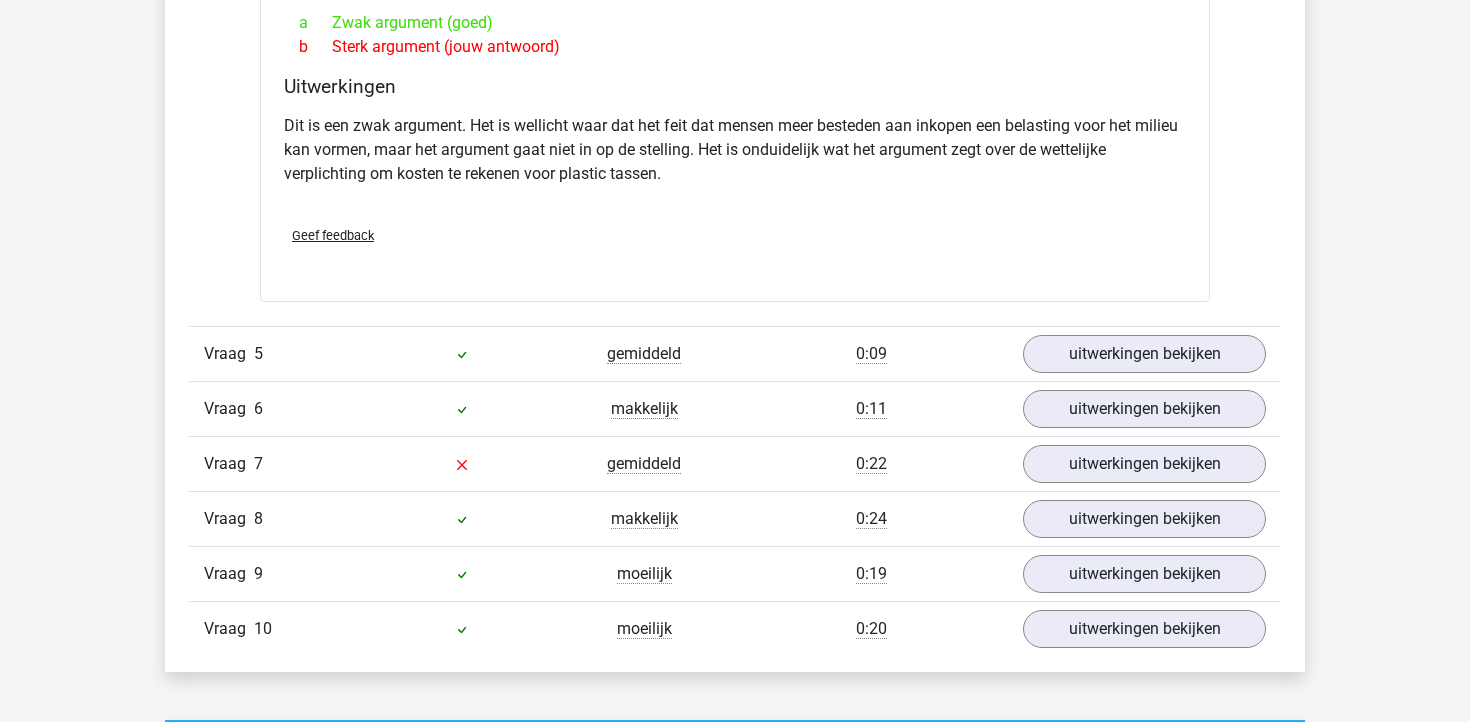 scroll, scrollTop: 3187, scrollLeft: 0, axis: vertical 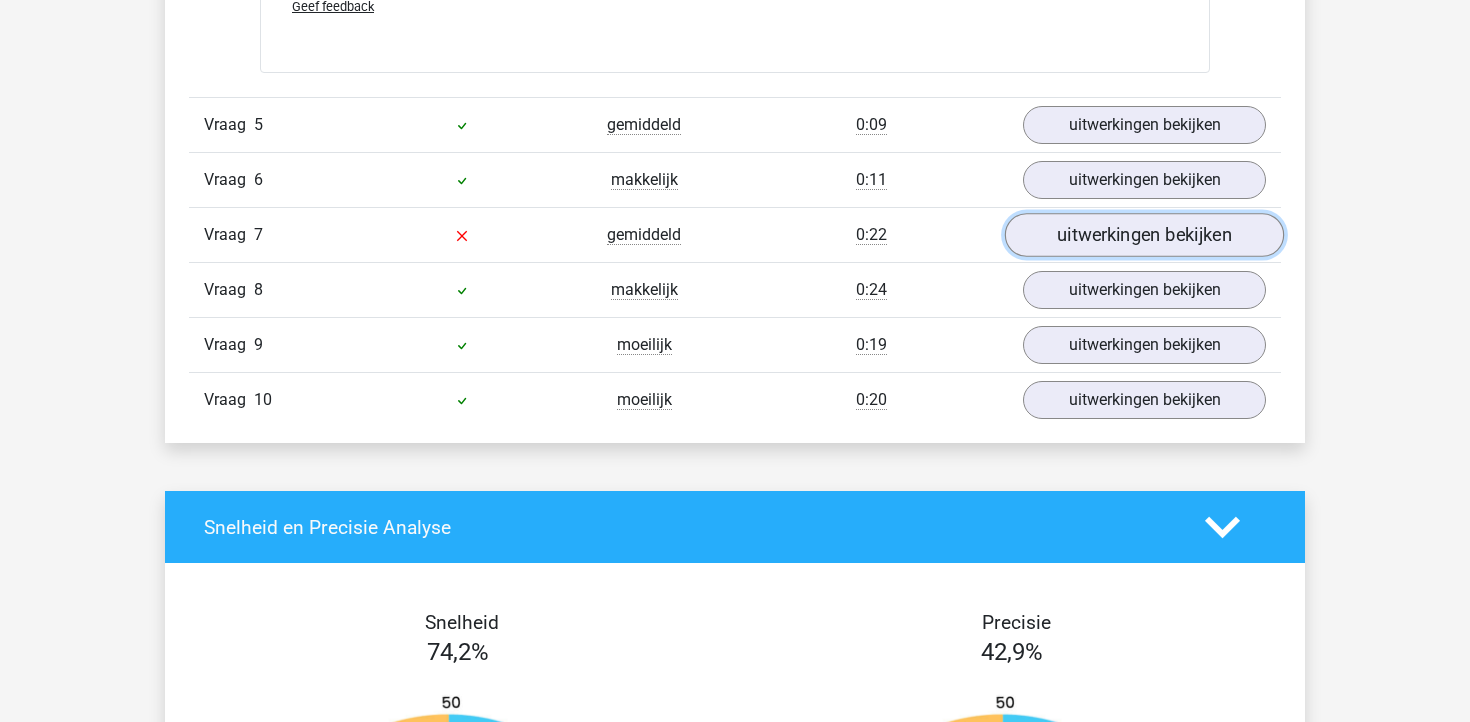 click on "uitwerkingen bekijken" at bounding box center [1144, 235] 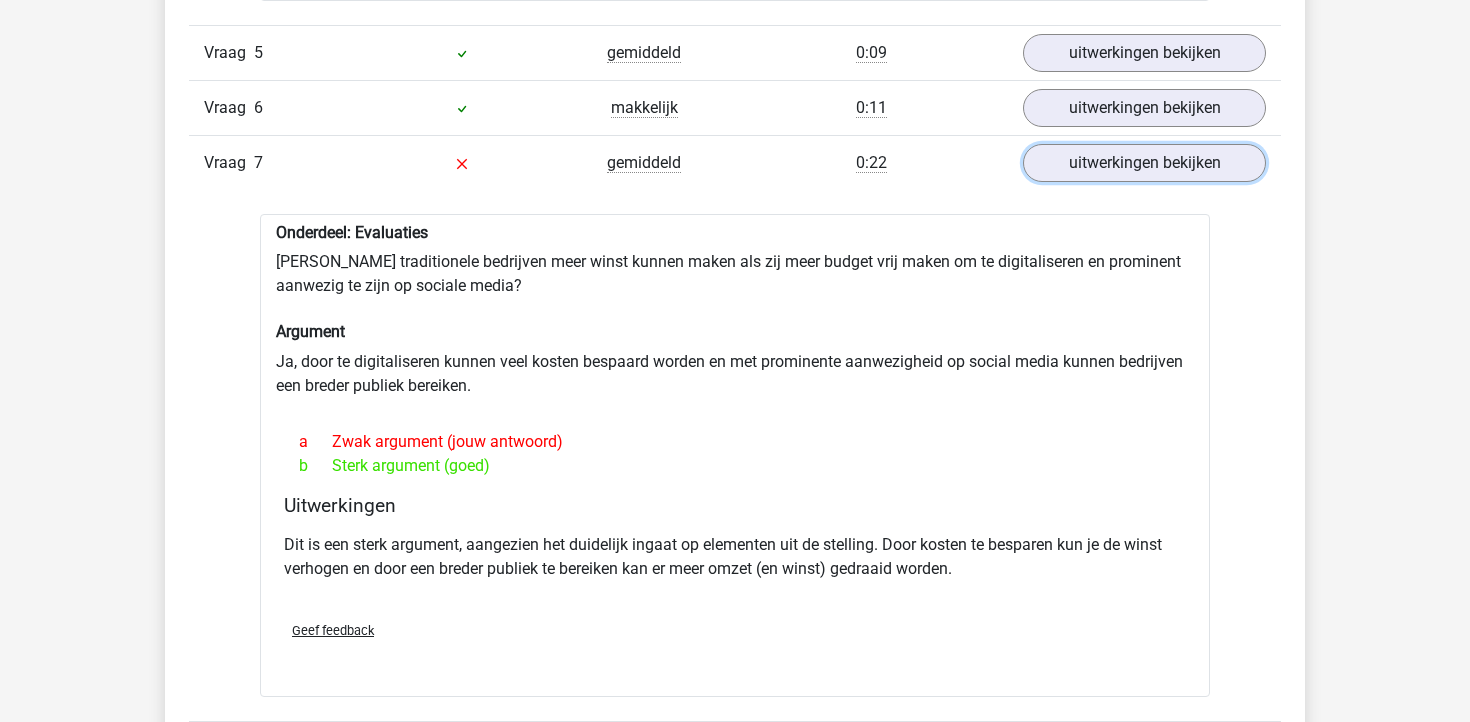 scroll, scrollTop: 3282, scrollLeft: 0, axis: vertical 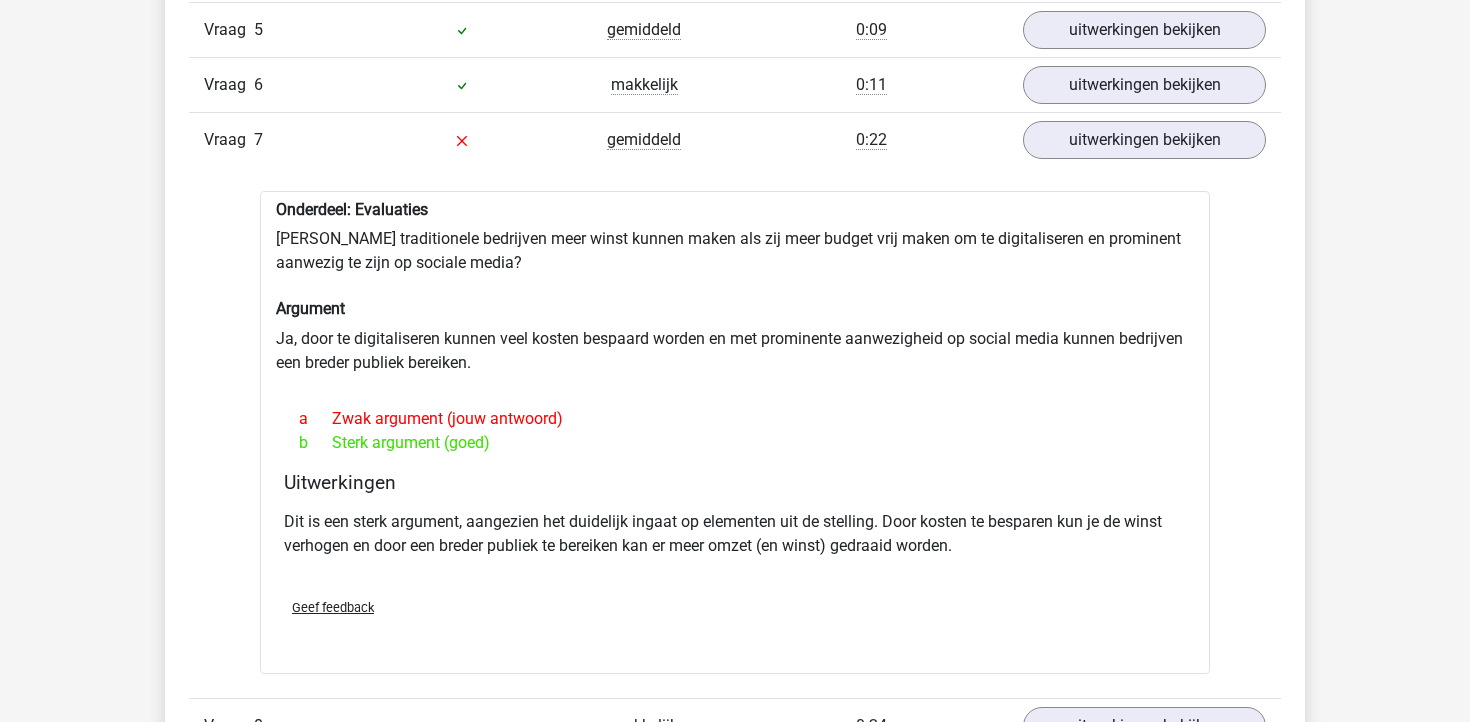 click on "Onderdeel: Evaluaties Zouden traditionele bedrijven meer winst kunnen maken als zij meer budget vrij maken om te digitaliseren en prominent aanwezig te zijn op sociale media? Argument Ja, door te digitaliseren kunnen veel kosten bespaard worden en met prominente aanwezigheid op social media kunnen bedrijven een breder publiek bereiken.
a
Zwak argument
(jouw antwoord)
b
Sterk argument
(goed)
Uitwerkingen
Geef feedback" at bounding box center (735, 432) 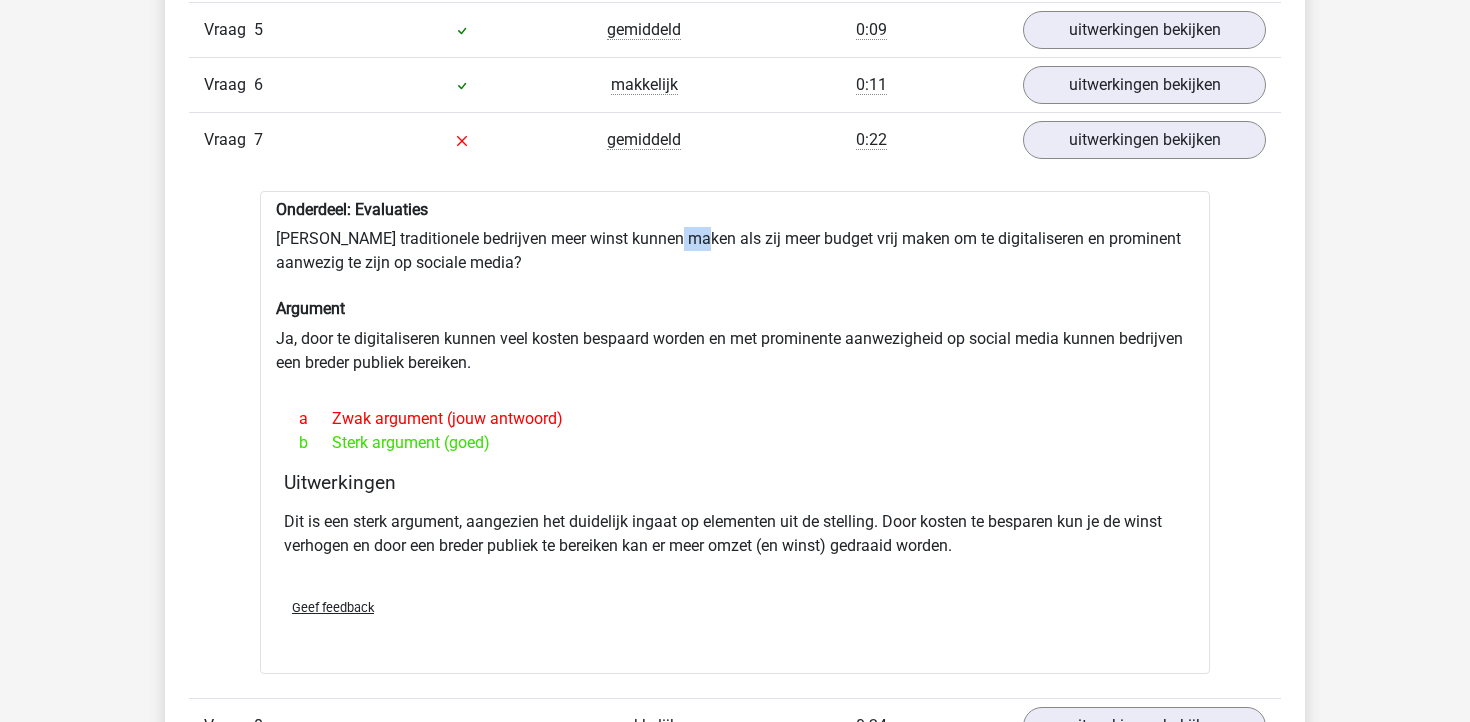 click on "Onderdeel: Evaluaties Zouden traditionele bedrijven meer winst kunnen maken als zij meer budget vrij maken om te digitaliseren en prominent aanwezig te zijn op sociale media? Argument Ja, door te digitaliseren kunnen veel kosten bespaard worden en met prominente aanwezigheid op social media kunnen bedrijven een breder publiek bereiken.
a
Zwak argument
(jouw antwoord)
b
Sterk argument
(goed)
Uitwerkingen
Geef feedback" at bounding box center (735, 432) 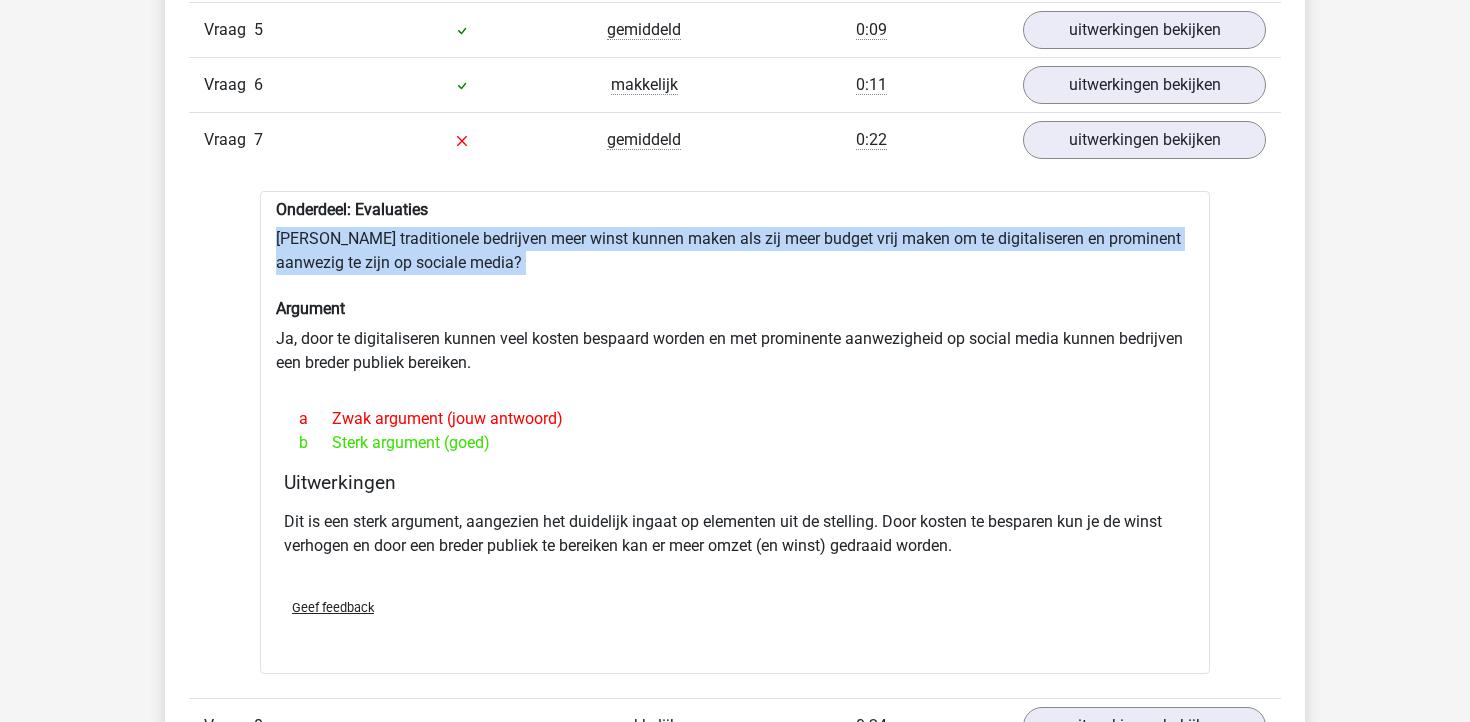 click on "Onderdeel: Evaluaties Zouden traditionele bedrijven meer winst kunnen maken als zij meer budget vrij maken om te digitaliseren en prominent aanwezig te zijn op sociale media? Argument Ja, door te digitaliseren kunnen veel kosten bespaard worden en met prominente aanwezigheid op social media kunnen bedrijven een breder publiek bereiken.
a
Zwak argument
(jouw antwoord)
b
Sterk argument
(goed)
Uitwerkingen
Geef feedback" at bounding box center [735, 432] 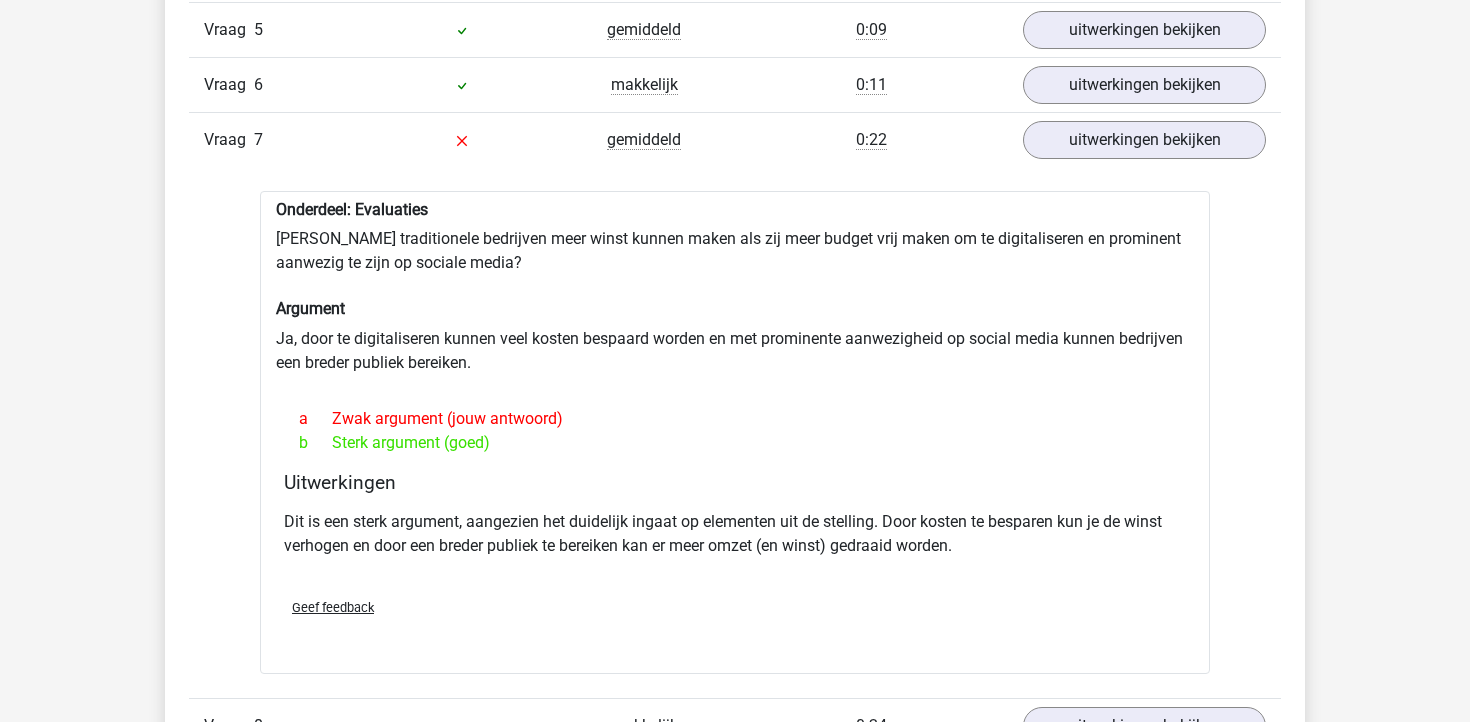 click on "Onderdeel: Evaluaties Zouden traditionele bedrijven meer winst kunnen maken als zij meer budget vrij maken om te digitaliseren en prominent aanwezig te zijn op sociale media? Argument Ja, door te digitaliseren kunnen veel kosten bespaard worden en met prominente aanwezigheid op social media kunnen bedrijven een breder publiek bereiken.
a
Zwak argument
(jouw antwoord)
b
Sterk argument
(goed)
Uitwerkingen
Geef feedback" at bounding box center (735, 432) 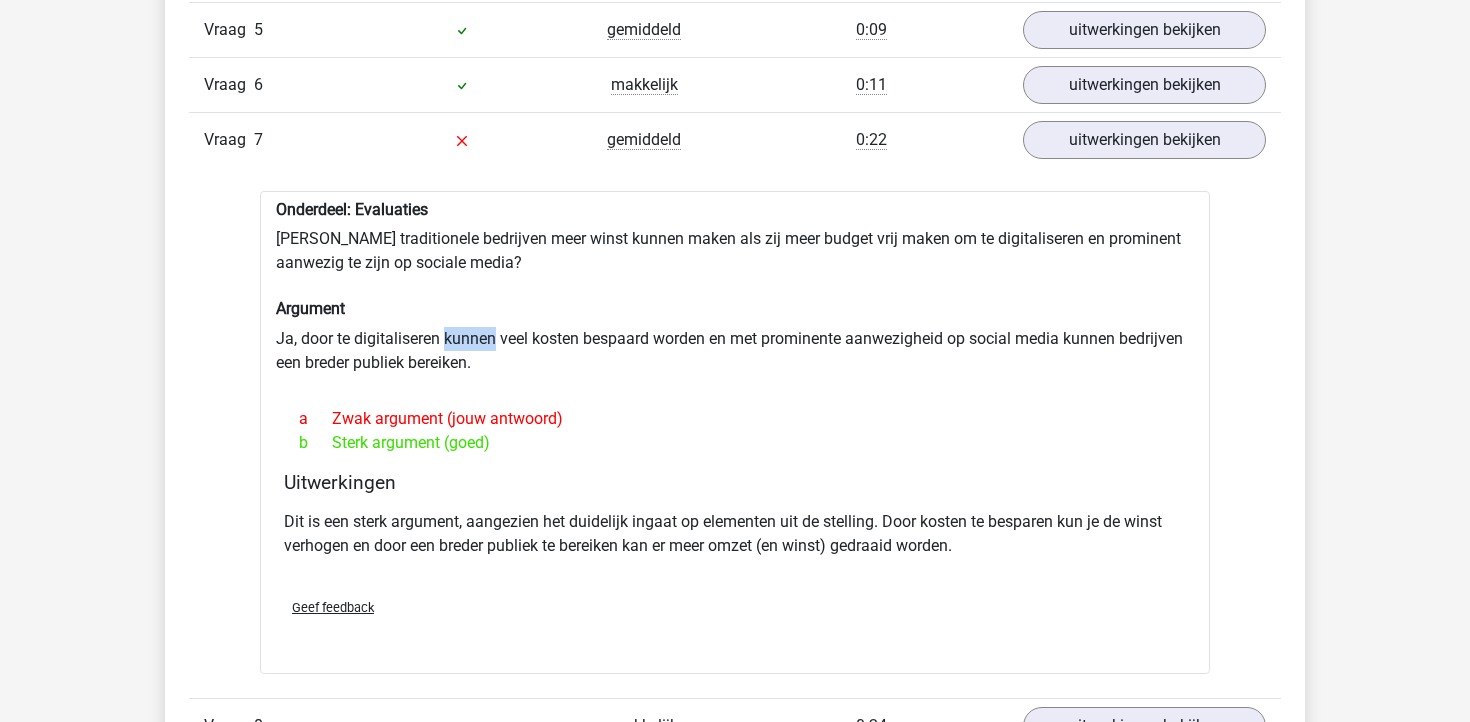 click on "Onderdeel: Evaluaties Zouden traditionele bedrijven meer winst kunnen maken als zij meer budget vrij maken om te digitaliseren en prominent aanwezig te zijn op sociale media? Argument Ja, door te digitaliseren kunnen veel kosten bespaard worden en met prominente aanwezigheid op social media kunnen bedrijven een breder publiek bereiken.
a
Zwak argument
(jouw antwoord)
b
Sterk argument
(goed)
Uitwerkingen
Geef feedback" at bounding box center (735, 432) 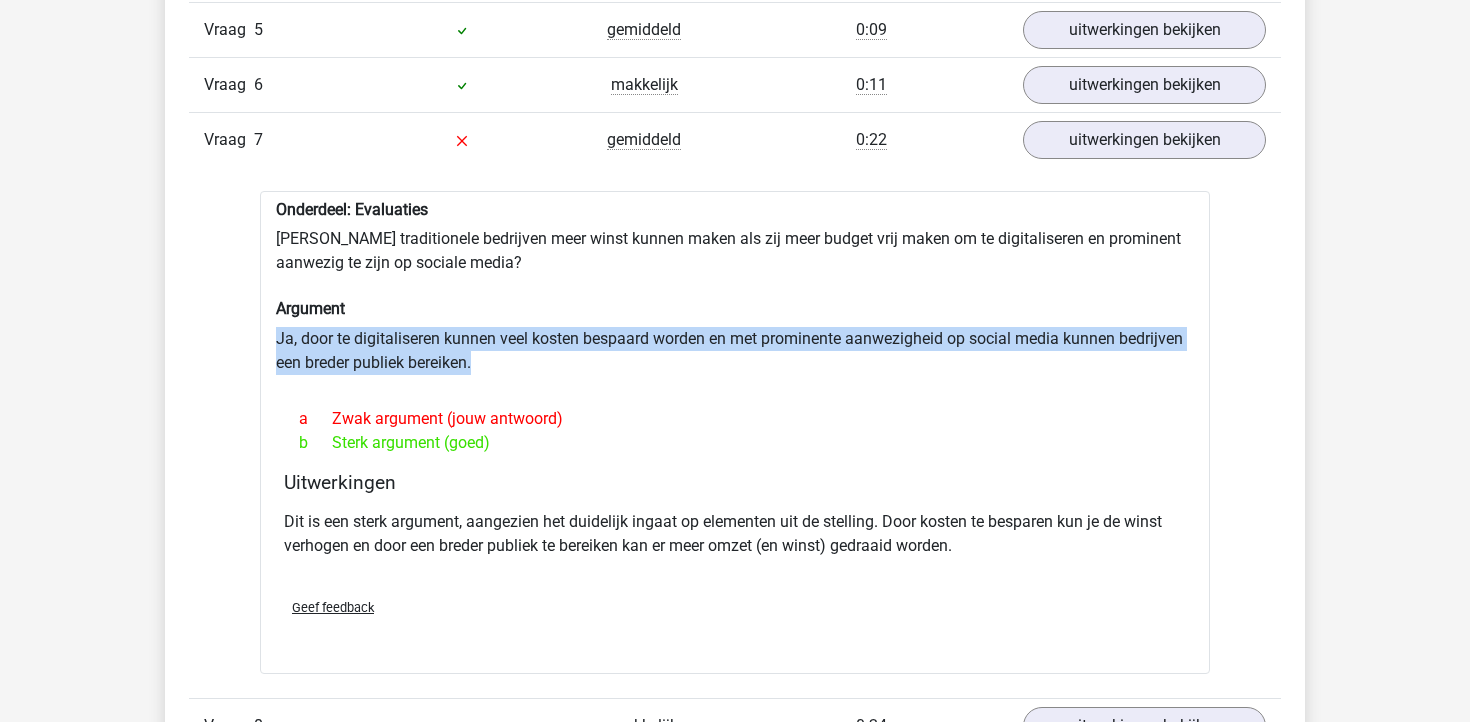 click on "Onderdeel: Evaluaties Zouden traditionele bedrijven meer winst kunnen maken als zij meer budget vrij maken om te digitaliseren en prominent aanwezig te zijn op sociale media? Argument Ja, door te digitaliseren kunnen veel kosten bespaard worden en met prominente aanwezigheid op social media kunnen bedrijven een breder publiek bereiken.
a
Zwak argument
(jouw antwoord)
b
Sterk argument
(goed)
Uitwerkingen
Geef feedback" at bounding box center (735, 432) 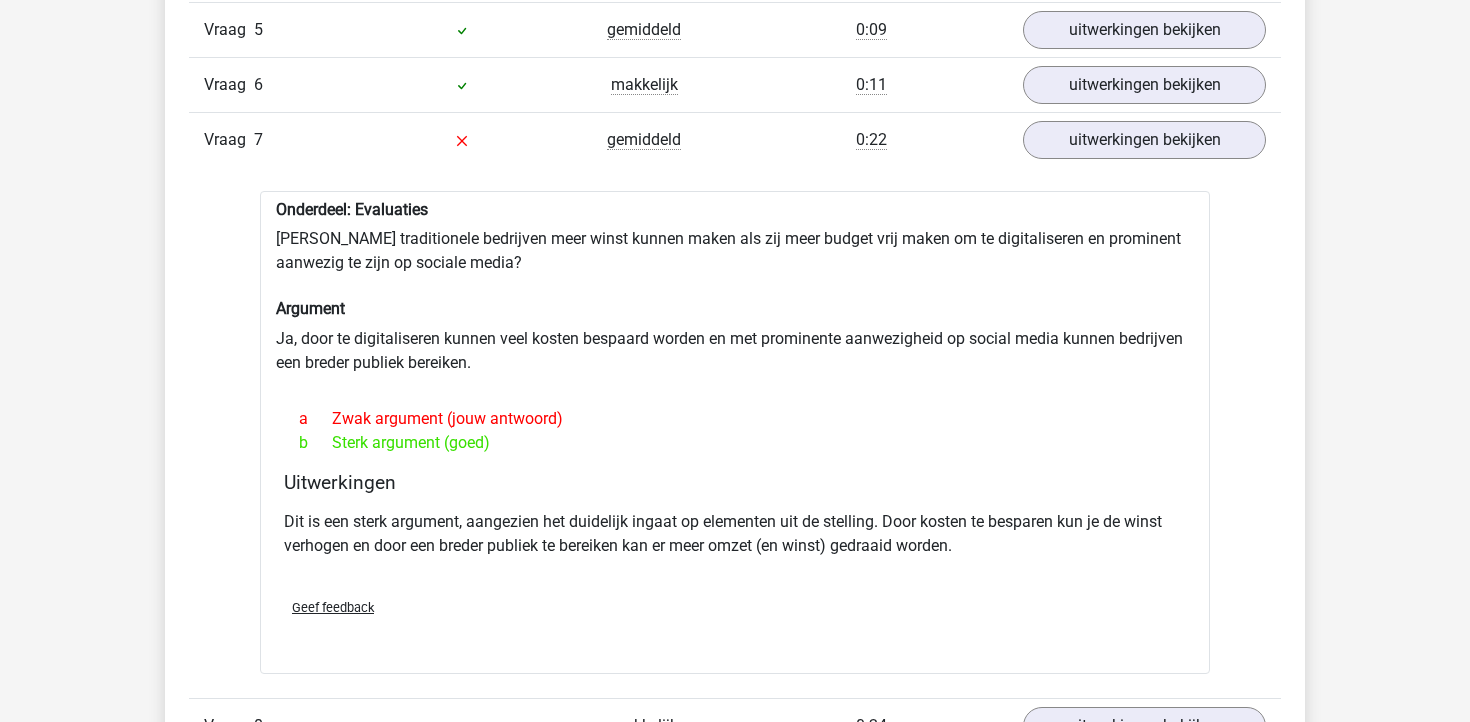 click on "Dit is een sterk argument, aangezien het duidelijk ingaat op elementen uit de stelling. Door kosten te besparen kun je de winst verhogen en door een breder publiek te bereiken kan er meer omzet (en winst) gedraaid worden." at bounding box center (735, 534) 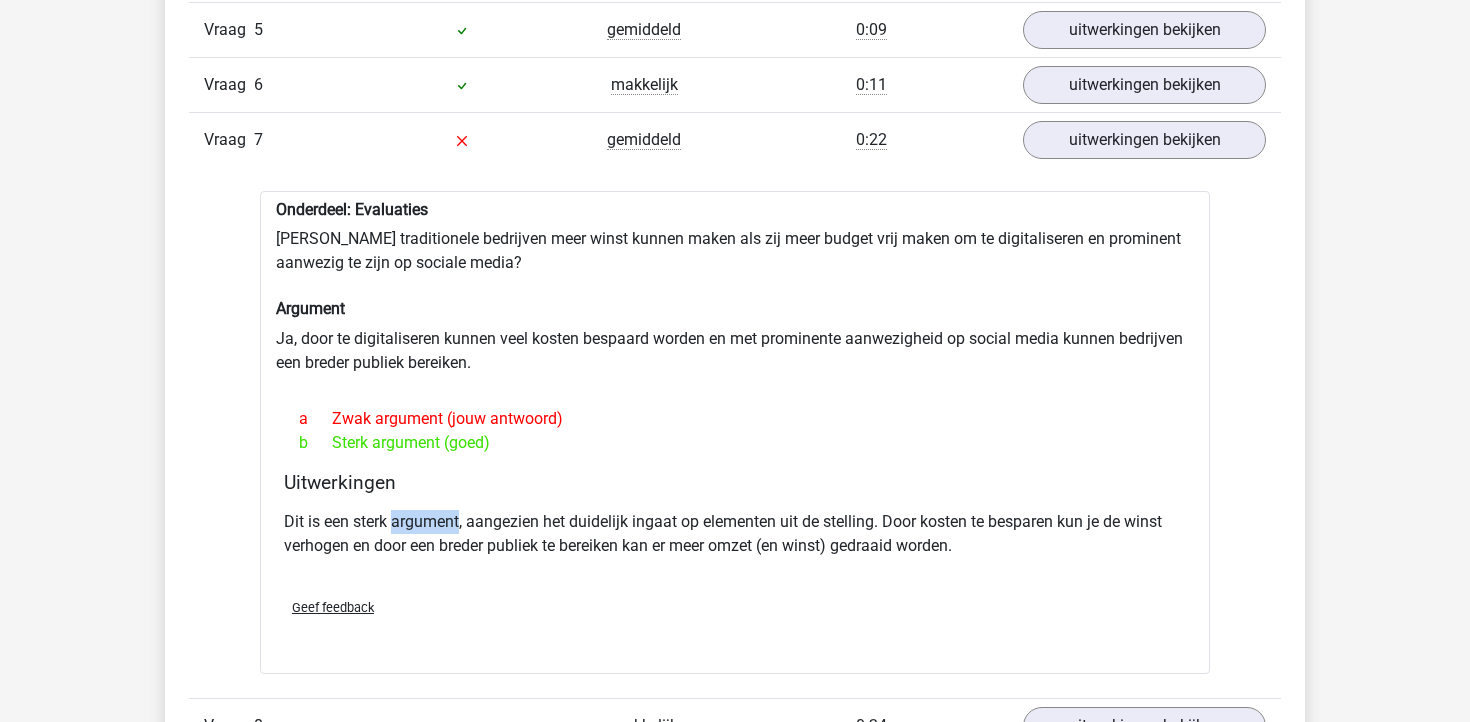 click on "Dit is een sterk argument, aangezien het duidelijk ingaat op elementen uit de stelling. Door kosten te besparen kun je de winst verhogen en door een breder publiek te bereiken kan er meer omzet (en winst) gedraaid worden." at bounding box center [735, 534] 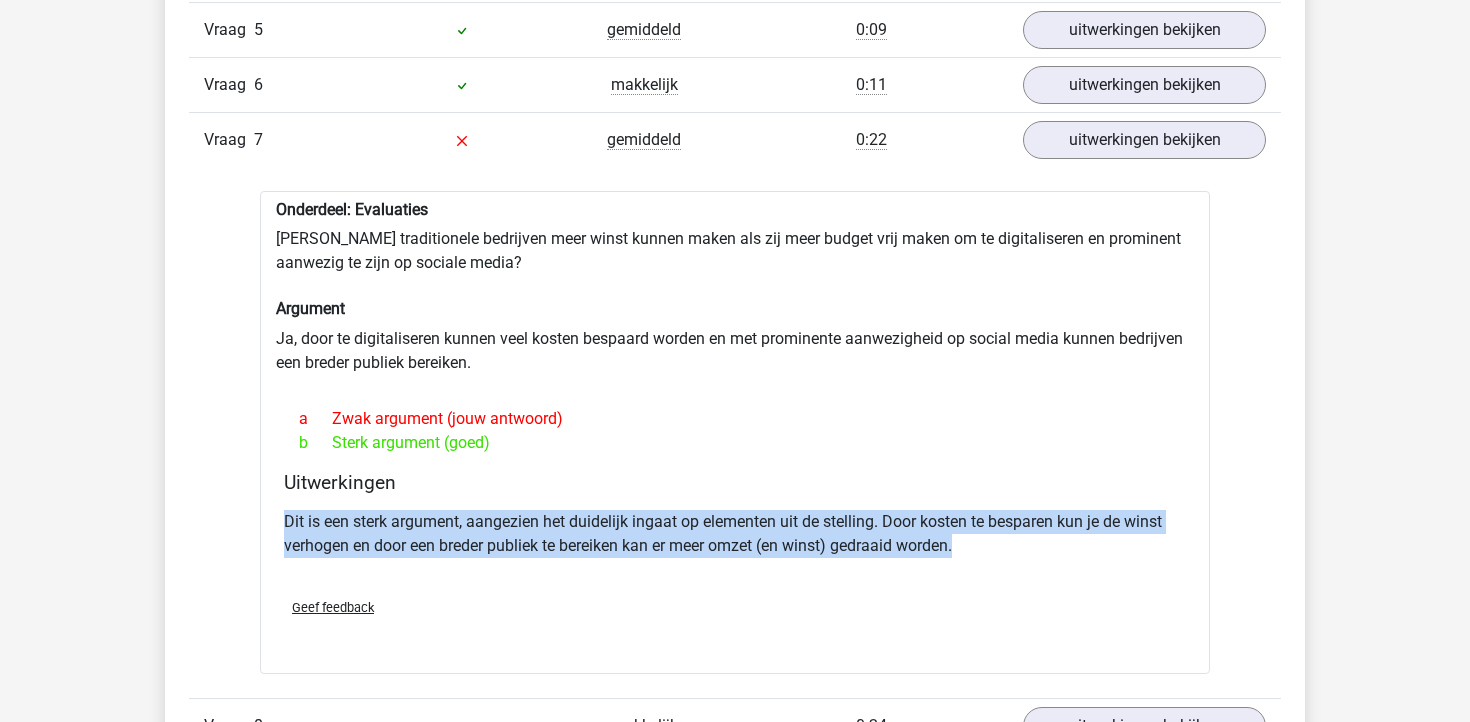click on "Dit is een sterk argument, aangezien het duidelijk ingaat op elementen uit de stelling. Door kosten te besparen kun je de winst verhogen en door een breder publiek te bereiken kan er meer omzet (en winst) gedraaid worden." at bounding box center (735, 534) 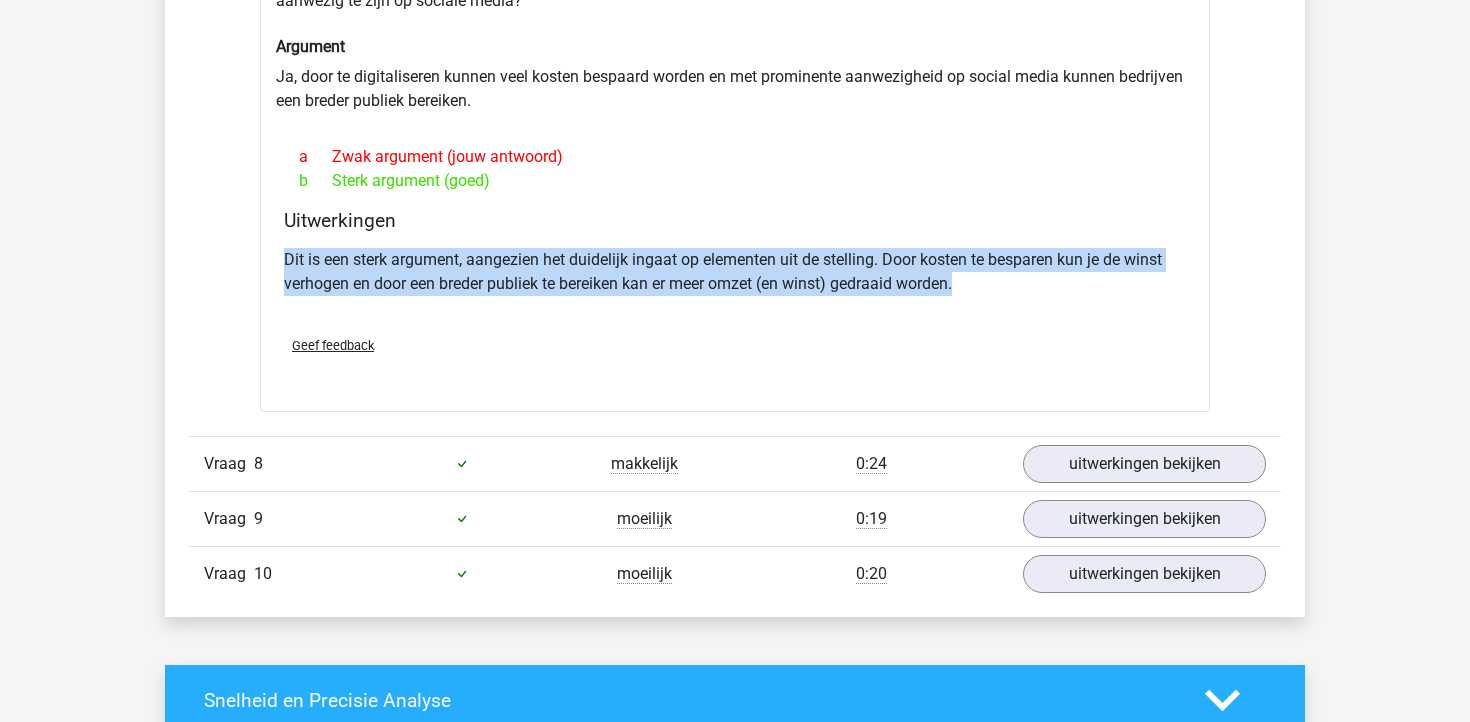 scroll, scrollTop: 3264, scrollLeft: 0, axis: vertical 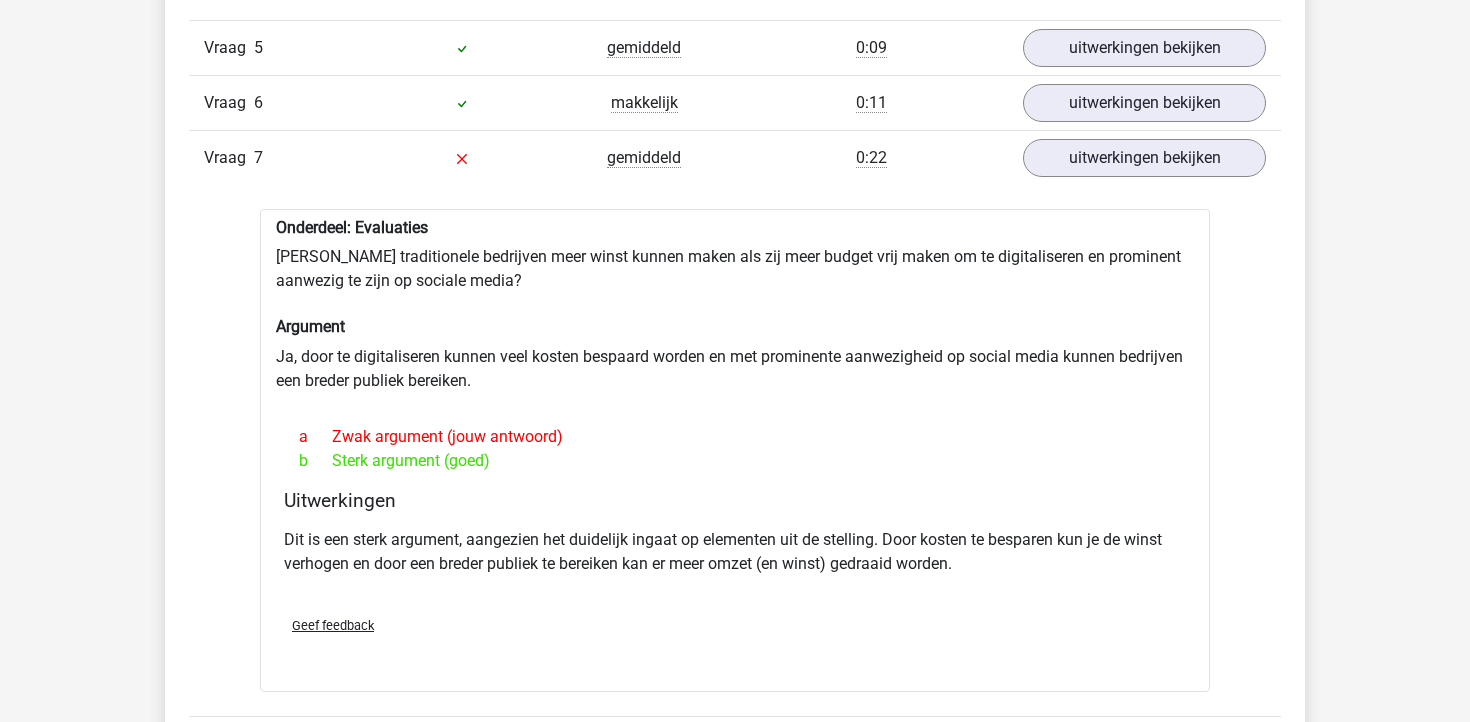 click on "Onderdeel: Evaluaties Zouden traditionele bedrijven meer winst kunnen maken als zij meer budget vrij maken om te digitaliseren en prominent aanwezig te zijn op sociale media? Argument Ja, door te digitaliseren kunnen veel kosten bespaard worden en met prominente aanwezigheid op social media kunnen bedrijven een breder publiek bereiken.
a
Zwak argument
(jouw antwoord)
b
Sterk argument
(goed)
Uitwerkingen
Geef feedback" at bounding box center (735, 450) 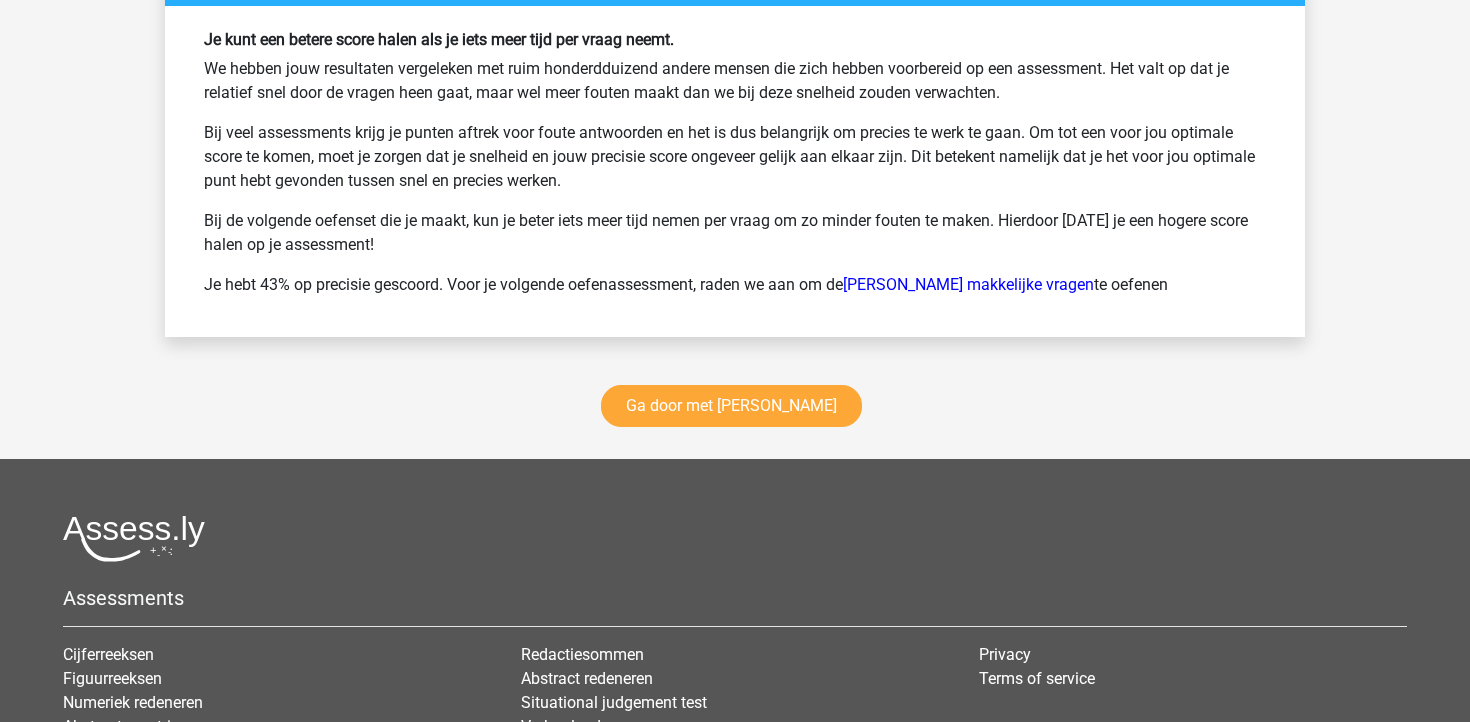scroll, scrollTop: 4948, scrollLeft: 0, axis: vertical 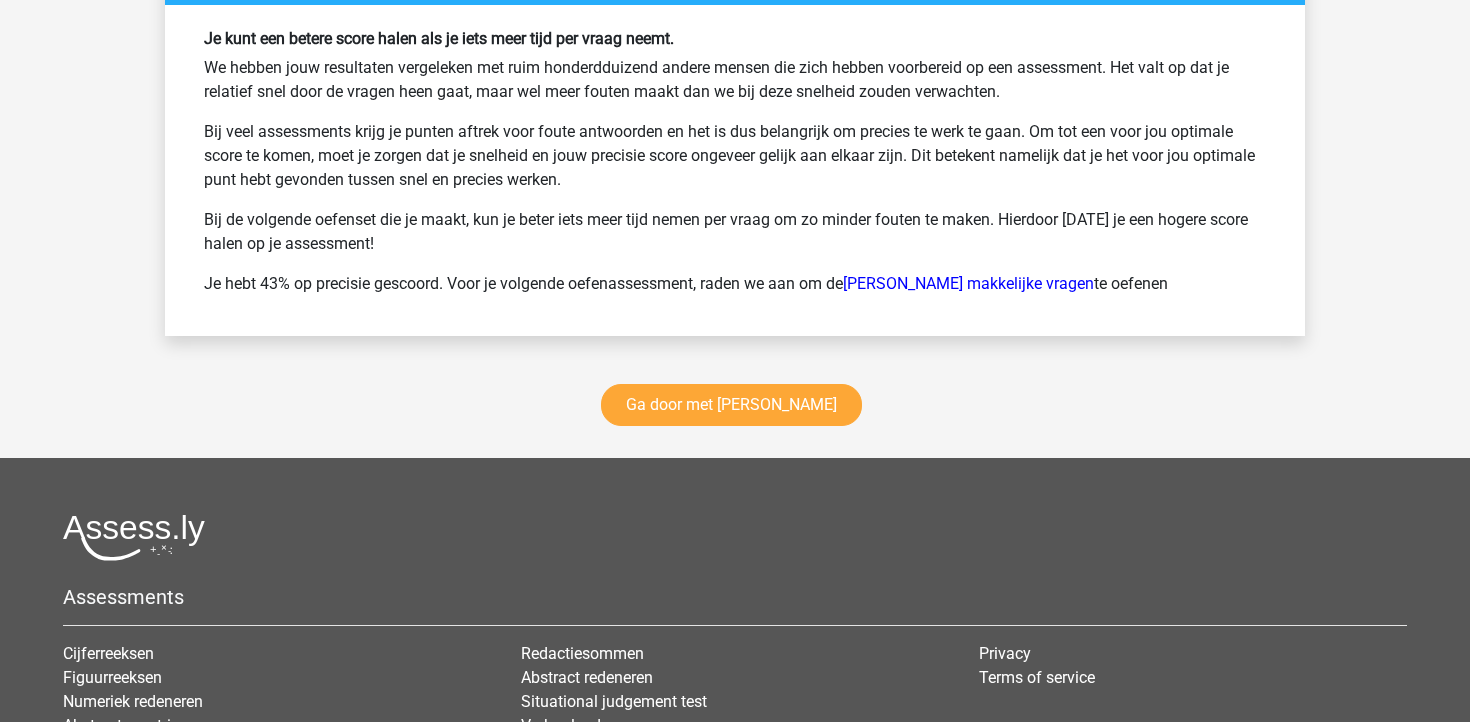 click on "Je hebt  43%
op precisie gescoord. Voor je volgende oefenassessment, raden we aan om de
Watson Glaser makkelijke vragen
te oefenen" at bounding box center (735, 284) 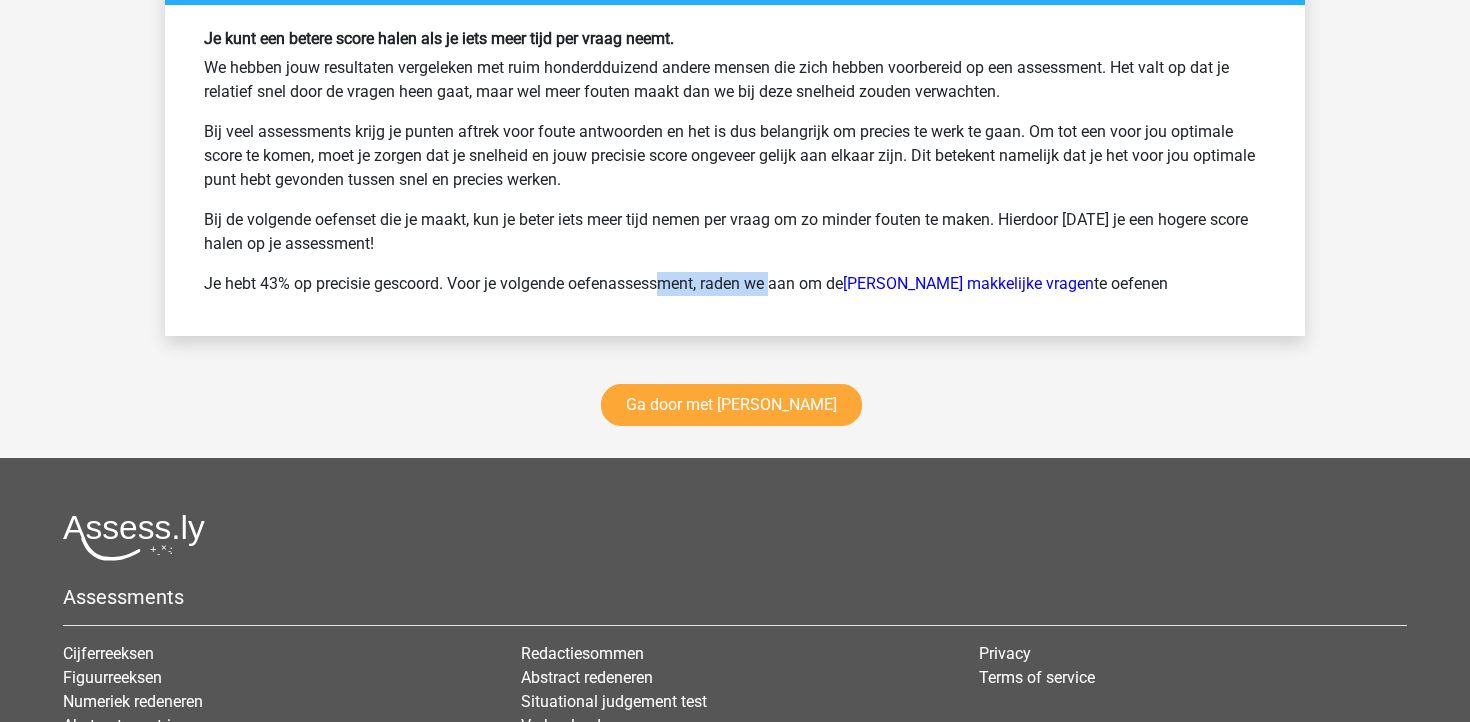 click on "Je hebt  43%
op precisie gescoord. Voor je volgende oefenassessment, raden we aan om de
Watson Glaser makkelijke vragen
te oefenen" at bounding box center [735, 284] 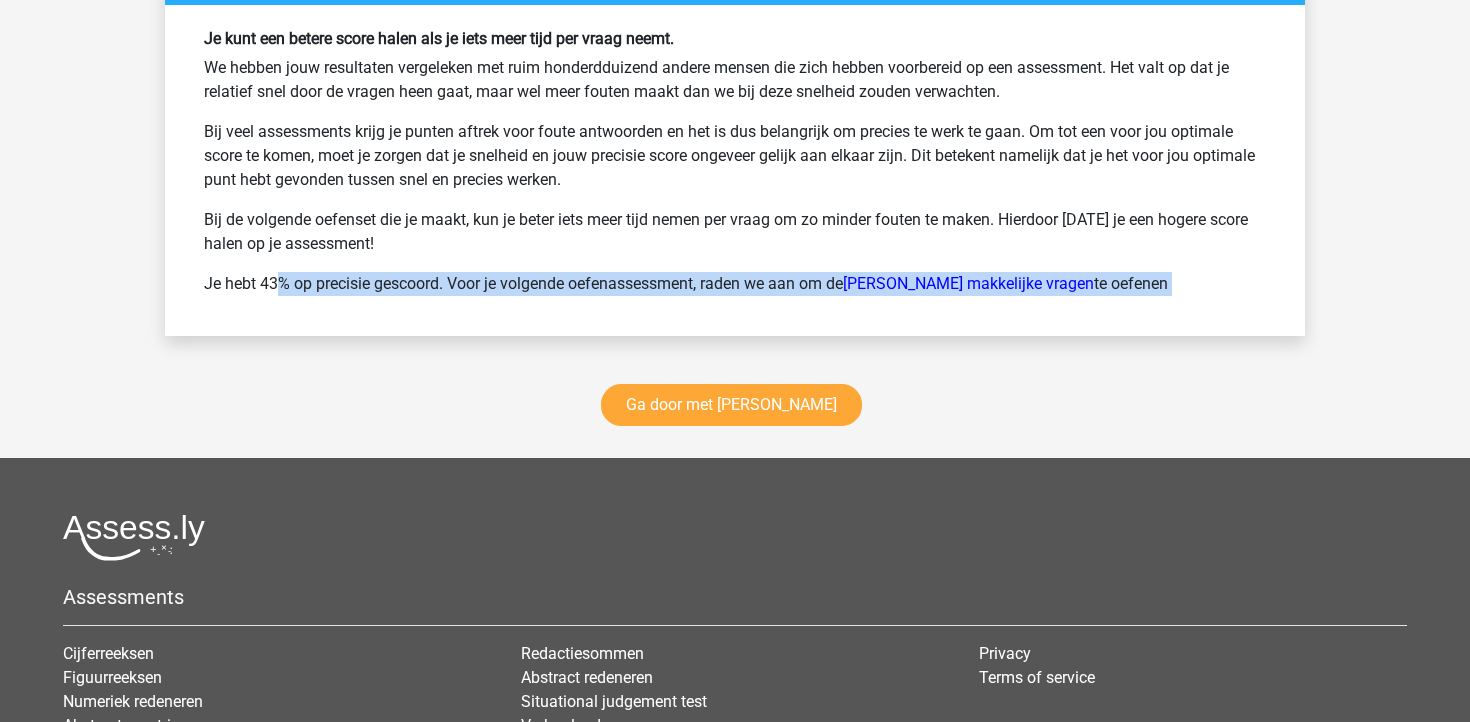 click on "Je hebt  43%
op precisie gescoord. Voor je volgende oefenassessment, raden we aan om de
Watson Glaser makkelijke vragen
te oefenen" at bounding box center [735, 284] 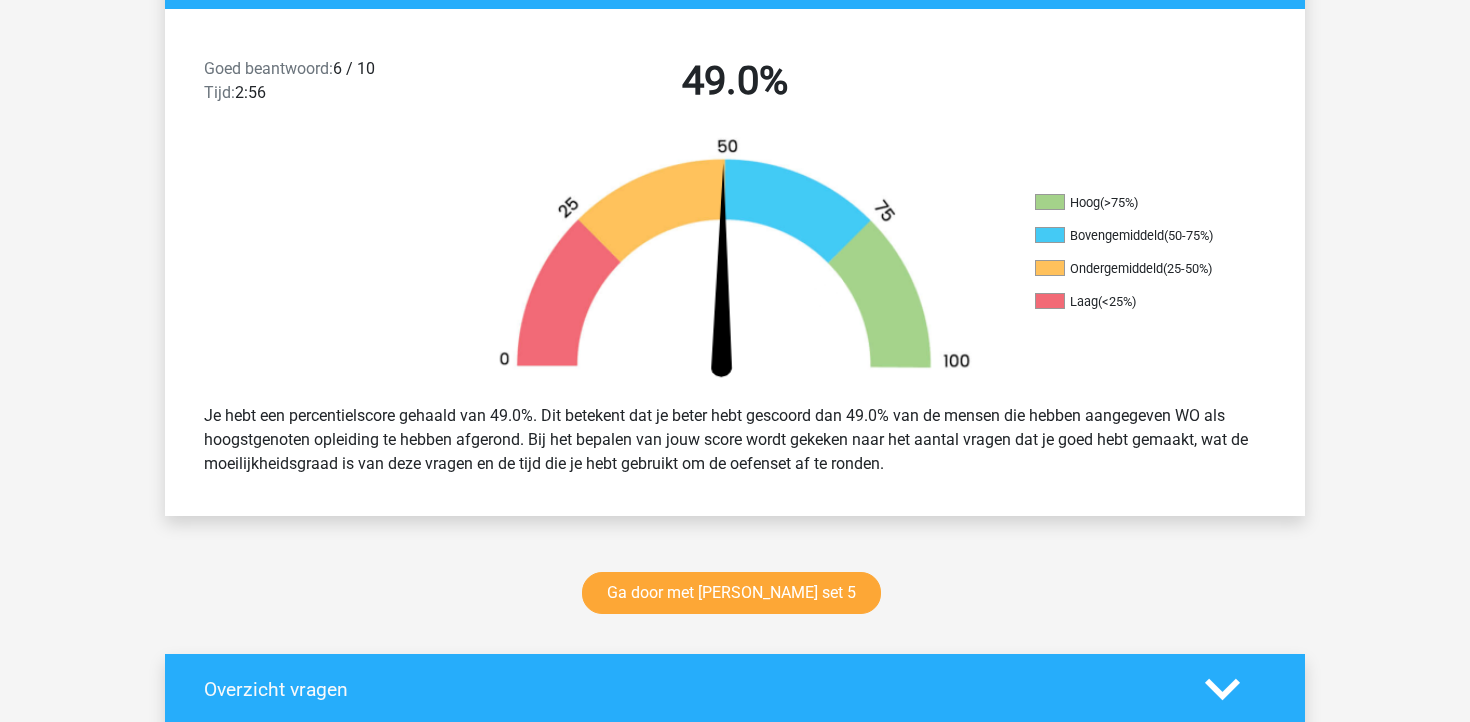 scroll, scrollTop: 597, scrollLeft: 0, axis: vertical 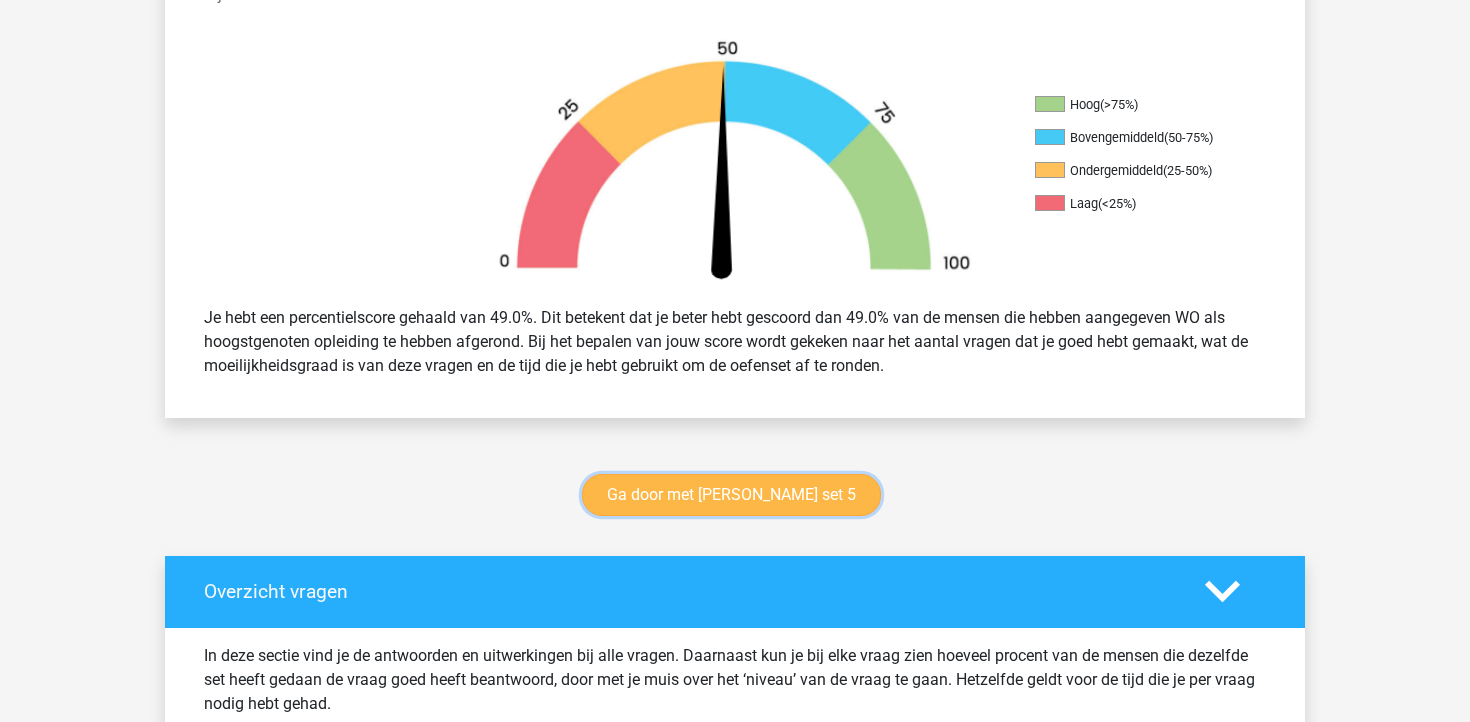click on "Ga door met watson glaser set 5" at bounding box center [731, 495] 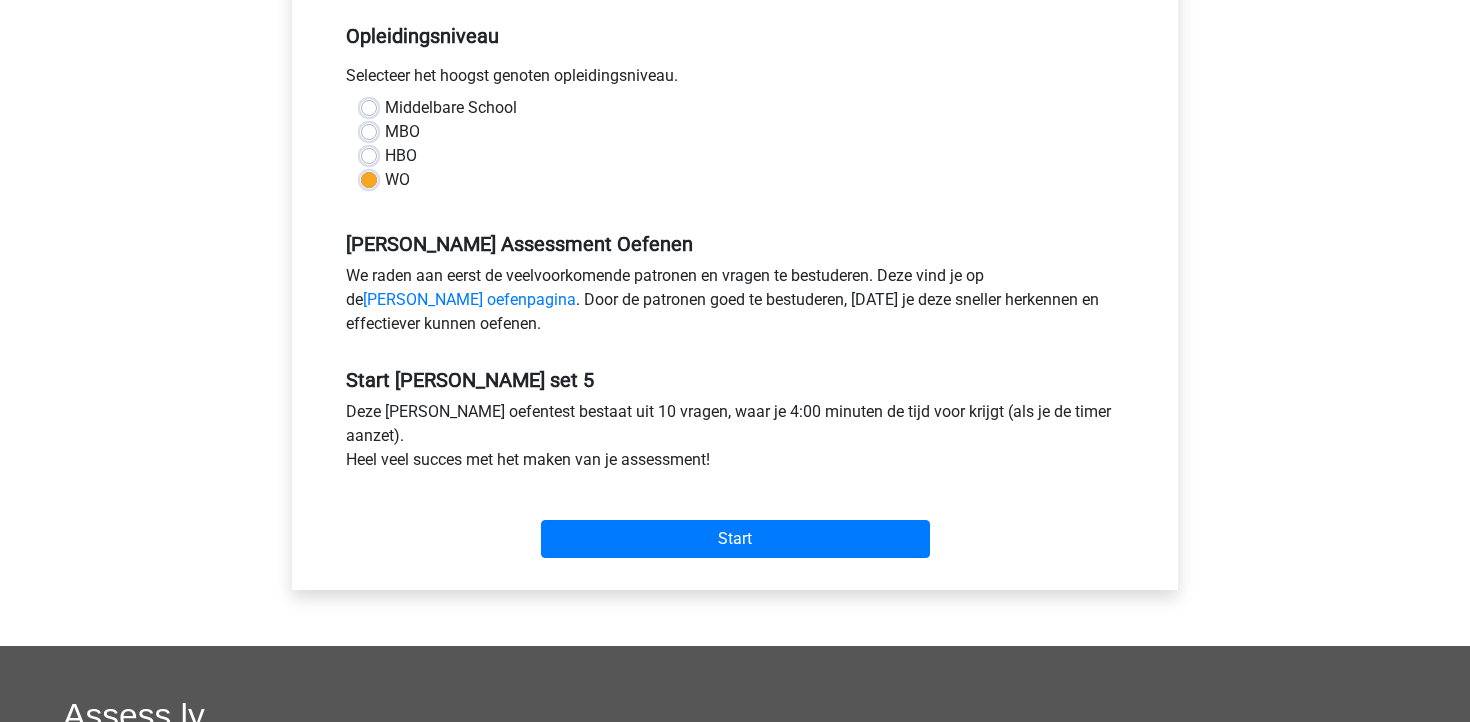scroll, scrollTop: 422, scrollLeft: 0, axis: vertical 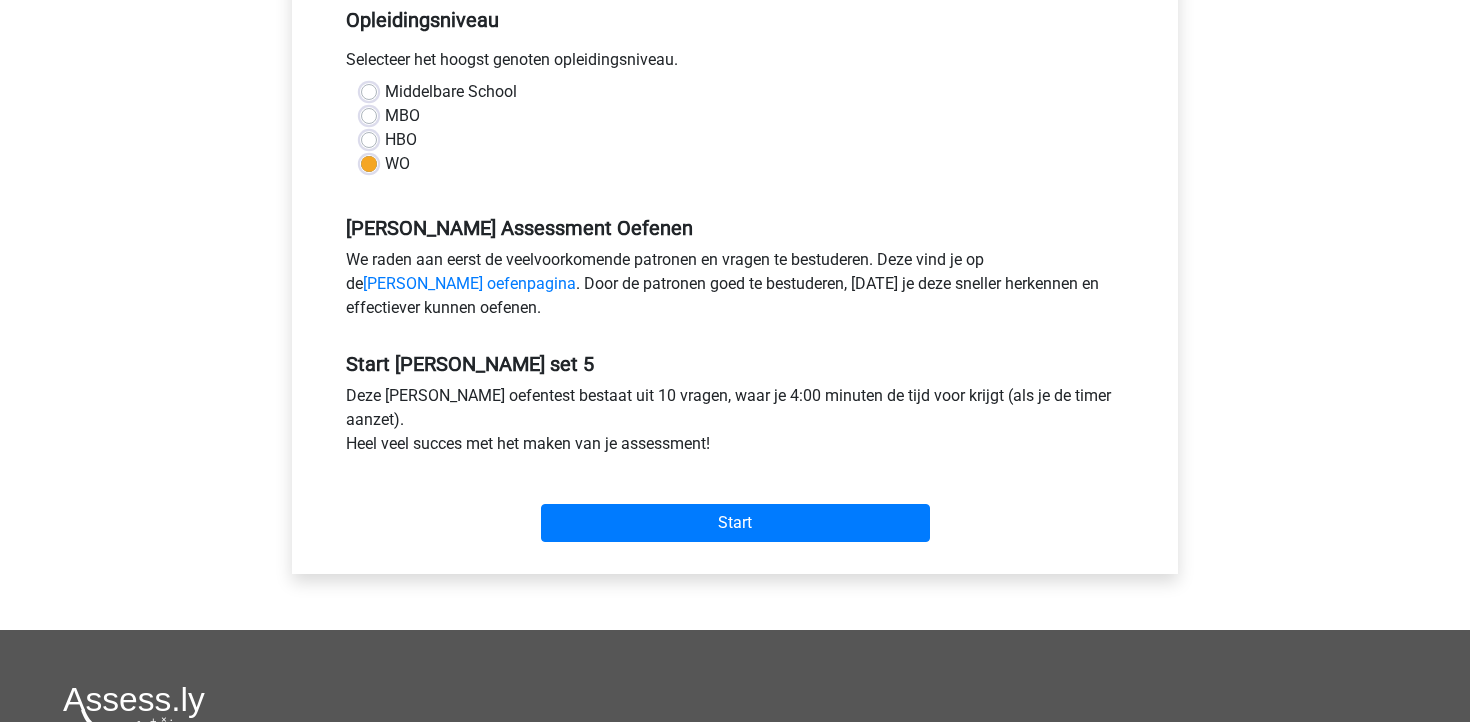 click on "Start" at bounding box center [735, 507] 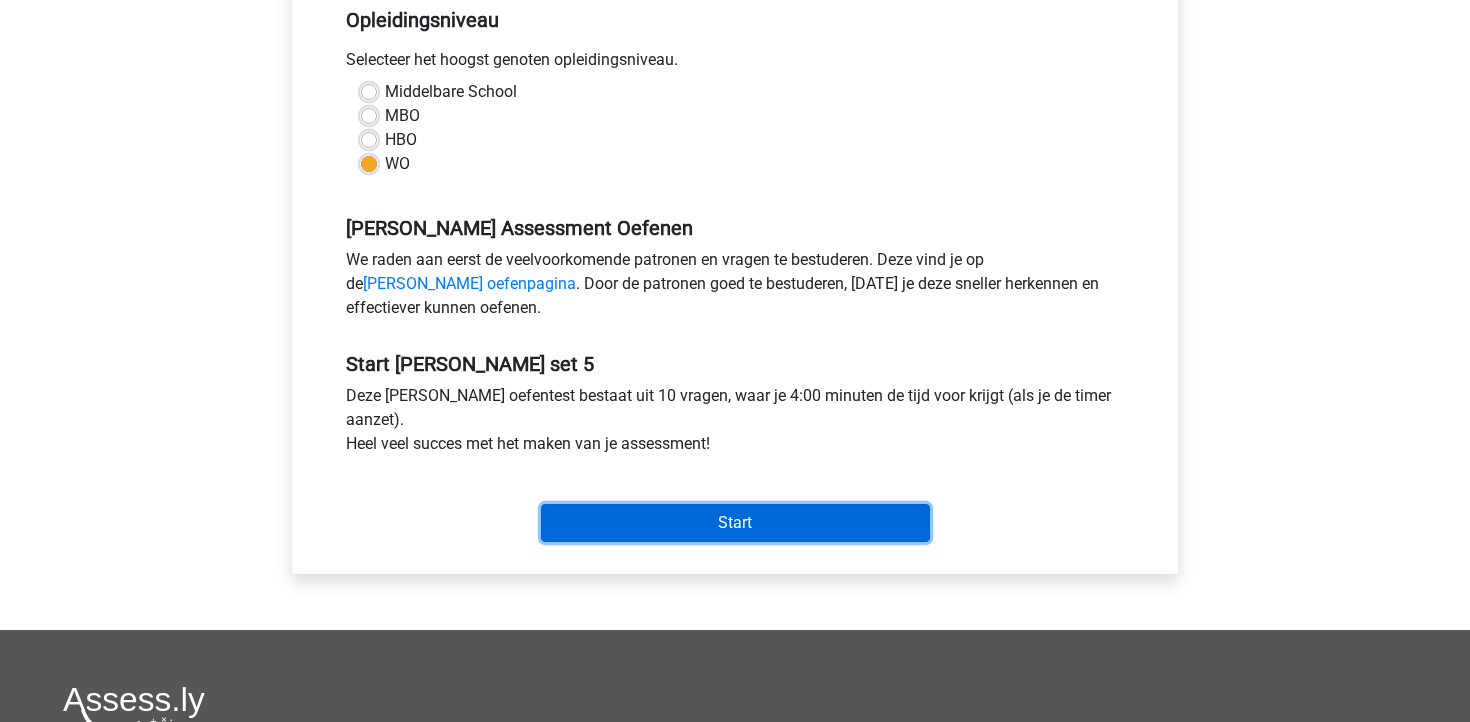 click on "Start" at bounding box center (735, 523) 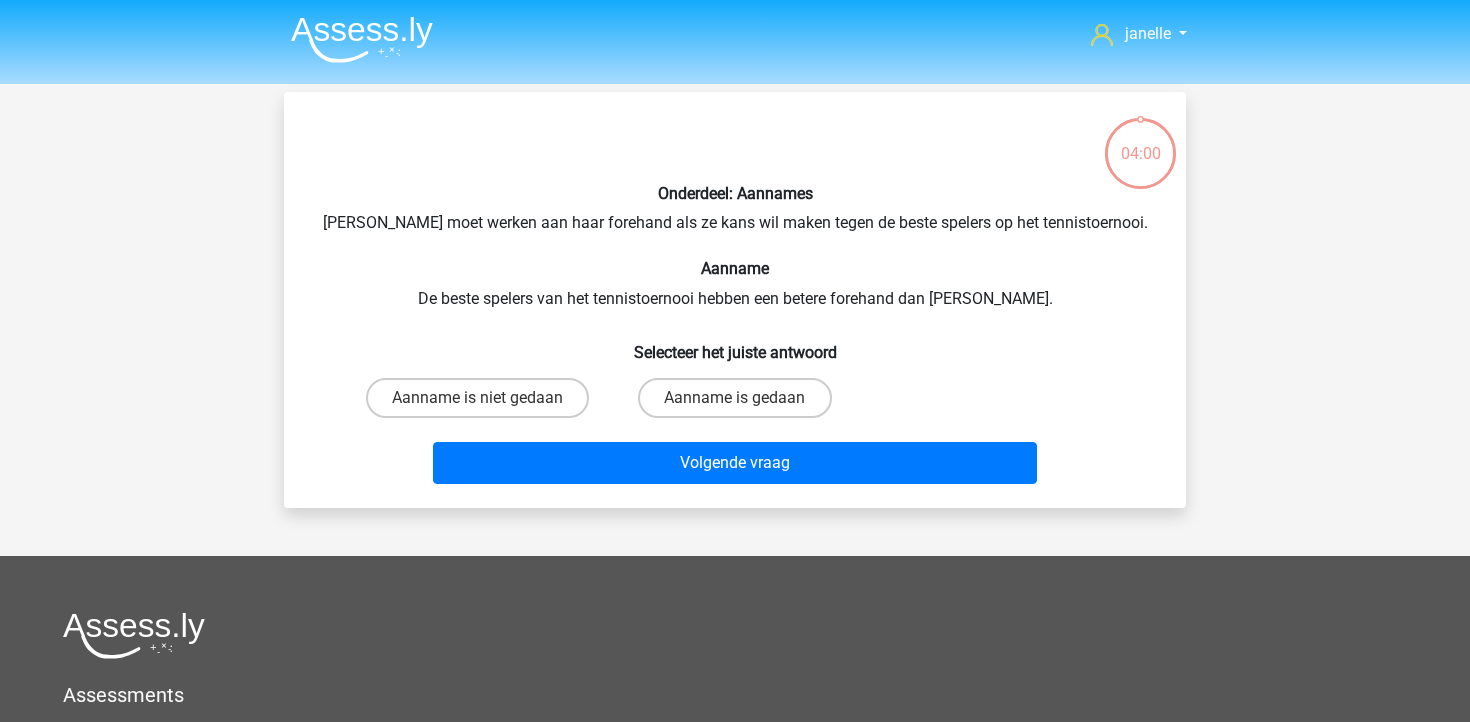 scroll, scrollTop: 0, scrollLeft: 0, axis: both 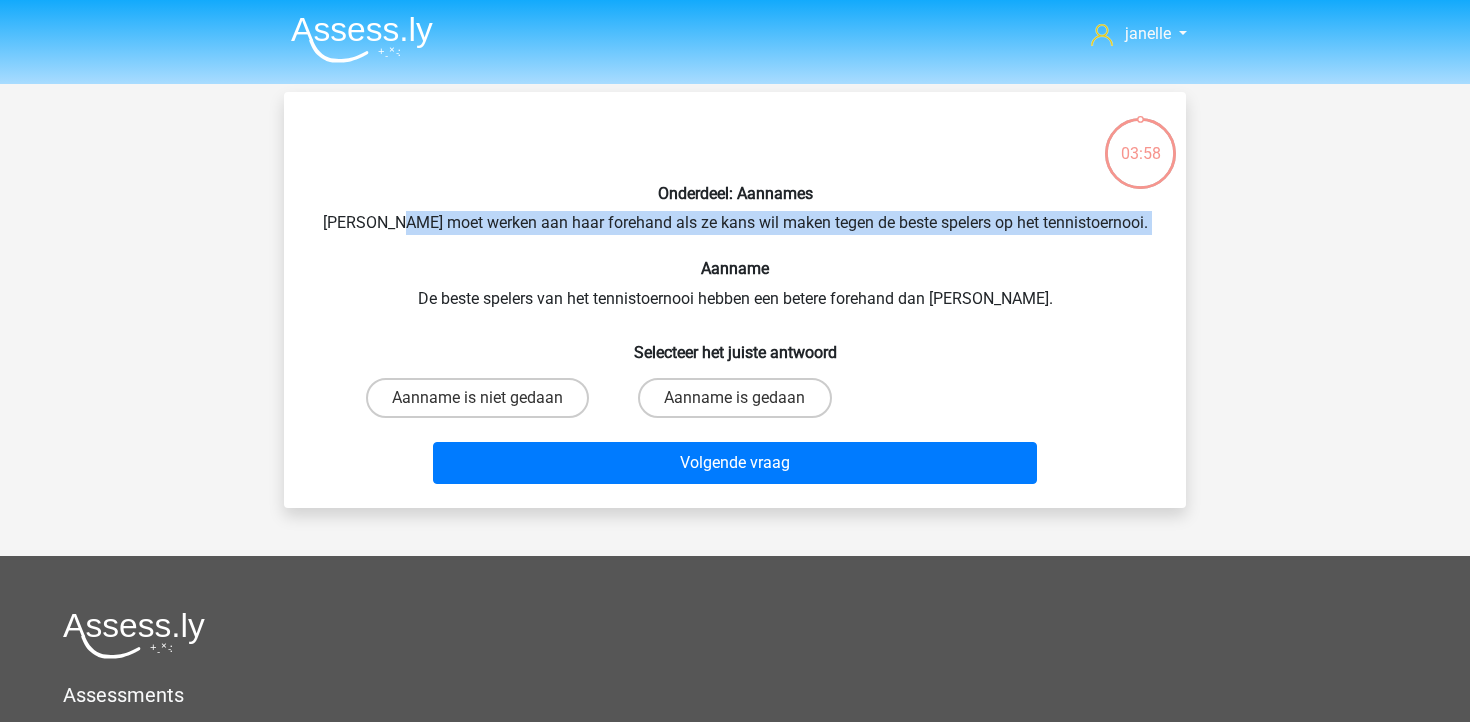 drag, startPoint x: 436, startPoint y: 227, endPoint x: 621, endPoint y: 237, distance: 185.27008 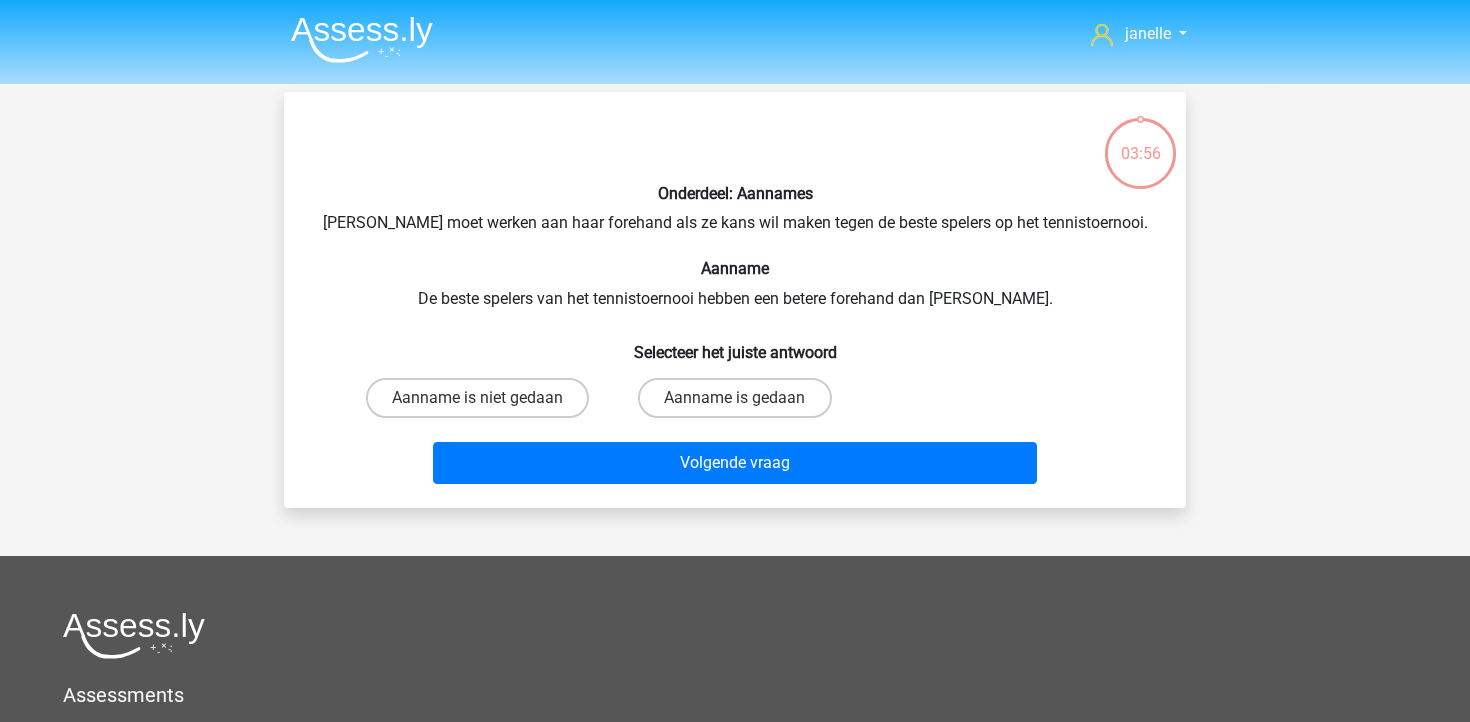 click on "Onderdeel: Aannames [PERSON_NAME] moet werken aan haar forehand als ze kans wil maken tegen de beste spelers op het tennistoernooi. Aanname De beste spelers van het tennistoernooi hebben een betere forehand dan [PERSON_NAME].
Selecteer het juiste antwoord
Aanname is niet gedaan
Aanname is gedaan
Volgende vraag" at bounding box center [735, 300] 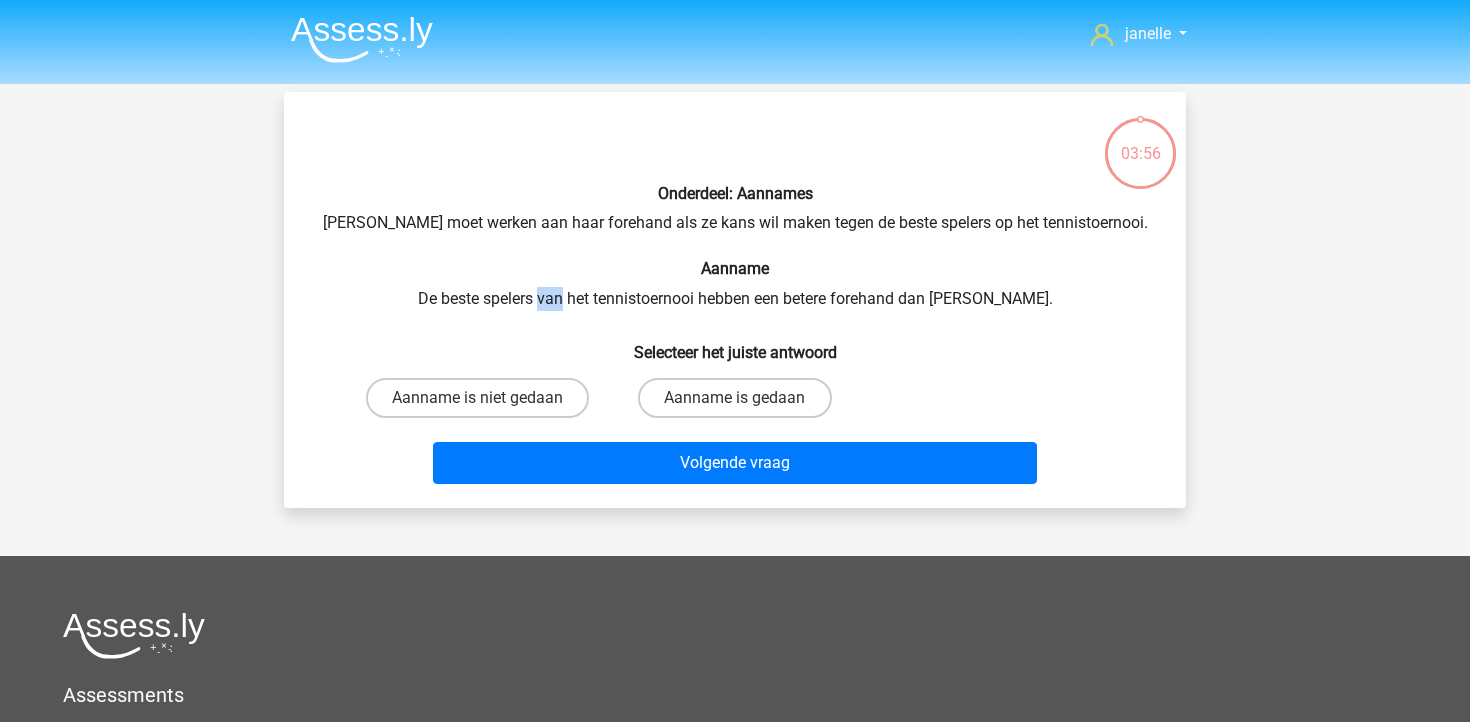 click on "Onderdeel: Aannames [PERSON_NAME] moet werken aan haar forehand als ze kans wil maken tegen de beste spelers op het tennistoernooi. Aanname De beste spelers van het tennistoernooi hebben een betere forehand dan [PERSON_NAME].
Selecteer het juiste antwoord
Aanname is niet gedaan
Aanname is gedaan
Volgende vraag" at bounding box center [735, 300] 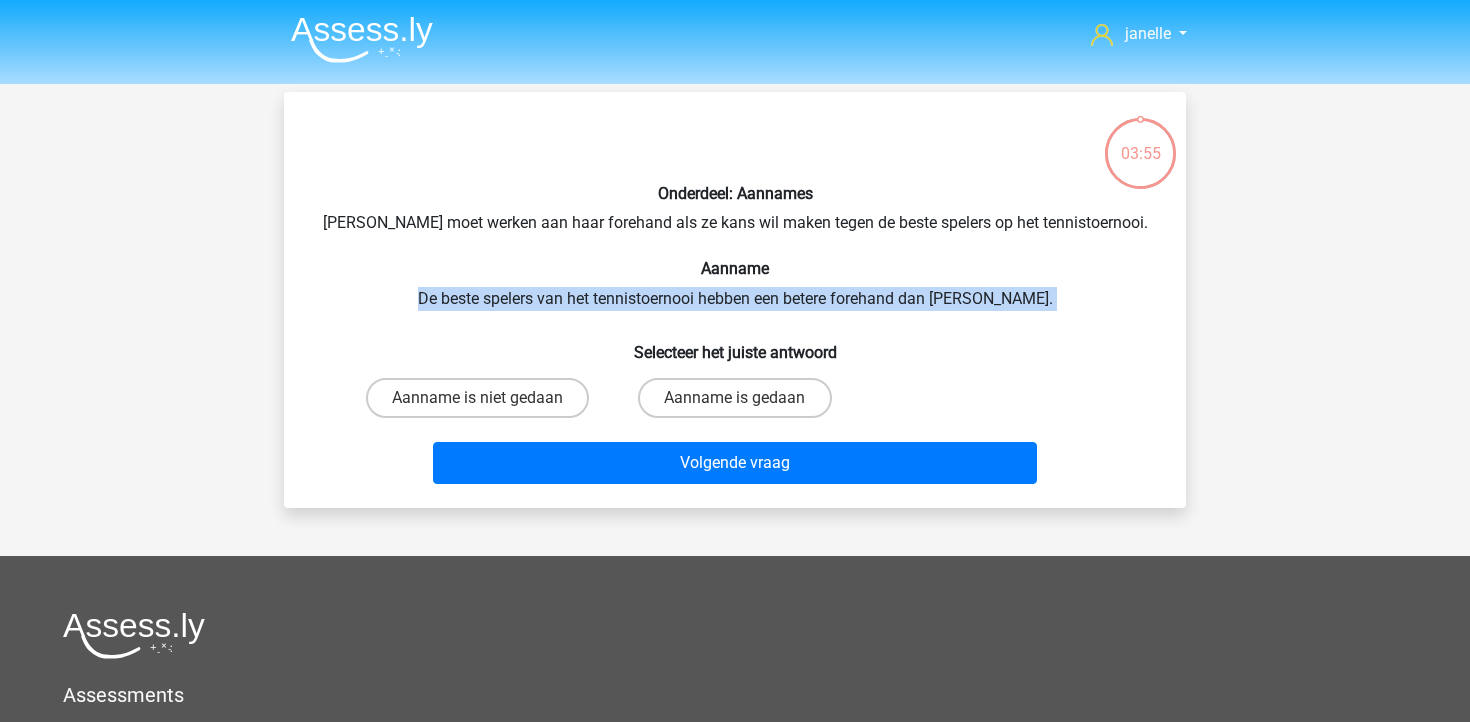 click on "Onderdeel: Aannames [PERSON_NAME] moet werken aan haar forehand als ze kans wil maken tegen de beste spelers op het tennistoernooi. Aanname De beste spelers van het tennistoernooi hebben een betere forehand dan [PERSON_NAME].
Selecteer het juiste antwoord
Aanname is niet gedaan
Aanname is gedaan
Volgende vraag" at bounding box center (735, 300) 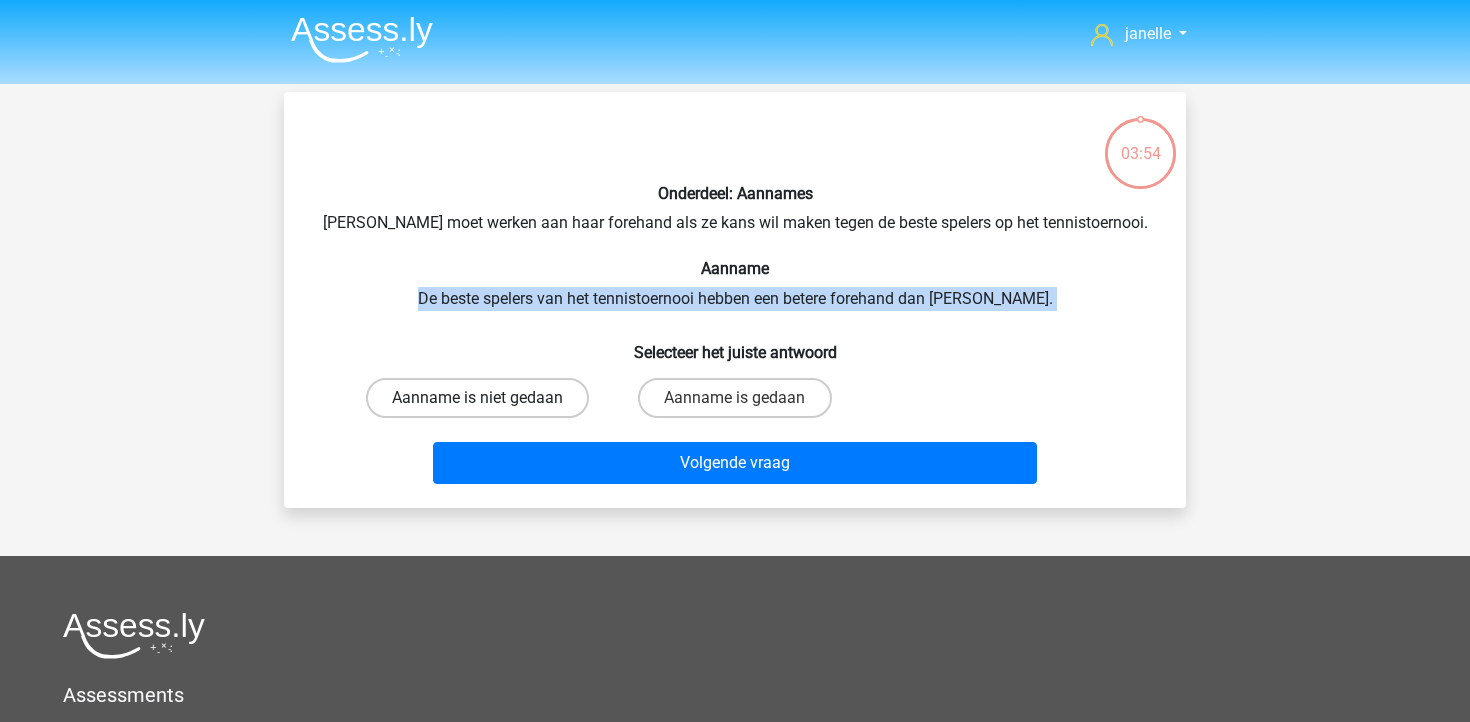 click on "Aanname is niet gedaan" at bounding box center [477, 398] 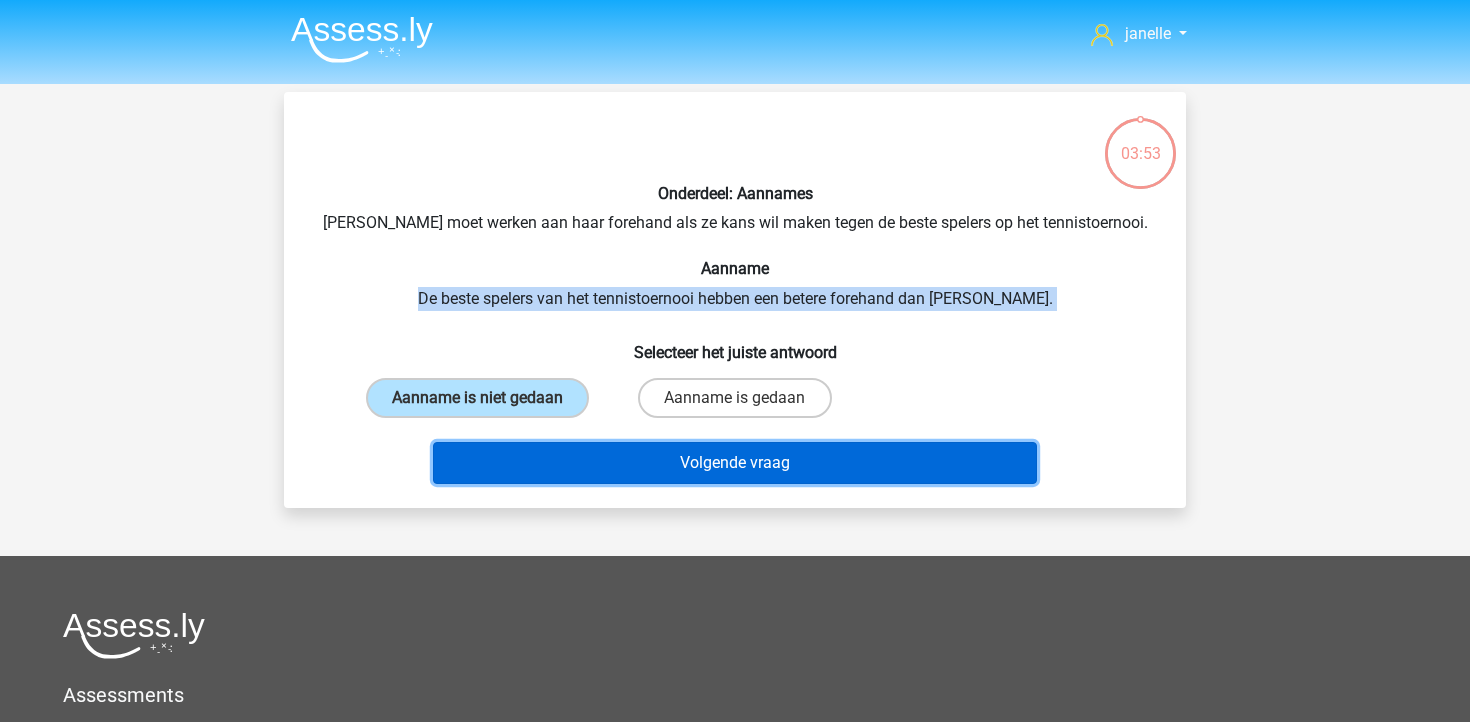 click on "Volgende vraag" at bounding box center [735, 463] 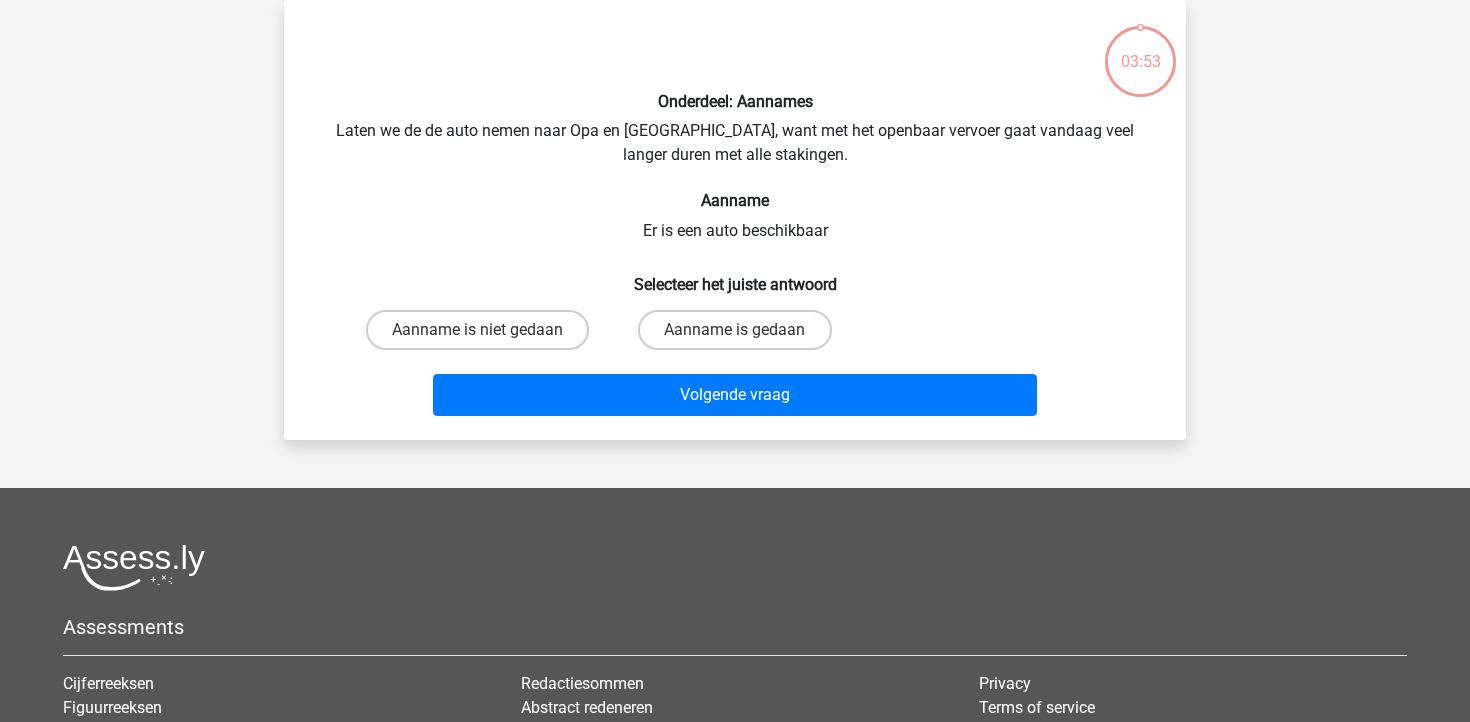 scroll, scrollTop: 26, scrollLeft: 0, axis: vertical 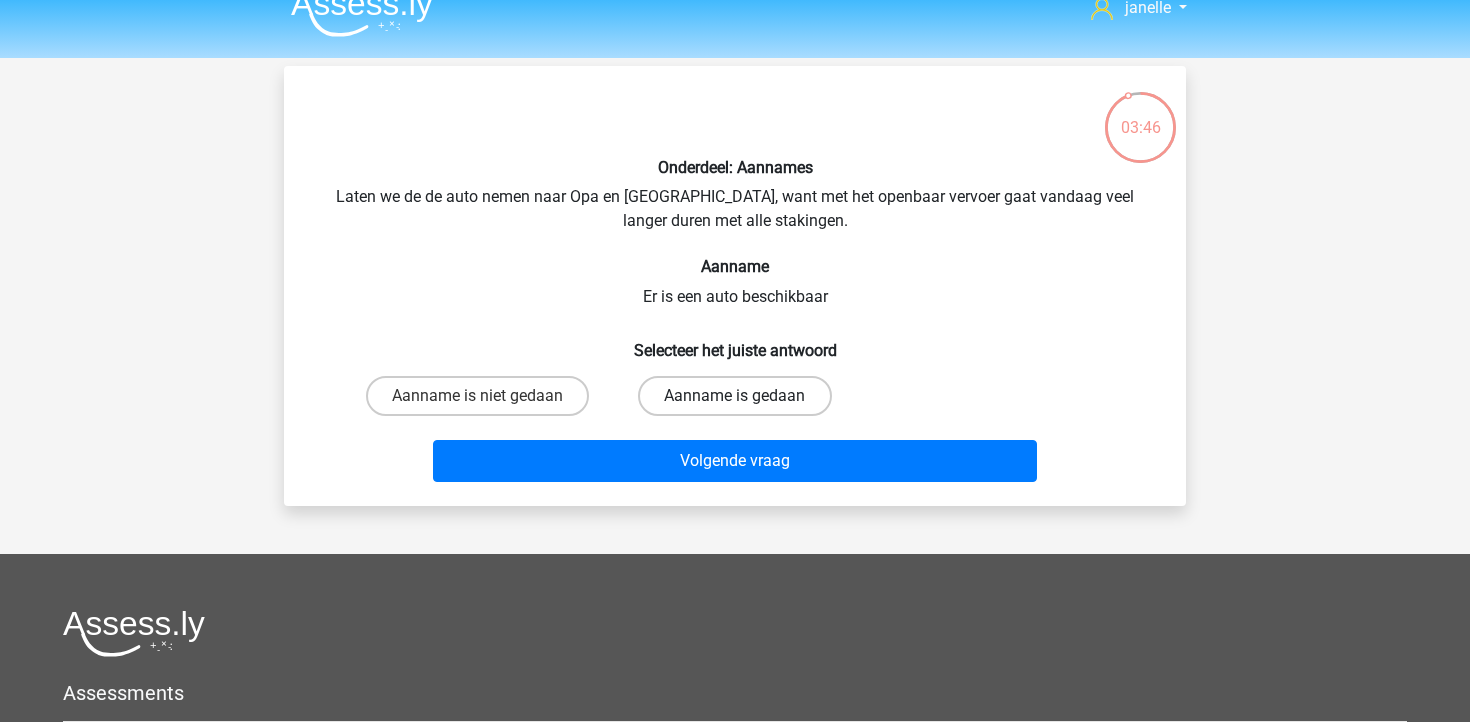 click on "Aanname is gedaan" at bounding box center [734, 396] 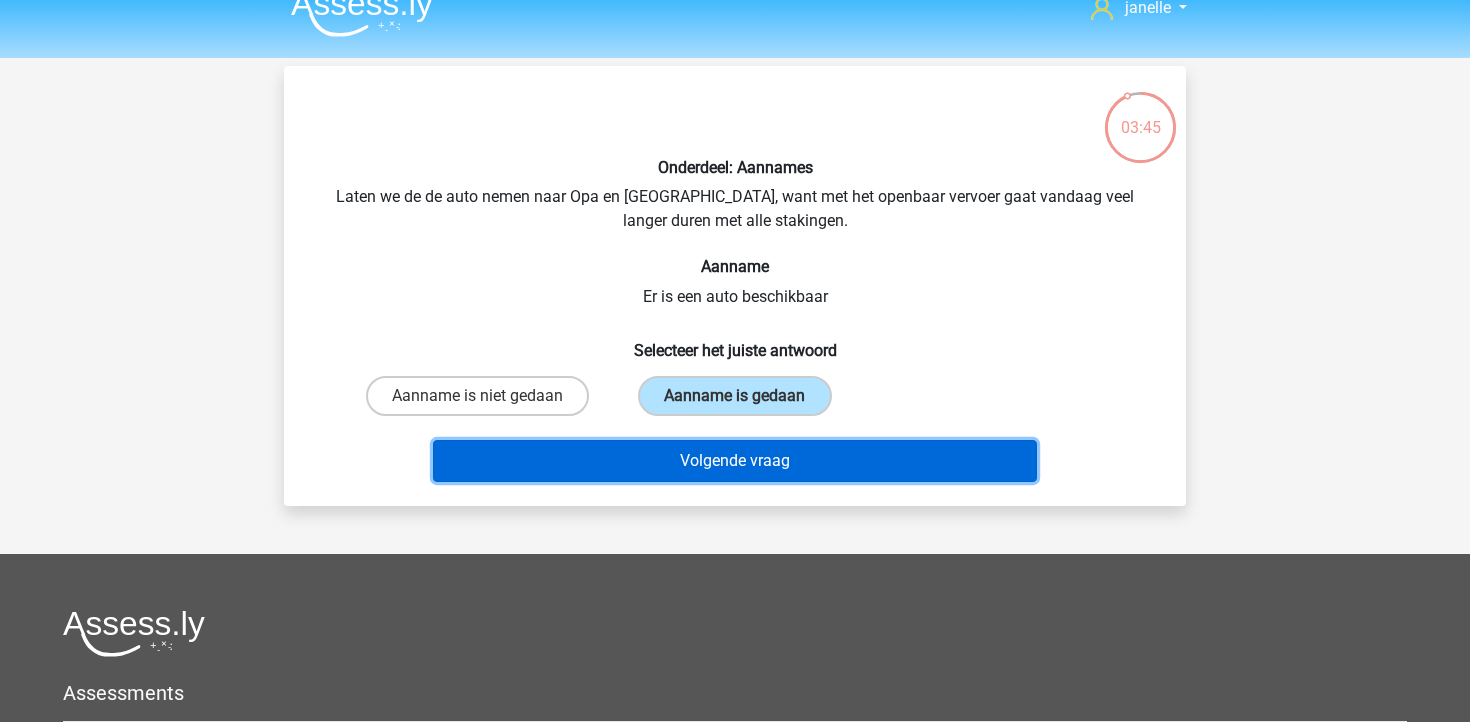 click on "Volgende vraag" at bounding box center (735, 461) 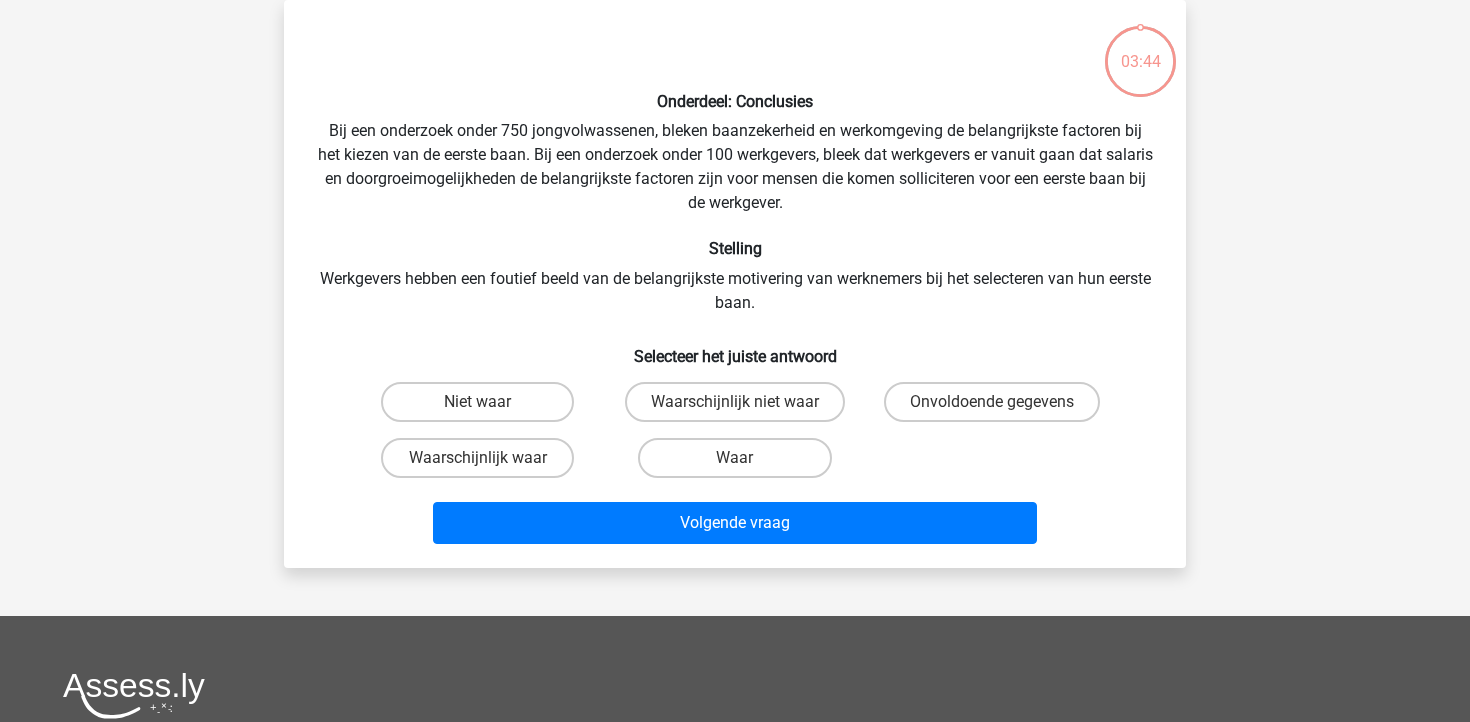scroll, scrollTop: 50, scrollLeft: 0, axis: vertical 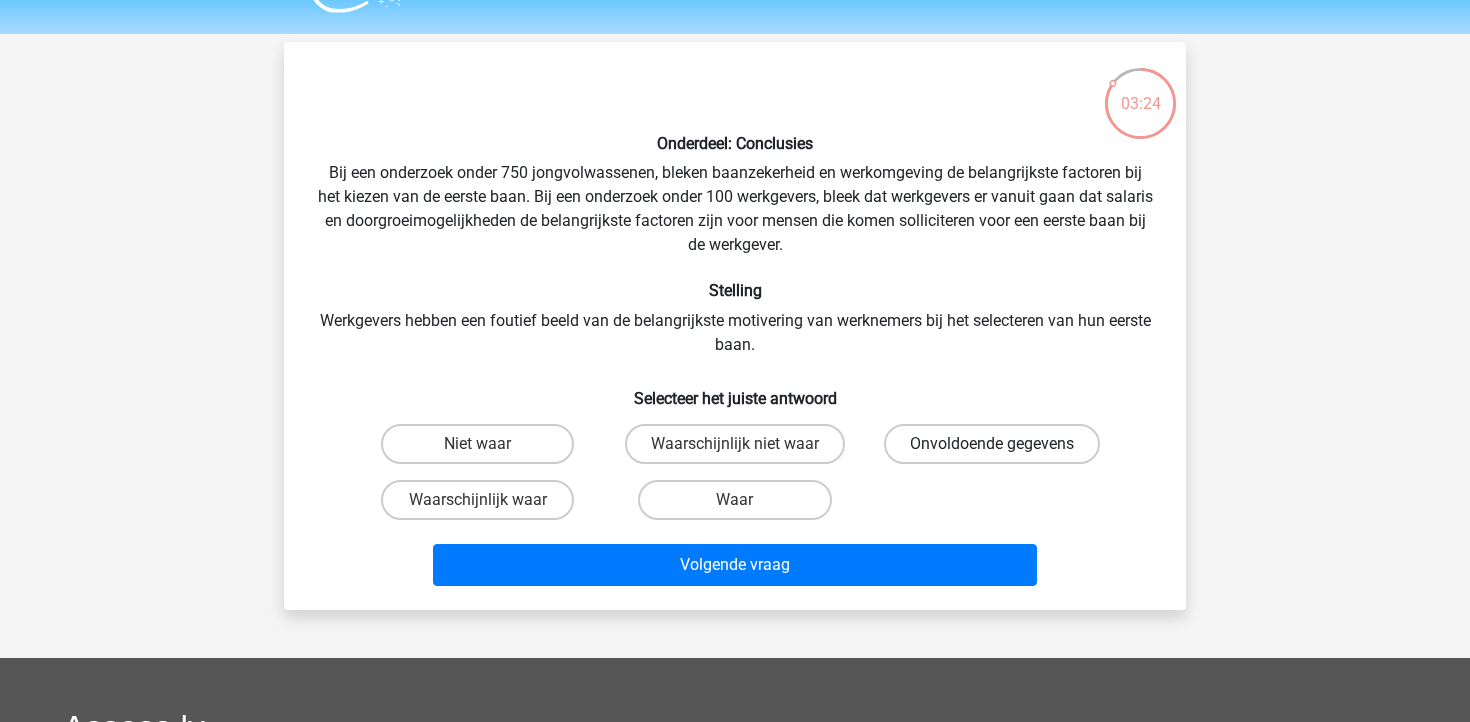 click on "Onvoldoende gegevens" at bounding box center (992, 444) 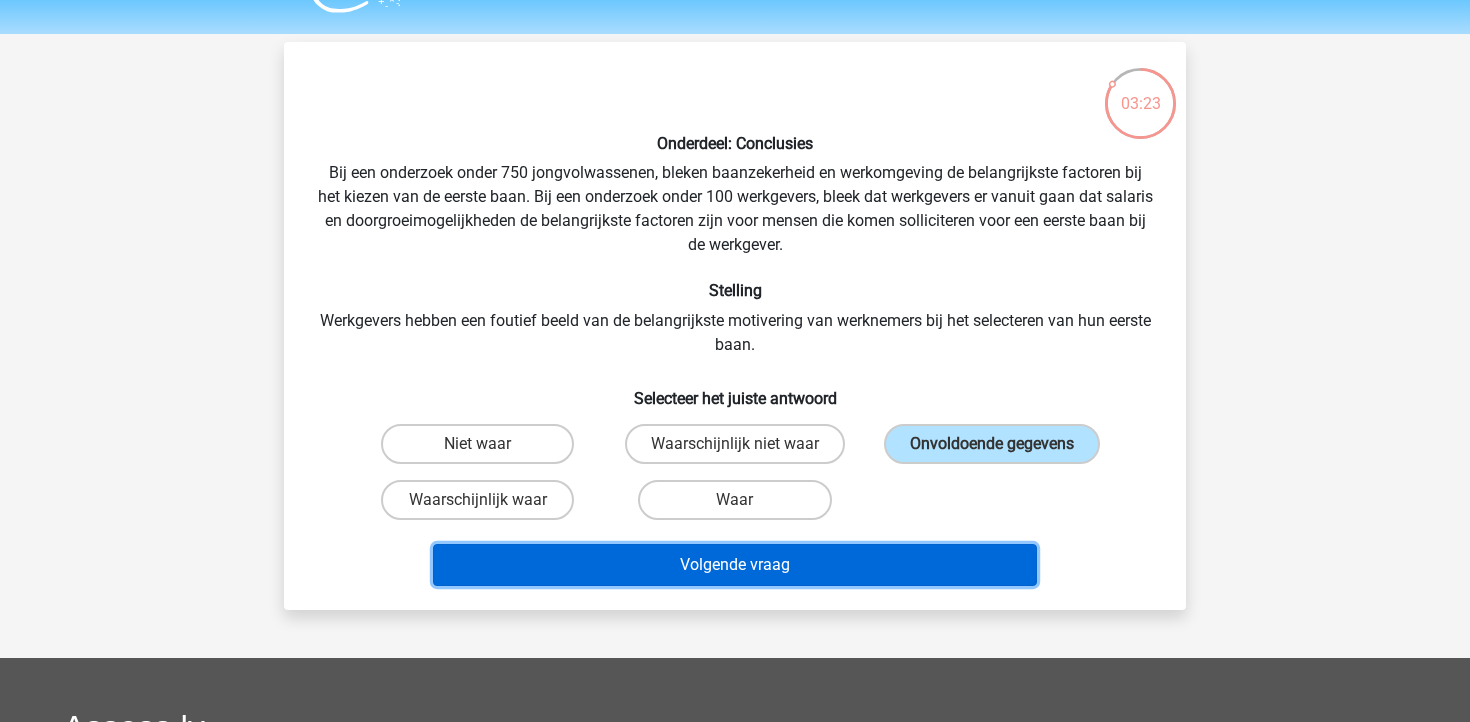 click on "Volgende vraag" at bounding box center [735, 565] 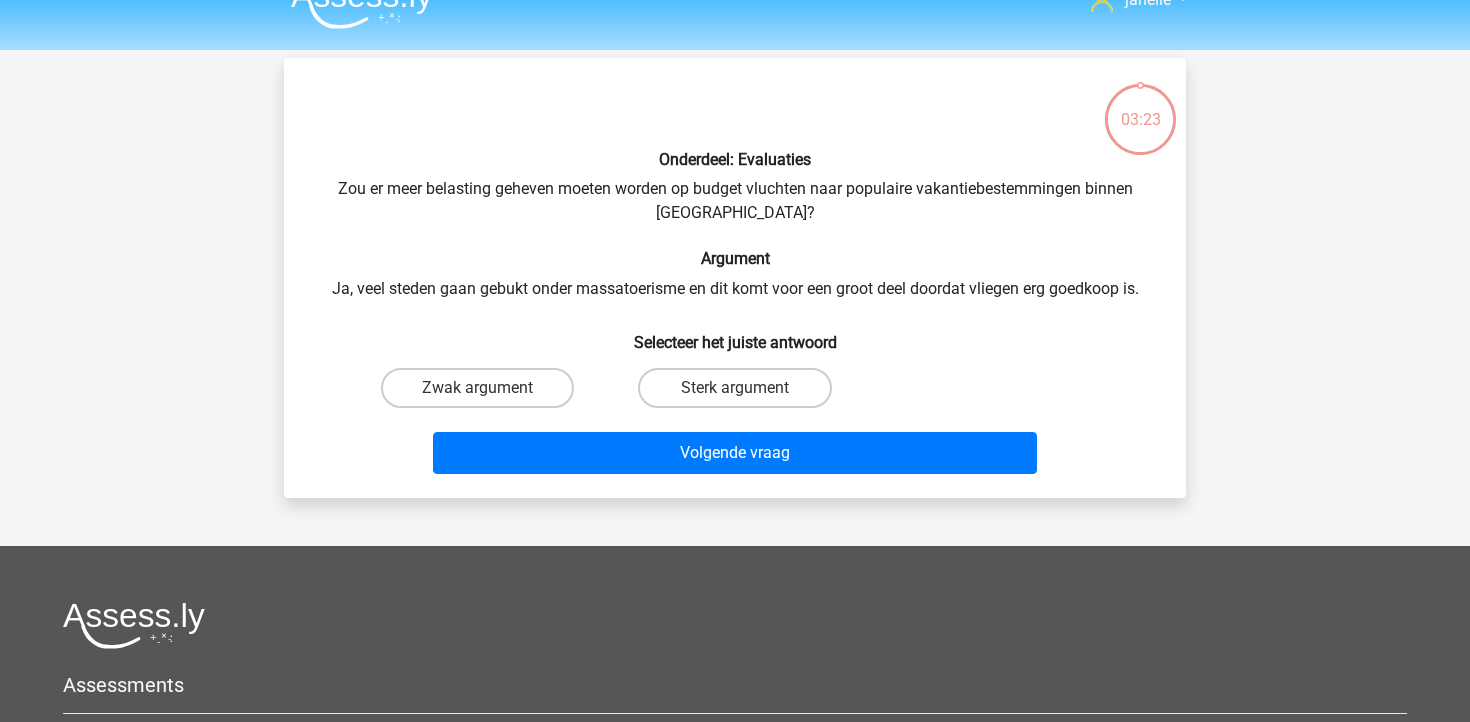 scroll, scrollTop: 32, scrollLeft: 0, axis: vertical 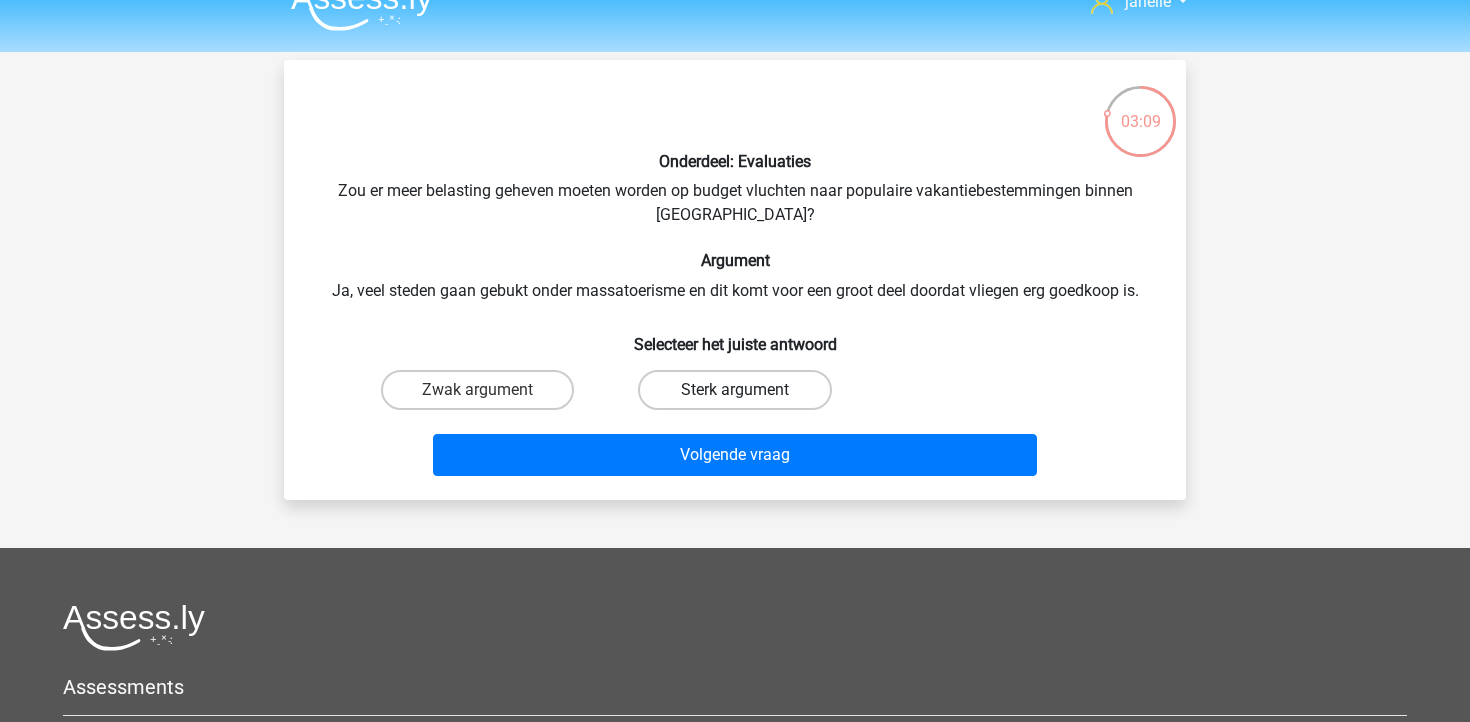 click on "Sterk argument" at bounding box center [734, 390] 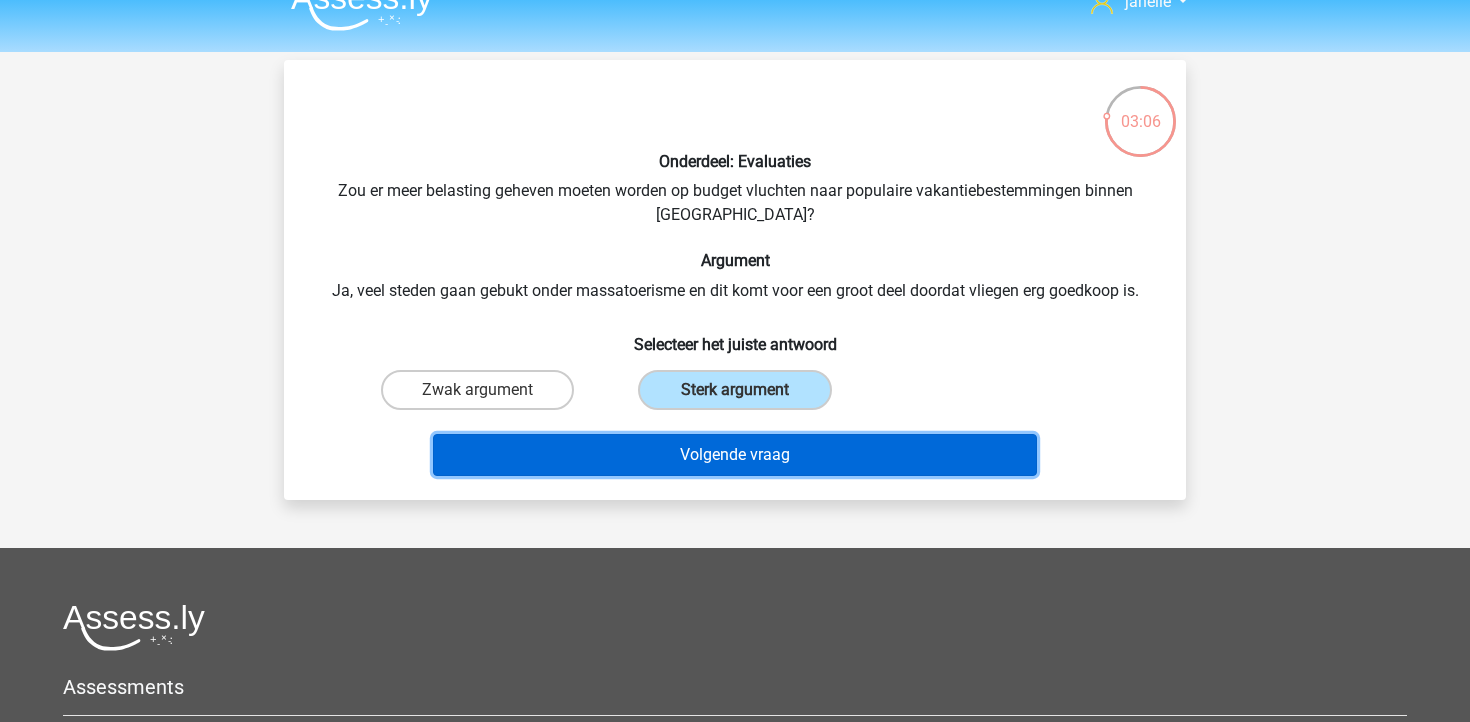 click on "Volgende vraag" at bounding box center (735, 455) 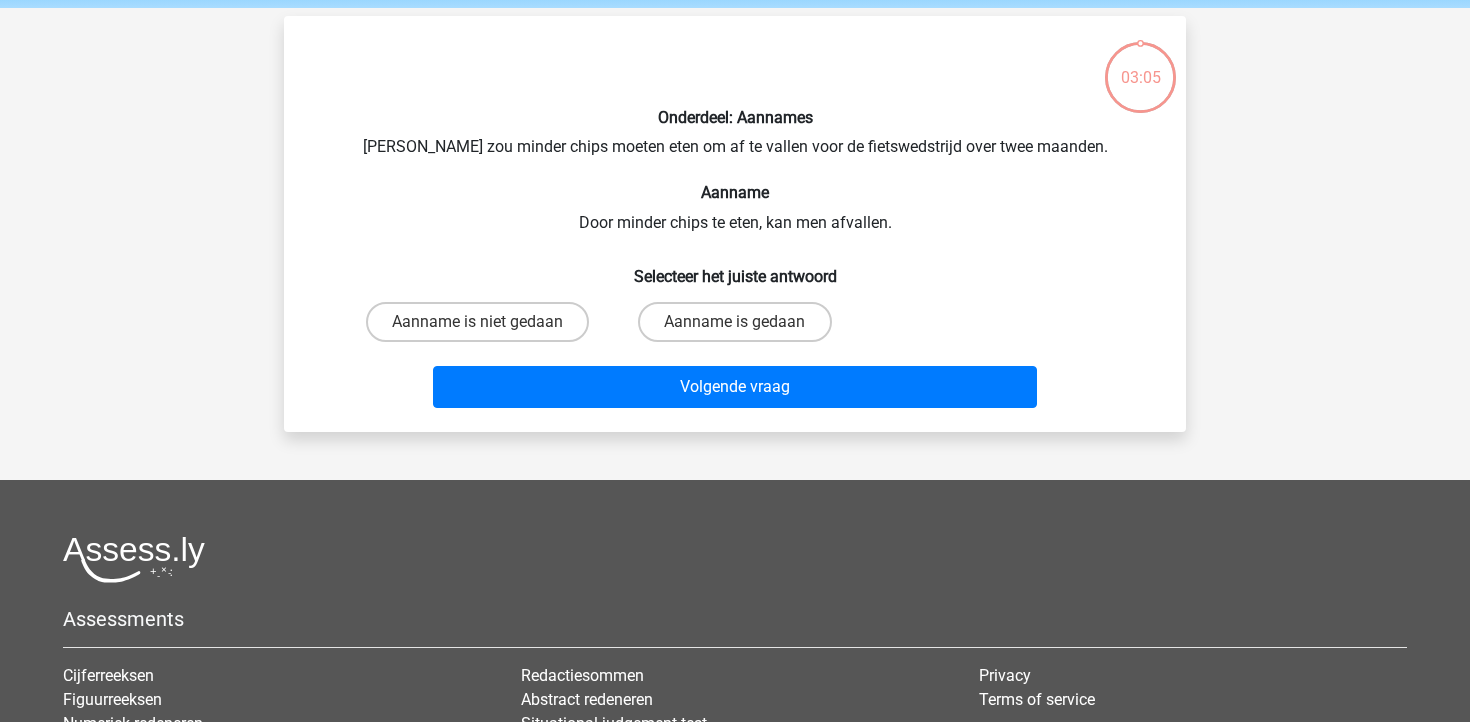 scroll, scrollTop: 92, scrollLeft: 0, axis: vertical 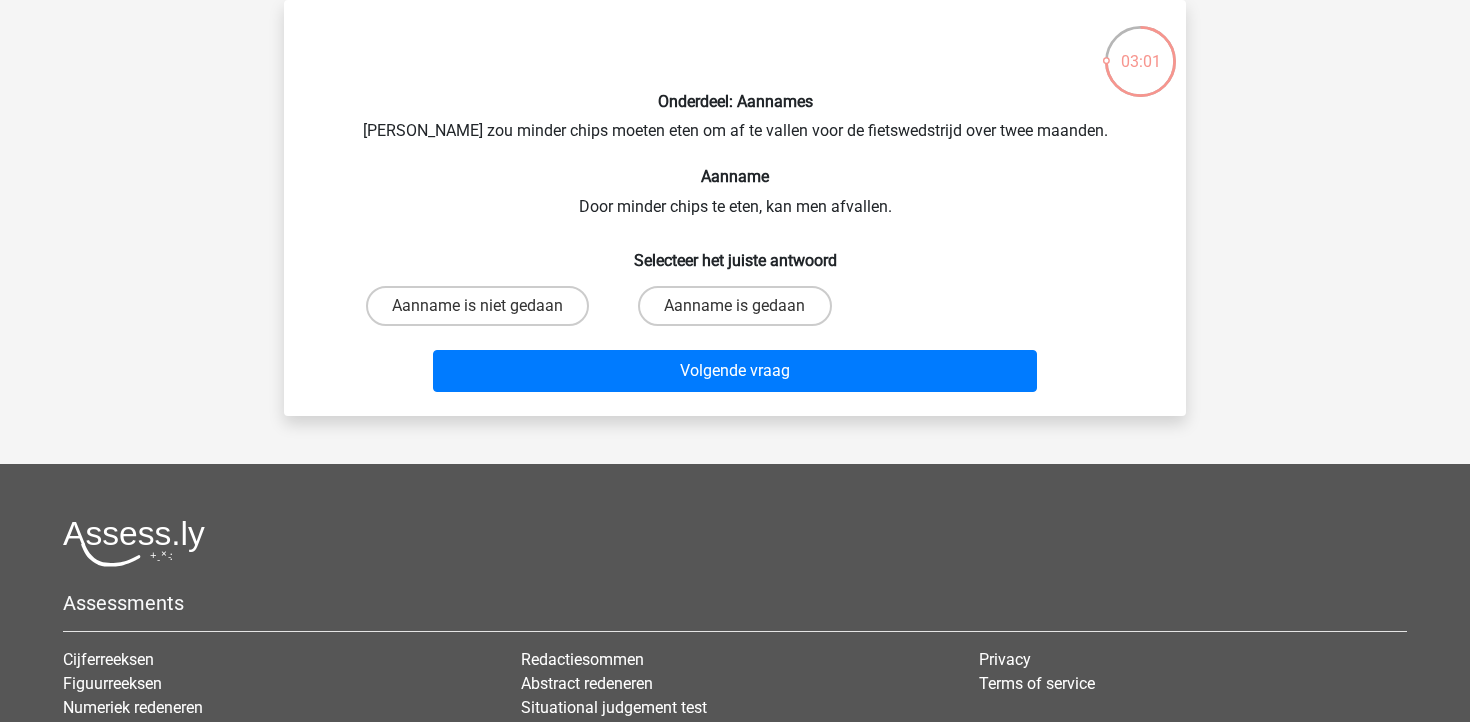 click on "Aanname is gedaan" at bounding box center (741, 312) 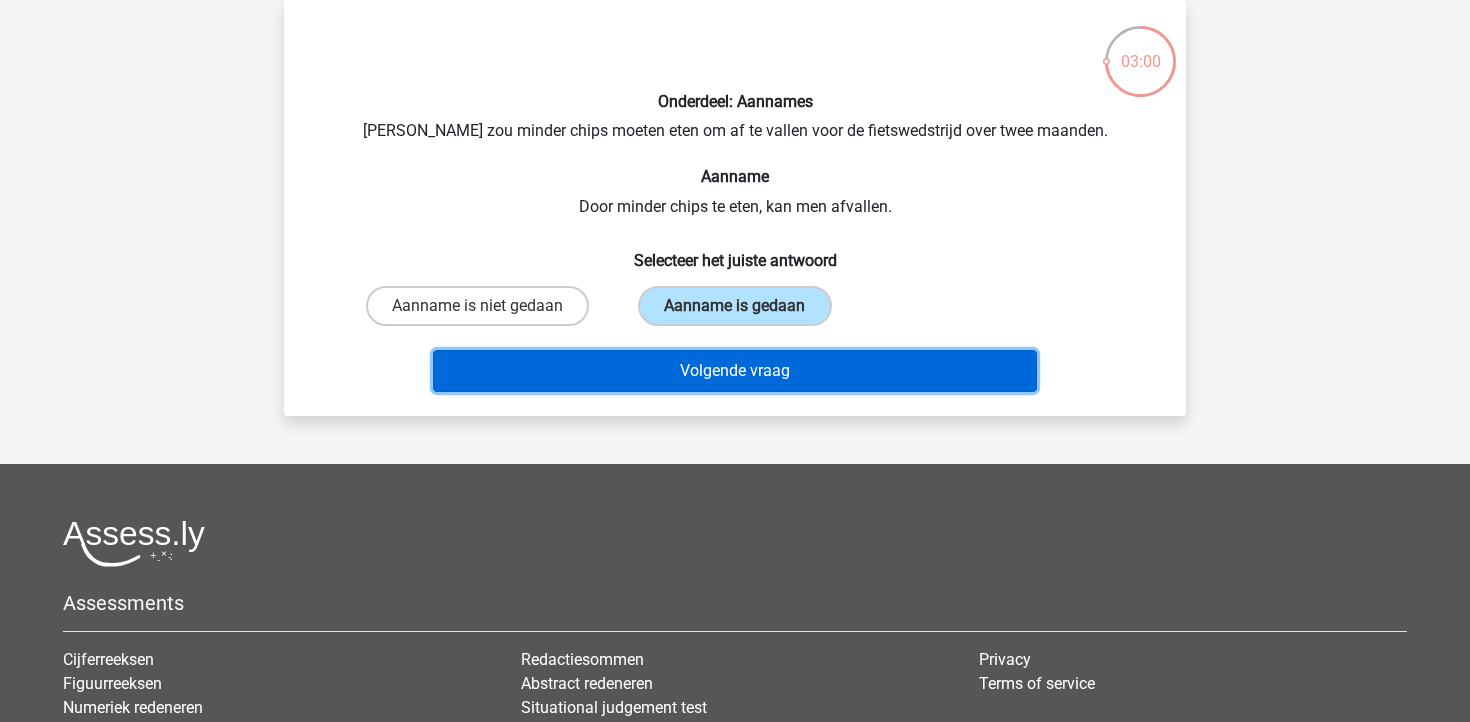 click on "Volgende vraag" at bounding box center [735, 371] 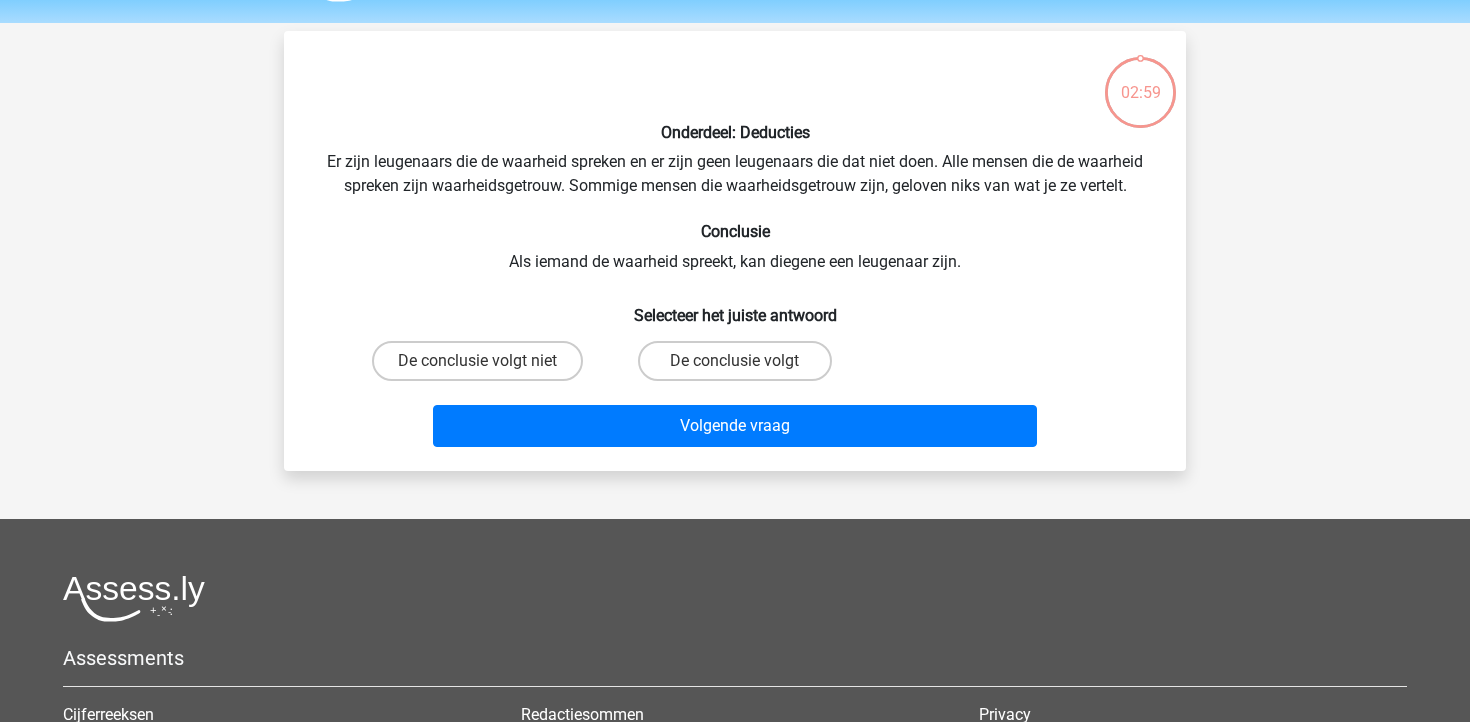 scroll, scrollTop: 49, scrollLeft: 0, axis: vertical 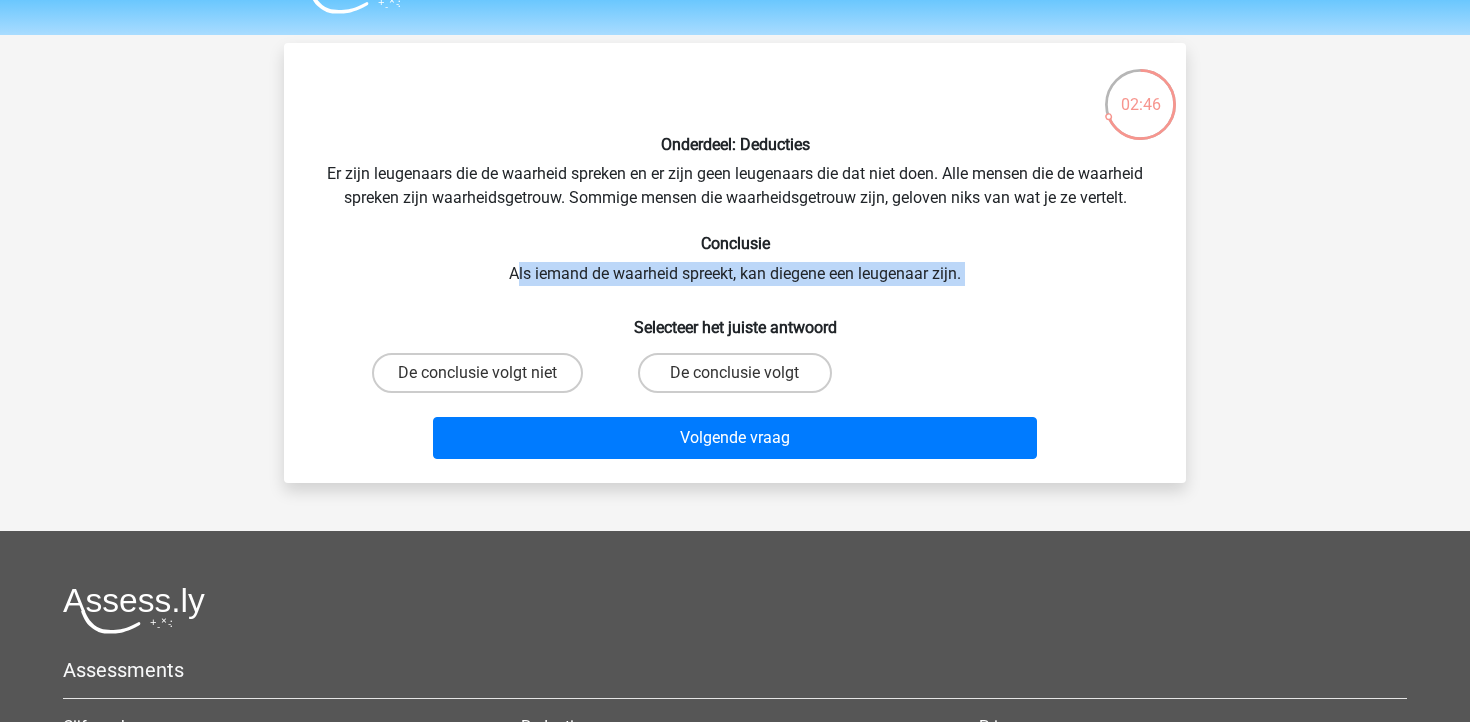 drag, startPoint x: 513, startPoint y: 271, endPoint x: 914, endPoint y: 287, distance: 401.31906 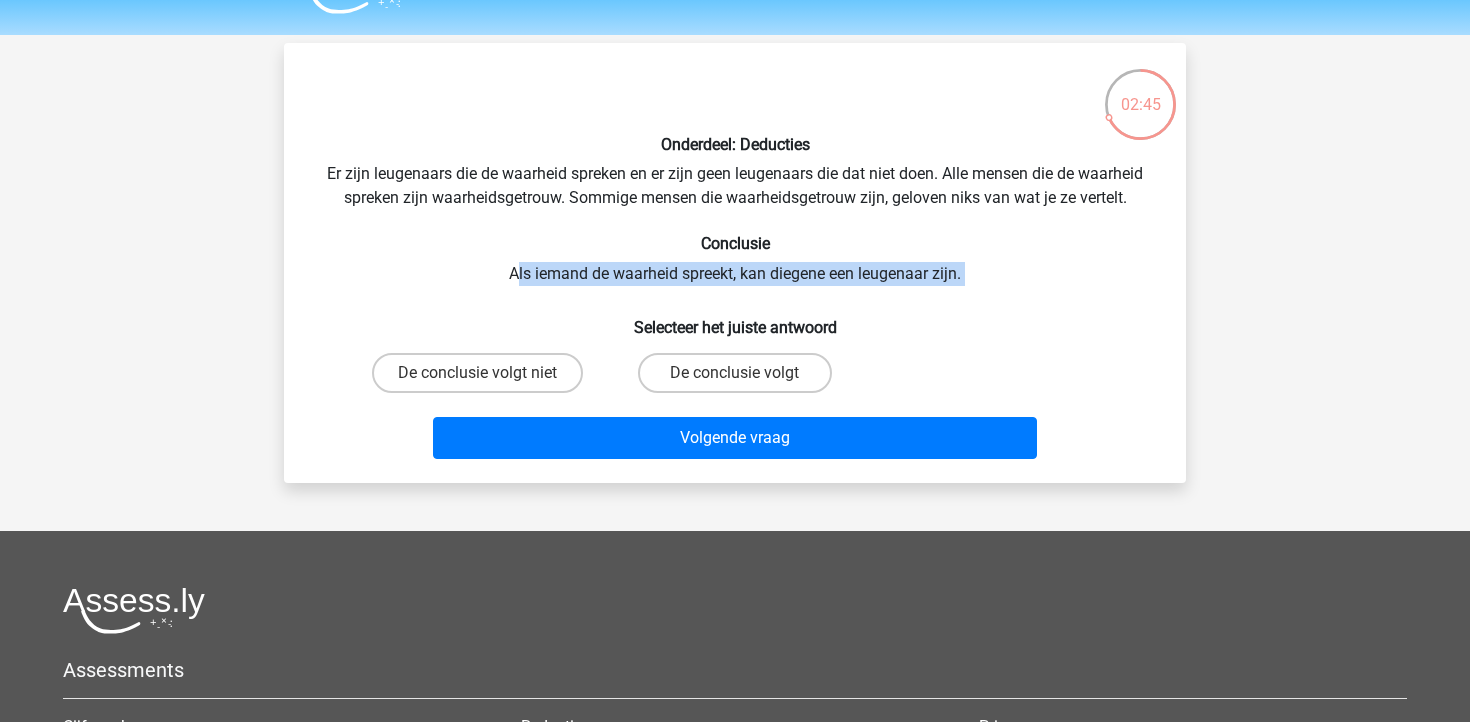 click on "Onderdeel: Deducties Er zijn leugenaars die de waarheid spreken en er zijn geen leugenaars die dat niet doen. Alle mensen die de waarheid spreken zijn waarheidsgetrouw. Sommige mensen die waarheidsgetrouw zijn, geloven niks van wat je ze vertelt. Conclusie Als iemand de waarheid spreekt, kan diegene een leugenaar zijn.
Selecteer het juiste antwoord
De conclusie volgt niet
De conclusie volgt" at bounding box center [735, 263] 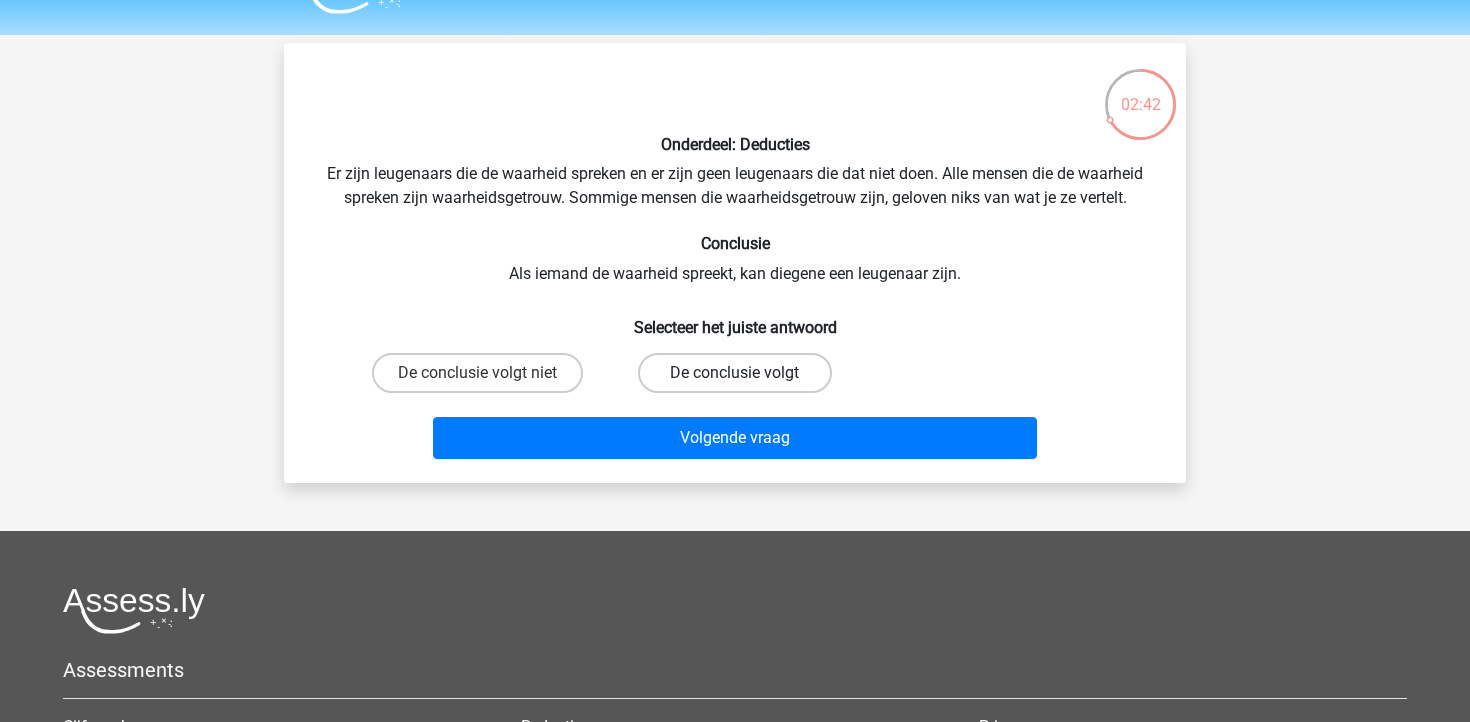 click on "De conclusie volgt" at bounding box center (734, 373) 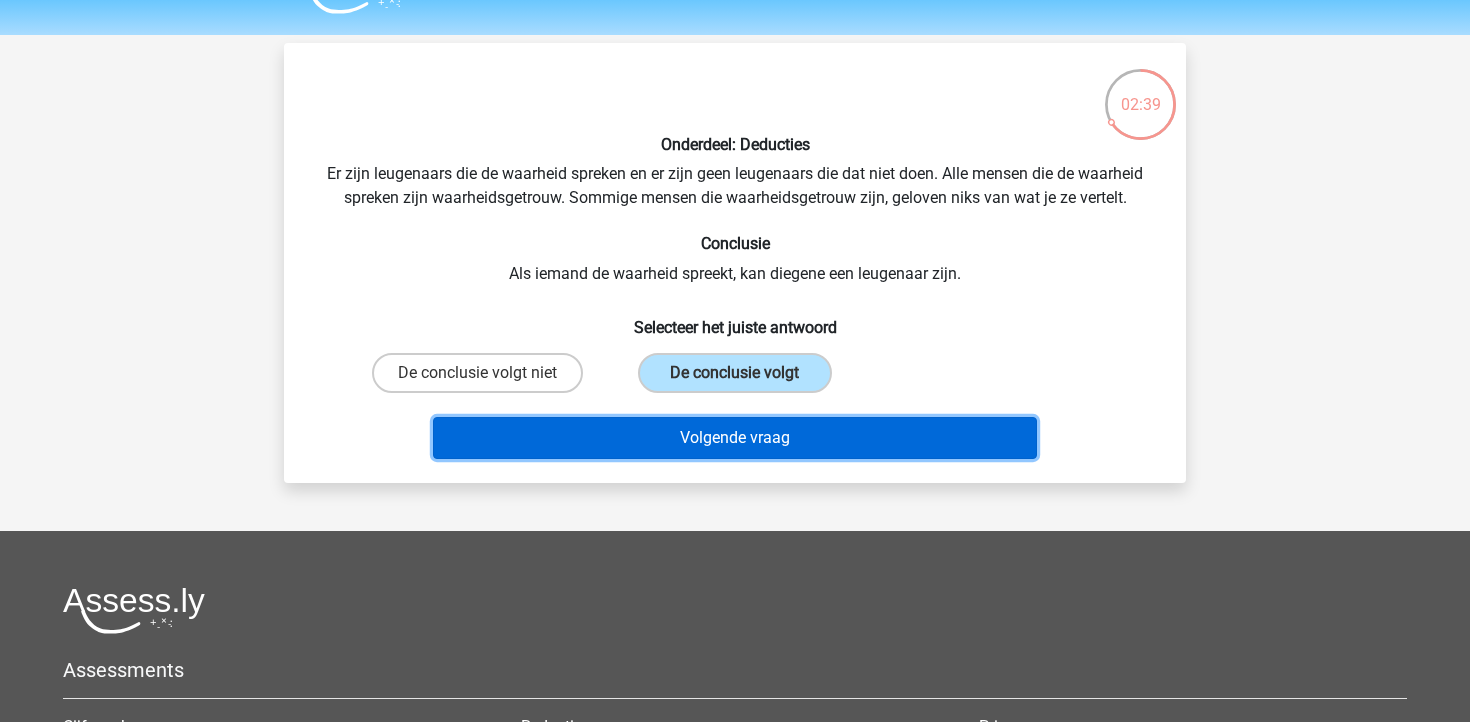 click on "Volgende vraag" at bounding box center [735, 438] 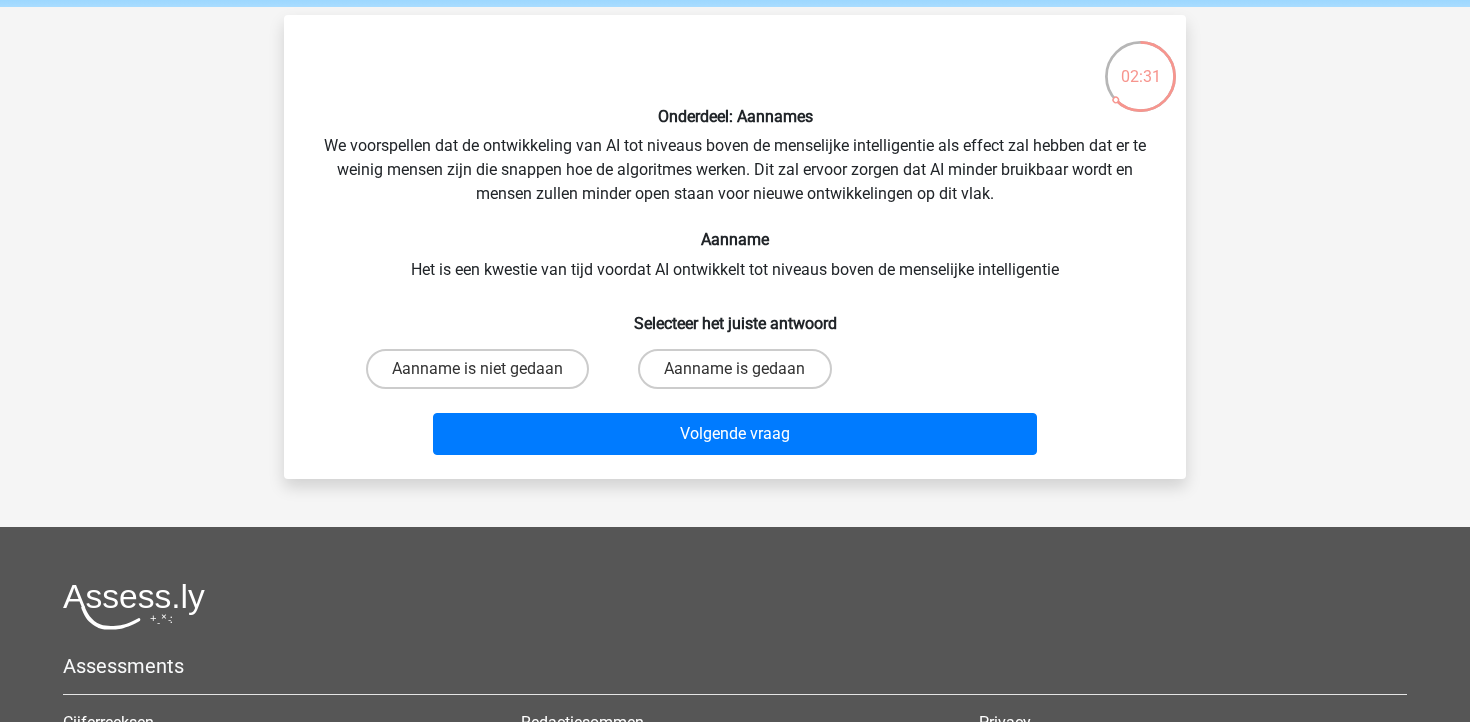 scroll, scrollTop: 70, scrollLeft: 0, axis: vertical 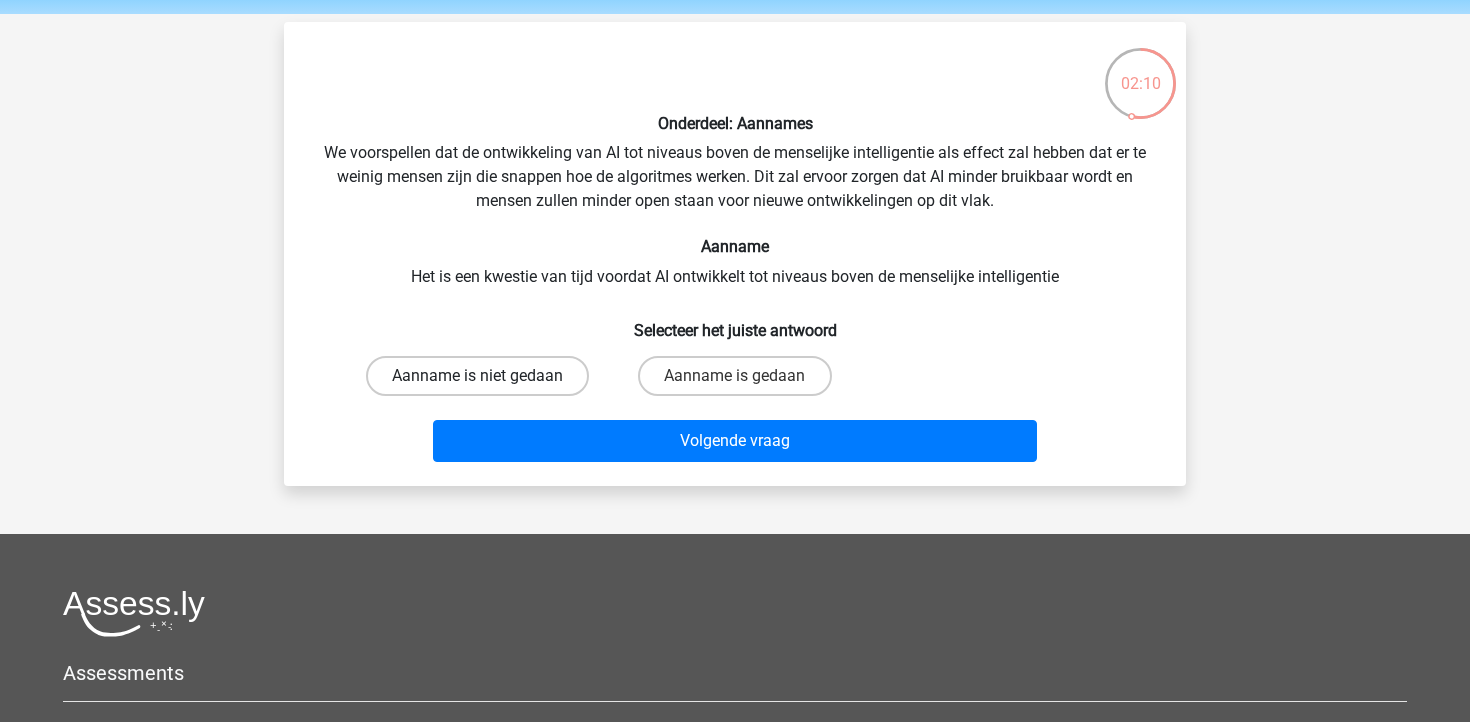 click on "Aanname is niet gedaan" at bounding box center [477, 376] 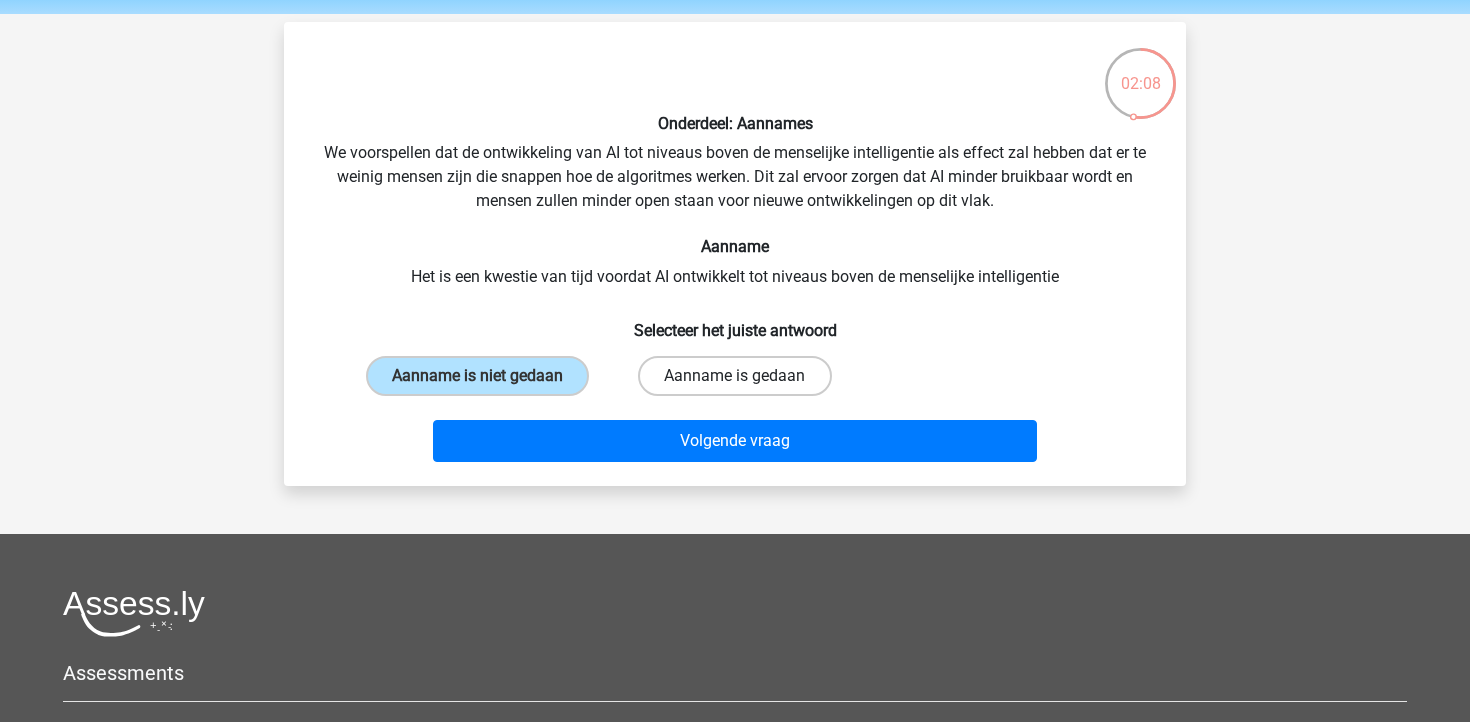 click on "Aanname is gedaan" at bounding box center (734, 376) 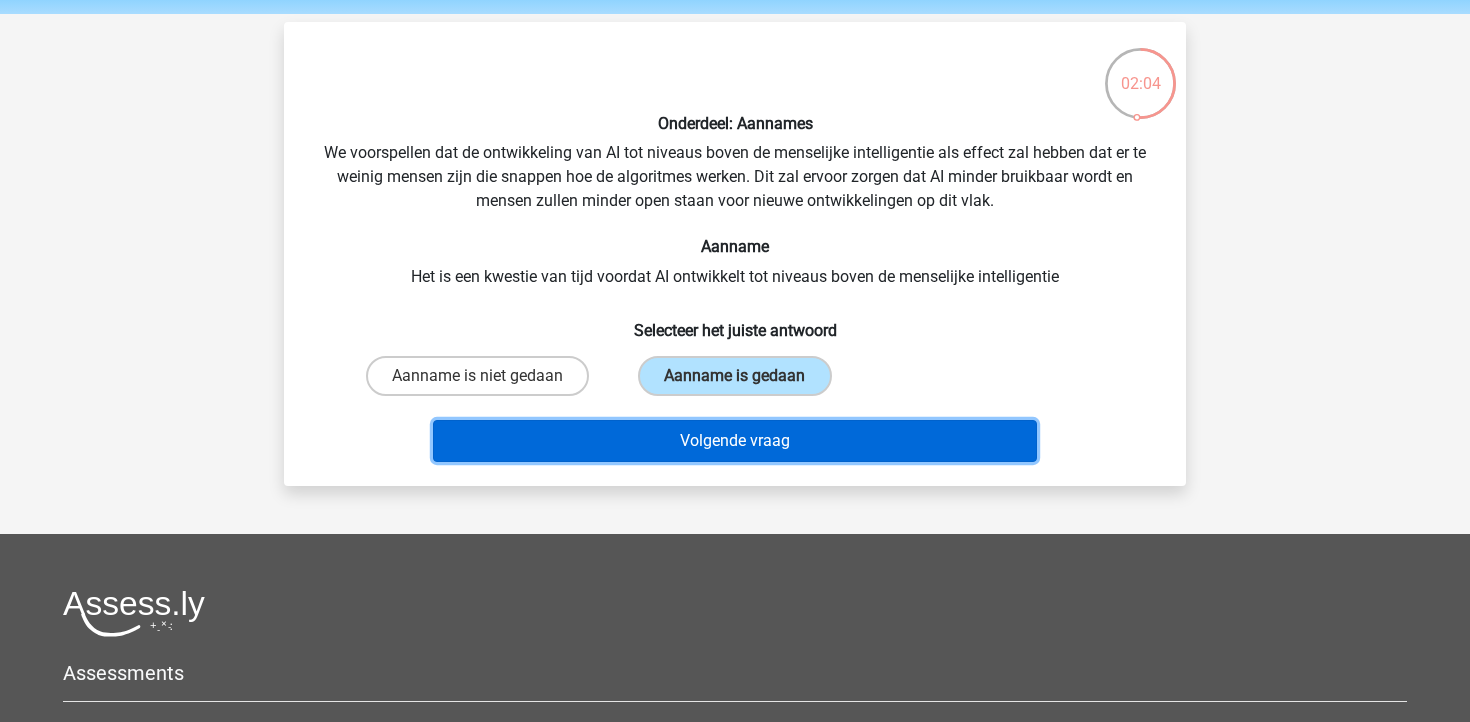 click on "Volgende vraag" at bounding box center [735, 441] 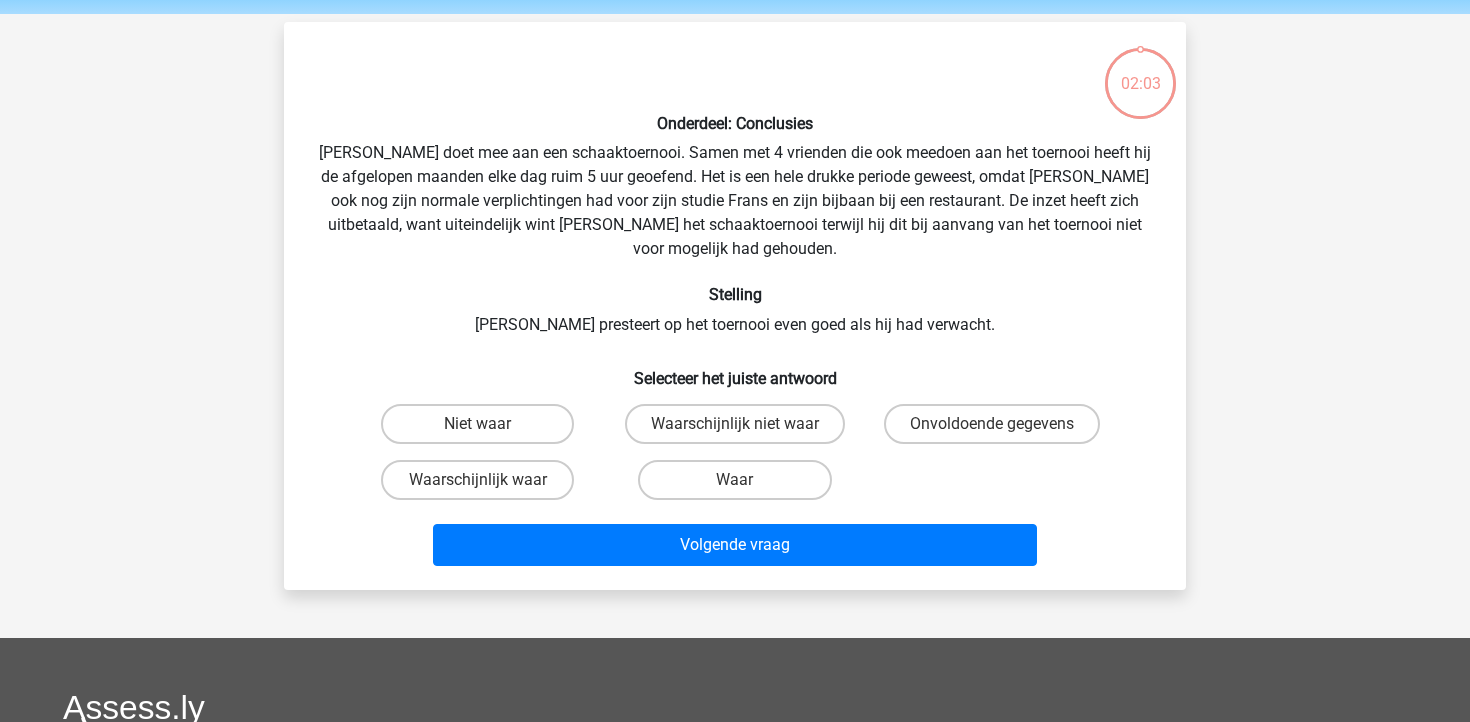scroll, scrollTop: 92, scrollLeft: 0, axis: vertical 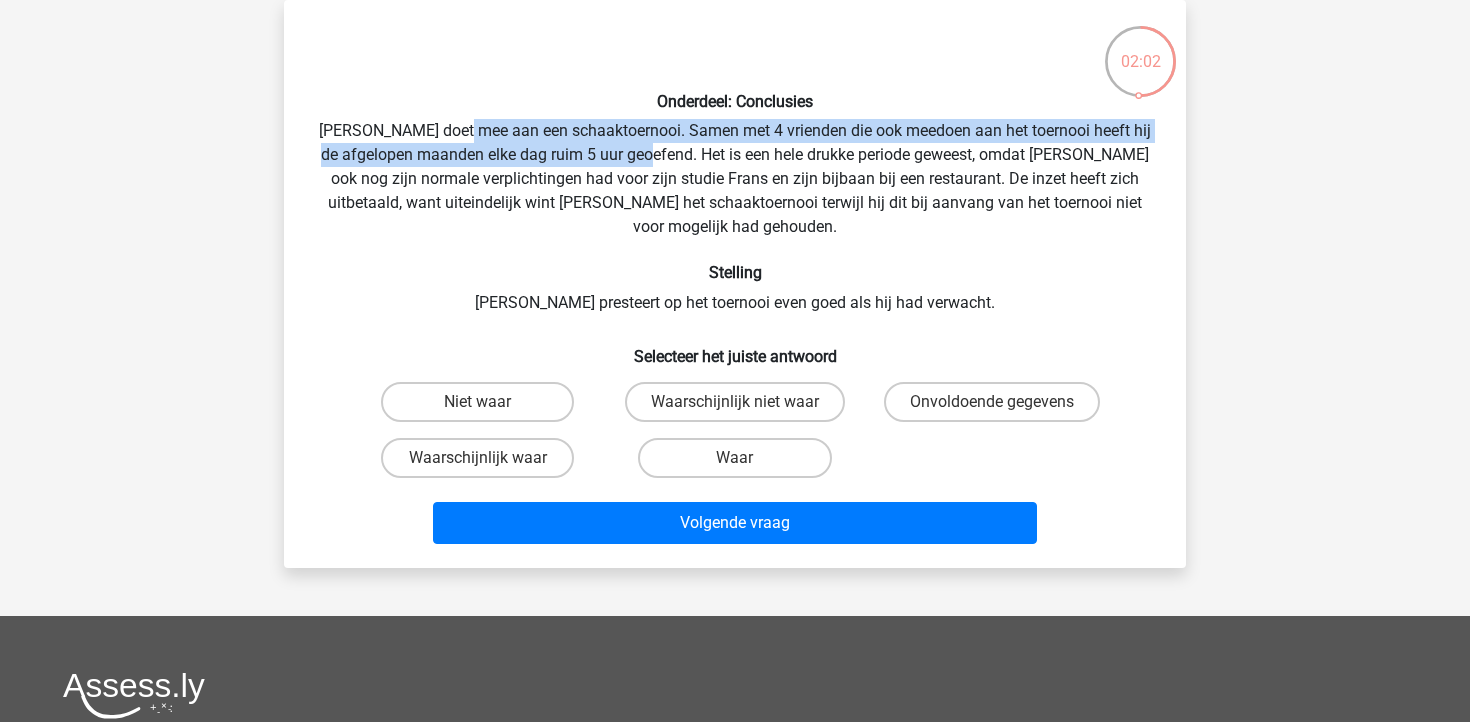 drag, startPoint x: 487, startPoint y: 130, endPoint x: 694, endPoint y: 164, distance: 209.77368 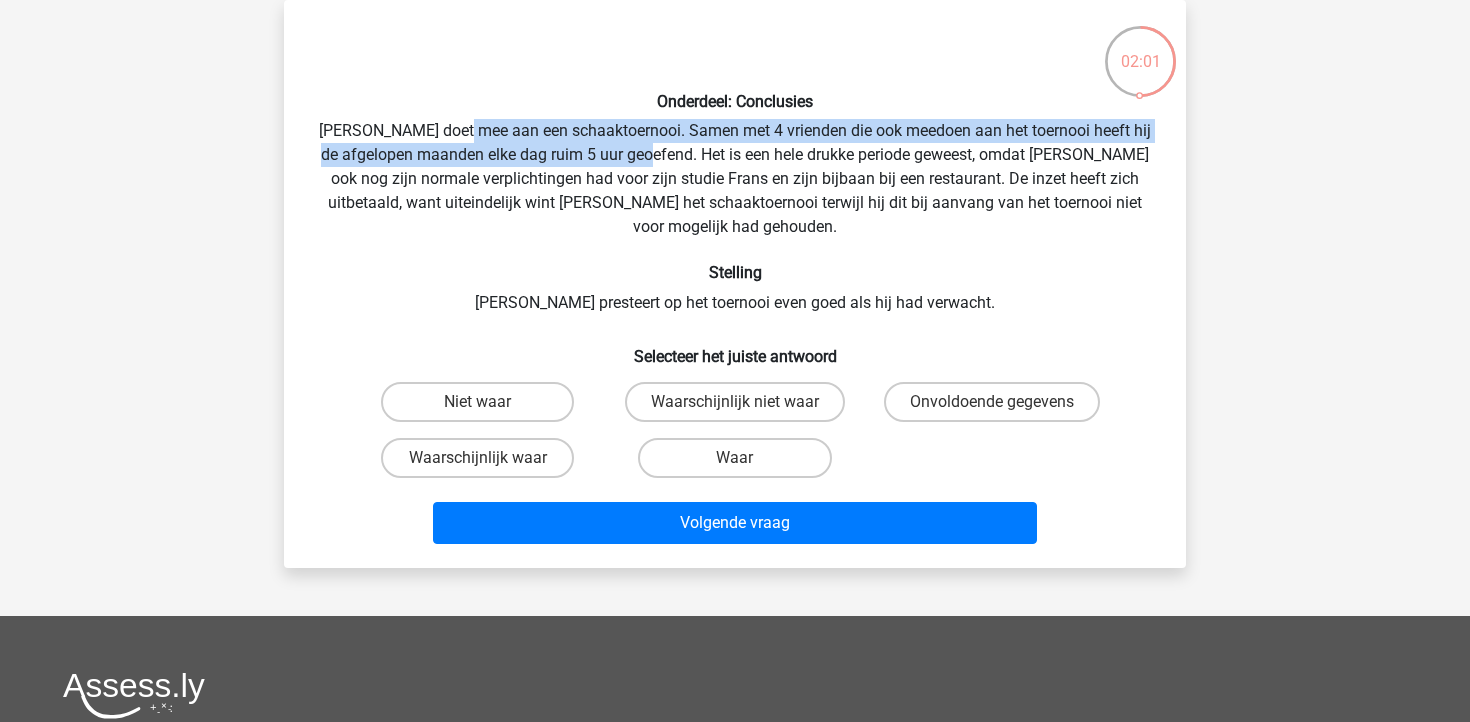 click on "Onderdeel: Conclusies Pablo doet mee aan een schaaktoernooi. Samen met 4 vrienden die ook meedoen aan het toernooi heeft hij de afgelopen maanden elke dag ruim 5 uur geoefend. Het is een hele drukke periode geweest, omdat Pablo ook nog zijn normale verplichtingen had voor zijn studie Frans en zijn bijbaan bij een restaurant. De inzet heeft zich uitbetaald, want uiteindelijk wint Pablo het schaaktoernooi terwijl hij dit bij aanvang van het toernooi niet voor mogelijk had gehouden. Stelling Pablo presteert op het toernooi even goed als hij had verwacht.
Selecteer het juiste antwoord
Niet waar" at bounding box center [735, 284] 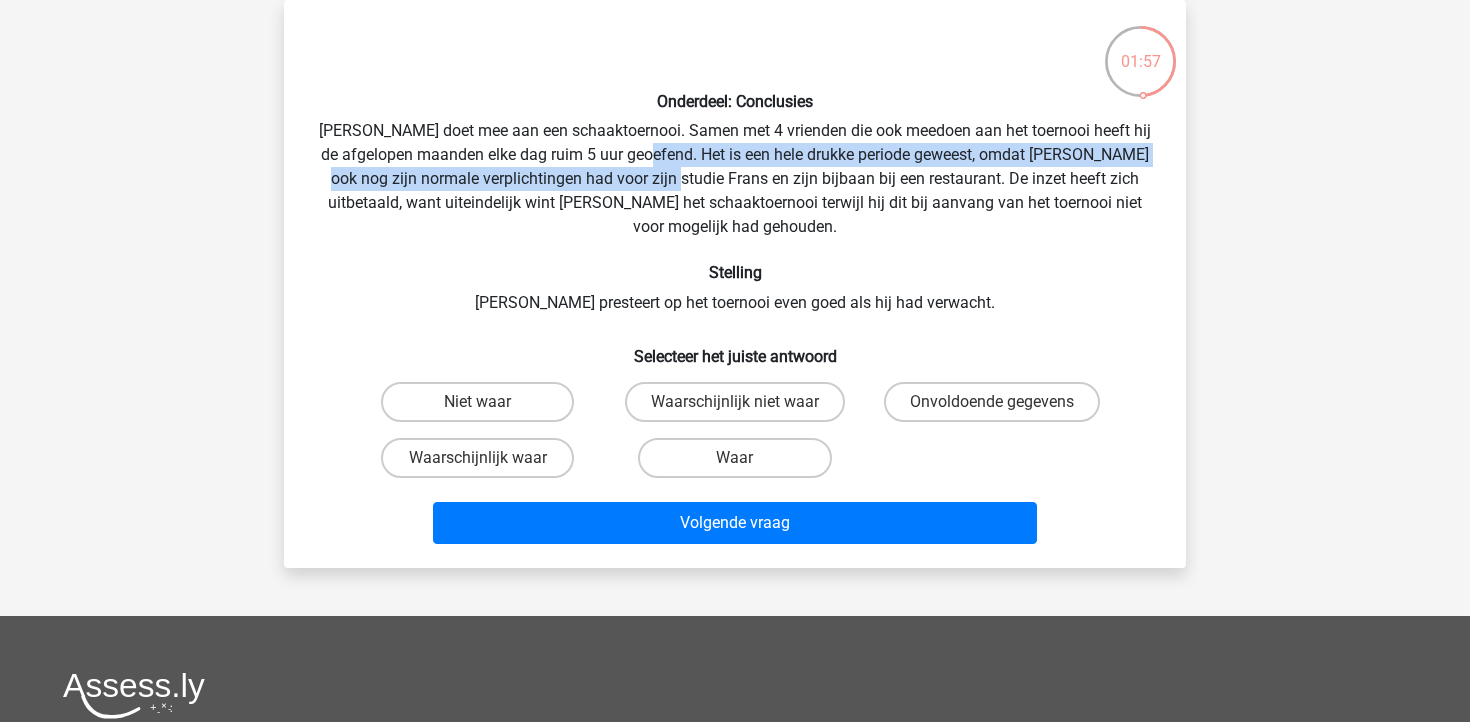 drag, startPoint x: 697, startPoint y: 154, endPoint x: 688, endPoint y: 180, distance: 27.513634 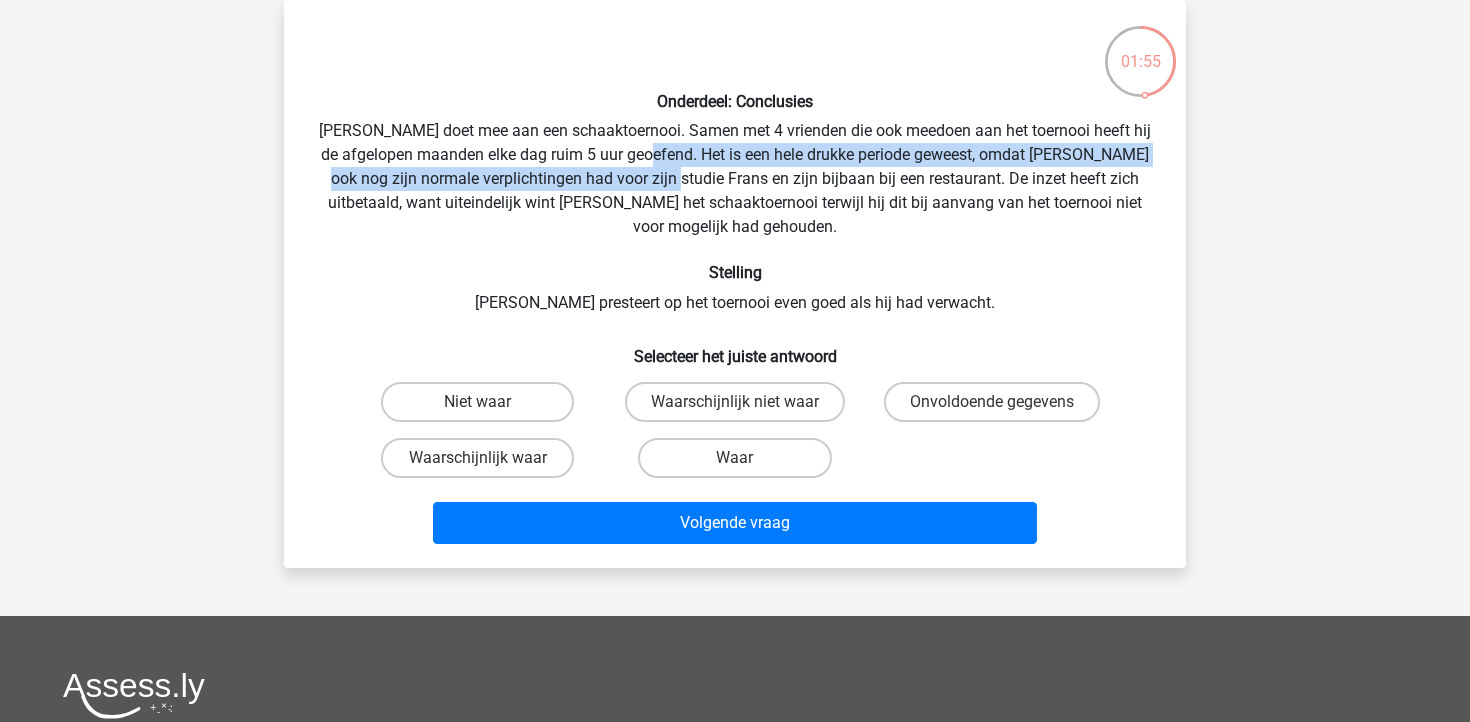 click on "Onderdeel: Conclusies Pablo doet mee aan een schaaktoernooi. Samen met 4 vrienden die ook meedoen aan het toernooi heeft hij de afgelopen maanden elke dag ruim 5 uur geoefend. Het is een hele drukke periode geweest, omdat Pablo ook nog zijn normale verplichtingen had voor zijn studie Frans en zijn bijbaan bij een restaurant. De inzet heeft zich uitbetaald, want uiteindelijk wint Pablo het schaaktoernooi terwijl hij dit bij aanvang van het toernooi niet voor mogelijk had gehouden. Stelling Pablo presteert op het toernooi even goed als hij had verwacht.
Selecteer het juiste antwoord
Niet waar" at bounding box center (735, 284) 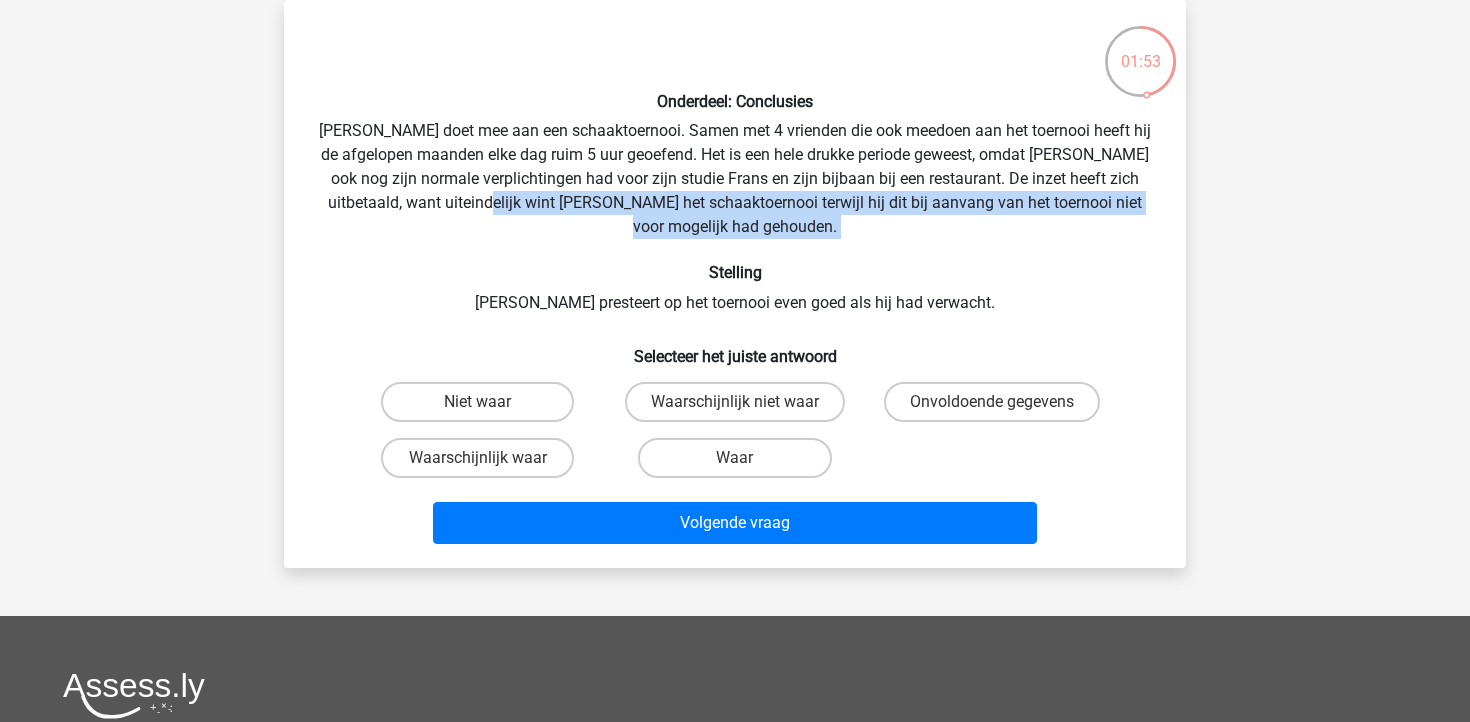 drag, startPoint x: 476, startPoint y: 202, endPoint x: 692, endPoint y: 231, distance: 217.93806 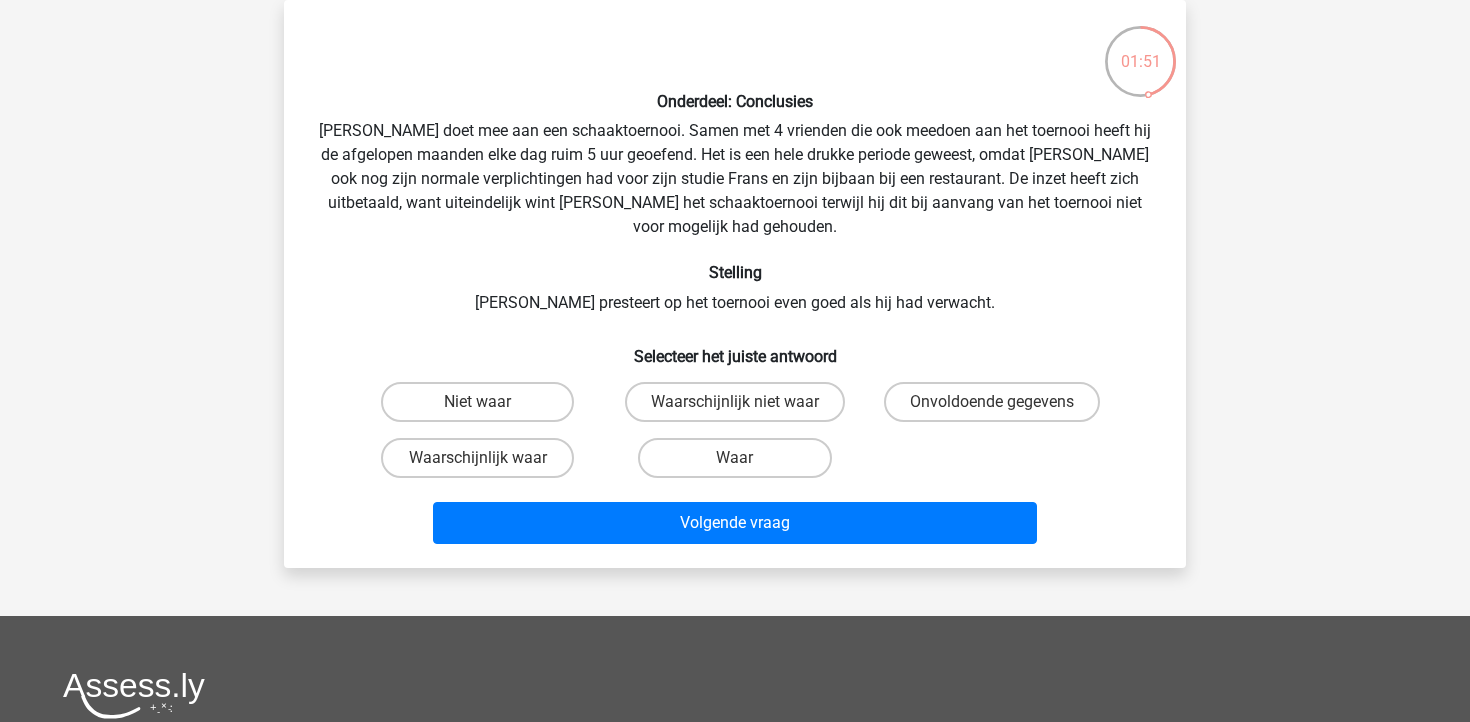 click on "Onderdeel: Conclusies Pablo doet mee aan een schaaktoernooi. Samen met 4 vrienden die ook meedoen aan het toernooi heeft hij de afgelopen maanden elke dag ruim 5 uur geoefend. Het is een hele drukke periode geweest, omdat Pablo ook nog zijn normale verplichtingen had voor zijn studie Frans en zijn bijbaan bij een restaurant. De inzet heeft zich uitbetaald, want uiteindelijk wint Pablo het schaaktoernooi terwijl hij dit bij aanvang van het toernooi niet voor mogelijk had gehouden. Stelling Pablo presteert op het toernooi even goed als hij had verwacht.
Selecteer het juiste antwoord
Niet waar" at bounding box center [735, 284] 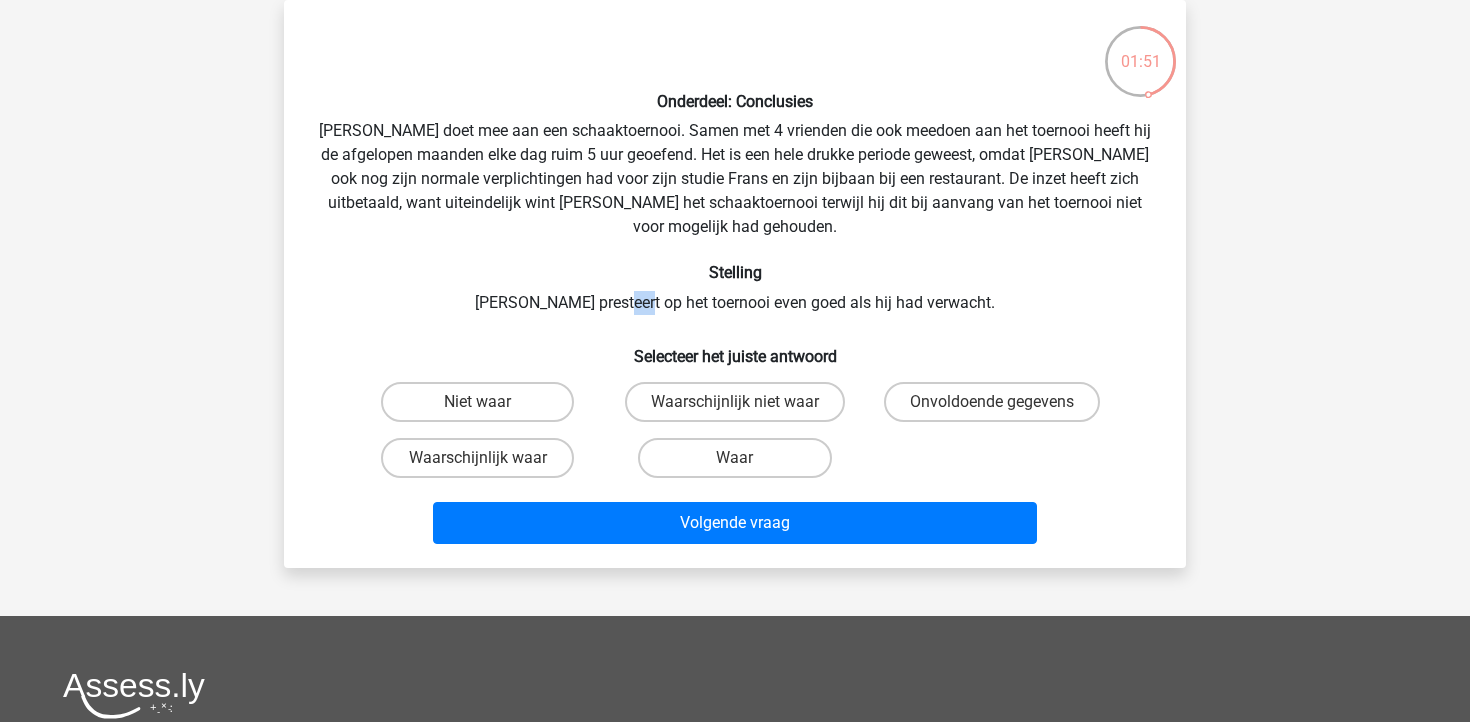 click on "Onderdeel: Conclusies Pablo doet mee aan een schaaktoernooi. Samen met 4 vrienden die ook meedoen aan het toernooi heeft hij de afgelopen maanden elke dag ruim 5 uur geoefend. Het is een hele drukke periode geweest, omdat Pablo ook nog zijn normale verplichtingen had voor zijn studie Frans en zijn bijbaan bij een restaurant. De inzet heeft zich uitbetaald, want uiteindelijk wint Pablo het schaaktoernooi terwijl hij dit bij aanvang van het toernooi niet voor mogelijk had gehouden. Stelling Pablo presteert op het toernooi even goed als hij had verwacht.
Selecteer het juiste antwoord
Niet waar" at bounding box center [735, 284] 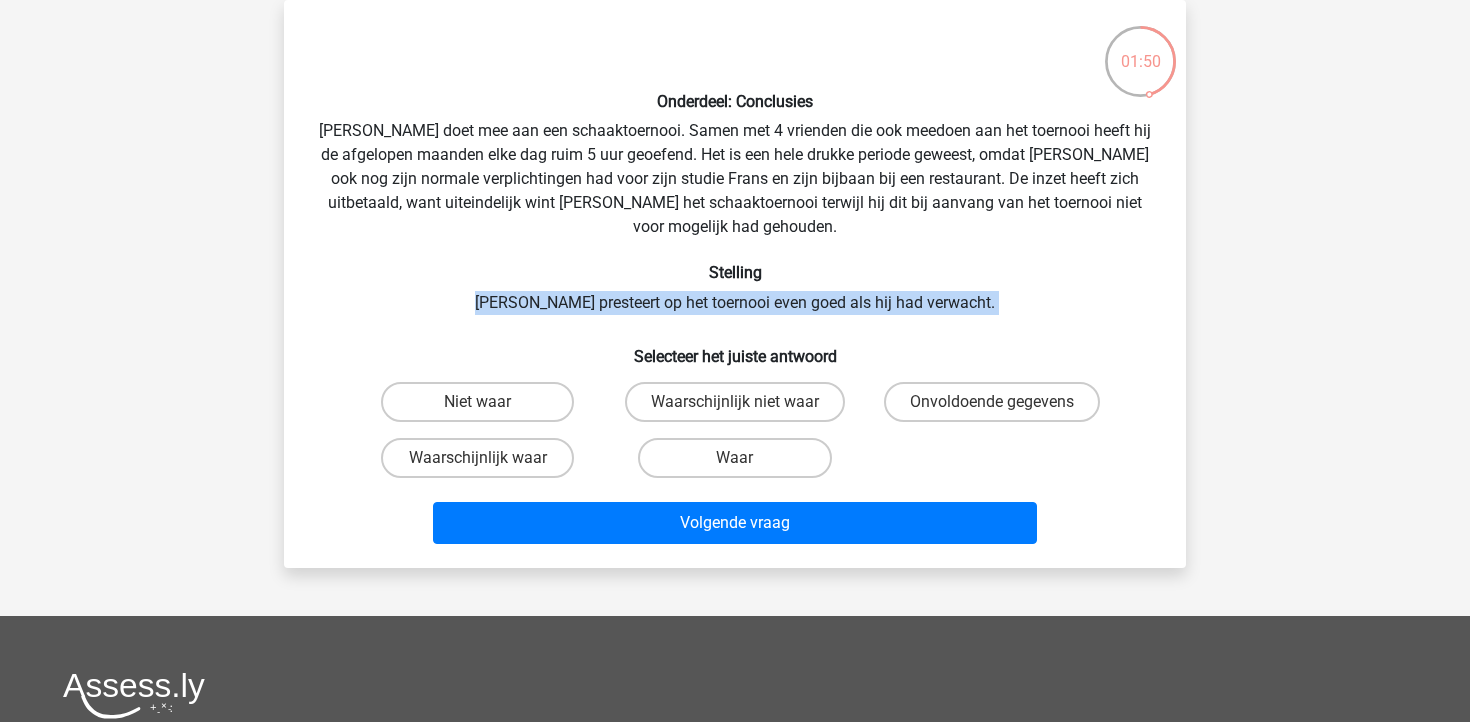 click on "Onderdeel: Conclusies Pablo doet mee aan een schaaktoernooi. Samen met 4 vrienden die ook meedoen aan het toernooi heeft hij de afgelopen maanden elke dag ruim 5 uur geoefend. Het is een hele drukke periode geweest, omdat Pablo ook nog zijn normale verplichtingen had voor zijn studie Frans en zijn bijbaan bij een restaurant. De inzet heeft zich uitbetaald, want uiteindelijk wint Pablo het schaaktoernooi terwijl hij dit bij aanvang van het toernooi niet voor mogelijk had gehouden. Stelling Pablo presteert op het toernooi even goed als hij had verwacht.
Selecteer het juiste antwoord
Niet waar" at bounding box center [735, 284] 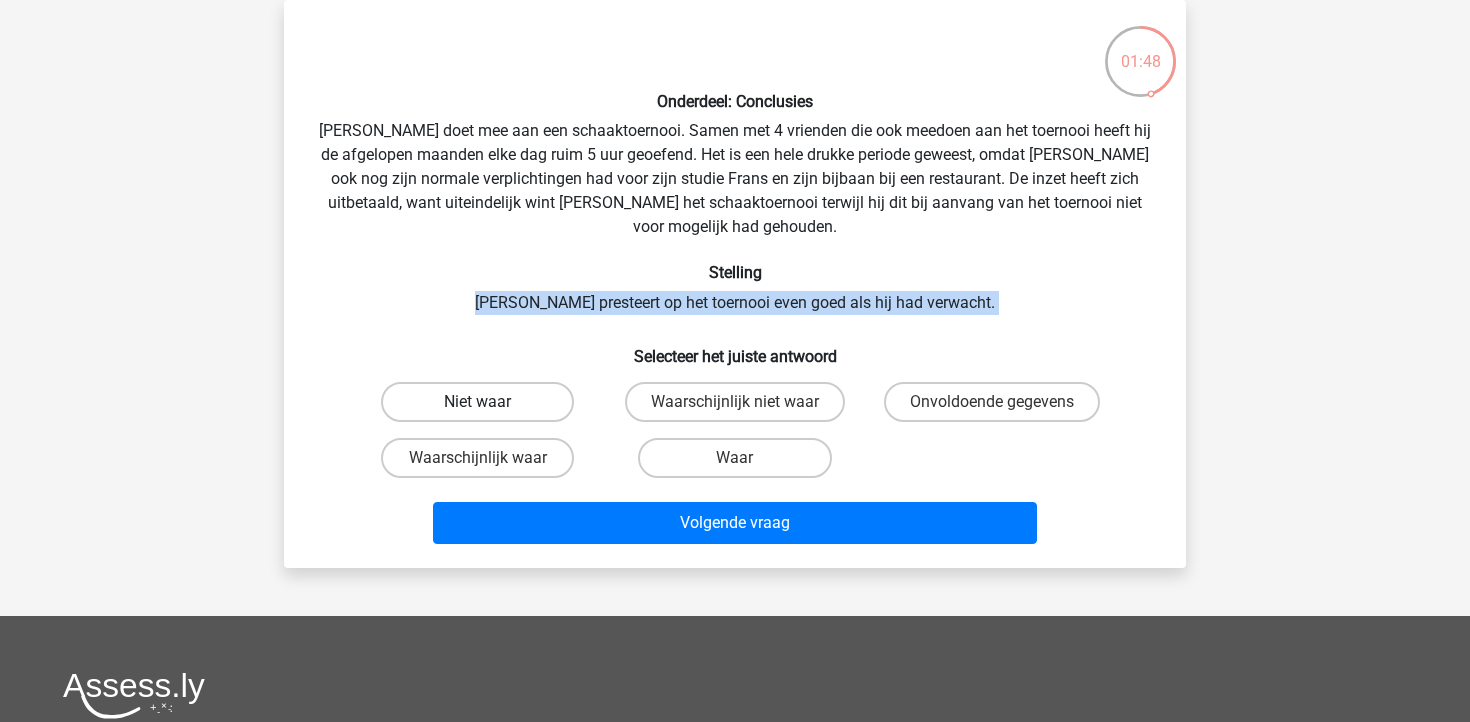 click on "Niet waar" at bounding box center [477, 402] 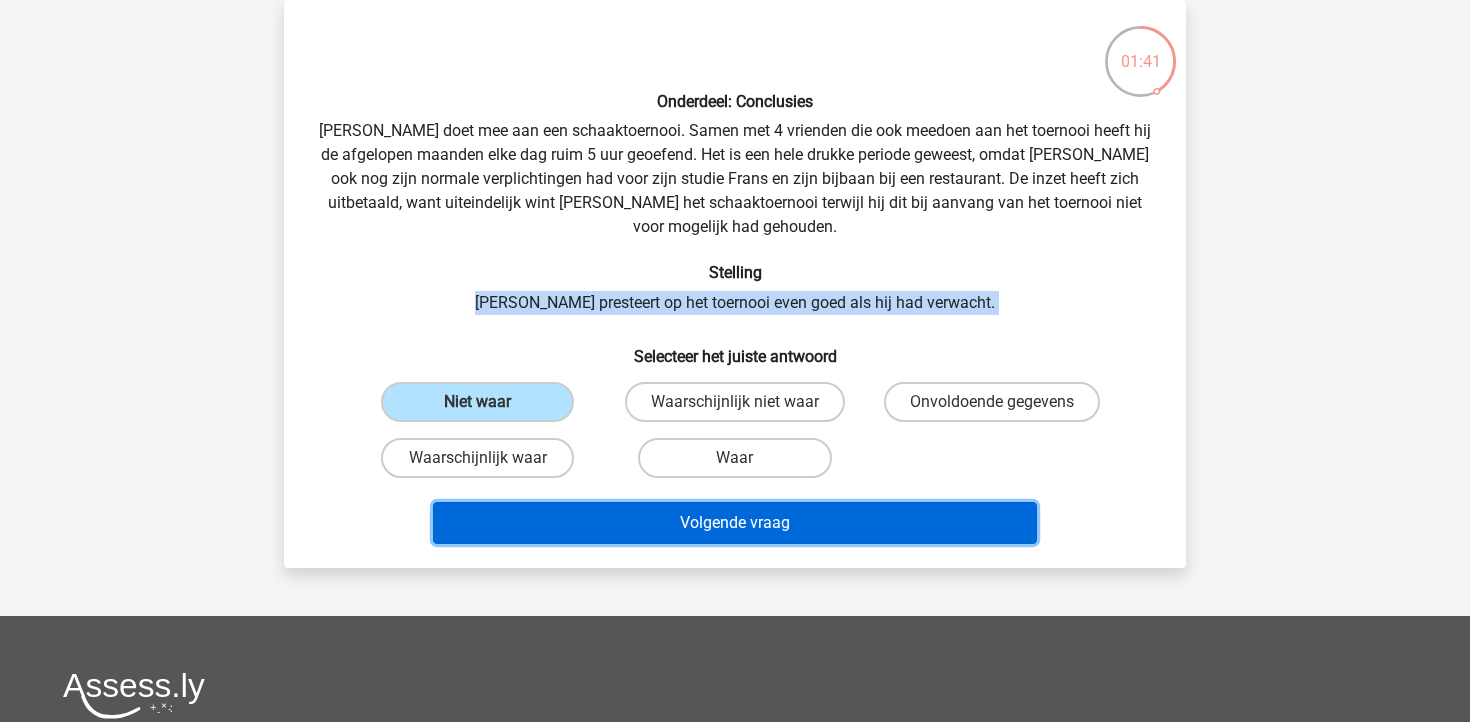 click on "Volgende vraag" at bounding box center [735, 523] 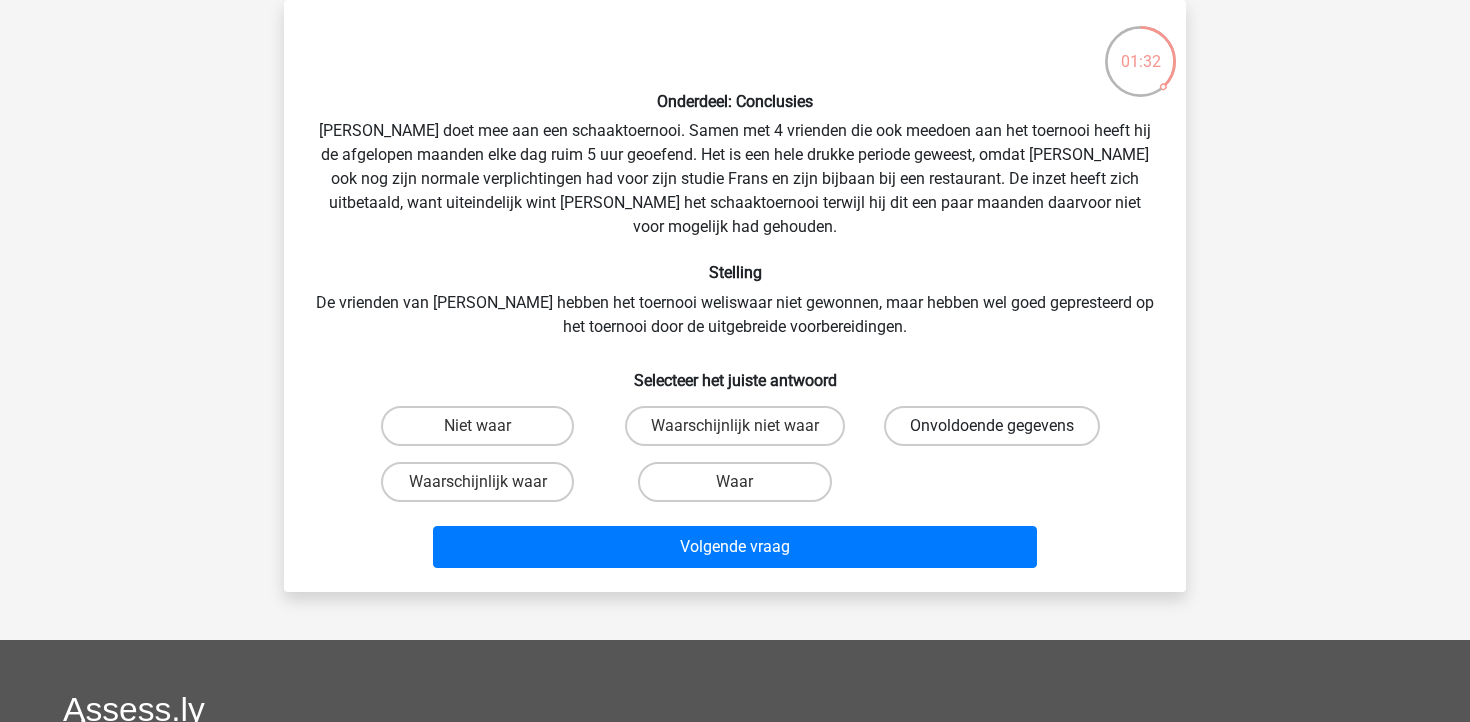 click on "Onvoldoende gegevens" at bounding box center (992, 426) 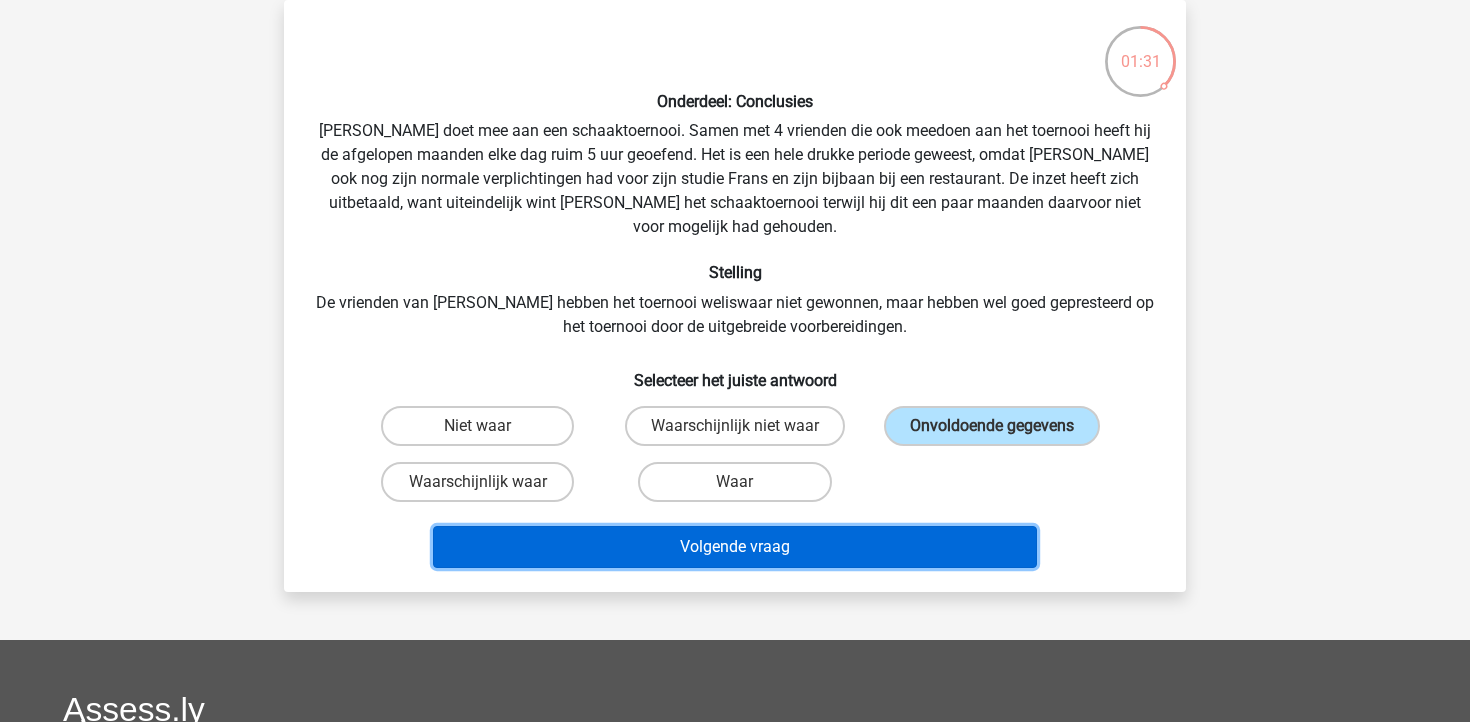 click on "Volgende vraag" at bounding box center (735, 547) 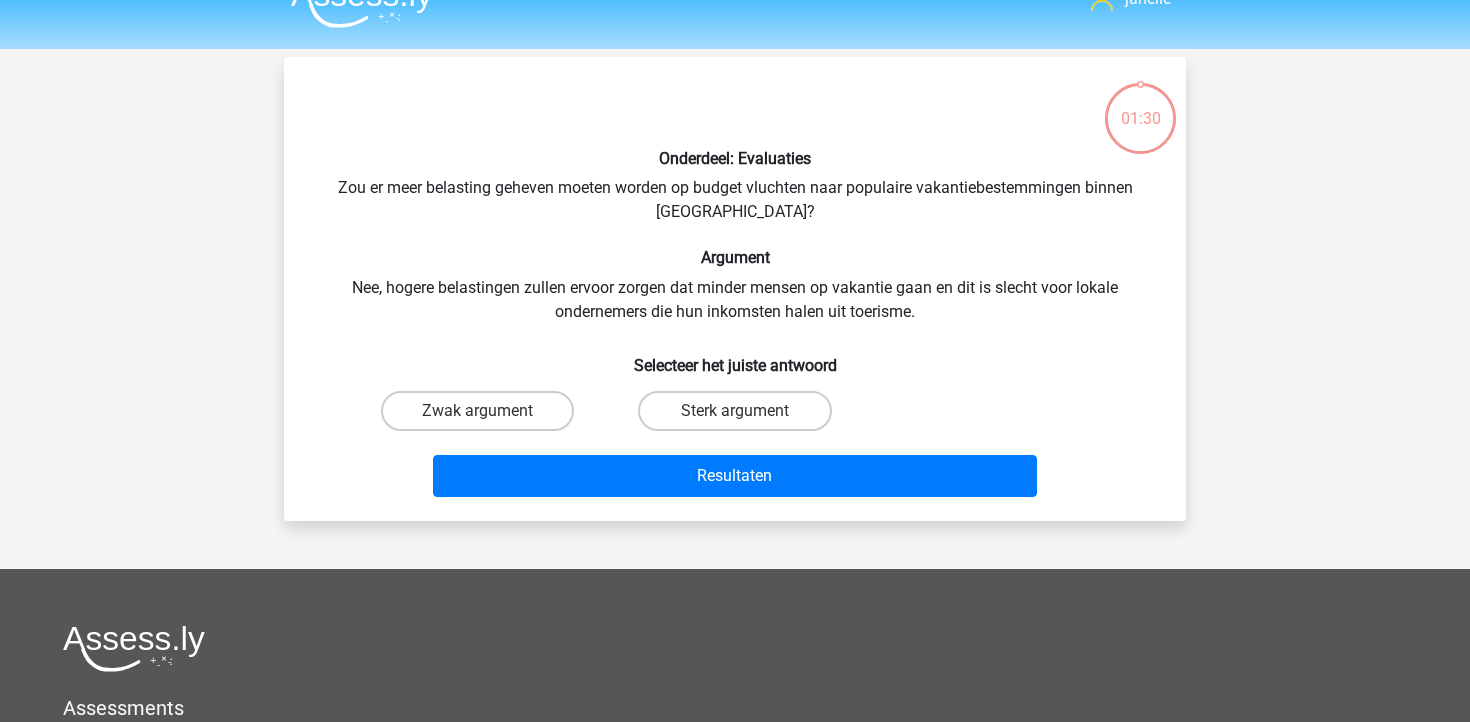 scroll, scrollTop: 17, scrollLeft: 0, axis: vertical 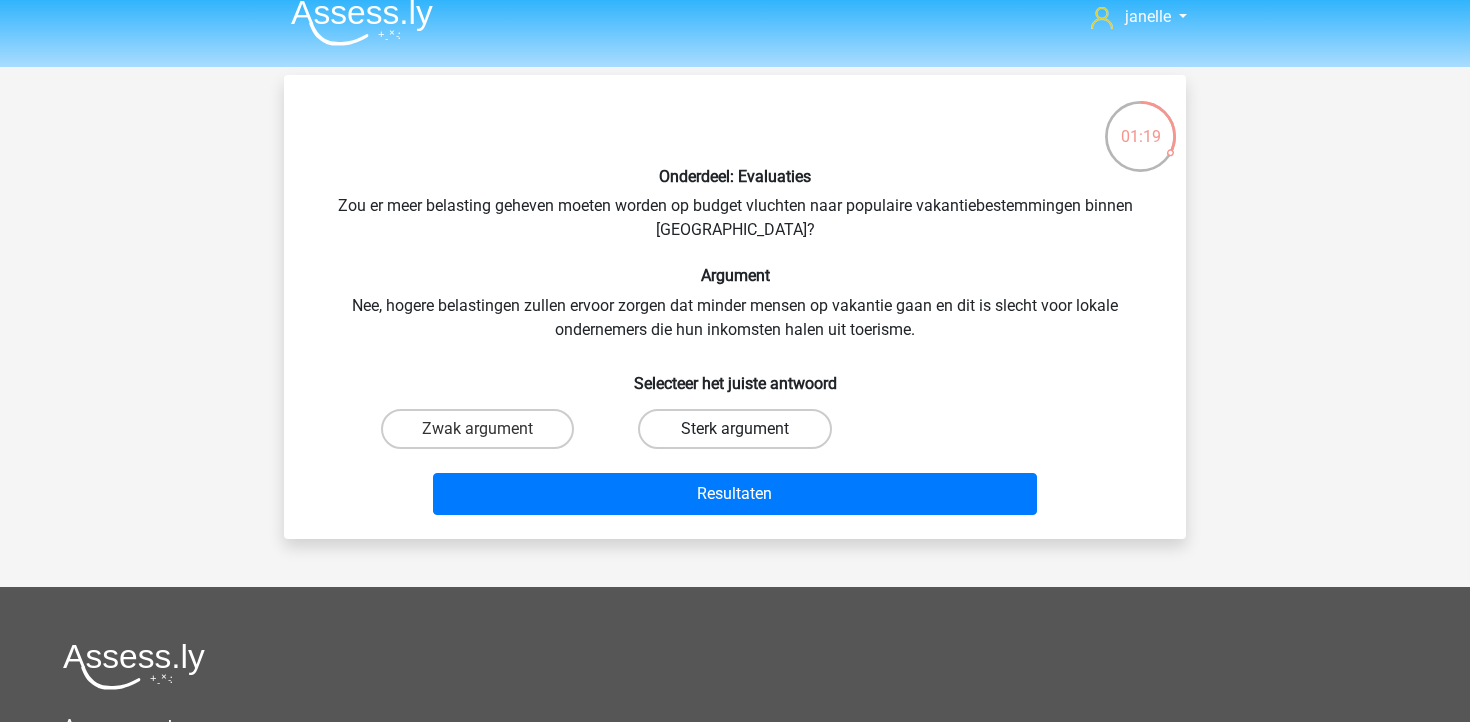 click on "Sterk argument" at bounding box center [734, 429] 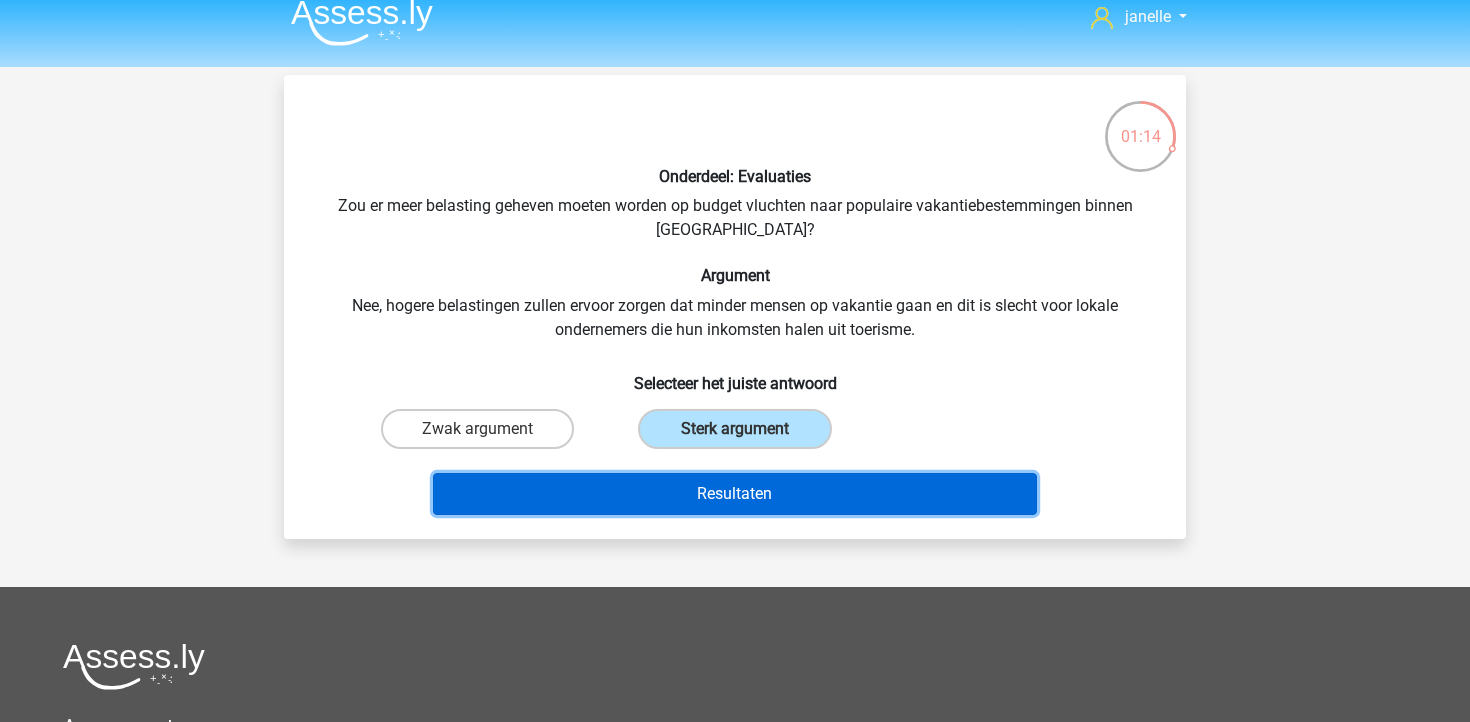 click on "Resultaten" at bounding box center (735, 494) 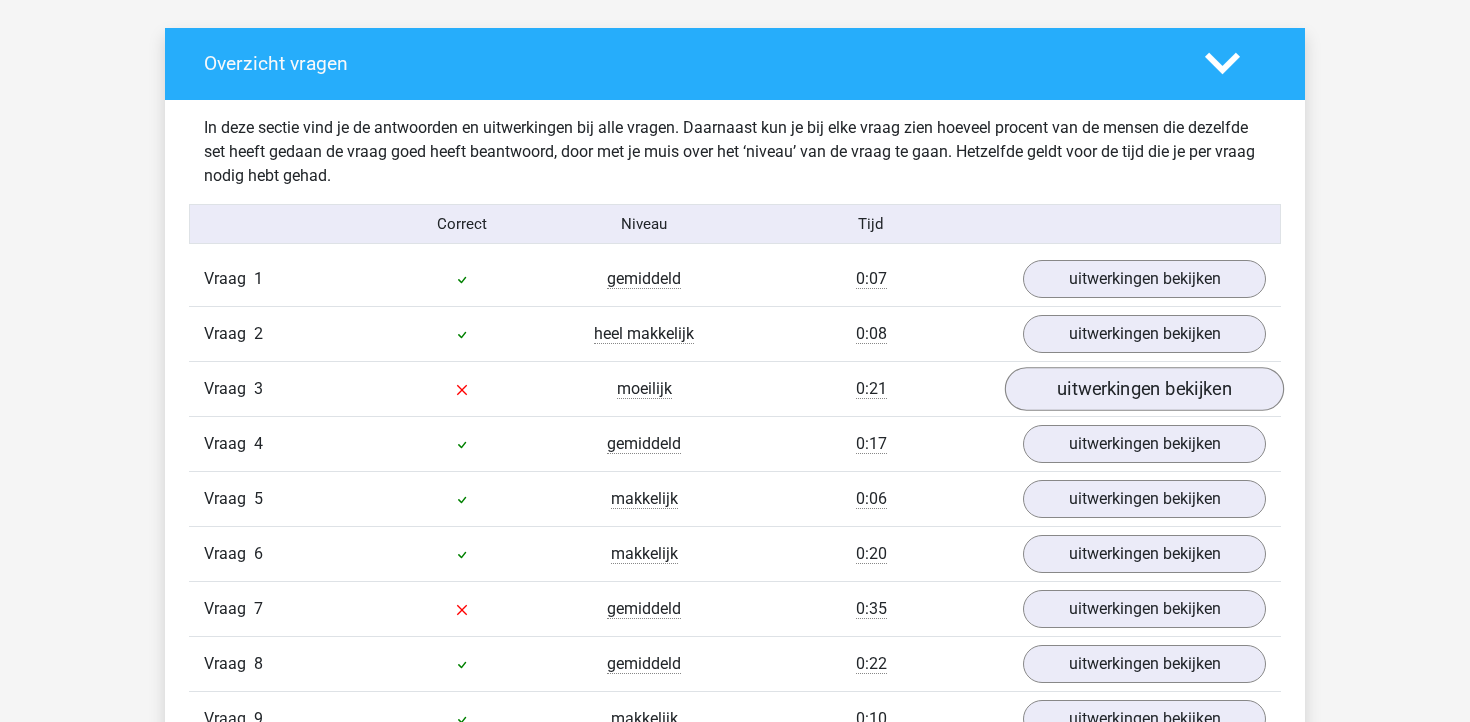 scroll, scrollTop: 1235, scrollLeft: 0, axis: vertical 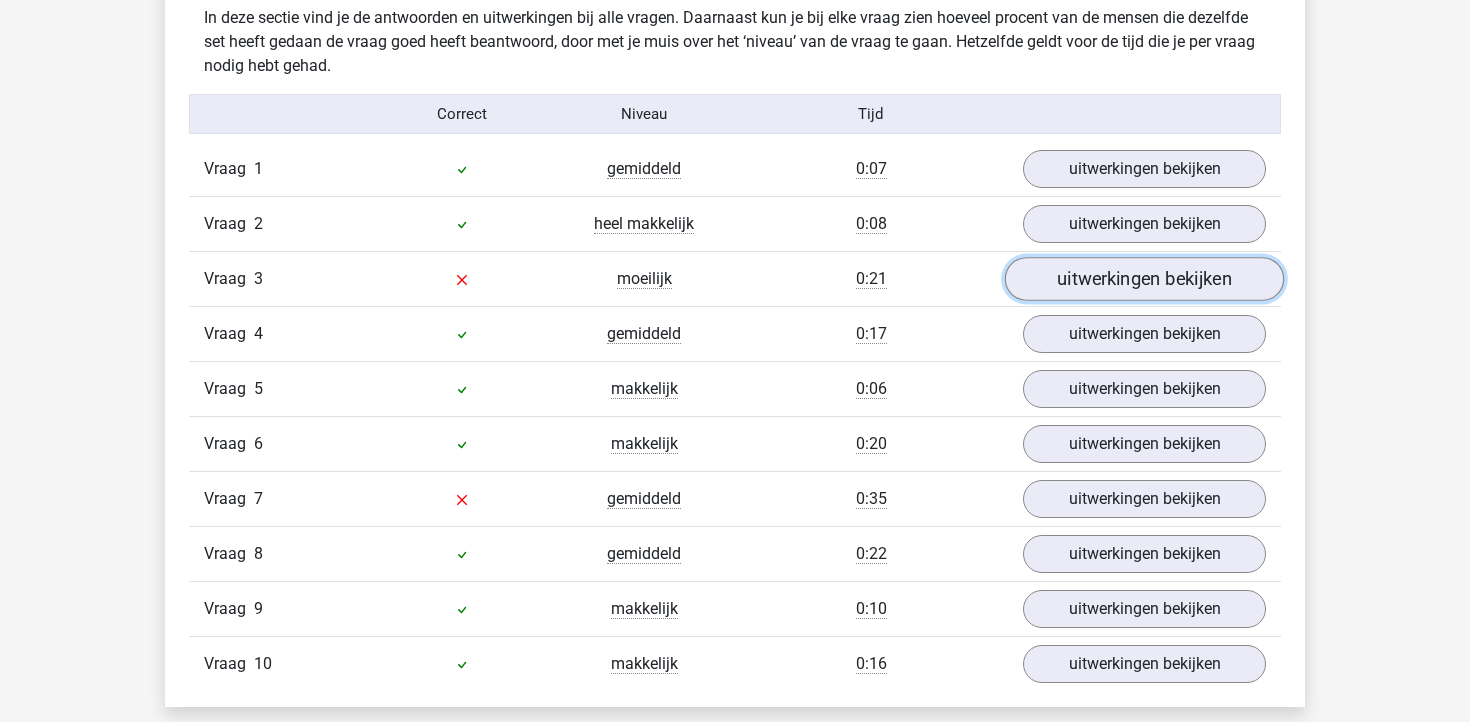 click on "uitwerkingen bekijken" at bounding box center (1144, 279) 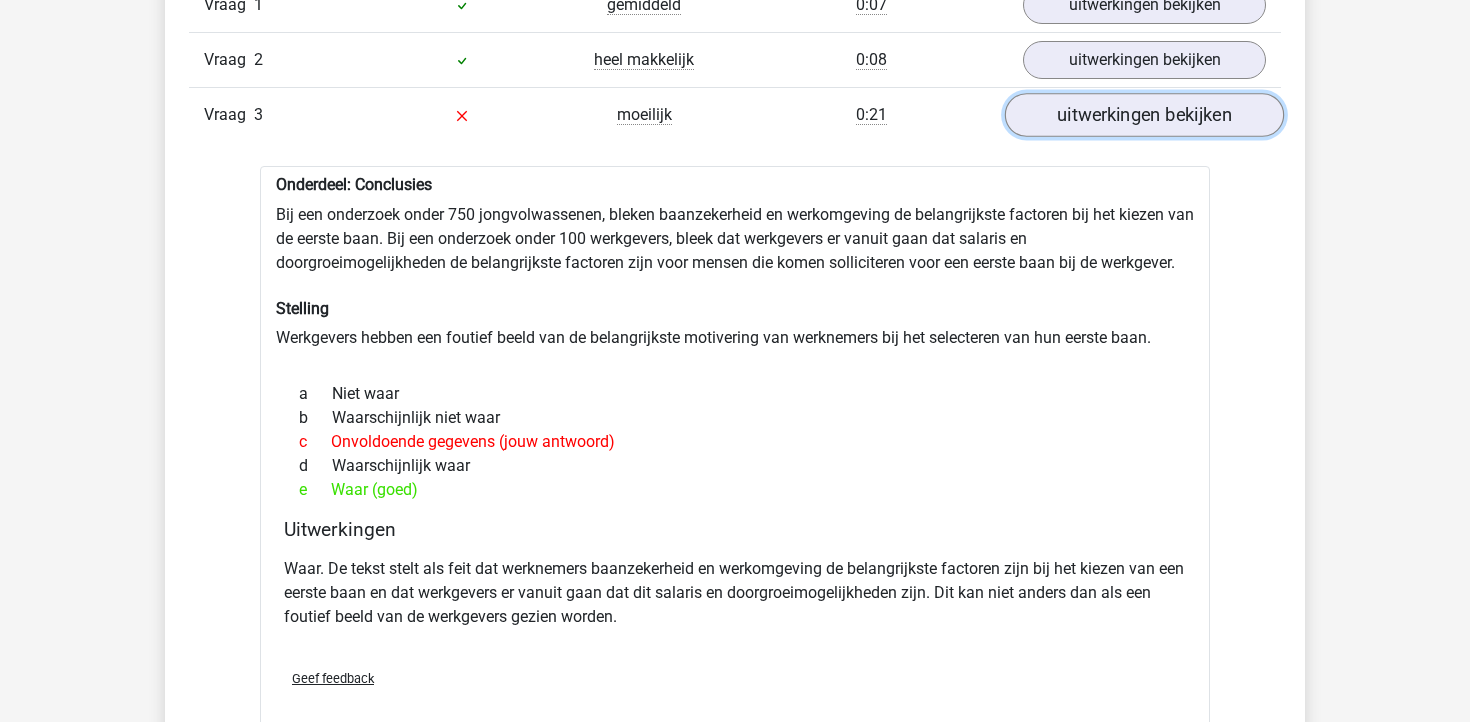 scroll, scrollTop: 1397, scrollLeft: 0, axis: vertical 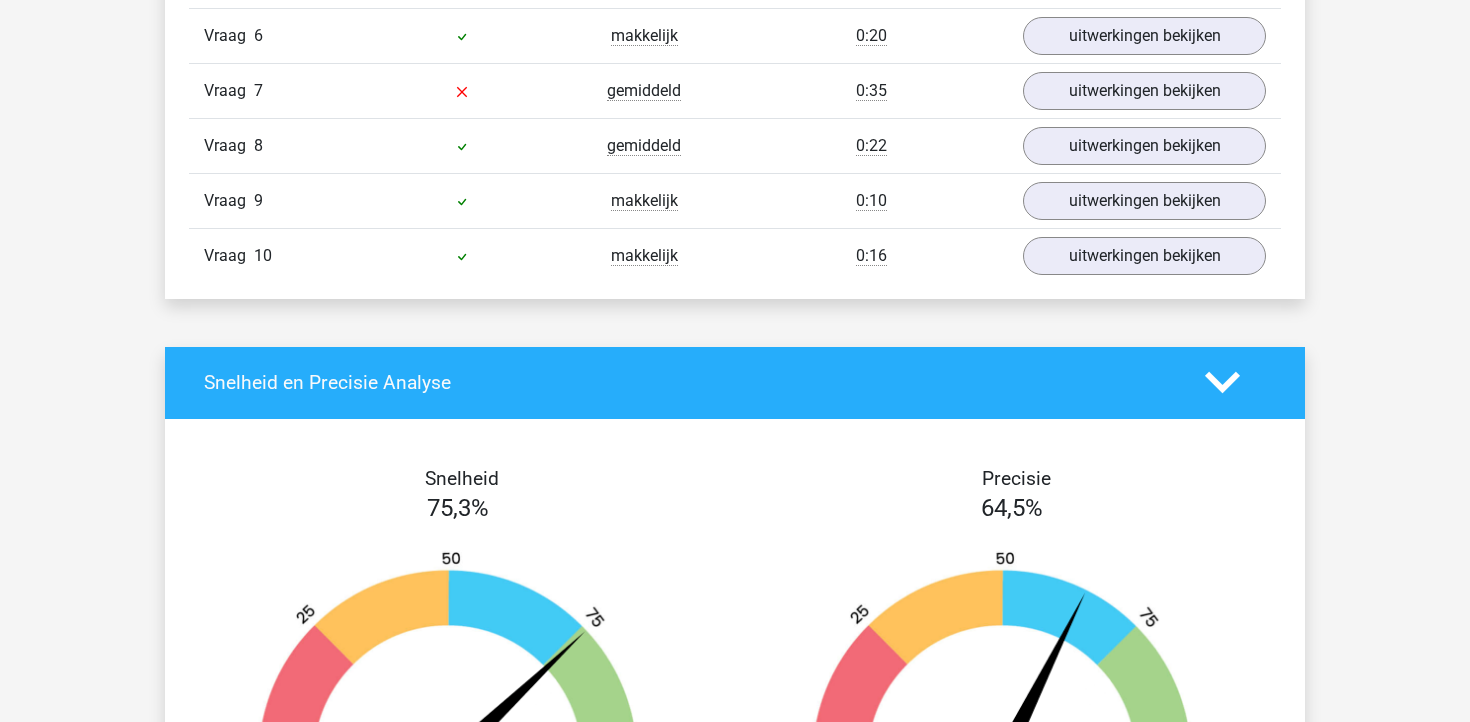 click on "gemiddeld" at bounding box center (644, 91) 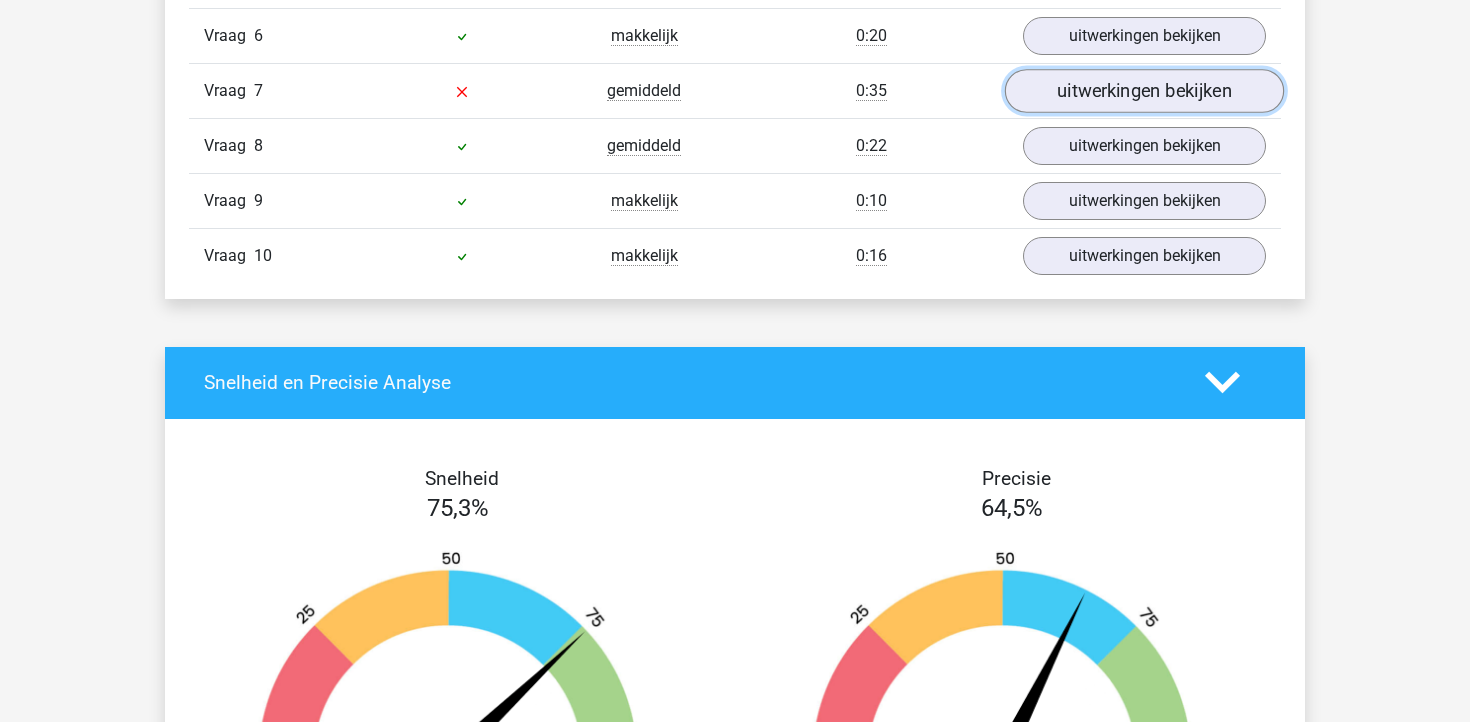 click on "uitwerkingen bekijken" at bounding box center [1144, 91] 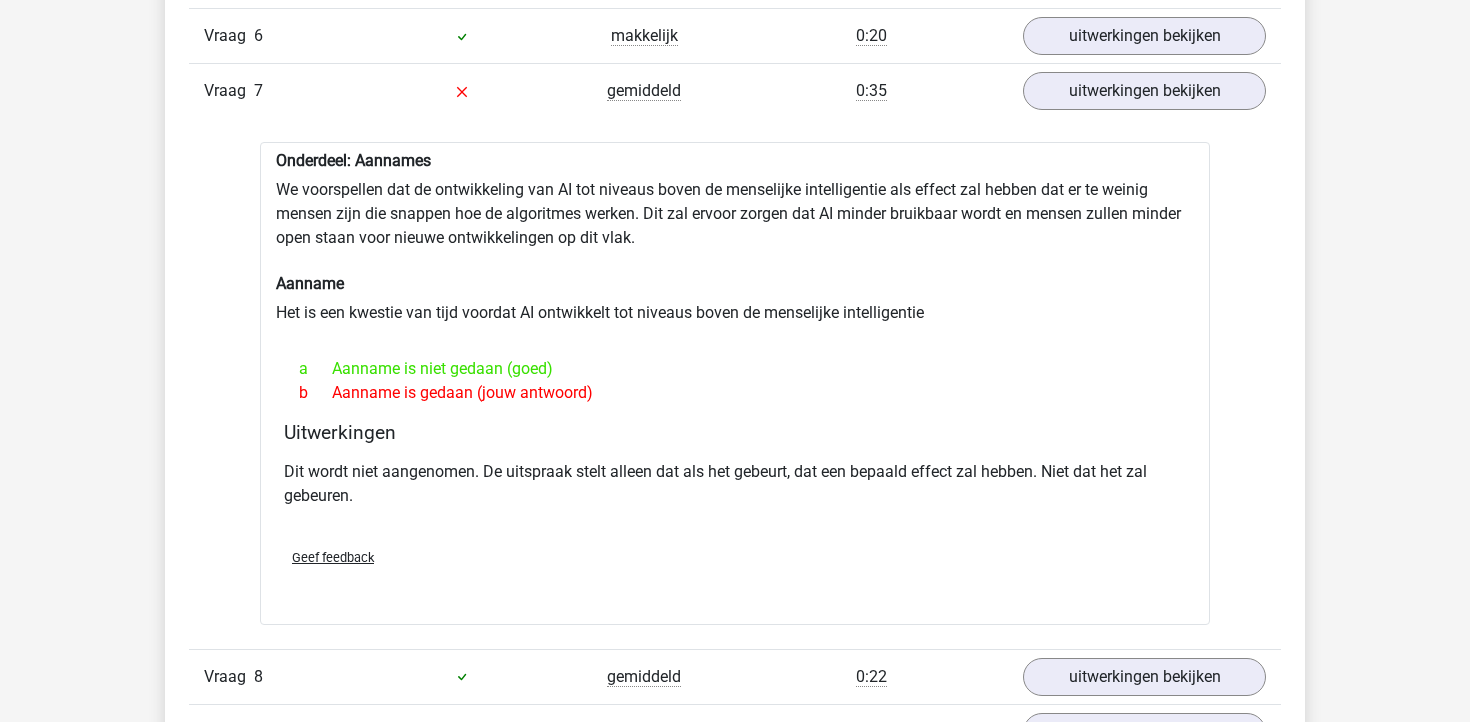 click on "Dit wordt niet aangenomen. De uitspraak stelt alleen dat als het gebeurt, dat een bepaald effect zal hebben. Niet dat het zal gebeuren." at bounding box center [735, 484] 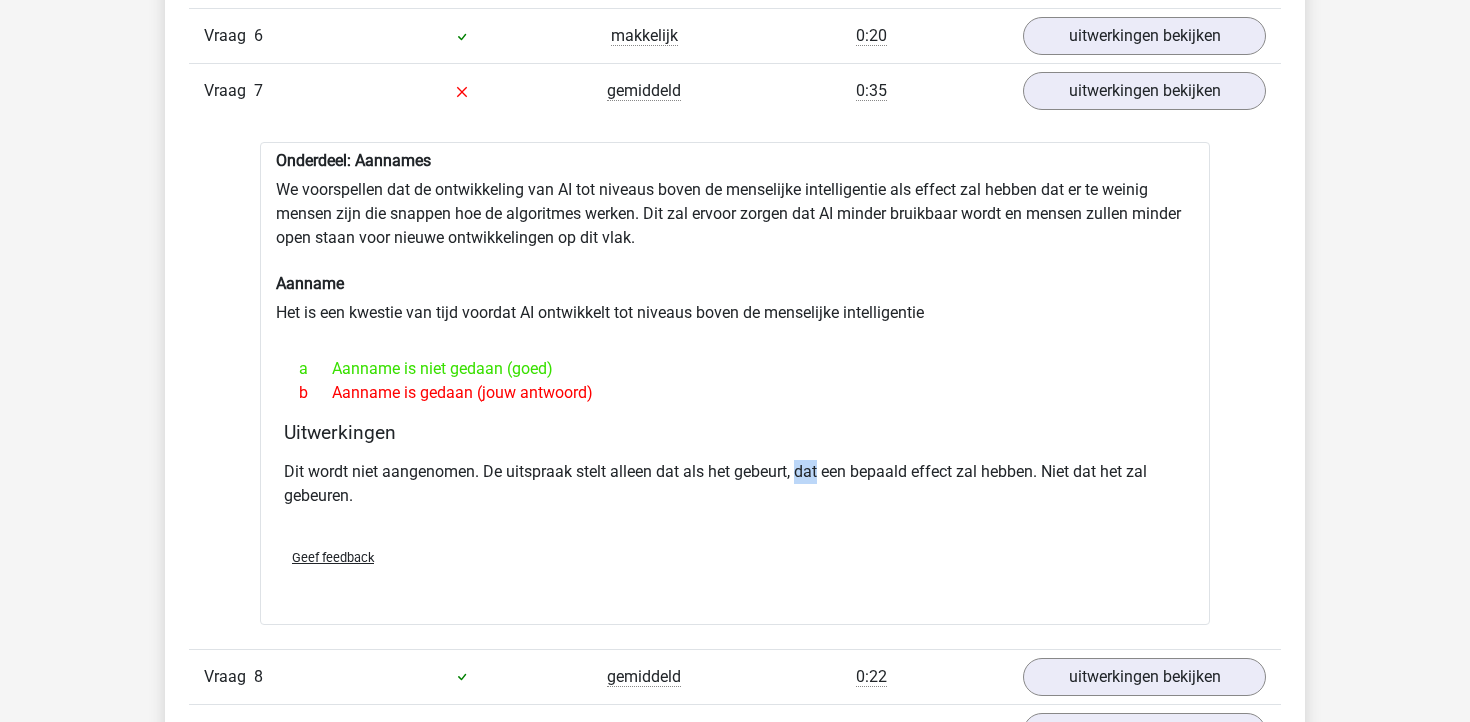click on "Dit wordt niet aangenomen. De uitspraak stelt alleen dat als het gebeurt, dat een bepaald effect zal hebben. Niet dat het zal gebeuren." at bounding box center [735, 484] 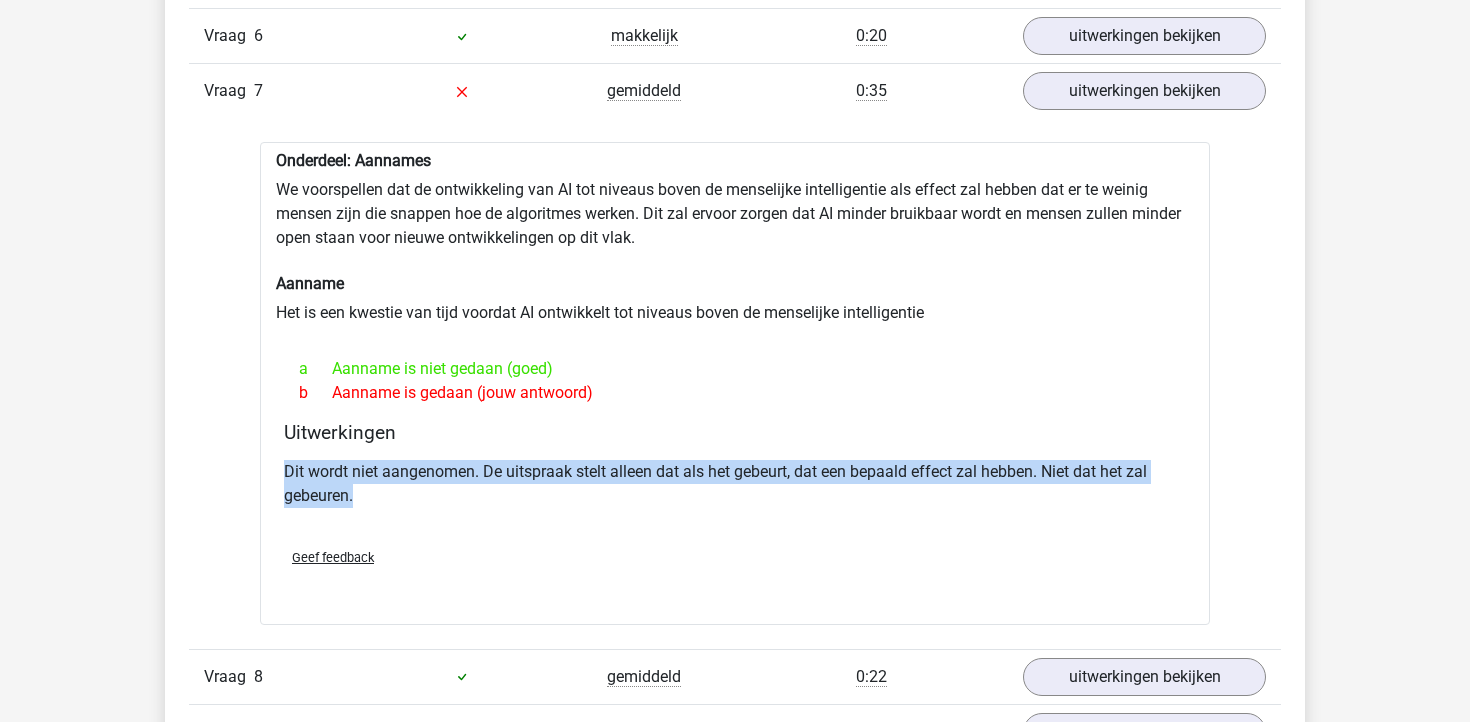 click on "Dit wordt niet aangenomen. De uitspraak stelt alleen dat als het gebeurt, dat een bepaald effect zal hebben. Niet dat het zal gebeuren." at bounding box center [735, 484] 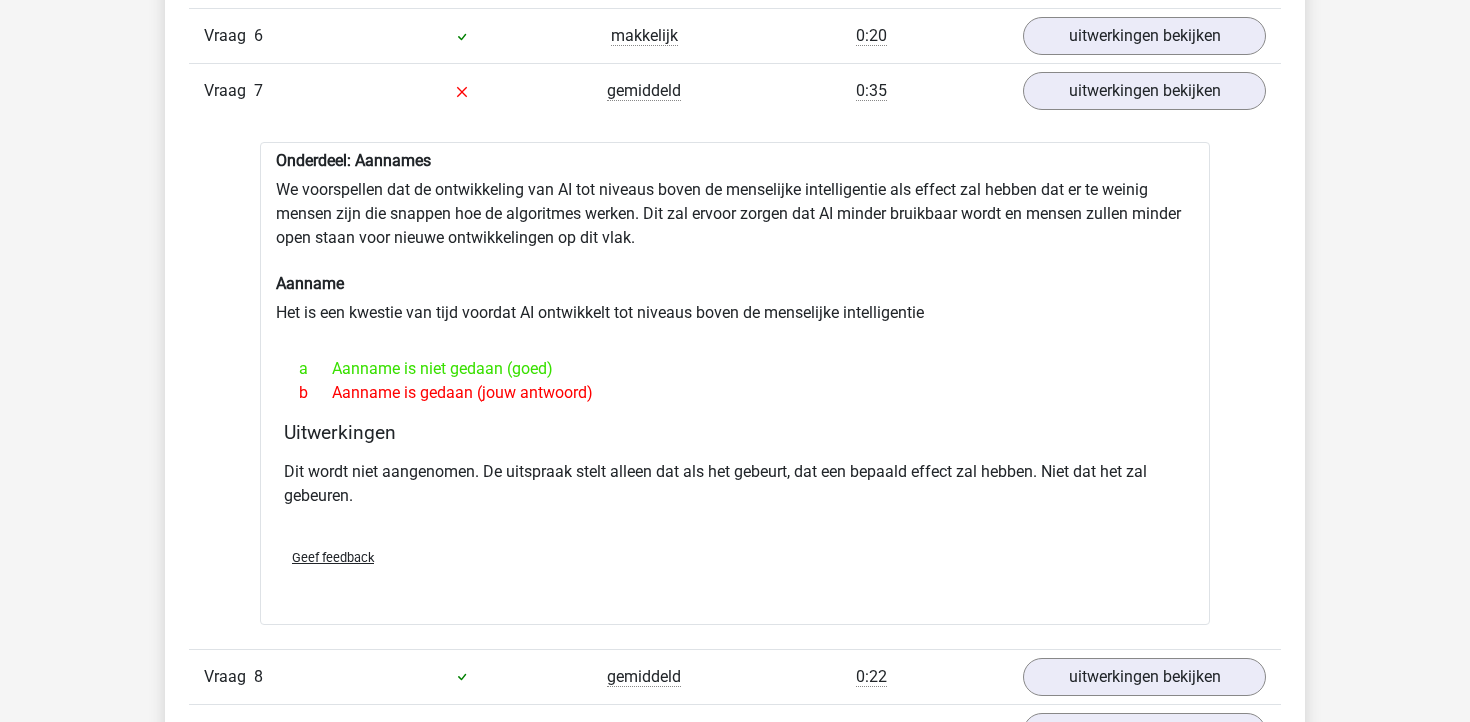 click on "Geef feedback" at bounding box center (735, 557) 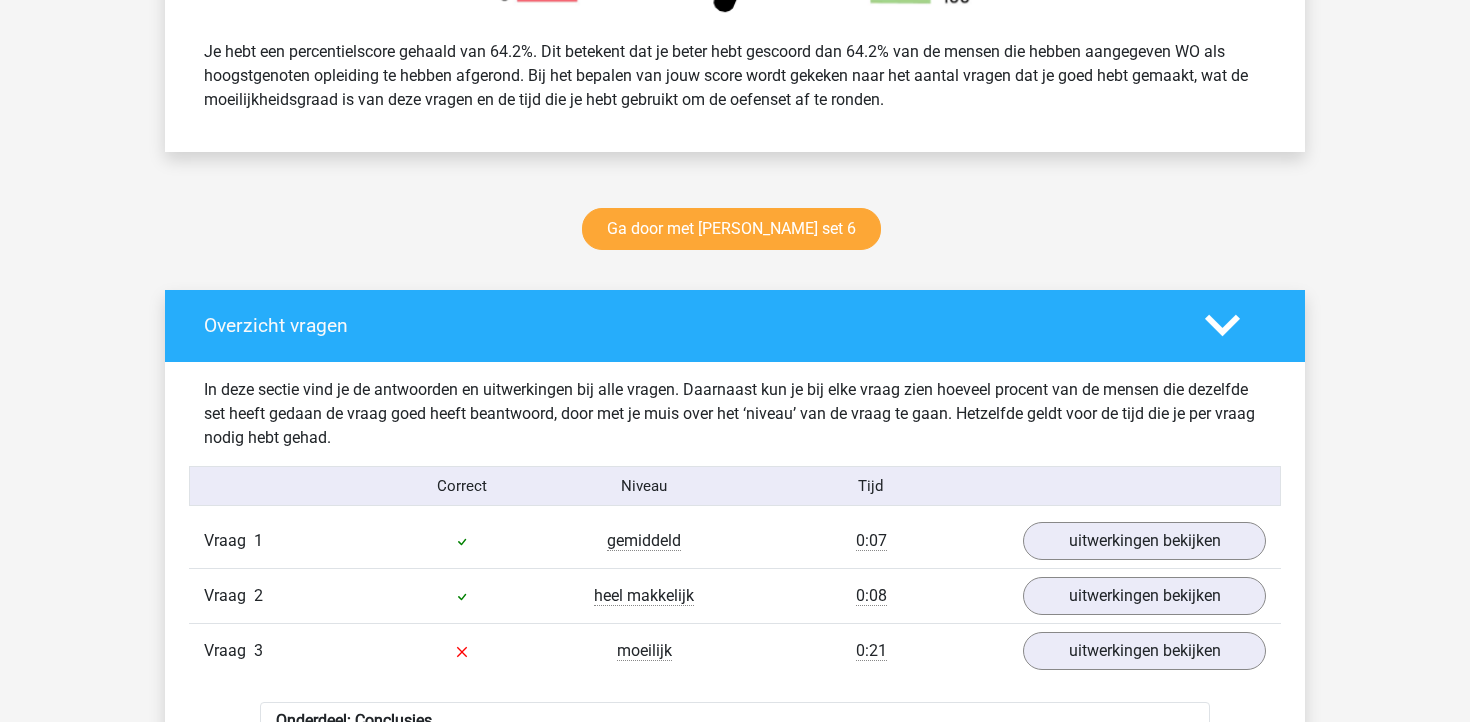 scroll, scrollTop: 856, scrollLeft: 0, axis: vertical 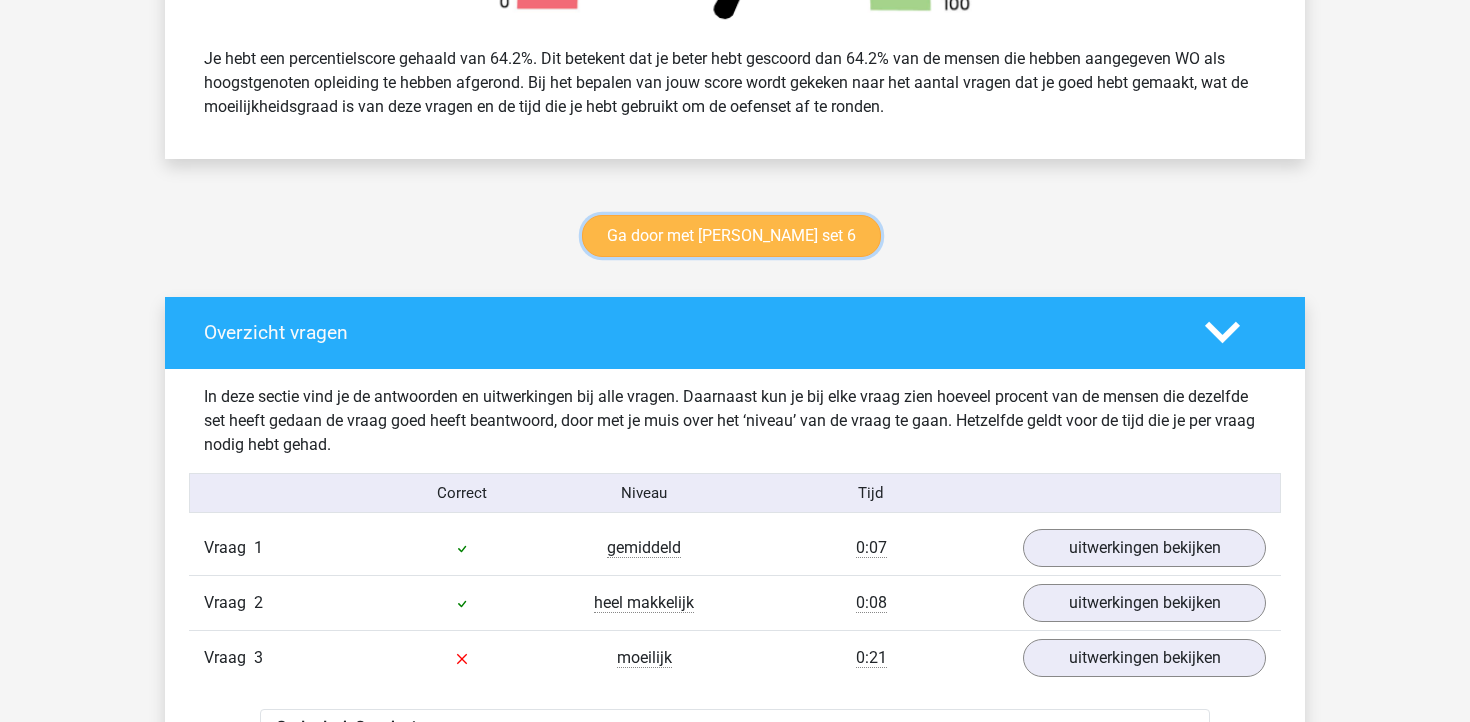 click on "Ga door met watson glaser set 6" at bounding box center (731, 236) 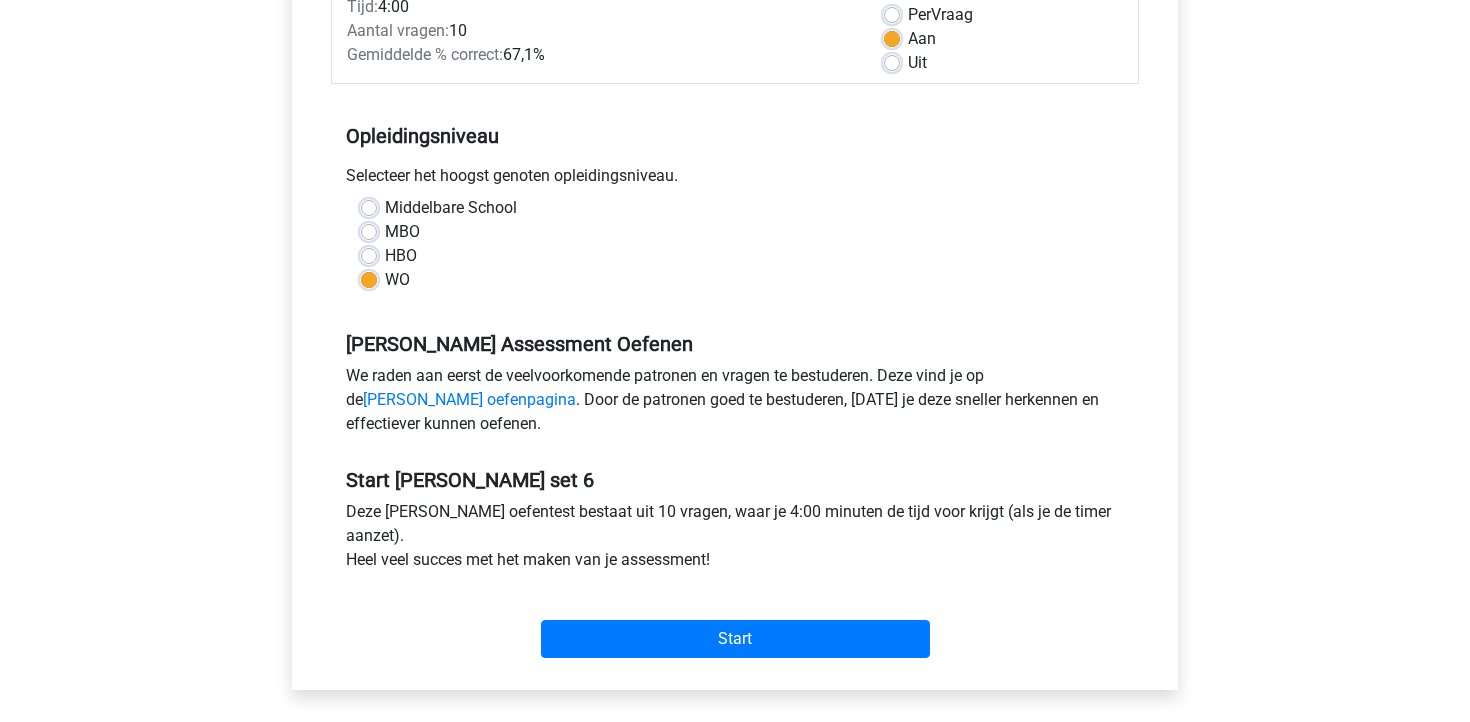 scroll, scrollTop: 308, scrollLeft: 0, axis: vertical 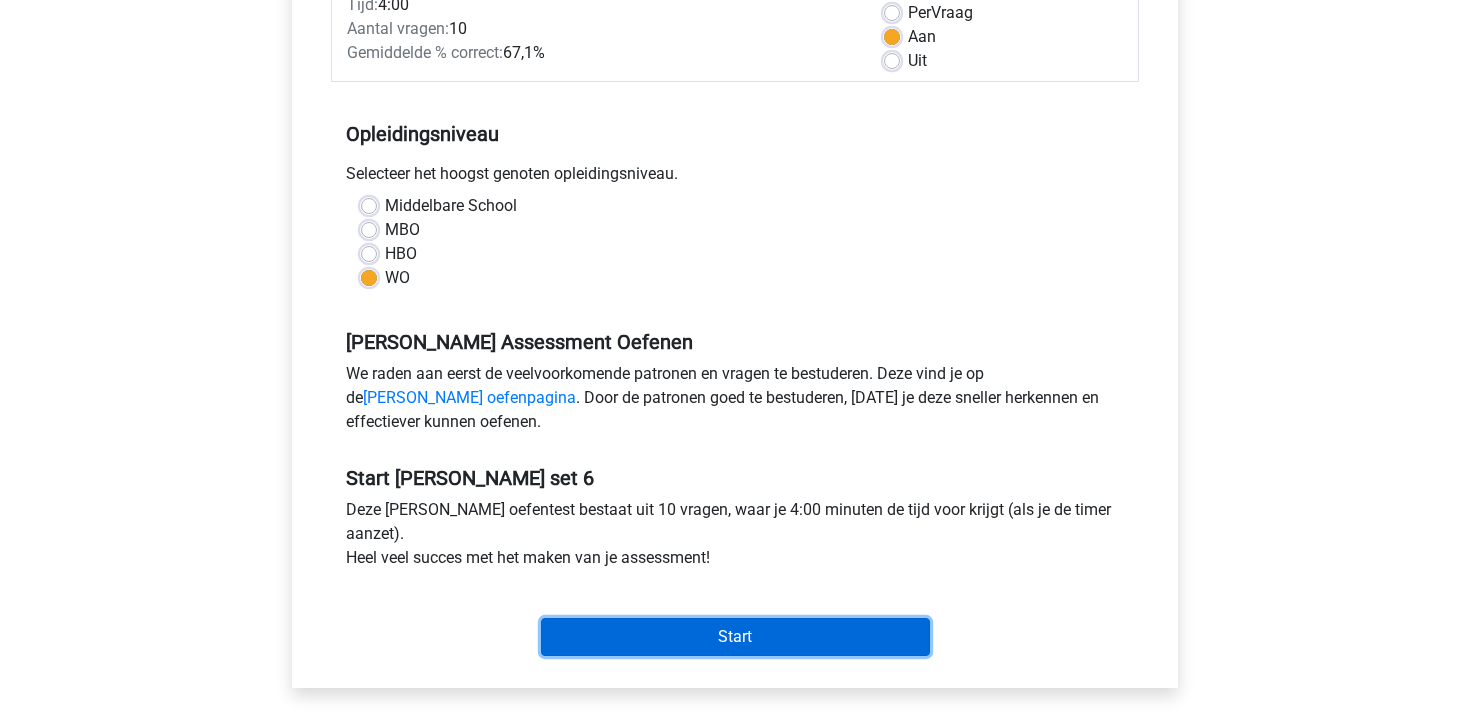 click on "Start" at bounding box center (735, 637) 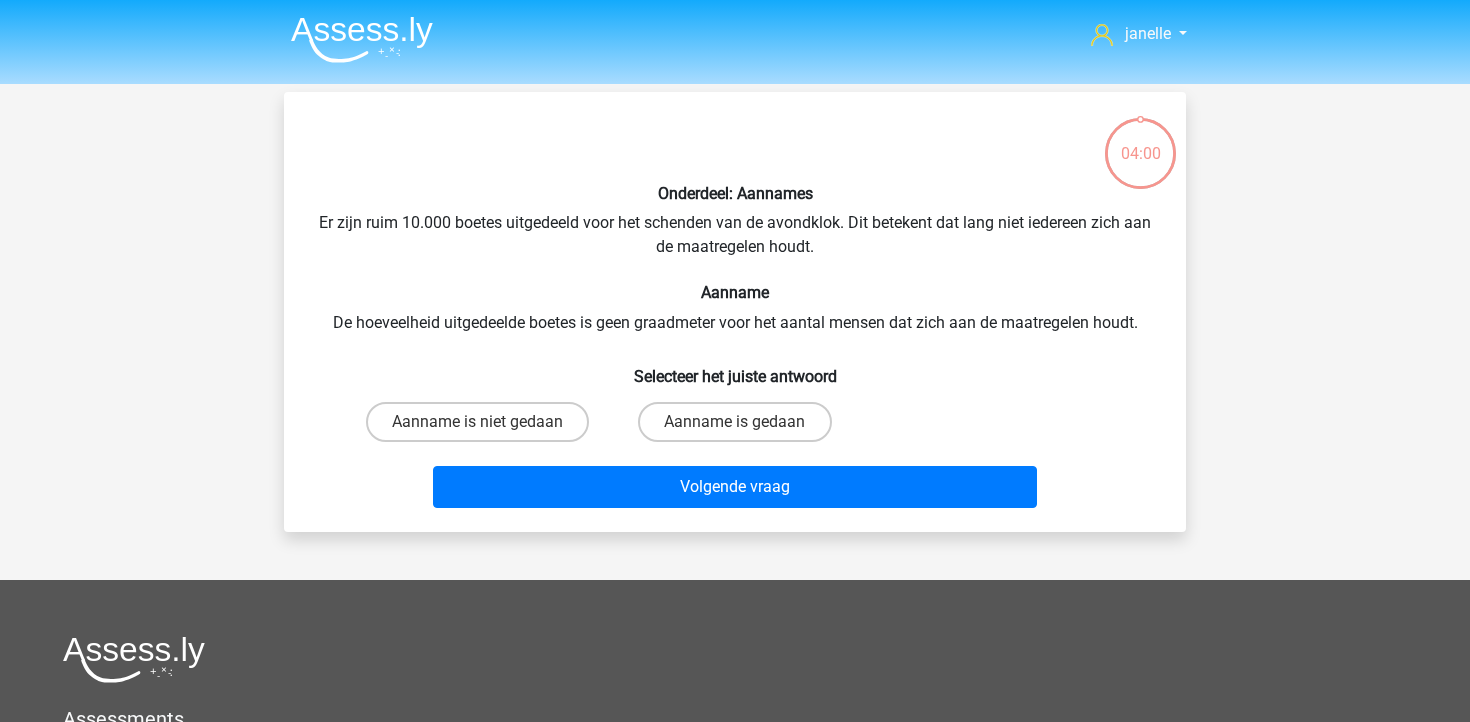scroll, scrollTop: 0, scrollLeft: 0, axis: both 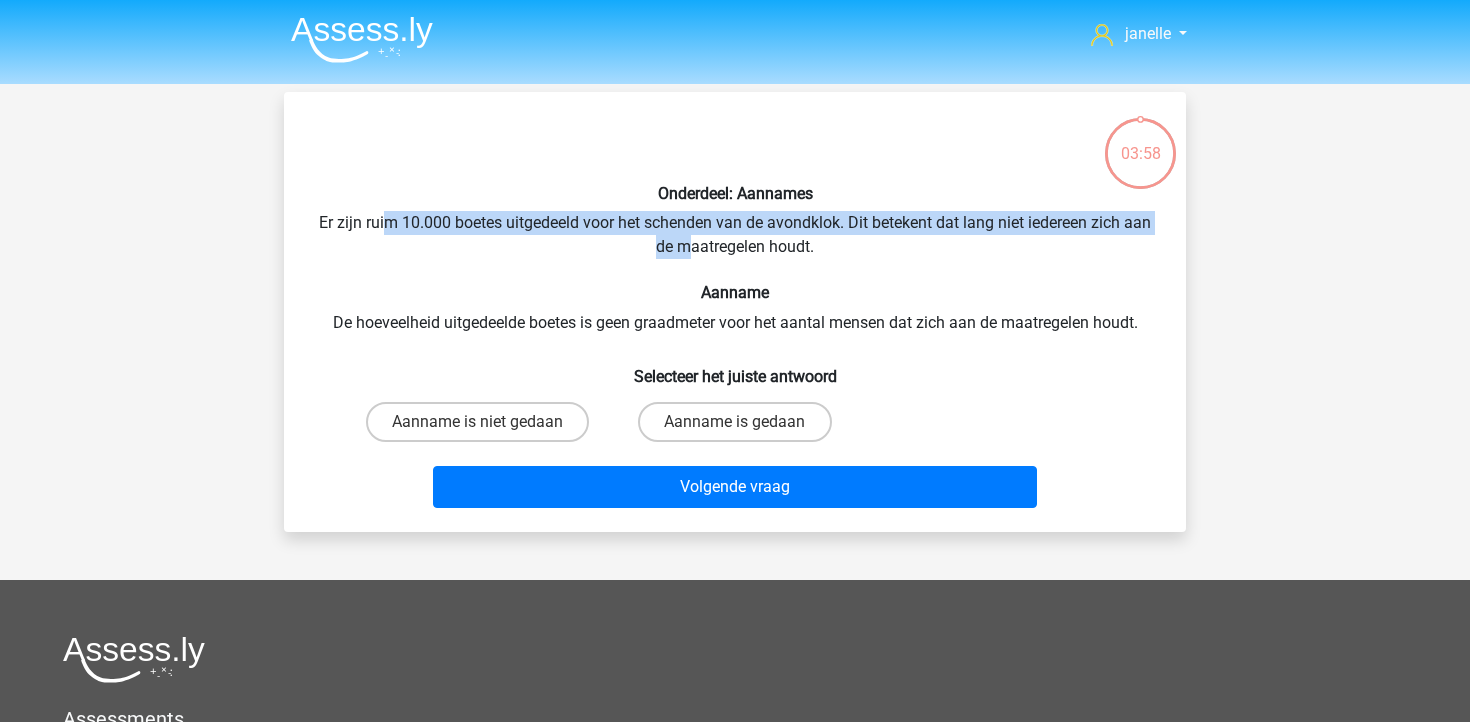 drag, startPoint x: 402, startPoint y: 218, endPoint x: 705, endPoint y: 238, distance: 303.65936 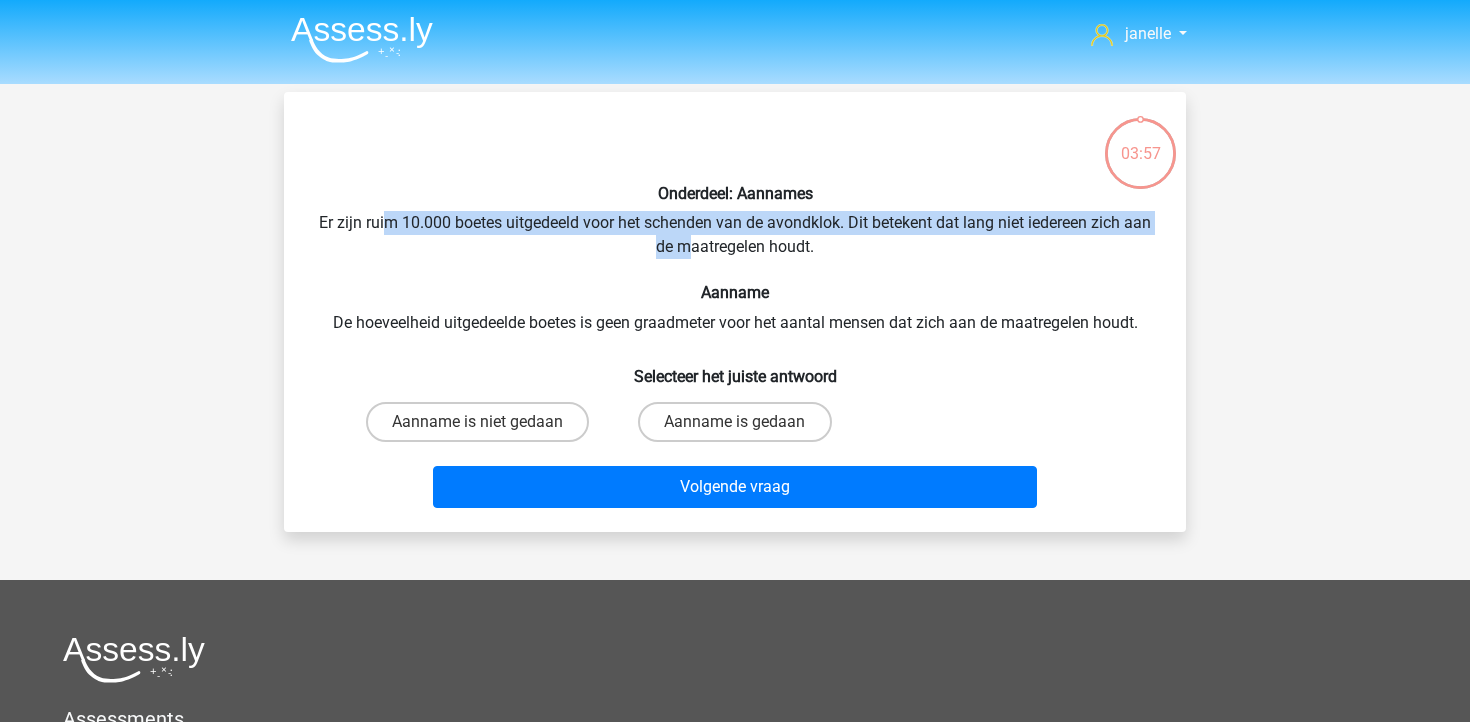 click on "Onderdeel: Aannames Er zijn ruim 10.000 boetes uitgedeeld voor het schenden van de avondklok. Dit betekent dat lang niet iedereen zich aan de maatregelen houdt. Aanname De hoeveelheid uitgedeelde boetes is geen graadmeter voor het aantal mensen dat zich aan de maatregelen houdt.
Selecteer het juiste antwoord
Aanname is niet gedaan
Aanname is gedaan
Volgende vraag" at bounding box center (735, 312) 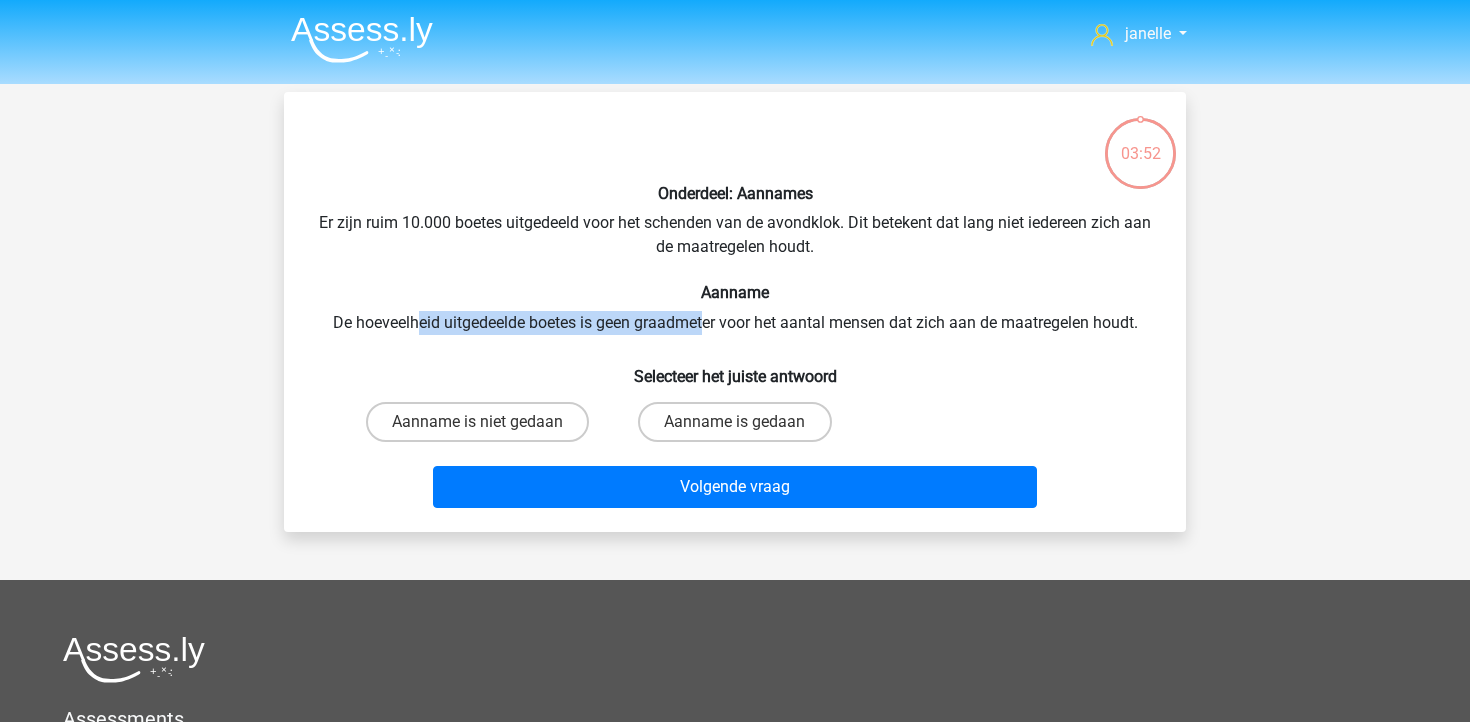 drag, startPoint x: 416, startPoint y: 320, endPoint x: 704, endPoint y: 321, distance: 288.00174 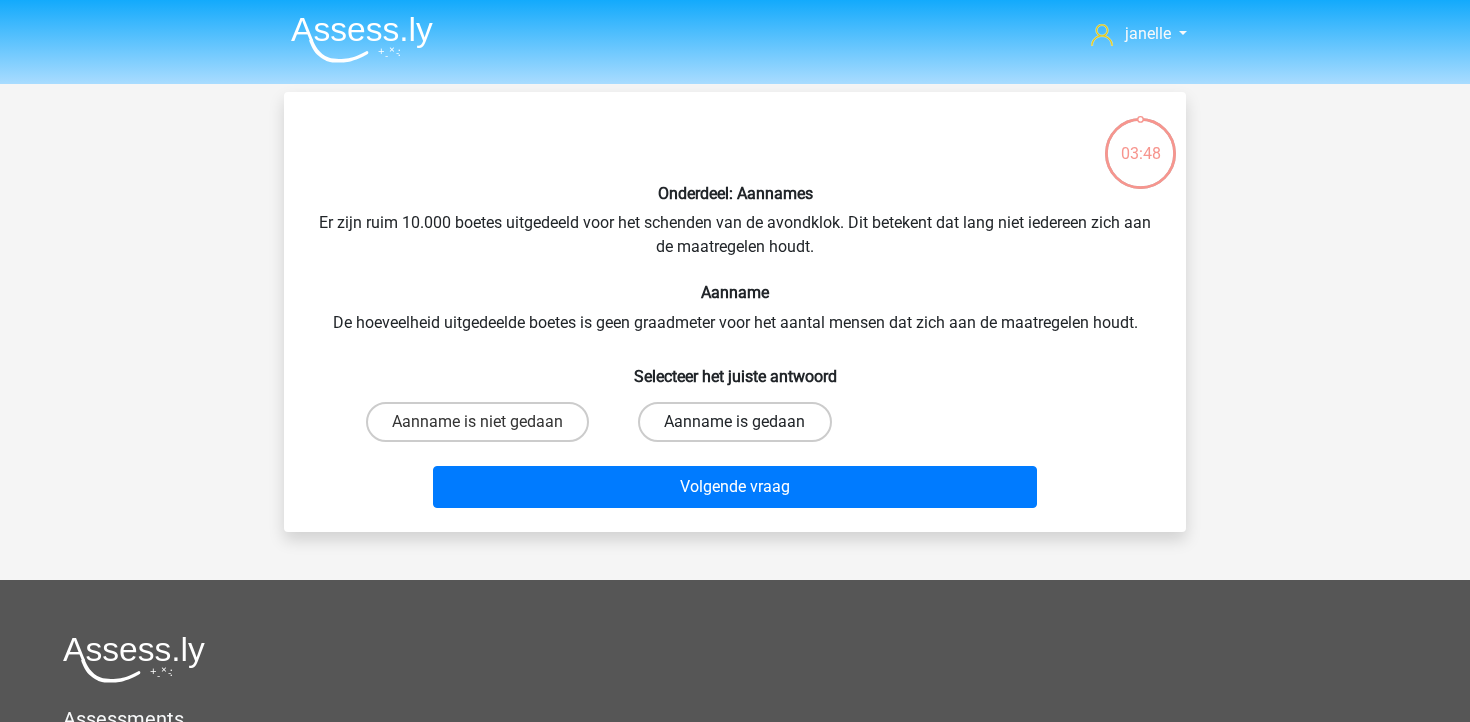 click on "Aanname is gedaan" at bounding box center (734, 422) 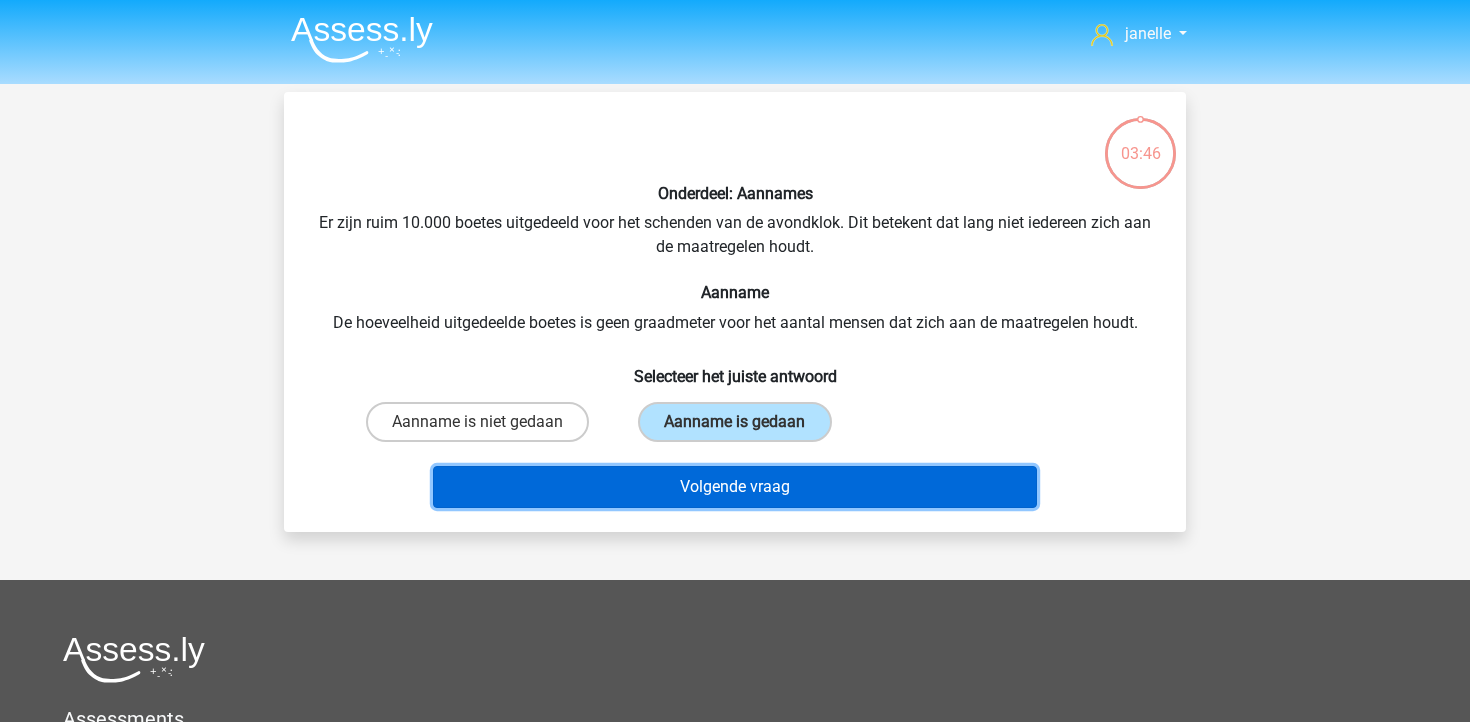 drag, startPoint x: 696, startPoint y: 492, endPoint x: 547, endPoint y: 296, distance: 246.2052 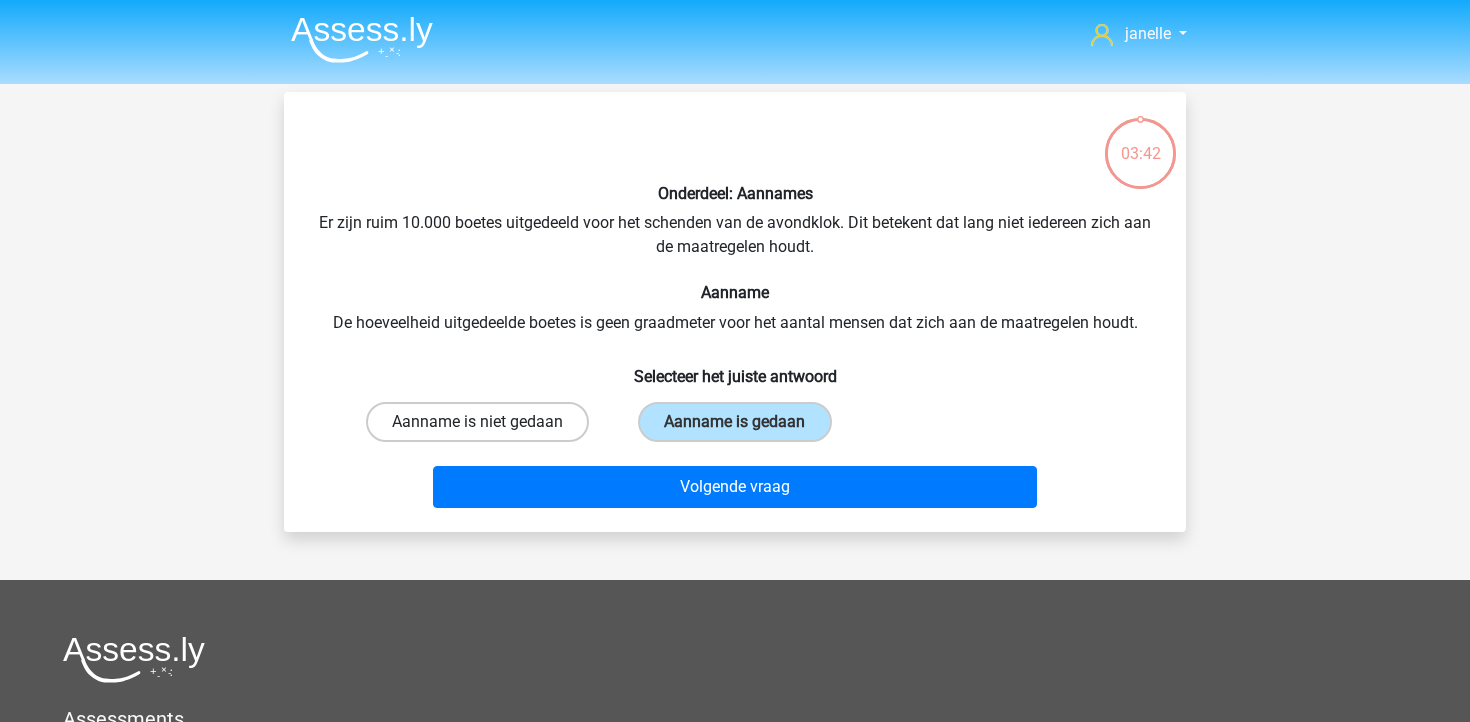 click on "Aanname is niet gedaan" at bounding box center [477, 422] 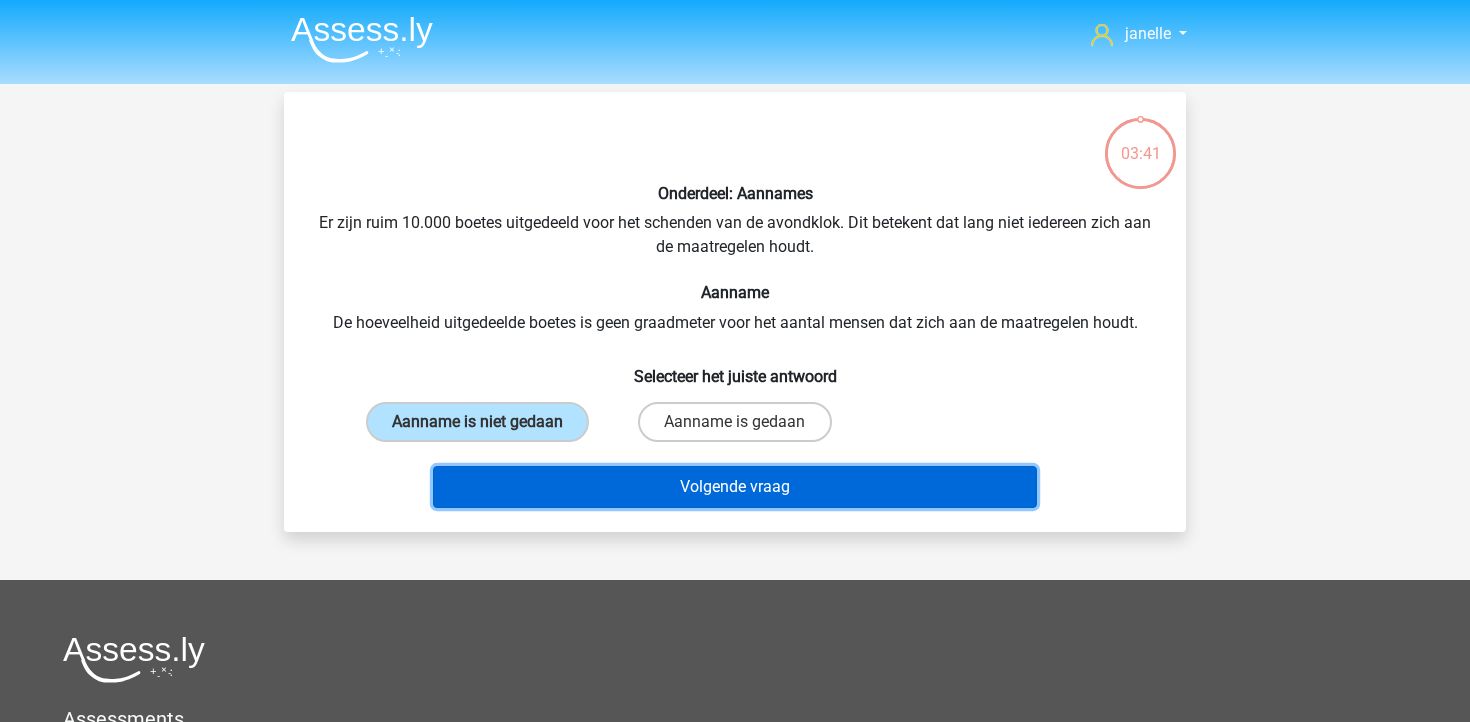 click on "Volgende vraag" at bounding box center [735, 487] 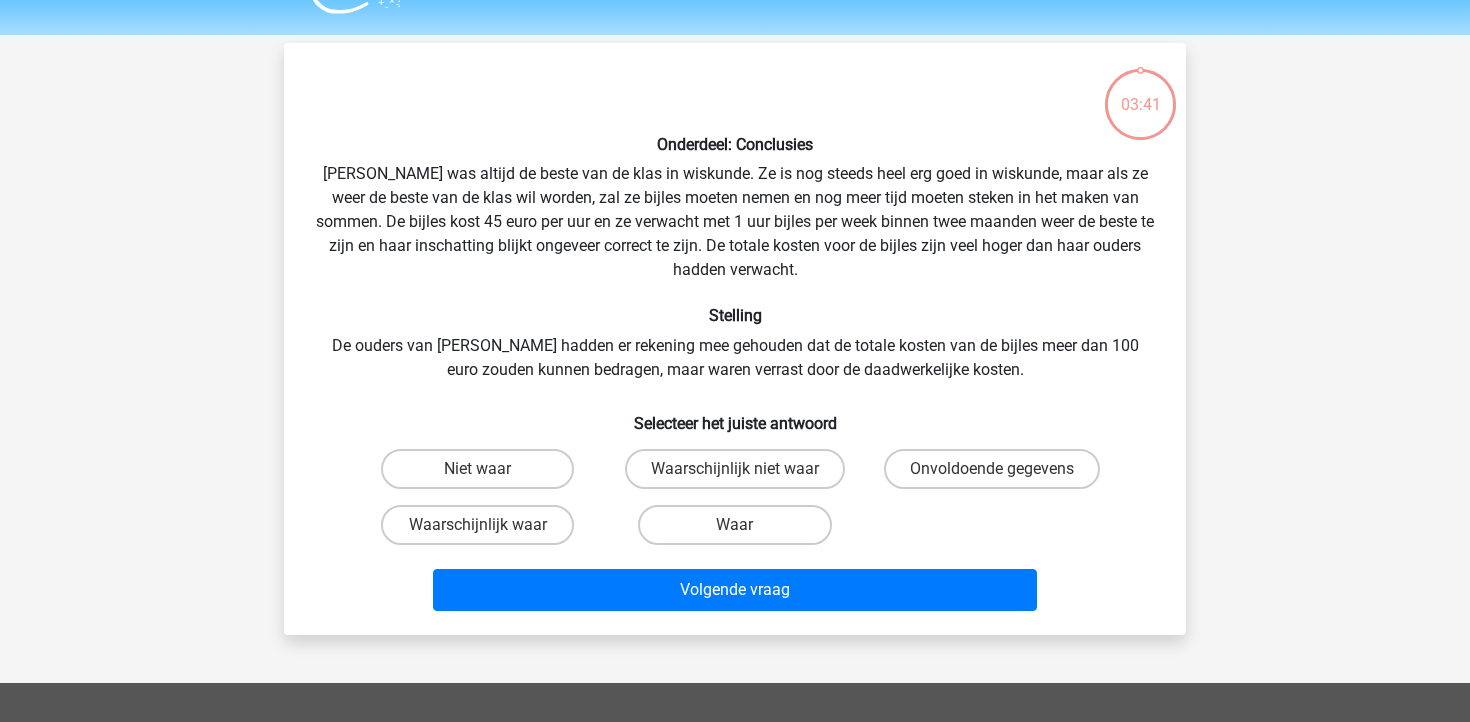scroll, scrollTop: 92, scrollLeft: 0, axis: vertical 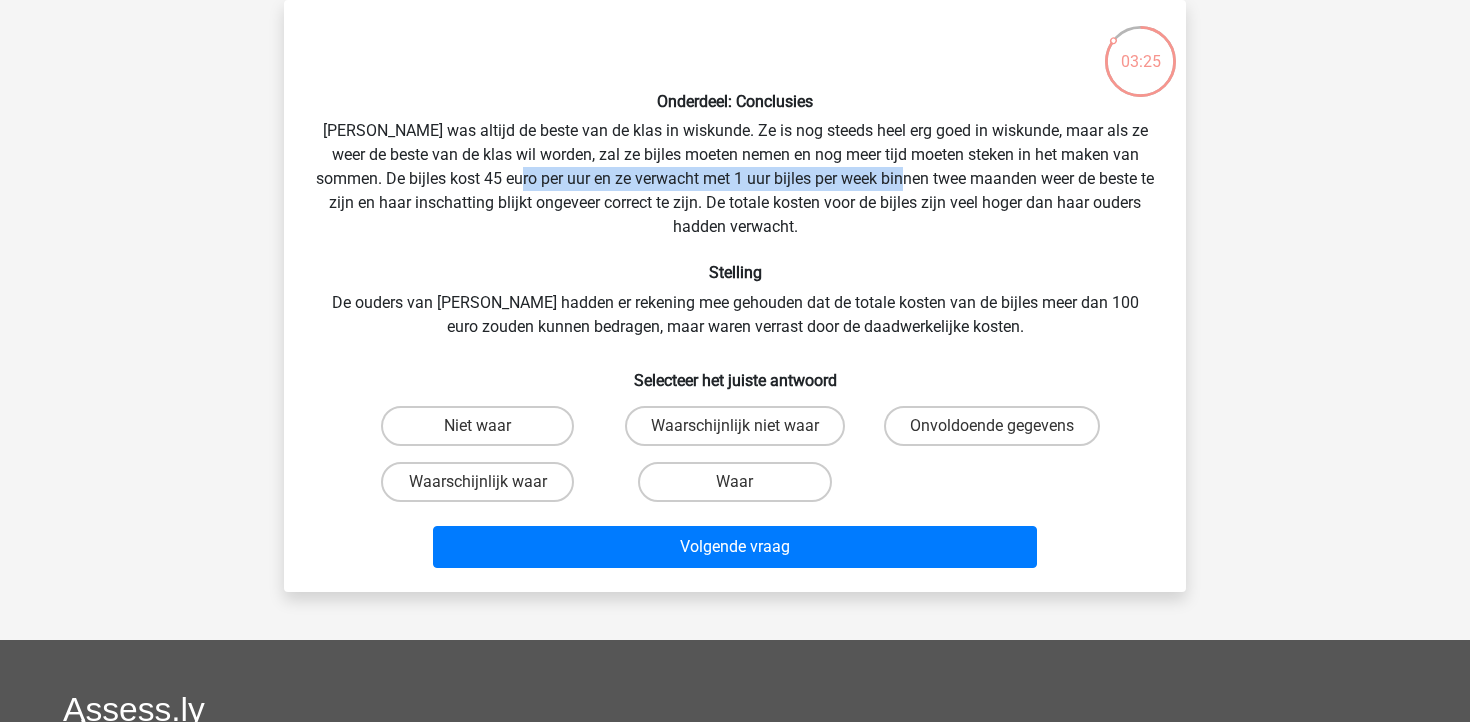 drag, startPoint x: 516, startPoint y: 176, endPoint x: 908, endPoint y: 183, distance: 392.0625 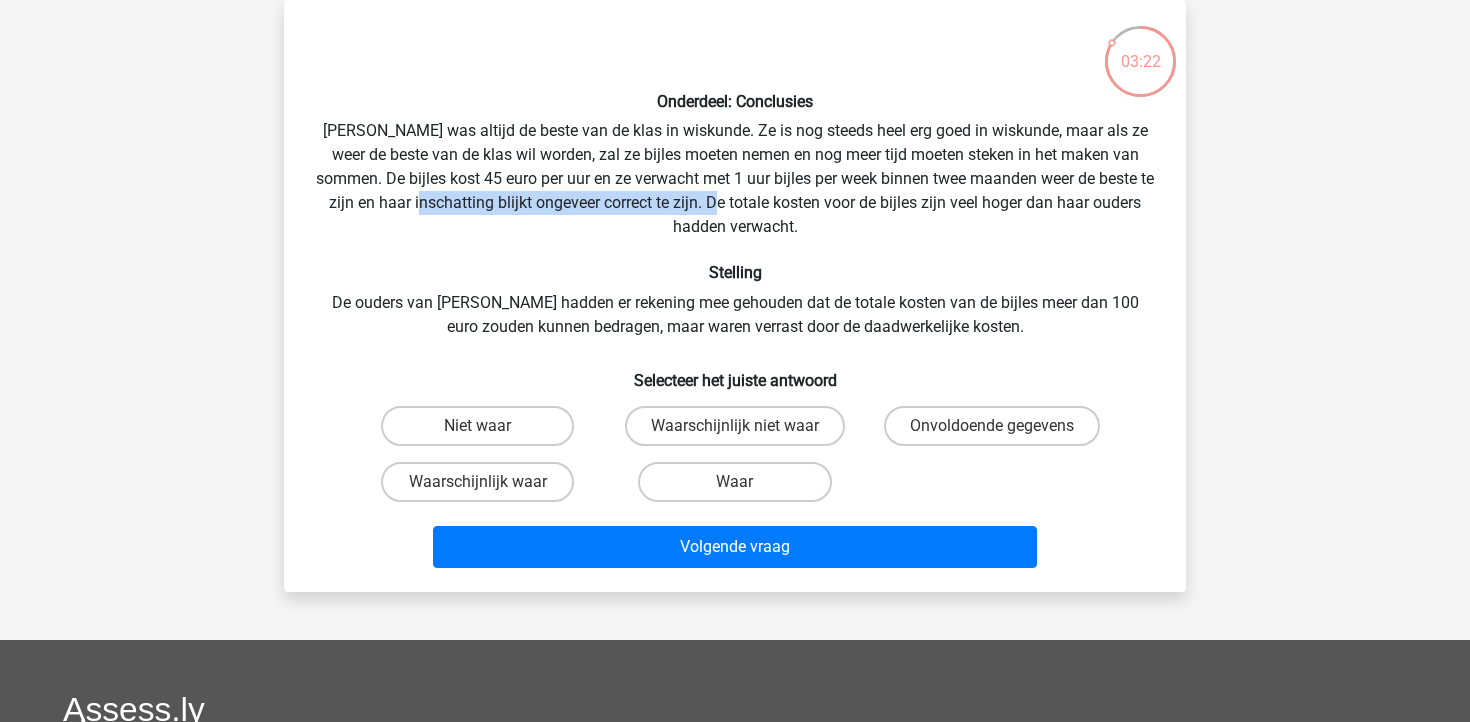 drag, startPoint x: 418, startPoint y: 200, endPoint x: 714, endPoint y: 208, distance: 296.1081 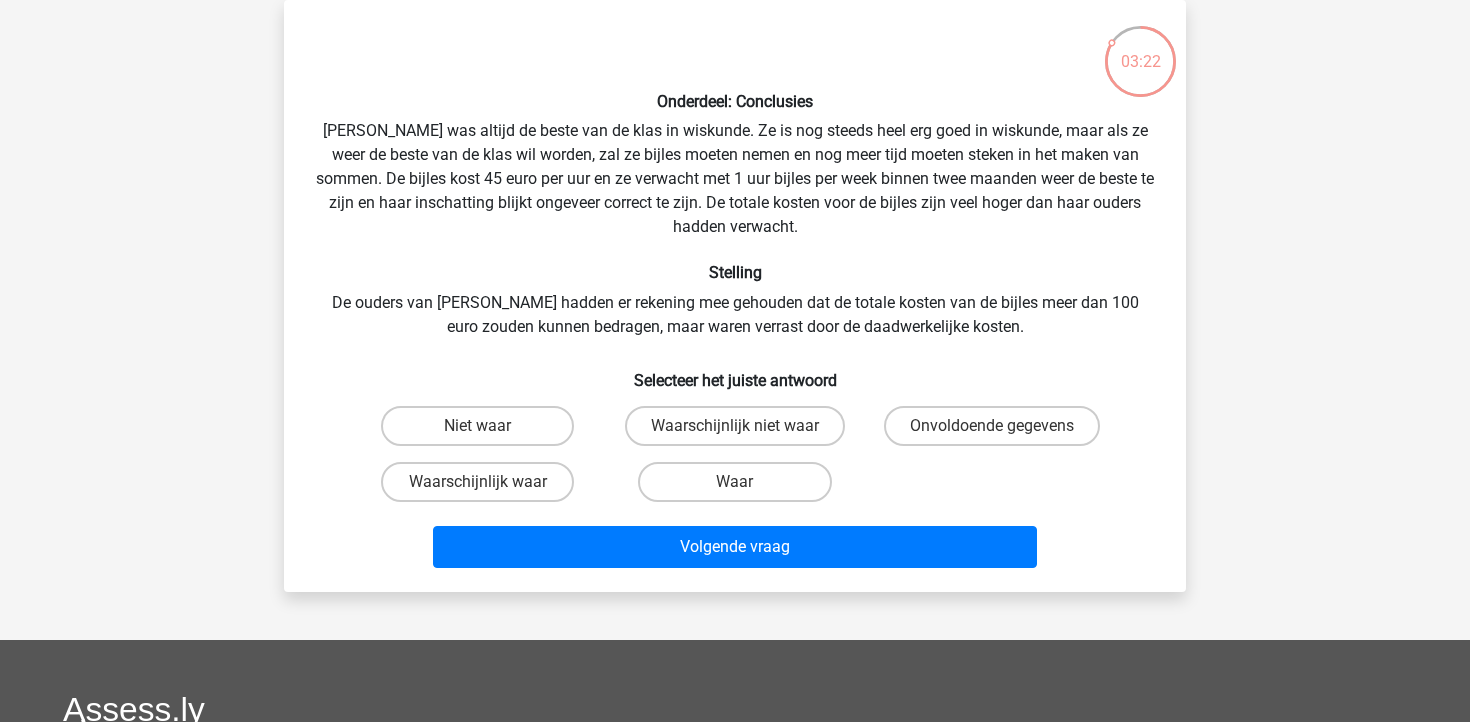 click on "Onderdeel: Conclusies [PERSON_NAME] was altijd de beste van de klas in wiskunde. Ze is nog steeds heel erg goed in wiskunde, maar als ze weer de beste van de klas wil worden, zal ze bijles moeten nemen en nog meer tijd moeten steken in het maken van sommen. De bijles kost 45 euro per uur en ze verwacht met 1 uur bijles per week binnen twee maanden weer de beste te zijn en haar inschatting blijkt ongeveer correct te zijn. De totale kosten voor de bijles zijn veel hoger dan haar ouders hadden verwacht. Stelling De ouders van [PERSON_NAME] hadden er rekening mee gehouden dat de totale kosten van de bijles meer dan 100 euro zouden kunnen bedragen, maar waren verrast door de daadwerkelijke kosten.
Selecteer het juiste antwoord" at bounding box center [735, 296] 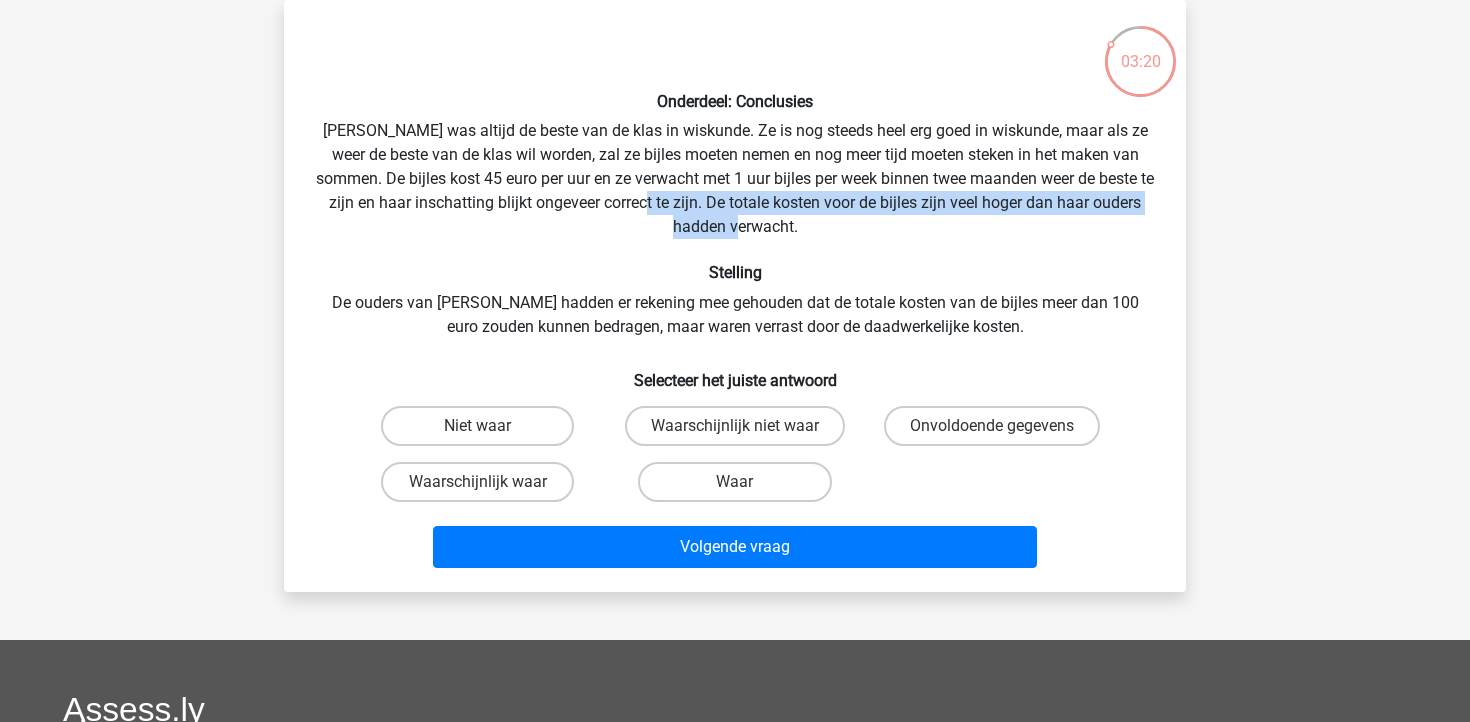 drag, startPoint x: 639, startPoint y: 199, endPoint x: 836, endPoint y: 221, distance: 198.22462 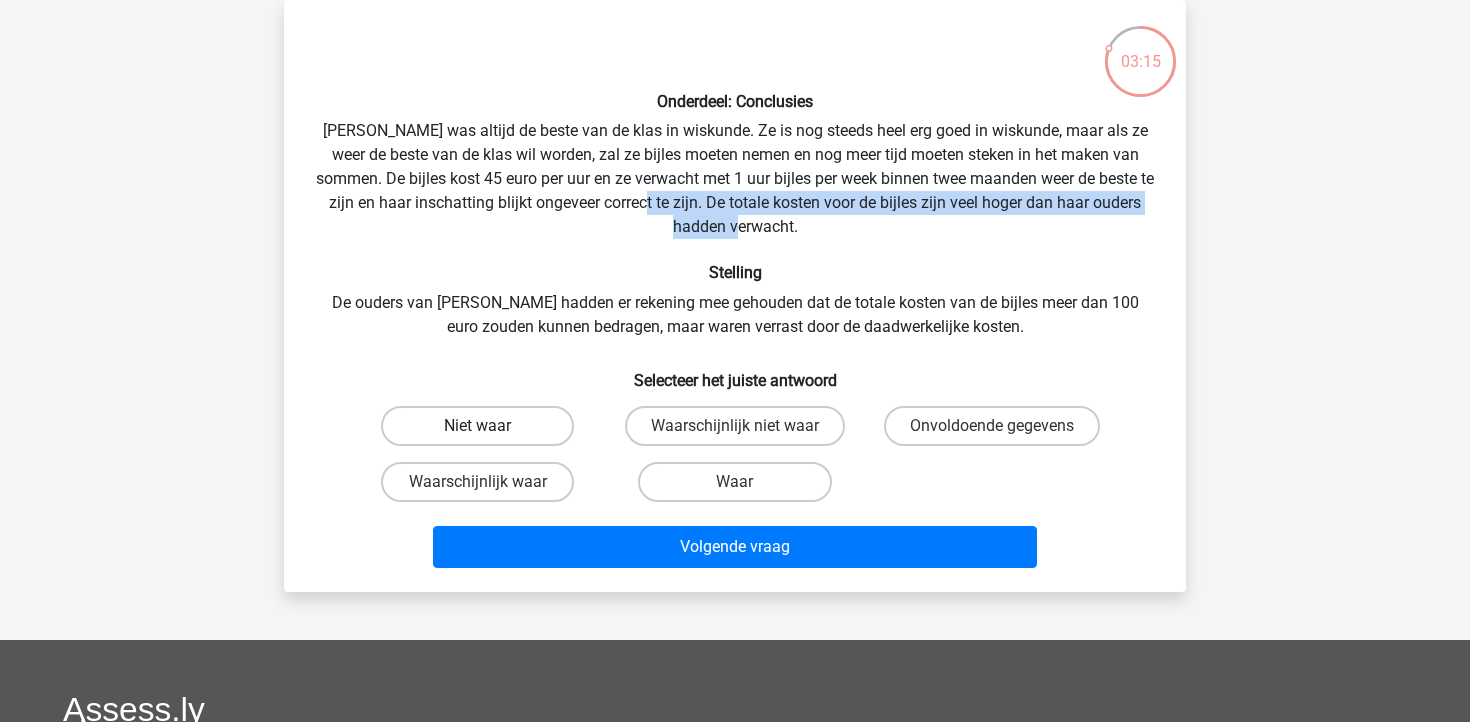 click on "Niet waar" at bounding box center [477, 426] 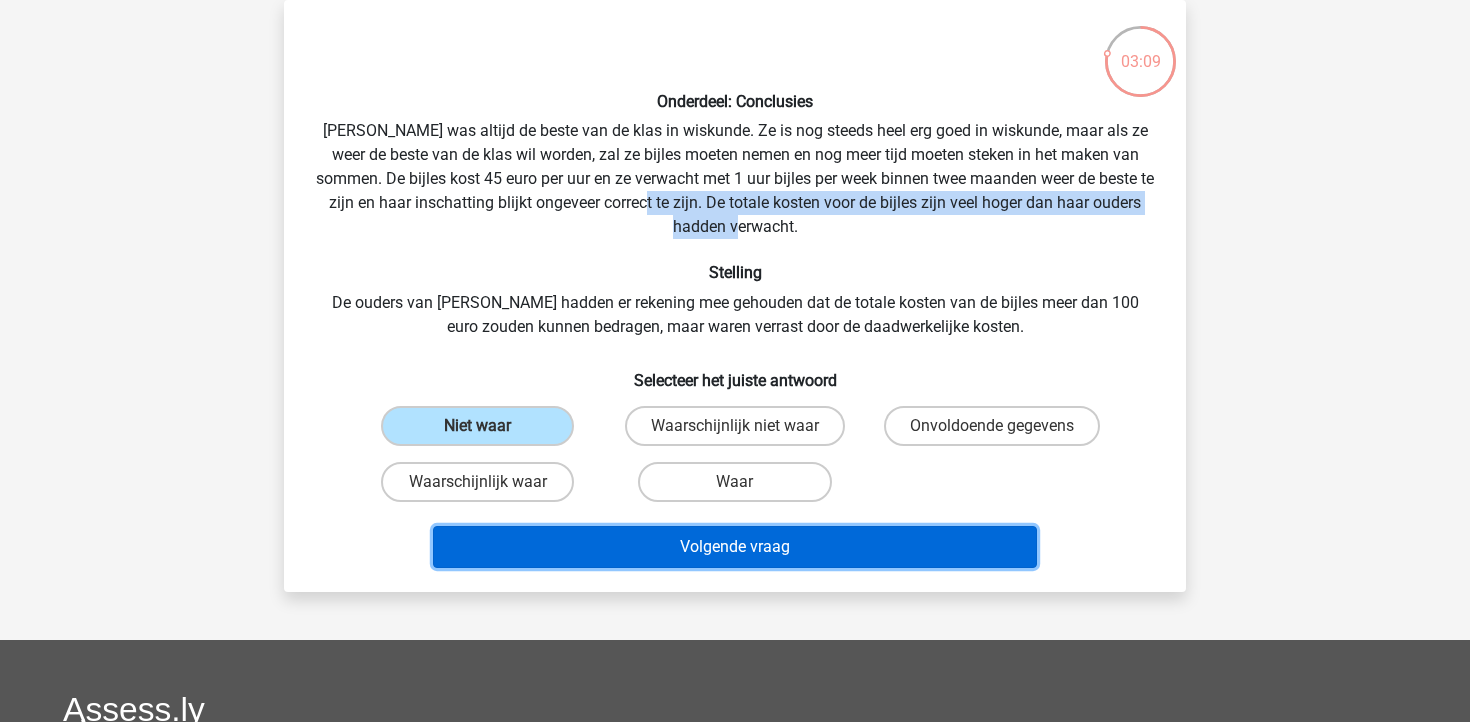 click on "Volgende vraag" at bounding box center [735, 547] 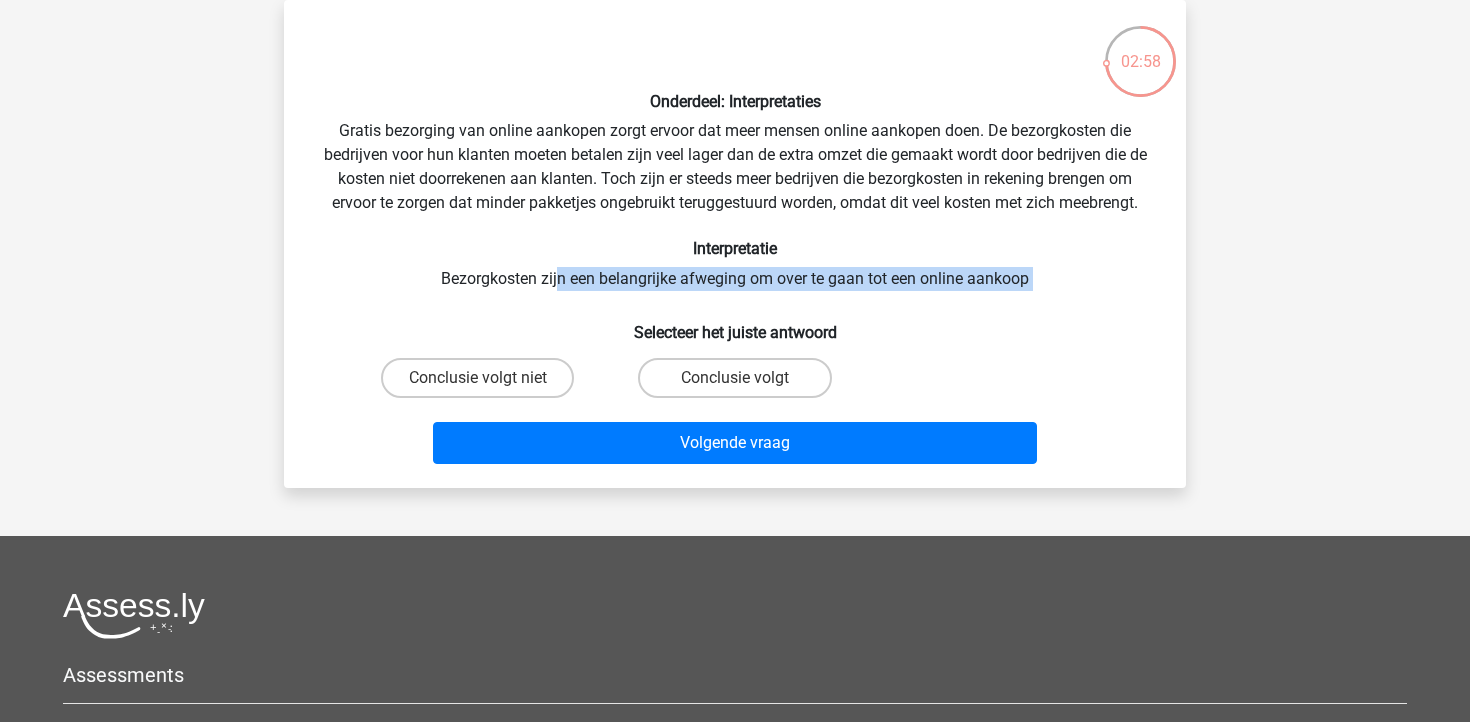 drag, startPoint x: 558, startPoint y: 280, endPoint x: 840, endPoint y: 298, distance: 282.57388 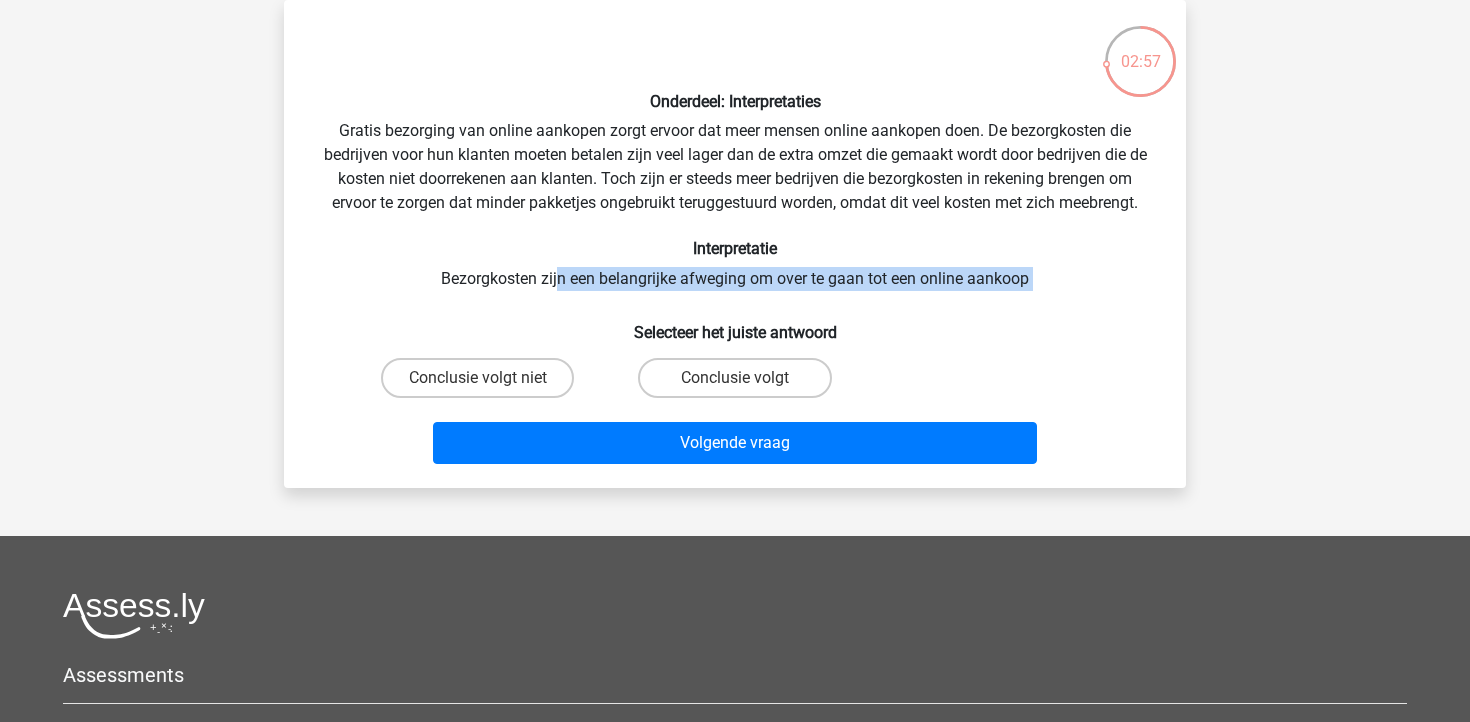 click on "Onderdeel: Interpretaties Gratis bezorging van online aankopen zorgt ervoor dat meer mensen online aankopen doen. De bezorgkosten die bedrijven voor hun klanten moeten betalen zijn veel lager dan de extra omzet die gemaakt wordt door bedrijven die de kosten niet doorrekenen aan klanten. Toch zijn er steeds meer bedrijven die bezorgkosten in rekening brengen om ervoor te zorgen dat minder pakketjes ongebruikt teruggestuurd worden, omdat dit veel kosten met zich meebrengt. Interpretatie Bezorgkosten zijn een belangrijke afweging om over te gaan tot een online aankoop
Selecteer het juiste antwoord" at bounding box center (735, 244) 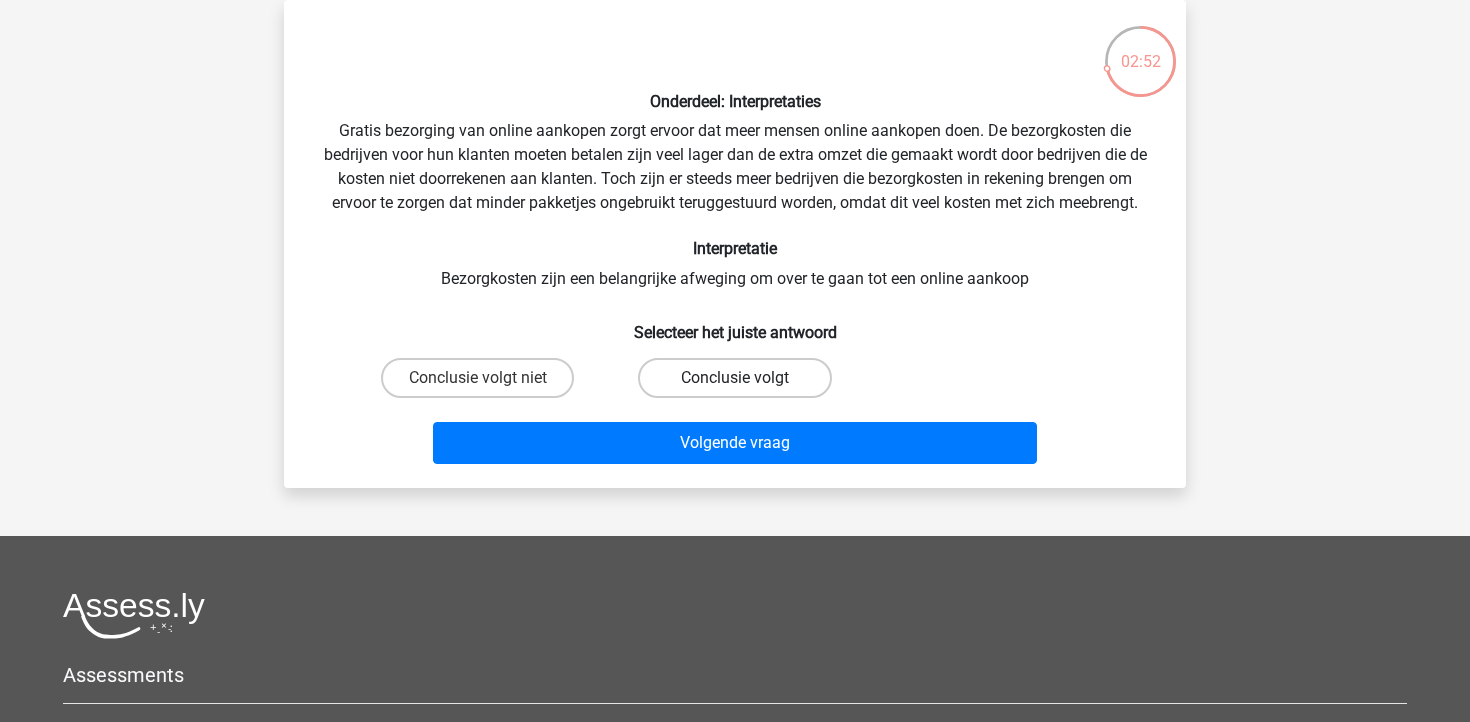 click on "Conclusie volgt" at bounding box center [734, 378] 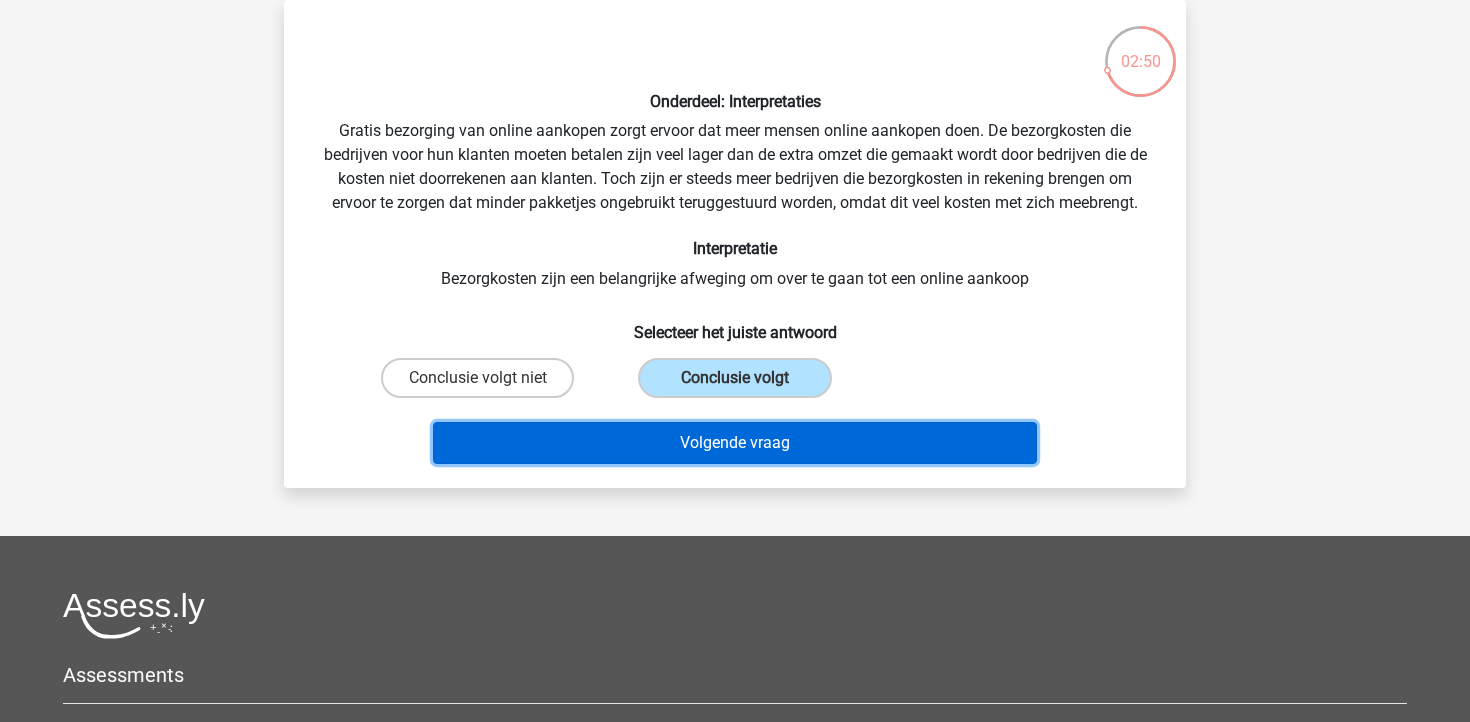 click on "Volgende vraag" at bounding box center (735, 443) 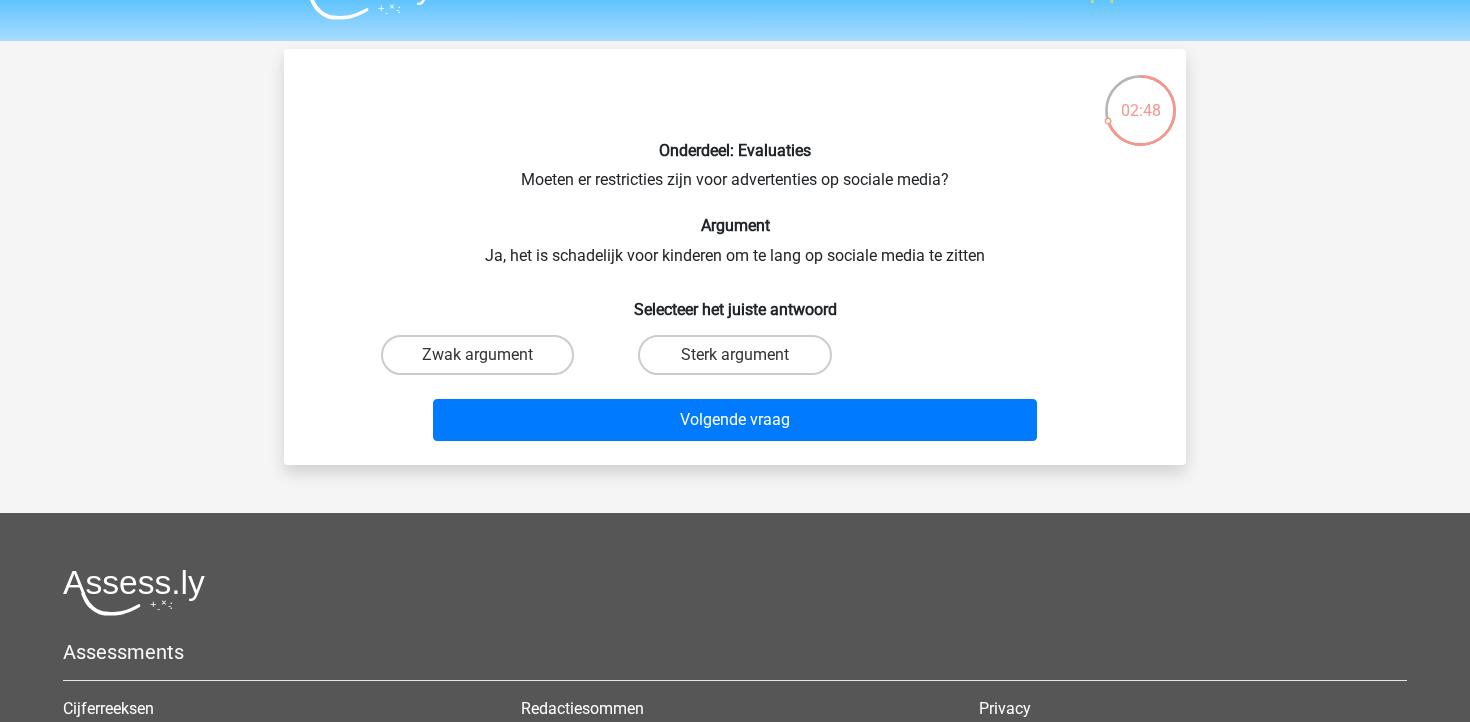 scroll, scrollTop: 39, scrollLeft: 0, axis: vertical 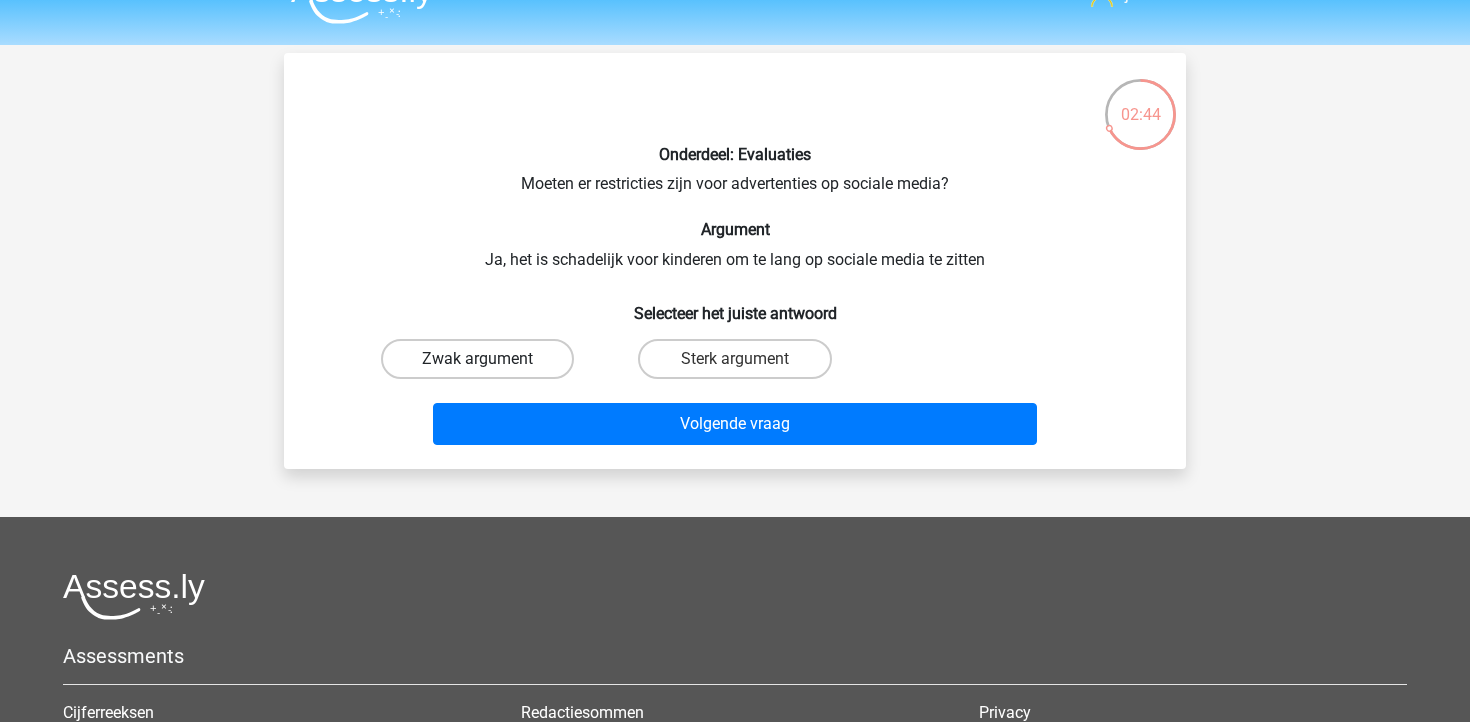 click on "Zwak argument" at bounding box center [477, 359] 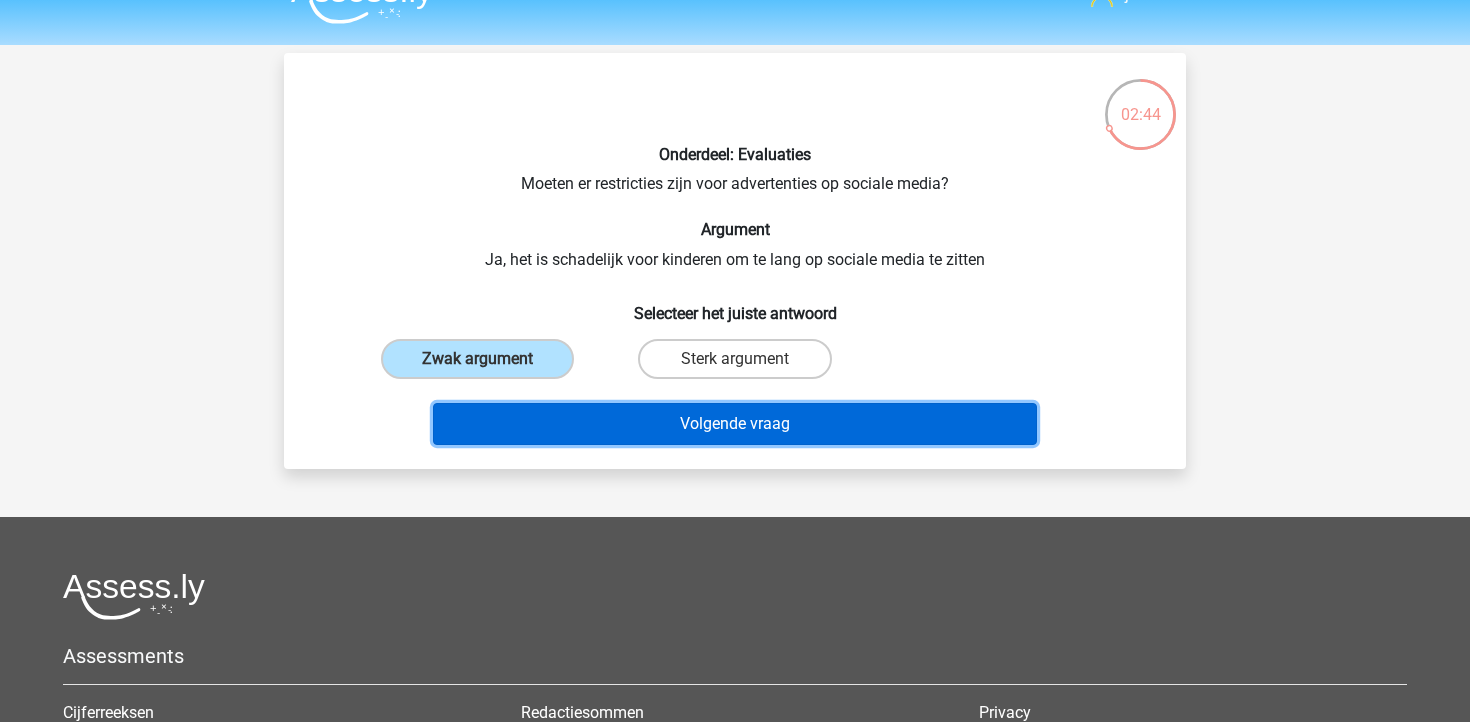 click on "Volgende vraag" at bounding box center [735, 424] 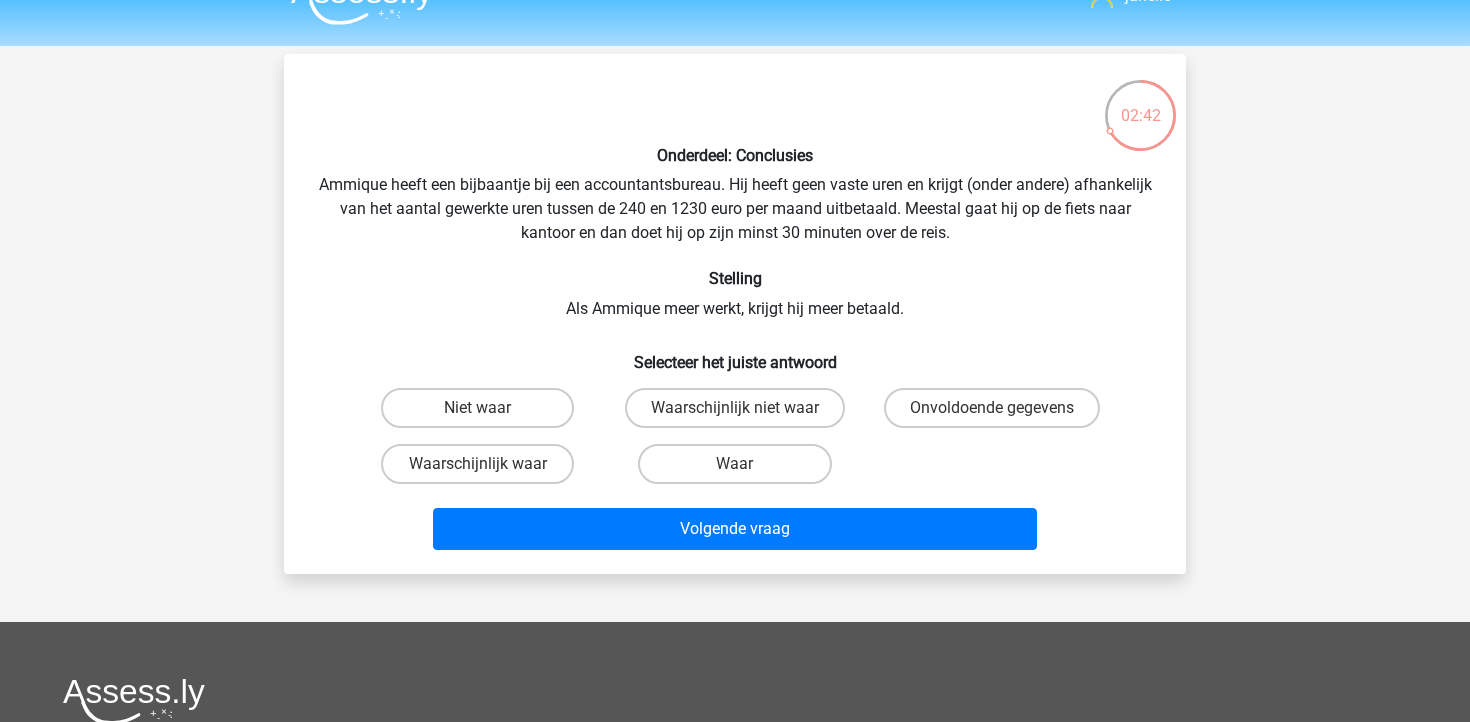 scroll, scrollTop: 37, scrollLeft: 0, axis: vertical 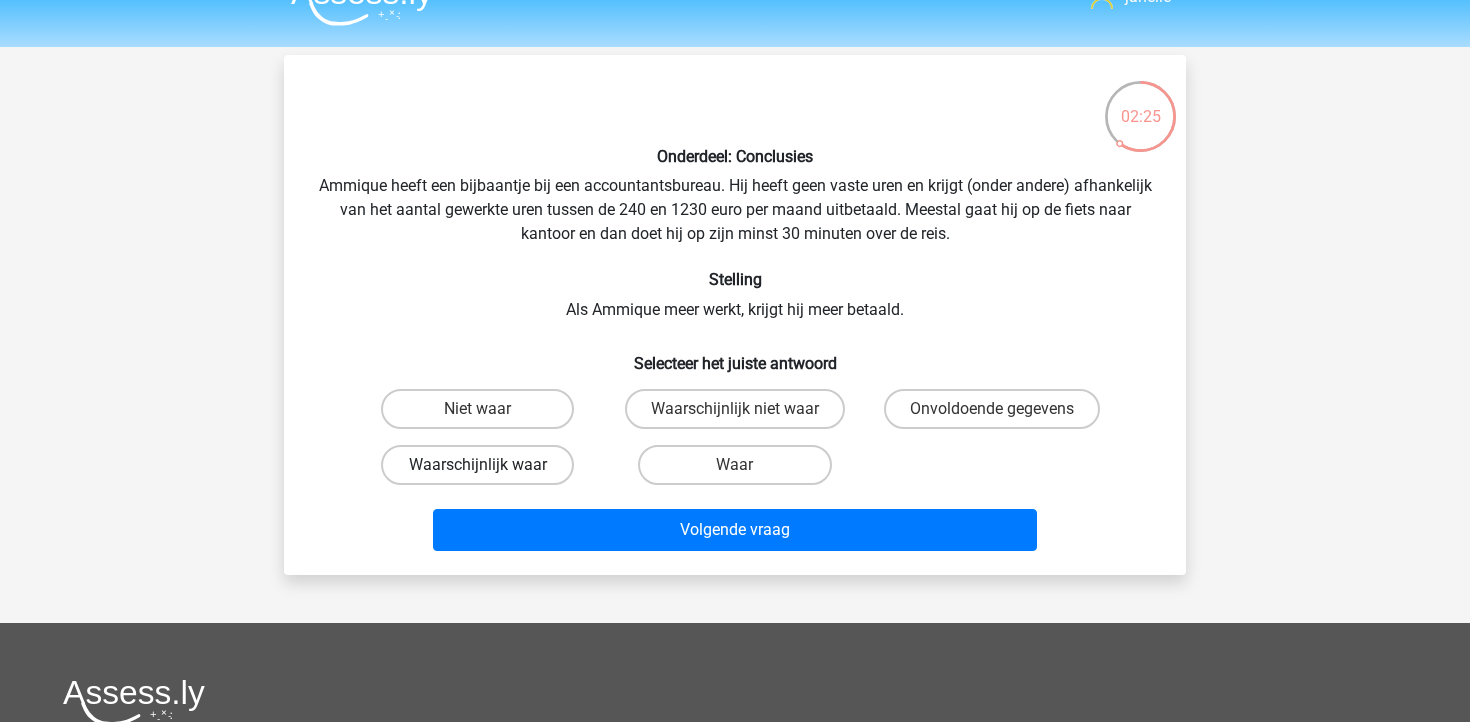 click on "Waarschijnlijk waar" at bounding box center [477, 465] 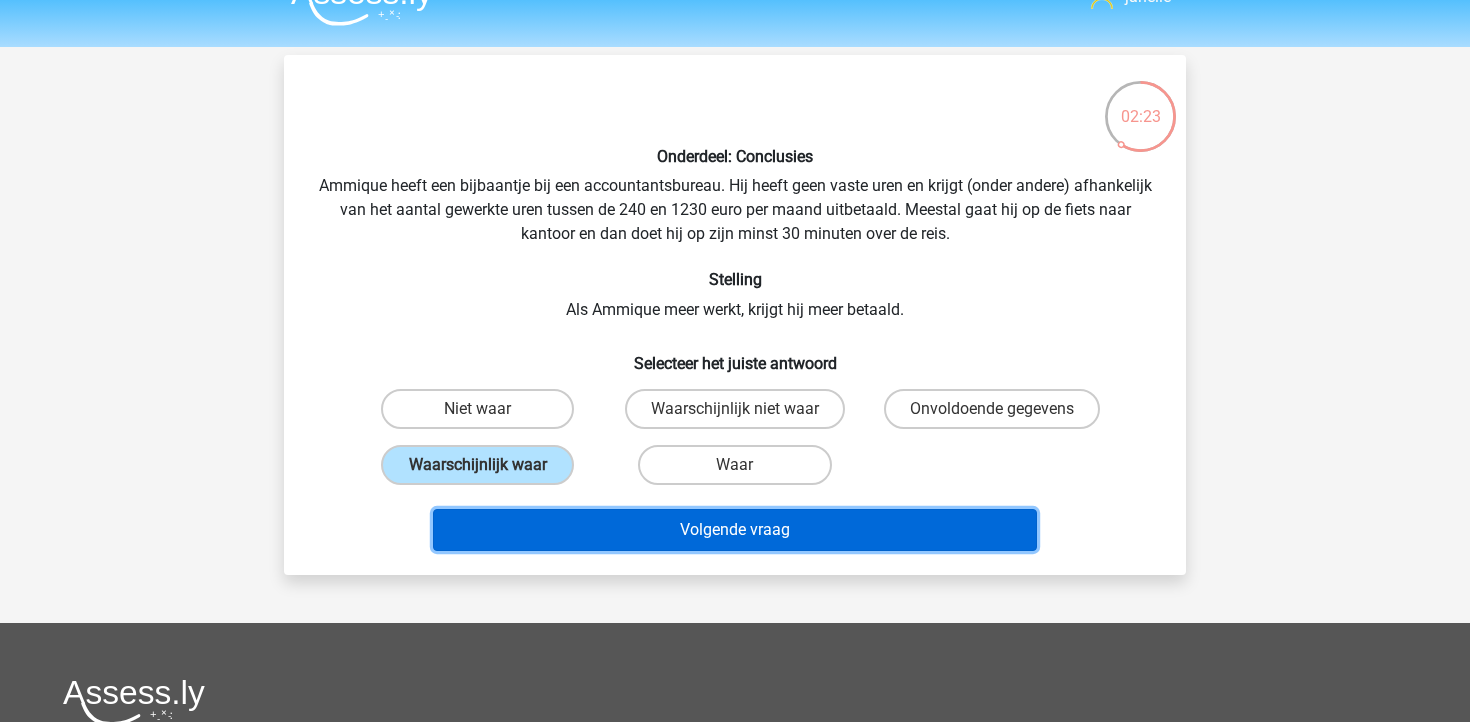 click on "Volgende vraag" at bounding box center (735, 530) 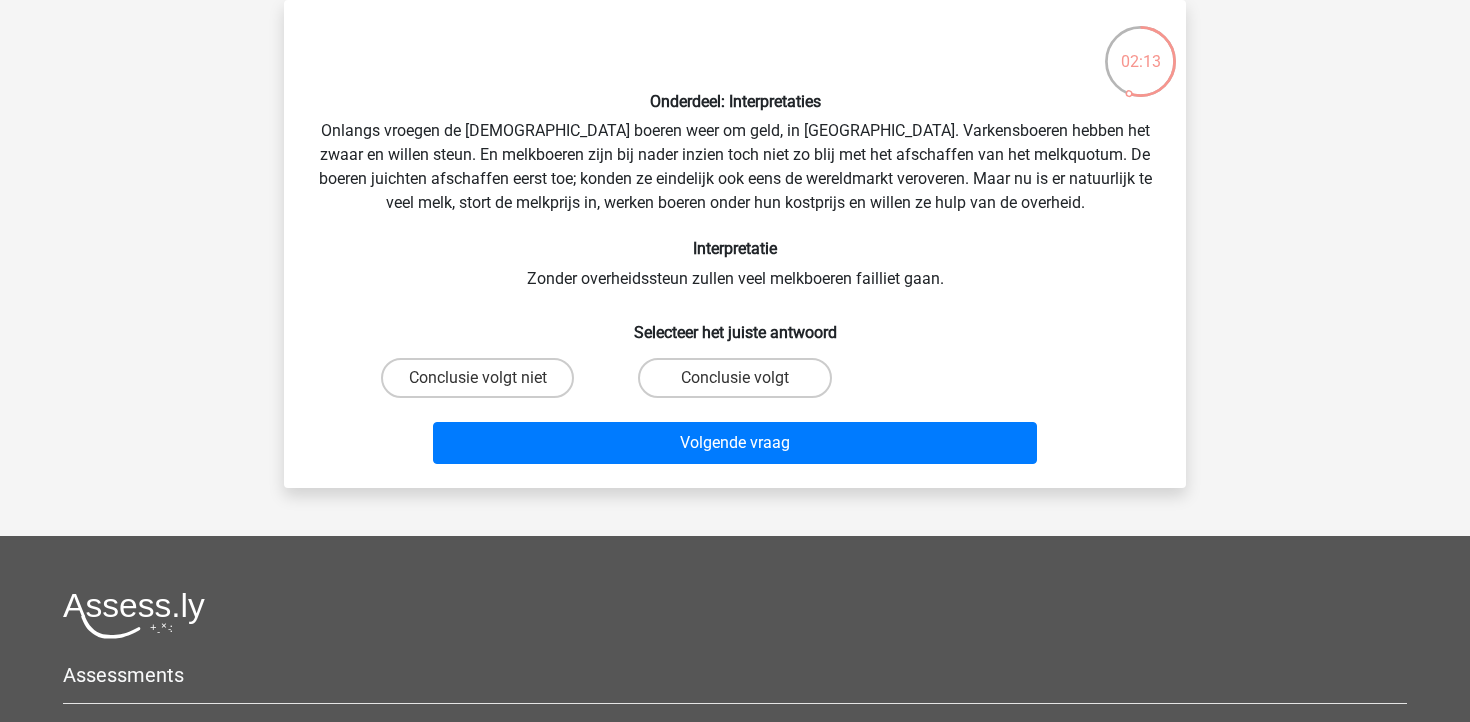 scroll, scrollTop: 56, scrollLeft: 0, axis: vertical 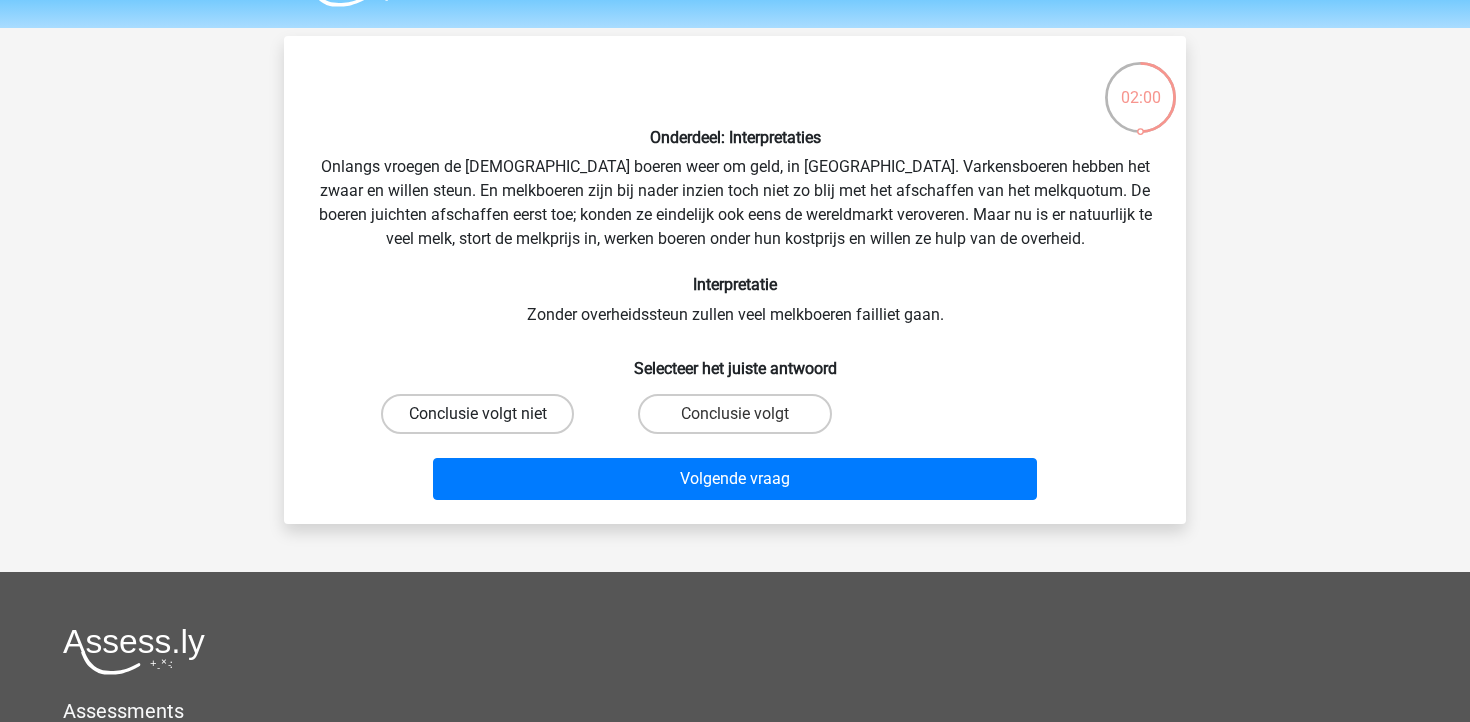 click on "Conclusie volgt niet" at bounding box center (477, 414) 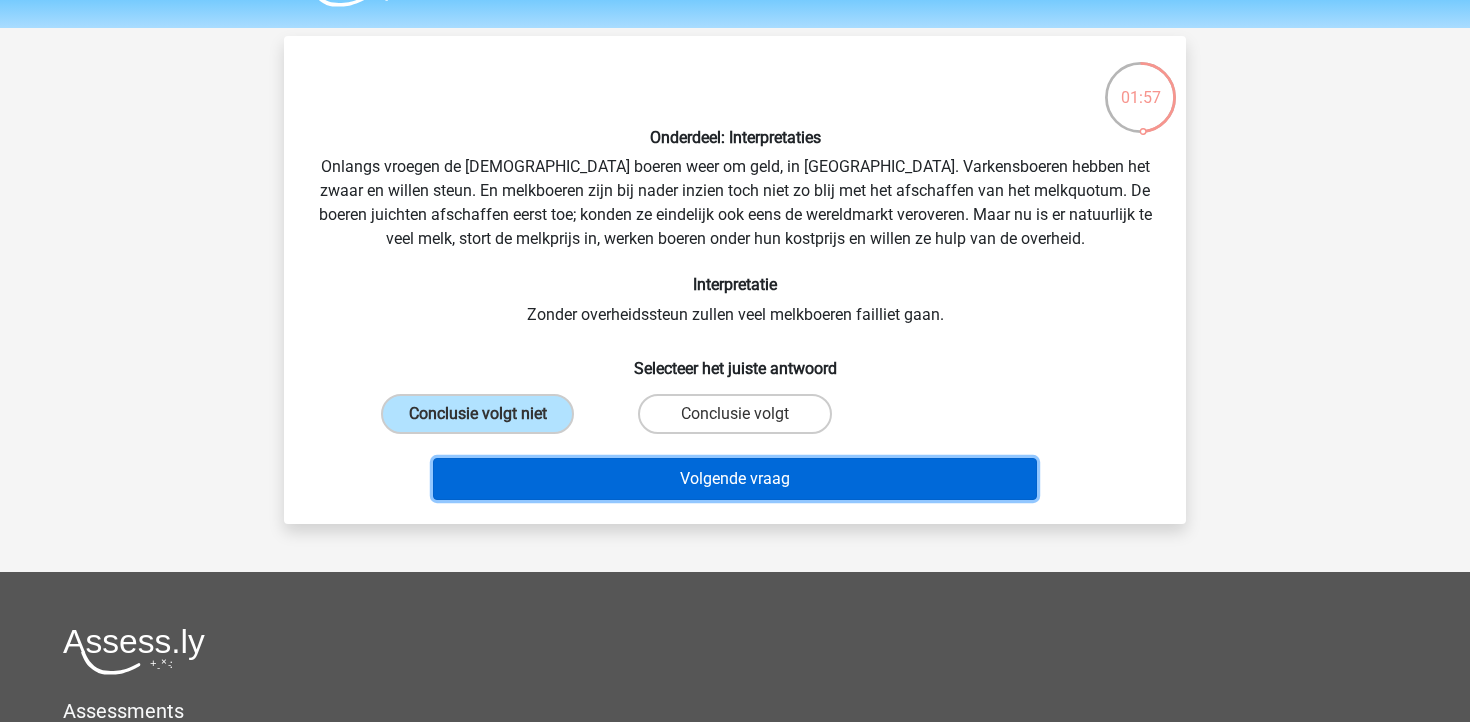 click on "Volgende vraag" at bounding box center [735, 479] 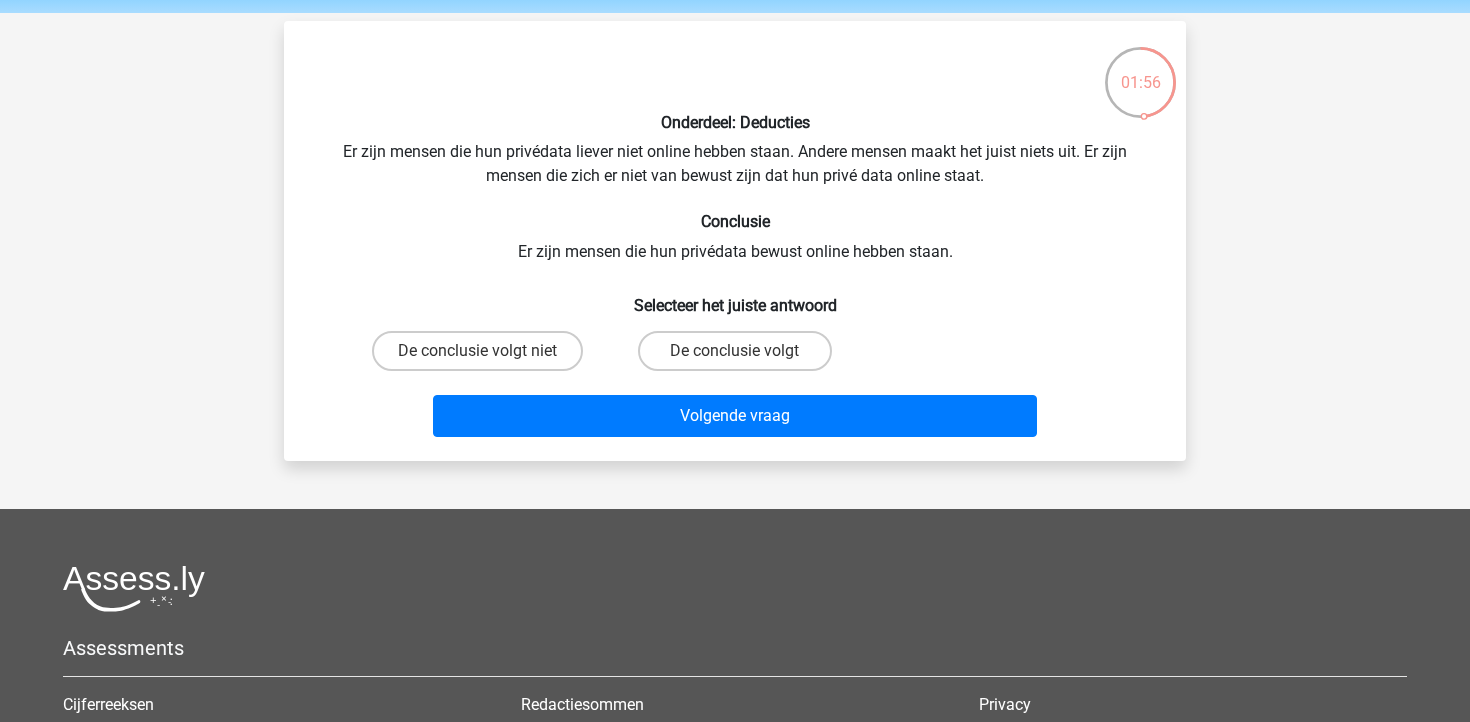 scroll, scrollTop: 27, scrollLeft: 0, axis: vertical 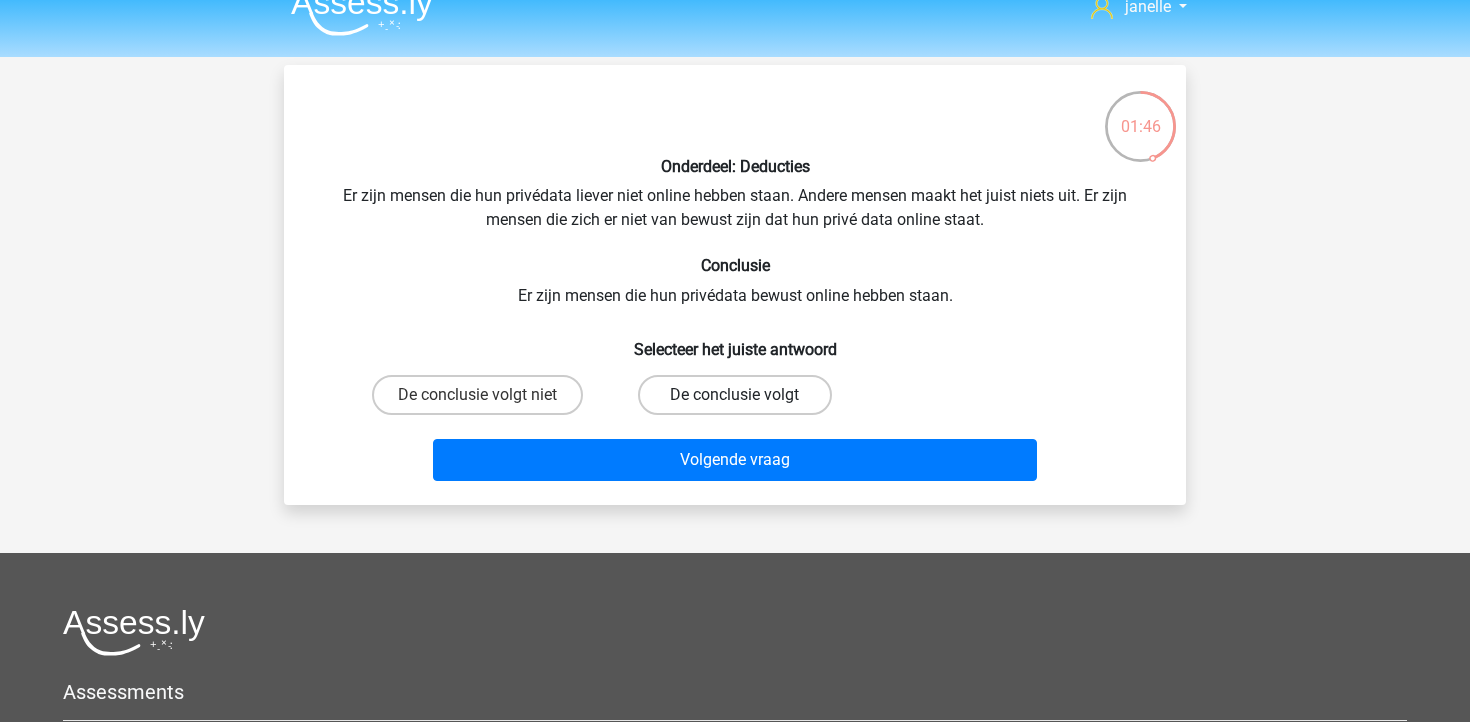 click on "De conclusie volgt" at bounding box center [734, 395] 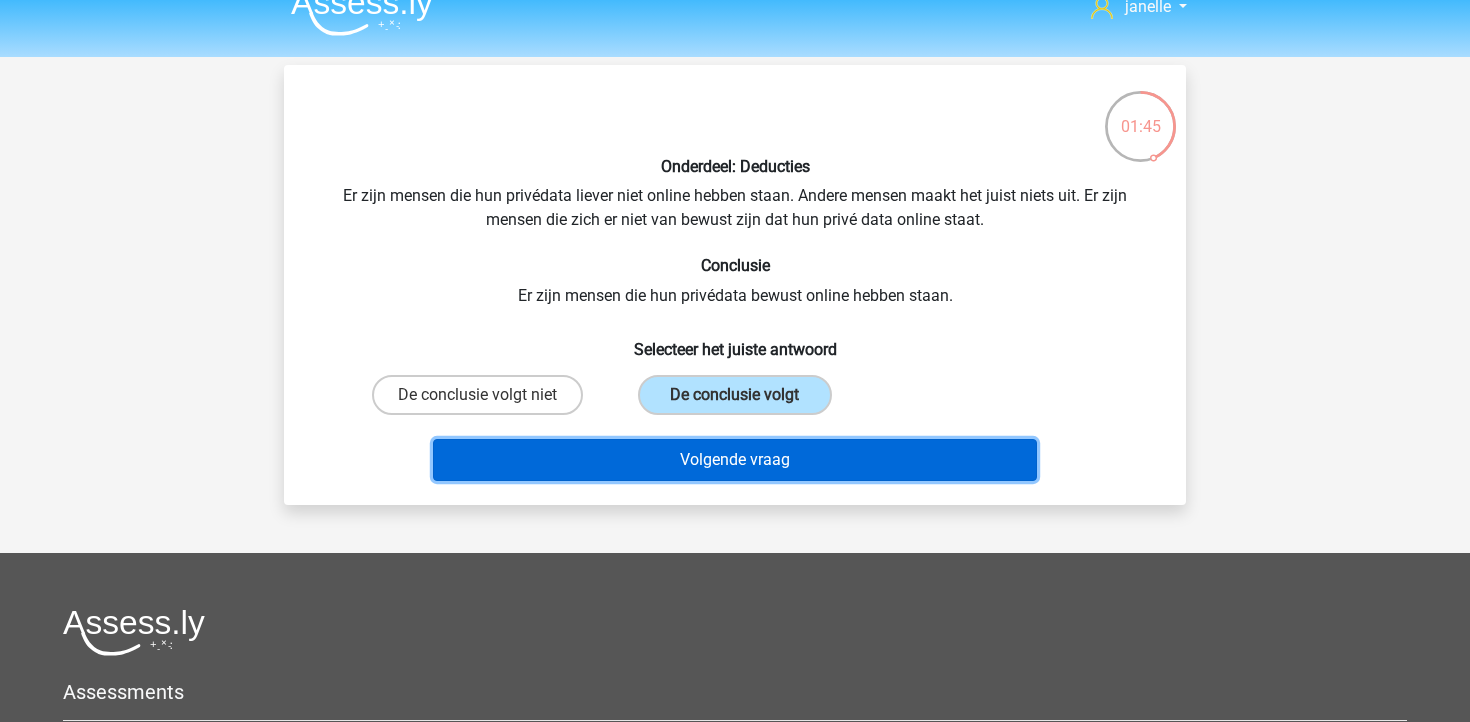 click on "Volgende vraag" at bounding box center (735, 460) 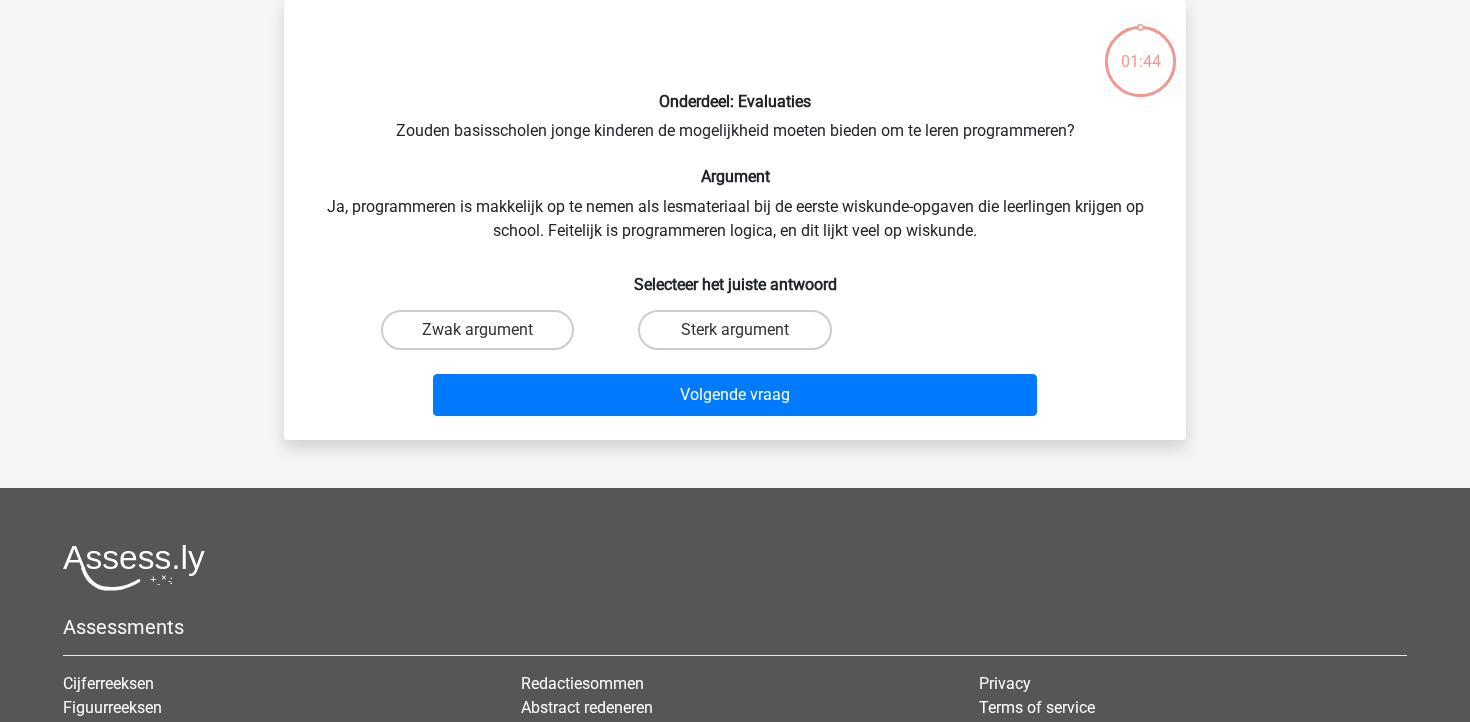 scroll, scrollTop: 4, scrollLeft: 0, axis: vertical 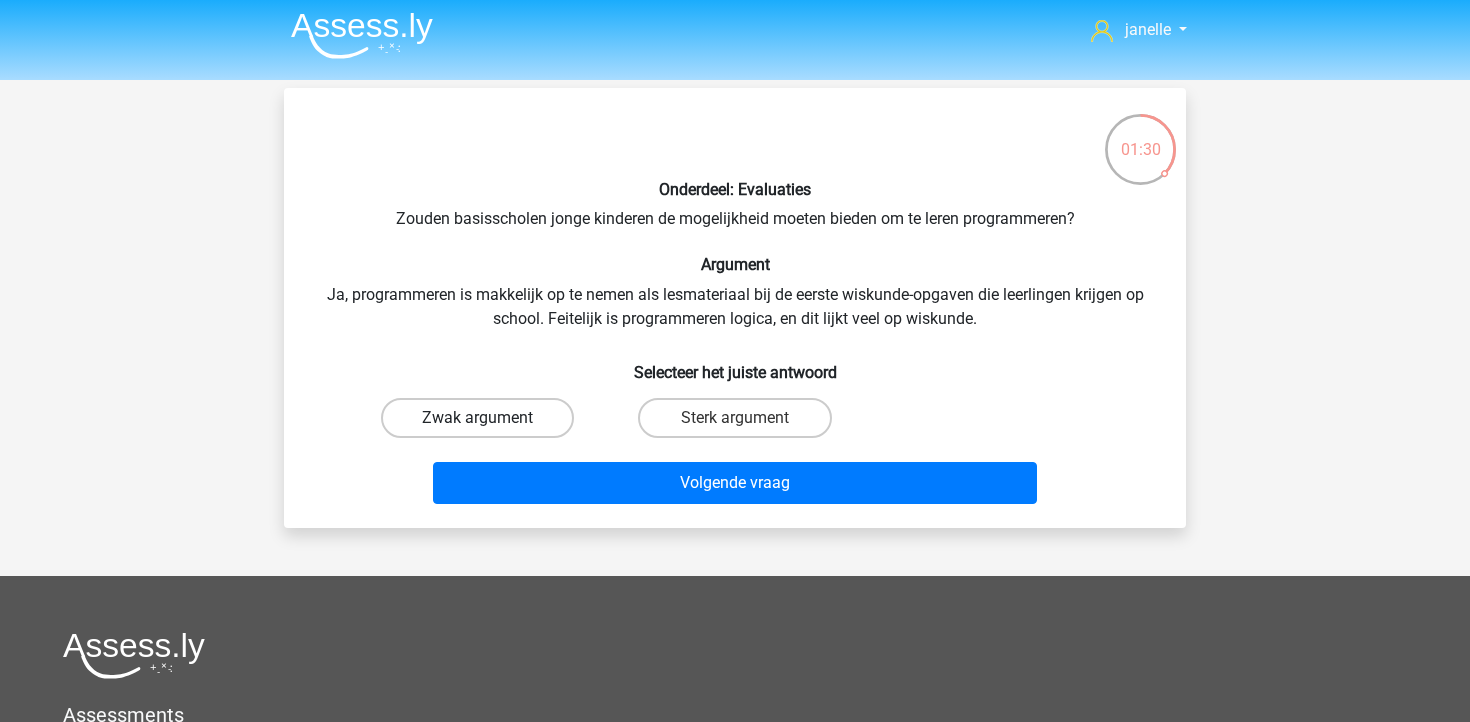click on "Zwak argument" at bounding box center [477, 418] 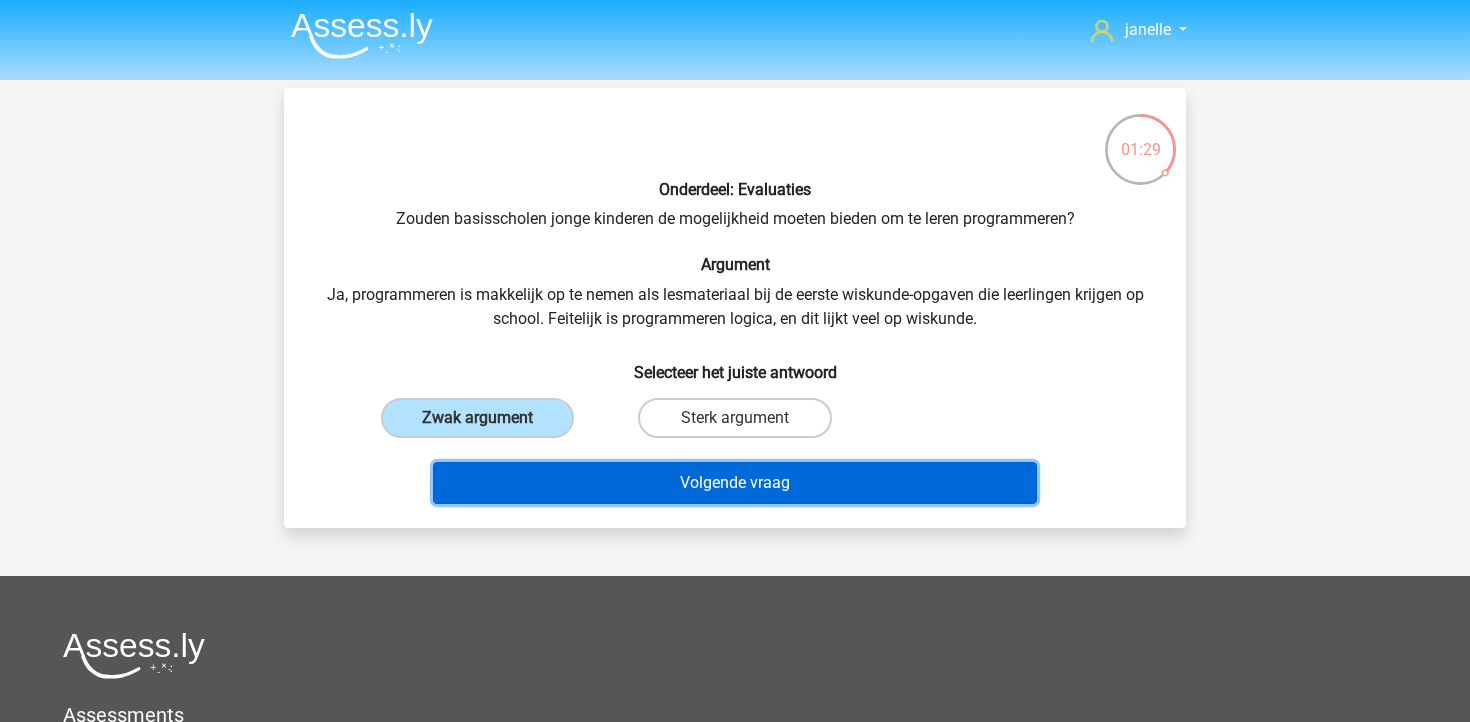 click on "Volgende vraag" at bounding box center [735, 483] 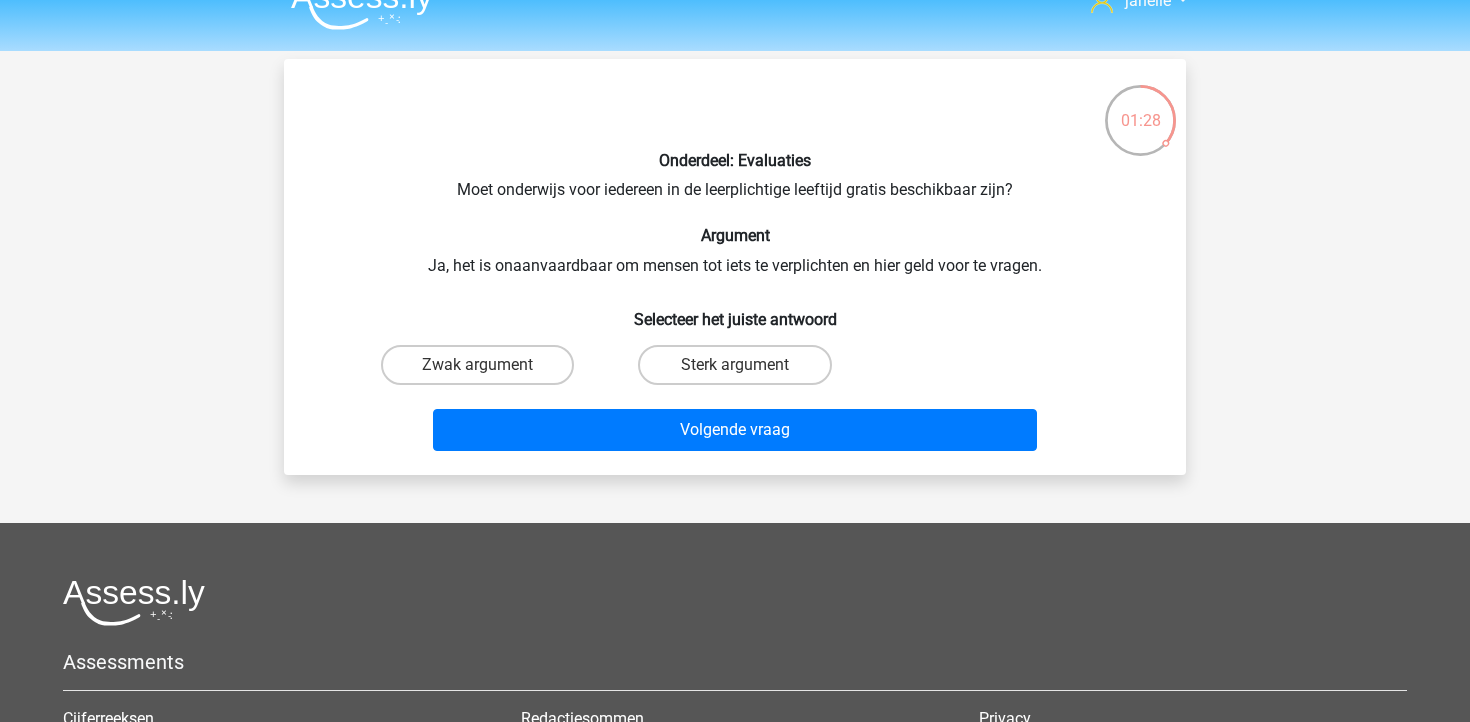 scroll, scrollTop: 31, scrollLeft: 0, axis: vertical 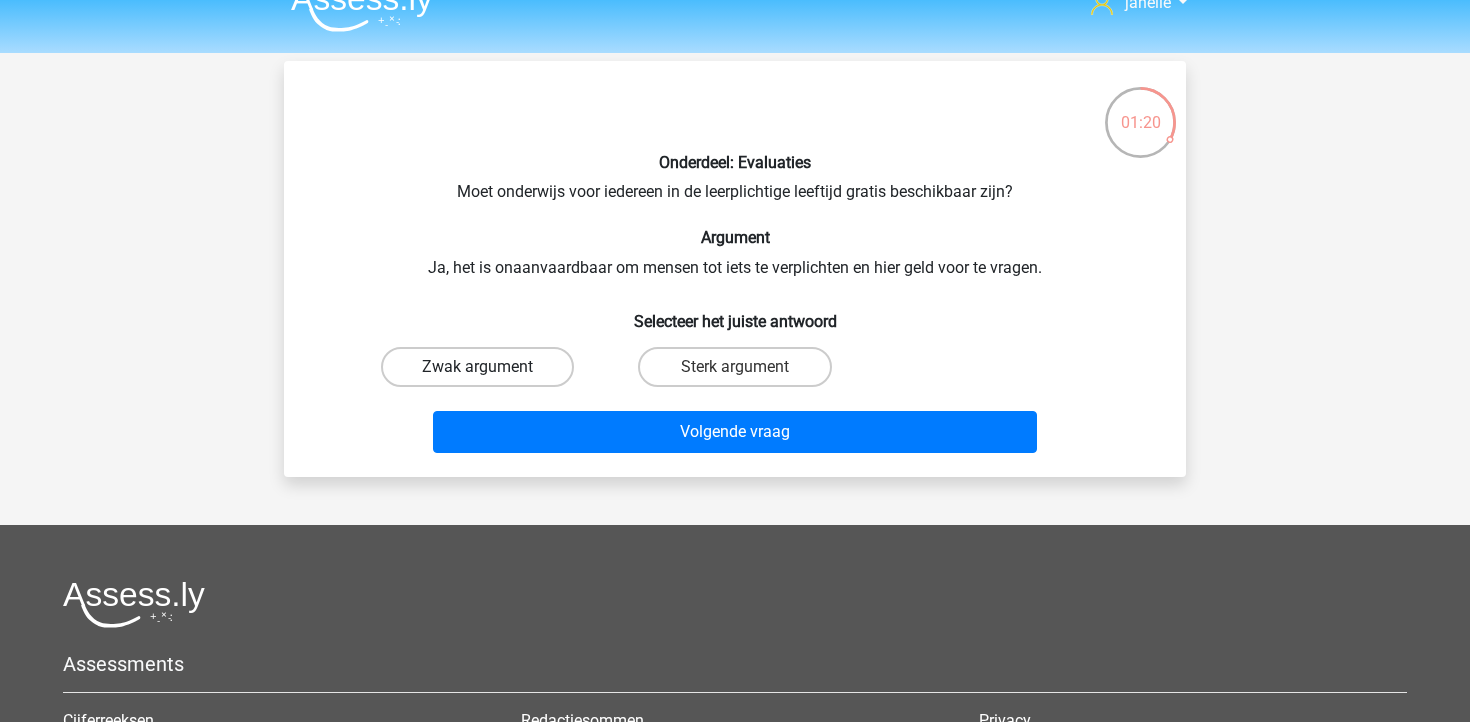 click on "Zwak argument" at bounding box center (477, 367) 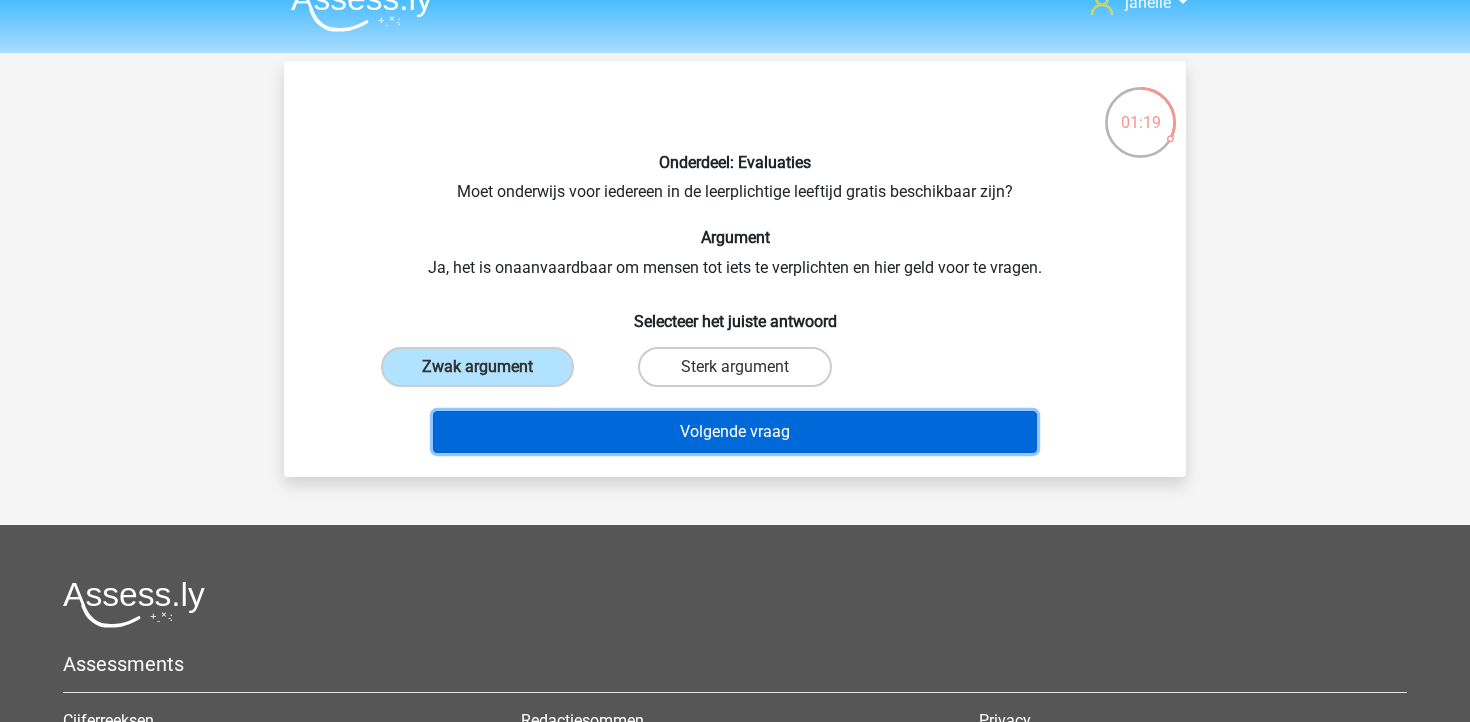 click on "Volgende vraag" at bounding box center (735, 432) 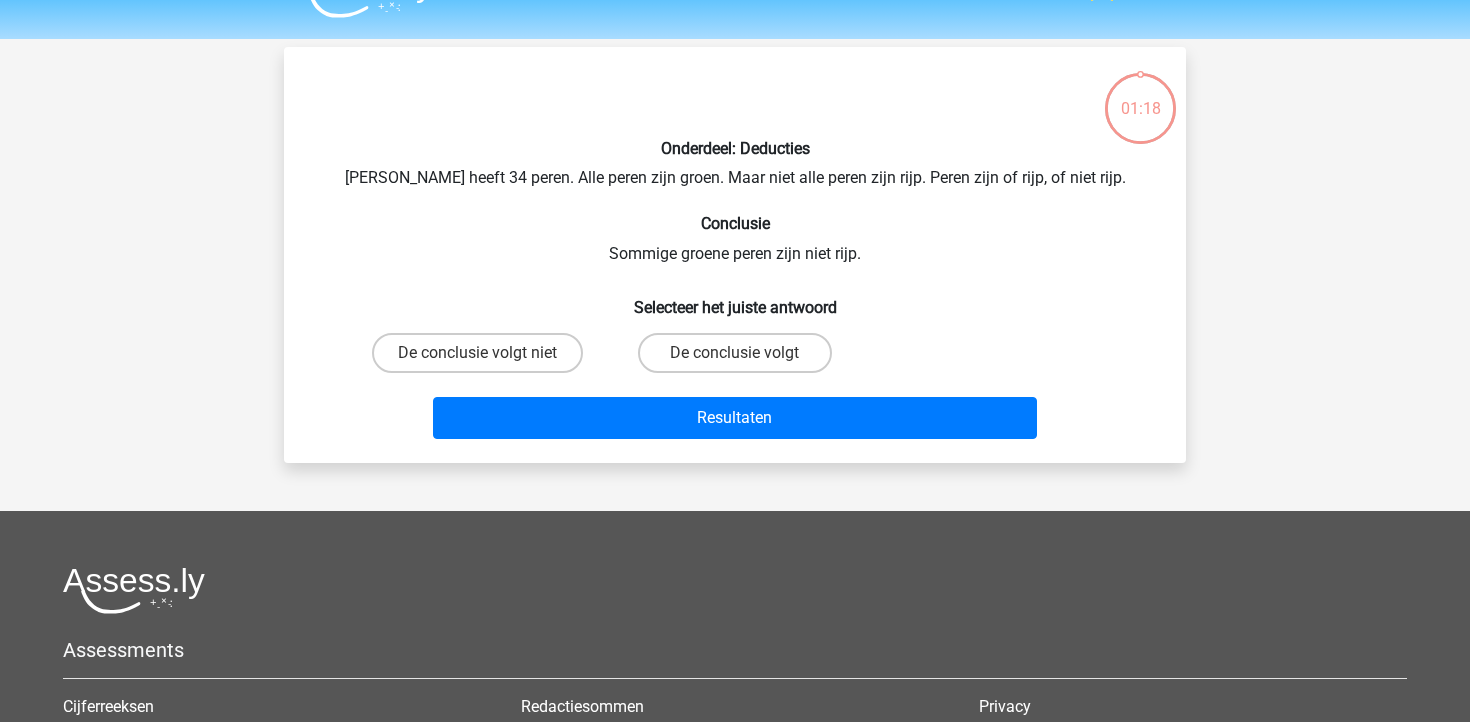 scroll, scrollTop: 20, scrollLeft: 0, axis: vertical 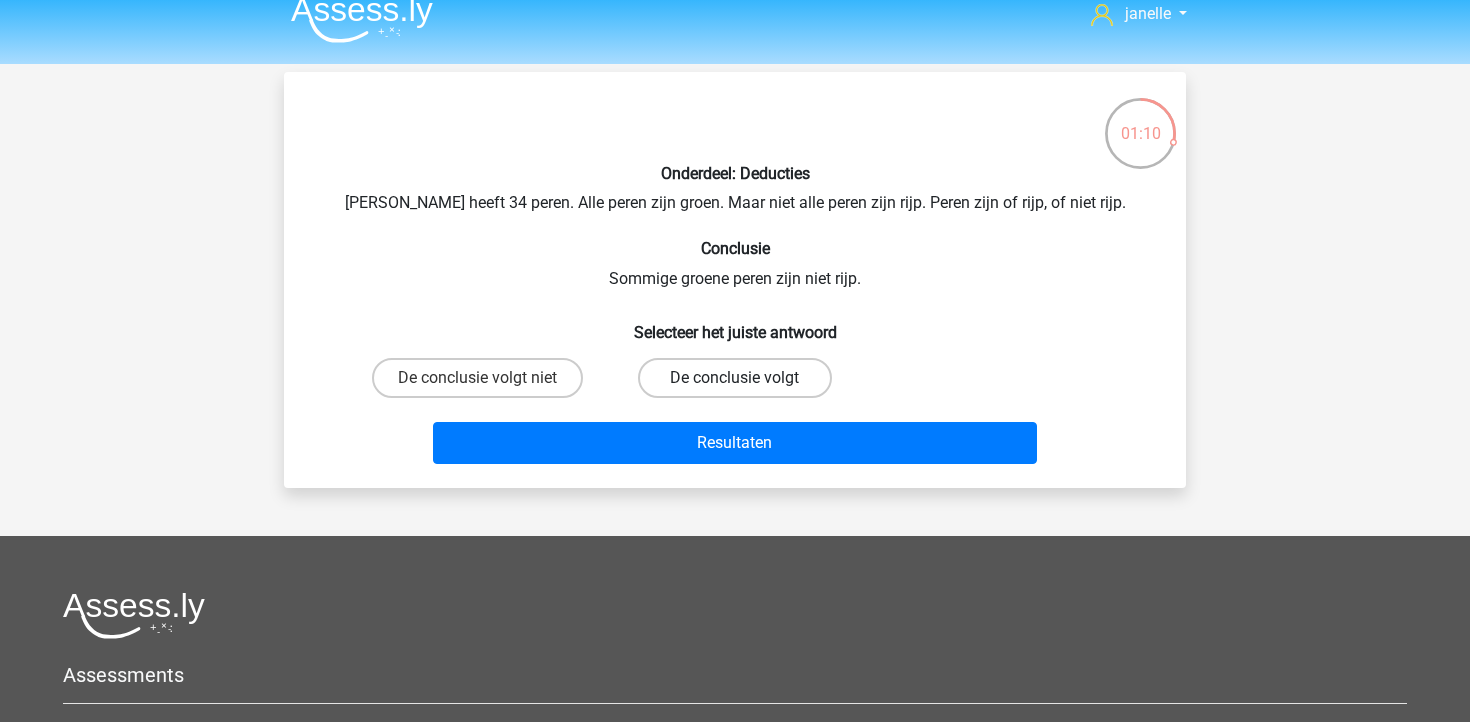 click on "De conclusie volgt" at bounding box center (734, 378) 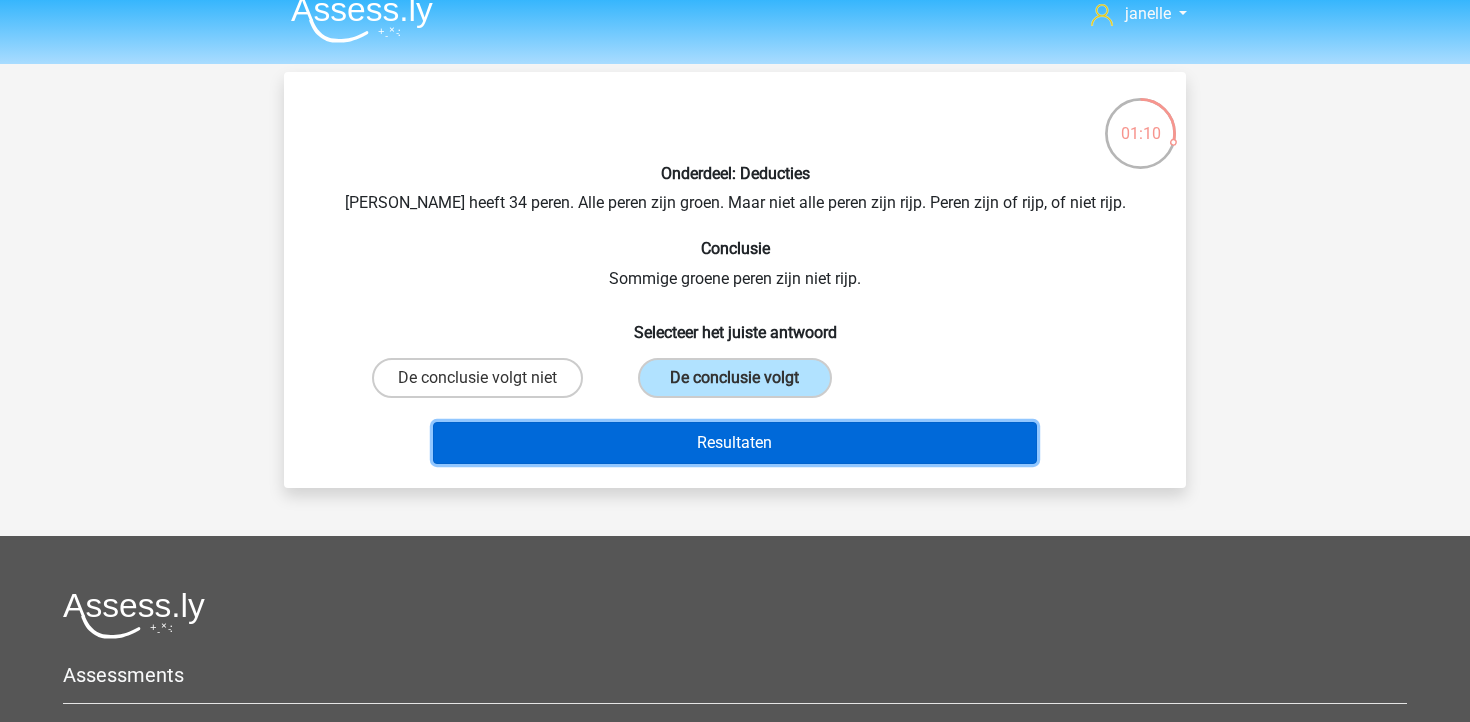 click on "Resultaten" at bounding box center (735, 443) 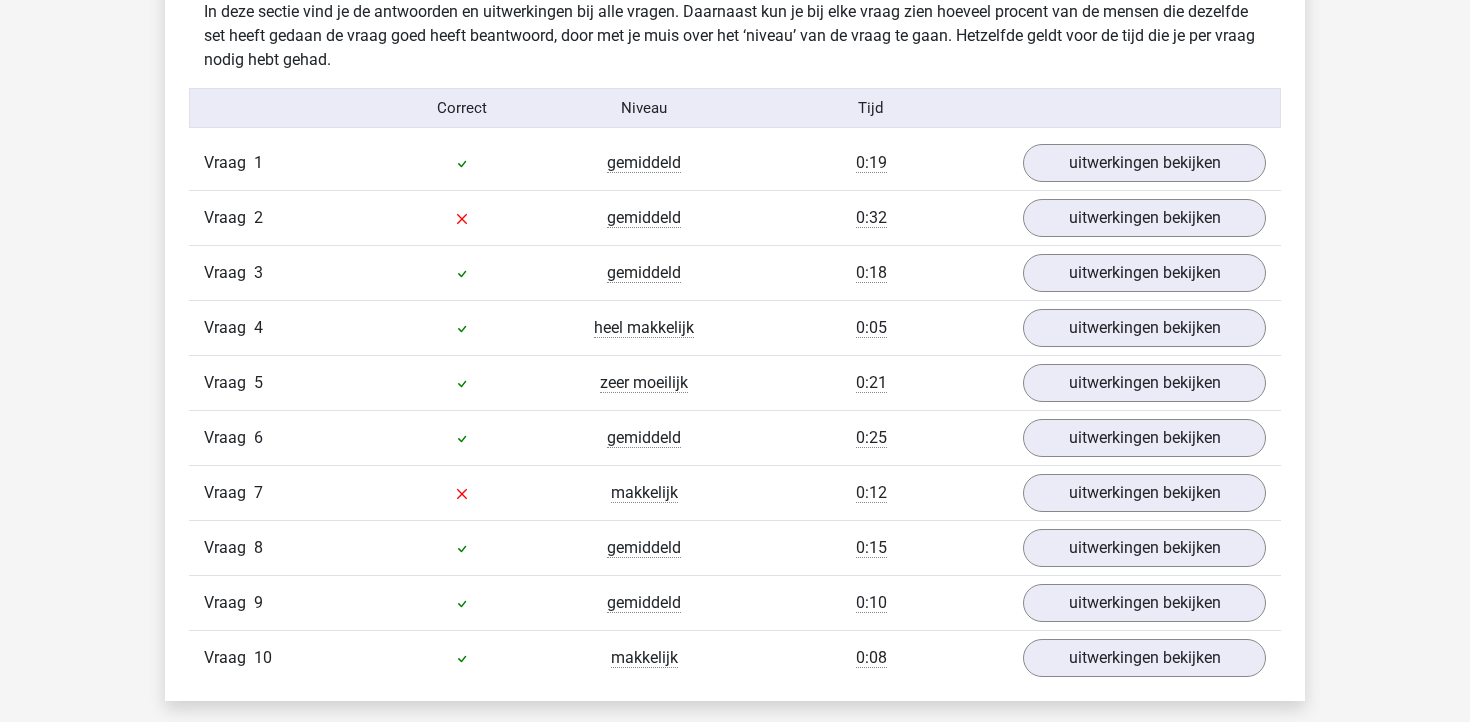 scroll, scrollTop: 1237, scrollLeft: 0, axis: vertical 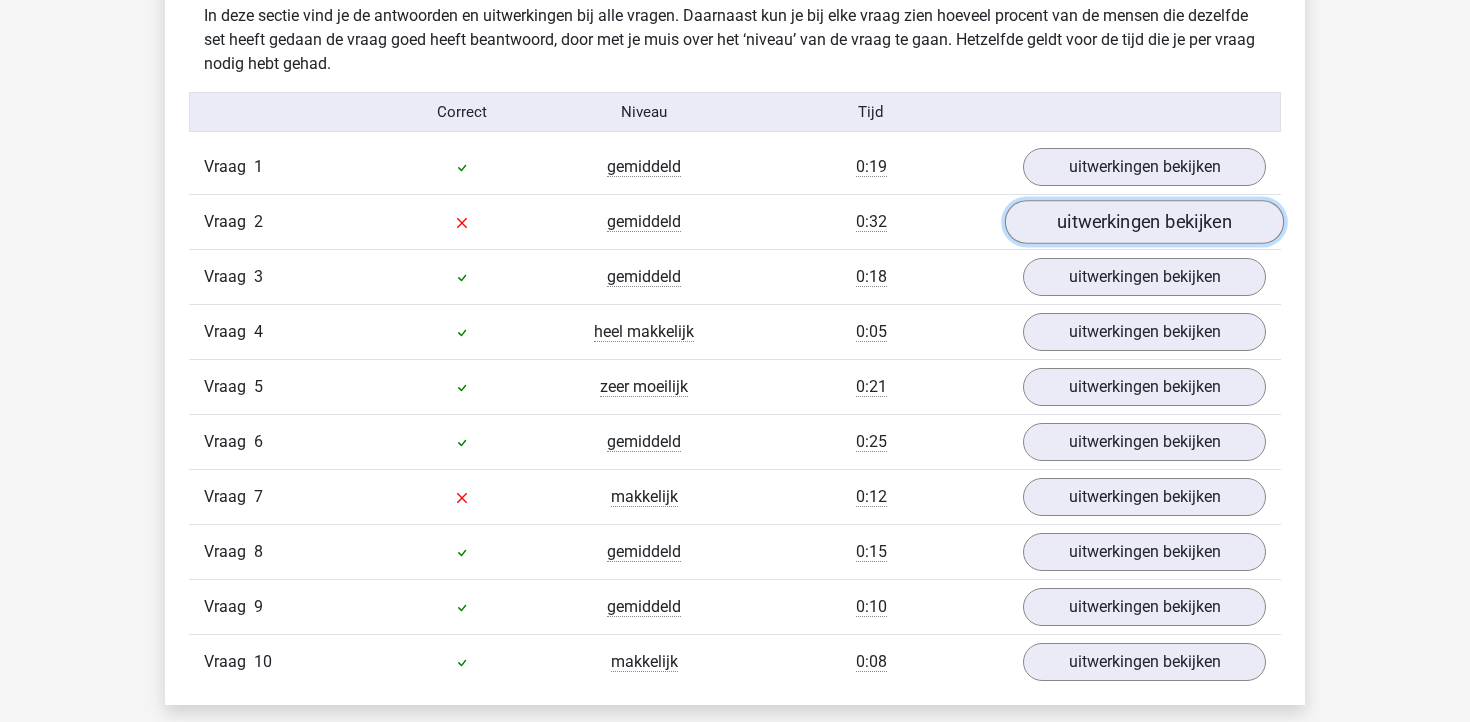 click on "uitwerkingen bekijken" at bounding box center (1144, 222) 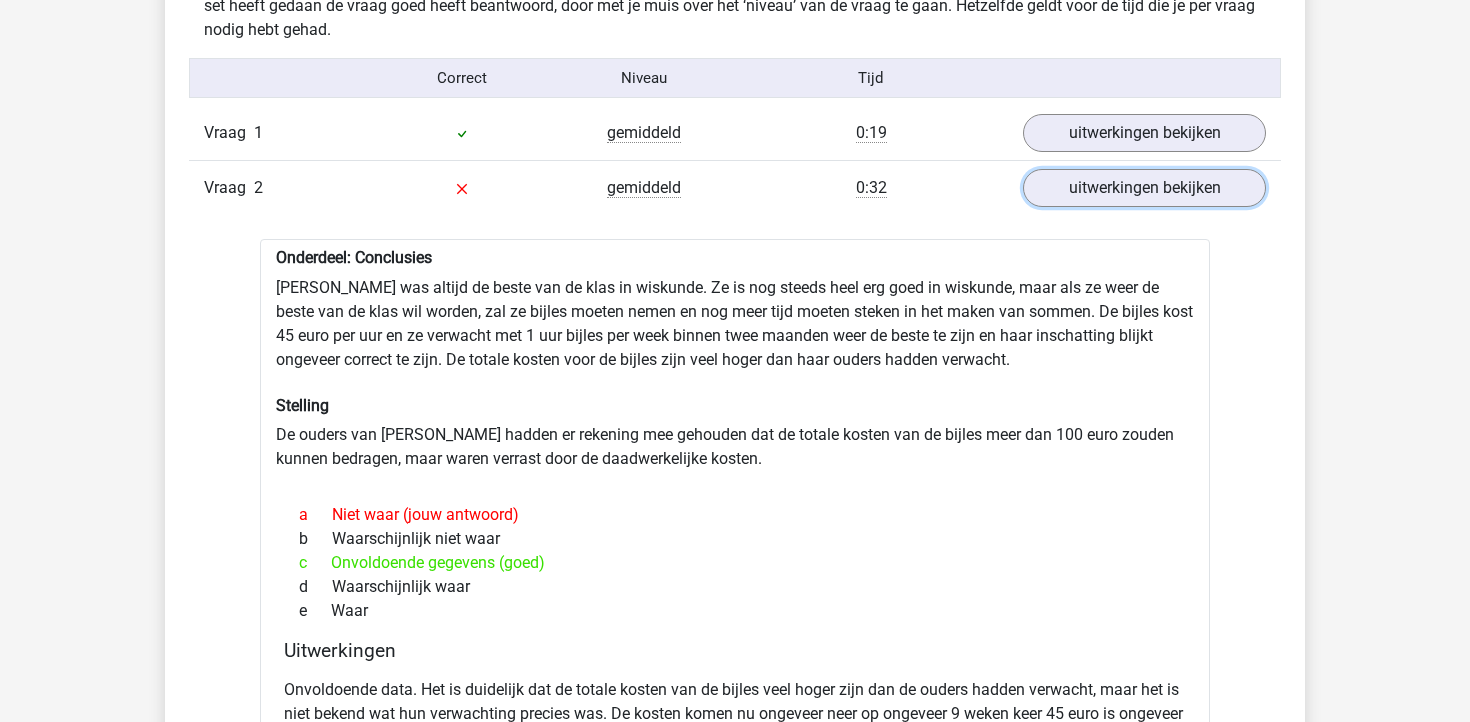 scroll, scrollTop: 1288, scrollLeft: 0, axis: vertical 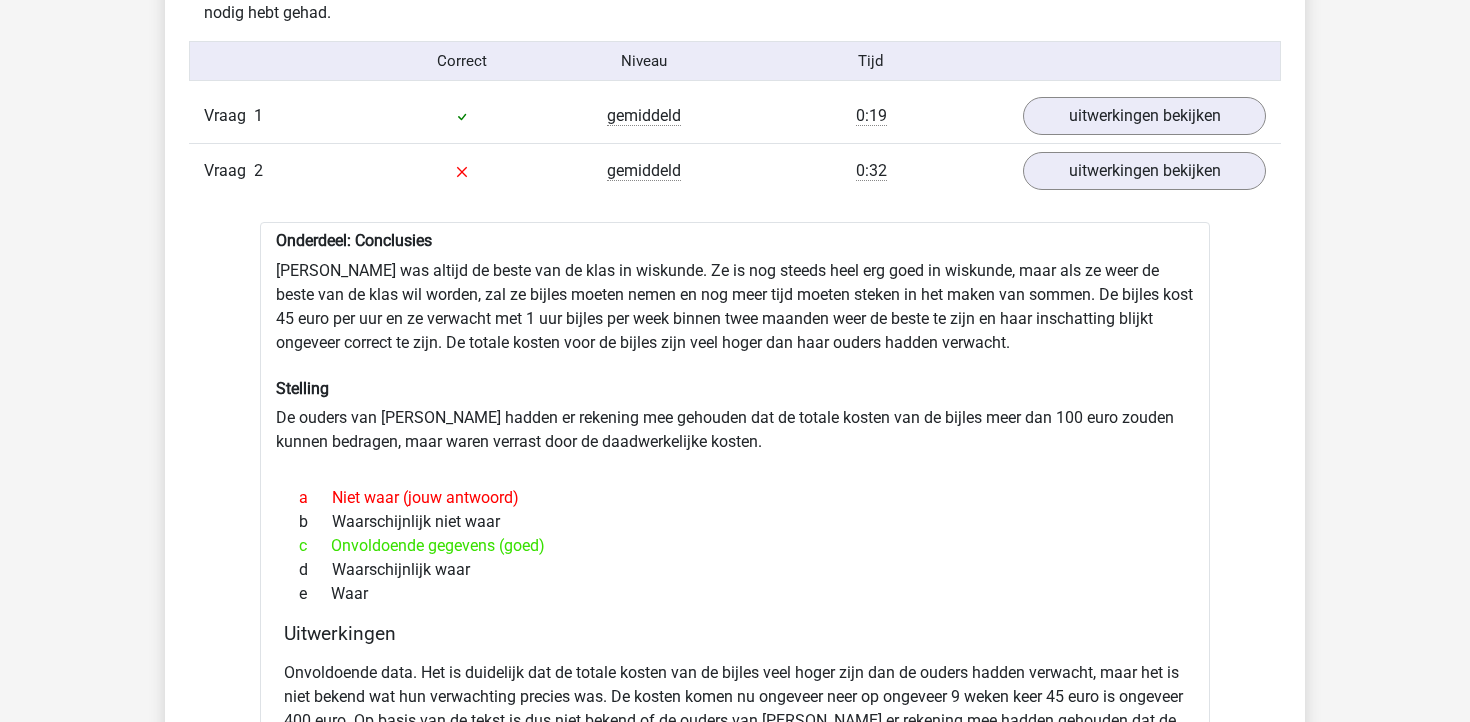 click on "c
Onvoldoende gegevens
(goed)" at bounding box center [735, 546] 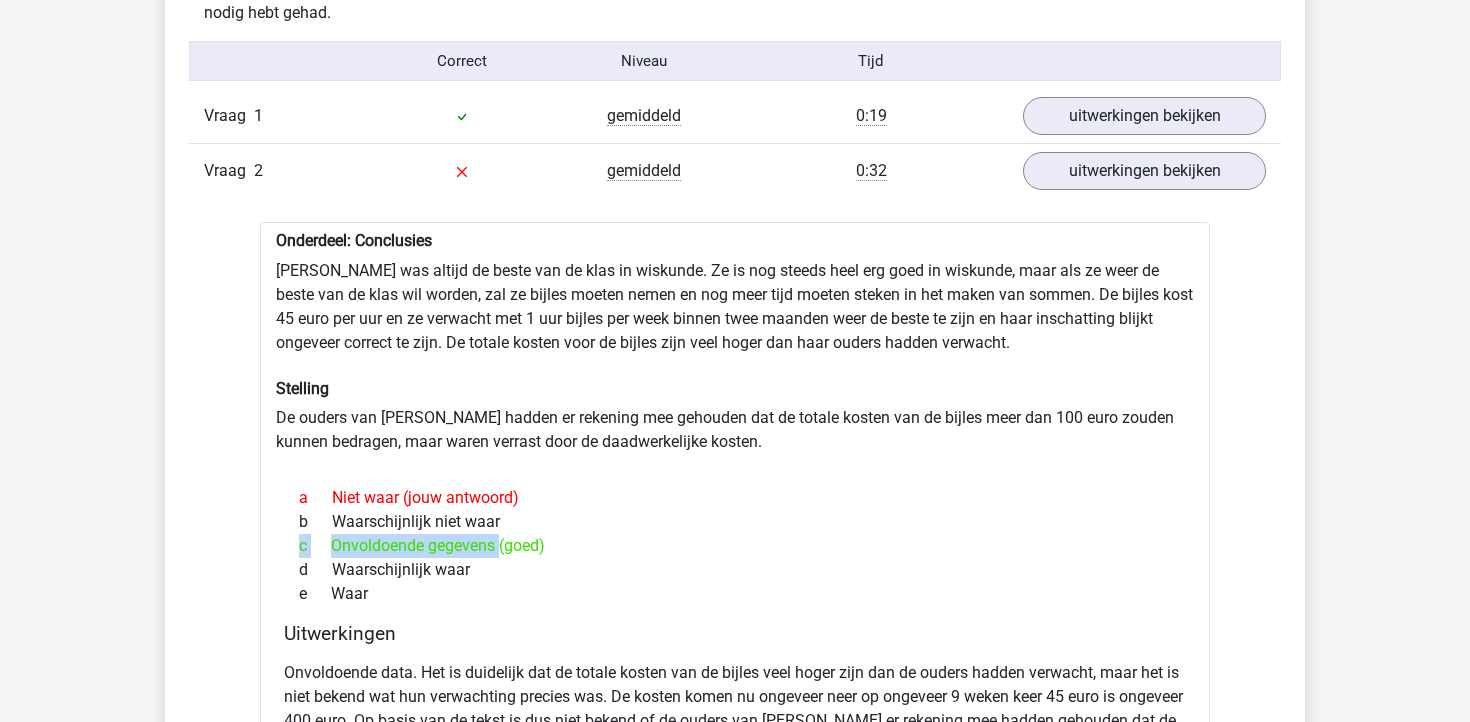 click on "c
Onvoldoende gegevens
(goed)" at bounding box center [735, 546] 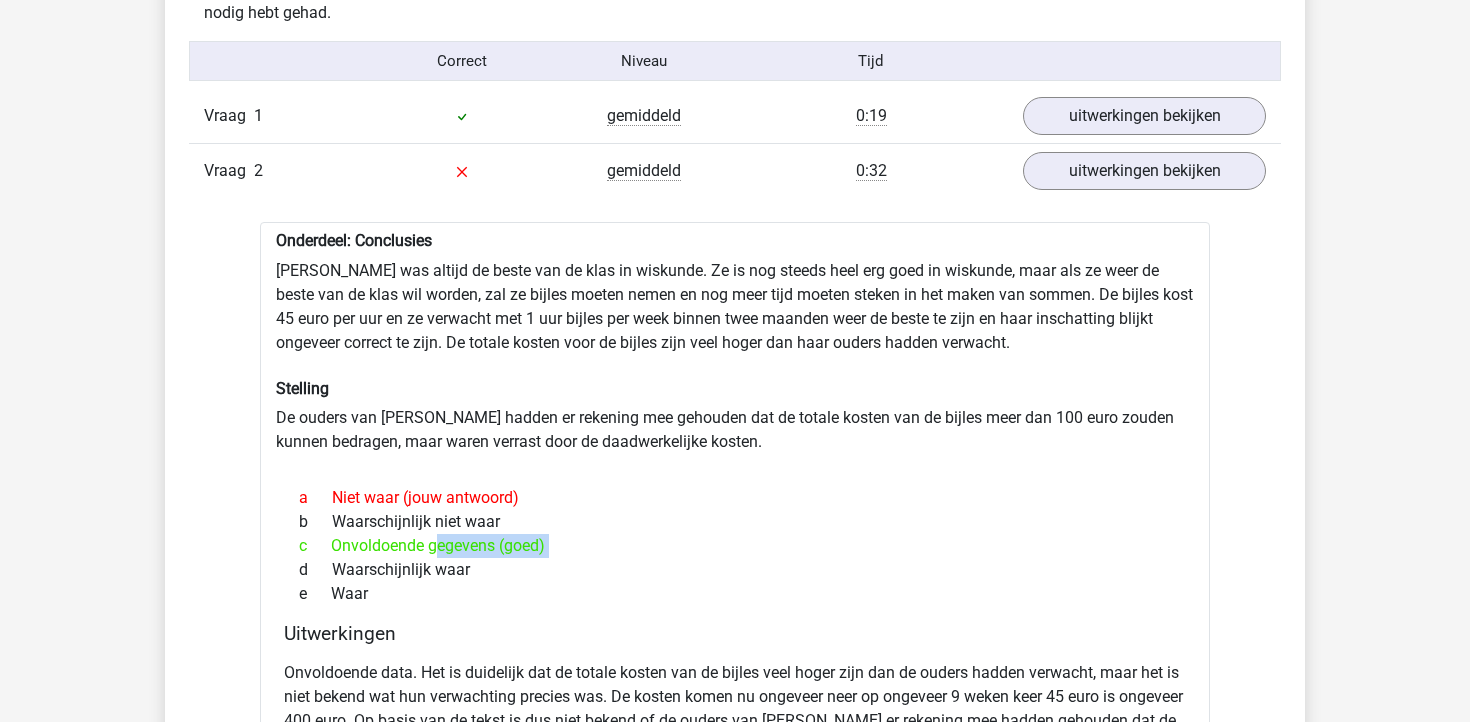 click on "c
Onvoldoende gegevens
(goed)" at bounding box center [735, 546] 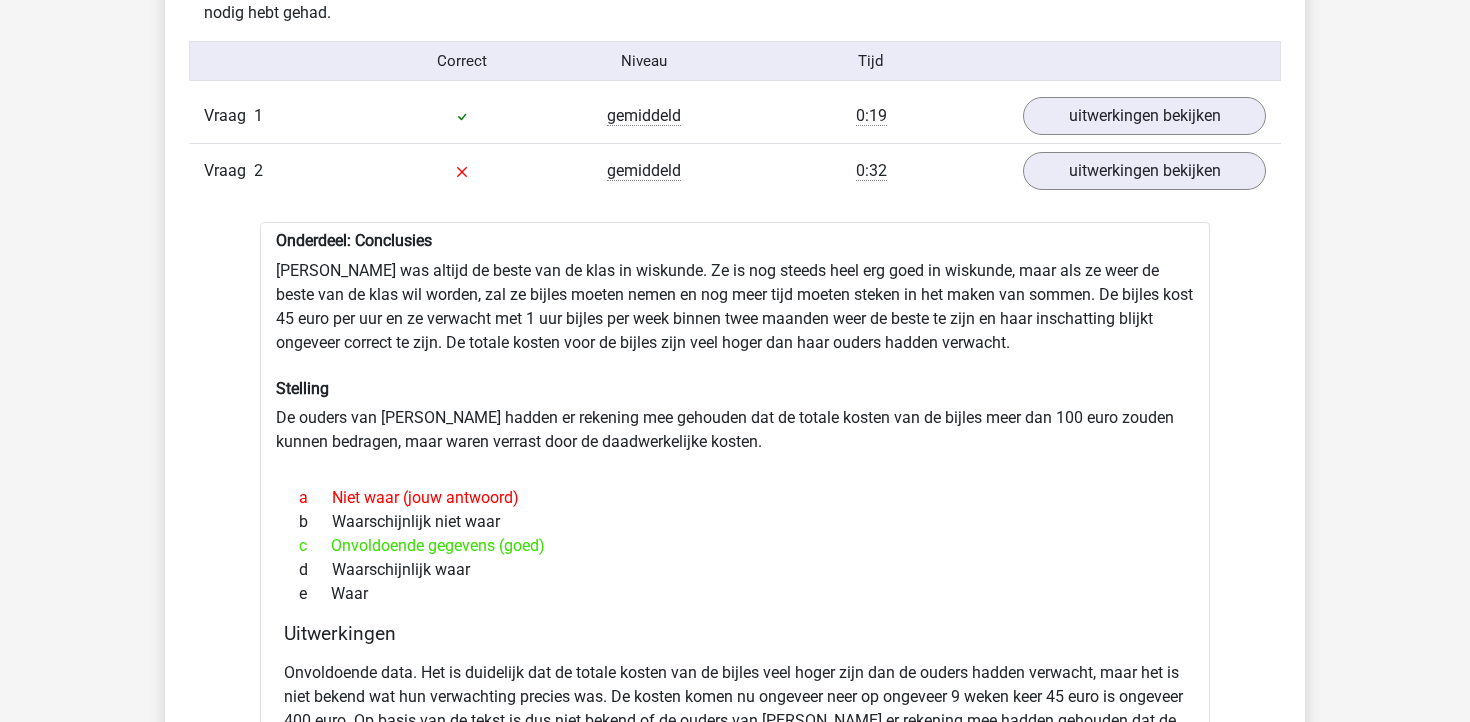 click on "Onderdeel: Conclusies [PERSON_NAME] was altijd de beste van de klas in wiskunde. Ze is nog steeds heel erg goed in wiskunde, maar als ze weer de beste van de klas wil worden, zal ze bijles moeten nemen en nog meer tijd moeten steken in het maken van sommen. De bijles kost 45 euro per uur en ze verwacht met 1 uur bijles per week binnen twee maanden weer de beste te zijn en haar inschatting blijkt ongeveer correct te zijn. De totale kosten voor de bijles zijn veel hoger dan haar ouders hadden verwacht. Stelling De ouders van [PERSON_NAME] hadden er rekening mee gehouden dat de totale kosten van de bijles meer dan 100 euro zouden kunnen bedragen, maar waren verrast door de daadwerkelijke kosten.
a
Niet waar
(jouw antwoord)
b
c d" at bounding box center (735, 571) 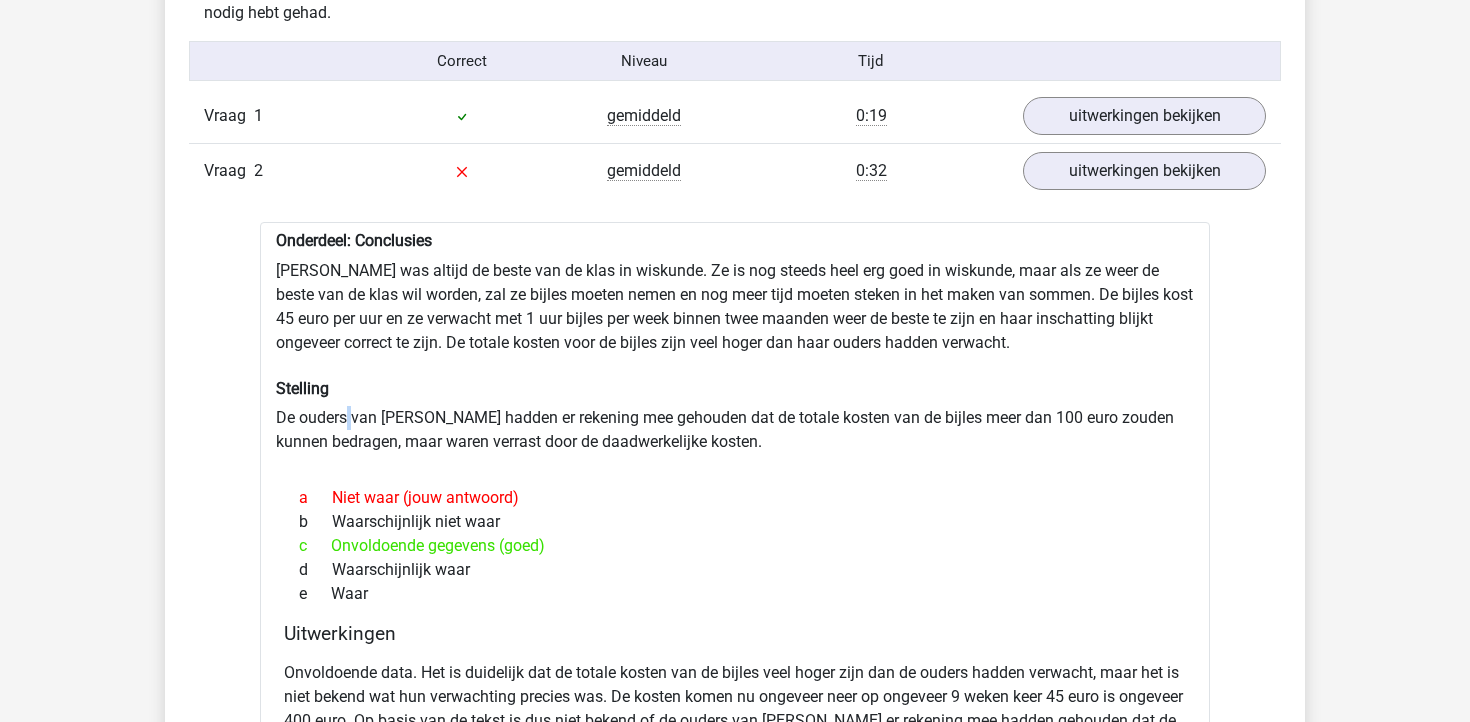 click on "Onderdeel: Conclusies [PERSON_NAME] was altijd de beste van de klas in wiskunde. Ze is nog steeds heel erg goed in wiskunde, maar als ze weer de beste van de klas wil worden, zal ze bijles moeten nemen en nog meer tijd moeten steken in het maken van sommen. De bijles kost 45 euro per uur en ze verwacht met 1 uur bijles per week binnen twee maanden weer de beste te zijn en haar inschatting blijkt ongeveer correct te zijn. De totale kosten voor de bijles zijn veel hoger dan haar ouders hadden verwacht. Stelling De ouders van [PERSON_NAME] hadden er rekening mee gehouden dat de totale kosten van de bijles meer dan 100 euro zouden kunnen bedragen, maar waren verrast door de daadwerkelijke kosten.
a
Niet waar
(jouw antwoord)
b
c d" at bounding box center [735, 571] 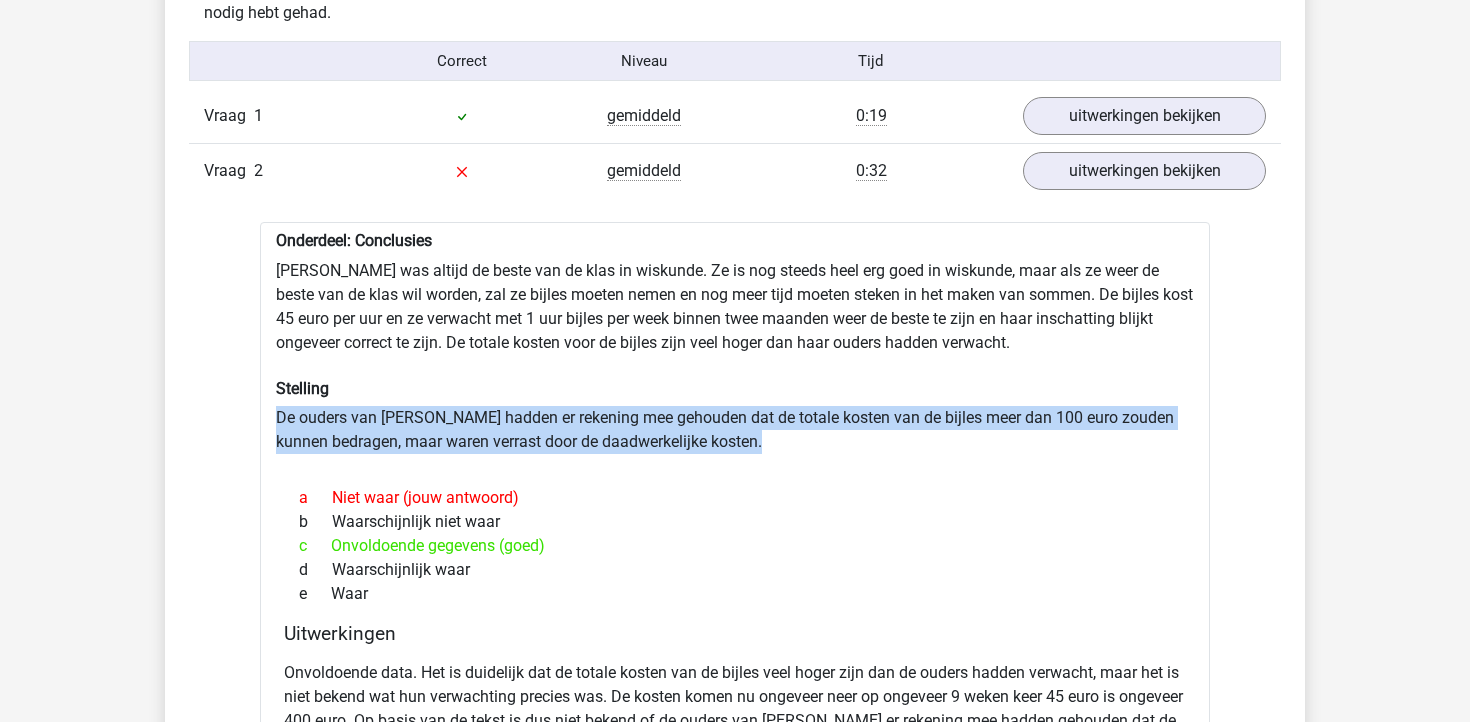 click on "Onderdeel: Conclusies [PERSON_NAME] was altijd de beste van de klas in wiskunde. Ze is nog steeds heel erg goed in wiskunde, maar als ze weer de beste van de klas wil worden, zal ze bijles moeten nemen en nog meer tijd moeten steken in het maken van sommen. De bijles kost 45 euro per uur en ze verwacht met 1 uur bijles per week binnen twee maanden weer de beste te zijn en haar inschatting blijkt ongeveer correct te zijn. De totale kosten voor de bijles zijn veel hoger dan haar ouders hadden verwacht. Stelling De ouders van [PERSON_NAME] hadden er rekening mee gehouden dat de totale kosten van de bijles meer dan 100 euro zouden kunnen bedragen, maar waren verrast door de daadwerkelijke kosten.
a
Niet waar
(jouw antwoord)
b
c d" at bounding box center [735, 571] 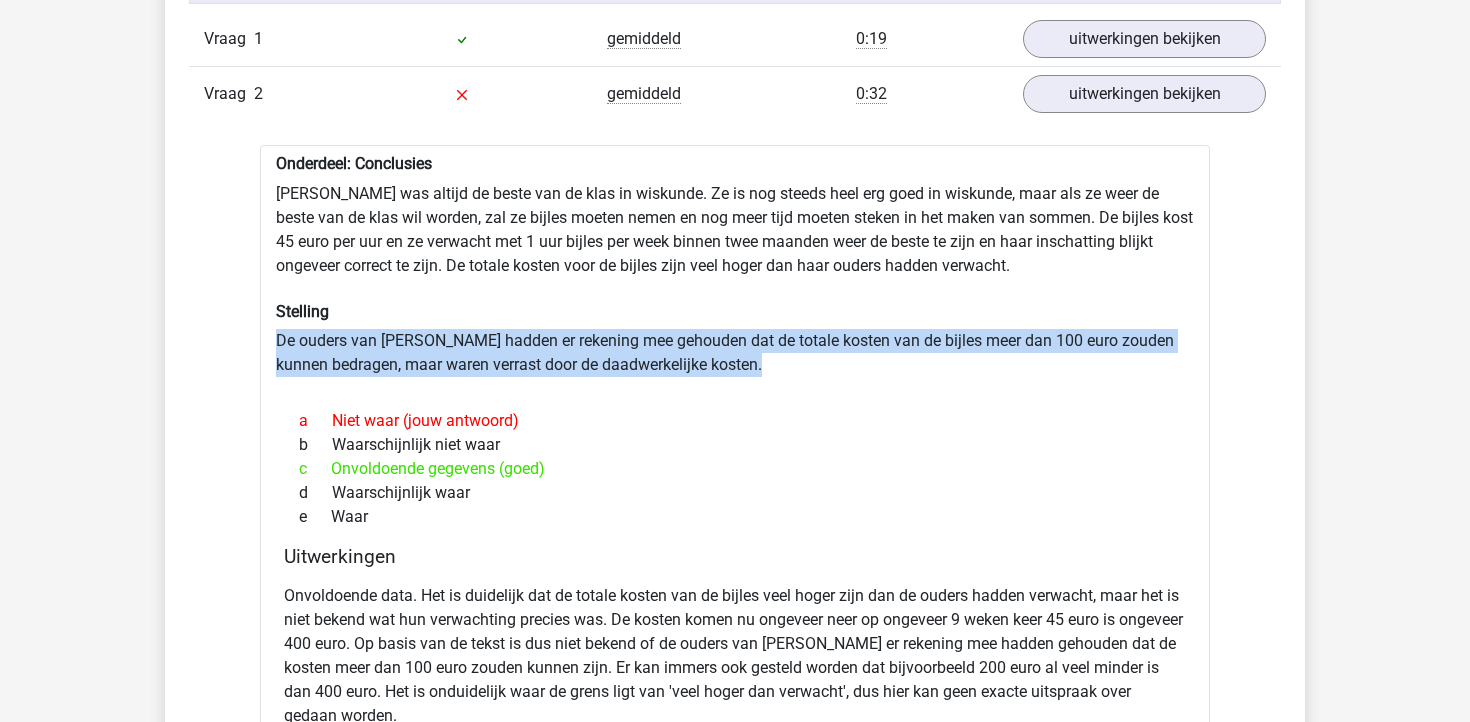 scroll, scrollTop: 1399, scrollLeft: 0, axis: vertical 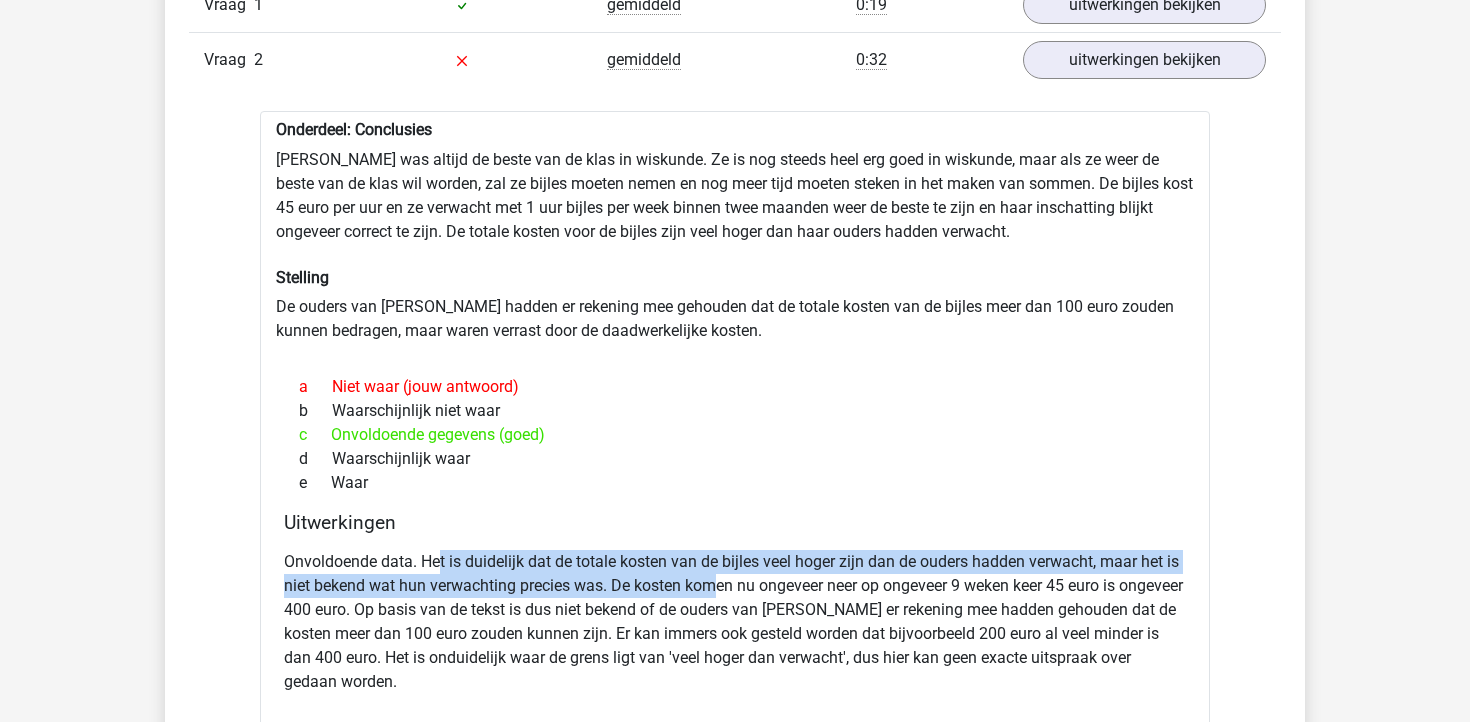 drag, startPoint x: 441, startPoint y: 571, endPoint x: 715, endPoint y: 577, distance: 274.06567 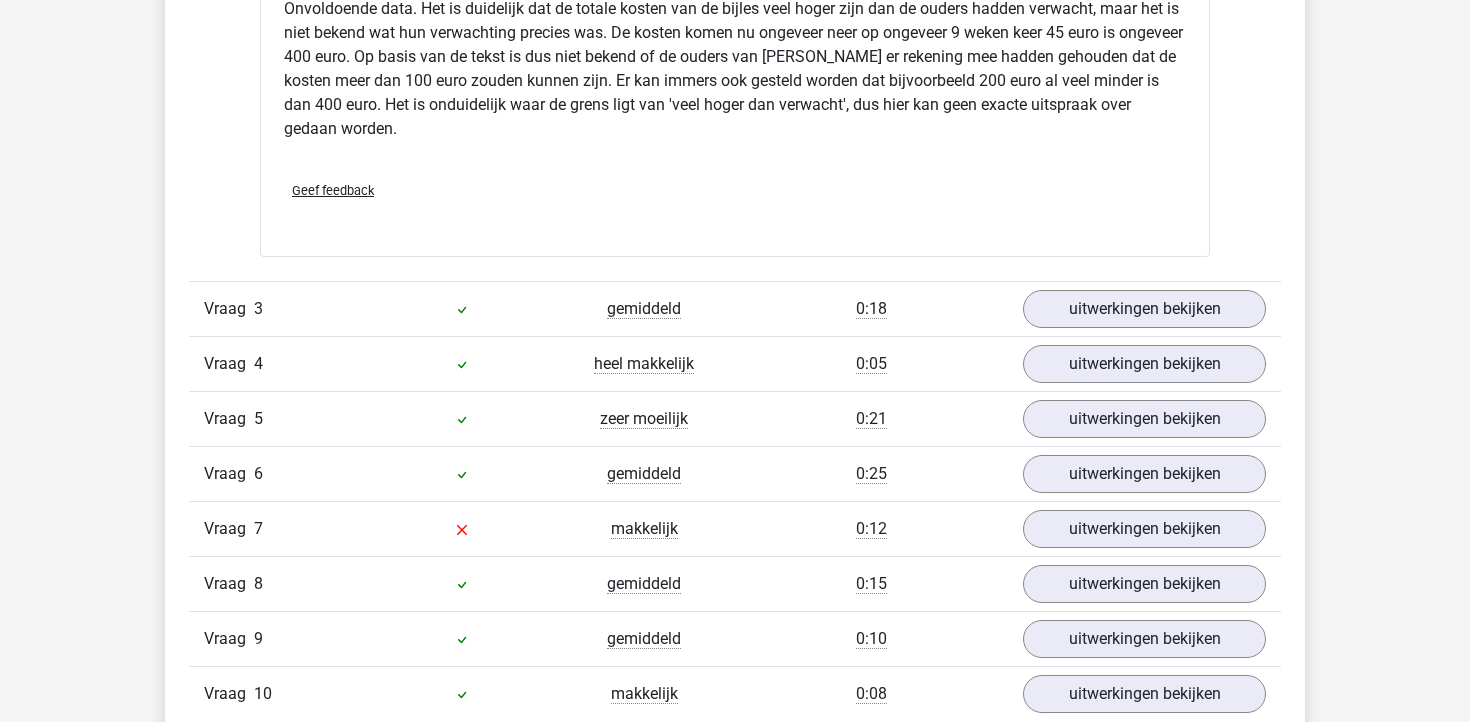 scroll, scrollTop: 2241, scrollLeft: 0, axis: vertical 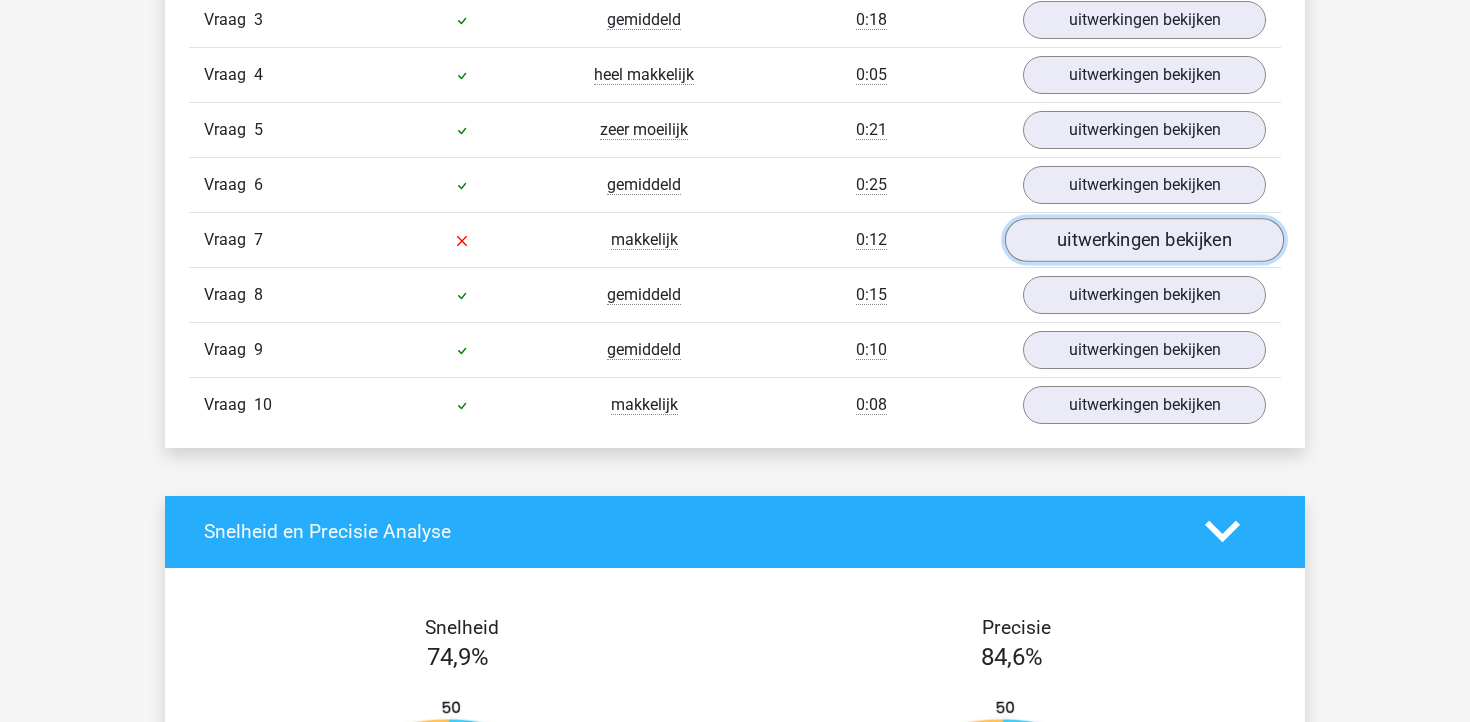 click on "uitwerkingen bekijken" at bounding box center (1144, 240) 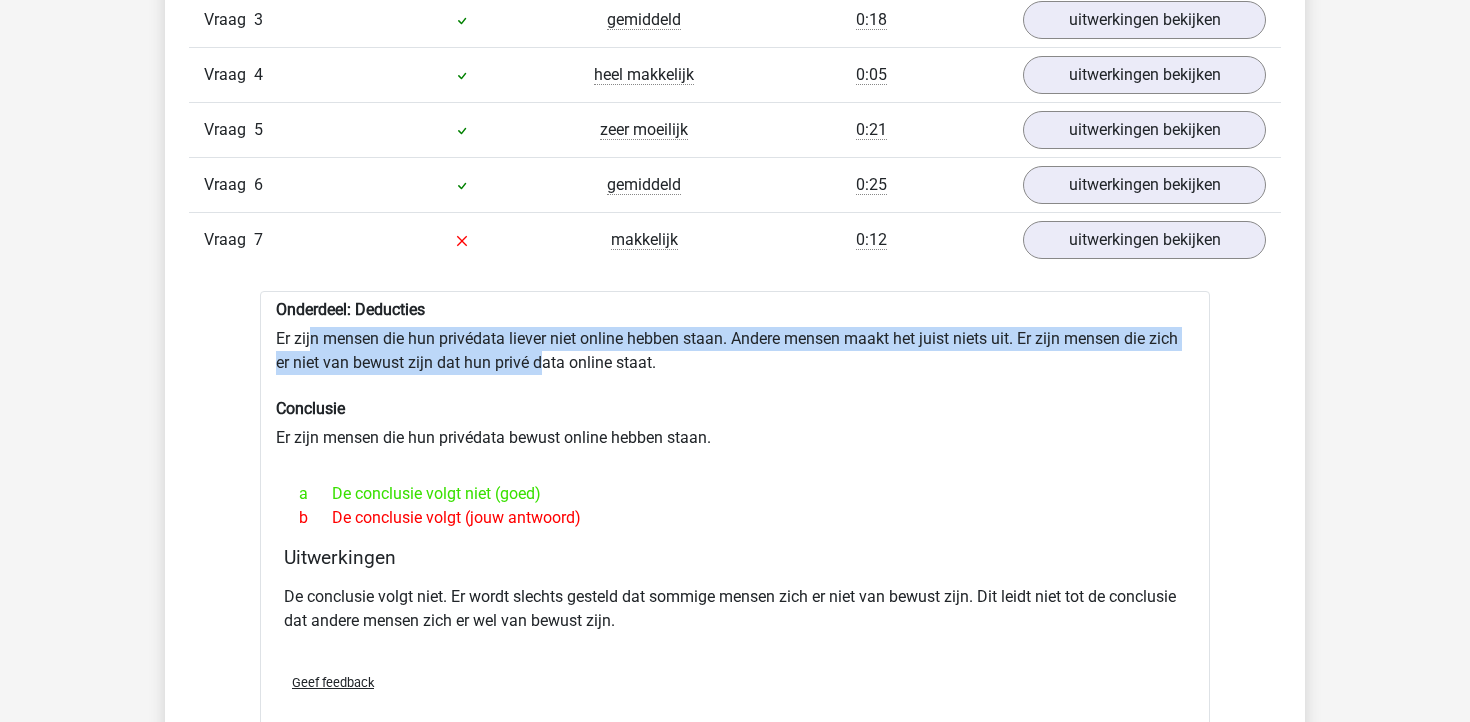 drag, startPoint x: 311, startPoint y: 328, endPoint x: 541, endPoint y: 352, distance: 231.24878 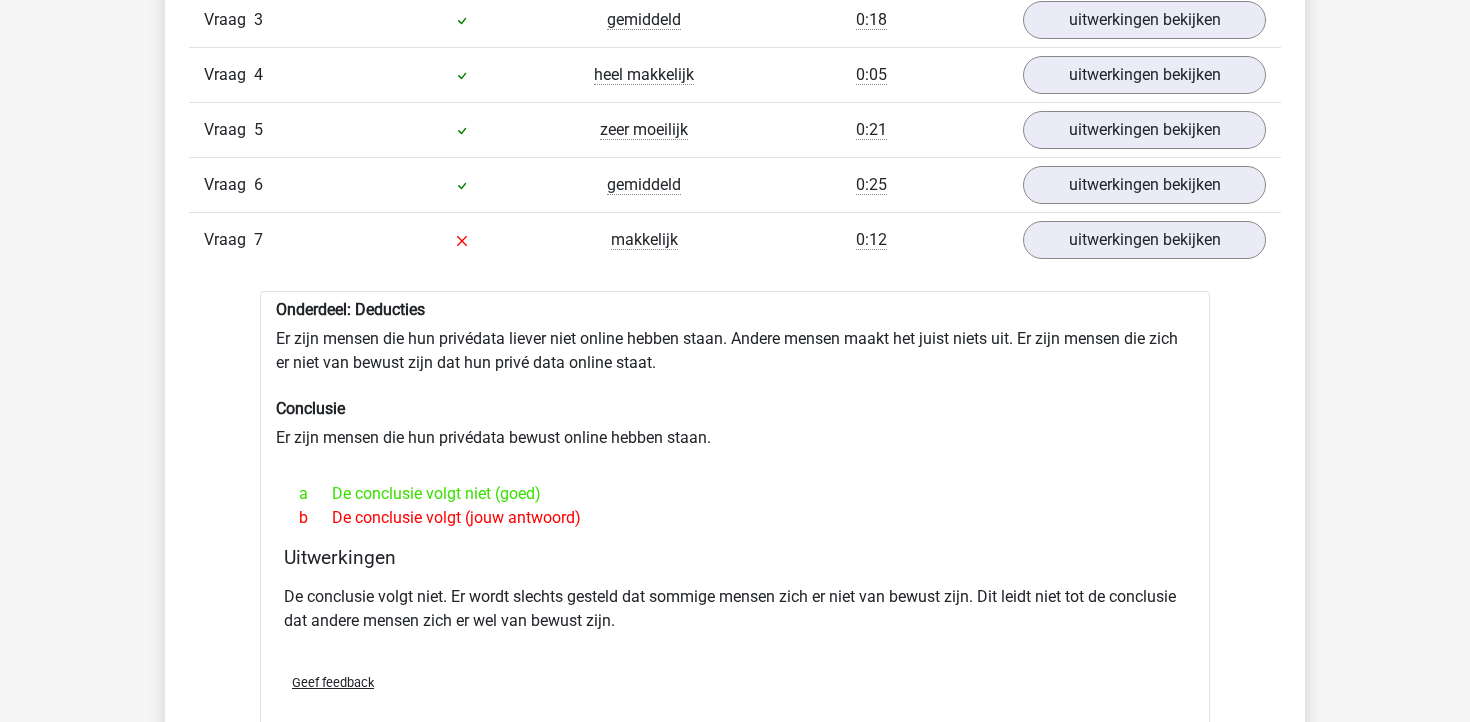 click on "Onderdeel: Deducties Er zijn mensen die hun privédata liever niet online hebben staan. Andere mensen maakt het juist niets uit. Er zijn mensen die zich er niet van bewust zijn dat hun privé data online staat. Conclusie Er zijn mensen die hun privédata bewust online hebben staan.
a
De conclusie volgt niet
(goed)
b
De conclusie volgt
(jouw antwoord)
Uitwerkingen
De conclusie volgt niet. Er wordt slechts gesteld dat sommige mensen zich er niet van bewust zijn. Dit leidt niet tot de conclusie dat andere mensen zich er wel van bewust zijn." at bounding box center (735, 520) 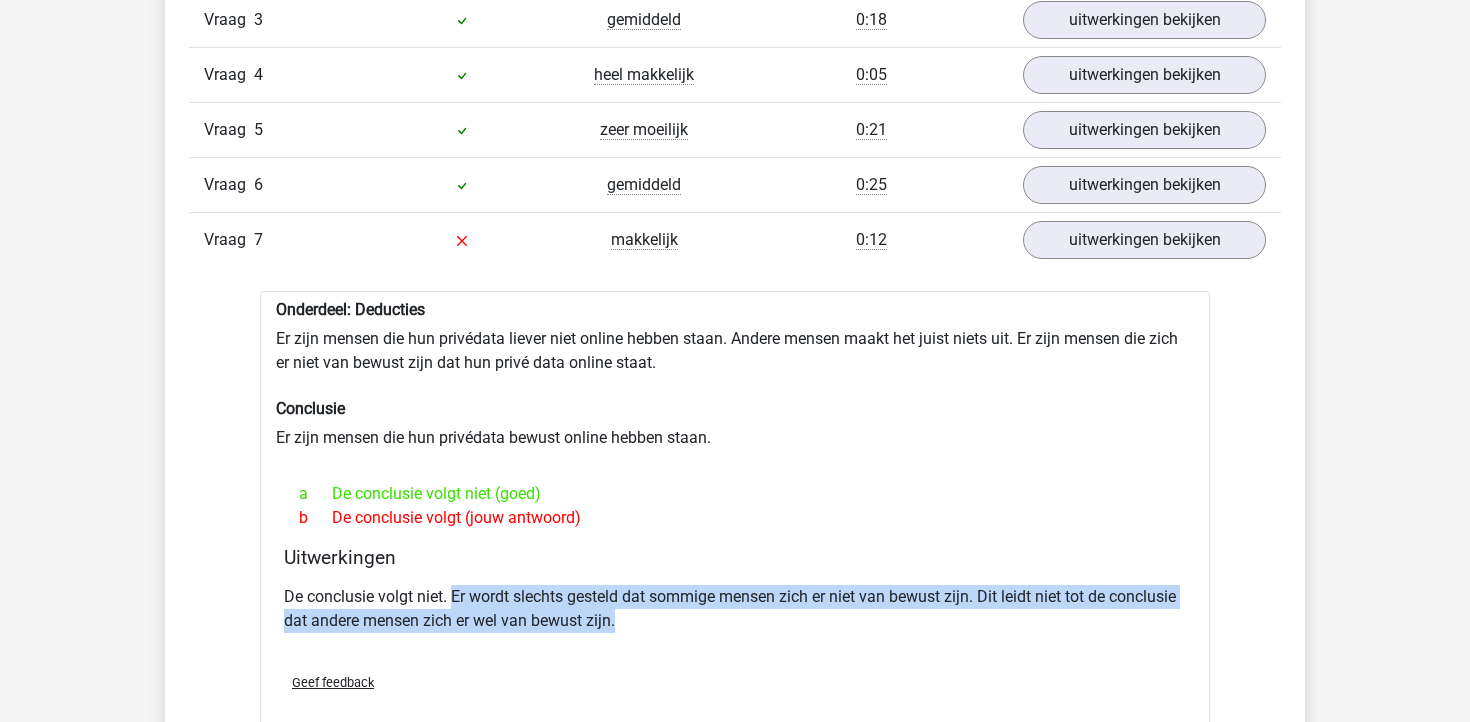 drag, startPoint x: 456, startPoint y: 592, endPoint x: 780, endPoint y: 620, distance: 325.2076 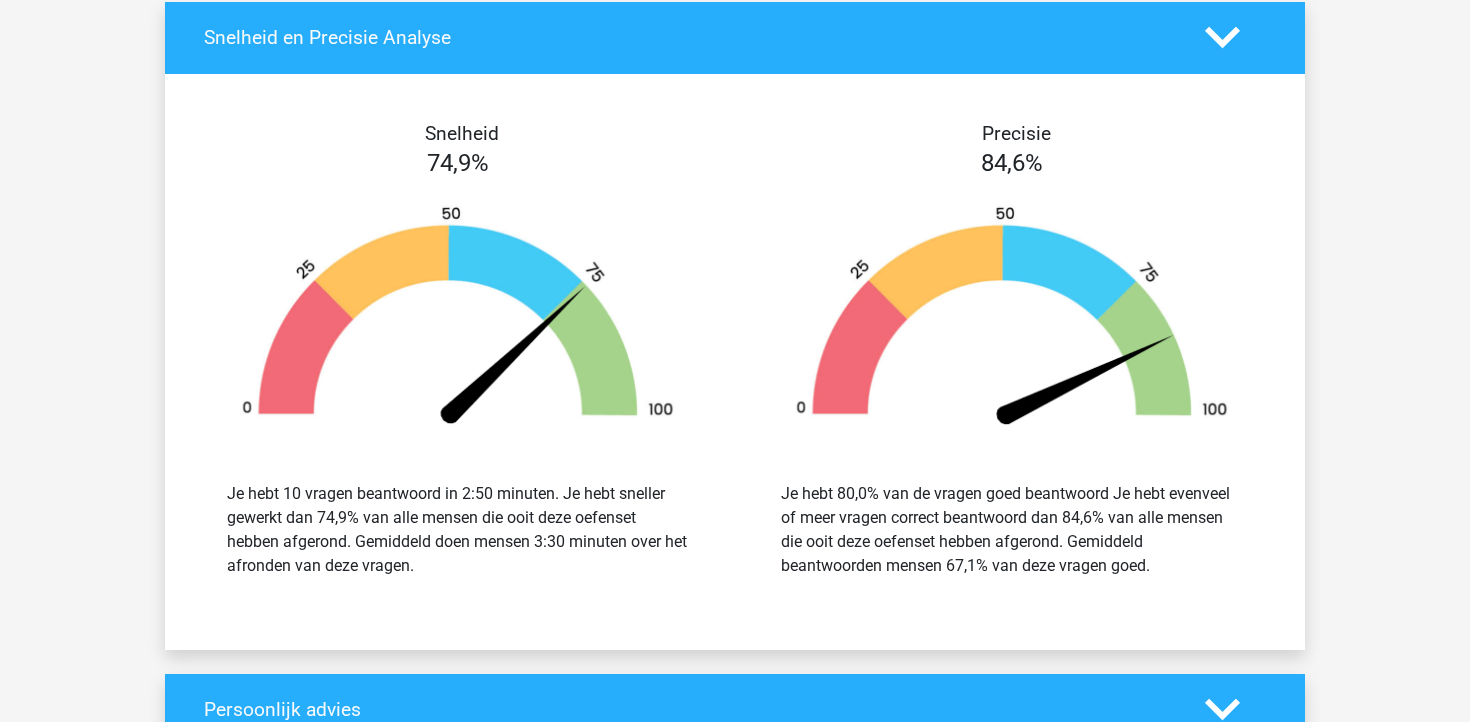 scroll, scrollTop: 3302, scrollLeft: 0, axis: vertical 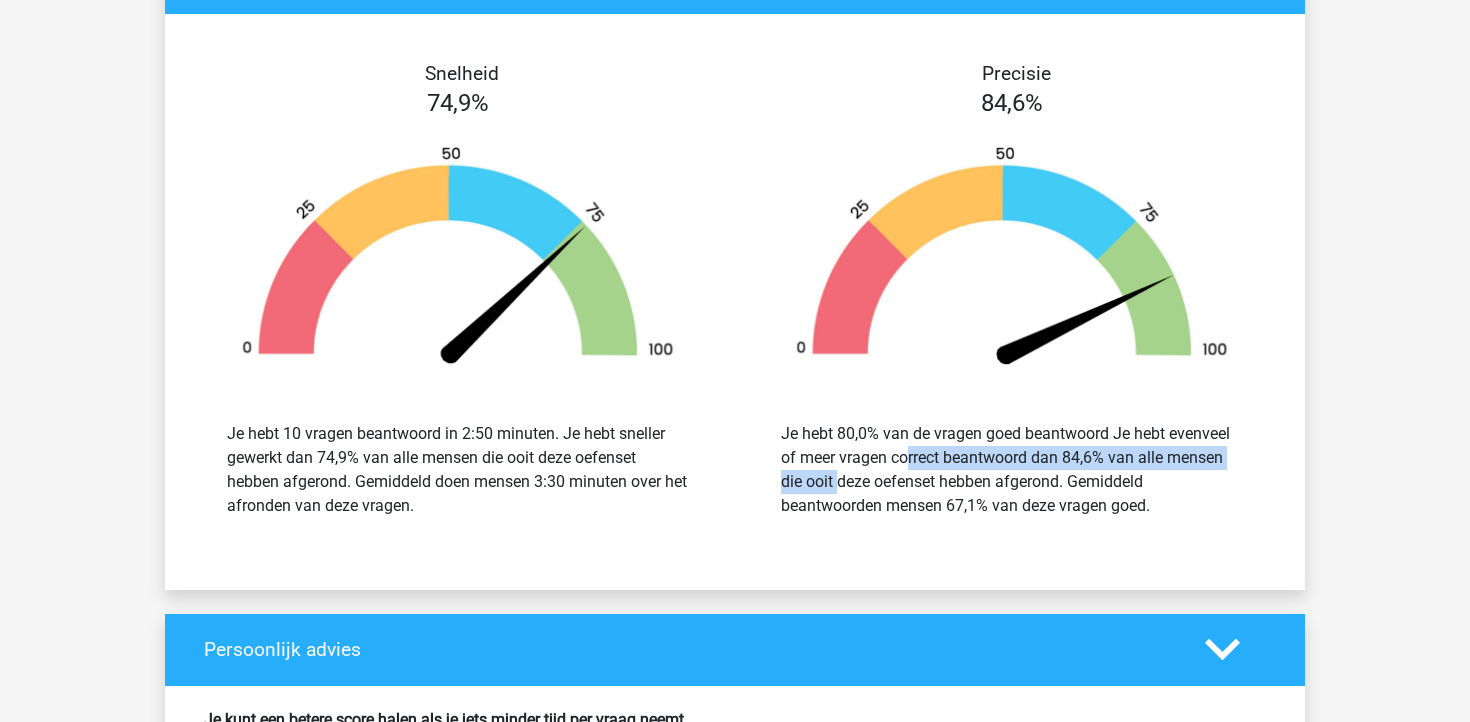 drag, startPoint x: 797, startPoint y: 458, endPoint x: 1182, endPoint y: 467, distance: 385.1052 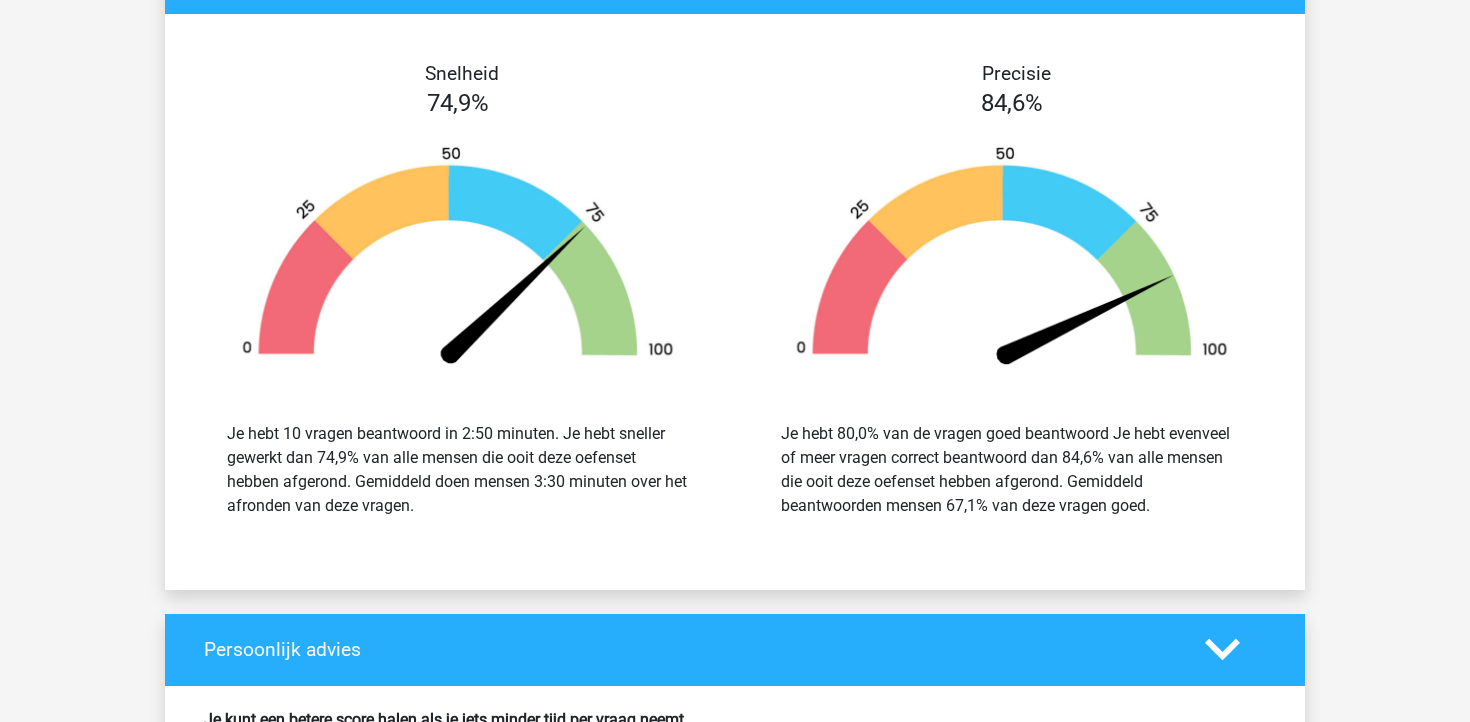 click on "Je hebt 80,0%
van de vragen goed beantwoord
Je hebt evenveel of meer vragen correct beantwoord dan 84,6%
van alle mensen die ooit deze oefenset hebben afgerond. Gemiddeld beantwoorden mensen
67,1%
van deze vragen goed." at bounding box center (1012, 470) 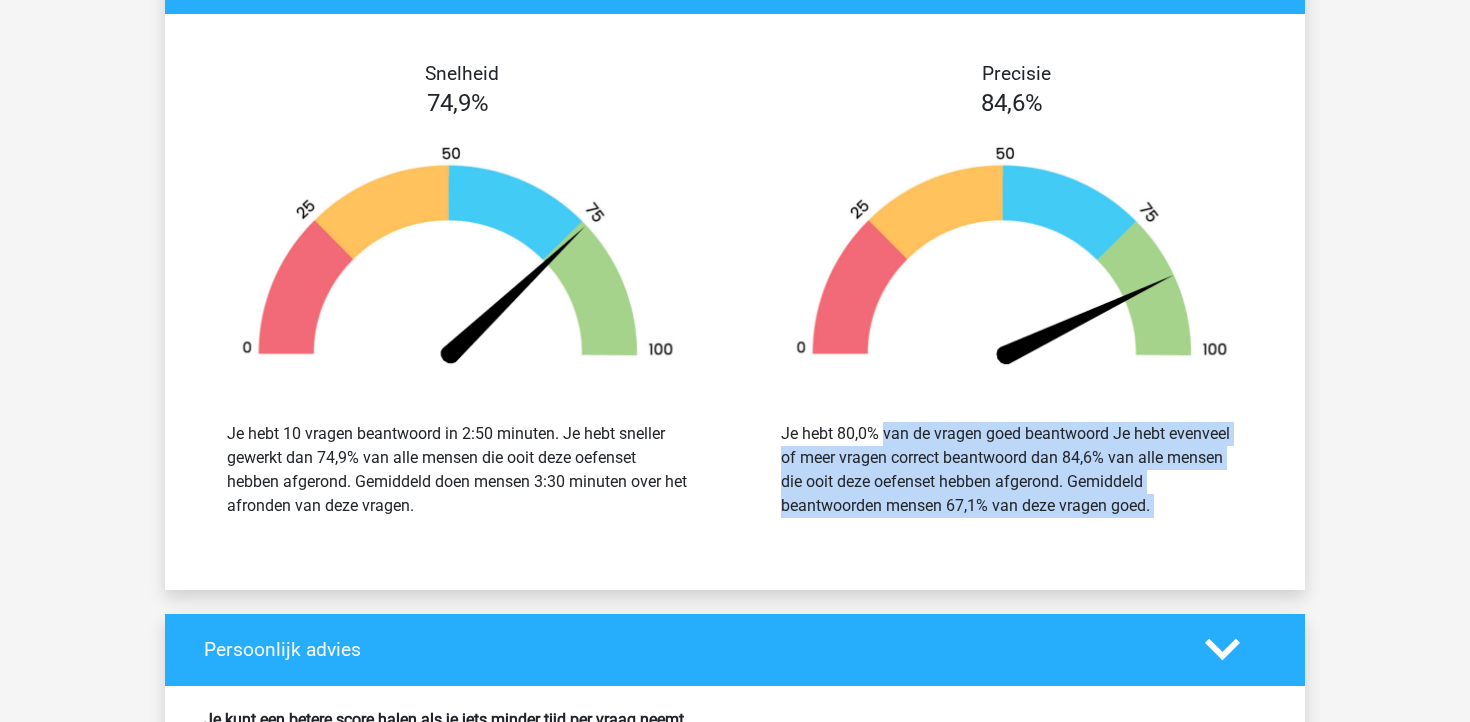 click on "Je hebt 80,0%
van de vragen goed beantwoord
Je hebt evenveel of meer vragen correct beantwoord dan 84,6%
van alle mensen die ooit deze oefenset hebben afgerond. Gemiddeld beantwoorden mensen
67,1%
van deze vragen goed." at bounding box center [1012, 470] 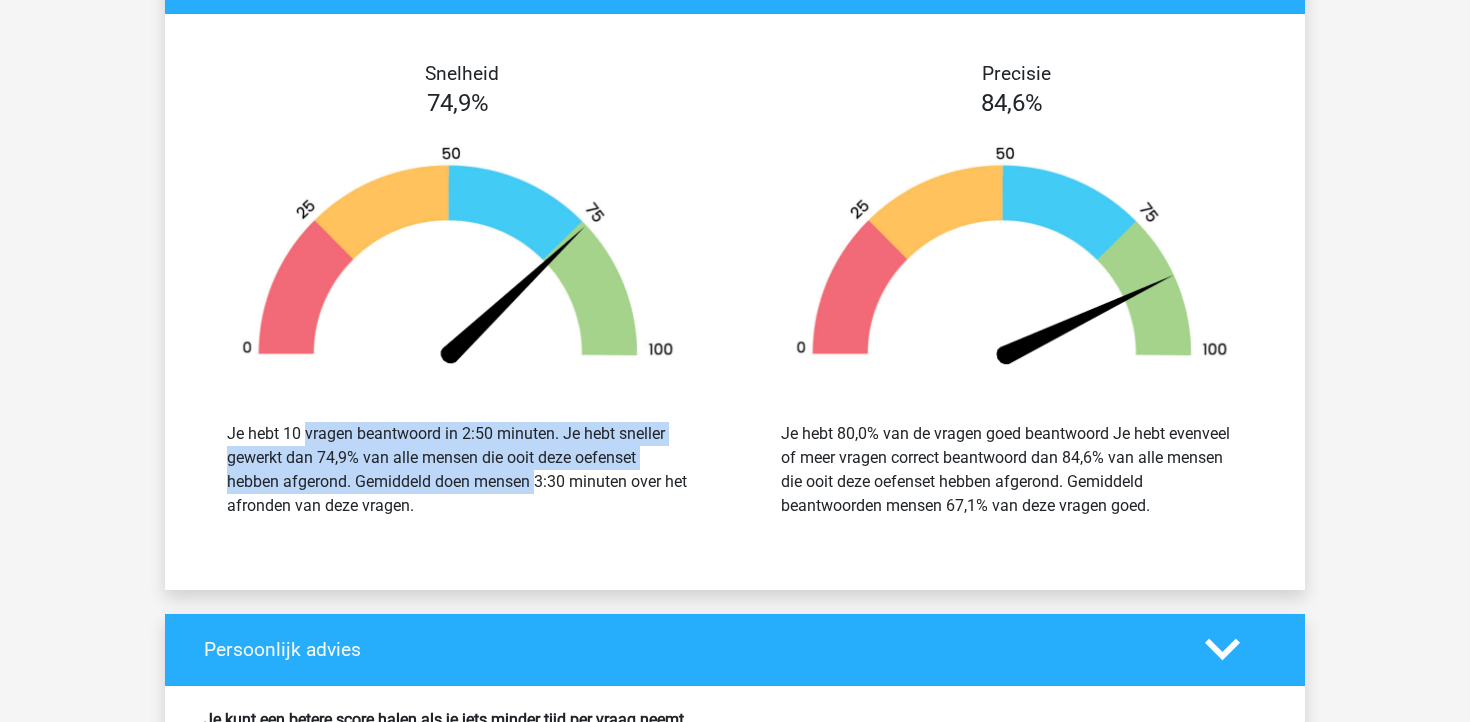 drag, startPoint x: 286, startPoint y: 438, endPoint x: 457, endPoint y: 471, distance: 174.1551 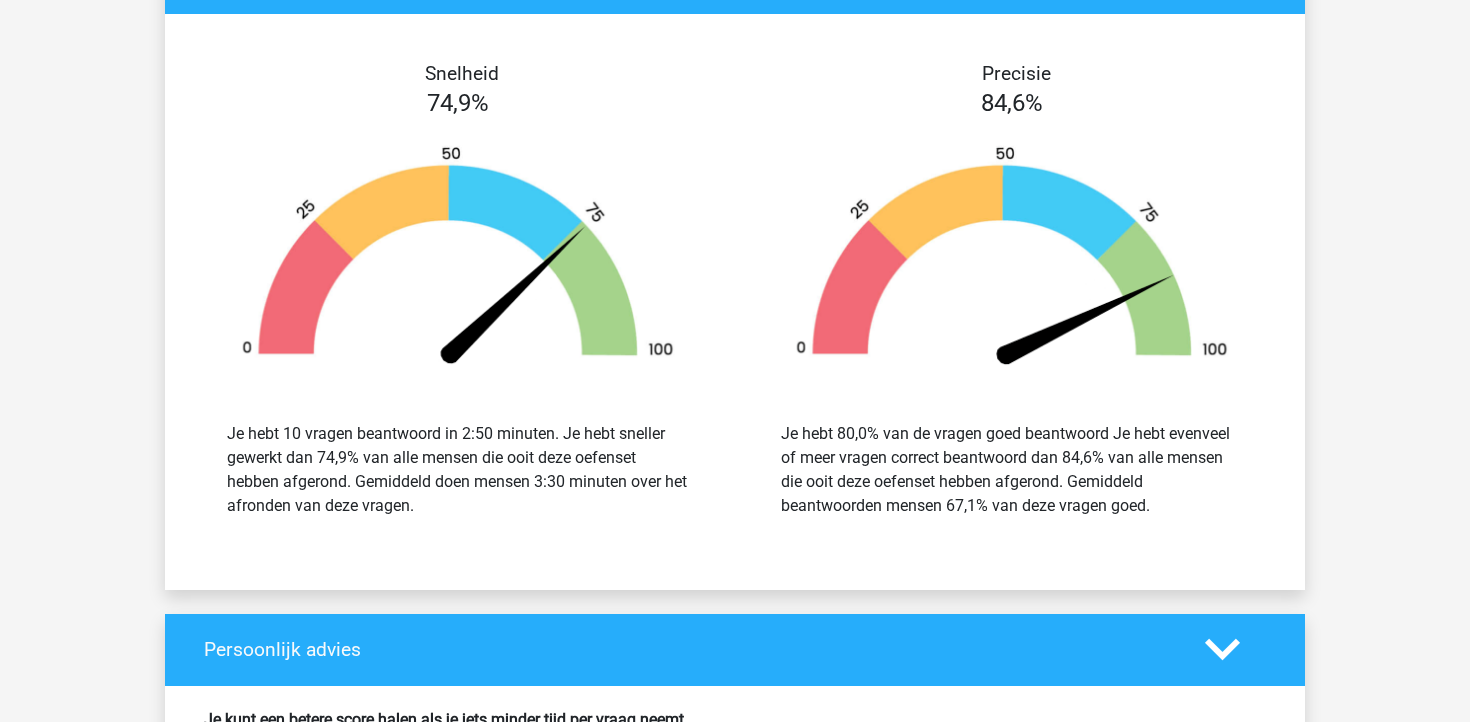 click on "Je hebt
10
vragen beantwoord in 2:50 minuten.
Je hebt sneller gewerkt dan 74,9%
van alle mensen die ooit deze oefenset hebben afgerond. Gemiddeld doen mensen
3:30 minuten over het afronden van deze vragen." at bounding box center (458, 470) 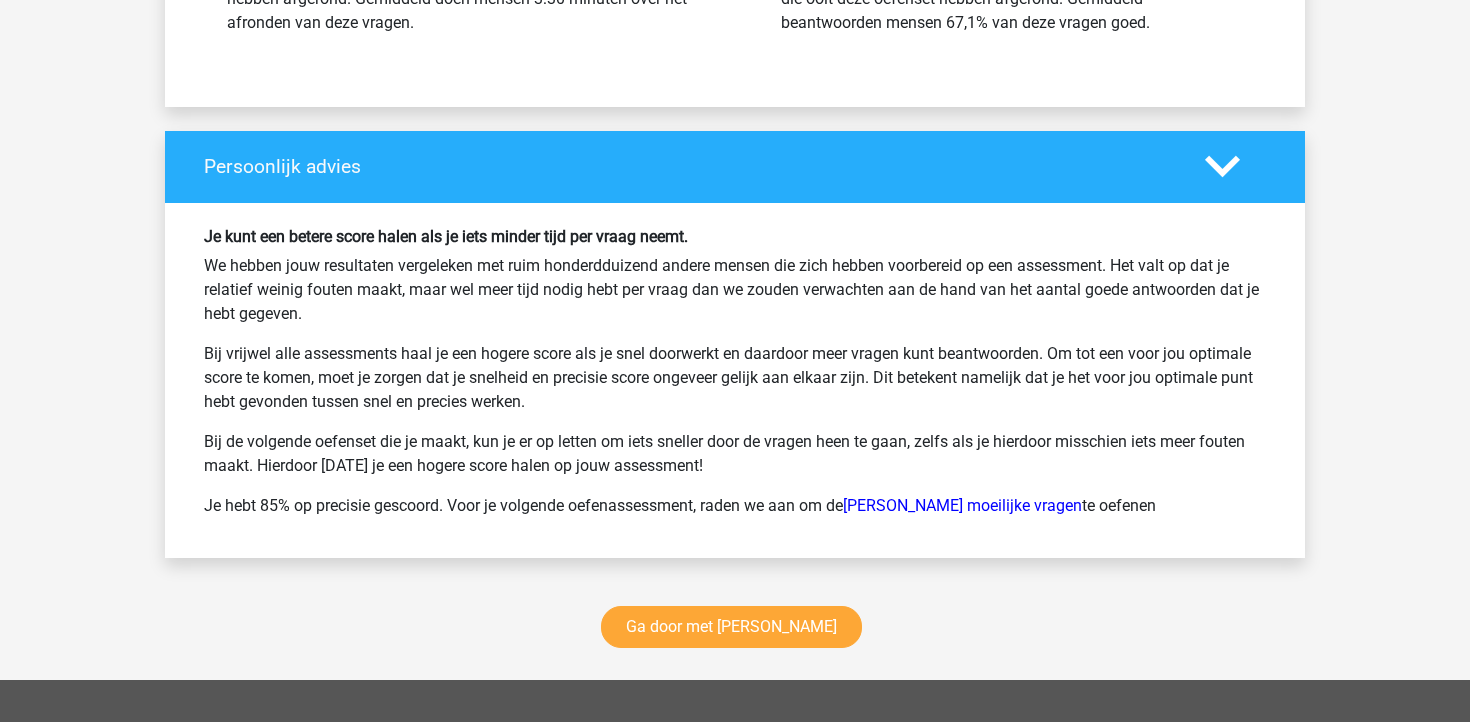 scroll, scrollTop: 3788, scrollLeft: 0, axis: vertical 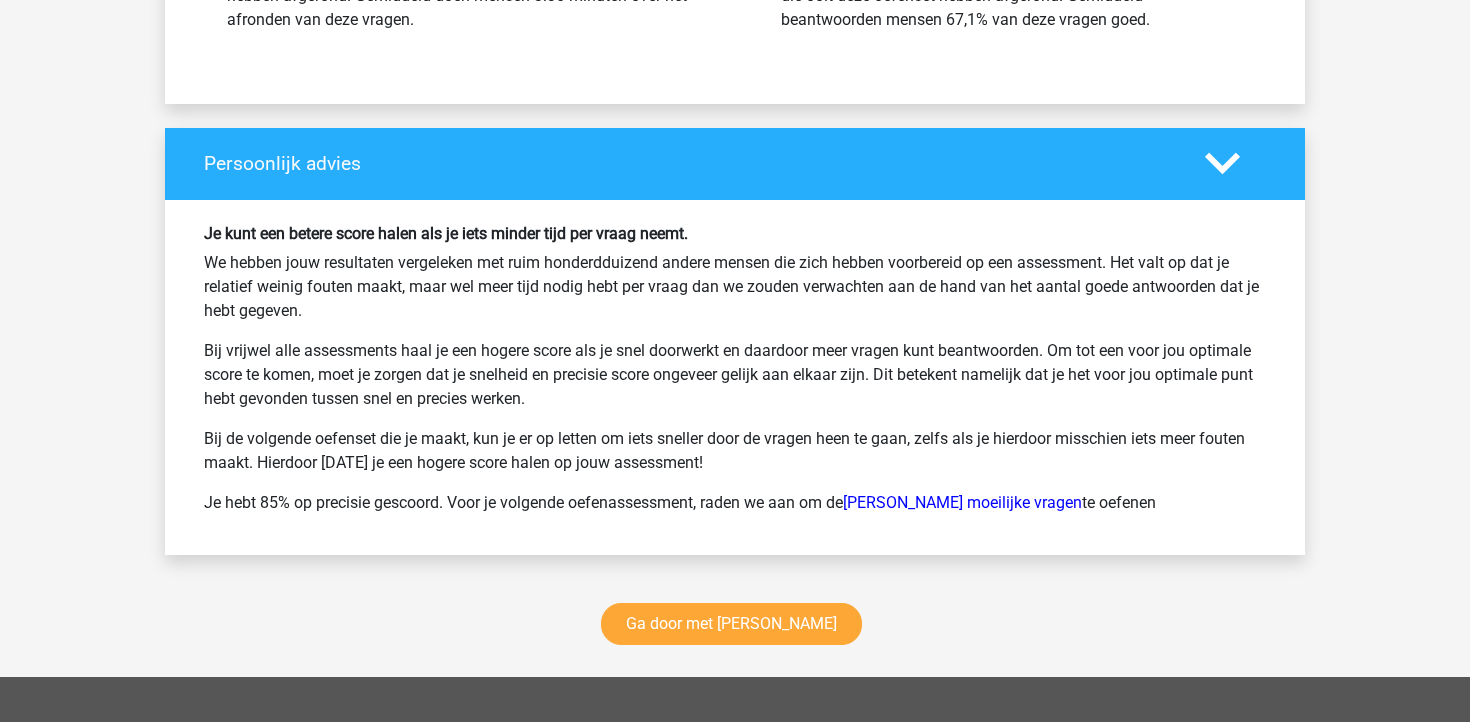 click on "We hebben jouw resultaten vergeleken met ruim honderdduizend andere mensen die zich hebben voorbereid op een assessment. Het valt op dat je relatief weinig fouten maakt, maar wel meer tijd nodig hebt per vraag dan we zouden verwachten aan de hand van het aantal goede antwoorden dat je hebt gegeven." at bounding box center (735, 287) 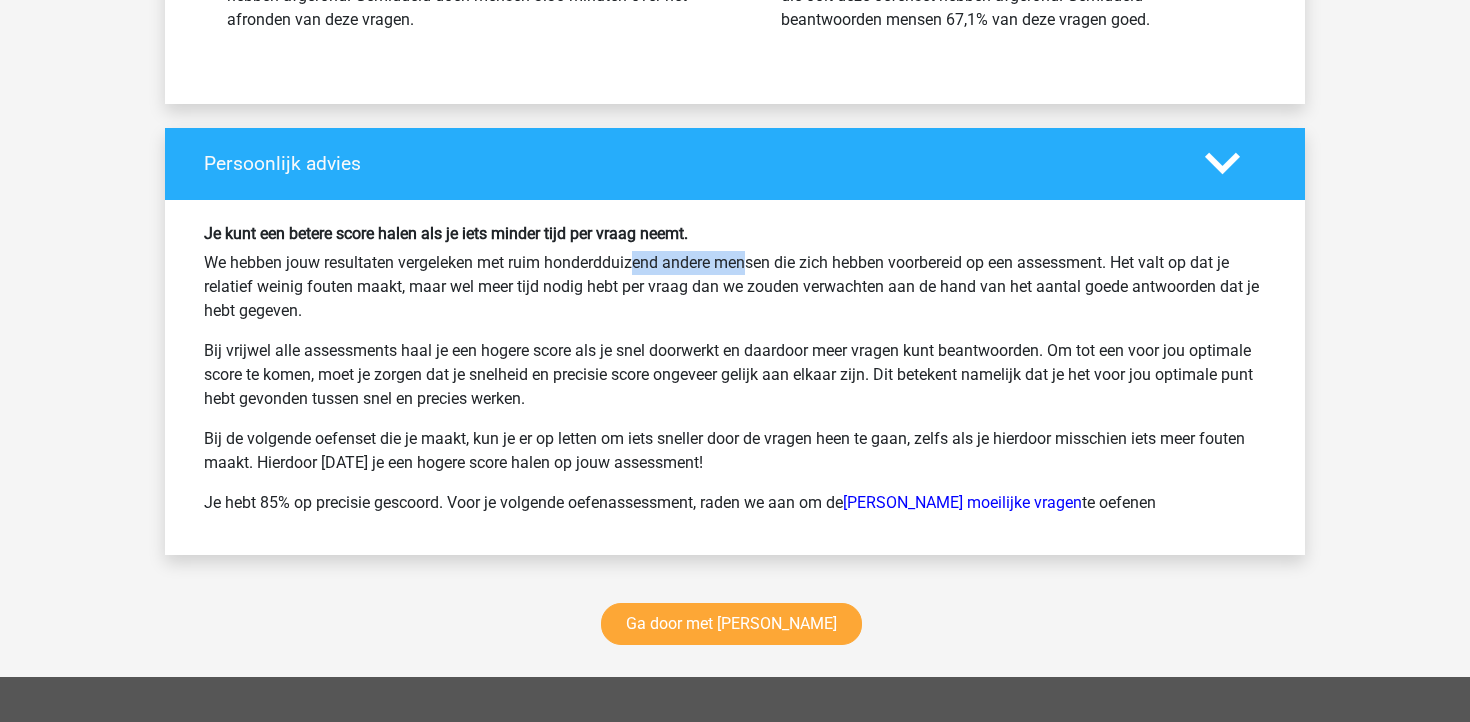 click on "We hebben jouw resultaten vergeleken met ruim honderdduizend andere mensen die zich hebben voorbereid op een assessment. Het valt op dat je relatief weinig fouten maakt, maar wel meer tijd nodig hebt per vraag dan we zouden verwachten aan de hand van het aantal goede antwoorden dat je hebt gegeven." at bounding box center [735, 287] 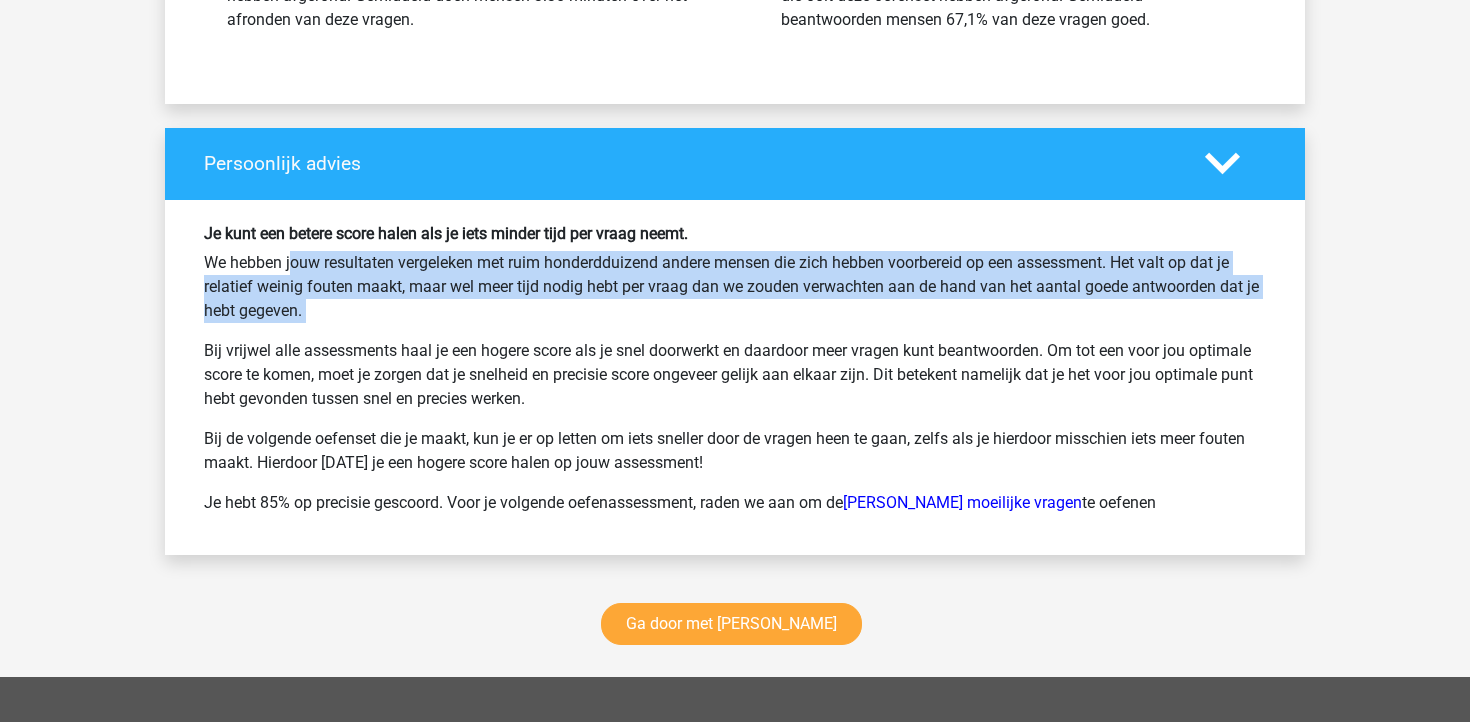 click on "We hebben jouw resultaten vergeleken met ruim honderdduizend andere mensen die zich hebben voorbereid op een assessment. Het valt op dat je relatief weinig fouten maakt, maar wel meer tijd nodig hebt per vraag dan we zouden verwachten aan de hand van het aantal goede antwoorden dat je hebt gegeven." at bounding box center [735, 287] 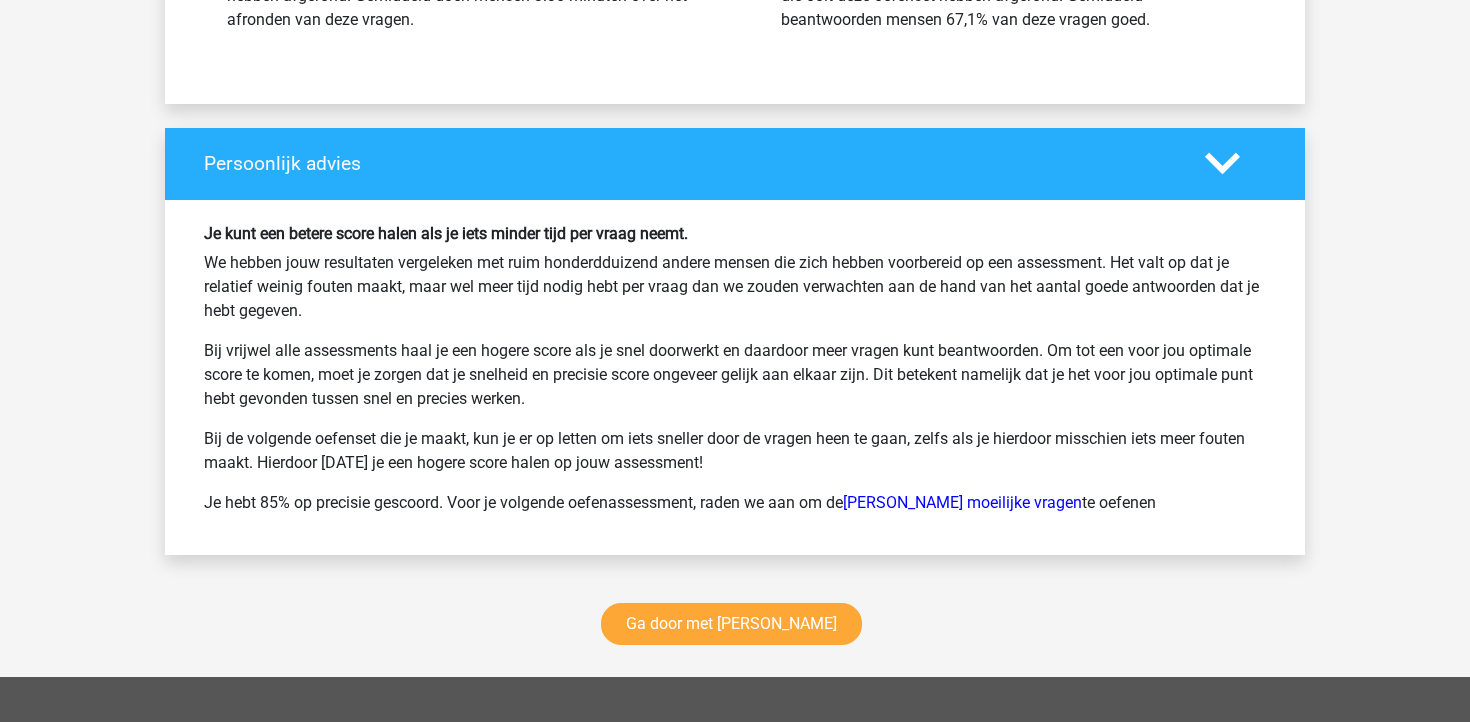 click on "Bij vrijwel alle assessments haal je een hogere score als je snel doorwerkt en daardoor meer vragen kunt beantwoorden. Om tot een voor jou optimale score te komen, moet je zorgen dat je snelheid en precisie score ongeveer gelijk aan elkaar zijn.  Dit betekent namelijk dat je het voor jou optimale punt hebt gevonden tussen snel en precies werken." at bounding box center (735, 375) 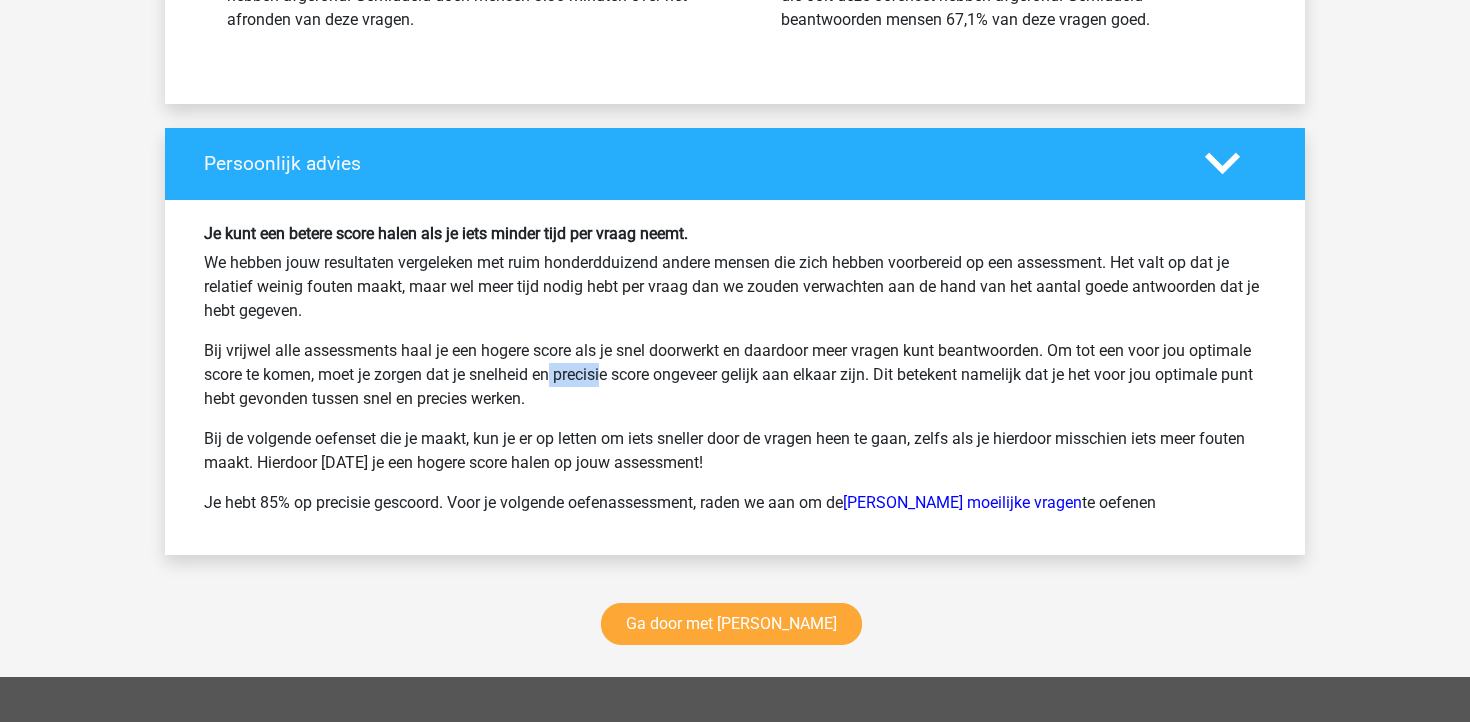 click on "Bij vrijwel alle assessments haal je een hogere score als je snel doorwerkt en daardoor meer vragen kunt beantwoorden. Om tot een voor jou optimale score te komen, moet je zorgen dat je snelheid en precisie score ongeveer gelijk aan elkaar zijn.  Dit betekent namelijk dat je het voor jou optimale punt hebt gevonden tussen snel en precies werken." at bounding box center (735, 375) 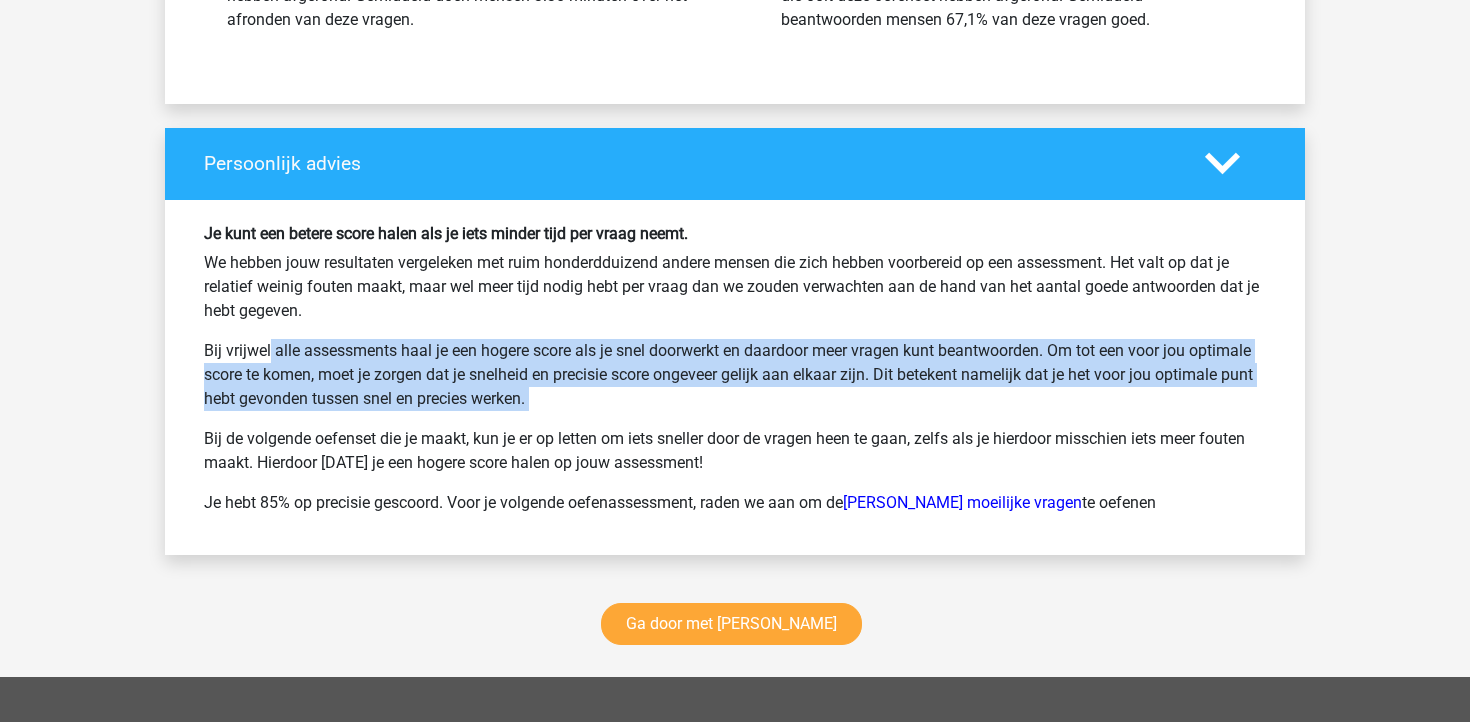 click on "Bij vrijwel alle assessments haal je een hogere score als je snel doorwerkt en daardoor meer vragen kunt beantwoorden. Om tot een voor jou optimale score te komen, moet je zorgen dat je snelheid en precisie score ongeveer gelijk aan elkaar zijn.  Dit betekent namelijk dat je het voor jou optimale punt hebt gevonden tussen snel en precies werken." at bounding box center [735, 375] 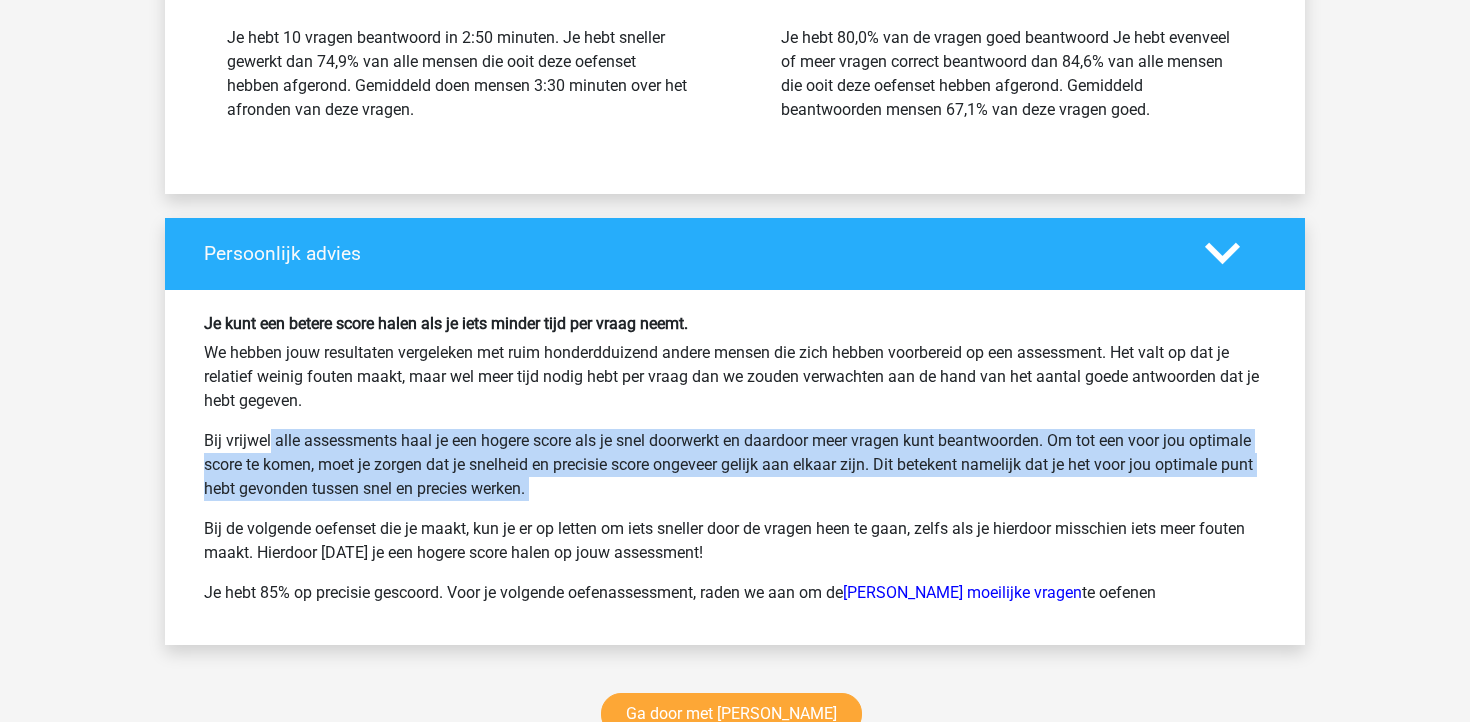 scroll, scrollTop: 3711, scrollLeft: 0, axis: vertical 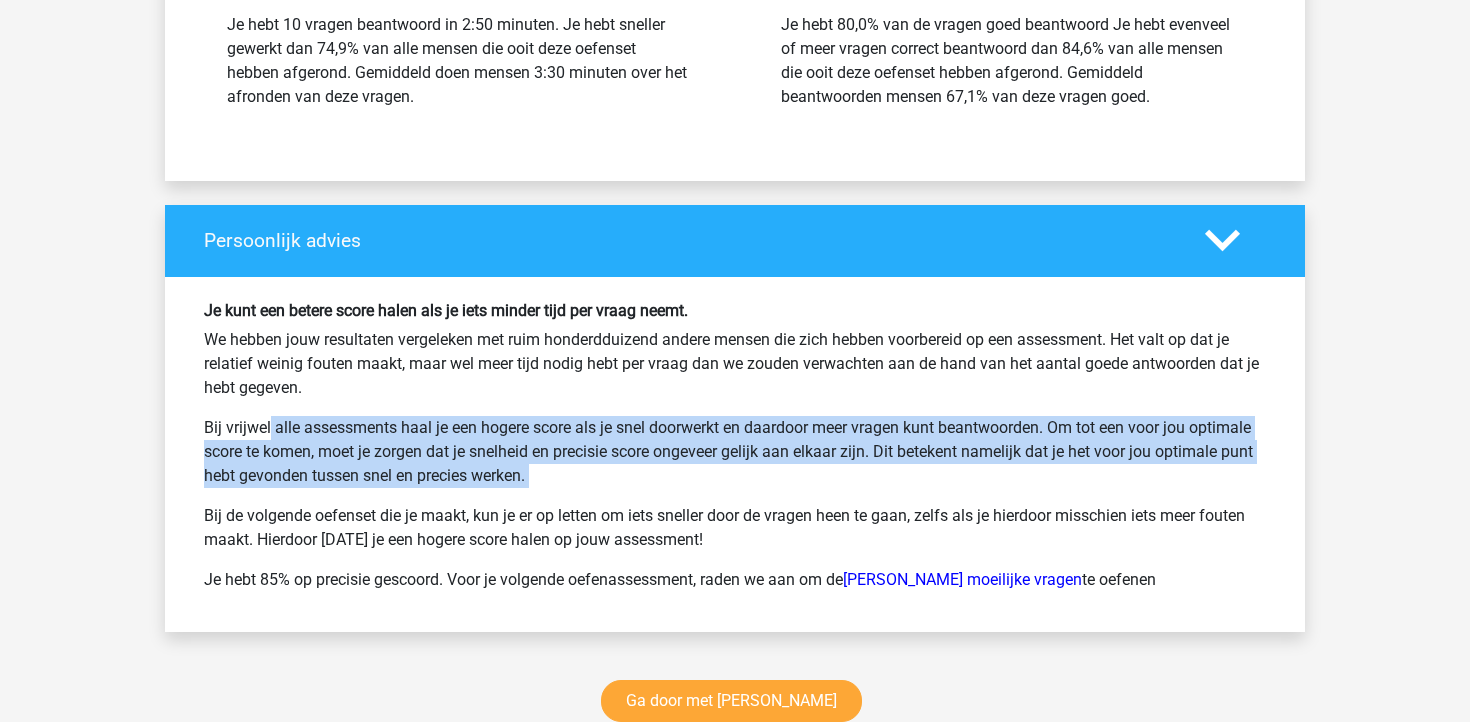 click 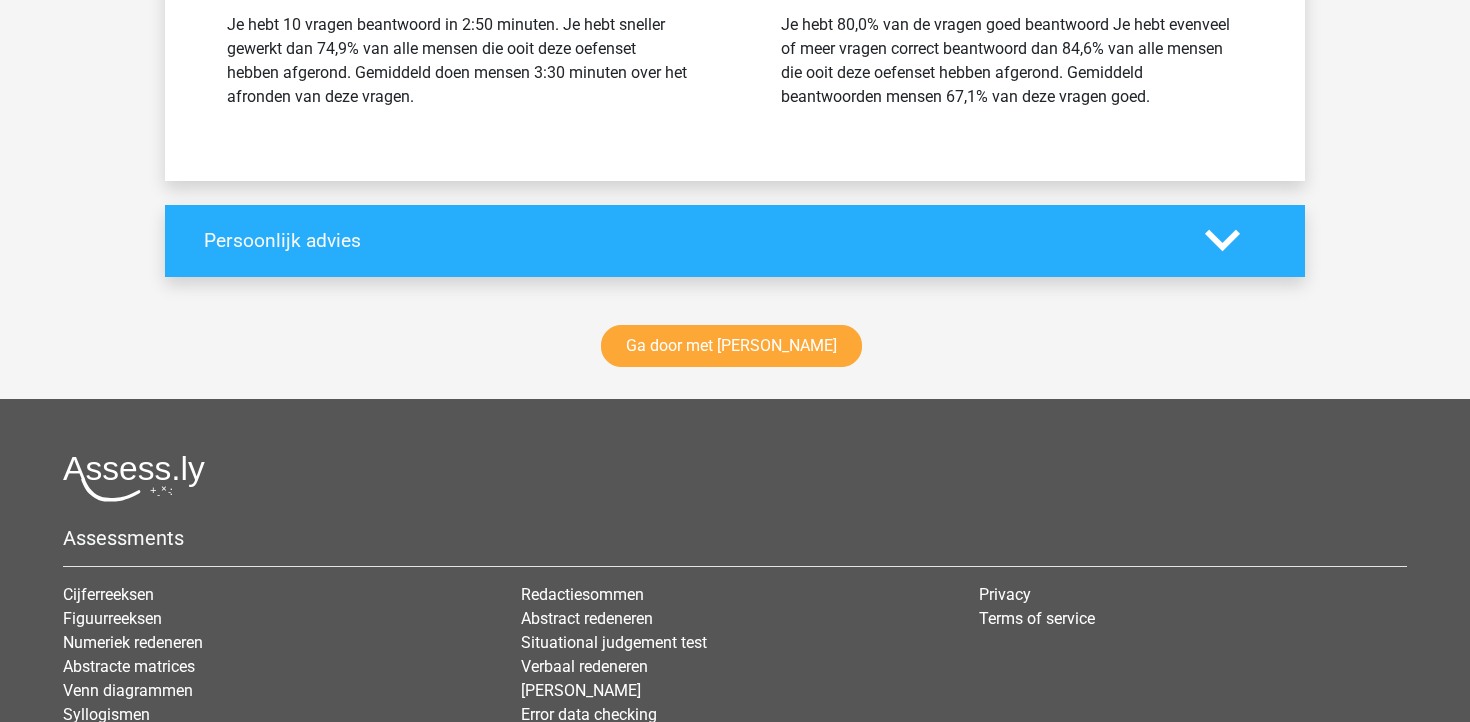 click 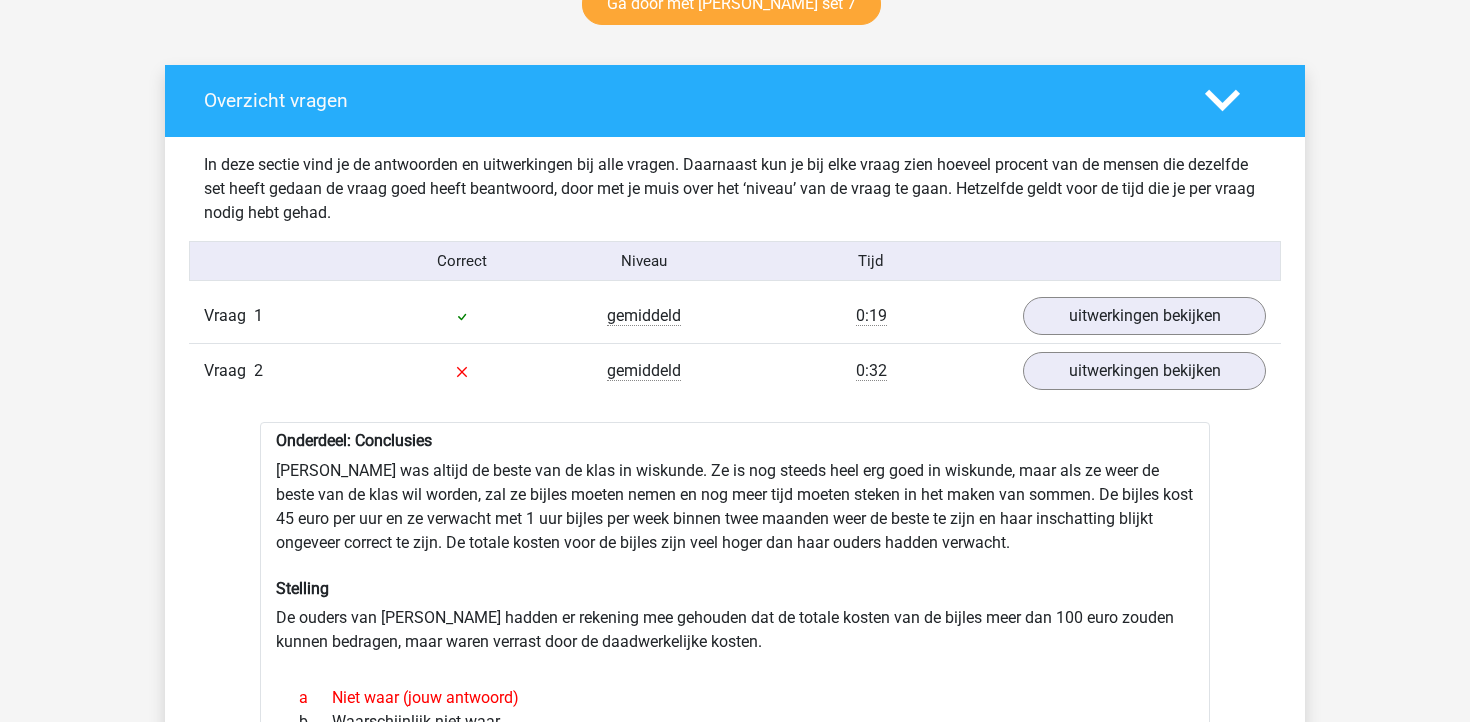 scroll, scrollTop: 1077, scrollLeft: 0, axis: vertical 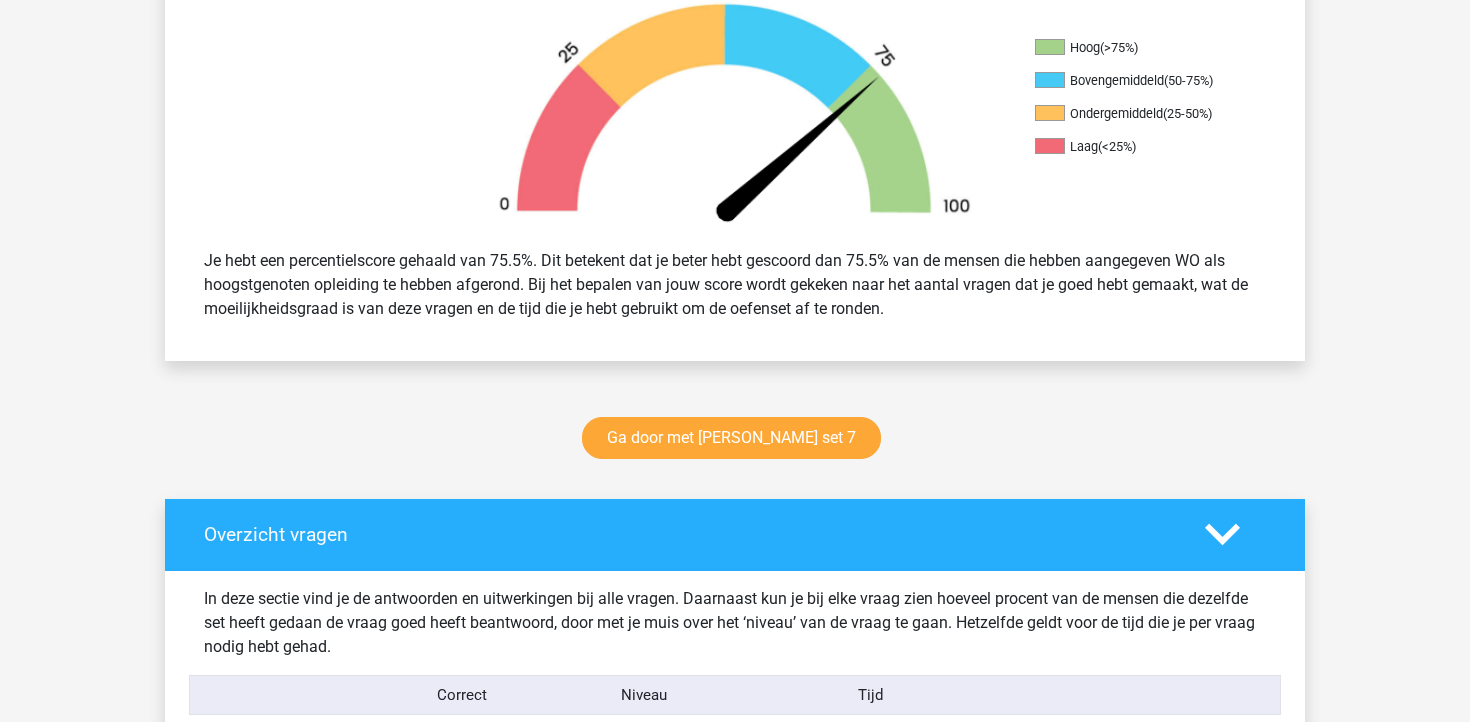 click at bounding box center (1222, 3296) 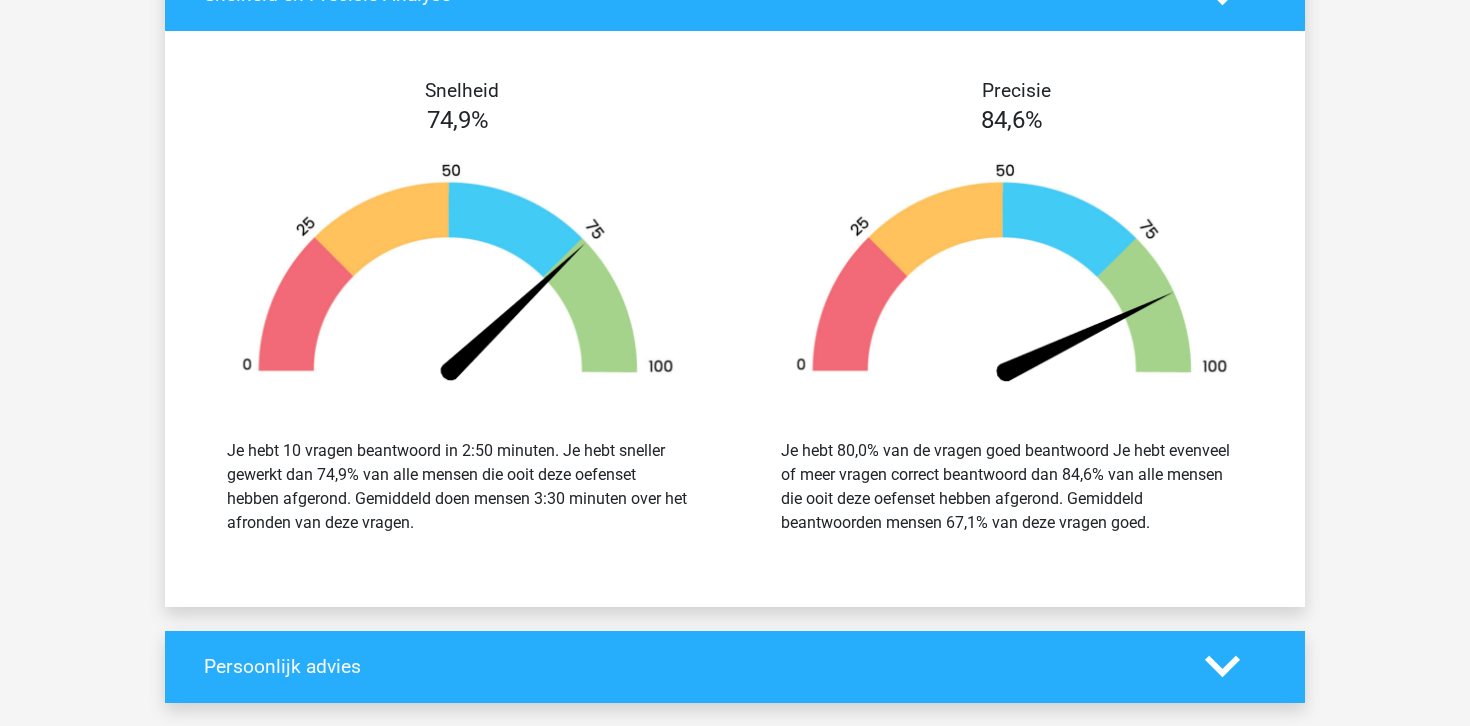 scroll, scrollTop: 3232, scrollLeft: 0, axis: vertical 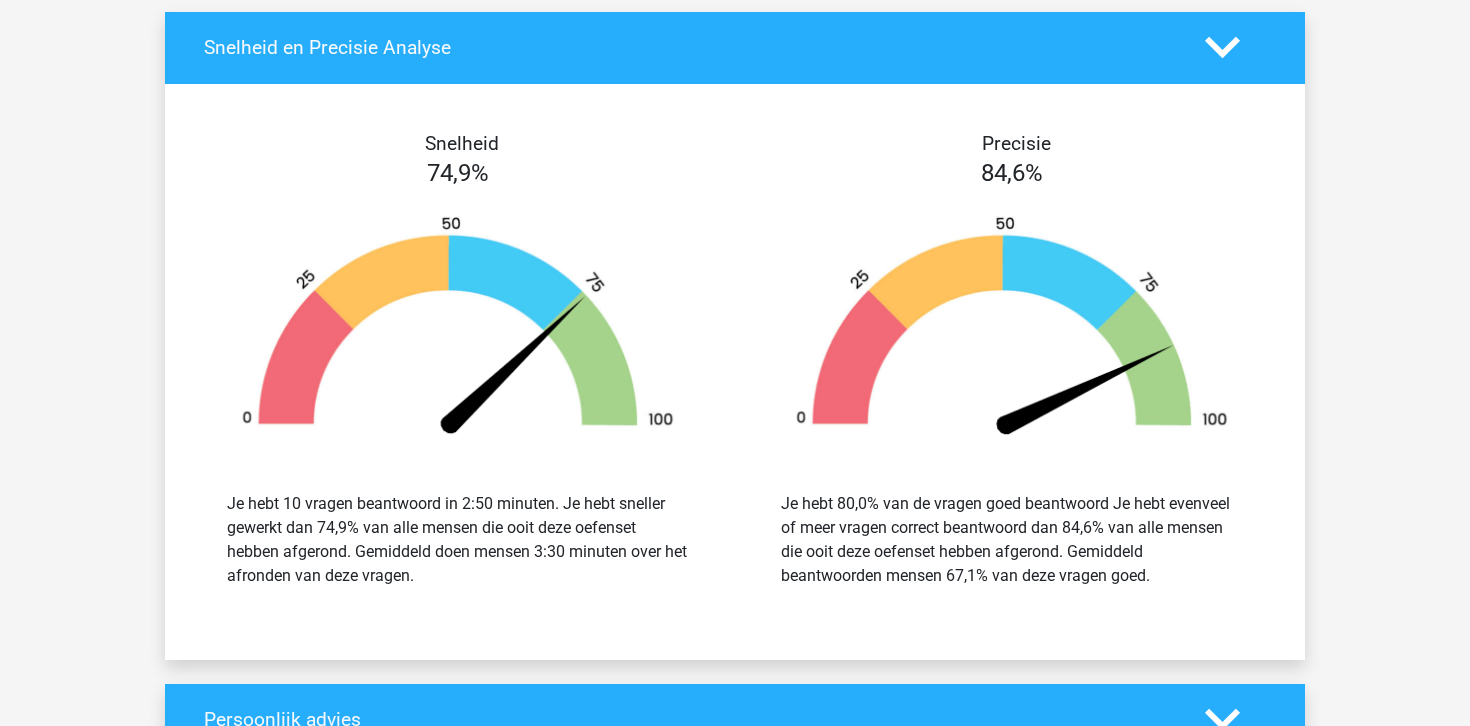 click on "Snelheid" at bounding box center (462, 143) 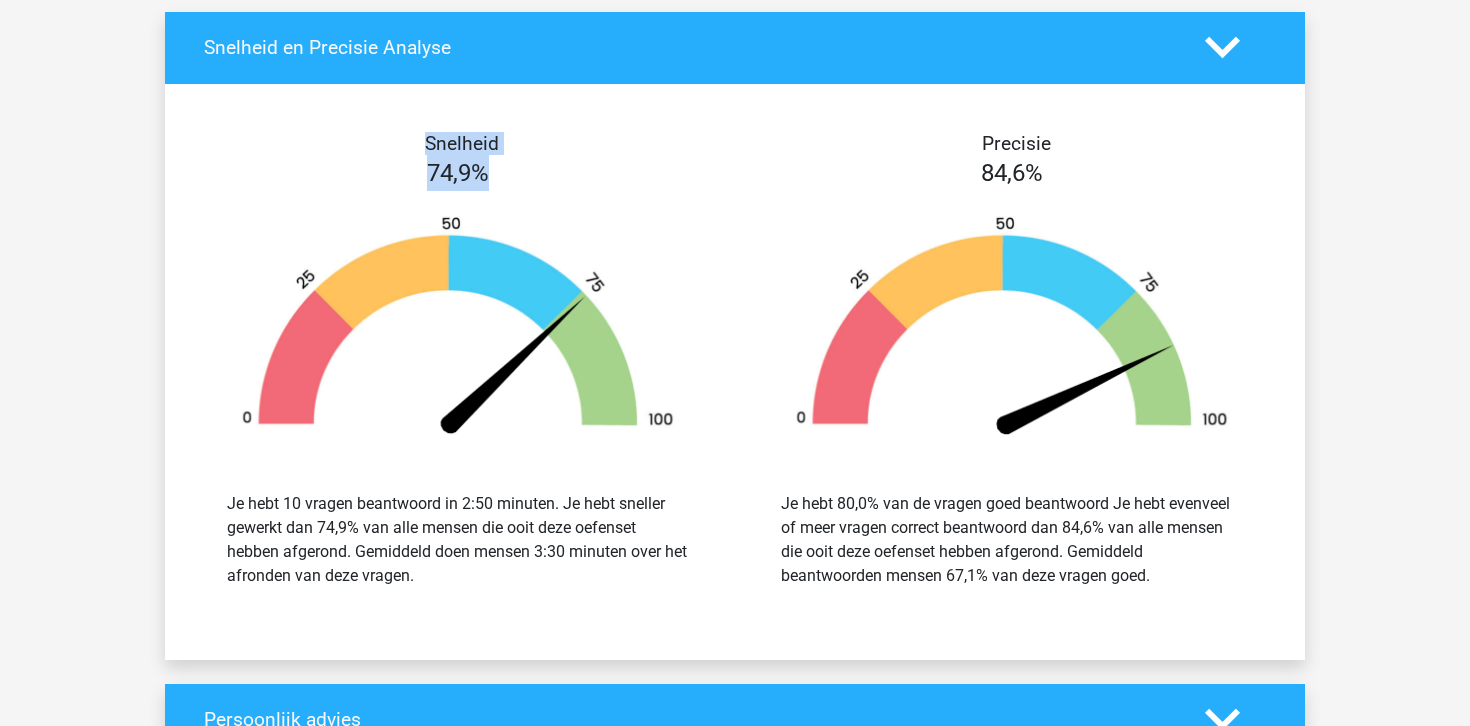 drag, startPoint x: 424, startPoint y: 144, endPoint x: 510, endPoint y: 162, distance: 87.86353 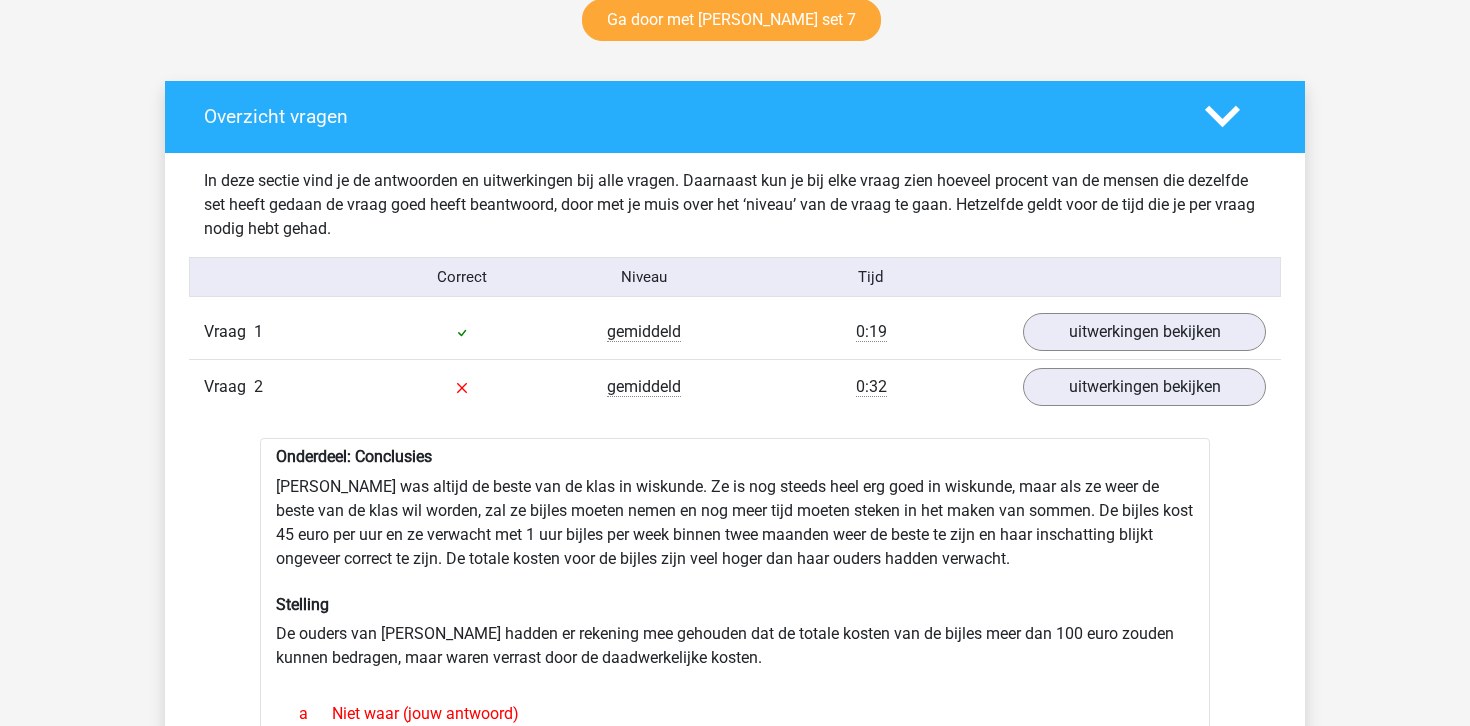 scroll, scrollTop: 756, scrollLeft: 0, axis: vertical 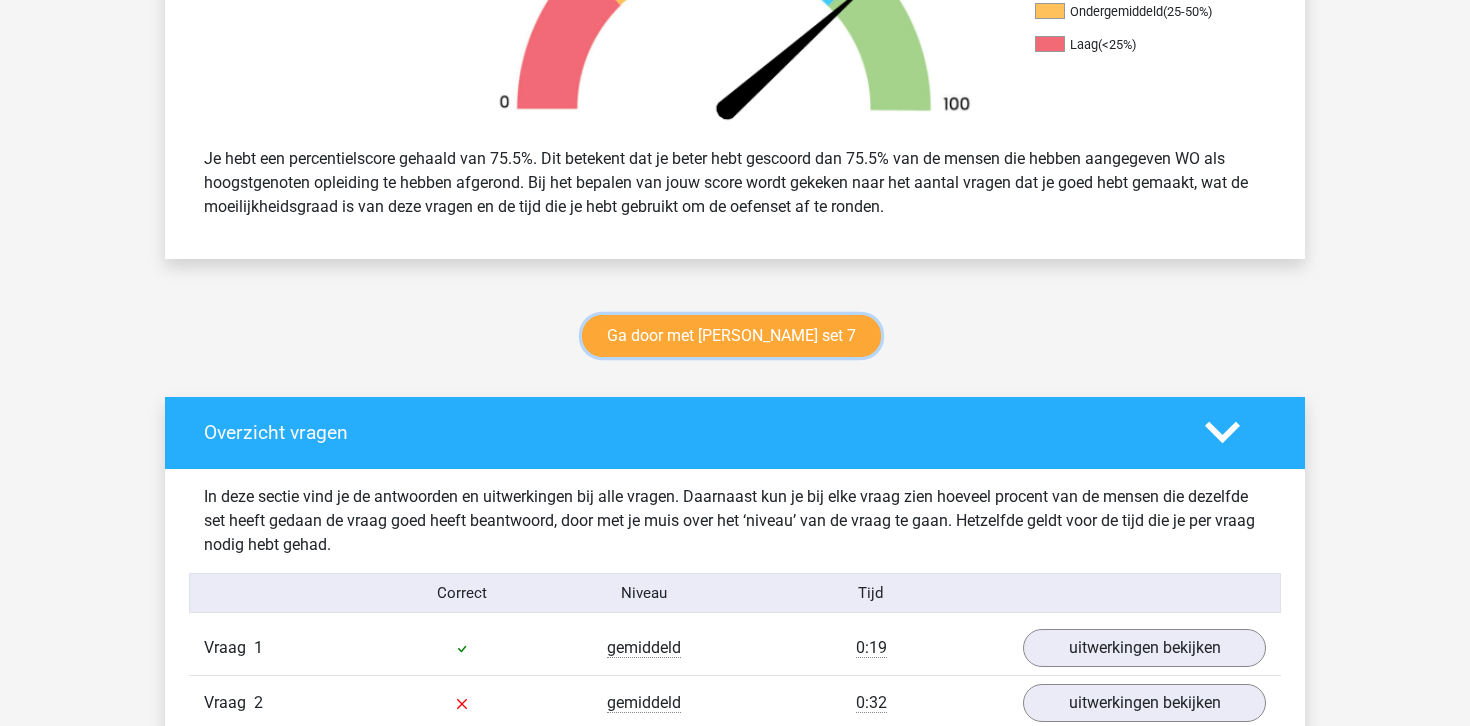 click on "Ga door met watson glaser set 7" at bounding box center [731, 336] 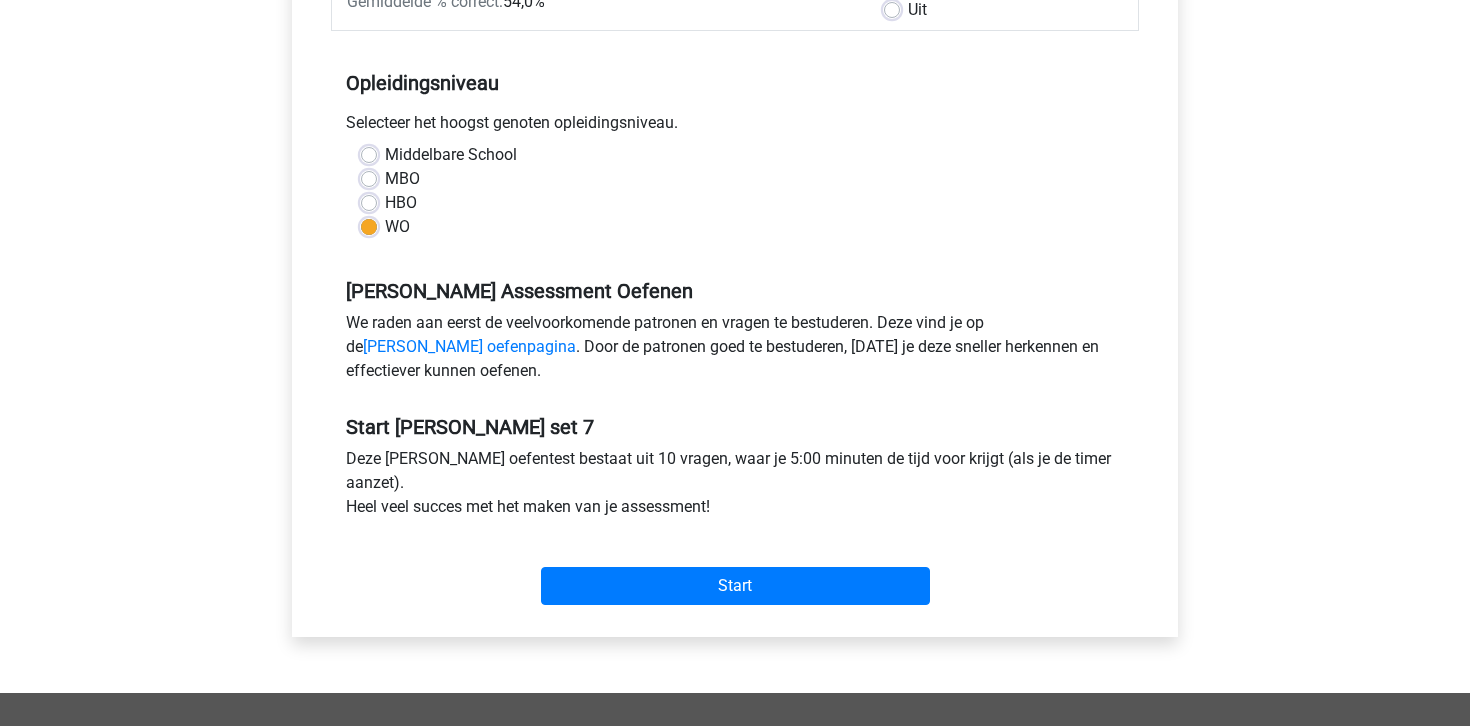 scroll, scrollTop: 503, scrollLeft: 0, axis: vertical 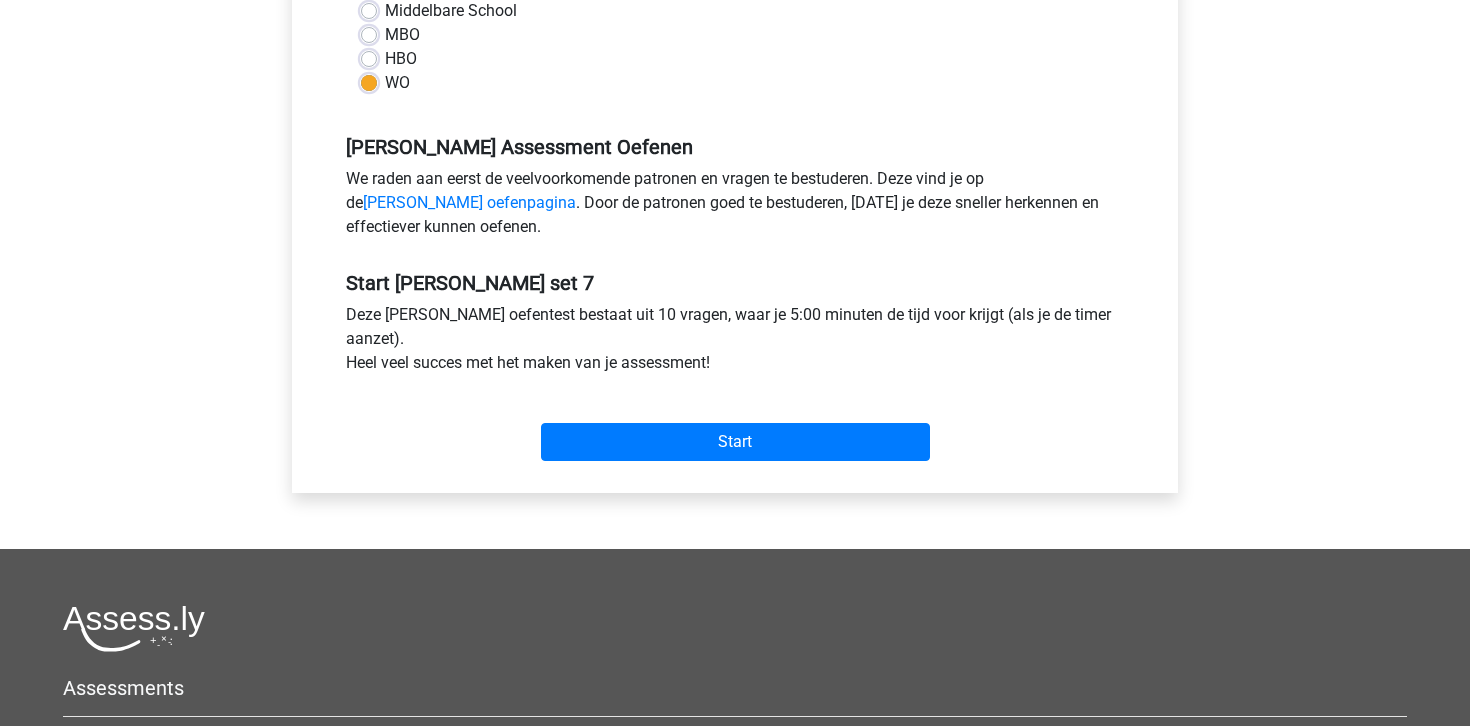 click on "Deze
watson glaser
oefentest bestaat uit
10
vragen, waar je
5:00
minuten de tijd voor krijgt (als je de timer aanzet).
Heel veel succes met het maken van je assessment!" at bounding box center (735, 343) 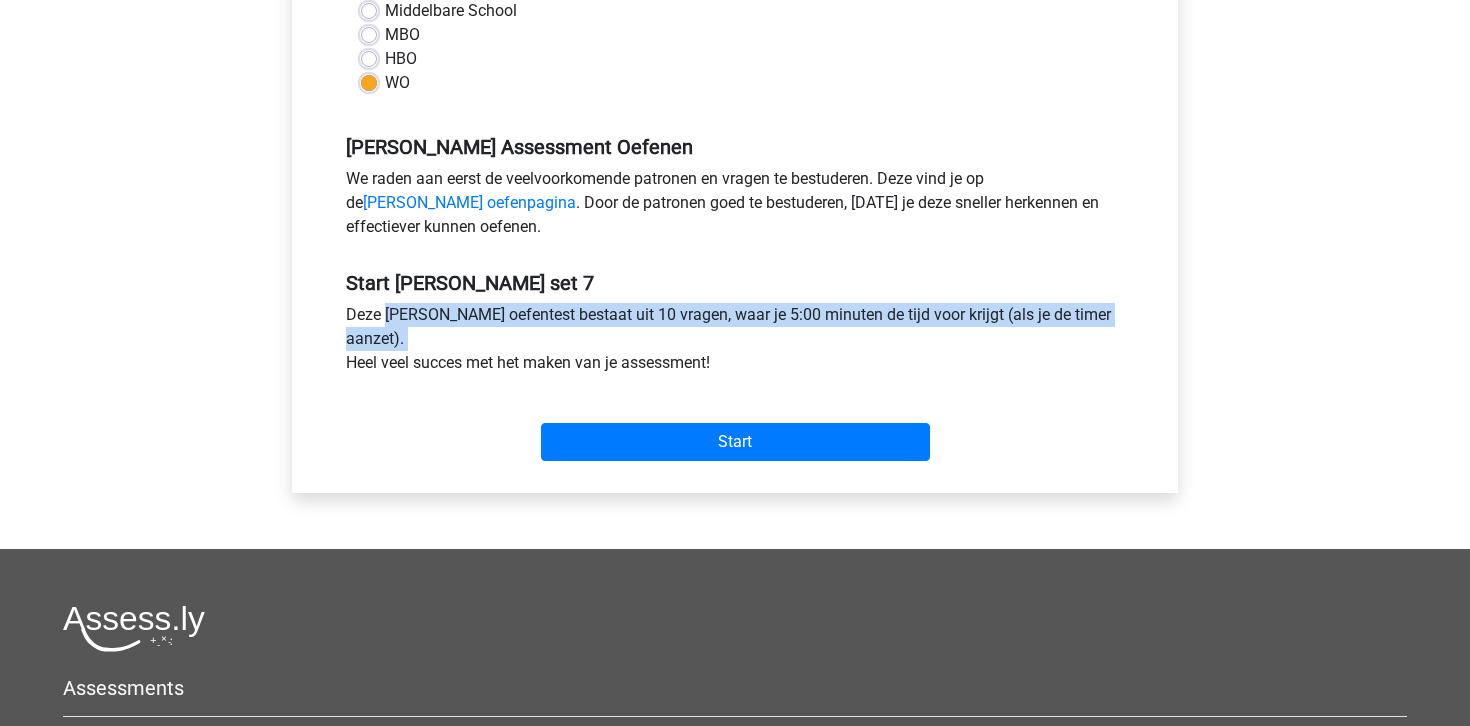 click on "Deze
watson glaser
oefentest bestaat uit
10
vragen, waar je
5:00
minuten de tijd voor krijgt (als je de timer aanzet).
Heel veel succes met het maken van je assessment!" at bounding box center [735, 343] 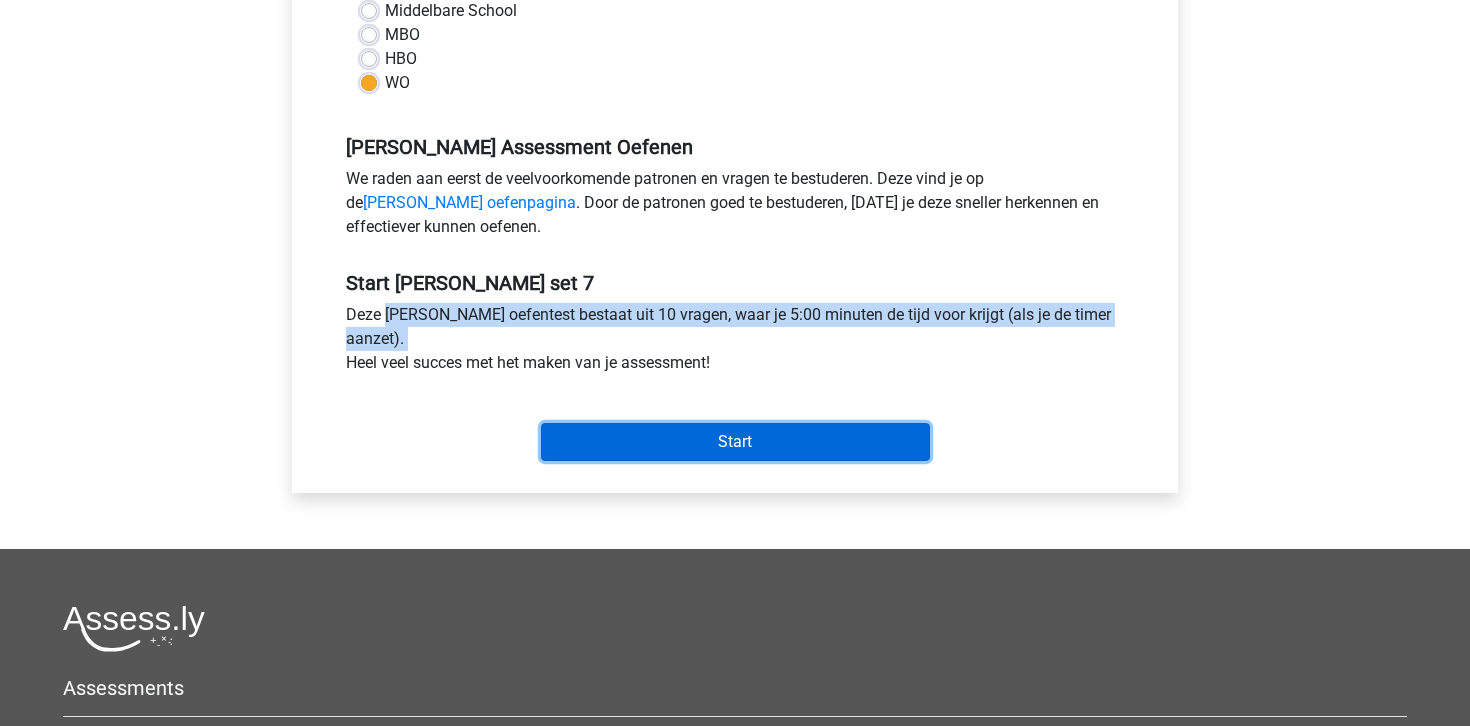 click on "Start" at bounding box center [735, 442] 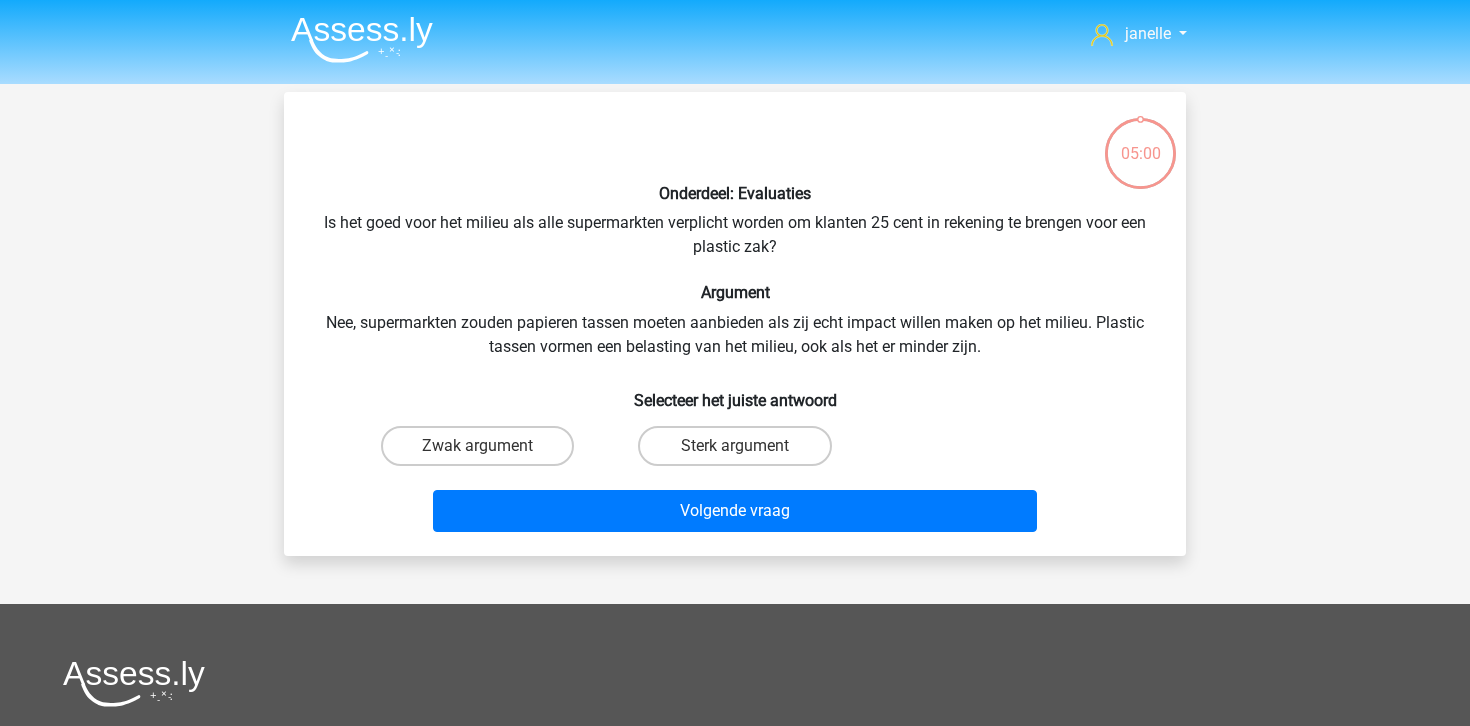 scroll, scrollTop: 0, scrollLeft: 0, axis: both 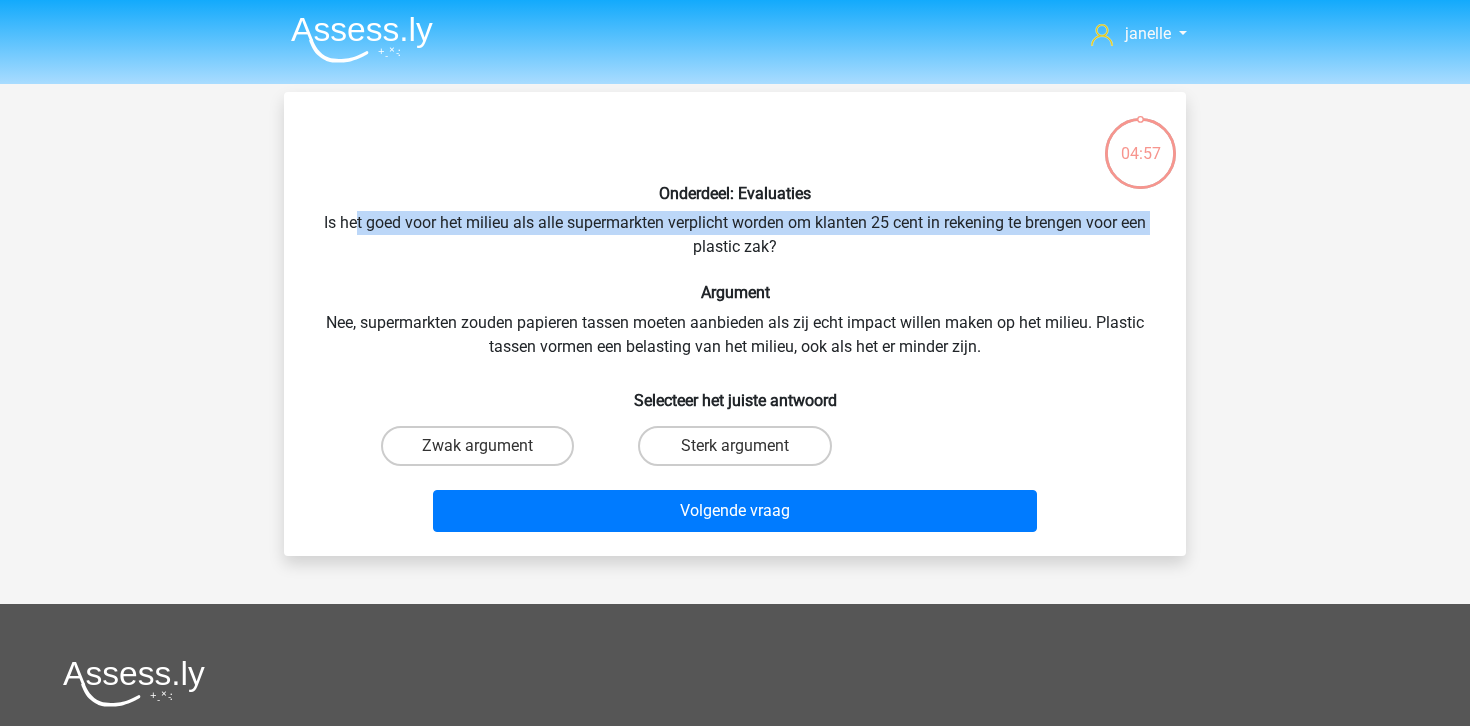 drag, startPoint x: 355, startPoint y: 220, endPoint x: 594, endPoint y: 241, distance: 239.92082 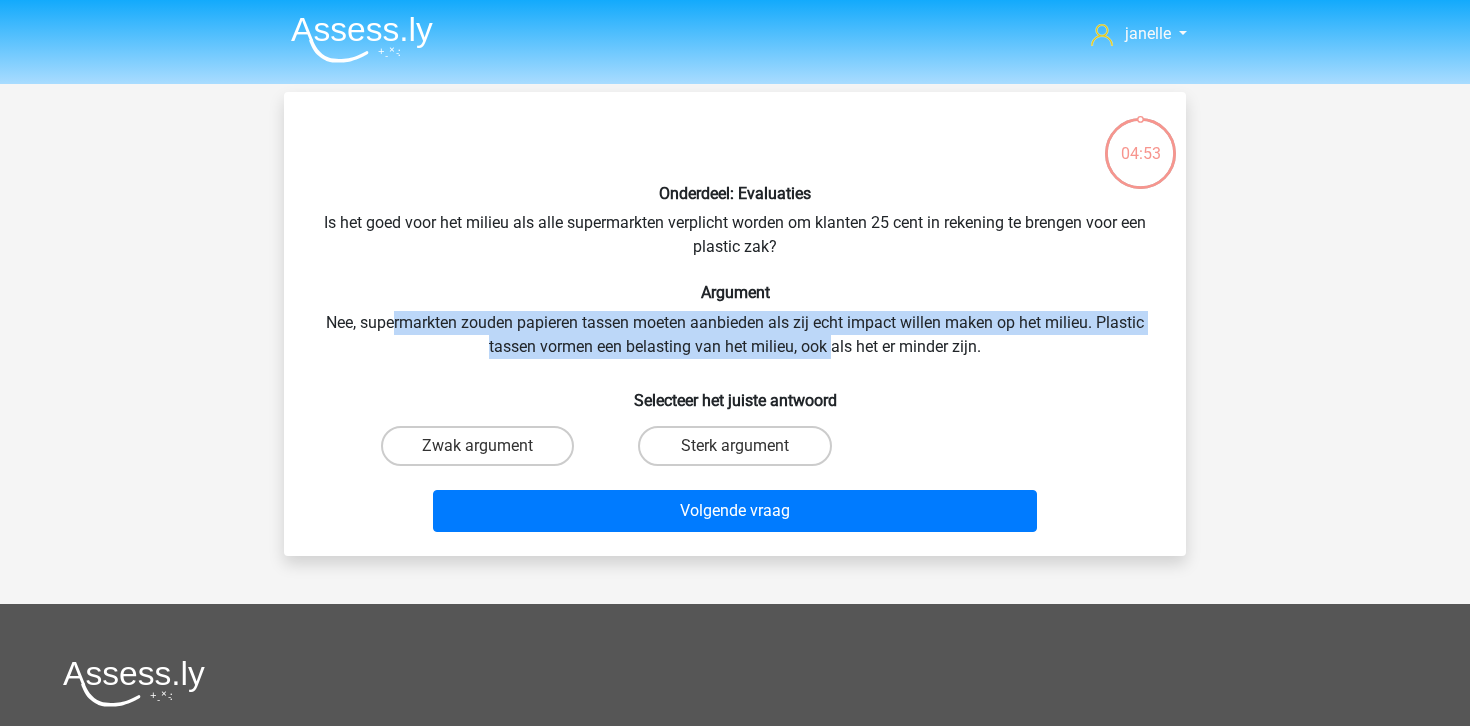 drag, startPoint x: 392, startPoint y: 319, endPoint x: 831, endPoint y: 336, distance: 439.32904 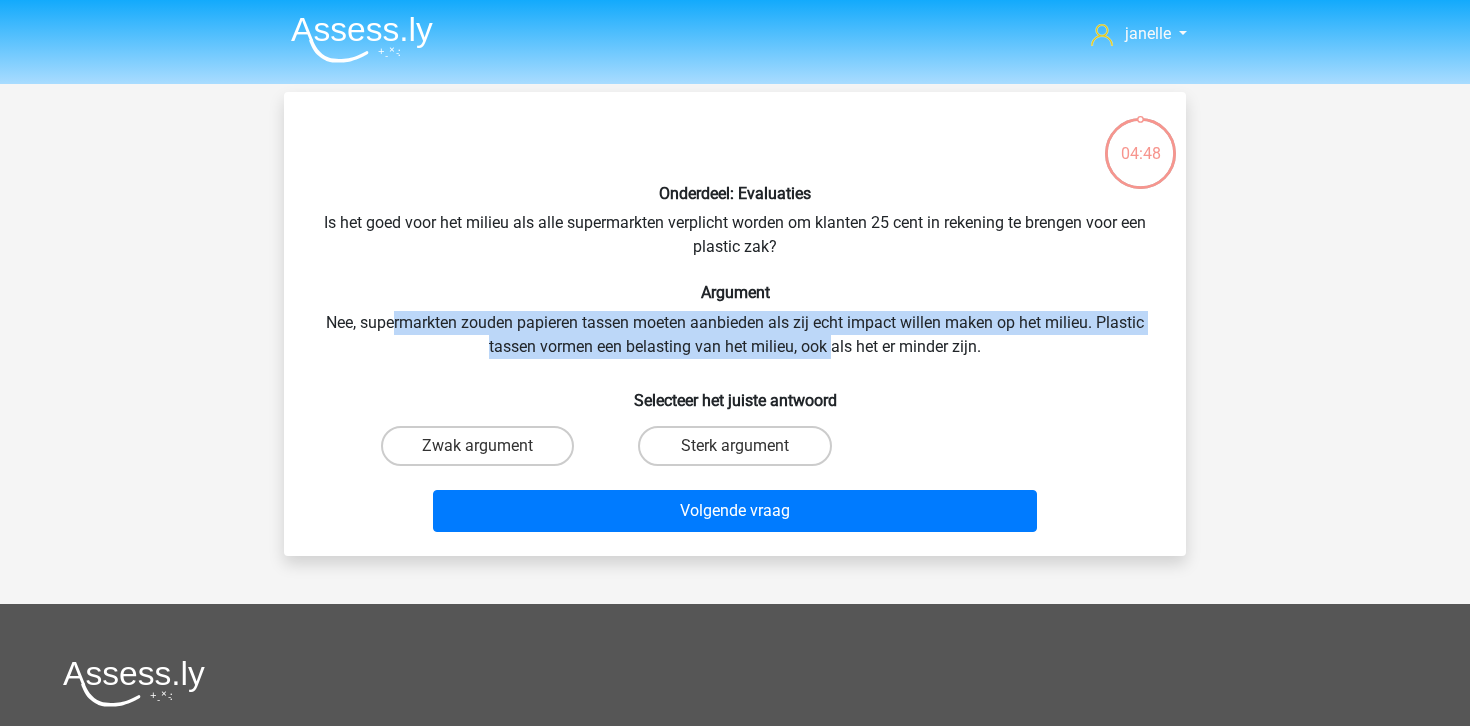 click on "Onderdeel: Evaluaties Is het goed voor het milieu als alle supermarkten verplicht worden om klanten 25 cent in rekening te brengen voor een plastic zak? Argument Nee, supermarkten zouden papieren tassen moeten aanbieden als zij echt impact willen maken op het milieu. Plastic tassen vormen een belasting van het milieu, ook als het er minder zijn.
Selecteer het juiste antwoord
Zwak argument
Sterk argument" at bounding box center (735, 324) 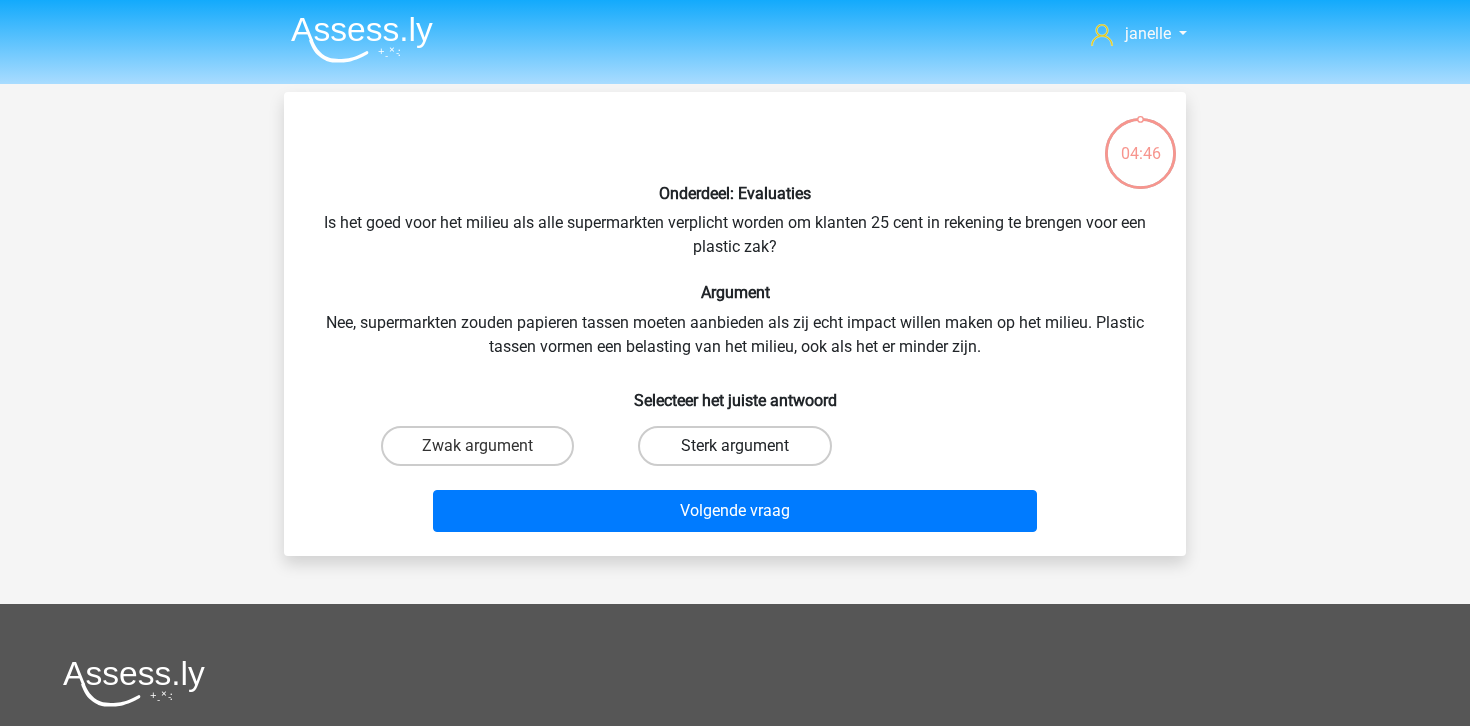 click on "Sterk argument" at bounding box center (734, 446) 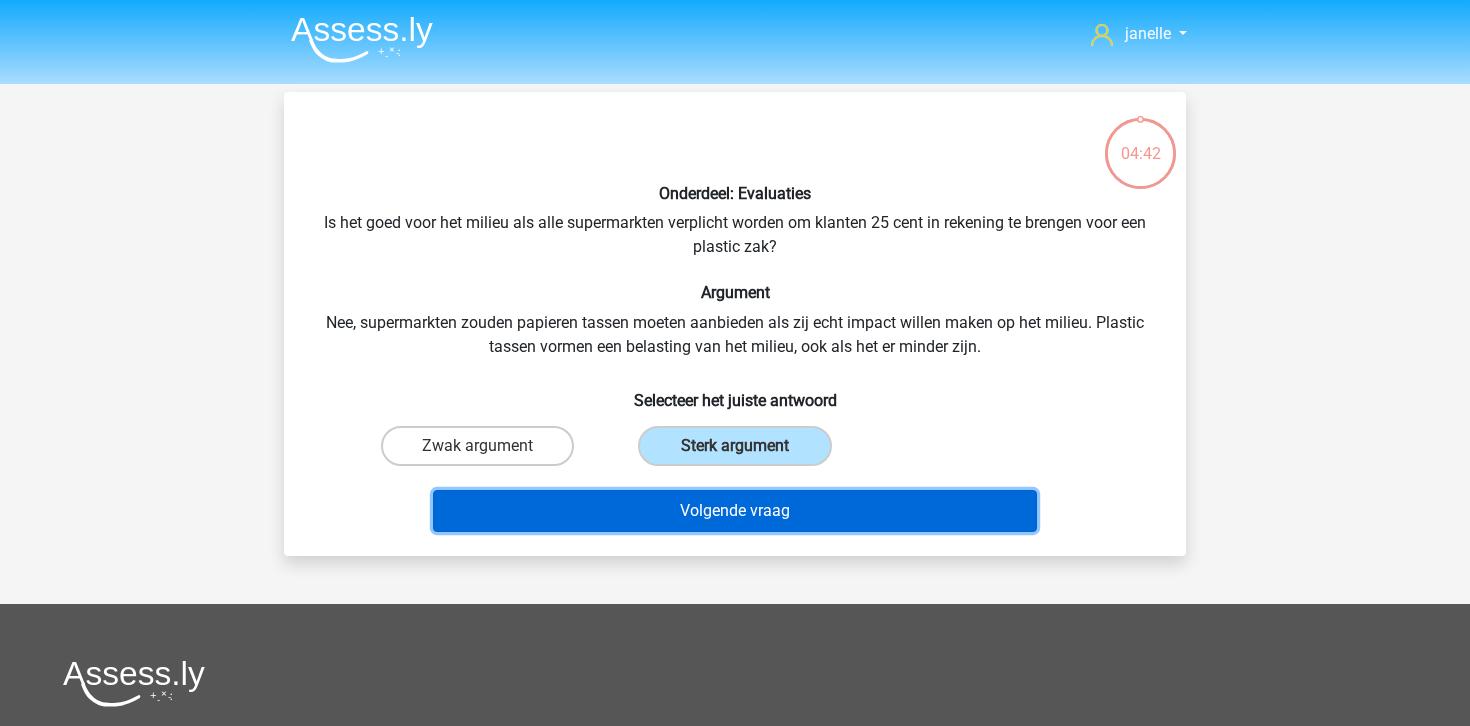 click on "Volgende vraag" at bounding box center [735, 511] 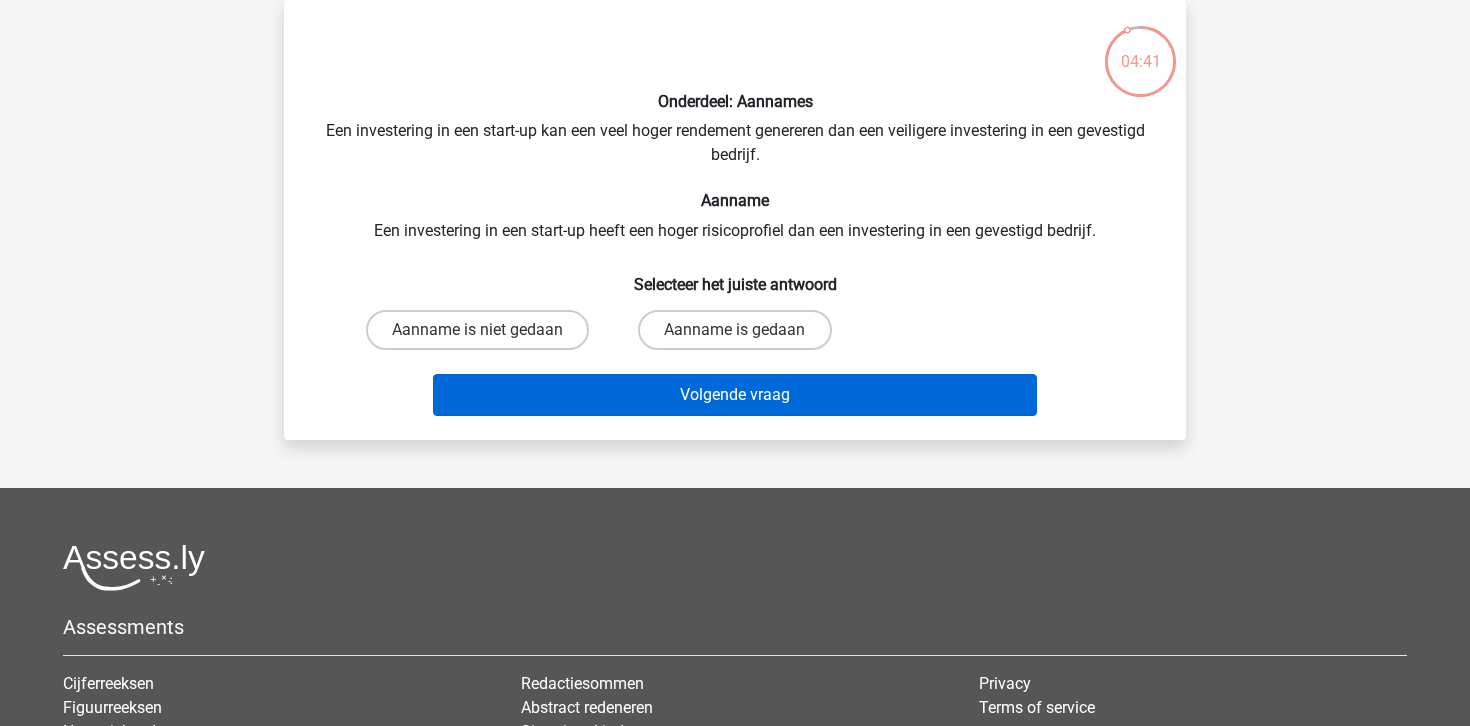 scroll, scrollTop: 0, scrollLeft: 0, axis: both 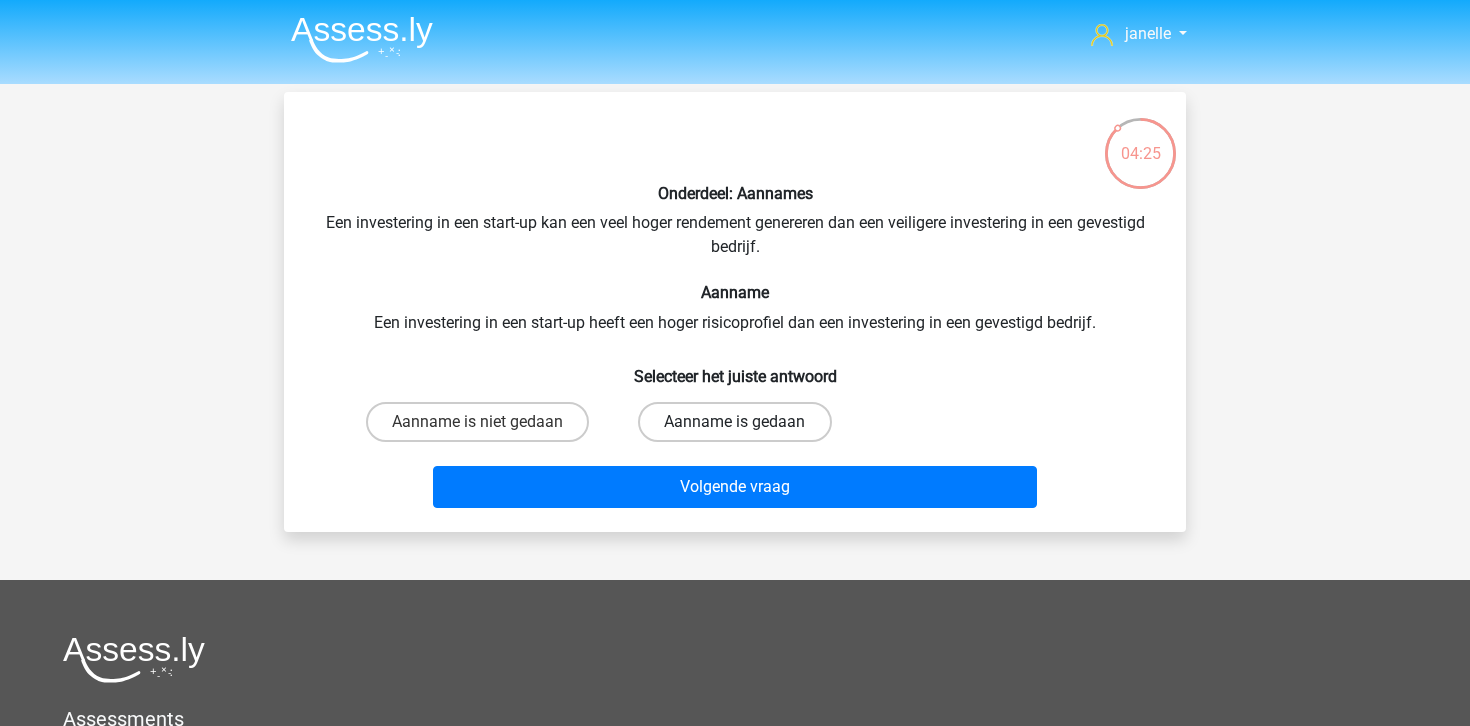click on "Aanname is gedaan" at bounding box center [734, 422] 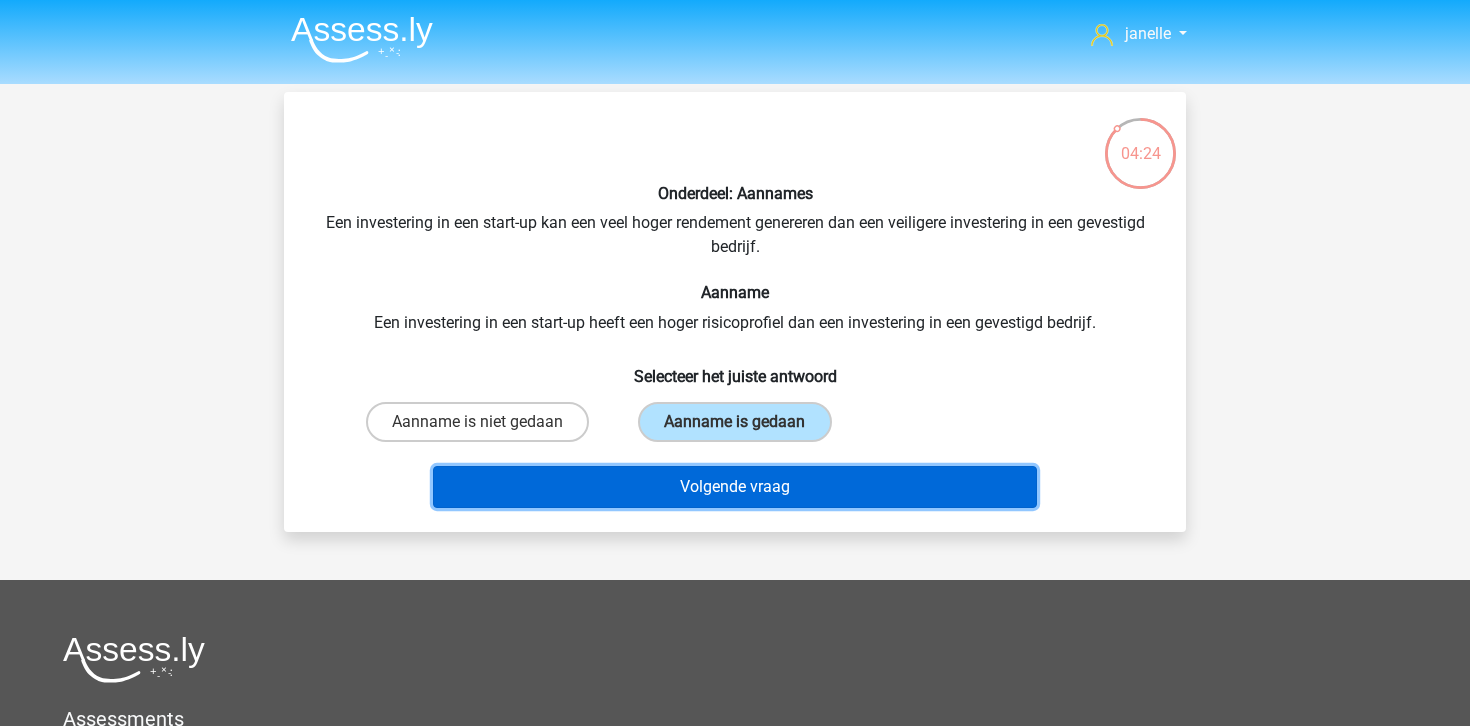 click on "Volgende vraag" at bounding box center [735, 487] 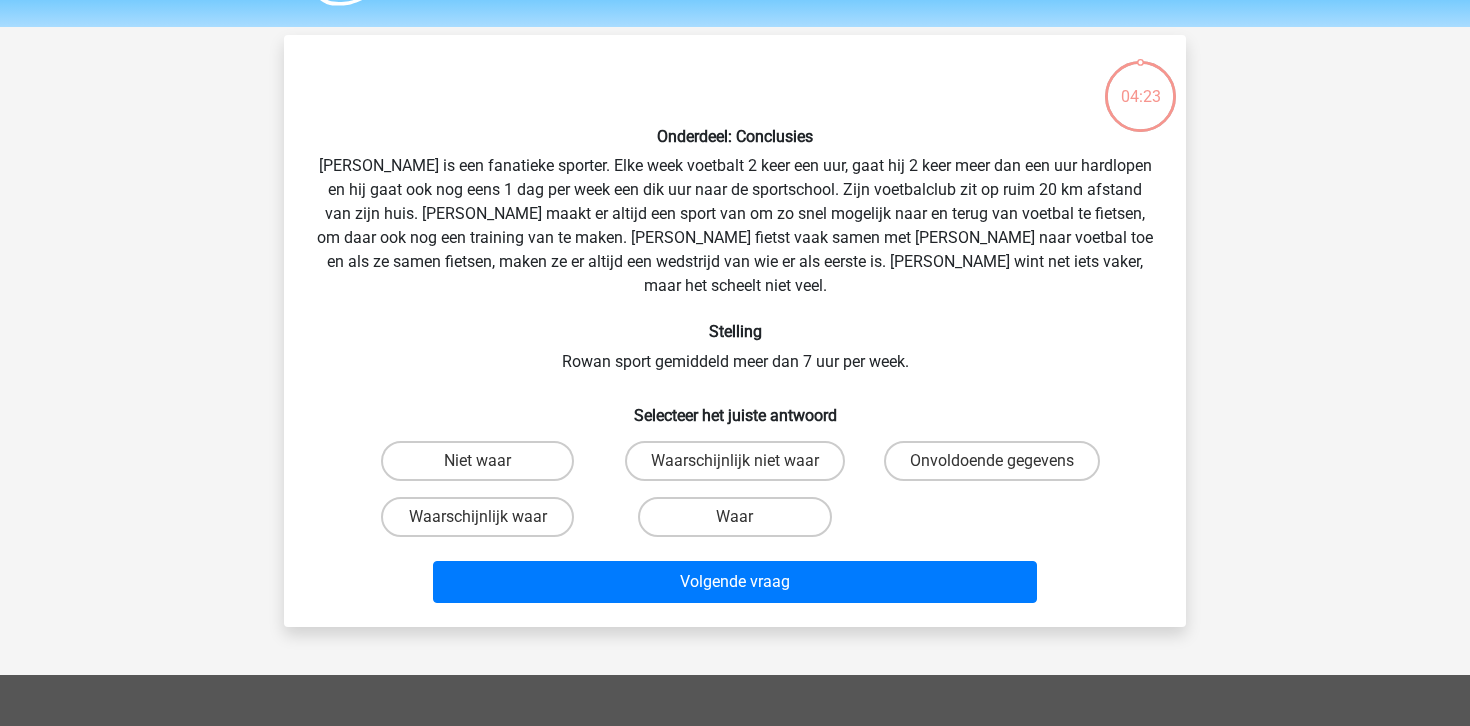 scroll, scrollTop: 54, scrollLeft: 0, axis: vertical 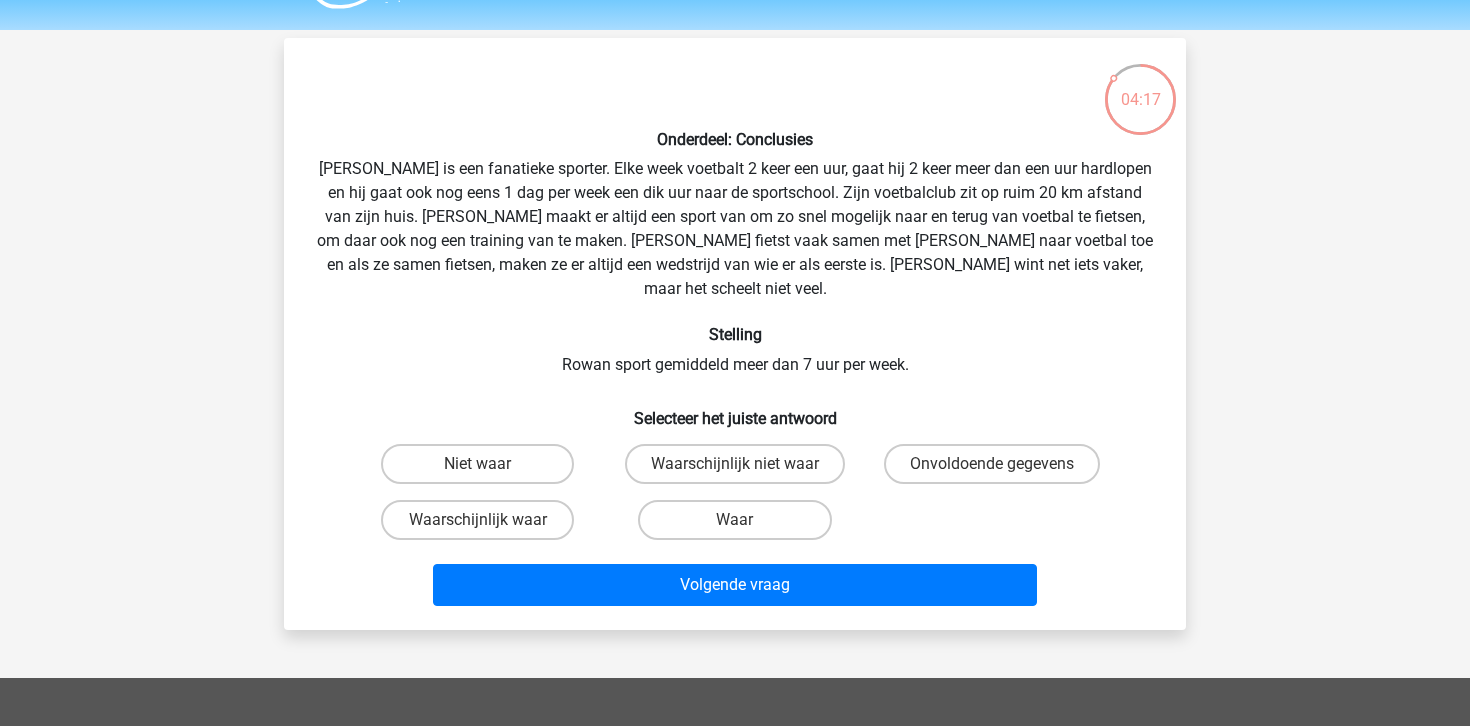 click on "Onderdeel: Conclusies Rowan is een fanatieke sporter. Elke week voetbalt 2 keer een uur, gaat hij 2 keer meer dan een uur hardlopen en hij gaat ook nog eens 1 dag per week een dik uur naar de sportschool. Zijn voetbalclub zit op ruim 20 km afstand van zijn huis. [PERSON_NAME] maakt er altijd een sport van om zo snel mogelijk naar en terug van voetbal te fietsen, om daar ook nog een training van te maken. [PERSON_NAME] fietst vaak samen met [PERSON_NAME] naar voetbal toe en als ze samen fietsen, maken ze er altijd een wedstrijd van wie er als eerste is. [PERSON_NAME] wint net iets vaker, maar het scheelt niet veel. Stelling Rowan sport gemiddeld meer dan 7 uur per week.
Selecteer het juiste antwoord" at bounding box center (735, 334) 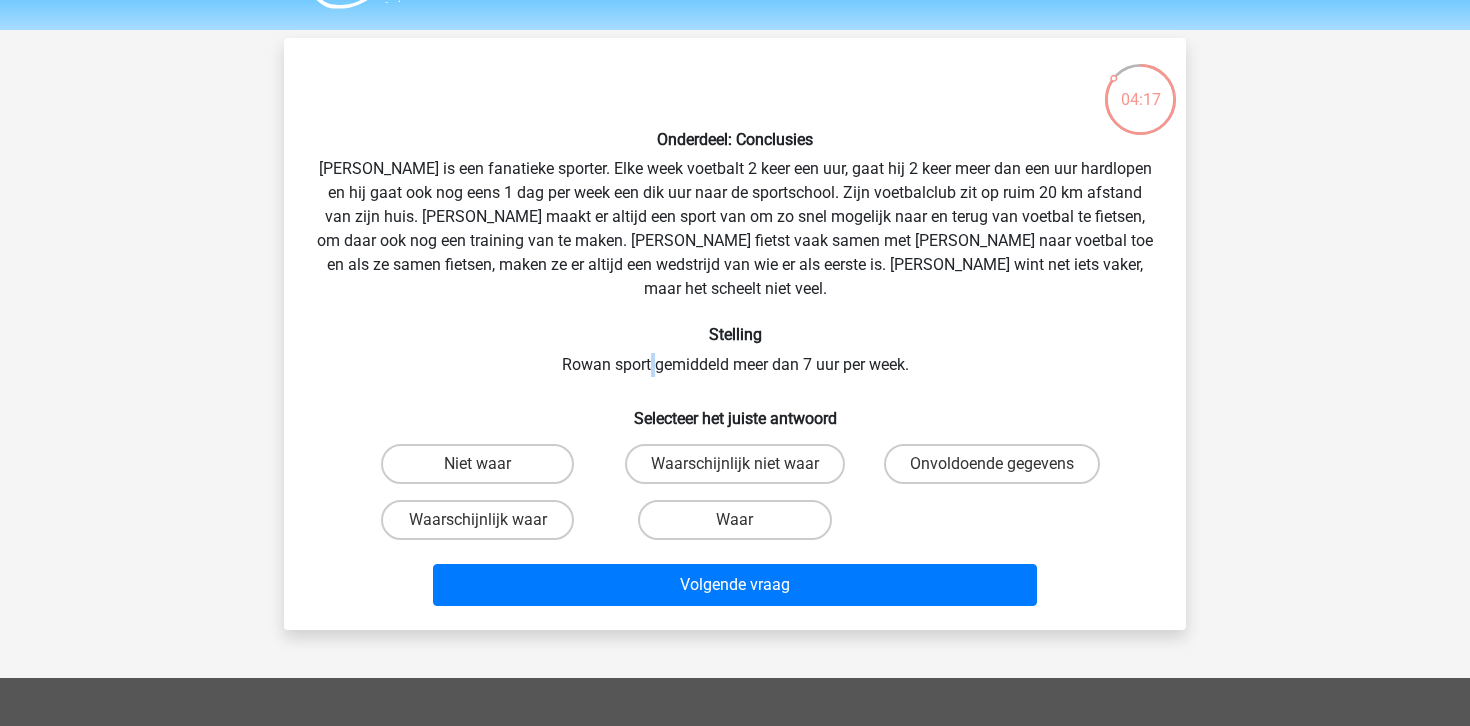 click on "Onderdeel: Conclusies Rowan is een fanatieke sporter. Elke week voetbalt 2 keer een uur, gaat hij 2 keer meer dan een uur hardlopen en hij gaat ook nog eens 1 dag per week een dik uur naar de sportschool. Zijn voetbalclub zit op ruim 20 km afstand van zijn huis. [PERSON_NAME] maakt er altijd een sport van om zo snel mogelijk naar en terug van voetbal te fietsen, om daar ook nog een training van te maken. [PERSON_NAME] fietst vaak samen met [PERSON_NAME] naar voetbal toe en als ze samen fietsen, maken ze er altijd een wedstrijd van wie er als eerste is. [PERSON_NAME] wint net iets vaker, maar het scheelt niet veel. Stelling Rowan sport gemiddeld meer dan 7 uur per week.
Selecteer het juiste antwoord" at bounding box center (735, 334) 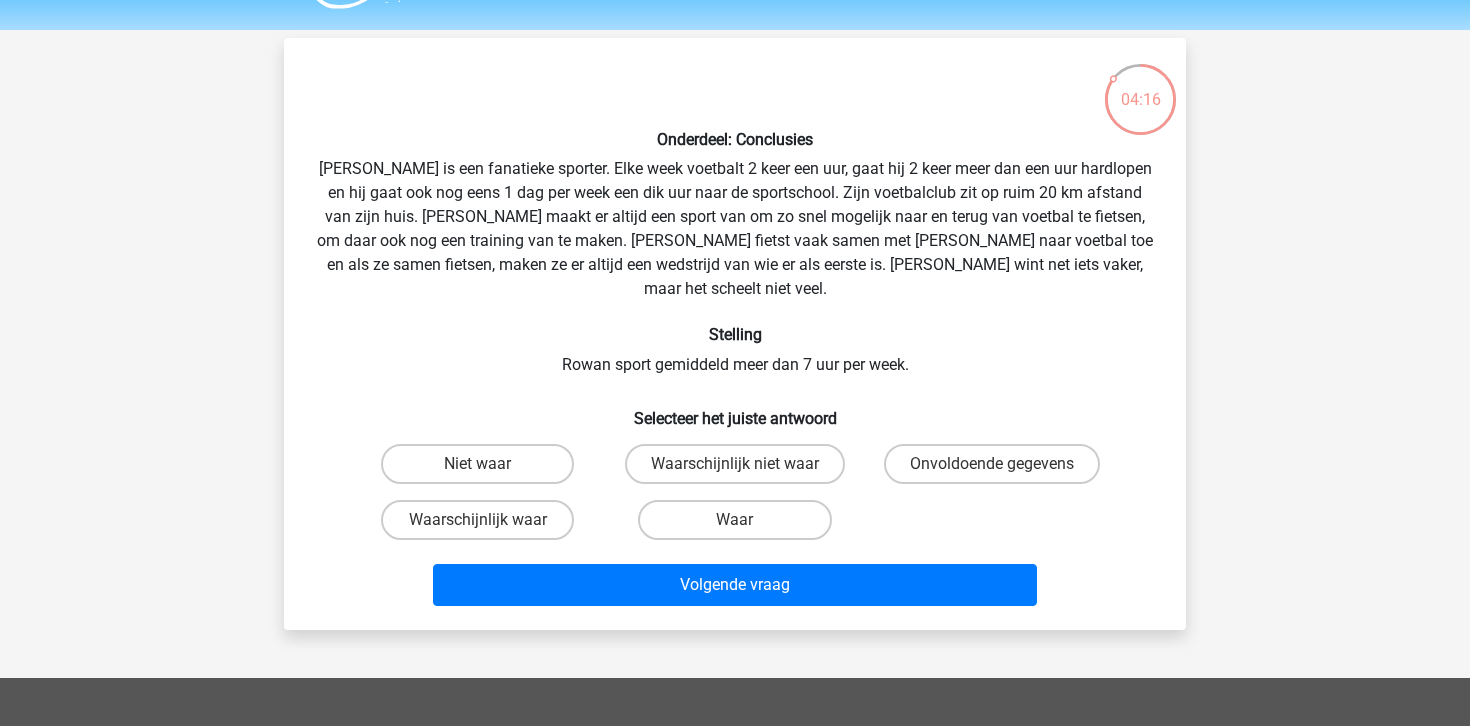 click on "Onderdeel: Conclusies Rowan is een fanatieke sporter. Elke week voetbalt 2 keer een uur, gaat hij 2 keer meer dan een uur hardlopen en hij gaat ook nog eens 1 dag per week een dik uur naar de sportschool. Zijn voetbalclub zit op ruim 20 km afstand van zijn huis. [PERSON_NAME] maakt er altijd een sport van om zo snel mogelijk naar en terug van voetbal te fietsen, om daar ook nog een training van te maken. [PERSON_NAME] fietst vaak samen met [PERSON_NAME] naar voetbal toe en als ze samen fietsen, maken ze er altijd een wedstrijd van wie er als eerste is. [PERSON_NAME] wint net iets vaker, maar het scheelt niet veel. Stelling Rowan sport gemiddeld meer dan 7 uur per week.
Selecteer het juiste antwoord" at bounding box center (735, 334) 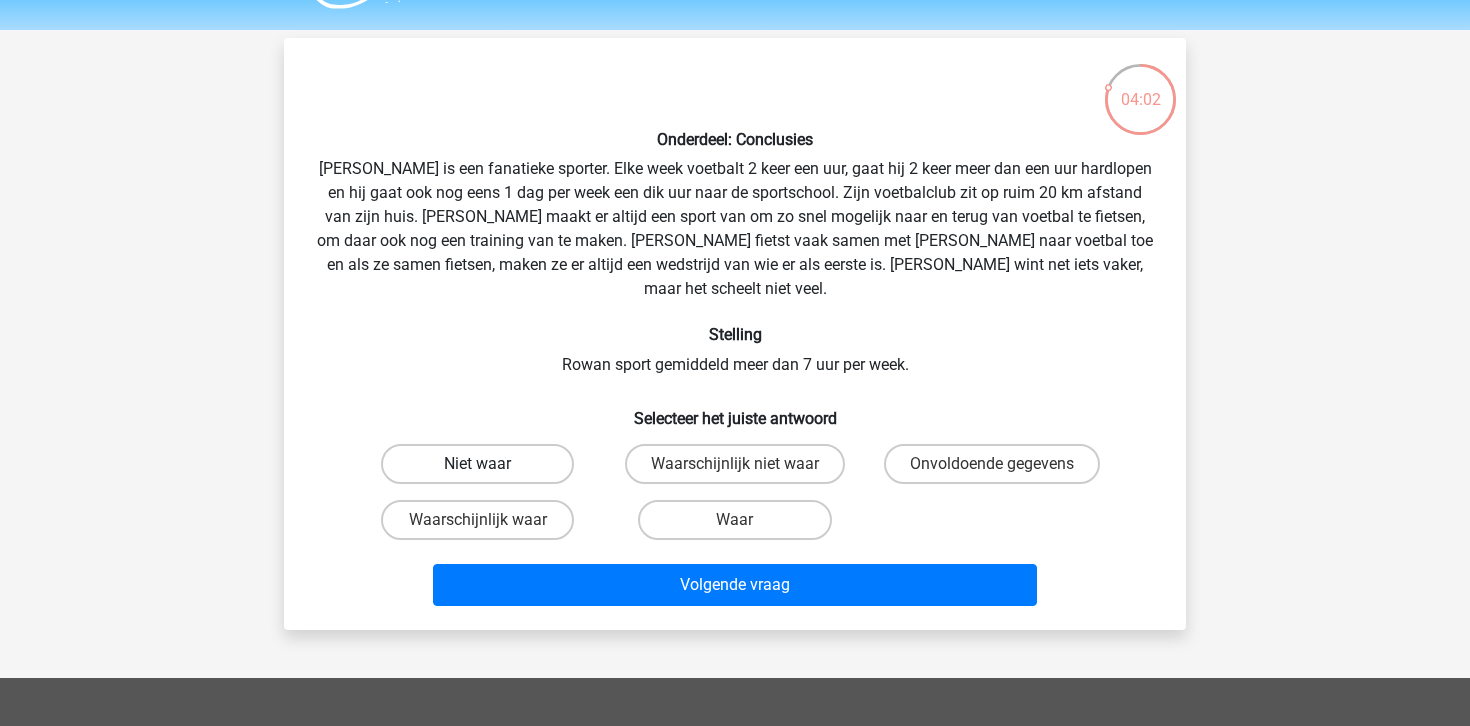 click on "Niet waar" at bounding box center [477, 464] 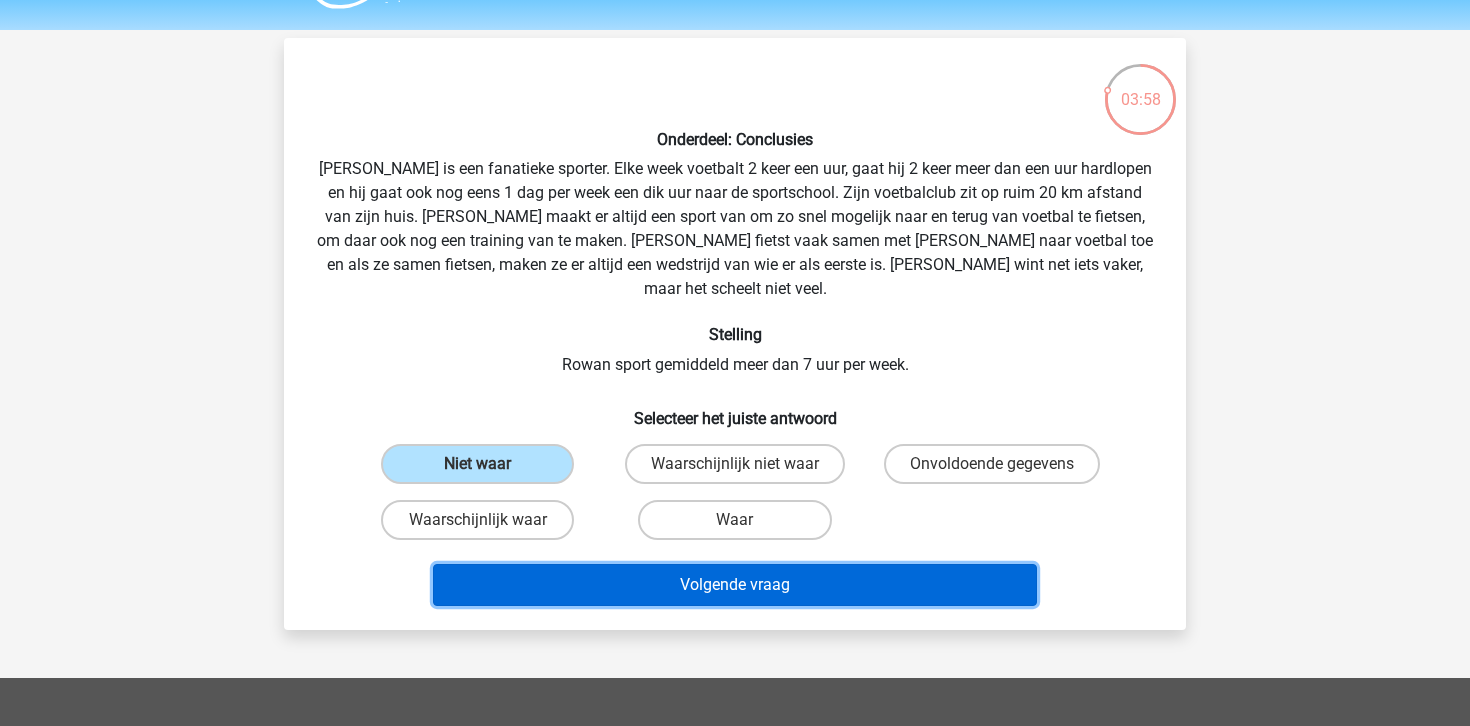 drag, startPoint x: 600, startPoint y: 563, endPoint x: 623, endPoint y: 376, distance: 188.40913 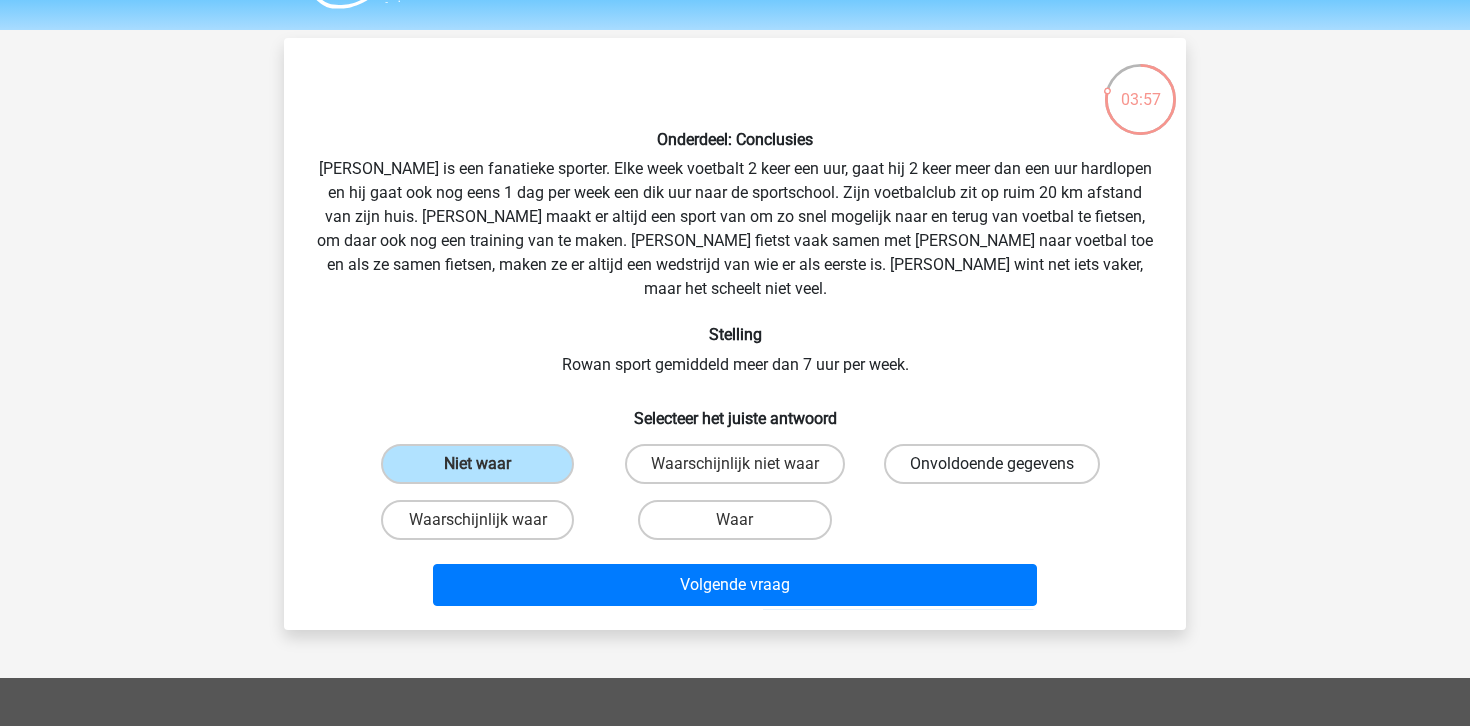 click on "Onvoldoende gegevens" at bounding box center (992, 464) 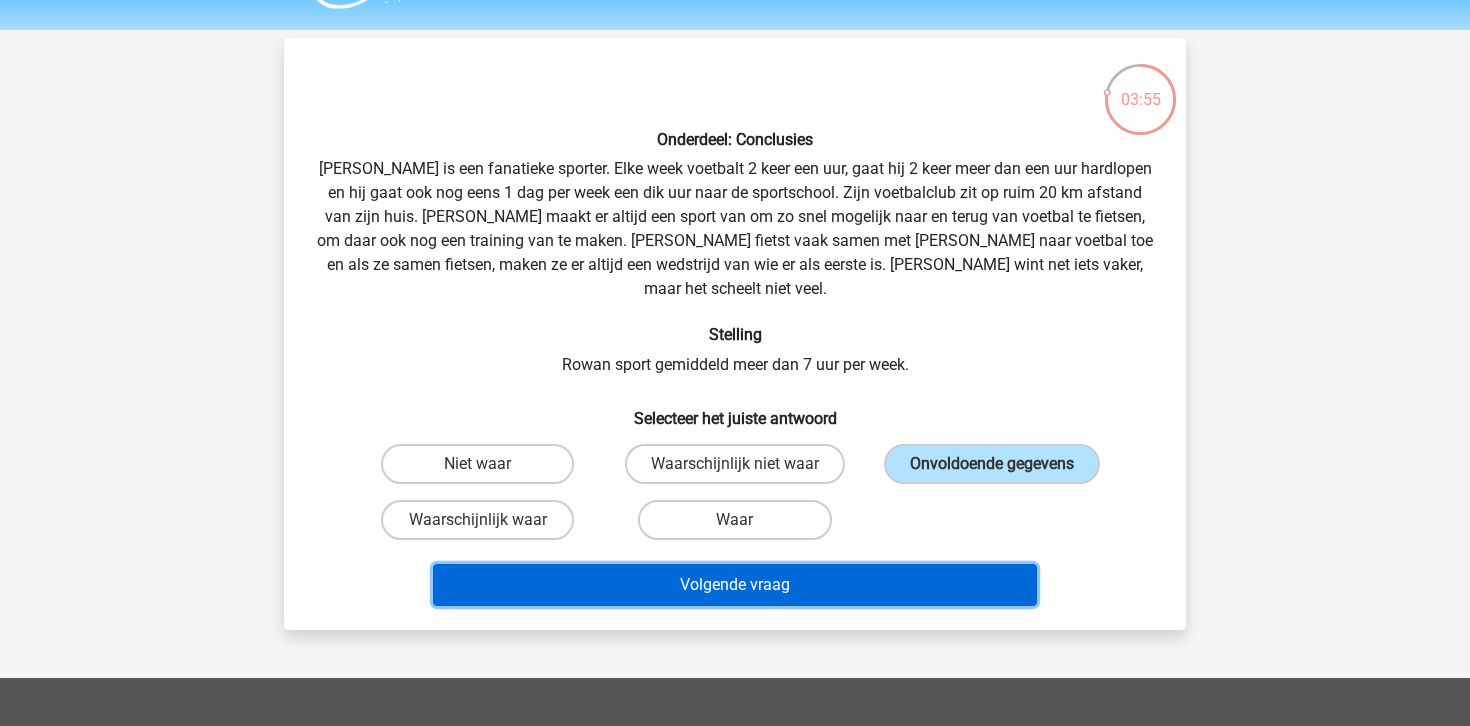 click on "Volgende vraag" at bounding box center [735, 585] 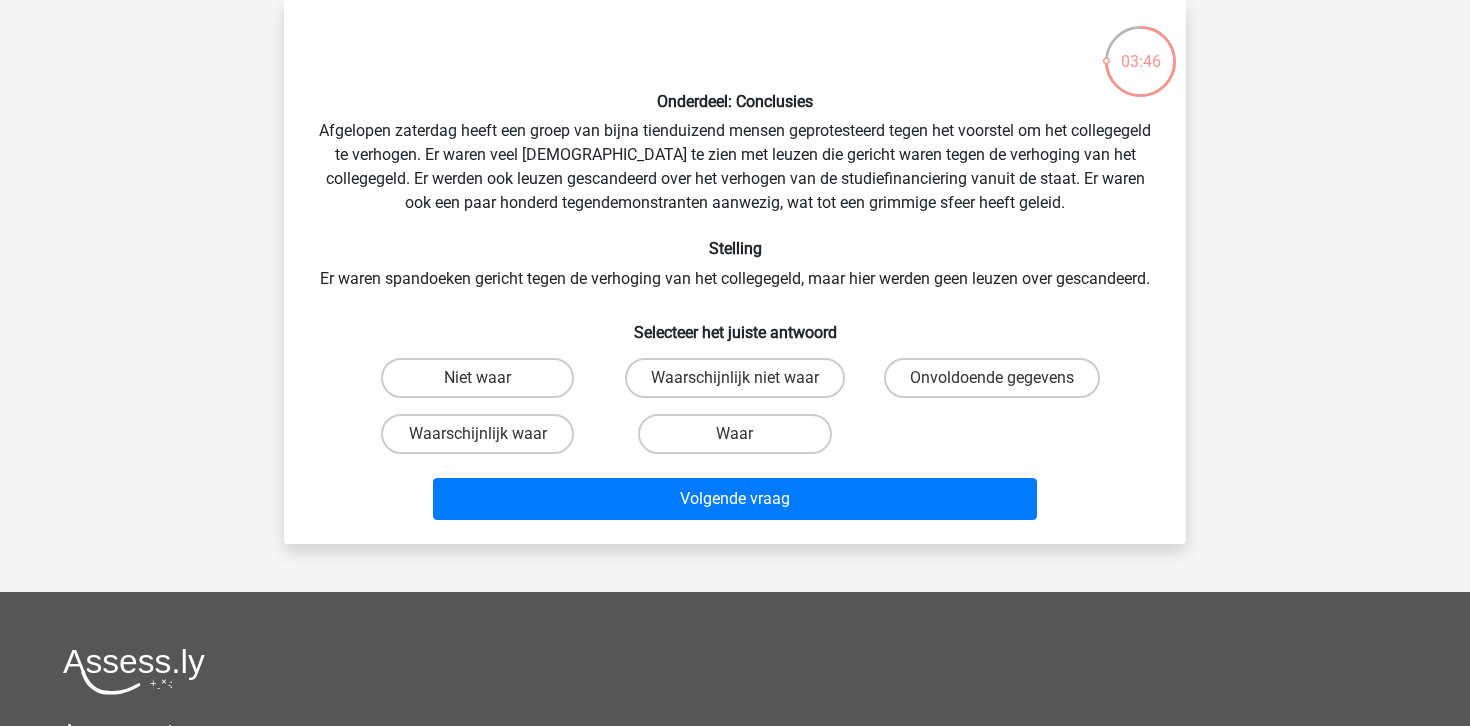 scroll, scrollTop: 58, scrollLeft: 0, axis: vertical 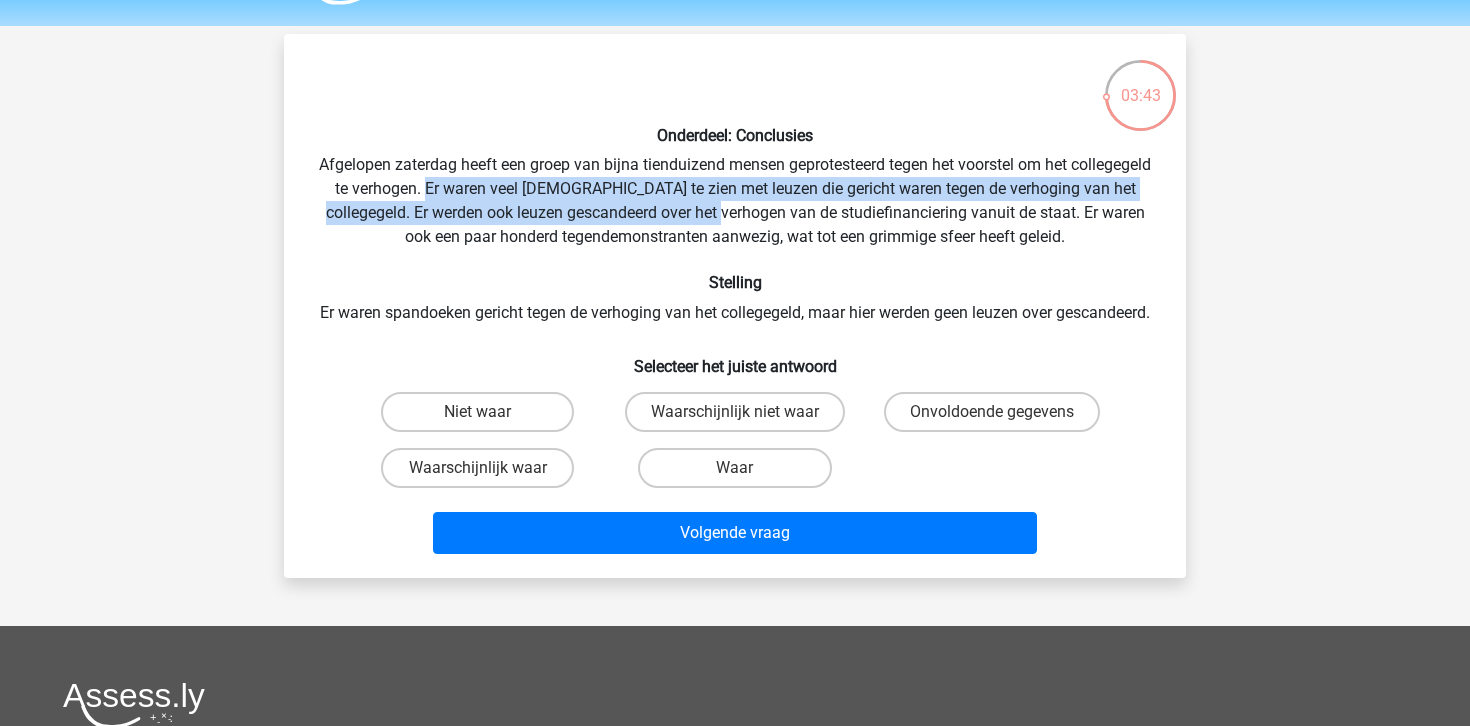 drag, startPoint x: 507, startPoint y: 187, endPoint x: 785, endPoint y: 206, distance: 278.64853 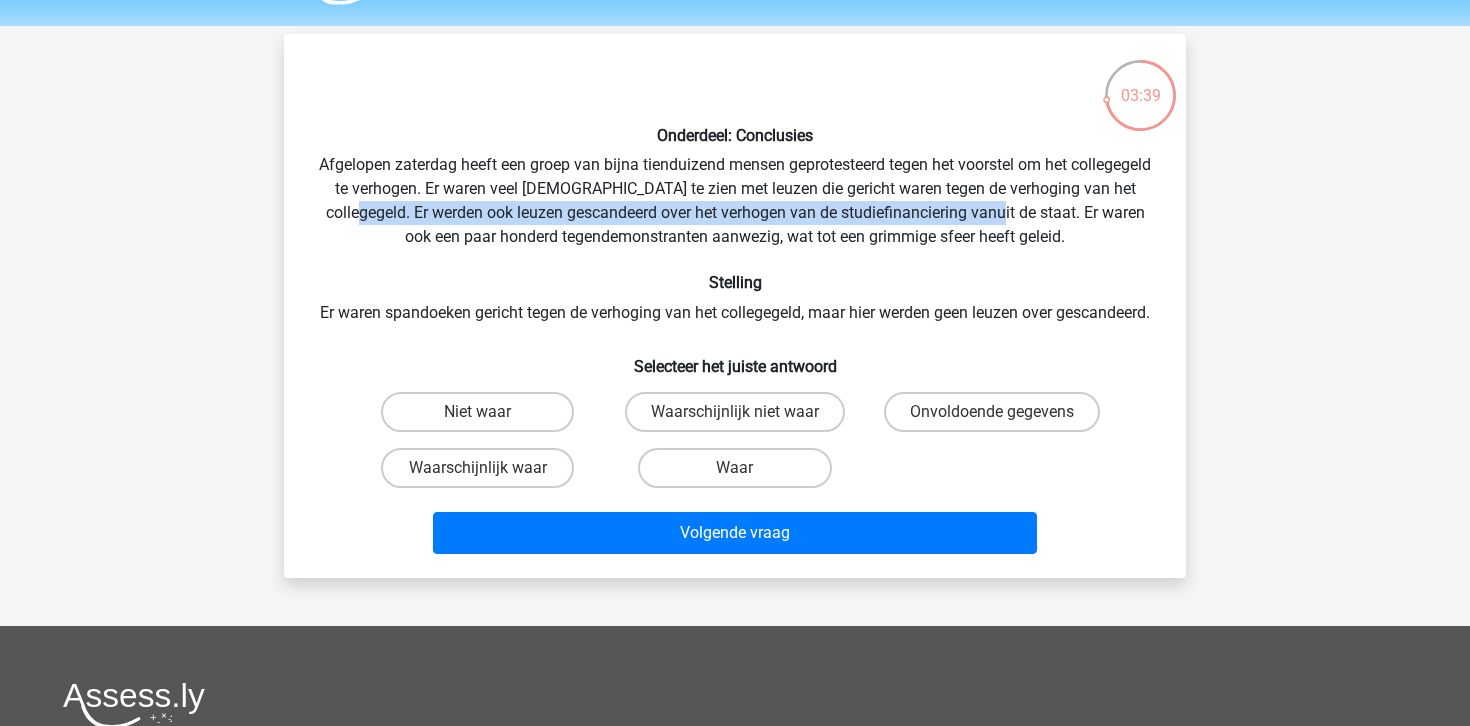 drag, startPoint x: 409, startPoint y: 205, endPoint x: 1053, endPoint y: 222, distance: 644.22437 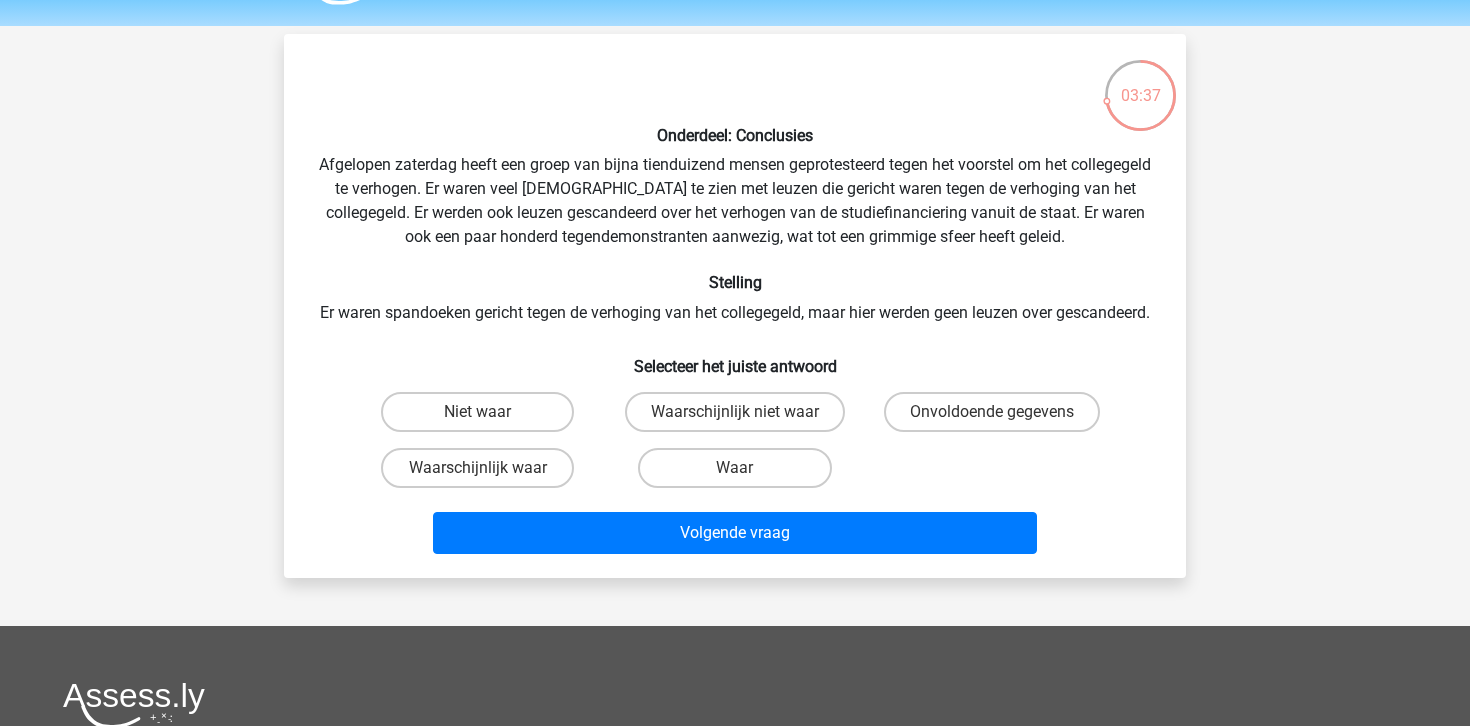 click on "Onderdeel: Conclusies Afgelopen zaterdag heeft een groep van bijna tienduizend mensen geprotesteerd tegen het voorstel om het collegegeld te verhogen. Er waren veel [DEMOGRAPHIC_DATA] te zien met leuzen die gericht waren tegen de verhoging van het collegegeld. Er werden ook leuzen gescandeerd over het verhogen van de studiefinanciering vanuit de staat. Er waren ook een paar honderd tegendemonstranten aanwezig, wat tot een grimmige sfeer heeft geleid. Stelling Er waren spandoeken gericht tegen de verhoging van het collegegeld, maar hier werden geen leuzen over gescandeerd.
Selecteer het juiste antwoord
Niet waar" at bounding box center [735, 306] 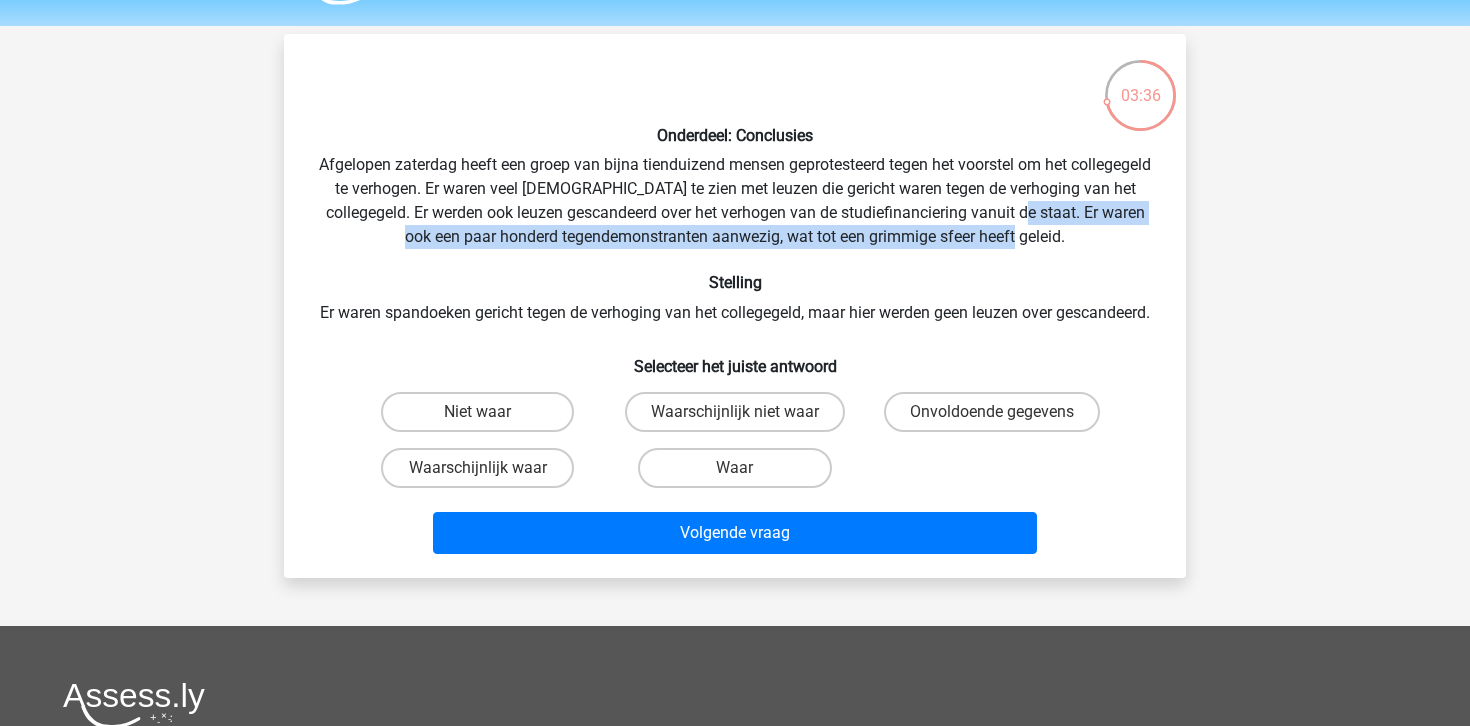 drag, startPoint x: 1084, startPoint y: 214, endPoint x: 1148, endPoint y: 247, distance: 72.00694 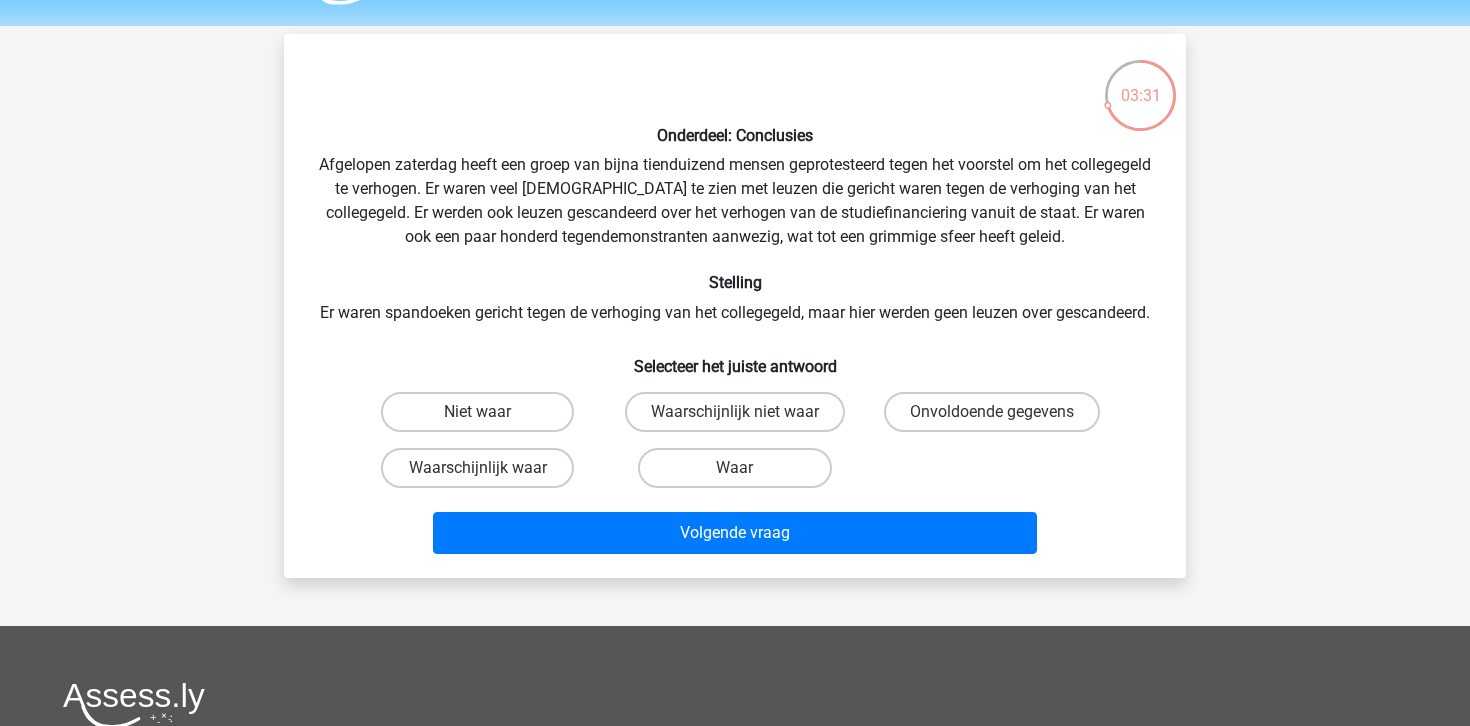 click on "Onderdeel: Conclusies Afgelopen zaterdag heeft een groep van bijna tienduizend mensen geprotesteerd tegen het voorstel om het collegegeld te verhogen. Er waren veel [DEMOGRAPHIC_DATA] te zien met leuzen die gericht waren tegen de verhoging van het collegegeld. Er werden ook leuzen gescandeerd over het verhogen van de studiefinanciering vanuit de staat. Er waren ook een paar honderd tegendemonstranten aanwezig, wat tot een grimmige sfeer heeft geleid. Stelling Er waren spandoeken gericht tegen de verhoging van het collegegeld, maar hier werden geen leuzen over gescandeerd.
Selecteer het juiste antwoord
Niet waar" at bounding box center [735, 306] 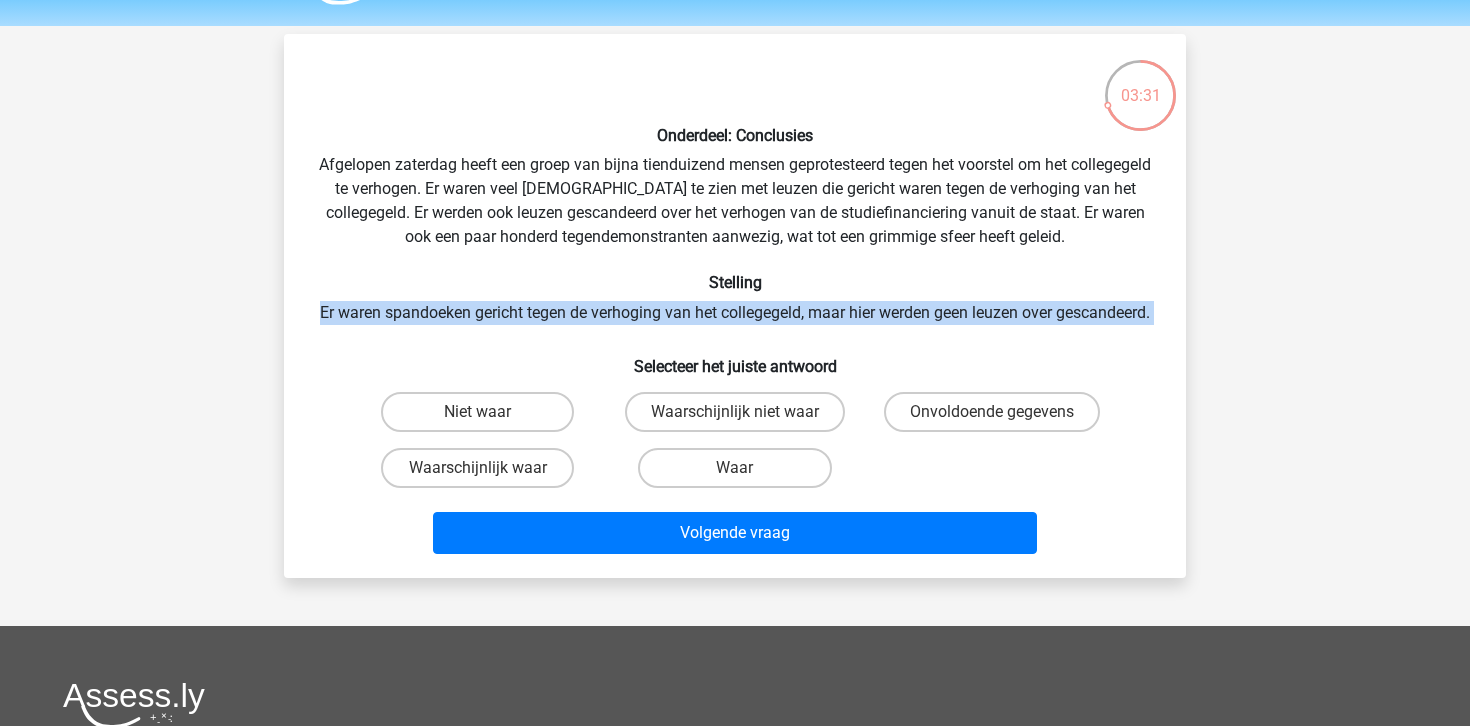 click on "Onderdeel: Conclusies Afgelopen zaterdag heeft een groep van bijna tienduizend mensen geprotesteerd tegen het voorstel om het collegegeld te verhogen. Er waren veel [DEMOGRAPHIC_DATA] te zien met leuzen die gericht waren tegen de verhoging van het collegegeld. Er werden ook leuzen gescandeerd over het verhogen van de studiefinanciering vanuit de staat. Er waren ook een paar honderd tegendemonstranten aanwezig, wat tot een grimmige sfeer heeft geleid. Stelling Er waren spandoeken gericht tegen de verhoging van het collegegeld, maar hier werden geen leuzen over gescandeerd.
Selecteer het juiste antwoord
Niet waar" at bounding box center [735, 306] 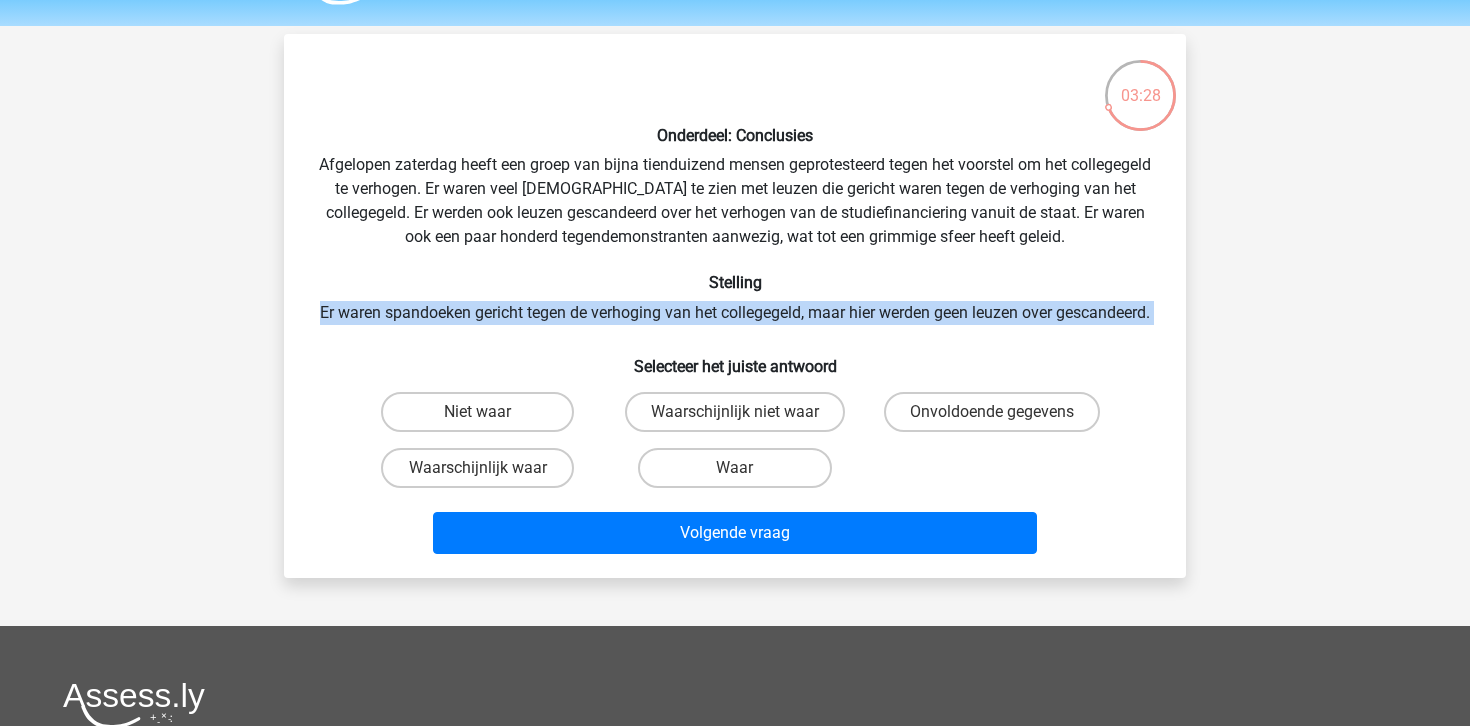 click on "Onderdeel: Conclusies Afgelopen zaterdag heeft een groep van bijna tienduizend mensen geprotesteerd tegen het voorstel om het collegegeld te verhogen. Er waren veel [DEMOGRAPHIC_DATA] te zien met leuzen die gericht waren tegen de verhoging van het collegegeld. Er werden ook leuzen gescandeerd over het verhogen van de studiefinanciering vanuit de staat. Er waren ook een paar honderd tegendemonstranten aanwezig, wat tot een grimmige sfeer heeft geleid. Stelling Er waren spandoeken gericht tegen de verhoging van het collegegeld, maar hier werden geen leuzen over gescandeerd.
Selecteer het juiste antwoord
Niet waar" at bounding box center (735, 306) 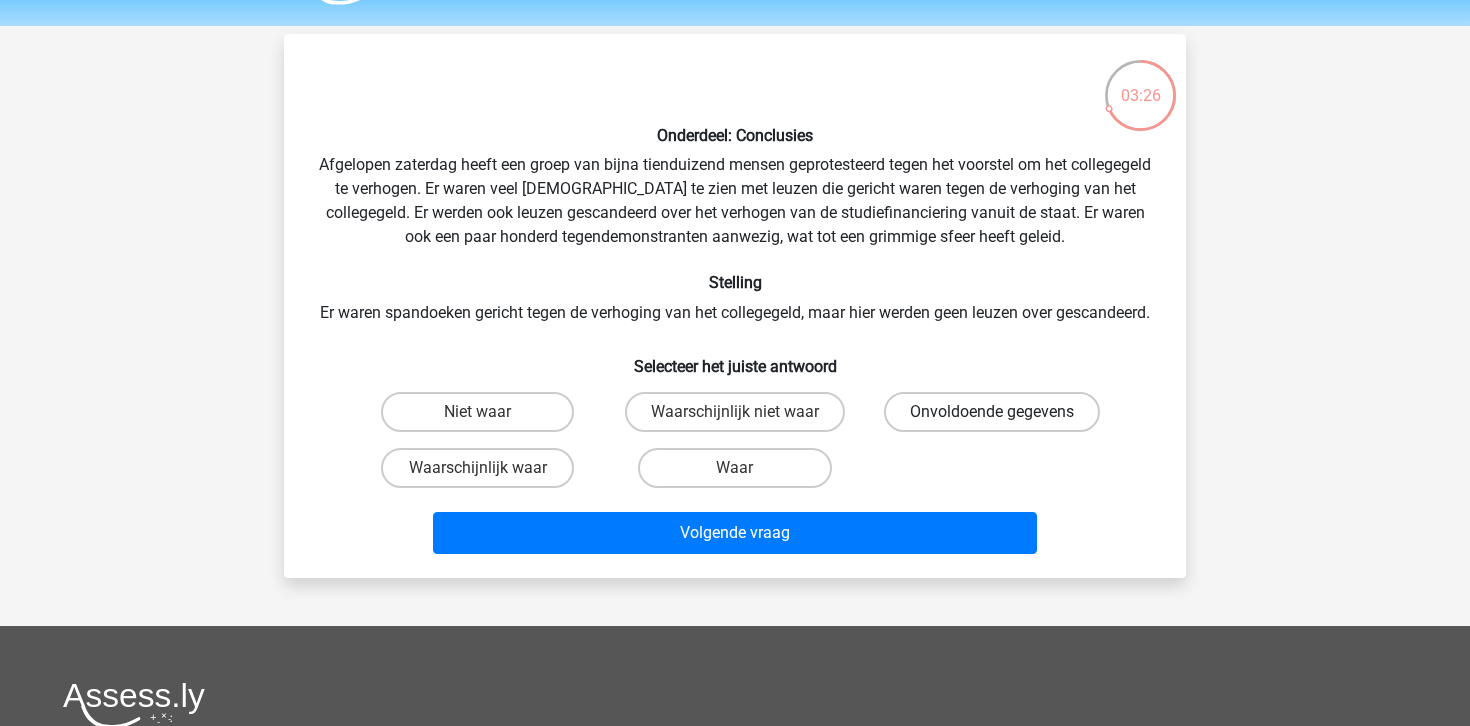 click on "Onvoldoende gegevens" at bounding box center (992, 412) 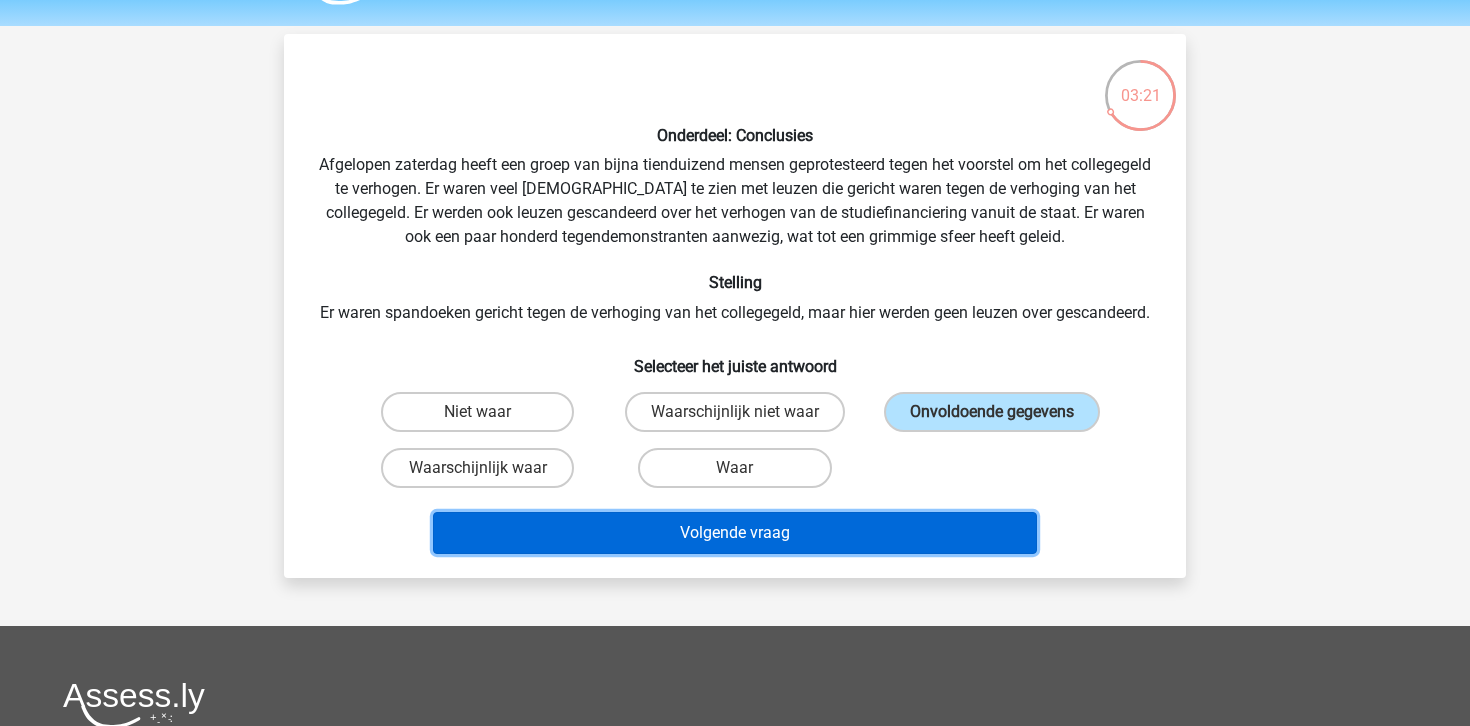 click on "Volgende vraag" at bounding box center (735, 533) 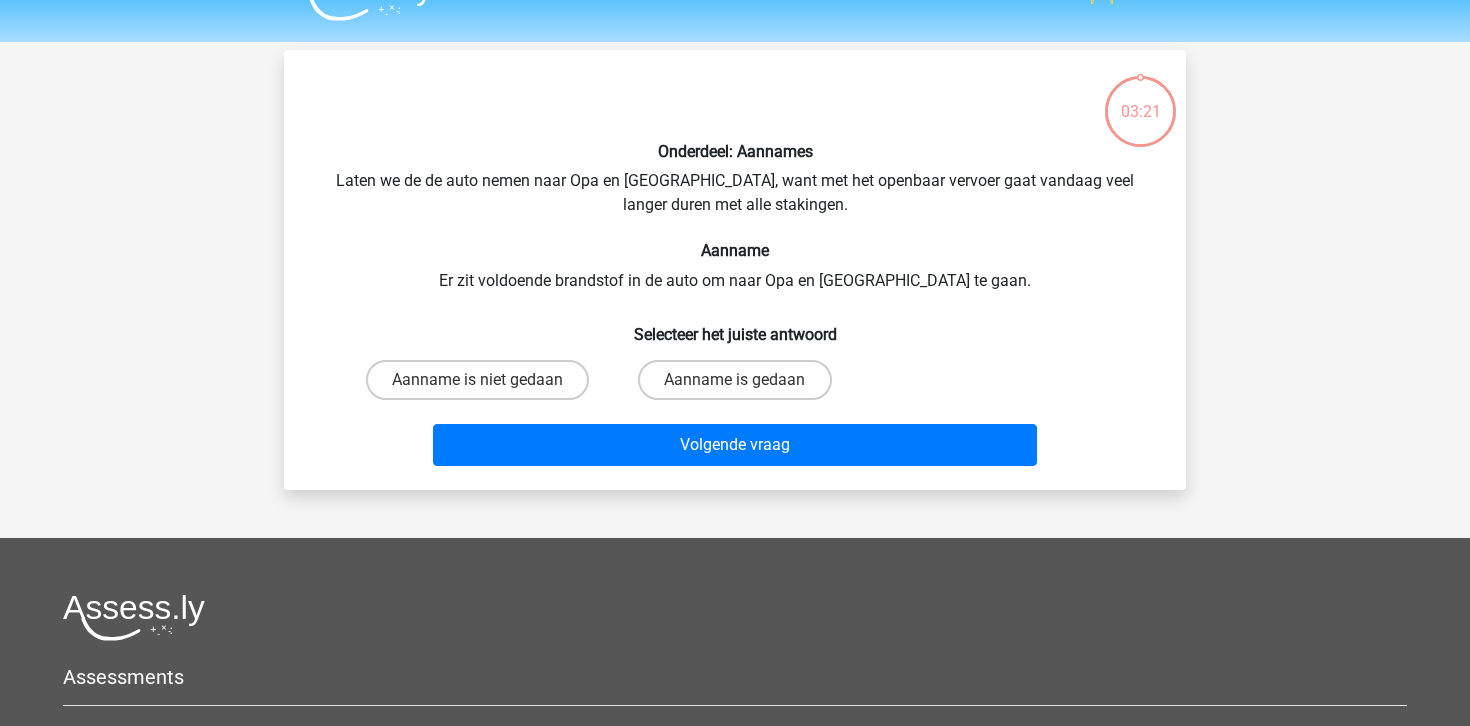 scroll, scrollTop: 33, scrollLeft: 0, axis: vertical 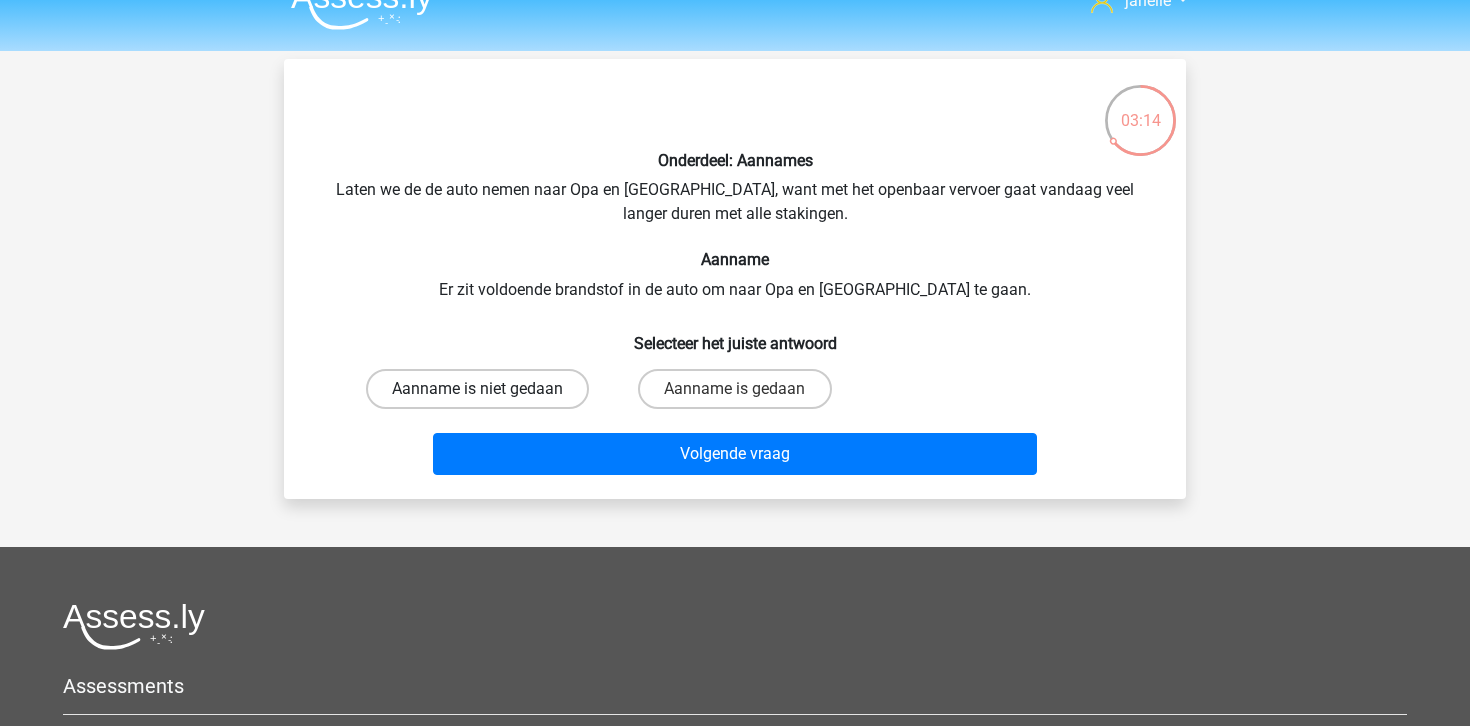 click on "Aanname is niet gedaan" at bounding box center (477, 389) 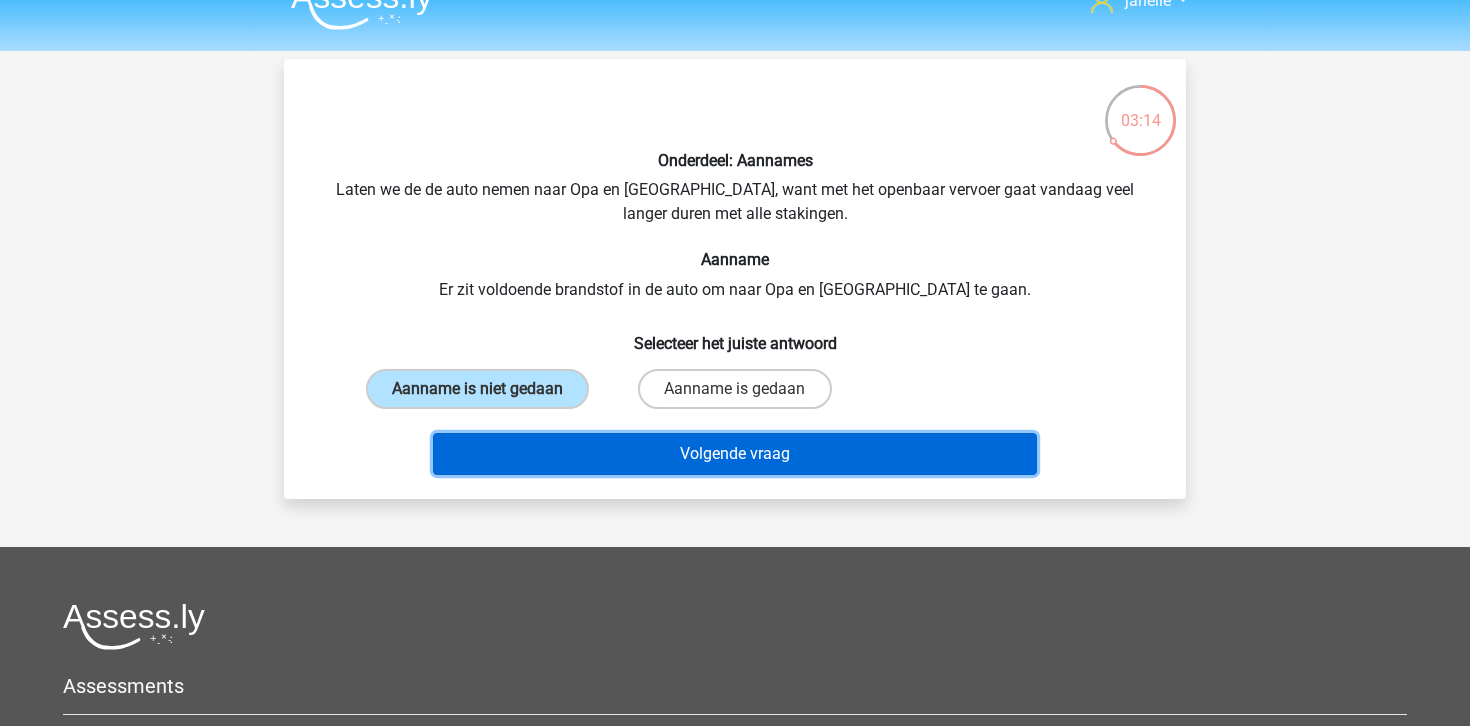 click on "Volgende vraag" at bounding box center (735, 454) 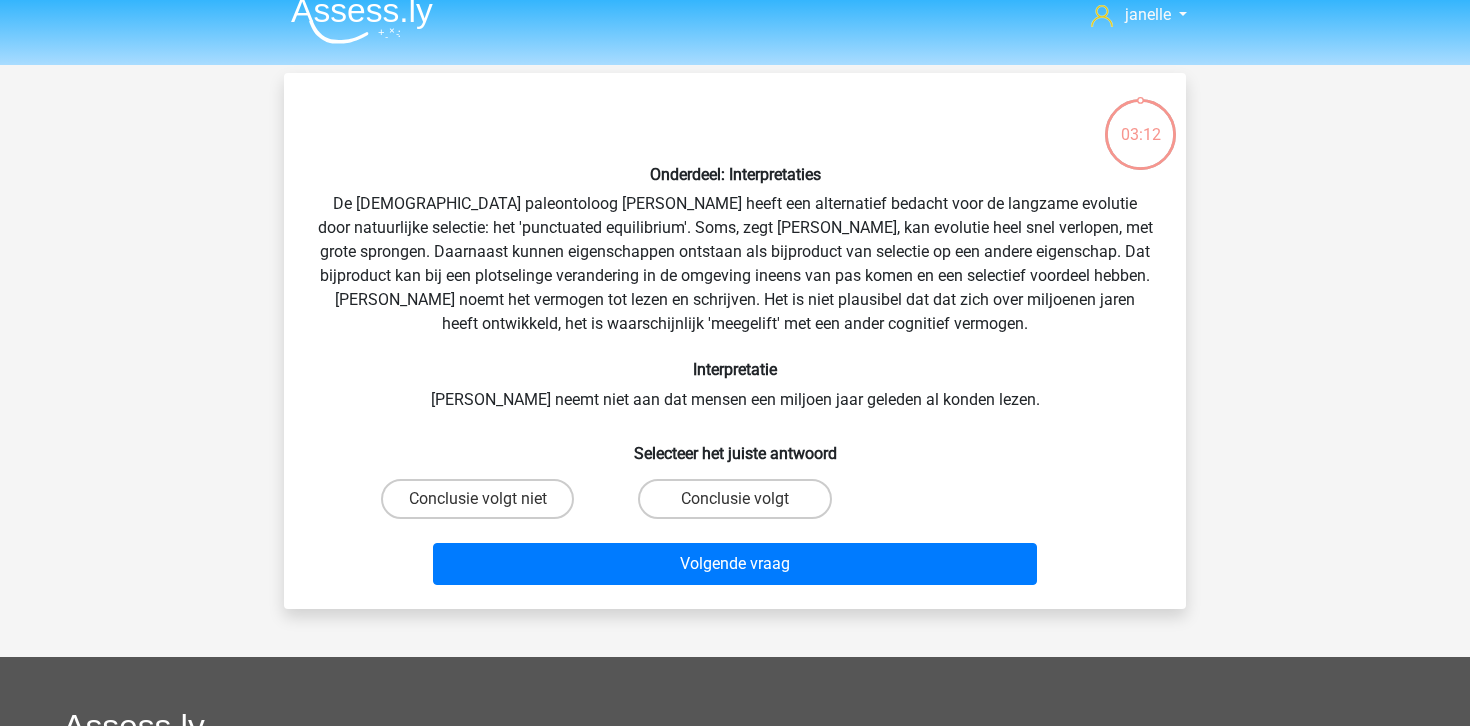 scroll, scrollTop: 12, scrollLeft: 0, axis: vertical 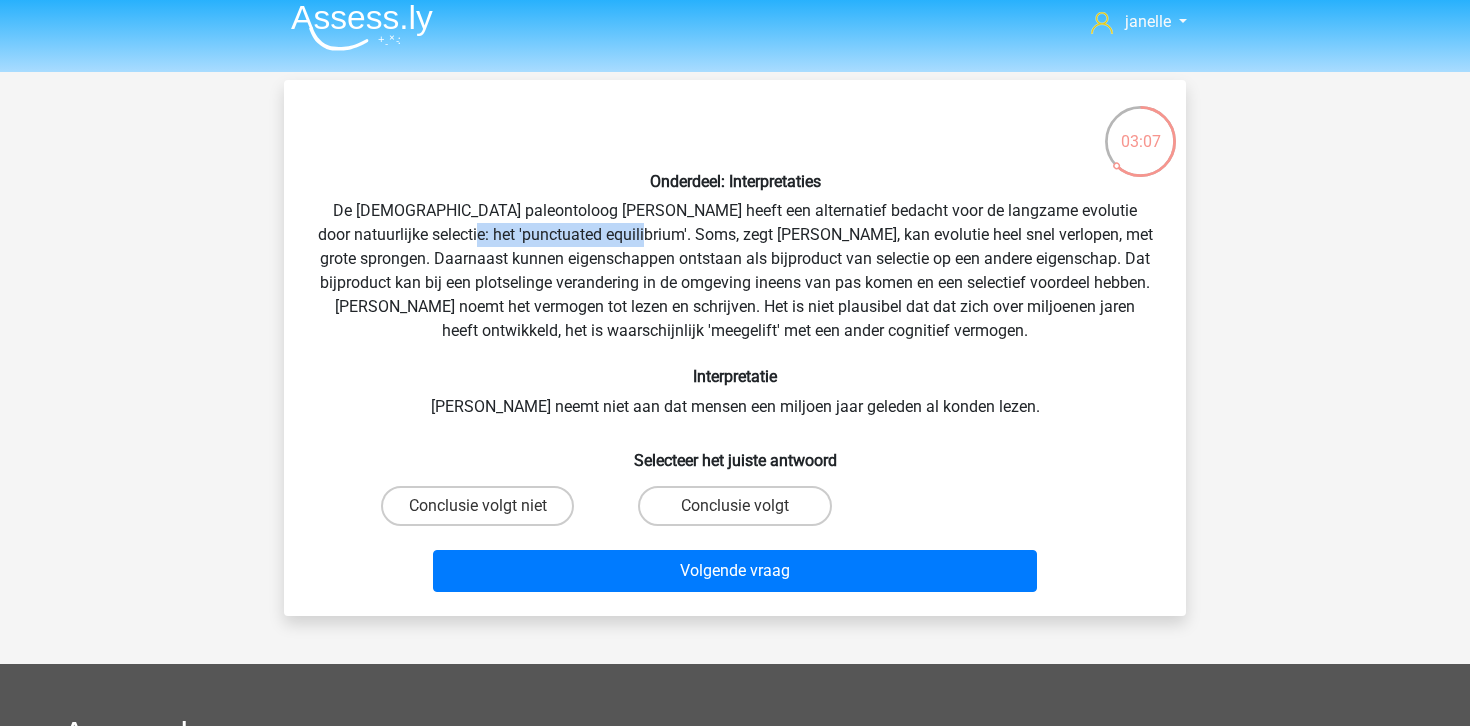drag, startPoint x: 491, startPoint y: 232, endPoint x: 660, endPoint y: 242, distance: 169.2956 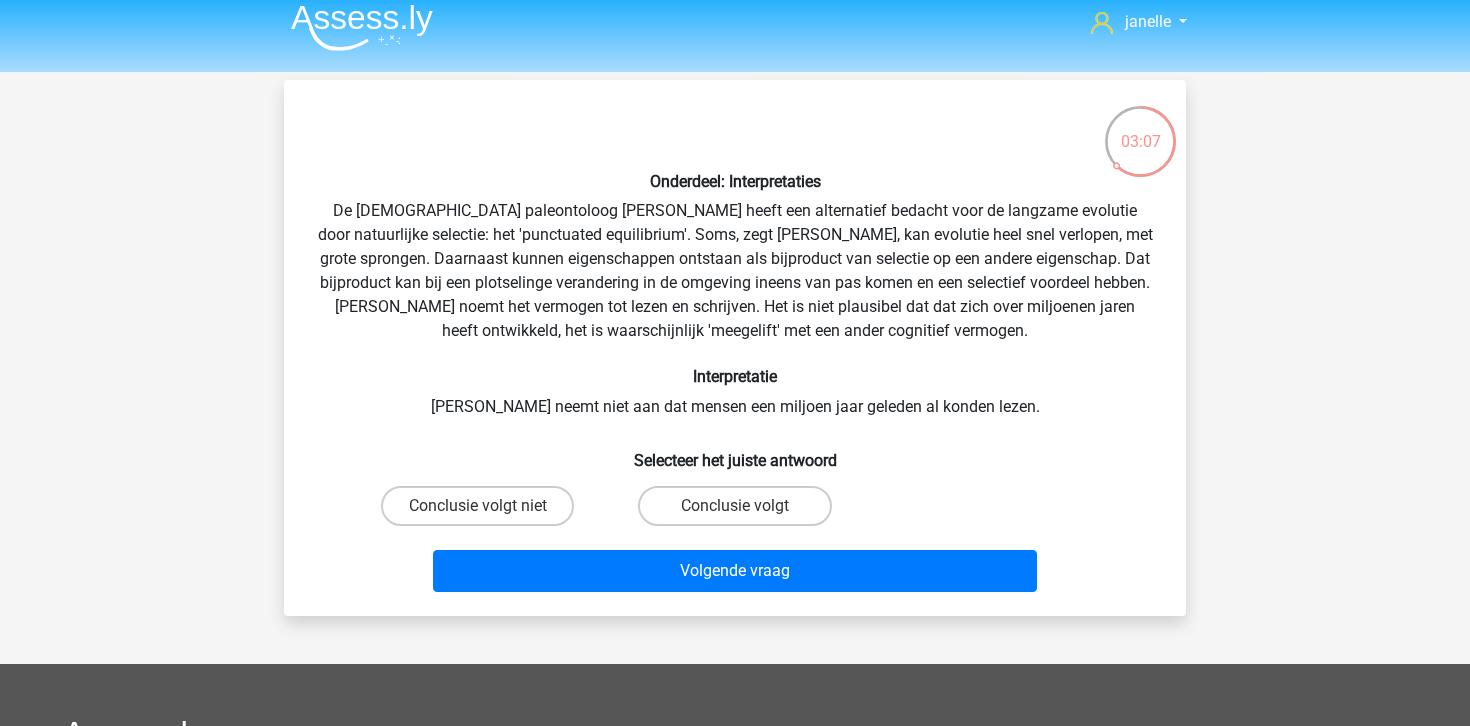 click on "Onderdeel: Interpretaties De Amerikaanse paleontoloog Stephen Jay Gould heeft een alternatief bedacht voor de langzame evolutie door natuurlijke selectie: het 'punctuated equilibrium'. Soms, zegt Gould, kan evolutie heel snel verlopen, met grote sprongen. Daarnaast kunnen eigenschappen ontstaan als bijproduct van selectie op een andere eigenschap. Dat bijproduct kan bij een plotselinge verandering in de omgeving ineens van pas komen en een selectief voordeel hebben. Gould noemt het vermogen tot lezen en schrijven. Het is niet plausibel dat dat zich over miljoenen jaren heeft ontwikkeld, het is waarschijnlijk 'meegelift' met een ander cognitief vermogen. Interpretatie Gould neemt niet aan dat mensen een miljoen jaar geleden al konden lezen.
Selecteer het juiste antwoord" at bounding box center (735, 348) 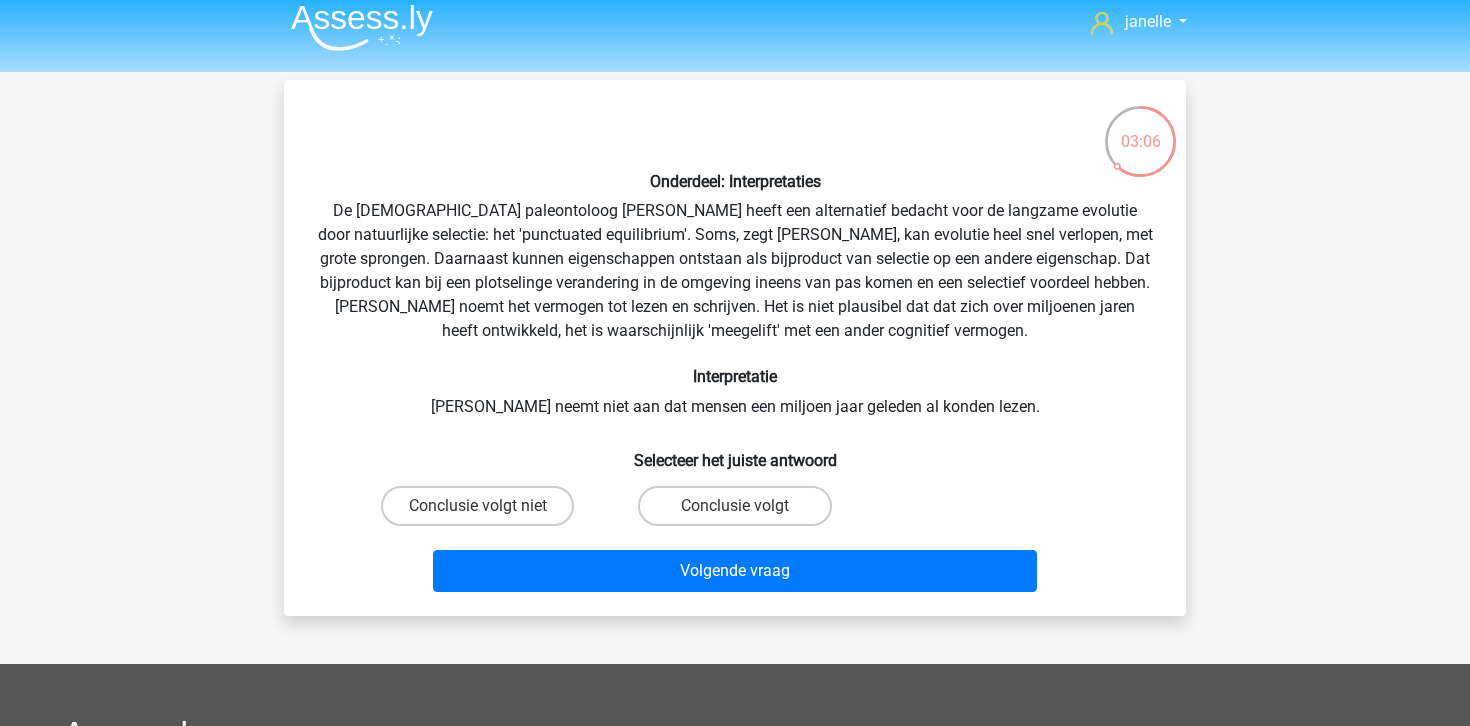 click on "Onderdeel: Interpretaties De Amerikaanse paleontoloog Stephen Jay Gould heeft een alternatief bedacht voor de langzame evolutie door natuurlijke selectie: het 'punctuated equilibrium'. Soms, zegt Gould, kan evolutie heel snel verlopen, met grote sprongen. Daarnaast kunnen eigenschappen ontstaan als bijproduct van selectie op een andere eigenschap. Dat bijproduct kan bij een plotselinge verandering in de omgeving ineens van pas komen en een selectief voordeel hebben. Gould noemt het vermogen tot lezen en schrijven. Het is niet plausibel dat dat zich over miljoenen jaren heeft ontwikkeld, het is waarschijnlijk 'meegelift' met een ander cognitief vermogen. Interpretatie Gould neemt niet aan dat mensen een miljoen jaar geleden al konden lezen.
Selecteer het juiste antwoord" at bounding box center [735, 348] 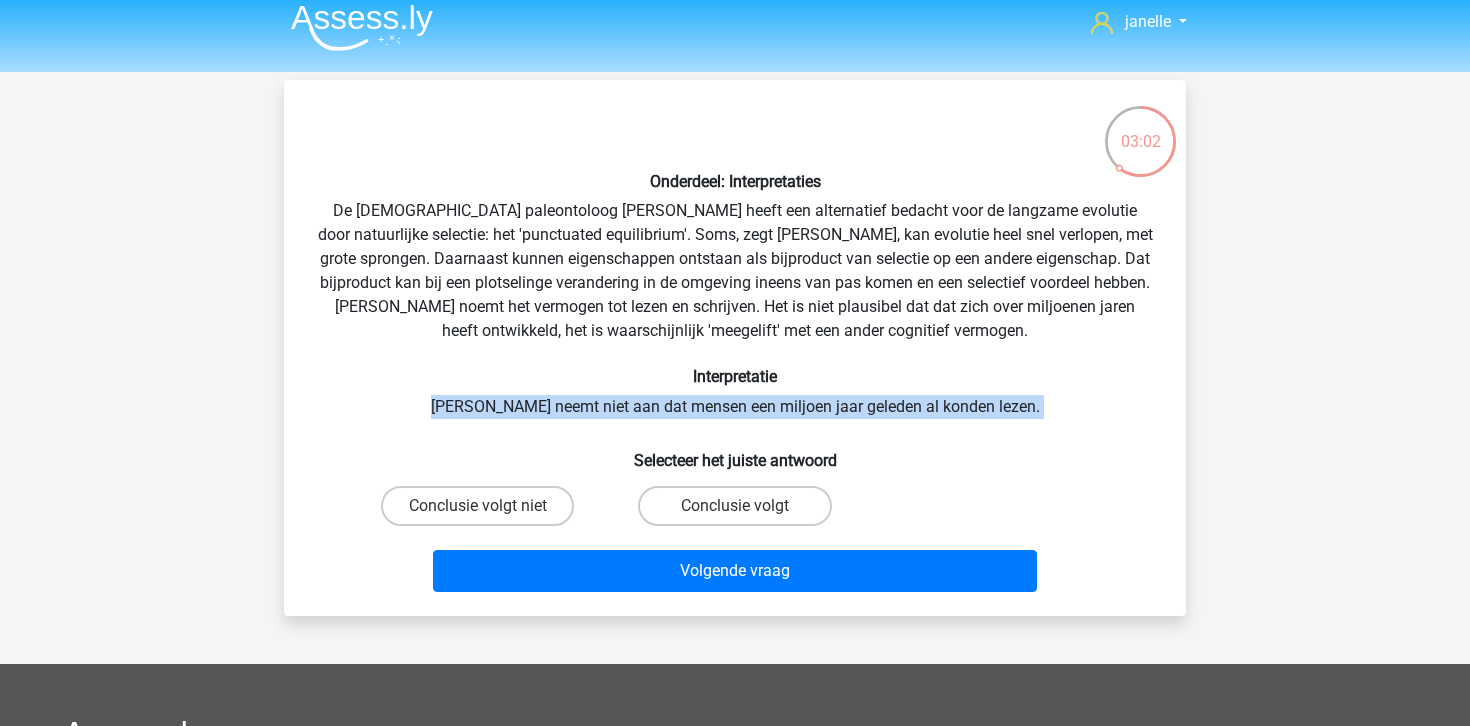 drag, startPoint x: 468, startPoint y: 404, endPoint x: 929, endPoint y: 423, distance: 461.3914 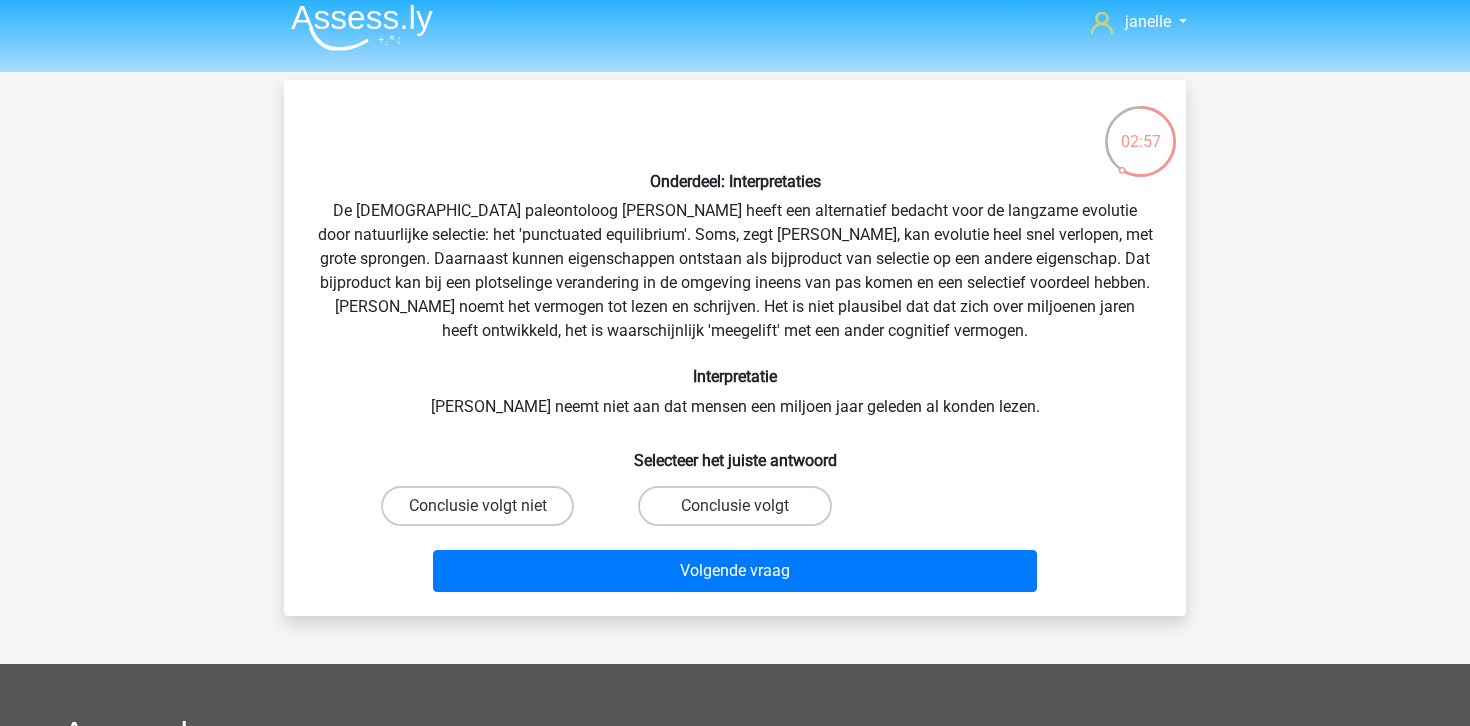 click on "Interpretatie" at bounding box center [735, 376] 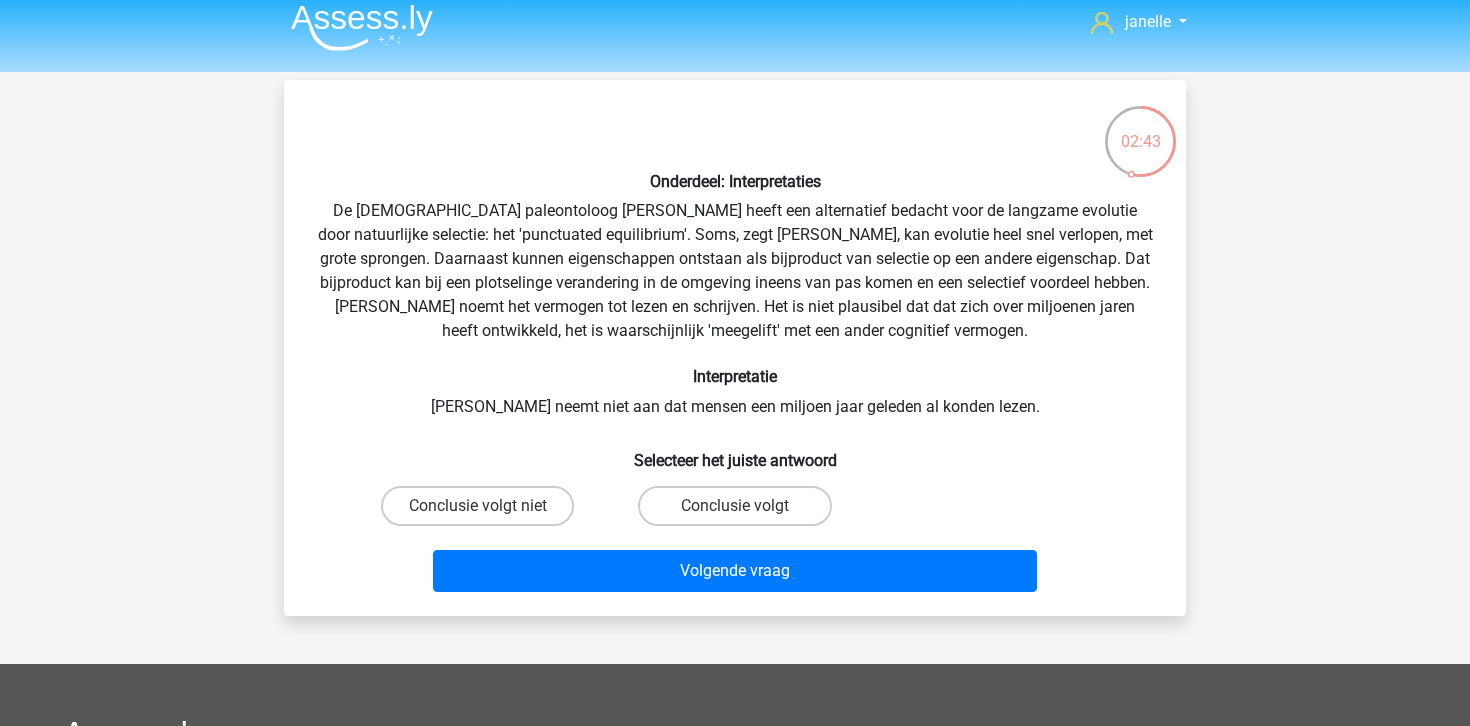 click on "Onderdeel: Interpretaties De Amerikaanse paleontoloog Stephen Jay Gould heeft een alternatief bedacht voor de langzame evolutie door natuurlijke selectie: het 'punctuated equilibrium'. Soms, zegt Gould, kan evolutie heel snel verlopen, met grote sprongen. Daarnaast kunnen eigenschappen ontstaan als bijproduct van selectie op een andere eigenschap. Dat bijproduct kan bij een plotselinge verandering in de omgeving ineens van pas komen en een selectief voordeel hebben. Gould noemt het vermogen tot lezen en schrijven. Het is niet plausibel dat dat zich over miljoenen jaren heeft ontwikkeld, het is waarschijnlijk 'meegelift' met een ander cognitief vermogen. Interpretatie Gould neemt niet aan dat mensen een miljoen jaar geleden al konden lezen.
Selecteer het juiste antwoord" at bounding box center [735, 348] 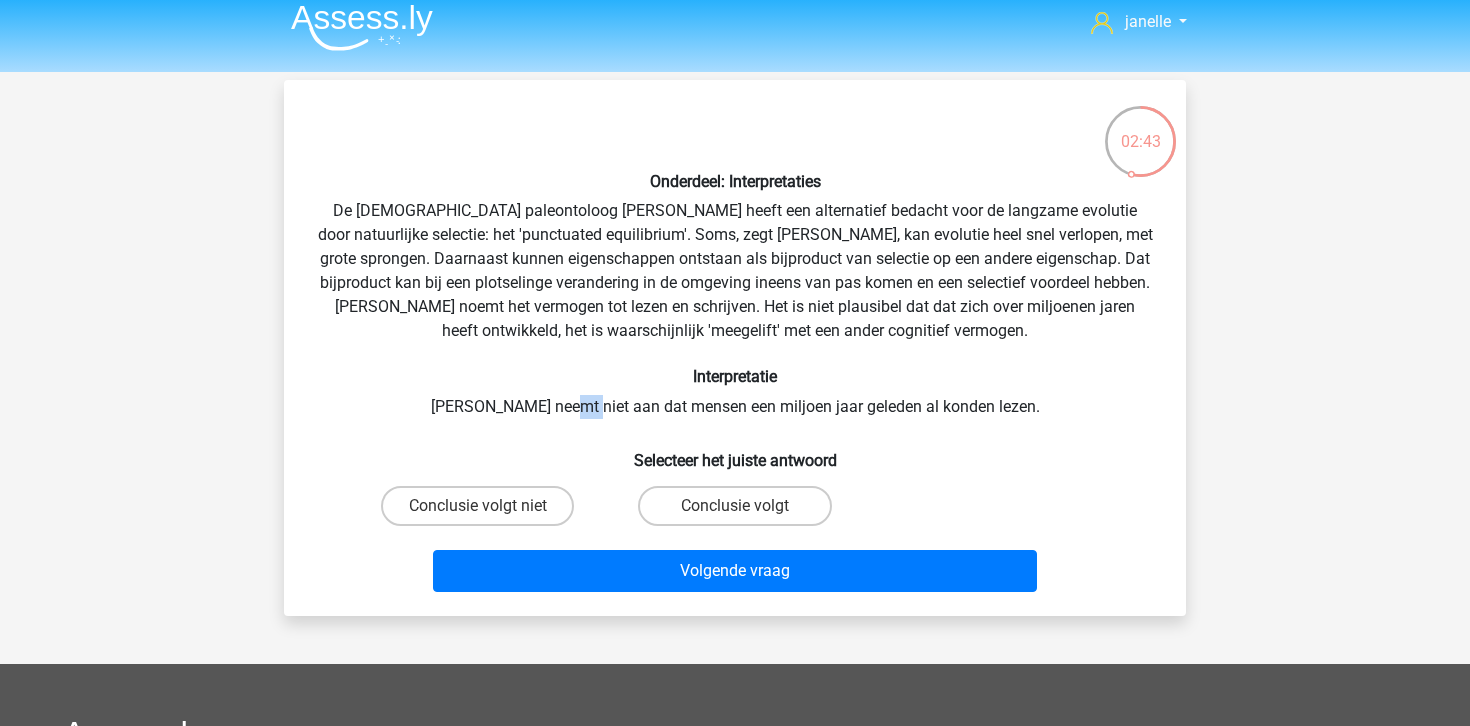click on "Onderdeel: Interpretaties De Amerikaanse paleontoloog Stephen Jay Gould heeft een alternatief bedacht voor de langzame evolutie door natuurlijke selectie: het 'punctuated equilibrium'. Soms, zegt Gould, kan evolutie heel snel verlopen, met grote sprongen. Daarnaast kunnen eigenschappen ontstaan als bijproduct van selectie op een andere eigenschap. Dat bijproduct kan bij een plotselinge verandering in de omgeving ineens van pas komen en een selectief voordeel hebben. Gould noemt het vermogen tot lezen en schrijven. Het is niet plausibel dat dat zich over miljoenen jaren heeft ontwikkeld, het is waarschijnlijk 'meegelift' met een ander cognitief vermogen. Interpretatie Gould neemt niet aan dat mensen een miljoen jaar geleden al konden lezen.
Selecteer het juiste antwoord" at bounding box center [735, 348] 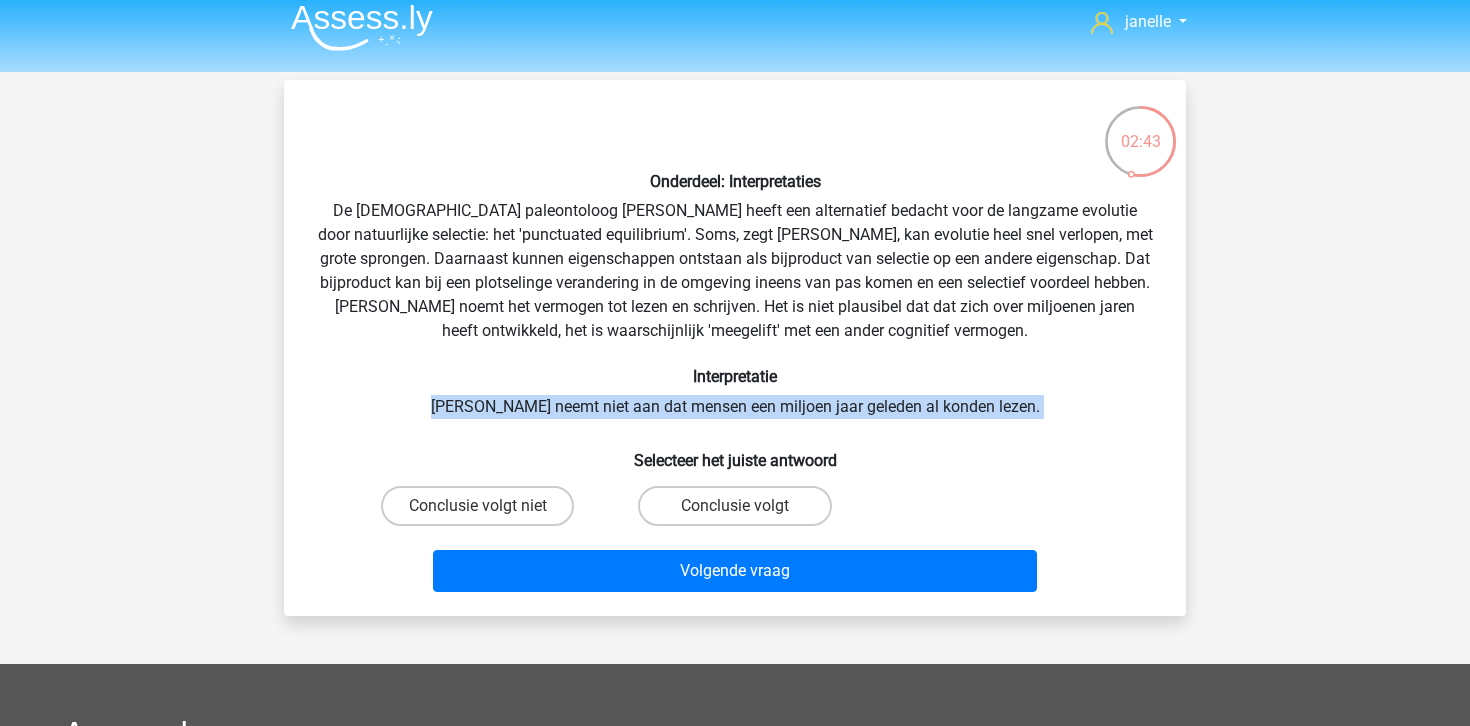 click on "Onderdeel: Interpretaties De Amerikaanse paleontoloog Stephen Jay Gould heeft een alternatief bedacht voor de langzame evolutie door natuurlijke selectie: het 'punctuated equilibrium'. Soms, zegt Gould, kan evolutie heel snel verlopen, met grote sprongen. Daarnaast kunnen eigenschappen ontstaan als bijproduct van selectie op een andere eigenschap. Dat bijproduct kan bij een plotselinge verandering in de omgeving ineens van pas komen en een selectief voordeel hebben. Gould noemt het vermogen tot lezen en schrijven. Het is niet plausibel dat dat zich over miljoenen jaren heeft ontwikkeld, het is waarschijnlijk 'meegelift' met een ander cognitief vermogen. Interpretatie Gould neemt niet aan dat mensen een miljoen jaar geleden al konden lezen.
Selecteer het juiste antwoord" at bounding box center (735, 348) 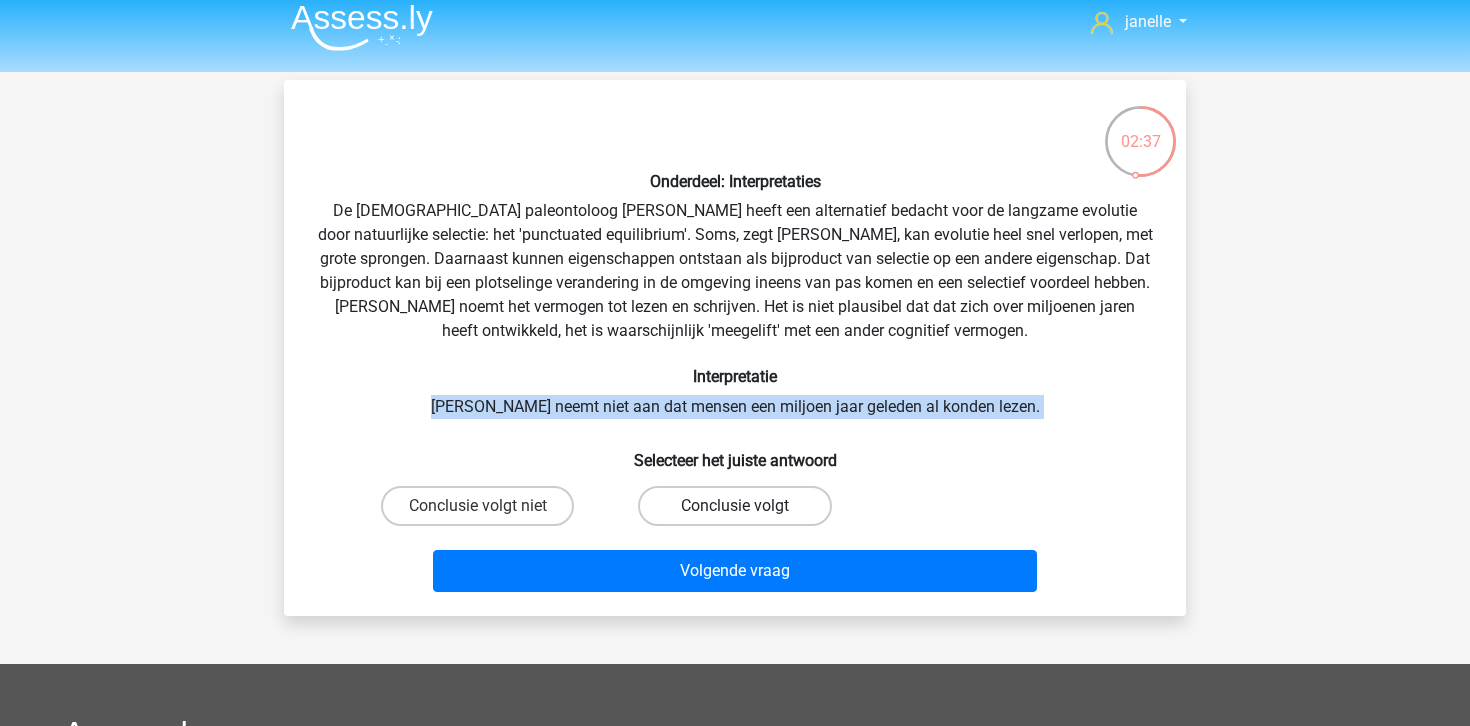 click on "Conclusie volgt" at bounding box center [734, 506] 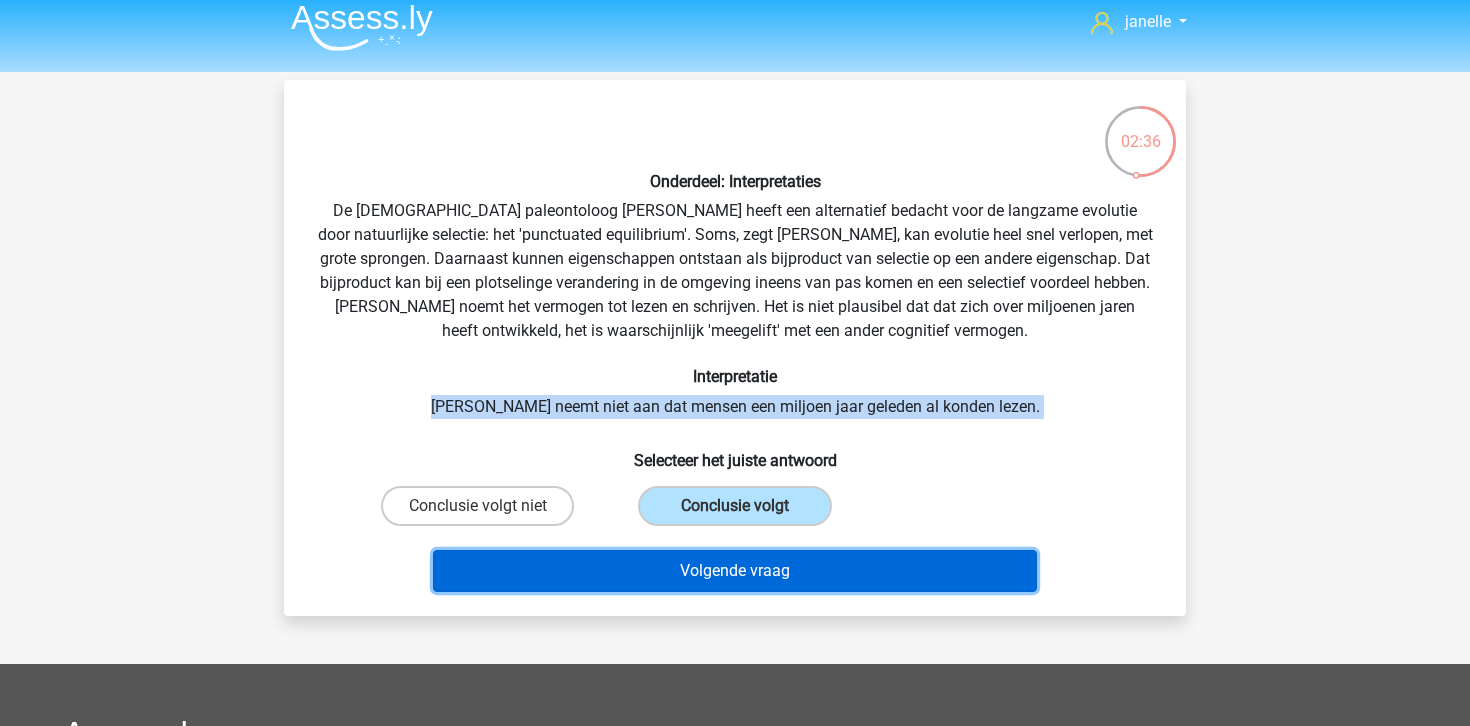 click on "Volgende vraag" at bounding box center (735, 571) 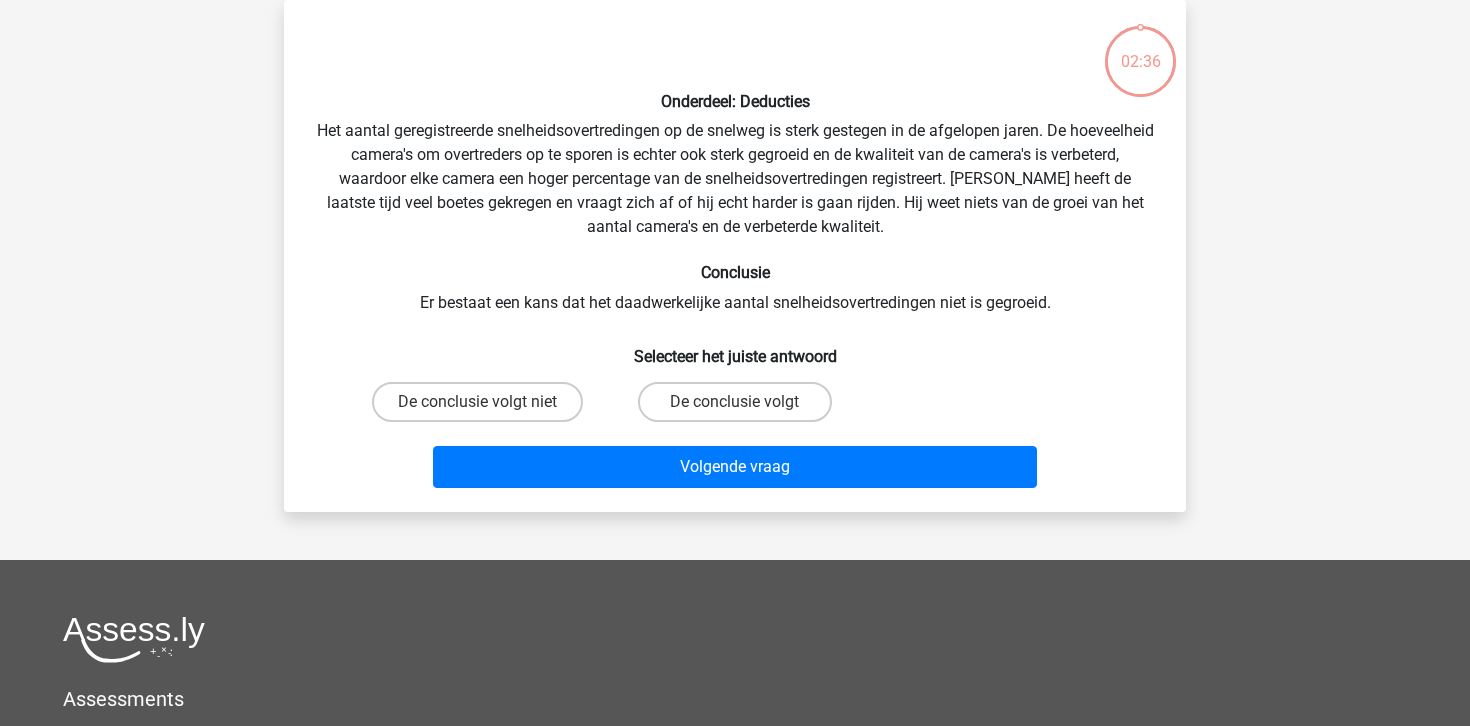 scroll, scrollTop: 0, scrollLeft: 0, axis: both 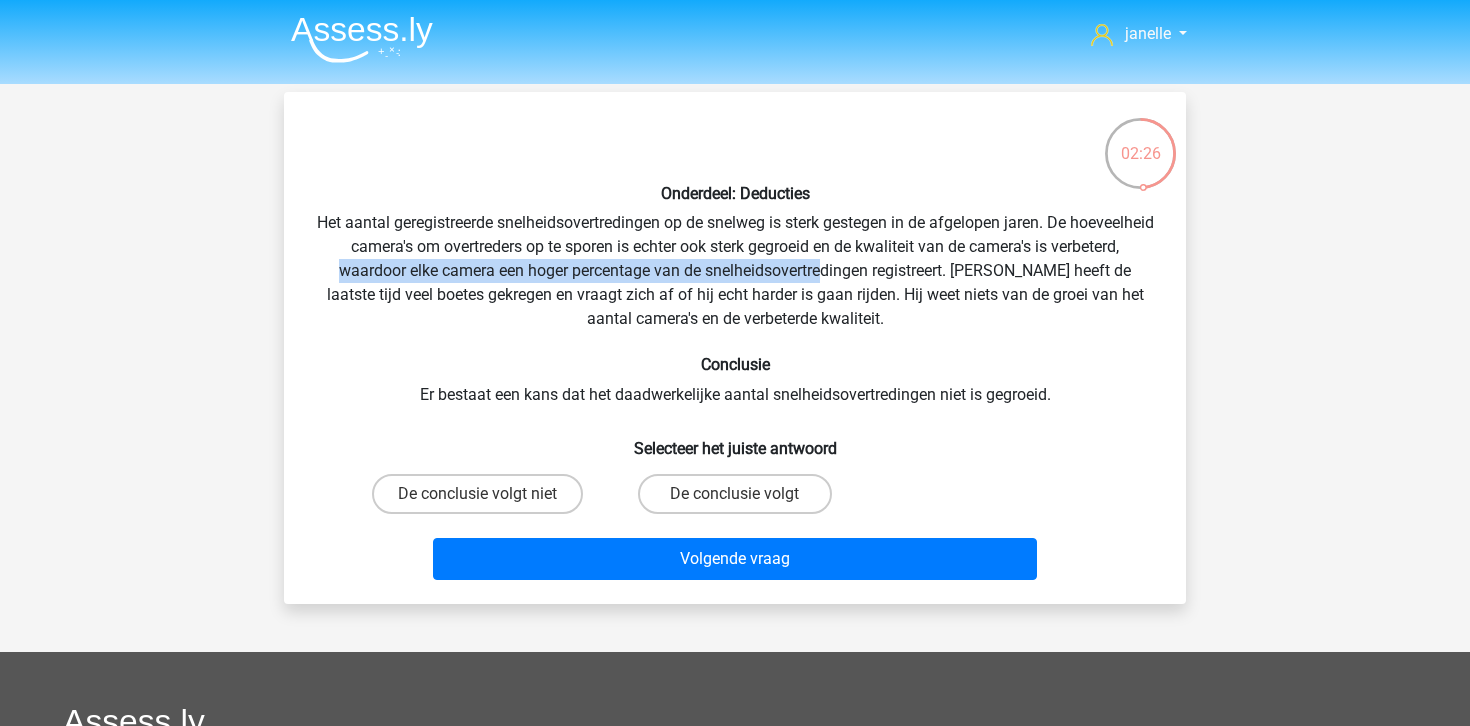 drag, startPoint x: 407, startPoint y: 271, endPoint x: 899, endPoint y: 269, distance: 492.00406 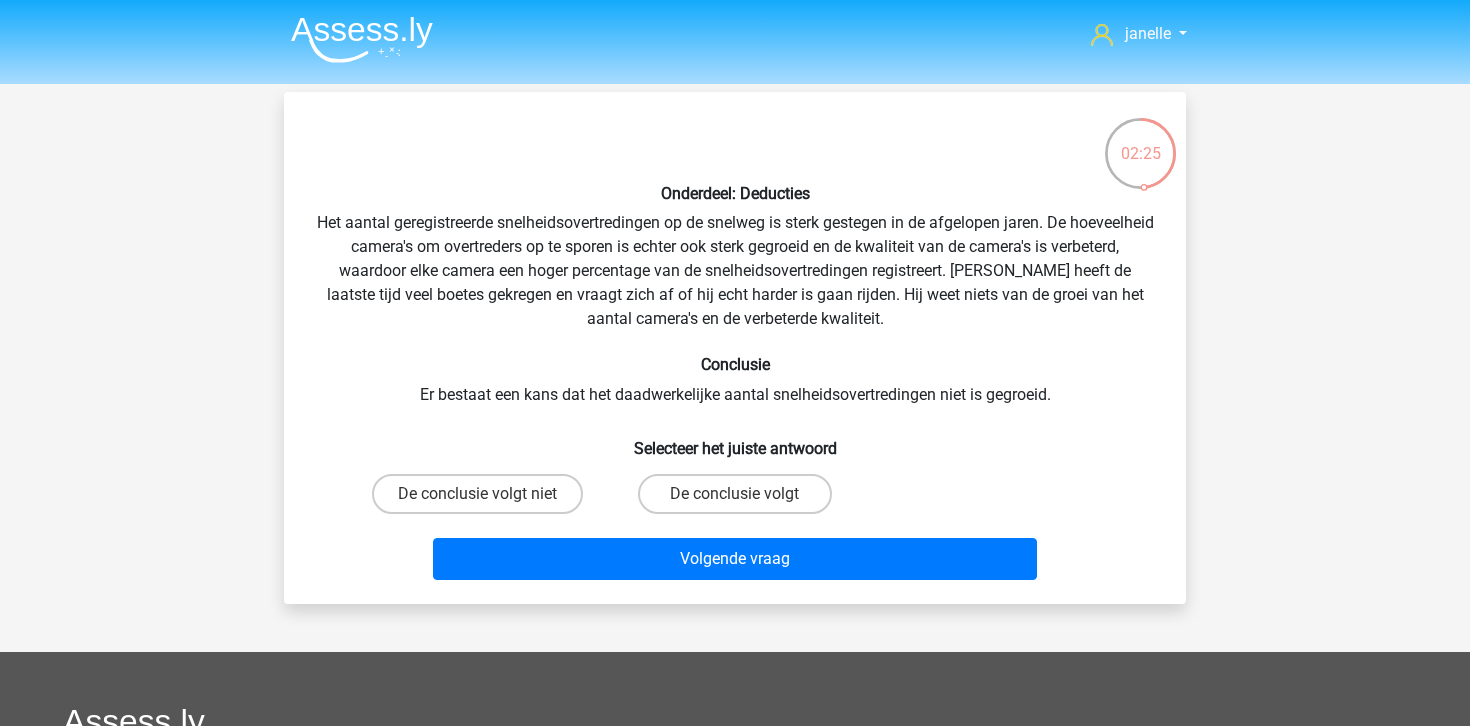 click on "Onderdeel: Deducties Het aantal geregistreerde snelheidsovertredingen op de snelweg is sterk gestegen in de afgelopen jaren. De hoeveelheid camera's om overtreders op te sporen is echter ook sterk gegroeid en de kwaliteit van de camera's is verbeterd, waardoor elke camera een hoger percentage van de snelheidsovertredingen registreert. Peter heeft de laatste tijd veel boetes gekregen en vraagt zich af of hij echt harder is gaan rijden. Hij weet niets van de groei van het aantal camera's en de verbeterde kwaliteit. Conclusie Er bestaat een kans dat het daadwerkelijke aantal snelheidsovertredingen niet is gegroeid.
Selecteer het juiste antwoord" at bounding box center [735, 348] 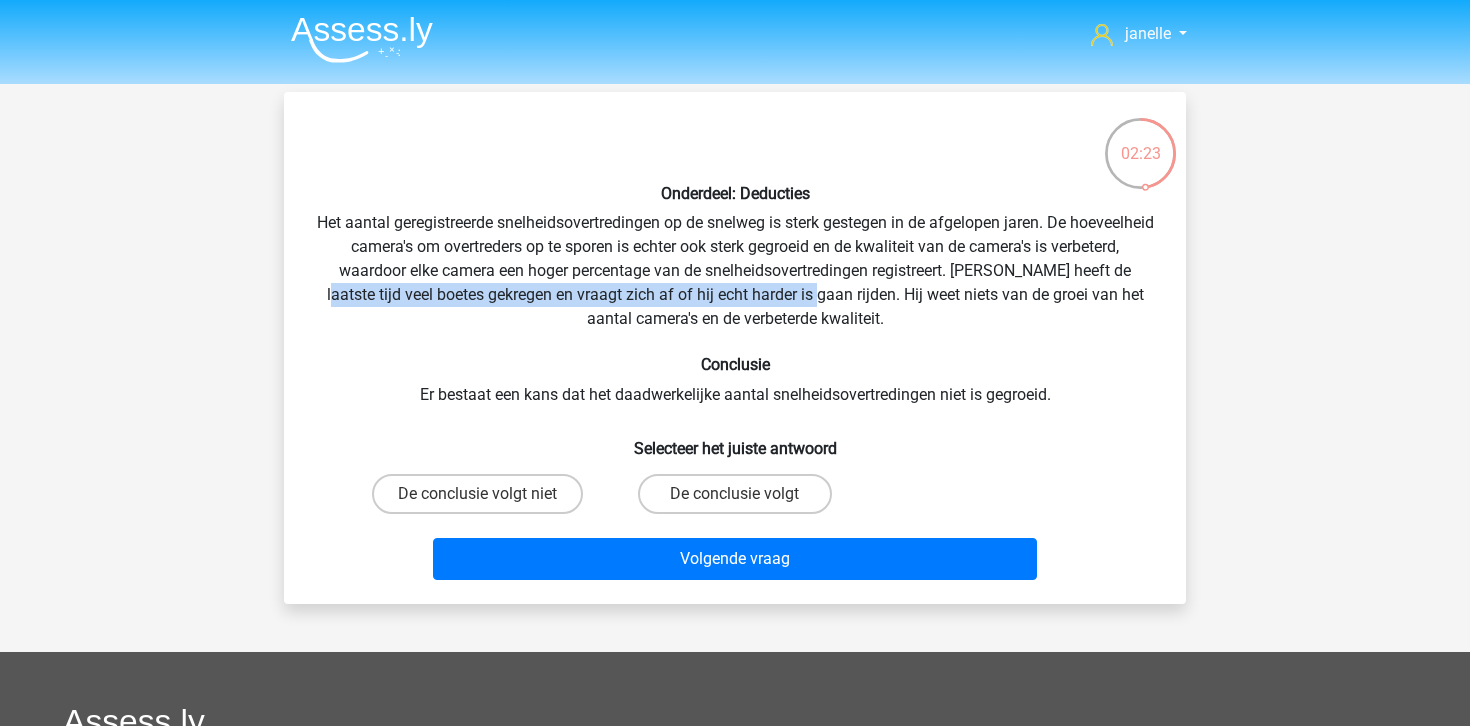 drag, startPoint x: 382, startPoint y: 298, endPoint x: 869, endPoint y: 299, distance: 487.00104 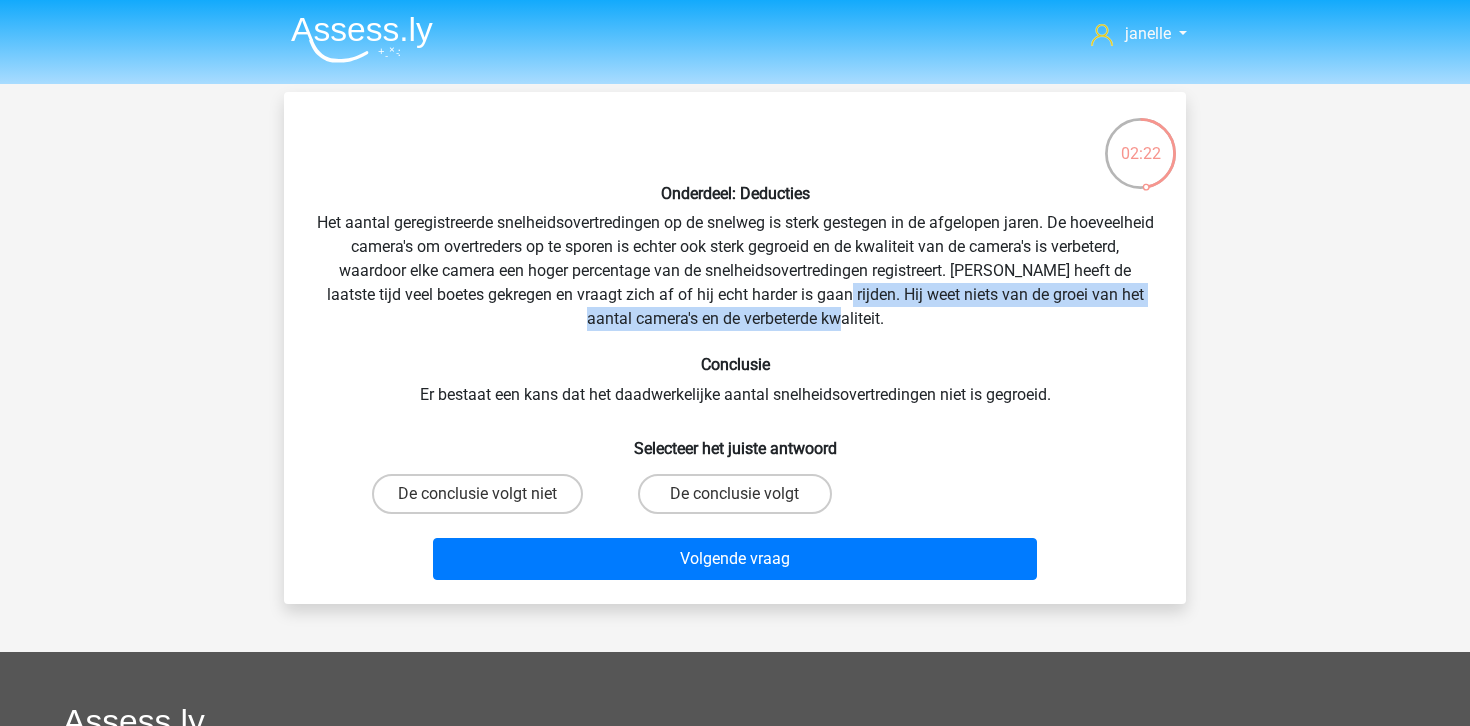 drag, startPoint x: 899, startPoint y: 293, endPoint x: 928, endPoint y: 328, distance: 45.453274 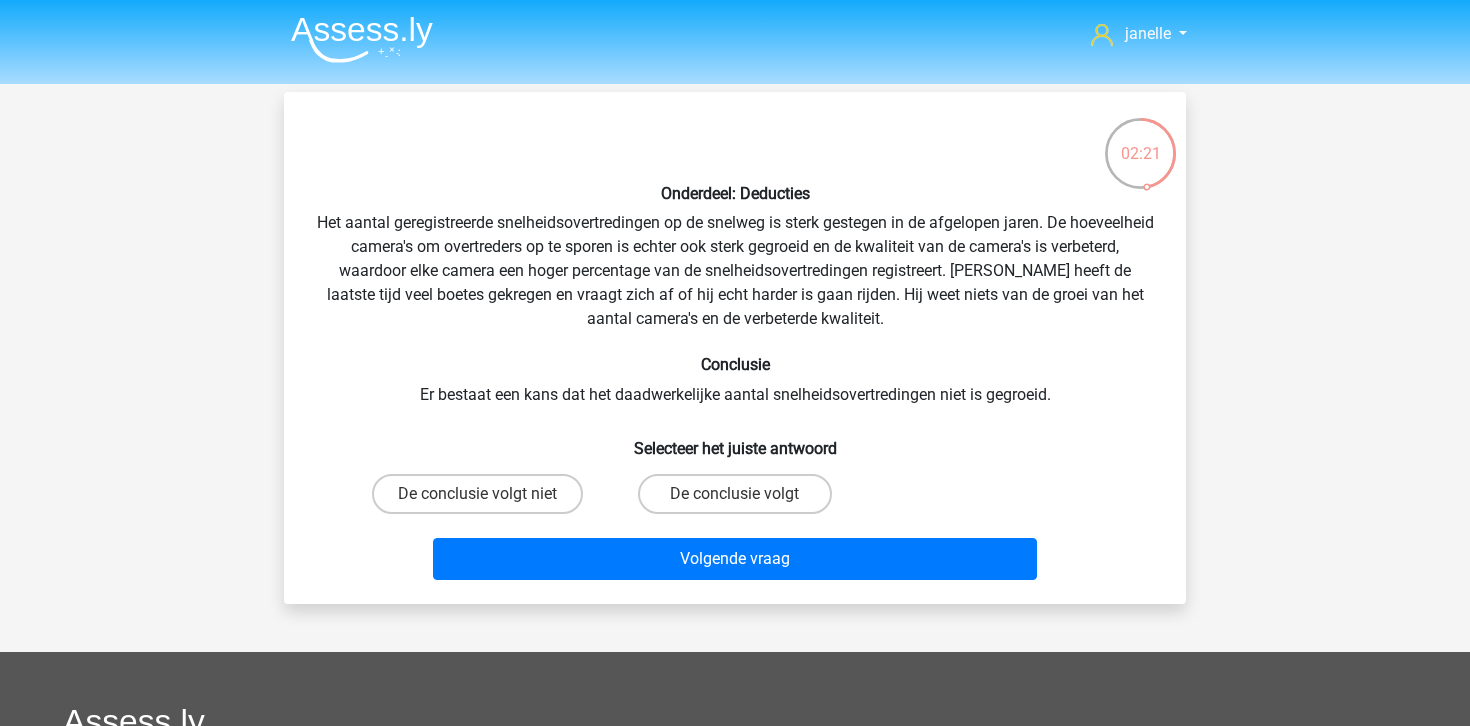 click on "Onderdeel: Deducties Het aantal geregistreerde snelheidsovertredingen op de snelweg is sterk gestegen in de afgelopen jaren. De hoeveelheid camera's om overtreders op te sporen is echter ook sterk gegroeid en de kwaliteit van de camera's is verbeterd, waardoor elke camera een hoger percentage van de snelheidsovertredingen registreert. Peter heeft de laatste tijd veel boetes gekregen en vraagt zich af of hij echt harder is gaan rijden. Hij weet niets van de groei van het aantal camera's en de verbeterde kwaliteit. Conclusie Er bestaat een kans dat het daadwerkelijke aantal snelheidsovertredingen niet is gegroeid.
Selecteer het juiste antwoord" at bounding box center [735, 348] 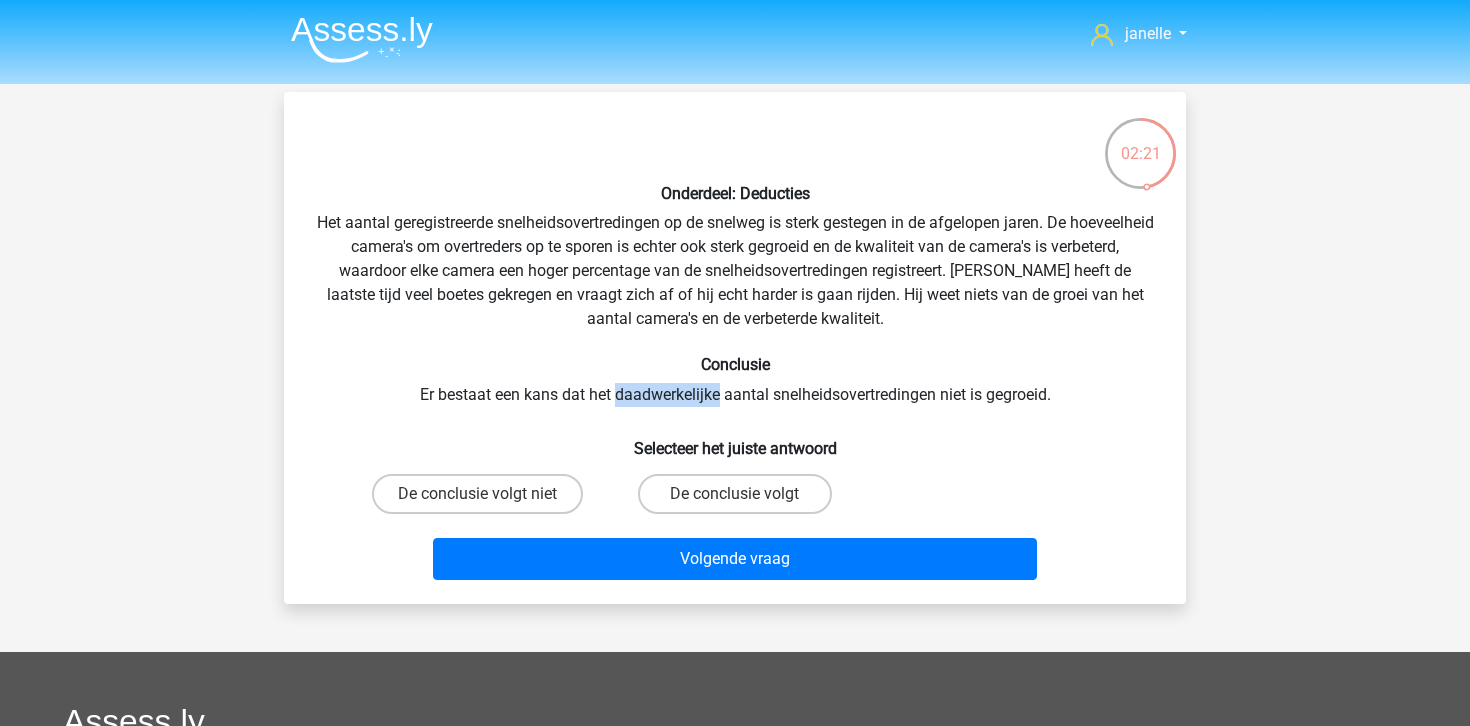 click on "Onderdeel: Deducties Het aantal geregistreerde snelheidsovertredingen op de snelweg is sterk gestegen in de afgelopen jaren. De hoeveelheid camera's om overtreders op te sporen is echter ook sterk gegroeid en de kwaliteit van de camera's is verbeterd, waardoor elke camera een hoger percentage van de snelheidsovertredingen registreert. Peter heeft de laatste tijd veel boetes gekregen en vraagt zich af of hij echt harder is gaan rijden. Hij weet niets van de groei van het aantal camera's en de verbeterde kwaliteit. Conclusie Er bestaat een kans dat het daadwerkelijke aantal snelheidsovertredingen niet is gegroeid.
Selecteer het juiste antwoord" at bounding box center [735, 348] 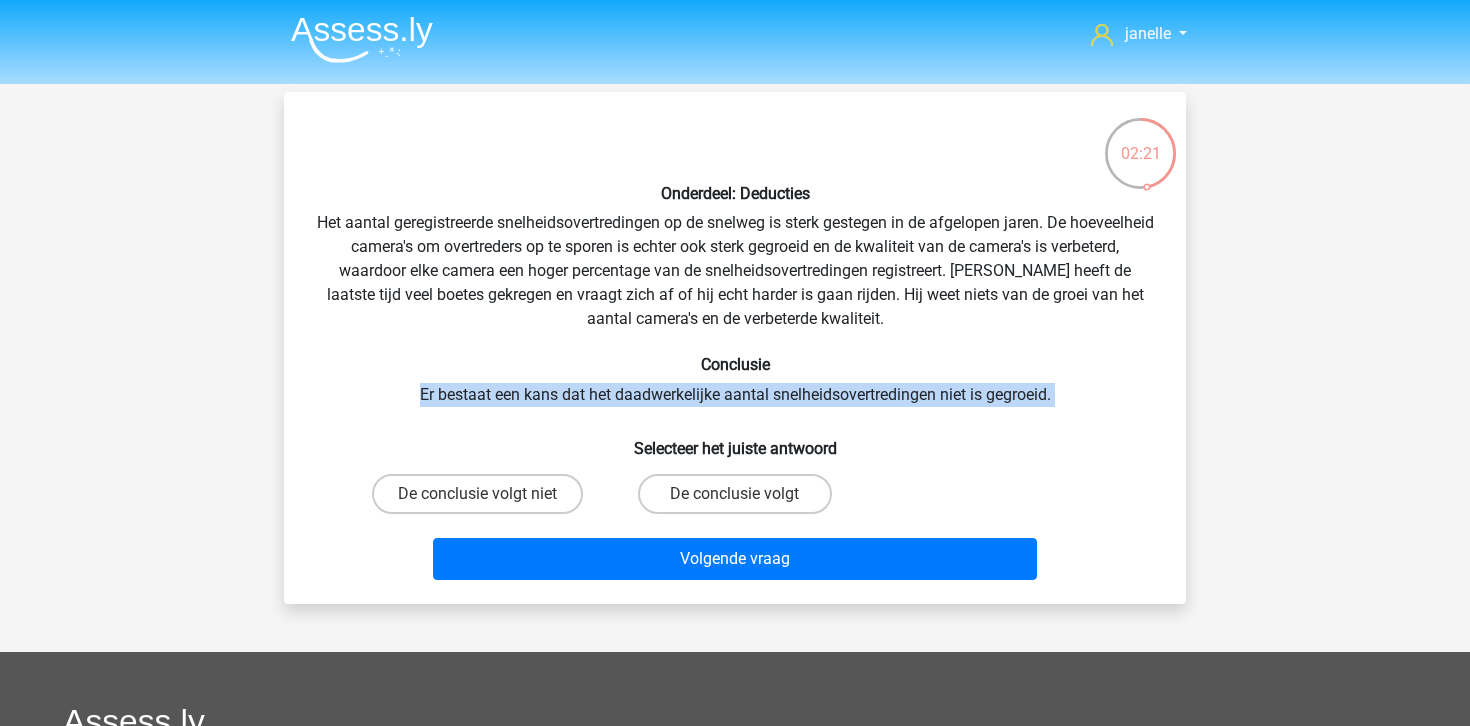 click on "Onderdeel: Deducties Het aantal geregistreerde snelheidsovertredingen op de snelweg is sterk gestegen in de afgelopen jaren. De hoeveelheid camera's om overtreders op te sporen is echter ook sterk gegroeid en de kwaliteit van de camera's is verbeterd, waardoor elke camera een hoger percentage van de snelheidsovertredingen registreert. Peter heeft de laatste tijd veel boetes gekregen en vraagt zich af of hij echt harder is gaan rijden. Hij weet niets van de groei van het aantal camera's en de verbeterde kwaliteit. Conclusie Er bestaat een kans dat het daadwerkelijke aantal snelheidsovertredingen niet is gegroeid.
Selecteer het juiste antwoord" at bounding box center (735, 348) 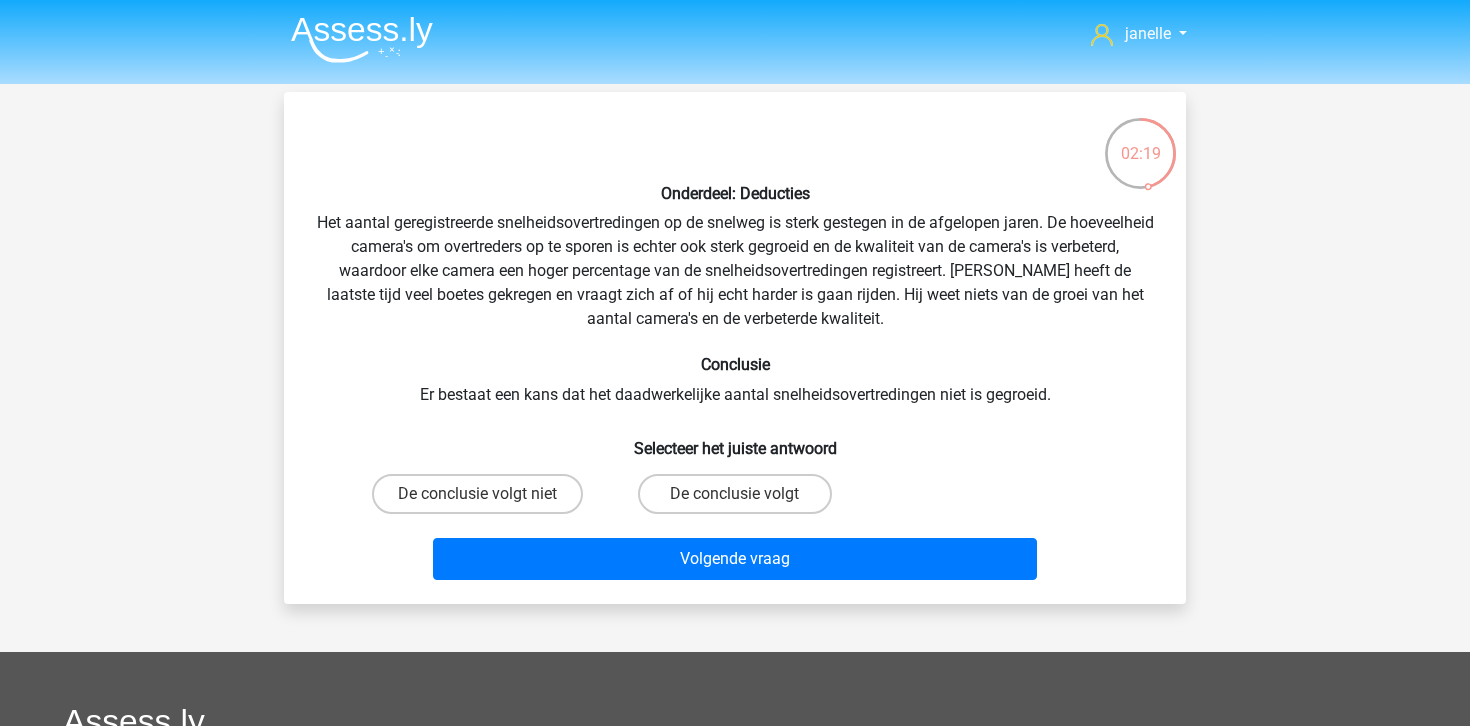 click on "Selecteer het juiste antwoord" at bounding box center (735, 440) 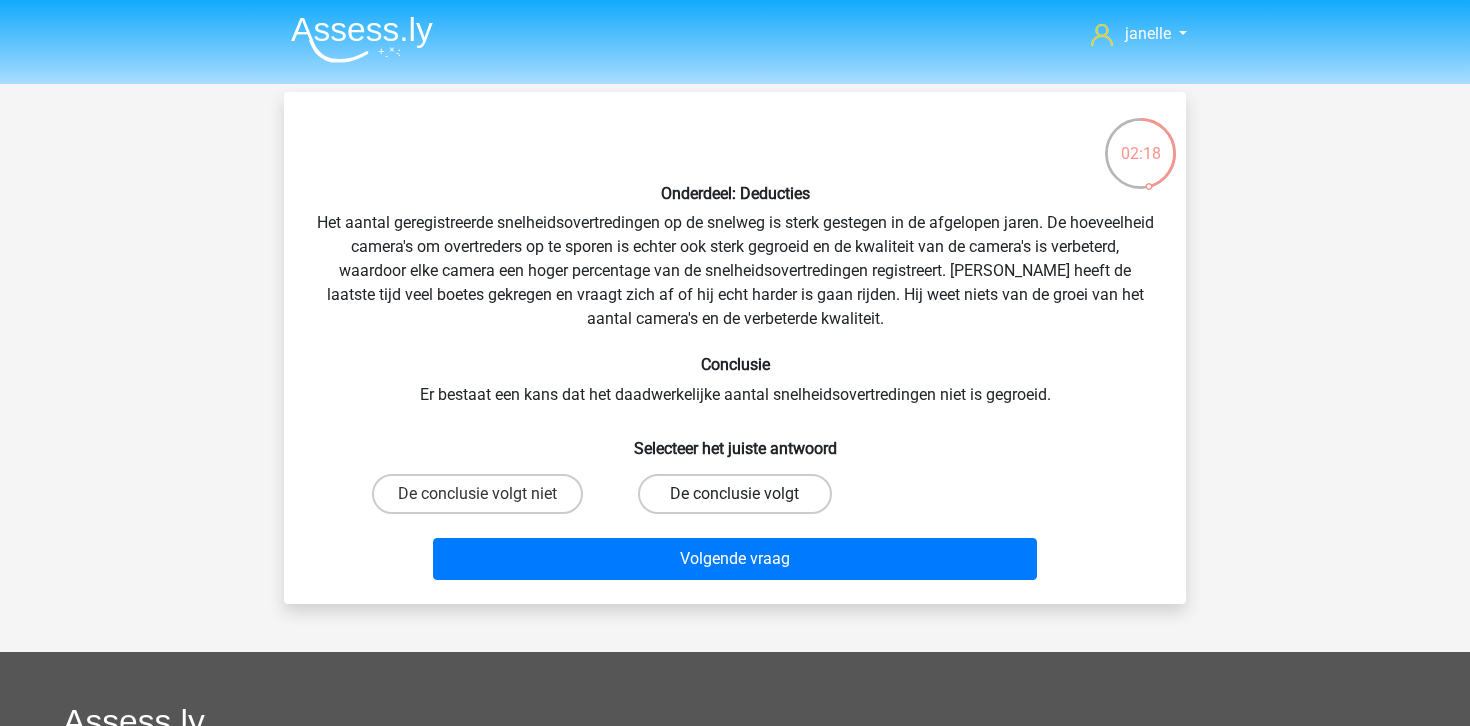 click on "De conclusie volgt" at bounding box center [734, 494] 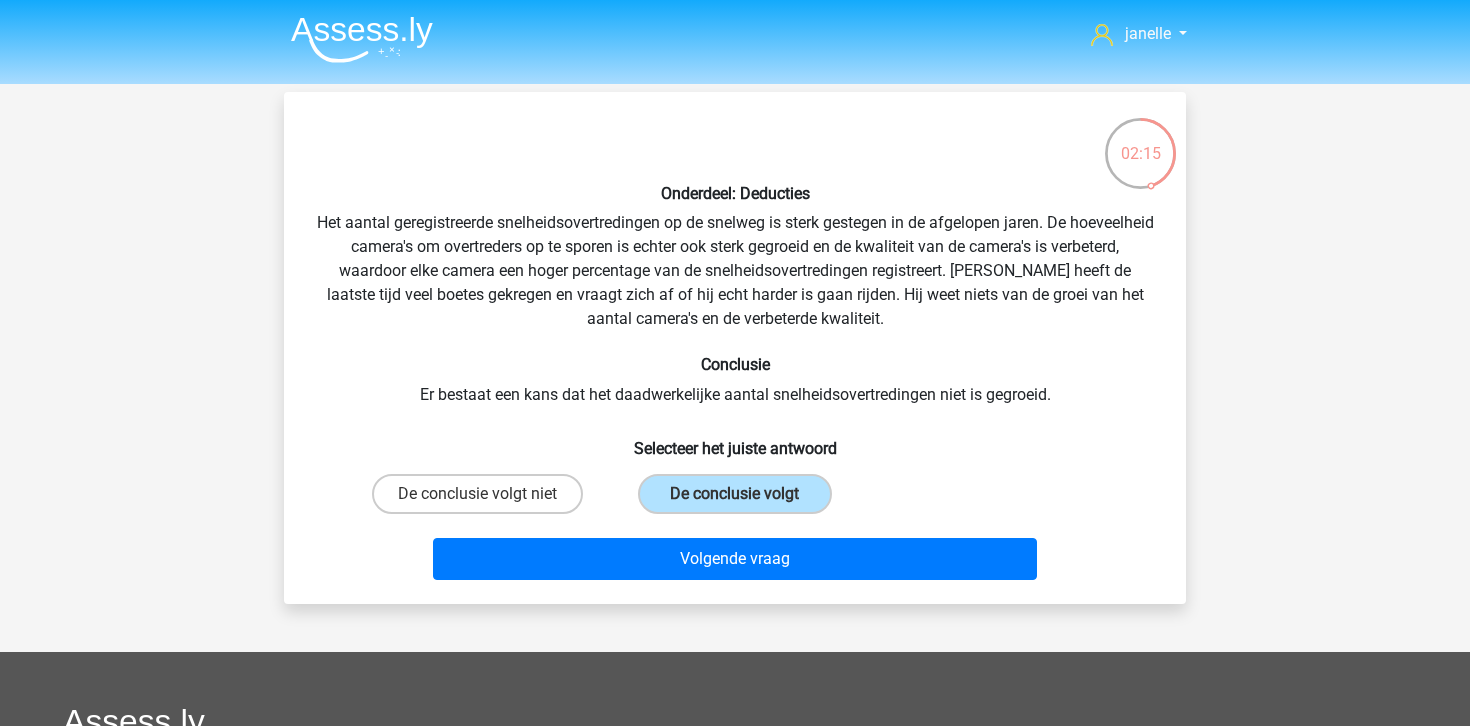 click on "Onderdeel: Deducties Het aantal geregistreerde snelheidsovertredingen op de snelweg is sterk gestegen in de afgelopen jaren. De hoeveelheid camera's om overtreders op te sporen is echter ook sterk gegroeid en de kwaliteit van de camera's is verbeterd, waardoor elke camera een hoger percentage van de snelheidsovertredingen registreert. Peter heeft de laatste tijd veel boetes gekregen en vraagt zich af of hij echt harder is gaan rijden. Hij weet niets van de groei van het aantal camera's en de verbeterde kwaliteit. Conclusie Er bestaat een kans dat het daadwerkelijke aantal snelheidsovertredingen niet is gegroeid.
Selecteer het juiste antwoord" at bounding box center (735, 348) 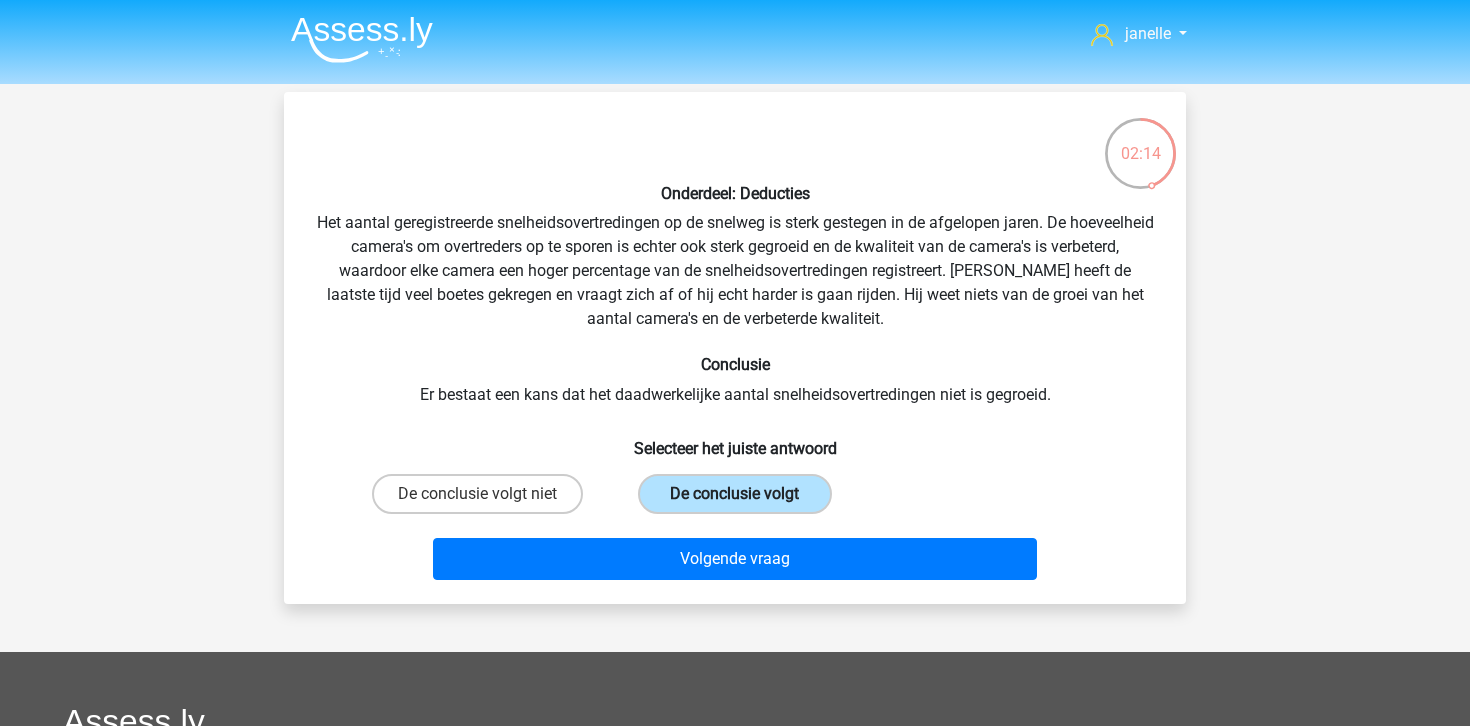 click on "De conclusie volgt" at bounding box center (734, 494) 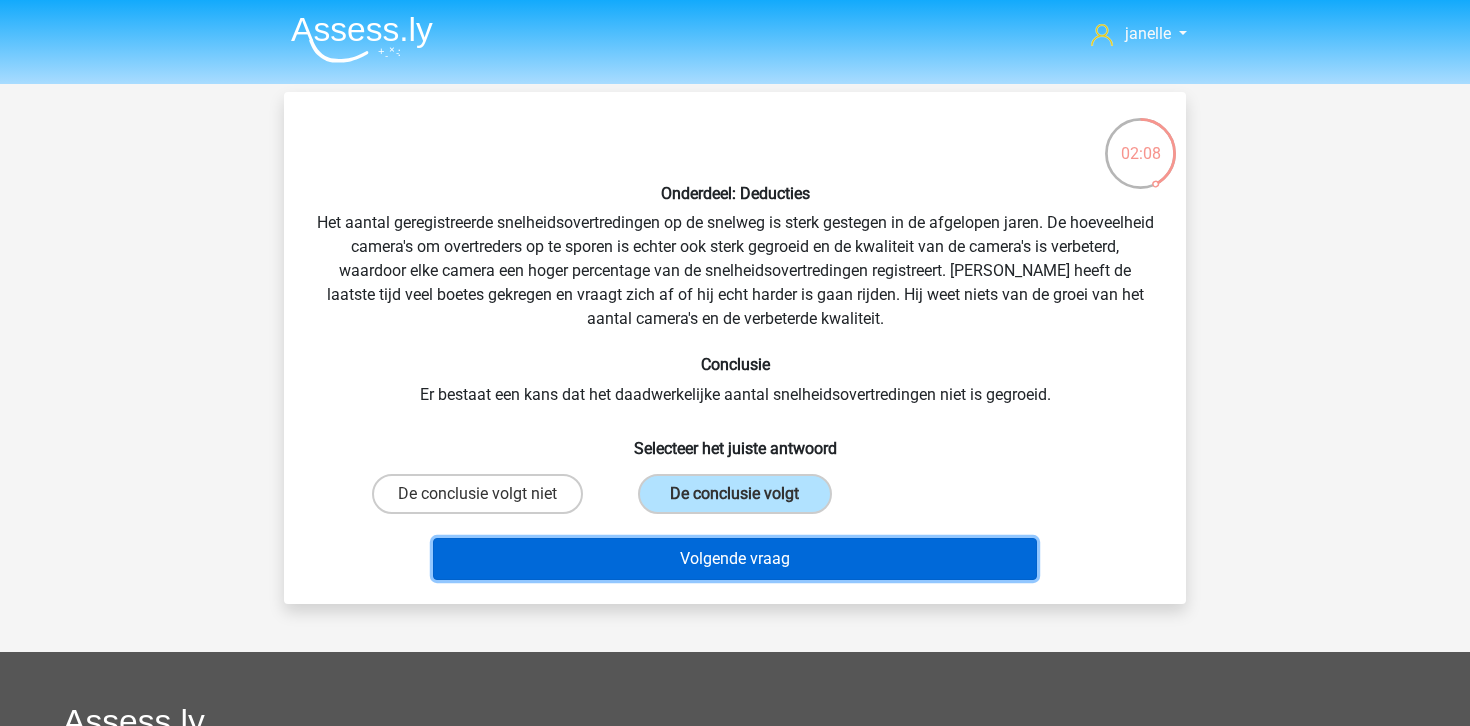 click on "Volgende vraag" at bounding box center [735, 559] 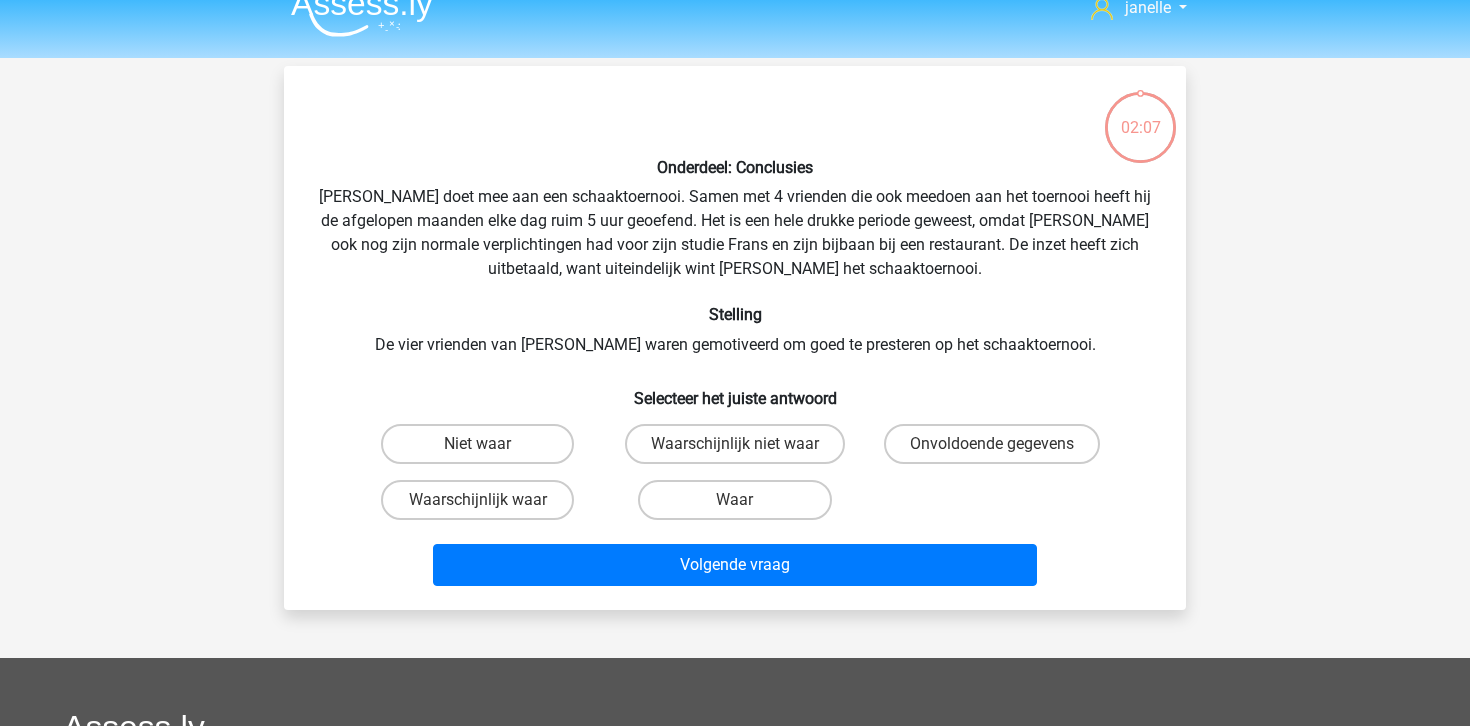 scroll, scrollTop: 25, scrollLeft: 0, axis: vertical 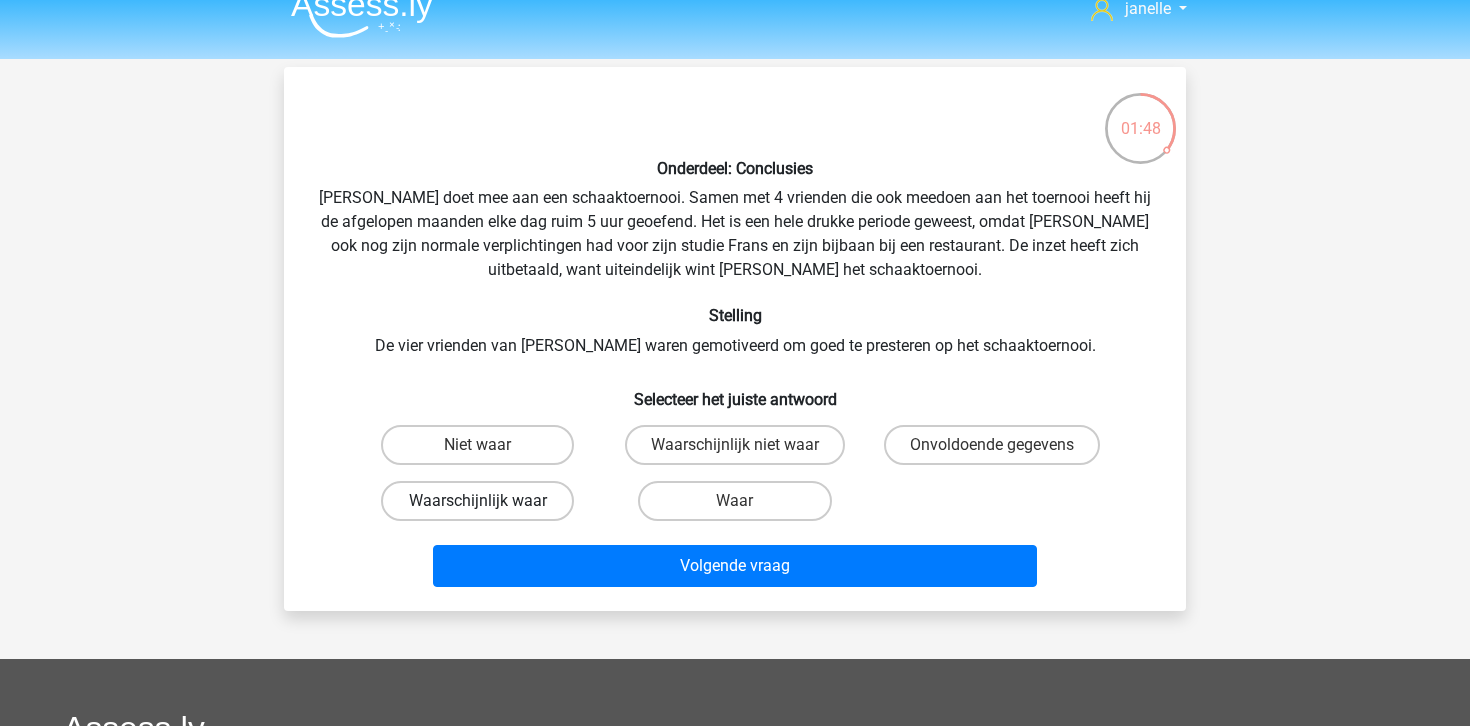 click on "Waarschijnlijk waar" at bounding box center (477, 501) 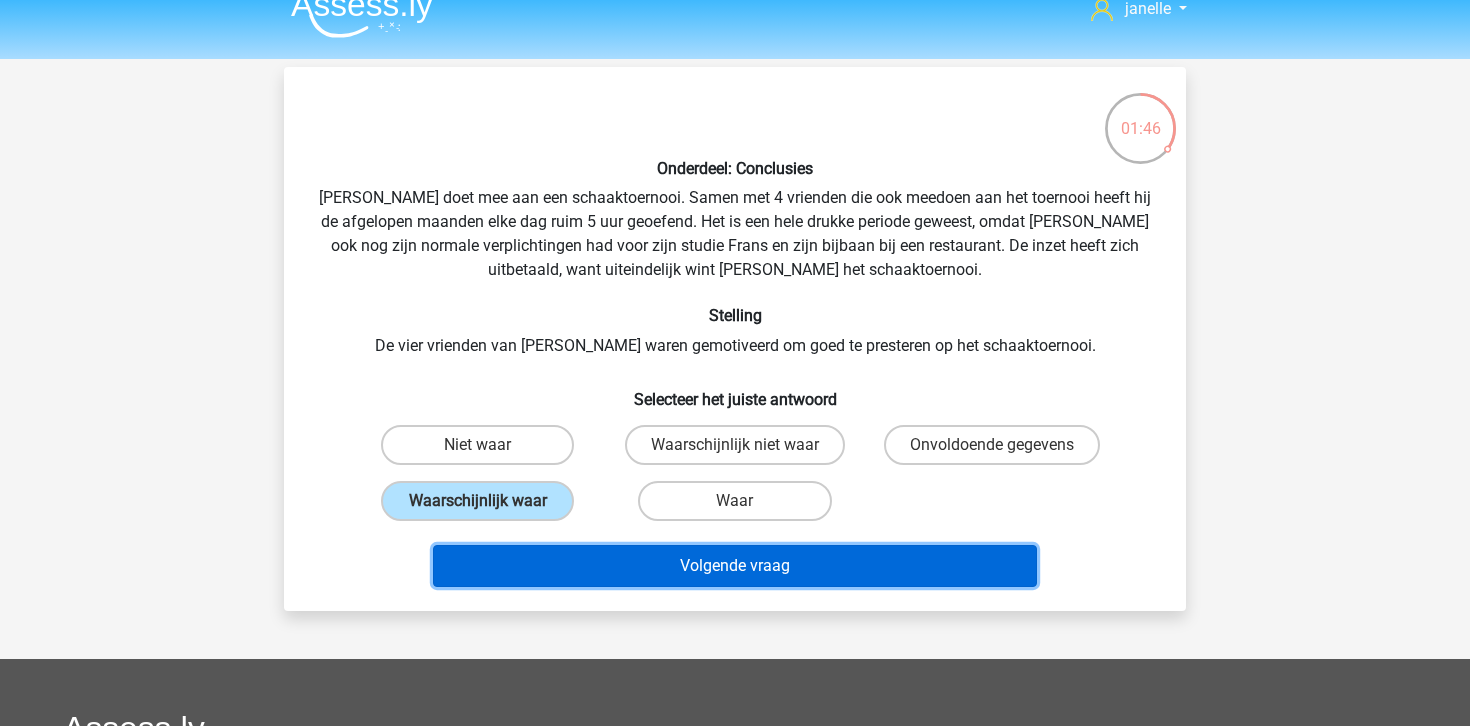 click on "Volgende vraag" at bounding box center [735, 566] 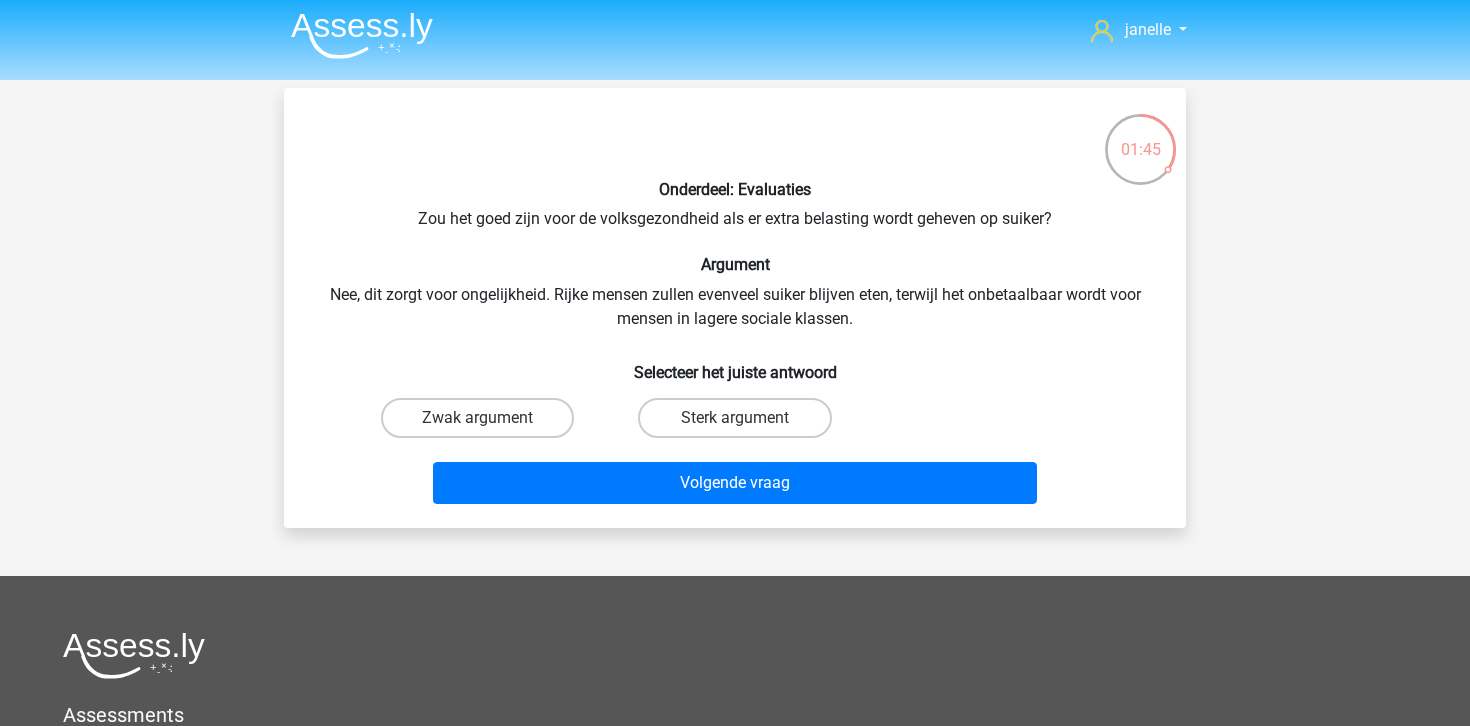 scroll, scrollTop: 0, scrollLeft: 0, axis: both 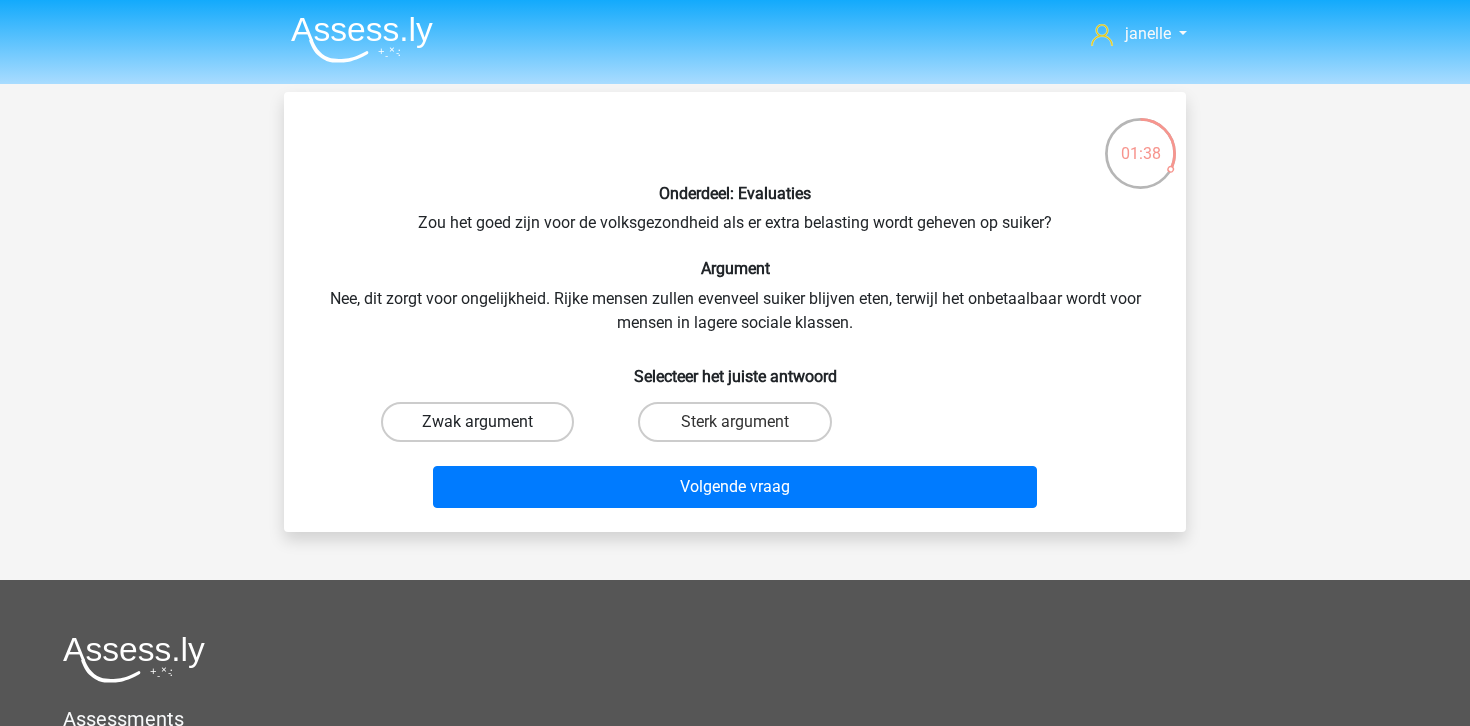 click on "Zwak argument" at bounding box center (477, 422) 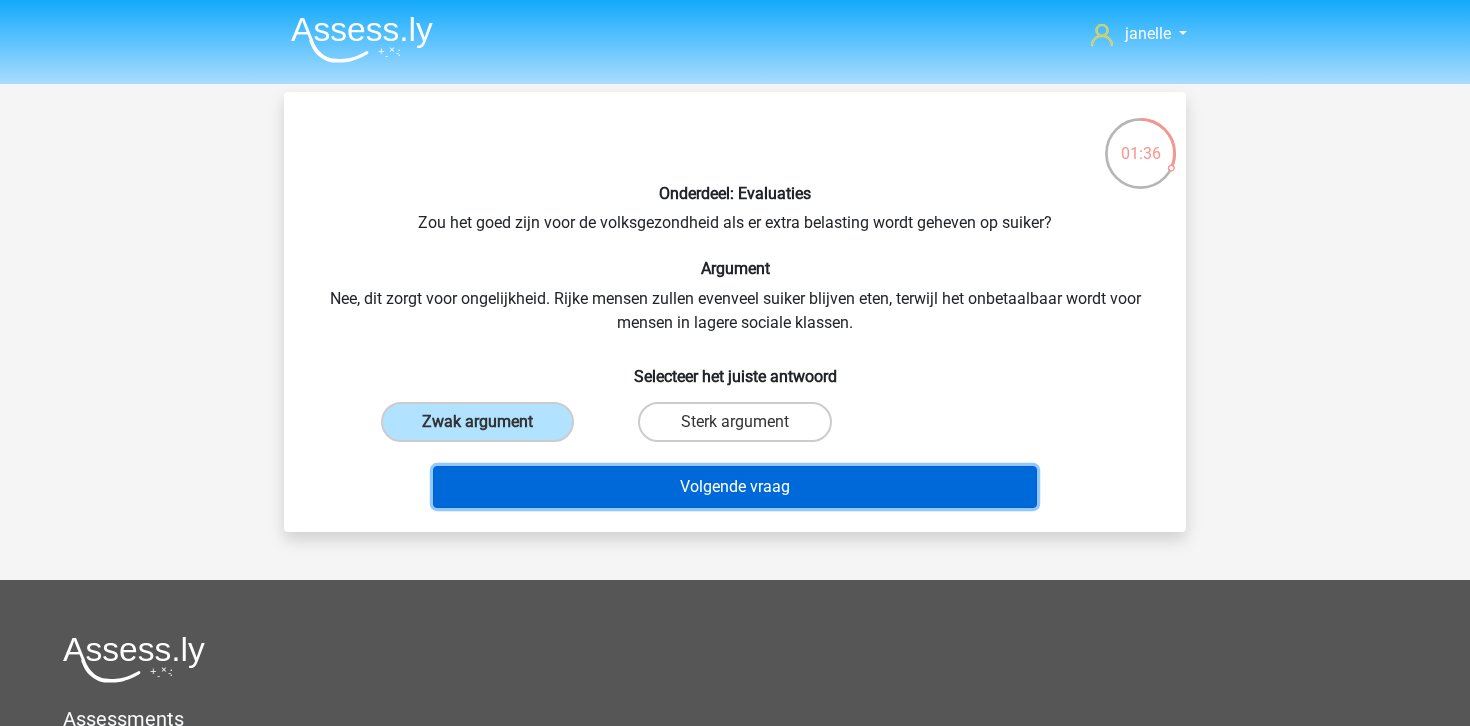 click on "Volgende vraag" at bounding box center (735, 487) 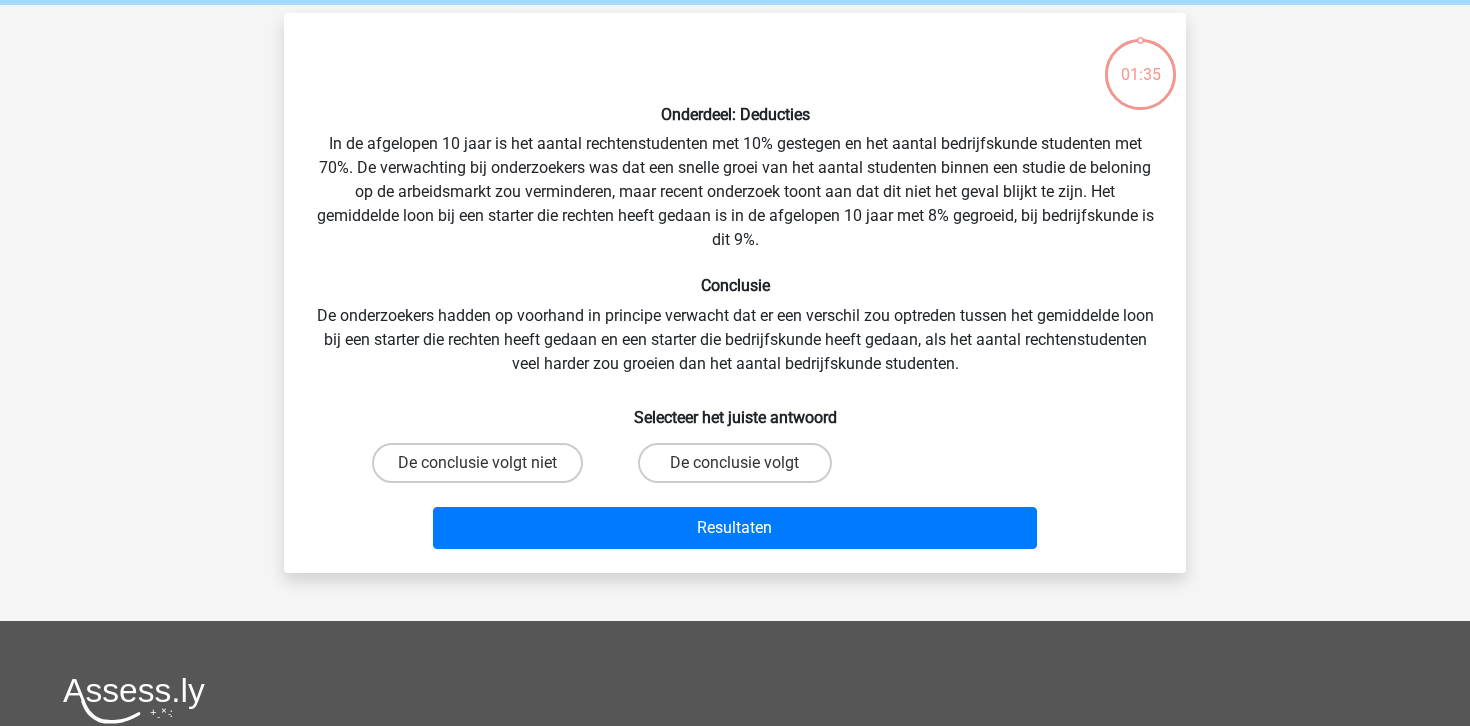 scroll, scrollTop: 92, scrollLeft: 0, axis: vertical 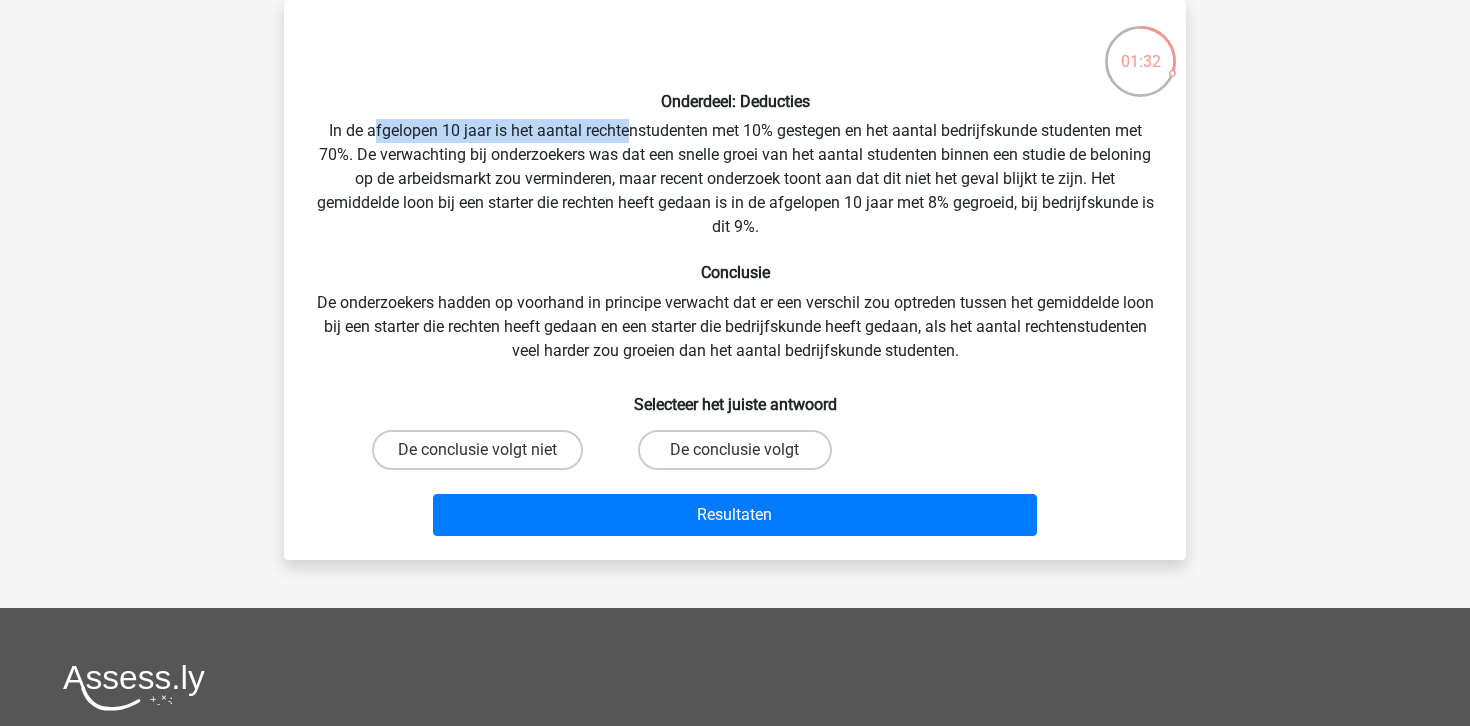 drag, startPoint x: 368, startPoint y: 126, endPoint x: 624, endPoint y: 130, distance: 256.03125 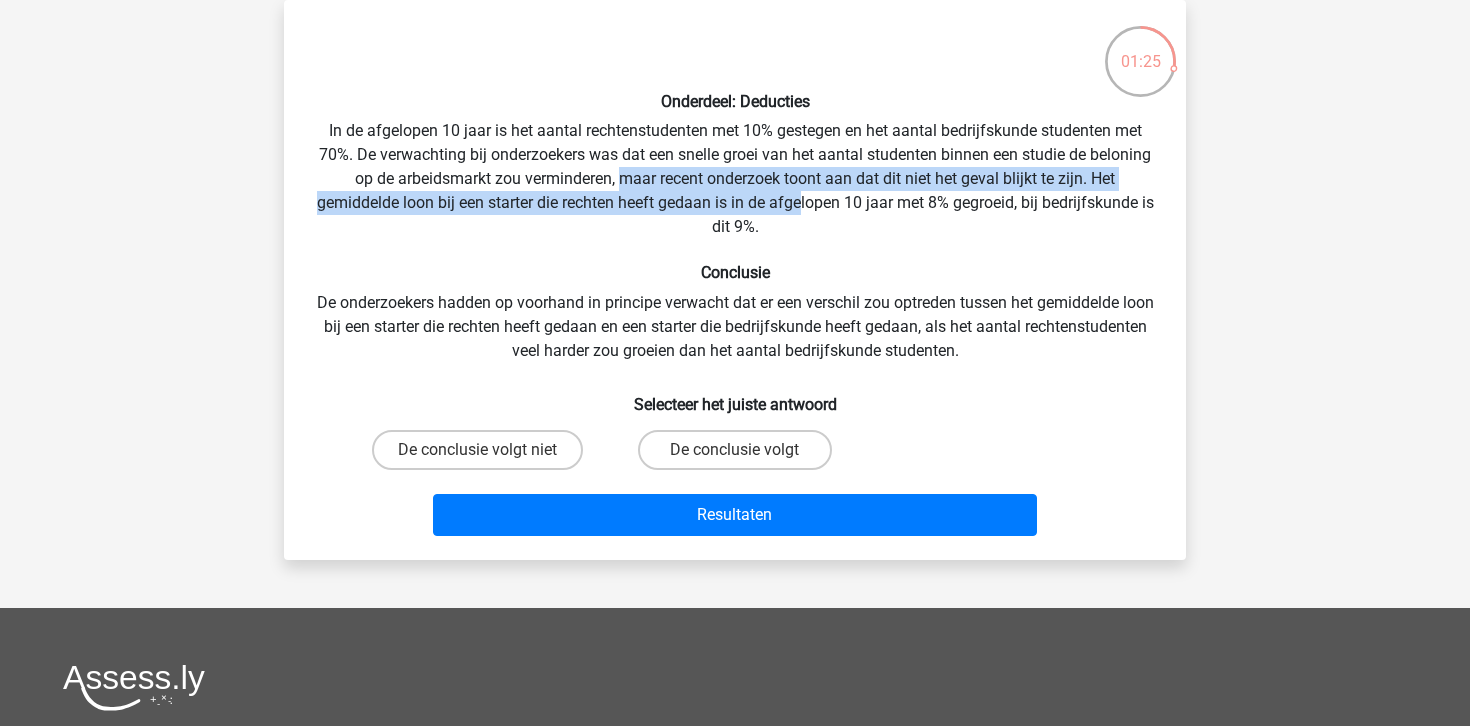 drag, startPoint x: 656, startPoint y: 179, endPoint x: 808, endPoint y: 195, distance: 152.83978 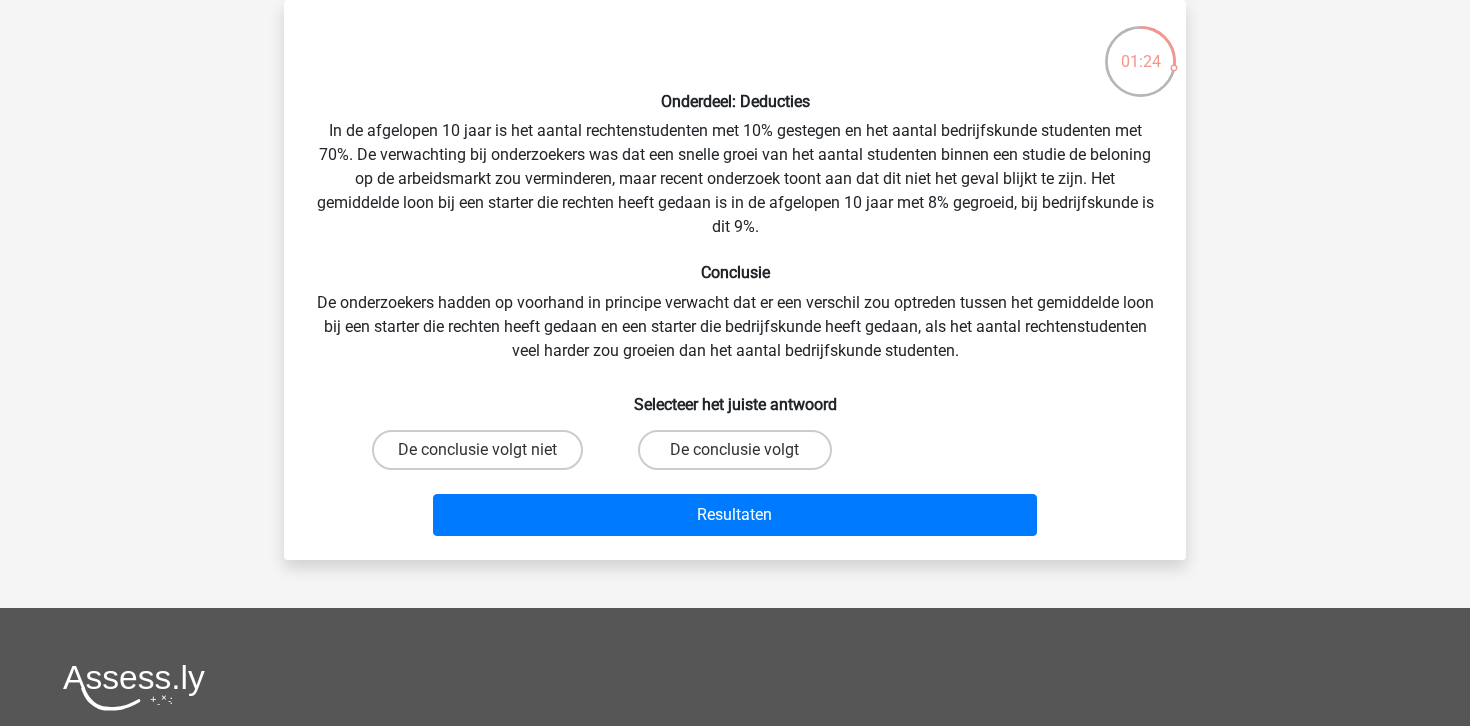 click on "Onderdeel: Deducties In de afgelopen 10 jaar is het aantal rechtenstudenten met 10% gestegen en het aantal bedrijfskunde studenten met 70%. De verwachting bij onderzoekers was dat een snelle groei van het aantal studenten binnen een studie de beloning op de arbeidsmarkt zou verminderen, maar recent onderzoek toont aan dat dit niet het geval blijkt te zijn. Het gemiddelde loon bij een starter die rechten heeft gedaan is in de afgelopen 10 jaar met 8% gegroeid, bij bedrijfskunde is dit 9%. Conclusie De onderzoekers hadden op voorhand in principe verwacht dat er een verschil zou optreden tussen het gemiddelde loon bij een starter die rechten heeft gedaan en een starter die bedrijfskunde heeft gedaan, als het aantal rechtenstudenten veel harder zou groeien dan het aantal bedrijfskunde studenten.
Selecteer het juiste antwoord" at bounding box center (735, 280) 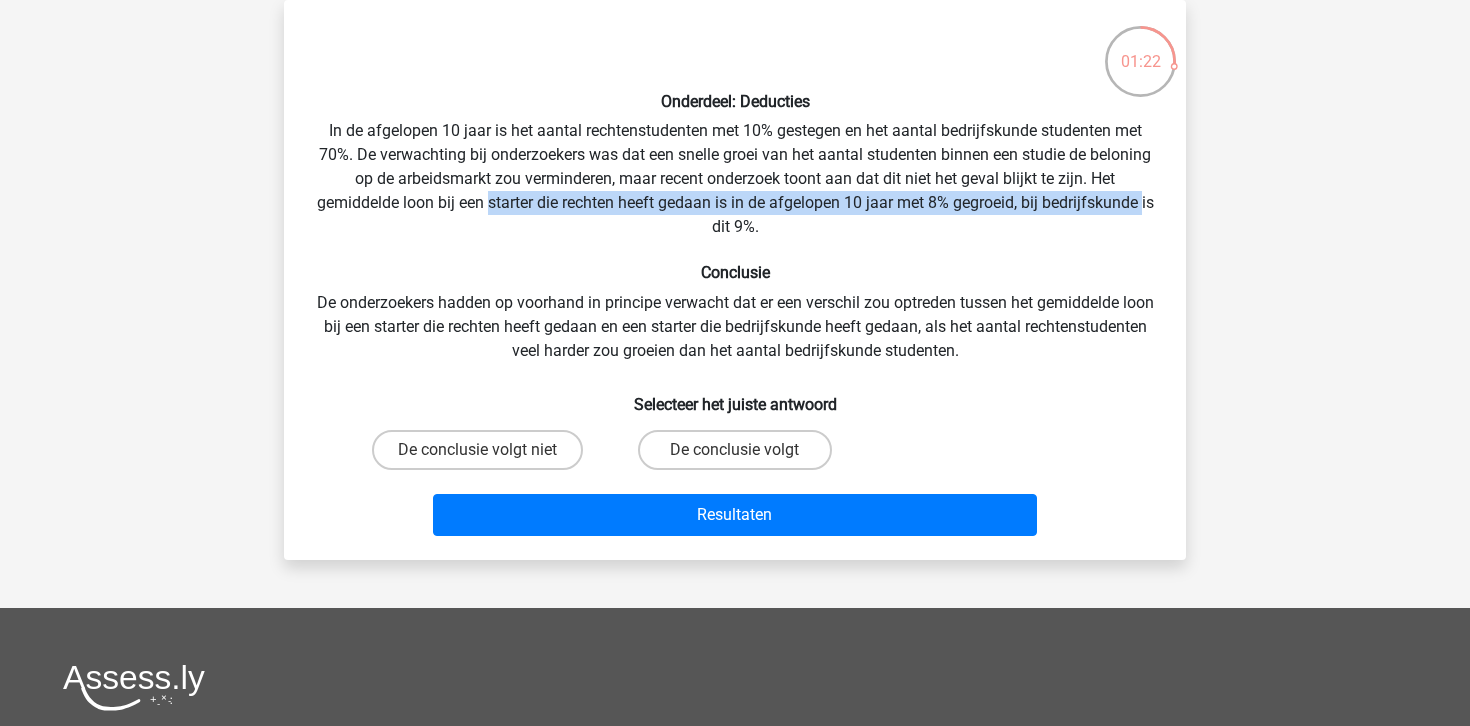 drag, startPoint x: 495, startPoint y: 192, endPoint x: 671, endPoint y: 227, distance: 179.44637 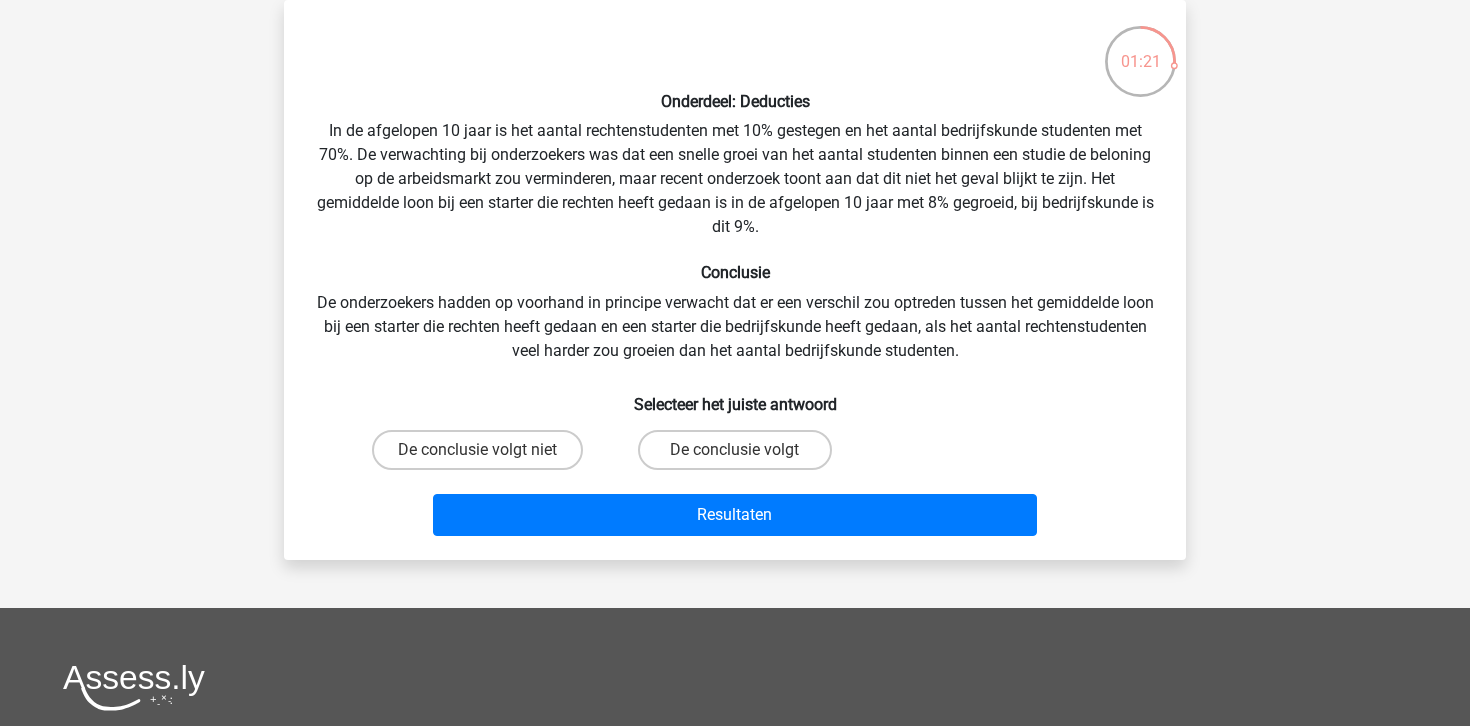 click on "Onderdeel: Deducties In de afgelopen 10 jaar is het aantal rechtenstudenten met 10% gestegen en het aantal bedrijfskunde studenten met 70%. De verwachting bij onderzoekers was dat een snelle groei van het aantal studenten binnen een studie de beloning op de arbeidsmarkt zou verminderen, maar recent onderzoek toont aan dat dit niet het geval blijkt te zijn. Het gemiddelde loon bij een starter die rechten heeft gedaan is in de afgelopen 10 jaar met 8% gegroeid, bij bedrijfskunde is dit 9%. Conclusie De onderzoekers hadden op voorhand in principe verwacht dat er een verschil zou optreden tussen het gemiddelde loon bij een starter die rechten heeft gedaan en een starter die bedrijfskunde heeft gedaan, als het aantal rechtenstudenten veel harder zou groeien dan het aantal bedrijfskunde studenten.
Selecteer het juiste antwoord" at bounding box center (735, 280) 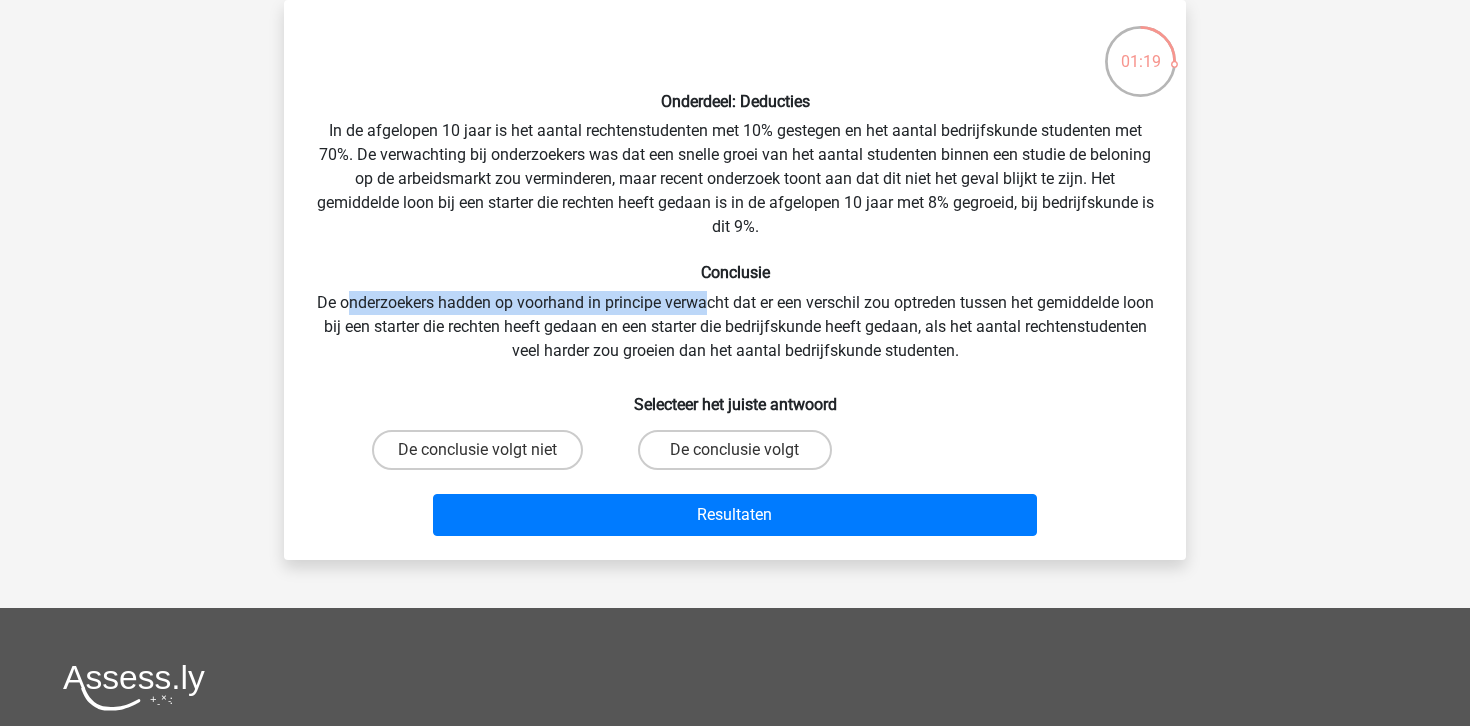 drag, startPoint x: 361, startPoint y: 305, endPoint x: 726, endPoint y: 310, distance: 365.03424 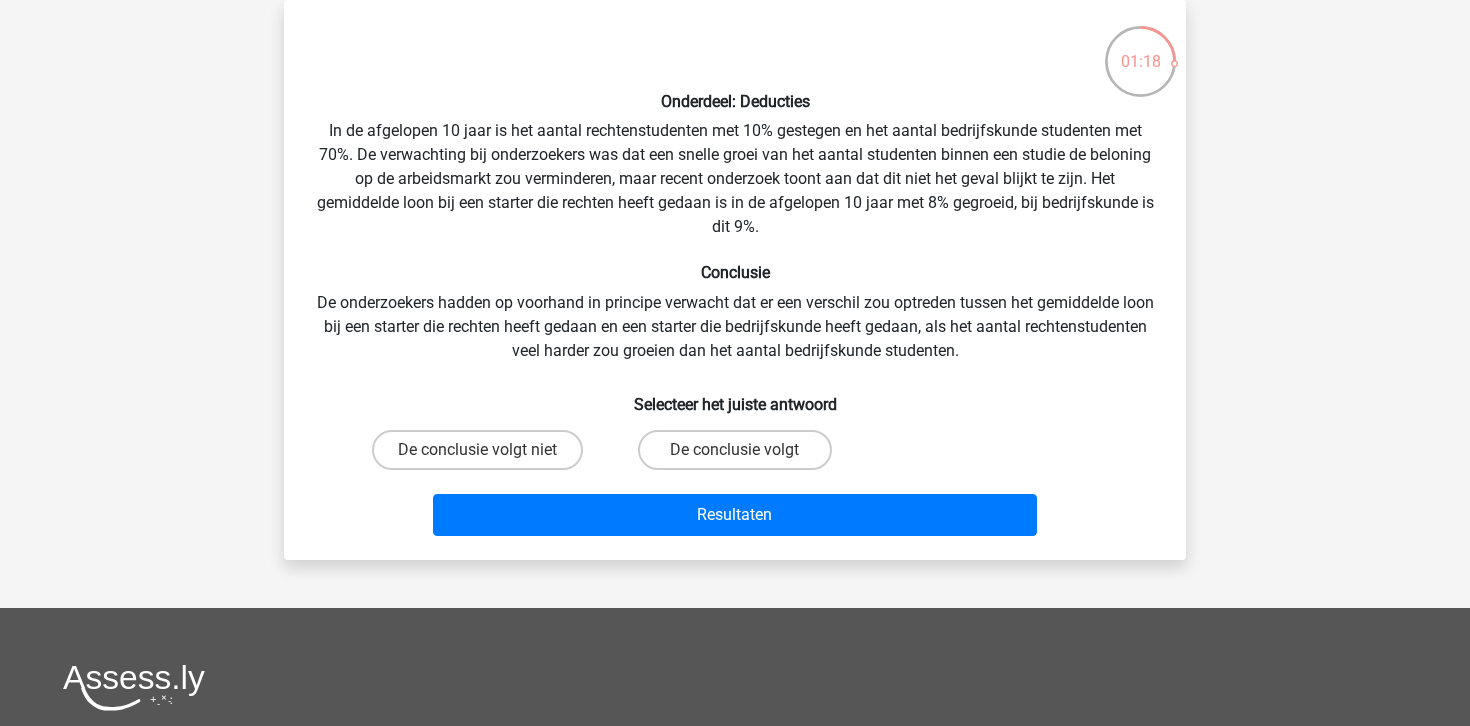click on "Onderdeel: Deducties In de afgelopen 10 jaar is het aantal rechtenstudenten met 10% gestegen en het aantal bedrijfskunde studenten met 70%. De verwachting bij onderzoekers was dat een snelle groei van het aantal studenten binnen een studie de beloning op de arbeidsmarkt zou verminderen, maar recent onderzoek toont aan dat dit niet het geval blijkt te zijn. Het gemiddelde loon bij een starter die rechten heeft gedaan is in de afgelopen 10 jaar met 8% gegroeid, bij bedrijfskunde is dit 9%. Conclusie De onderzoekers hadden op voorhand in principe verwacht dat er een verschil zou optreden tussen het gemiddelde loon bij een starter die rechten heeft gedaan en een starter die bedrijfskunde heeft gedaan, als het aantal rechtenstudenten veel harder zou groeien dan het aantal bedrijfskunde studenten.
Selecteer het juiste antwoord" at bounding box center [735, 280] 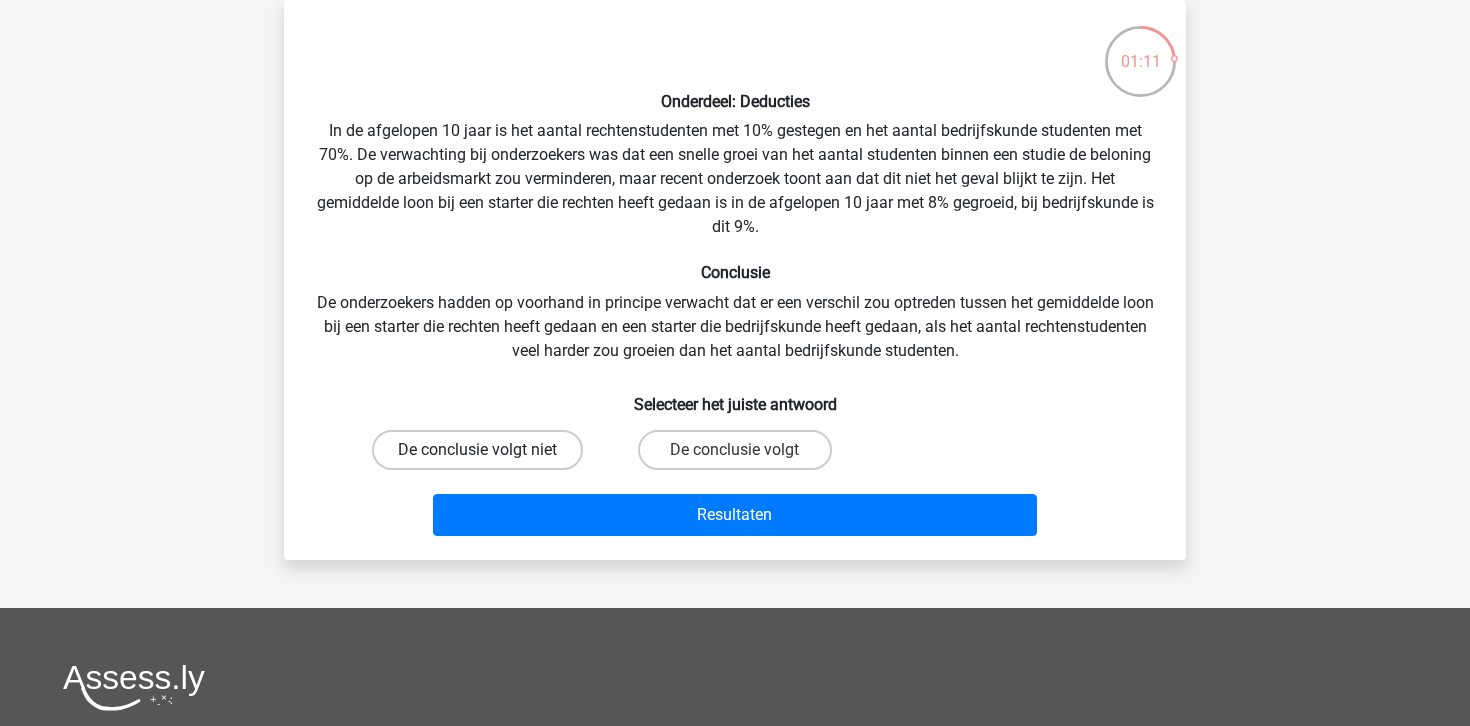 click on "De conclusie volgt niet" at bounding box center [477, 450] 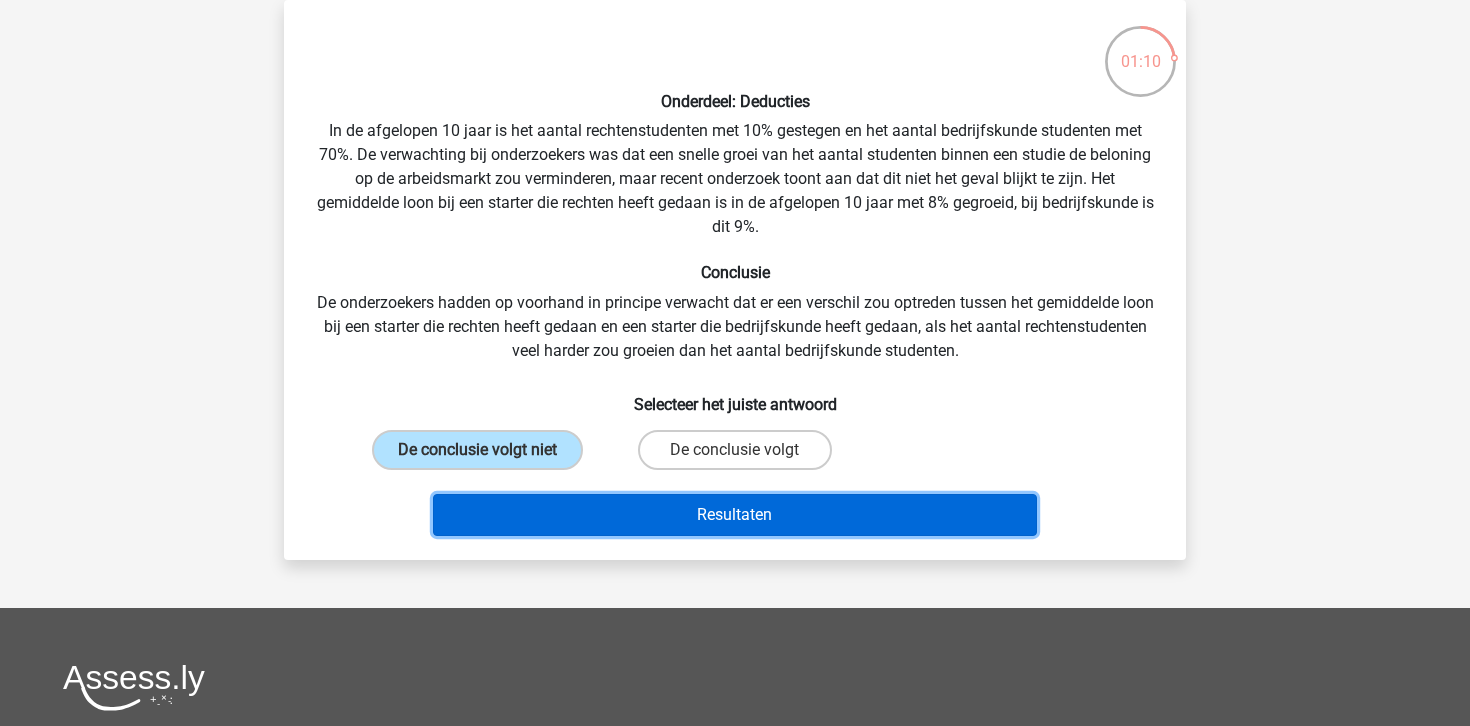 click on "Resultaten" at bounding box center (735, 515) 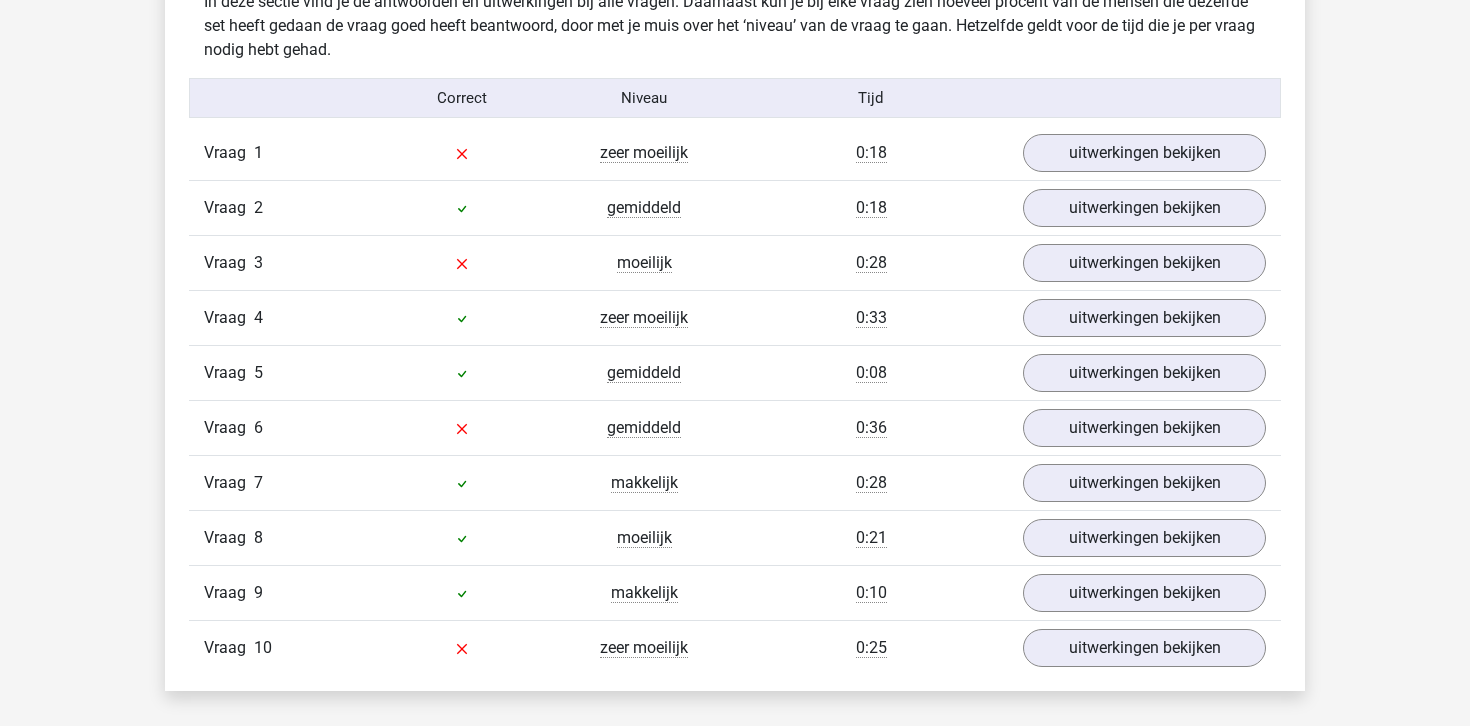 scroll, scrollTop: 1286, scrollLeft: 0, axis: vertical 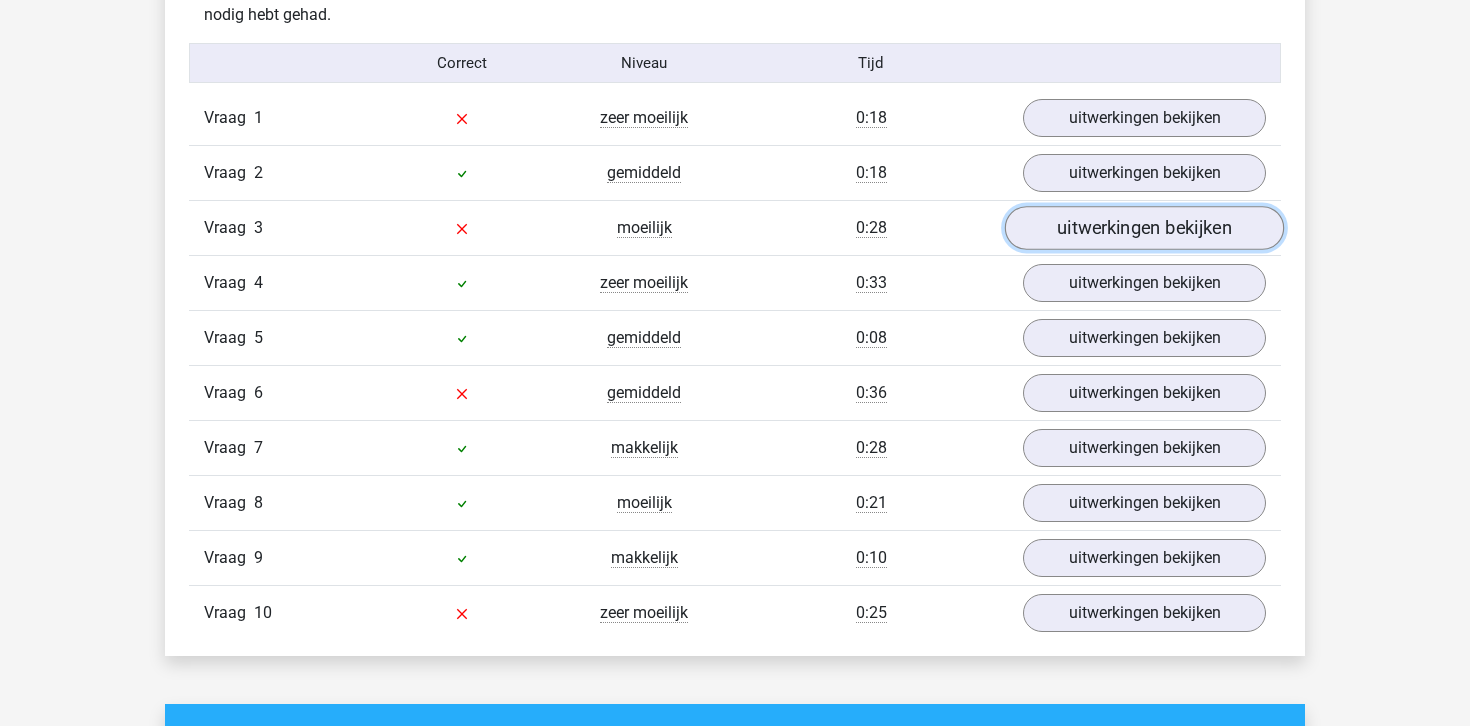 click on "uitwerkingen bekijken" at bounding box center (1144, 229) 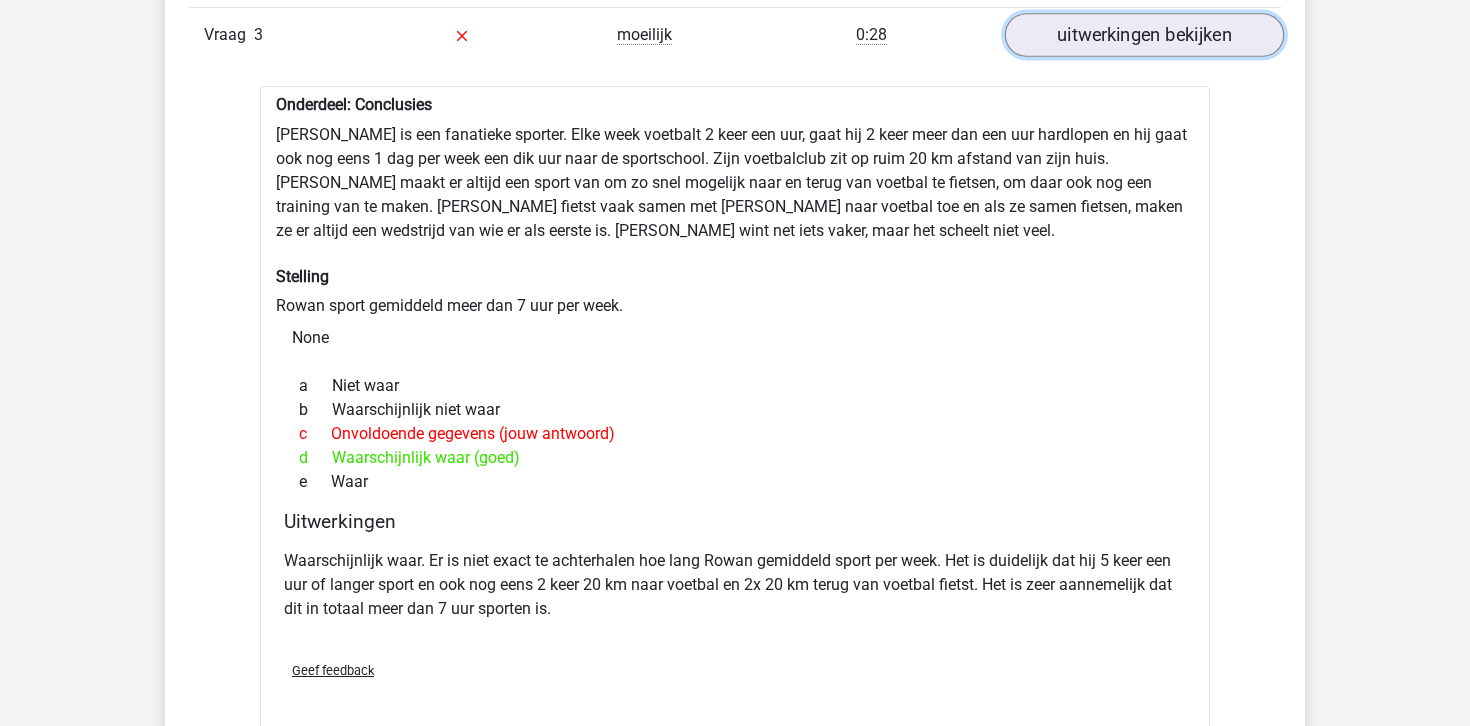 scroll, scrollTop: 1483, scrollLeft: 0, axis: vertical 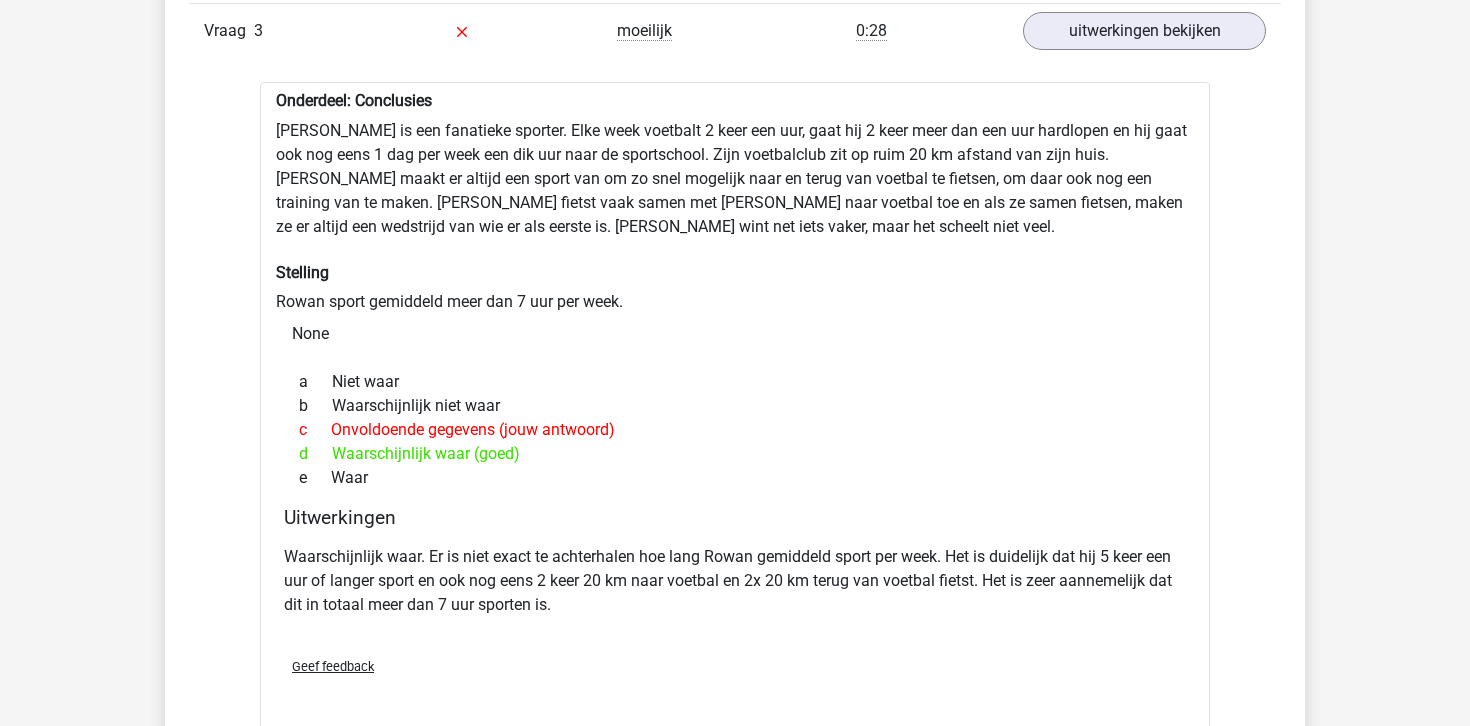 click on "Onderdeel: Conclusies Rowan is een fanatieke sporter. Elke week voetbalt 2 keer een uur, gaat hij 2 keer meer dan een uur hardlopen en hij gaat ook nog eens 1 dag per week een dik uur naar de sportschool. Zijn voetbalclub zit op ruim 20 km afstand van zijn huis. [PERSON_NAME] maakt er altijd een sport van om zo snel mogelijk naar en terug van voetbal te fietsen, om daar ook nog een training van te maken. [PERSON_NAME] fietst vaak samen met [PERSON_NAME] naar voetbal toe en als ze samen fietsen, maken ze er altijd een wedstrijd van wie er als eerste is. [PERSON_NAME] wint net iets vaker, maar het scheelt niet veel. Stelling Rowan sport gemiddeld meer dan 7 uur per week.
None
a
Niet waar
b
Waarschijnlijk niet waar
c d e" at bounding box center [735, 407] 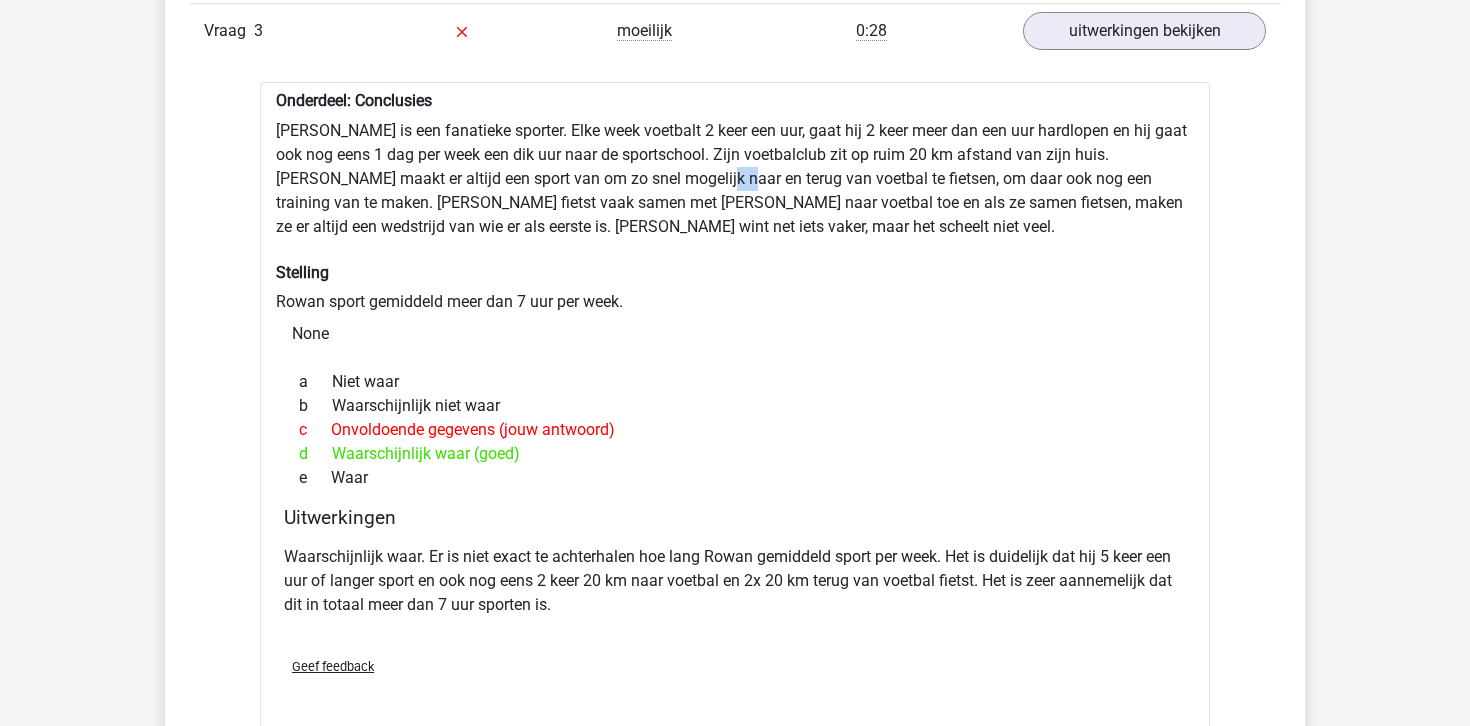 click on "Onderdeel: Conclusies Rowan is een fanatieke sporter. Elke week voetbalt 2 keer een uur, gaat hij 2 keer meer dan een uur hardlopen en hij gaat ook nog eens 1 dag per week een dik uur naar de sportschool. Zijn voetbalclub zit op ruim 20 km afstand van zijn huis. [PERSON_NAME] maakt er altijd een sport van om zo snel mogelijk naar en terug van voetbal te fietsen, om daar ook nog een training van te maken. [PERSON_NAME] fietst vaak samen met [PERSON_NAME] naar voetbal toe en als ze samen fietsen, maken ze er altijd een wedstrijd van wie er als eerste is. [PERSON_NAME] wint net iets vaker, maar het scheelt niet veel. Stelling Rowan sport gemiddeld meer dan 7 uur per week.
None
a
Niet waar
b
Waarschijnlijk niet waar
c d e" at bounding box center (735, 407) 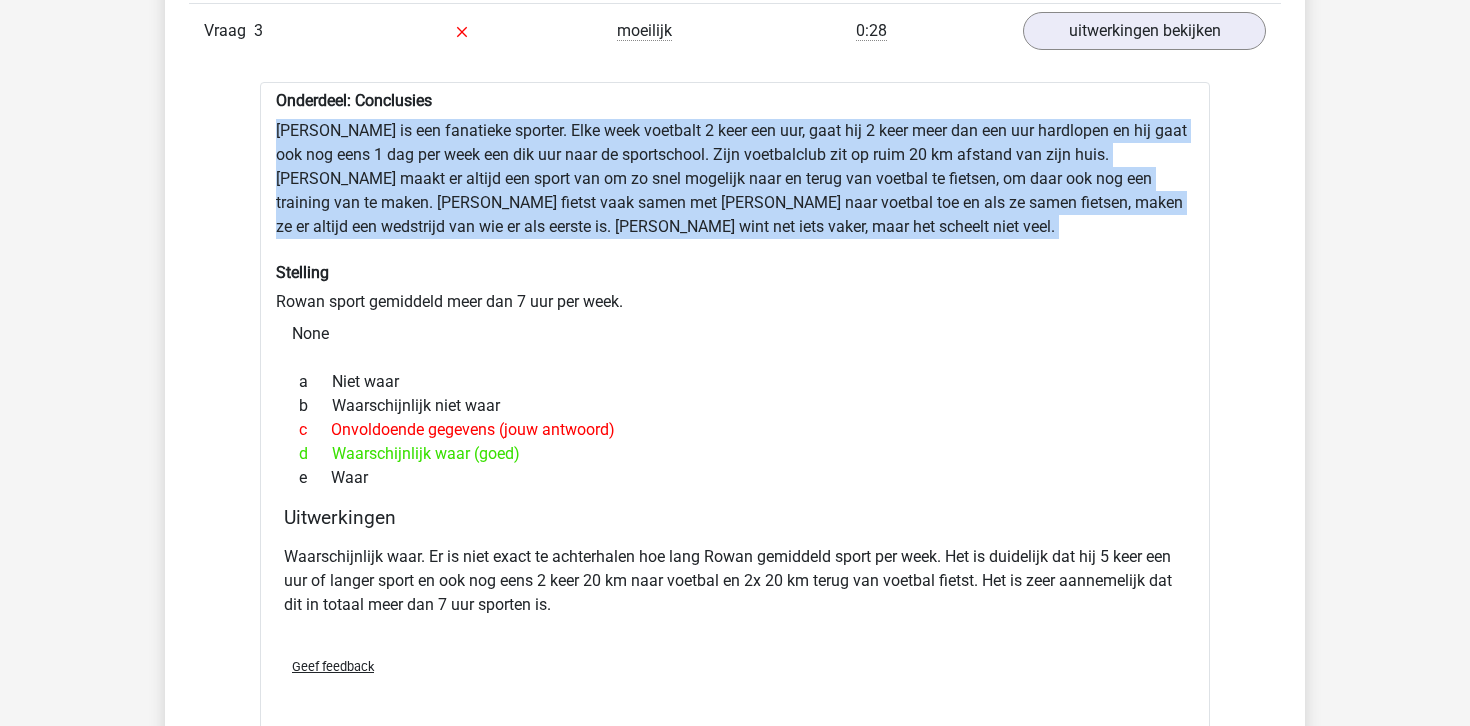click on "Onderdeel: Conclusies Rowan is een fanatieke sporter. Elke week voetbalt 2 keer een uur, gaat hij 2 keer meer dan een uur hardlopen en hij gaat ook nog eens 1 dag per week een dik uur naar de sportschool. Zijn voetbalclub zit op ruim 20 km afstand van zijn huis. [PERSON_NAME] maakt er altijd een sport van om zo snel mogelijk naar en terug van voetbal te fietsen, om daar ook nog een training van te maken. [PERSON_NAME] fietst vaak samen met [PERSON_NAME] naar voetbal toe en als ze samen fietsen, maken ze er altijd een wedstrijd van wie er als eerste is. [PERSON_NAME] wint net iets vaker, maar het scheelt niet veel. Stelling Rowan sport gemiddeld meer dan 7 uur per week.
None
a
Niet waar
b
Waarschijnlijk niet waar
c d e" at bounding box center (735, 407) 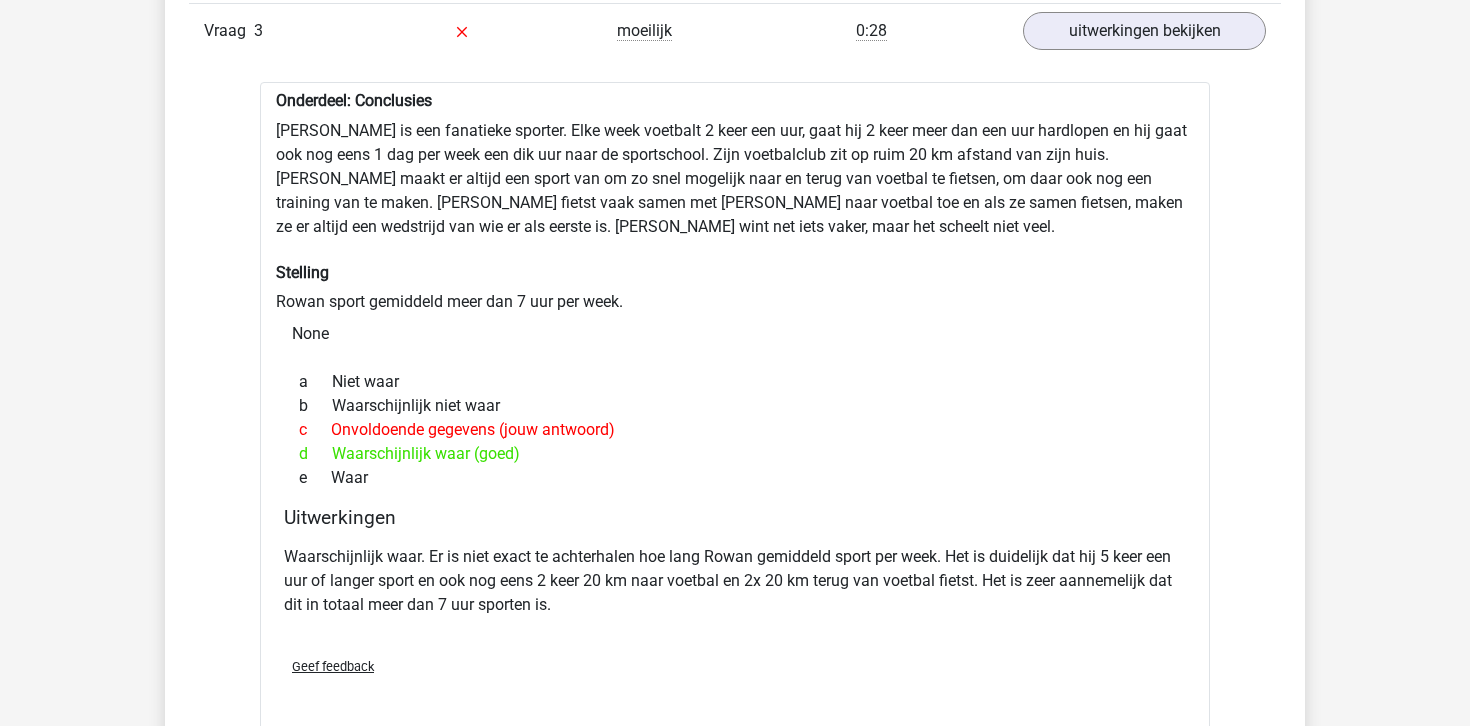 click on "Waarschijnlijk waar. Er is niet exact te achterhalen hoe lang Rowan gemiddeld sport per week. Het is duidelijk dat hij 5 keer een uur of langer sport en ook nog eens 2 keer 20 km naar voetbal en 2x 20 km terug van voetbal fietst. Het is zeer aannemelijk dat dit in totaal meer dan 7 uur sporten is." at bounding box center [735, 581] 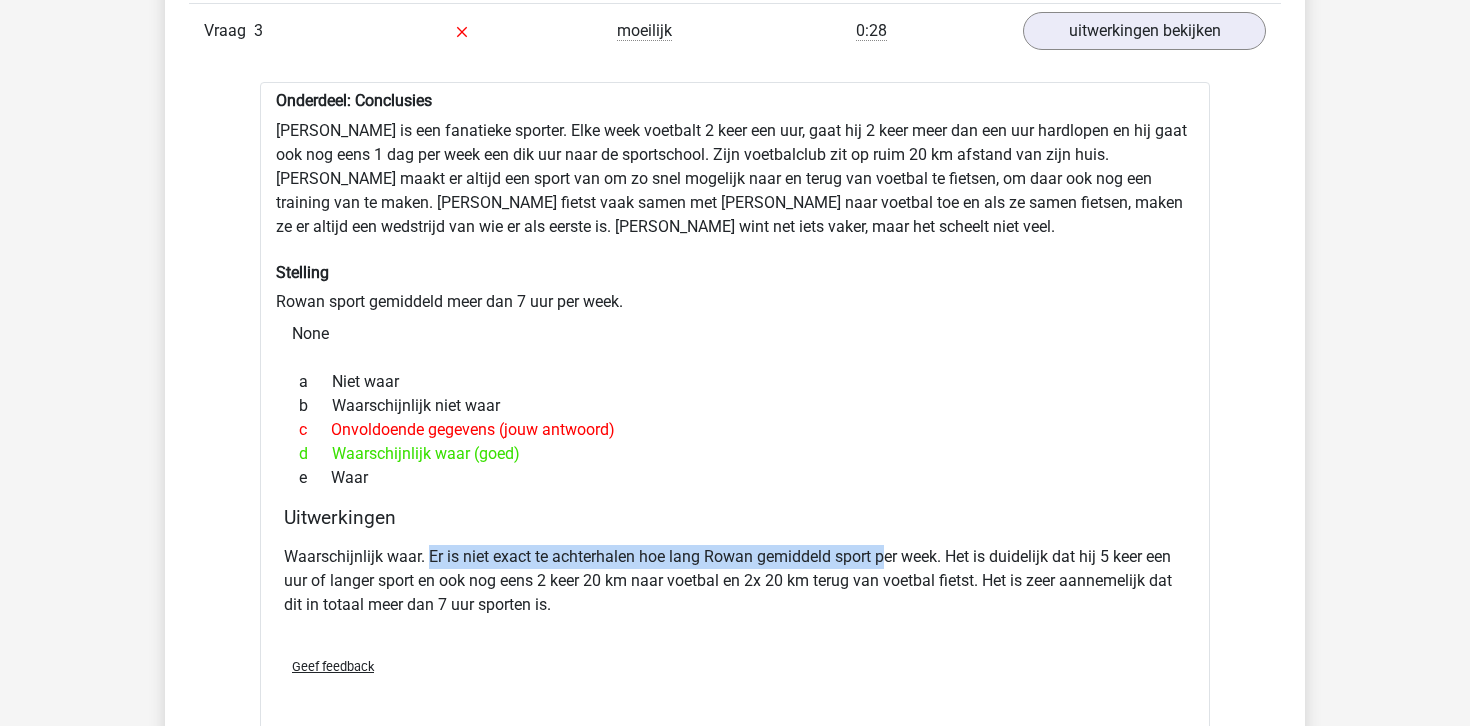drag, startPoint x: 431, startPoint y: 554, endPoint x: 884, endPoint y: 550, distance: 453.01767 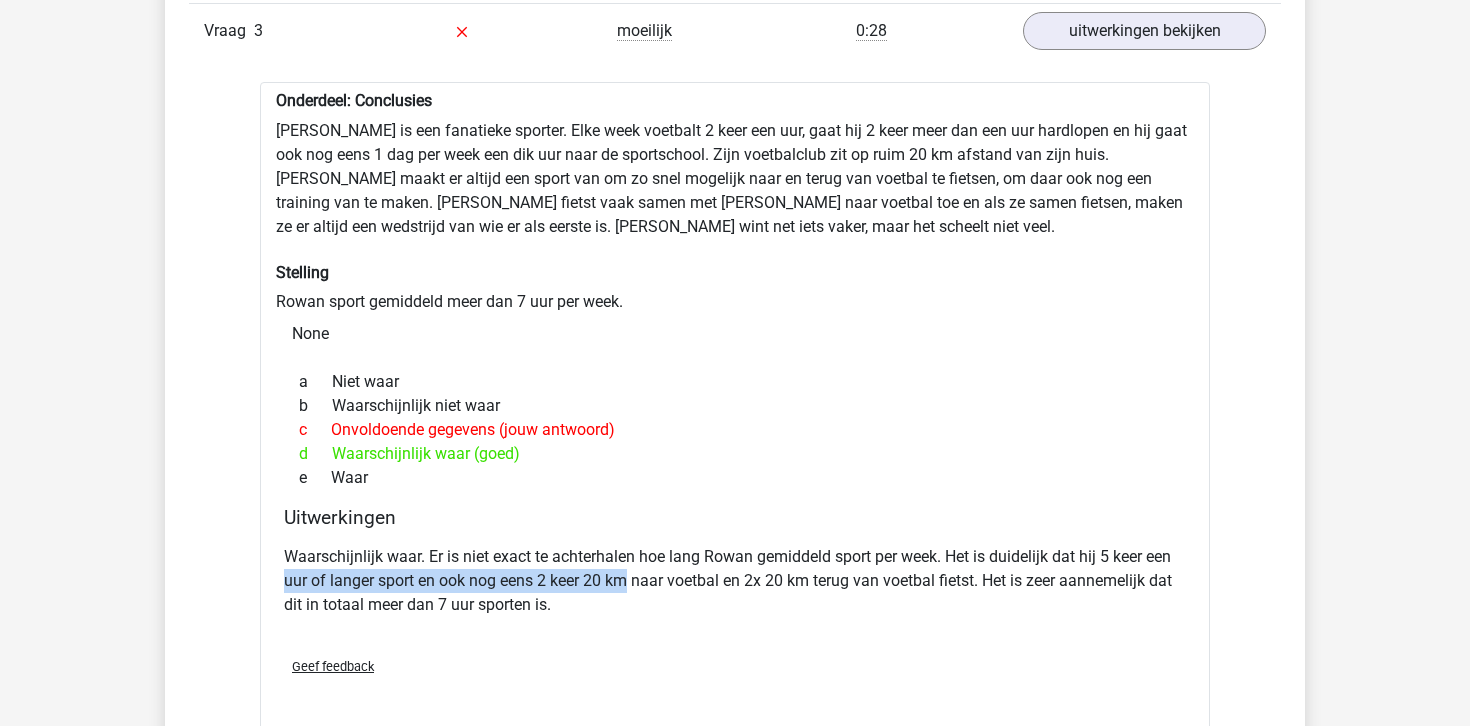 drag, startPoint x: 286, startPoint y: 579, endPoint x: 630, endPoint y: 591, distance: 344.20923 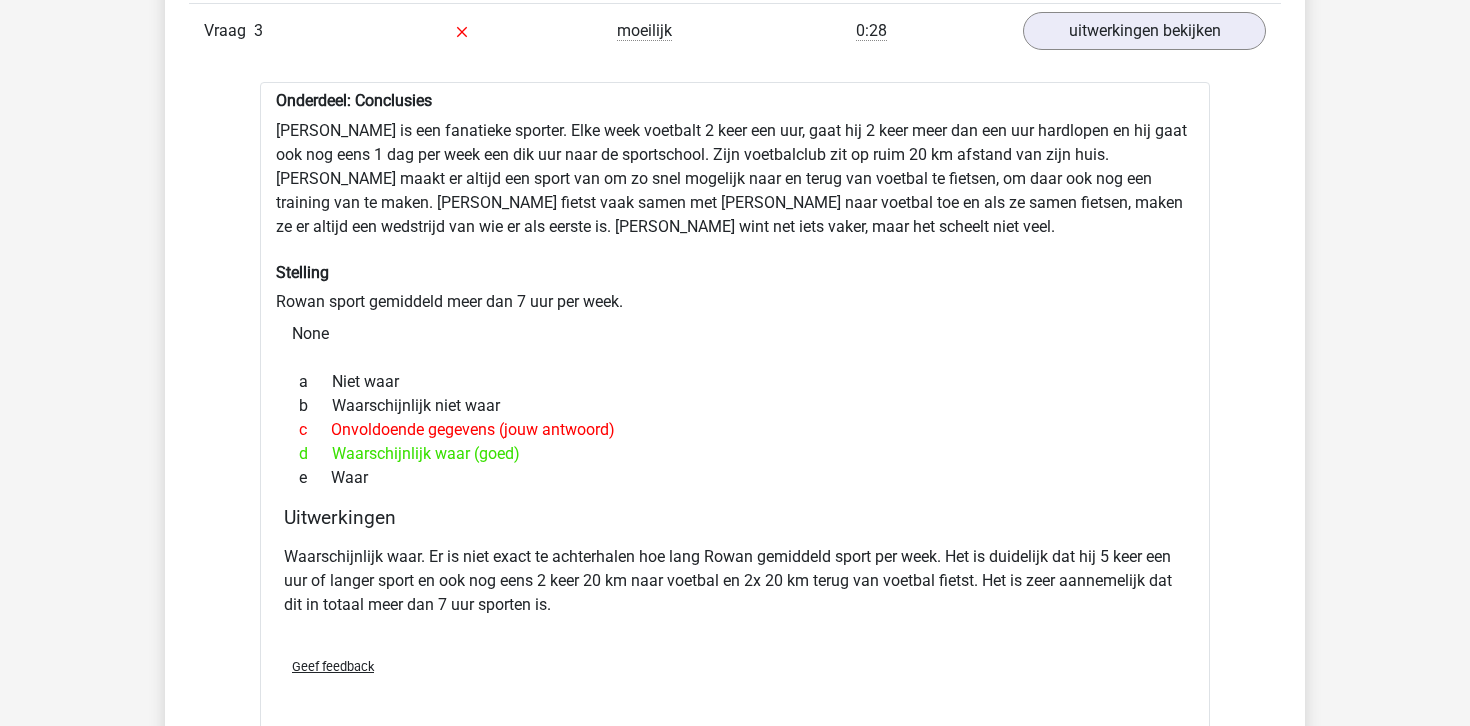 click on "Waarschijnlijk waar. Er is niet exact te achterhalen hoe lang Rowan gemiddeld sport per week. Het is duidelijk dat hij 5 keer een uur of langer sport en ook nog eens 2 keer 20 km naar voetbal en 2x 20 km terug van voetbal fietst. Het is zeer aannemelijk dat dit in totaal meer dan 7 uur sporten is." at bounding box center [735, 581] 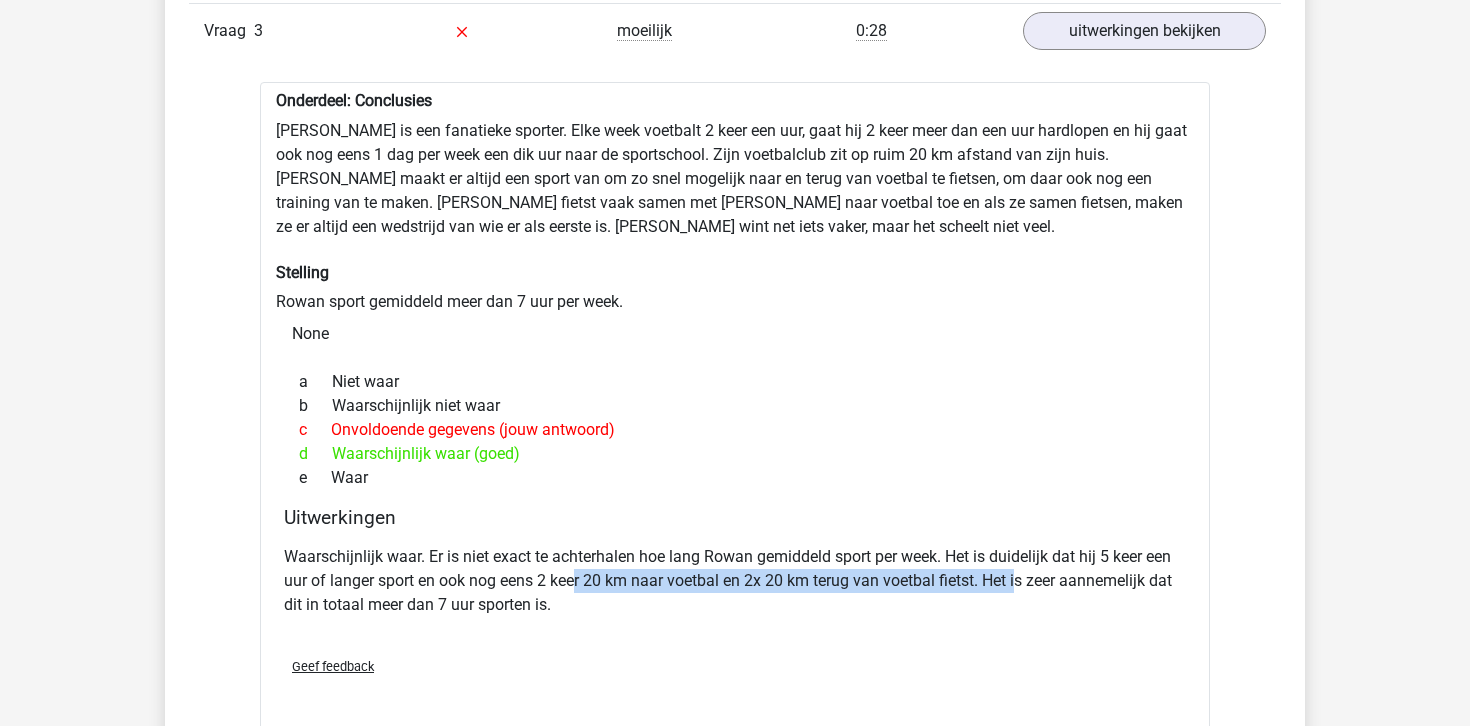 drag, startPoint x: 575, startPoint y: 578, endPoint x: 1018, endPoint y: 591, distance: 443.1907 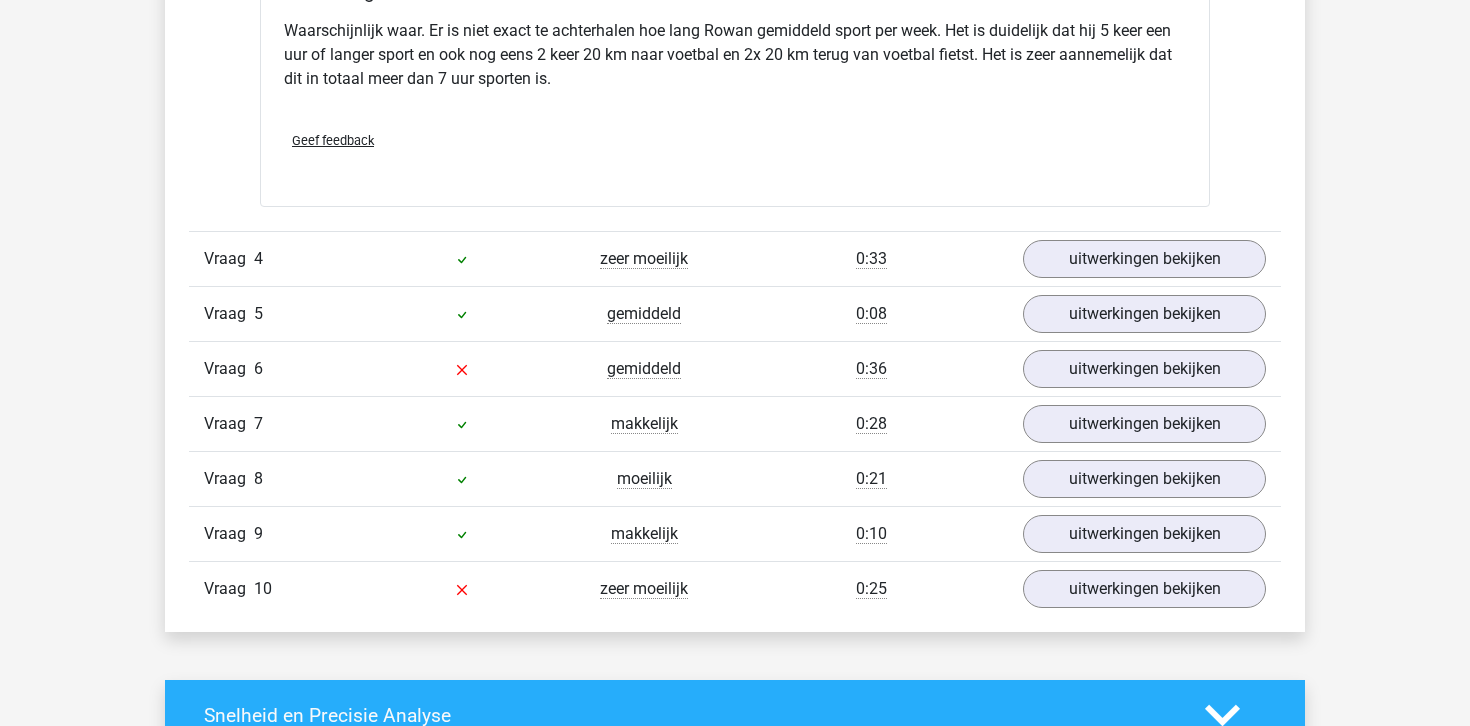 scroll, scrollTop: 2010, scrollLeft: 0, axis: vertical 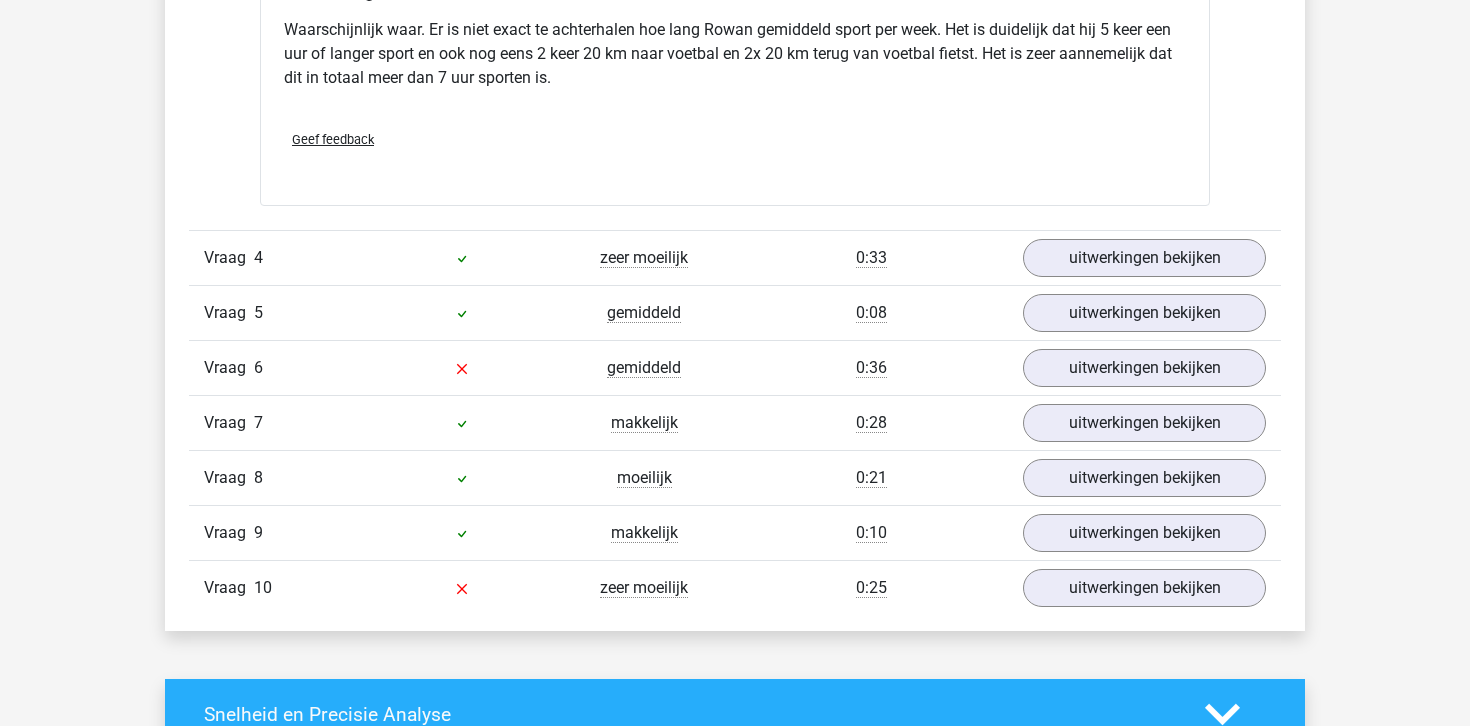 click on "Vraag
6
gemiddeld
0:36
uitwerkingen bekijken" at bounding box center [735, 367] 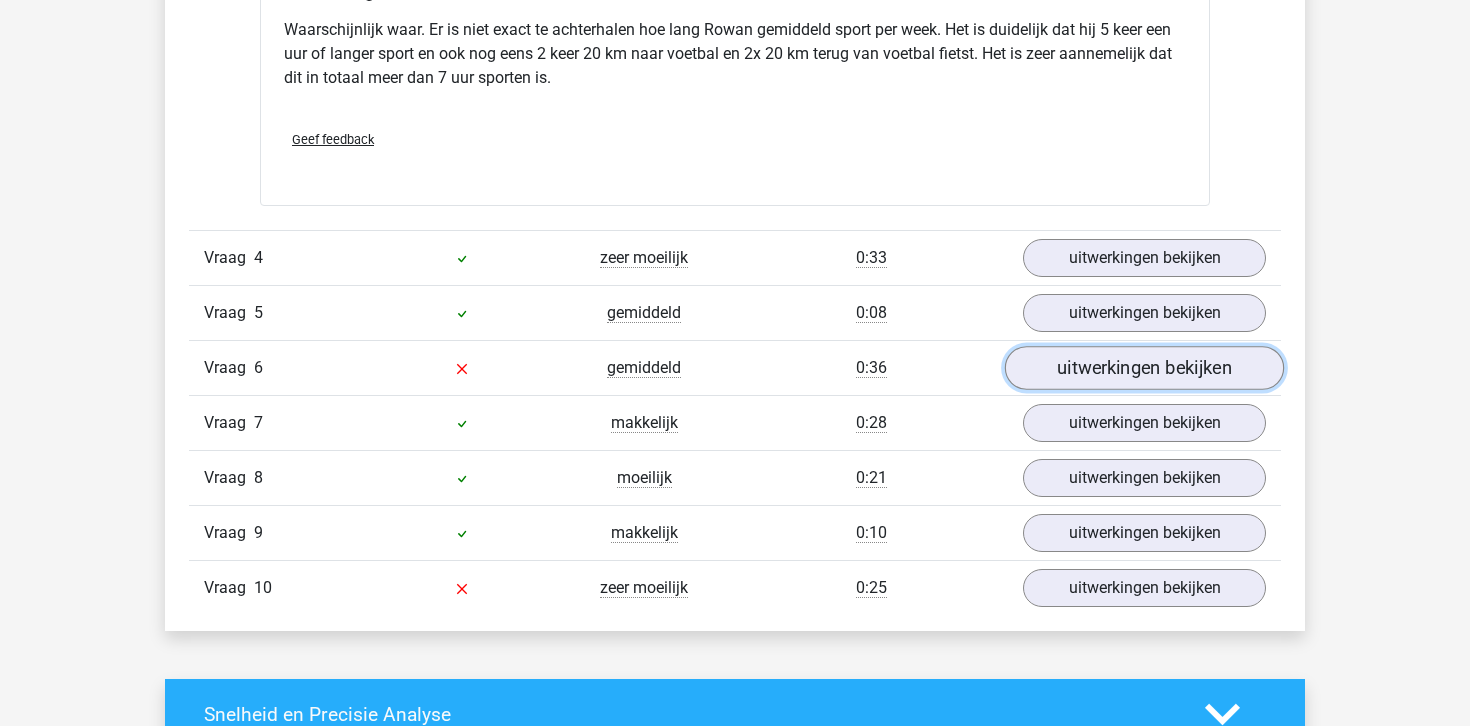click on "uitwerkingen bekijken" at bounding box center [1144, 368] 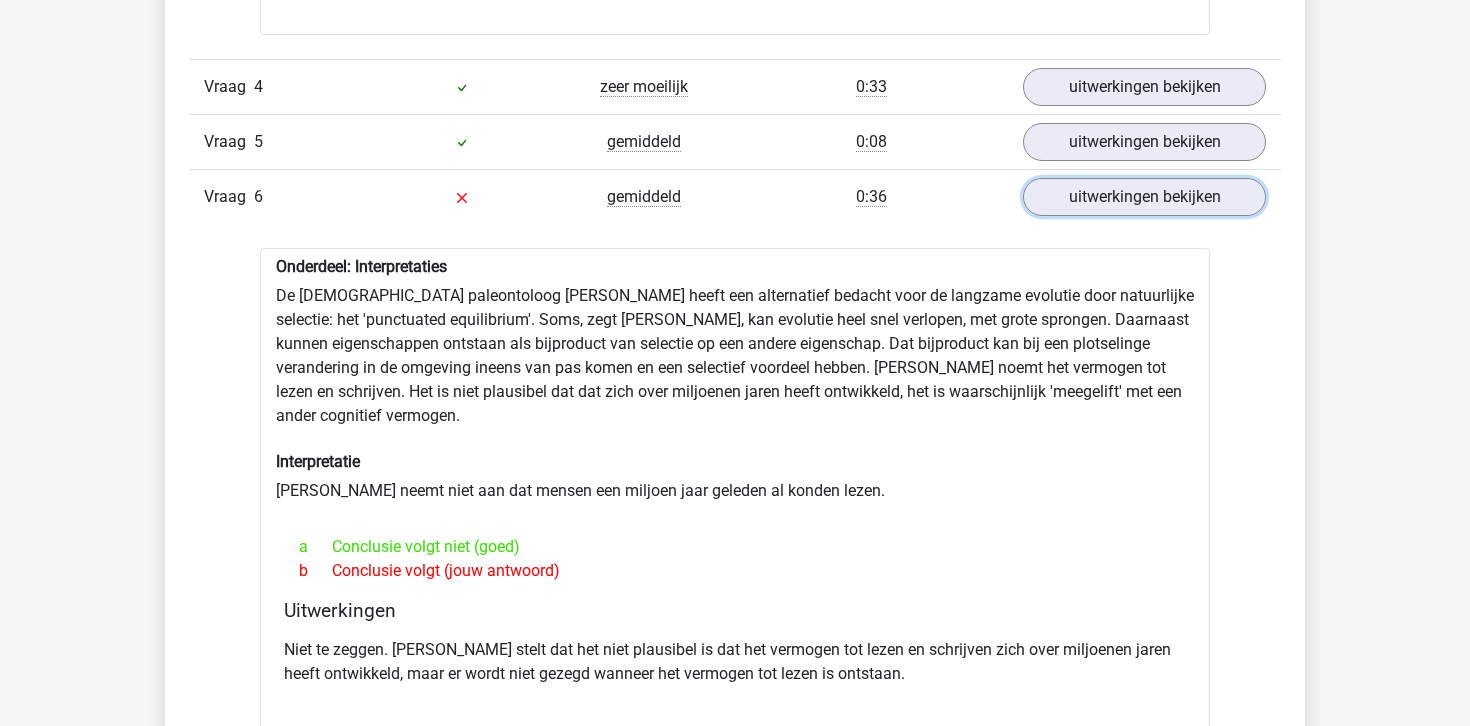 scroll, scrollTop: 2205, scrollLeft: 0, axis: vertical 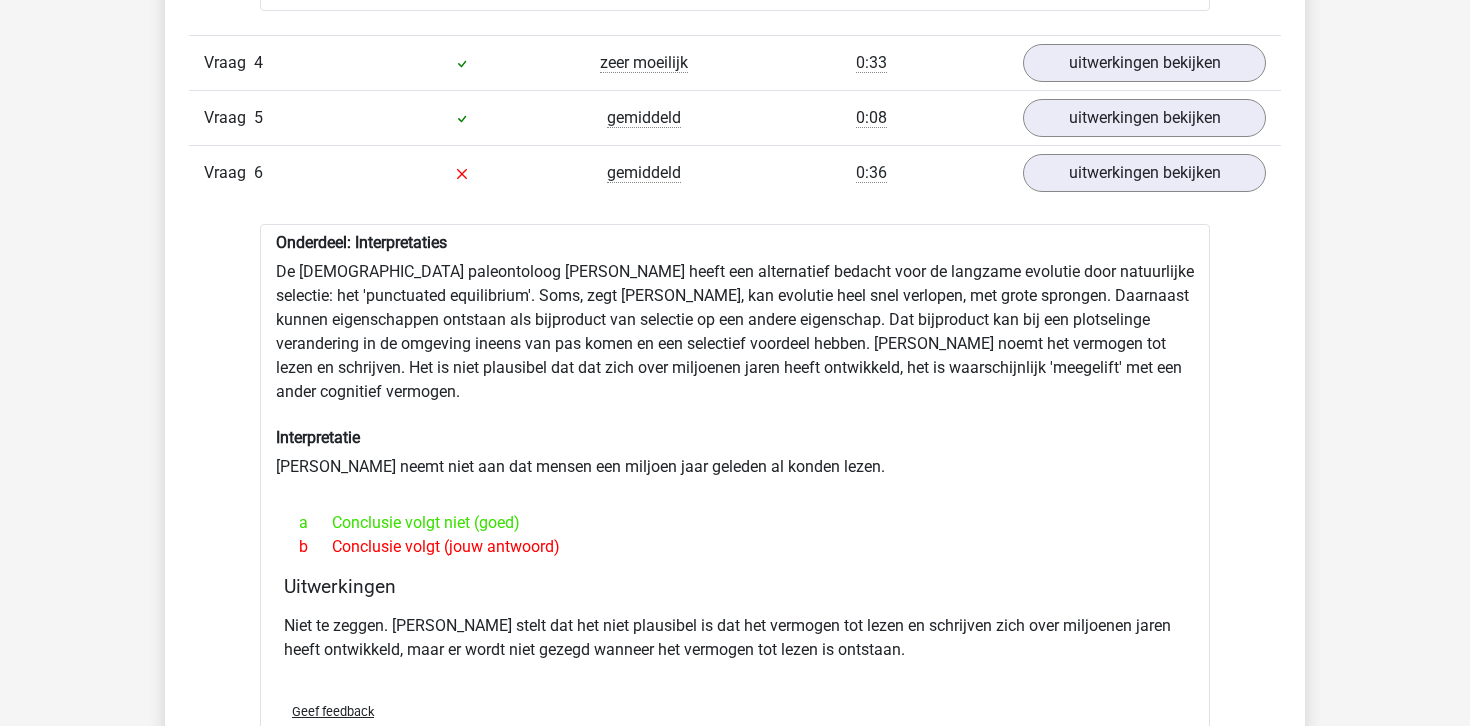 click on "a
Conclusie volgt niet
(goed)" at bounding box center [735, 523] 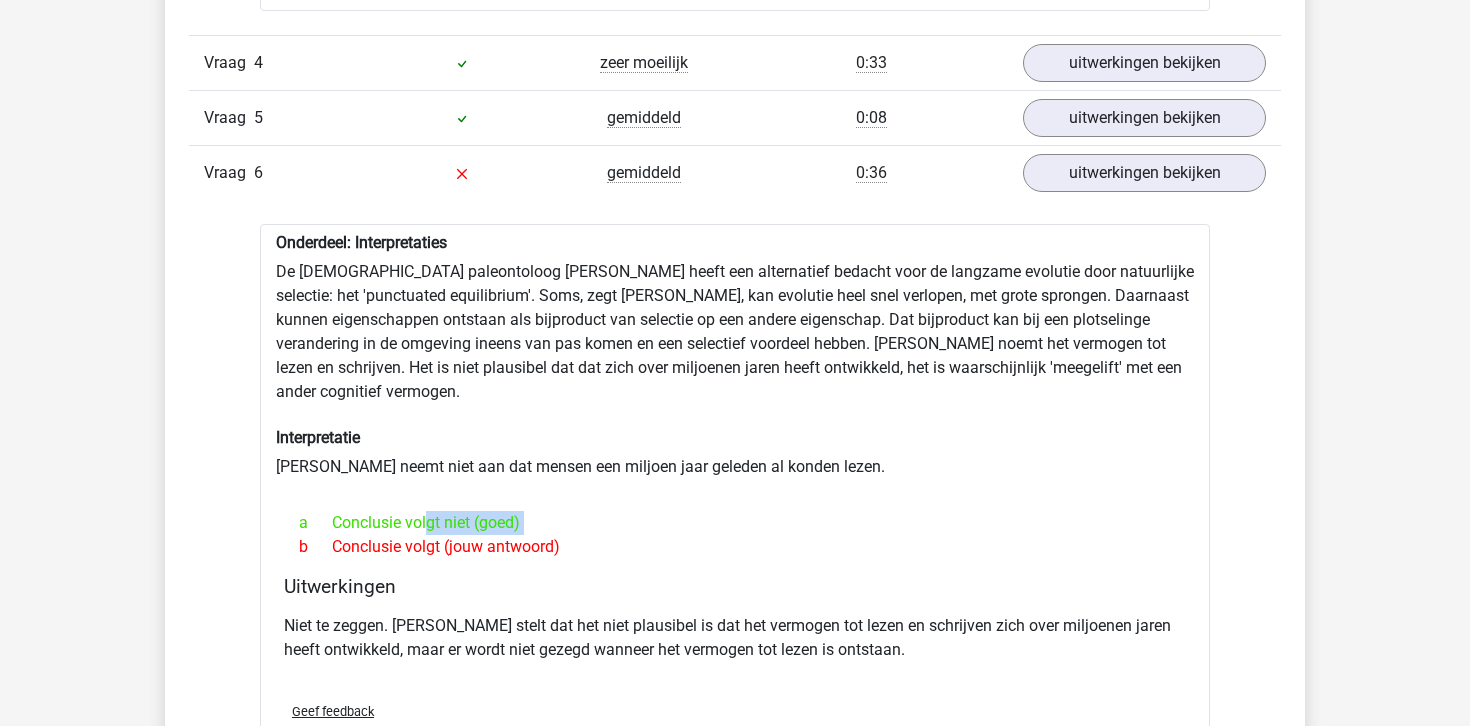 click on "a
Conclusie volgt niet
(goed)" at bounding box center (735, 523) 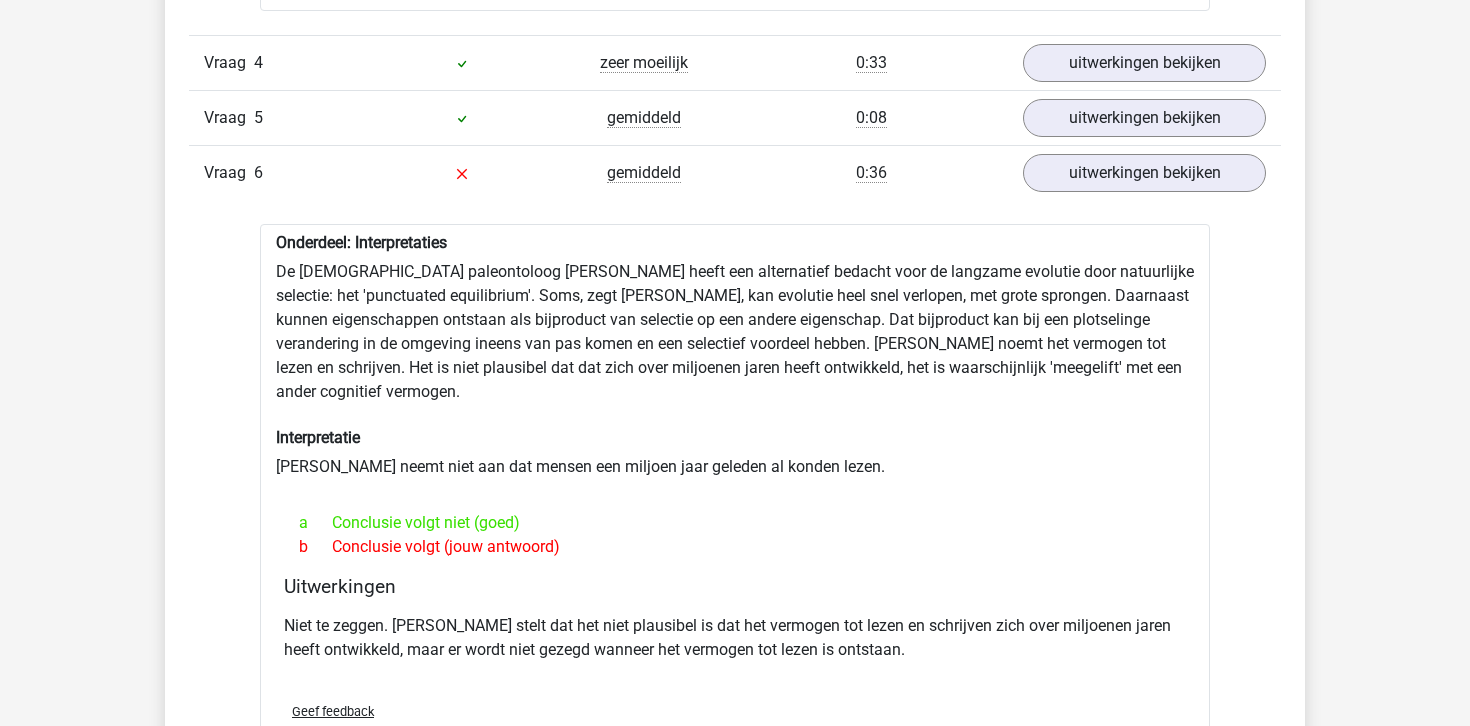 click on "Niet te zeggen. Gould stelt dat het niet plausibel is dat het vermogen tot lezen en schrijven zich over miljoenen jaren heeft ontwikkeld, maar er wordt niet gezegd wanneer het vermogen tot lezen is ontstaan." at bounding box center (735, 638) 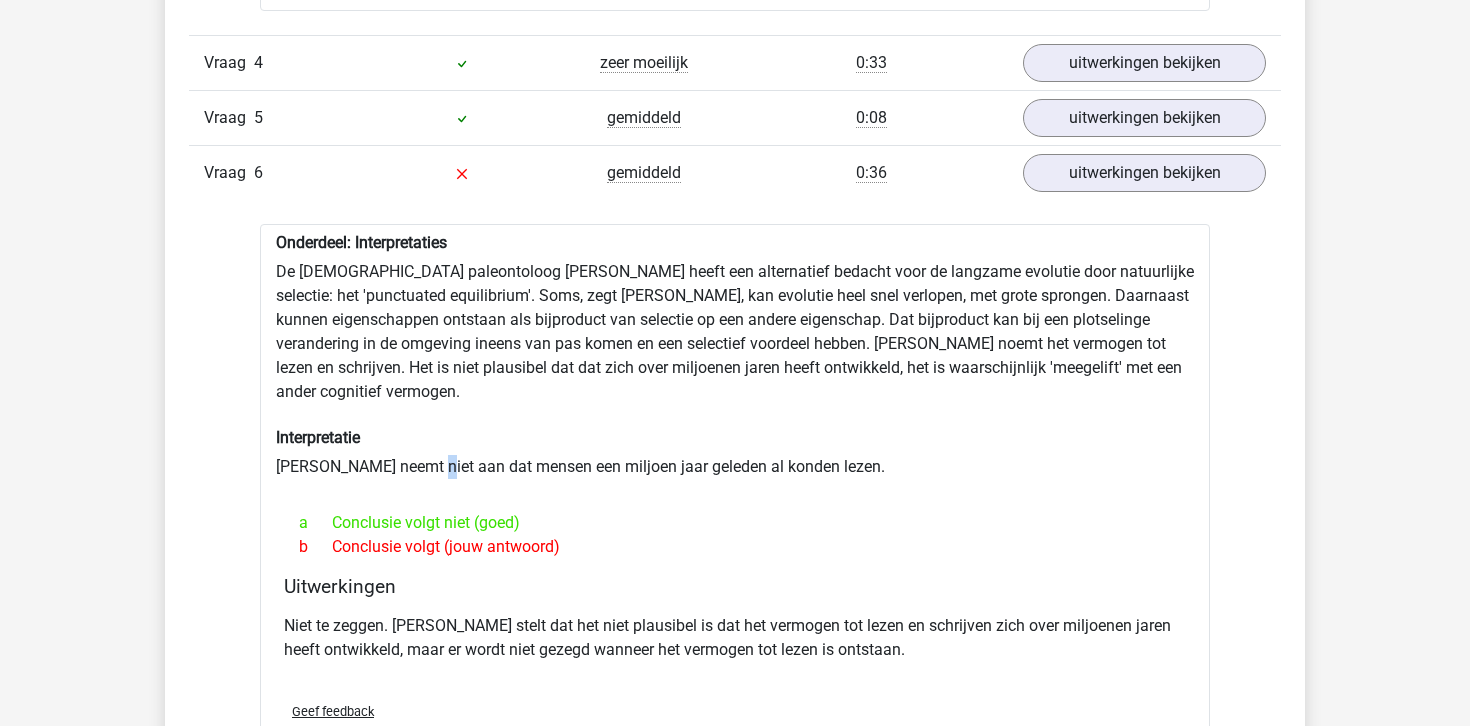 click on "Onderdeel: Interpretaties De Amerikaanse paleontoloog Stephen Jay Gould heeft een alternatief bedacht voor de langzame evolutie door natuurlijke selectie: het 'punctuated equilibrium'. Soms, zegt Gould, kan evolutie heel snel verlopen, met grote sprongen. Daarnaast kunnen eigenschappen ontstaan als bijproduct van selectie op een andere eigenschap. Dat bijproduct kan bij een plotselinge verandering in de omgeving ineens van pas komen en een selectief voordeel hebben. Gould noemt het vermogen tot lezen en schrijven. Het is niet plausibel dat dat zich over miljoenen jaren heeft ontwikkeld, het is waarschijnlijk 'meegelift' met een ander cognitief vermogen. Interpretatie Gould neemt niet aan dat mensen een miljoen jaar geleden al konden lezen.
a
Conclusie volgt niet
(goed)
b" at bounding box center (735, 501) 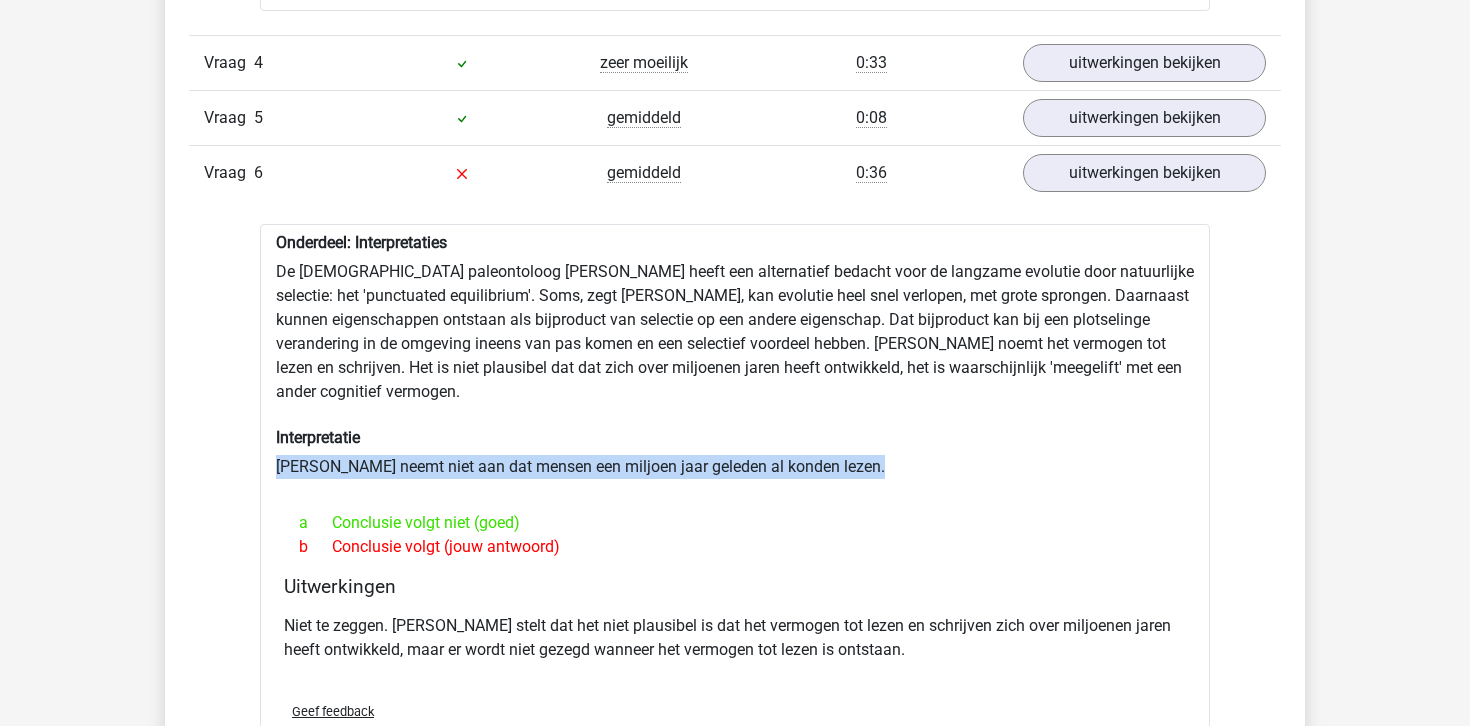 click on "Onderdeel: Interpretaties De Amerikaanse paleontoloog Stephen Jay Gould heeft een alternatief bedacht voor de langzame evolutie door natuurlijke selectie: het 'punctuated equilibrium'. Soms, zegt Gould, kan evolutie heel snel verlopen, met grote sprongen. Daarnaast kunnen eigenschappen ontstaan als bijproduct van selectie op een andere eigenschap. Dat bijproduct kan bij een plotselinge verandering in de omgeving ineens van pas komen en een selectief voordeel hebben. Gould noemt het vermogen tot lezen en schrijven. Het is niet plausibel dat dat zich over miljoenen jaren heeft ontwikkeld, het is waarschijnlijk 'meegelift' met een ander cognitief vermogen. Interpretatie Gould neemt niet aan dat mensen een miljoen jaar geleden al konden lezen.
a
Conclusie volgt niet
(goed)
b" at bounding box center [735, 501] 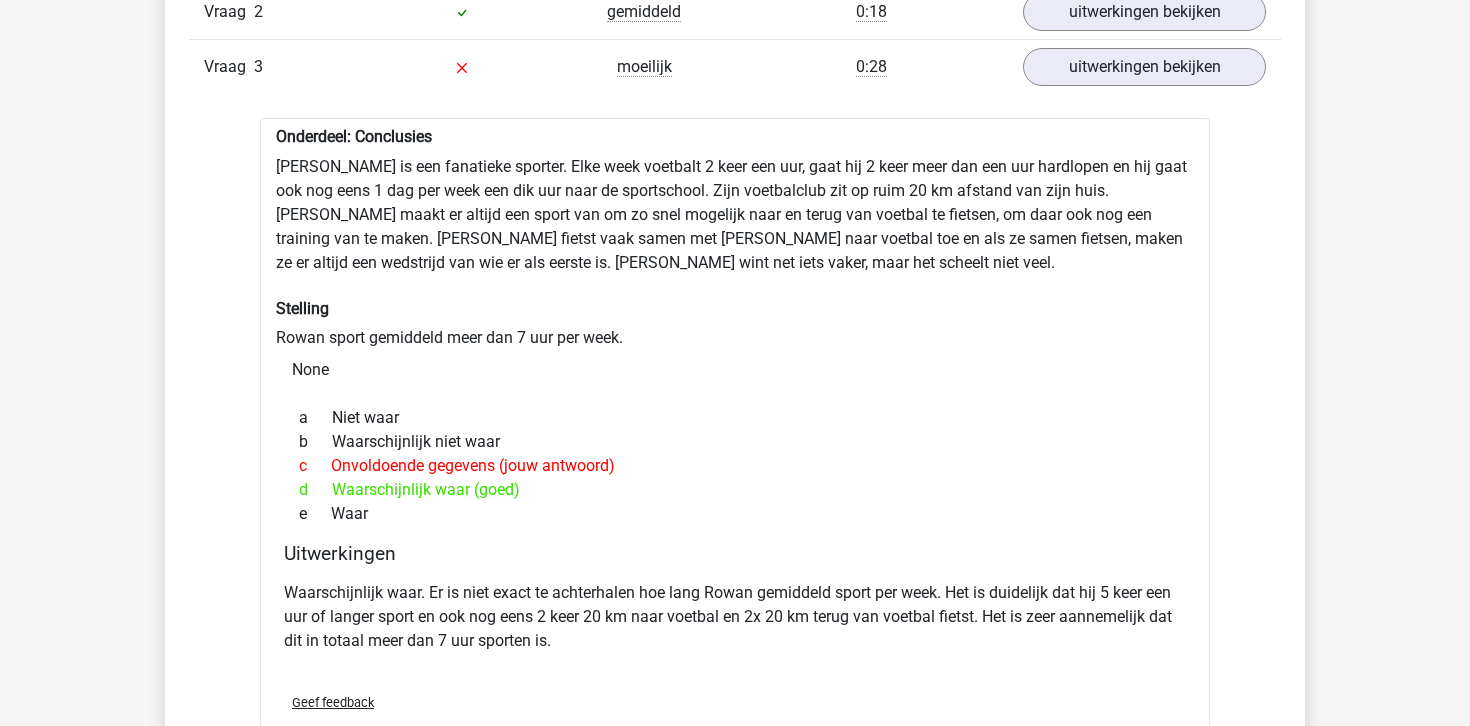 scroll, scrollTop: 1247, scrollLeft: 0, axis: vertical 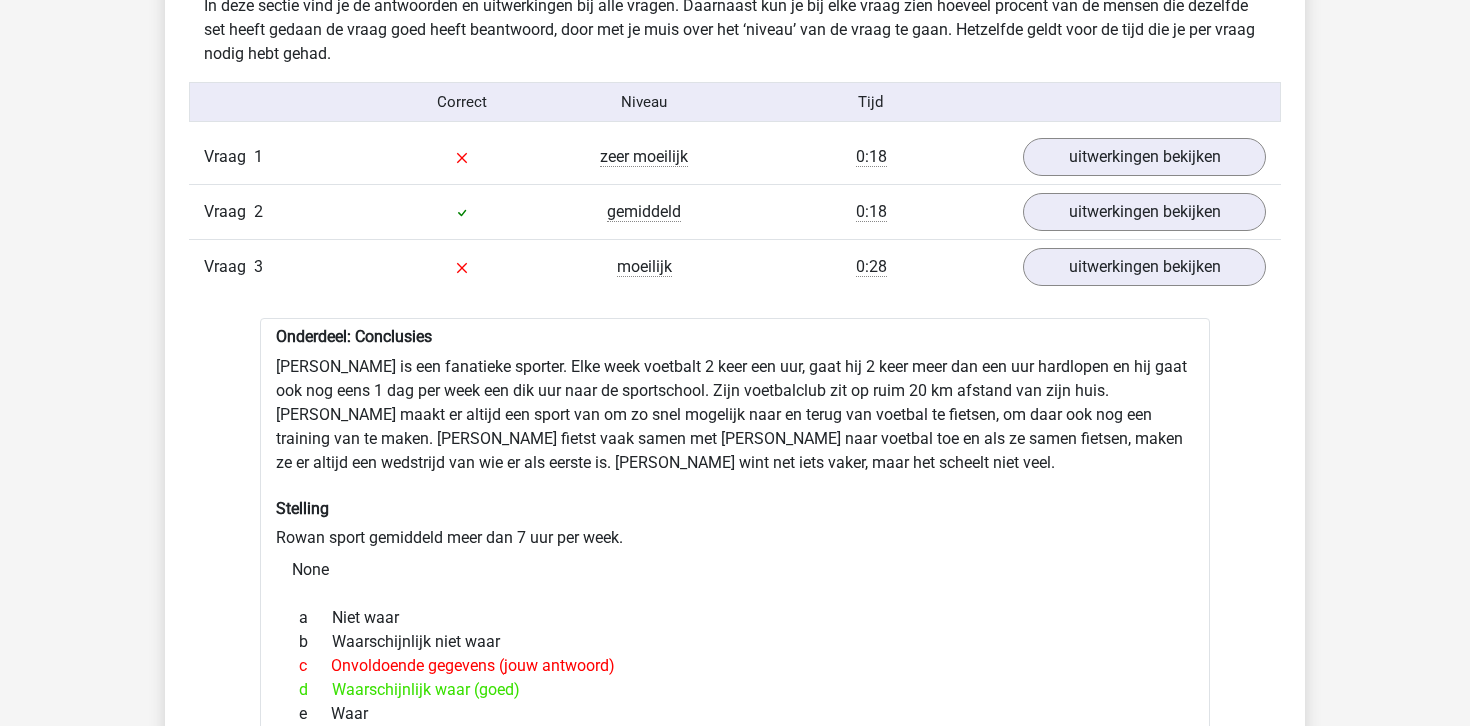 click at bounding box center (462, 157) 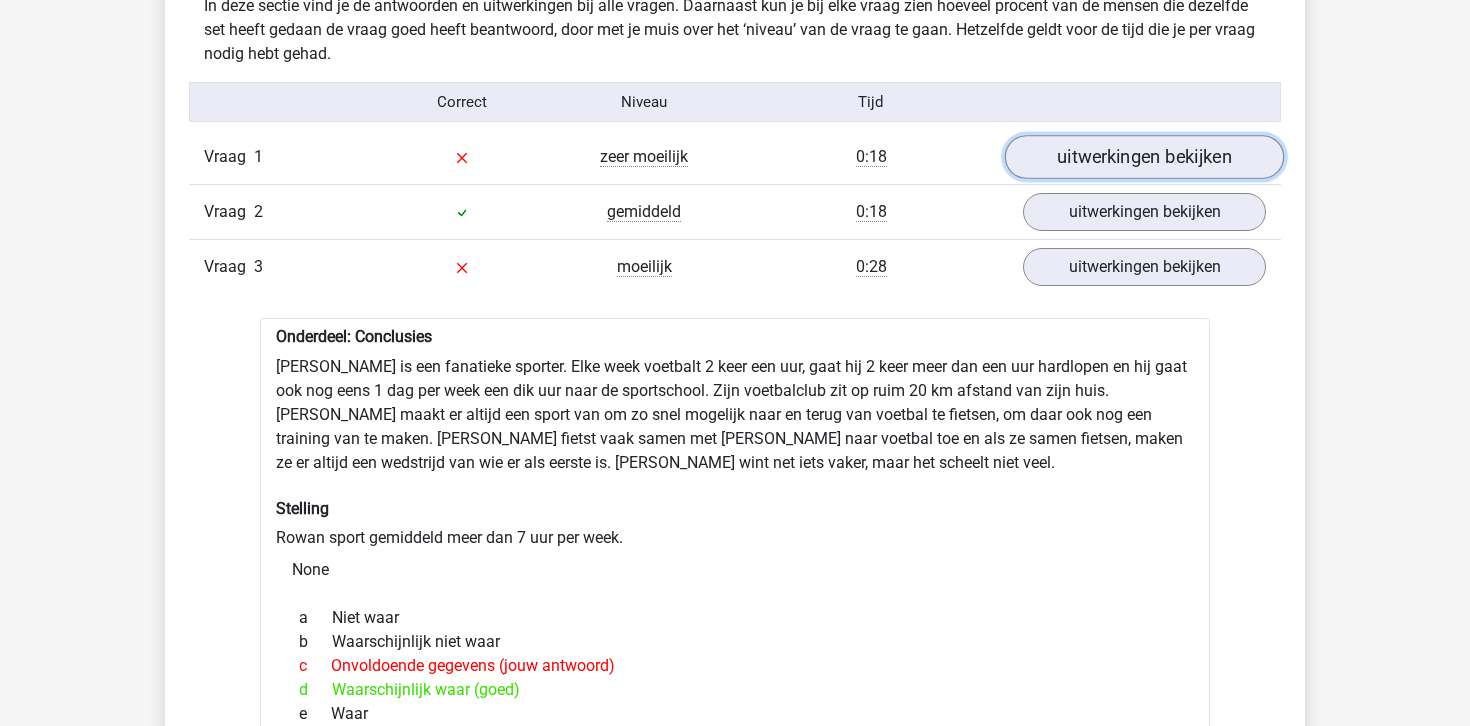 click on "uitwerkingen bekijken" at bounding box center [1144, 158] 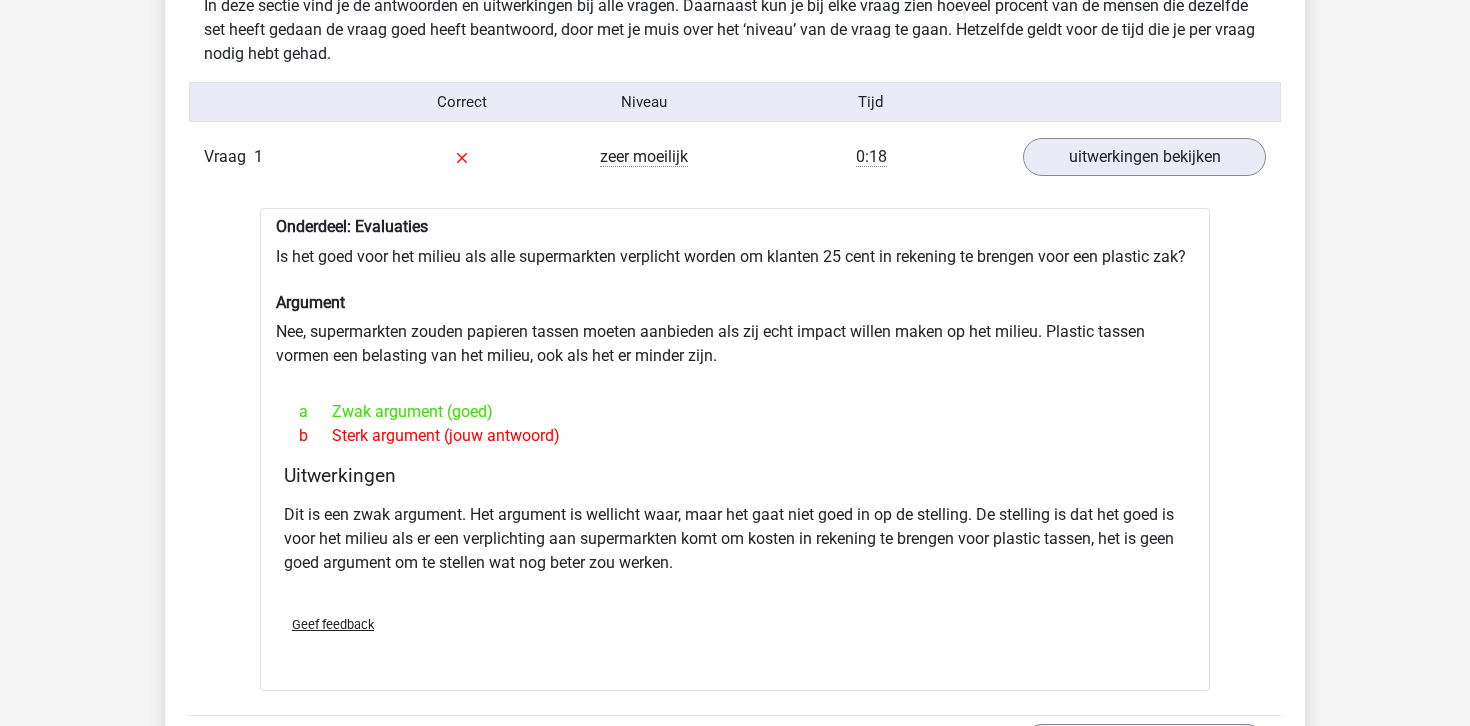 click on "Onderdeel: Evaluaties Is het goed voor het milieu als alle supermarkten verplicht worden om klanten 25 cent in rekening te brengen voor een plastic zak? Argument Nee, supermarkten zouden papieren tassen moeten aanbieden als zij echt impact willen maken op het milieu. Plastic tassen vormen een belasting van het milieu, ook als het er minder zijn.
a
Zwak argument
(goed)
b
Sterk argument
(jouw antwoord)
Uitwerkingen
Geef feedback
Verstuur" at bounding box center [735, 449] 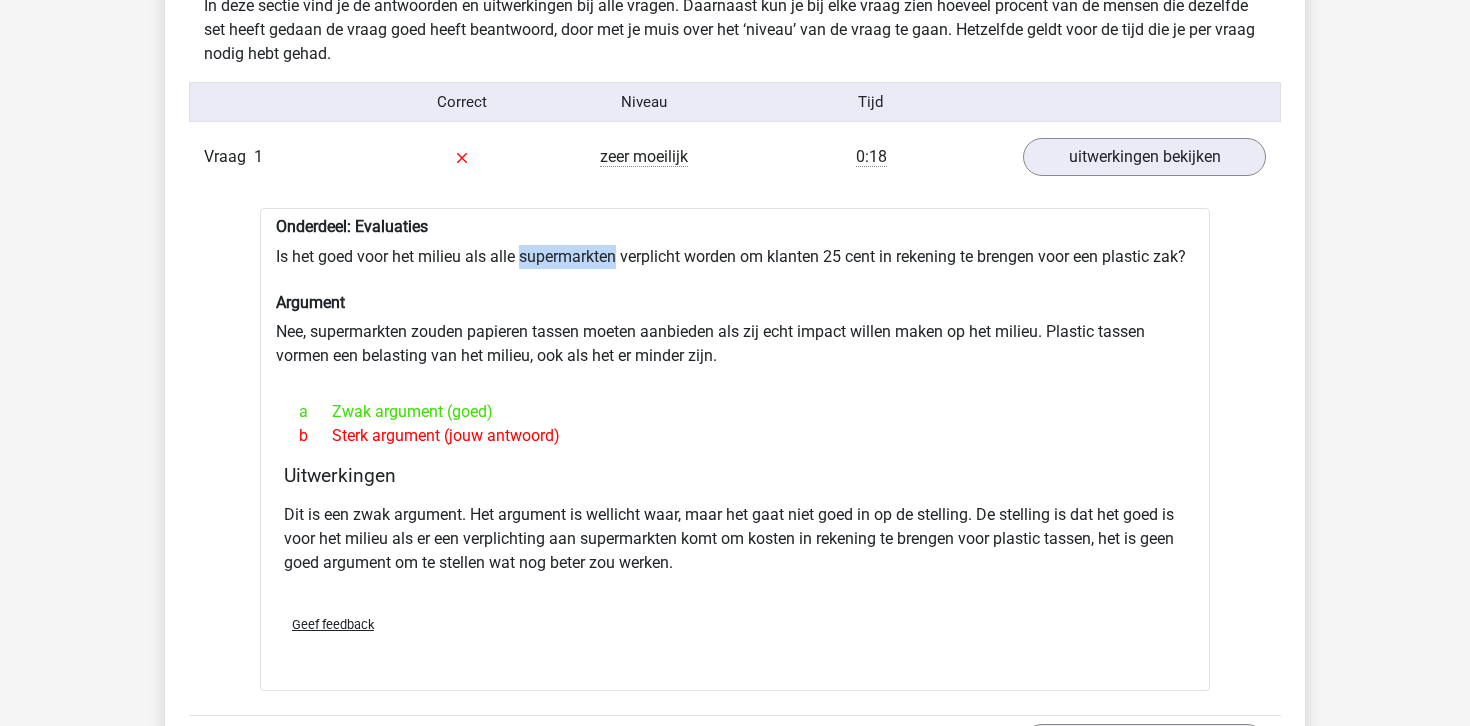 click on "Onderdeel: Evaluaties Is het goed voor het milieu als alle supermarkten verplicht worden om klanten 25 cent in rekening te brengen voor een plastic zak? Argument Nee, supermarkten zouden papieren tassen moeten aanbieden als zij echt impact willen maken op het milieu. Plastic tassen vormen een belasting van het milieu, ook als het er minder zijn.
a
Zwak argument
(goed)
b
Sterk argument
(jouw antwoord)
Uitwerkingen
Geef feedback
Verstuur" at bounding box center (735, 449) 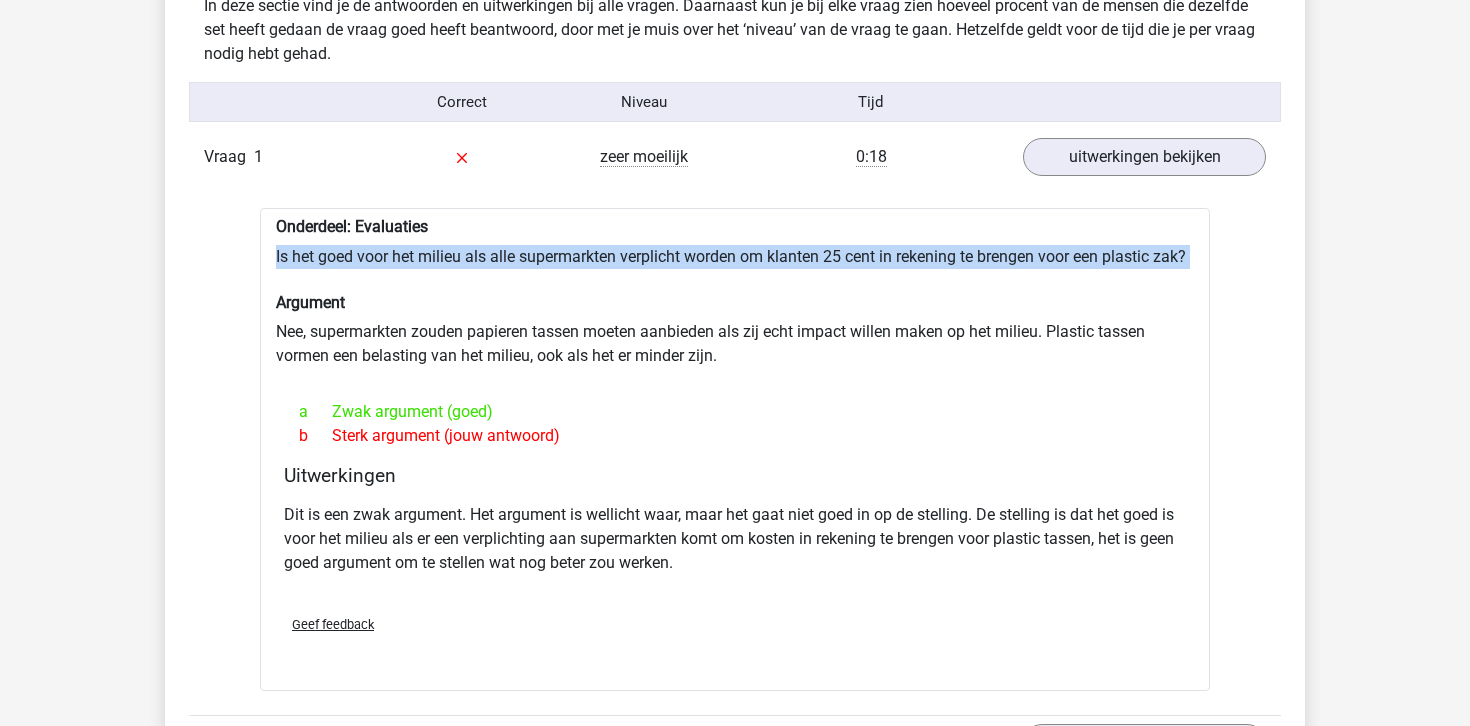click on "Onderdeel: Evaluaties Is het goed voor het milieu als alle supermarkten verplicht worden om klanten 25 cent in rekening te brengen voor een plastic zak? Argument Nee, supermarkten zouden papieren tassen moeten aanbieden als zij echt impact willen maken op het milieu. Plastic tassen vormen een belasting van het milieu, ook als het er minder zijn.
a
Zwak argument
(goed)
b
Sterk argument
(jouw antwoord)
Uitwerkingen
Geef feedback
Verstuur" at bounding box center [735, 449] 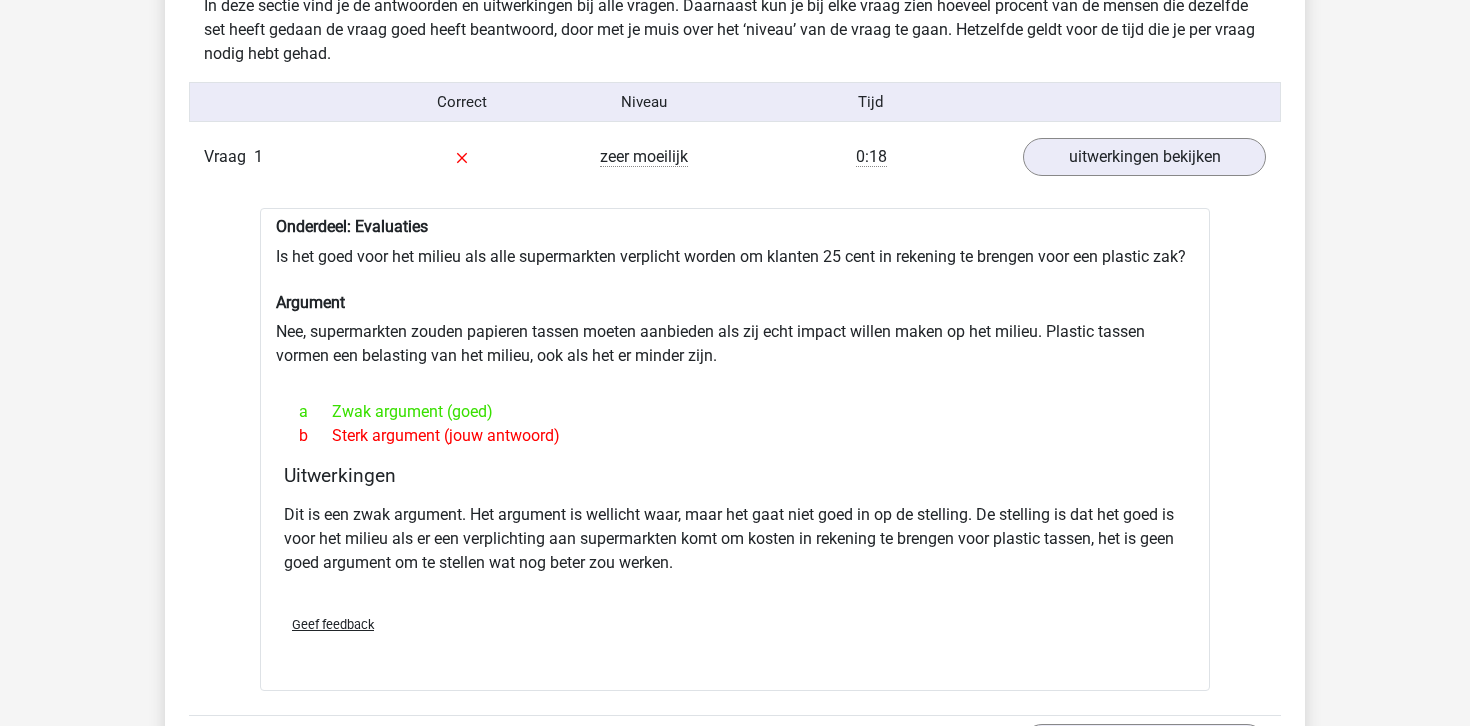 click on "Onderdeel: Evaluaties Is het goed voor het milieu als alle supermarkten verplicht worden om klanten 25 cent in rekening te brengen voor een plastic zak? Argument Nee, supermarkten zouden papieren tassen moeten aanbieden als zij echt impact willen maken op het milieu. Plastic tassen vormen een belasting van het milieu, ook als het er minder zijn.
a
Zwak argument
(goed)
b
Sterk argument
(jouw antwoord)
Uitwerkingen
Geef feedback
Verstuur" at bounding box center [735, 449] 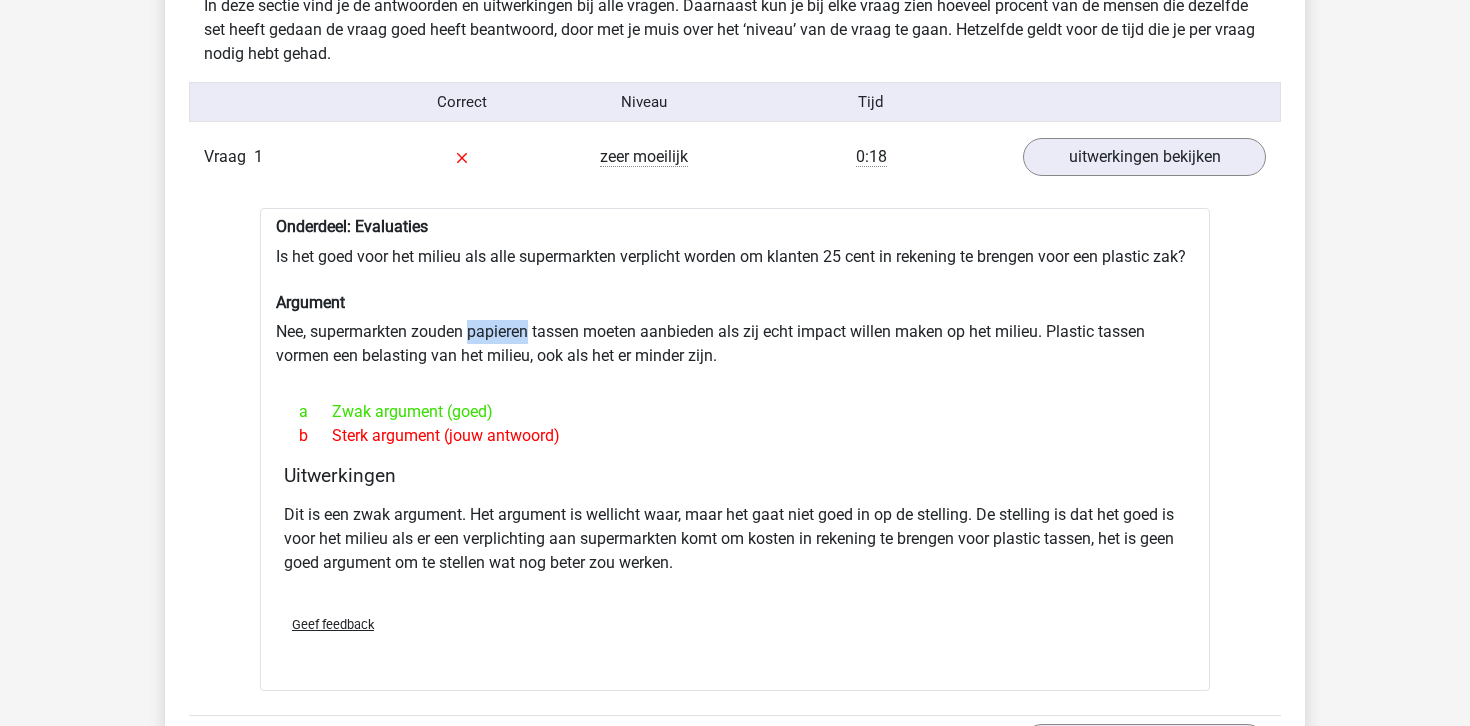 click on "Onderdeel: Evaluaties Is het goed voor het milieu als alle supermarkten verplicht worden om klanten 25 cent in rekening te brengen voor een plastic zak? Argument Nee, supermarkten zouden papieren tassen moeten aanbieden als zij echt impact willen maken op het milieu. Plastic tassen vormen een belasting van het milieu, ook als het er minder zijn.
a
Zwak argument
(goed)
b
Sterk argument
(jouw antwoord)
Uitwerkingen
Geef feedback
Verstuur" at bounding box center [735, 449] 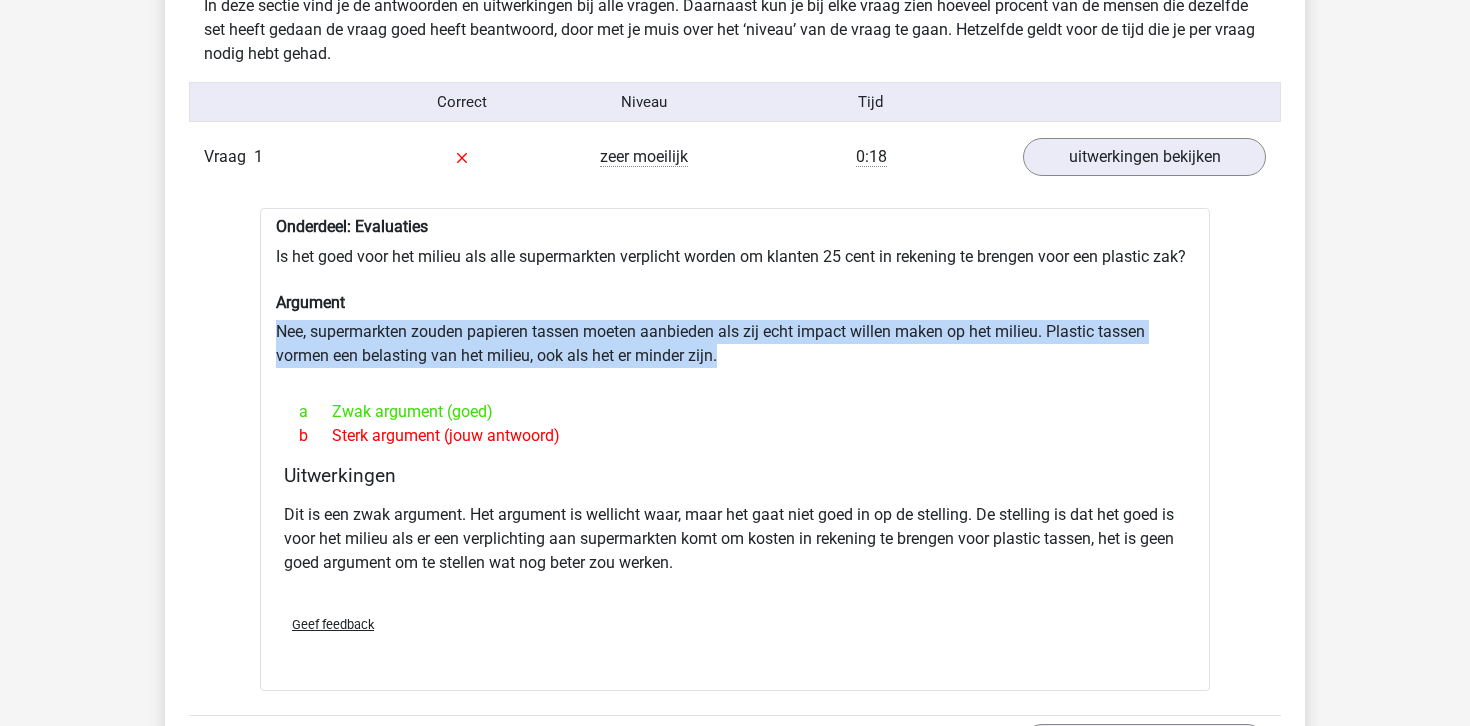 click on "Onderdeel: Evaluaties Is het goed voor het milieu als alle supermarkten verplicht worden om klanten 25 cent in rekening te brengen voor een plastic zak? Argument Nee, supermarkten zouden papieren tassen moeten aanbieden als zij echt impact willen maken op het milieu. Plastic tassen vormen een belasting van het milieu, ook als het er minder zijn.
a
Zwak argument
(goed)
b
Sterk argument
(jouw antwoord)
Uitwerkingen
Geef feedback
Verstuur" at bounding box center [735, 449] 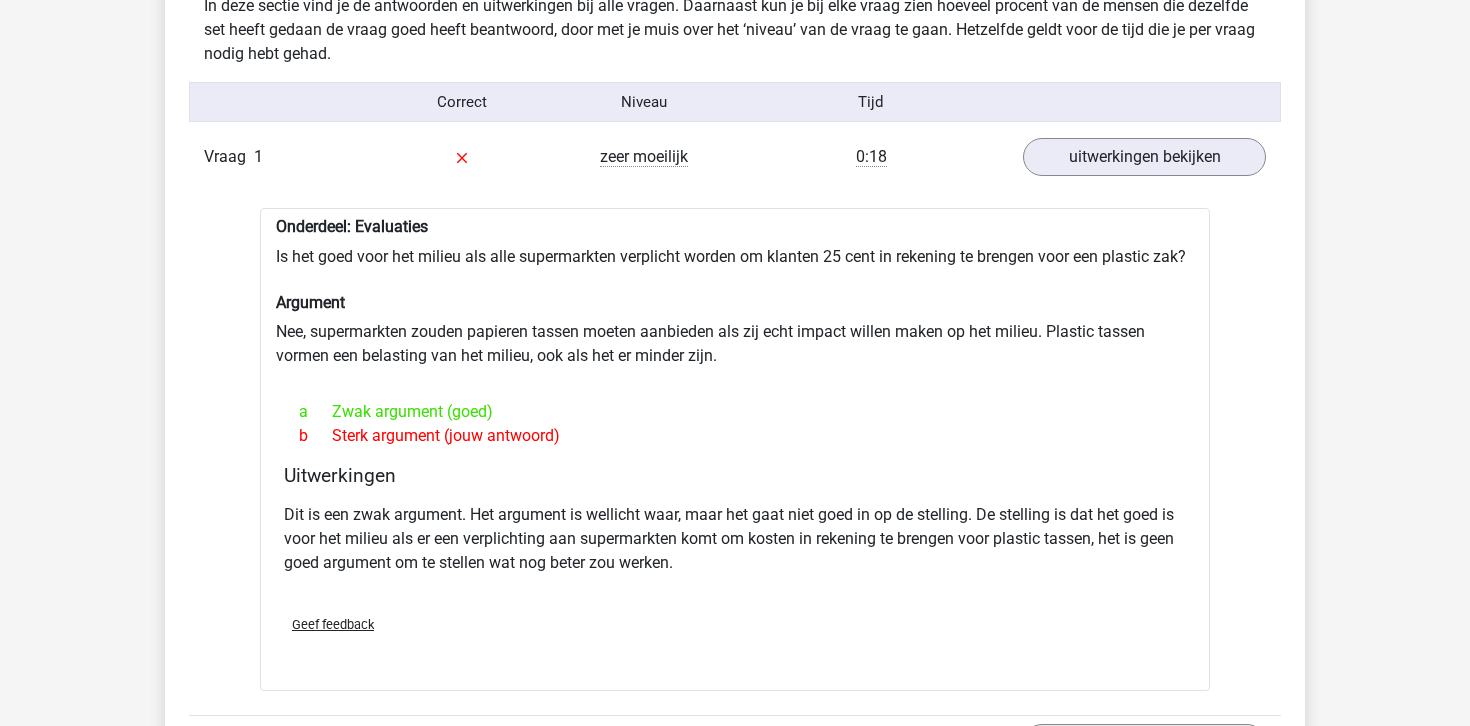 click on "Dit is een zwak argument. Het argument is wellicht waar, maar het gaat niet goed in op de stelling. De stelling is dat het goed is voor het milieu als er een verplichting aan supermarkten komt om kosten in rekening te brengen voor plastic tassen, het is geen goed argument om te stellen wat nog beter zou werken." at bounding box center (735, 539) 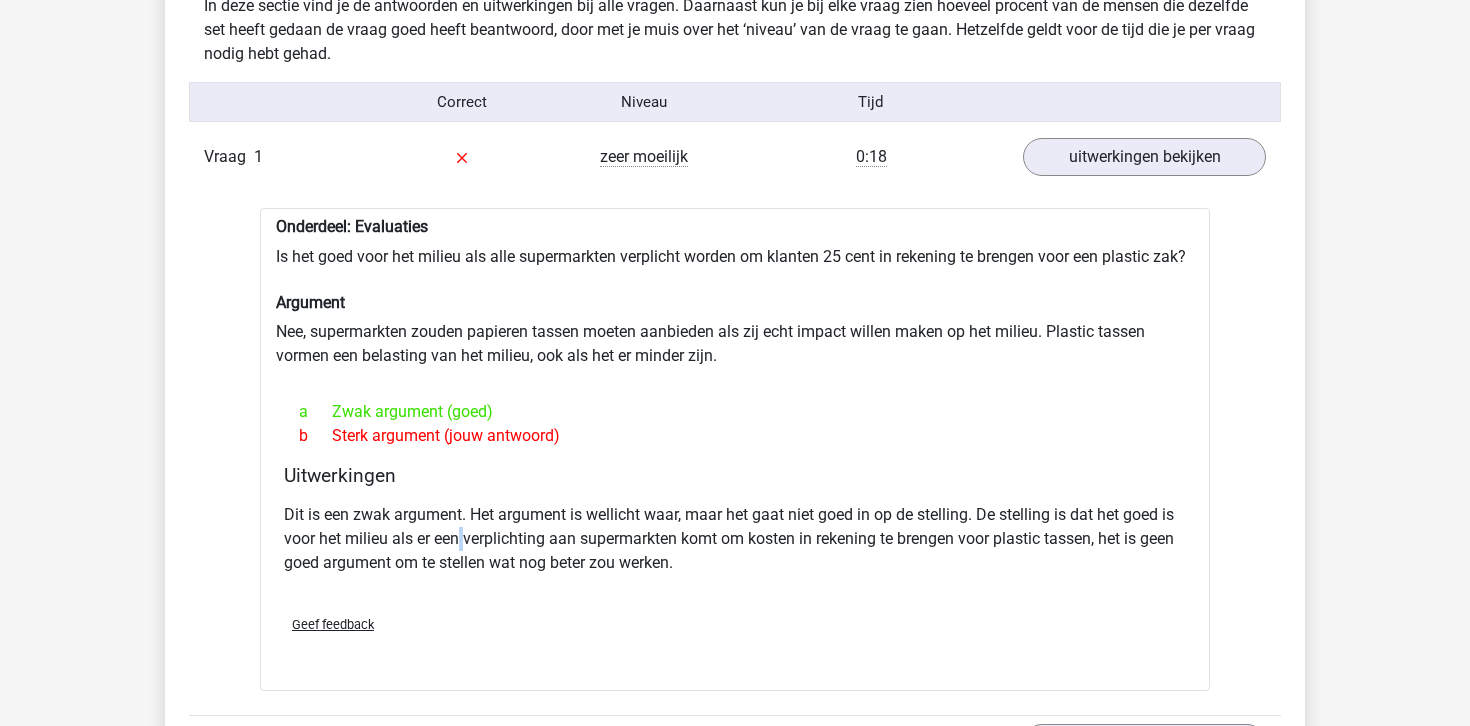 click on "Dit is een zwak argument. Het argument is wellicht waar, maar het gaat niet goed in op de stelling. De stelling is dat het goed is voor het milieu als er een verplichting aan supermarkten komt om kosten in rekening te brengen voor plastic tassen, het is geen goed argument om te stellen wat nog beter zou werken." at bounding box center (735, 539) 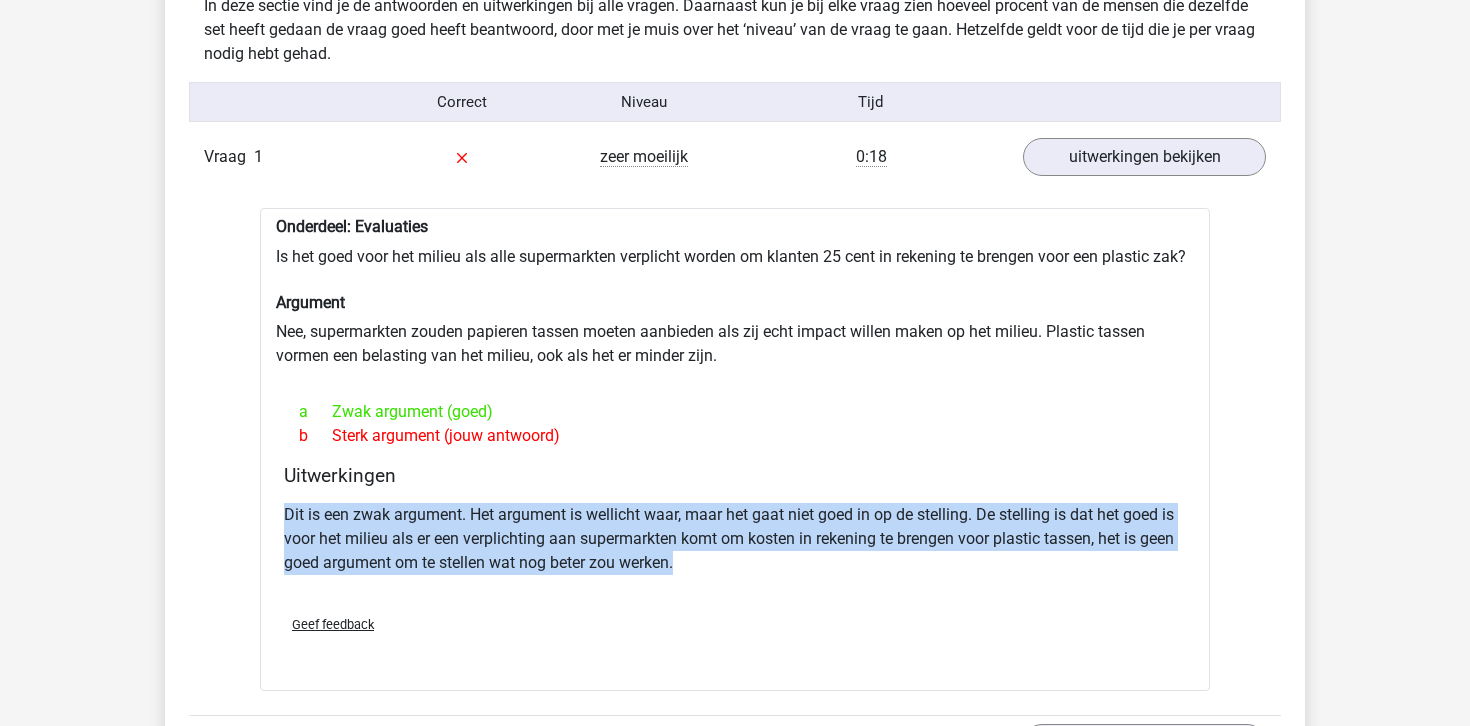 click on "Dit is een zwak argument. Het argument is wellicht waar, maar het gaat niet goed in op de stelling. De stelling is dat het goed is voor het milieu als er een verplichting aan supermarkten komt om kosten in rekening te brengen voor plastic tassen, het is geen goed argument om te stellen wat nog beter zou werken." at bounding box center (735, 539) 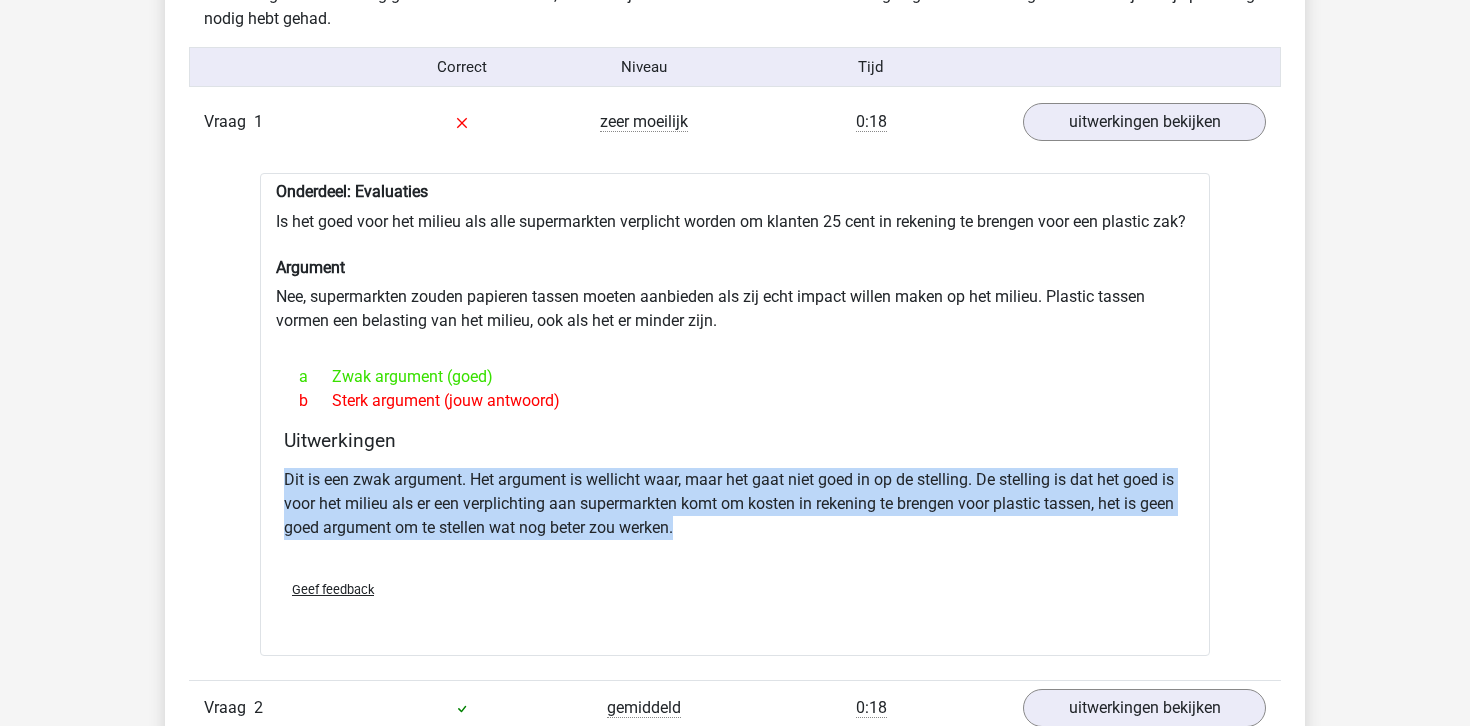 scroll, scrollTop: 1287, scrollLeft: 0, axis: vertical 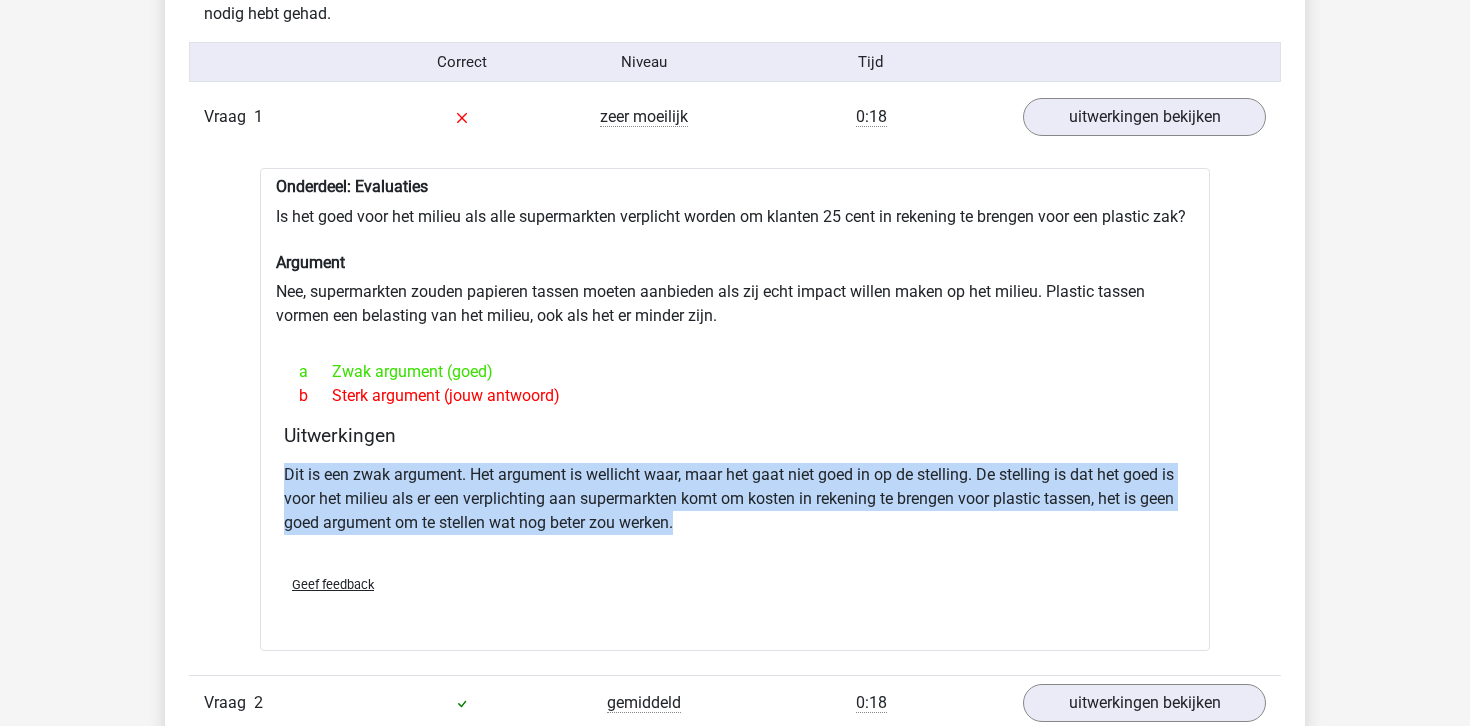 click on "Dit is een zwak argument. Het argument is wellicht waar, maar het gaat niet goed in op de stelling. De stelling is dat het goed is voor het milieu als er een verplichting aan supermarkten komt om kosten in rekening te brengen voor plastic tassen, het is geen goed argument om te stellen wat nog beter zou werken." at bounding box center (735, 507) 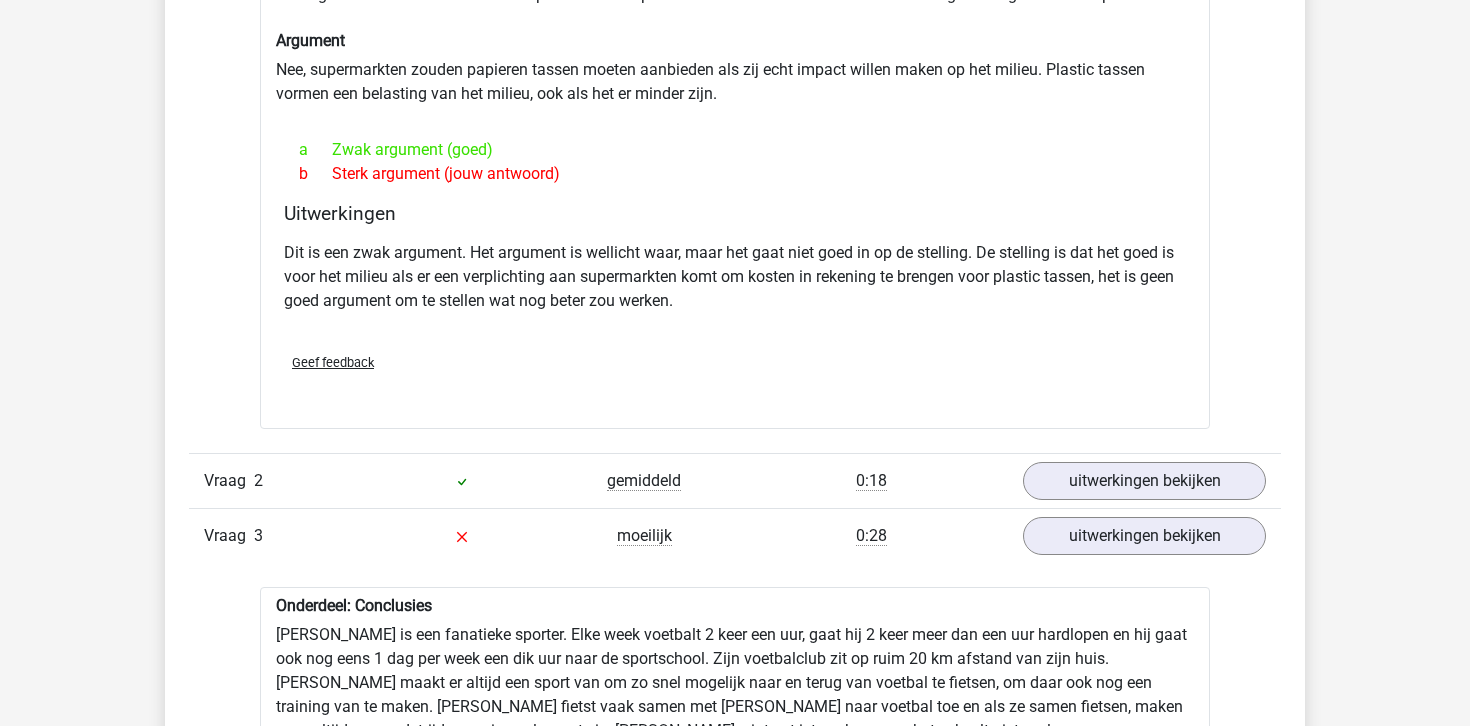 scroll, scrollTop: 1547, scrollLeft: 0, axis: vertical 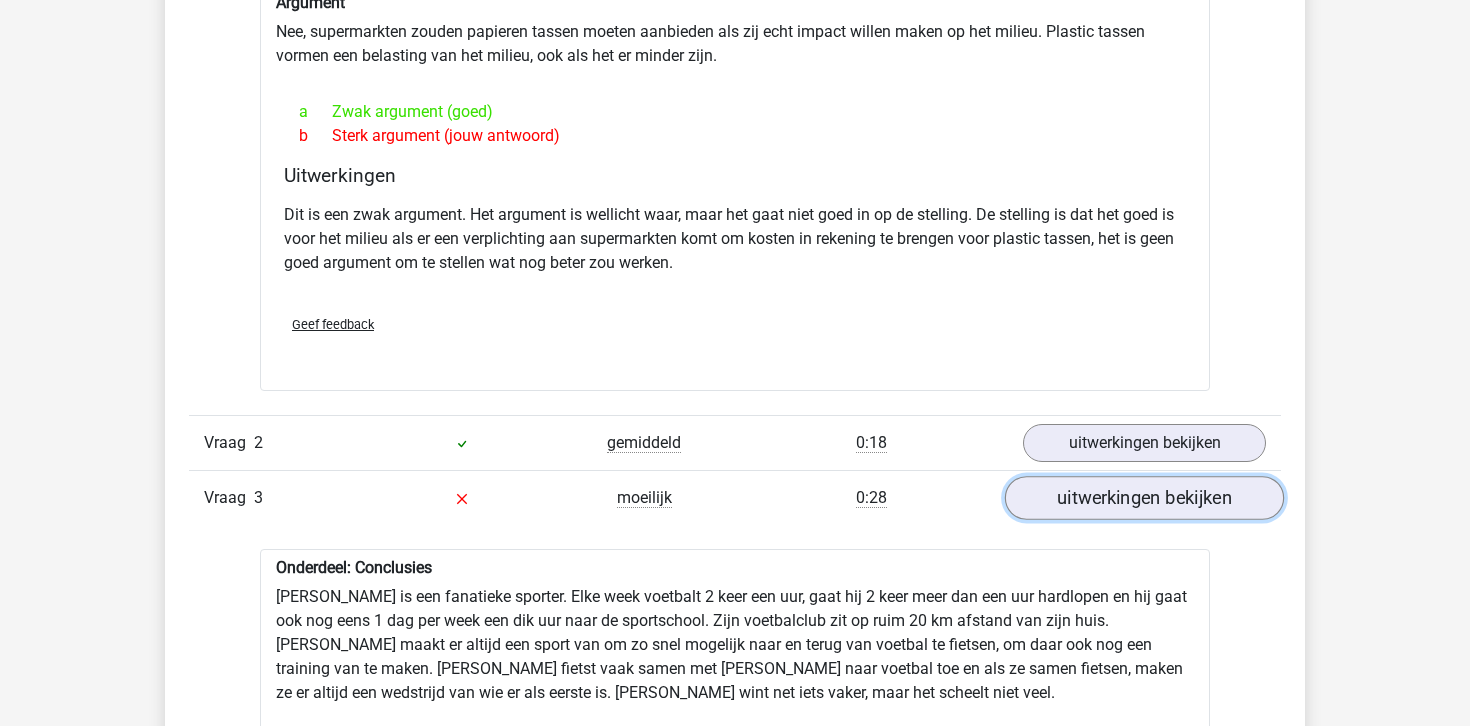 click on "uitwerkingen bekijken" at bounding box center [1144, 498] 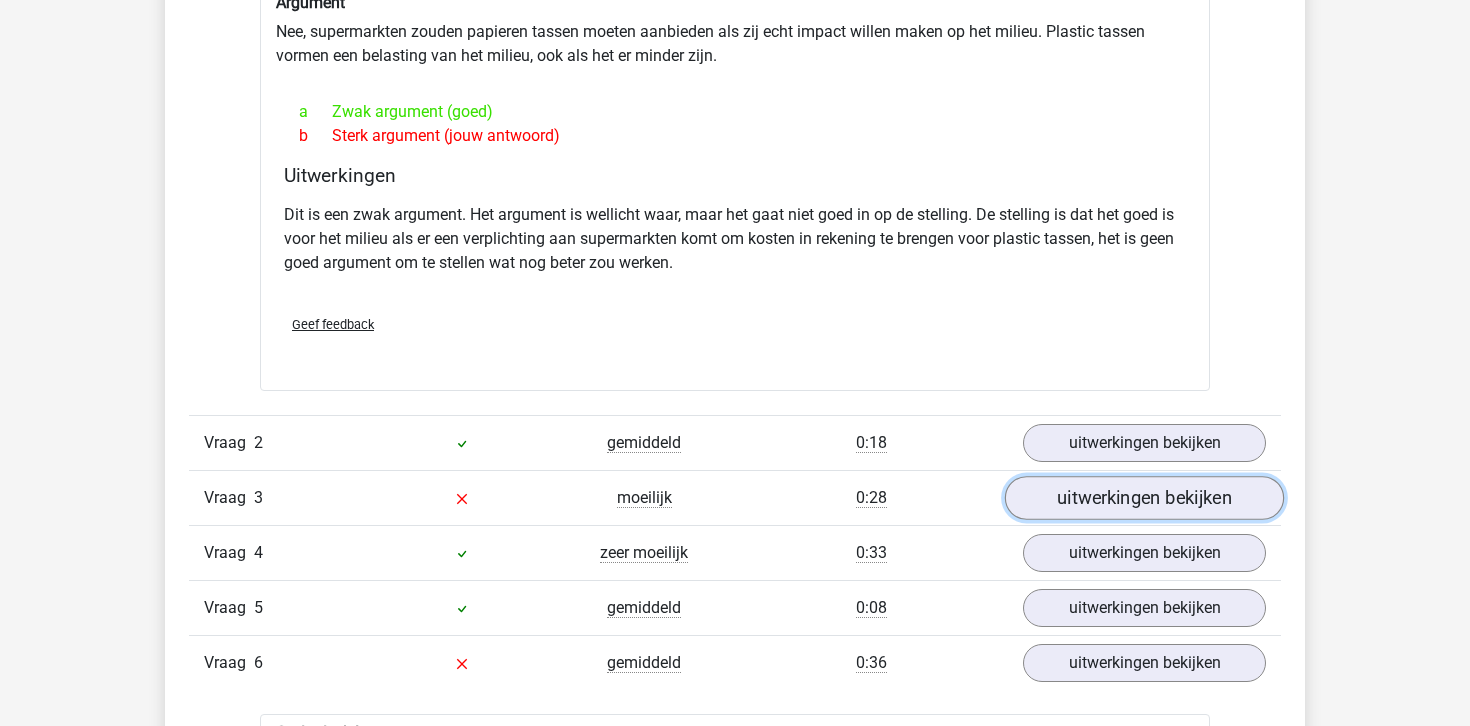 click on "uitwerkingen bekijken" at bounding box center [1144, 498] 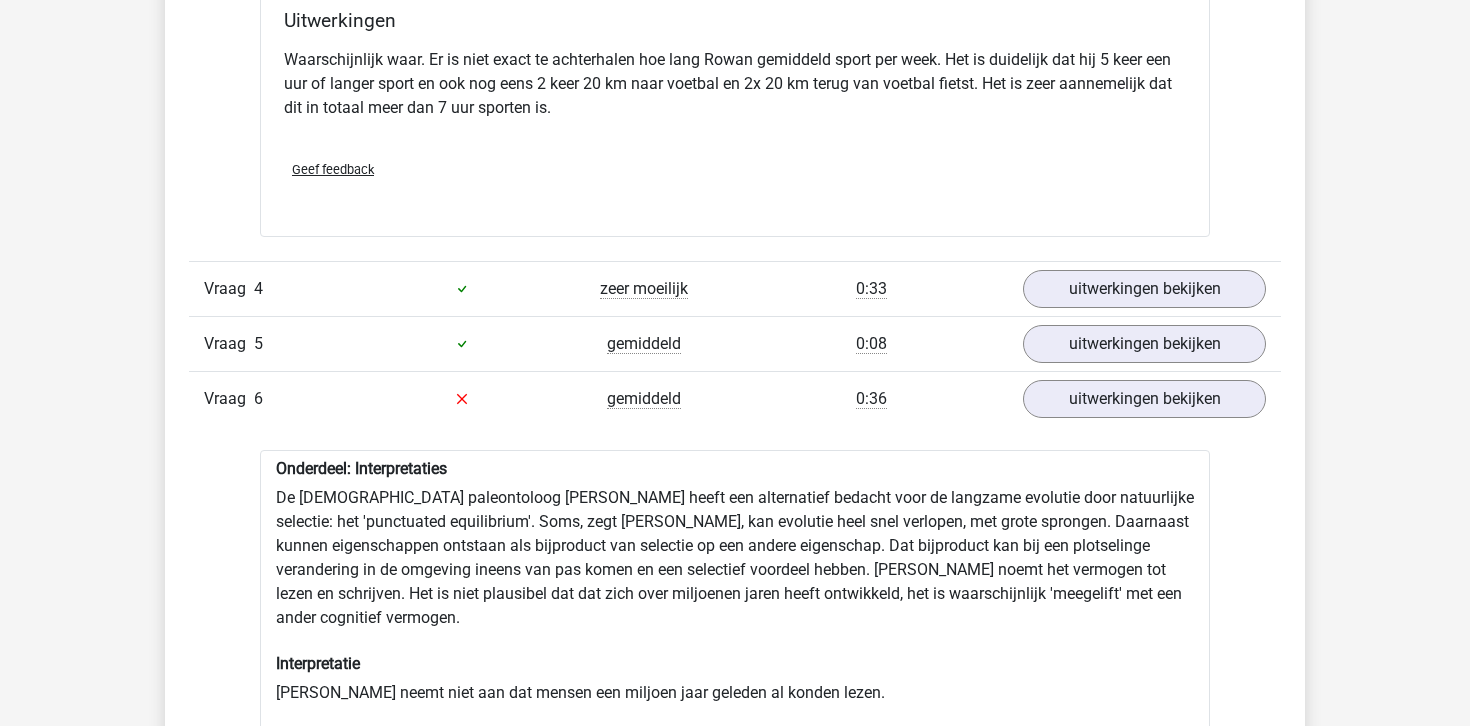 scroll, scrollTop: 2509, scrollLeft: 0, axis: vertical 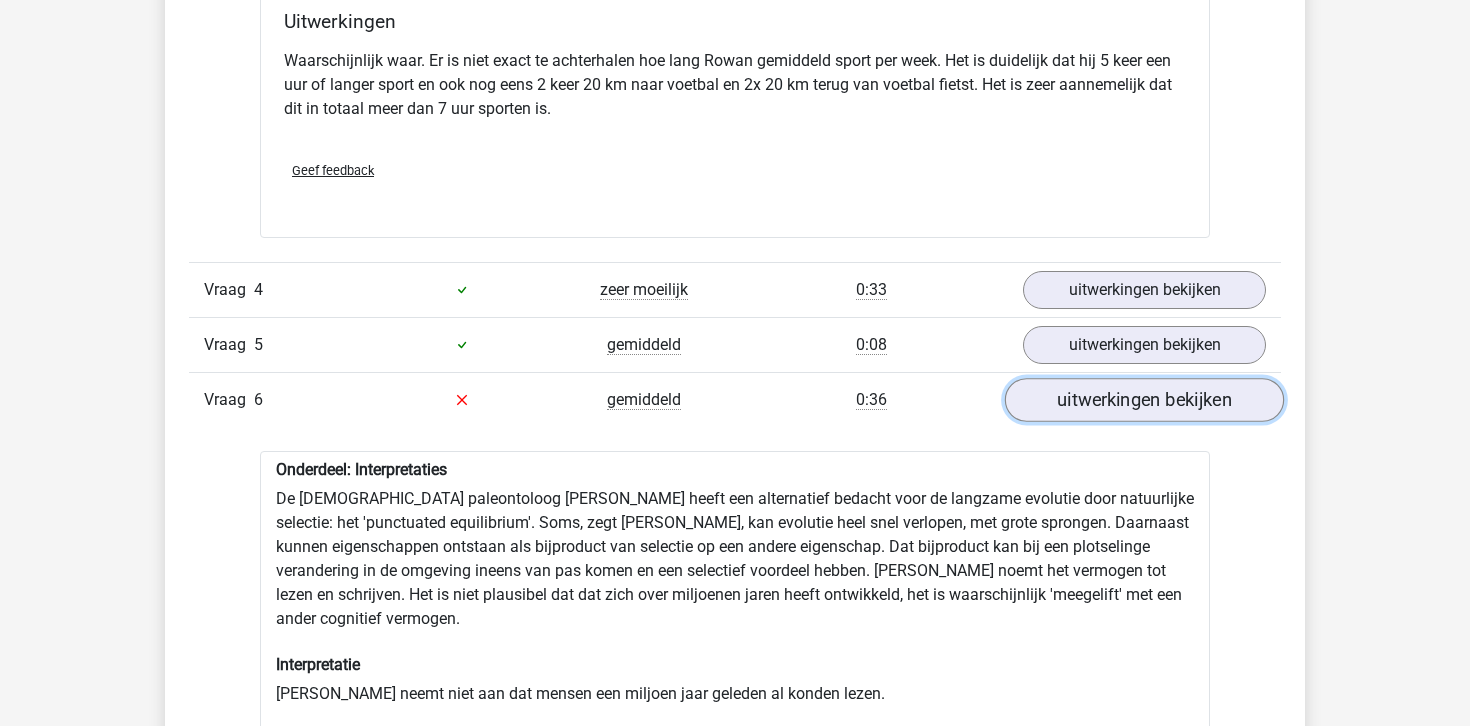 click on "uitwerkingen bekijken" at bounding box center [1144, 400] 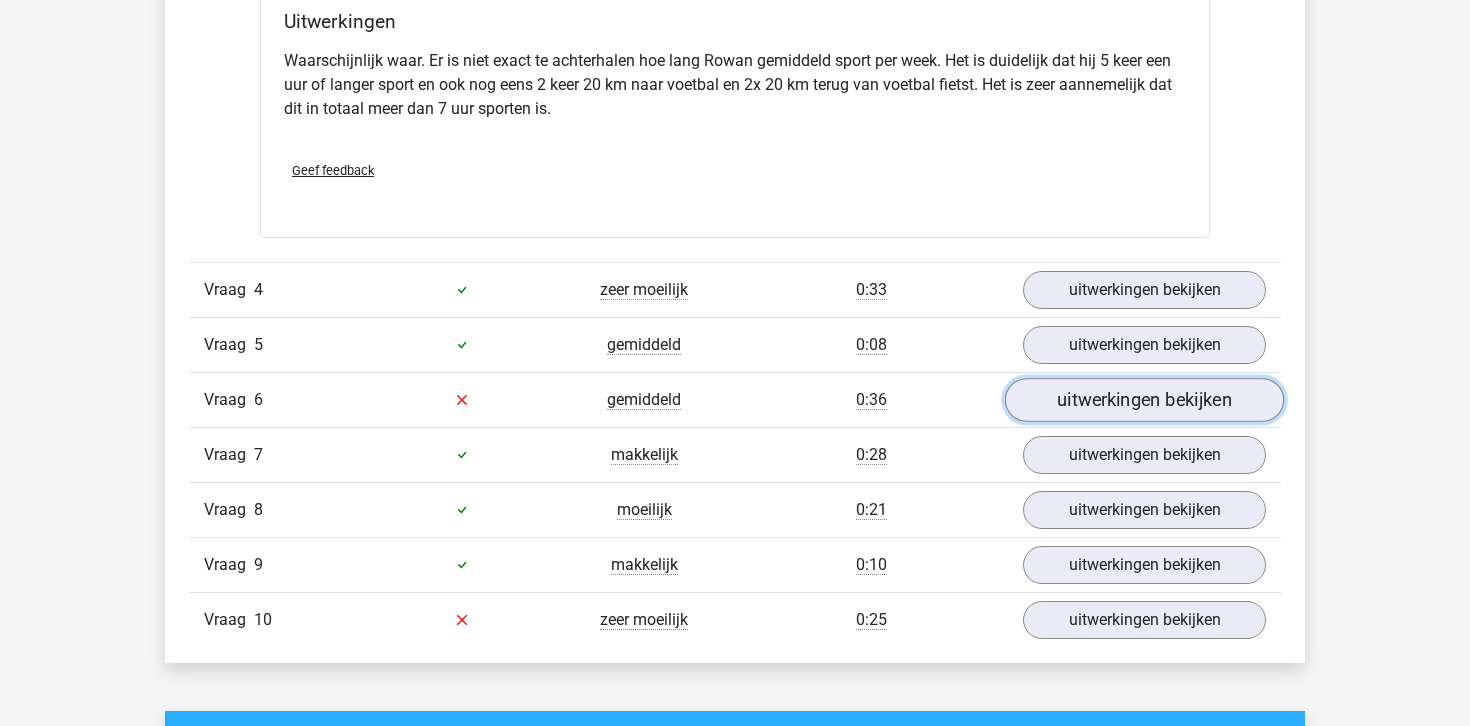click on "uitwerkingen bekijken" at bounding box center [1144, 400] 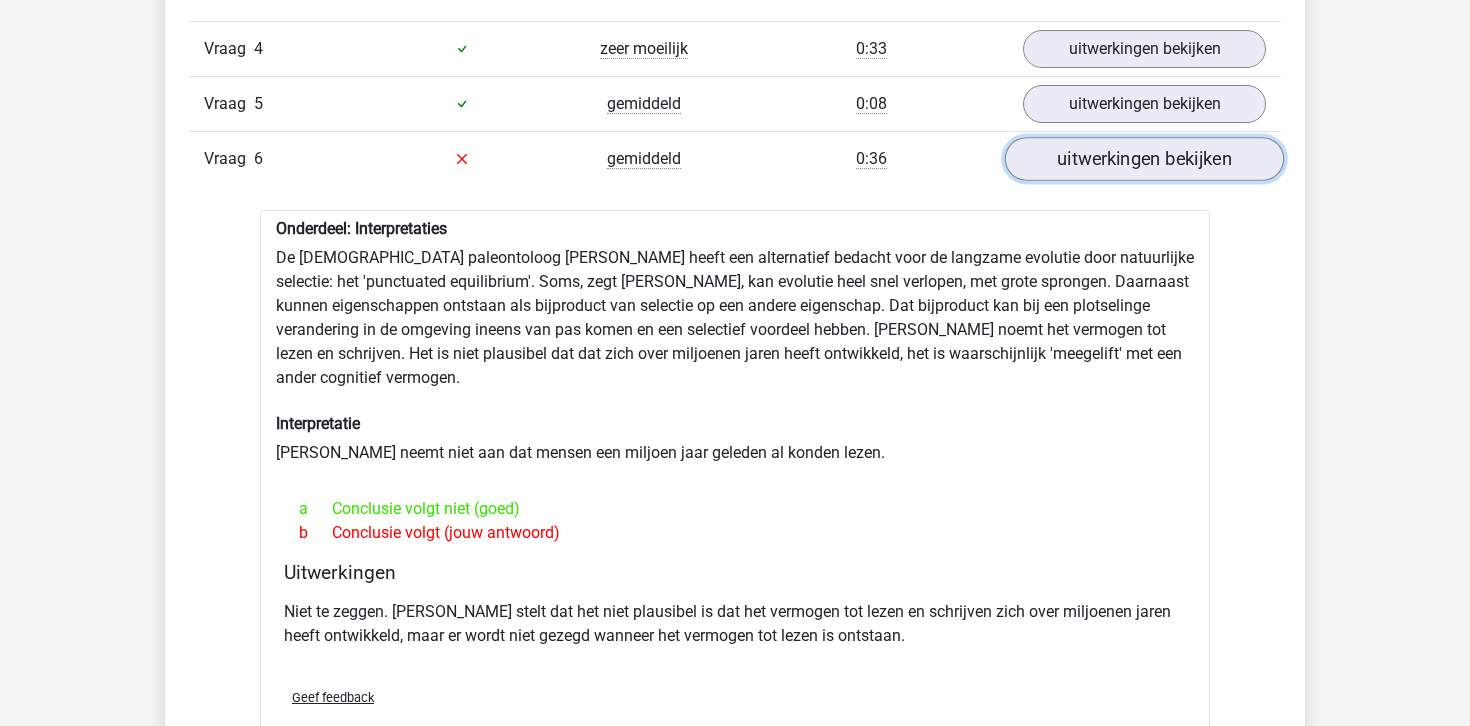 scroll, scrollTop: 2785, scrollLeft: 0, axis: vertical 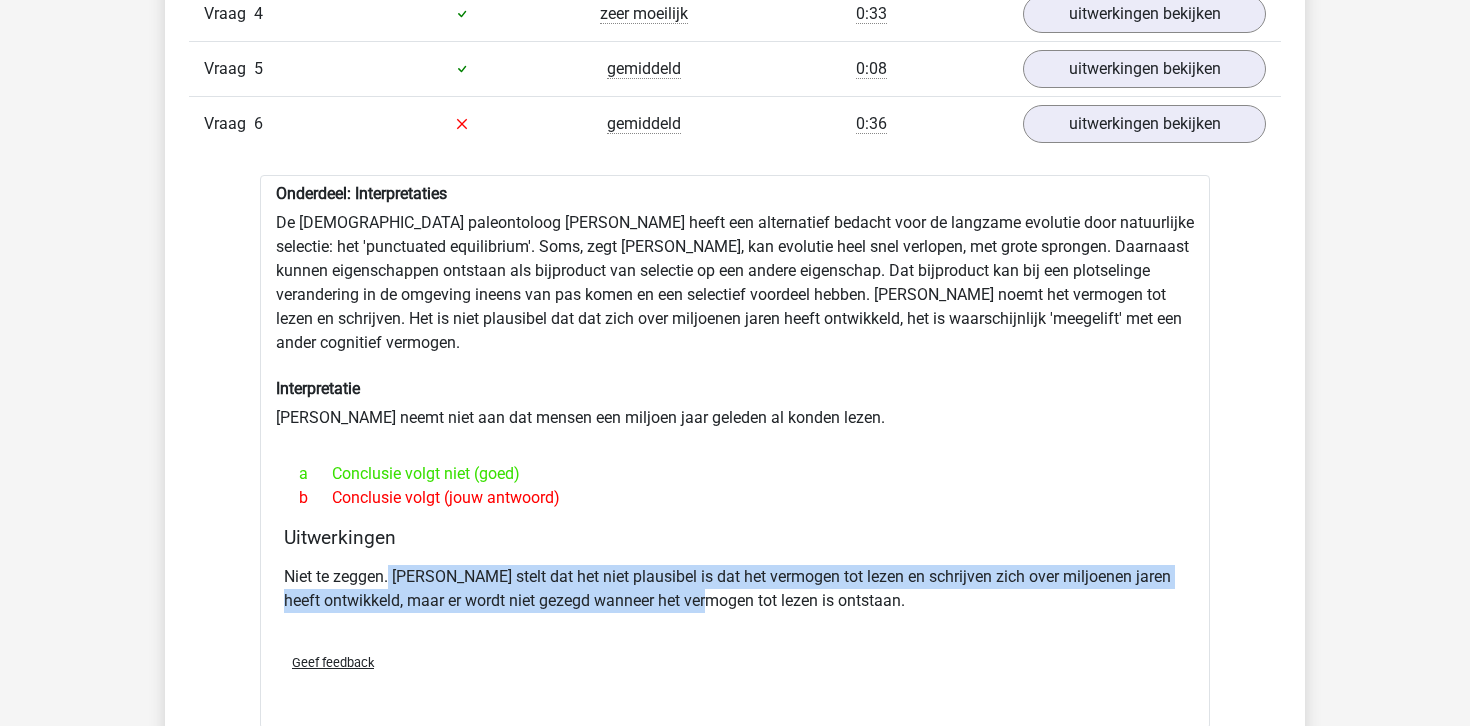 drag, startPoint x: 391, startPoint y: 597, endPoint x: 734, endPoint y: 621, distance: 343.83862 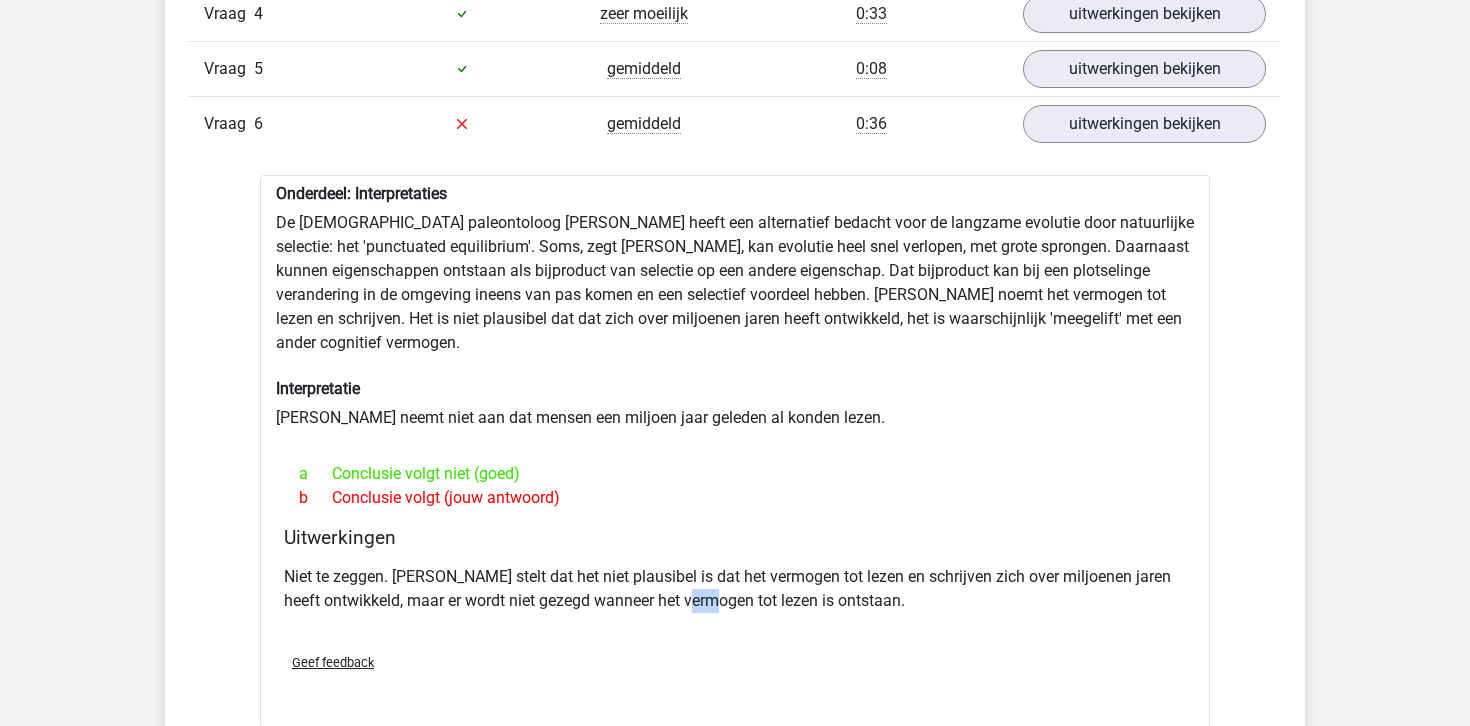 click on "Niet te zeggen. Gould stelt dat het niet plausibel is dat het vermogen tot lezen en schrijven zich over miljoenen jaren heeft ontwikkeld, maar er wordt niet gezegd wanneer het vermogen tot lezen is ontstaan." at bounding box center [735, 589] 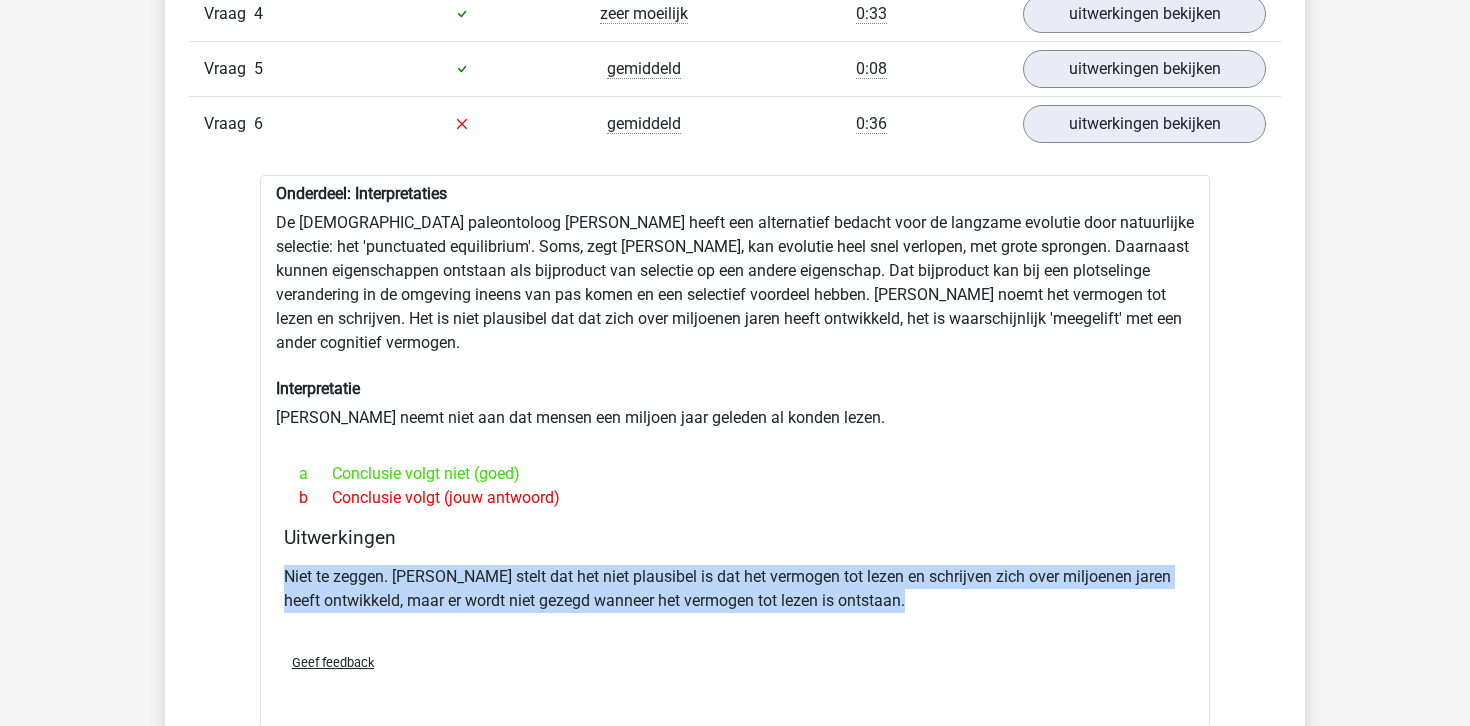 click on "Niet te zeggen. Gould stelt dat het niet plausibel is dat het vermogen tot lezen en schrijven zich over miljoenen jaren heeft ontwikkeld, maar er wordt niet gezegd wanneer het vermogen tot lezen is ontstaan." at bounding box center [735, 589] 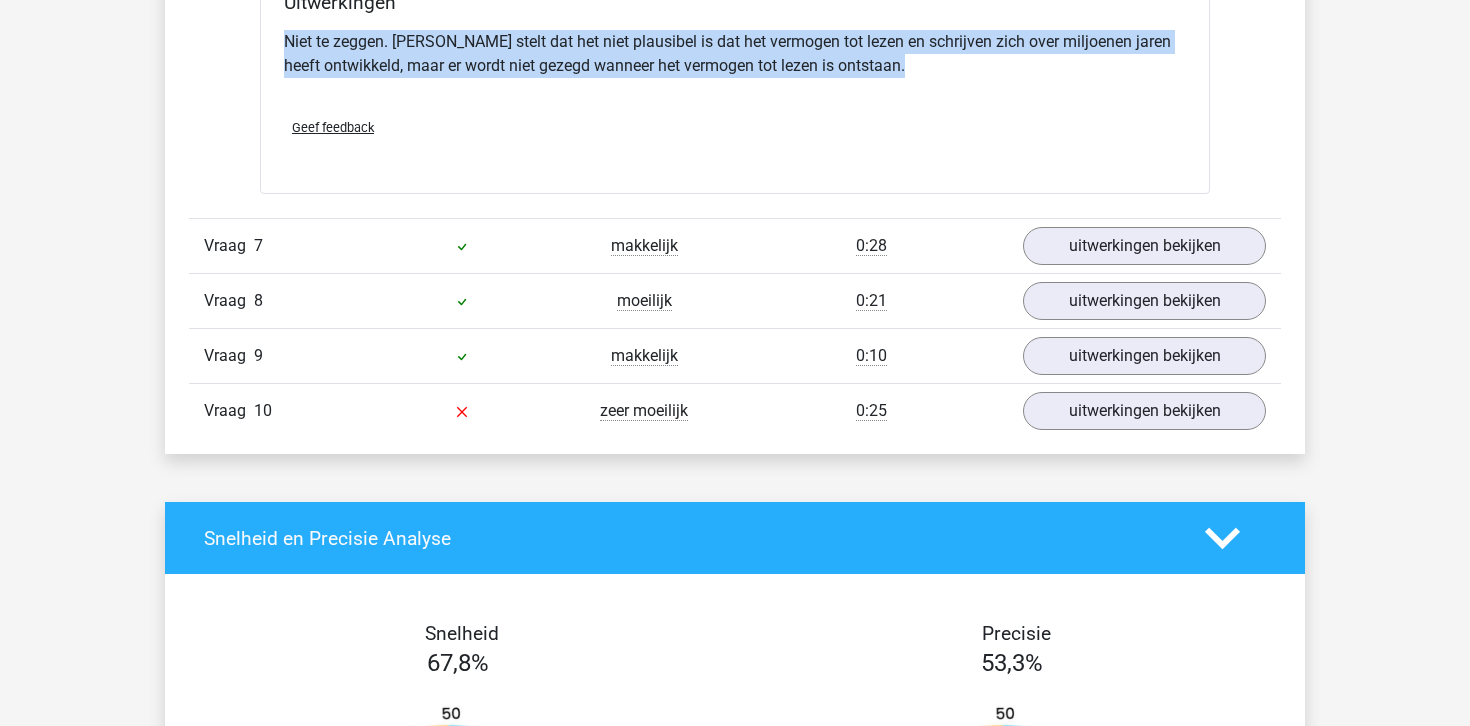 scroll, scrollTop: 3375, scrollLeft: 0, axis: vertical 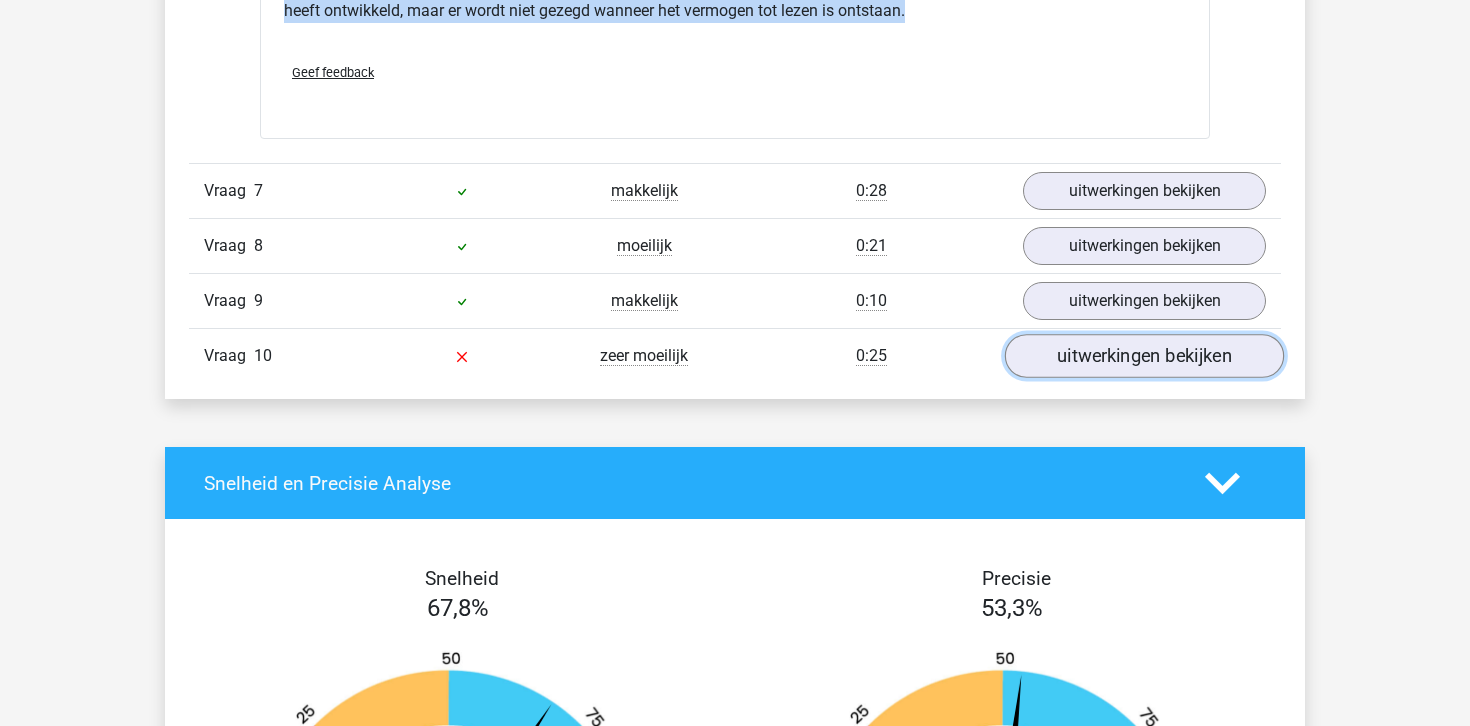 click on "uitwerkingen bekijken" at bounding box center (1144, 356) 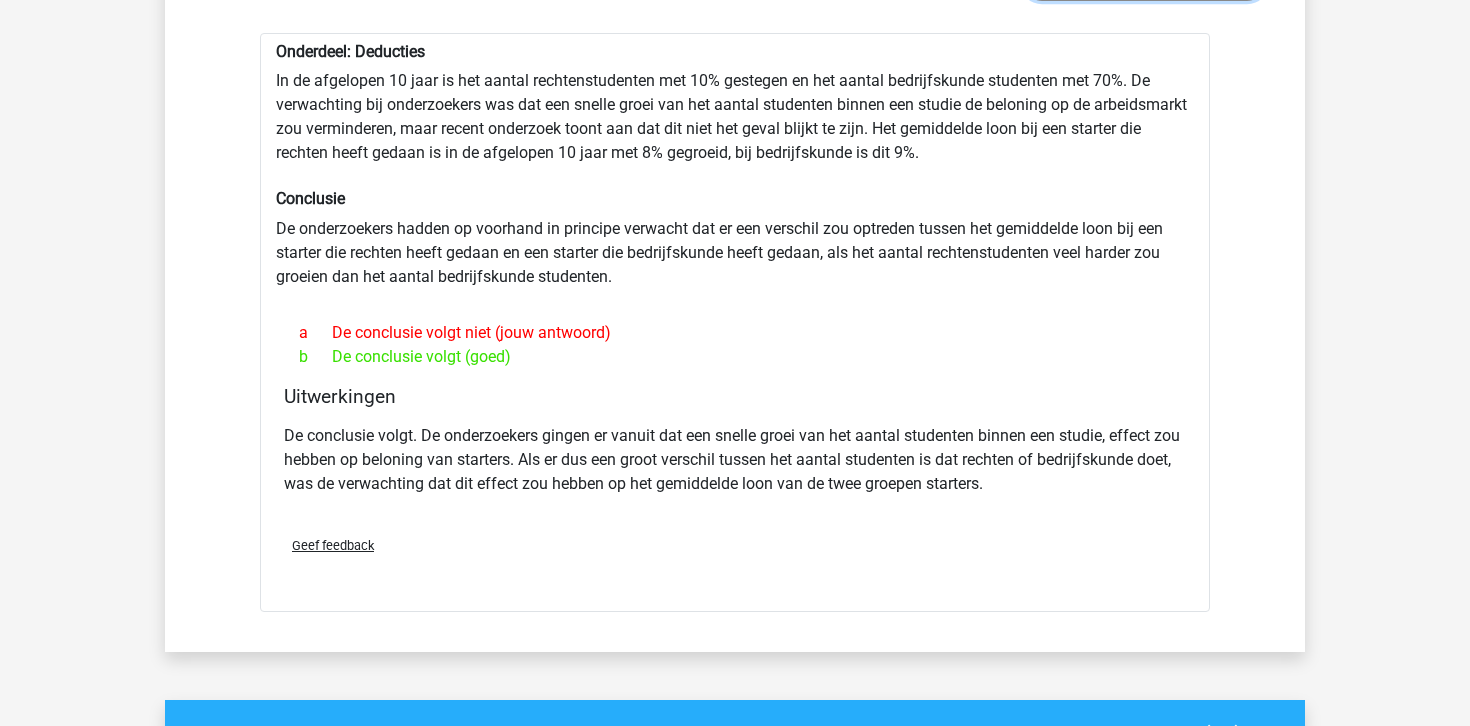 scroll, scrollTop: 3753, scrollLeft: 0, axis: vertical 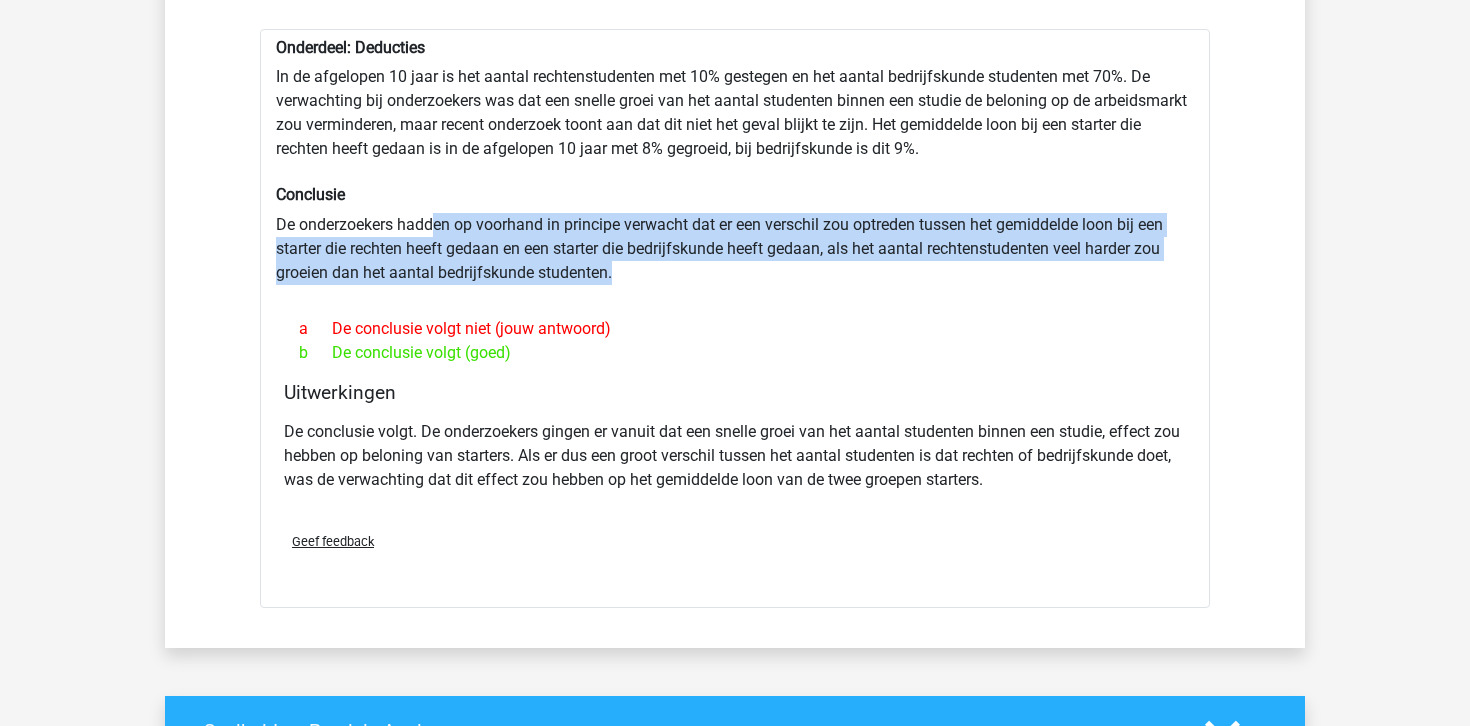 drag, startPoint x: 434, startPoint y: 251, endPoint x: 753, endPoint y: 299, distance: 322.59106 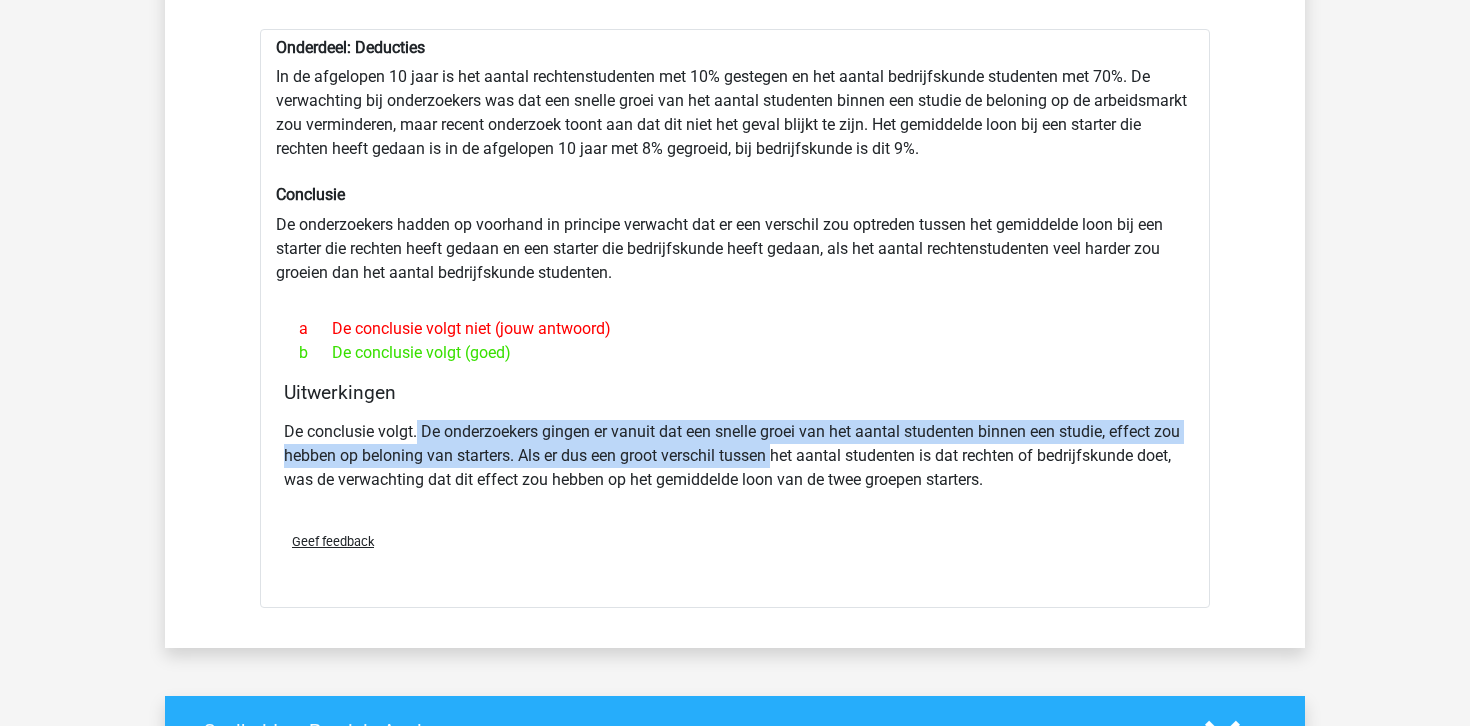 drag, startPoint x: 419, startPoint y: 453, endPoint x: 805, endPoint y: 472, distance: 386.46735 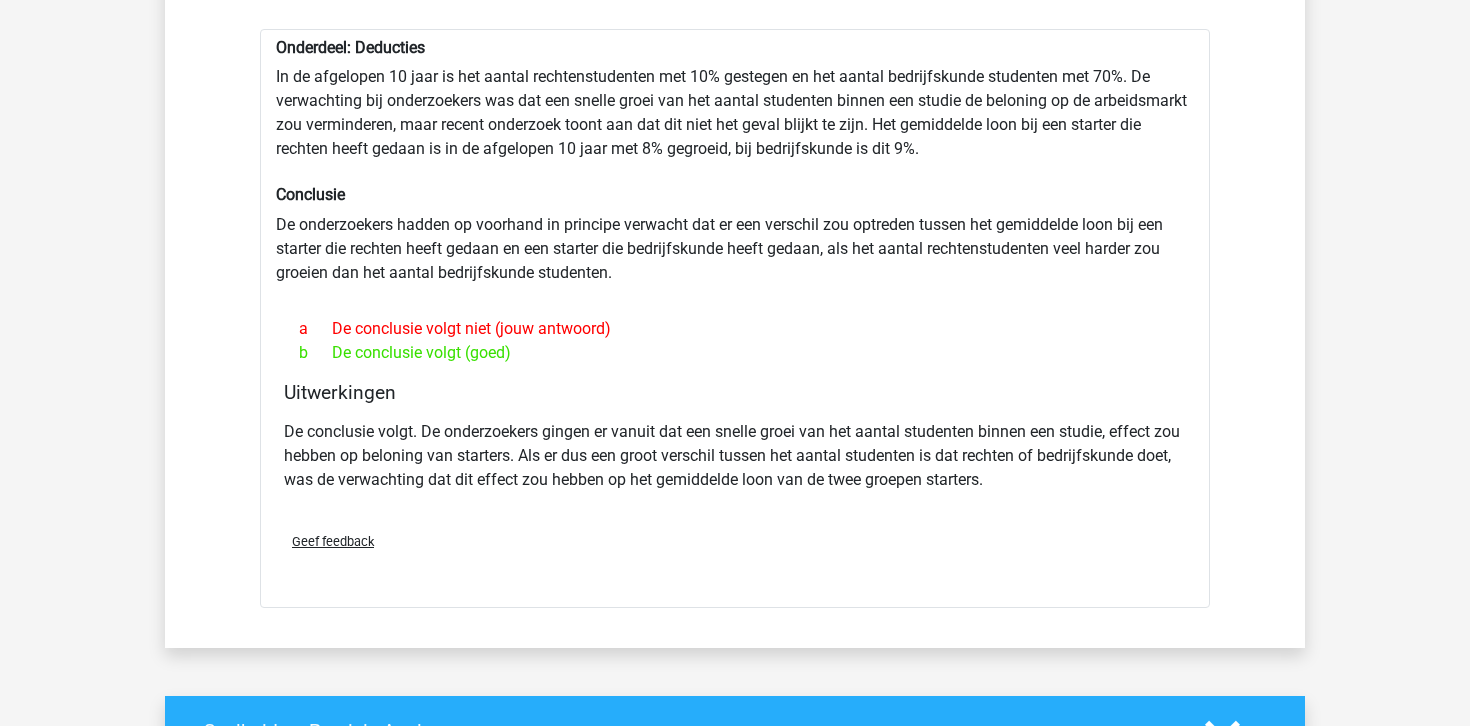 click on "De conclusie volgt. De onderzoekers gingen er vanuit dat een snelle groei van het aantal studenten binnen een studie, effect zou hebben op beloning van starters. Als er dus een groot verschil tussen het aantal studenten is dat rechten of bedrijfskunde doet, was de verwachting dat dit effect zou hebben op het gemiddelde loon van de twee groepen starters." at bounding box center [735, 456] 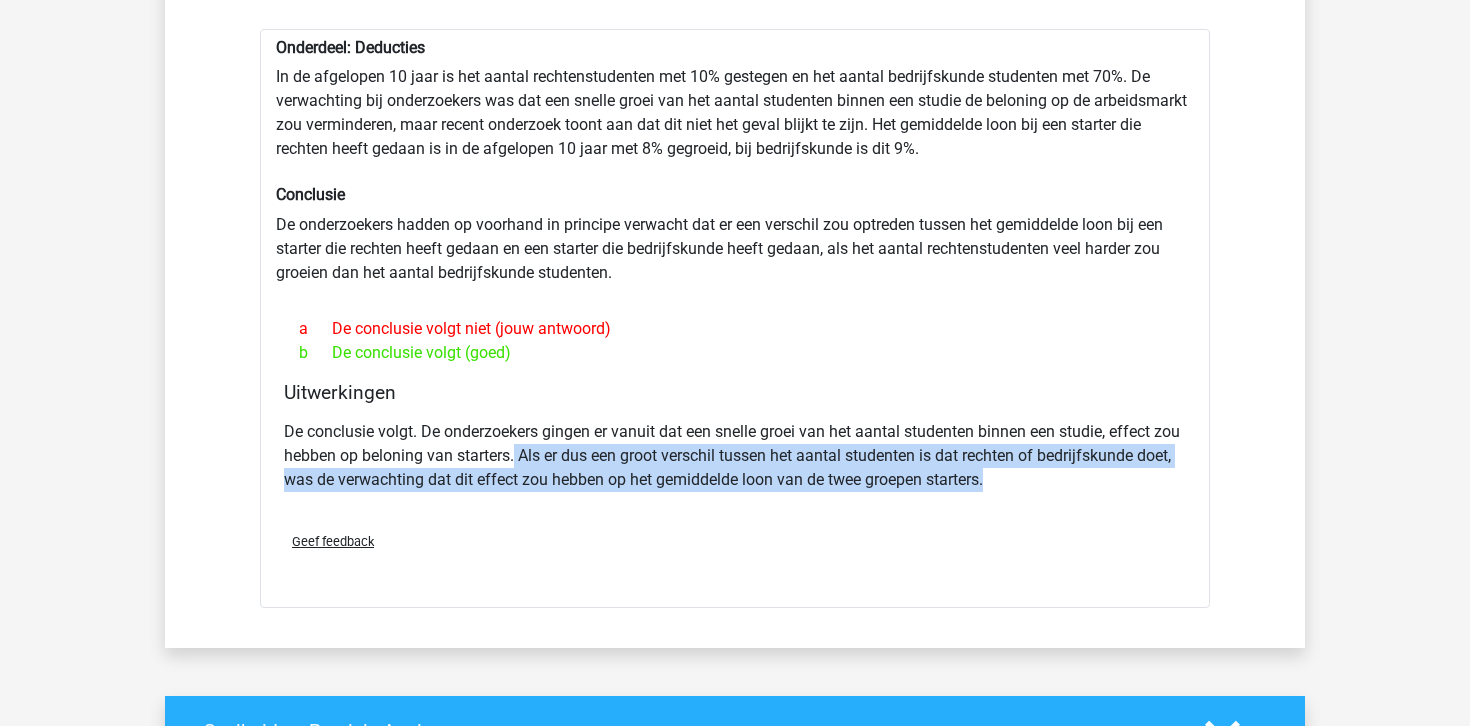 drag, startPoint x: 547, startPoint y: 476, endPoint x: 833, endPoint y: 523, distance: 289.83615 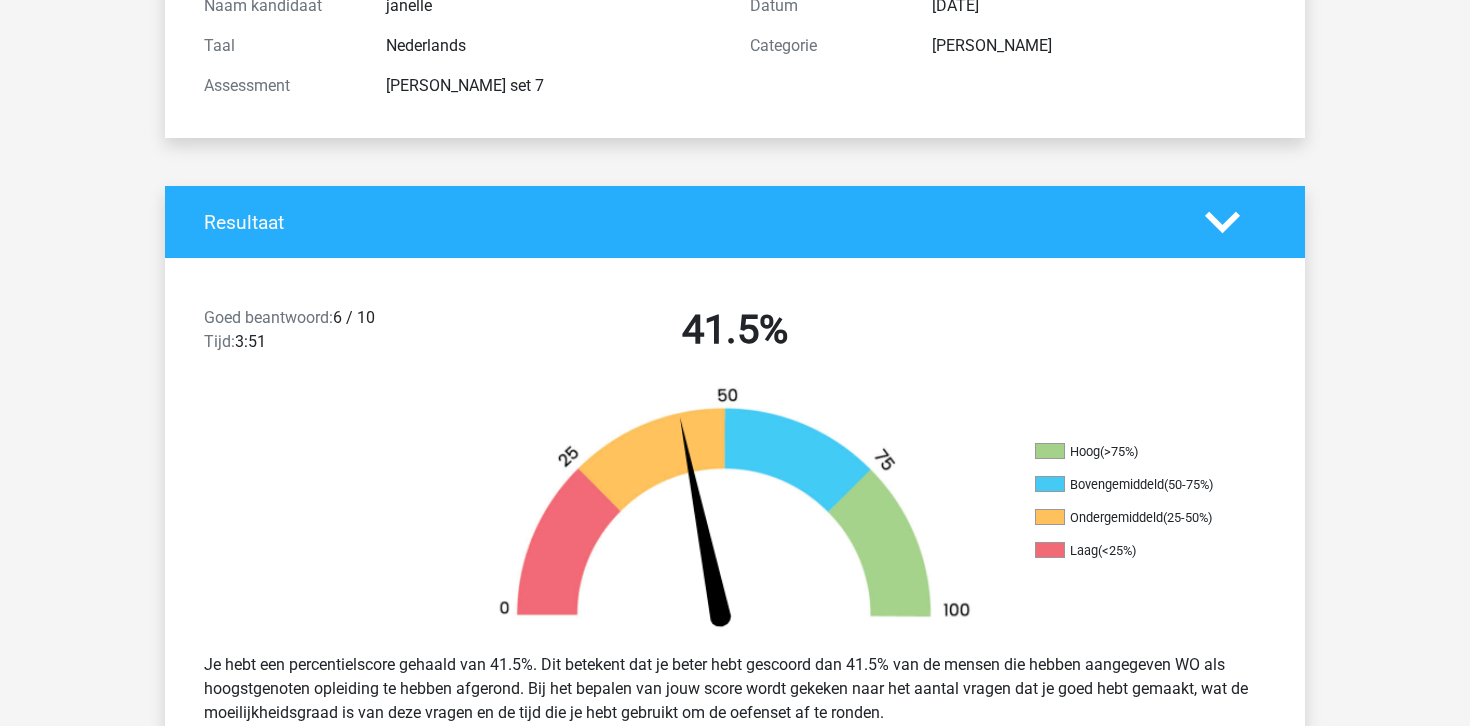 scroll, scrollTop: 0, scrollLeft: 0, axis: both 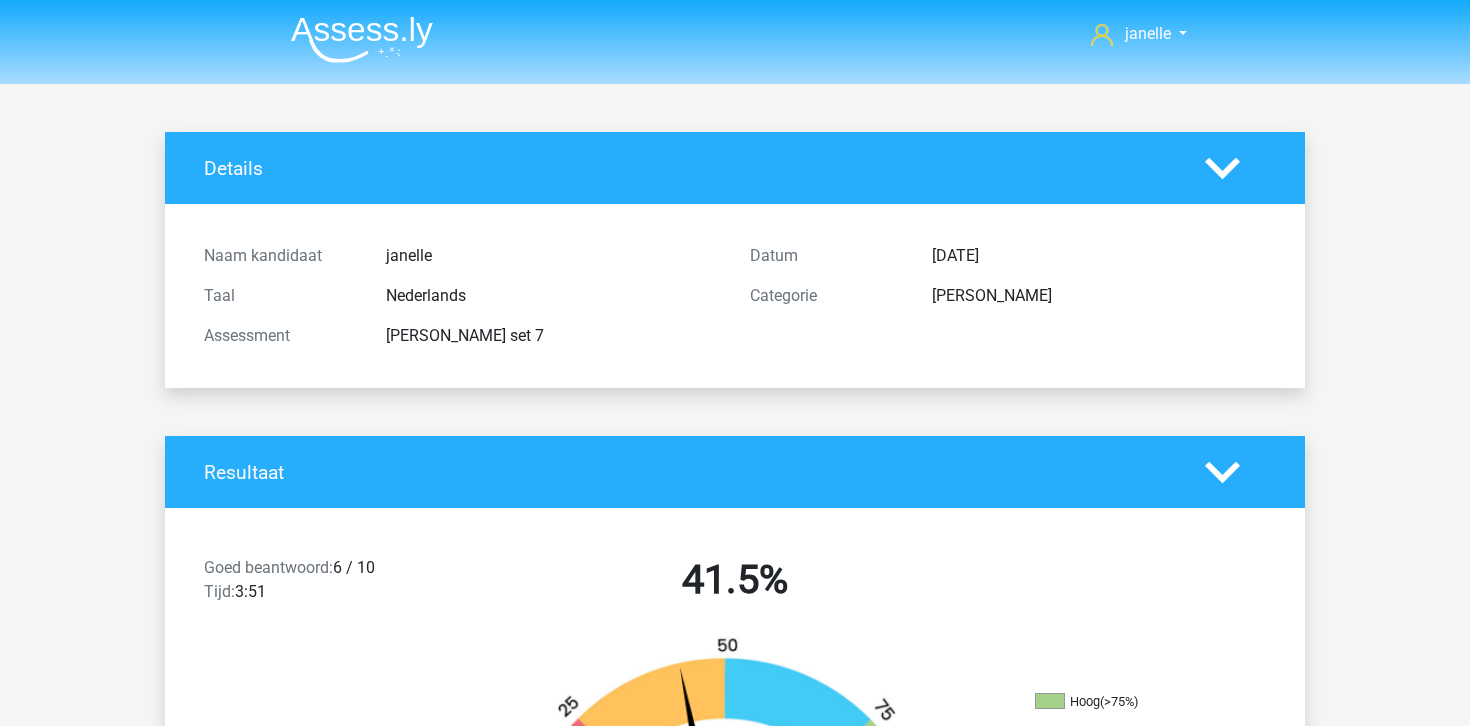 click at bounding box center (362, 39) 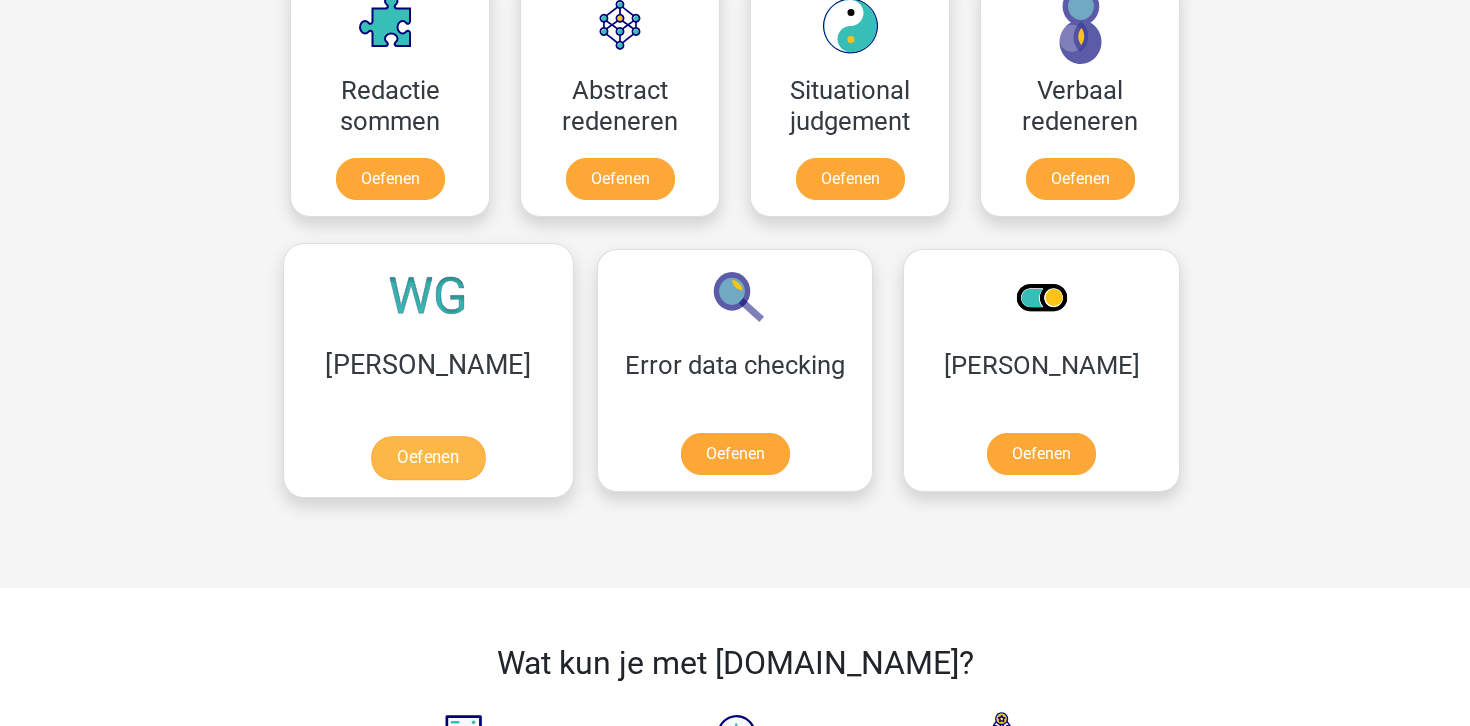 scroll, scrollTop: 1513, scrollLeft: 0, axis: vertical 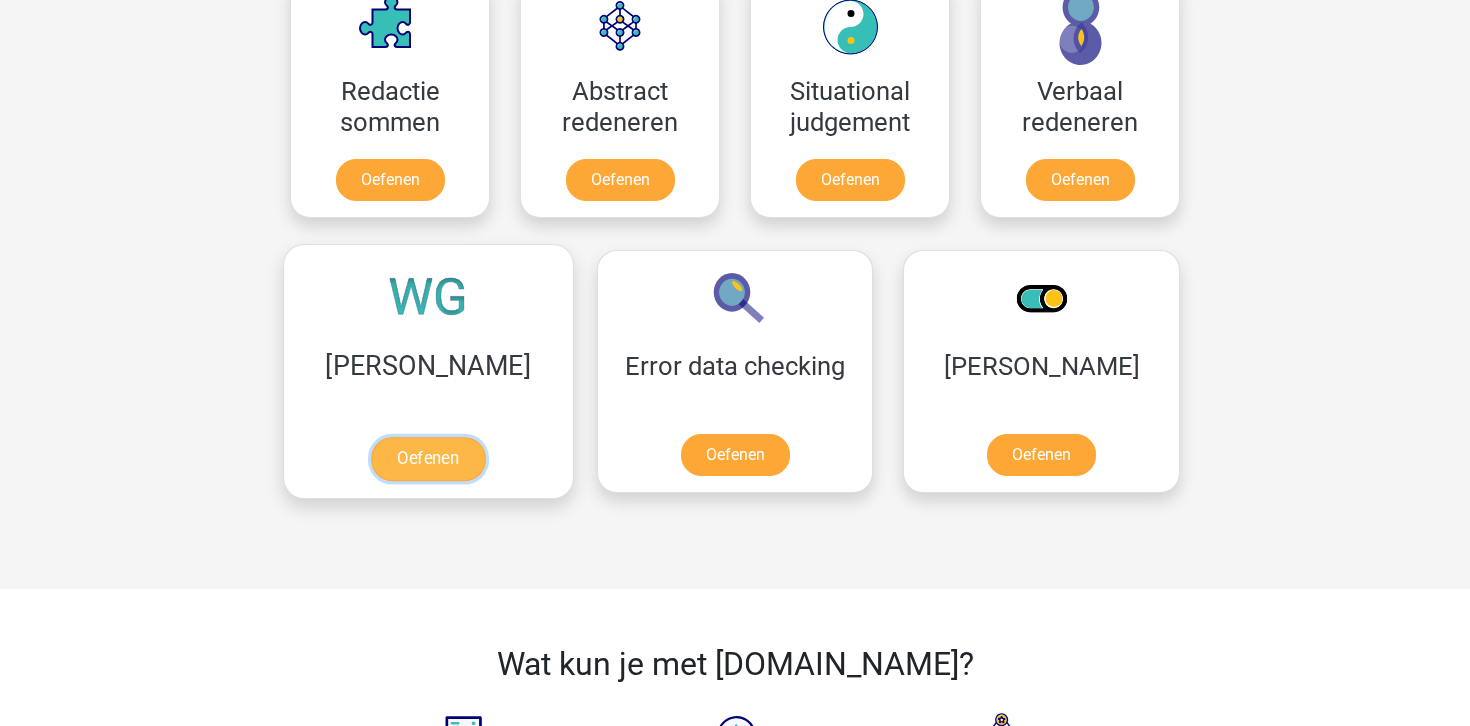 click on "Oefenen" at bounding box center [428, 459] 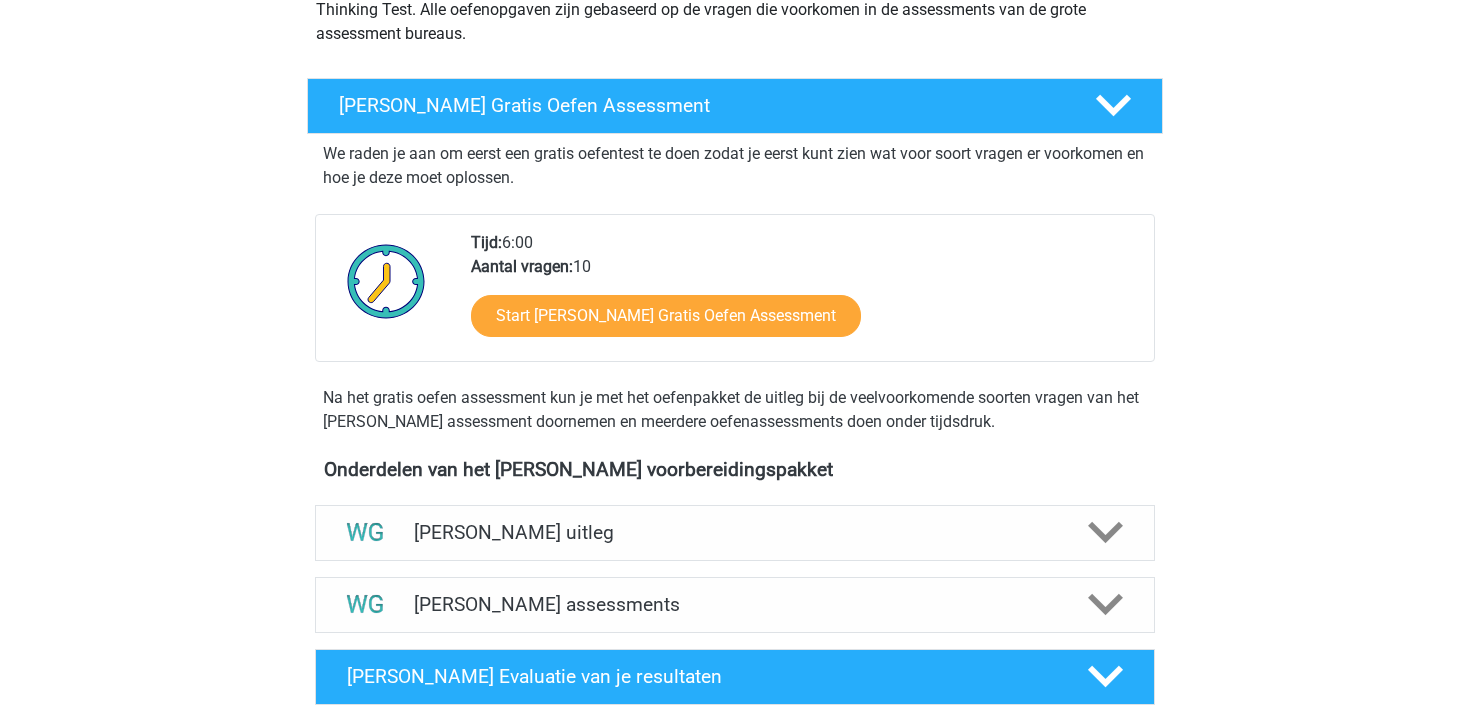 scroll, scrollTop: 278, scrollLeft: 0, axis: vertical 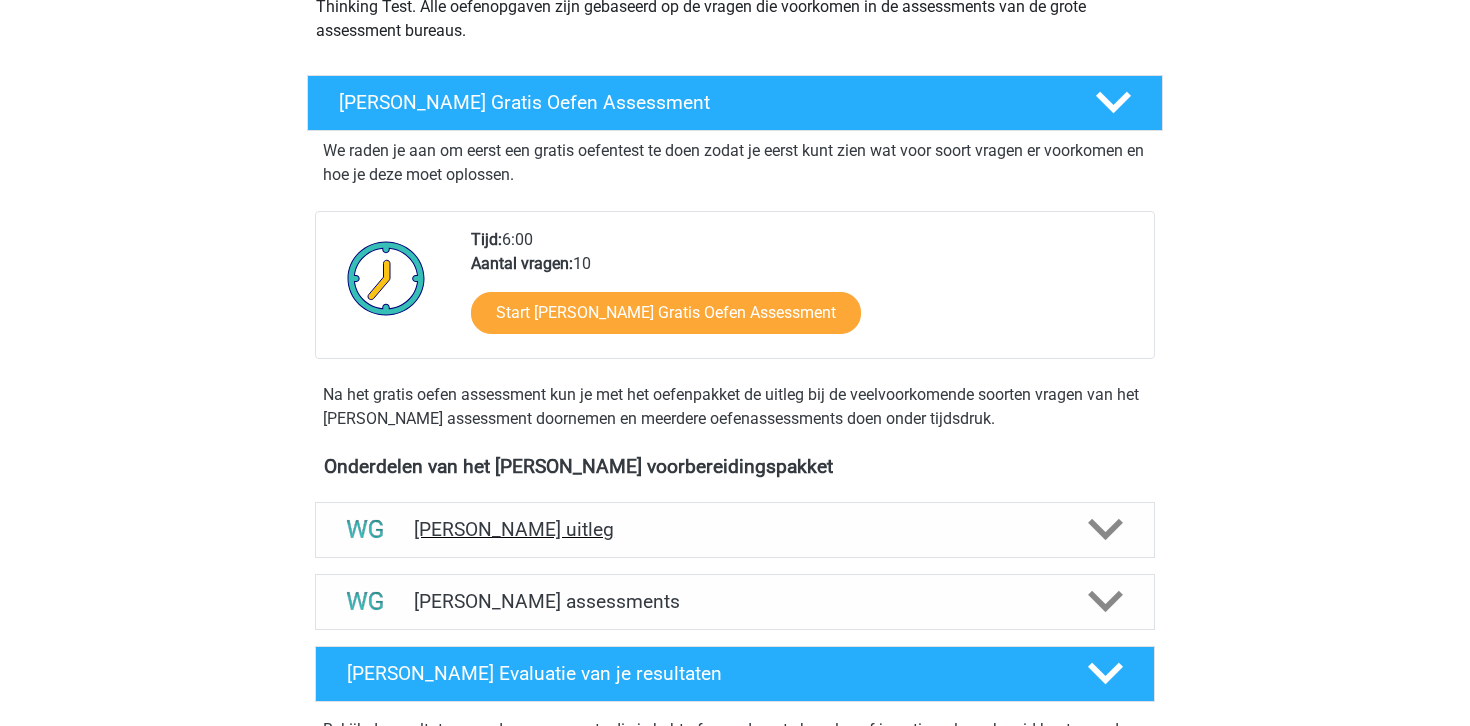 click on "[PERSON_NAME] uitleg" at bounding box center [735, 530] 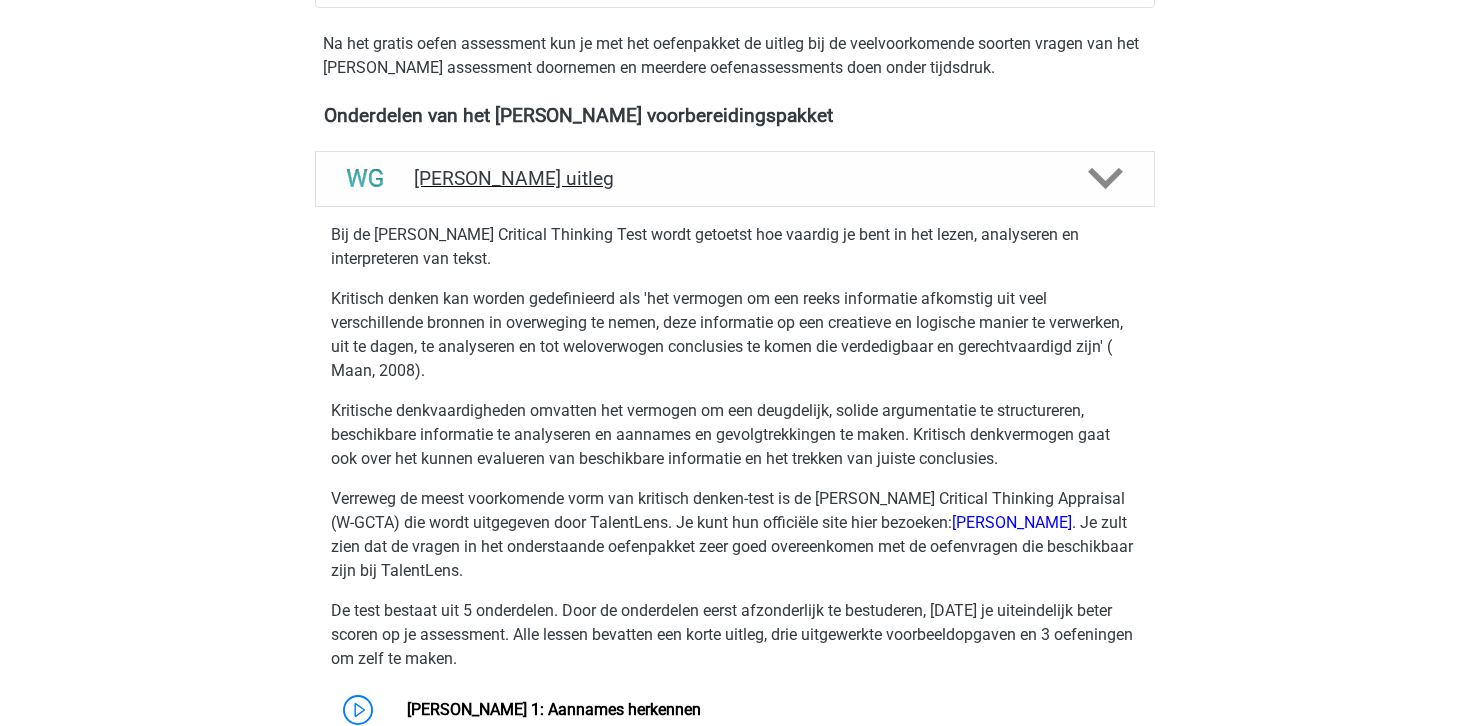 scroll, scrollTop: 705, scrollLeft: 0, axis: vertical 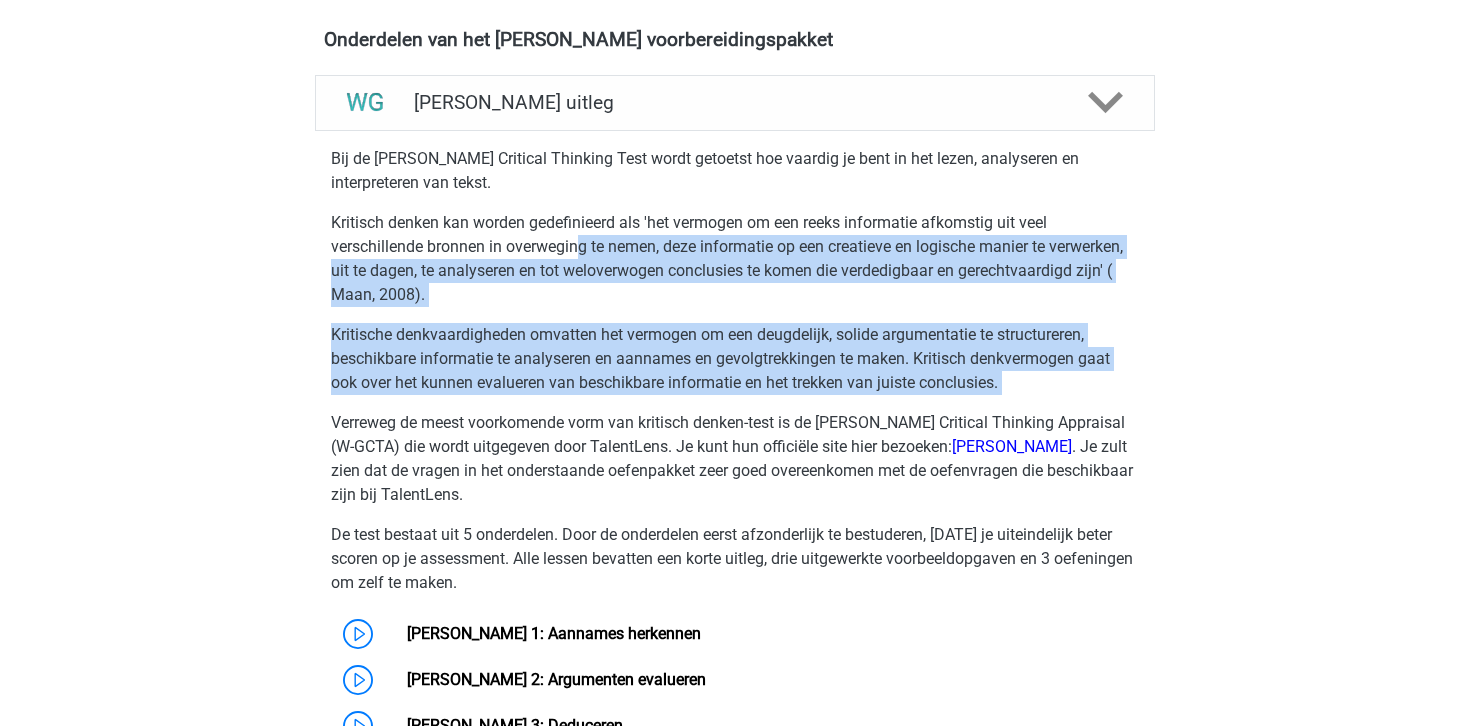 drag, startPoint x: 578, startPoint y: 242, endPoint x: 757, endPoint y: 403, distance: 240.75299 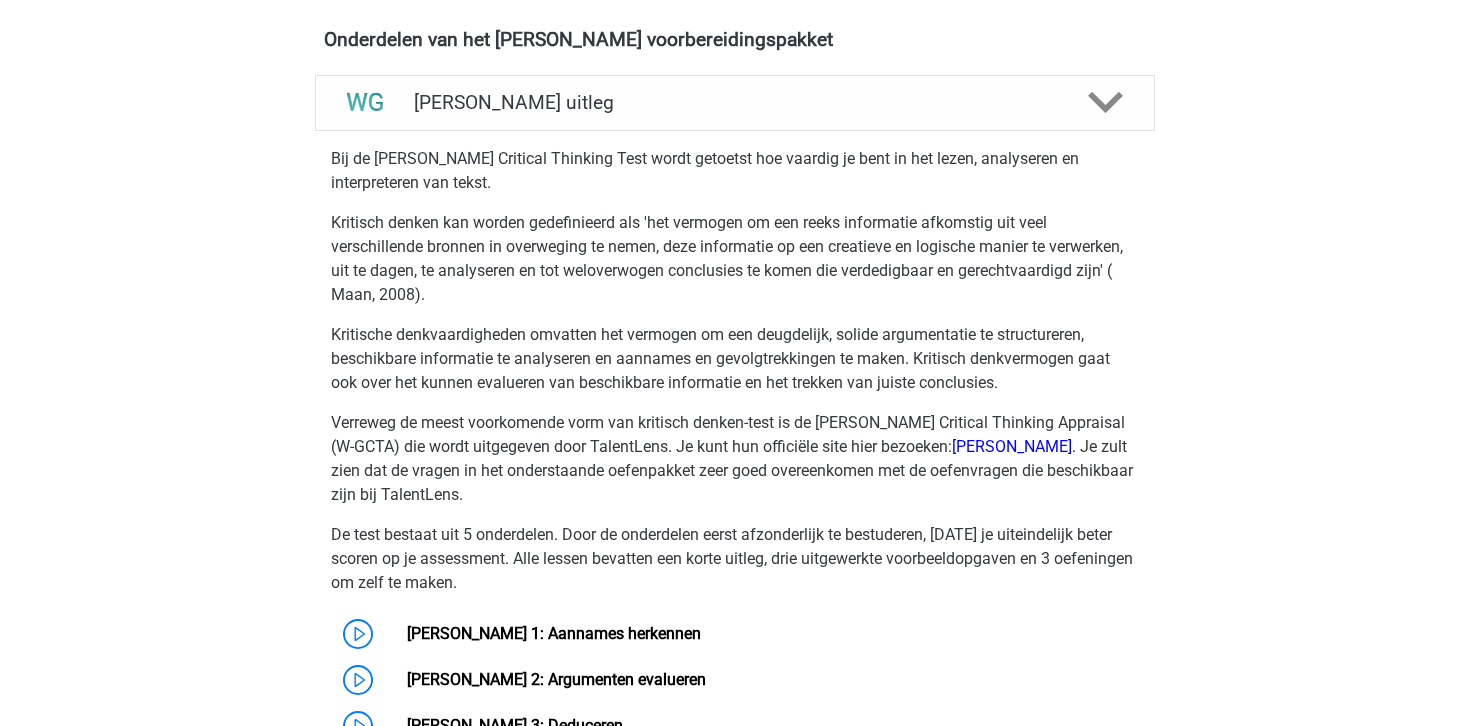 click on "Verreweg de meest voorkomende vorm van kritisch denken-test is de Watson-Glaser Critical Thinking Appraisal (W-GCTA) die wordt uitgegeven door TalentLens. Je kunt hun officiële site hier bezoeken:  Watson Glaser . Je zult zien dat de vragen in het onderstaande oefenpakket zeer goed overeenkomen met de oefenvragen die beschikbaar zijn bij TalentLens." at bounding box center (735, 459) 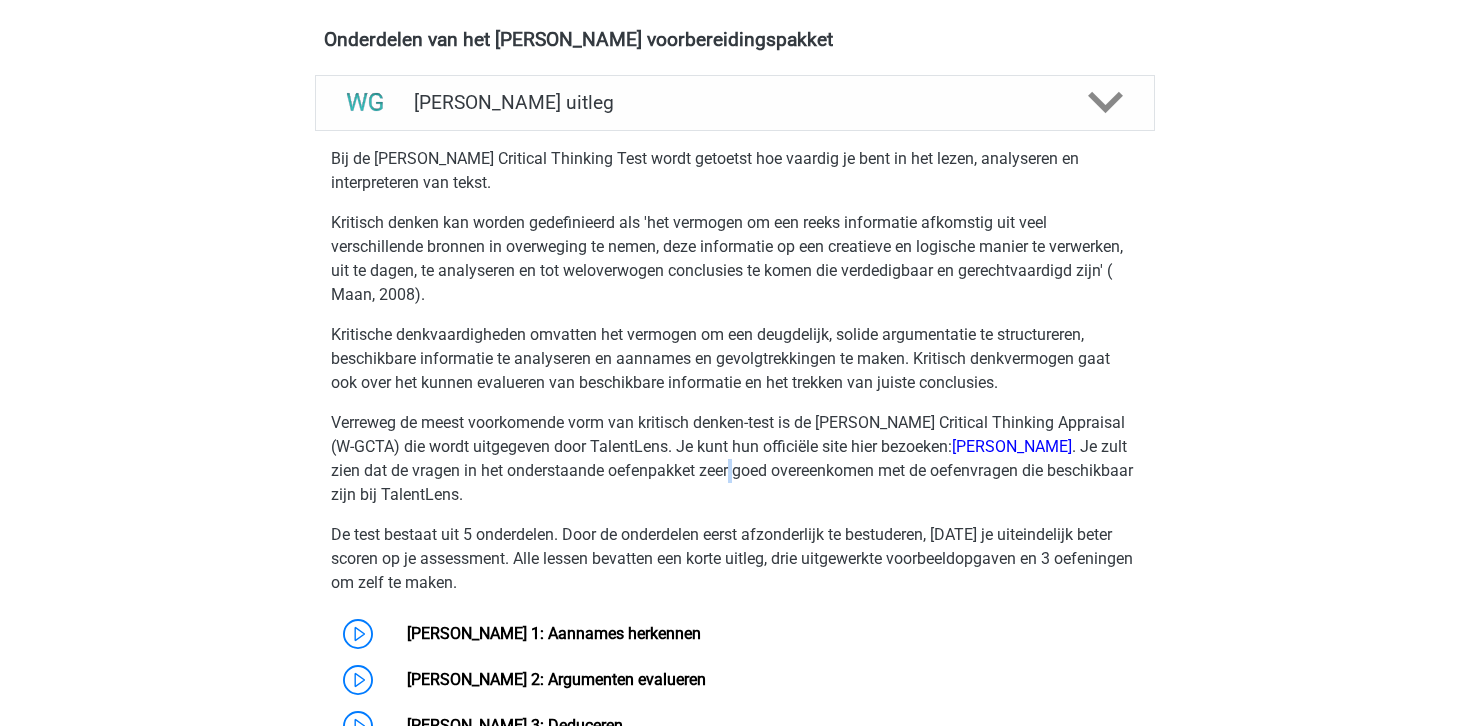 click on "Verreweg de meest voorkomende vorm van kritisch denken-test is de Watson-Glaser Critical Thinking Appraisal (W-GCTA) die wordt uitgegeven door TalentLens. Je kunt hun officiële site hier bezoeken:  Watson Glaser . Je zult zien dat de vragen in het onderstaande oefenpakket zeer goed overeenkomen met de oefenvragen die beschikbaar zijn bij TalentLens." at bounding box center (735, 459) 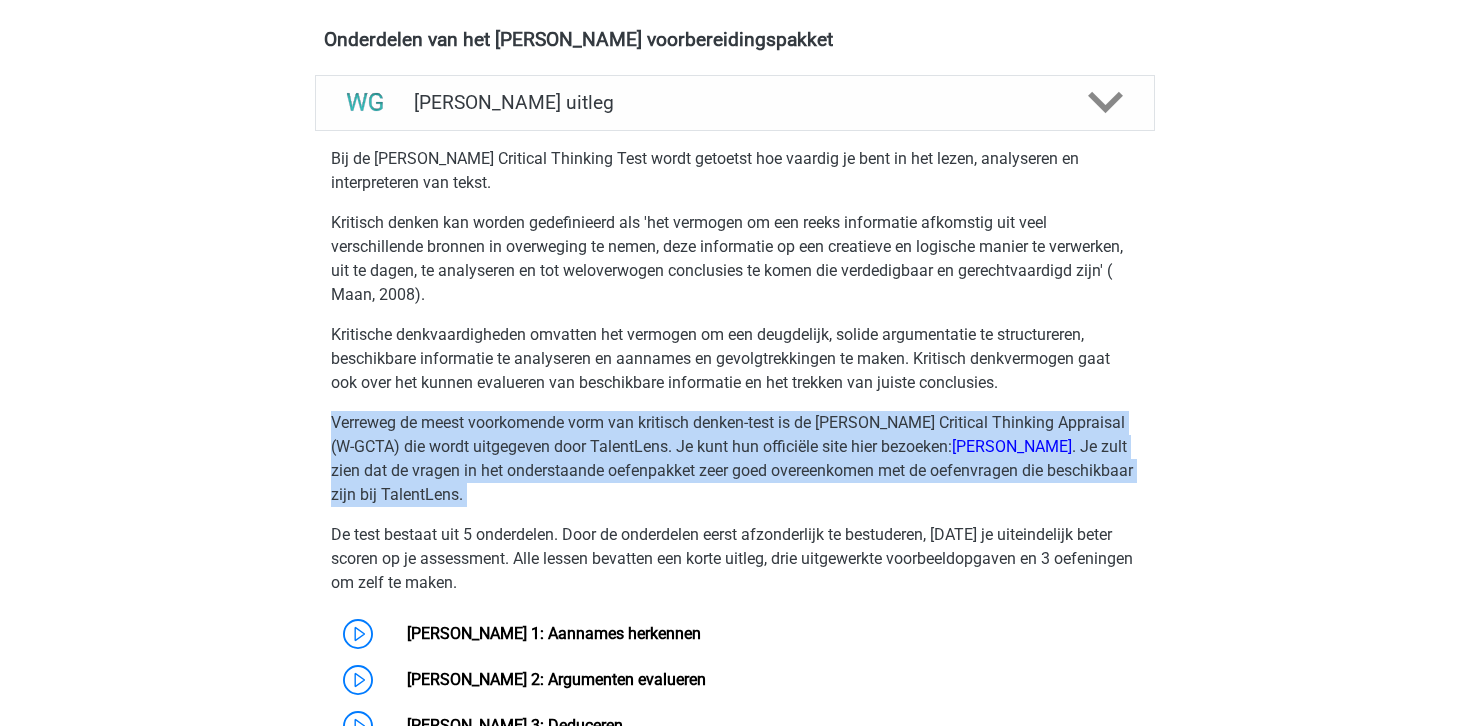 click on "Verreweg de meest voorkomende vorm van kritisch denken-test is de Watson-Glaser Critical Thinking Appraisal (W-GCTA) die wordt uitgegeven door TalentLens. Je kunt hun officiële site hier bezoeken:  Watson Glaser . Je zult zien dat de vragen in het onderstaande oefenpakket zeer goed overeenkomen met de oefenvragen die beschikbaar zijn bij TalentLens." at bounding box center [735, 459] 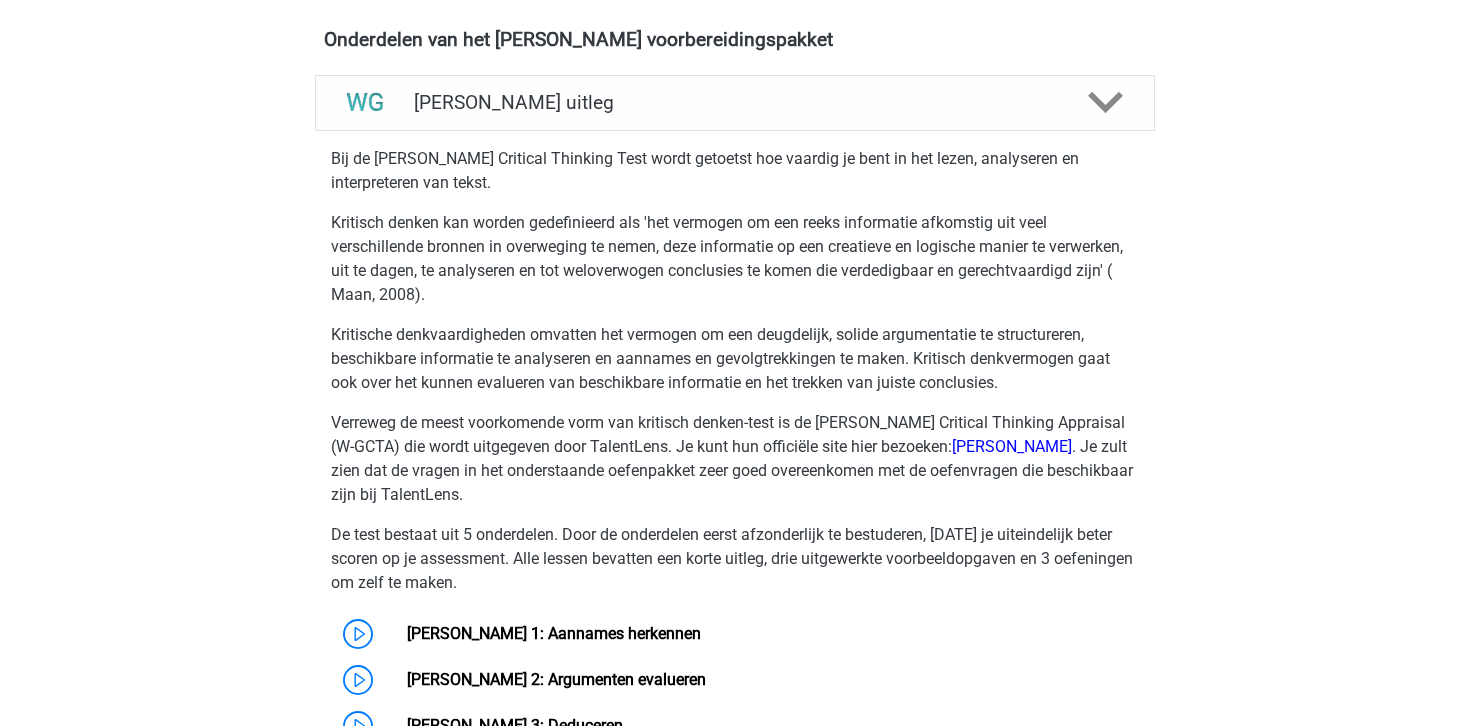 click on "De test bestaat uit 5 onderdelen. Door de onderdelen eerst afzonderlijk te bestuderen, zul je uiteindelijk beter scoren op je assessment. Alle lessen bevatten een korte uitleg, drie uitgewerkte voorbeeldopgaven en 3 oefeningen om zelf te maken." at bounding box center (735, 559) 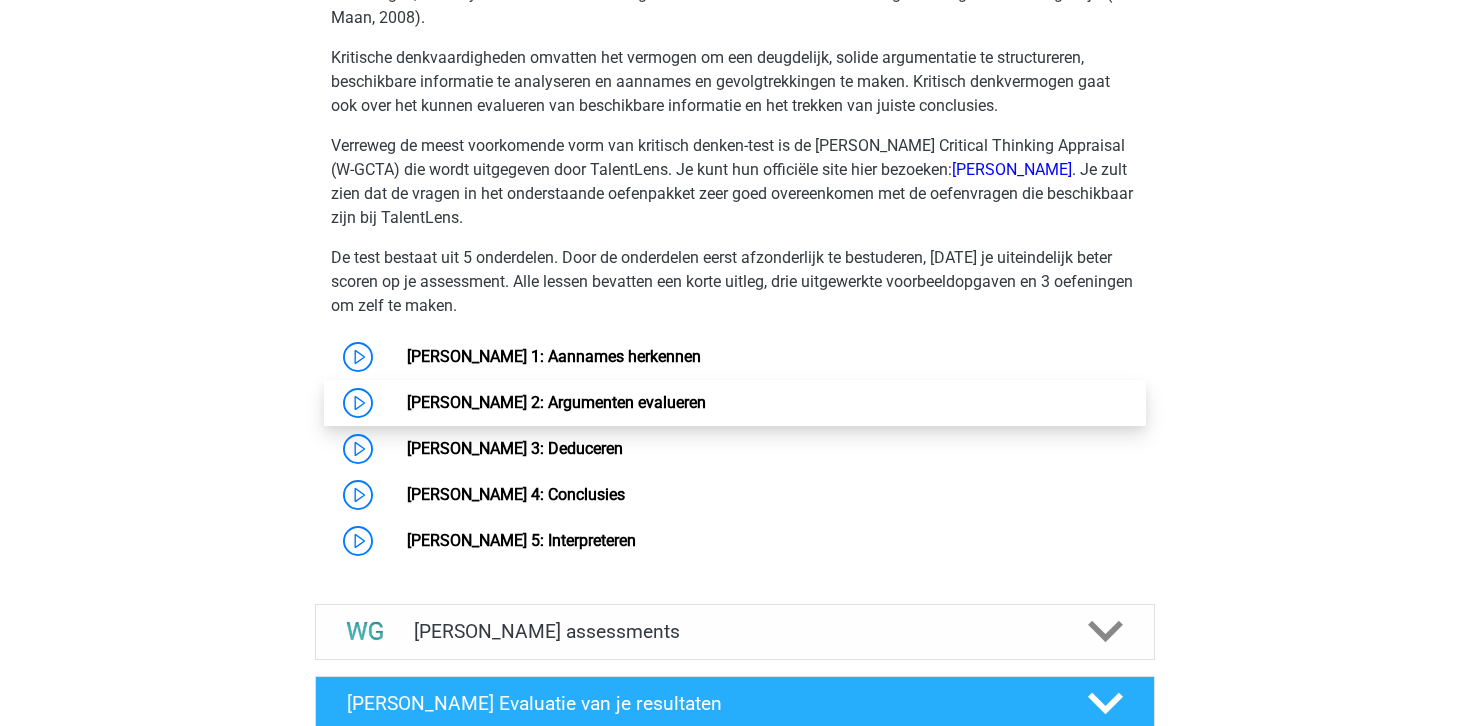 scroll, scrollTop: 990, scrollLeft: 0, axis: vertical 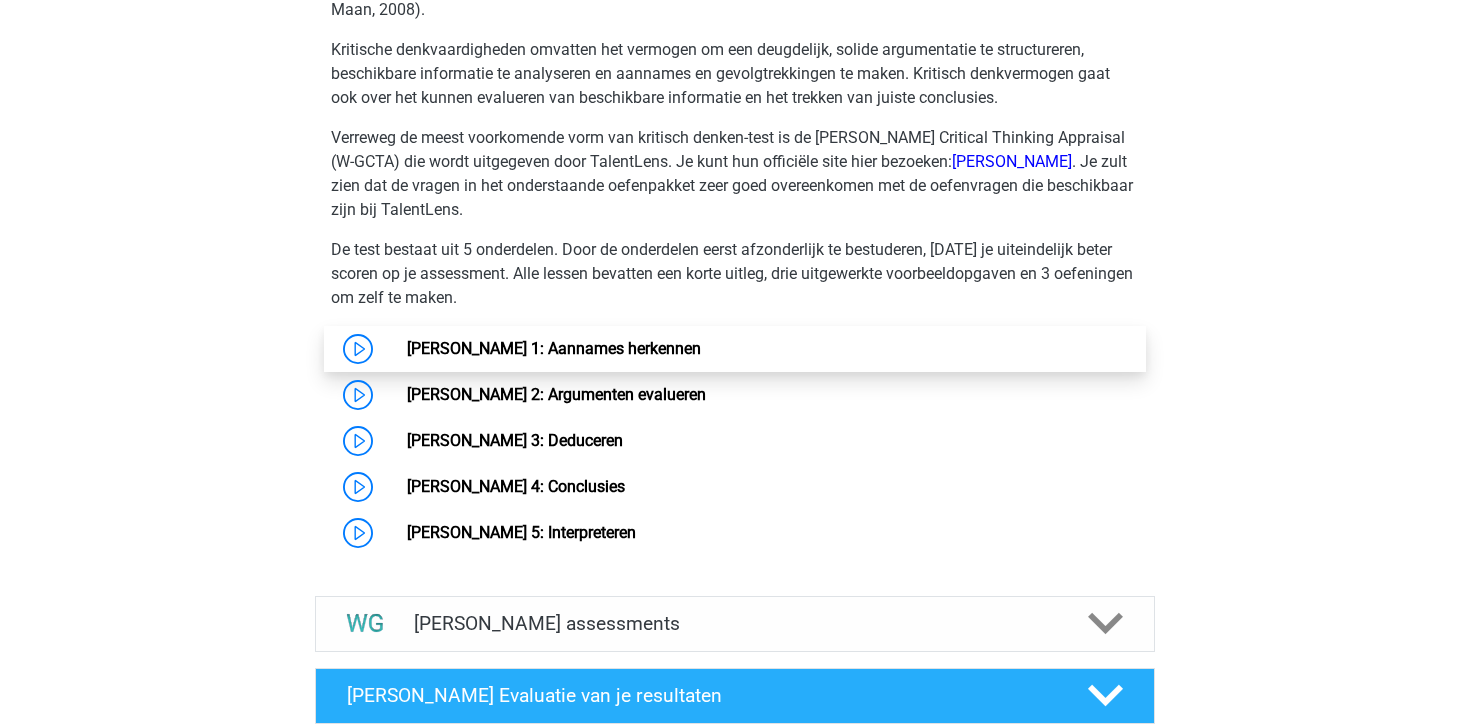 click on "[PERSON_NAME] 1: Aannames herkennen" at bounding box center (554, 348) 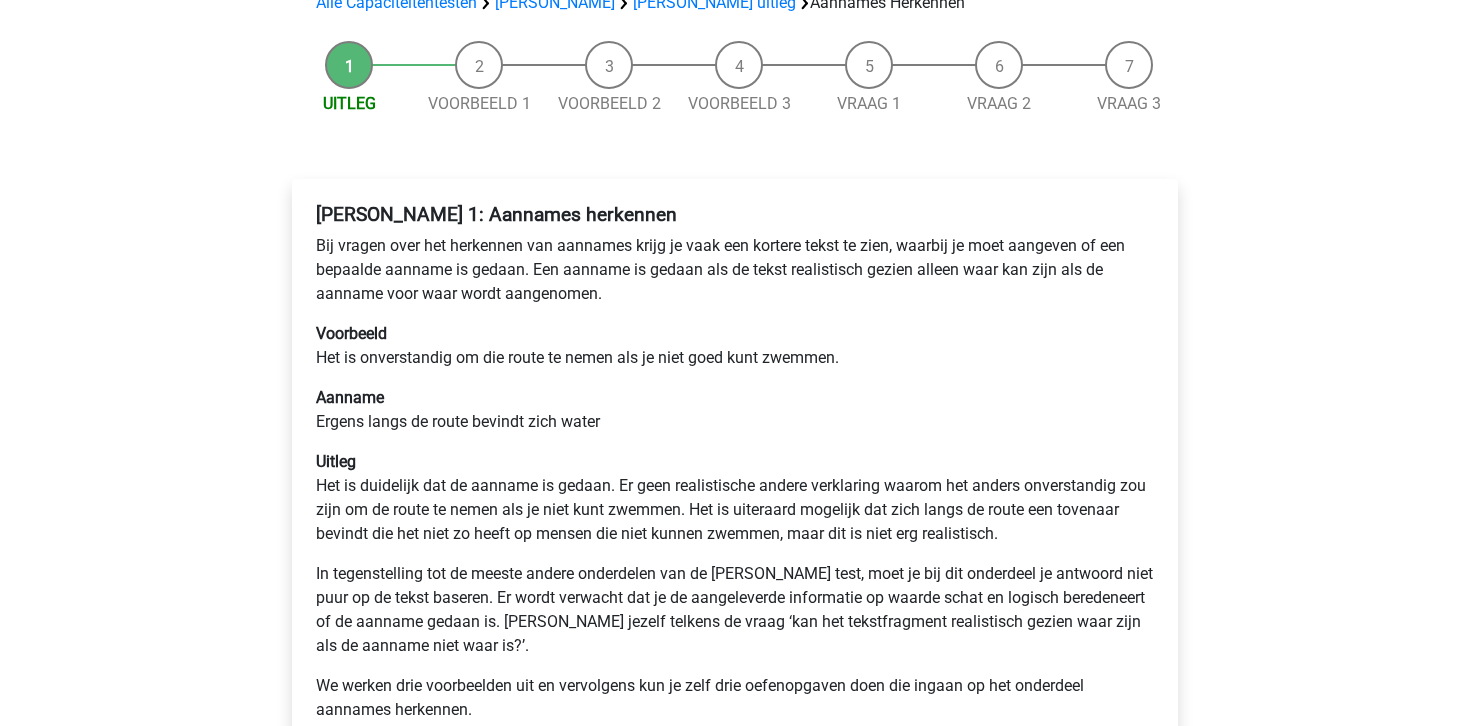 scroll, scrollTop: 173, scrollLeft: 0, axis: vertical 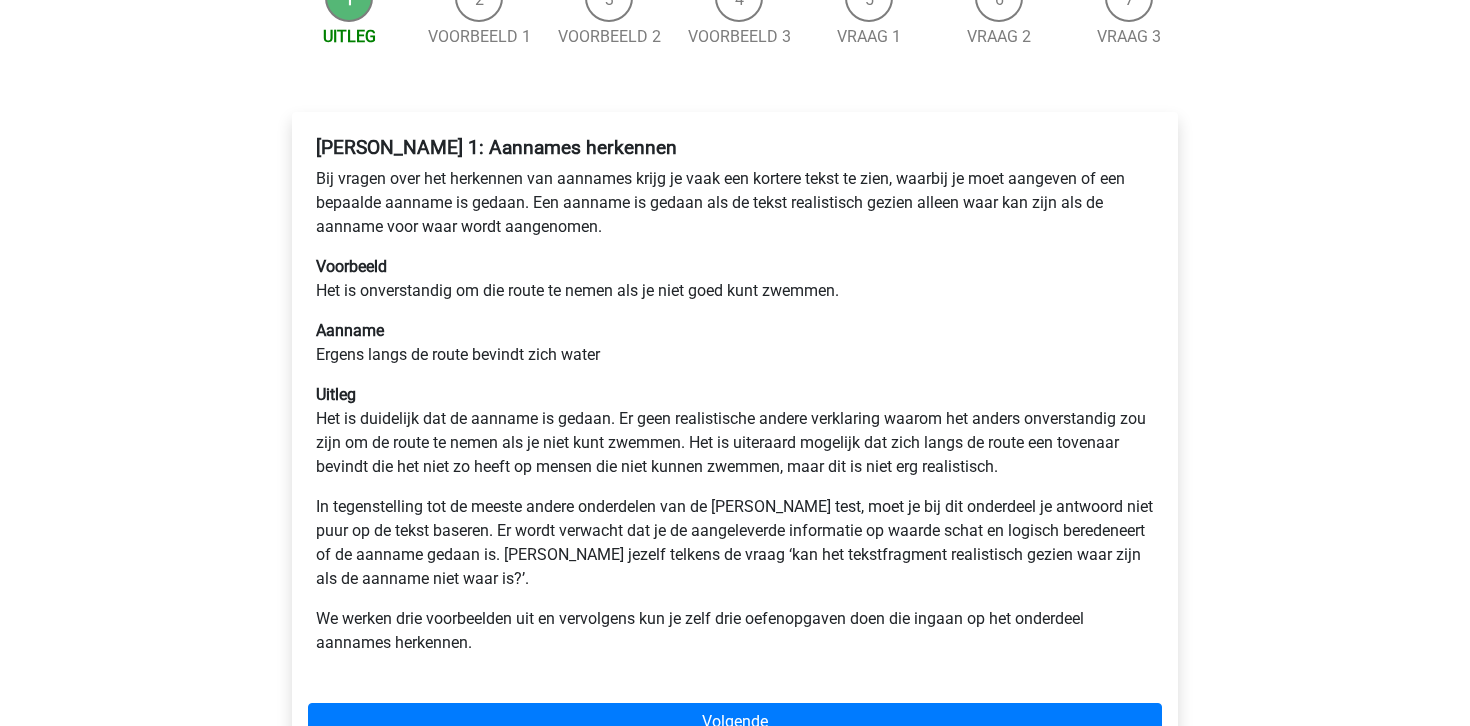 click on "Aanname Ergens langs de route bevindt zich water" at bounding box center (735, 343) 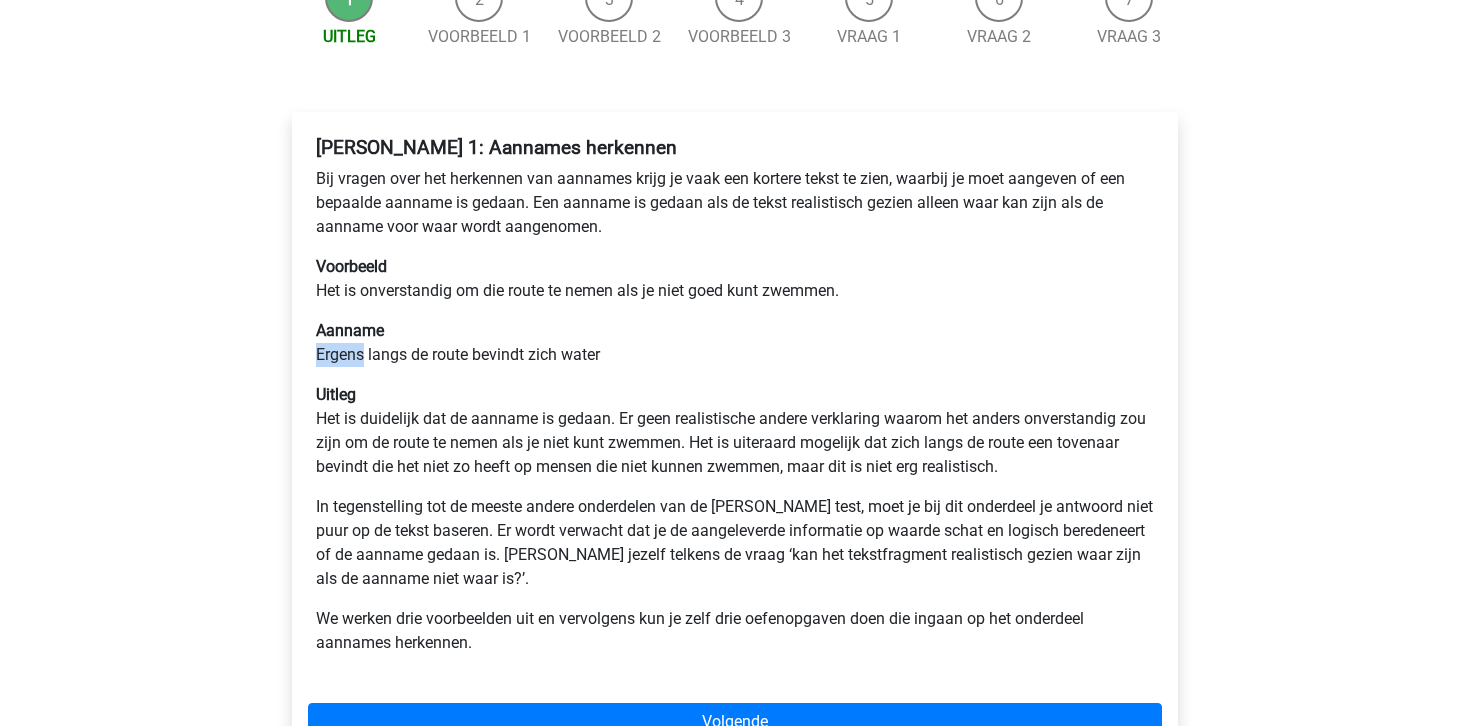 click on "Aanname Ergens langs de route bevindt zich water" at bounding box center [735, 343] 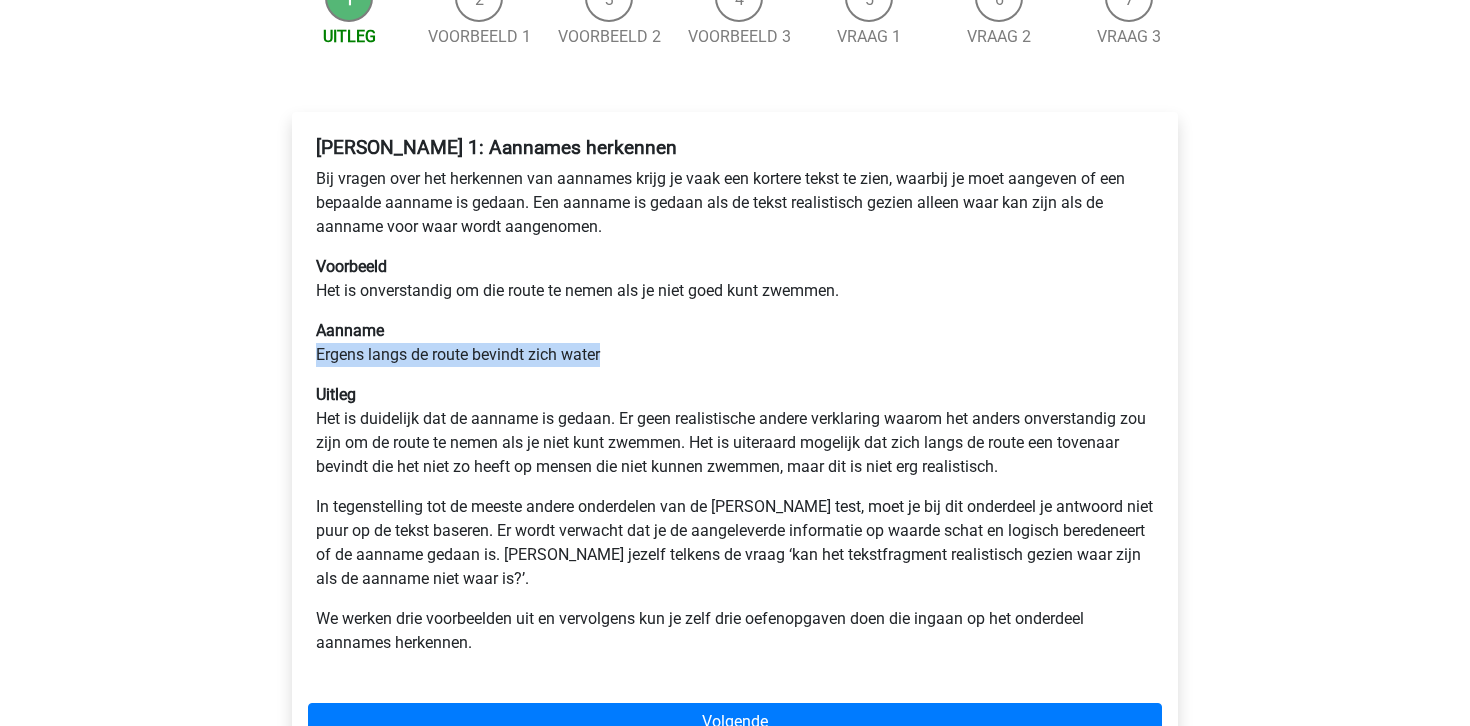 click on "Aanname Ergens langs de route bevindt zich water" at bounding box center (735, 343) 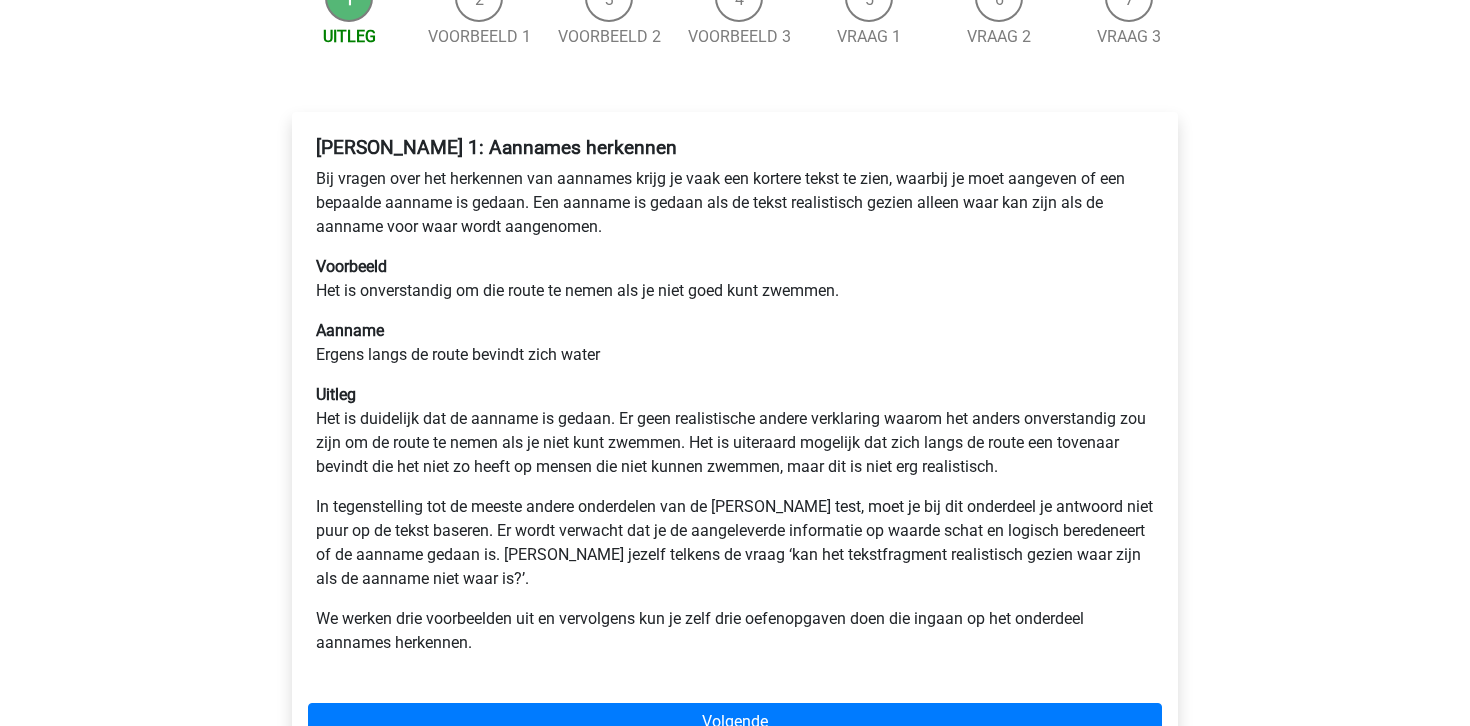 click on "Aanname Ergens langs de route bevindt zich water" at bounding box center (735, 343) 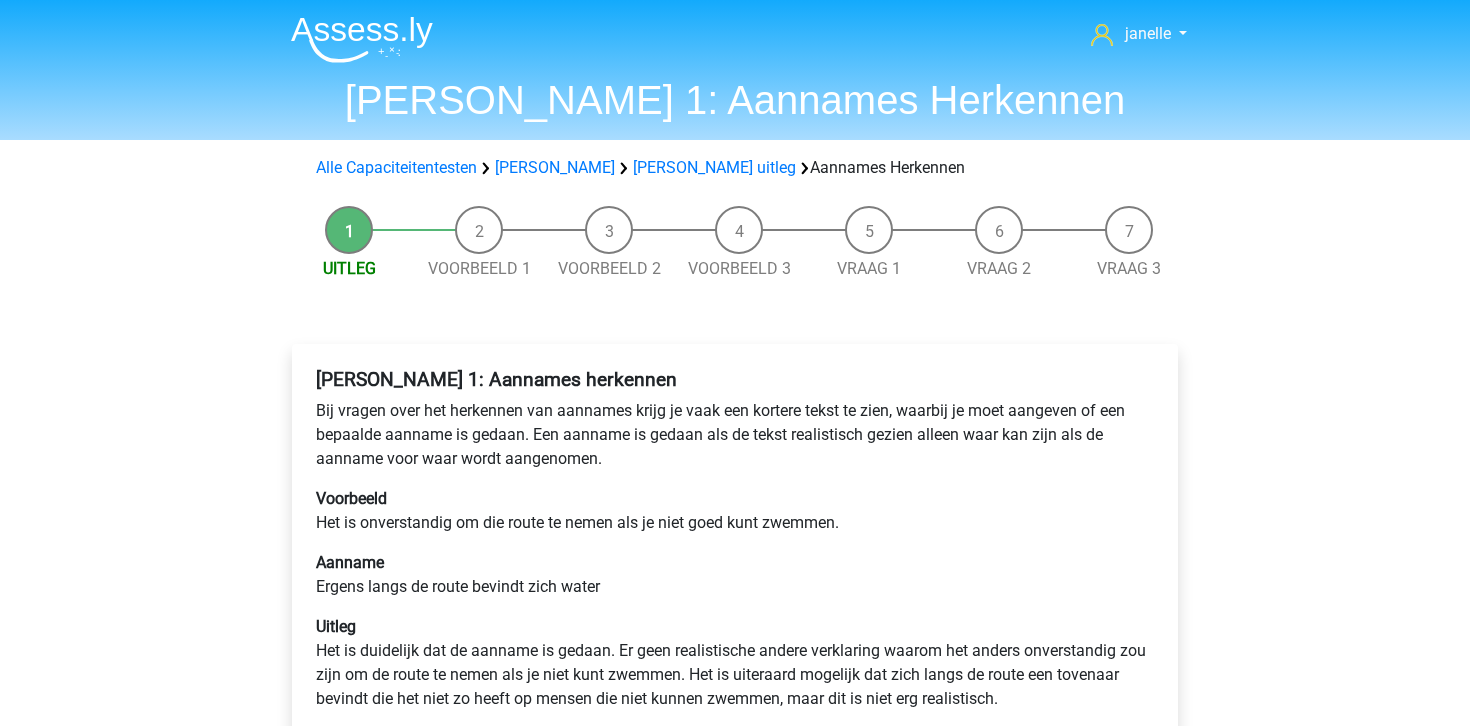 scroll, scrollTop: 33, scrollLeft: 0, axis: vertical 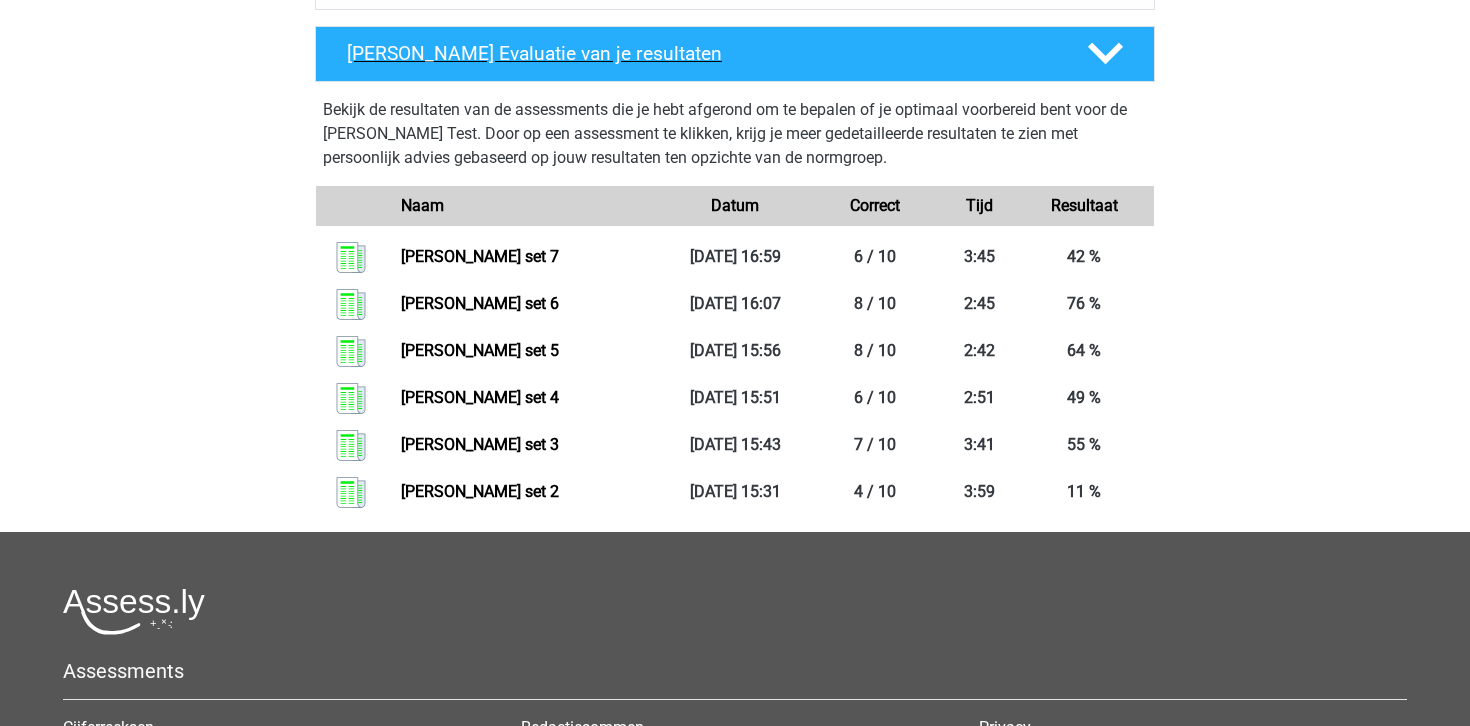 click on "Watson Glaser
Evaluatie van je resultaten" at bounding box center [735, 54] 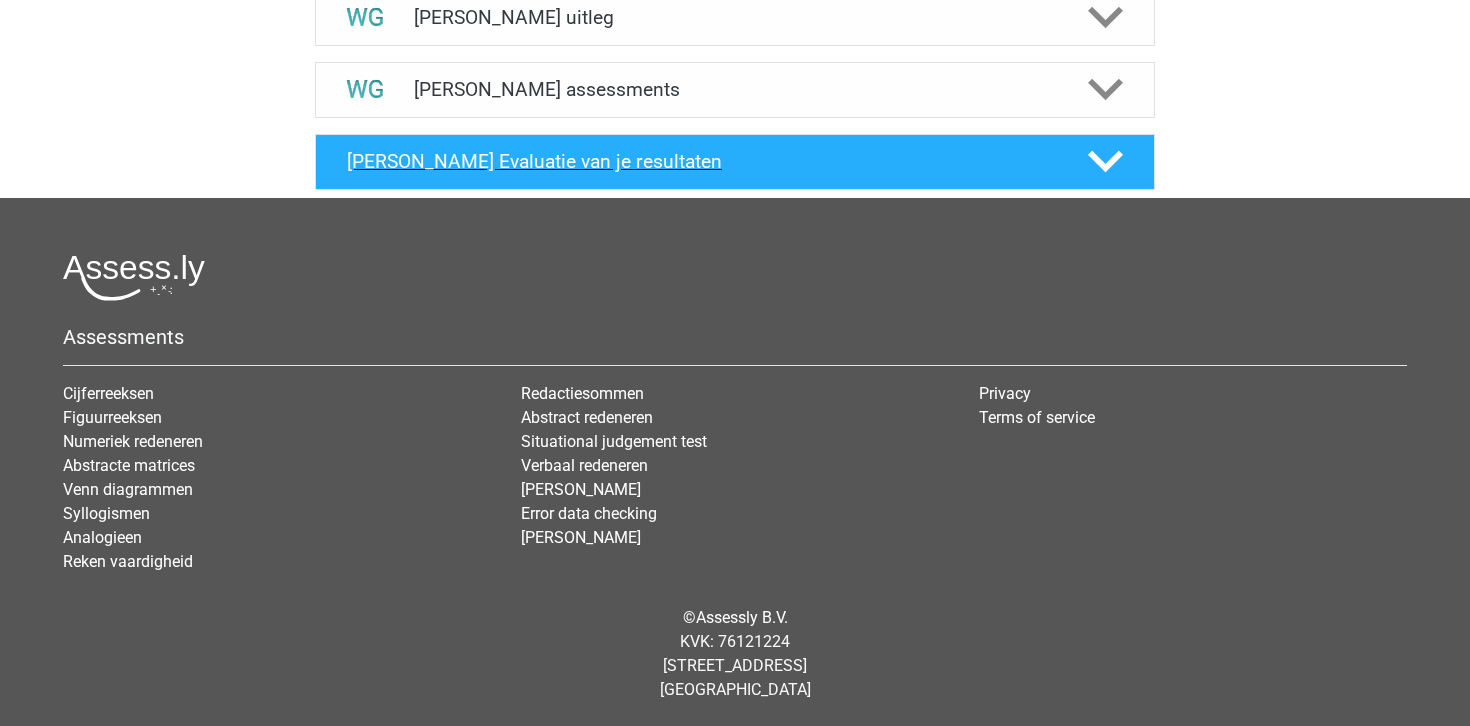 scroll, scrollTop: 790, scrollLeft: 0, axis: vertical 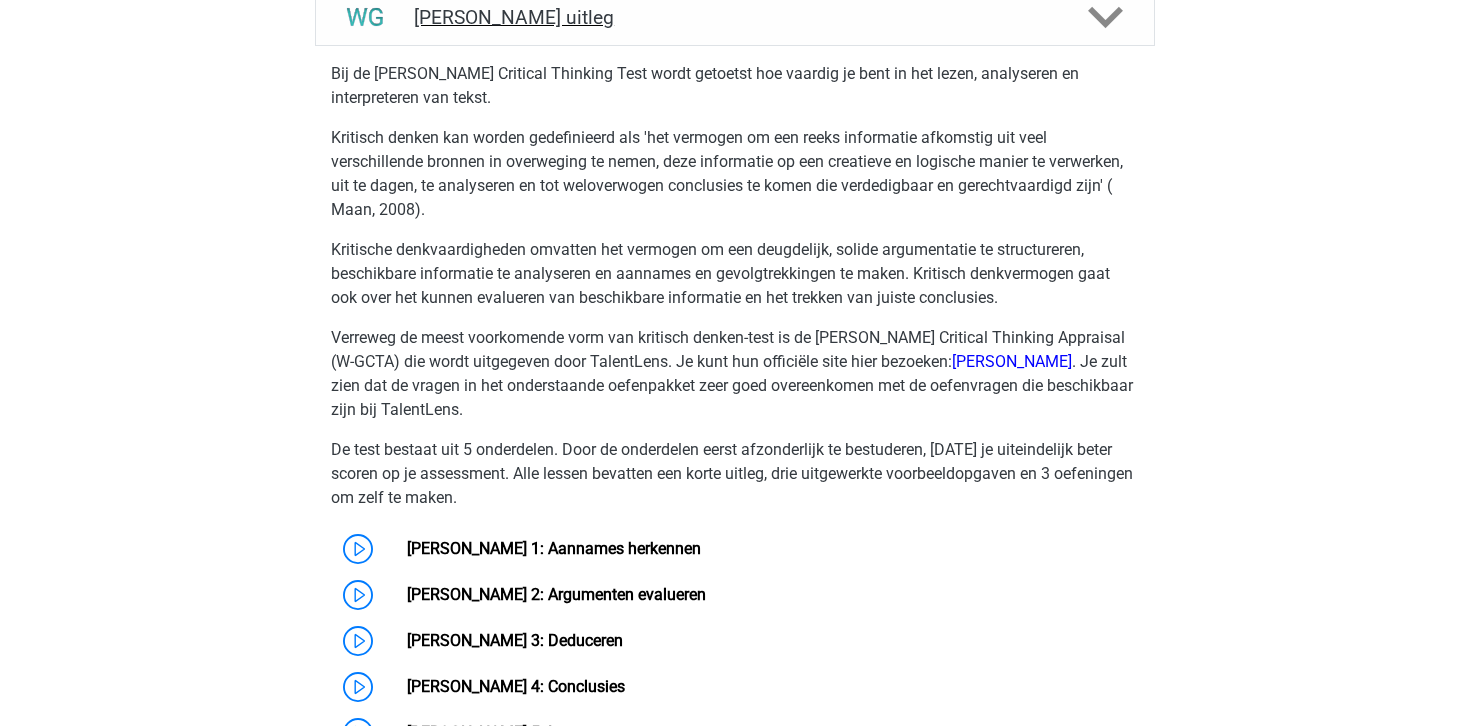 click 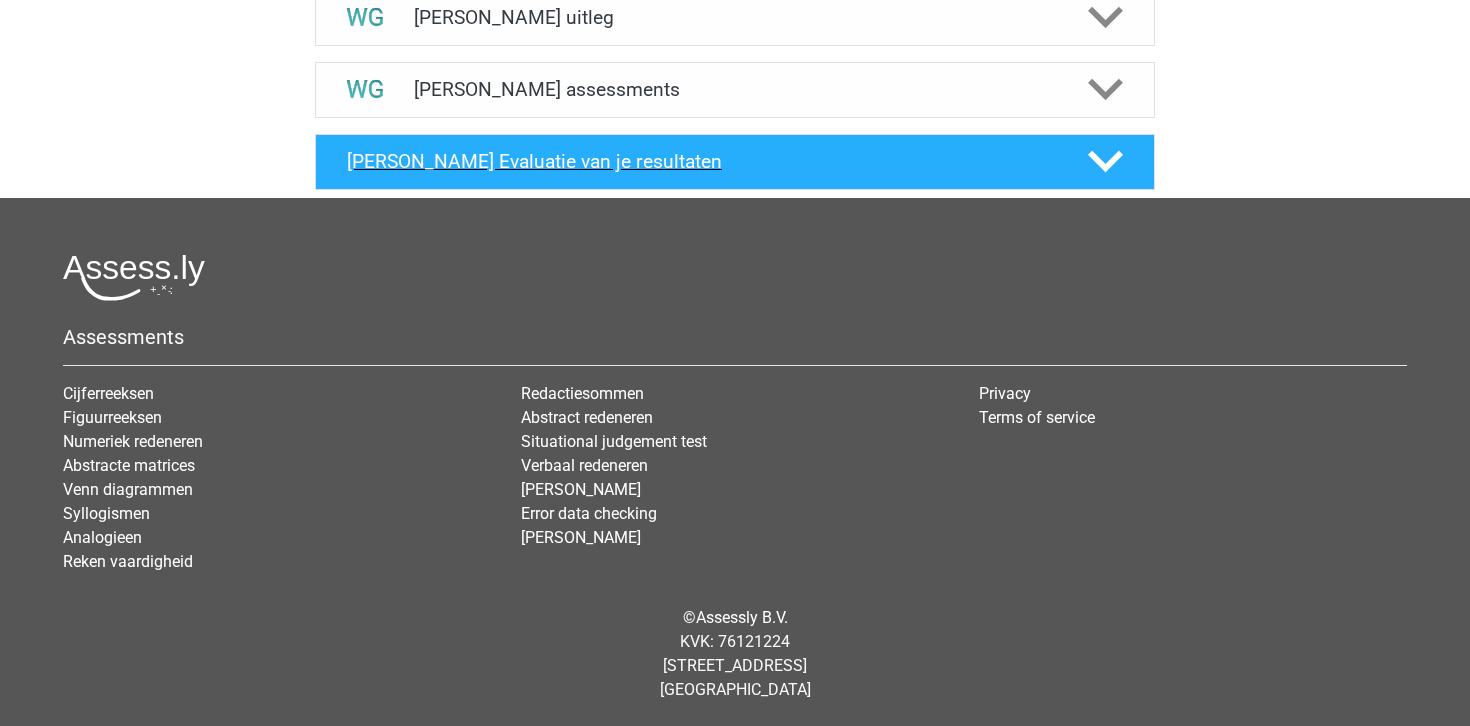 click on "Watson Glaser
Evaluatie van je resultaten" at bounding box center (735, 162) 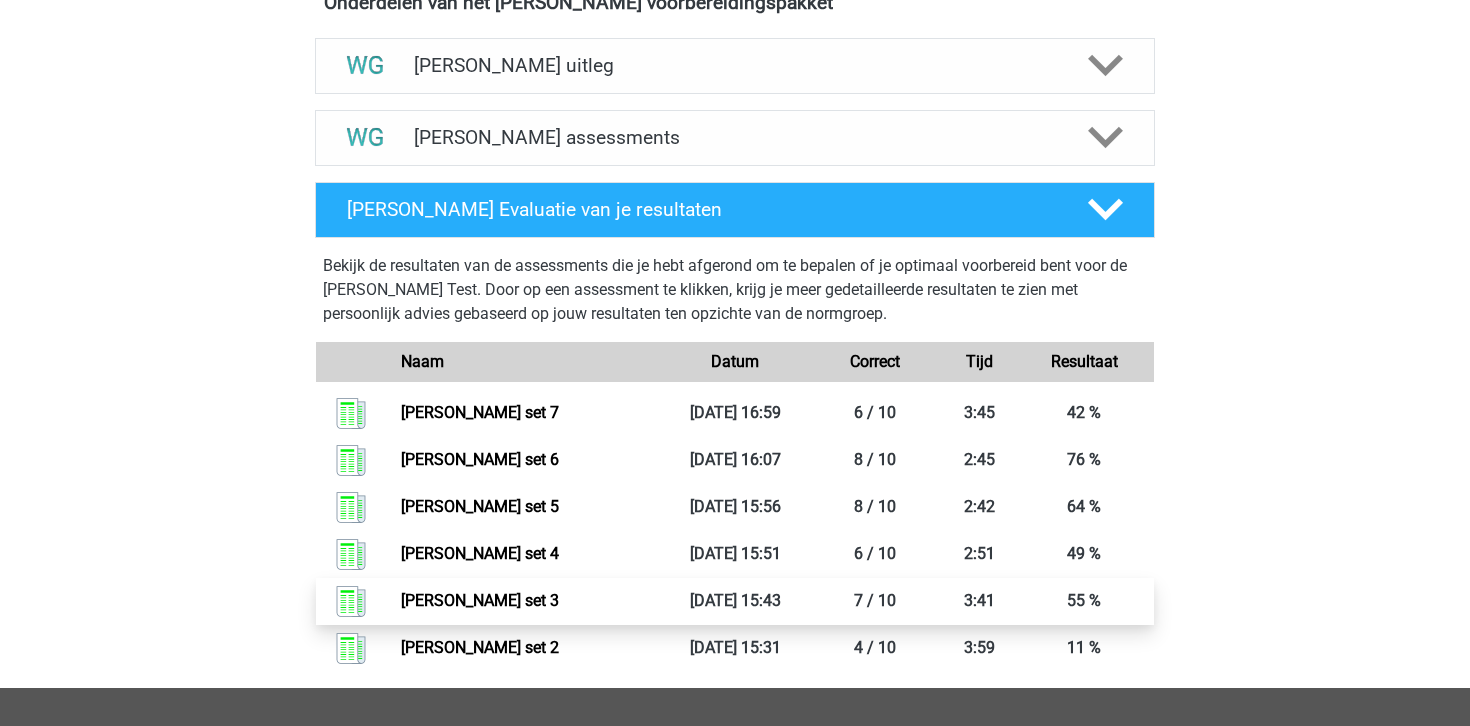 scroll, scrollTop: 743, scrollLeft: 0, axis: vertical 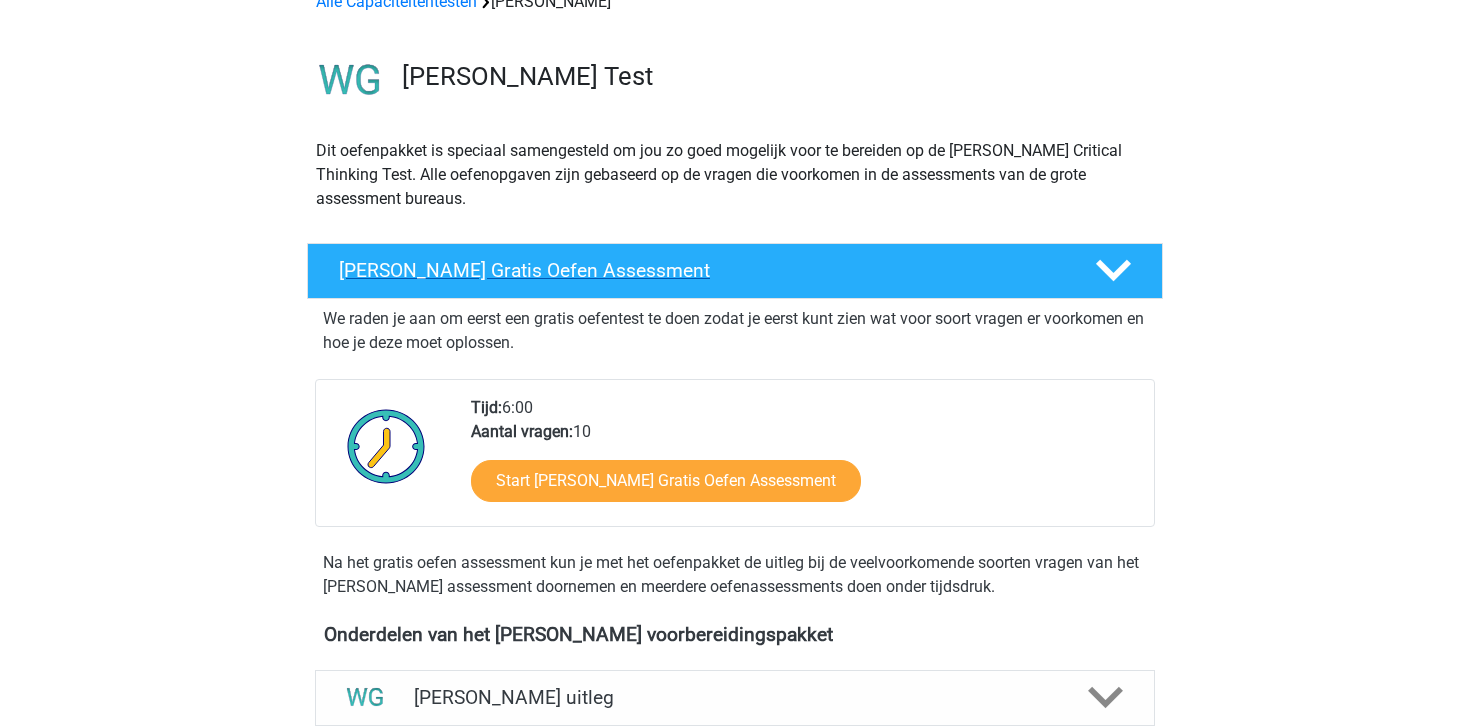 click on "Watson Glaser
Gratis Oefen Assessment" at bounding box center (701, 270) 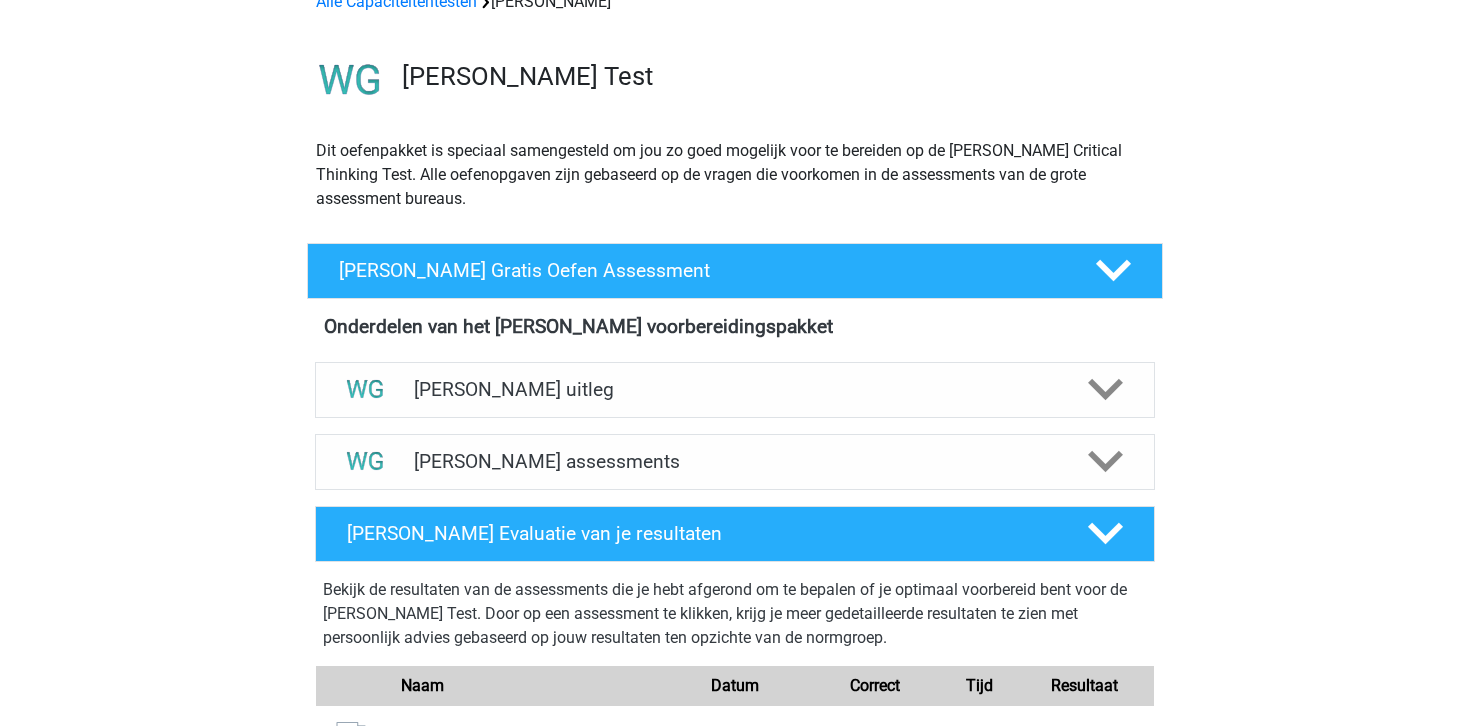 click on "Bekijk de resultaten van de assessments die je hebt afgerond om te bepalen of je optimaal voorbereid bent voor de Watson Glaser Test. Door op een assessment te klikken, krijg je meer gedetailleerde resultaten te zien met persoonlijk advies gebaseerd op jouw resultaten ten opzichte van de normgroep.
Naam
Datum
Correct
Tijd
Watson glaser set 7" at bounding box center [735, 783] 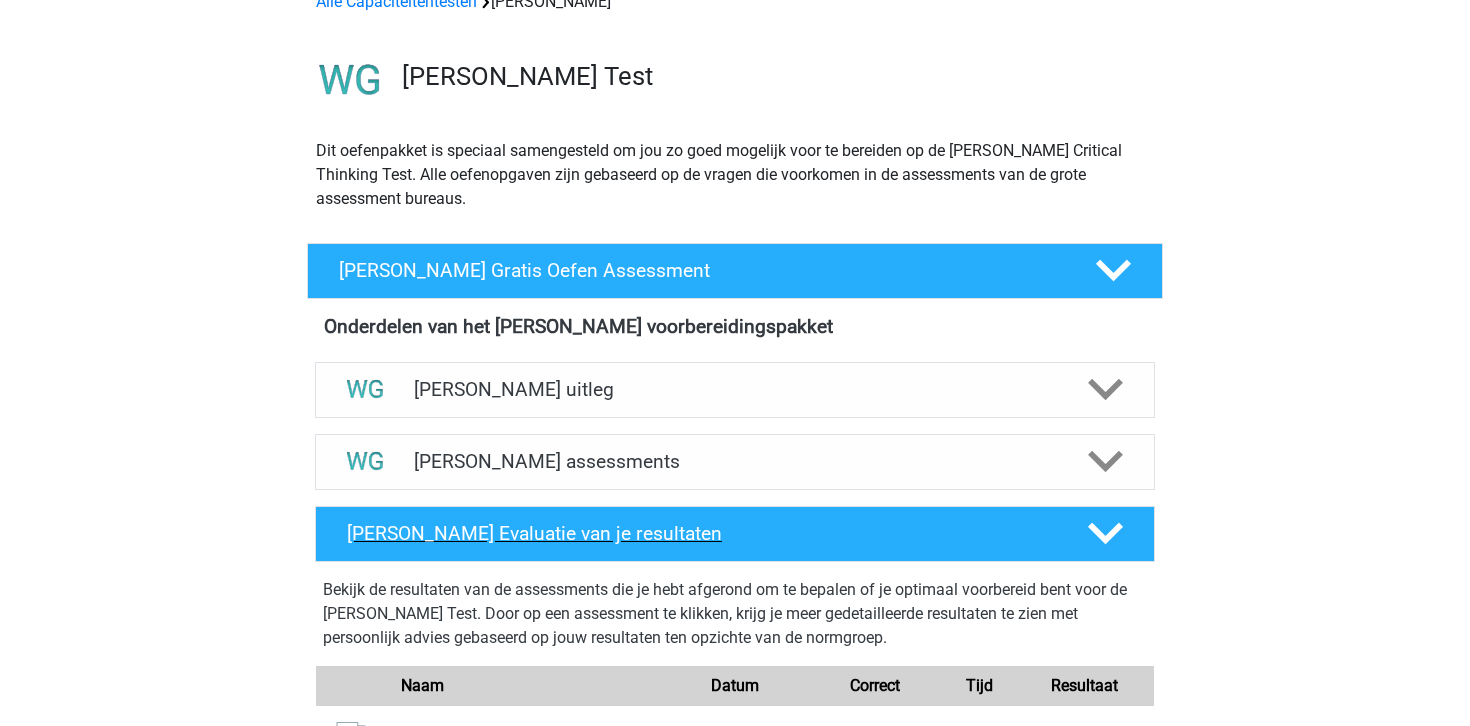 click on "Watson Glaser
Evaluatie van je resultaten" at bounding box center (735, 534) 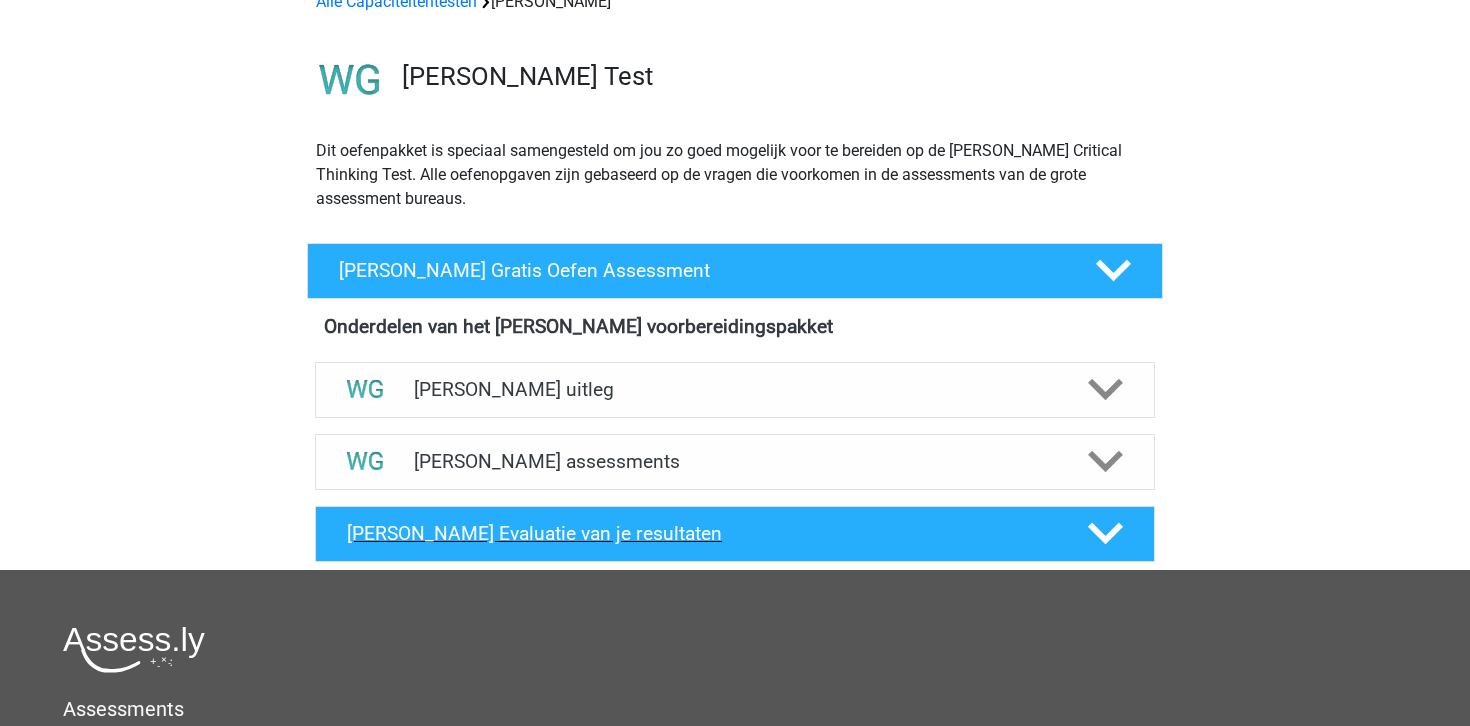 click on "Watson Glaser
Evaluatie van je resultaten" at bounding box center [701, 533] 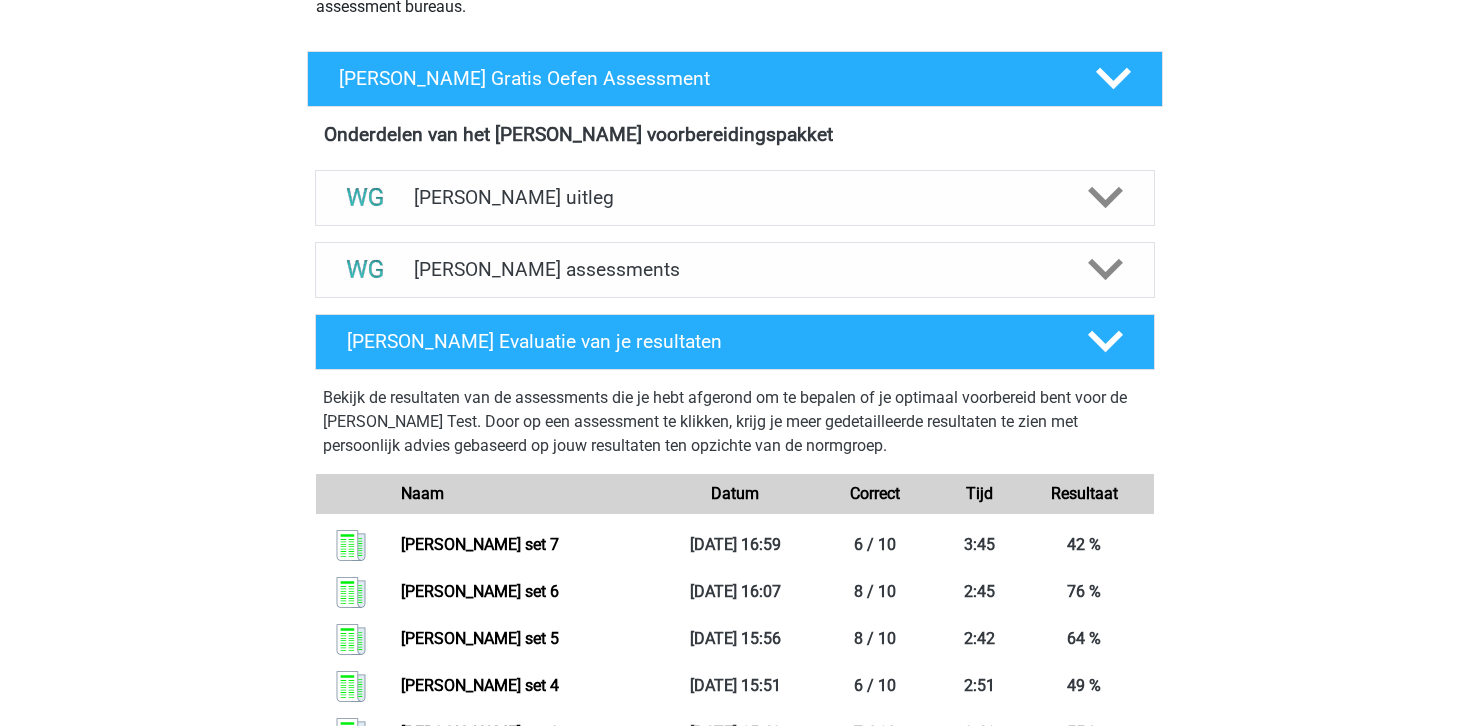 scroll, scrollTop: 326, scrollLeft: 0, axis: vertical 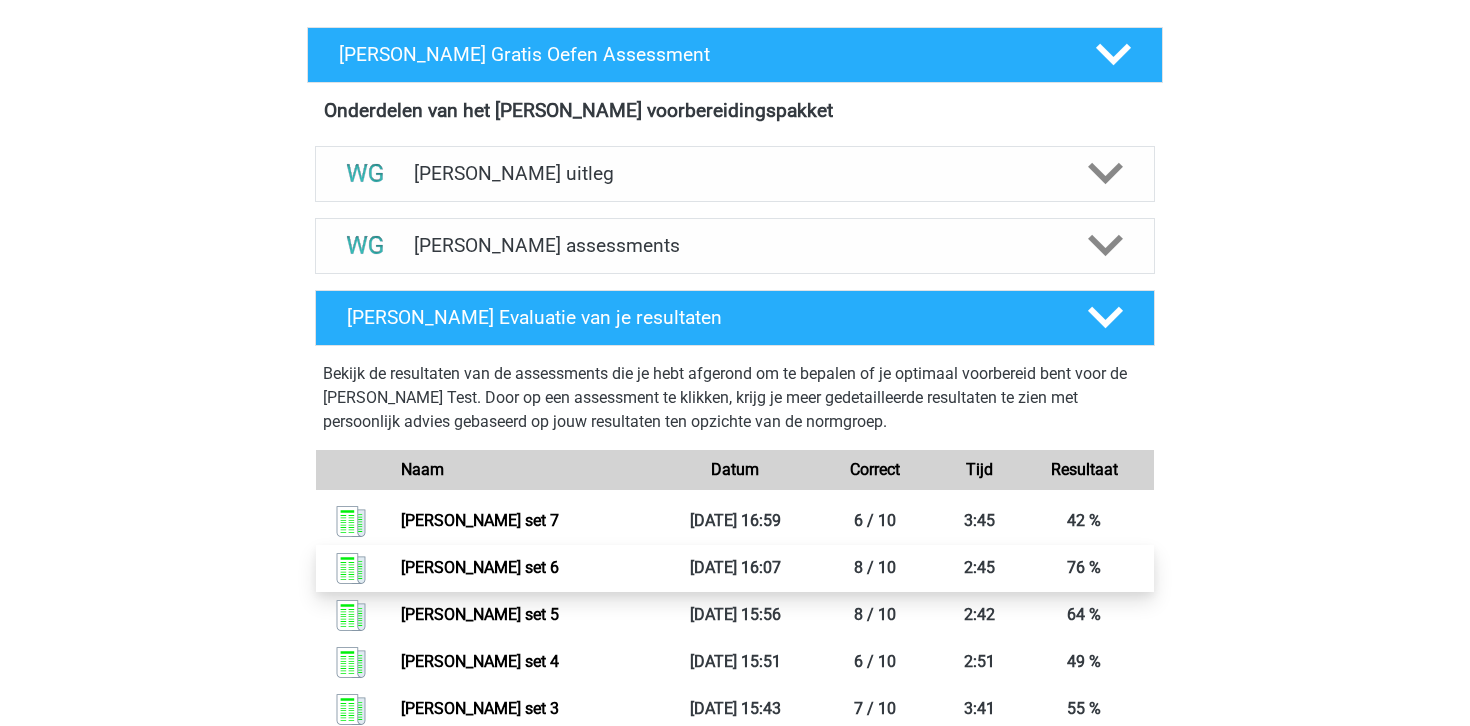 click on "Watson glaser set 6" at bounding box center [480, 567] 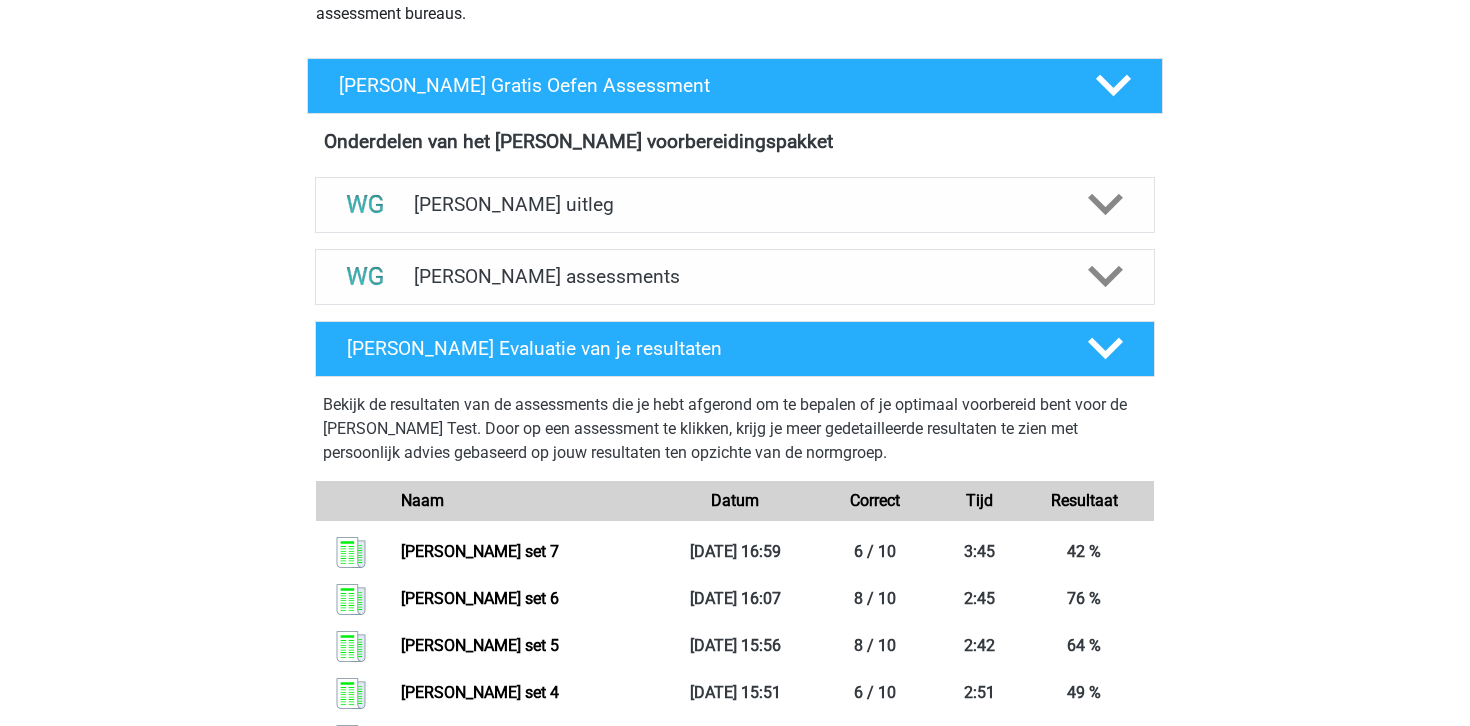 scroll, scrollTop: 0, scrollLeft: 0, axis: both 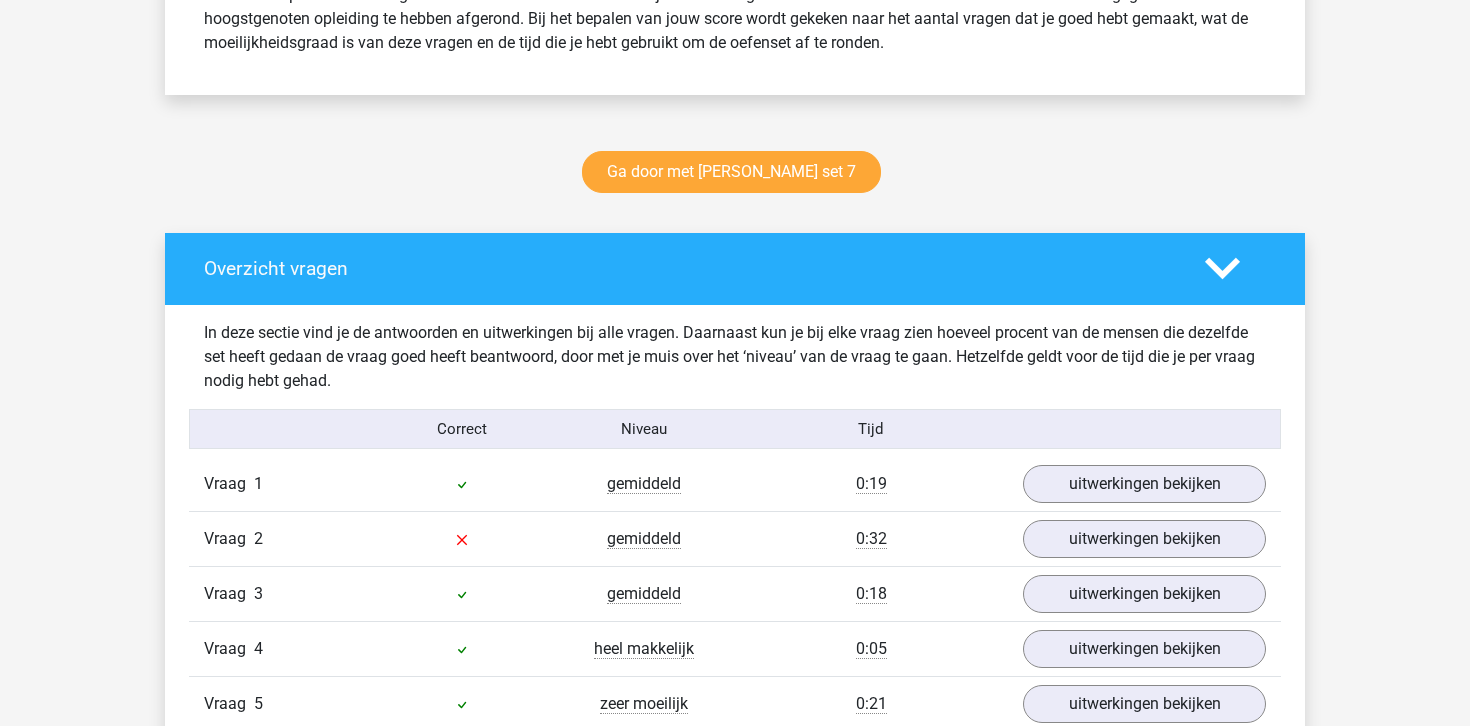 click on "In deze sectie vind je de antwoorden en uitwerkingen bij alle vragen. Daarnaast kun je bij elke vraag zien hoeveel procent van de mensen die dezelfde set heeft gedaan de vraag goed heeft beantwoord, door met je muis over het ‘niveau’ van de vraag te gaan. Hetzelfde geldt voor de tijd die je per vraag nodig hebt gehad." at bounding box center [735, 357] 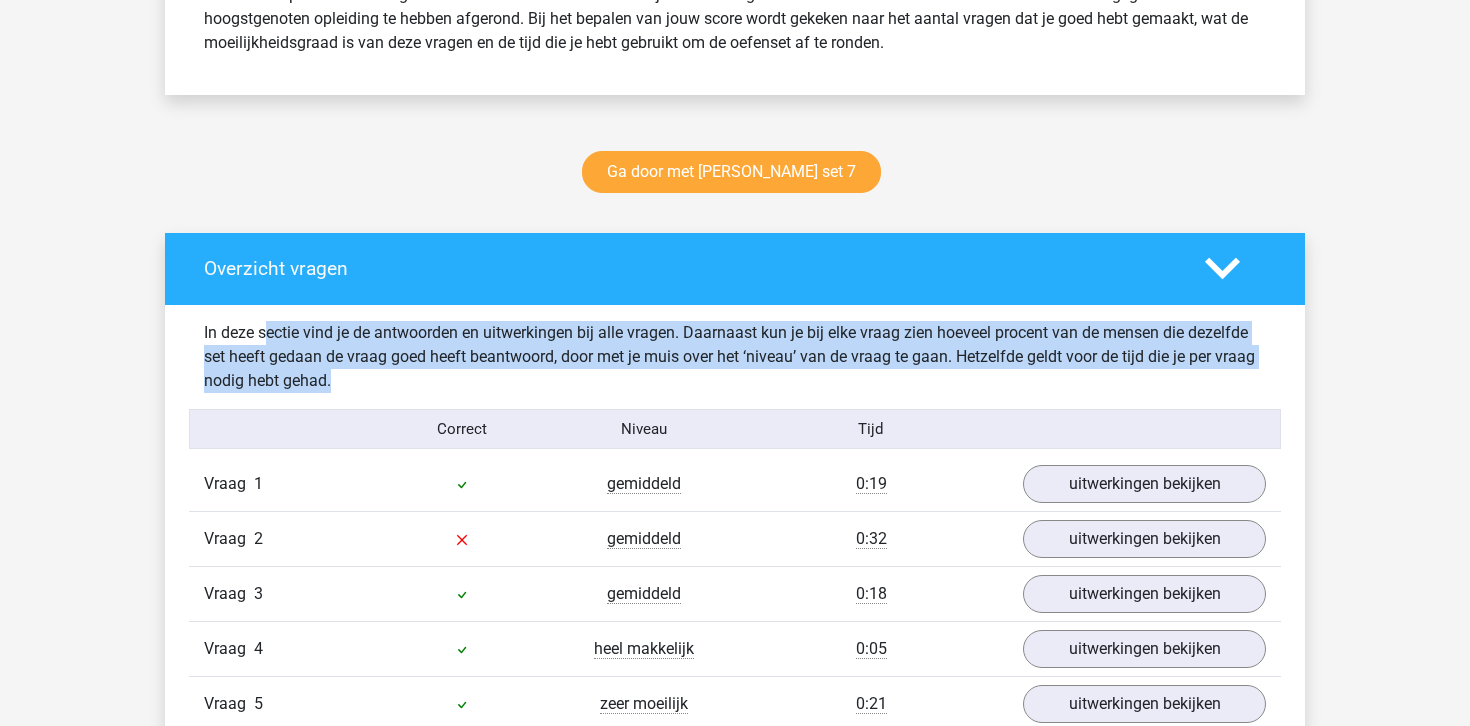 click on "In deze sectie vind je de antwoorden en uitwerkingen bij alle vragen. Daarnaast kun je bij elke vraag zien hoeveel procent van de mensen die dezelfde set heeft gedaan de vraag goed heeft beantwoord, door met je muis over het ‘niveau’ van de vraag te gaan. Hetzelfde geldt voor de tijd die je per vraag nodig hebt gehad." at bounding box center (735, 357) 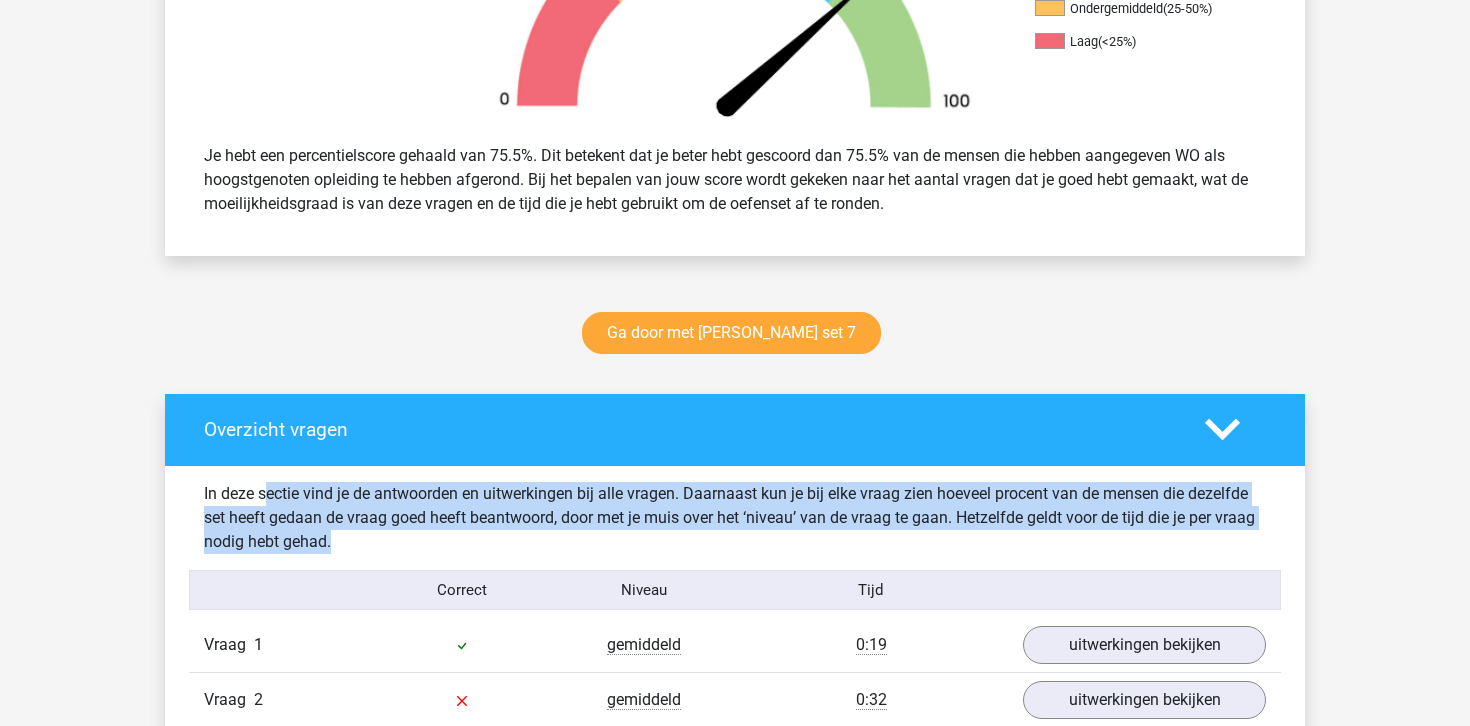 scroll, scrollTop: 93, scrollLeft: 0, axis: vertical 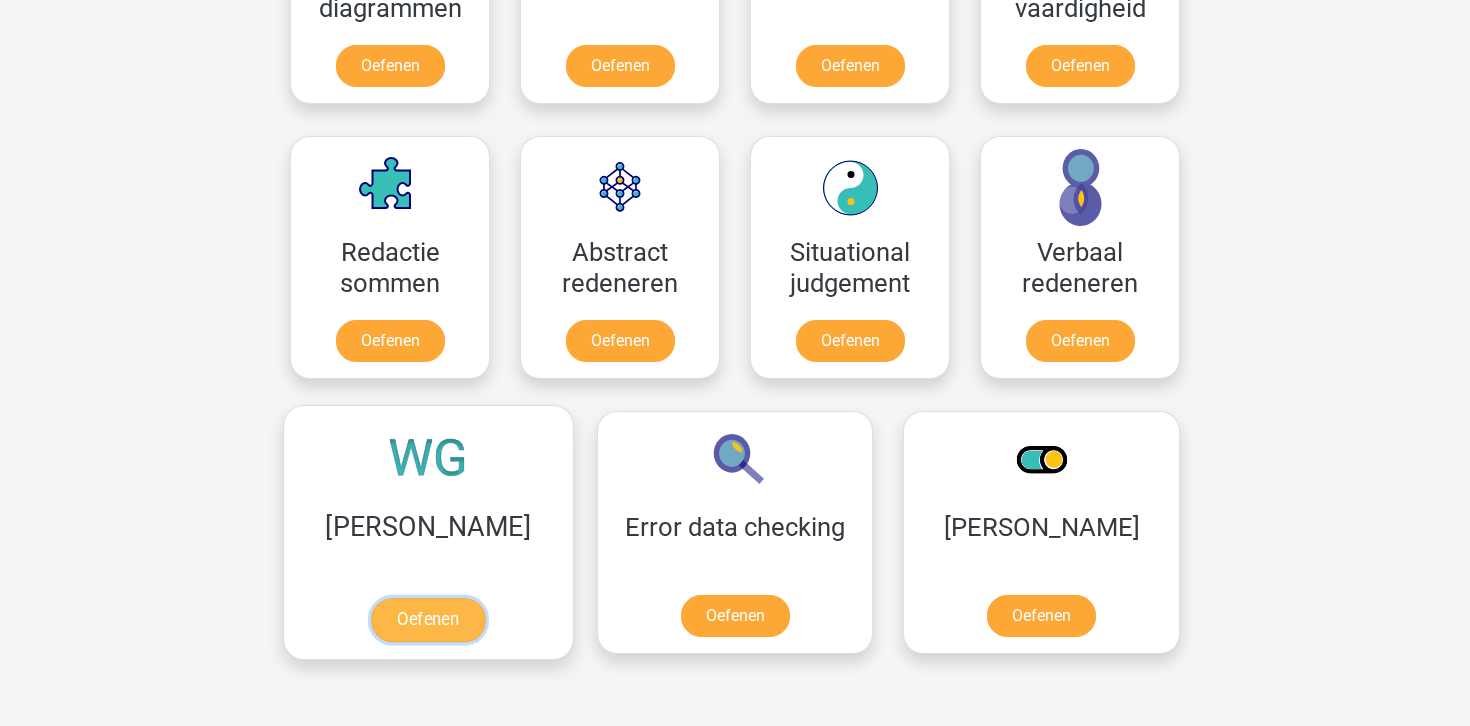 click on "Oefenen" at bounding box center [428, 620] 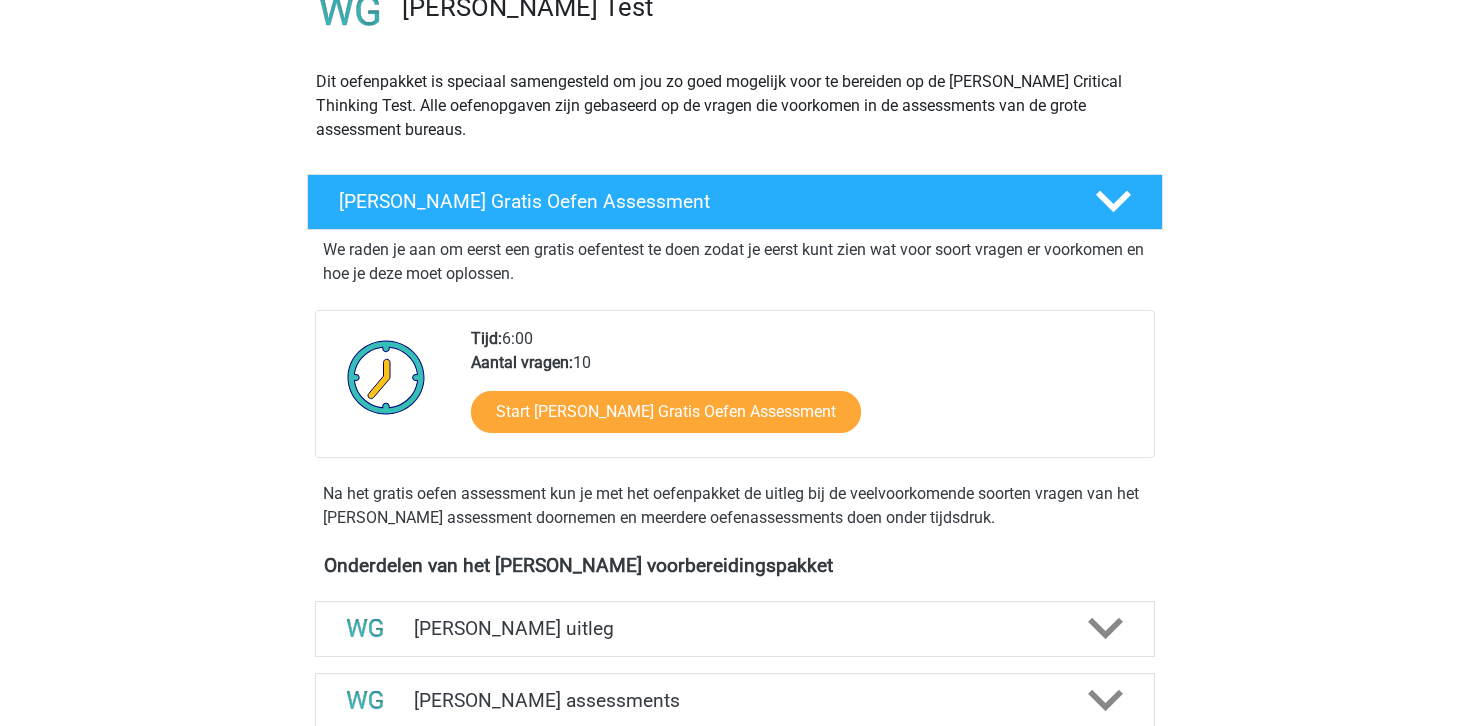 scroll, scrollTop: 181, scrollLeft: 0, axis: vertical 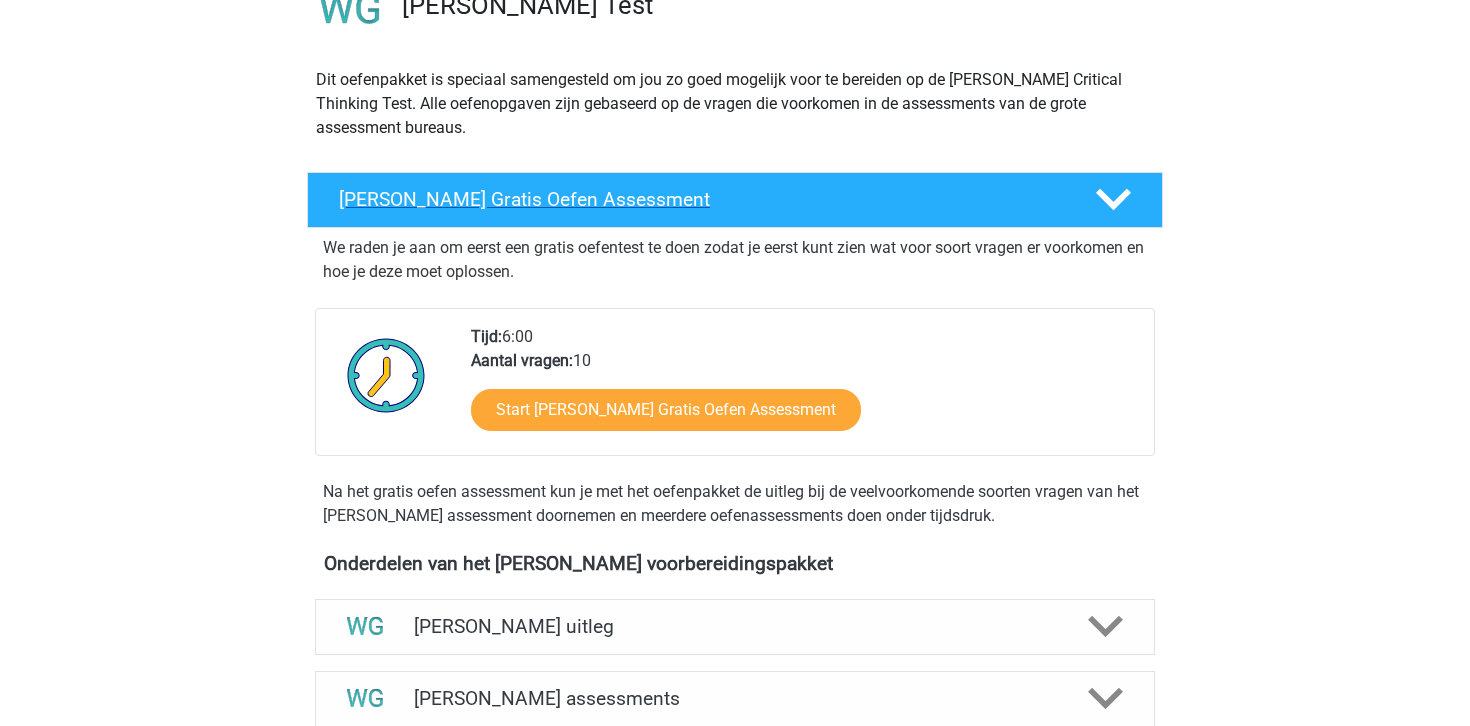 click on "[PERSON_NAME]
Gratis Oefen Assessment" at bounding box center [735, 200] 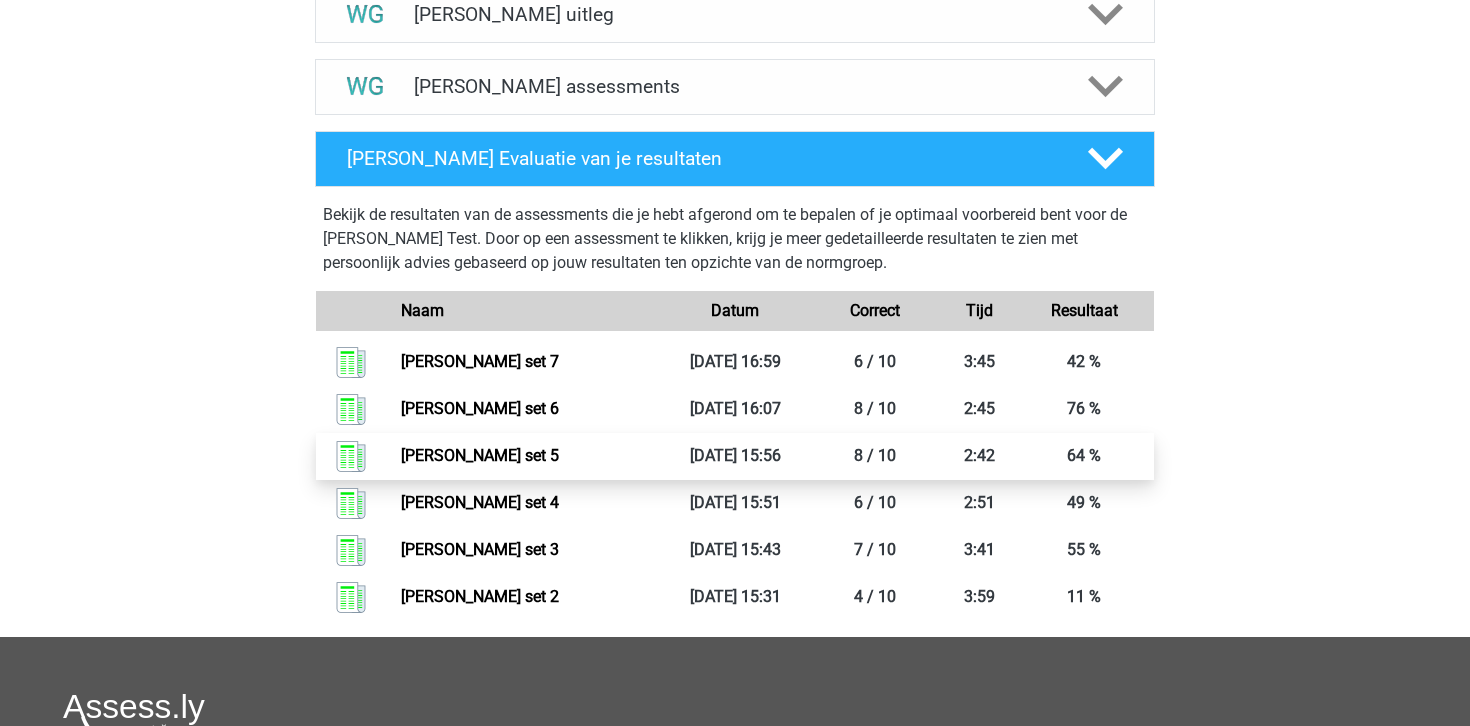 scroll, scrollTop: 473, scrollLeft: 0, axis: vertical 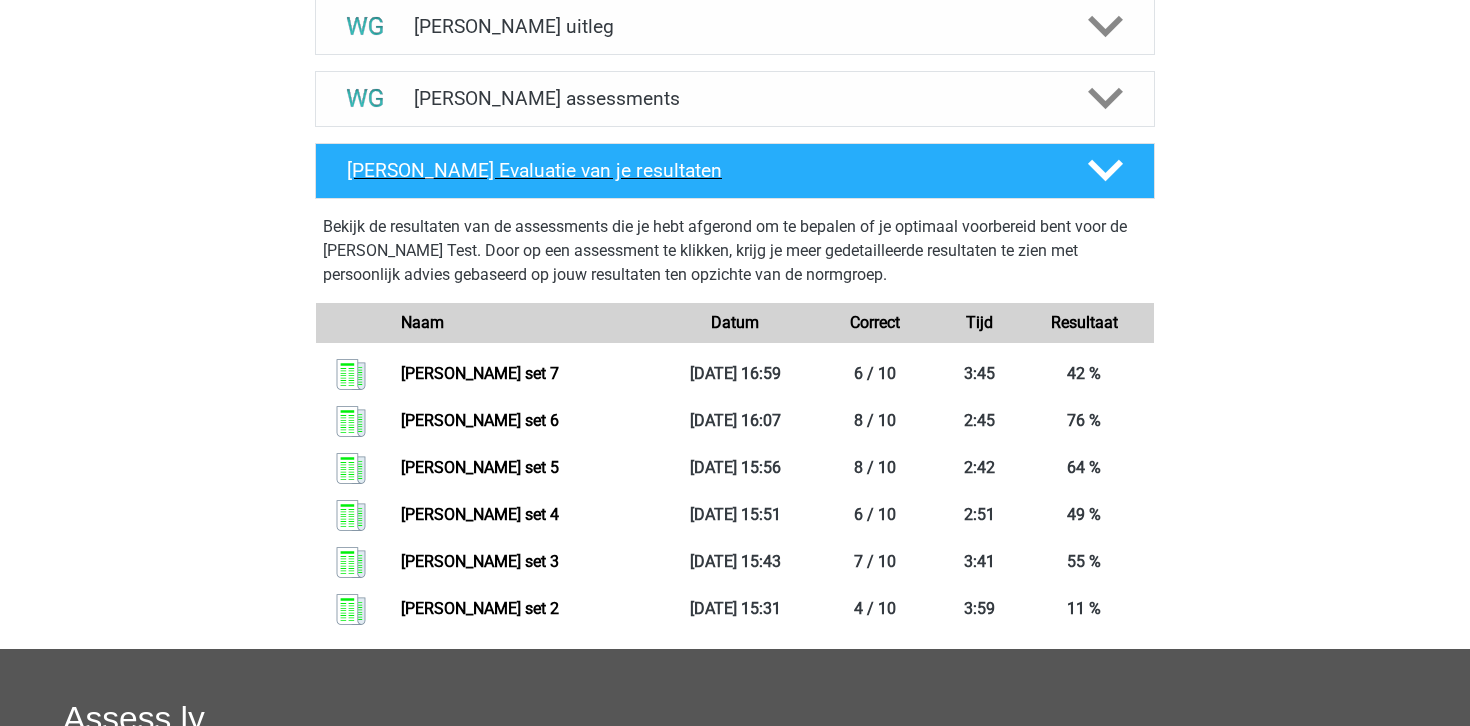 click on "[PERSON_NAME]
Evaluatie van je resultaten" at bounding box center [701, 170] 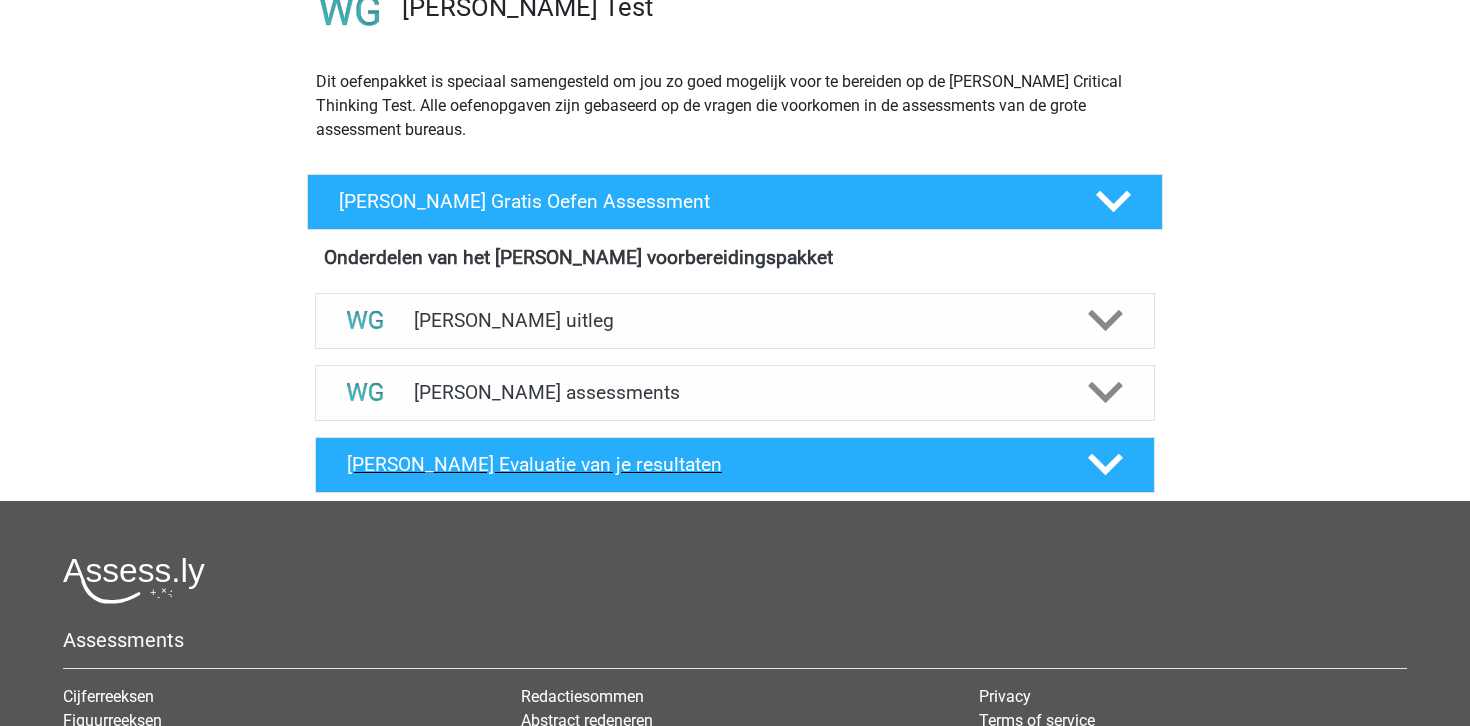 scroll, scrollTop: 168, scrollLeft: 0, axis: vertical 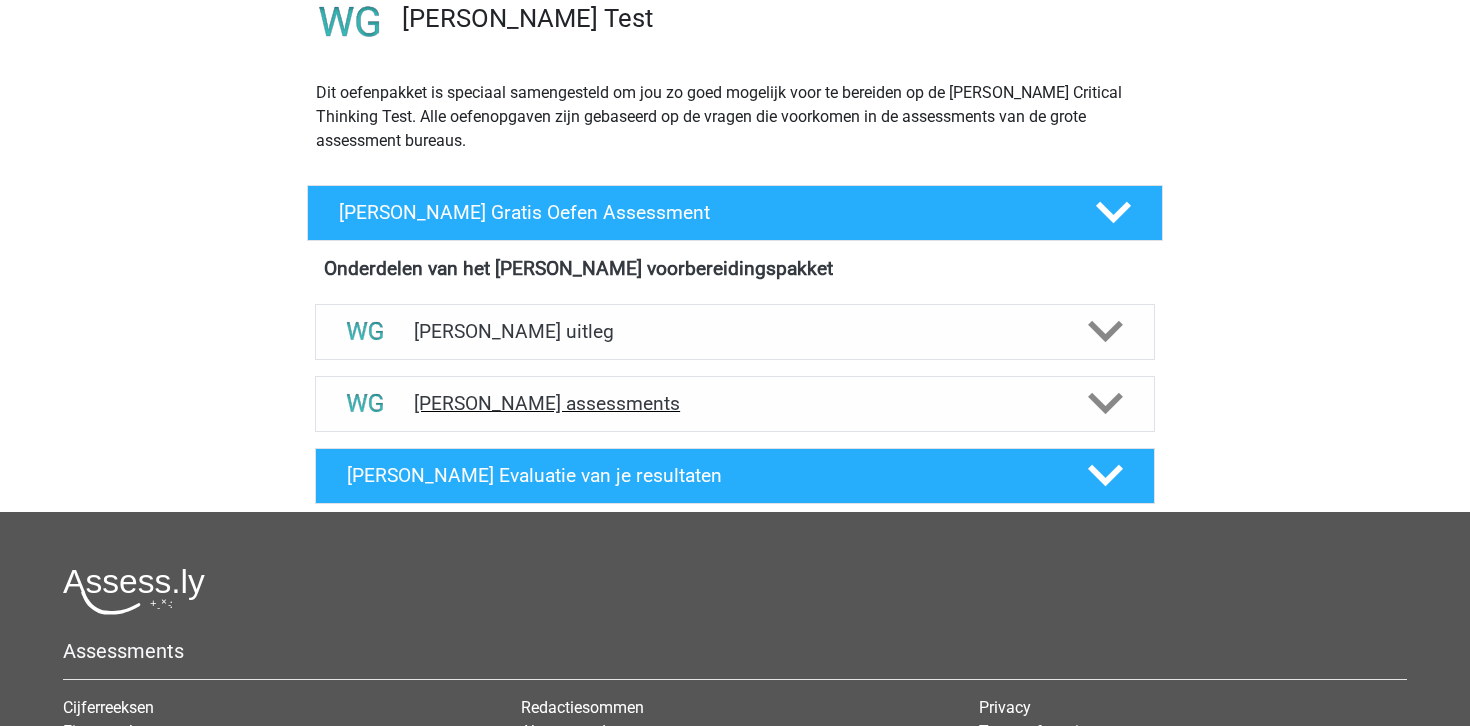 click on "[PERSON_NAME] assessments" at bounding box center (735, 404) 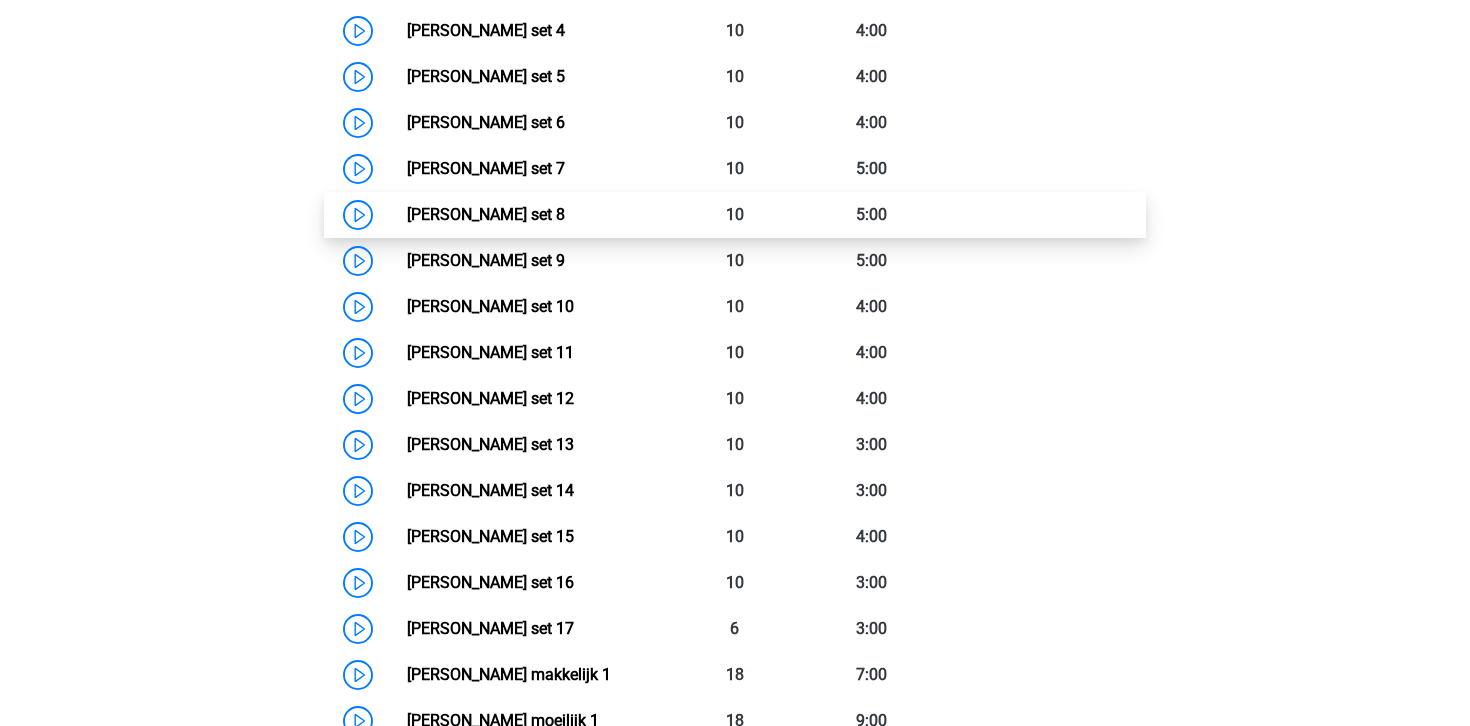 scroll, scrollTop: 859, scrollLeft: 0, axis: vertical 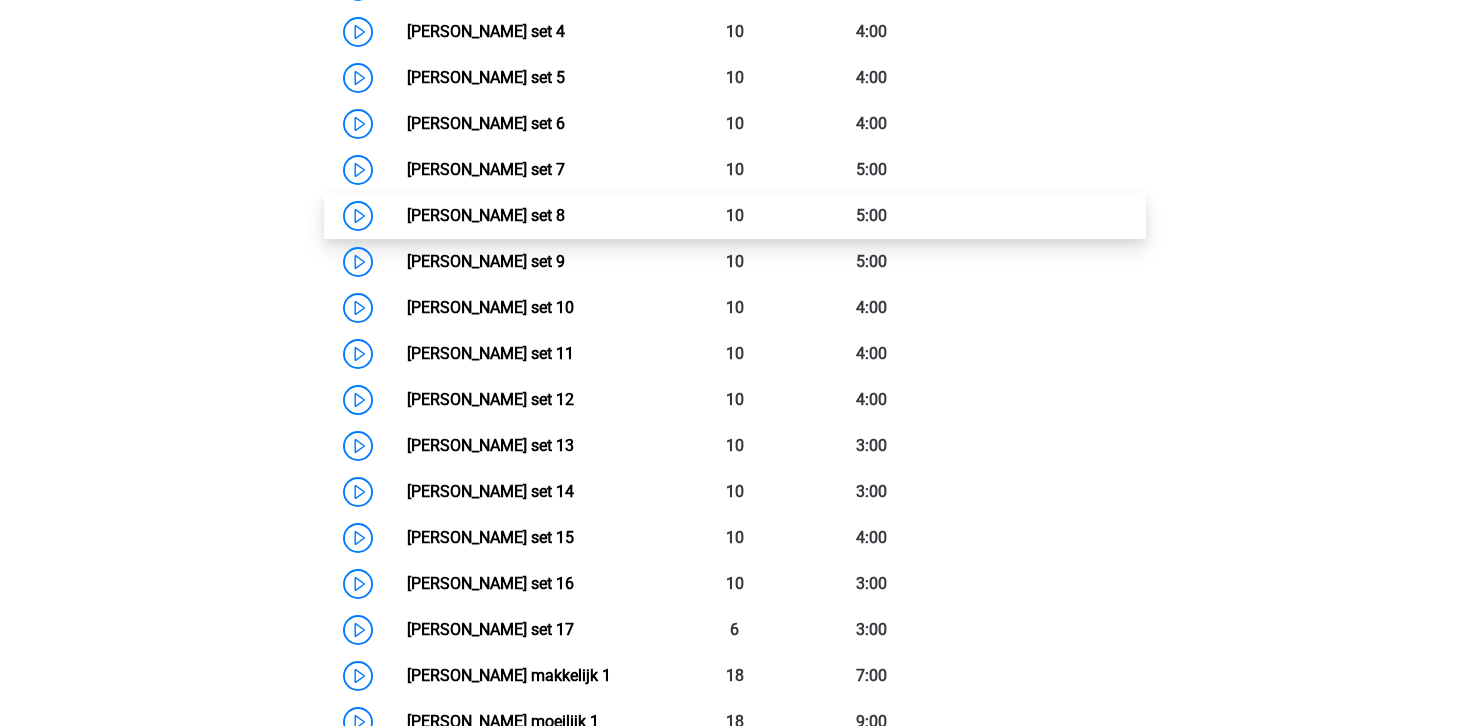 click on "Watson Glaser
set 8" at bounding box center (486, 215) 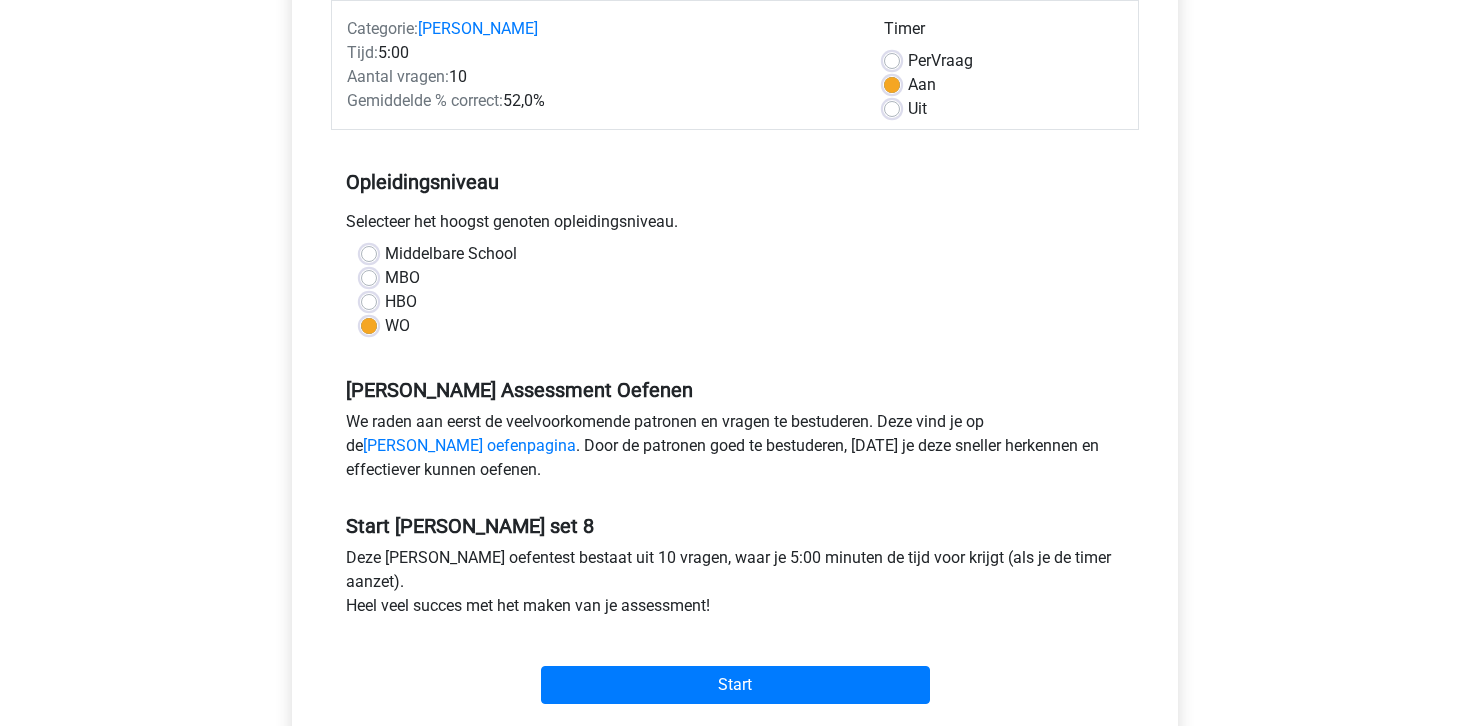 scroll, scrollTop: 282, scrollLeft: 0, axis: vertical 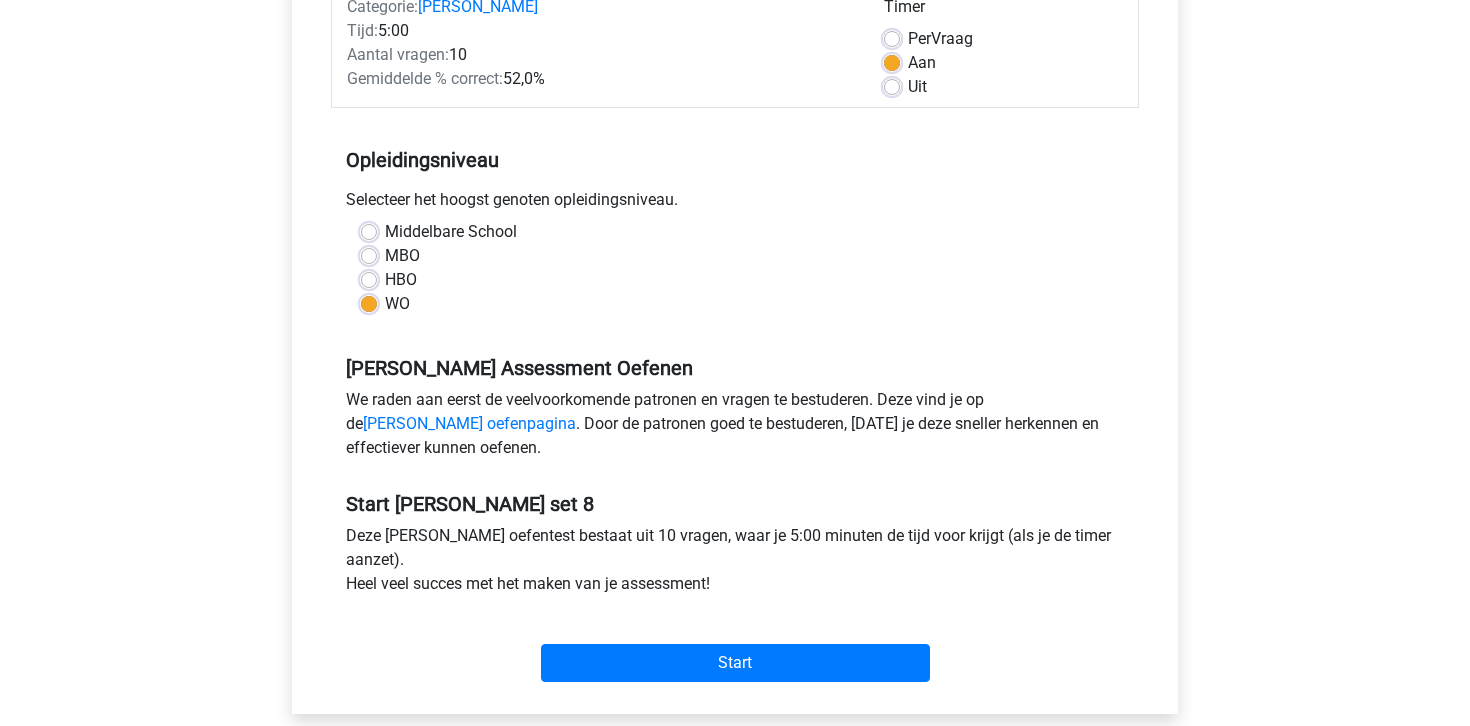 click on "Middelbare School" at bounding box center (451, 232) 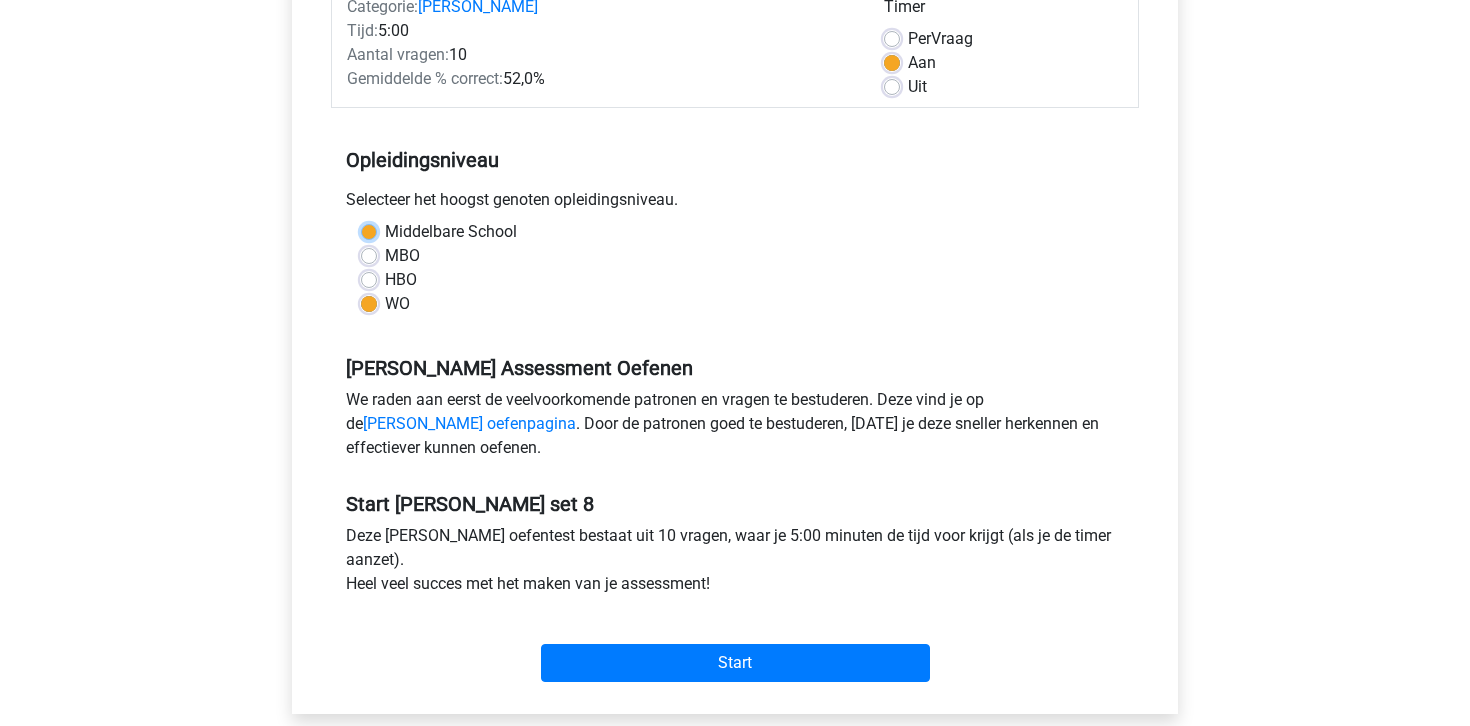 click on "Middelbare School" at bounding box center [369, 230] 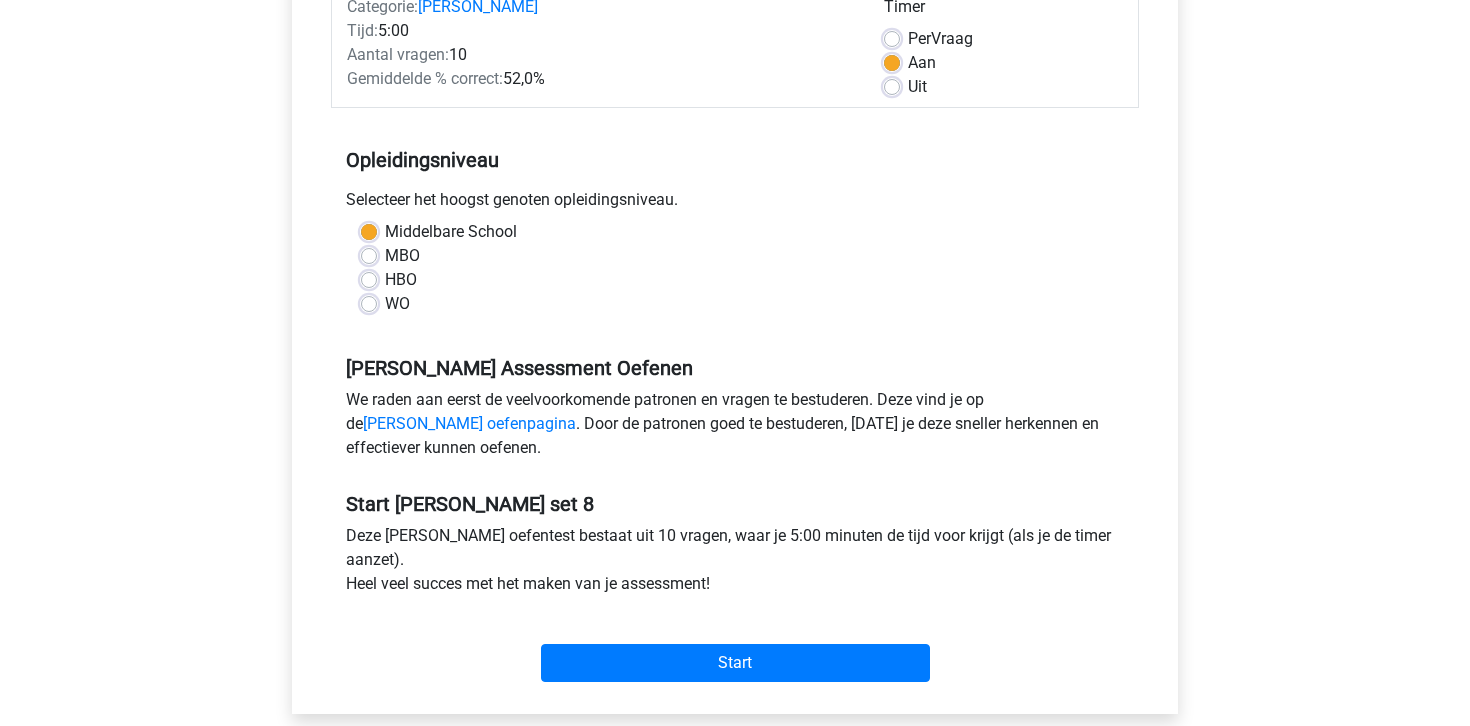 click on "WO" at bounding box center (397, 304) 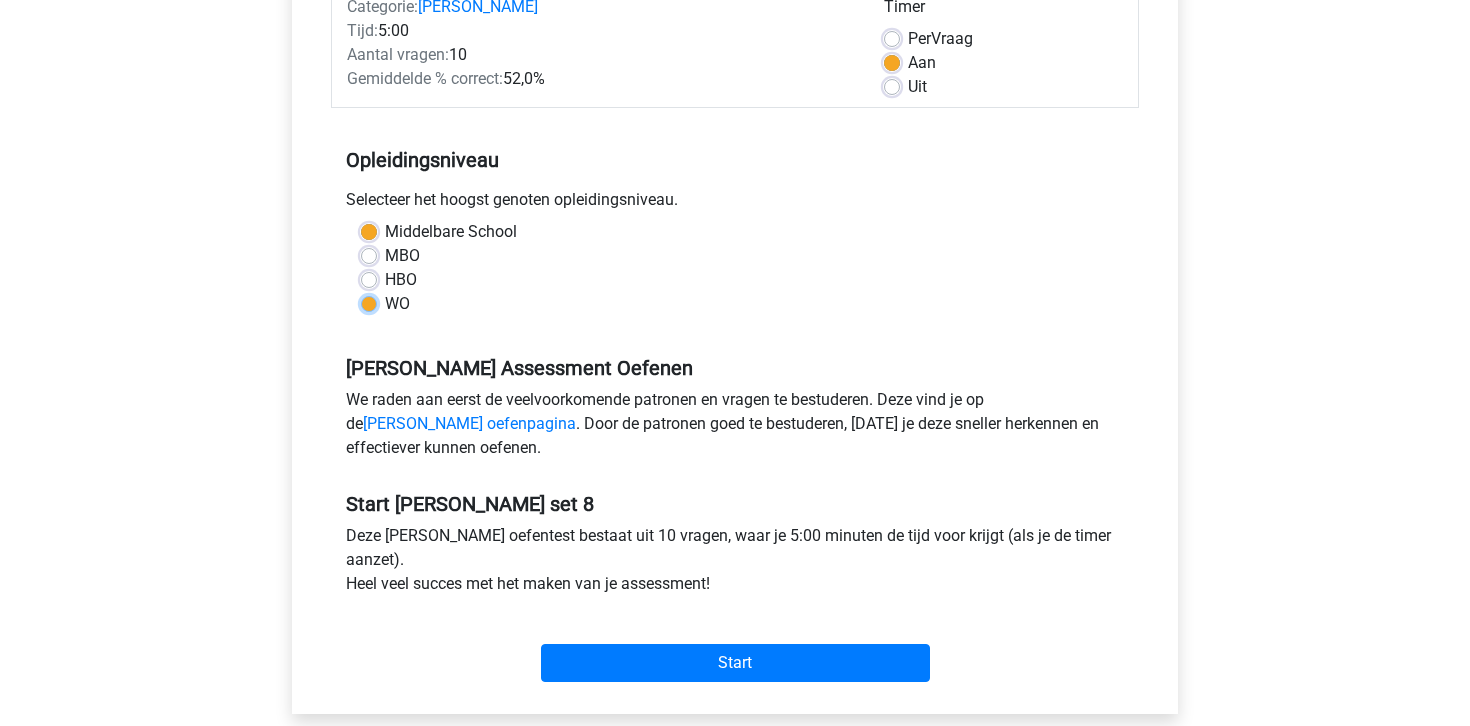 click on "WO" at bounding box center (369, 302) 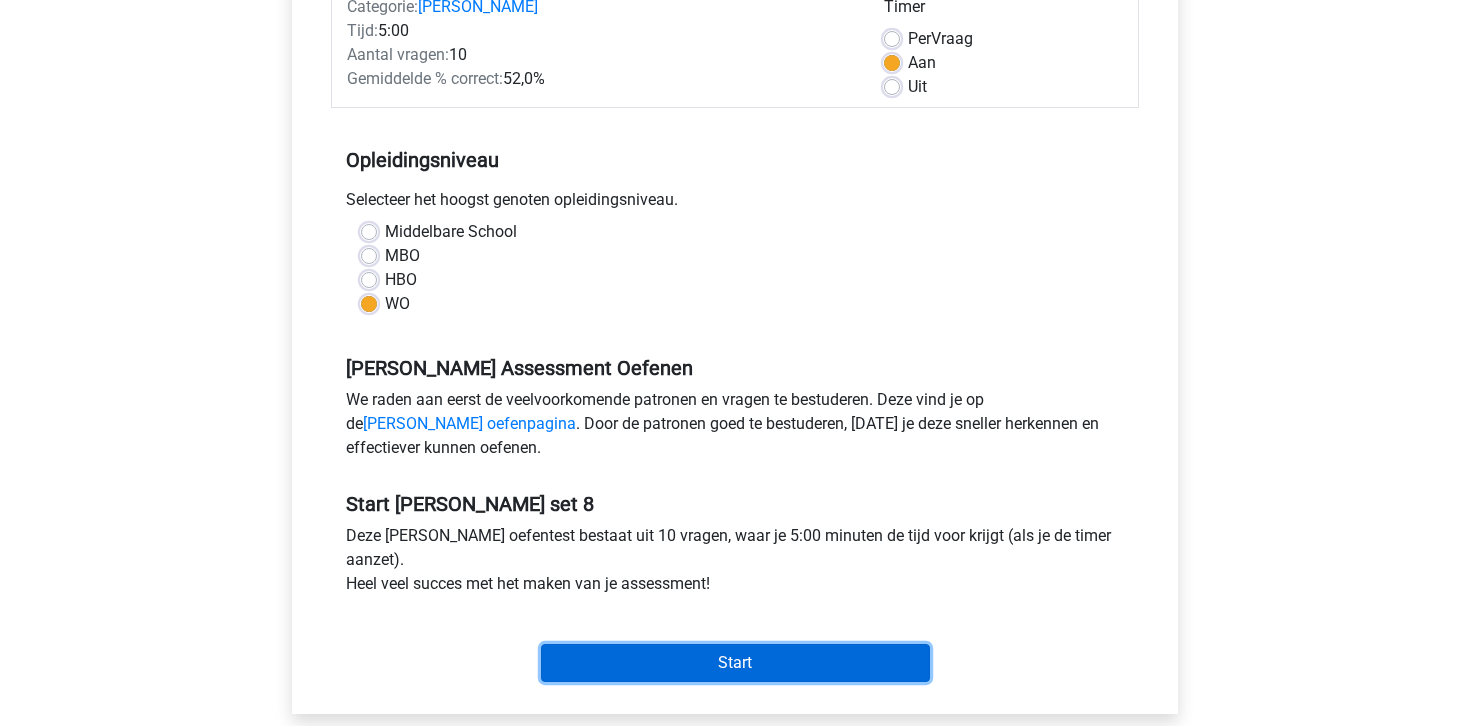 click on "Start" at bounding box center (735, 663) 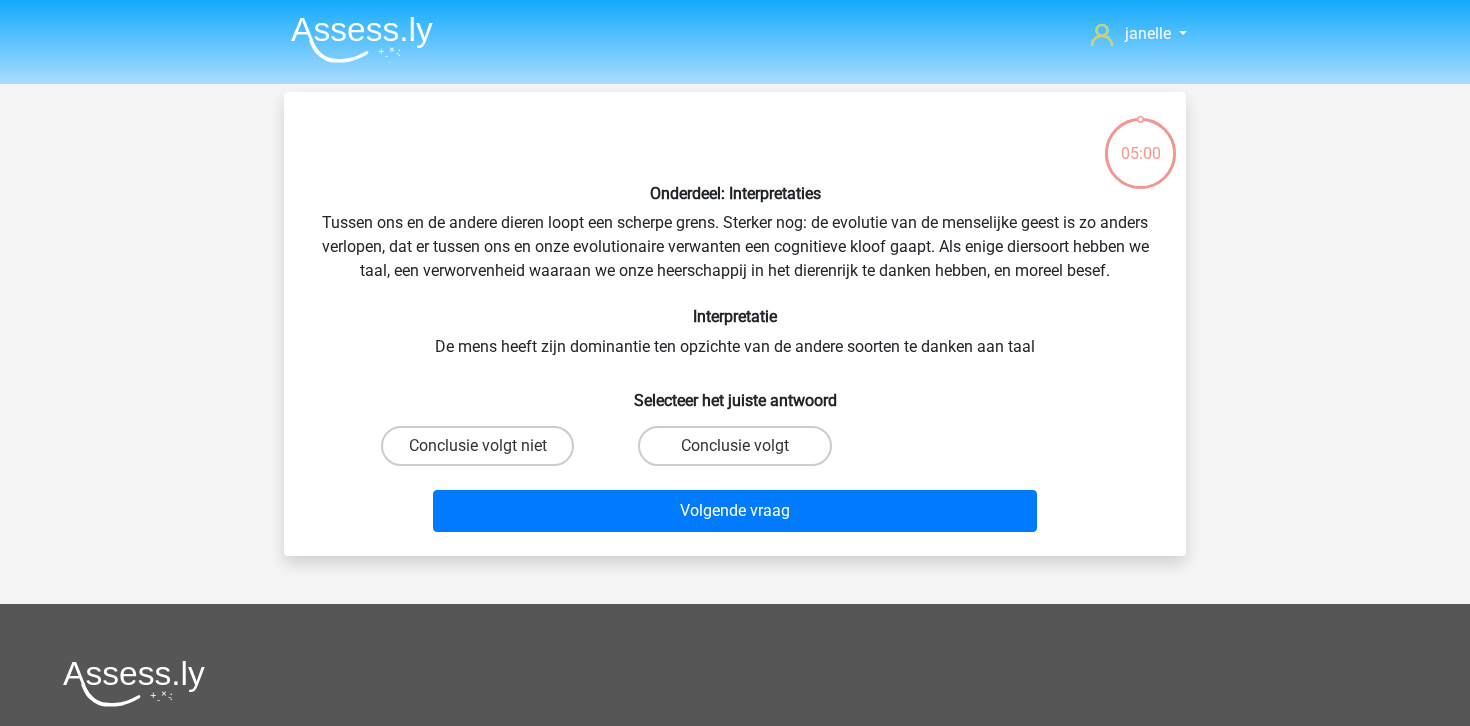 scroll, scrollTop: 0, scrollLeft: 0, axis: both 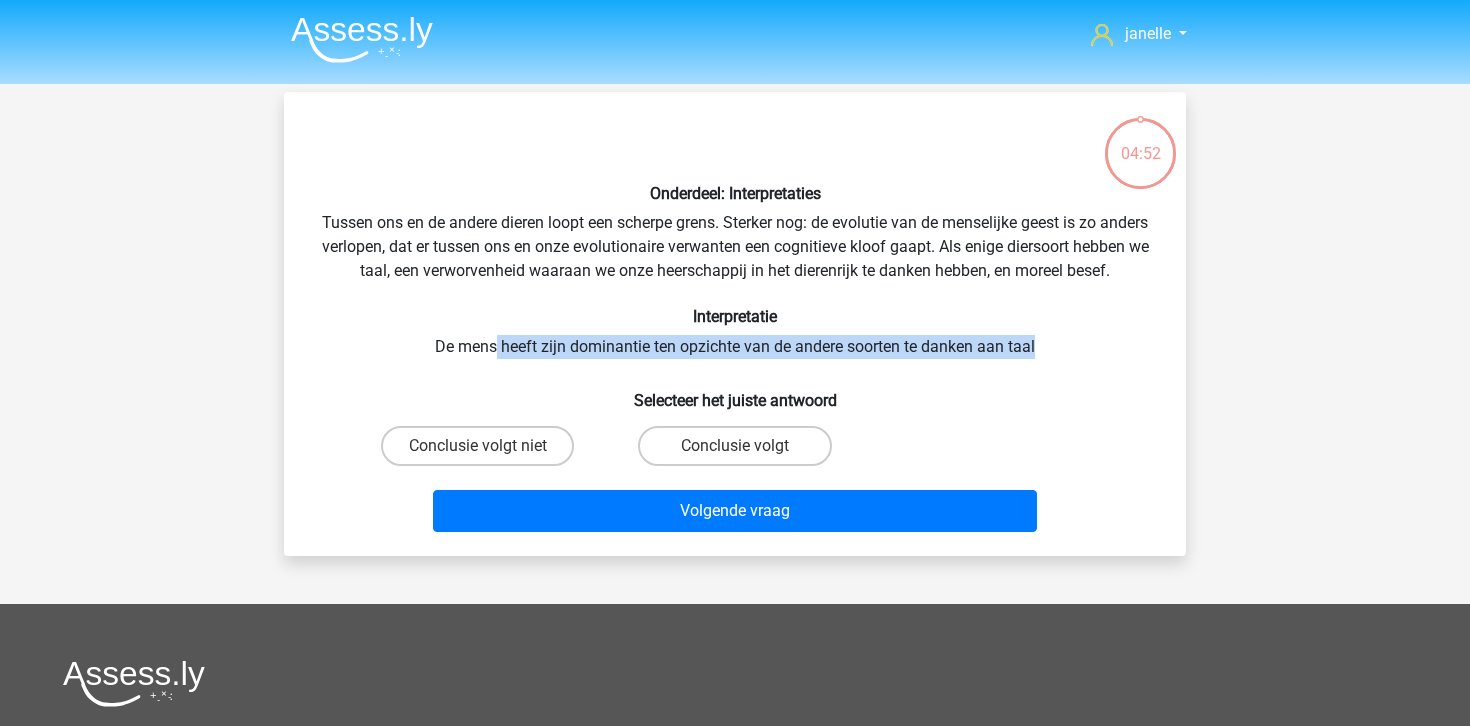 drag, startPoint x: 495, startPoint y: 372, endPoint x: 1065, endPoint y: 379, distance: 570.04297 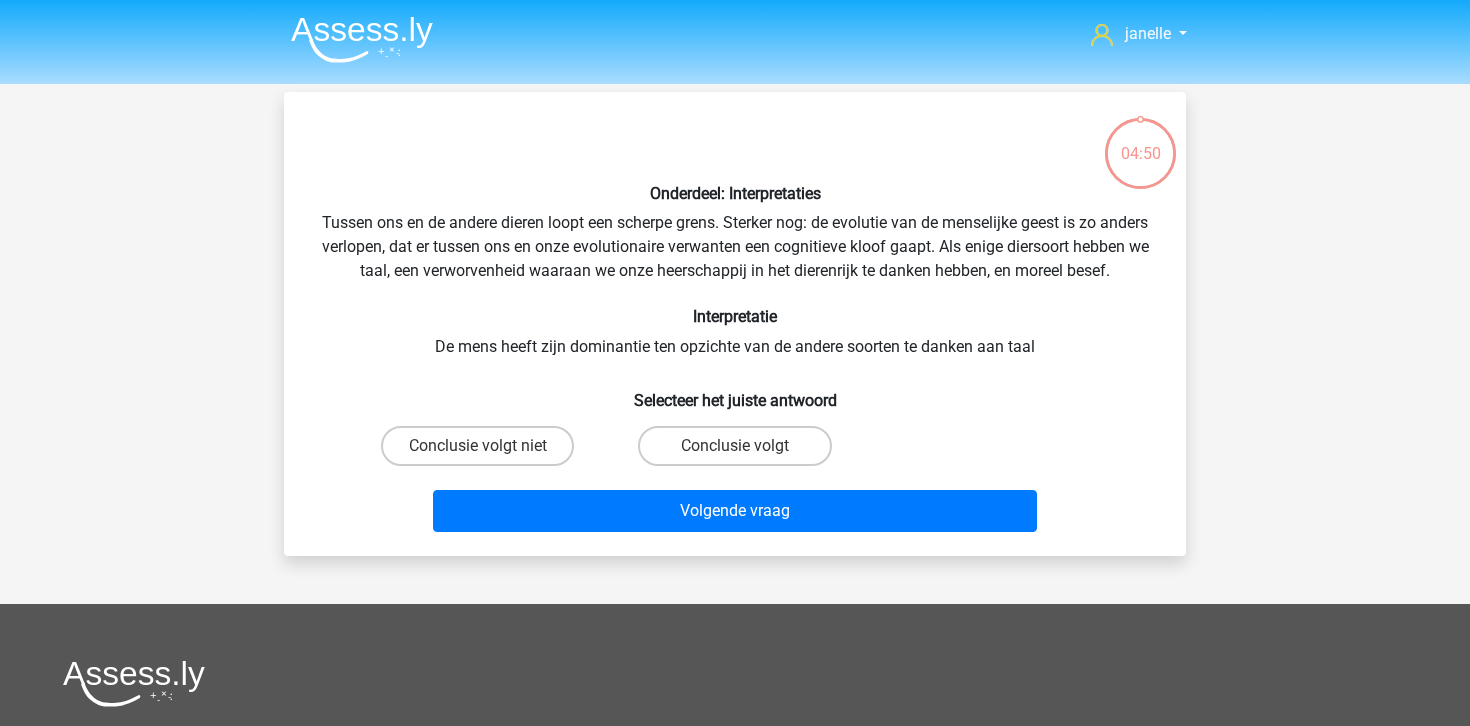 click on "Onderdeel: Interpretaties Tussen ons en de andere dieren loopt een scherpe grens. Sterker nog: de evolutie van de menselijke geest is zo anders verlopen, dat er tussen ons en onze evolutionaire verwanten een cognitieve kloof gaapt. Als enige diersoort hebben we taal, een verworvenheid waaraan we onze heerschappij in het dierenrijk te danken hebben, en moreel besef. Interpretatie De mens heeft zijn dominantie ten opzichte van de andere soorten te danken aan taal
Selecteer het juiste antwoord
Conclusie volgt niet" at bounding box center (735, 324) 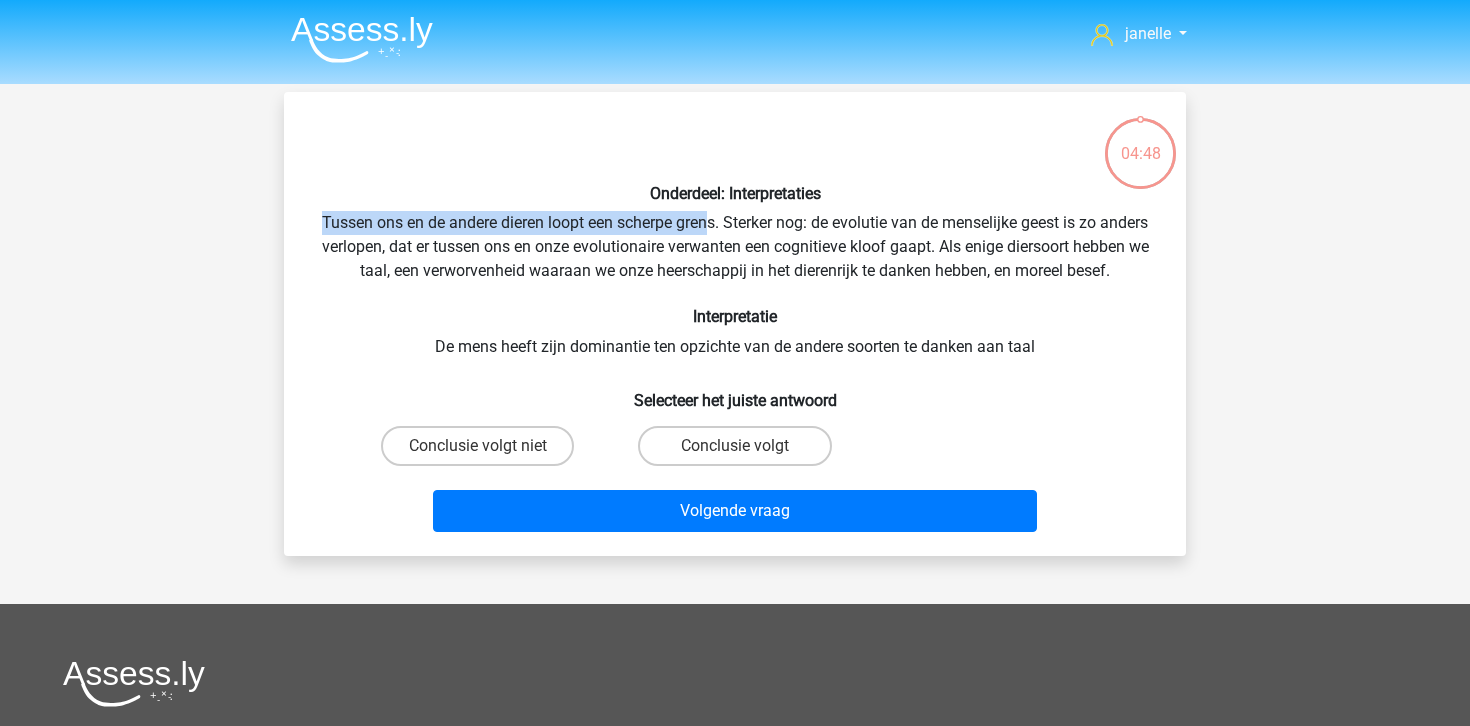 drag, startPoint x: 339, startPoint y: 215, endPoint x: 737, endPoint y: 229, distance: 398.24615 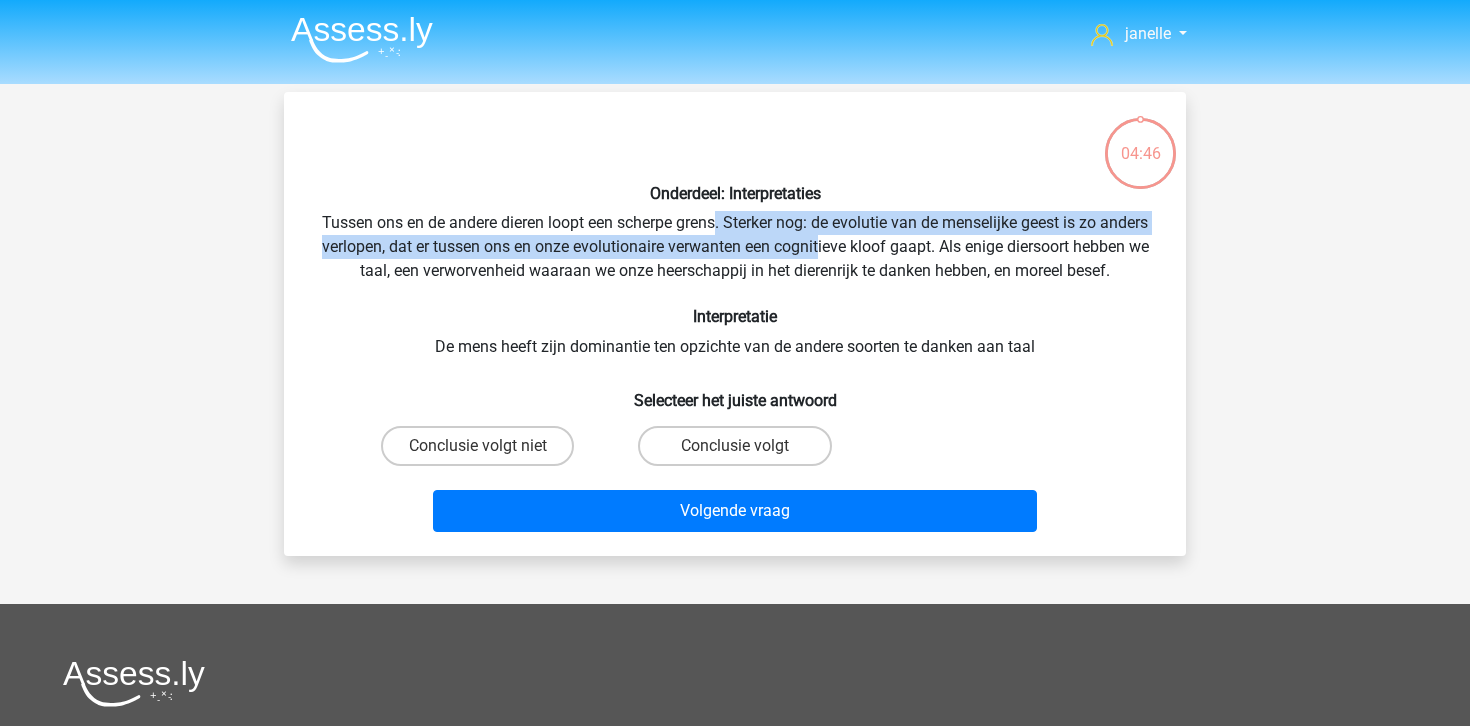 drag, startPoint x: 740, startPoint y: 222, endPoint x: 881, endPoint y: 235, distance: 141.59802 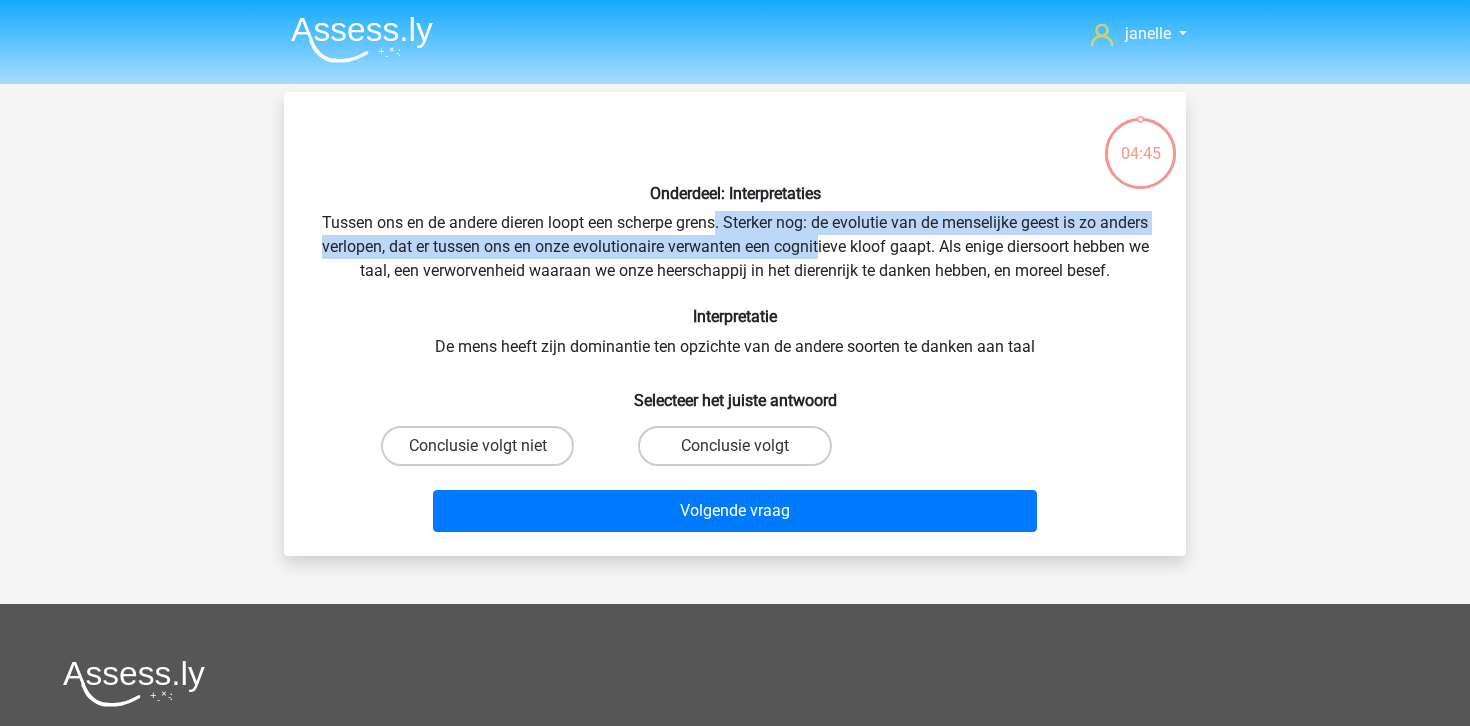 click on "Onderdeel: Interpretaties Tussen ons en de andere dieren loopt een scherpe grens. Sterker nog: de evolutie van de menselijke geest is zo anders verlopen, dat er tussen ons en onze evolutionaire verwanten een cognitieve kloof gaapt. Als enige diersoort hebben we taal, een verworvenheid waaraan we onze heerschappij in het dierenrijk te danken hebben, en moreel besef. Interpretatie De mens heeft zijn dominantie ten opzichte van de andere soorten te danken aan taal
Selecteer het juiste antwoord
Conclusie volgt niet" at bounding box center (735, 324) 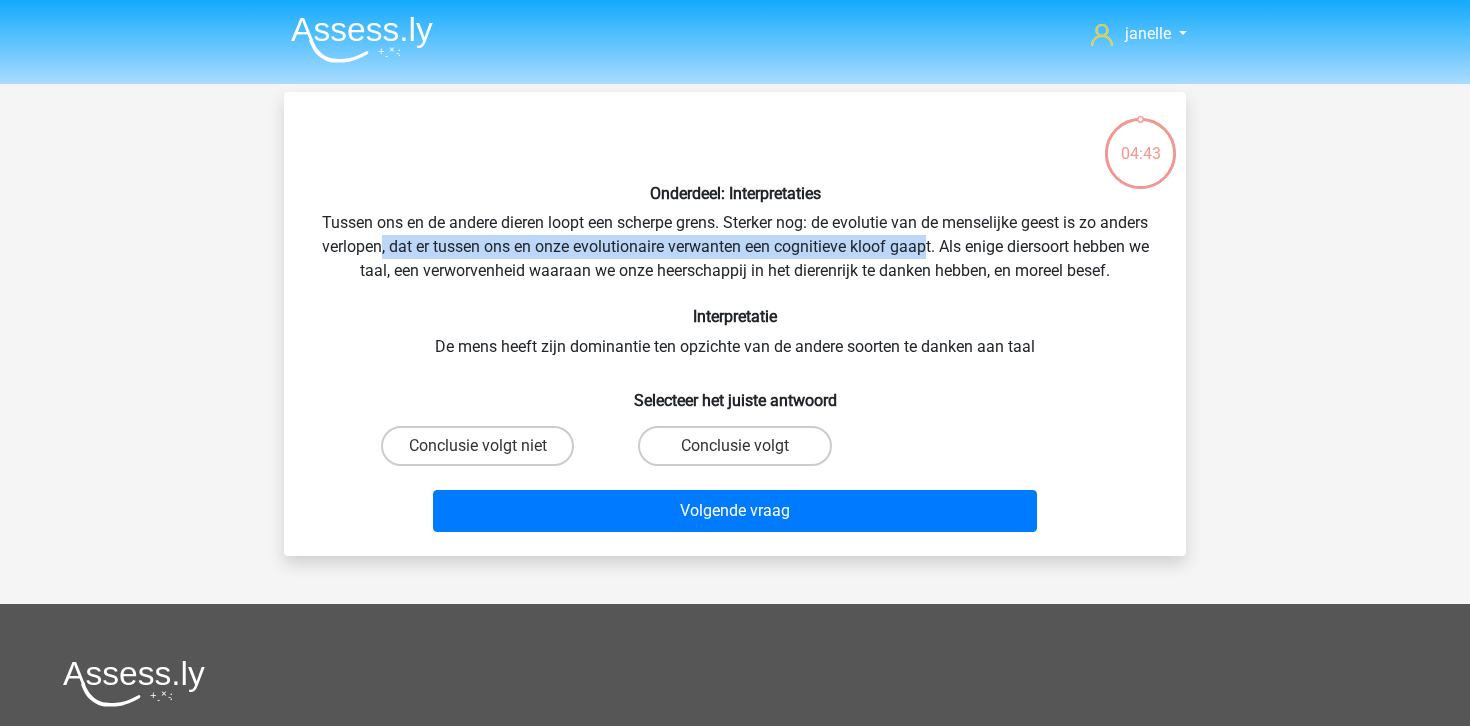 drag, startPoint x: 443, startPoint y: 237, endPoint x: 990, endPoint y: 245, distance: 547.0585 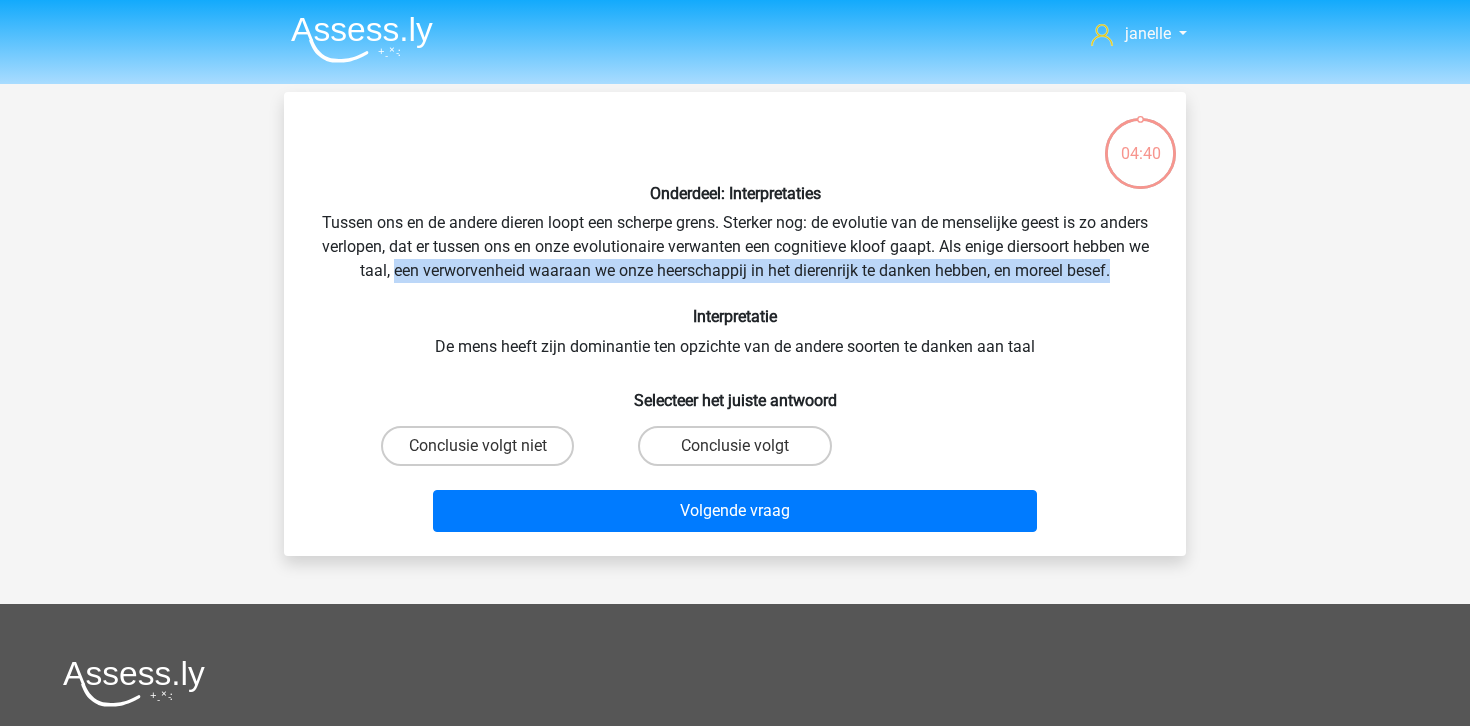 drag, startPoint x: 454, startPoint y: 267, endPoint x: 821, endPoint y: 287, distance: 367.54456 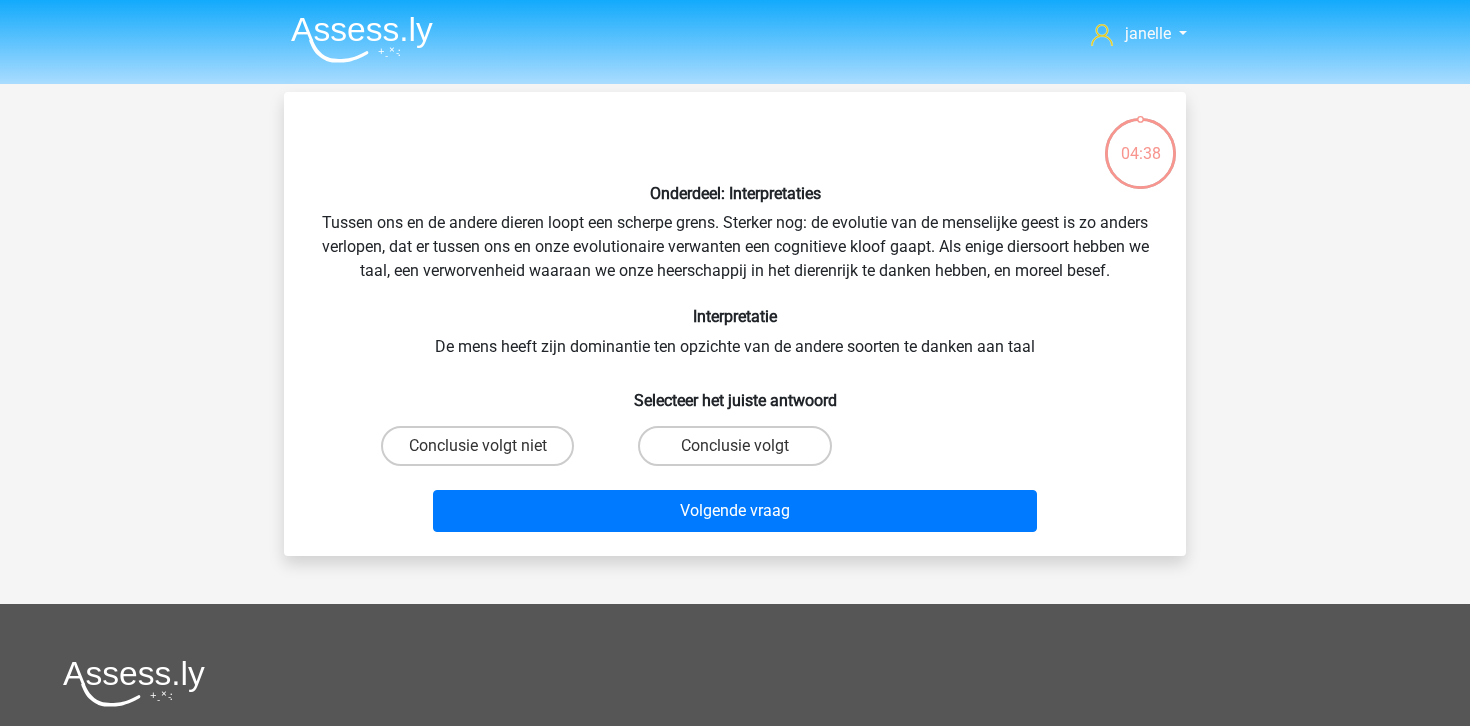 click on "Interpretatie" at bounding box center [735, 316] 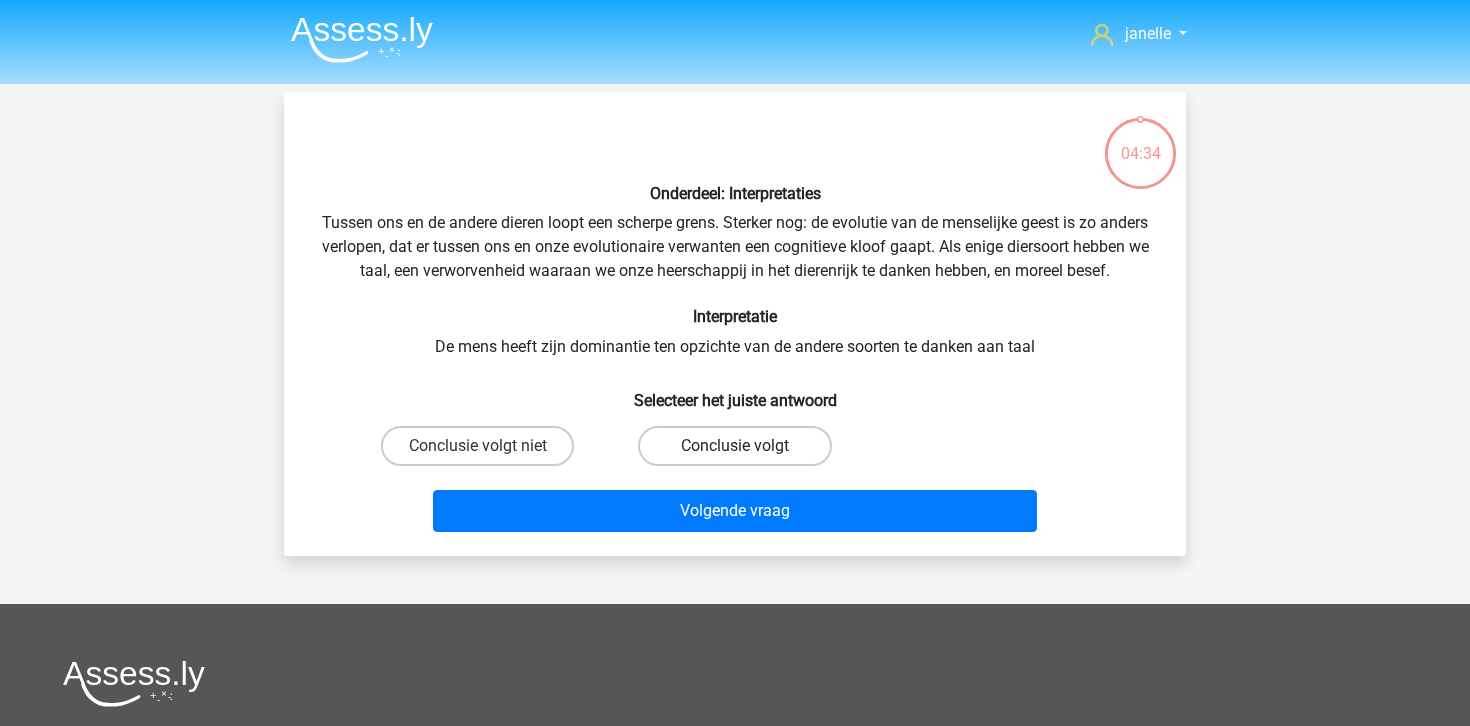 click on "Conclusie volgt" at bounding box center (734, 446) 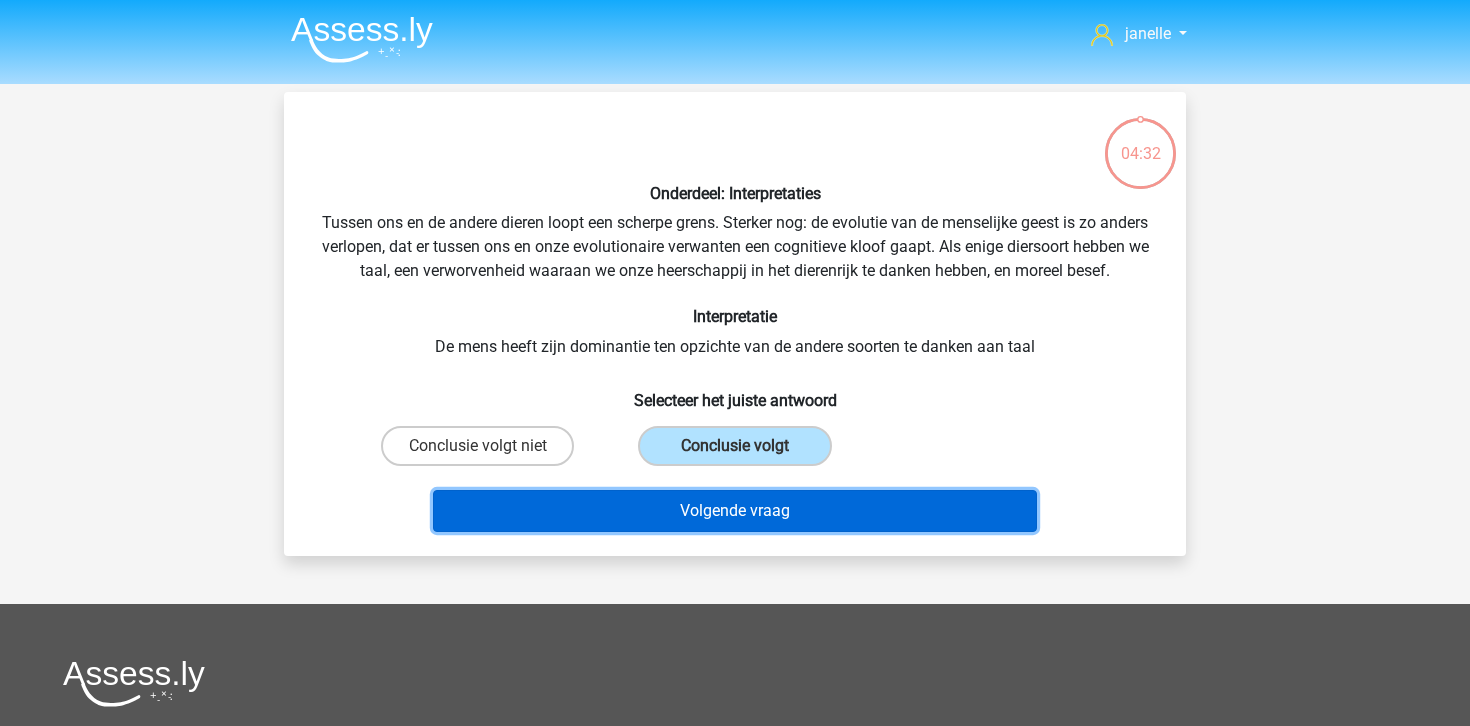 click on "Volgende vraag" at bounding box center [735, 511] 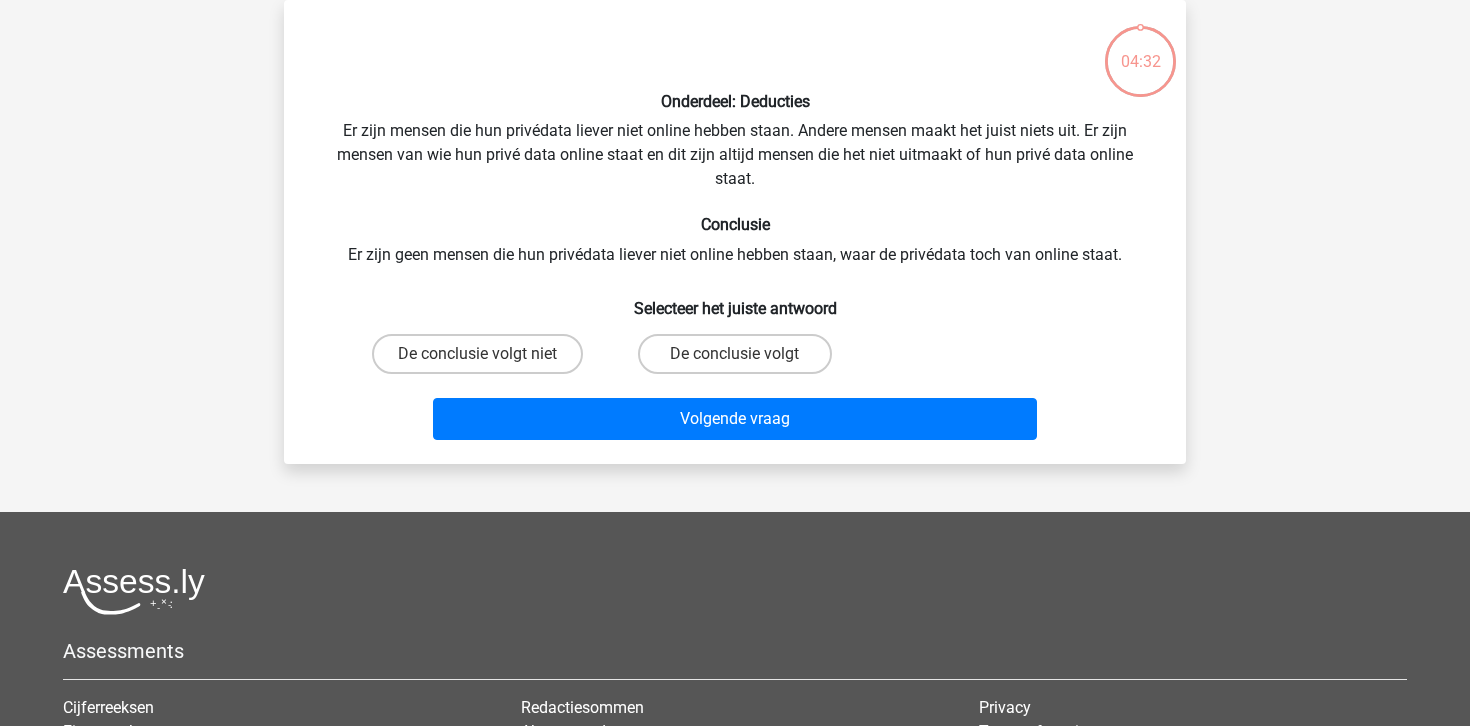 scroll, scrollTop: 0, scrollLeft: 0, axis: both 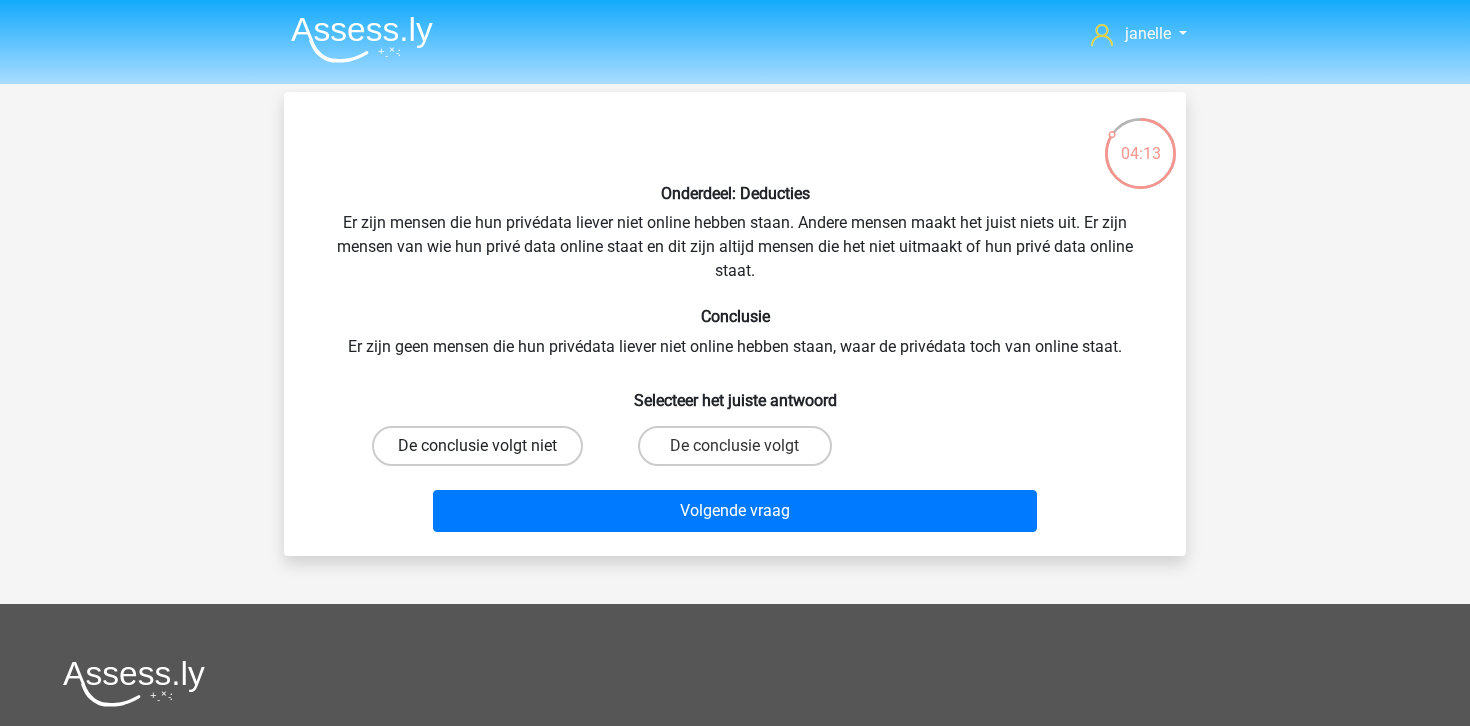 click on "De conclusie volgt niet" at bounding box center [477, 446] 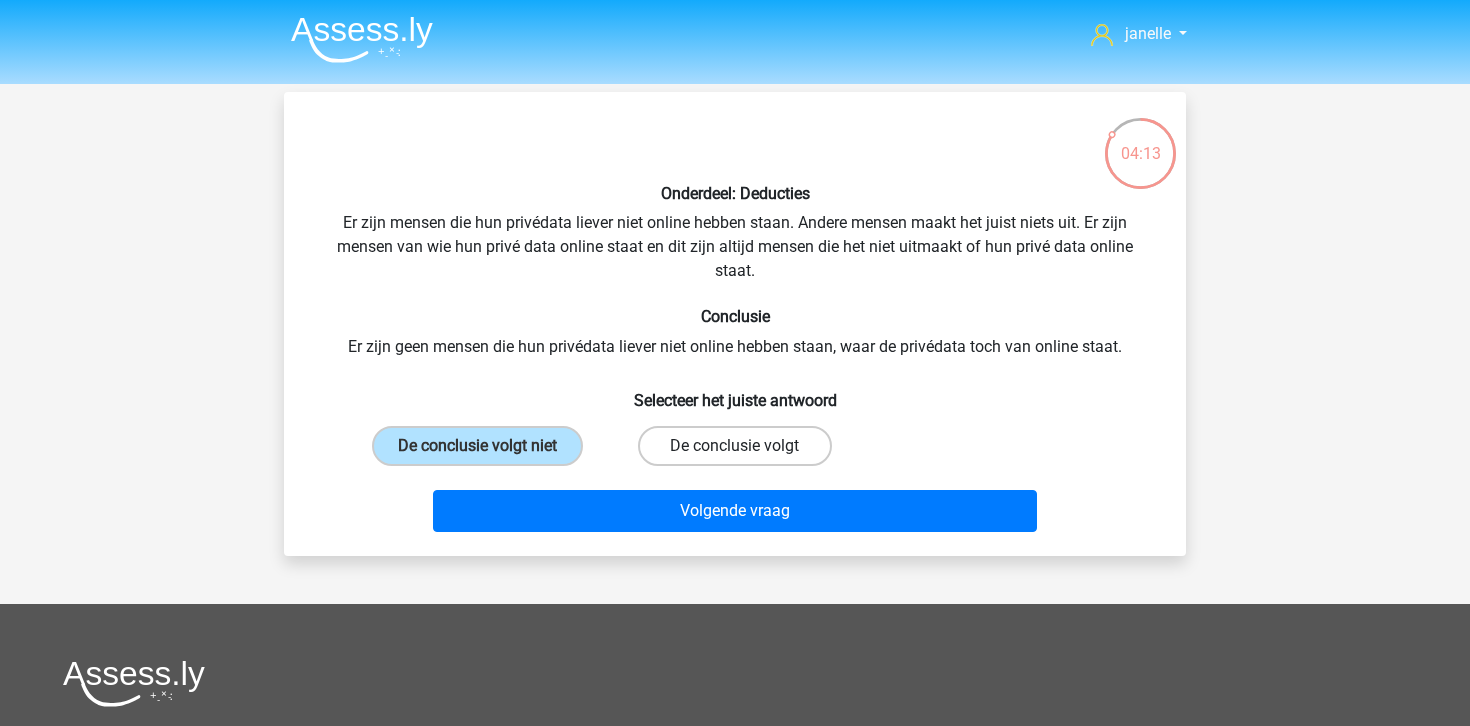 click on "De conclusie volgt" at bounding box center (734, 446) 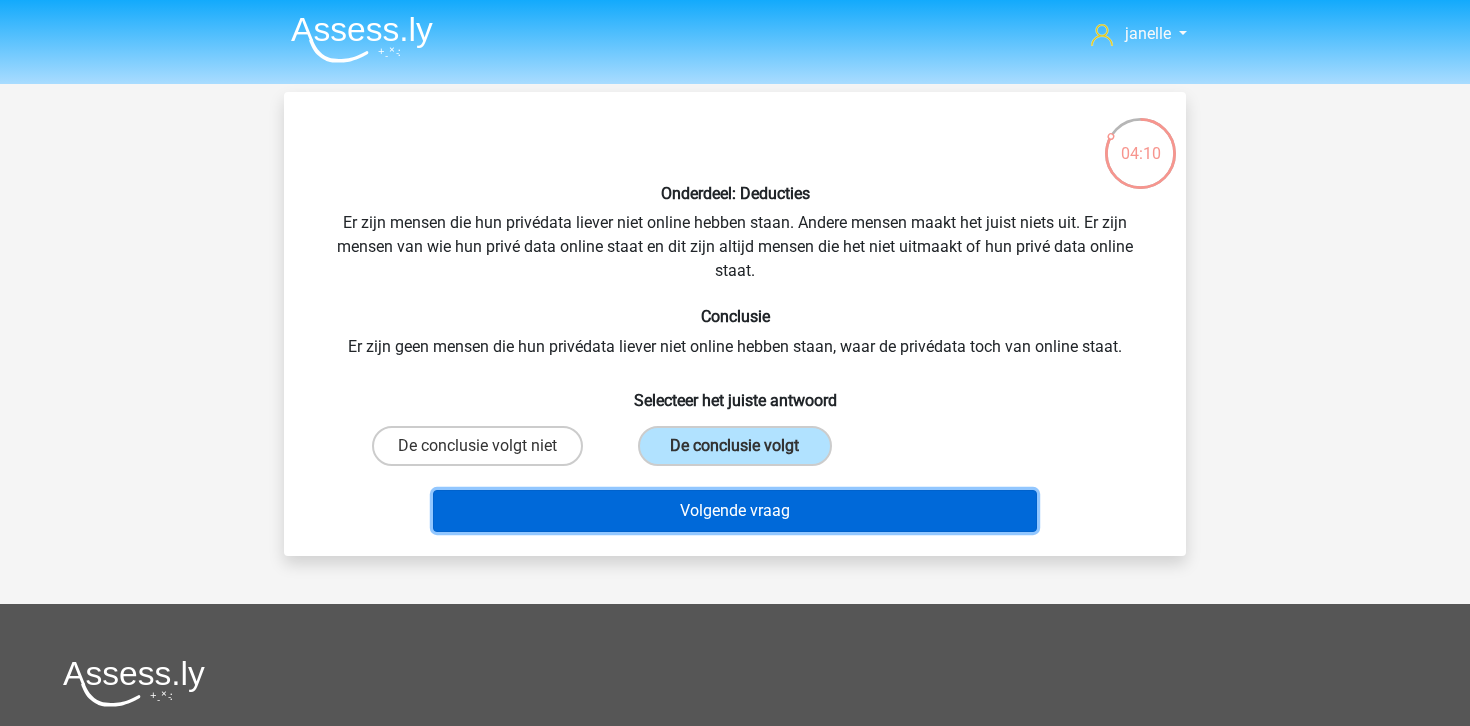click on "Volgende vraag" at bounding box center [735, 511] 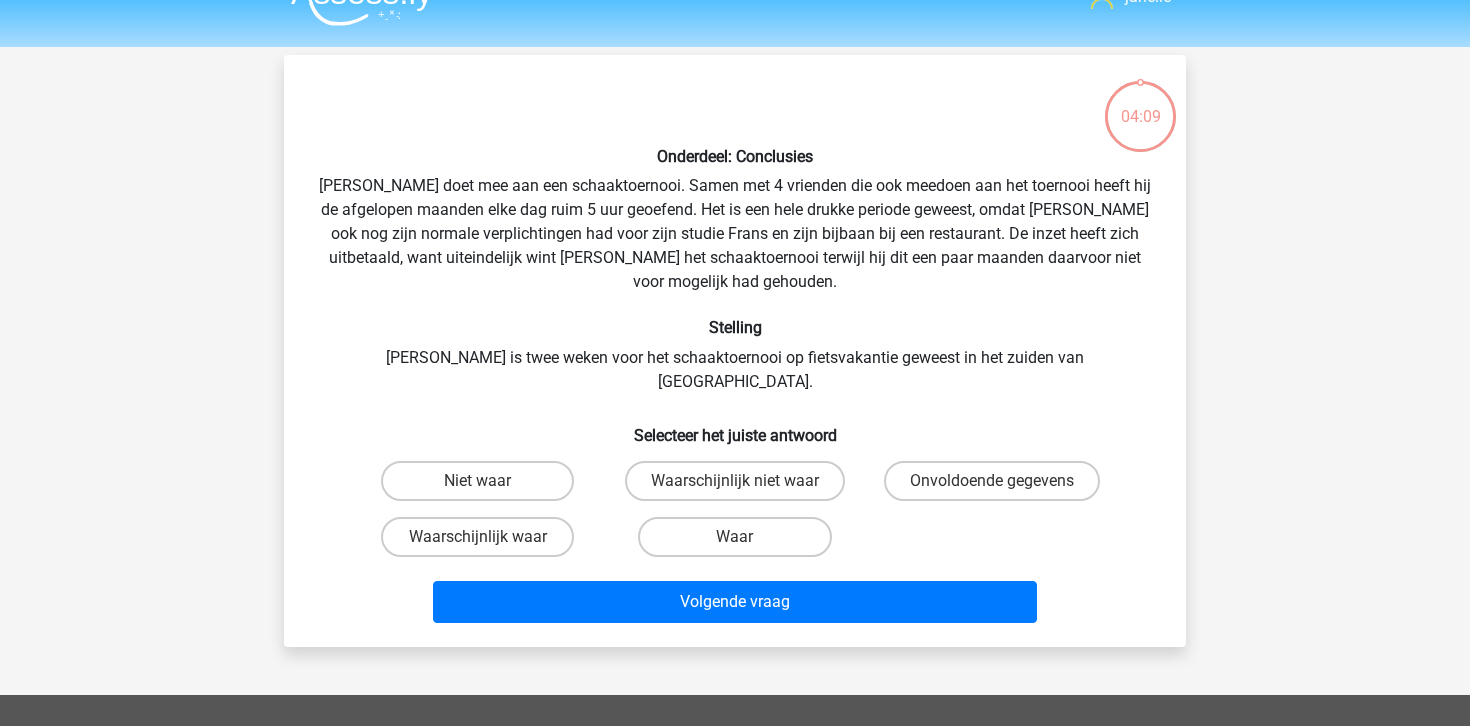 scroll, scrollTop: 92, scrollLeft: 0, axis: vertical 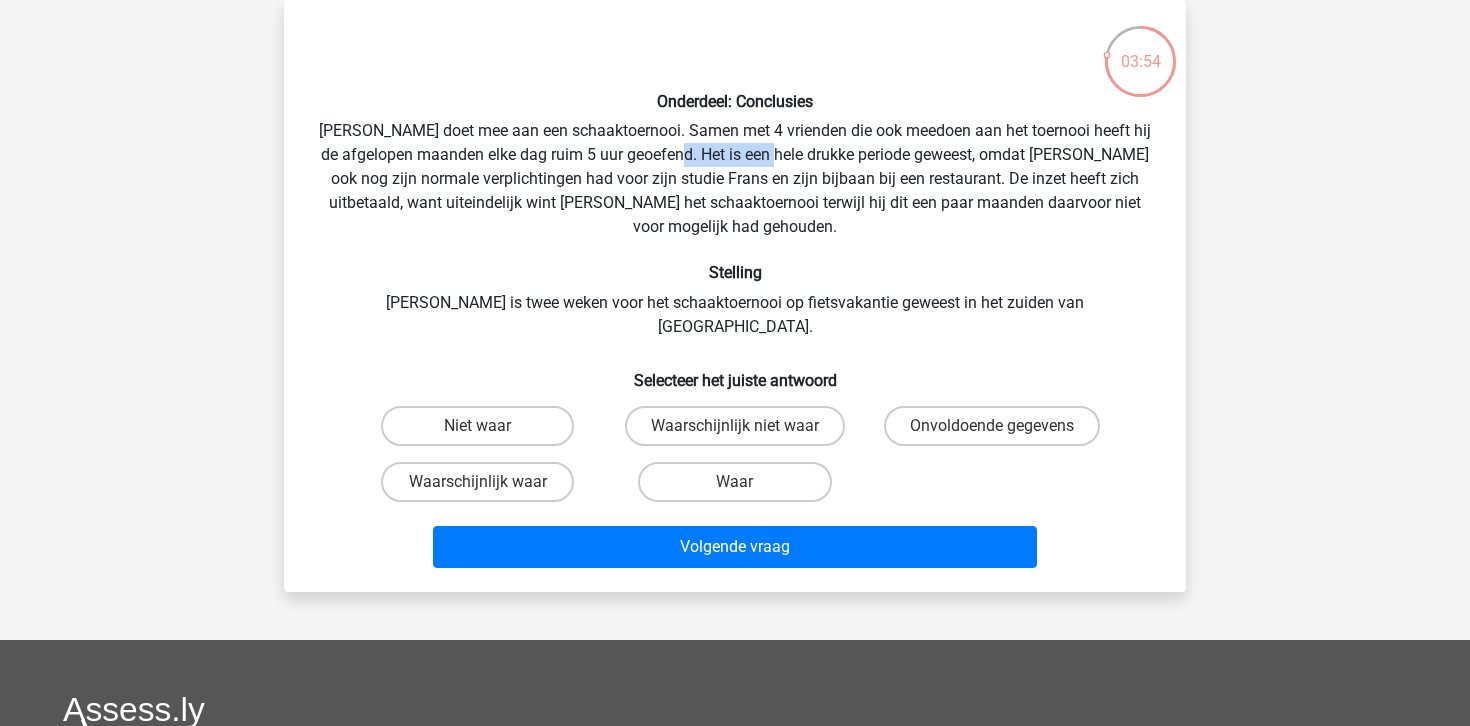 drag, startPoint x: 713, startPoint y: 147, endPoint x: 817, endPoint y: 151, distance: 104.0769 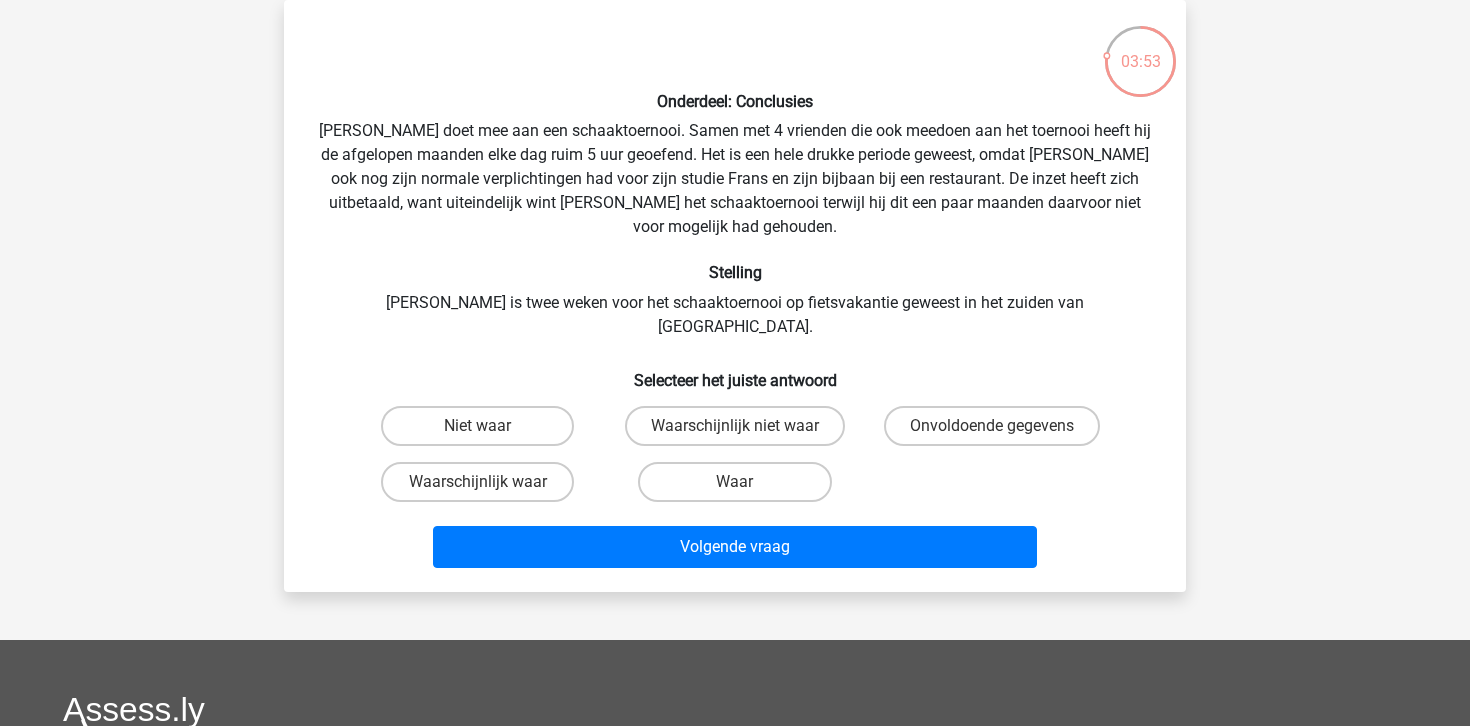 click on "Onderdeel: Conclusies Pablo doet mee aan een schaaktoernooi. Samen met 4 vrienden die ook meedoen aan het toernooi heeft hij de afgelopen maanden elke dag ruim 5 uur geoefend. Het is een hele drukke periode geweest, omdat Pablo ook nog zijn normale verplichtingen had voor zijn studie Frans en zijn bijbaan bij een restaurant. De inzet heeft zich uitbetaald, want uiteindelijk wint Pablo het schaaktoernooi terwijl hij dit een paar maanden daarvoor niet voor mogelijk had gehouden. Stelling Pablo is twee weken voor het schaaktoernooi op fietsvakantie geweest in het zuiden van Frankrijk.
Selecteer het juiste antwoord" at bounding box center (735, 296) 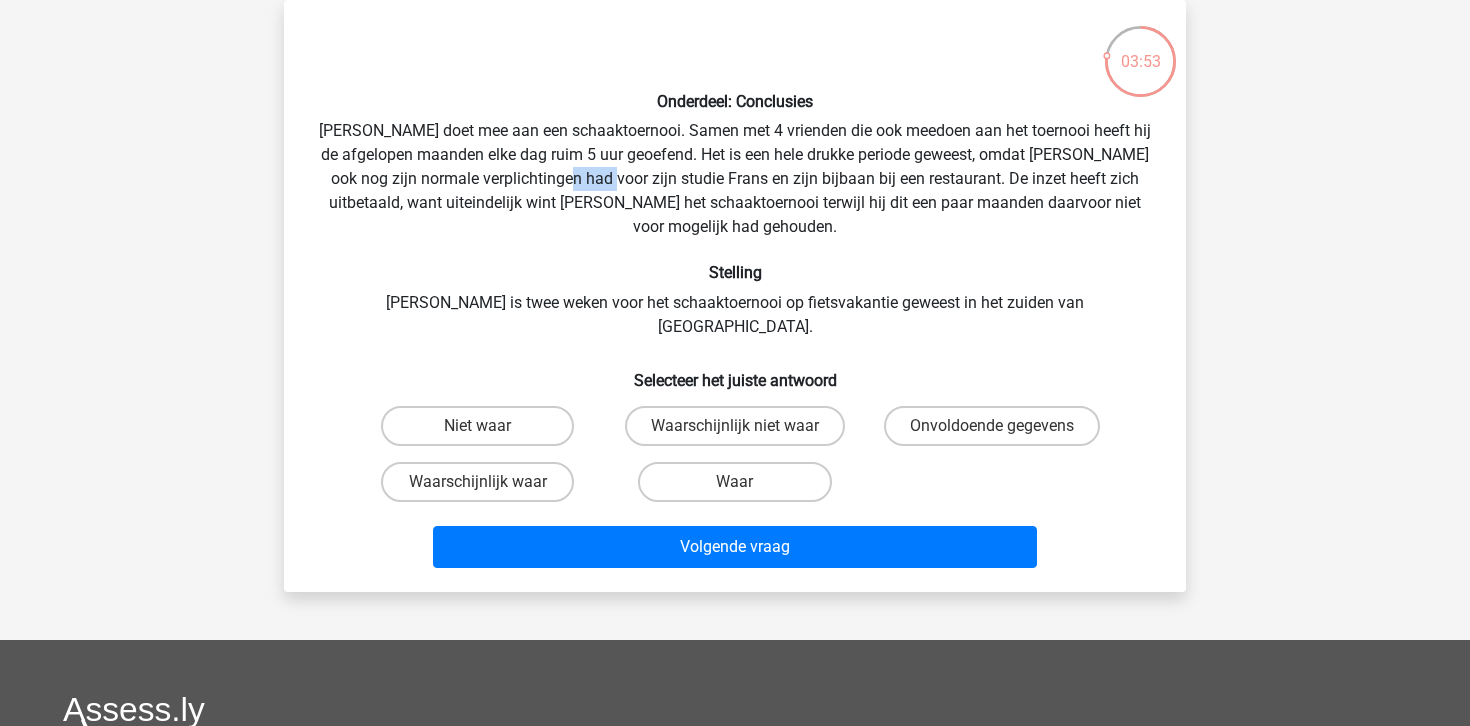 click on "Onderdeel: Conclusies Pablo doet mee aan een schaaktoernooi. Samen met 4 vrienden die ook meedoen aan het toernooi heeft hij de afgelopen maanden elke dag ruim 5 uur geoefend. Het is een hele drukke periode geweest, omdat Pablo ook nog zijn normale verplichtingen had voor zijn studie Frans en zijn bijbaan bij een restaurant. De inzet heeft zich uitbetaald, want uiteindelijk wint Pablo het schaaktoernooi terwijl hij dit een paar maanden daarvoor niet voor mogelijk had gehouden. Stelling Pablo is twee weken voor het schaaktoernooi op fietsvakantie geweest in het zuiden van Frankrijk.
Selecteer het juiste antwoord" at bounding box center (735, 296) 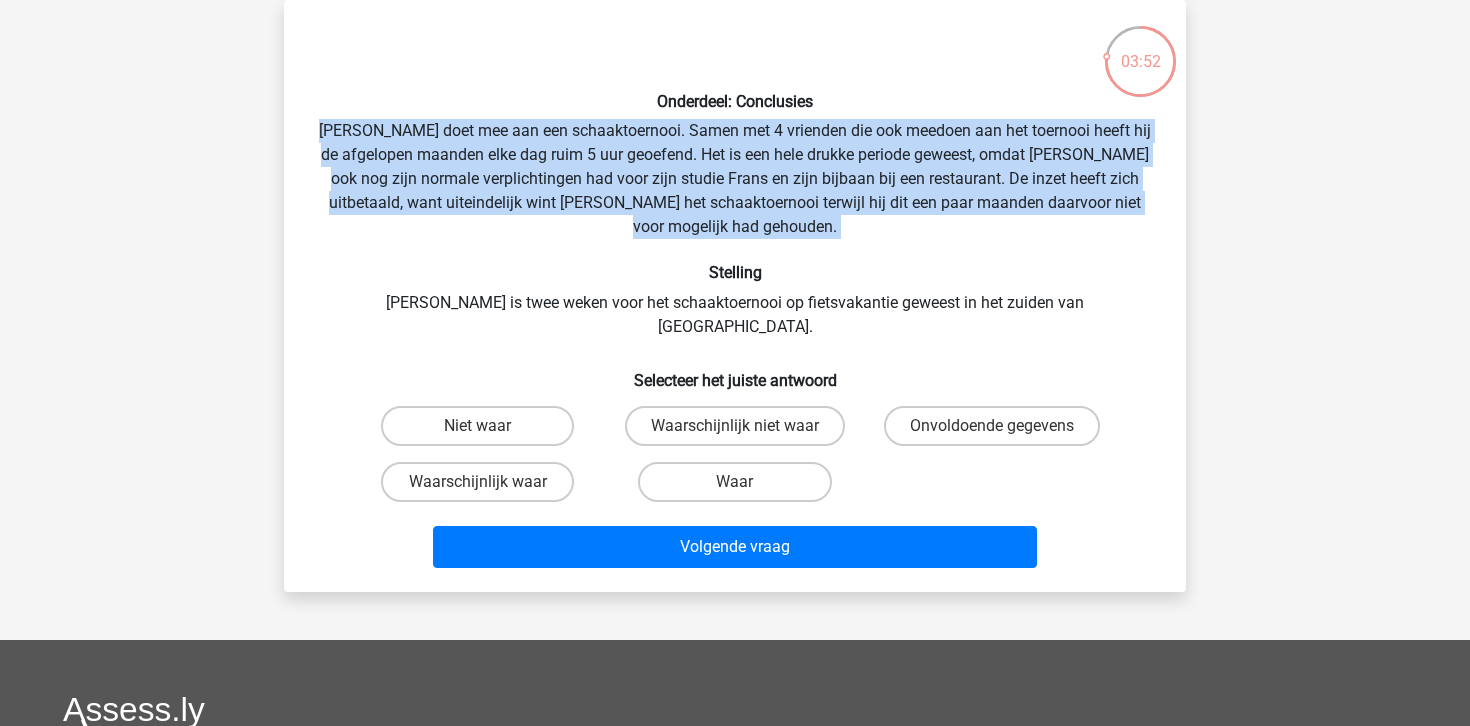 click on "Onderdeel: Conclusies Pablo doet mee aan een schaaktoernooi. Samen met 4 vrienden die ook meedoen aan het toernooi heeft hij de afgelopen maanden elke dag ruim 5 uur geoefend. Het is een hele drukke periode geweest, omdat Pablo ook nog zijn normale verplichtingen had voor zijn studie Frans en zijn bijbaan bij een restaurant. De inzet heeft zich uitbetaald, want uiteindelijk wint Pablo het schaaktoernooi terwijl hij dit een paar maanden daarvoor niet voor mogelijk had gehouden. Stelling Pablo is twee weken voor het schaaktoernooi op fietsvakantie geweest in het zuiden van Frankrijk.
Selecteer het juiste antwoord" at bounding box center [735, 296] 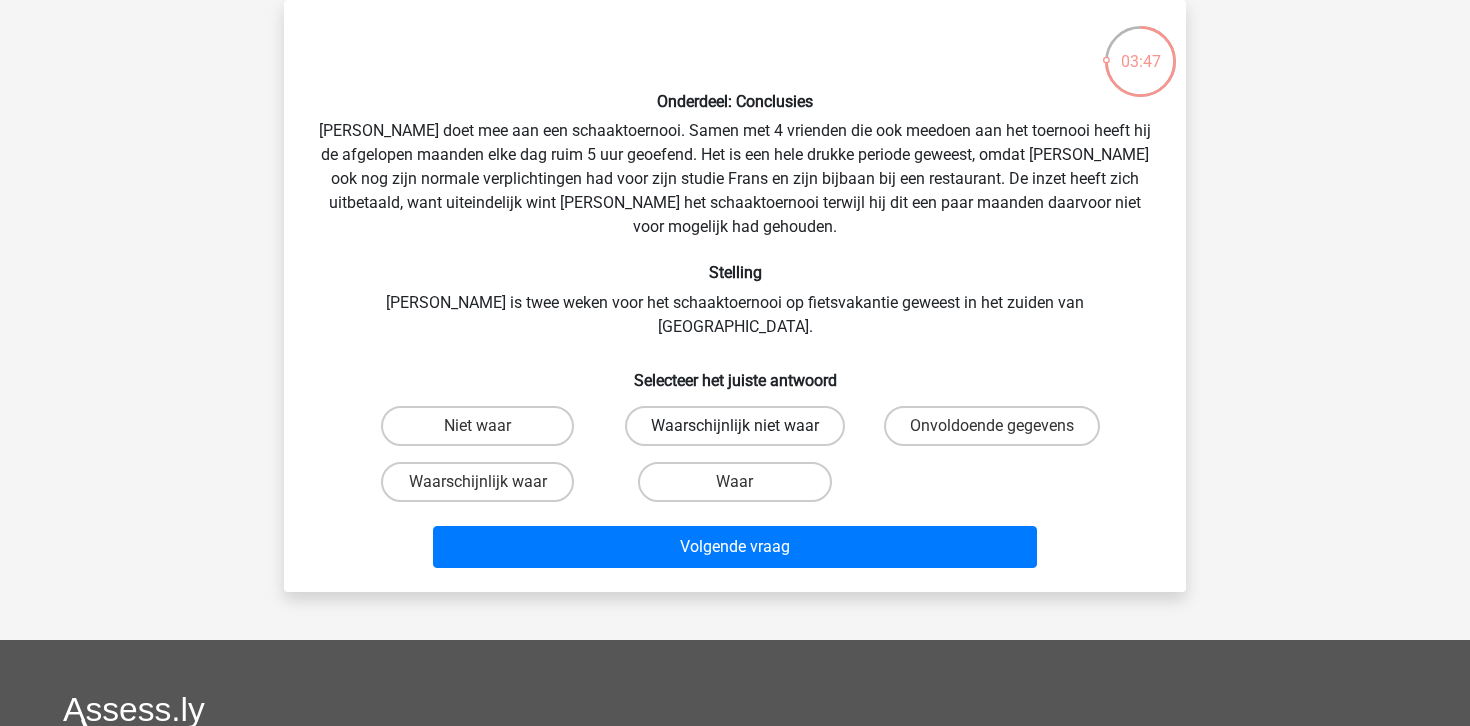 click on "Waarschijnlijk niet waar" at bounding box center (735, 426) 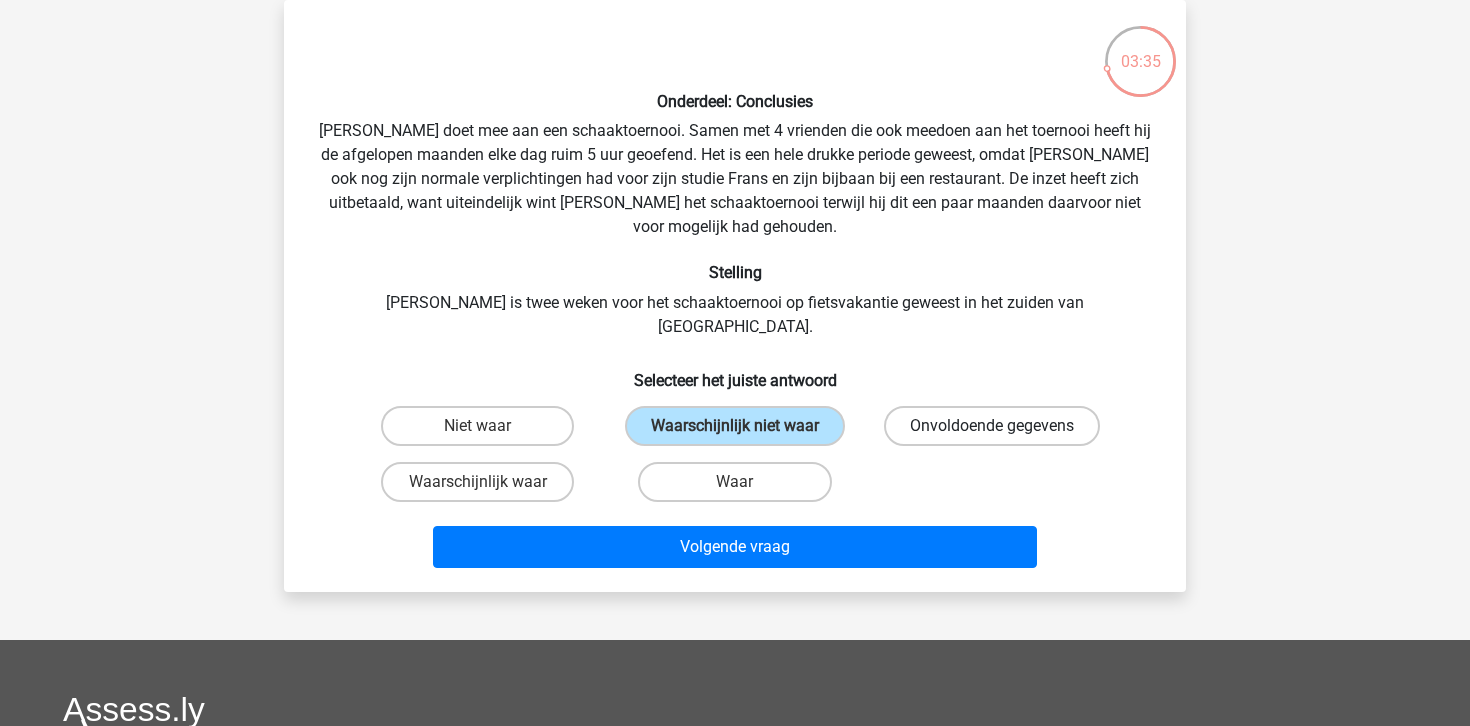 click on "Onvoldoende gegevens" at bounding box center [992, 426] 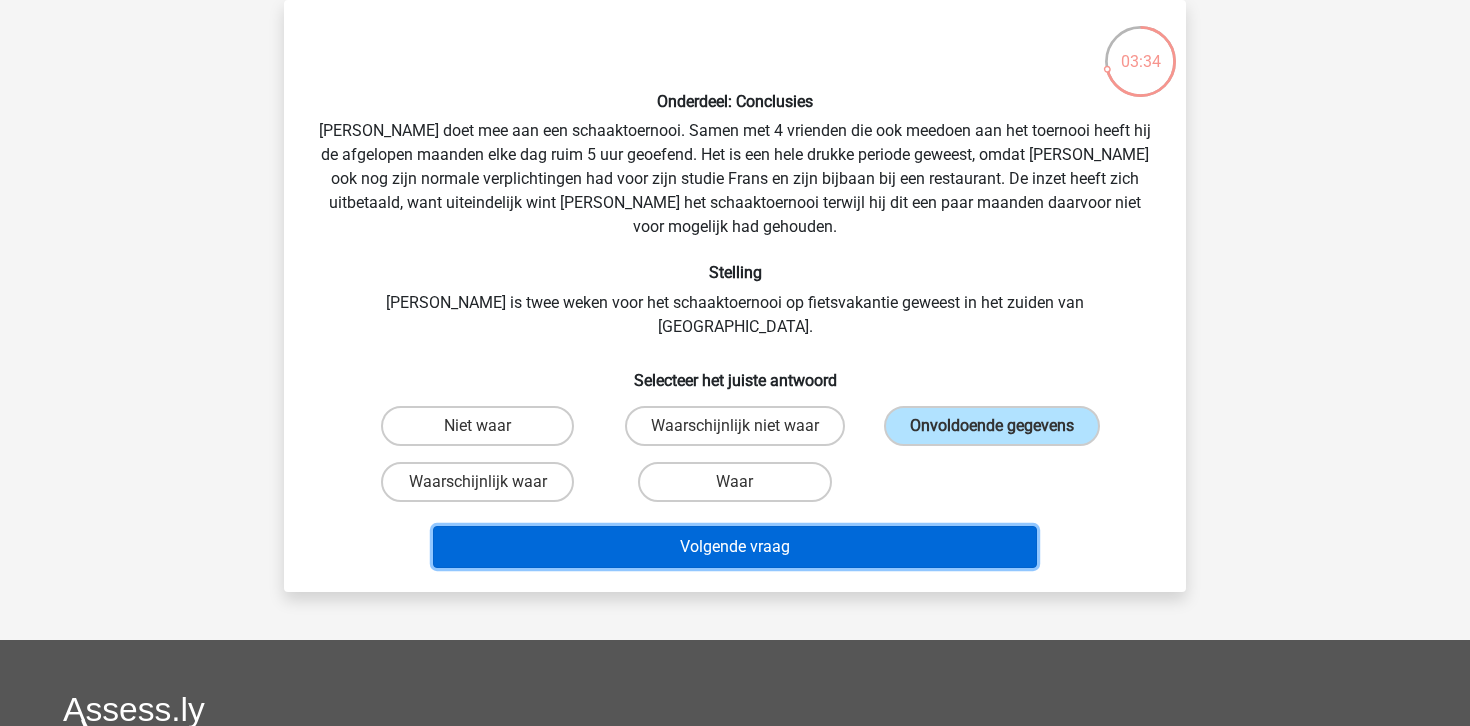 click on "Volgende vraag" at bounding box center (735, 547) 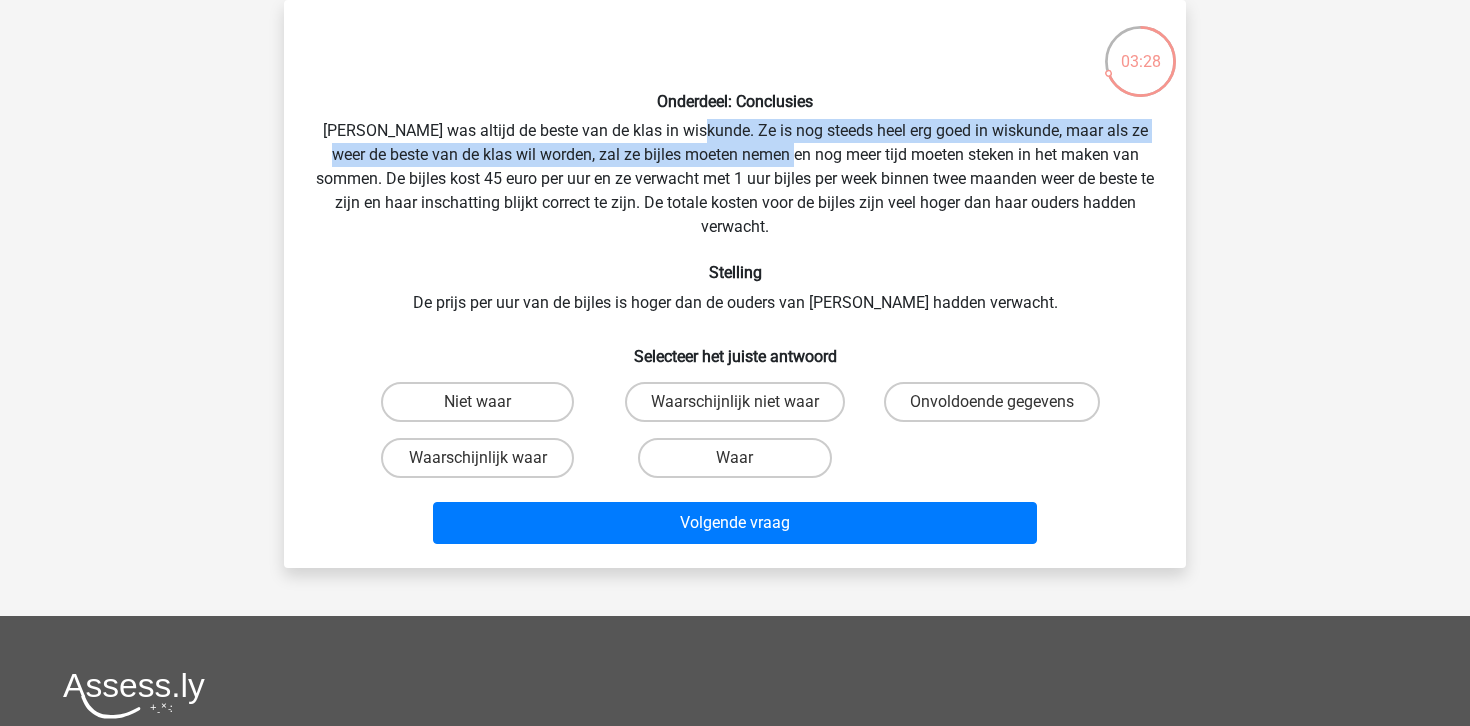 drag, startPoint x: 691, startPoint y: 132, endPoint x: 788, endPoint y: 154, distance: 99.46356 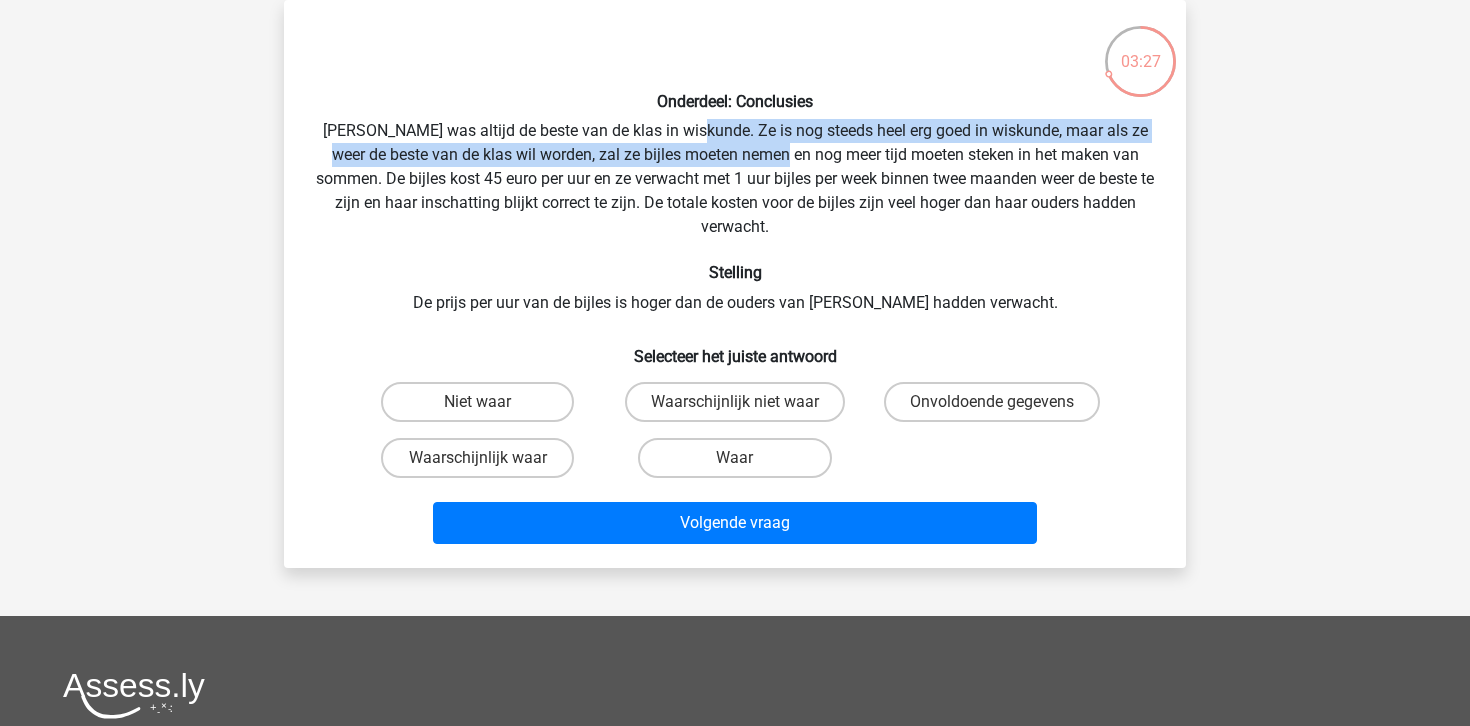 click on "Onderdeel: Conclusies Maria was altijd de beste van de klas in wiskunde. Ze is nog steeds heel erg goed in wiskunde, maar als ze weer de beste van de klas wil worden, zal ze bijles moeten nemen en nog meer tijd moeten steken in het maken van sommen. De bijles kost 45 euro per uur en ze verwacht met 1 uur bijles per week binnen twee maanden weer de beste te zijn en haar inschatting blijkt correct te zijn. De totale kosten voor de bijles zijn veel hoger dan haar ouders hadden verwacht. Stelling De prijs per uur van de bijles is hoger dan de ouders van Maria hadden verwacht.
Selecteer het juiste antwoord" at bounding box center [735, 284] 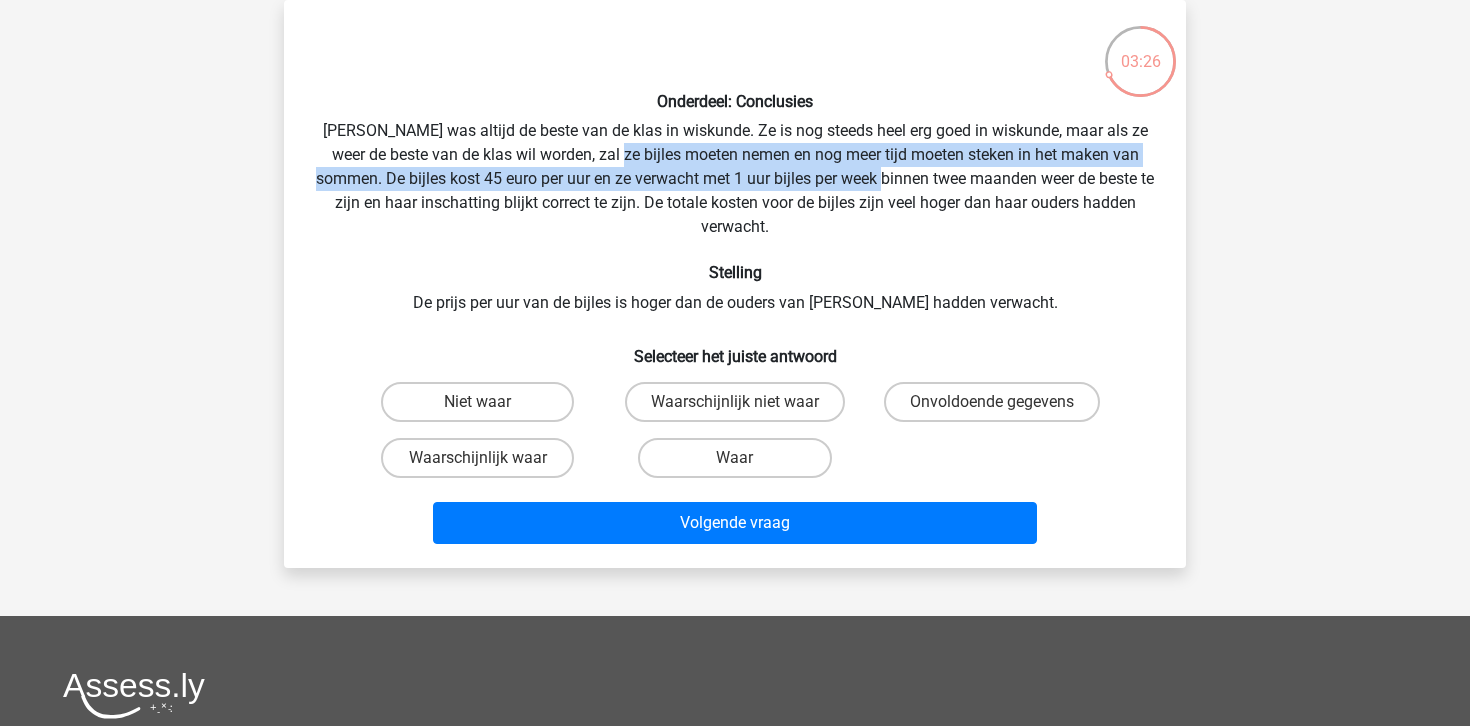 drag, startPoint x: 603, startPoint y: 156, endPoint x: 879, endPoint y: 176, distance: 276.7237 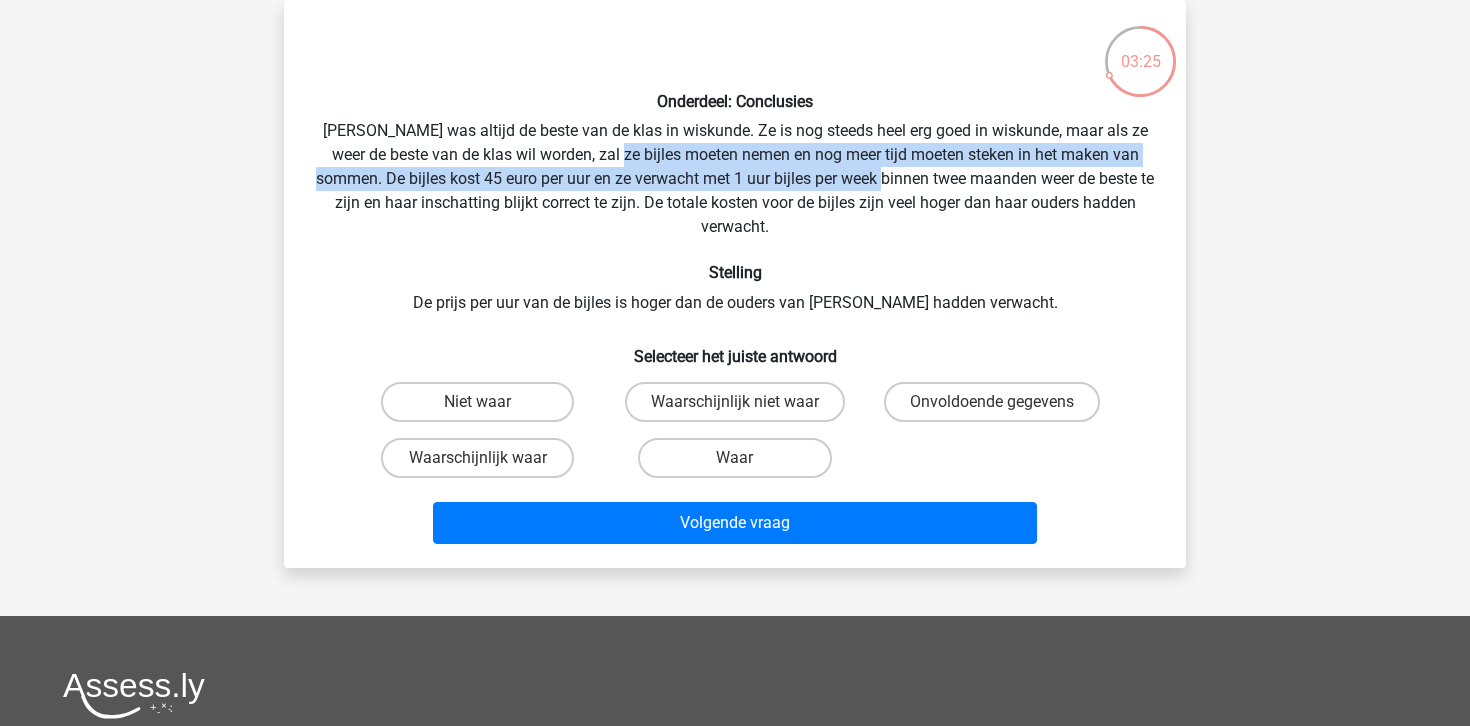 click on "Onderdeel: Conclusies Maria was altijd de beste van de klas in wiskunde. Ze is nog steeds heel erg goed in wiskunde, maar als ze weer de beste van de klas wil worden, zal ze bijles moeten nemen en nog meer tijd moeten steken in het maken van sommen. De bijles kost 45 euro per uur en ze verwacht met 1 uur bijles per week binnen twee maanden weer de beste te zijn en haar inschatting blijkt correct te zijn. De totale kosten voor de bijles zijn veel hoger dan haar ouders hadden verwacht. Stelling De prijs per uur van de bijles is hoger dan de ouders van Maria hadden verwacht.
Selecteer het juiste antwoord" at bounding box center (735, 284) 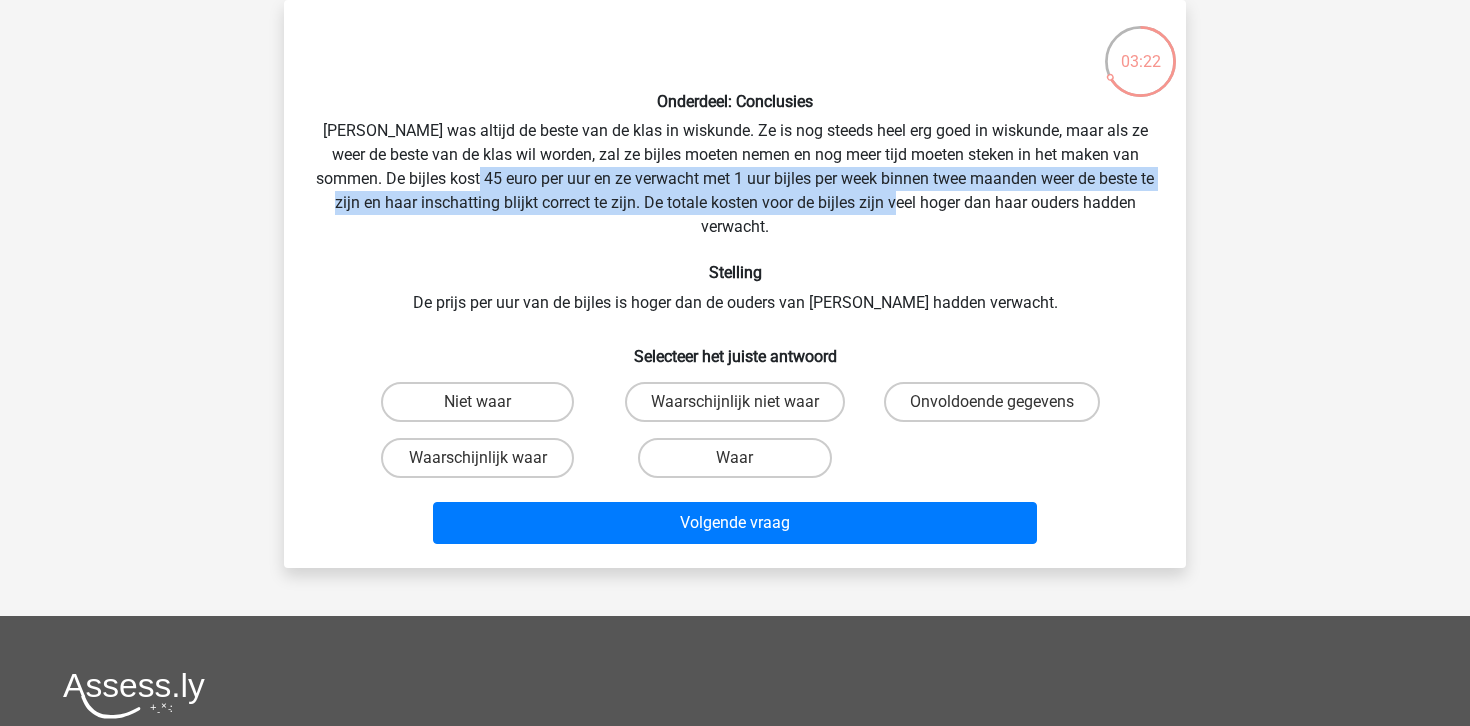 drag, startPoint x: 469, startPoint y: 172, endPoint x: 894, endPoint y: 191, distance: 425.4245 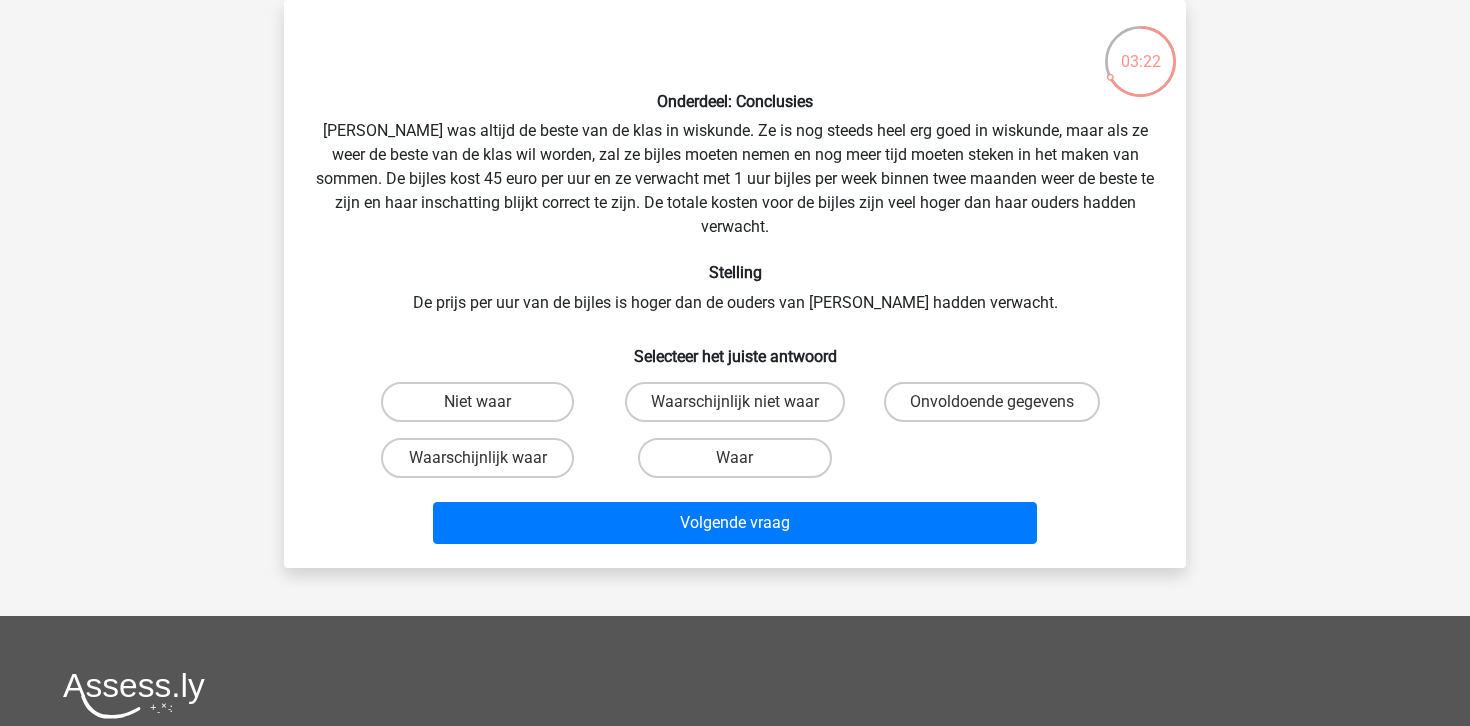 click on "Onderdeel: Conclusies Maria was altijd de beste van de klas in wiskunde. Ze is nog steeds heel erg goed in wiskunde, maar als ze weer de beste van de klas wil worden, zal ze bijles moeten nemen en nog meer tijd moeten steken in het maken van sommen. De bijles kost 45 euro per uur en ze verwacht met 1 uur bijles per week binnen twee maanden weer de beste te zijn en haar inschatting blijkt correct te zijn. De totale kosten voor de bijles zijn veel hoger dan haar ouders hadden verwacht. Stelling De prijs per uur van de bijles is hoger dan de ouders van Maria hadden verwacht.
Selecteer het juiste antwoord" at bounding box center (735, 284) 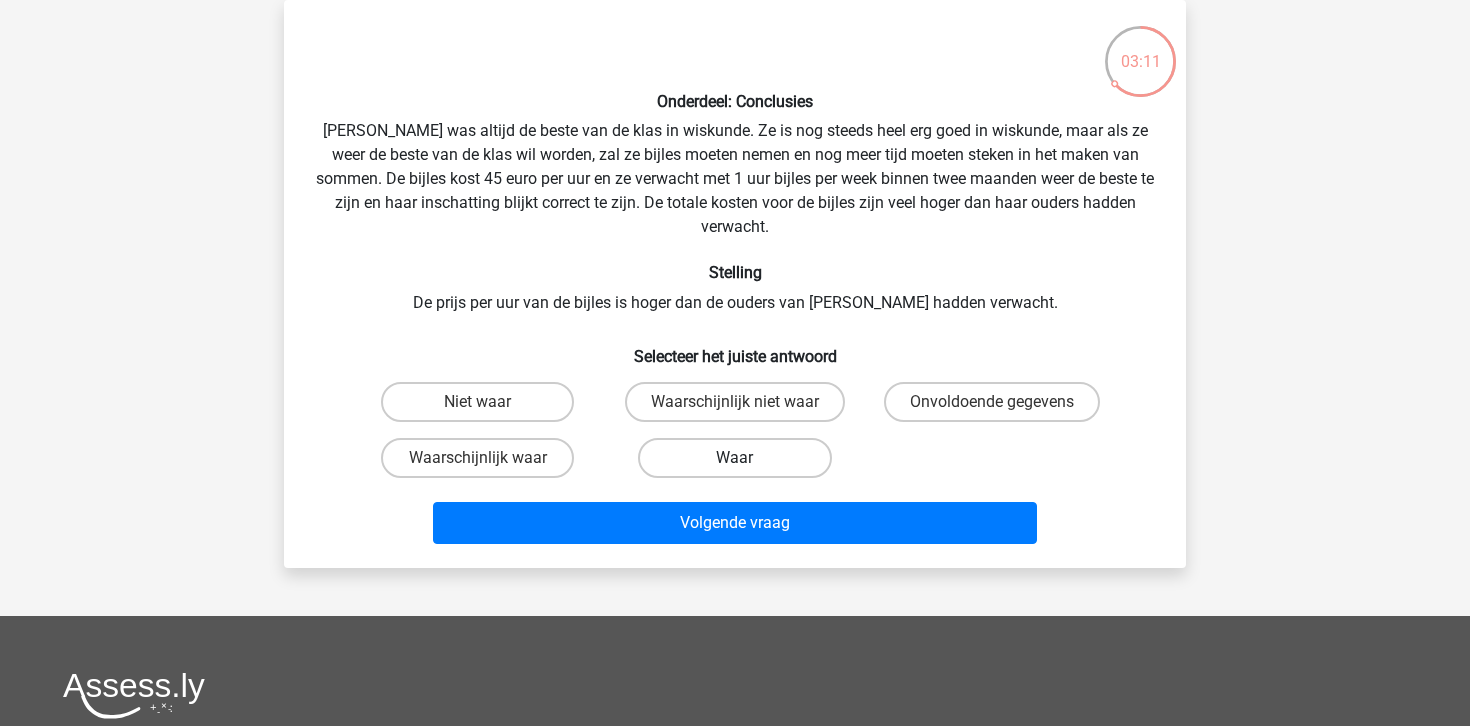 click on "Waar" at bounding box center [734, 458] 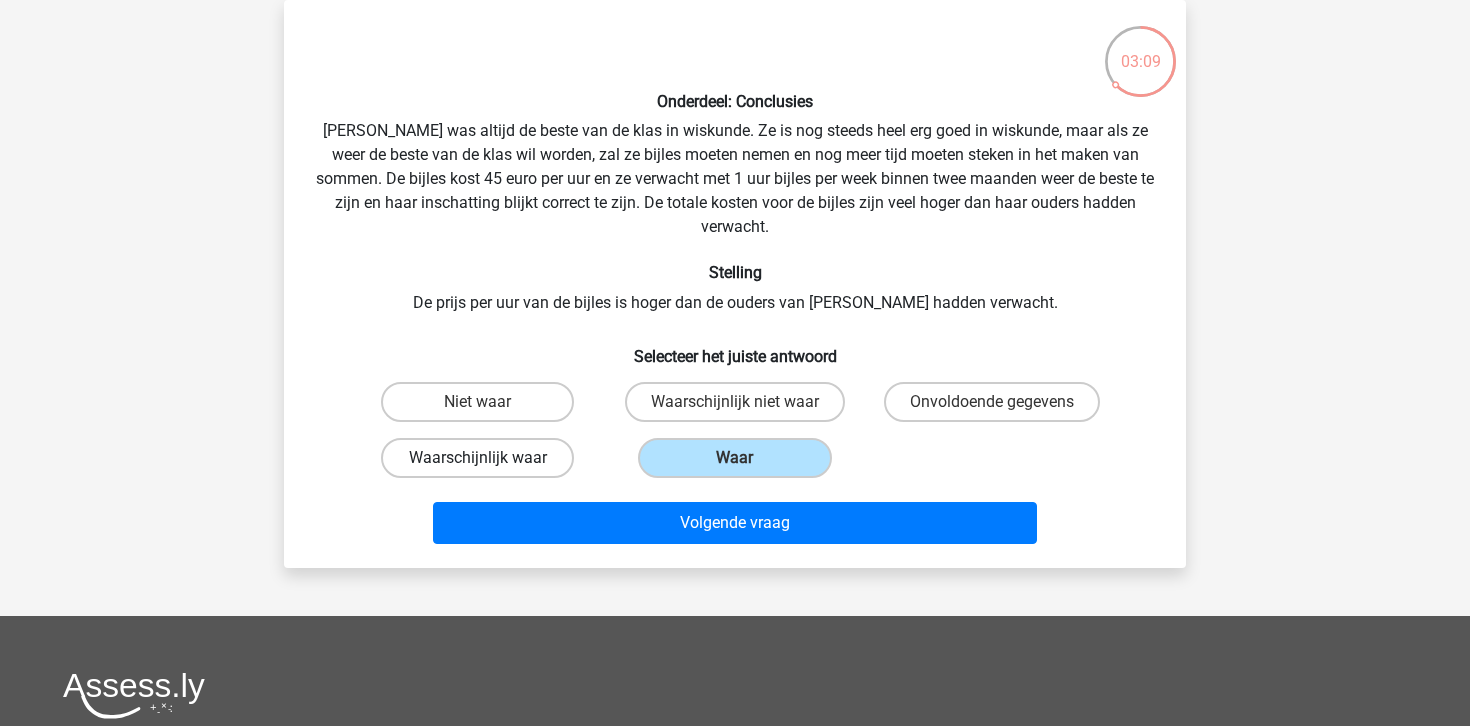 click on "Waarschijnlijk waar" at bounding box center [477, 458] 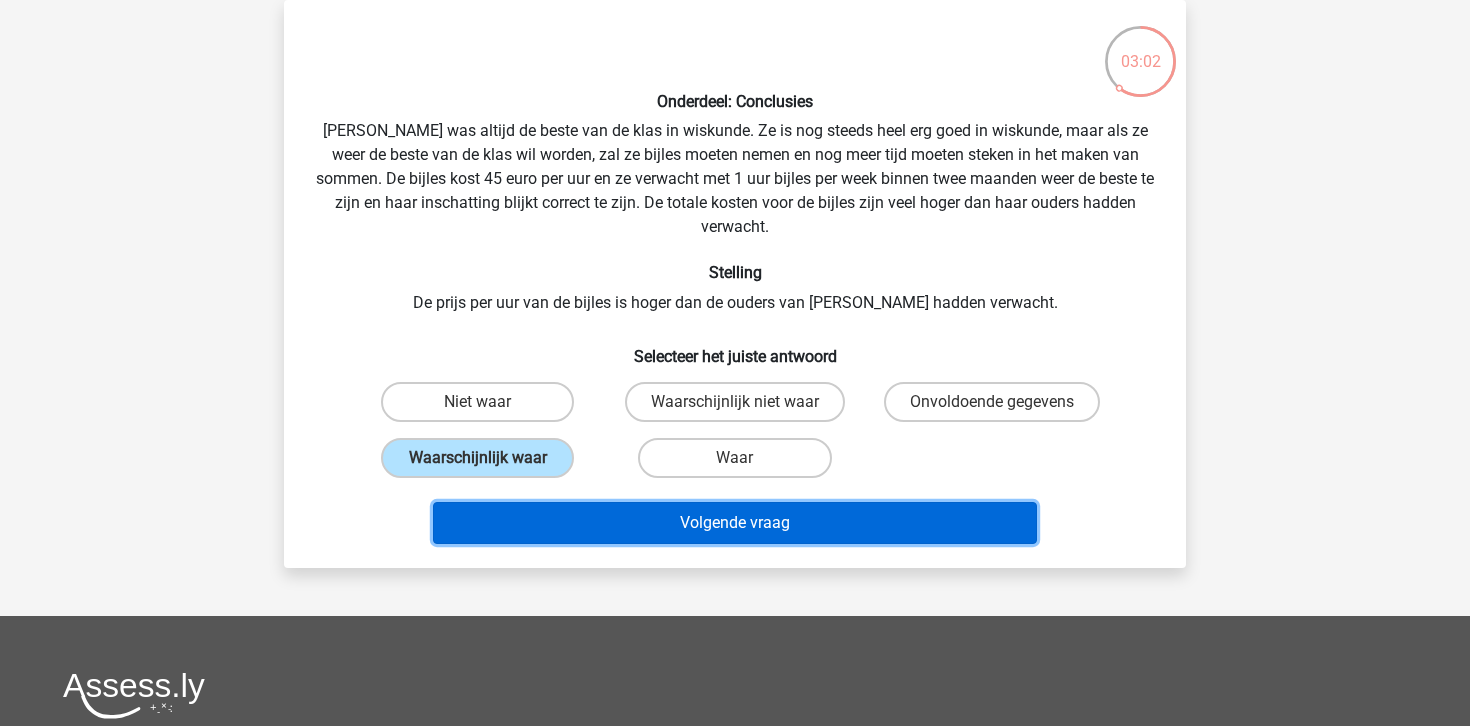 drag, startPoint x: 782, startPoint y: 492, endPoint x: 981, endPoint y: 399, distance: 219.65883 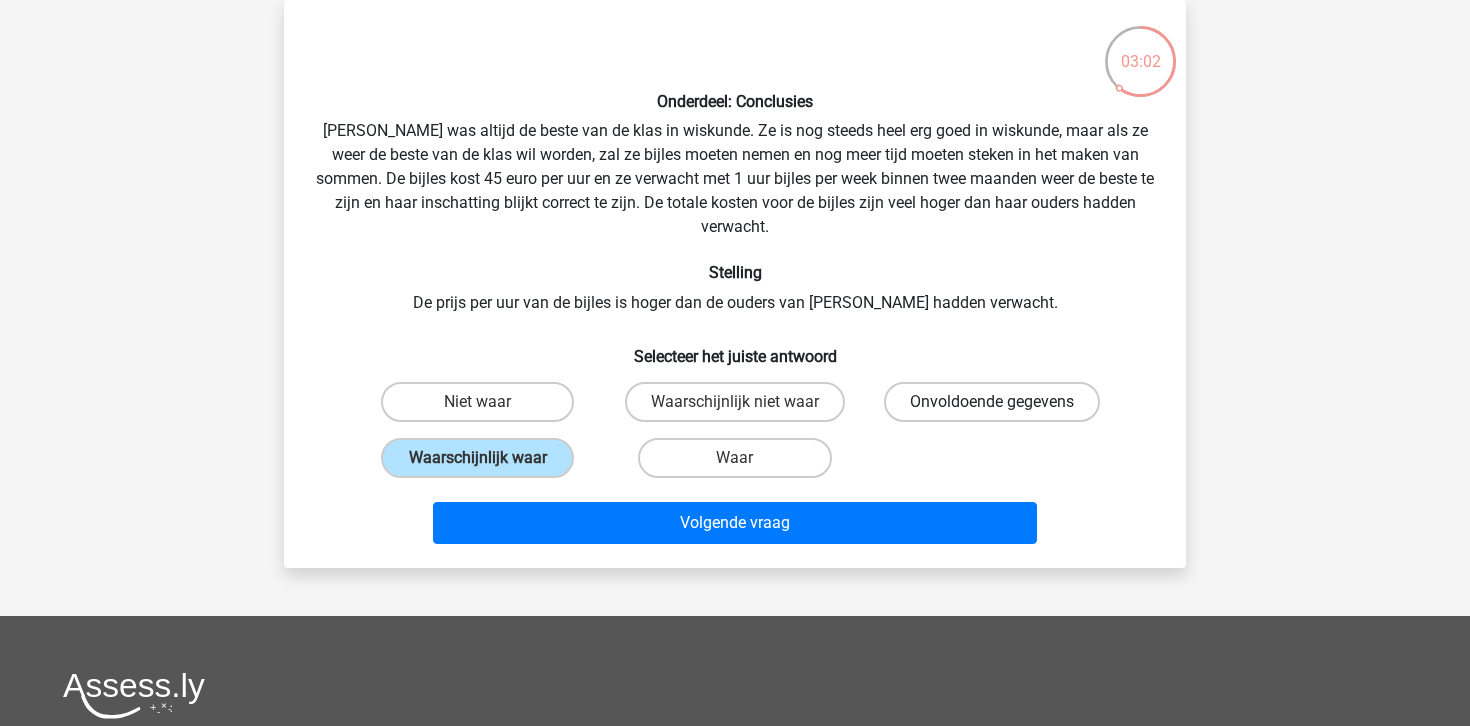 click on "Onvoldoende gegevens" at bounding box center [992, 402] 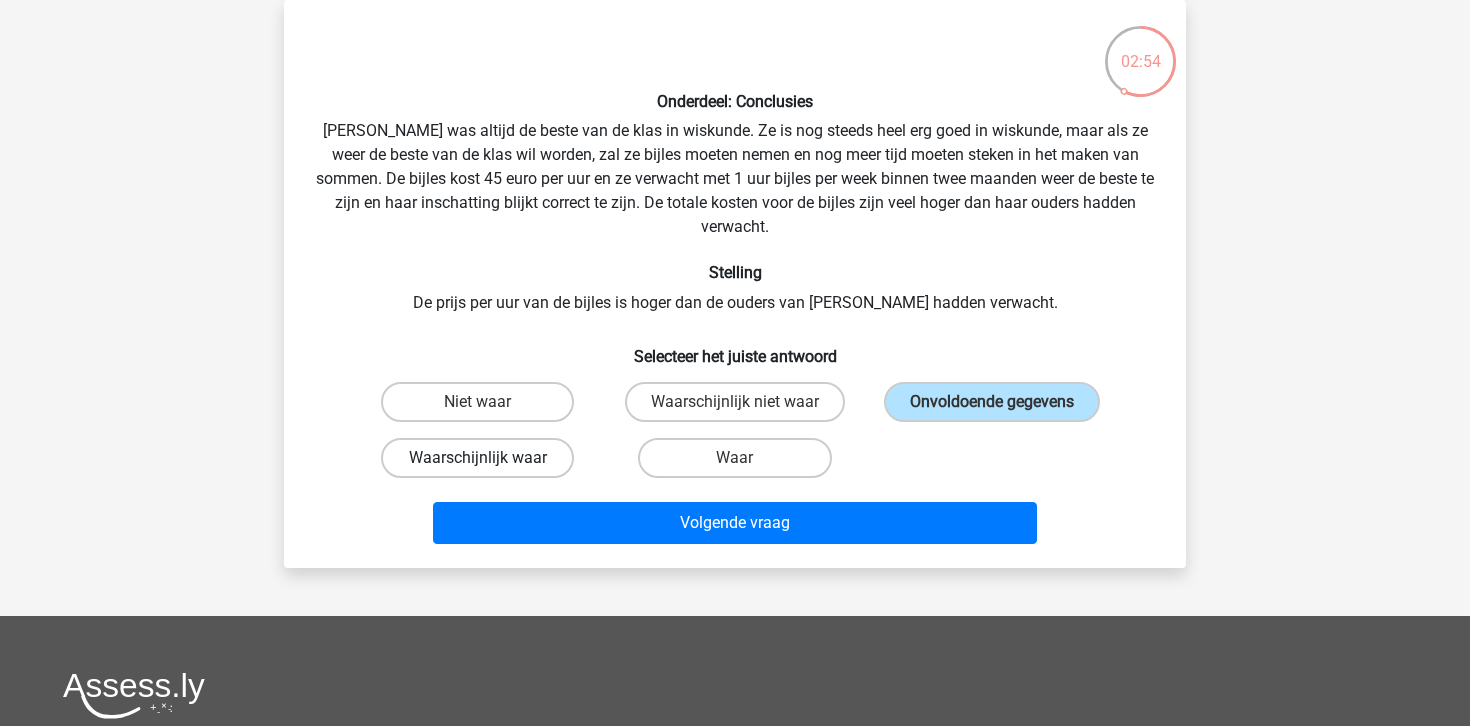 click on "Waarschijnlijk waar" at bounding box center [477, 458] 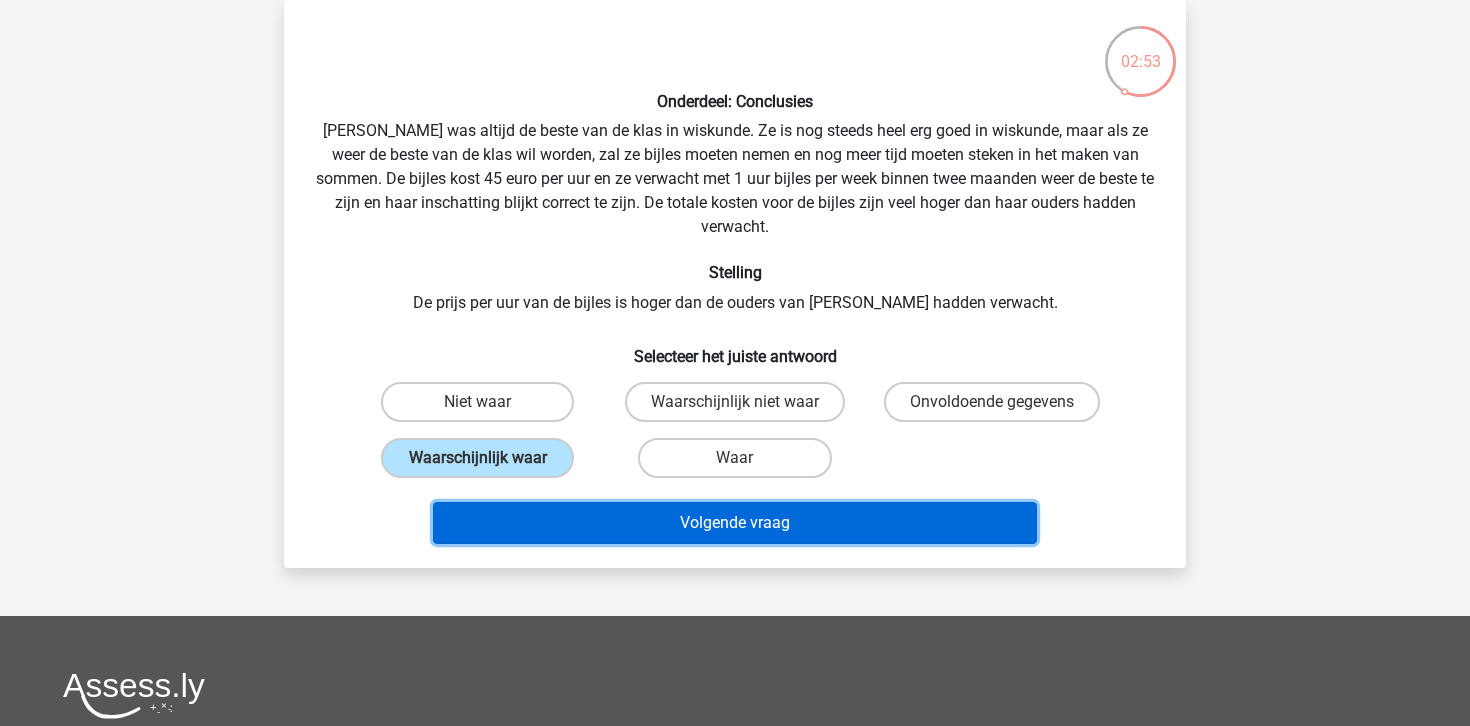 click on "Volgende vraag" at bounding box center [735, 523] 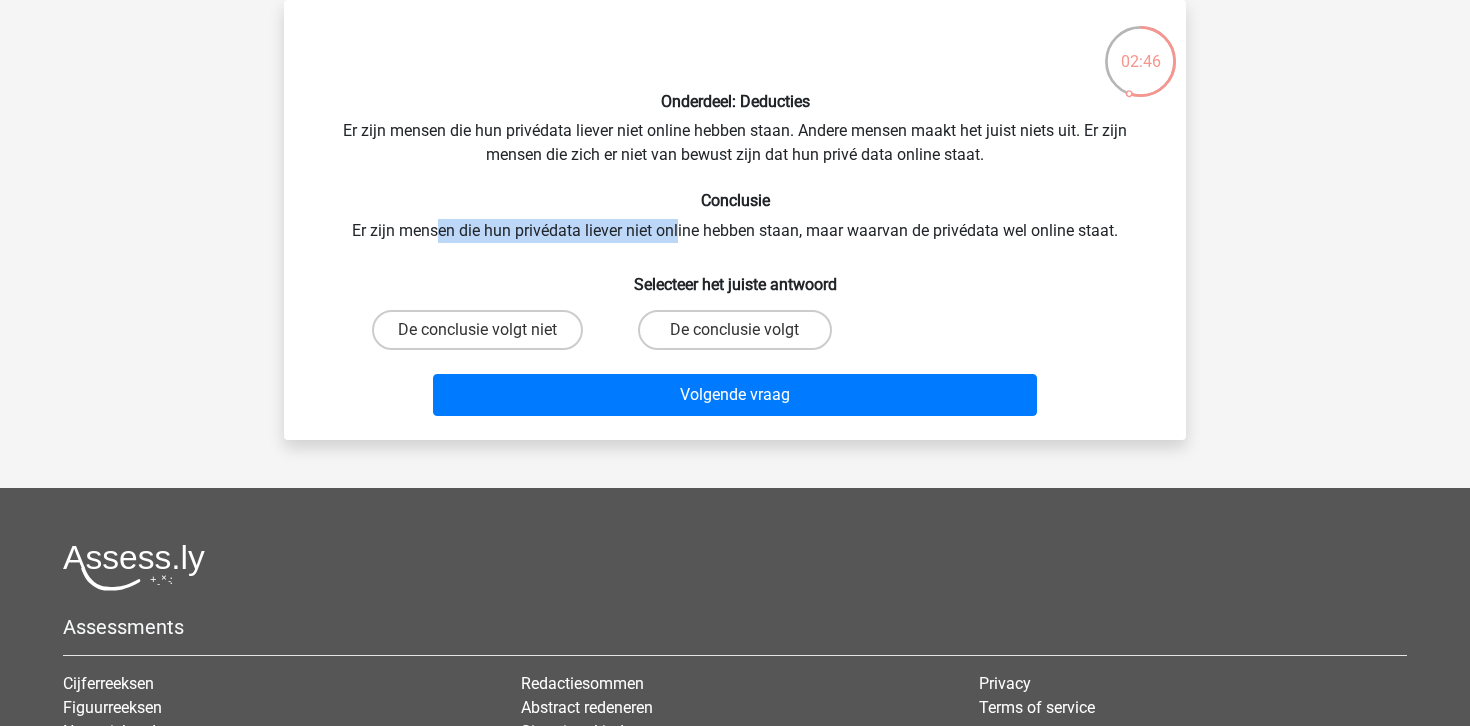 drag, startPoint x: 438, startPoint y: 231, endPoint x: 678, endPoint y: 230, distance: 240.00209 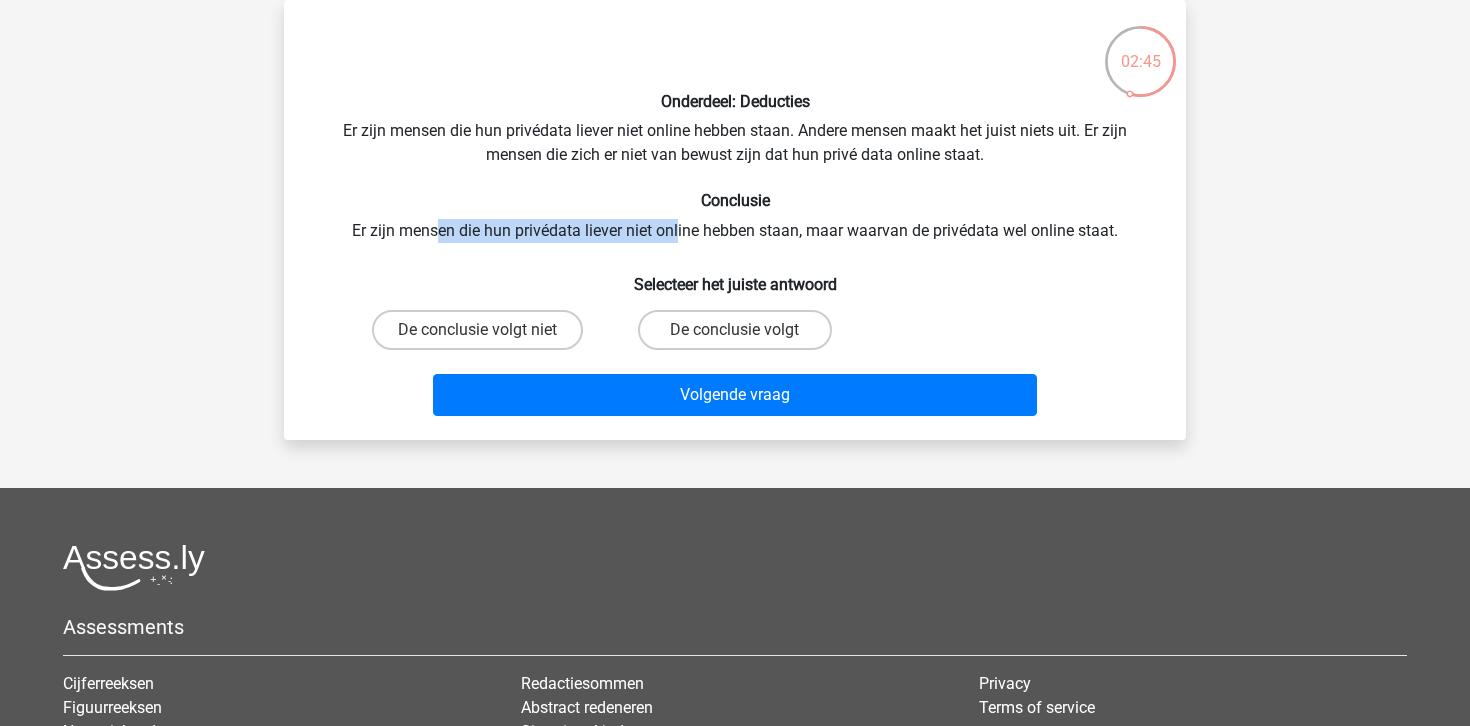 click on "Onderdeel: Deducties Er zijn mensen die hun privédata liever niet online hebben staan. Andere mensen maakt het juist niets uit. Er zijn mensen die zich er niet van bewust zijn dat hun privé data online staat. Conclusie Er zijn mensen die hun privédata liever niet online hebben staan, maar waarvan de privédata wel online staat.
Selecteer het juiste antwoord
De conclusie volgt niet
De conclusie volgt" at bounding box center [735, 220] 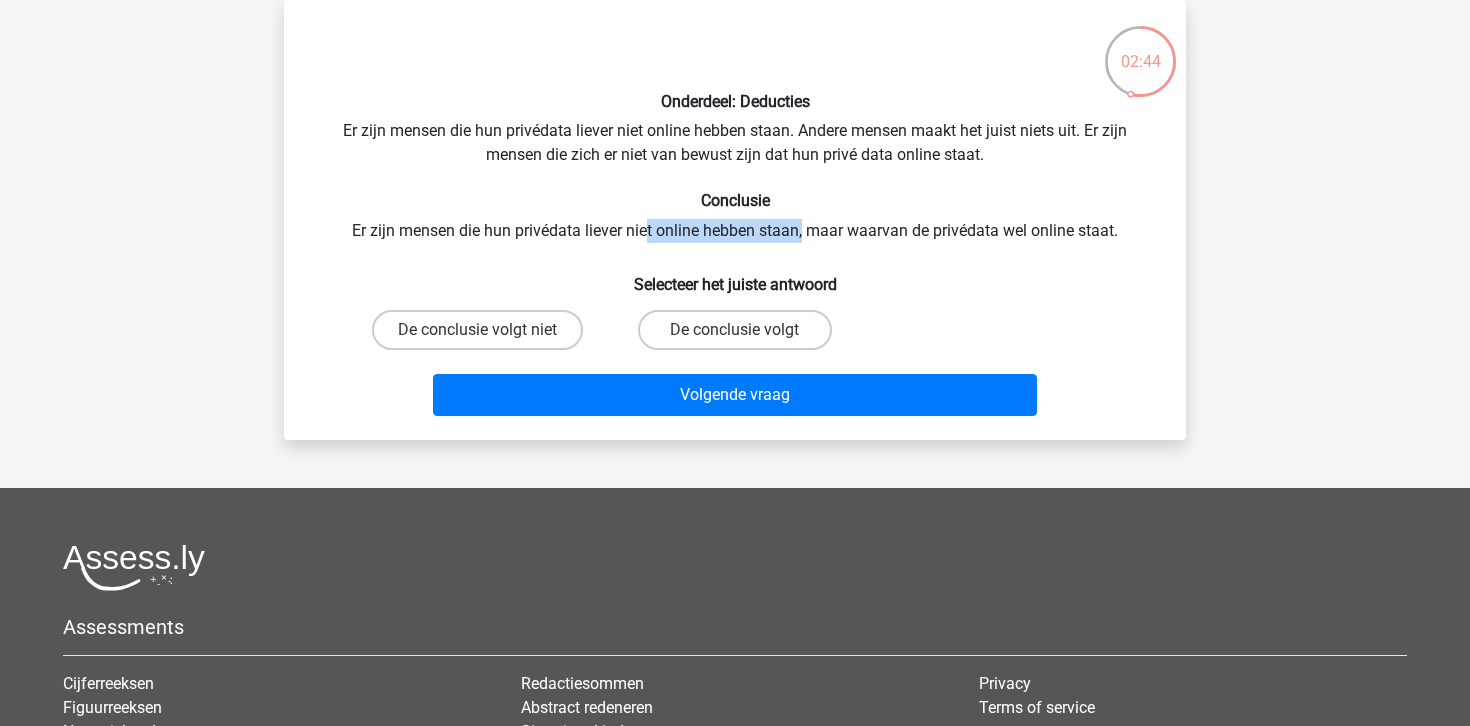 drag, startPoint x: 647, startPoint y: 227, endPoint x: 802, endPoint y: 237, distance: 155.32225 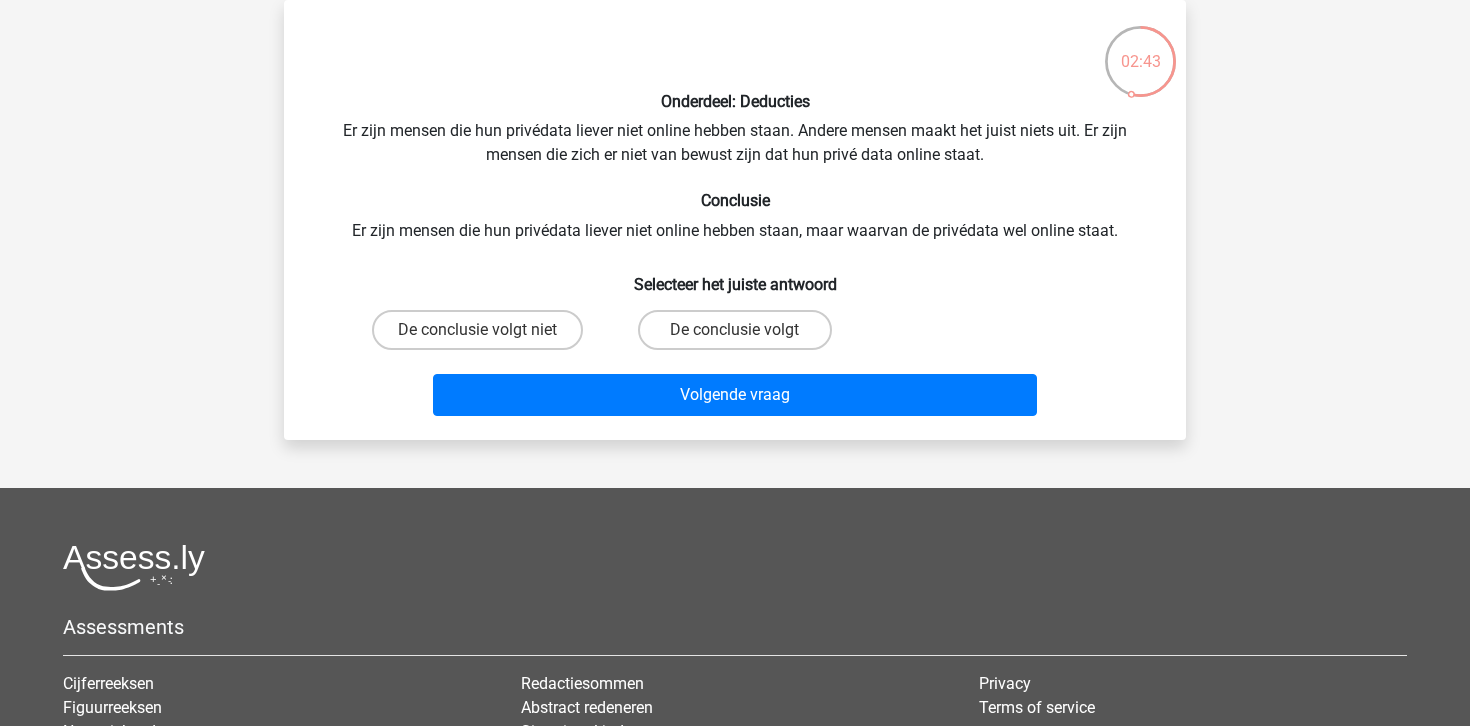 click on "De conclusie volgt" at bounding box center (734, 330) 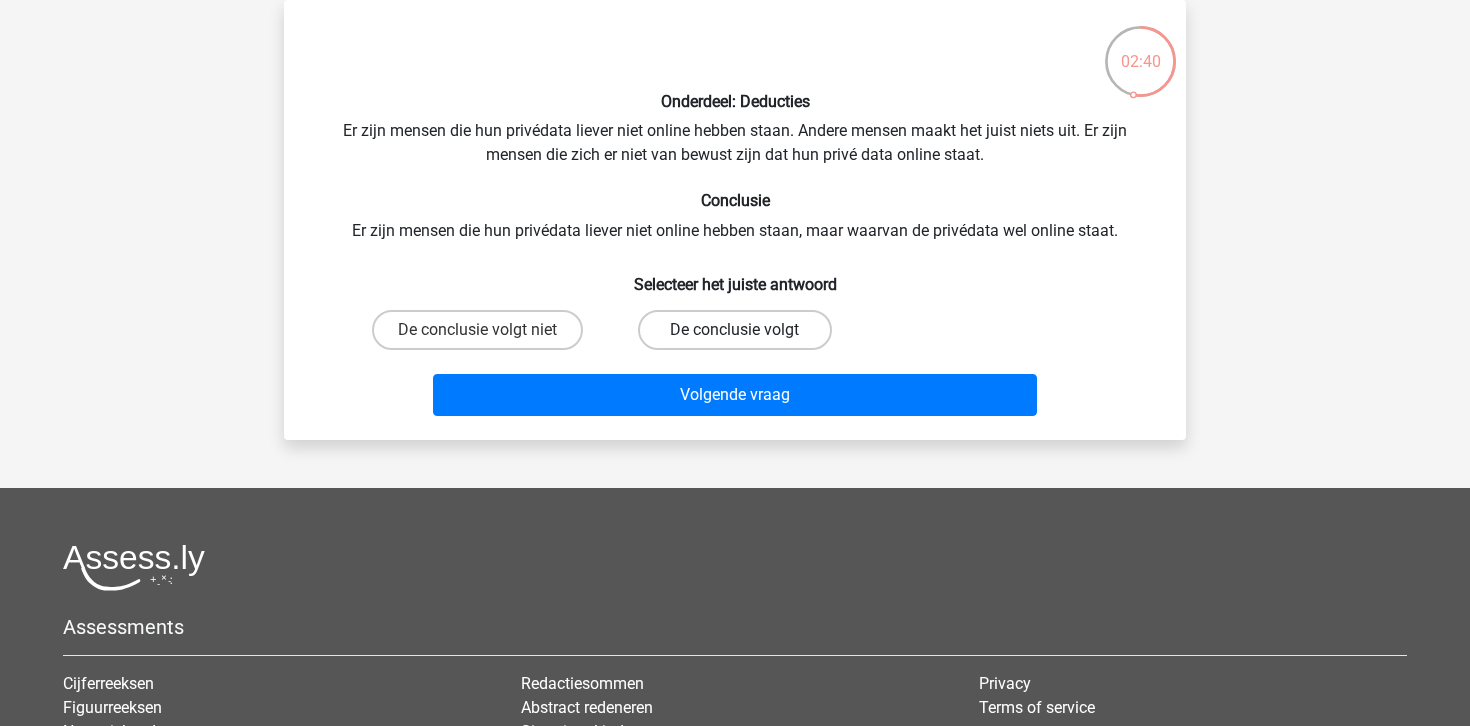 click on "De conclusie volgt" at bounding box center [734, 330] 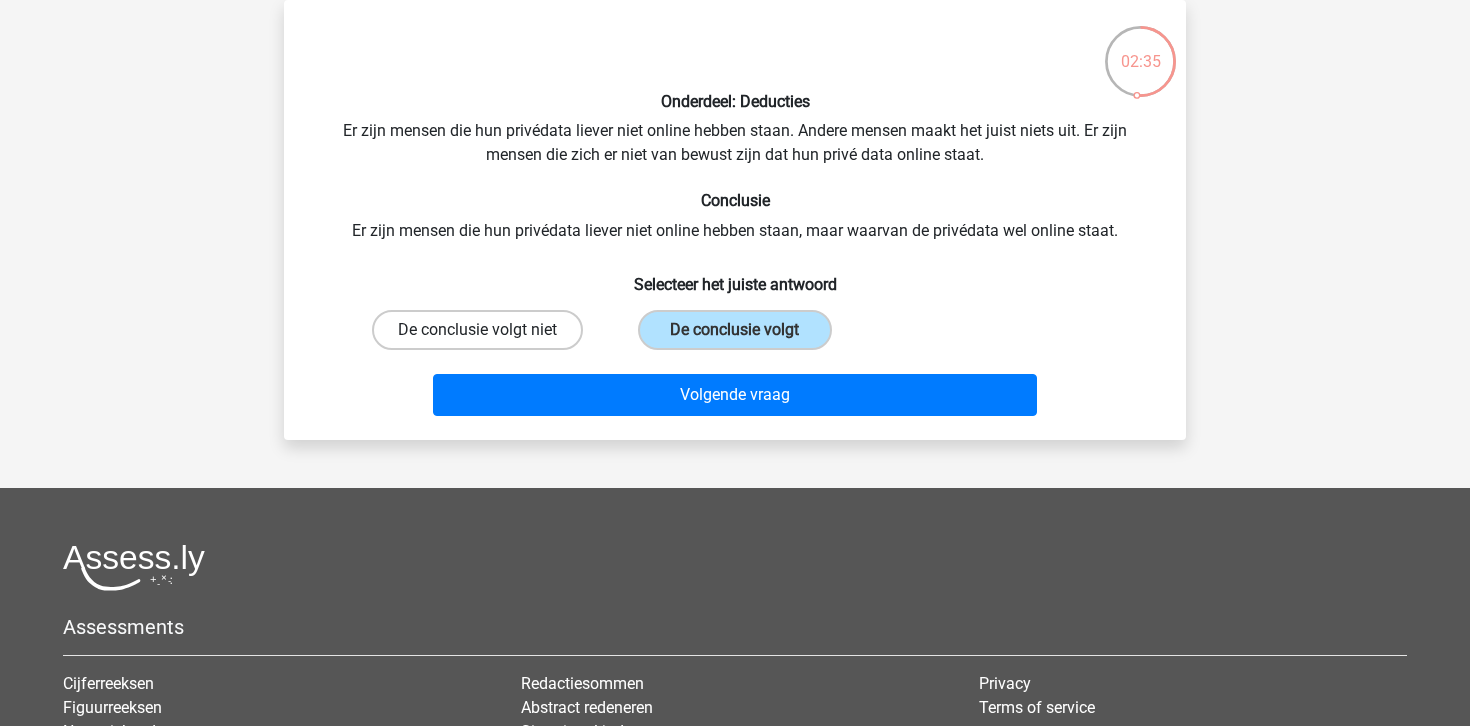 click on "De conclusie volgt niet" at bounding box center [477, 330] 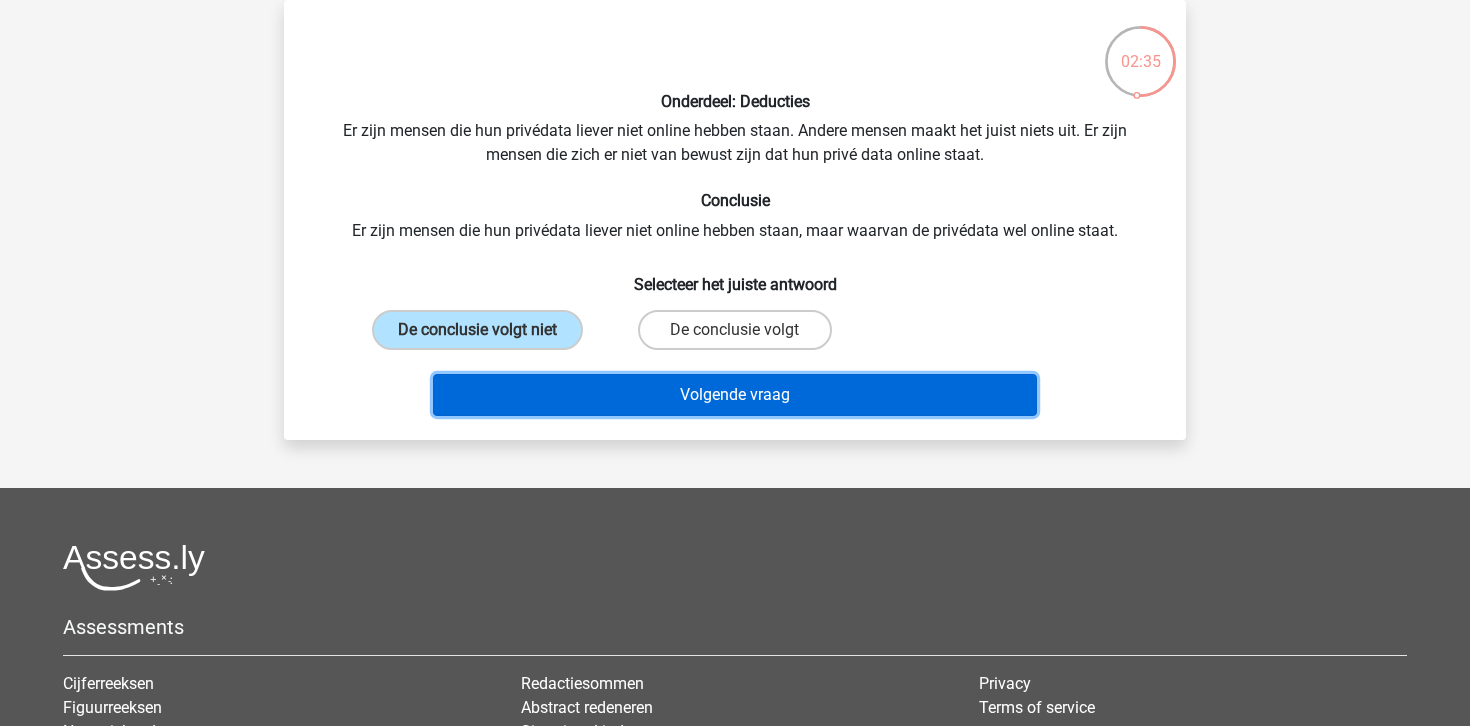 click on "Volgende vraag" at bounding box center (735, 395) 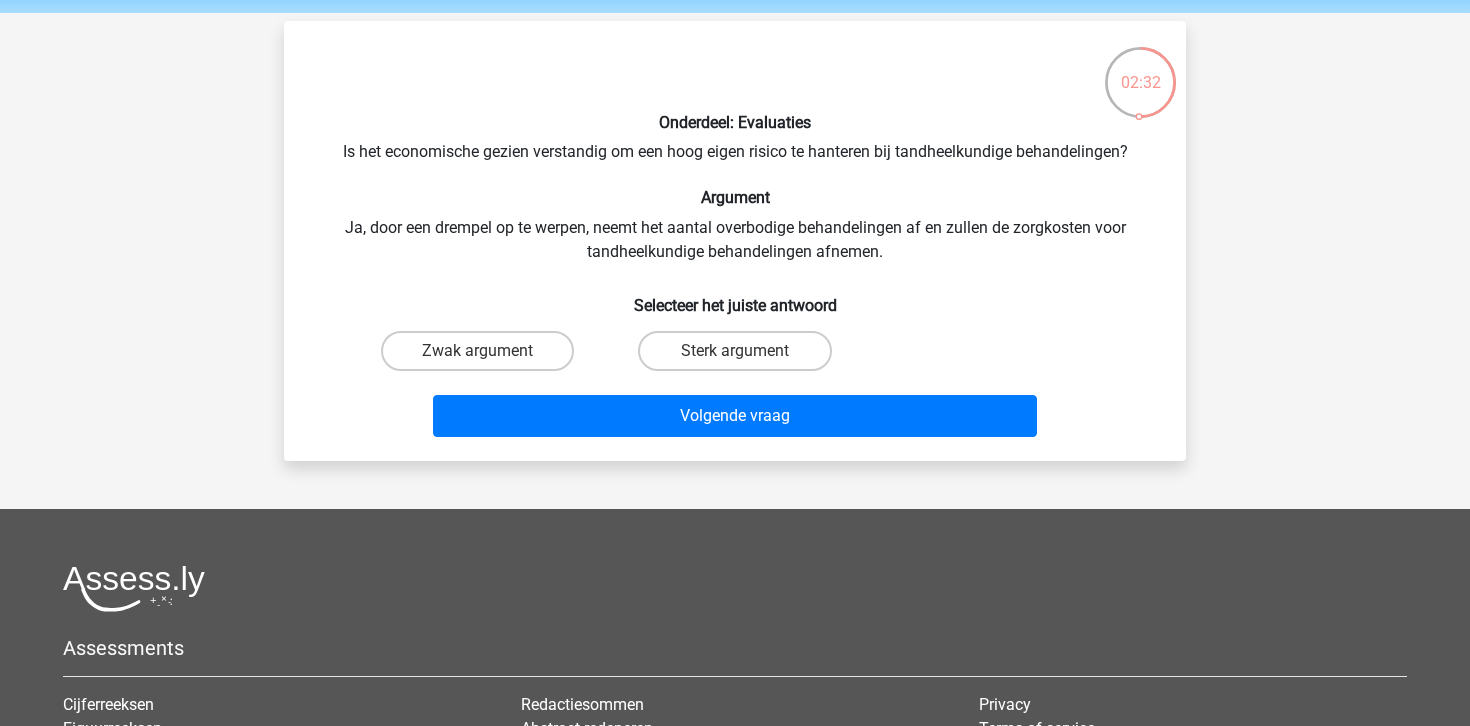 scroll, scrollTop: 41, scrollLeft: 0, axis: vertical 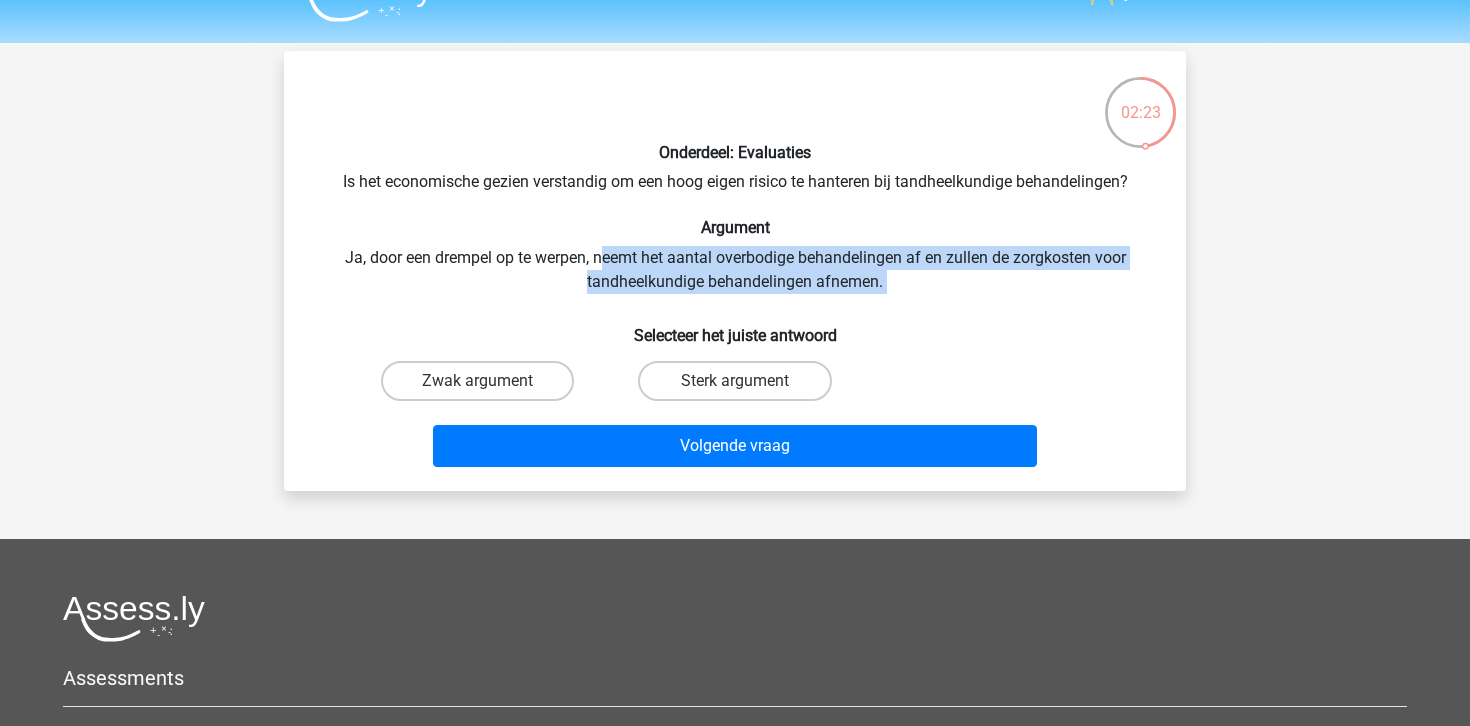 drag, startPoint x: 599, startPoint y: 256, endPoint x: 874, endPoint y: 306, distance: 279.50848 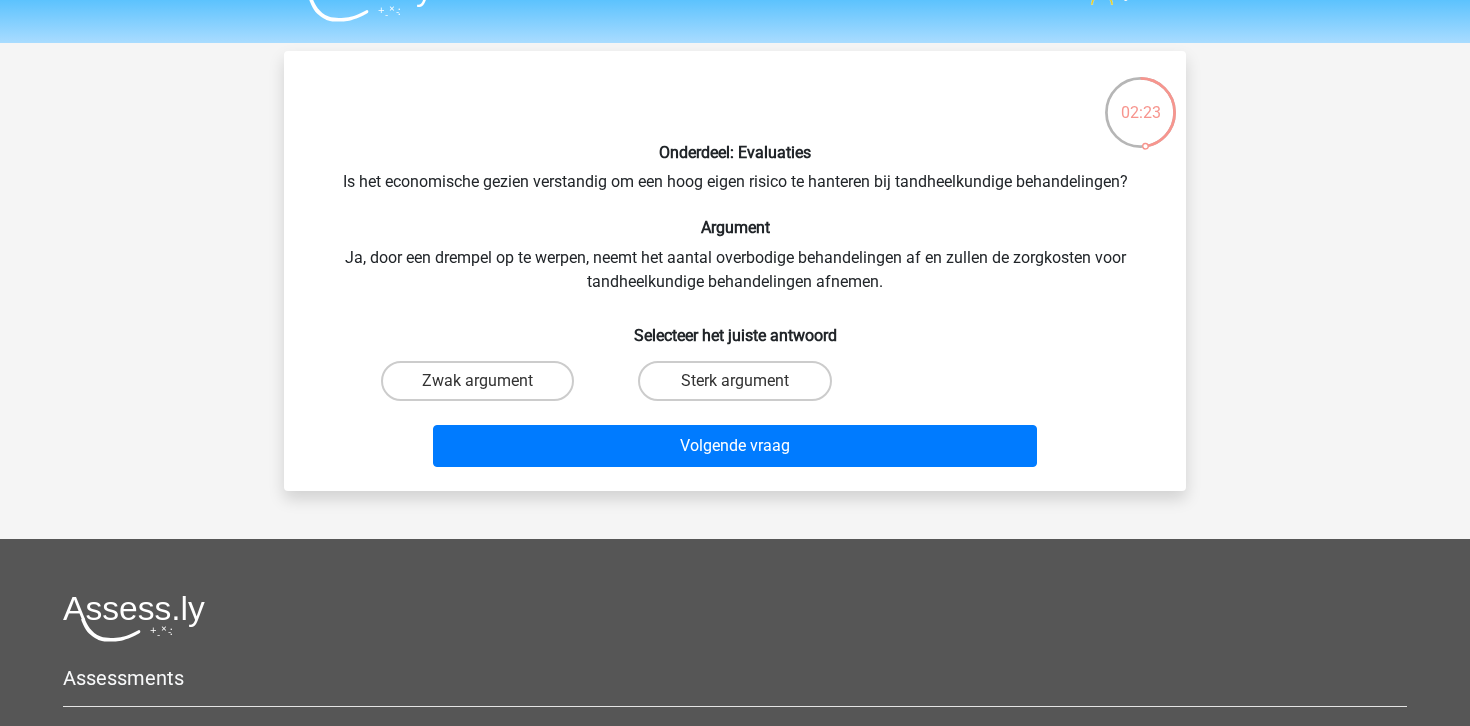 click on "Argument" at bounding box center [735, 227] 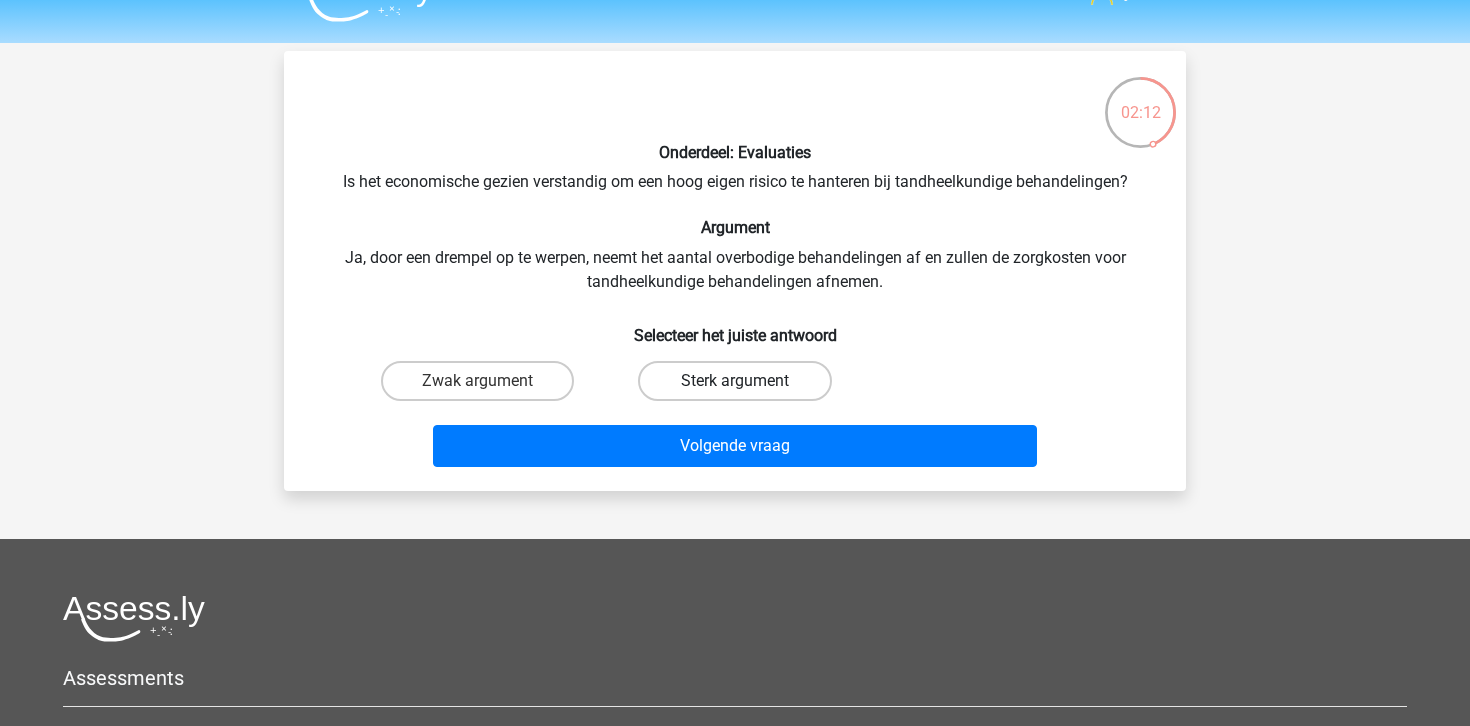 click on "Sterk argument" at bounding box center [734, 381] 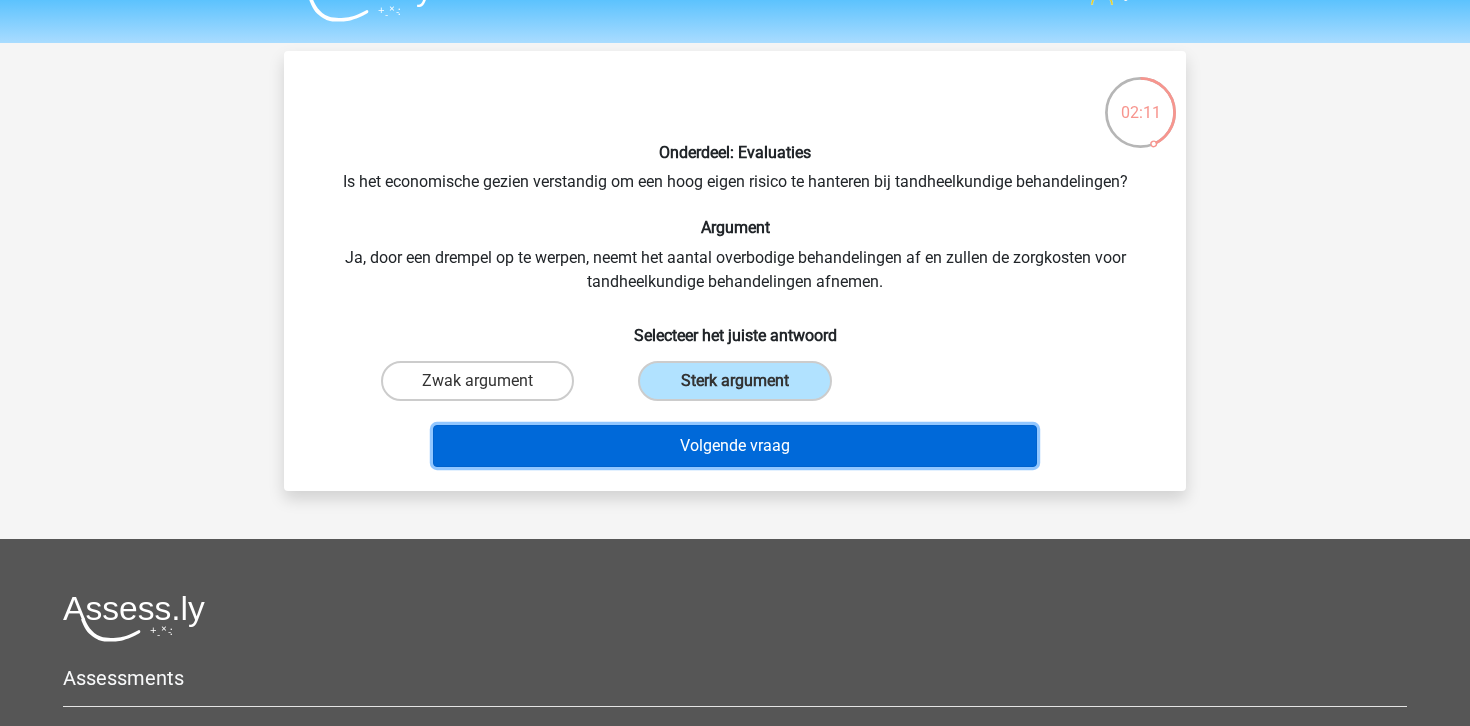click on "Volgende vraag" at bounding box center [735, 446] 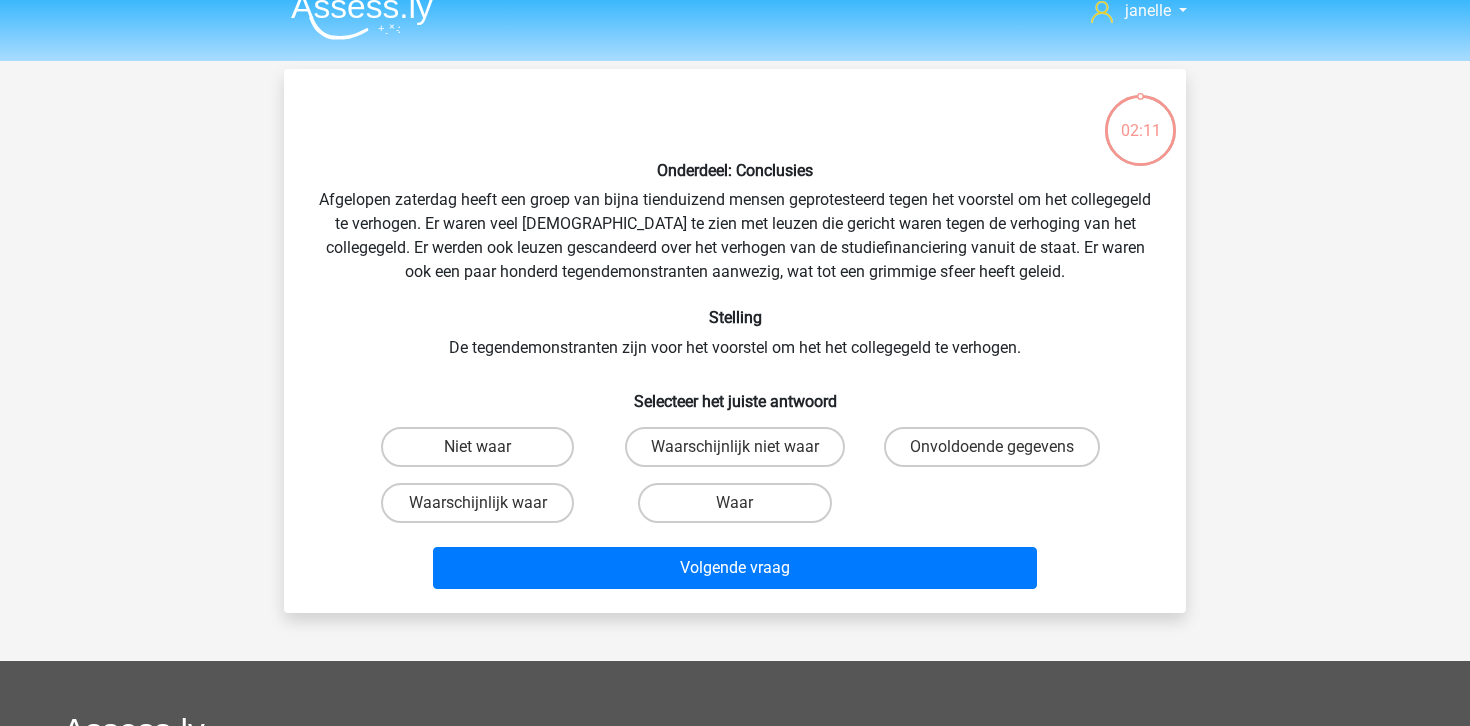scroll, scrollTop: 18, scrollLeft: 0, axis: vertical 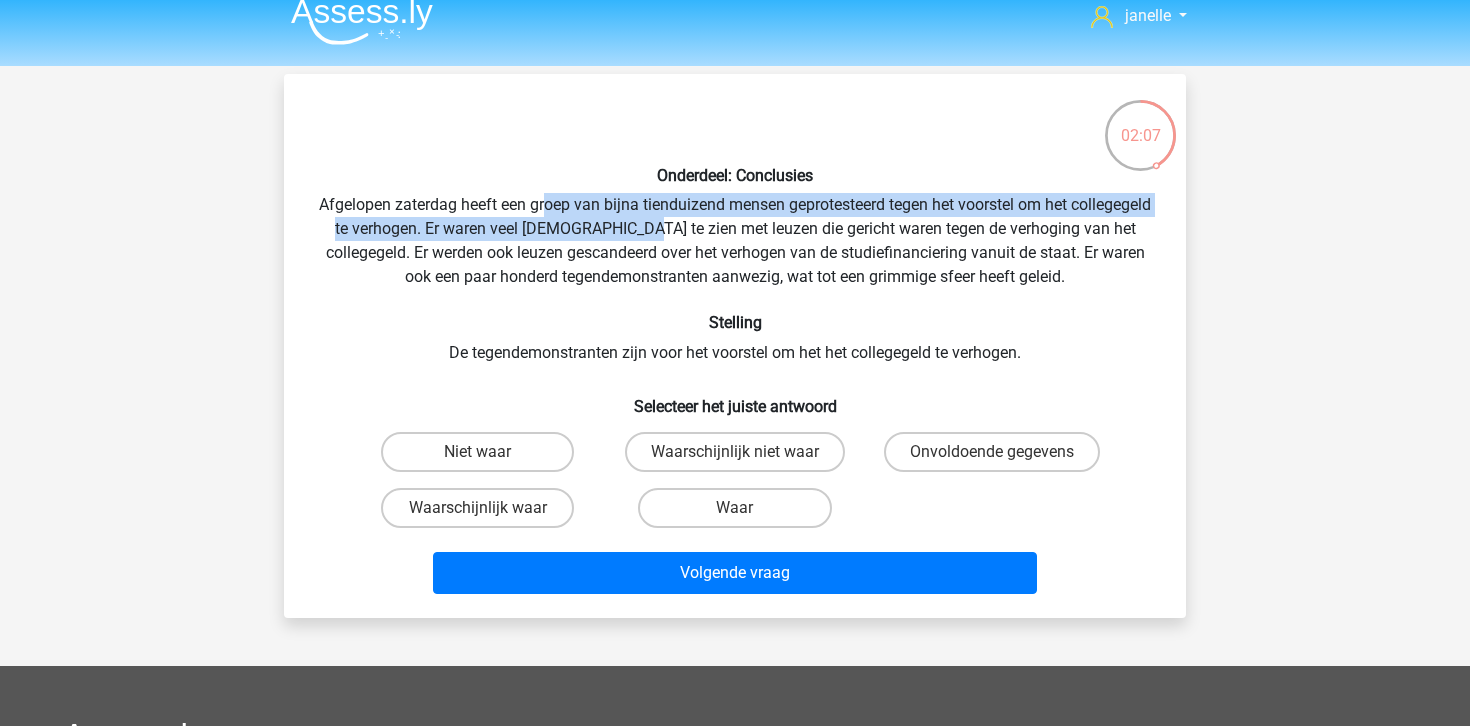 drag, startPoint x: 586, startPoint y: 213, endPoint x: 715, endPoint y: 236, distance: 131.03435 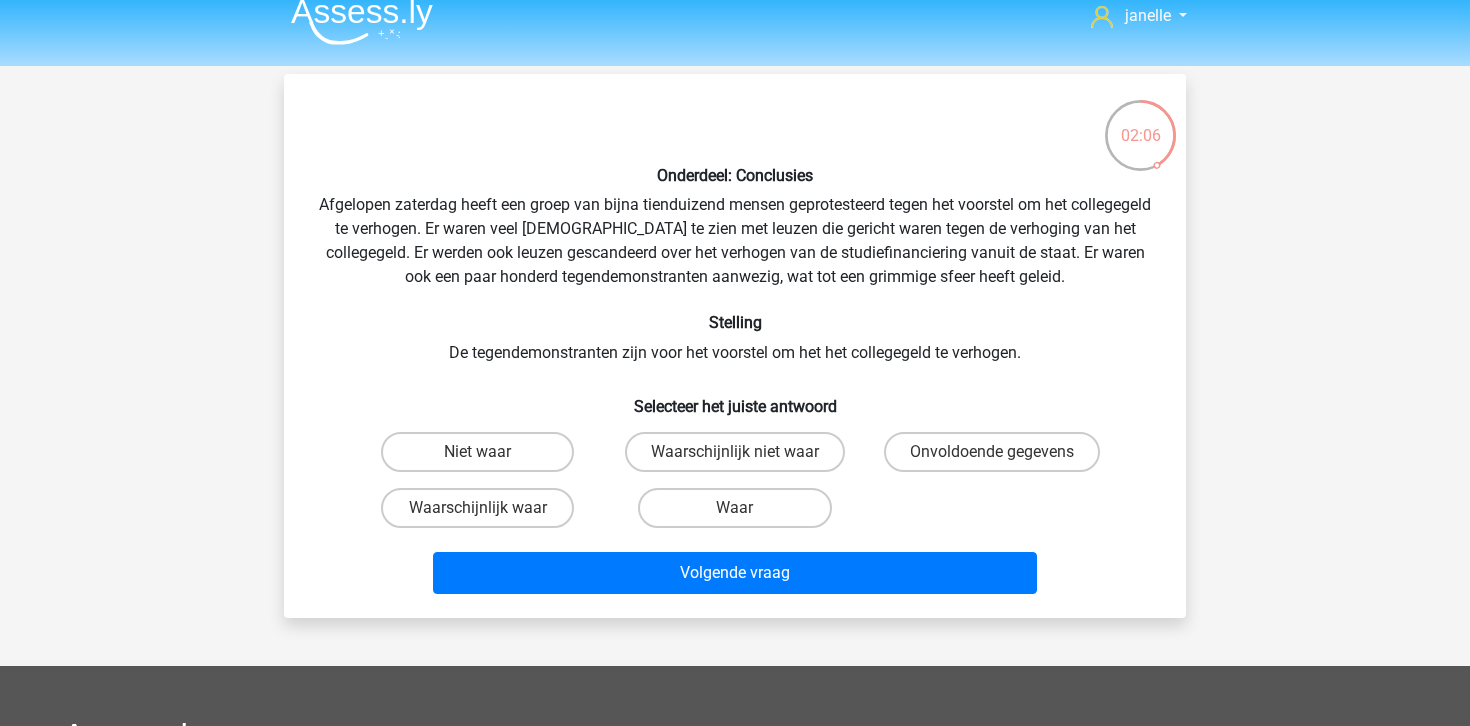 click on "Onderdeel: Conclusies Afgelopen zaterdag heeft een groep van bijna tienduizend mensen geprotesteerd tegen het voorstel om het collegegeld te verhogen. Er waren veel spandoeken te zien met leuzen die gericht waren tegen de verhoging van het collegegeld. Er werden ook leuzen gescandeerd over het verhogen van de studiefinanciering vanuit de staat. Er waren ook een paar honderd tegendemonstranten aanwezig, wat tot een grimmige sfeer heeft geleid. Stelling De tegendemonstranten zijn voor het voorstel om het het collegegeld te verhogen.
Selecteer het juiste antwoord
Niet waar" at bounding box center [735, 346] 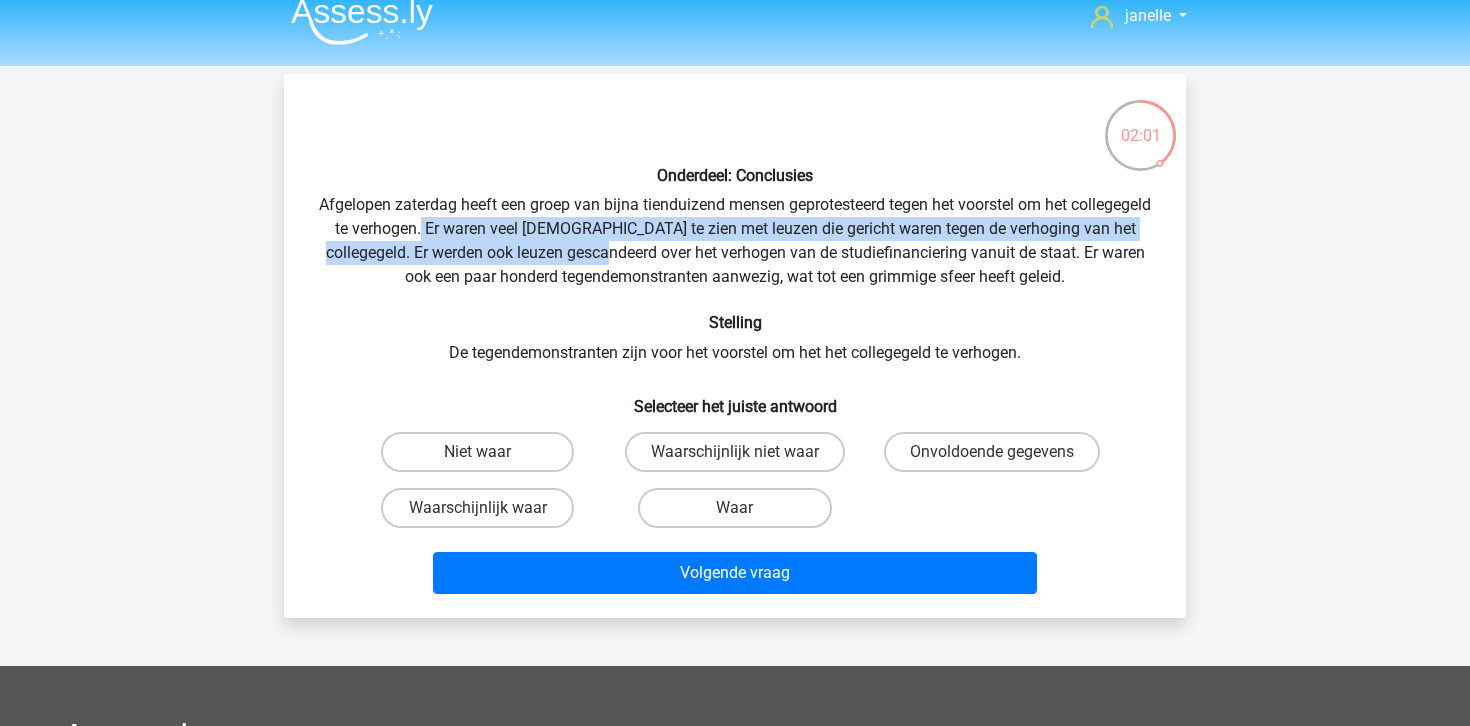 drag, startPoint x: 499, startPoint y: 223, endPoint x: 674, endPoint y: 256, distance: 178.08424 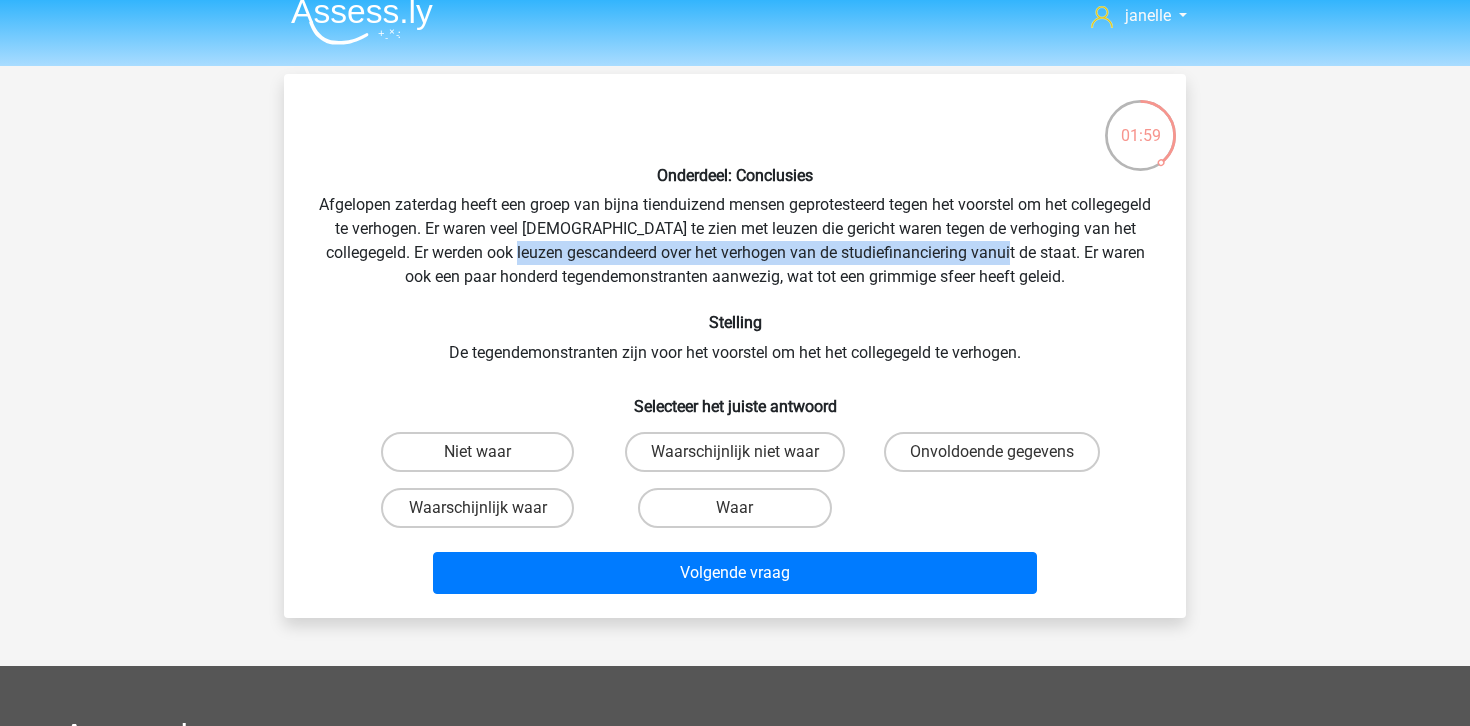 drag, startPoint x: 577, startPoint y: 245, endPoint x: 1069, endPoint y: 255, distance: 492.10162 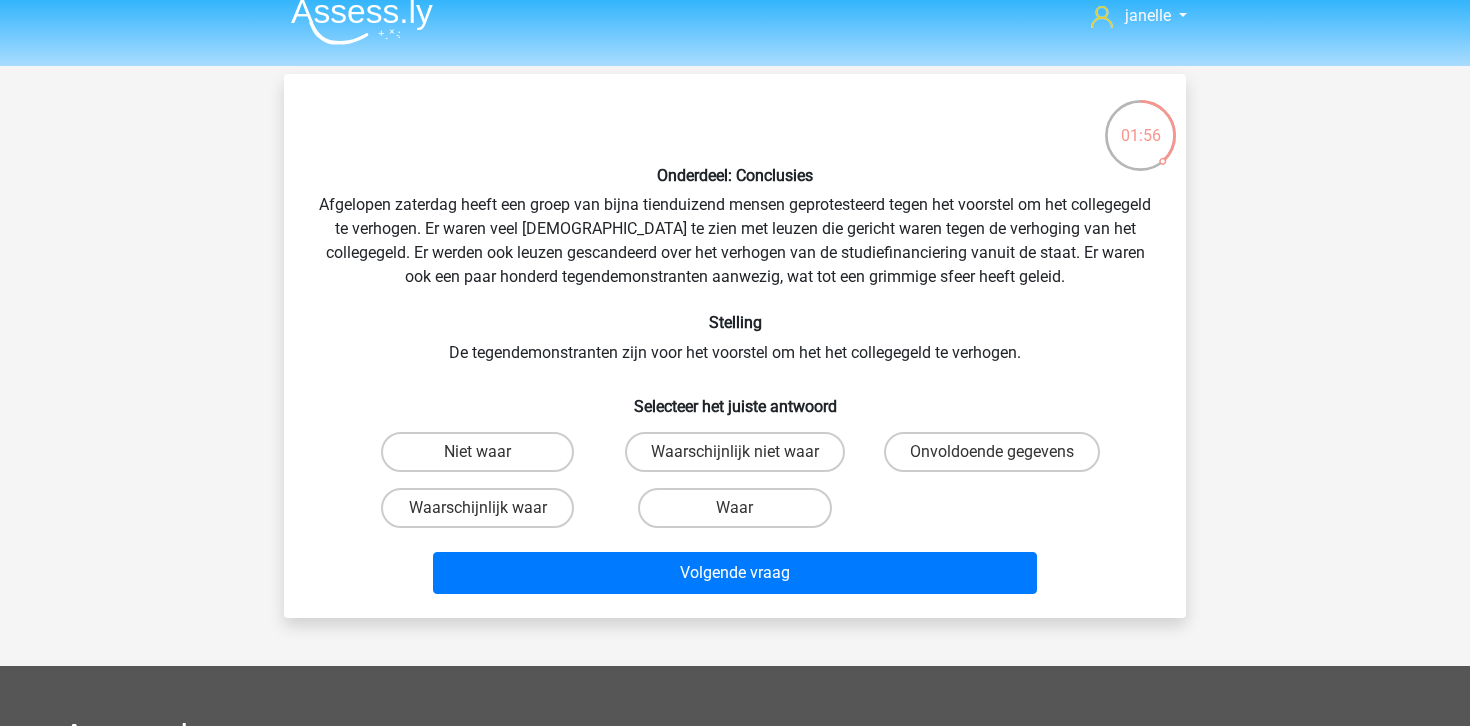 click on "Onderdeel: Conclusies Afgelopen zaterdag heeft een groep van bijna tienduizend mensen geprotesteerd tegen het voorstel om het collegegeld te verhogen. Er waren veel spandoeken te zien met leuzen die gericht waren tegen de verhoging van het collegegeld. Er werden ook leuzen gescandeerd over het verhogen van de studiefinanciering vanuit de staat. Er waren ook een paar honderd tegendemonstranten aanwezig, wat tot een grimmige sfeer heeft geleid. Stelling De tegendemonstranten zijn voor het voorstel om het het collegegeld te verhogen.
Selecteer het juiste antwoord
Niet waar" at bounding box center (735, 346) 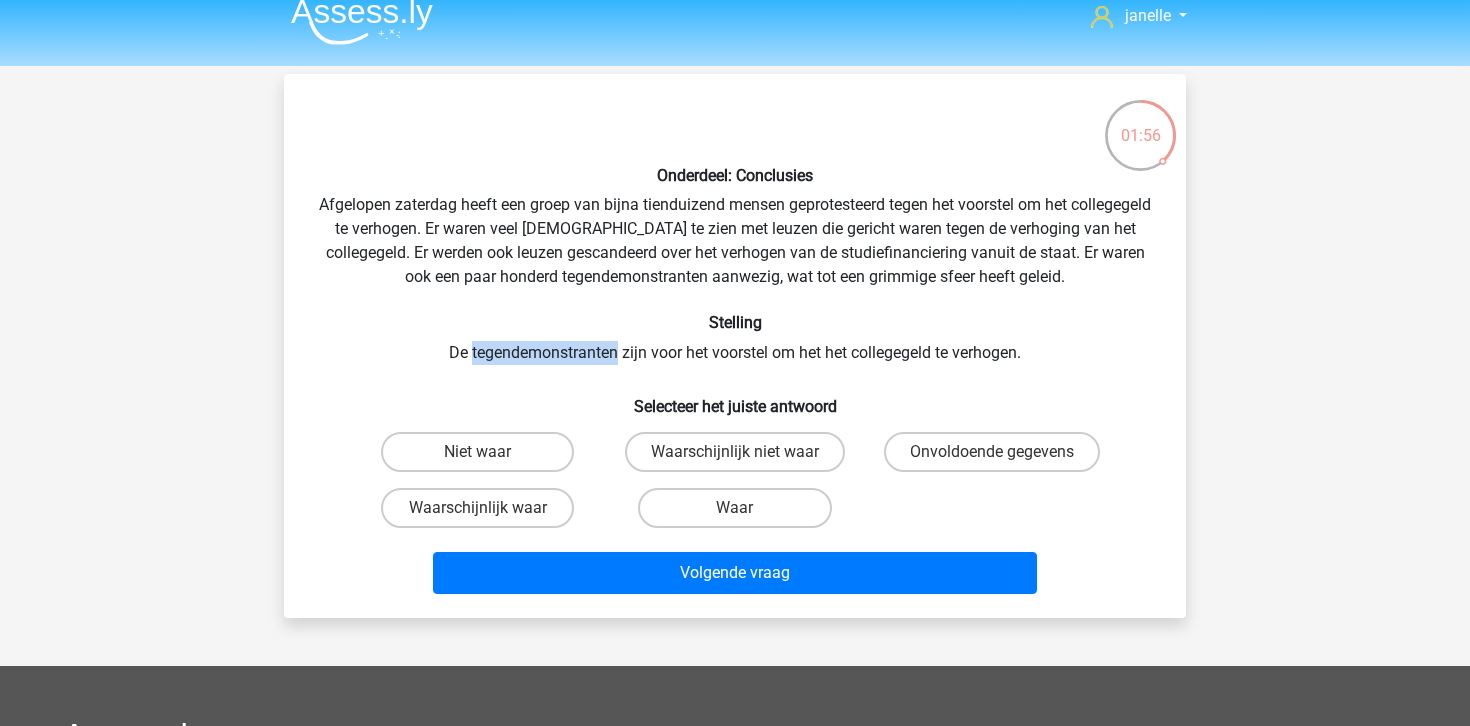 click on "Onderdeel: Conclusies Afgelopen zaterdag heeft een groep van bijna tienduizend mensen geprotesteerd tegen het voorstel om het collegegeld te verhogen. Er waren veel spandoeken te zien met leuzen die gericht waren tegen de verhoging van het collegegeld. Er werden ook leuzen gescandeerd over het verhogen van de studiefinanciering vanuit de staat. Er waren ook een paar honderd tegendemonstranten aanwezig, wat tot een grimmige sfeer heeft geleid. Stelling De tegendemonstranten zijn voor het voorstel om het het collegegeld te verhogen.
Selecteer het juiste antwoord
Niet waar" at bounding box center (735, 346) 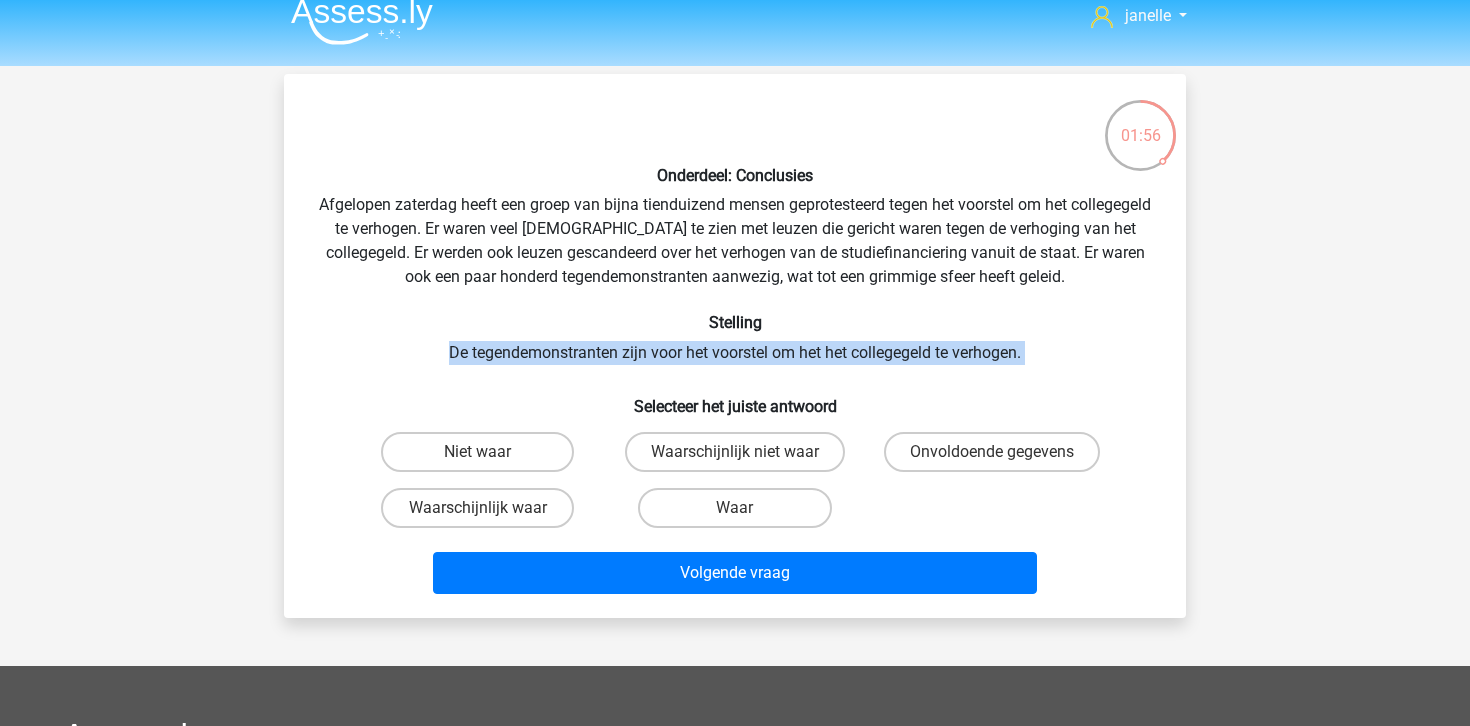 click on "Onderdeel: Conclusies Afgelopen zaterdag heeft een groep van bijna tienduizend mensen geprotesteerd tegen het voorstel om het collegegeld te verhogen. Er waren veel spandoeken te zien met leuzen die gericht waren tegen de verhoging van het collegegeld. Er werden ook leuzen gescandeerd over het verhogen van de studiefinanciering vanuit de staat. Er waren ook een paar honderd tegendemonstranten aanwezig, wat tot een grimmige sfeer heeft geleid. Stelling De tegendemonstranten zijn voor het voorstel om het het collegegeld te verhogen.
Selecteer het juiste antwoord
Niet waar" at bounding box center (735, 346) 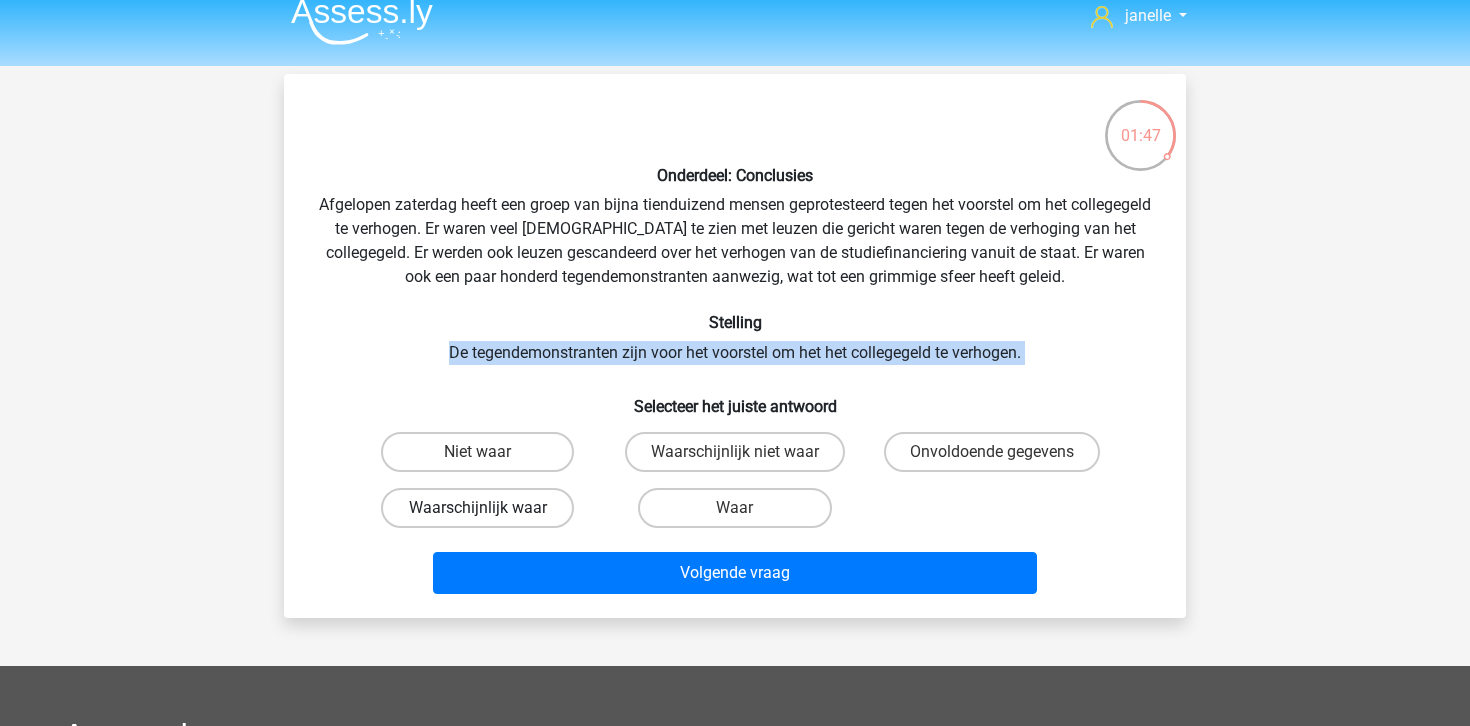 click on "Waarschijnlijk waar" at bounding box center [477, 508] 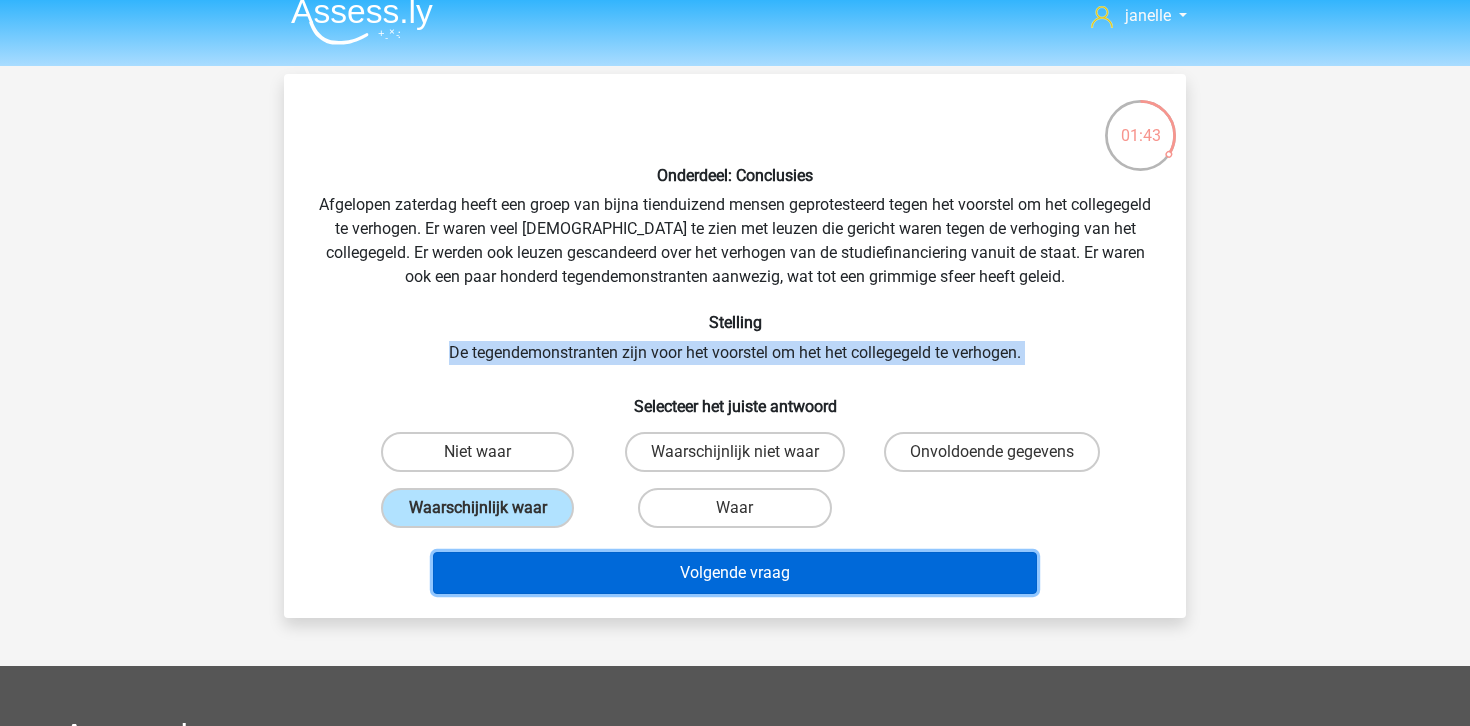 click on "Volgende vraag" at bounding box center (735, 573) 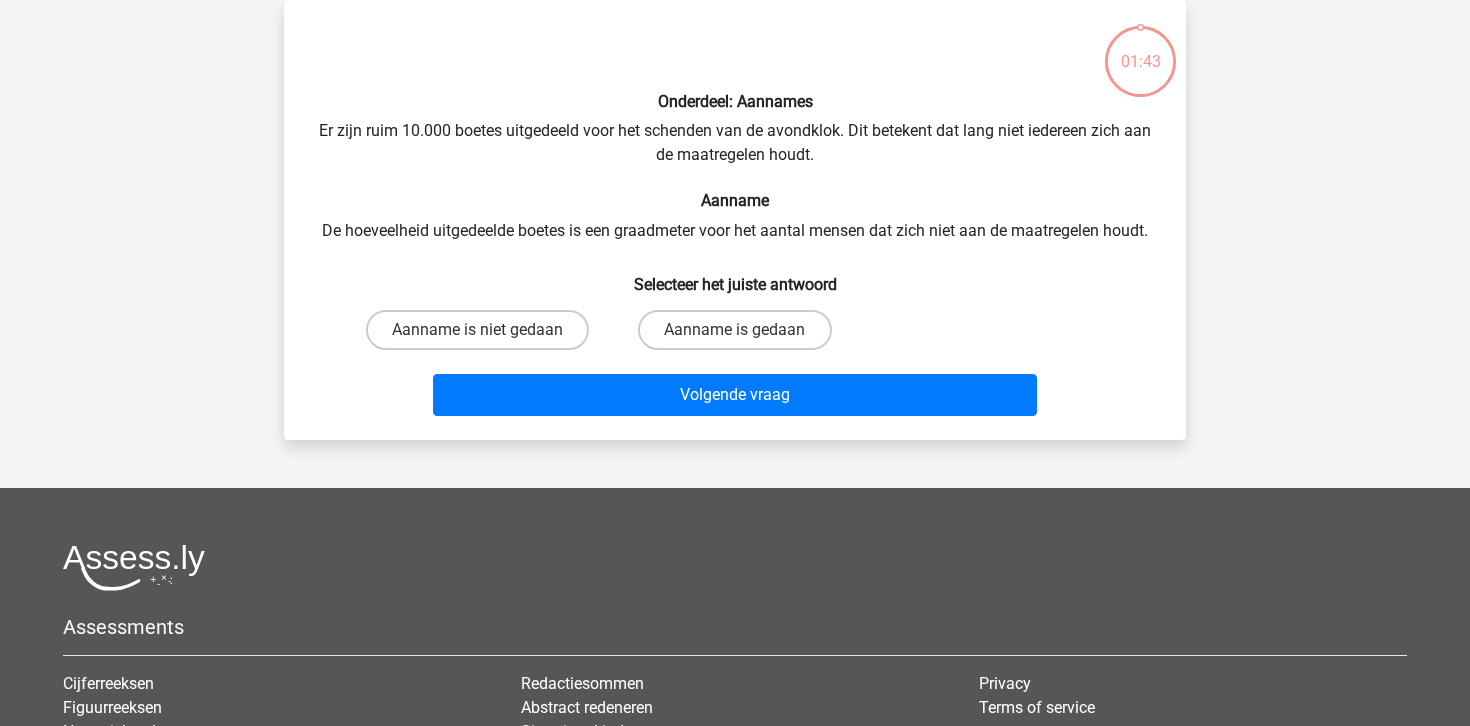 scroll, scrollTop: 0, scrollLeft: 0, axis: both 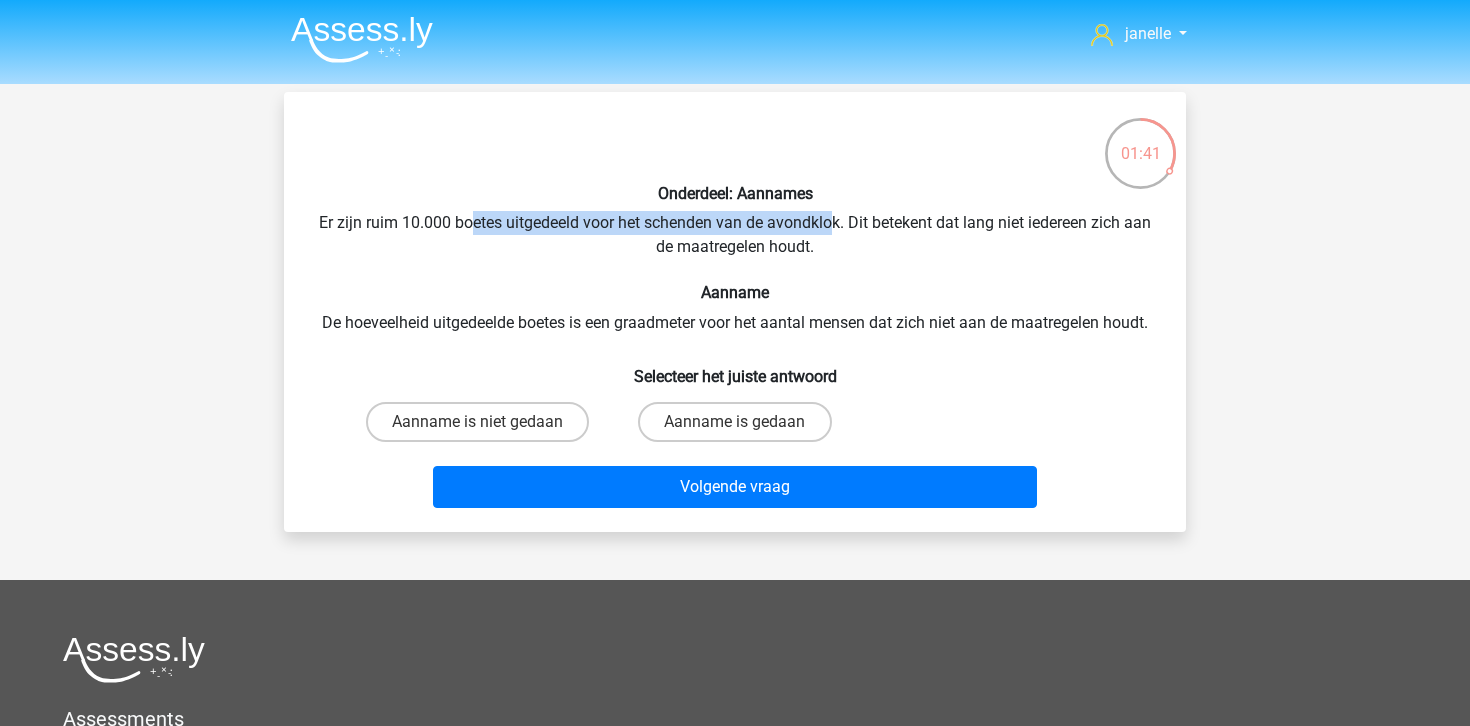 drag, startPoint x: 488, startPoint y: 213, endPoint x: 844, endPoint y: 230, distance: 356.40567 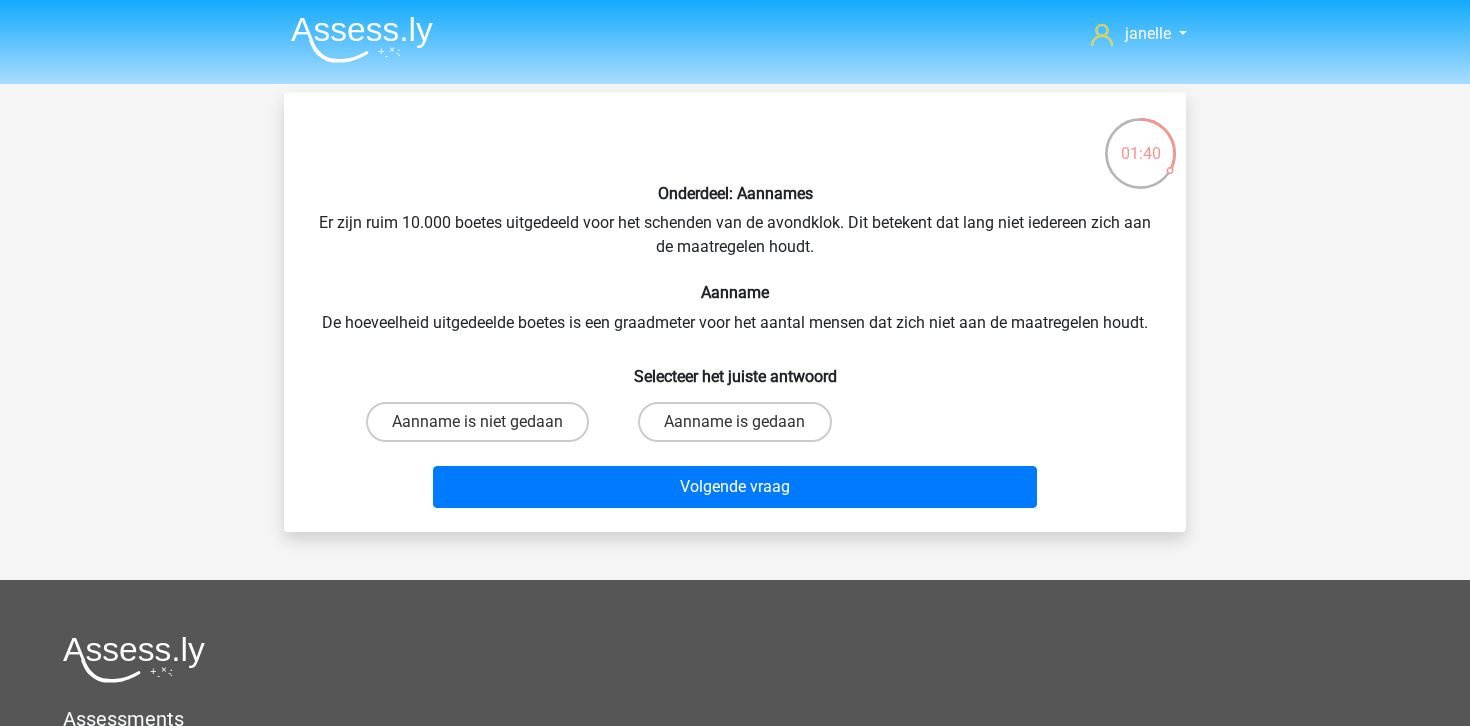 click on "Onderdeel: Aannames Er zijn ruim 10.000 boetes uitgedeeld voor het schenden van de avondklok. Dit betekent dat lang niet iedereen zich aan de maatregelen houdt. Aanname De hoeveelheid uitgedeelde boetes is een graadmeter voor het aantal mensen dat zich niet aan de maatregelen houdt.
Selecteer het juiste antwoord
Aanname is niet gedaan
Aanname is gedaan
Volgende vraag" at bounding box center [735, 312] 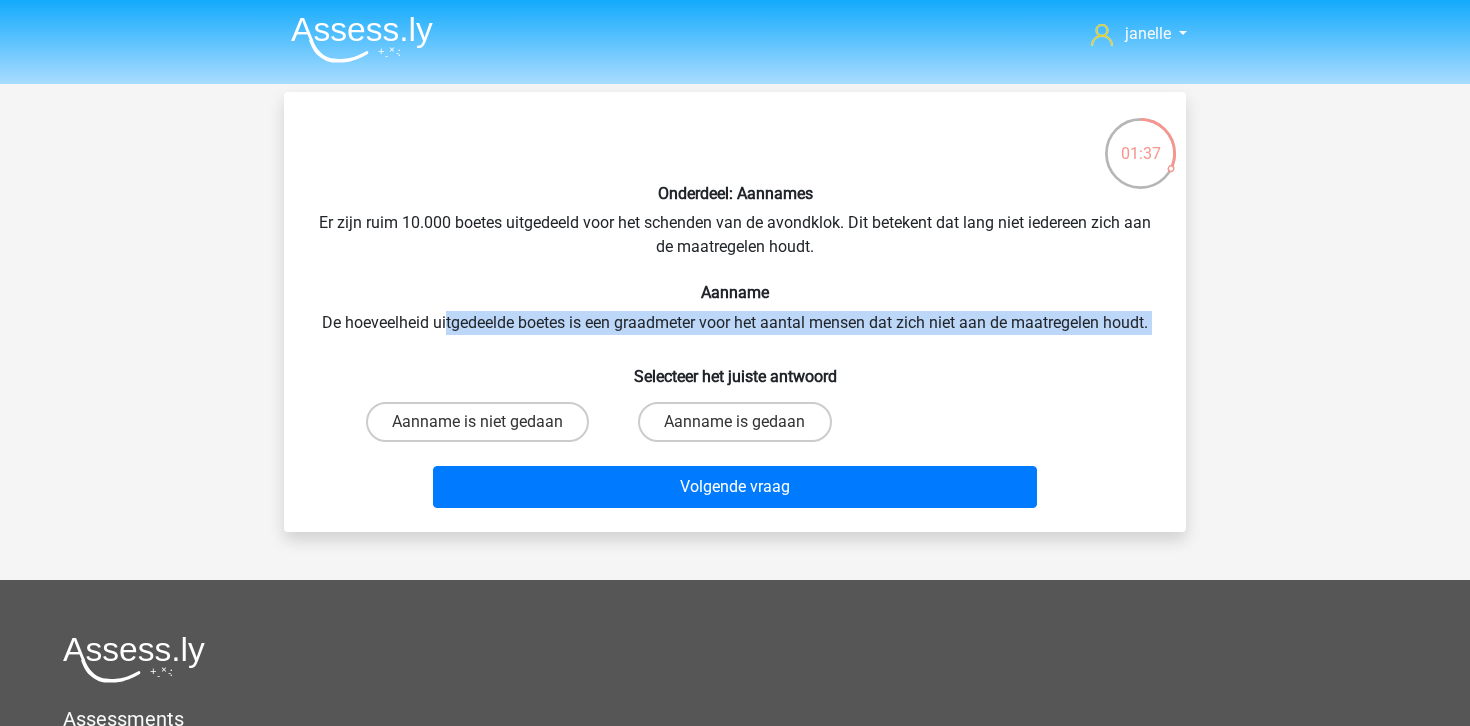 drag, startPoint x: 442, startPoint y: 318, endPoint x: 832, endPoint y: 352, distance: 391.47925 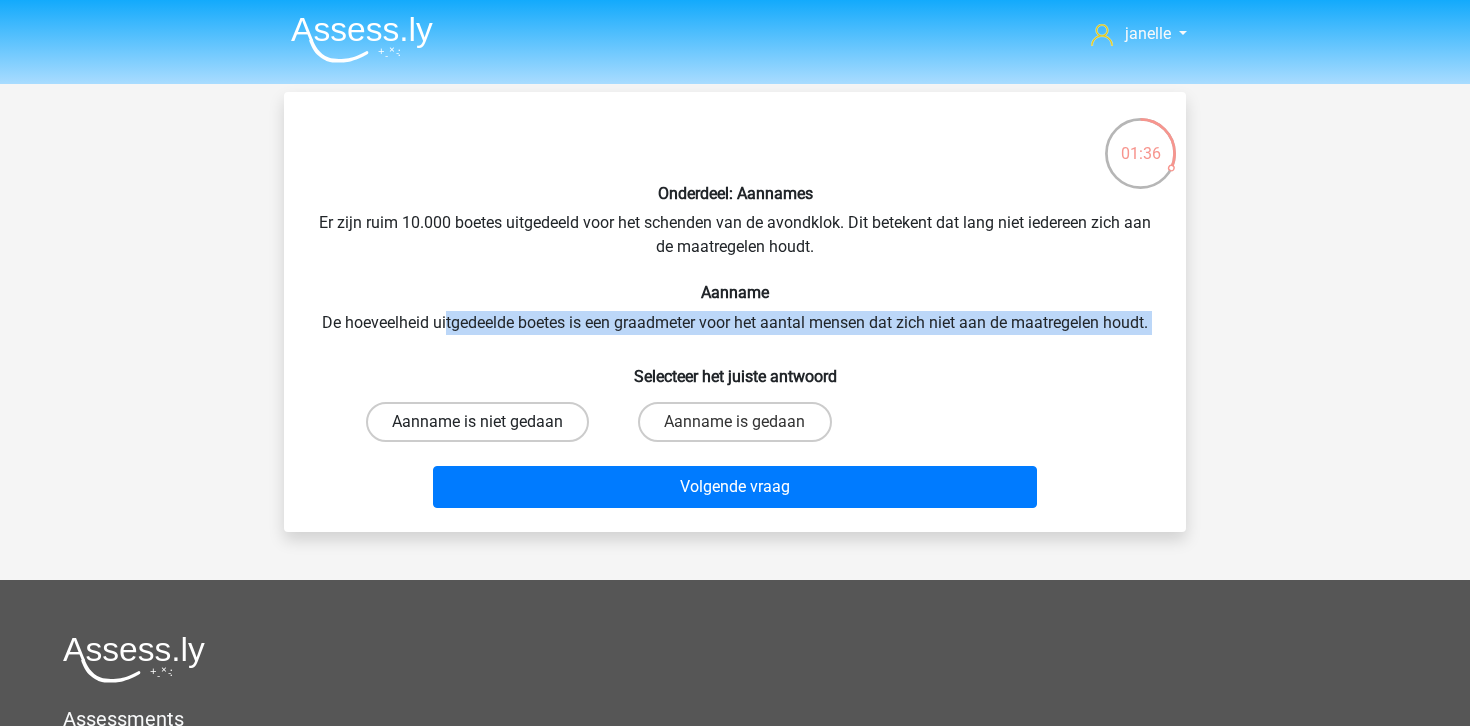 click on "Aanname is niet gedaan" at bounding box center [477, 422] 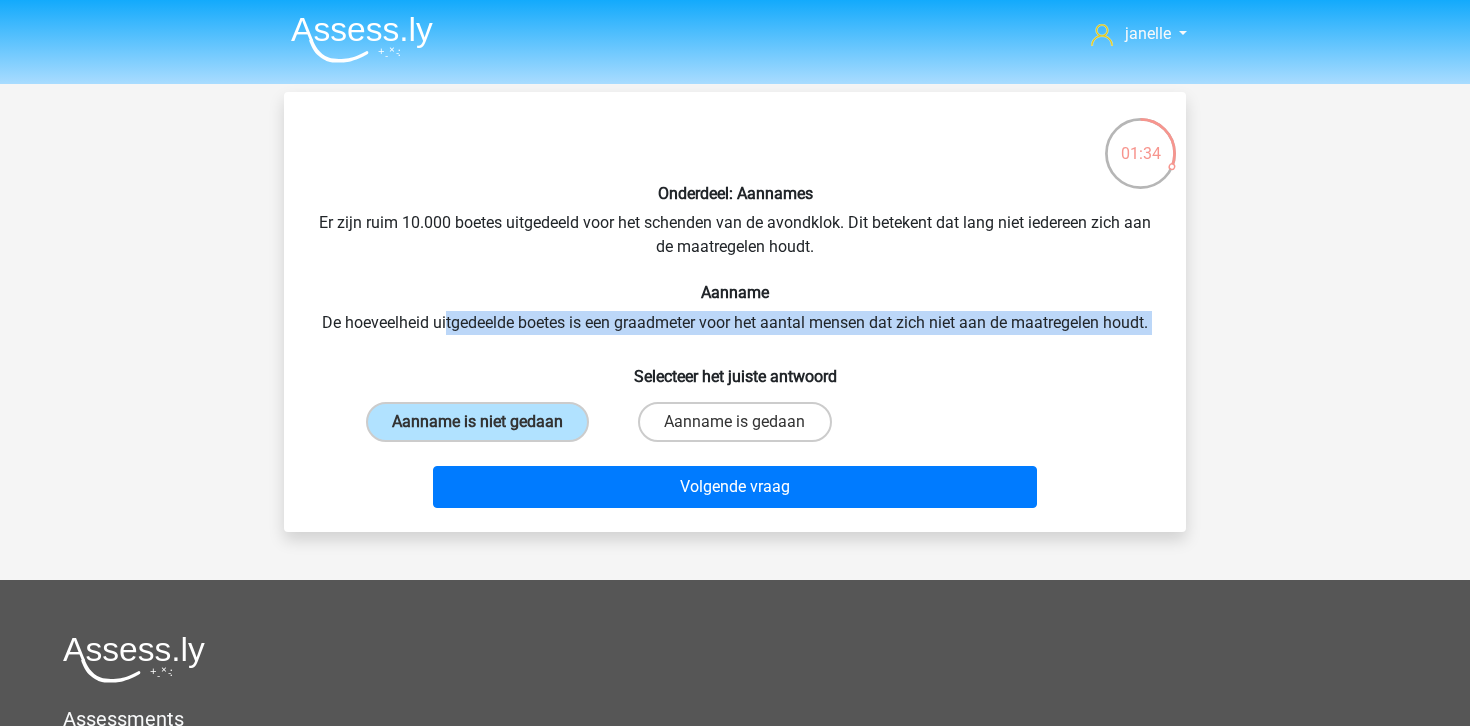 click on "Selecteer het juiste antwoord" at bounding box center [735, 368] 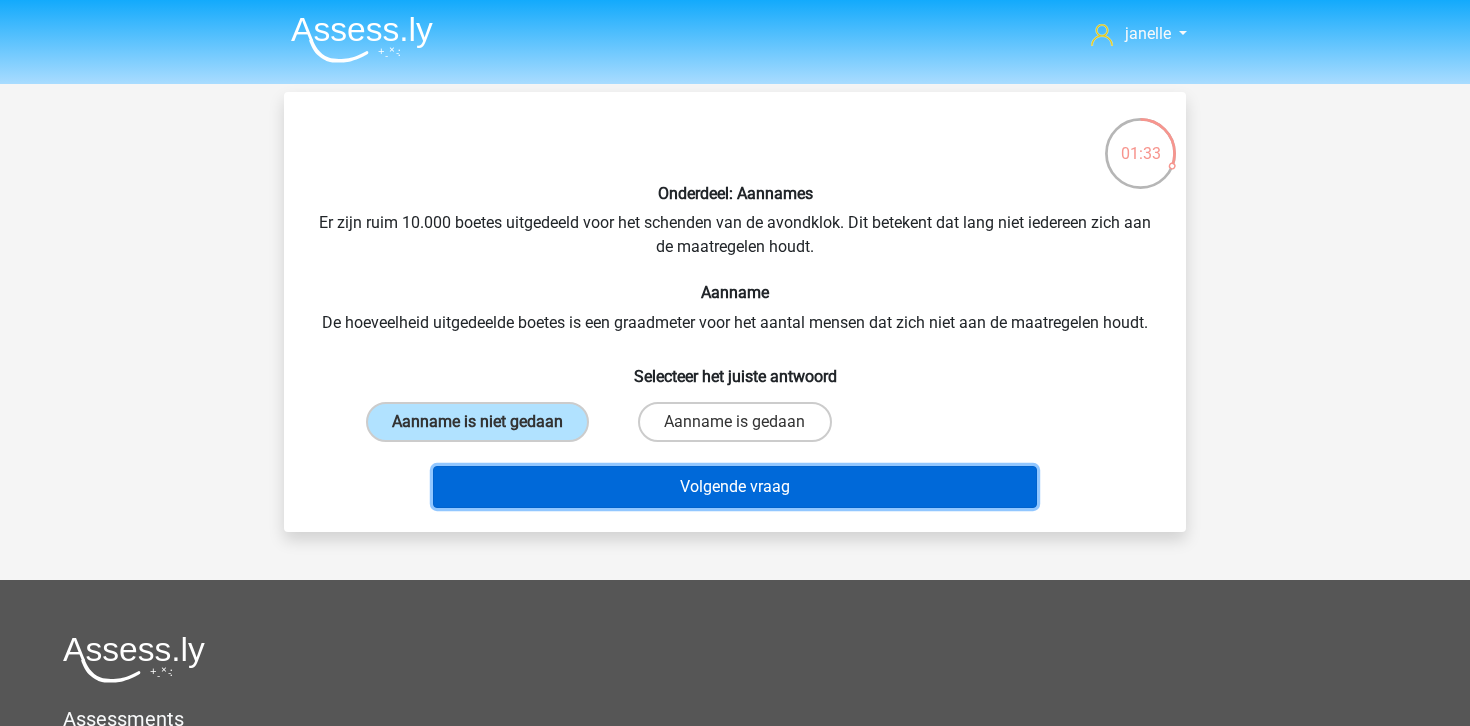 click on "Volgende vraag" at bounding box center (735, 487) 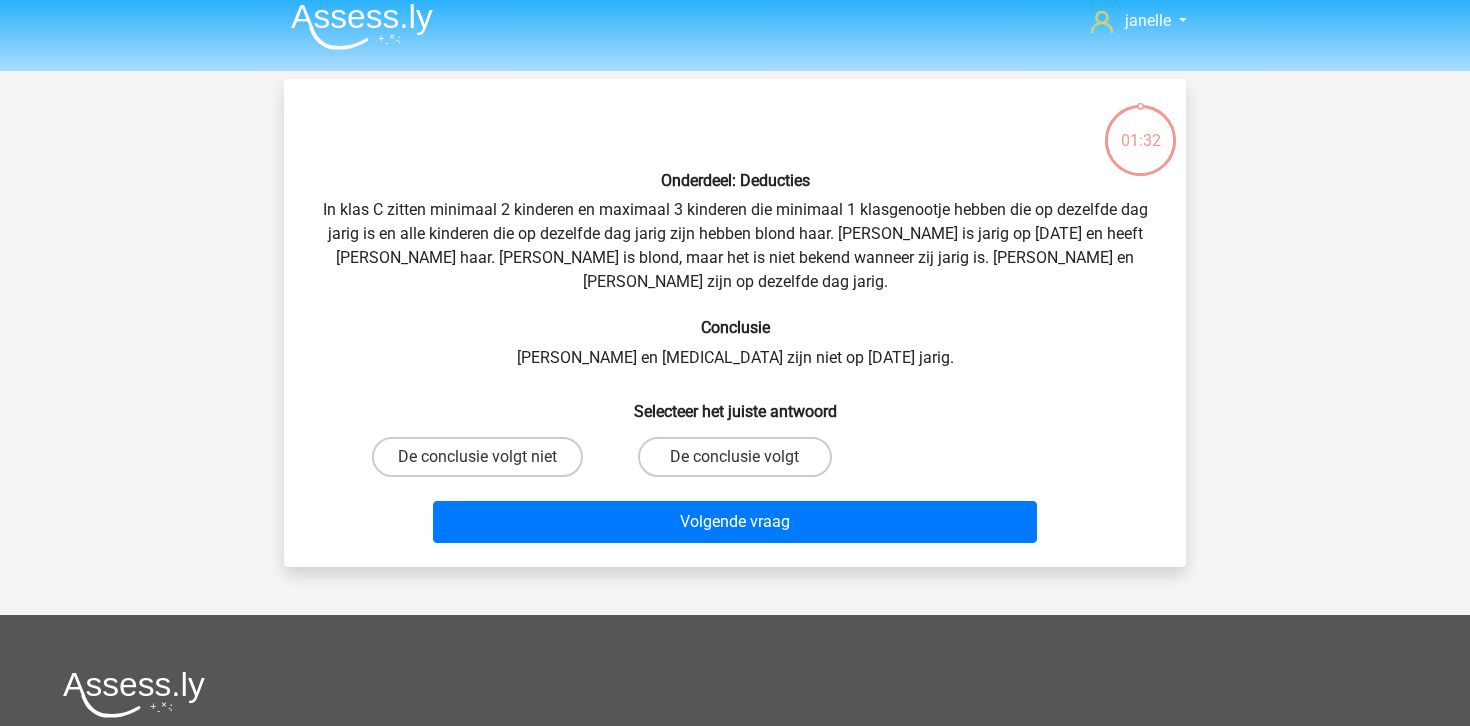 scroll, scrollTop: 6, scrollLeft: 0, axis: vertical 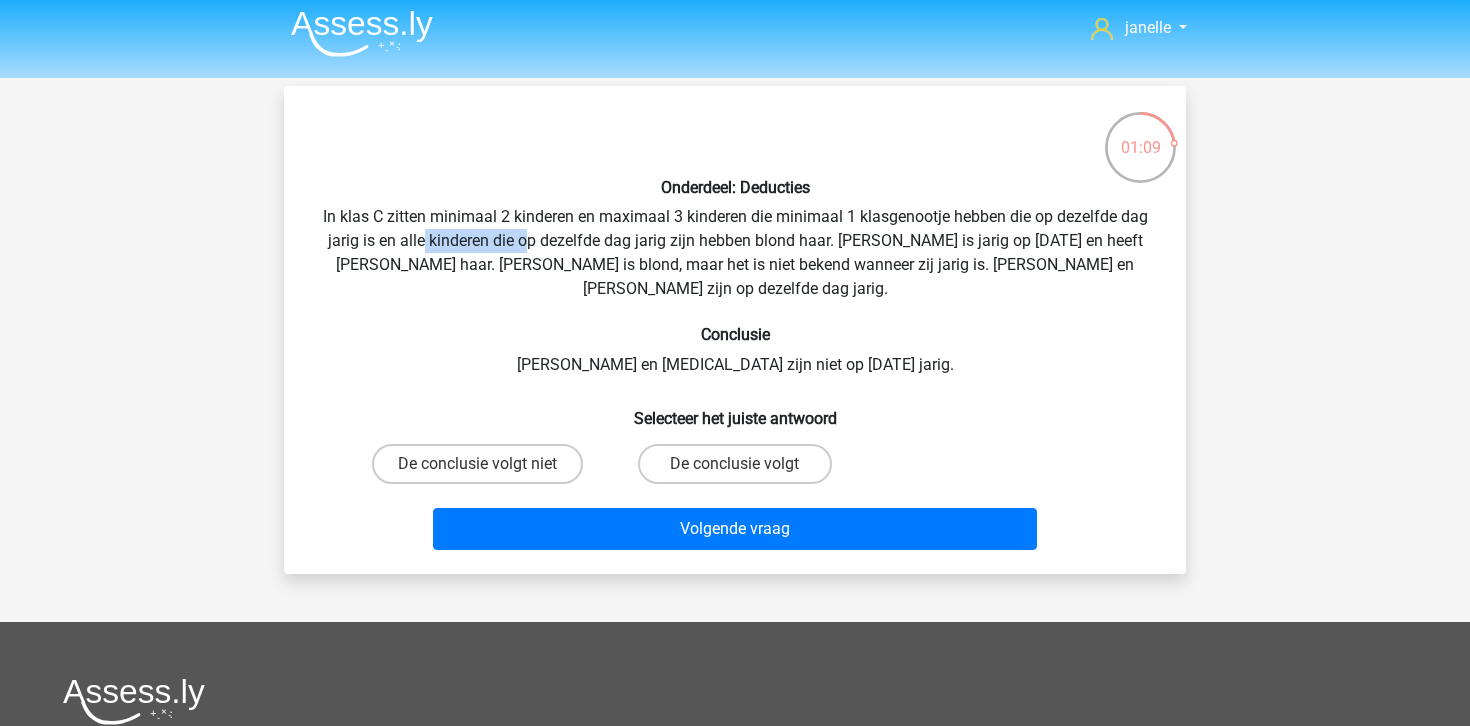 drag, startPoint x: 430, startPoint y: 239, endPoint x: 533, endPoint y: 250, distance: 103.58572 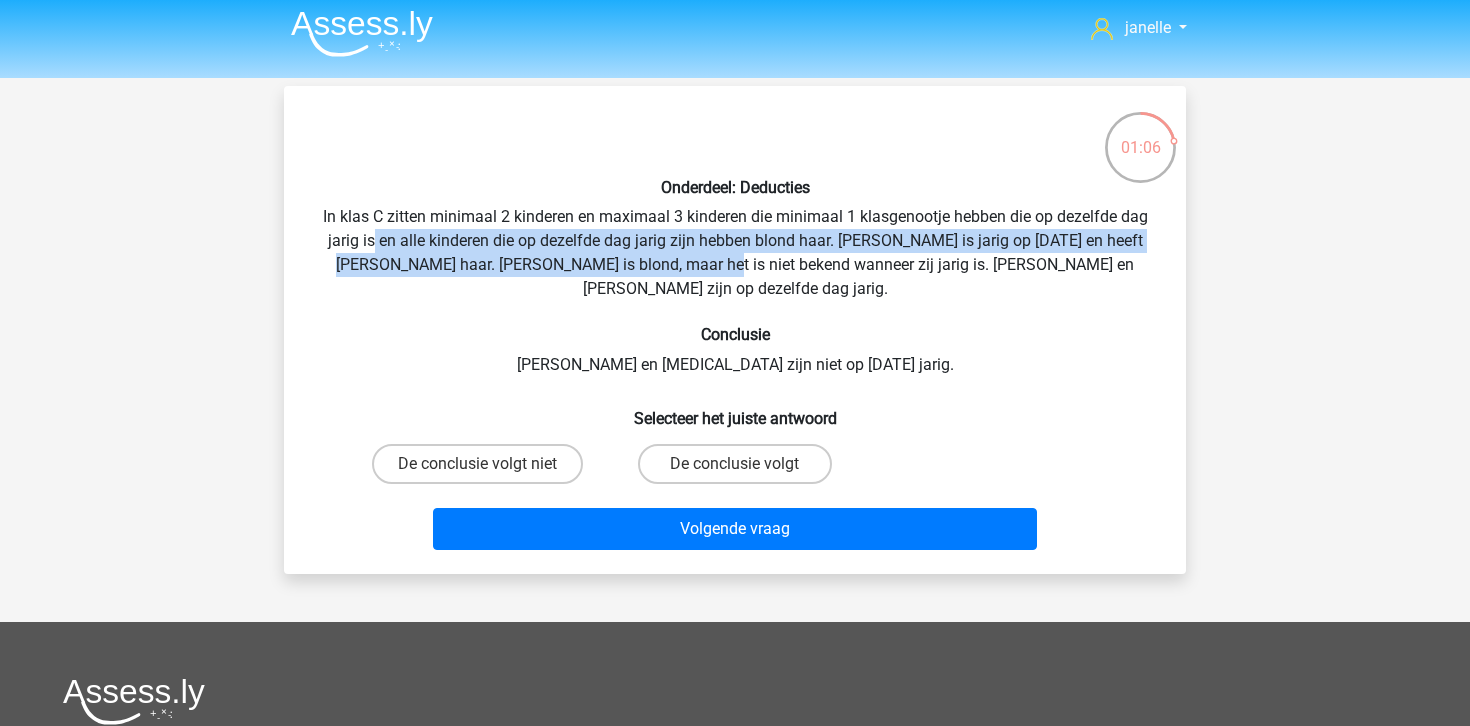 drag, startPoint x: 376, startPoint y: 242, endPoint x: 716, endPoint y: 257, distance: 340.33072 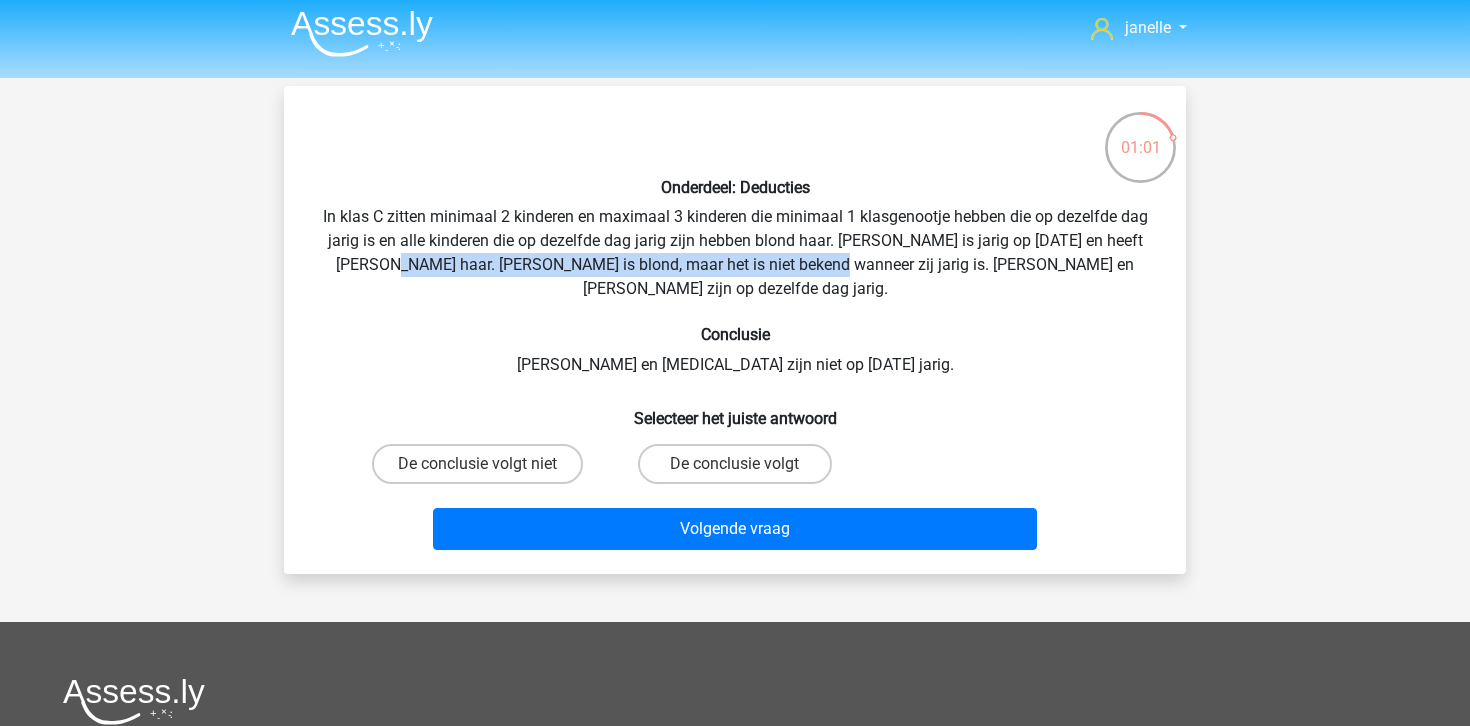 drag, startPoint x: 409, startPoint y: 262, endPoint x: 810, endPoint y: 276, distance: 401.24432 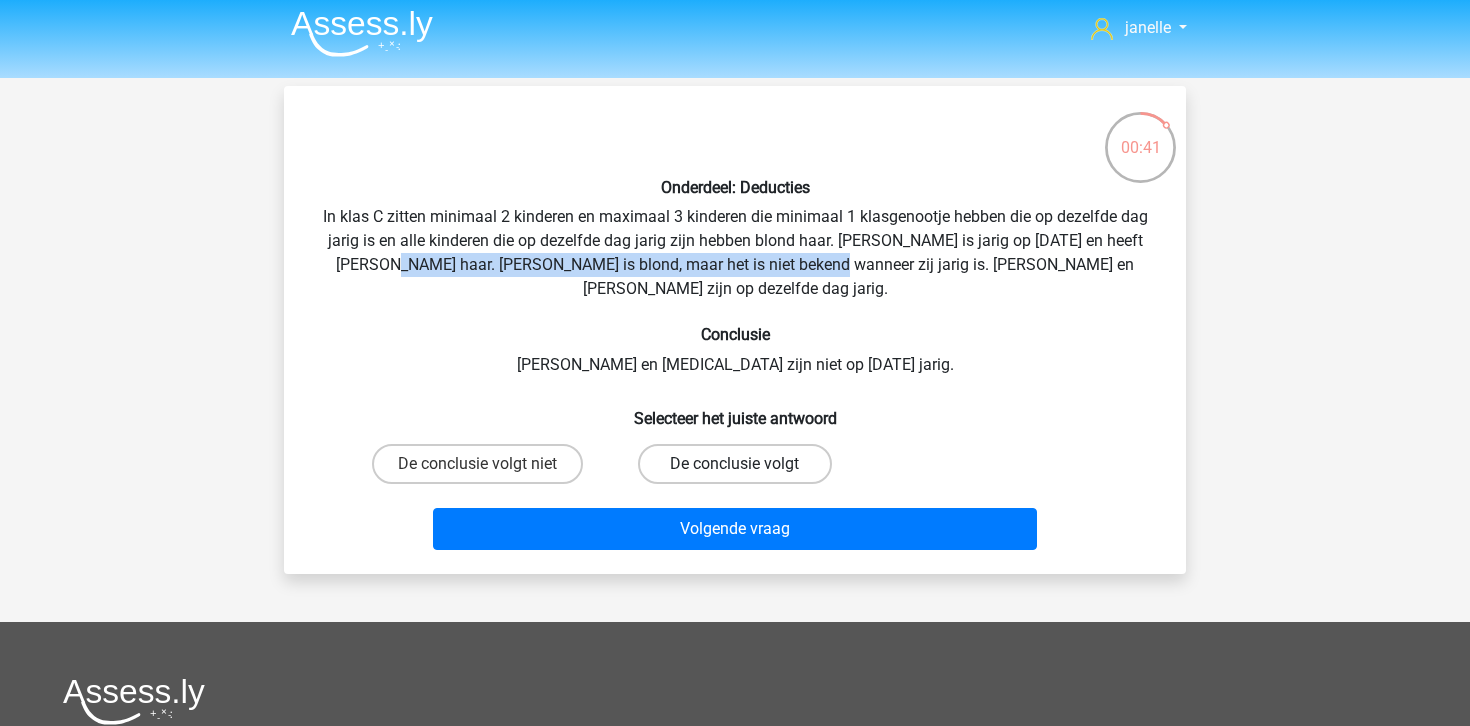 click on "De conclusie volgt" at bounding box center (734, 464) 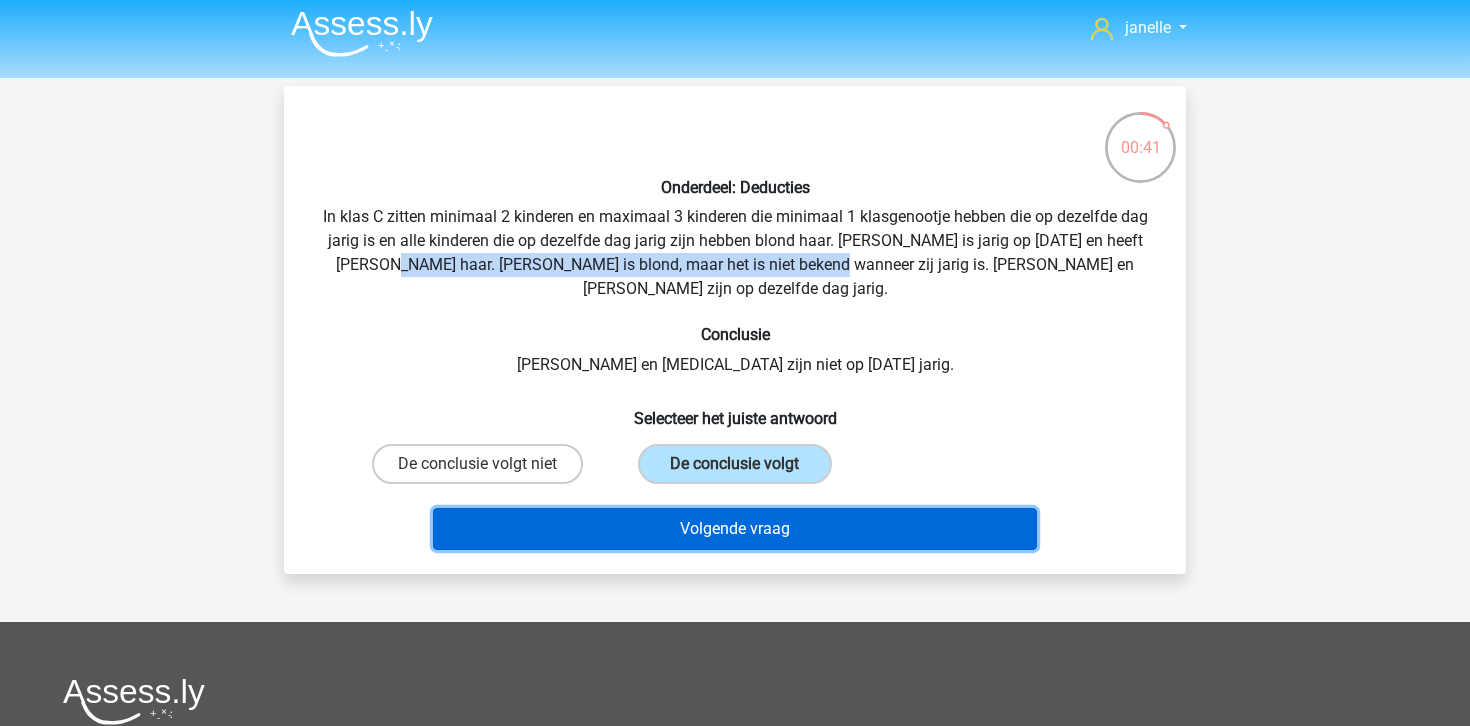 click on "Volgende vraag" at bounding box center (735, 529) 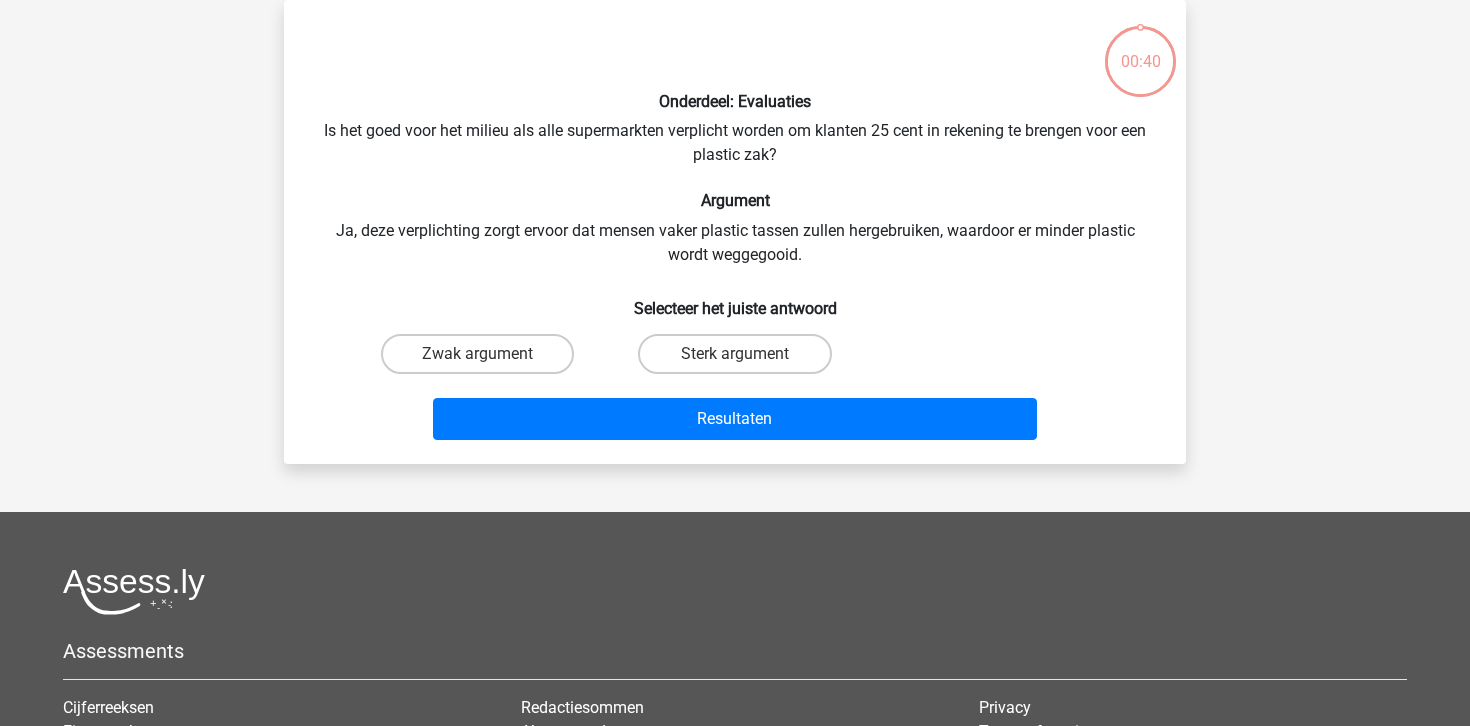 scroll, scrollTop: 0, scrollLeft: 0, axis: both 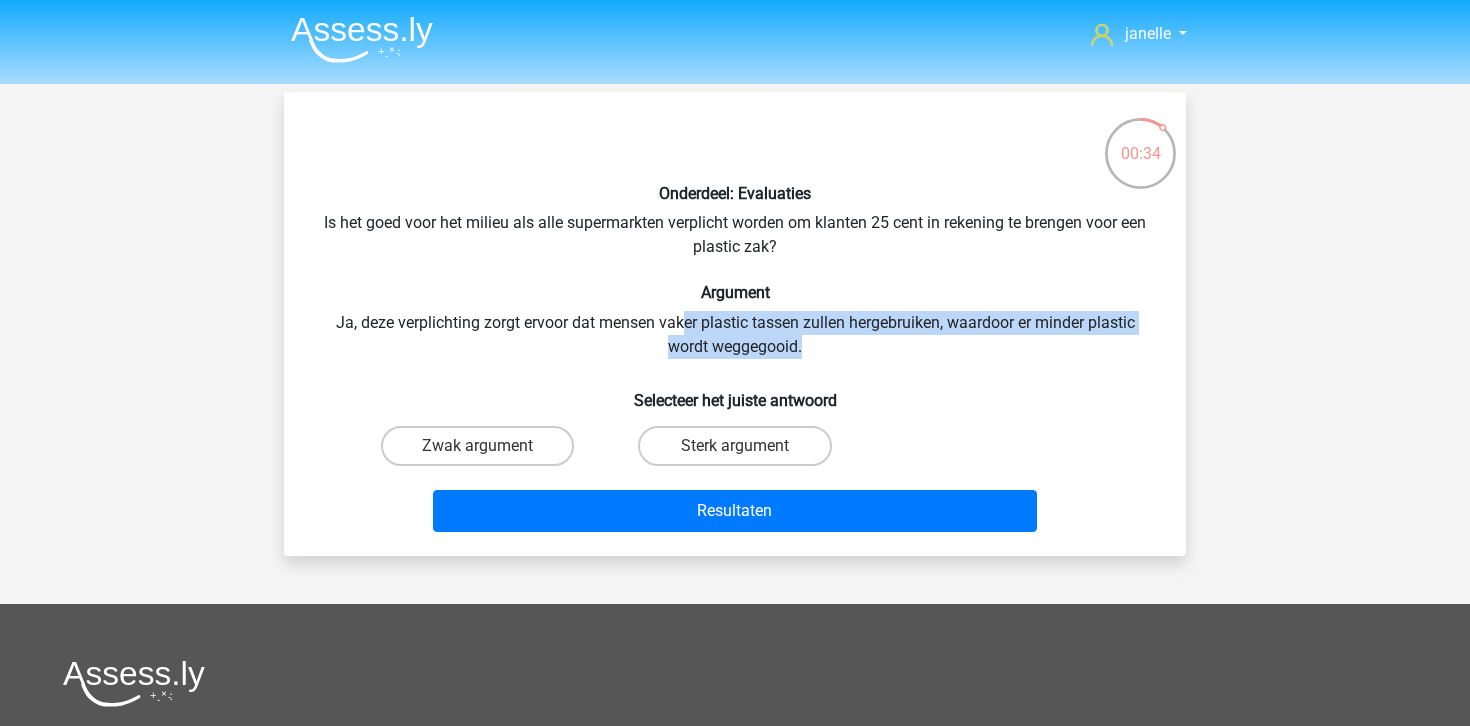 drag, startPoint x: 683, startPoint y: 320, endPoint x: 930, endPoint y: 342, distance: 247.97783 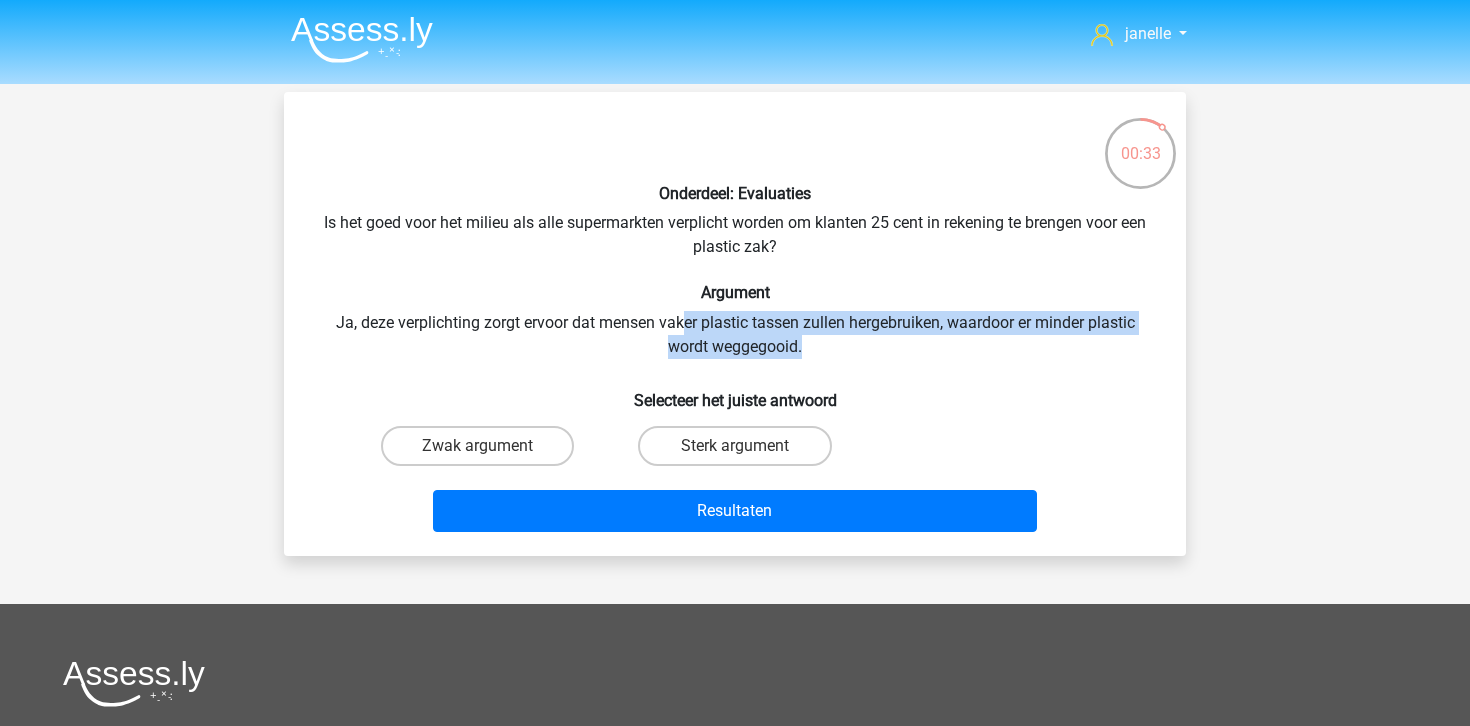 click on "Selecteer het juiste antwoord" at bounding box center (735, 392) 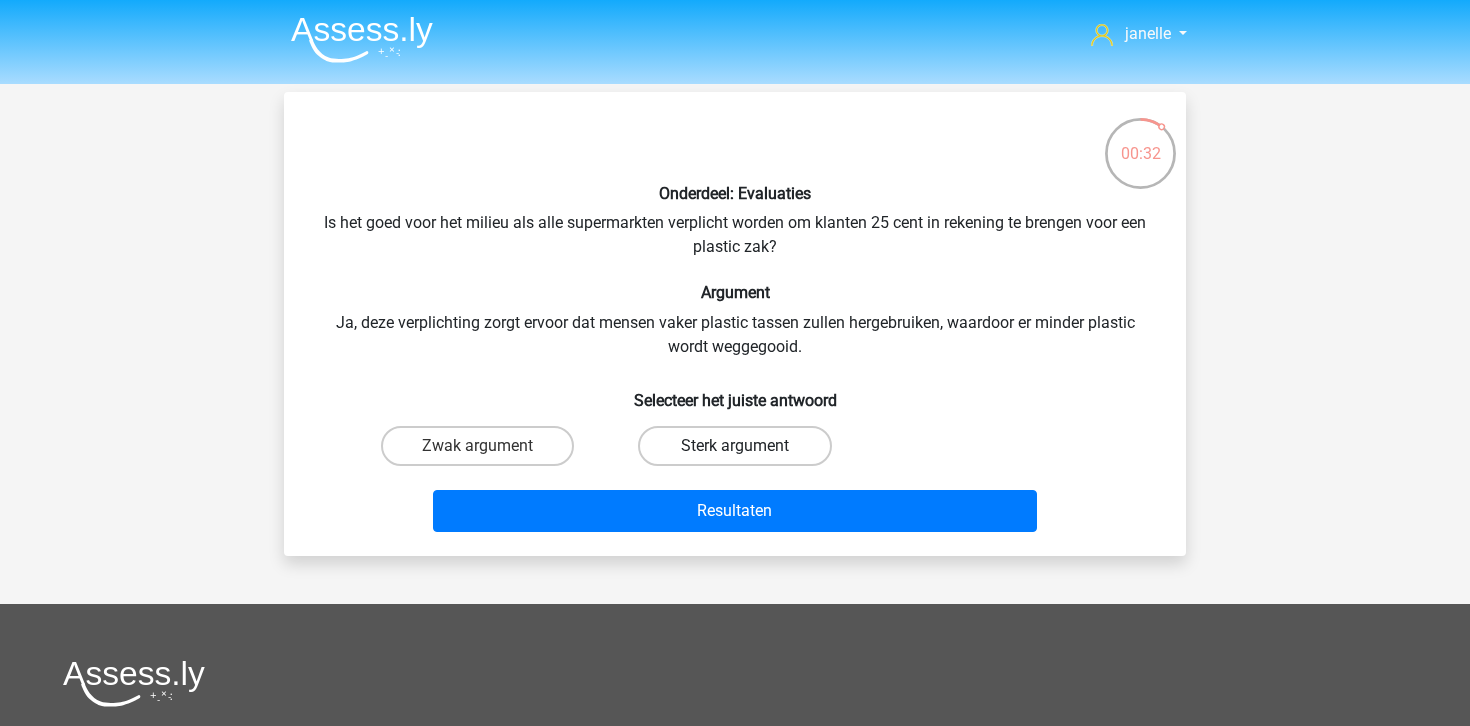 click on "Sterk argument" at bounding box center [734, 446] 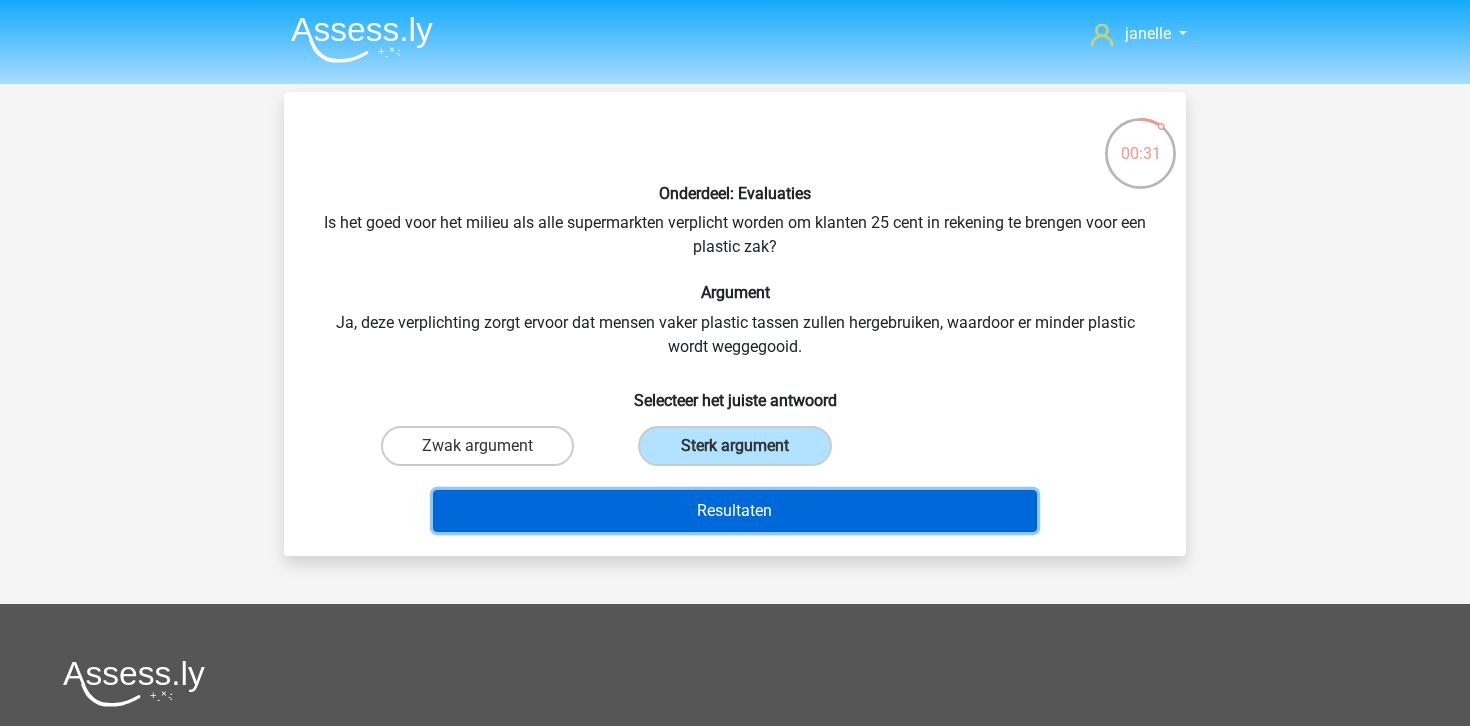 click on "Resultaten" at bounding box center (735, 511) 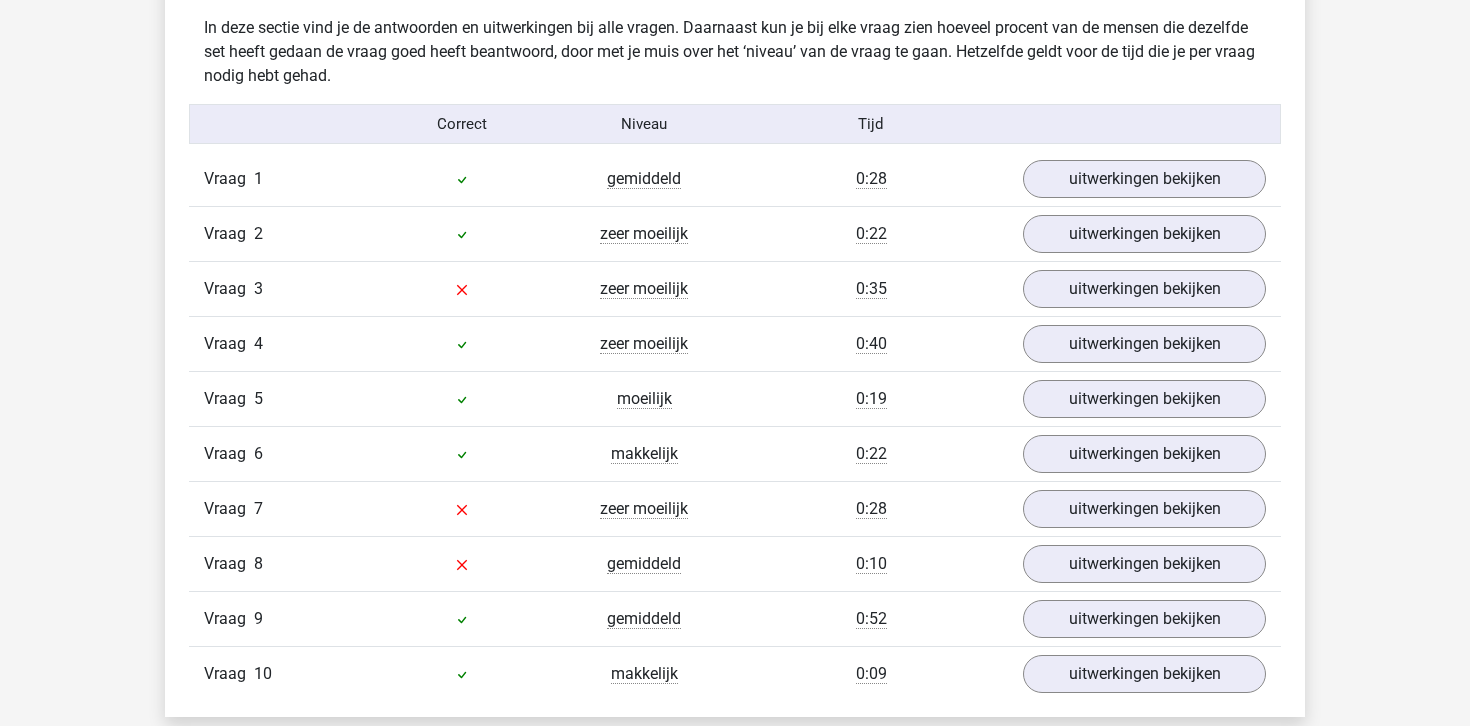scroll, scrollTop: 1220, scrollLeft: 0, axis: vertical 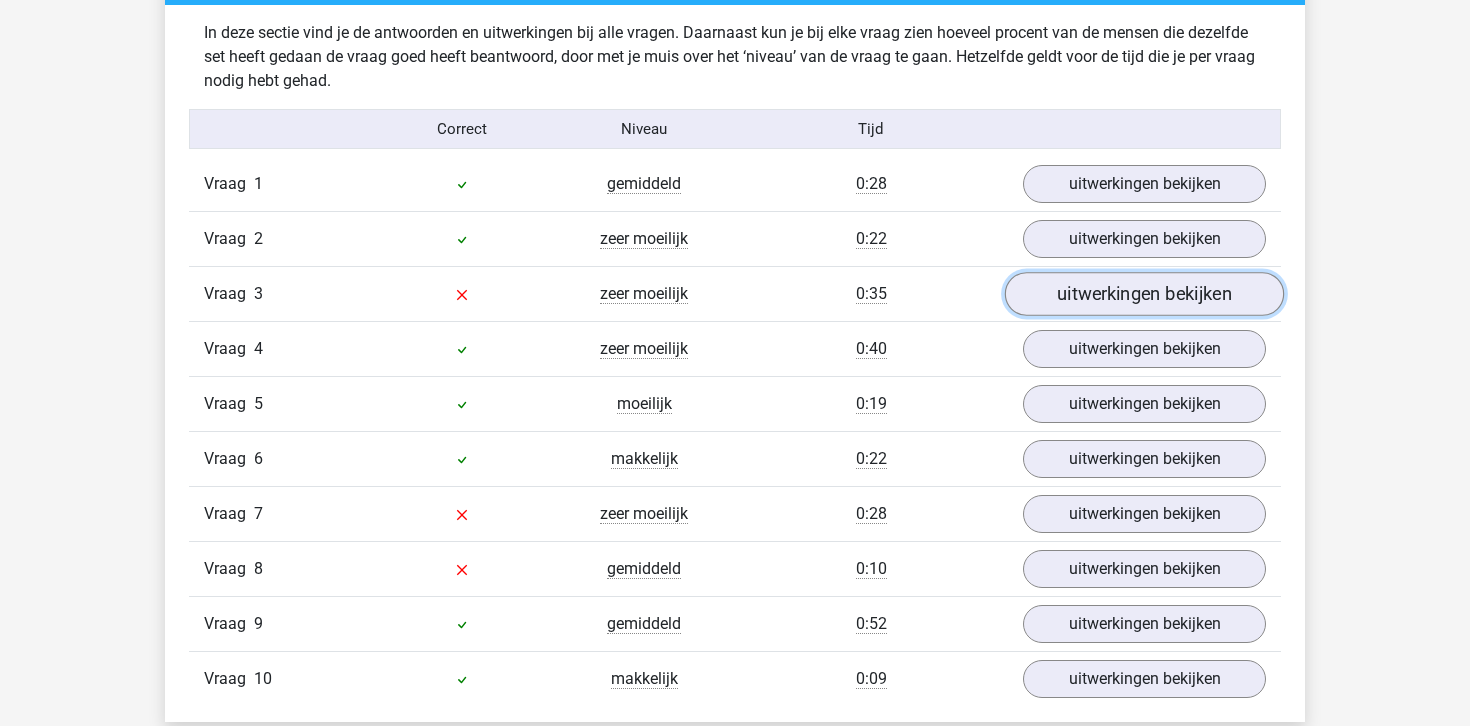 click on "uitwerkingen bekijken" at bounding box center [1144, 295] 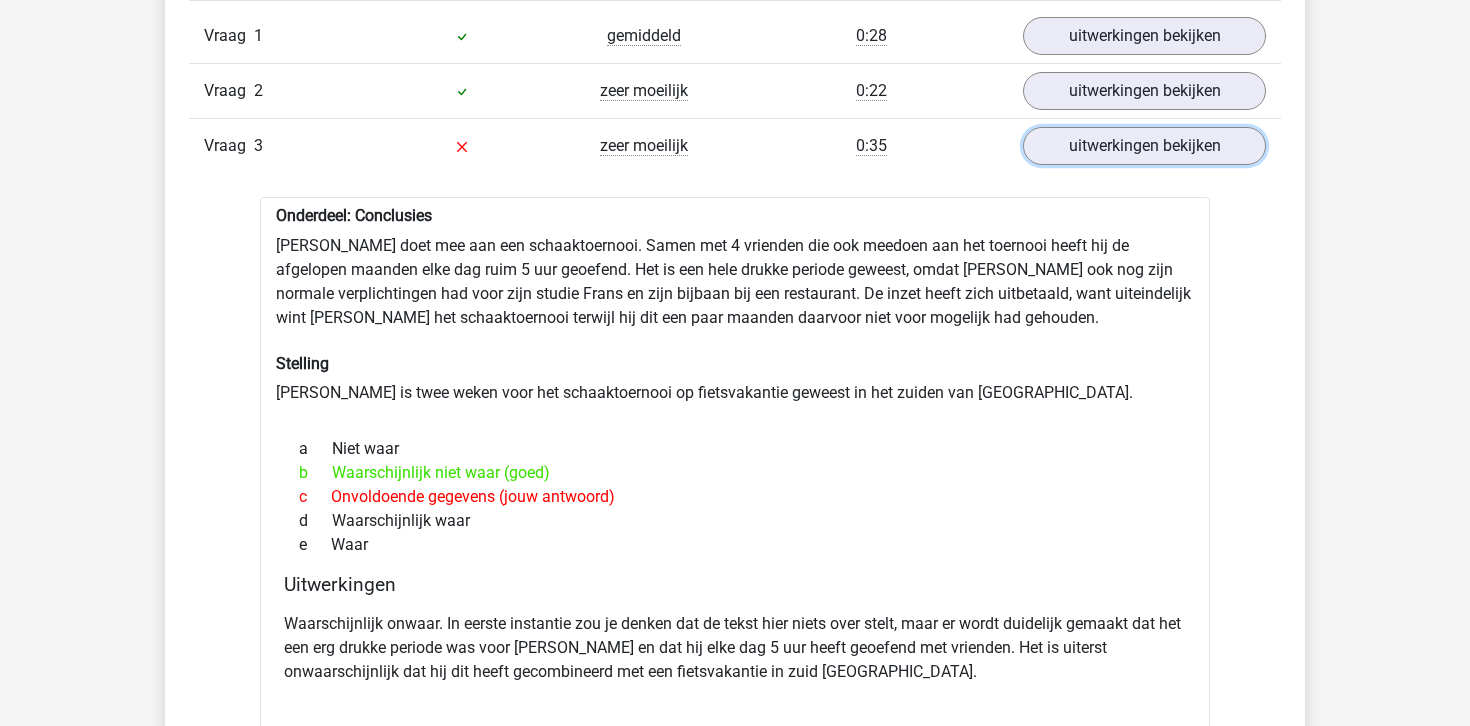 scroll, scrollTop: 1416, scrollLeft: 0, axis: vertical 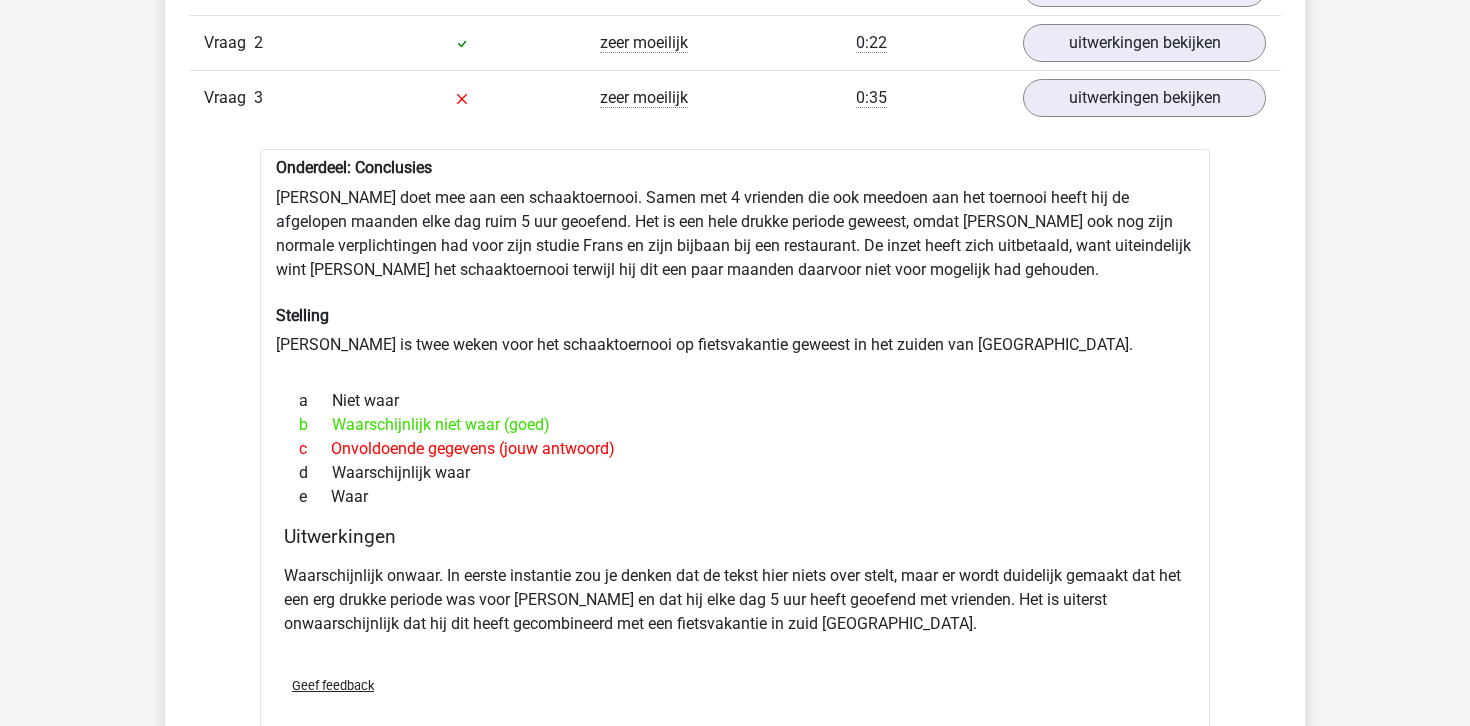 click on "b
Waarschijnlijk niet waar
(goed)" at bounding box center [735, 425] 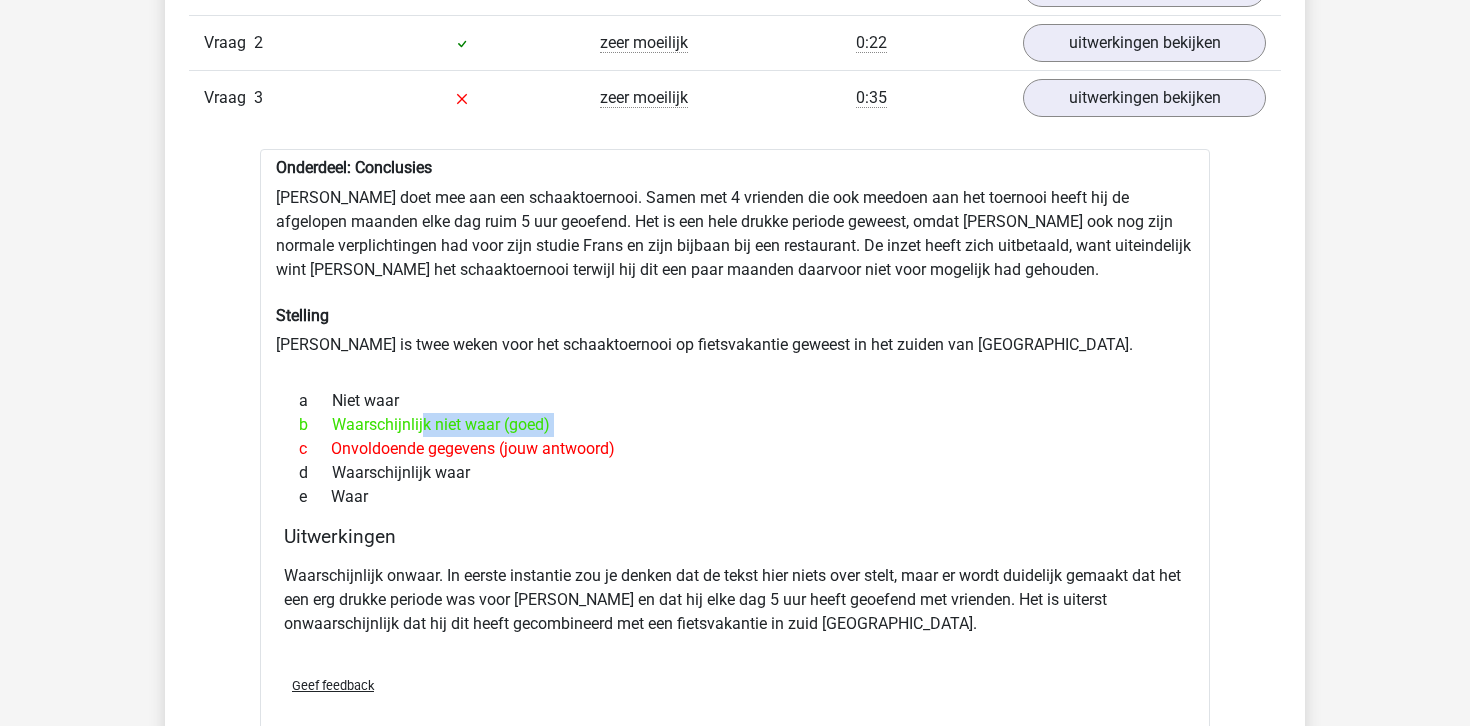 click on "b
Waarschijnlijk niet waar
(goed)" at bounding box center [735, 425] 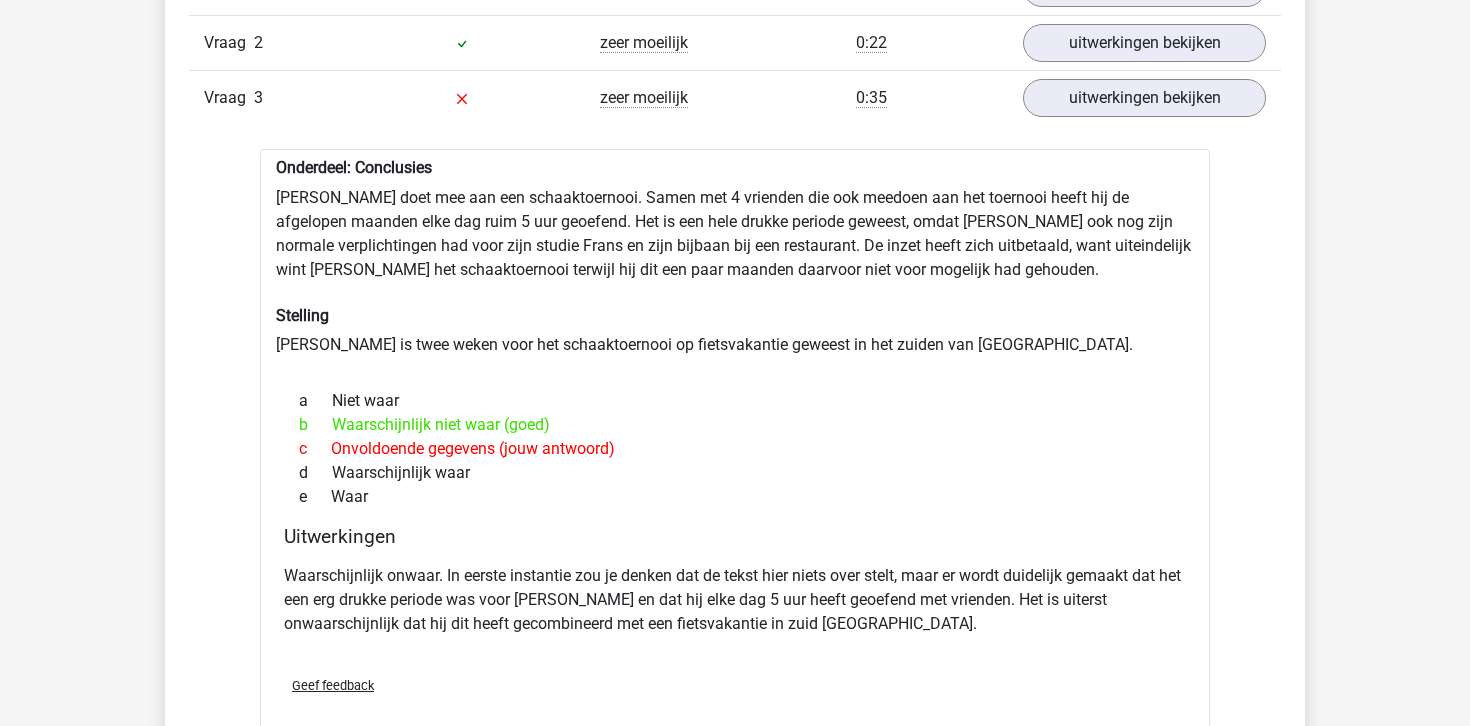 click on "Waarschijnlijk onwaar. In eerste instantie zou je denken dat de tekst hier niets over stelt, maar er wordt duidelijk gemaakt dat het een erg drukke periode was voor [PERSON_NAME] en dat hij elke dag 5 uur heeft geoefend met vrienden. Het is uiterst onwaarschijnlijk dat hij dit heeft gecombineerd met een fietsvakantie in zuid [GEOGRAPHIC_DATA]." at bounding box center [735, 600] 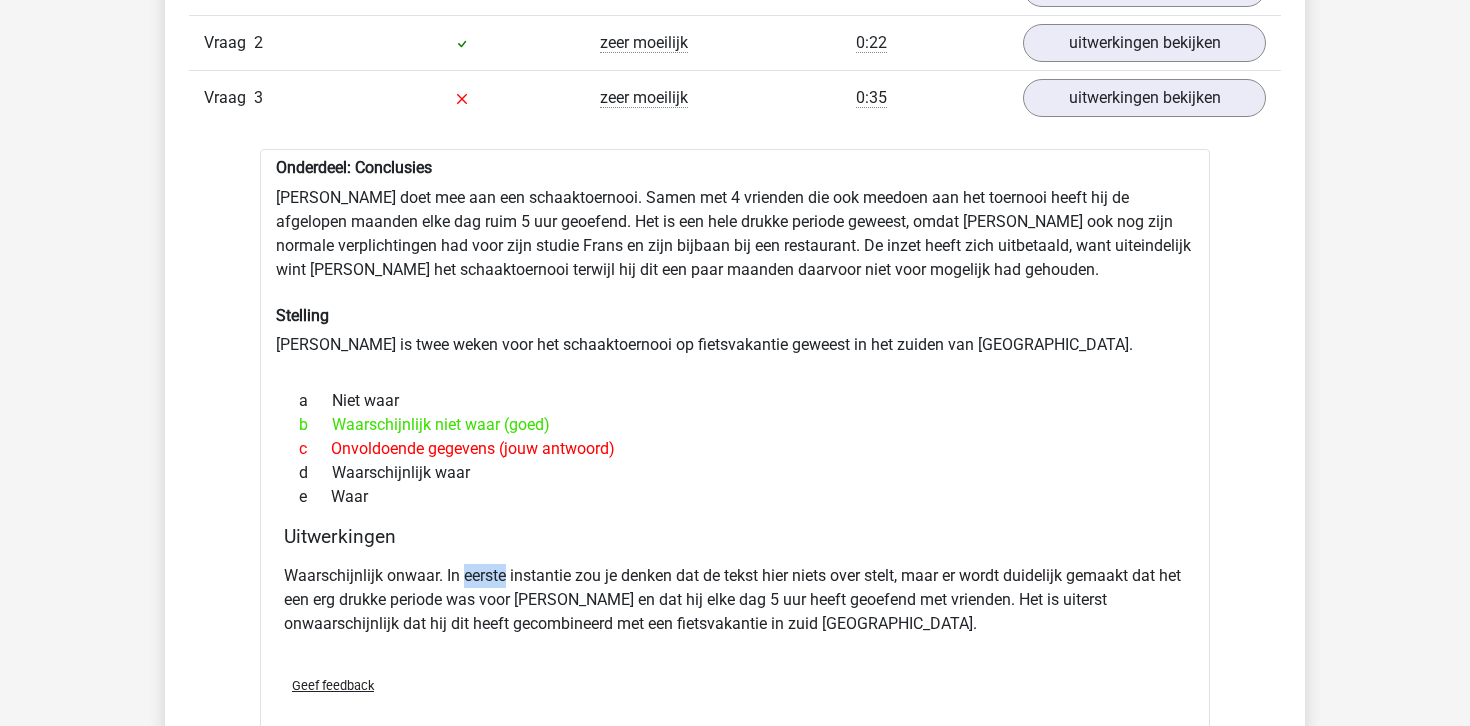 click on "Waarschijnlijk onwaar. In eerste instantie zou je denken dat de tekst hier niets over stelt, maar er wordt duidelijk gemaakt dat het een erg drukke periode was voor [PERSON_NAME] en dat hij elke dag 5 uur heeft geoefend met vrienden. Het is uiterst onwaarschijnlijk dat hij dit heeft gecombineerd met een fietsvakantie in zuid [GEOGRAPHIC_DATA]." at bounding box center [735, 600] 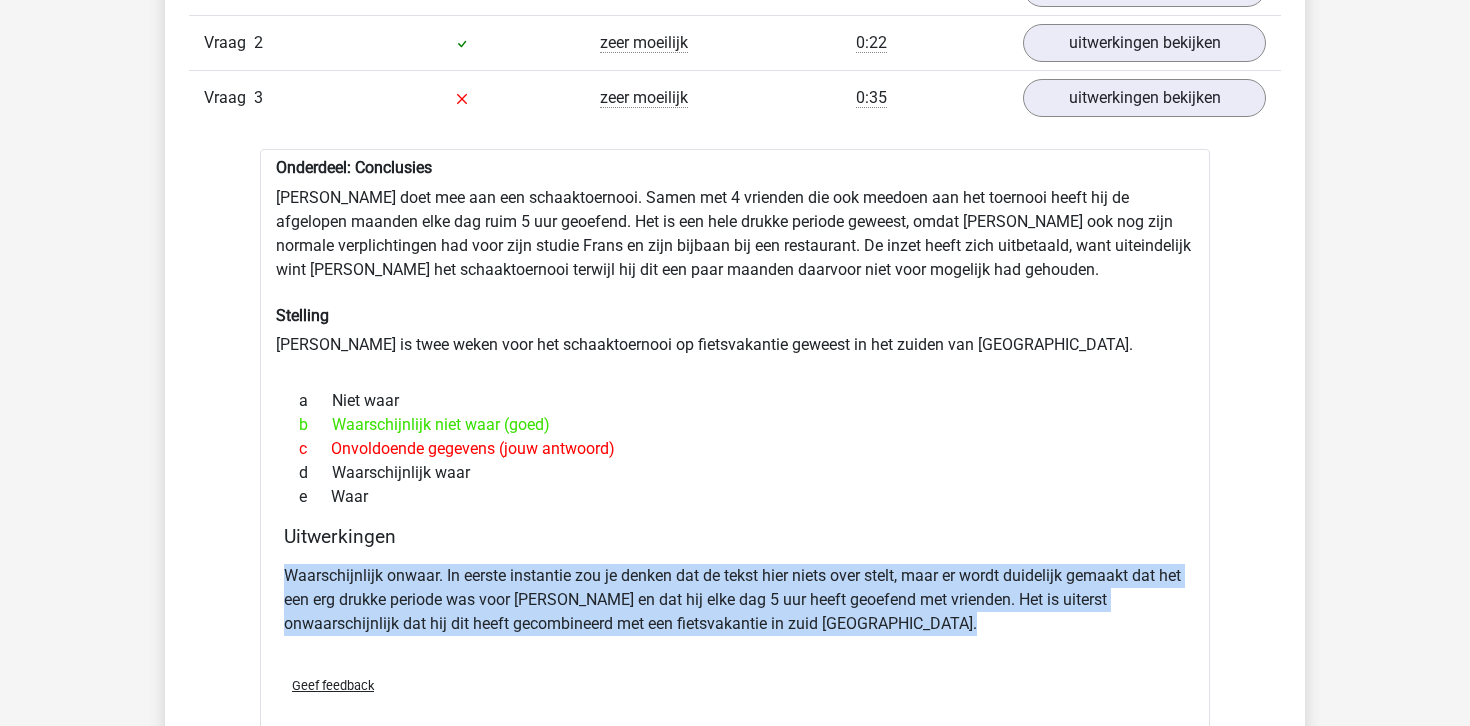 click on "Waarschijnlijk onwaar. In eerste instantie zou je denken dat de tekst hier niets over stelt, maar er wordt duidelijk gemaakt dat het een erg drukke periode was voor [PERSON_NAME] en dat hij elke dag 5 uur heeft geoefend met vrienden. Het is uiterst onwaarschijnlijk dat hij dit heeft gecombineerd met een fietsvakantie in zuid [GEOGRAPHIC_DATA]." at bounding box center (735, 600) 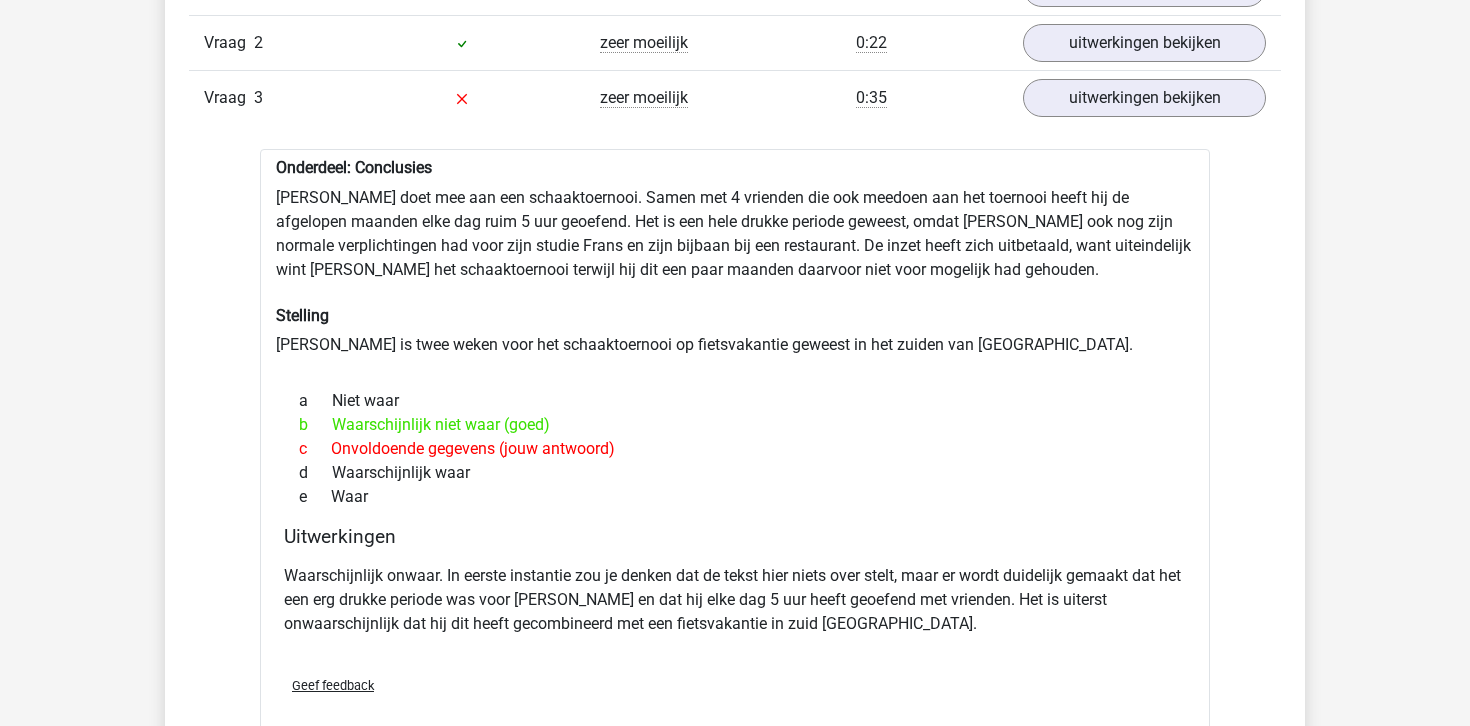 click on "Waarschijnlijk onwaar. In eerste instantie zou je denken dat de tekst hier niets over stelt, maar er wordt duidelijk gemaakt dat het een erg drukke periode was voor [PERSON_NAME] en dat hij elke dag 5 uur heeft geoefend met vrienden. Het is uiterst onwaarschijnlijk dat hij dit heeft gecombineerd met een fietsvakantie in zuid [GEOGRAPHIC_DATA]." at bounding box center [735, 600] 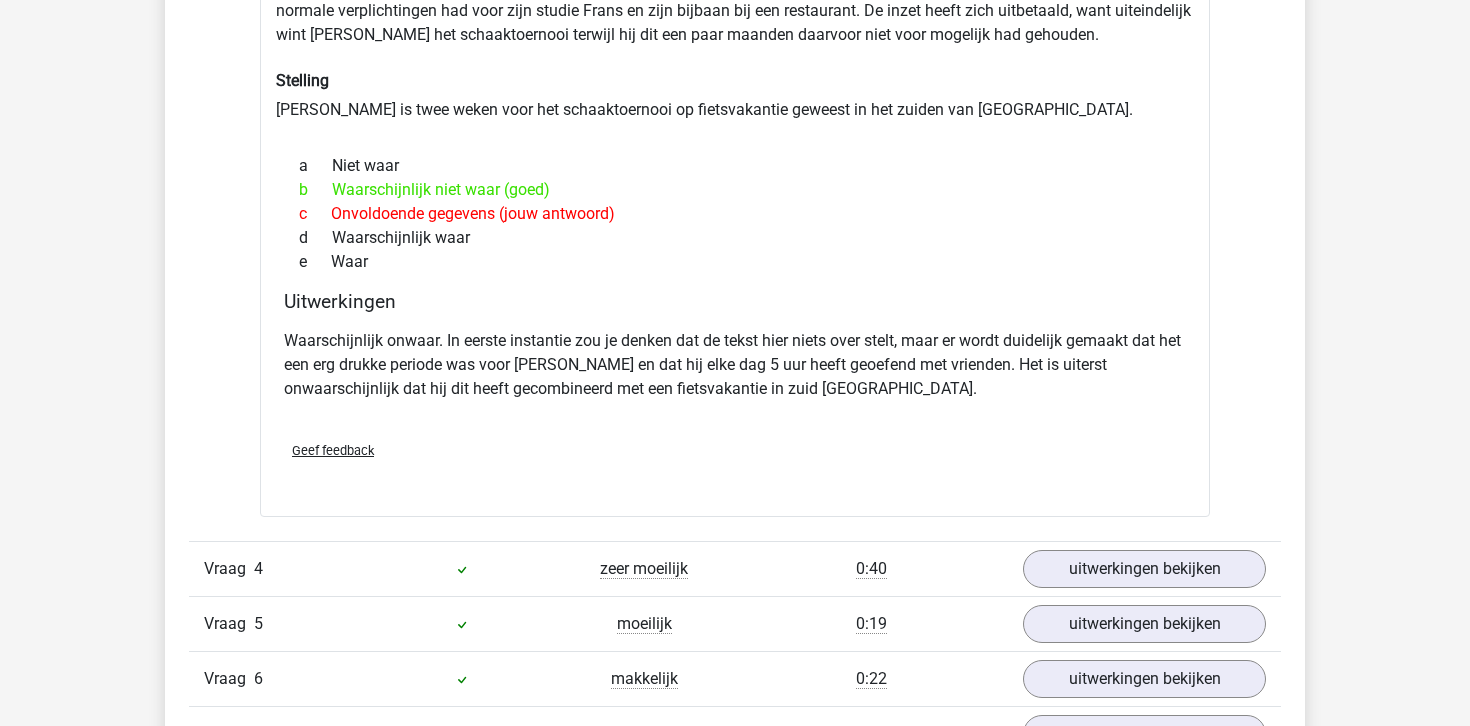 scroll, scrollTop: 2161, scrollLeft: 0, axis: vertical 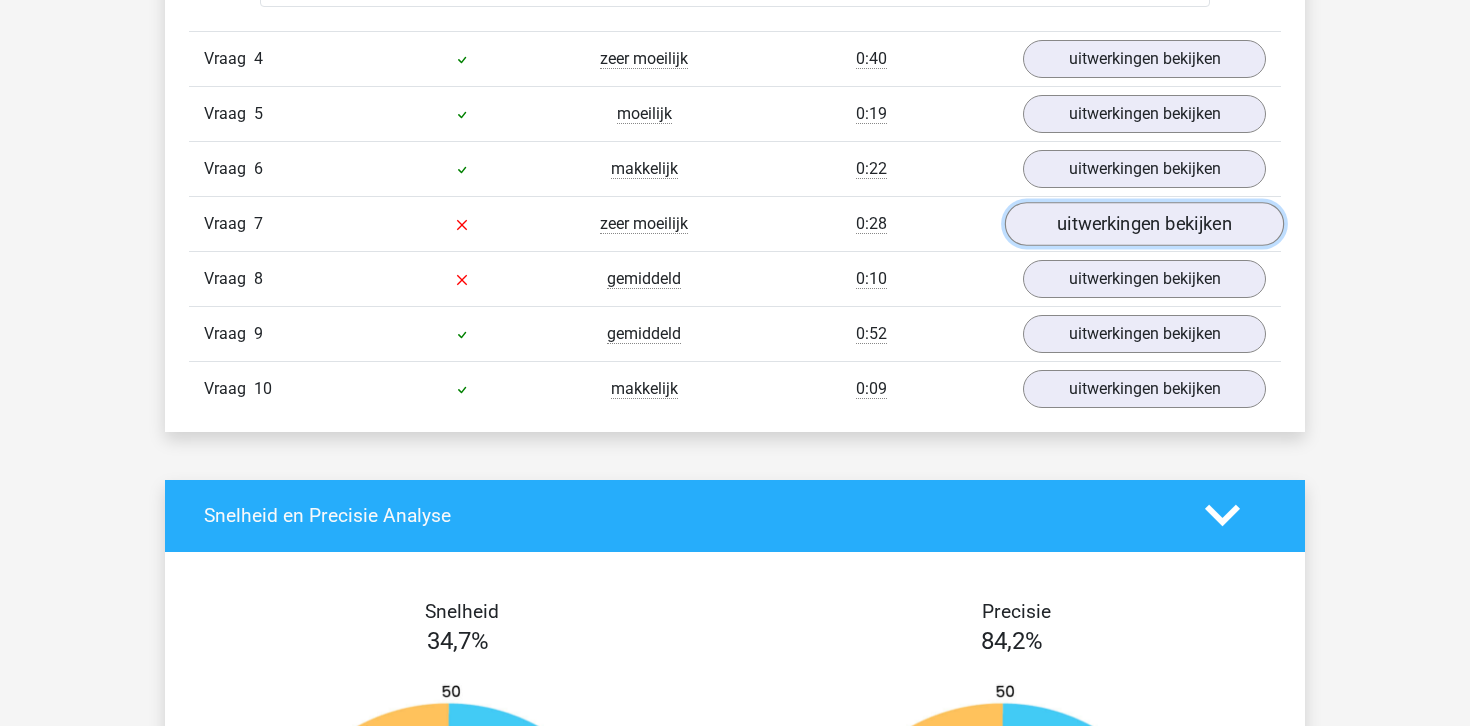 click on "uitwerkingen bekijken" at bounding box center [1144, 224] 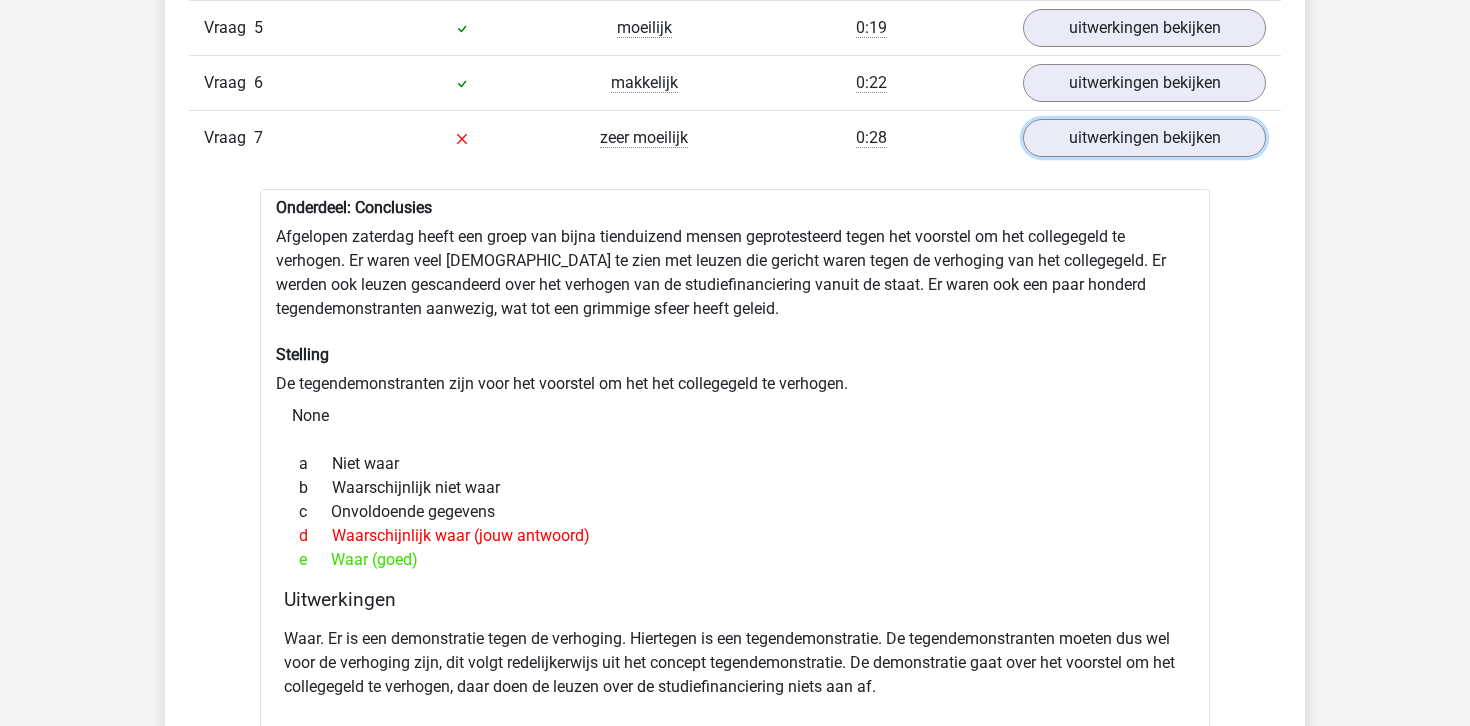 scroll, scrollTop: 2271, scrollLeft: 0, axis: vertical 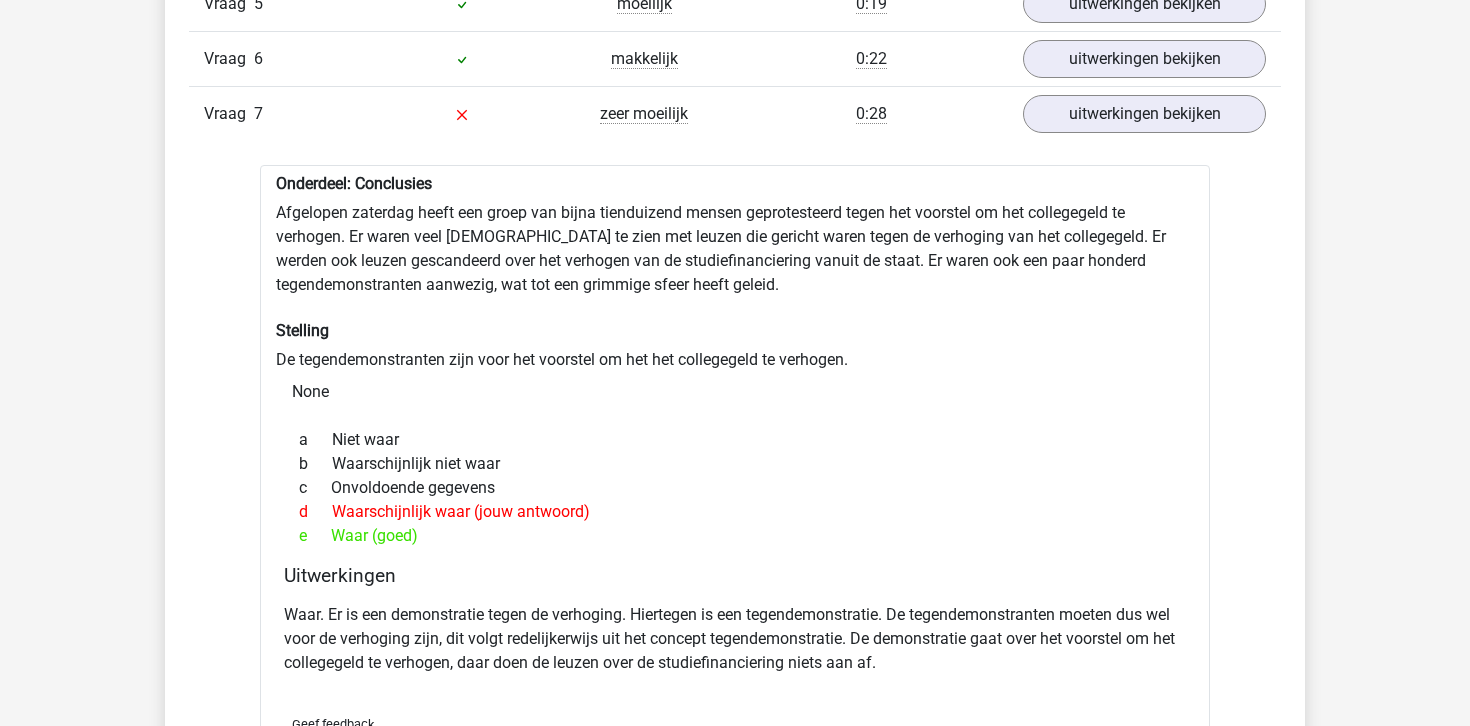 click on "e
Waar
(goed)" at bounding box center (735, 536) 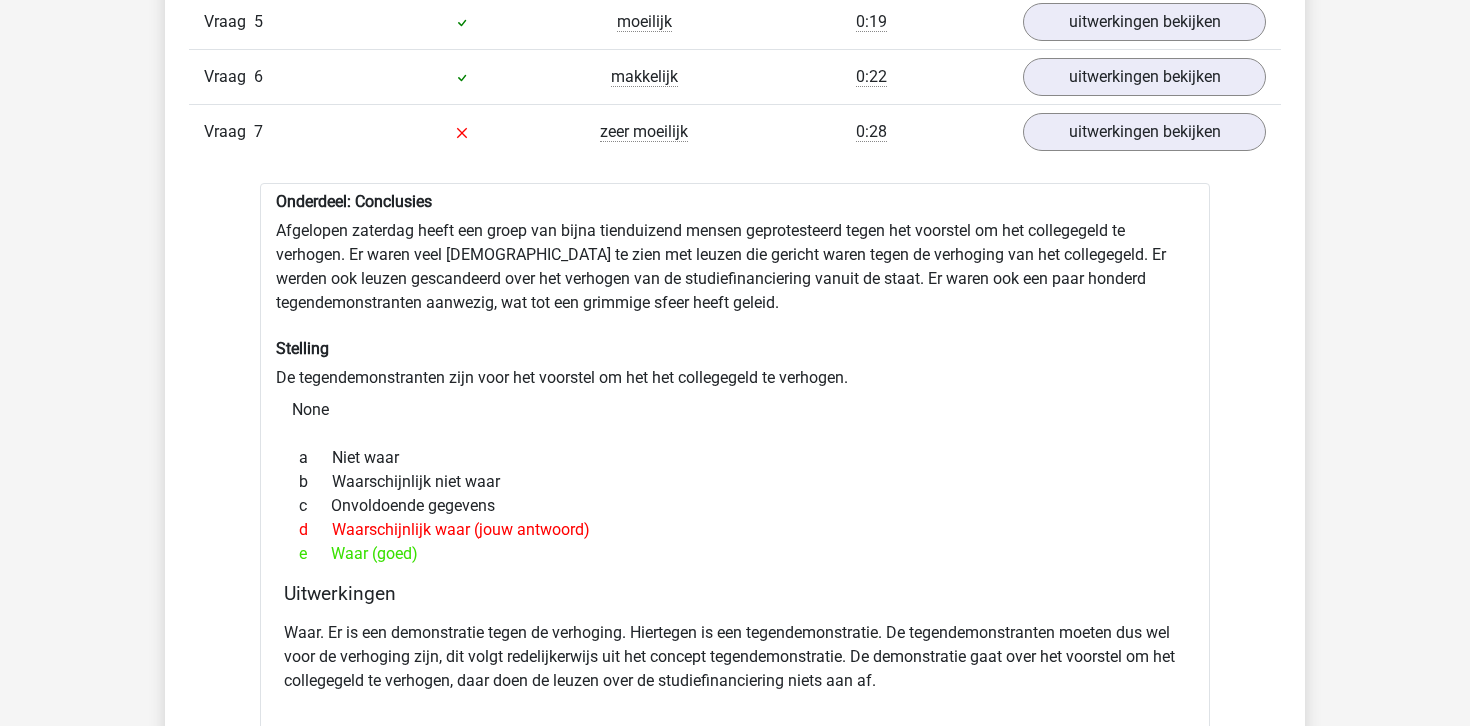 scroll, scrollTop: 2269, scrollLeft: 0, axis: vertical 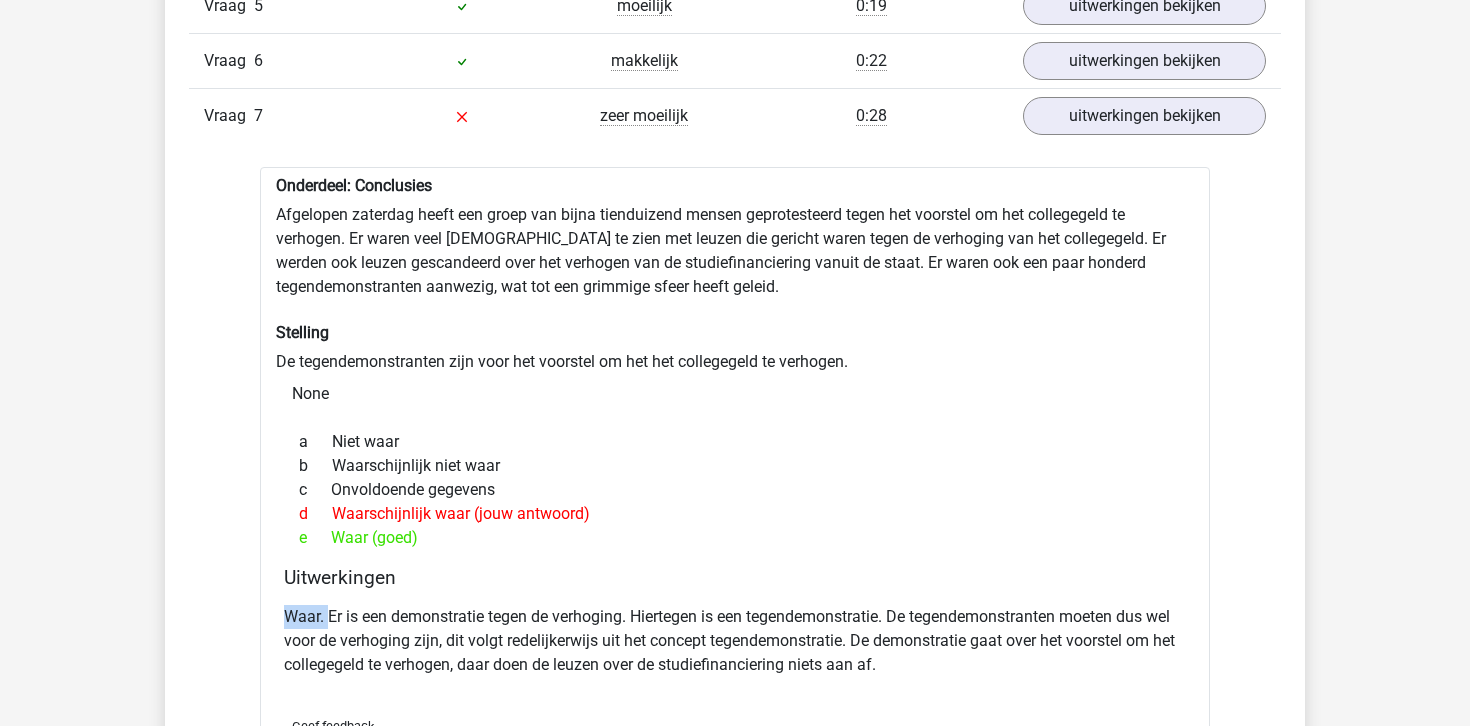 drag, startPoint x: 330, startPoint y: 616, endPoint x: 655, endPoint y: 608, distance: 325.09845 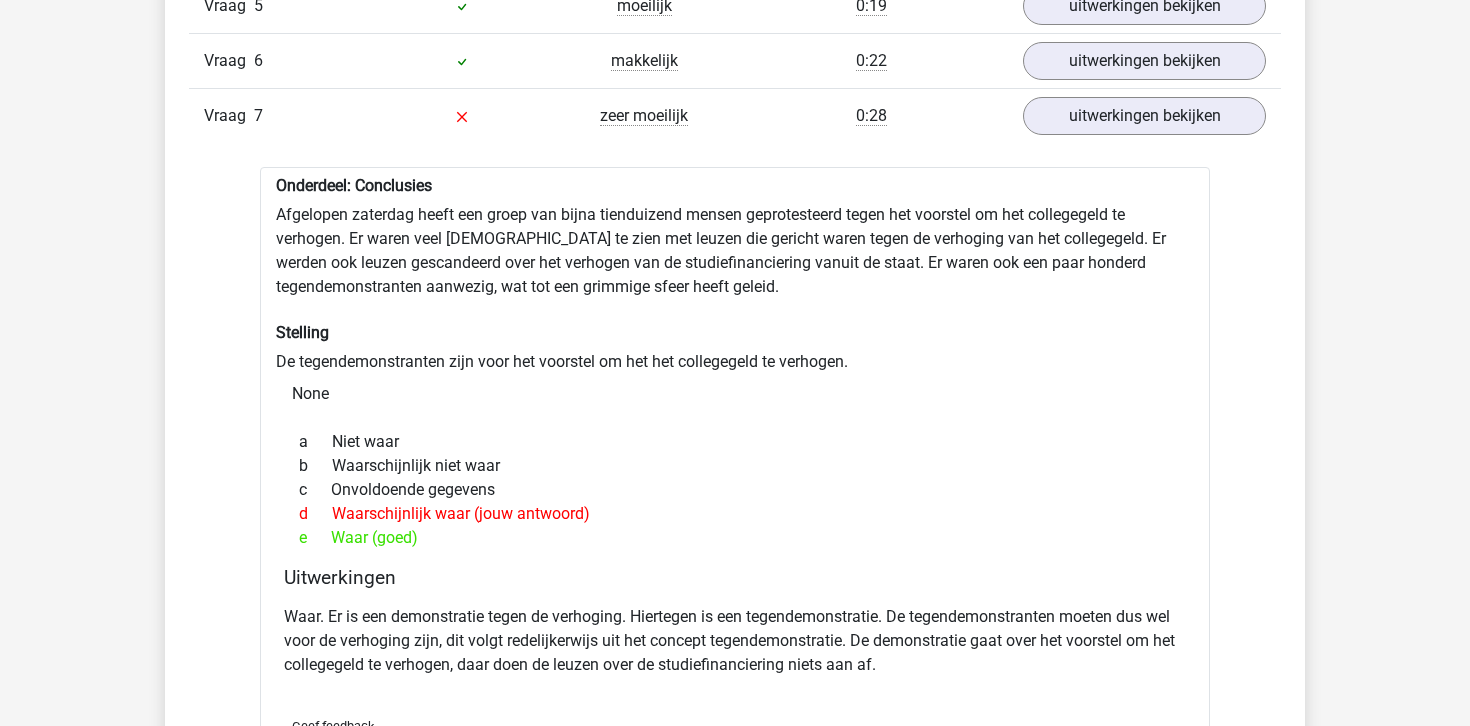 click on "Waar. Er is een demonstratie tegen de verhoging. Hiertegen is een tegendemonstratie. De tegendemonstranten moeten dus wel voor de verhoging zijn, dit volgt redelijkerwijs uit het concept tegendemonstratie. De demonstratie gaat over het voorstel om het collegegeld te verhogen, daar doen de leuzen over de studiefinanciering niets aan af." at bounding box center [735, 641] 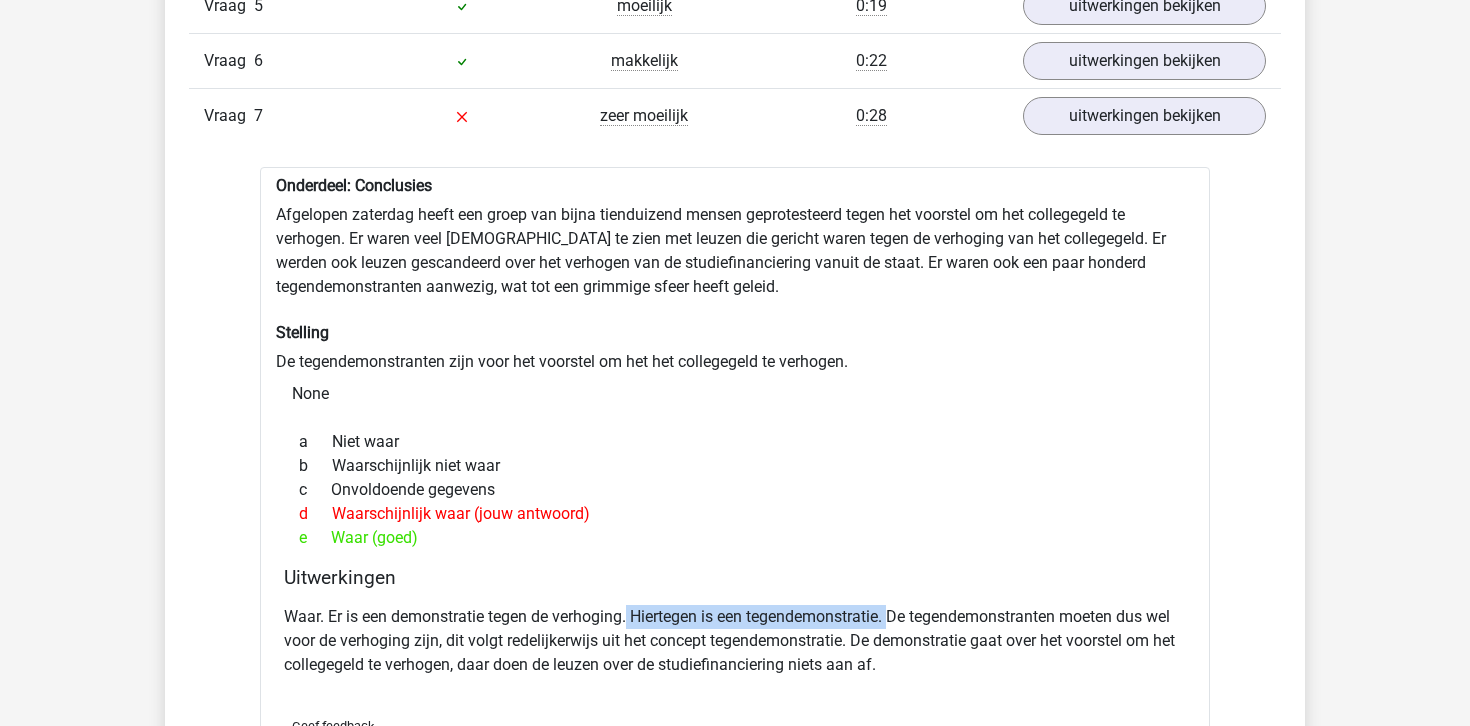 drag, startPoint x: 631, startPoint y: 616, endPoint x: 896, endPoint y: 610, distance: 265.0679 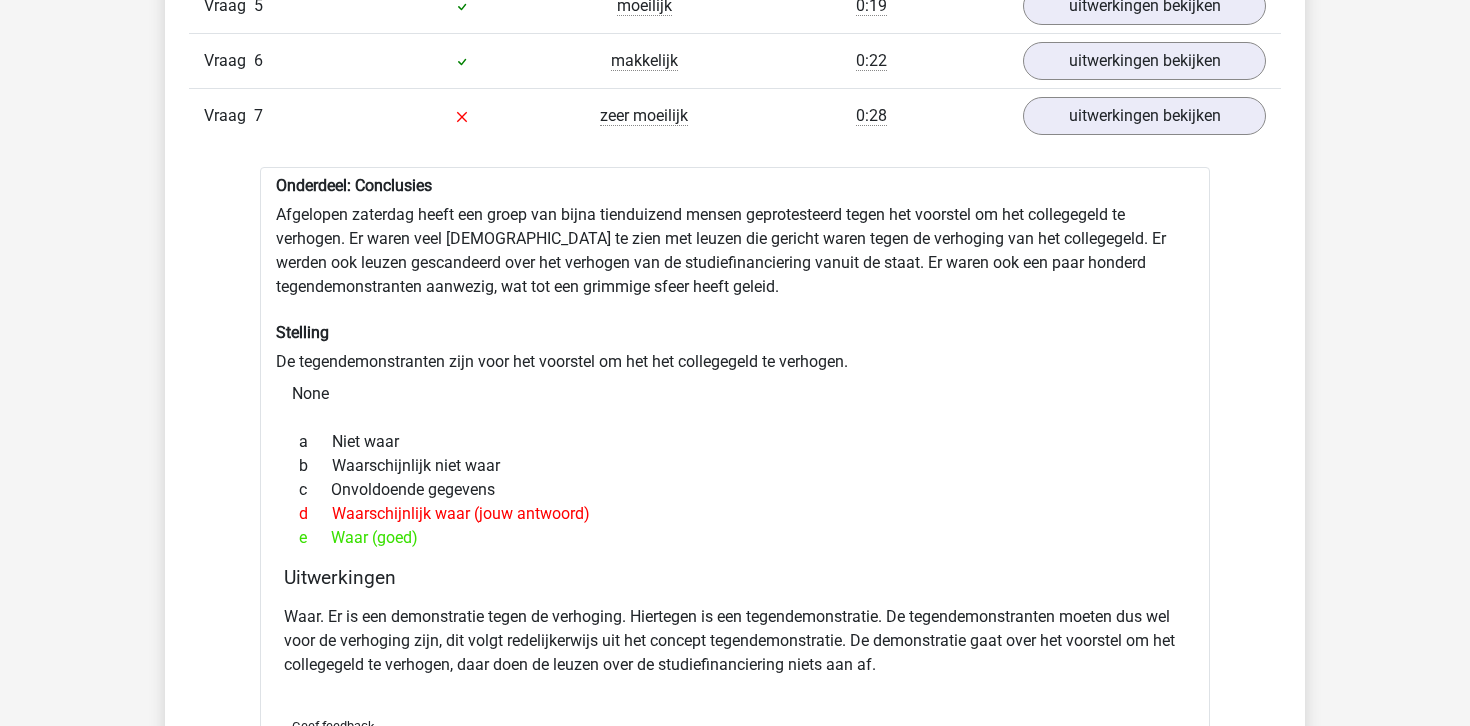 click on "Waar. Er is een demonstratie tegen de verhoging. Hiertegen is een tegendemonstratie. De tegendemonstranten moeten dus wel voor de verhoging zijn, dit volgt redelijkerwijs uit het concept tegendemonstratie. De demonstratie gaat over het voorstel om het collegegeld te verhogen, daar doen de leuzen over de studiefinanciering niets aan af." at bounding box center [735, 641] 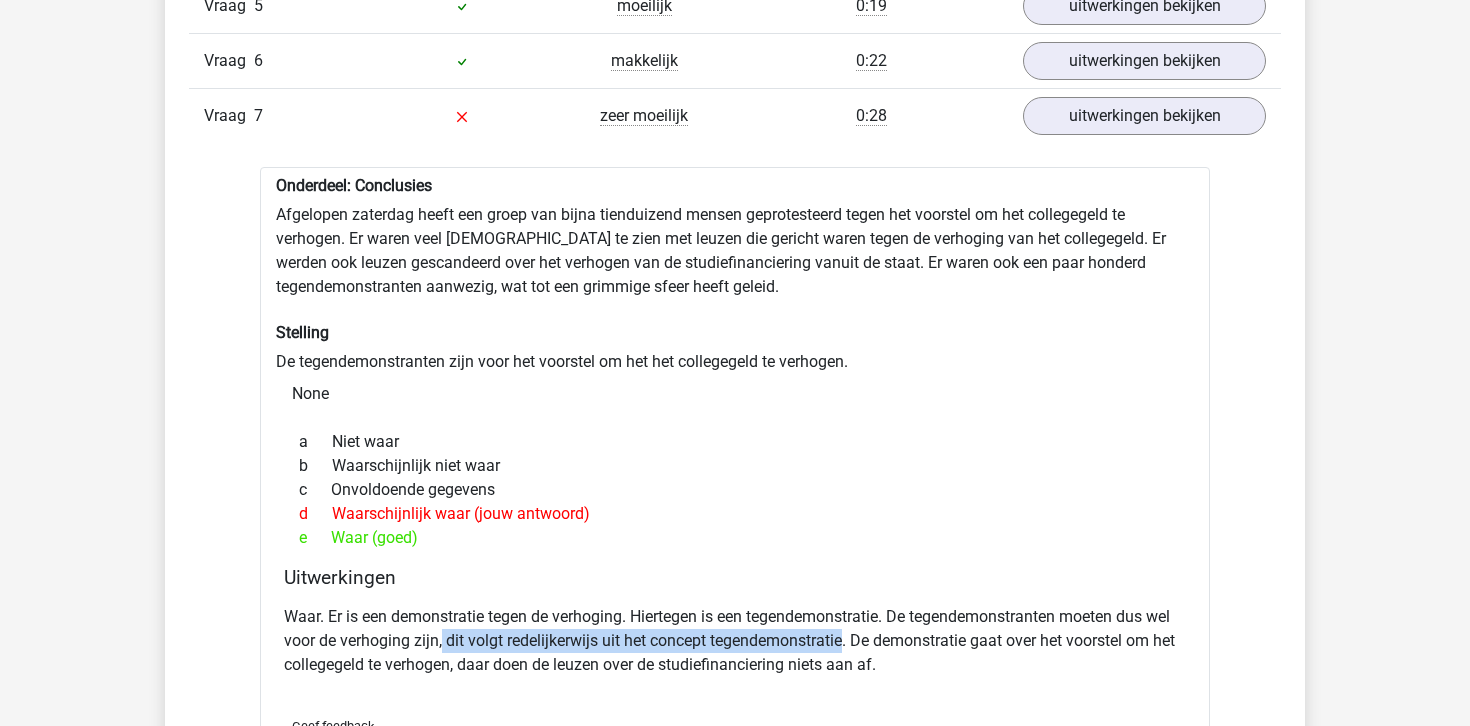 drag, startPoint x: 442, startPoint y: 637, endPoint x: 843, endPoint y: 629, distance: 401.0798 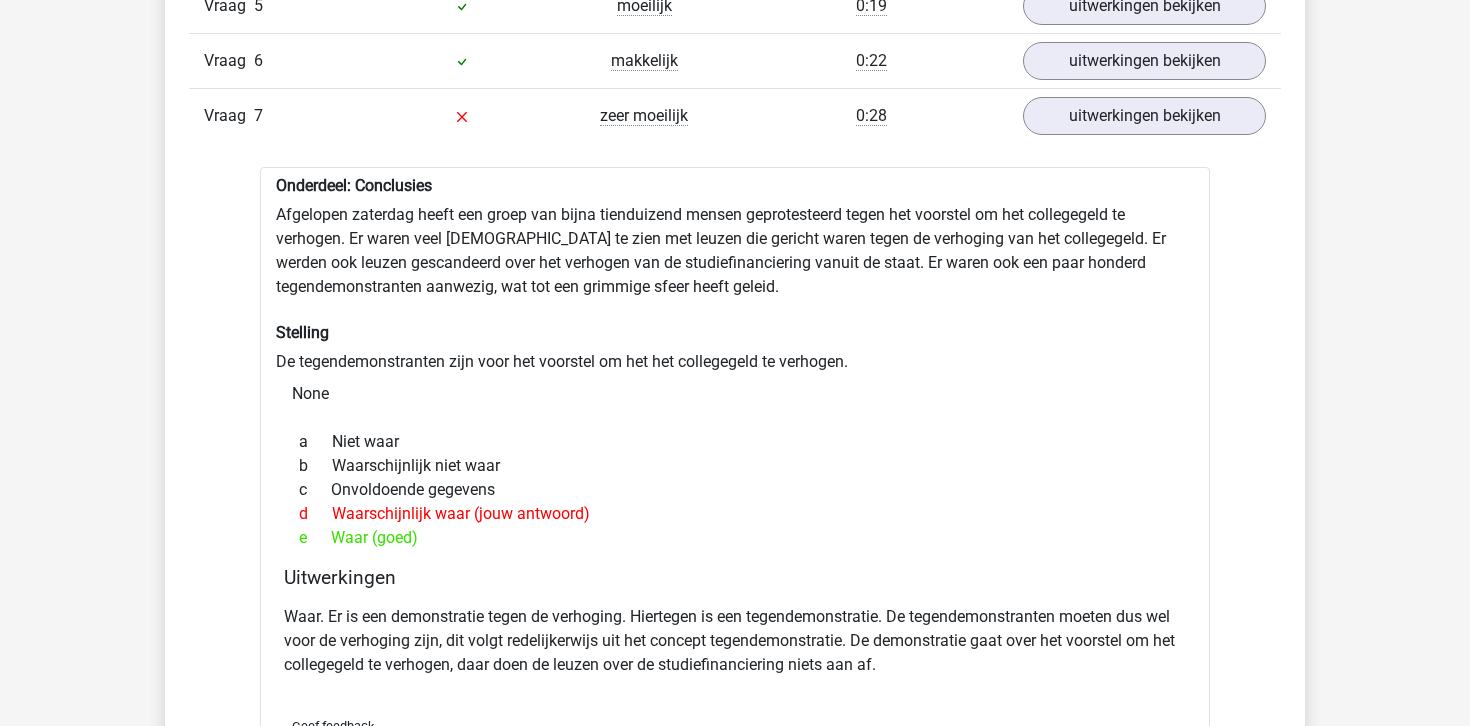 click on "Waar. Er is een demonstratie tegen de verhoging. Hiertegen is een tegendemonstratie. De tegendemonstranten moeten dus wel voor de verhoging zijn, dit volgt redelijkerwijs uit het concept tegendemonstratie. De demonstratie gaat over het voorstel om het collegegeld te verhogen, daar doen de leuzen over de studiefinanciering niets aan af." at bounding box center [735, 641] 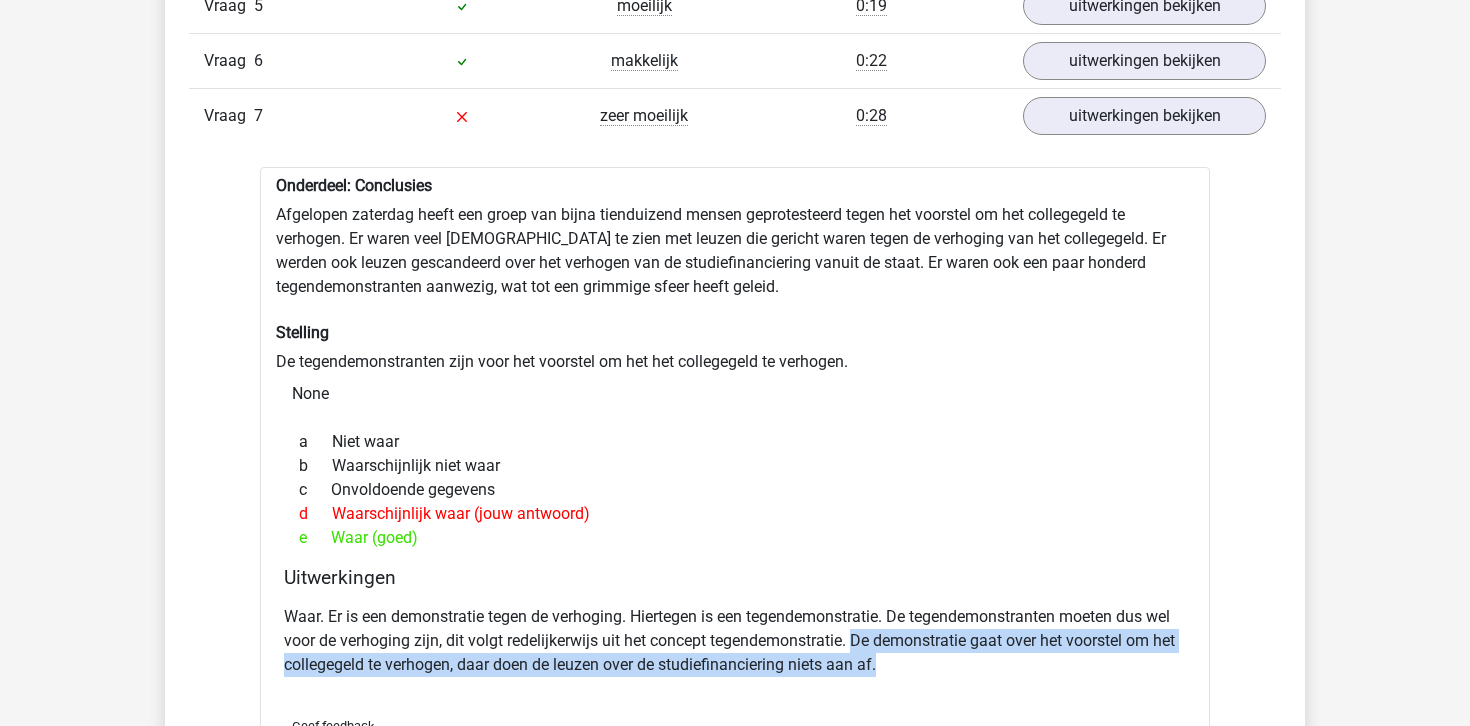 drag, startPoint x: 861, startPoint y: 641, endPoint x: 897, endPoint y: 689, distance: 60 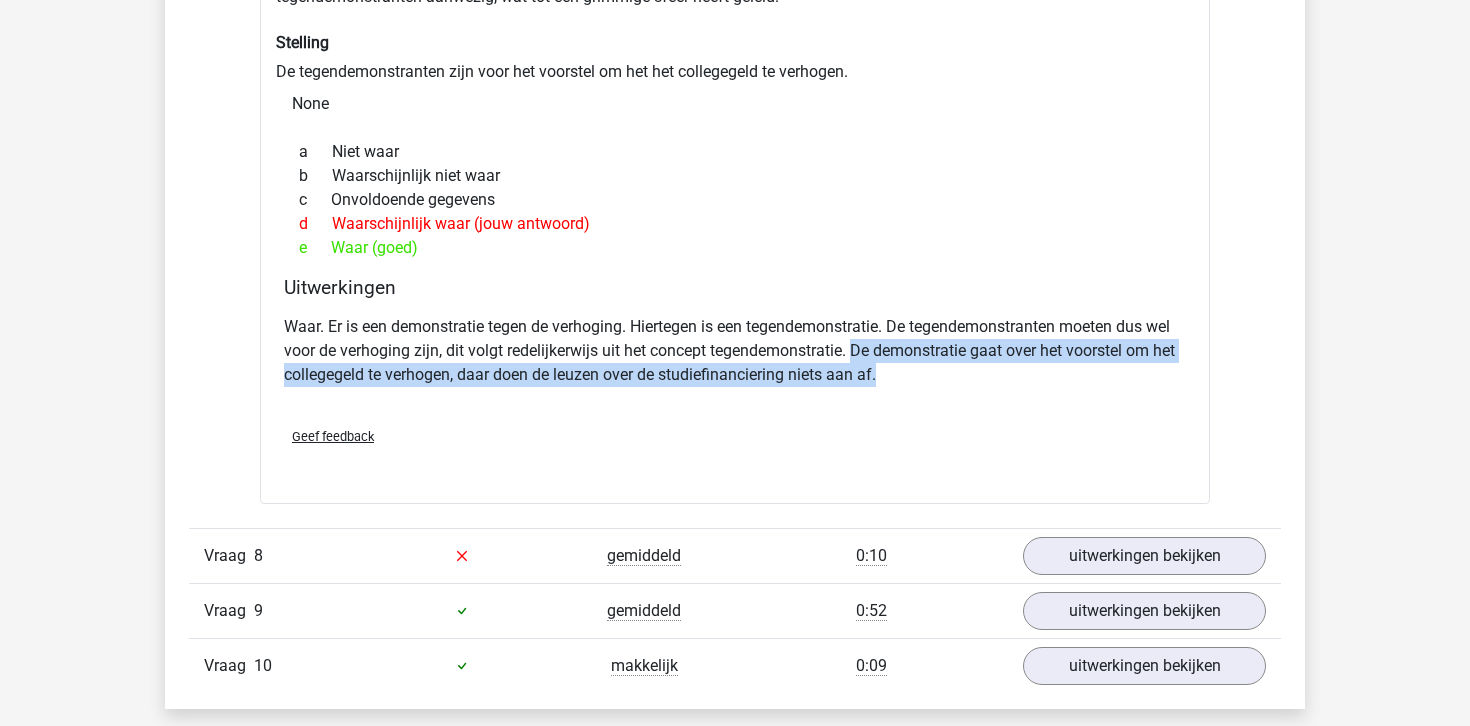 scroll, scrollTop: 2594, scrollLeft: 0, axis: vertical 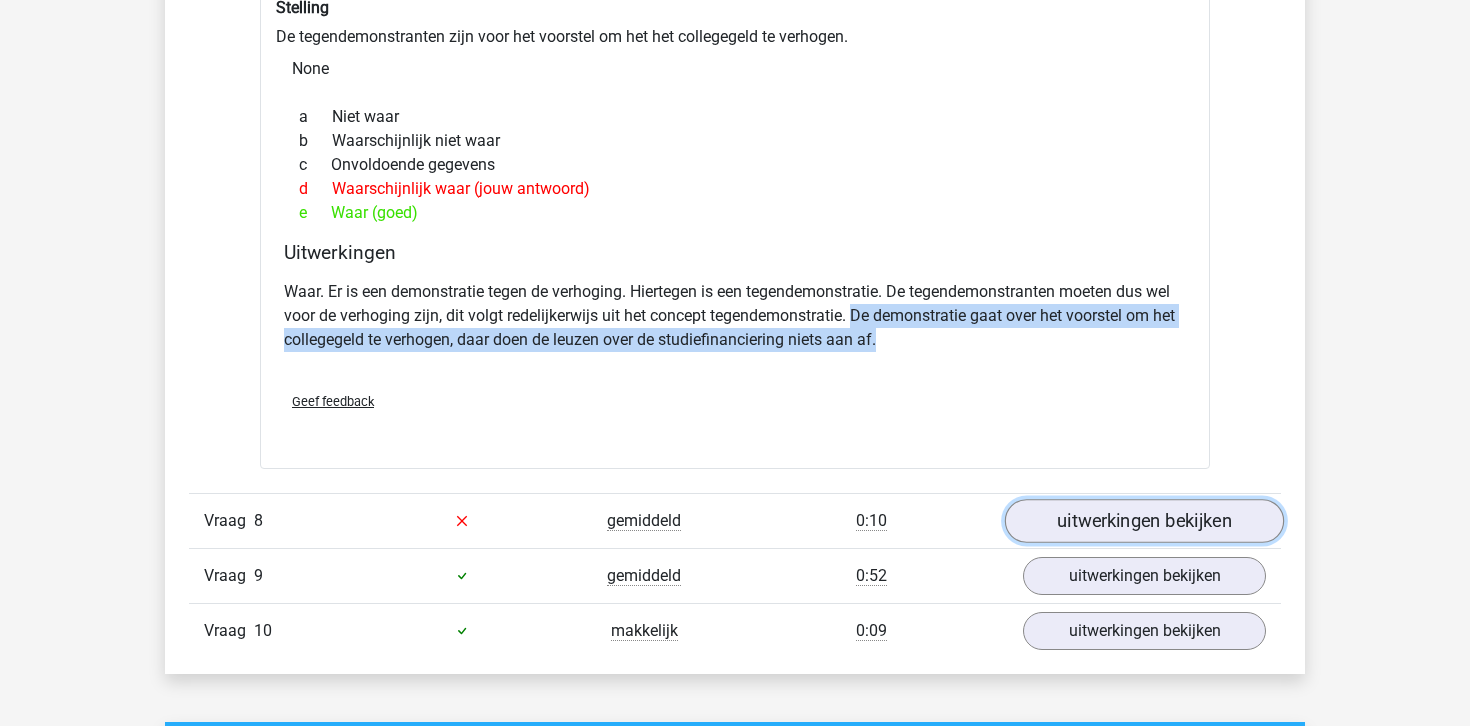 click on "uitwerkingen bekijken" at bounding box center [1144, 521] 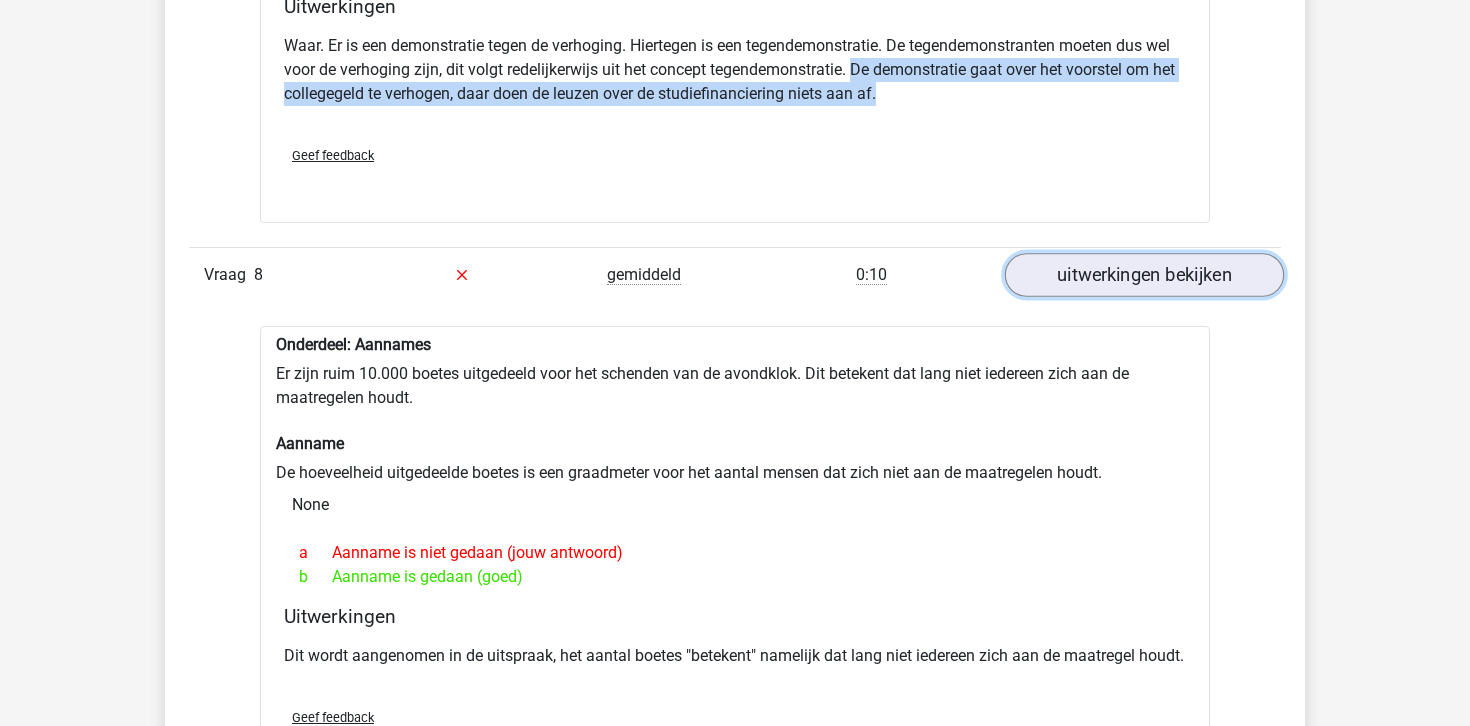 scroll, scrollTop: 2844, scrollLeft: 0, axis: vertical 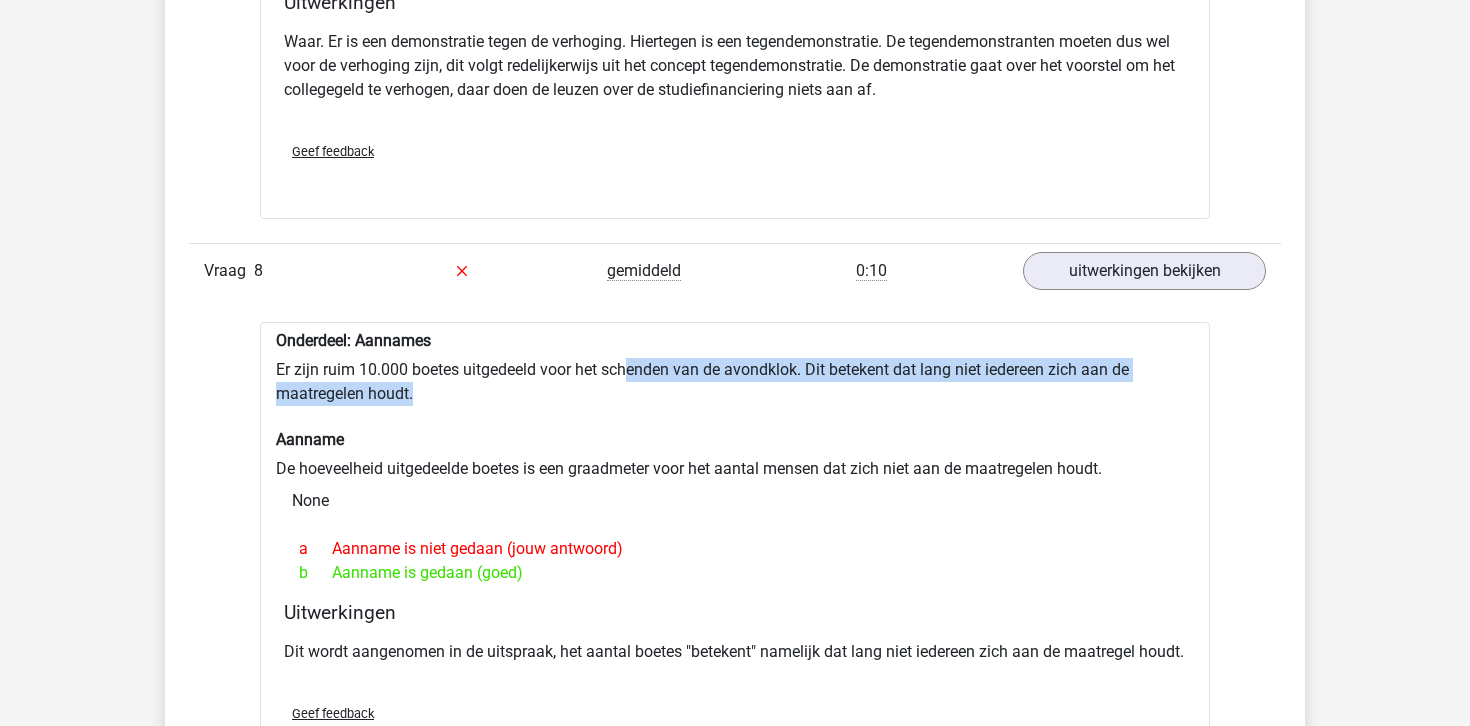 drag, startPoint x: 626, startPoint y: 363, endPoint x: 774, endPoint y: 401, distance: 152.80052 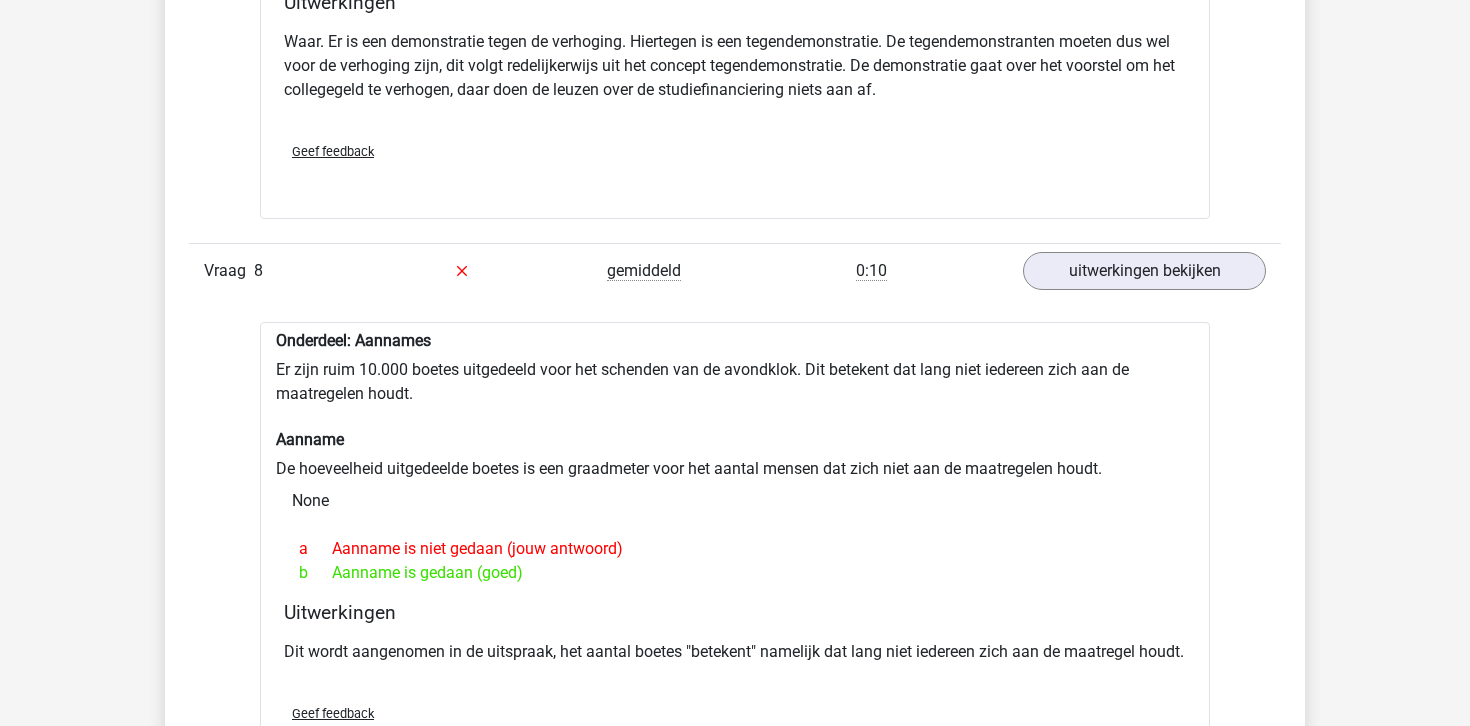 click on "Onderdeel: Aannames Er zijn ruim 10.000 boetes uitgedeeld voor het schenden van de avondklok. Dit betekent dat lang niet iedereen zich aan de maatregelen houdt. Aanname De hoeveelheid uitgedeelde boetes is een graadmeter voor het aantal mensen dat zich niet aan de maatregelen houdt.
None
a
Aanname is niet gedaan
(jouw antwoord)
b
Aanname is gedaan
(goed)
Uitwerkingen
Dit wordt aangenomen in de uitspraak, het aantal boetes "betekent" namelijk dat lang niet iedereen zich aan de maatregel houdt." at bounding box center (735, 551) 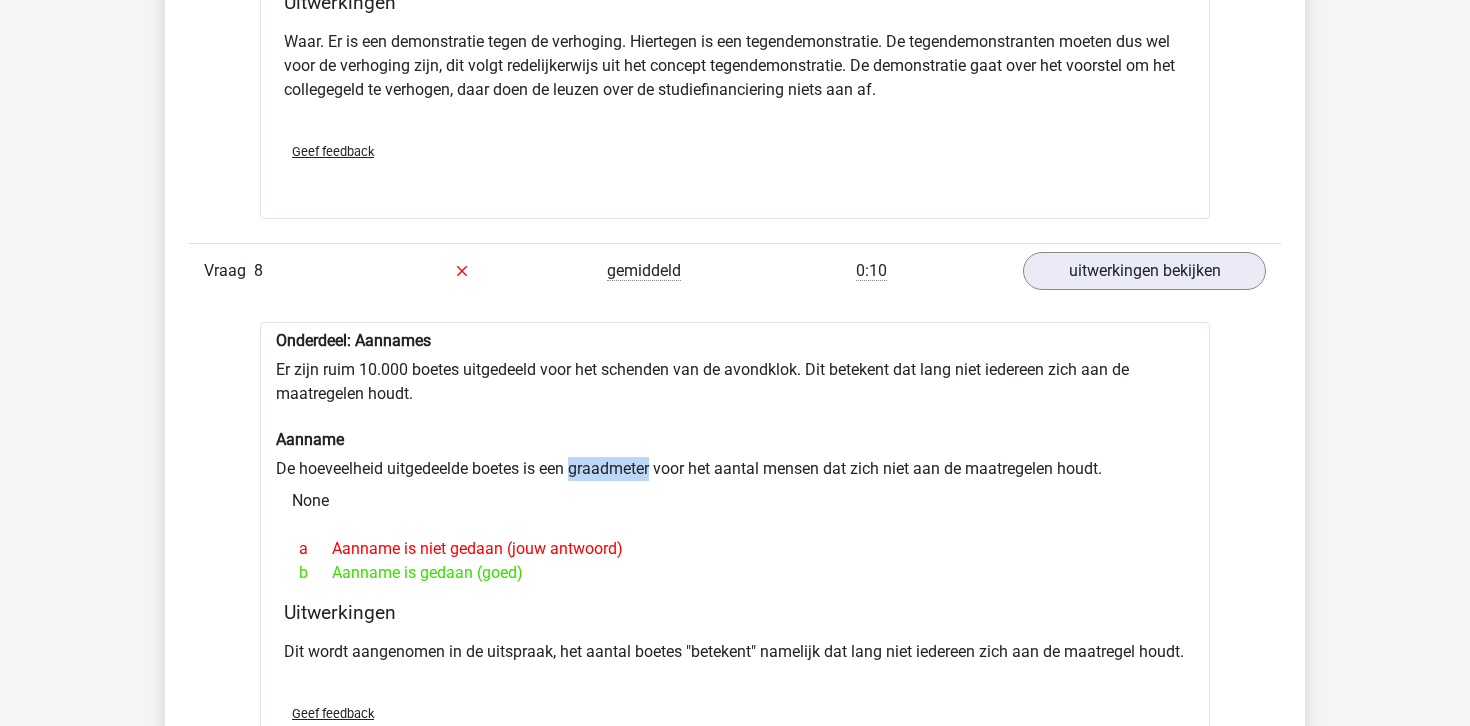 click on "Onderdeel: Aannames Er zijn ruim 10.000 boetes uitgedeeld voor het schenden van de avondklok. Dit betekent dat lang niet iedereen zich aan de maatregelen houdt. Aanname De hoeveelheid uitgedeelde boetes is een graadmeter voor het aantal mensen dat zich niet aan de maatregelen houdt.
None
a
Aanname is niet gedaan
(jouw antwoord)
b
Aanname is gedaan
(goed)
Uitwerkingen
Dit wordt aangenomen in de uitspraak, het aantal boetes "betekent" namelijk dat lang niet iedereen zich aan de maatregel houdt." at bounding box center [735, 551] 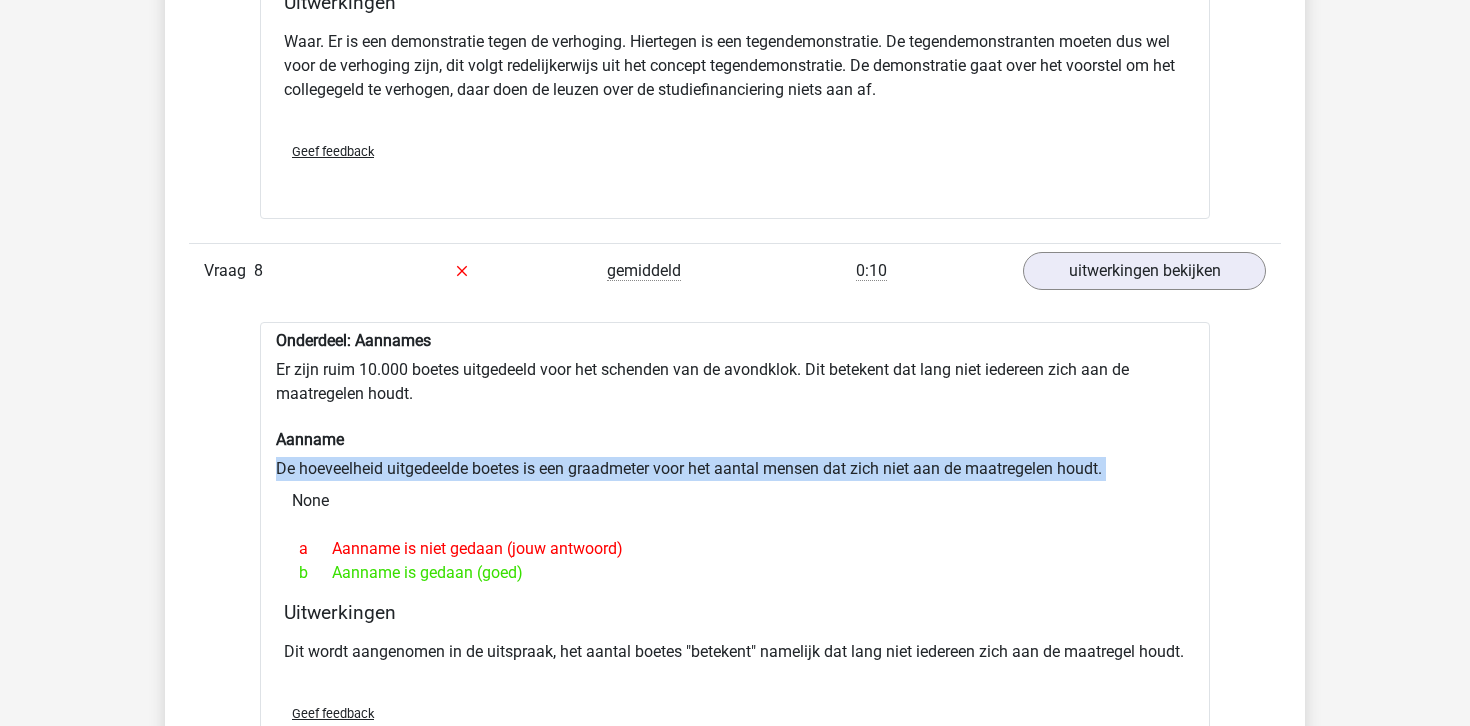 click on "Onderdeel: Aannames Er zijn ruim 10.000 boetes uitgedeeld voor het schenden van de avondklok. Dit betekent dat lang niet iedereen zich aan de maatregelen houdt. Aanname De hoeveelheid uitgedeelde boetes is een graadmeter voor het aantal mensen dat zich niet aan de maatregelen houdt.
None
a
Aanname is niet gedaan
(jouw antwoord)
b
Aanname is gedaan
(goed)
Uitwerkingen
Dit wordt aangenomen in de uitspraak, het aantal boetes "betekent" namelijk dat lang niet iedereen zich aan de maatregel houdt." at bounding box center (735, 551) 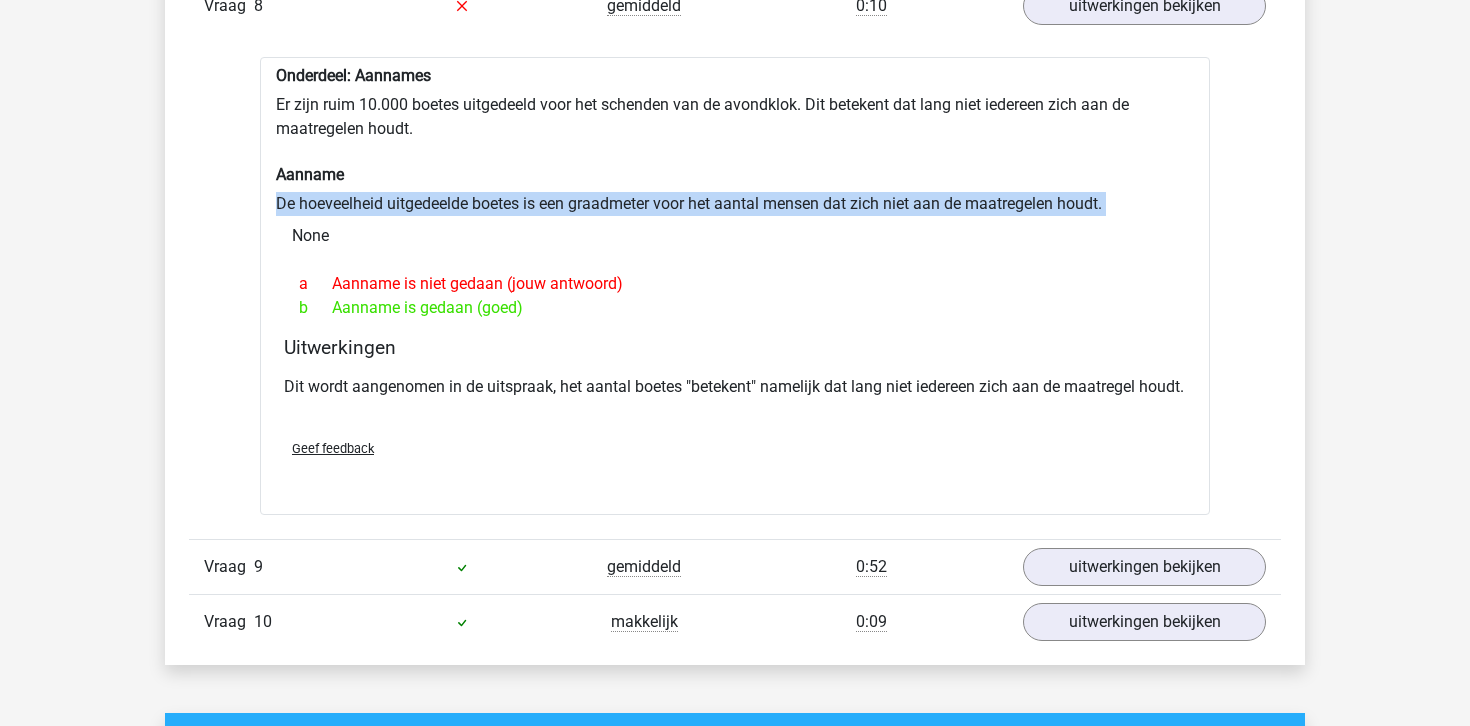 scroll, scrollTop: 3112, scrollLeft: 0, axis: vertical 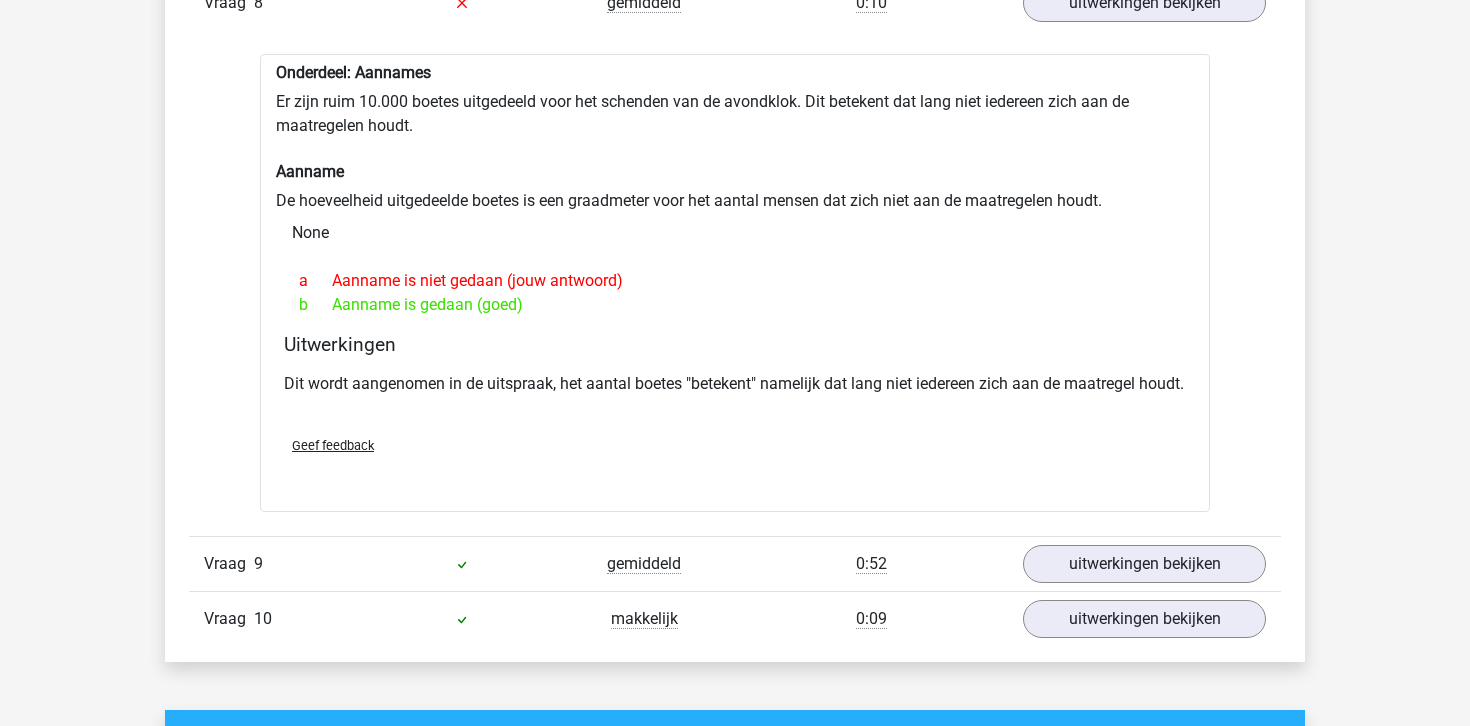 click on "Dit wordt aangenomen in de uitspraak, het aantal boetes "betekent" namelijk dat lang niet iedereen zich aan de maatregel houdt." at bounding box center (735, 384) 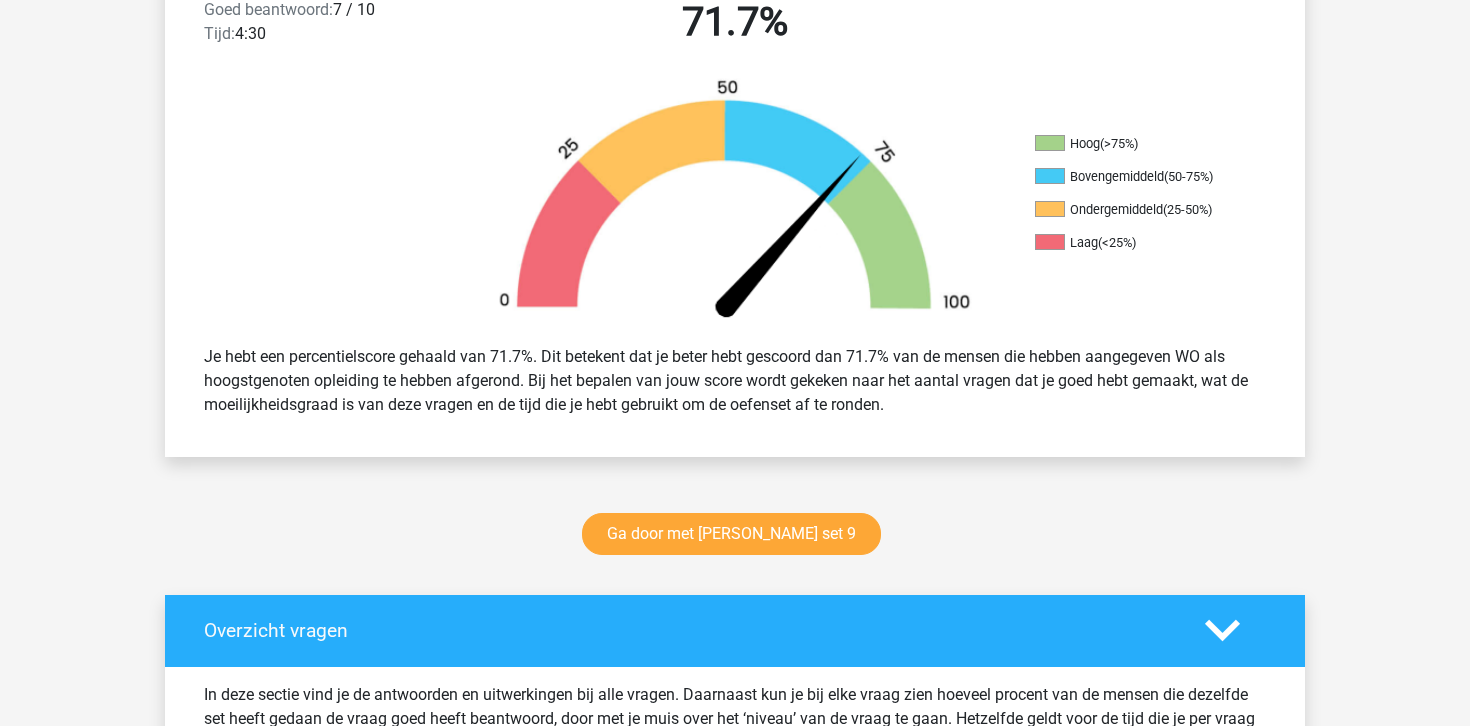 scroll, scrollTop: 917, scrollLeft: 0, axis: vertical 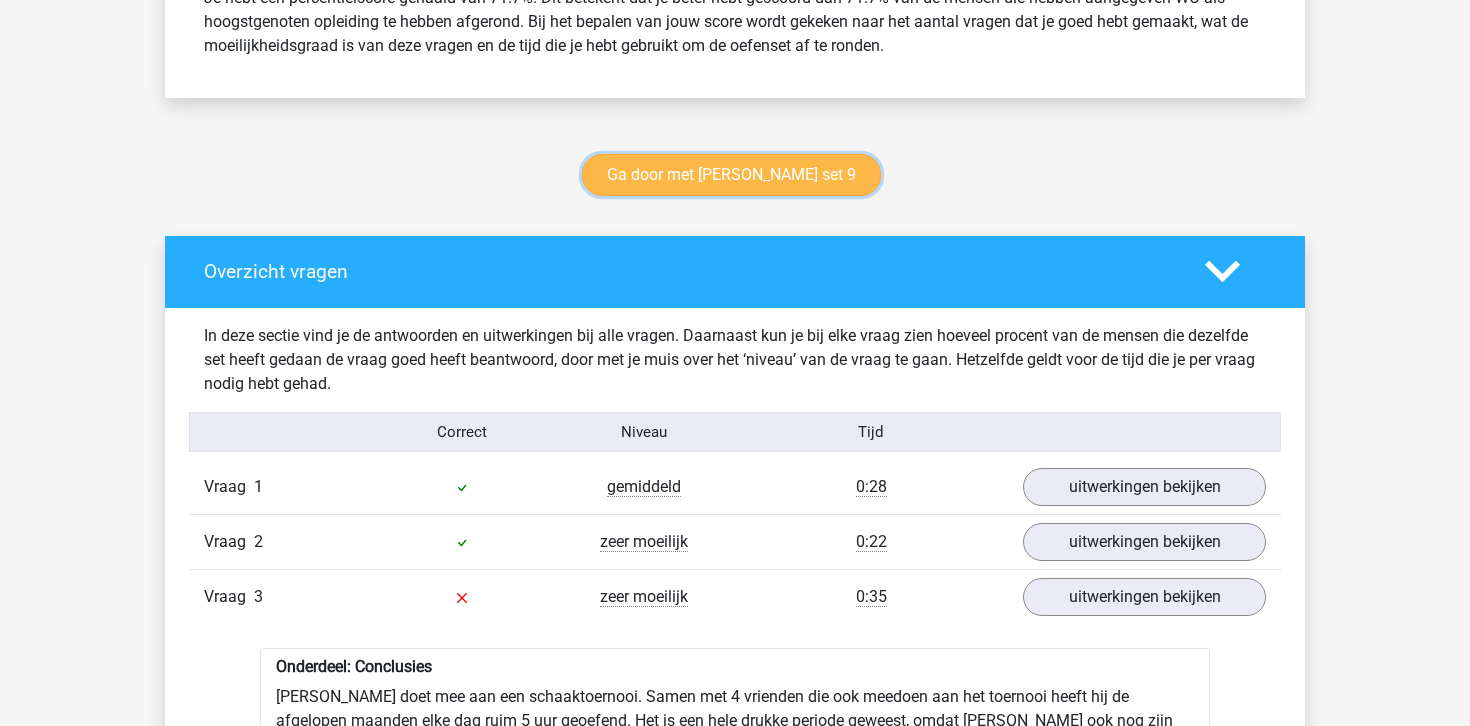 click on "Ga door met watson glaser set 9" at bounding box center [731, 175] 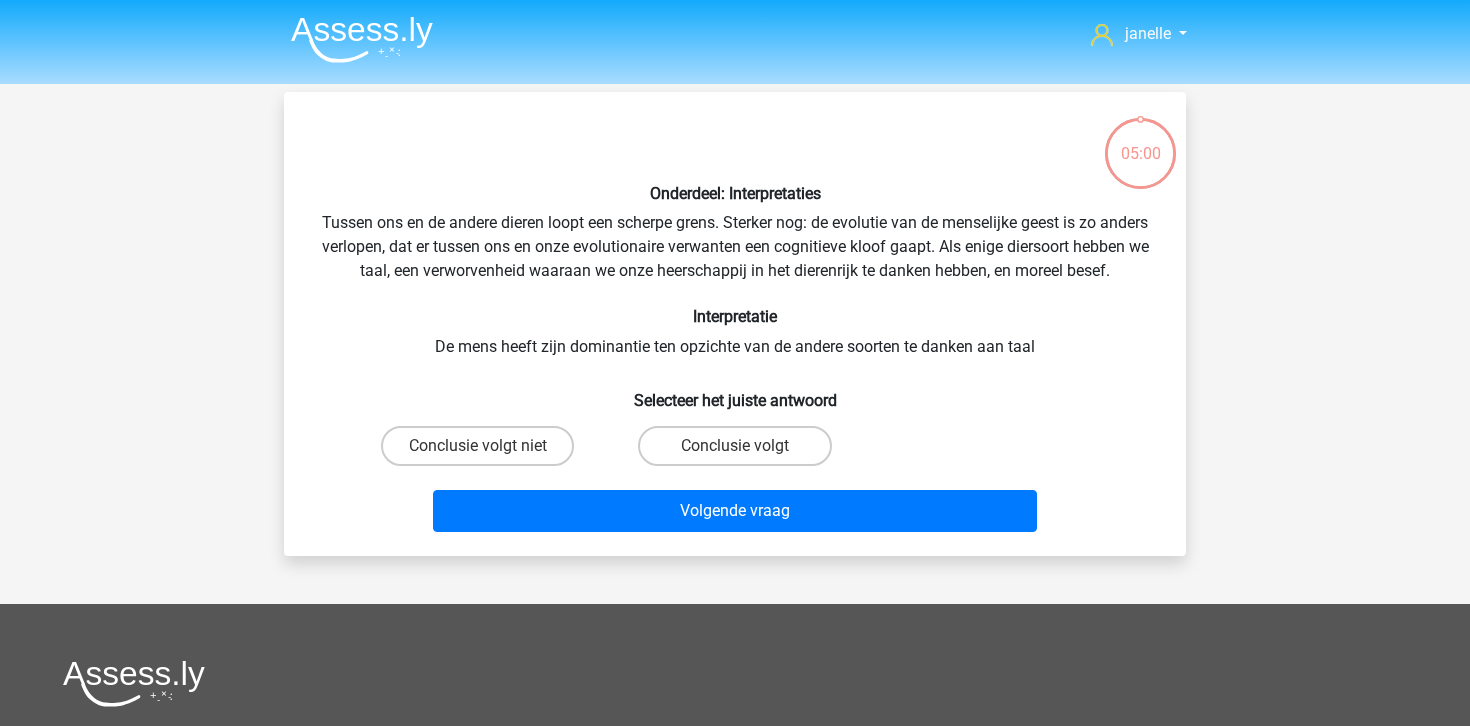 scroll, scrollTop: 0, scrollLeft: 0, axis: both 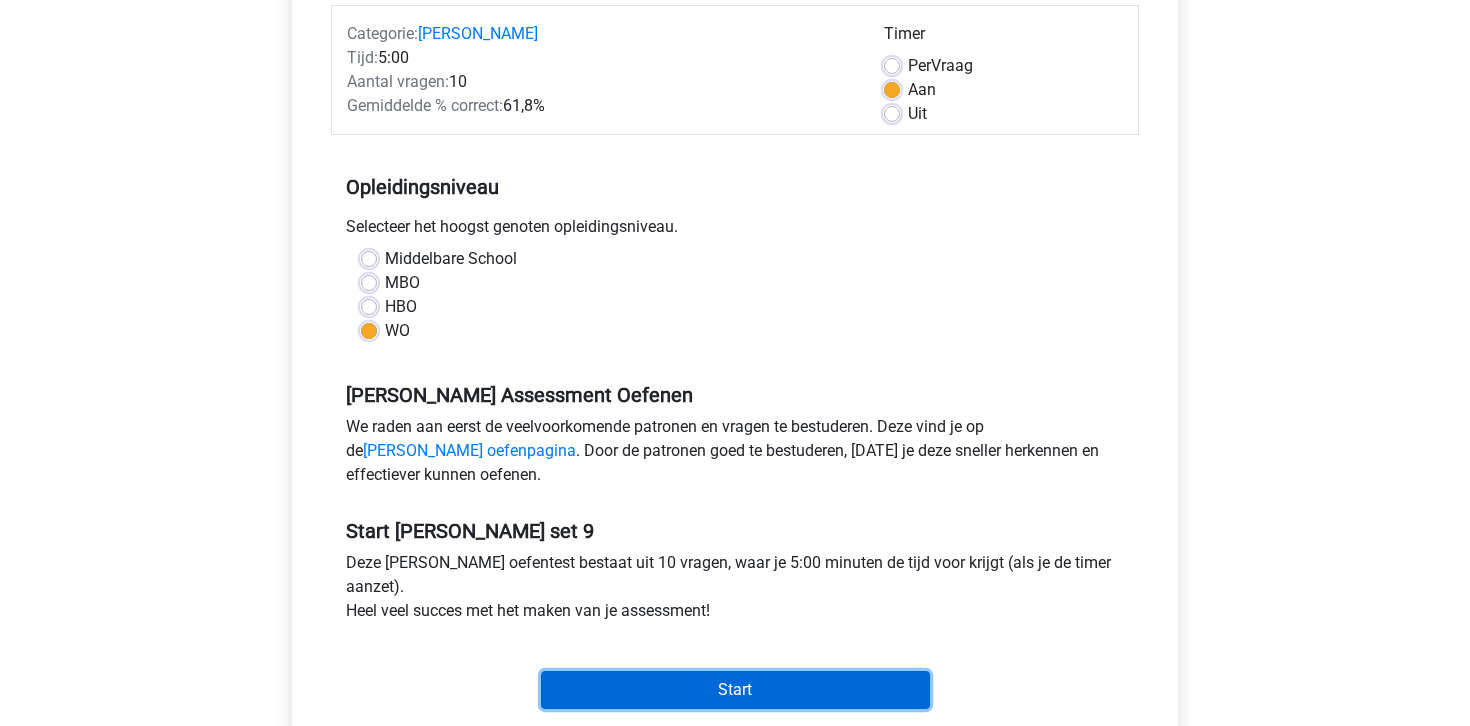 click on "Start" at bounding box center (735, 690) 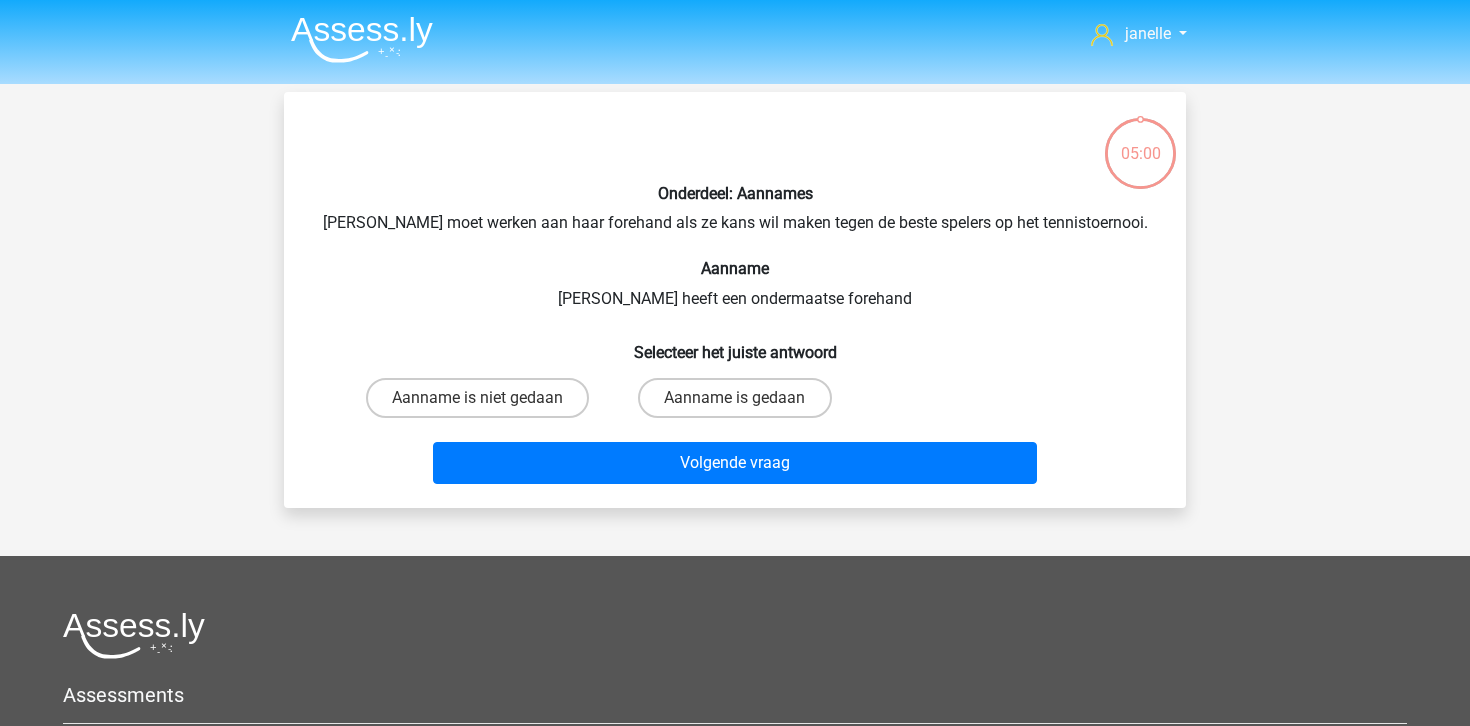 scroll, scrollTop: 0, scrollLeft: 0, axis: both 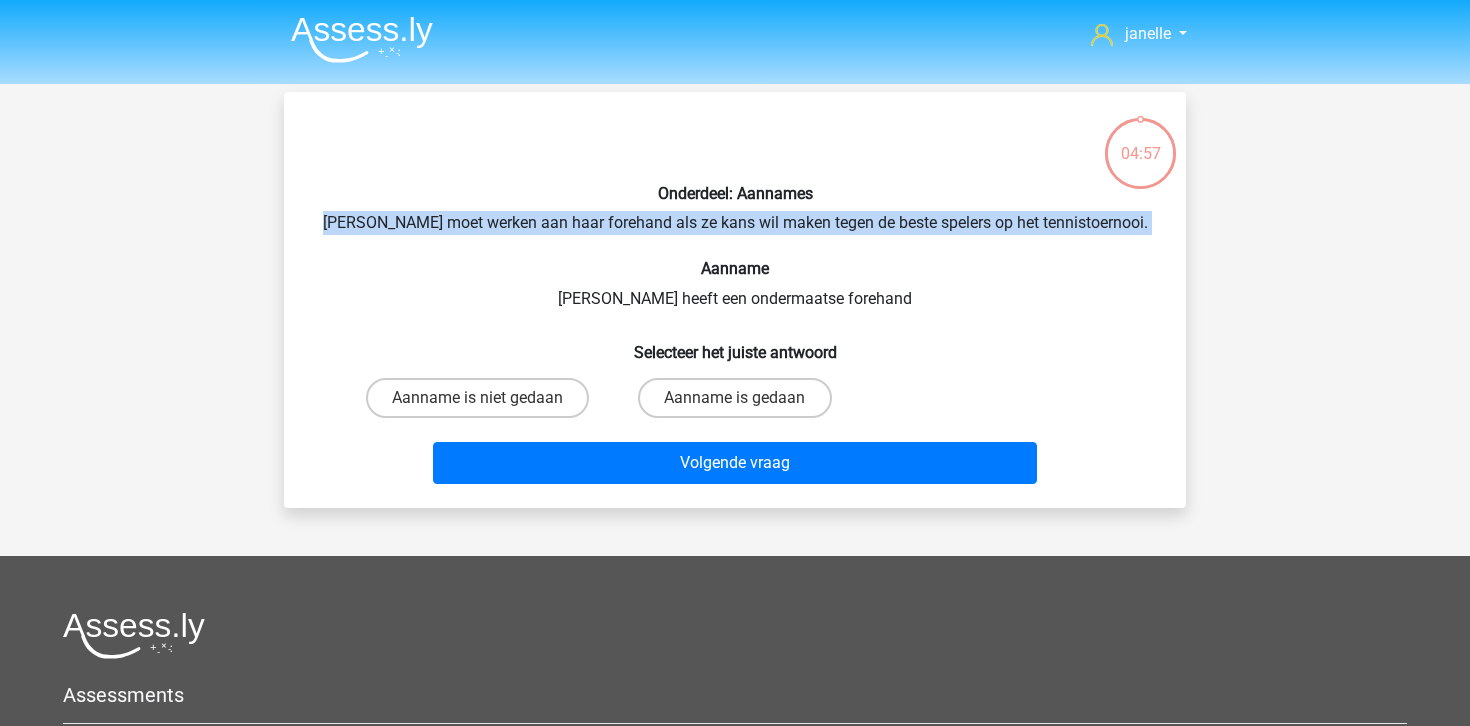 drag, startPoint x: 347, startPoint y: 227, endPoint x: 874, endPoint y: 241, distance: 527.1859 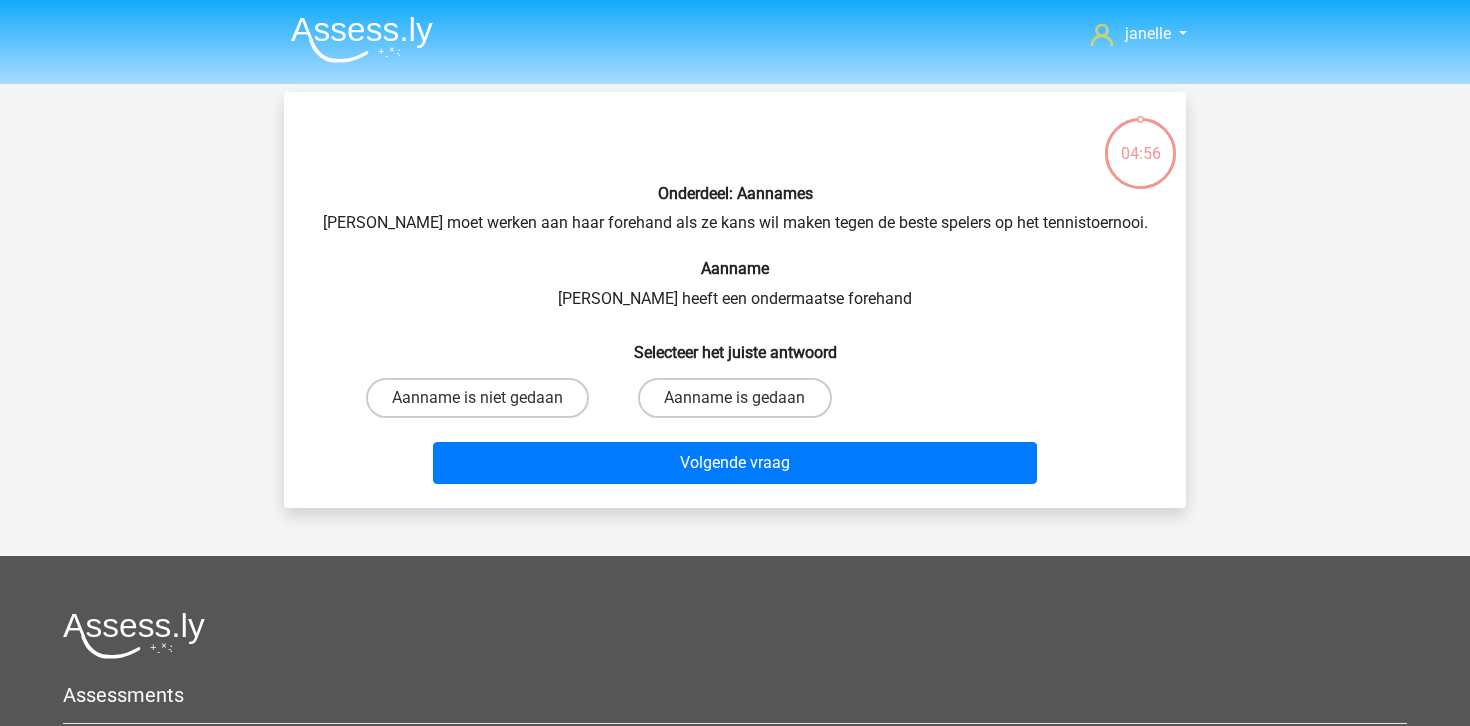 click on "Onderdeel: Aannames [PERSON_NAME] moet werken aan haar forehand als ze kans wil maken tegen de beste spelers op het tennistoernooi. Aanname [PERSON_NAME] heeft een ondermaatse forehand
Selecteer het juiste antwoord
Aanname is niet gedaan
Aanname is gedaan
Volgende vraag" at bounding box center [735, 300] 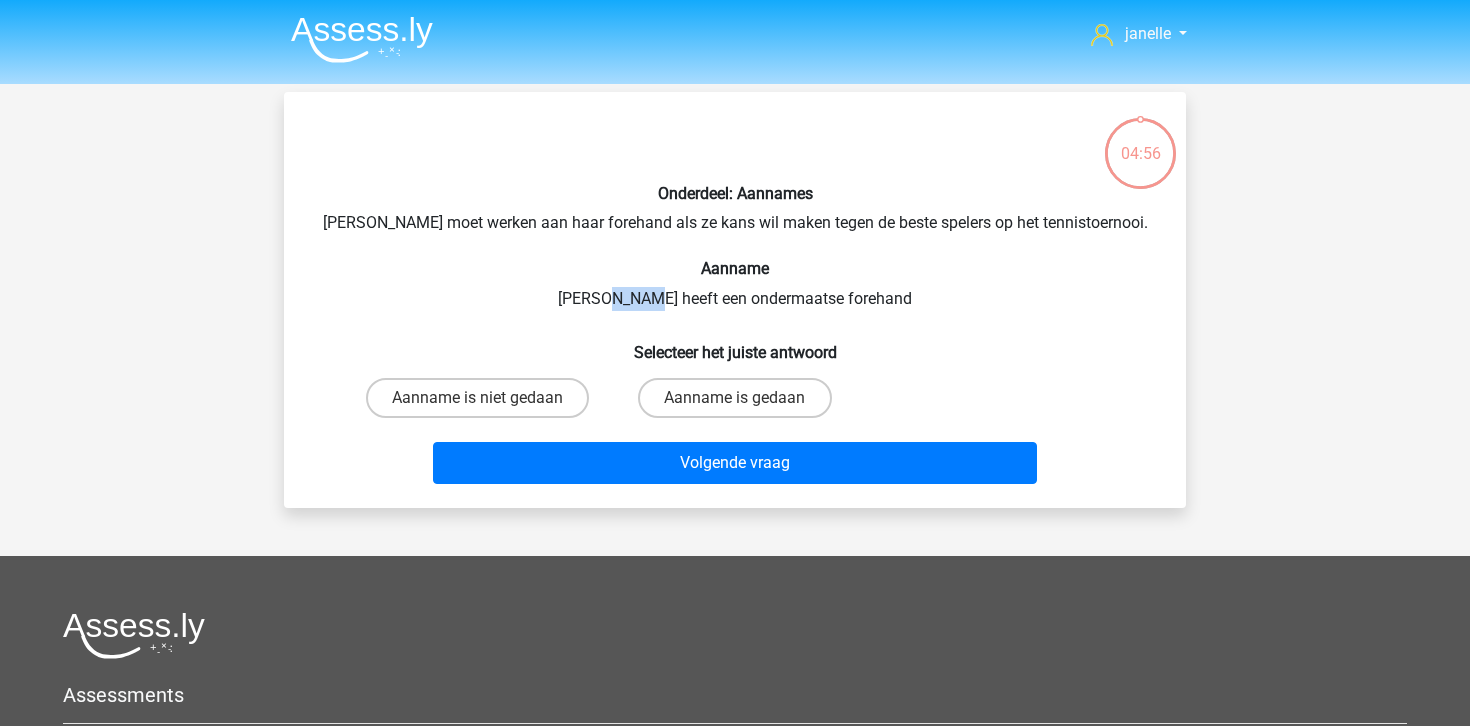 click on "Onderdeel: Aannames [PERSON_NAME] moet werken aan haar forehand als ze kans wil maken tegen de beste spelers op het tennistoernooi. Aanname [PERSON_NAME] heeft een ondermaatse forehand
Selecteer het juiste antwoord
Aanname is niet gedaan
Aanname is gedaan
Volgende vraag" at bounding box center [735, 300] 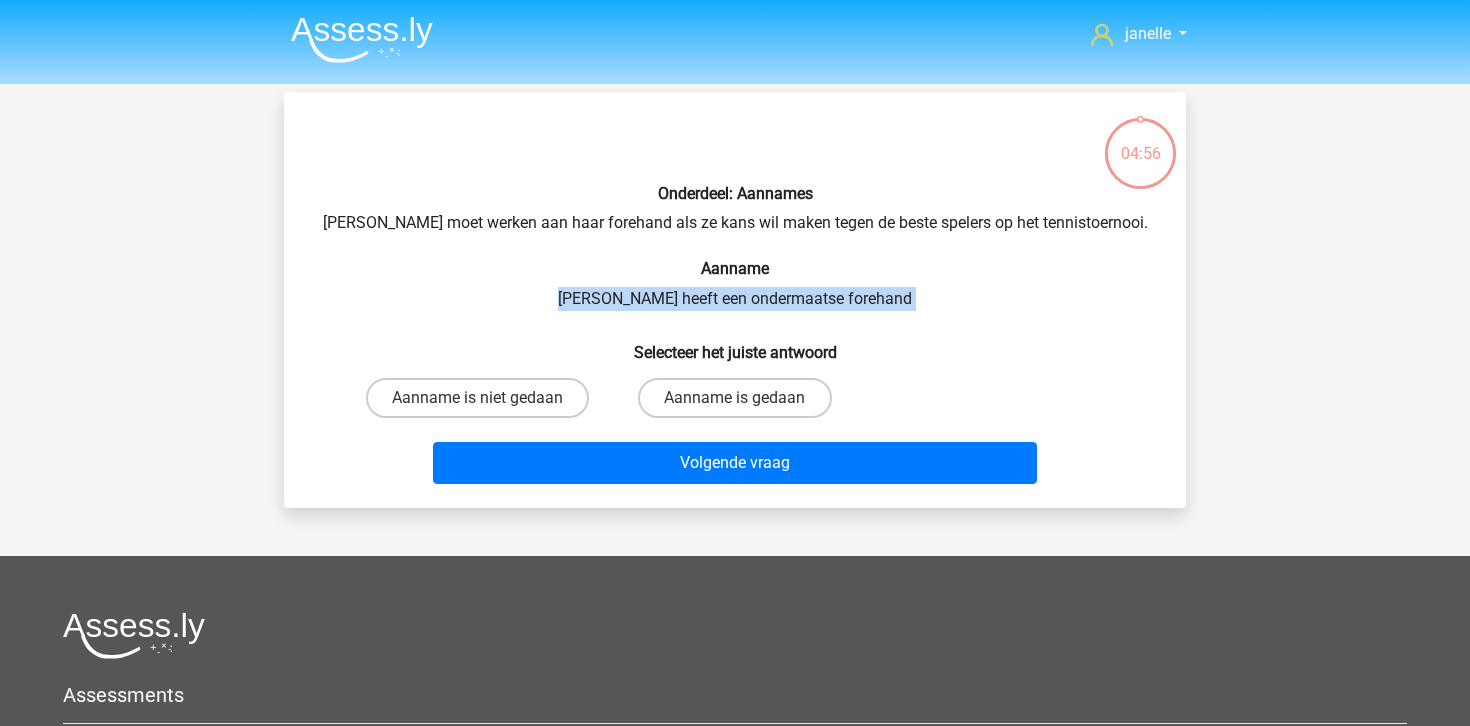 click on "Onderdeel: Aannames Suzan moet werken aan haar forehand als ze kans wil maken tegen de beste spelers op het tennistoernooi. Aanname Suzan heeft een ondermaatse forehand
Selecteer het juiste antwoord
Aanname is niet gedaan
Aanname is gedaan
Volgende vraag" at bounding box center [735, 300] 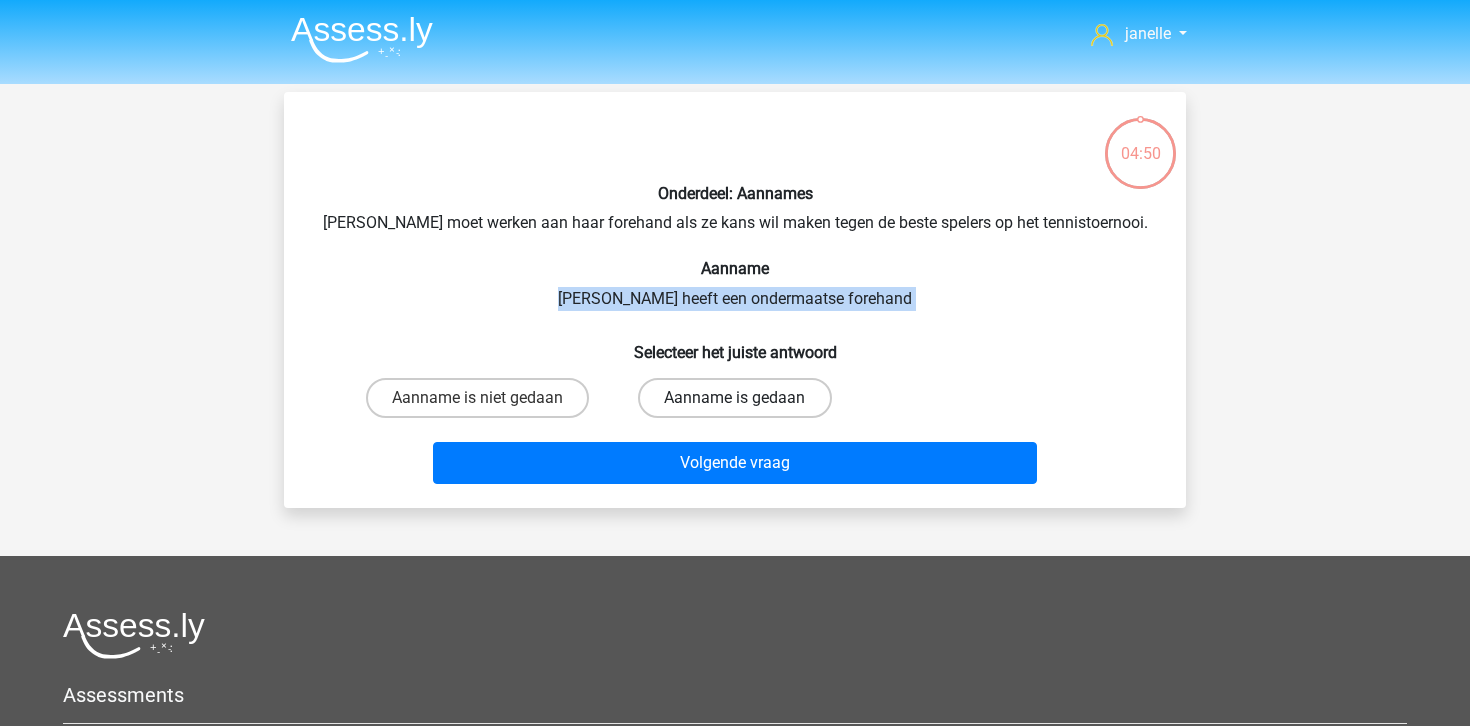 click on "Aanname is gedaan" at bounding box center [734, 398] 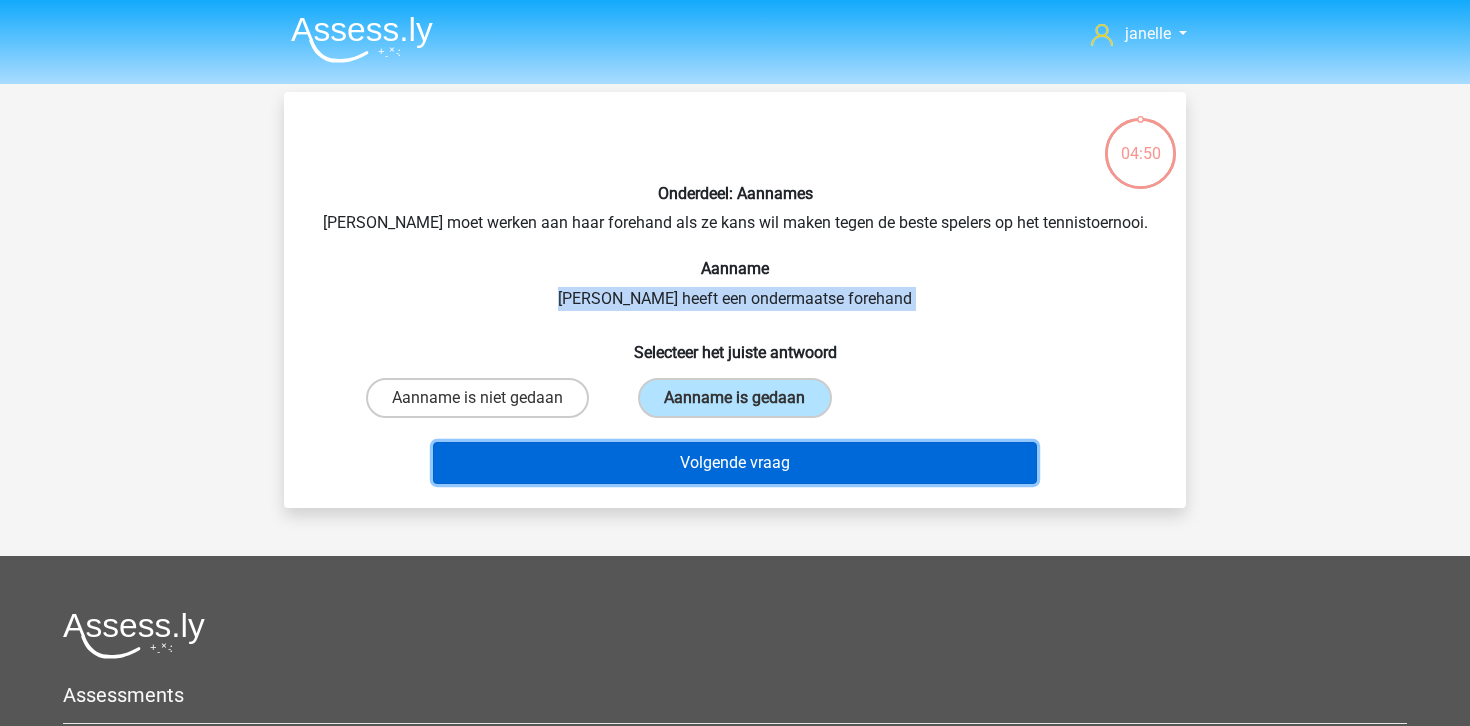 click on "Volgende vraag" at bounding box center (735, 463) 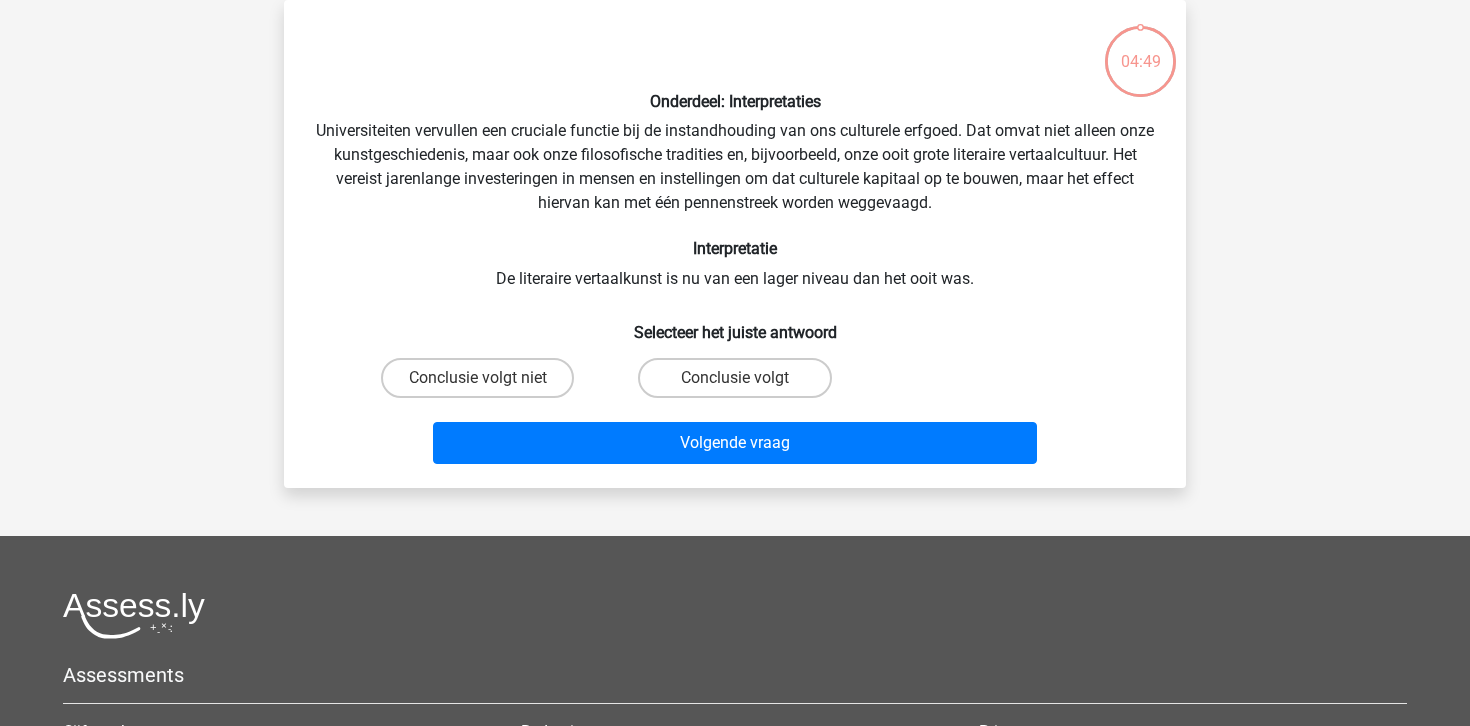 scroll, scrollTop: 40, scrollLeft: 0, axis: vertical 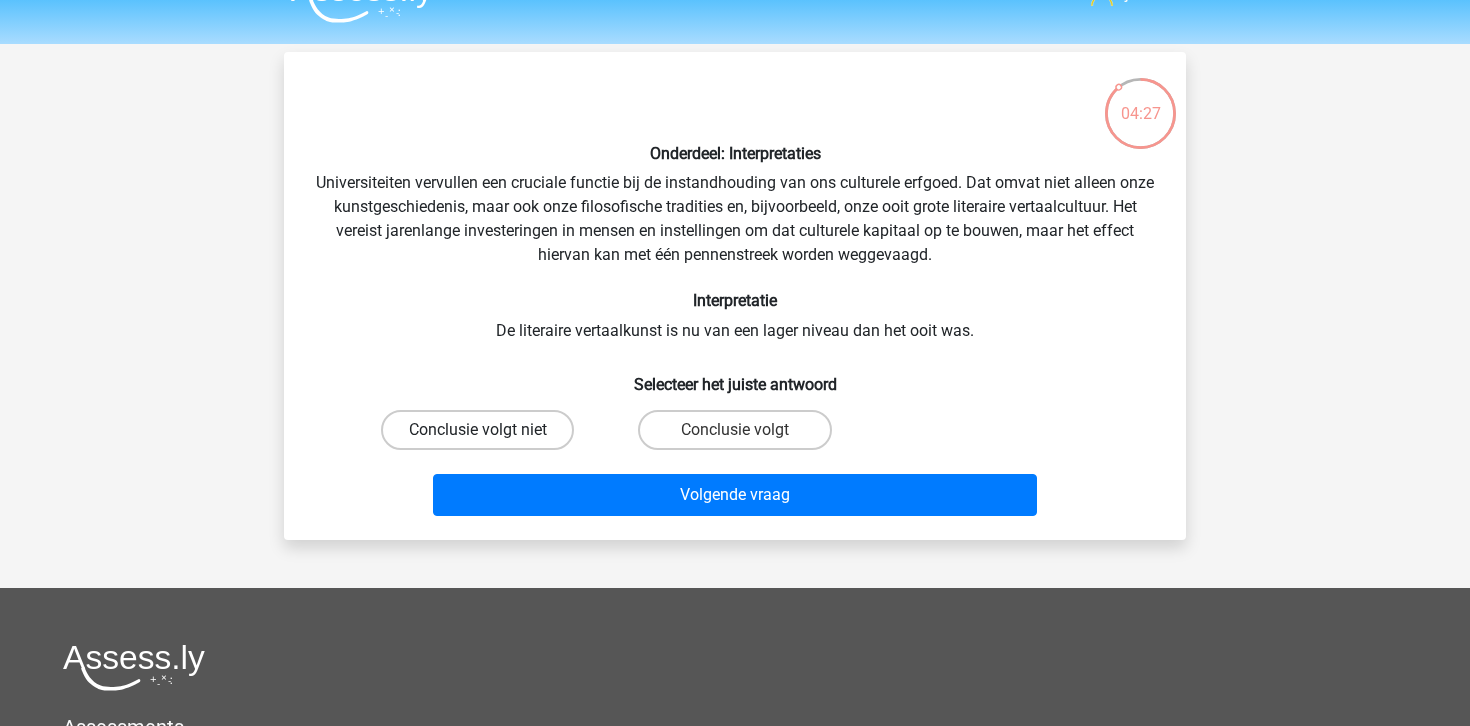 click on "Conclusie volgt niet" at bounding box center [477, 430] 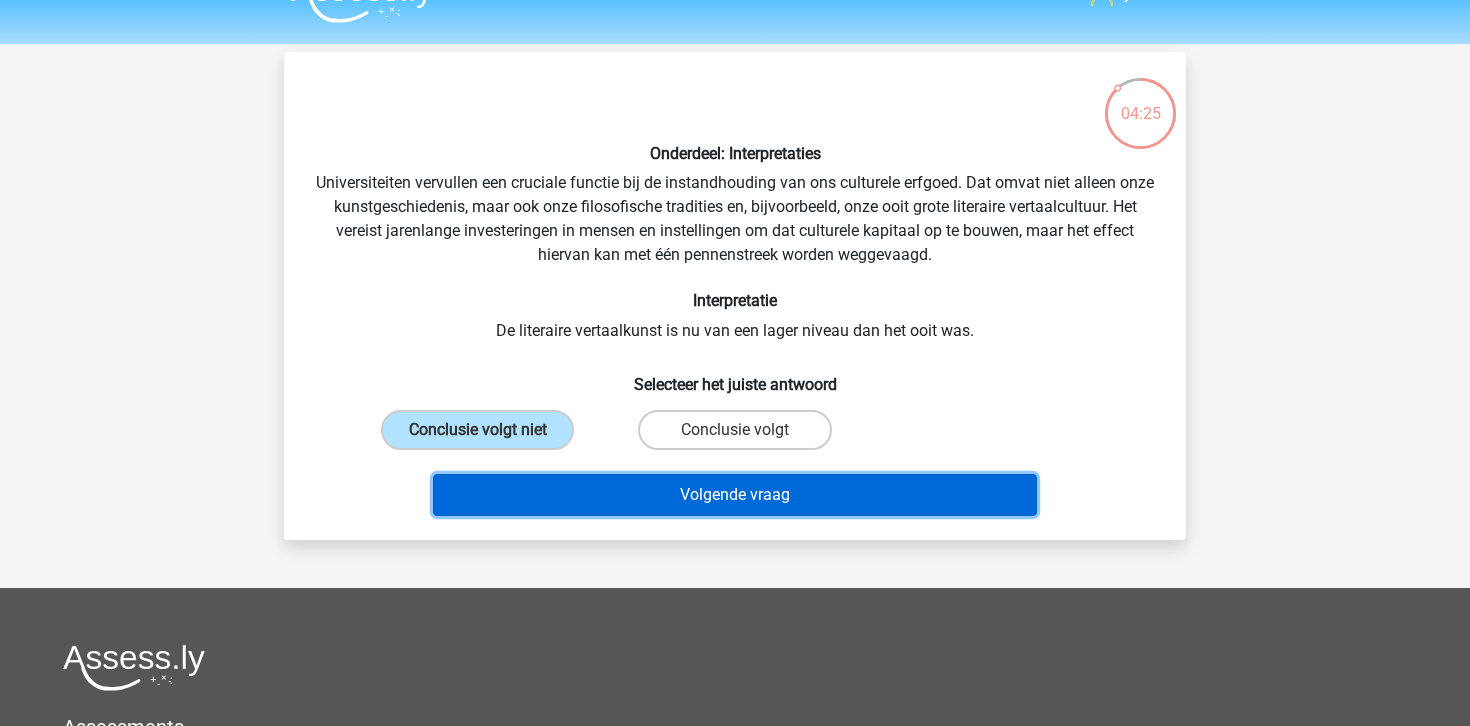 click on "Volgende vraag" at bounding box center [735, 495] 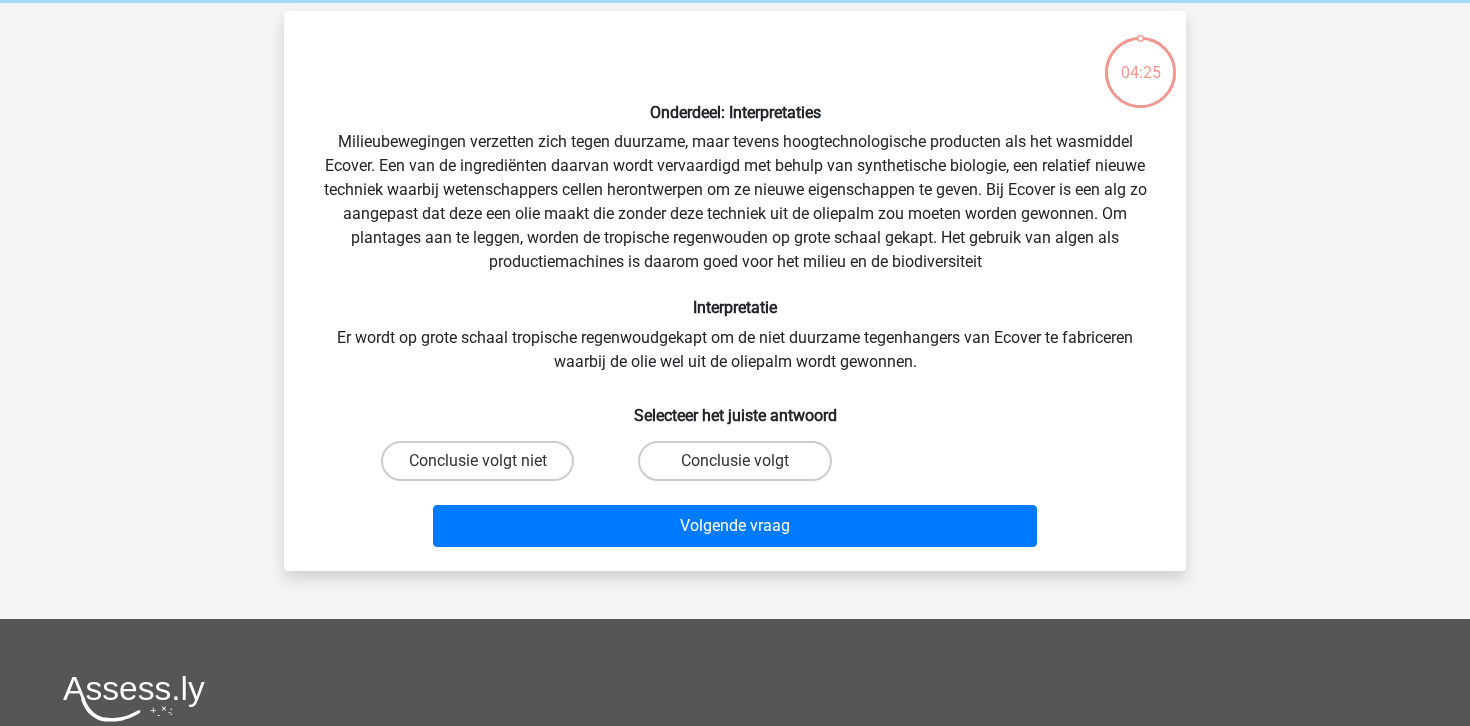 scroll, scrollTop: 92, scrollLeft: 0, axis: vertical 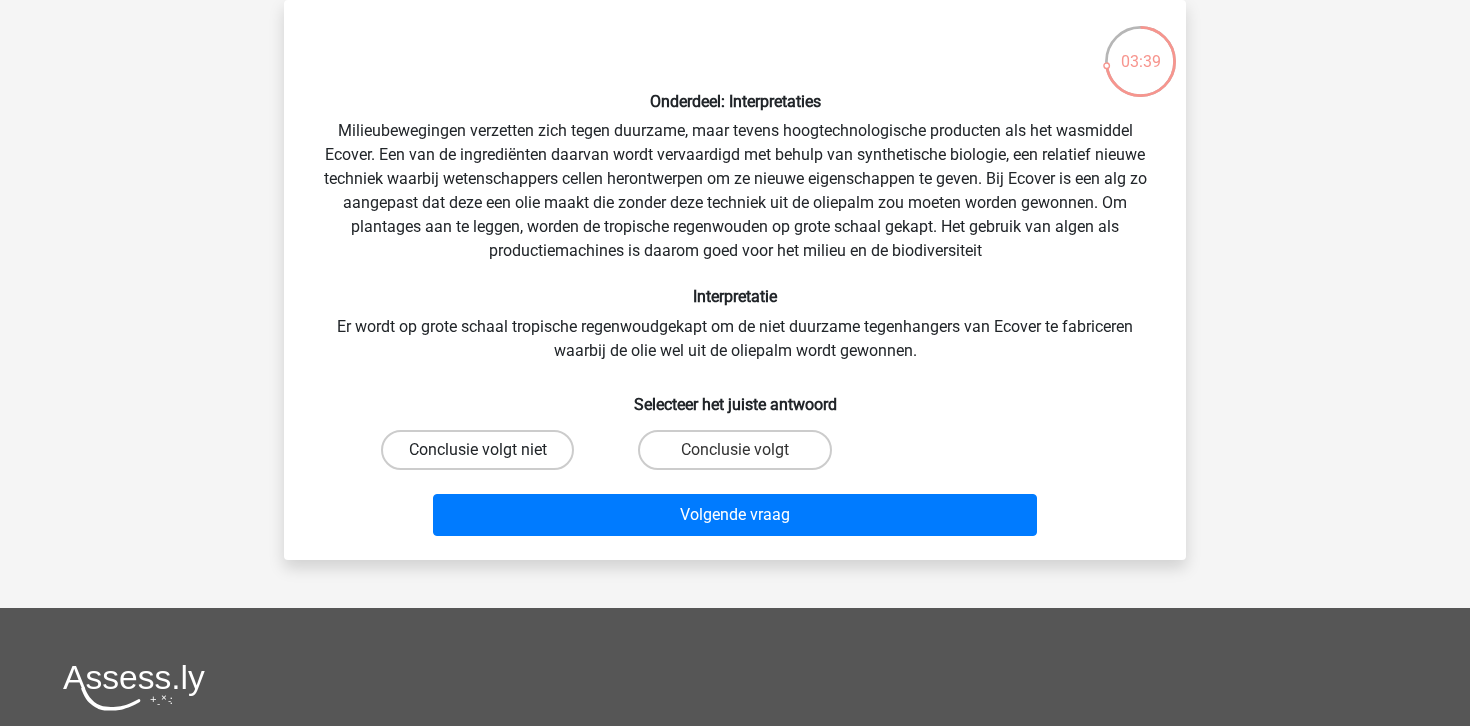 click on "Conclusie volgt niet" at bounding box center [477, 450] 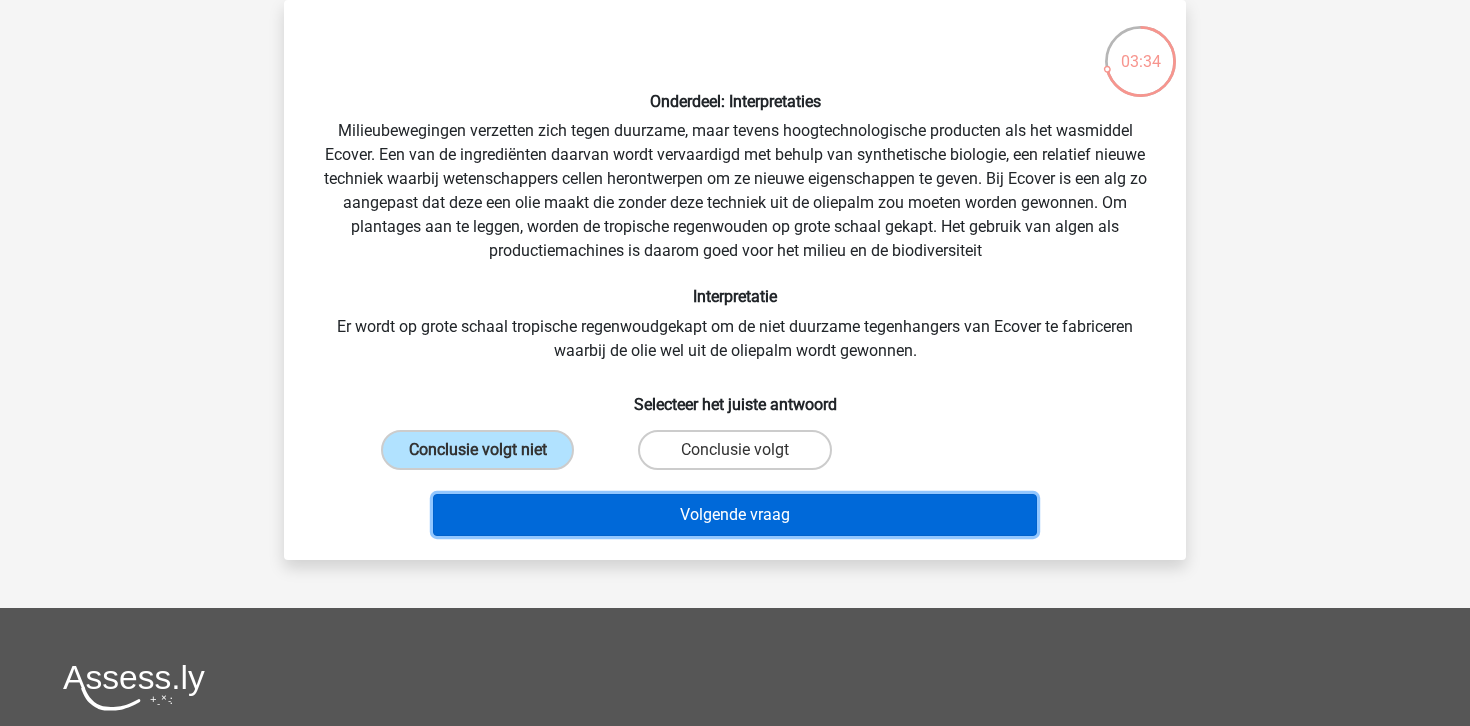 click on "Volgende vraag" at bounding box center [735, 515] 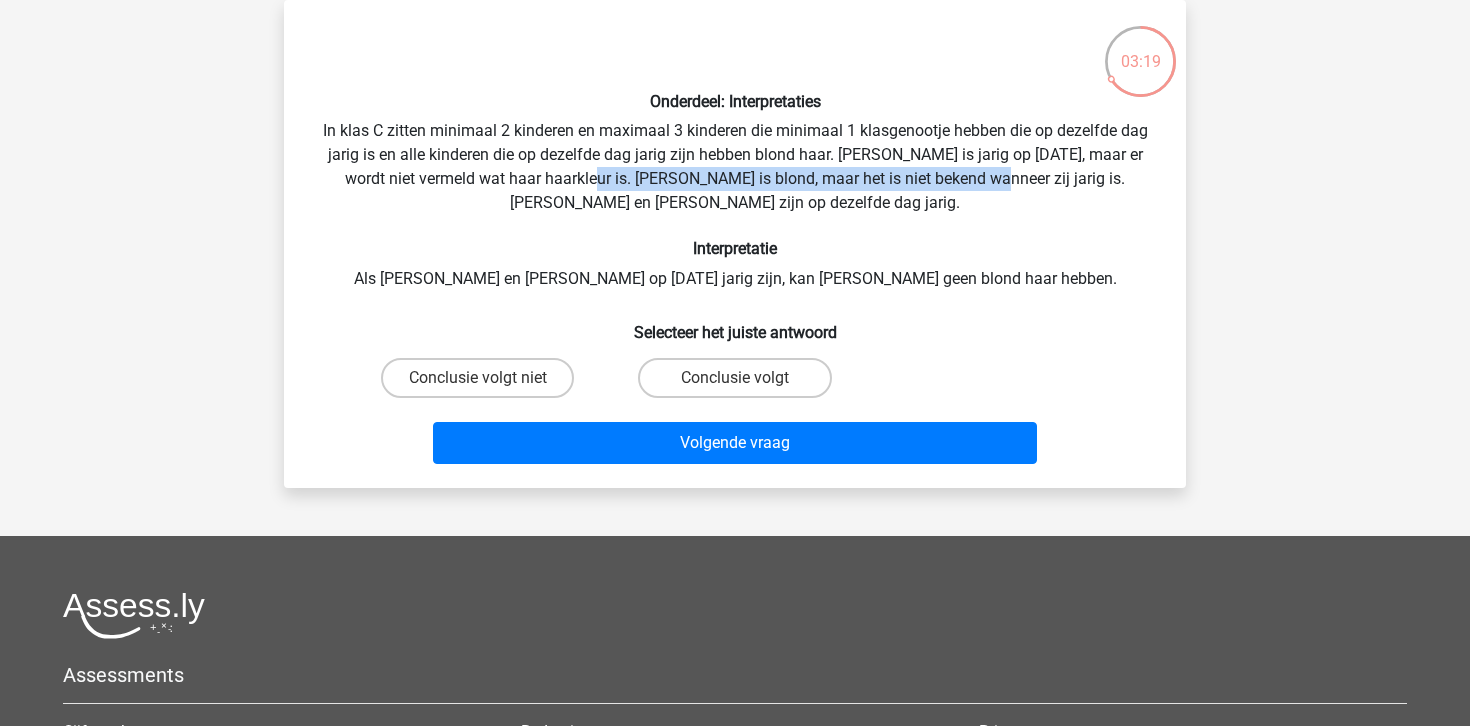 drag, startPoint x: 553, startPoint y: 174, endPoint x: 942, endPoint y: 187, distance: 389.21716 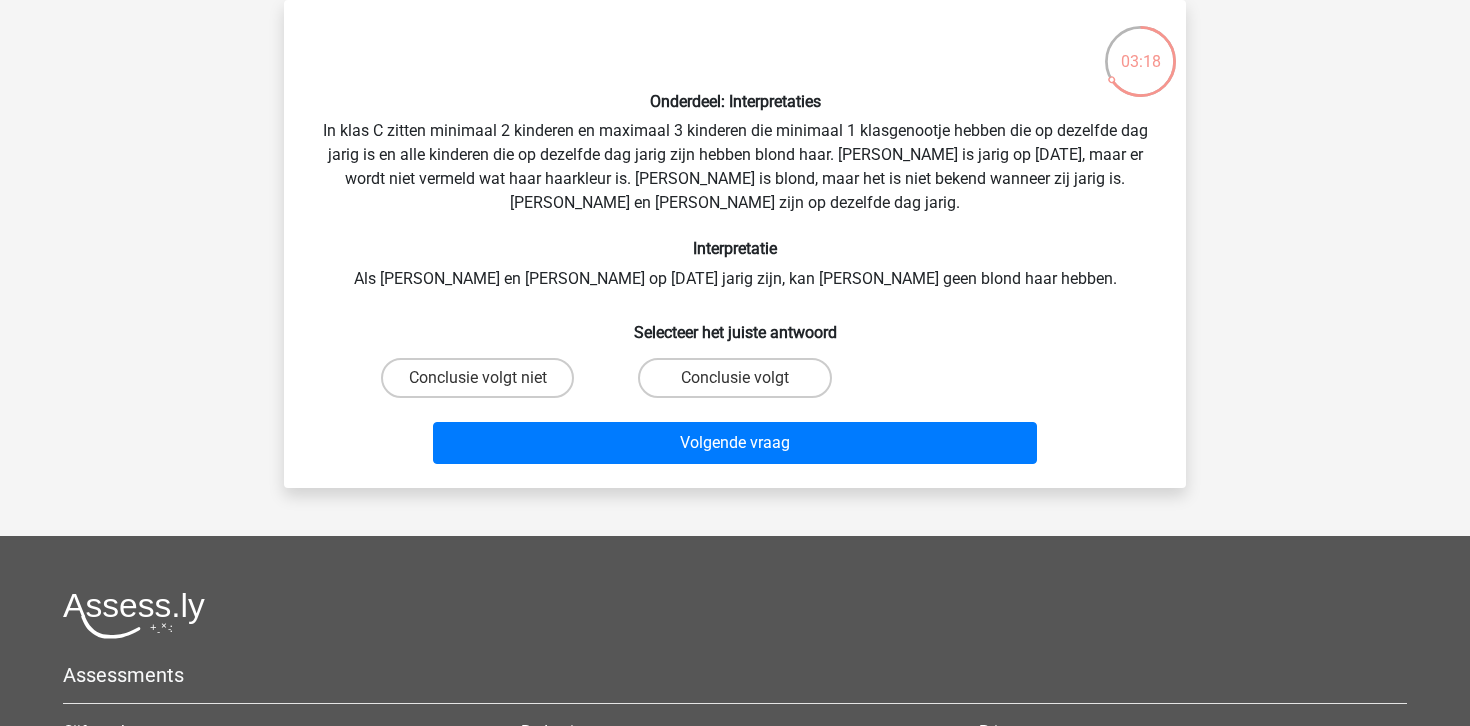click on "Onderdeel: Interpretaties In klas C zitten minimaal 2 kinderen en maximaal 3 kinderen die minimaal 1 klasgenootje hebben die op dezelfde dag jarig is en alle kinderen die op dezelfde dag jarig zijn hebben blond haar. Lisa is jarig op 2 december, maar er wordt niet vermeld wat haar haarkleur is. Karin is blond, maar het is niet bekend wanneer zij jarig is. Peter en Kyra zijn op dezelfde dag jarig. Interpretatie Als Peter en Kyra op 2 juli jarig zijn, kan Lisa geen blond haar hebben.
Selecteer het juiste antwoord
Conclusie volgt niet" at bounding box center (735, 244) 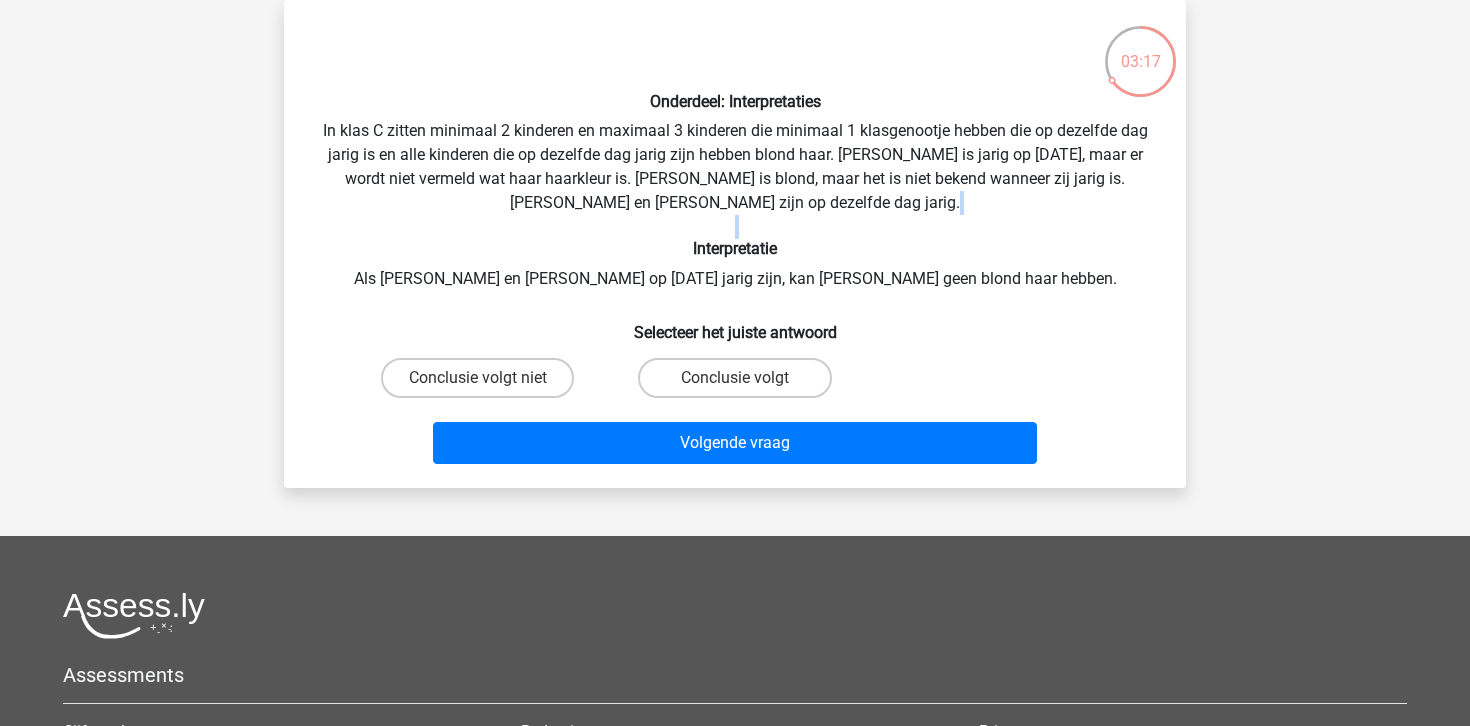 click on "Onderdeel: Interpretaties In klas C zitten minimaal 2 kinderen en maximaal 3 kinderen die minimaal 1 klasgenootje hebben die op dezelfde dag jarig is en alle kinderen die op dezelfde dag jarig zijn hebben blond haar. Lisa is jarig op 2 december, maar er wordt niet vermeld wat haar haarkleur is. Karin is blond, maar het is niet bekend wanneer zij jarig is. Peter en Kyra zijn op dezelfde dag jarig. Interpretatie Als Peter en Kyra op 2 juli jarig zijn, kan Lisa geen blond haar hebben.
Selecteer het juiste antwoord
Conclusie volgt niet" at bounding box center [735, 244] 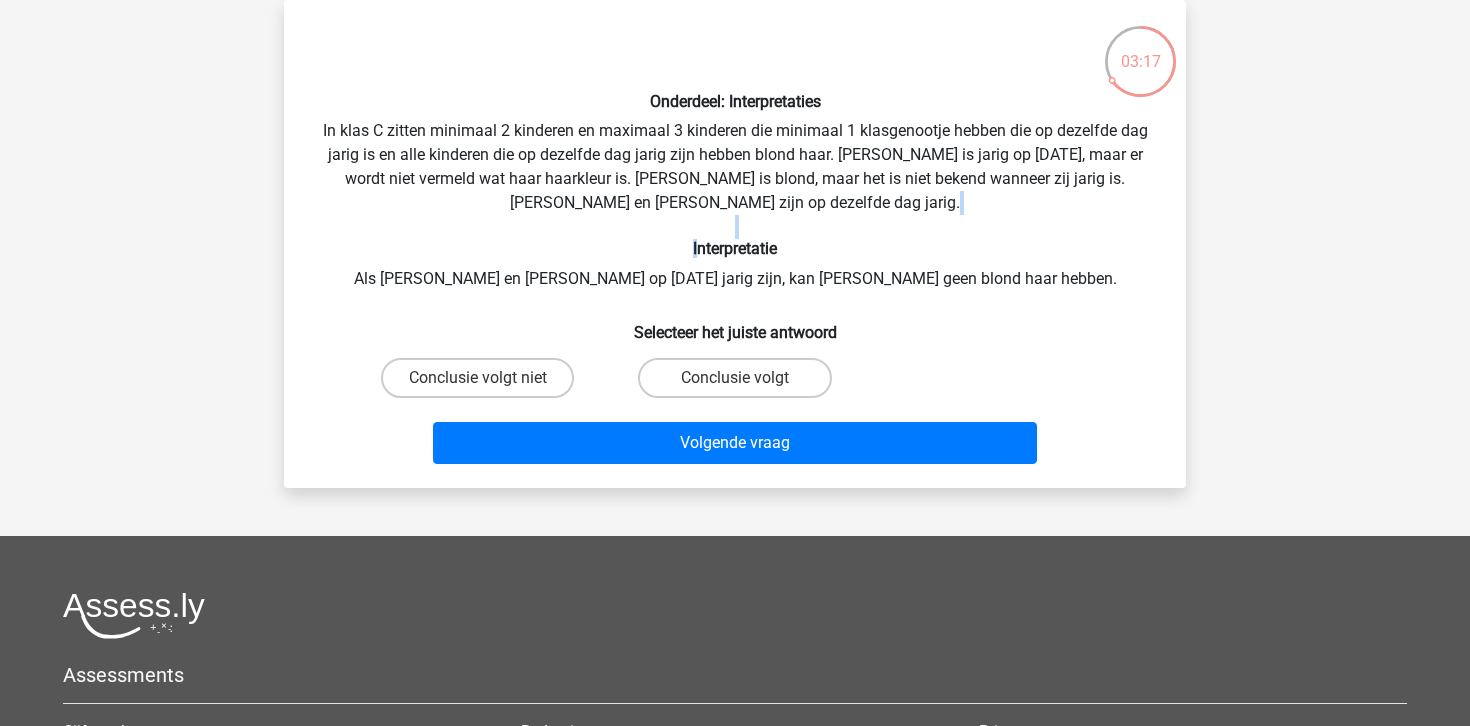 click on "Onderdeel: Interpretaties In klas C zitten minimaal 2 kinderen en maximaal 3 kinderen die minimaal 1 klasgenootje hebben die op dezelfde dag jarig is en alle kinderen die op dezelfde dag jarig zijn hebben blond haar. Lisa is jarig op 2 december, maar er wordt niet vermeld wat haar haarkleur is. Karin is blond, maar het is niet bekend wanneer zij jarig is. Peter en Kyra zijn op dezelfde dag jarig. Interpretatie Als Peter en Kyra op 2 juli jarig zijn, kan Lisa geen blond haar hebben.
Selecteer het juiste antwoord
Conclusie volgt niet" at bounding box center (735, 244) 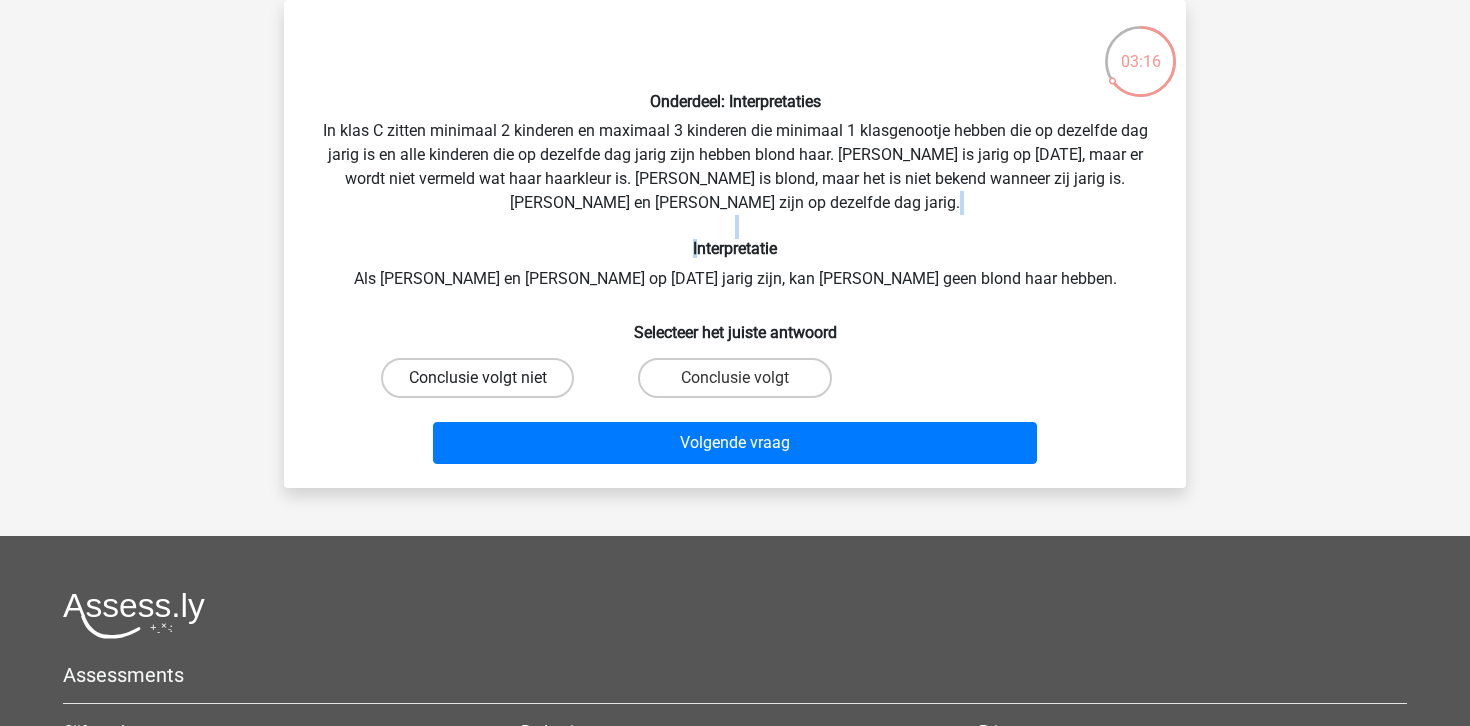 click on "Conclusie volgt niet" at bounding box center [477, 378] 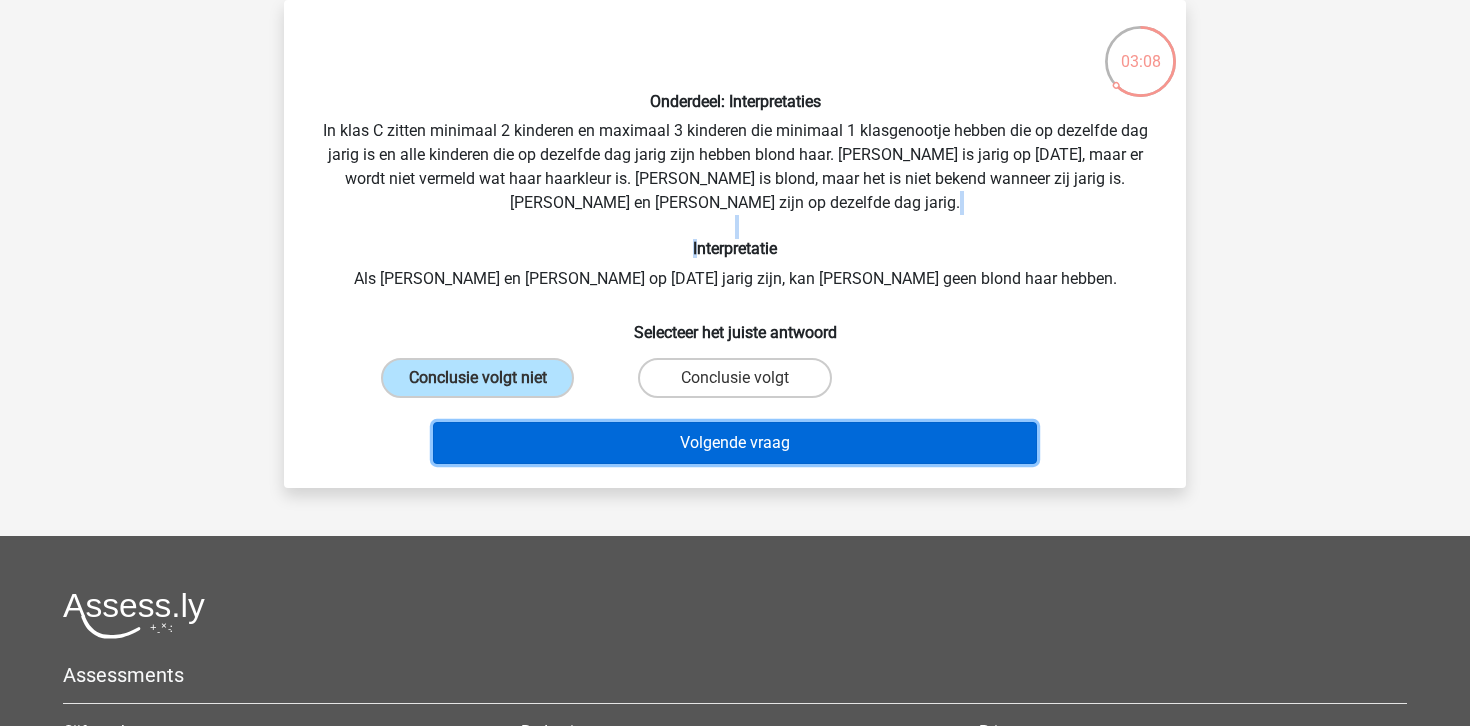 click on "Volgende vraag" at bounding box center (735, 443) 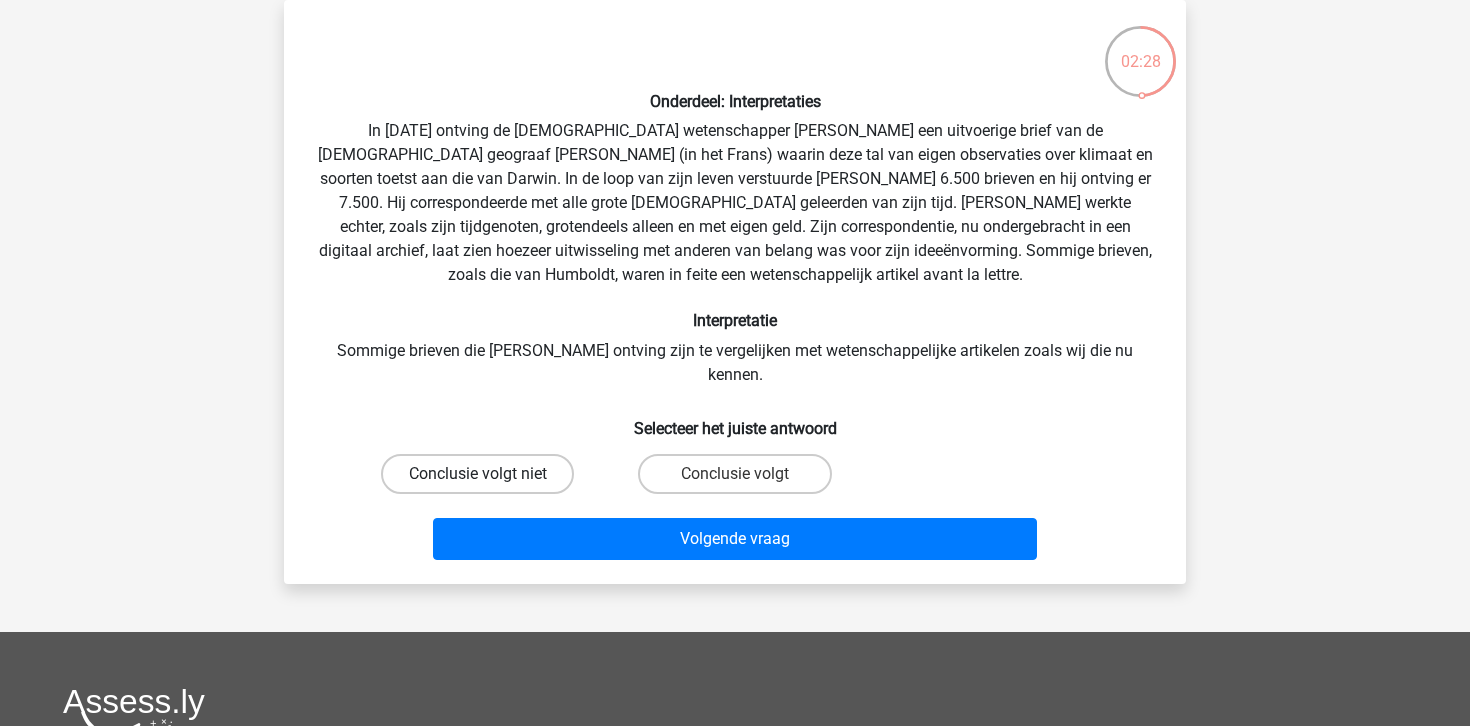 click on "Conclusie volgt niet" at bounding box center (477, 474) 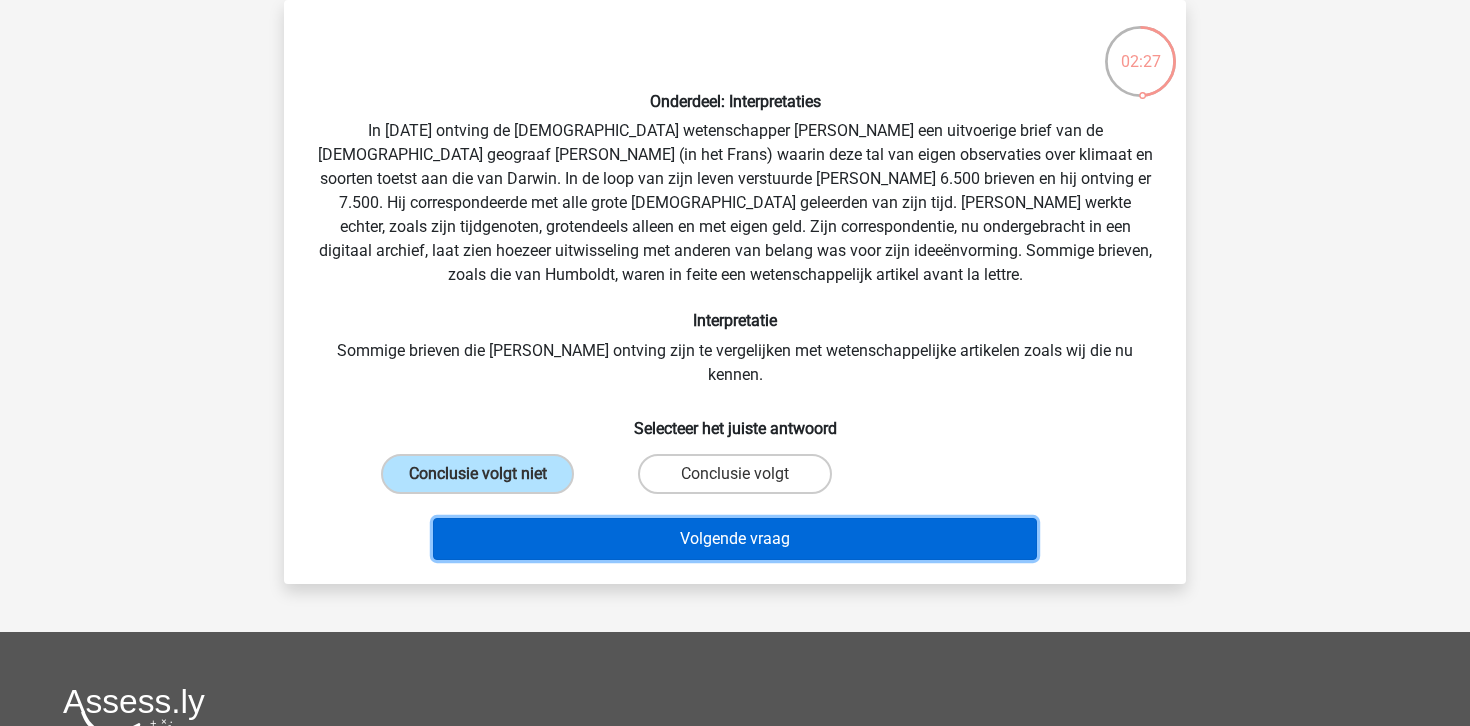 click on "Volgende vraag" at bounding box center (735, 539) 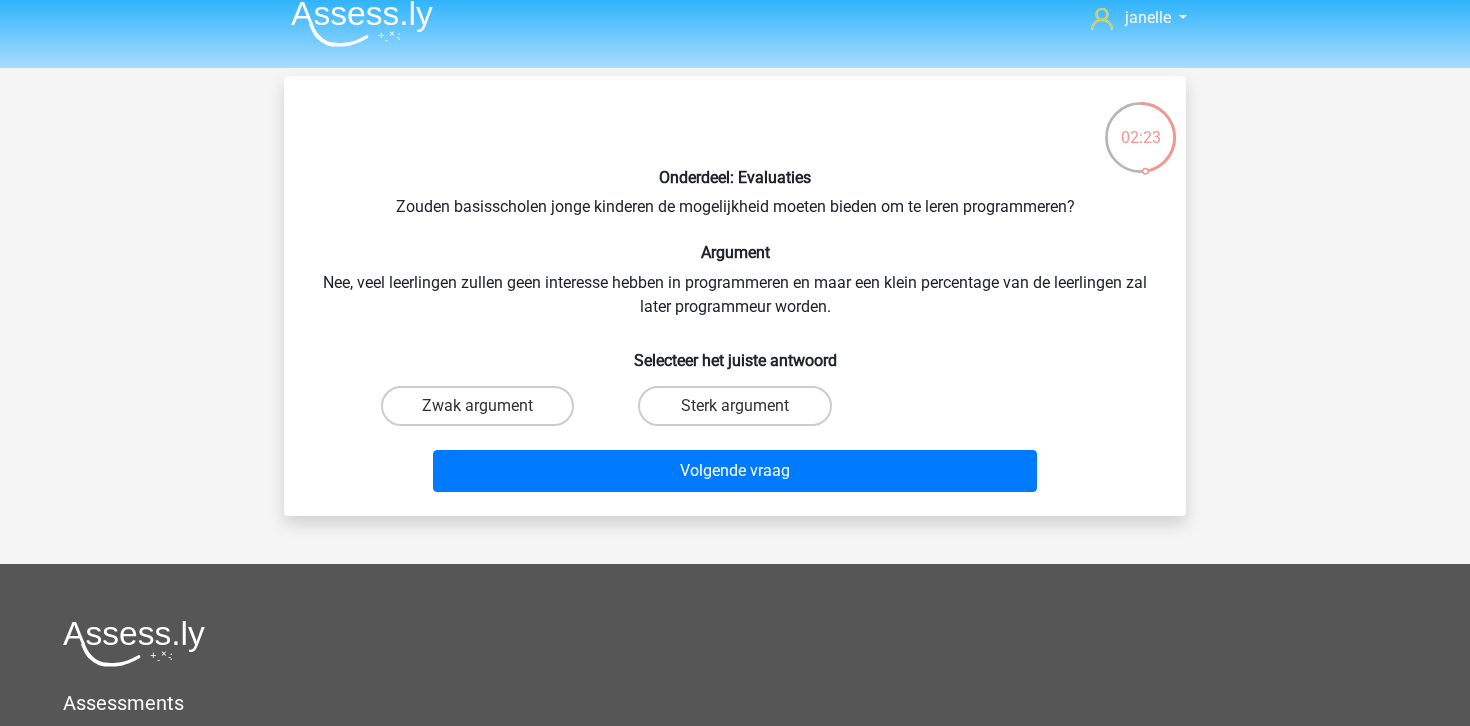 scroll, scrollTop: 0, scrollLeft: 0, axis: both 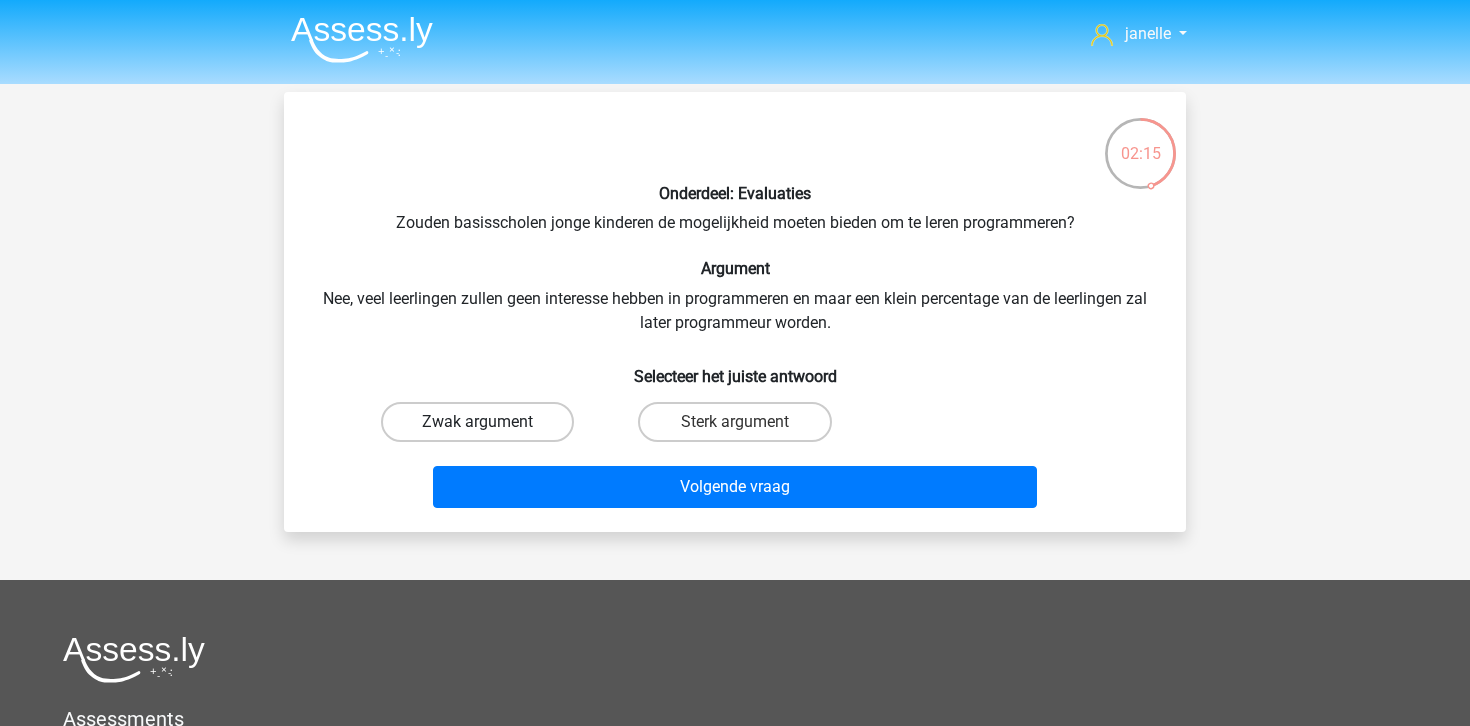 click on "Zwak argument" at bounding box center [477, 422] 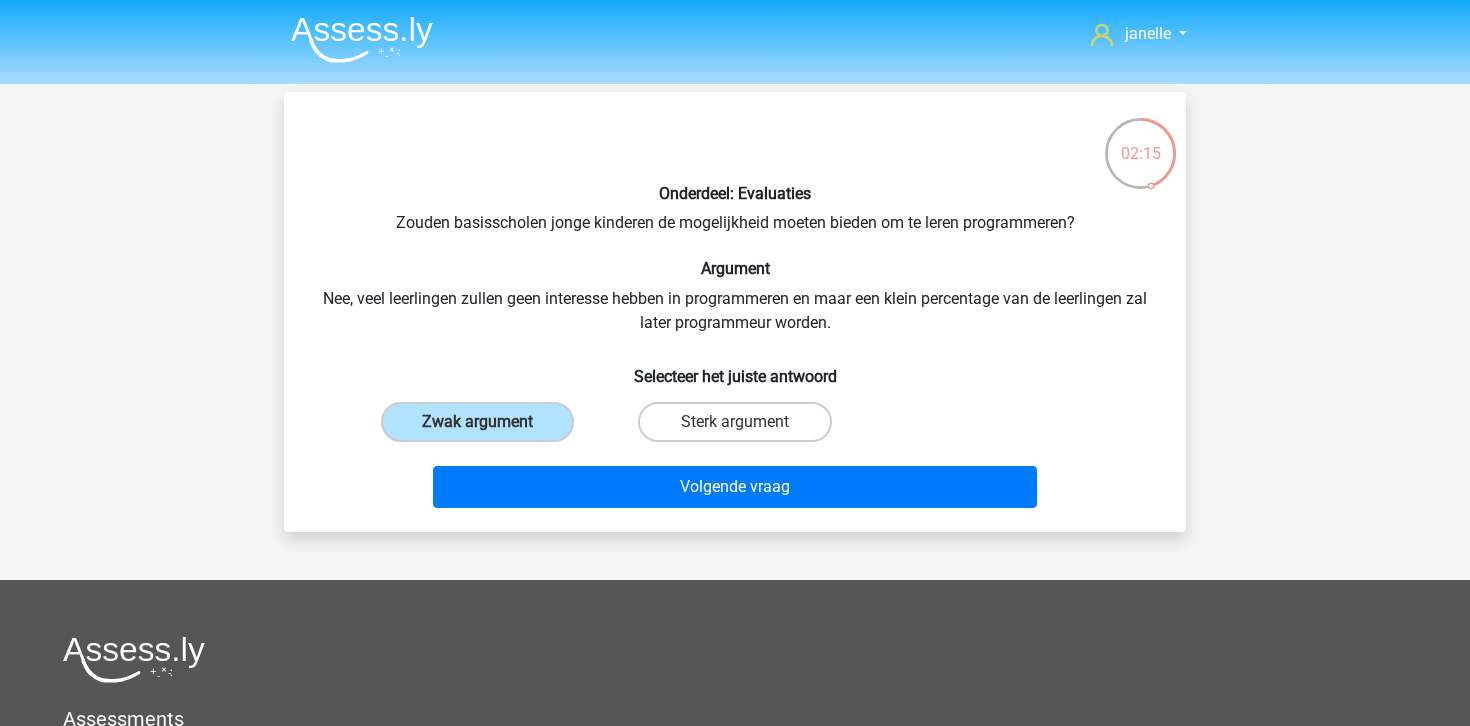 click on "Volgende vraag" at bounding box center [735, 491] 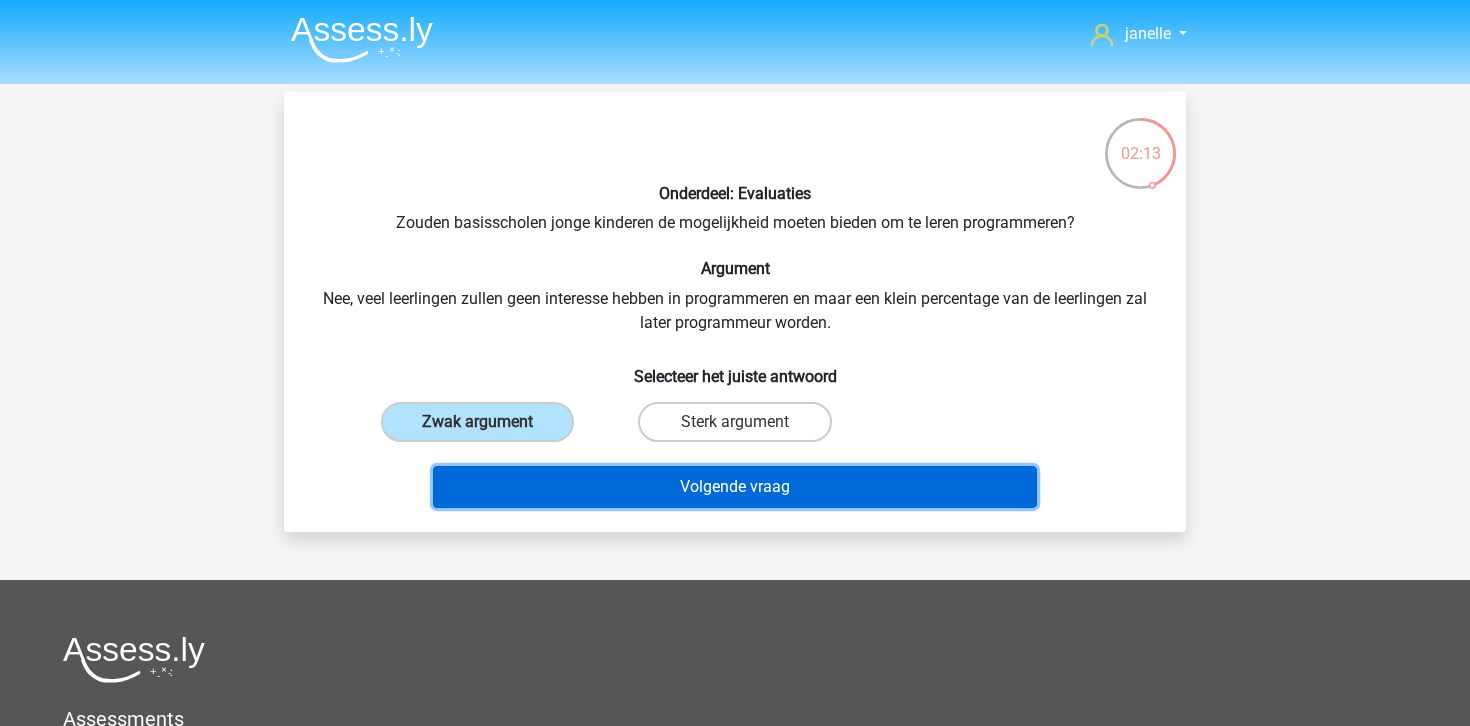 click on "Volgende vraag" at bounding box center (735, 487) 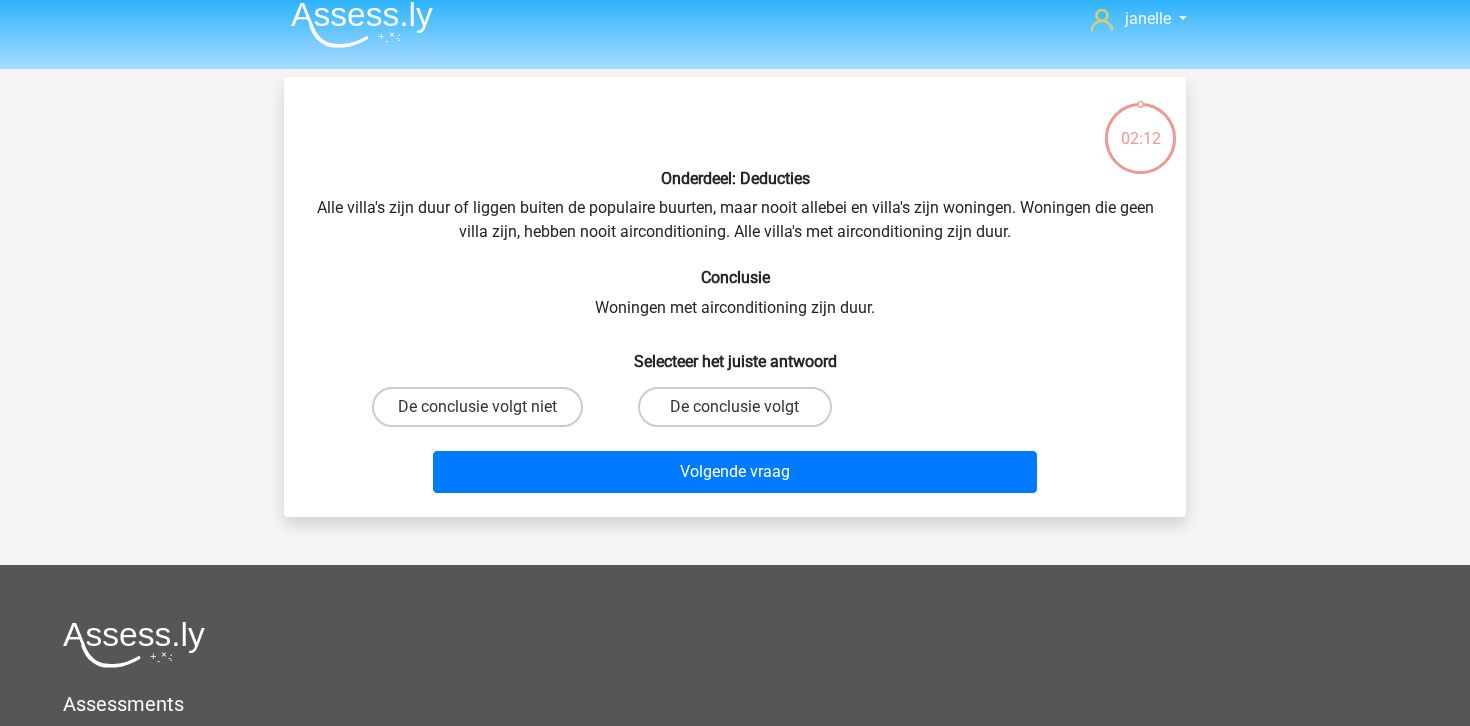 scroll, scrollTop: 6, scrollLeft: 0, axis: vertical 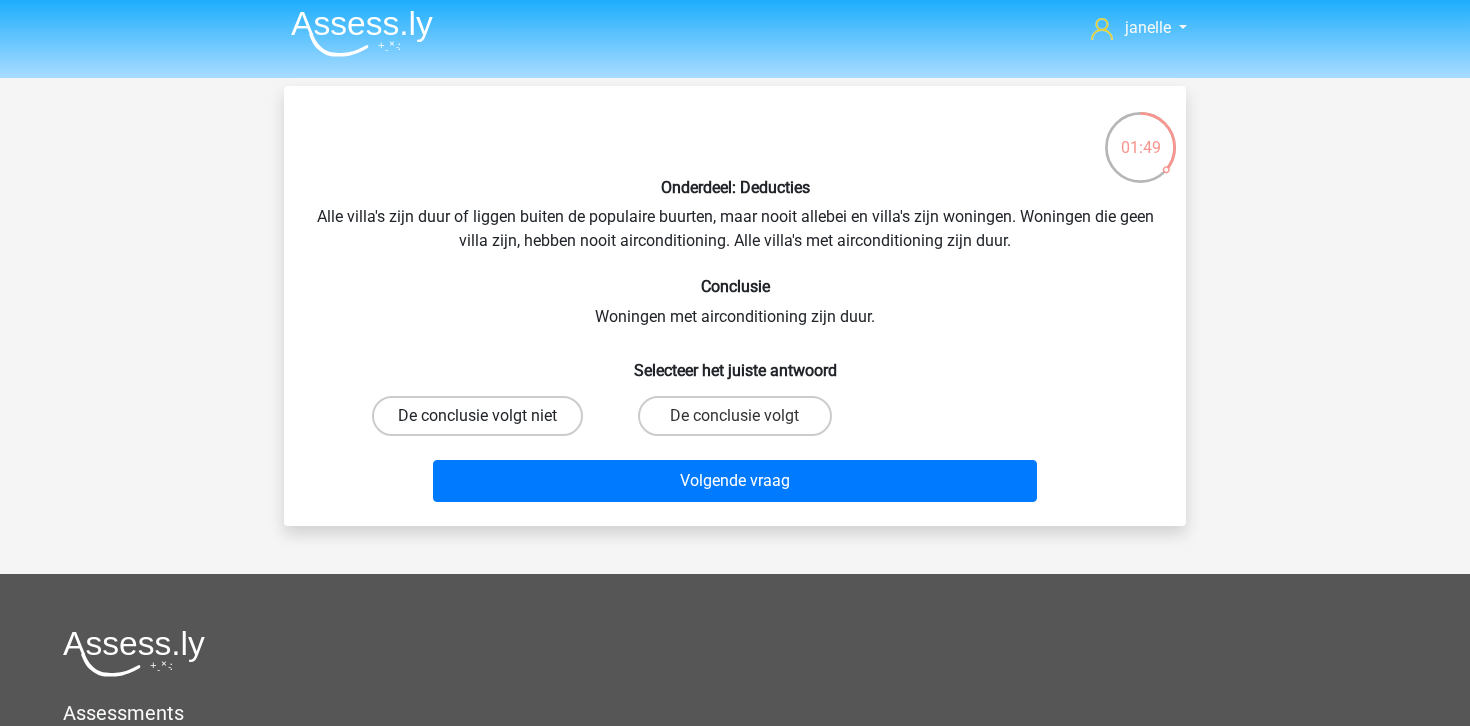 click on "De conclusie volgt niet" at bounding box center (477, 416) 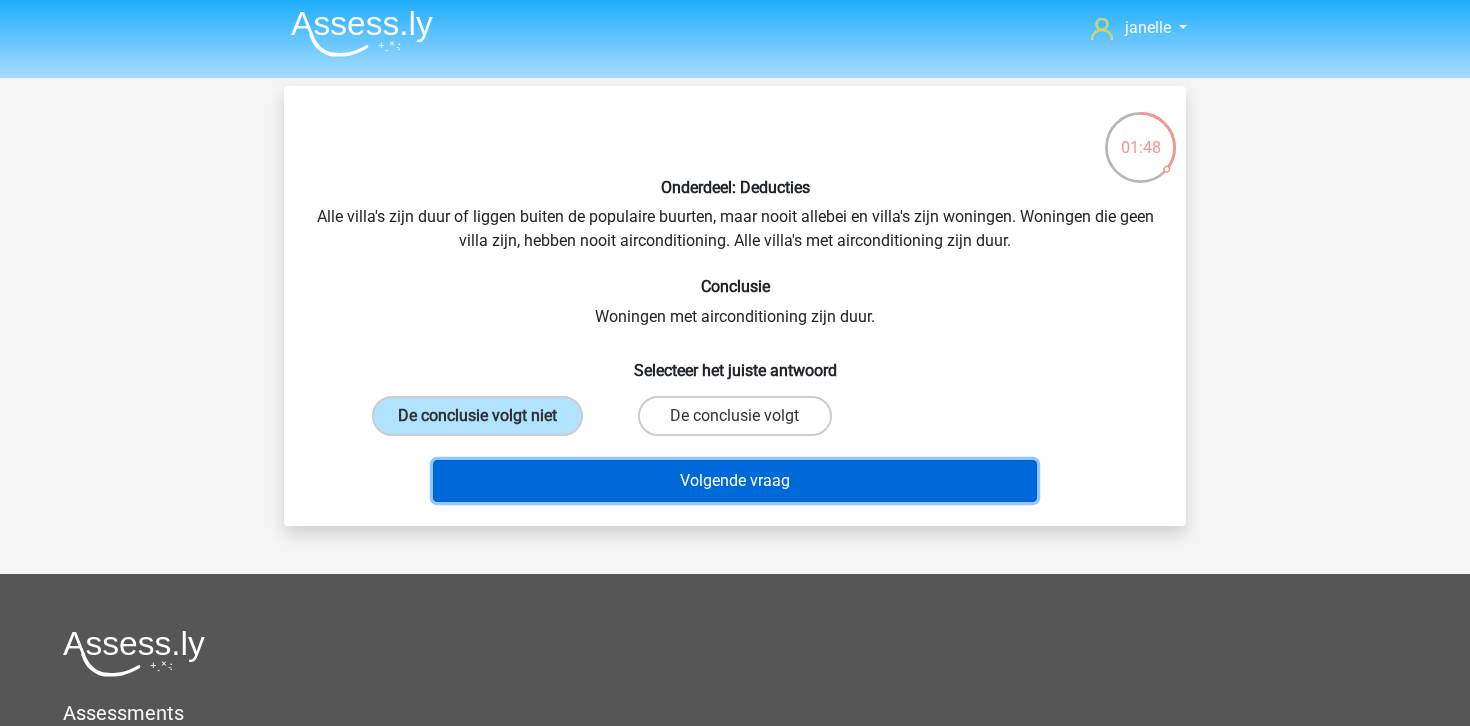 click on "Volgende vraag" at bounding box center (735, 481) 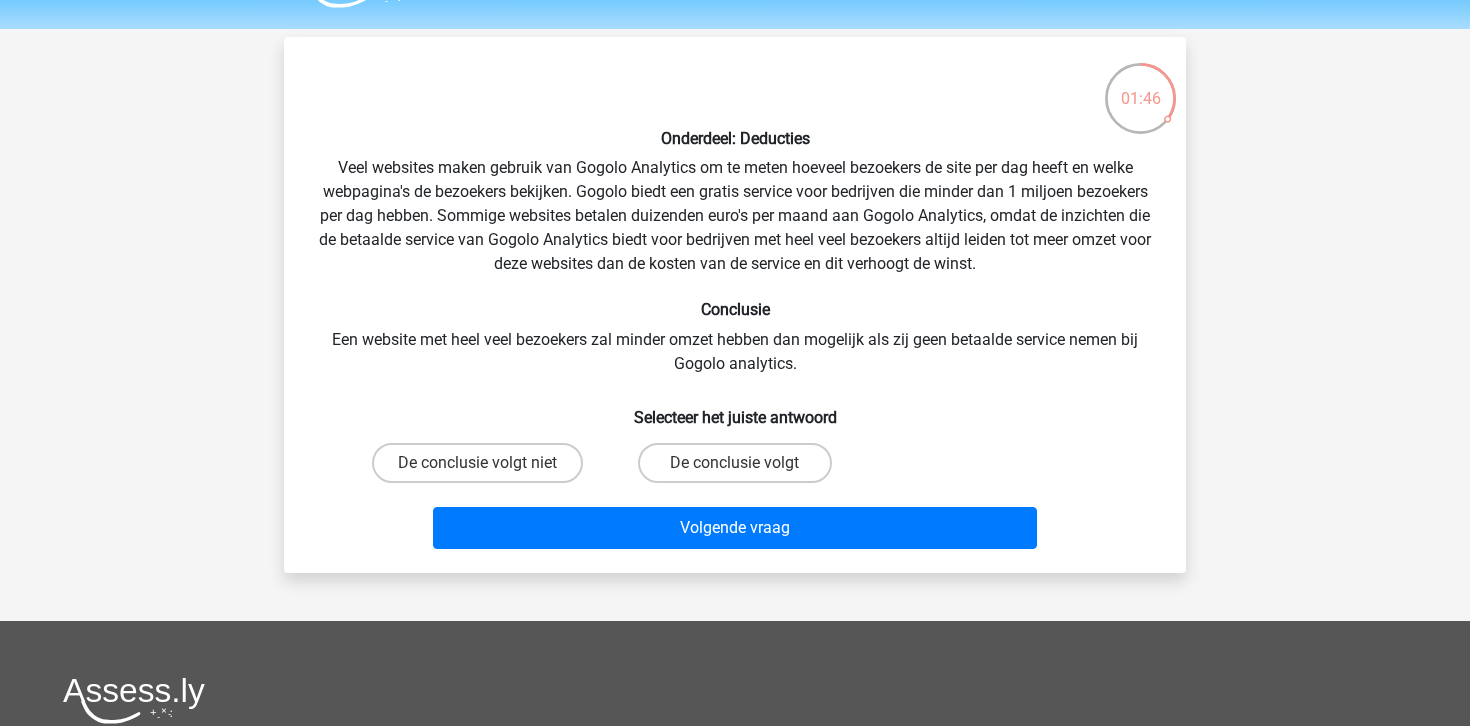 scroll, scrollTop: 53, scrollLeft: 0, axis: vertical 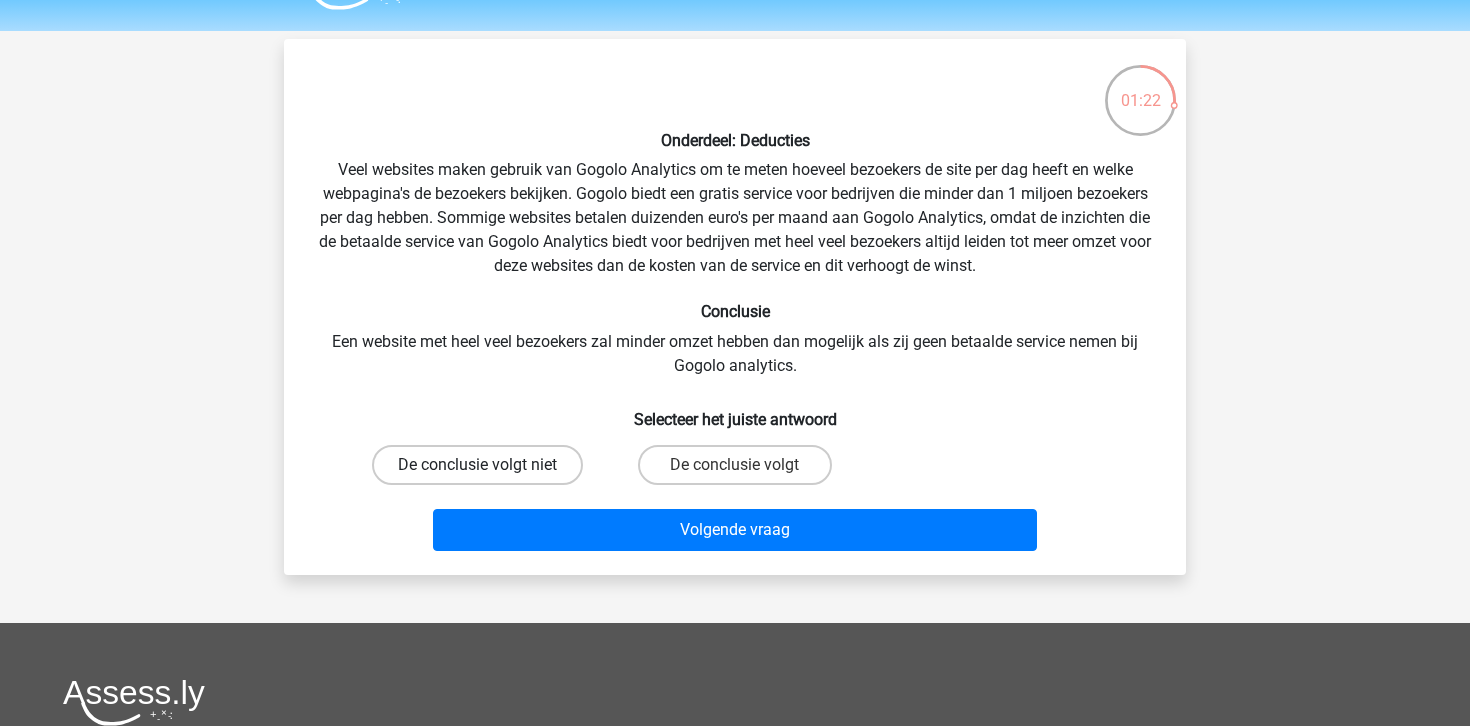 click on "De conclusie volgt niet" at bounding box center (477, 465) 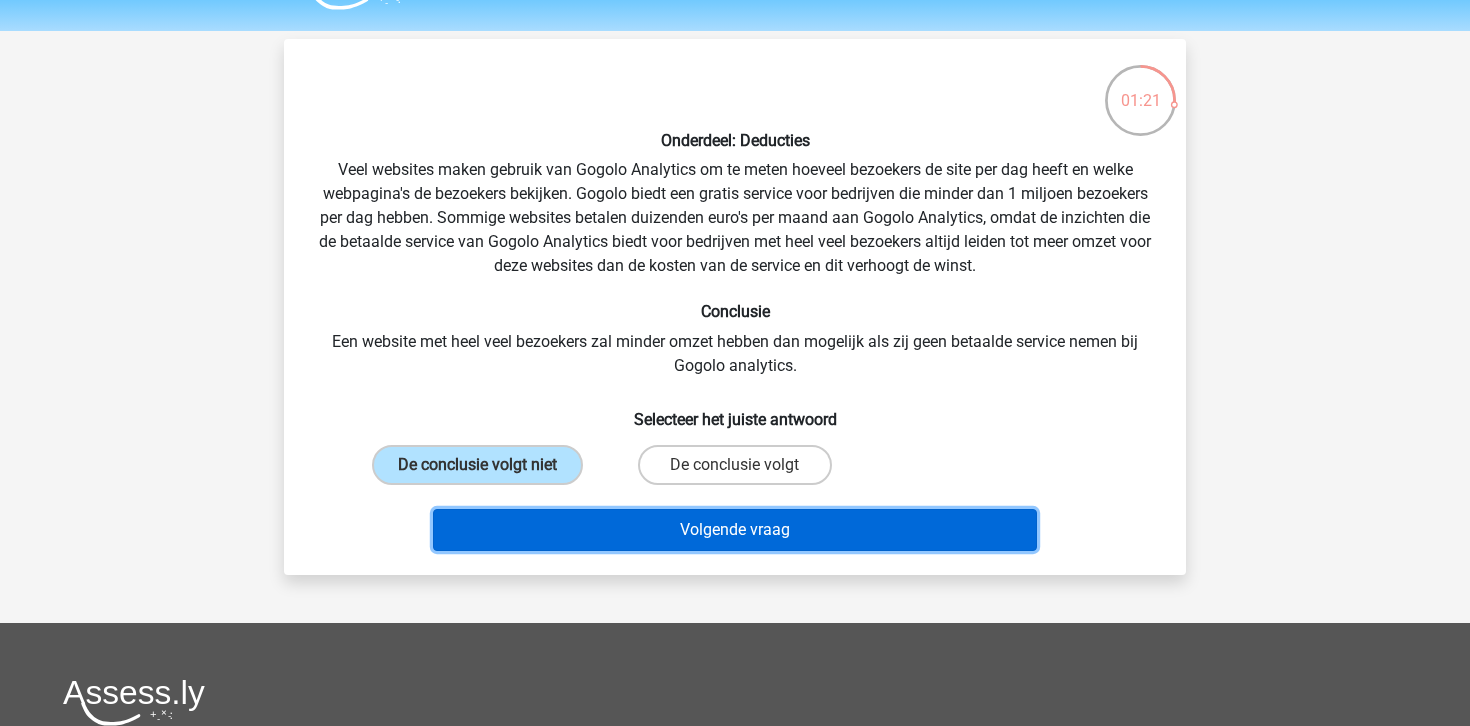 click on "Volgende vraag" at bounding box center [735, 530] 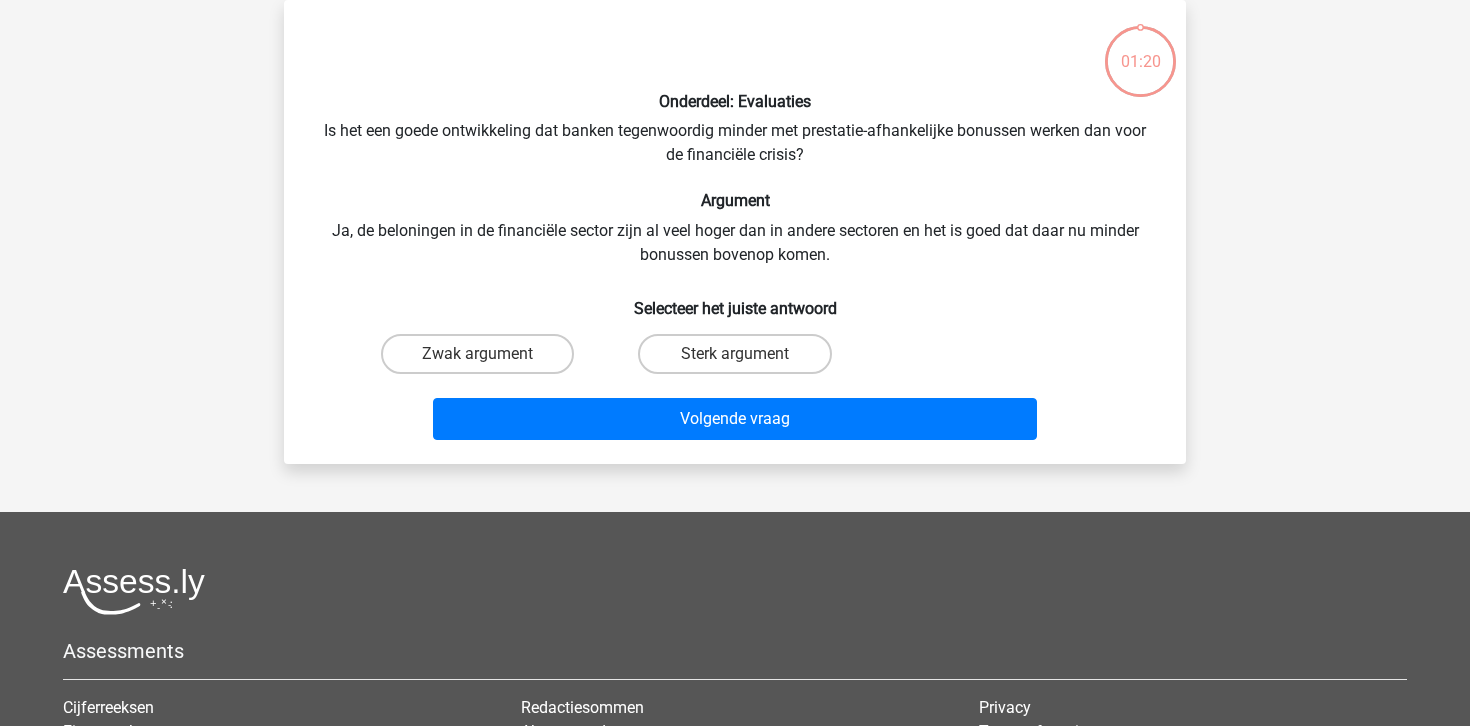 scroll, scrollTop: 0, scrollLeft: 0, axis: both 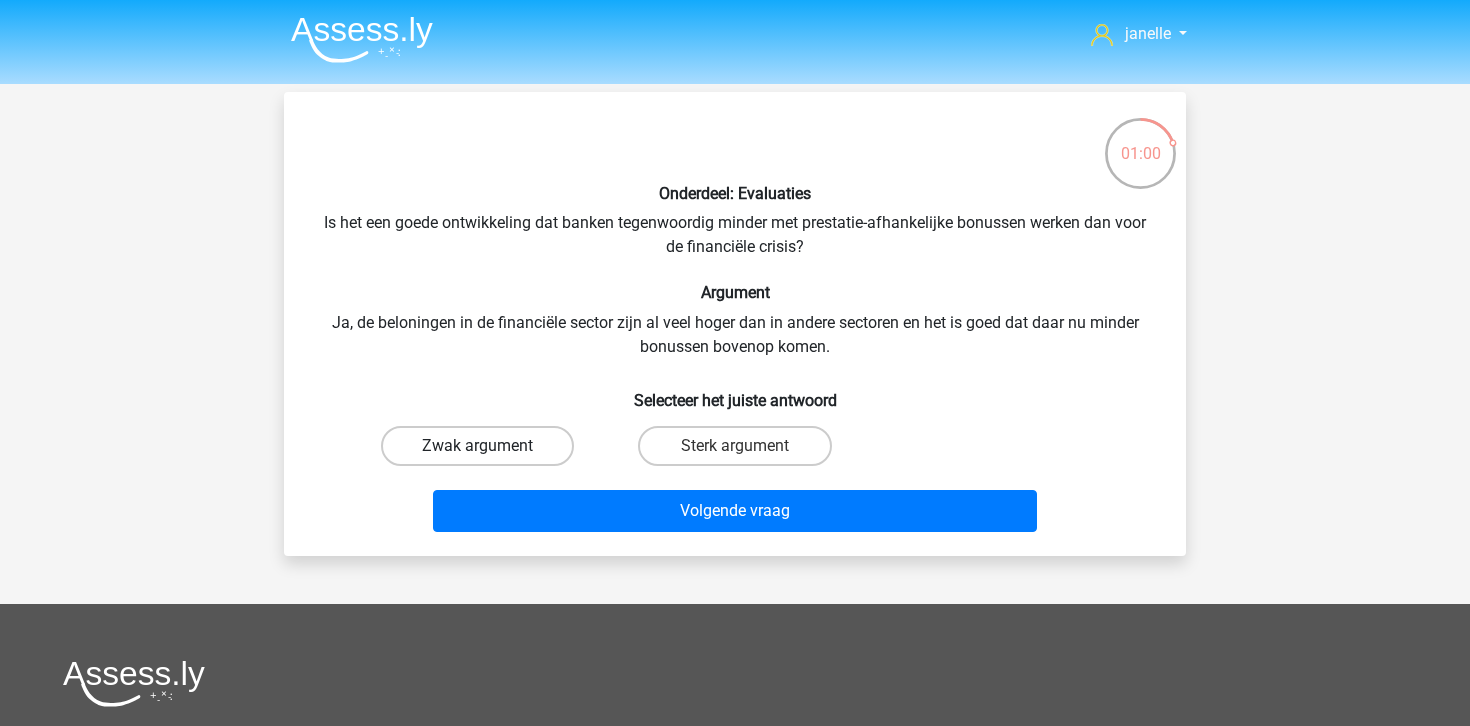 click on "Zwak argument" at bounding box center [477, 446] 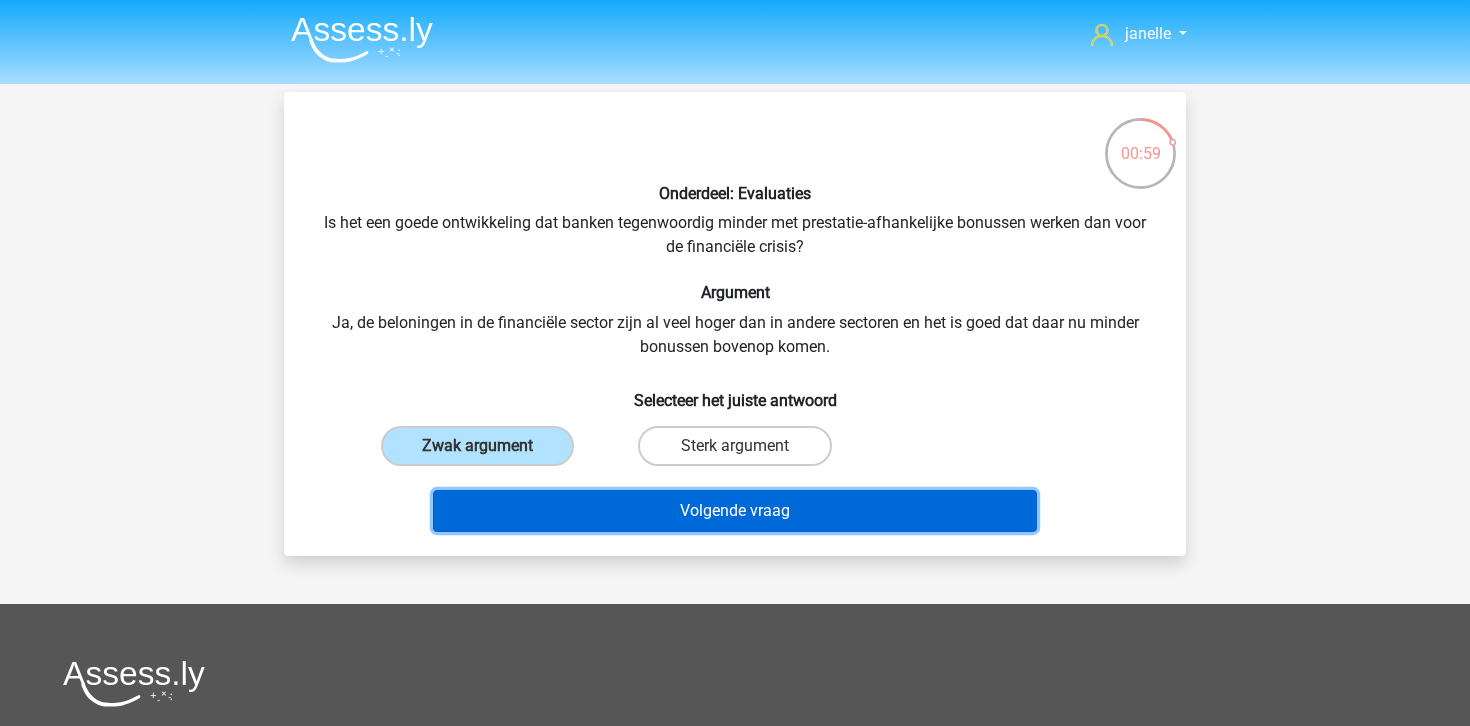 click on "Volgende vraag" at bounding box center (735, 511) 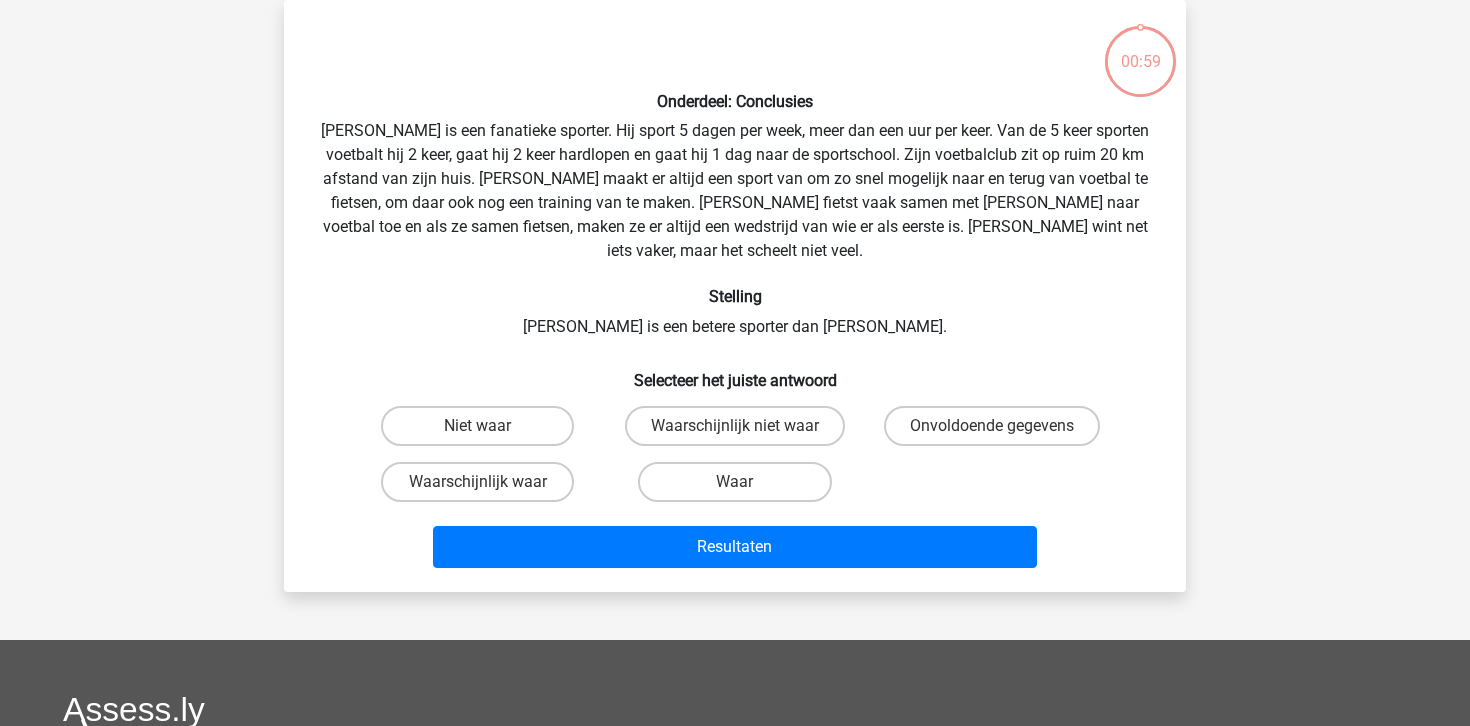 scroll, scrollTop: 59, scrollLeft: 0, axis: vertical 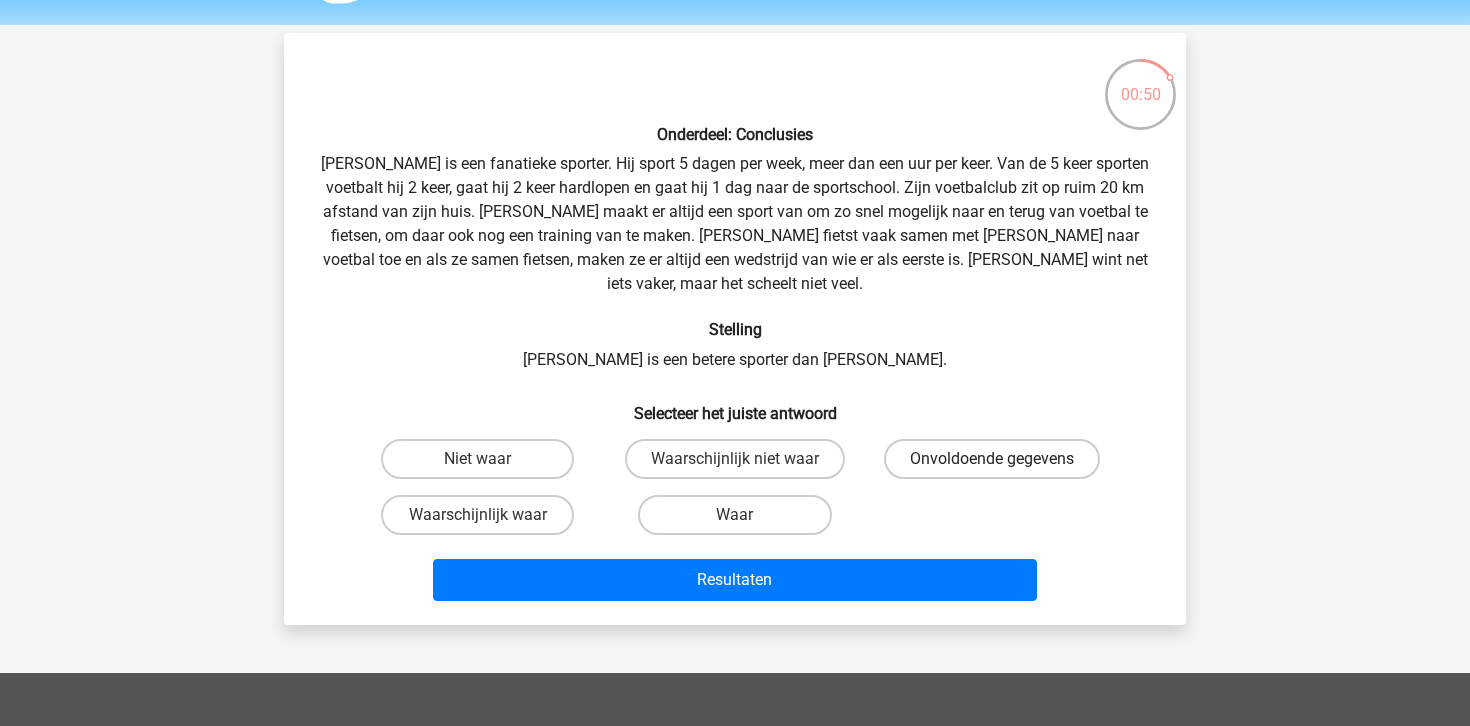 click on "Onvoldoende gegevens" at bounding box center (992, 459) 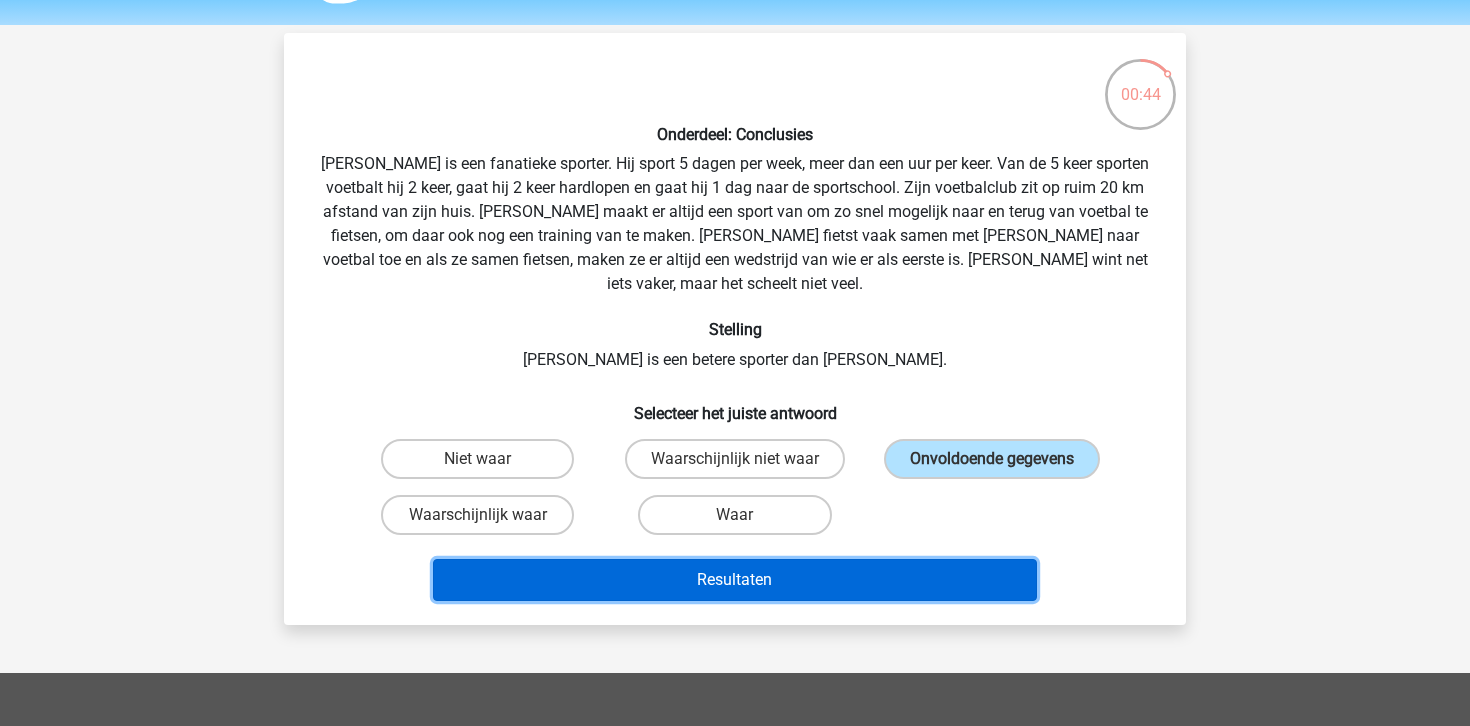 click on "Resultaten" at bounding box center (735, 580) 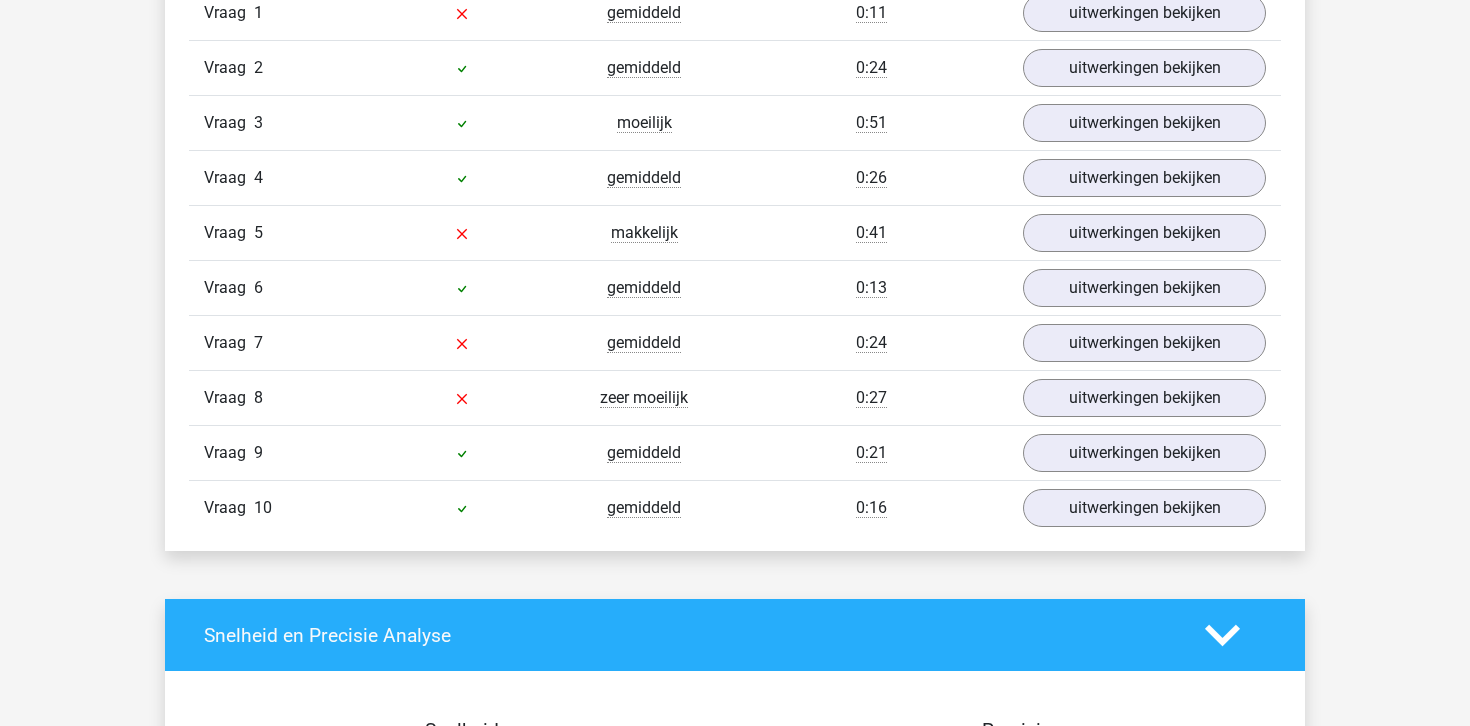 scroll, scrollTop: 1228, scrollLeft: 0, axis: vertical 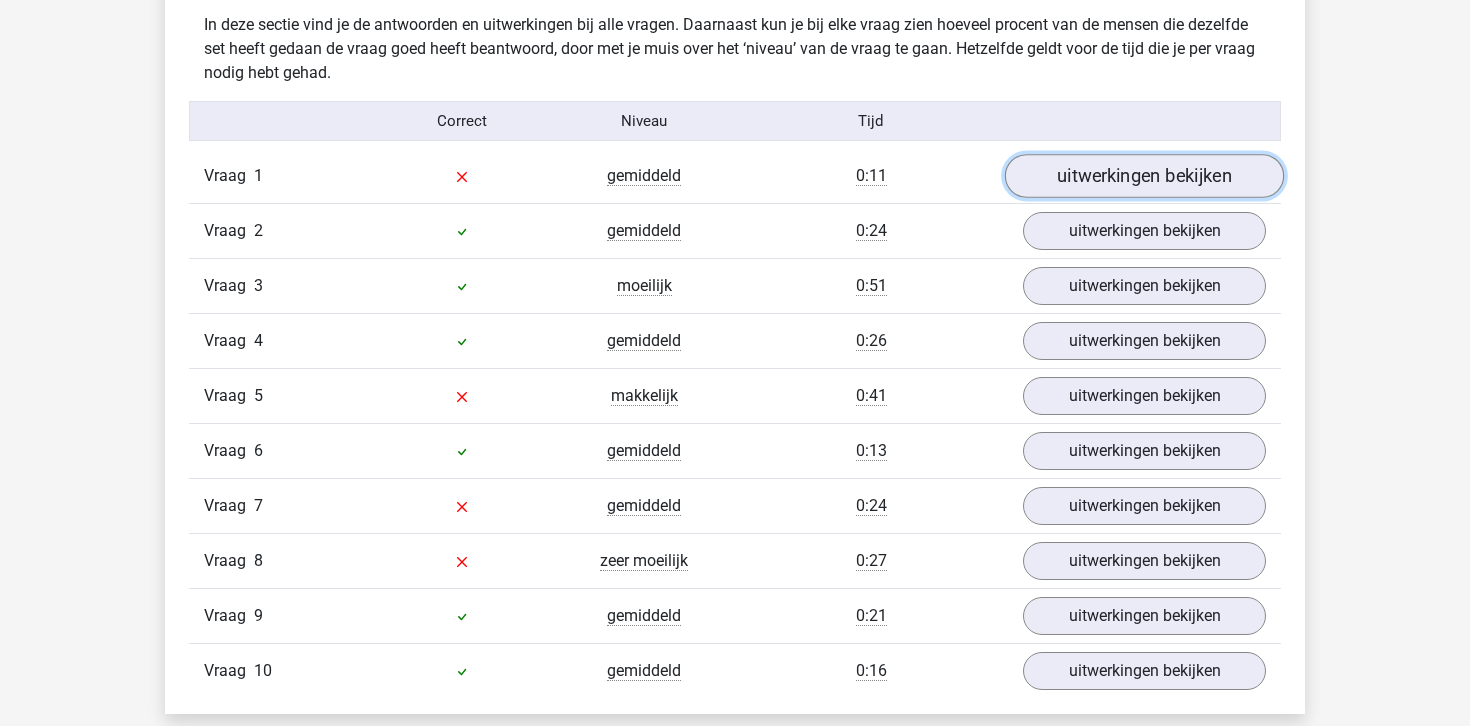 click on "uitwerkingen bekijken" at bounding box center (1144, 177) 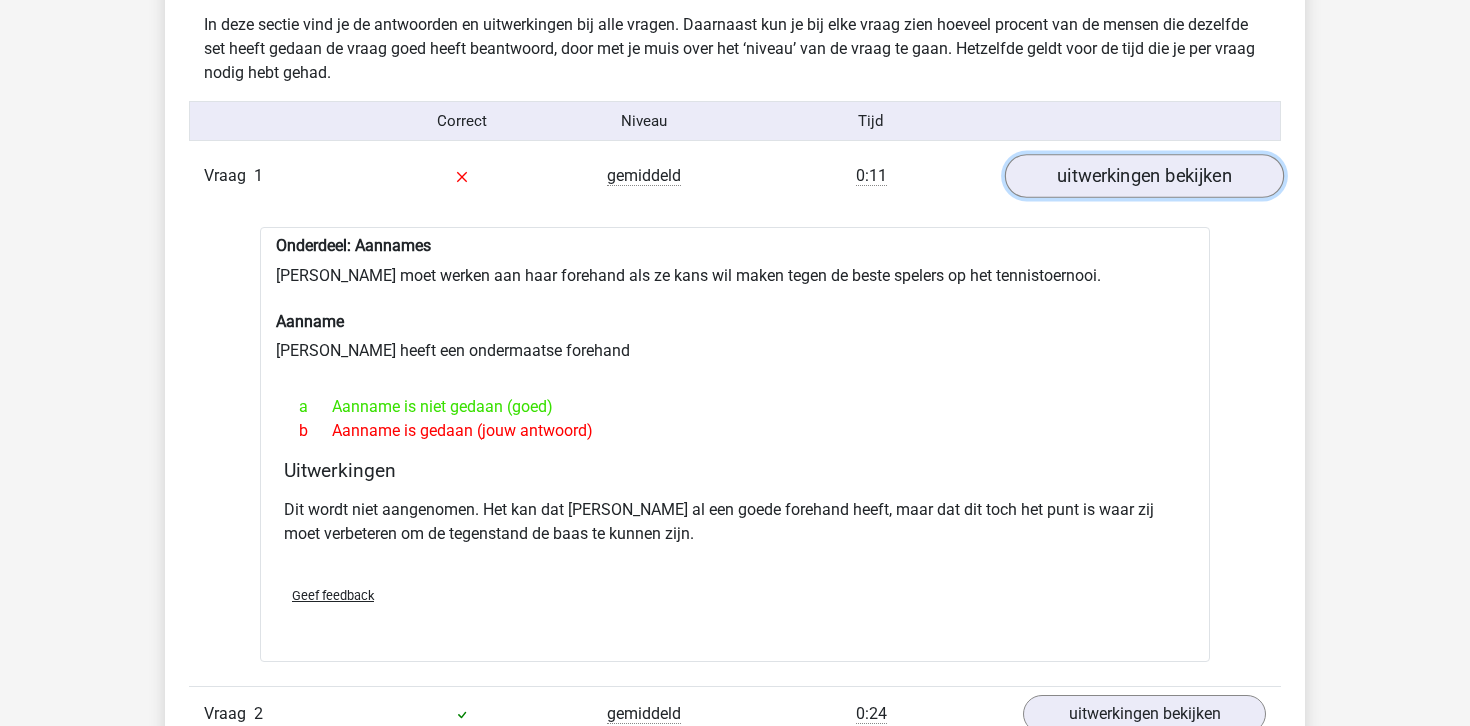 click on "uitwerkingen bekijken" at bounding box center (1144, 177) 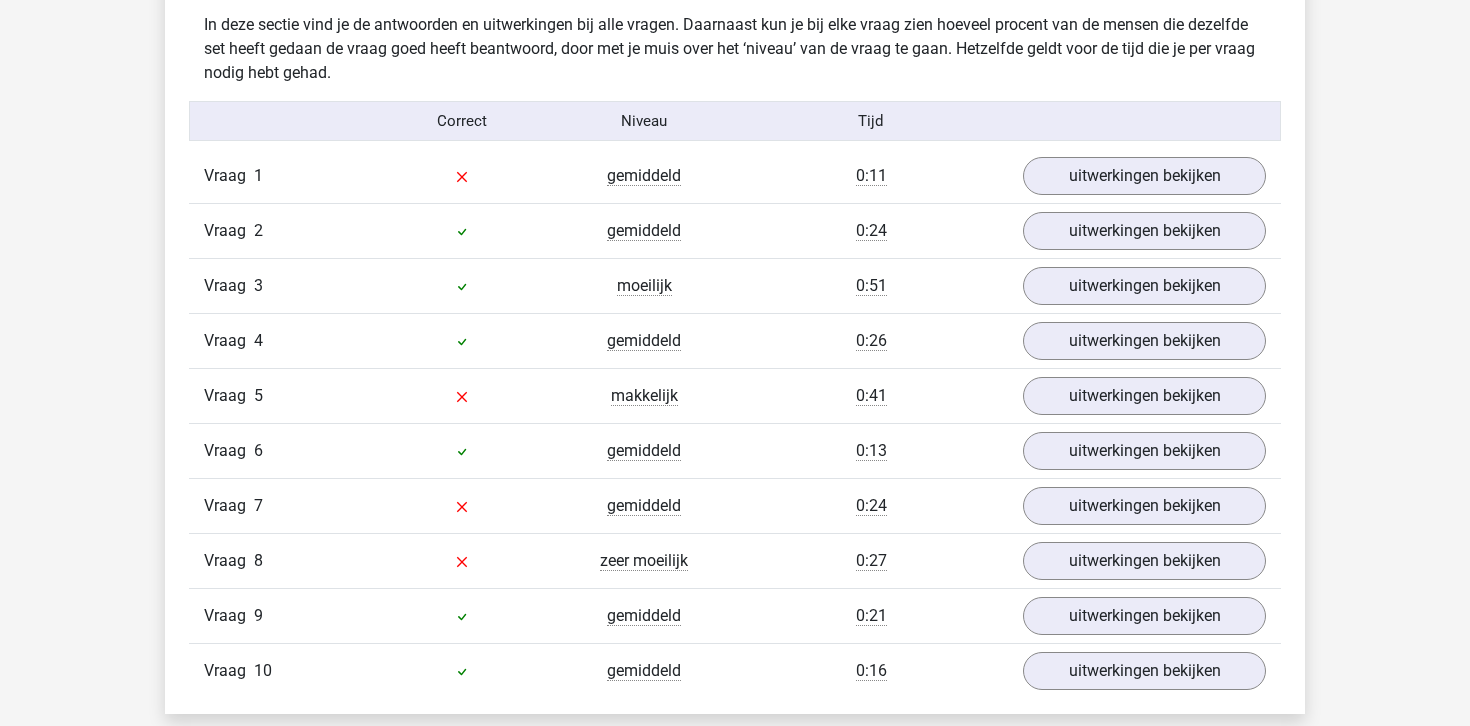 click on "Vraag
5
makkelijk
0:41
uitwerkingen bekijken" at bounding box center [735, 395] 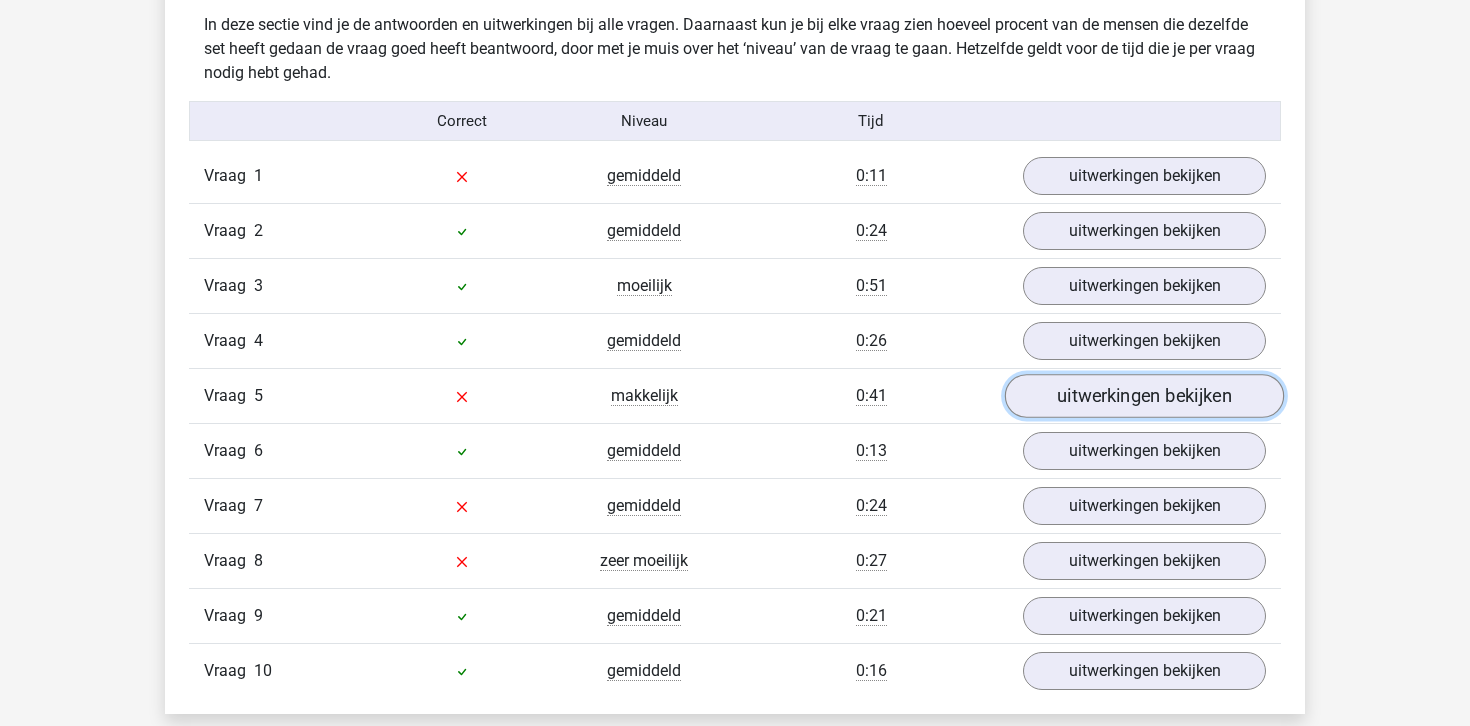 click on "uitwerkingen bekijken" at bounding box center (1144, 397) 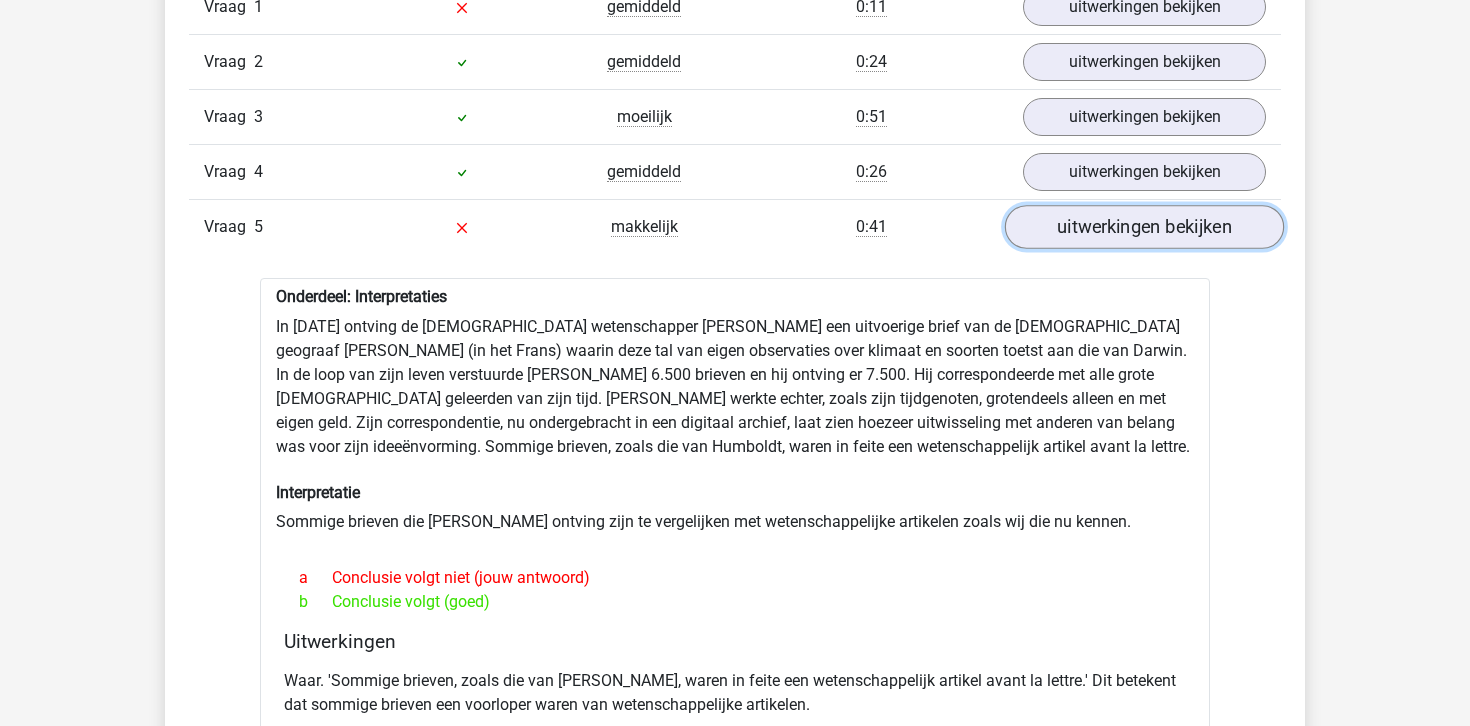 scroll, scrollTop: 1404, scrollLeft: 0, axis: vertical 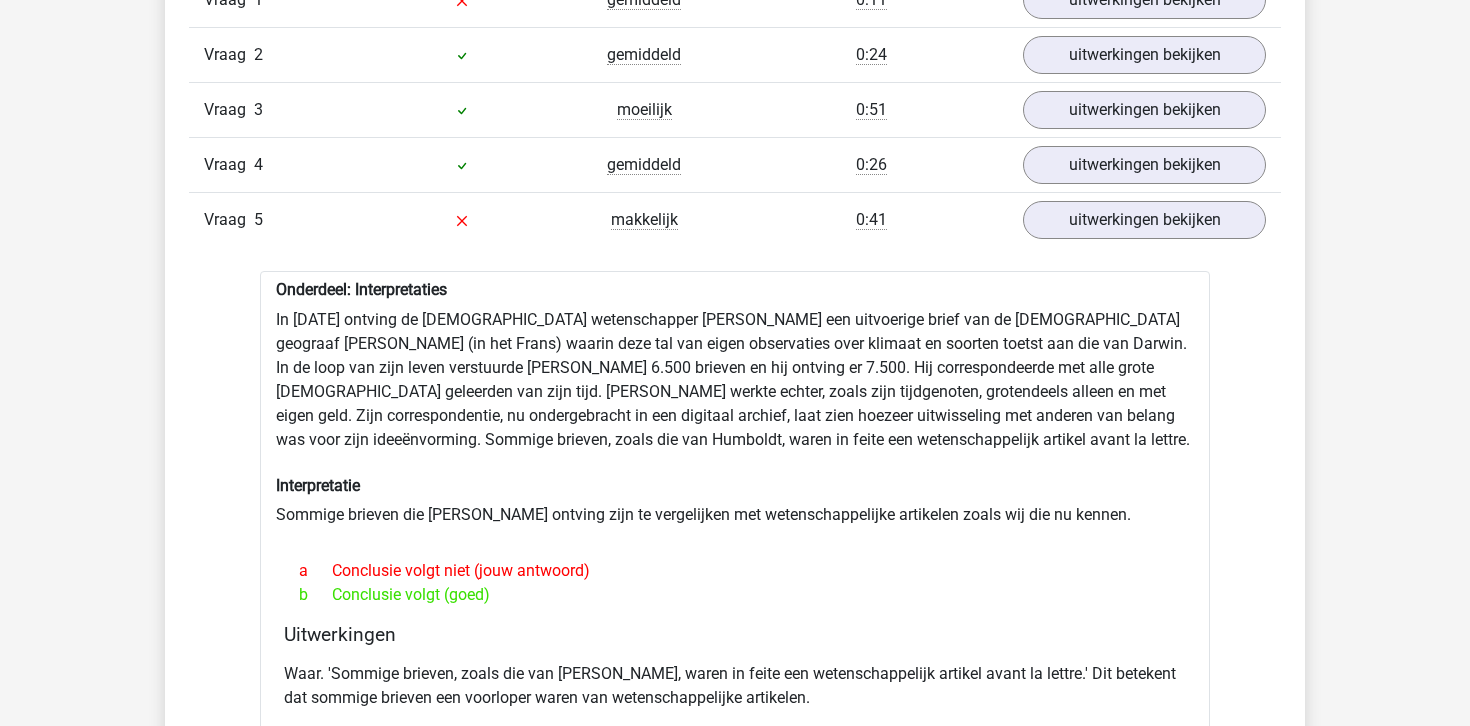 click on "Onderdeel: Interpretaties In 1839 ontving de Engelse wetenschapper Charles Darwin een uitvoerige brief van de Duitse geograaf Alexander von Humboldt (in het Frans) waarin deze tal van eigen observaties over klimaat en soorten toetst aan die van Darwin. In de loop van zijn leven verstuurde Charles Darwin 6.500 brieven en hij ontving er 7.500. Hij correspondeerde met alle grote Europese geleerden van zijn tijd. Darwin werkte echter, zoals zijn tijdgenoten, grotendeels alleen en met eigen geld. Zijn correspondentie, nu ondergebracht in een digitaal archief, laat zien hoezeer uitwisseling met anderen van belang was voor zijn ideeënvorming. Sommige brieven, zoals die van Humboldt, waren in feite een wetenschappelijk artikel avant la lettre. Interpretatie Sommige brieven die Darwin ontving zijn te vergelijken met wetenschappelijke artikelen zoals wij die nu kennen.
a
b Uitwerkingen" at bounding box center [735, 548] 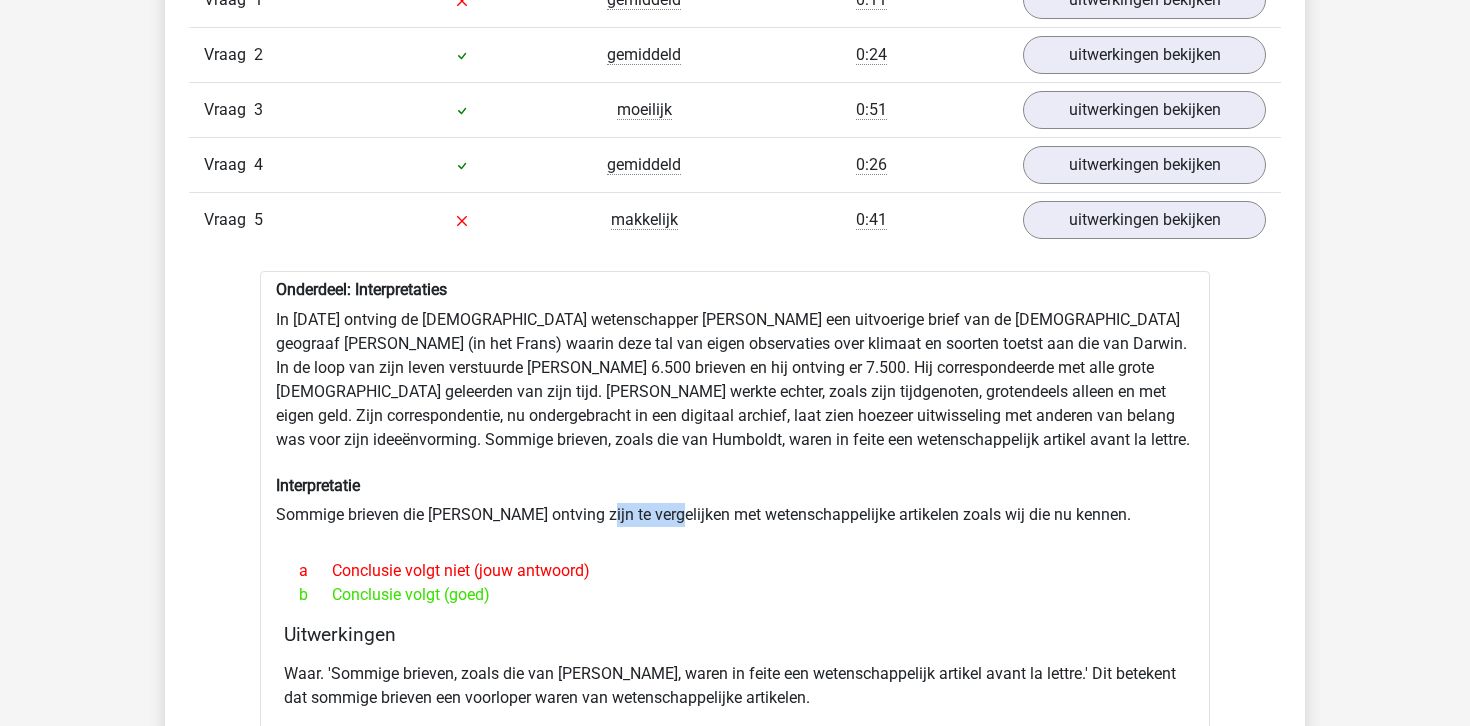 click on "Onderdeel: Interpretaties In 1839 ontving de Engelse wetenschapper Charles Darwin een uitvoerige brief van de Duitse geograaf Alexander von Humboldt (in het Frans) waarin deze tal van eigen observaties over klimaat en soorten toetst aan die van Darwin. In de loop van zijn leven verstuurde Charles Darwin 6.500 brieven en hij ontving er 7.500. Hij correspondeerde met alle grote Europese geleerden van zijn tijd. Darwin werkte echter, zoals zijn tijdgenoten, grotendeels alleen en met eigen geld. Zijn correspondentie, nu ondergebracht in een digitaal archief, laat zien hoezeer uitwisseling met anderen van belang was voor zijn ideeënvorming. Sommige brieven, zoals die van Humboldt, waren in feite een wetenschappelijk artikel avant la lettre. Interpretatie Sommige brieven die Darwin ontving zijn te vergelijken met wetenschappelijke artikelen zoals wij die nu kennen.
a
b Uitwerkingen" at bounding box center (735, 548) 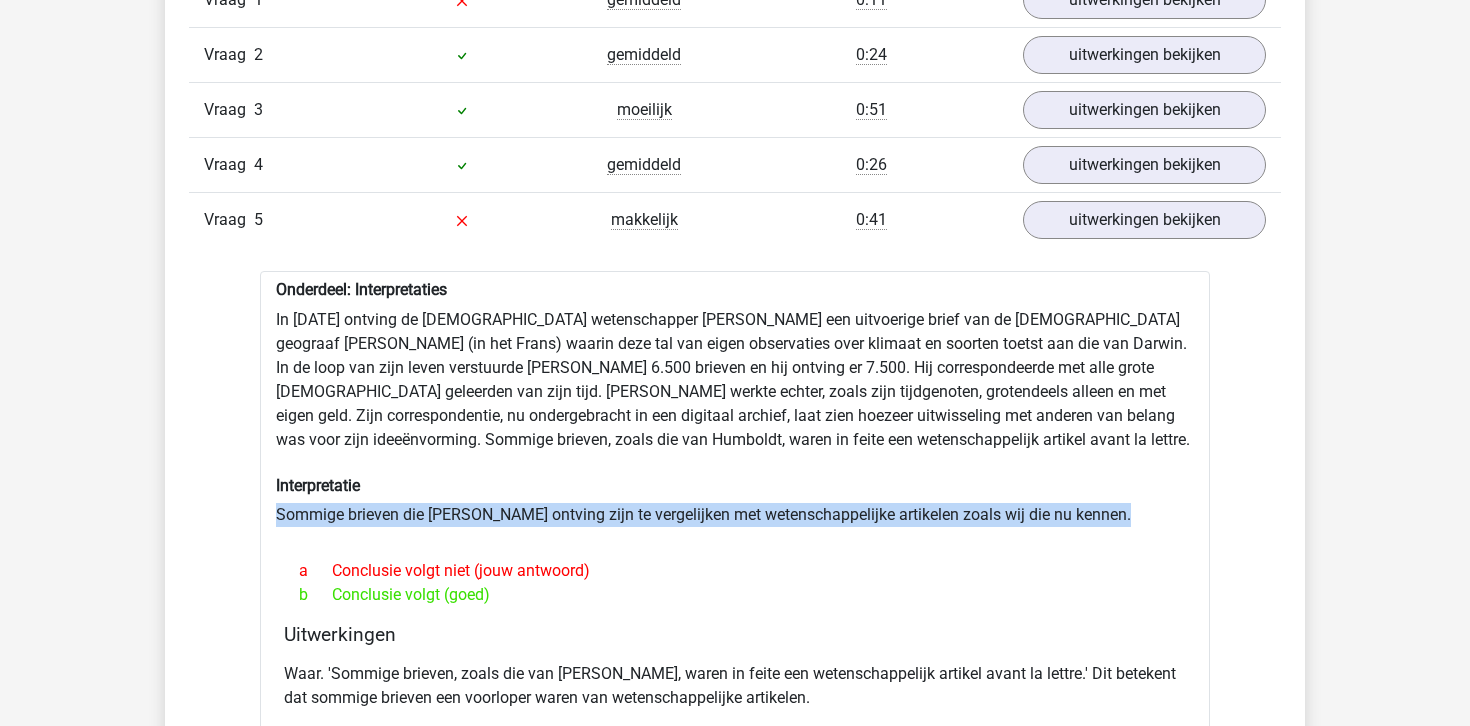 click on "Onderdeel: Interpretaties In 1839 ontving de Engelse wetenschapper Charles Darwin een uitvoerige brief van de Duitse geograaf Alexander von Humboldt (in het Frans) waarin deze tal van eigen observaties over klimaat en soorten toetst aan die van Darwin. In de loop van zijn leven verstuurde Charles Darwin 6.500 brieven en hij ontving er 7.500. Hij correspondeerde met alle grote Europese geleerden van zijn tijd. Darwin werkte echter, zoals zijn tijdgenoten, grotendeels alleen en met eigen geld. Zijn correspondentie, nu ondergebracht in een digitaal archief, laat zien hoezeer uitwisseling met anderen van belang was voor zijn ideeënvorming. Sommige brieven, zoals die van Humboldt, waren in feite een wetenschappelijk artikel avant la lettre. Interpretatie Sommige brieven die Darwin ontving zijn te vergelijken met wetenschappelijke artikelen zoals wij die nu kennen.
a
b Uitwerkingen" at bounding box center [735, 548] 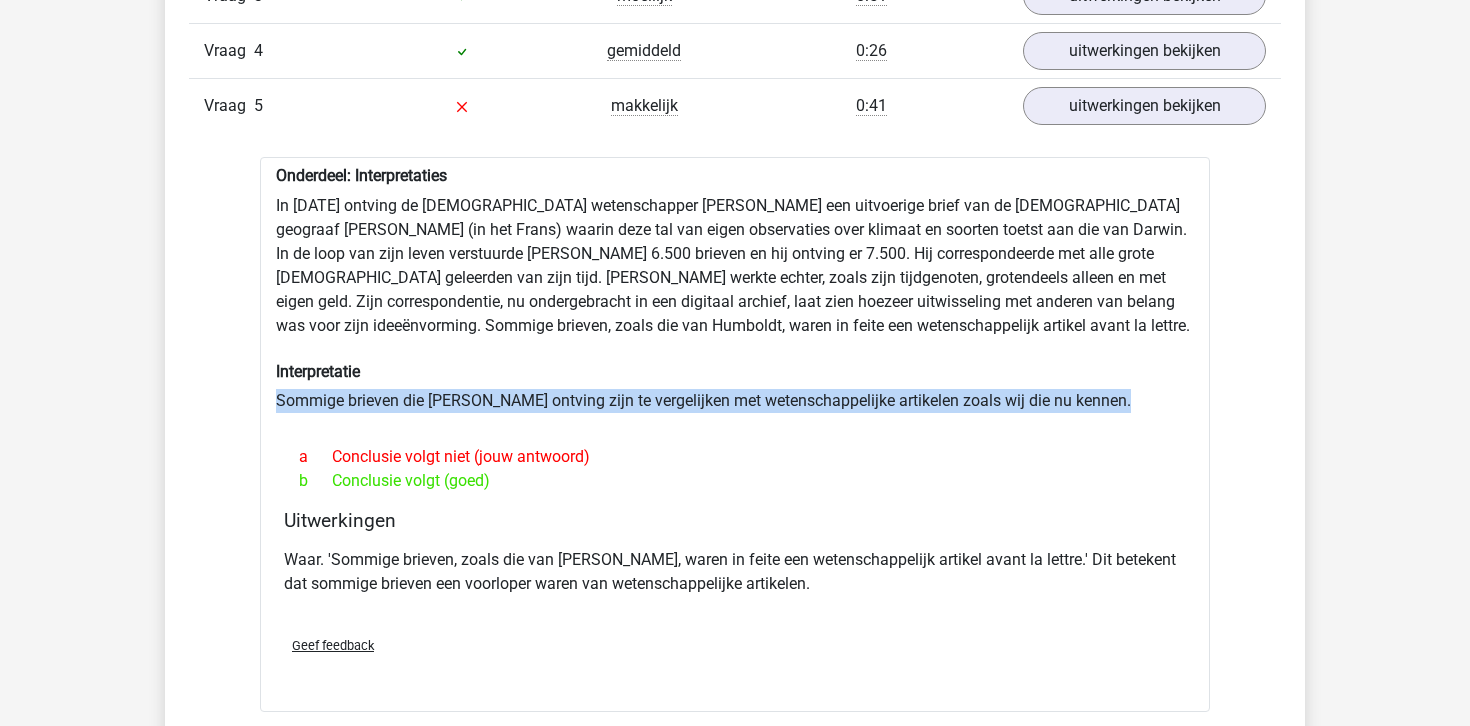 scroll, scrollTop: 1520, scrollLeft: 0, axis: vertical 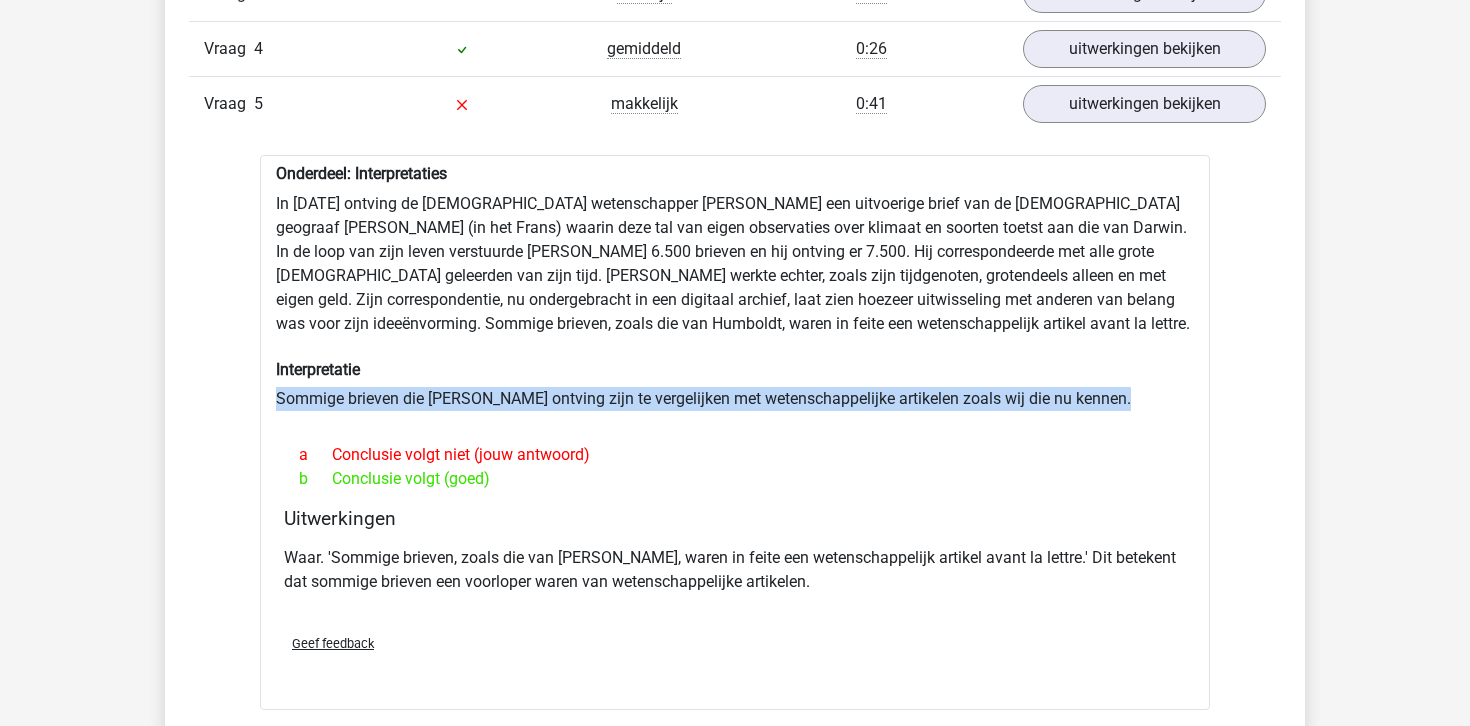 click on "Onderdeel: Interpretaties In 1839 ontving de Engelse wetenschapper Charles Darwin een uitvoerige brief van de Duitse geograaf Alexander von Humboldt (in het Frans) waarin deze tal van eigen observaties over klimaat en soorten toetst aan die van Darwin. In de loop van zijn leven verstuurde Charles Darwin 6.500 brieven en hij ontving er 7.500. Hij correspondeerde met alle grote Europese geleerden van zijn tijd. Darwin werkte echter, zoals zijn tijdgenoten, grotendeels alleen en met eigen geld. Zijn correspondentie, nu ondergebracht in een digitaal archief, laat zien hoezeer uitwisseling met anderen van belang was voor zijn ideeënvorming. Sommige brieven, zoals die van Humboldt, waren in feite een wetenschappelijk artikel avant la lettre. Interpretatie Sommige brieven die Darwin ontving zijn te vergelijken met wetenschappelijke artikelen zoals wij die nu kennen.
a
b Uitwerkingen" at bounding box center (735, 432) 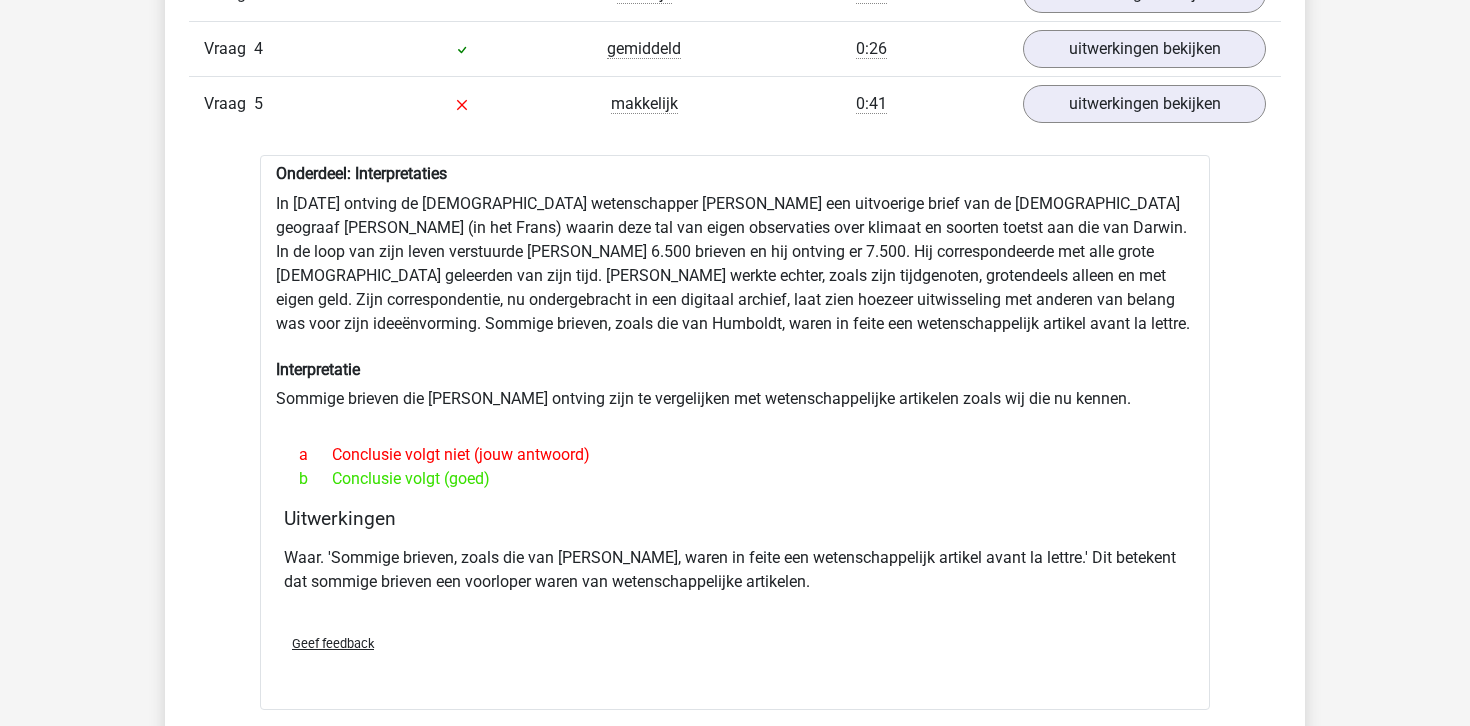 click on "Vraag
5
makkelijk
0:41
uitwerkingen bekijken" at bounding box center (735, 103) 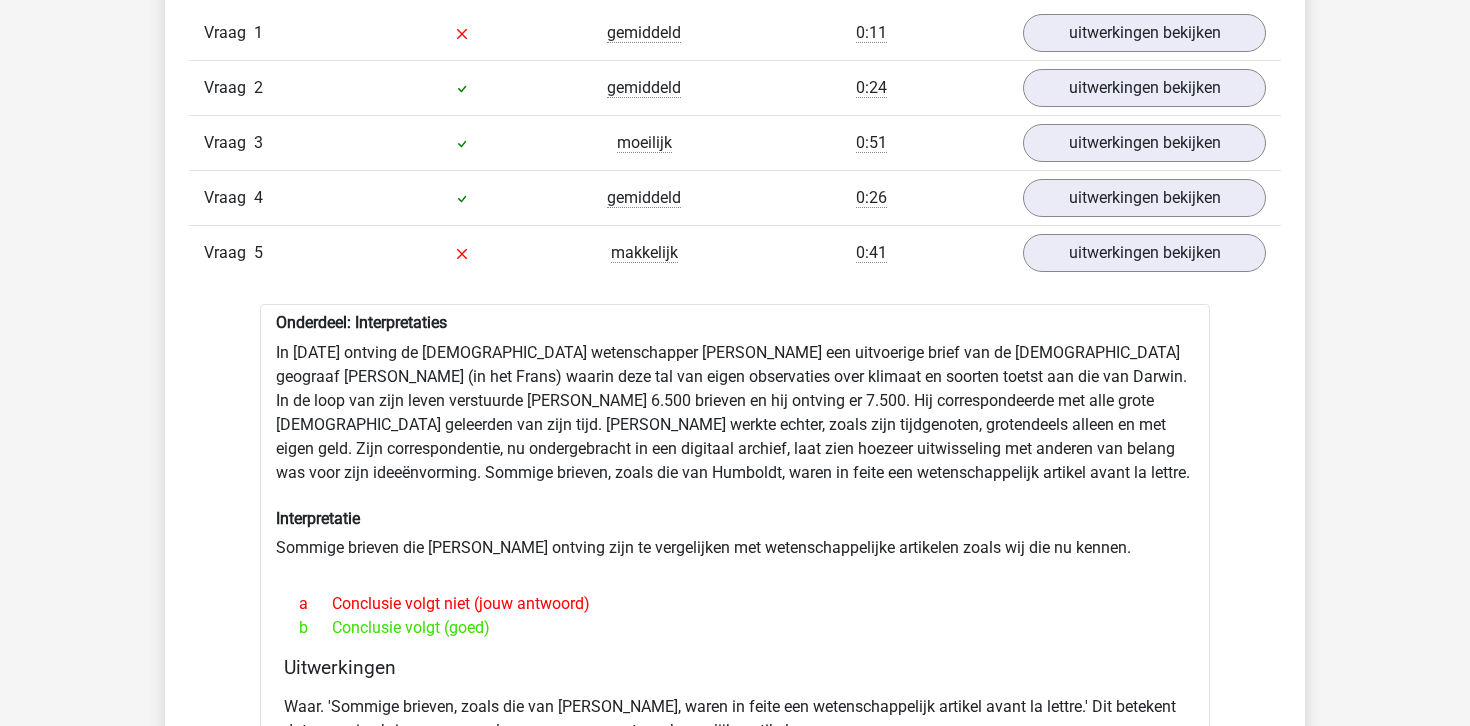 scroll, scrollTop: 1367, scrollLeft: 0, axis: vertical 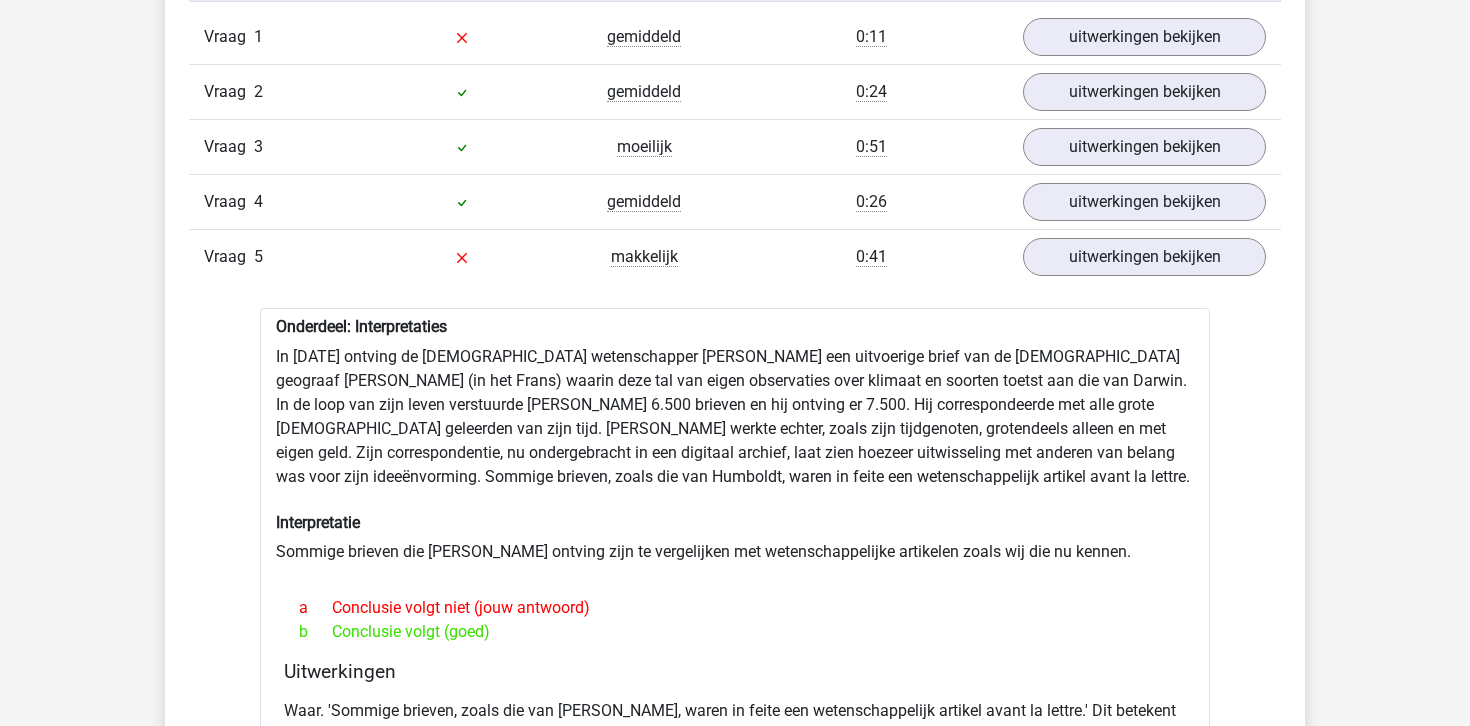 click on "Vraag
1
gemiddeld
0:11
uitwerkingen bekijken
Onderdeel: Aannames Suzan moet werken aan haar forehand als ze kans wil maken tegen de beste spelers op het tennistoernooi. Aanname Suzan heeft een ondermaatse forehand
a
Aanname is niet gedaan
(goed)
b
Aanname is gedaan
(jouw antwoord)" at bounding box center (735, 586) 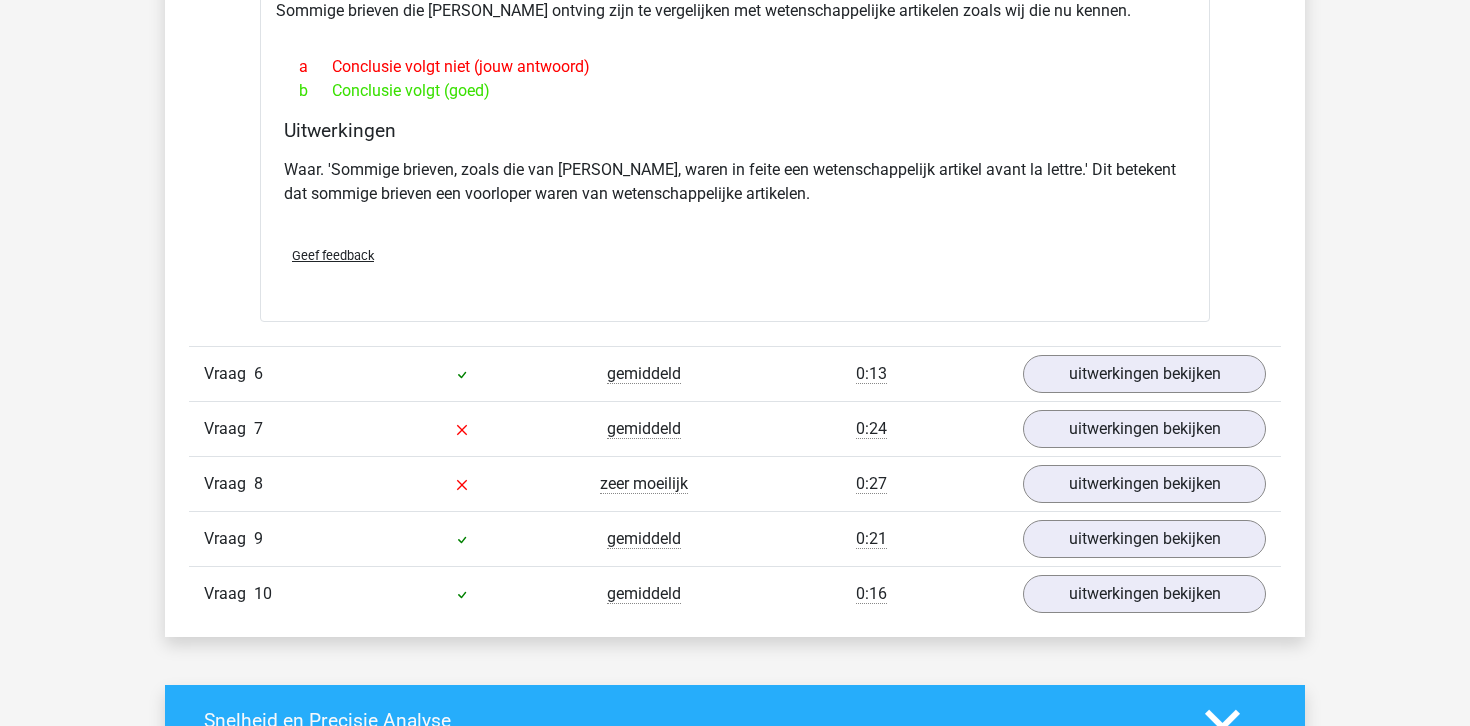 scroll, scrollTop: 1917, scrollLeft: 0, axis: vertical 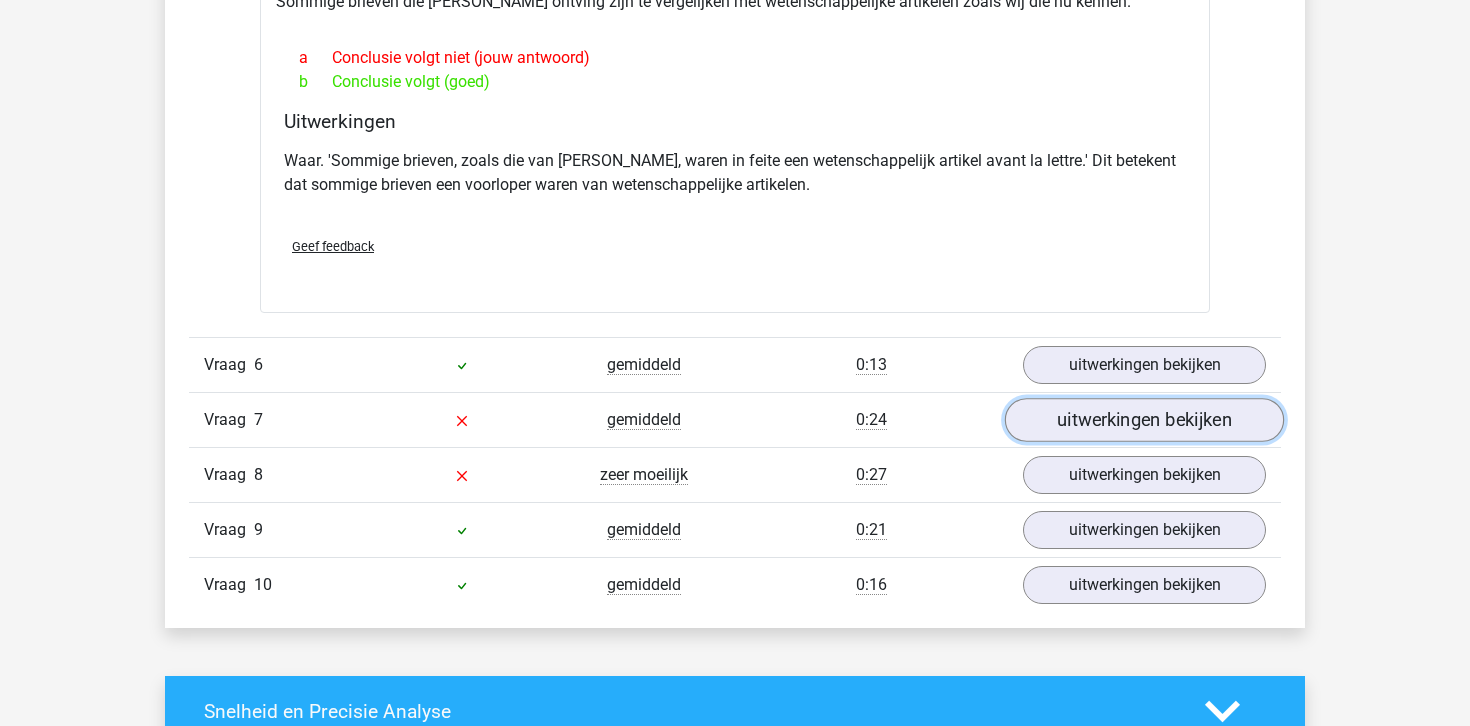 click on "uitwerkingen bekijken" at bounding box center (1144, 420) 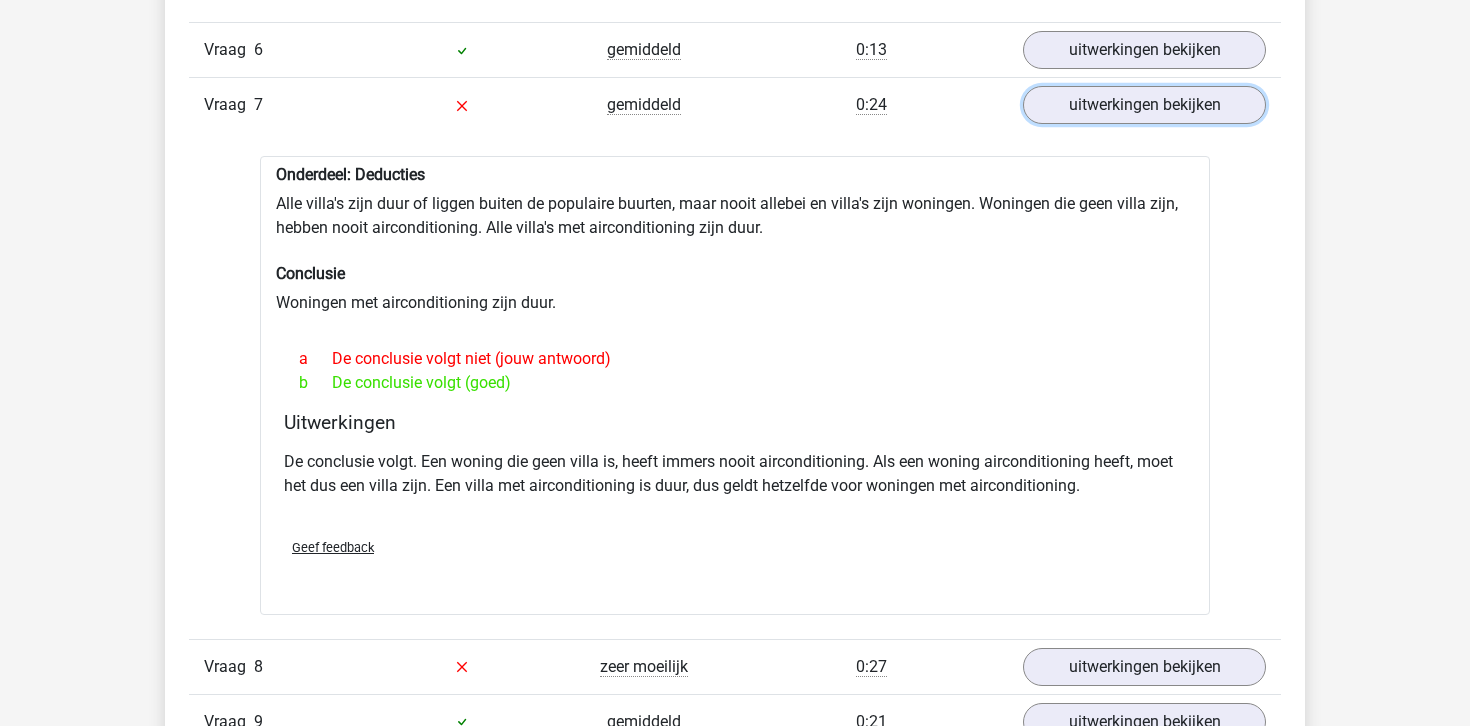scroll, scrollTop: 2238, scrollLeft: 0, axis: vertical 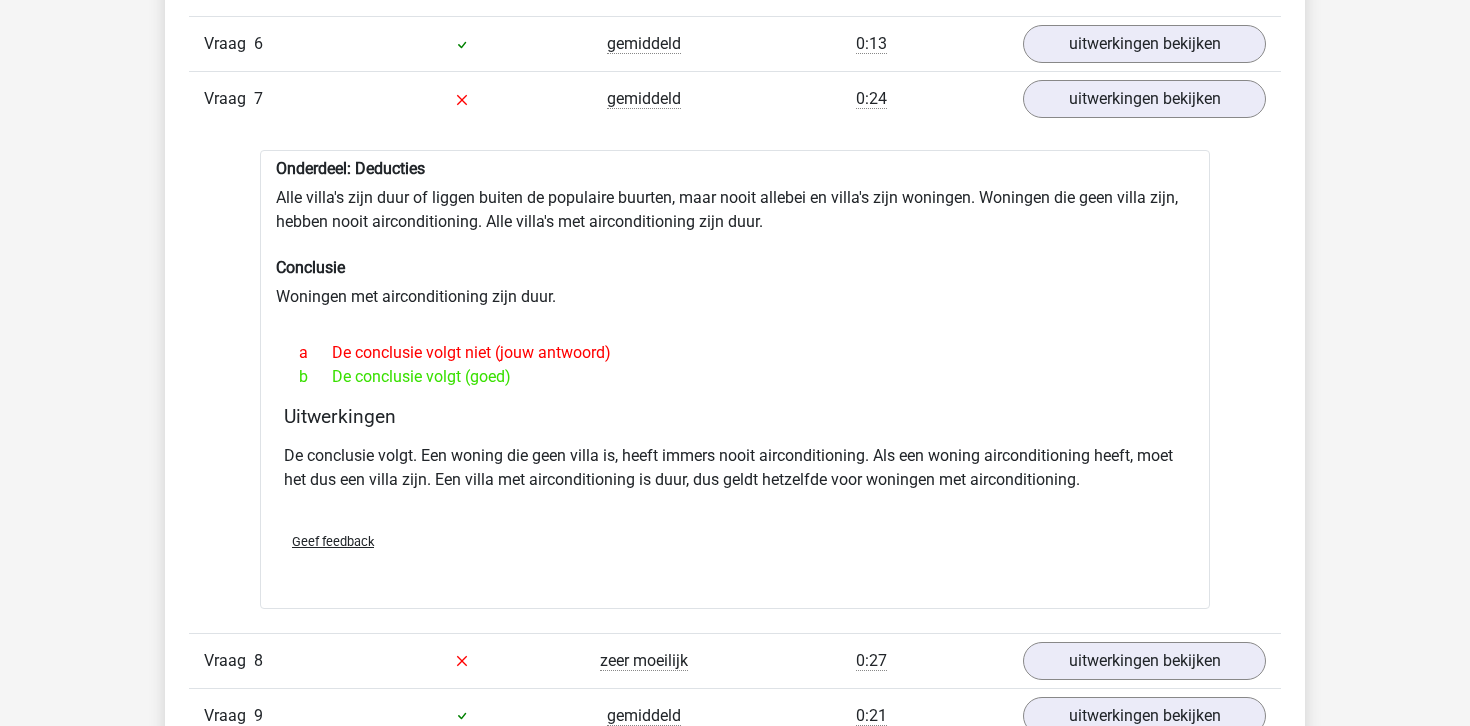 click on "Onderdeel: Deducties Alle villa's zijn duur of liggen buiten de populaire buurten, maar nooit allebei en villa's zijn woningen. Woningen die geen villa zijn, hebben nooit airconditioning. Alle villa's met airconditioning zijn duur. Conclusie Woningen met airconditioning zijn duur.
a
De conclusie volgt niet
(jouw antwoord)
b
De conclusie volgt
(goed)
Uitwerkingen
Geef feedback" at bounding box center (735, 379) 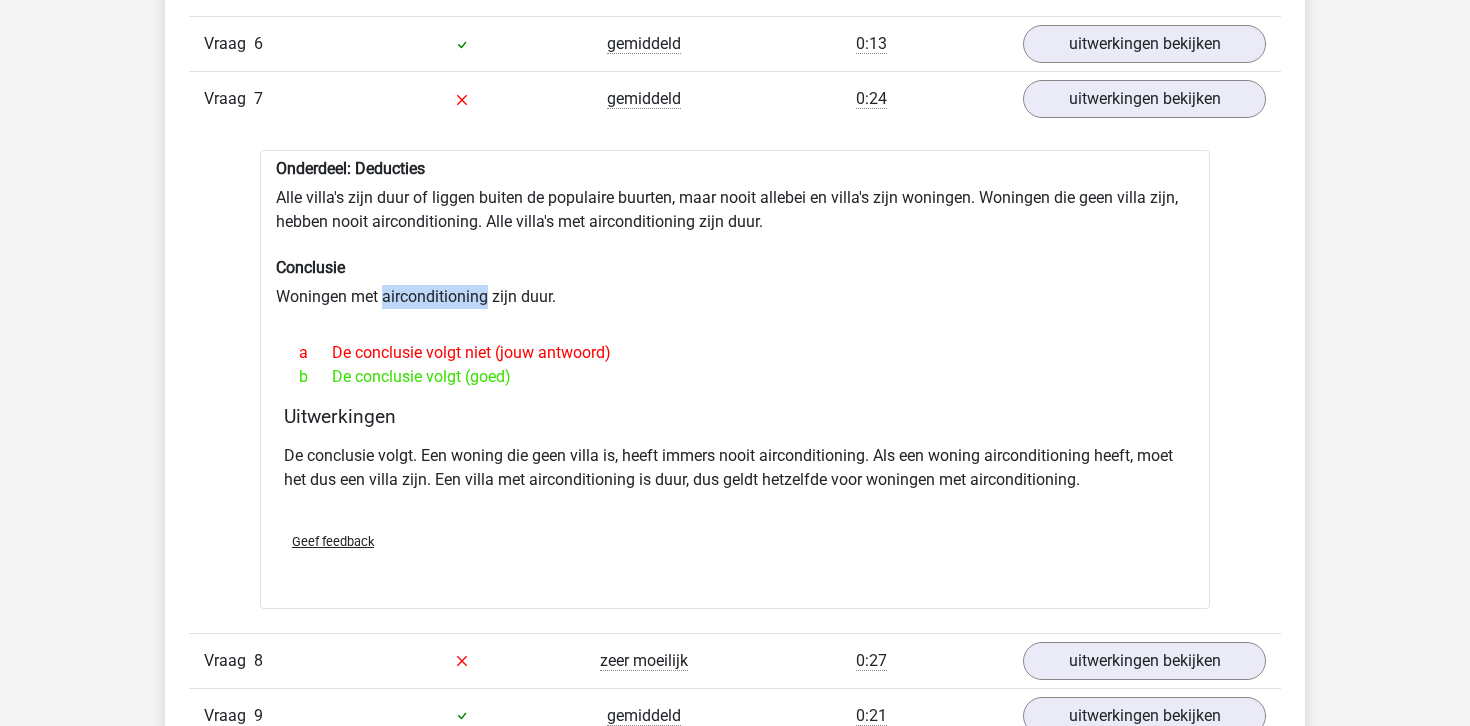 click on "Onderdeel: Deducties Alle villa's zijn duur of liggen buiten de populaire buurten, maar nooit allebei en villa's zijn woningen. Woningen die geen villa zijn, hebben nooit airconditioning. Alle villa's met airconditioning zijn duur. Conclusie Woningen met airconditioning zijn duur.
a
De conclusie volgt niet
(jouw antwoord)
b
De conclusie volgt
(goed)
Uitwerkingen
Geef feedback" at bounding box center (735, 379) 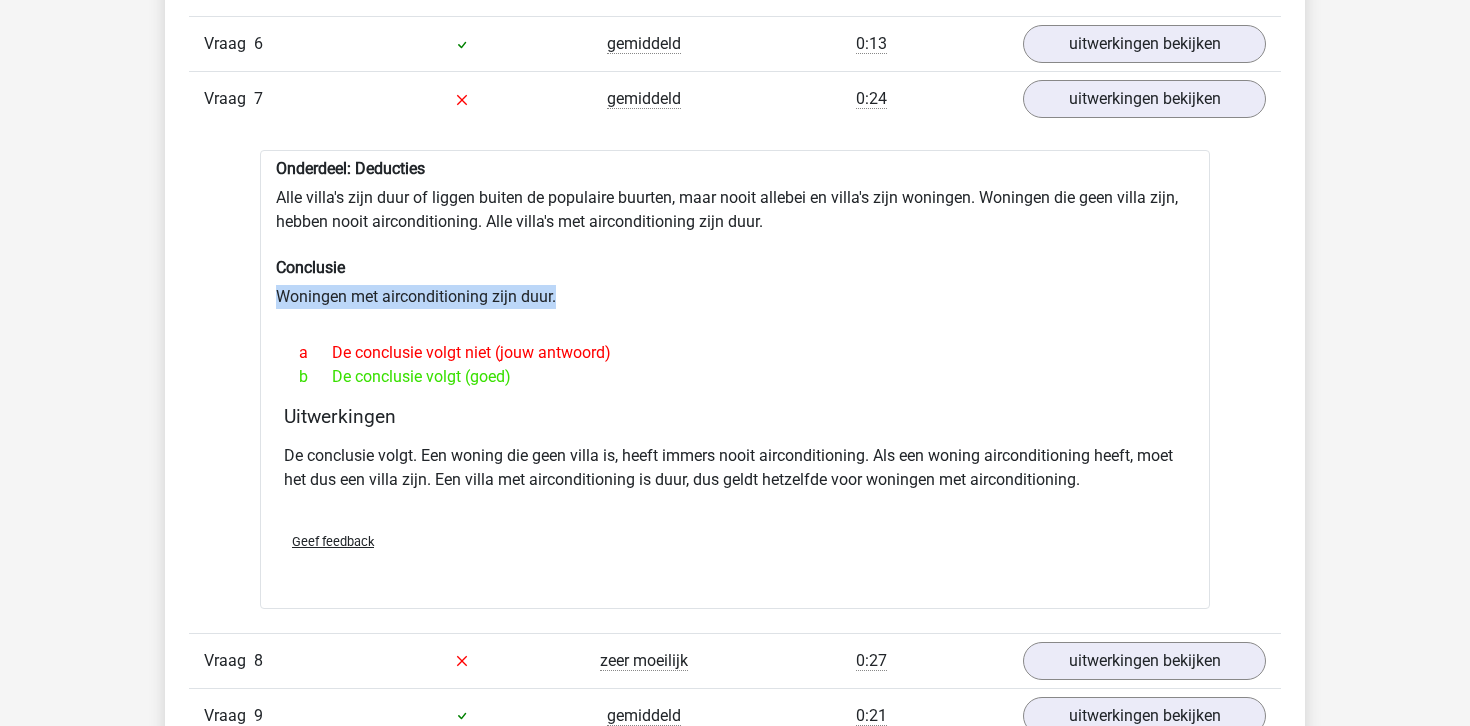 click on "Onderdeel: Deducties Alle villa's zijn duur of liggen buiten de populaire buurten, maar nooit allebei en villa's zijn woningen. Woningen die geen villa zijn, hebben nooit airconditioning. Alle villa's met airconditioning zijn duur. Conclusie Woningen met airconditioning zijn duur.
a
De conclusie volgt niet
(jouw antwoord)
b
De conclusie volgt
(goed)
Uitwerkingen
Geef feedback" at bounding box center (735, 379) 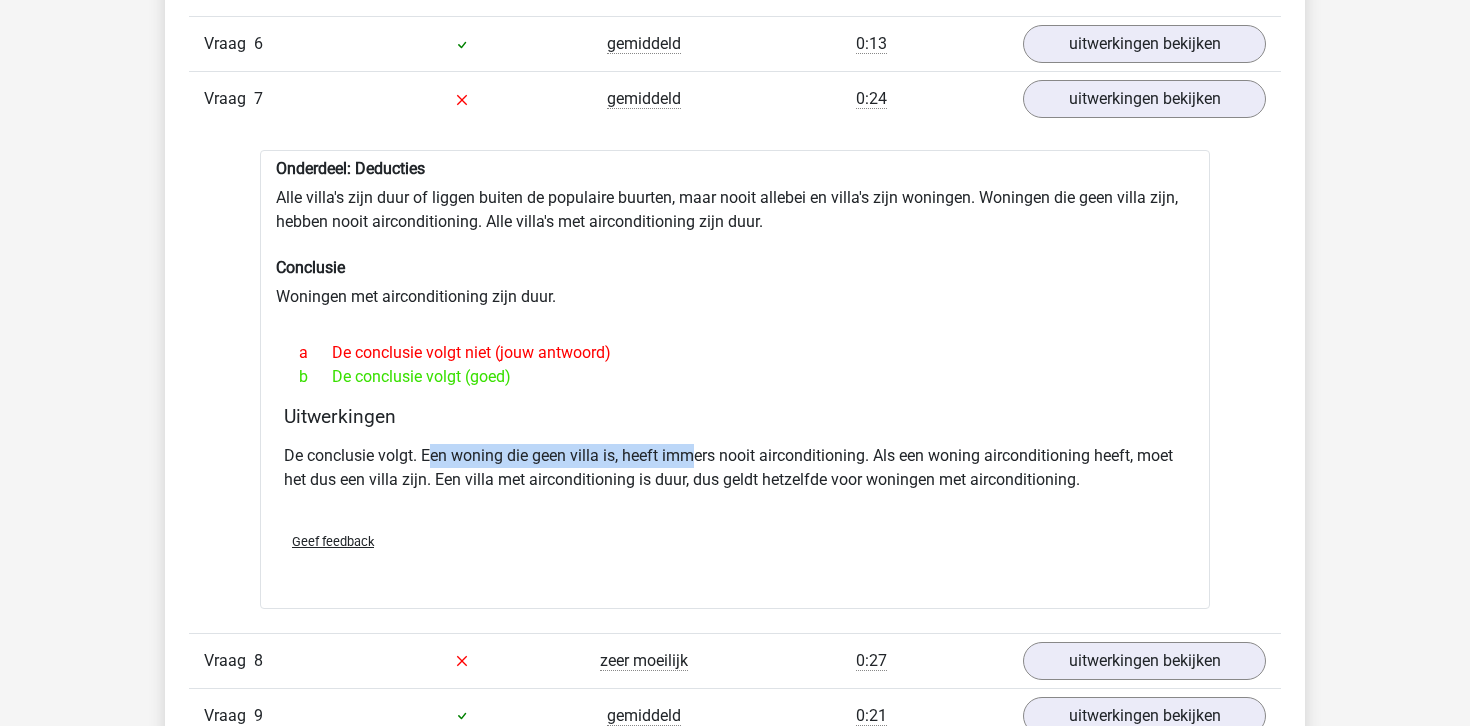 drag, startPoint x: 427, startPoint y: 456, endPoint x: 687, endPoint y: 459, distance: 260.0173 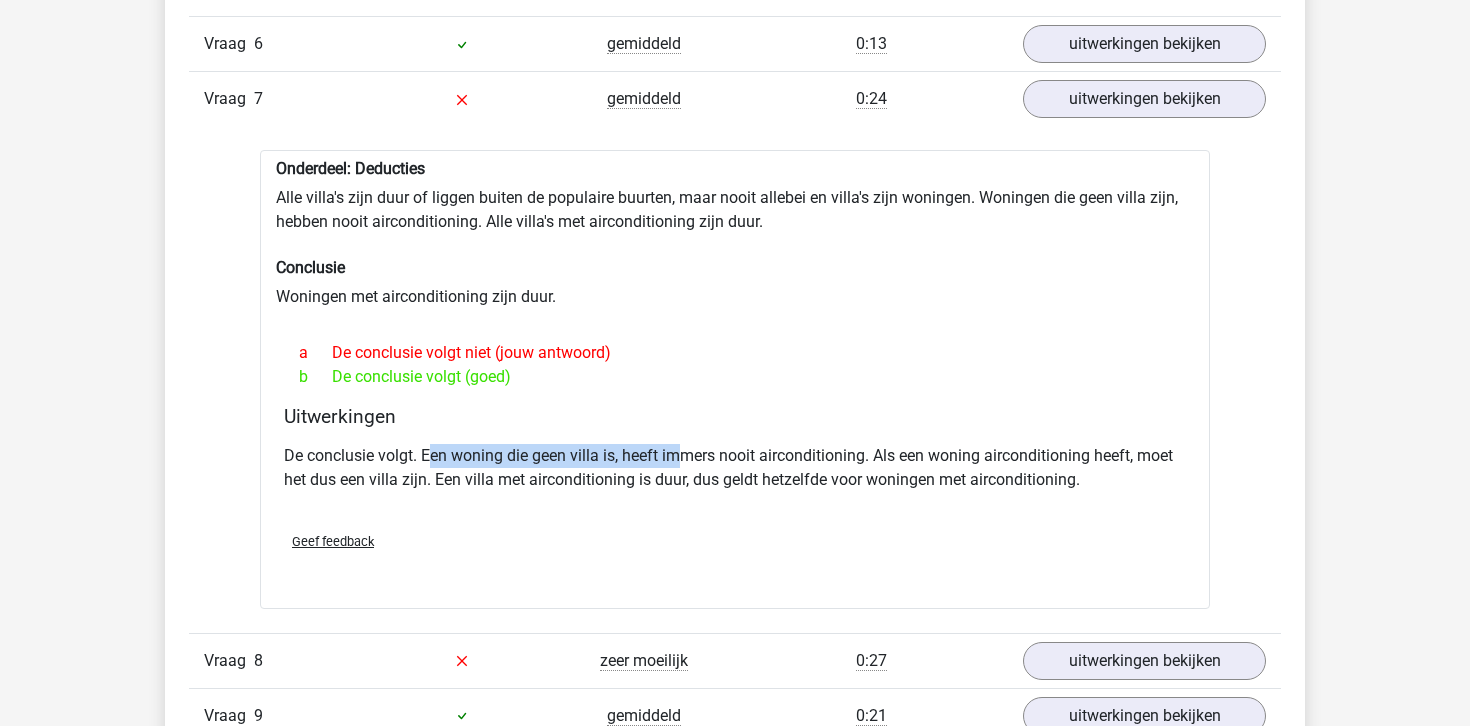 click on "De conclusie volgt. Een woning die geen villa is, heeft immers nooit airconditioning. Als een woning airconditioning heeft, moet het dus een villa zijn. Een villa met airconditioning is duur, dus geldt hetzelfde voor woningen met airconditioning." at bounding box center [735, 468] 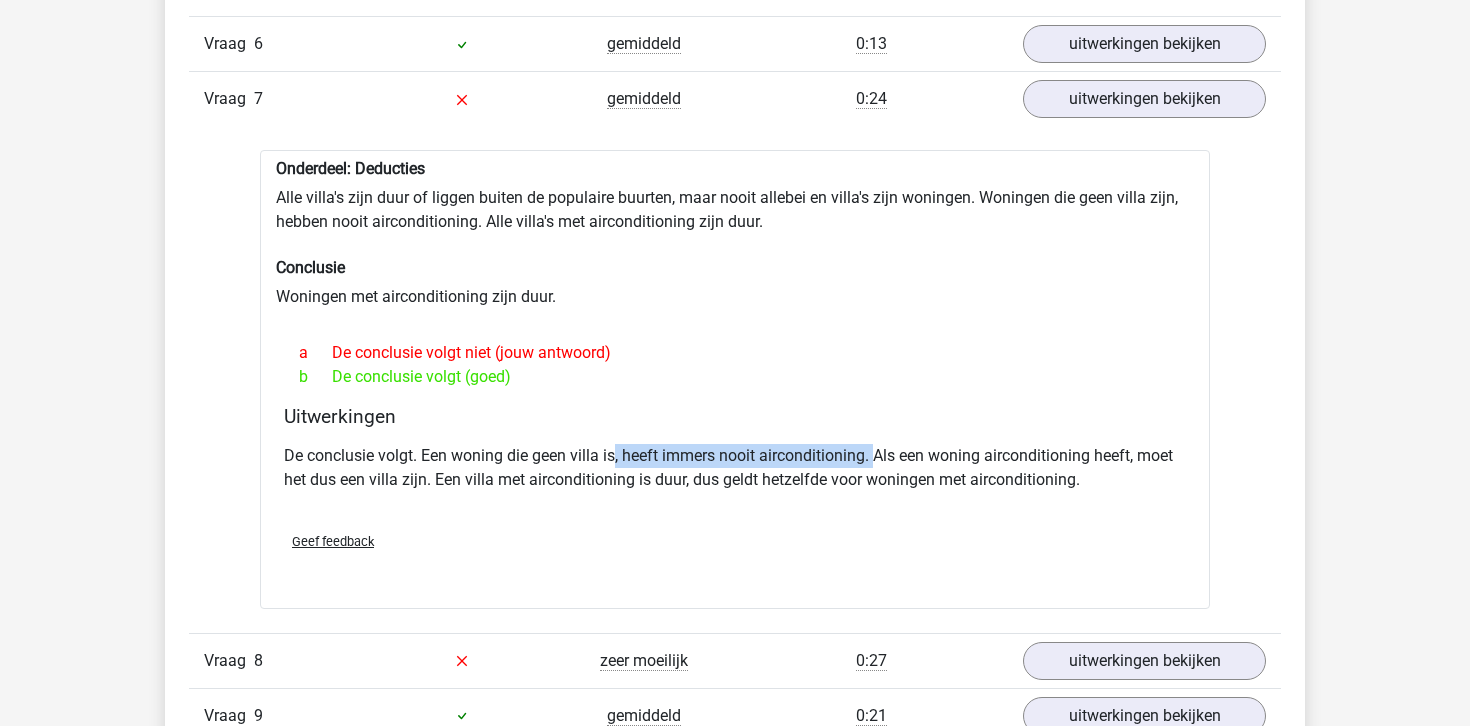 drag, startPoint x: 617, startPoint y: 454, endPoint x: 877, endPoint y: 455, distance: 260.00192 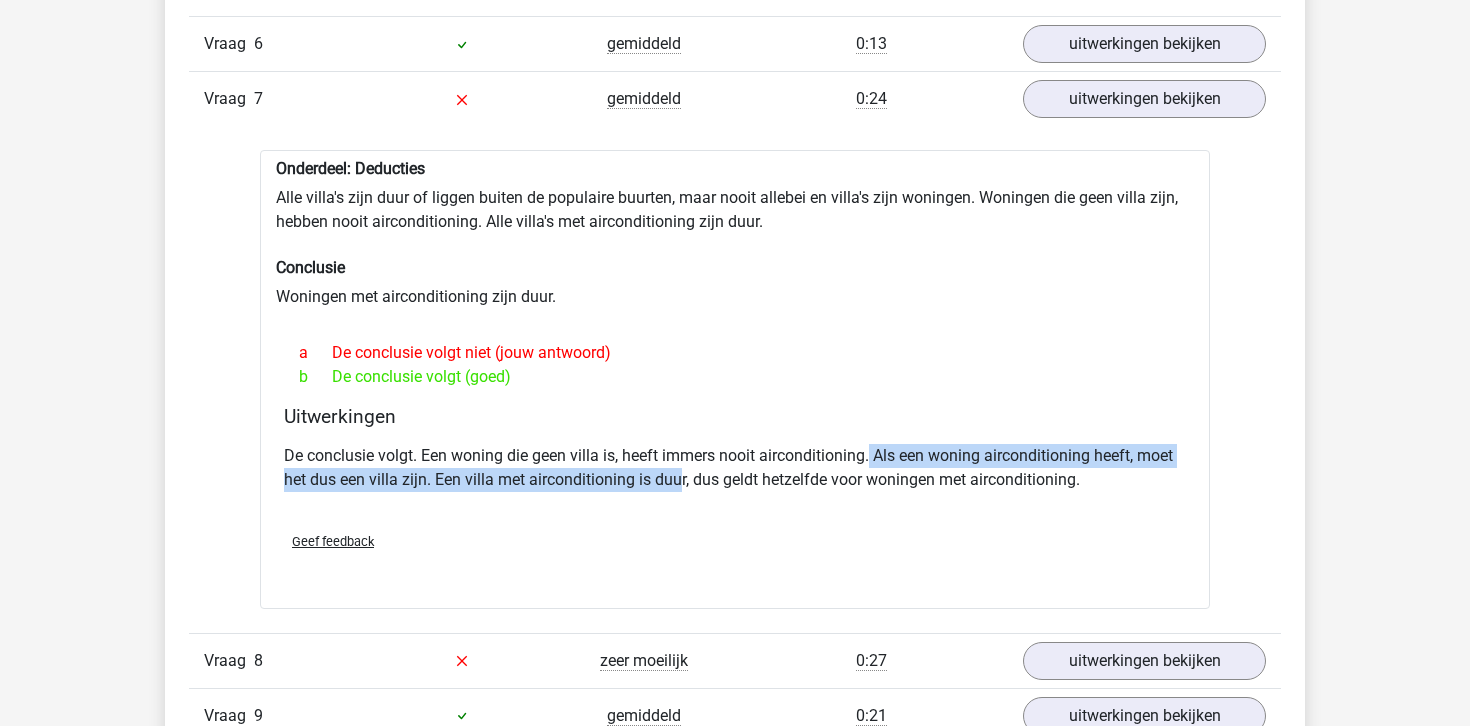 drag, startPoint x: 871, startPoint y: 455, endPoint x: 680, endPoint y: 473, distance: 191.8463 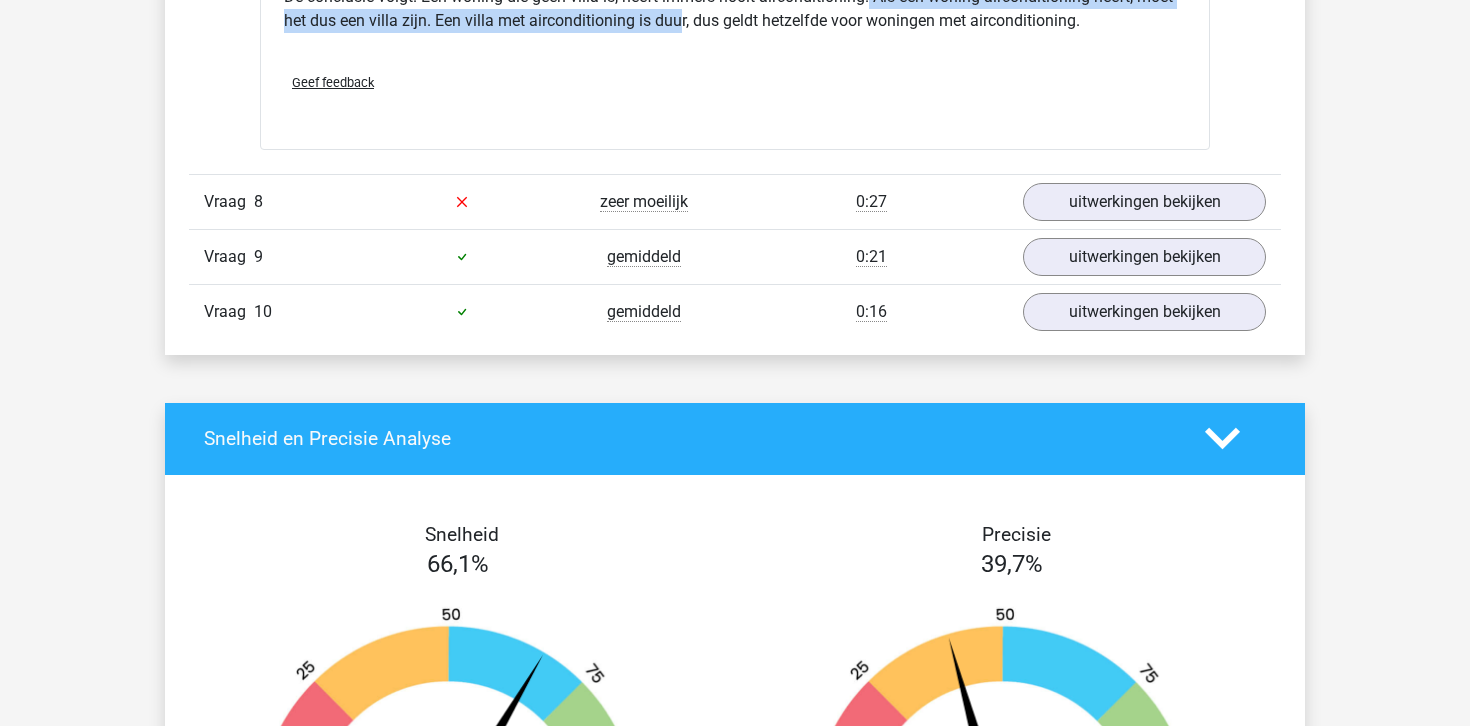 scroll, scrollTop: 2724, scrollLeft: 0, axis: vertical 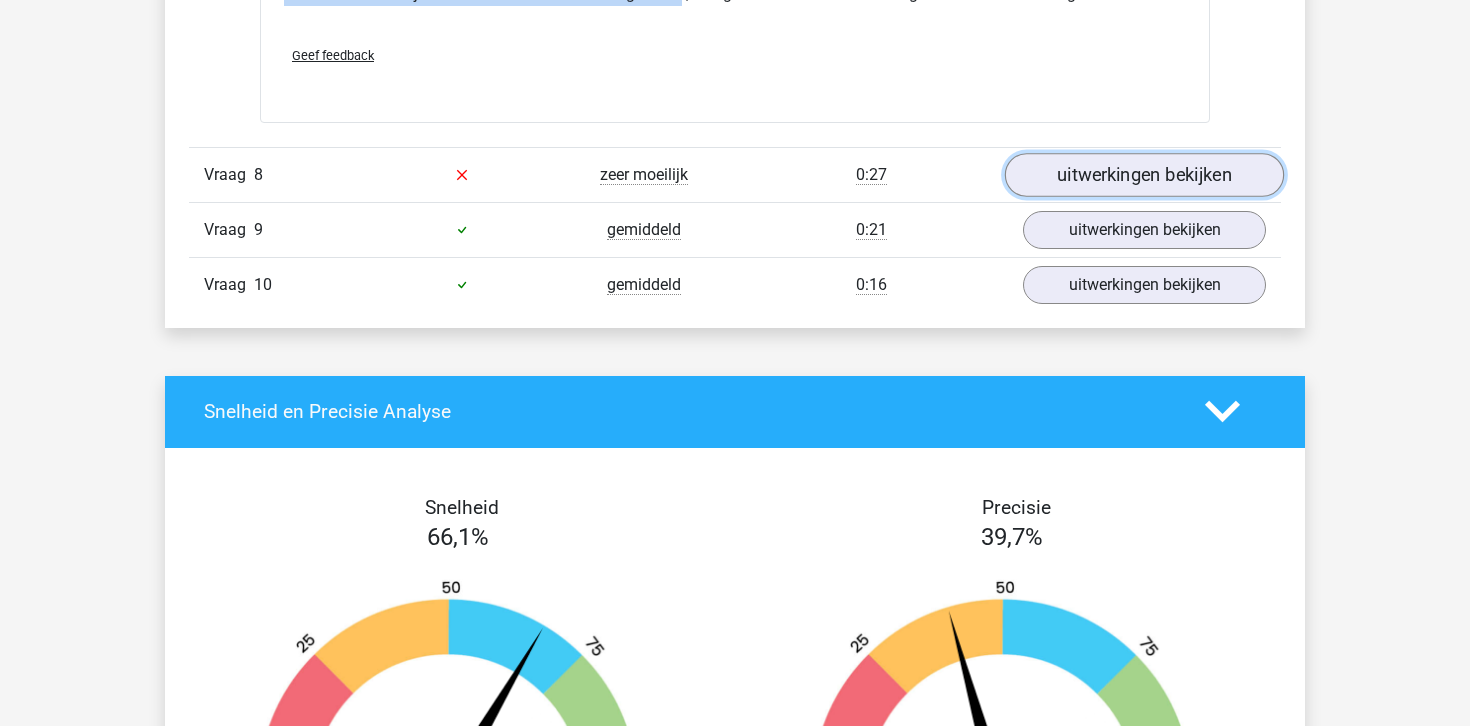 click on "uitwerkingen bekijken" at bounding box center [1144, 175] 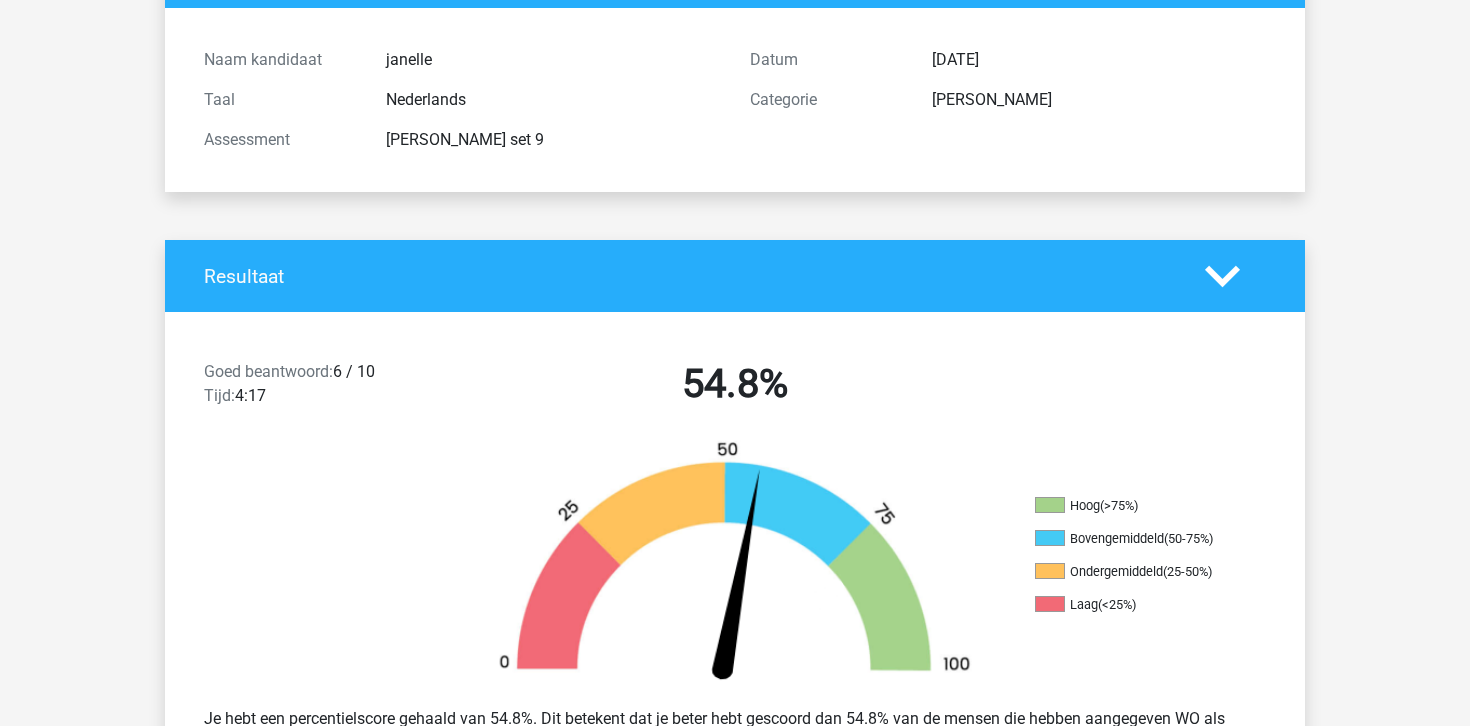 scroll, scrollTop: 201, scrollLeft: 0, axis: vertical 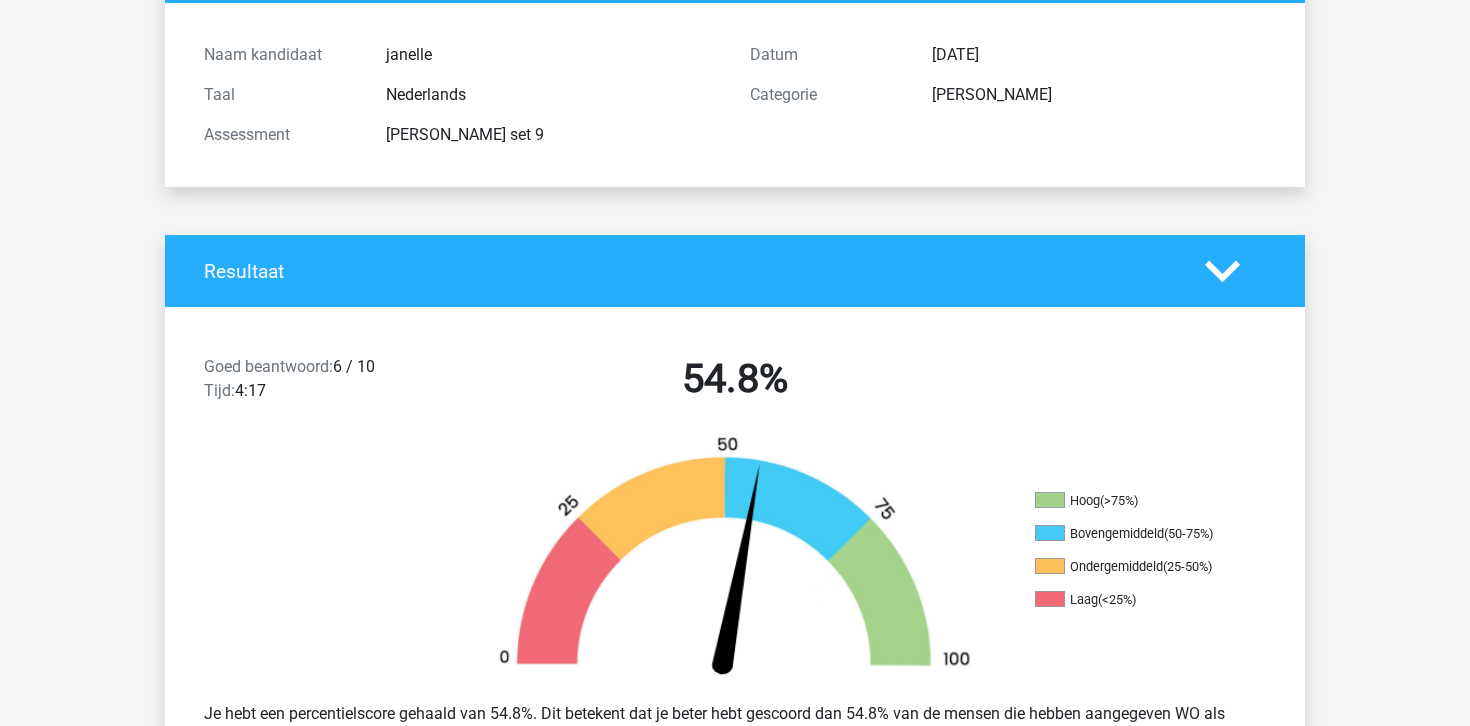 click 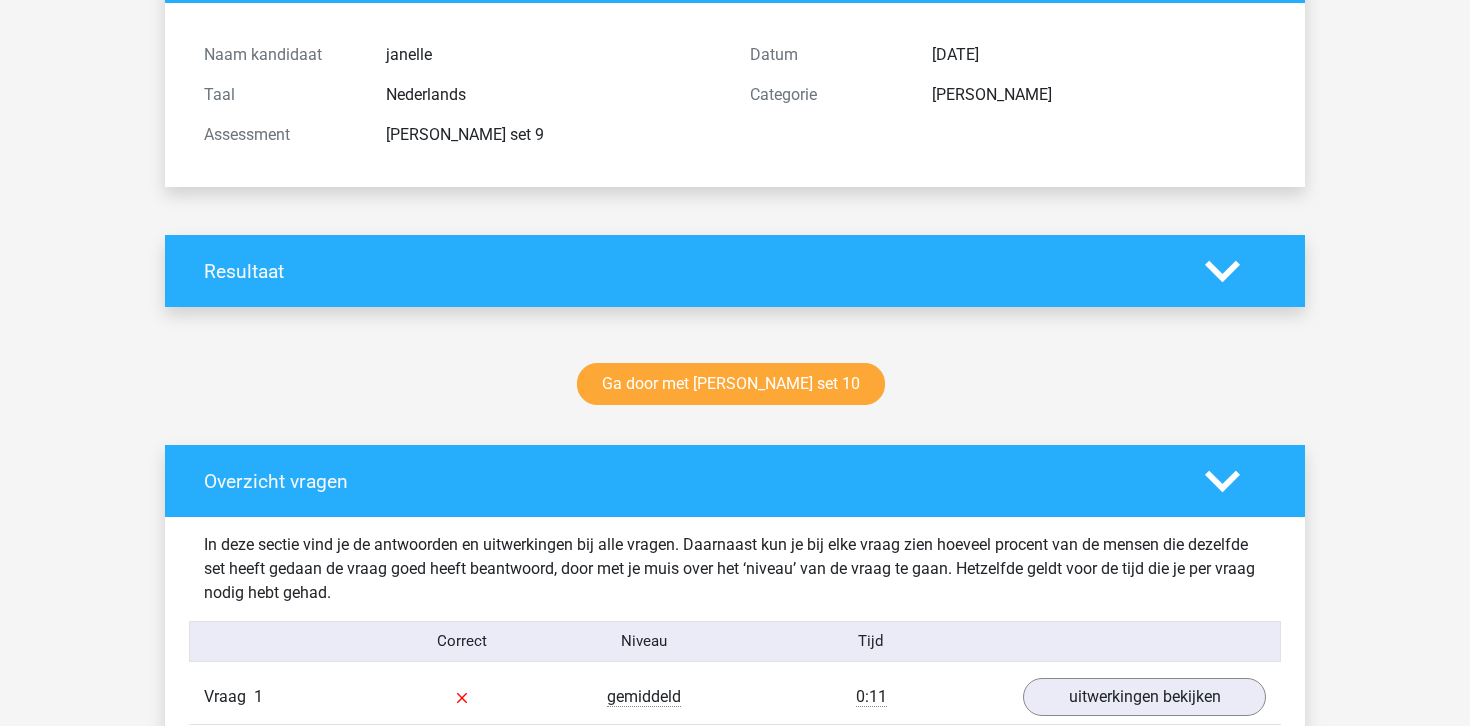 scroll, scrollTop: 0, scrollLeft: 0, axis: both 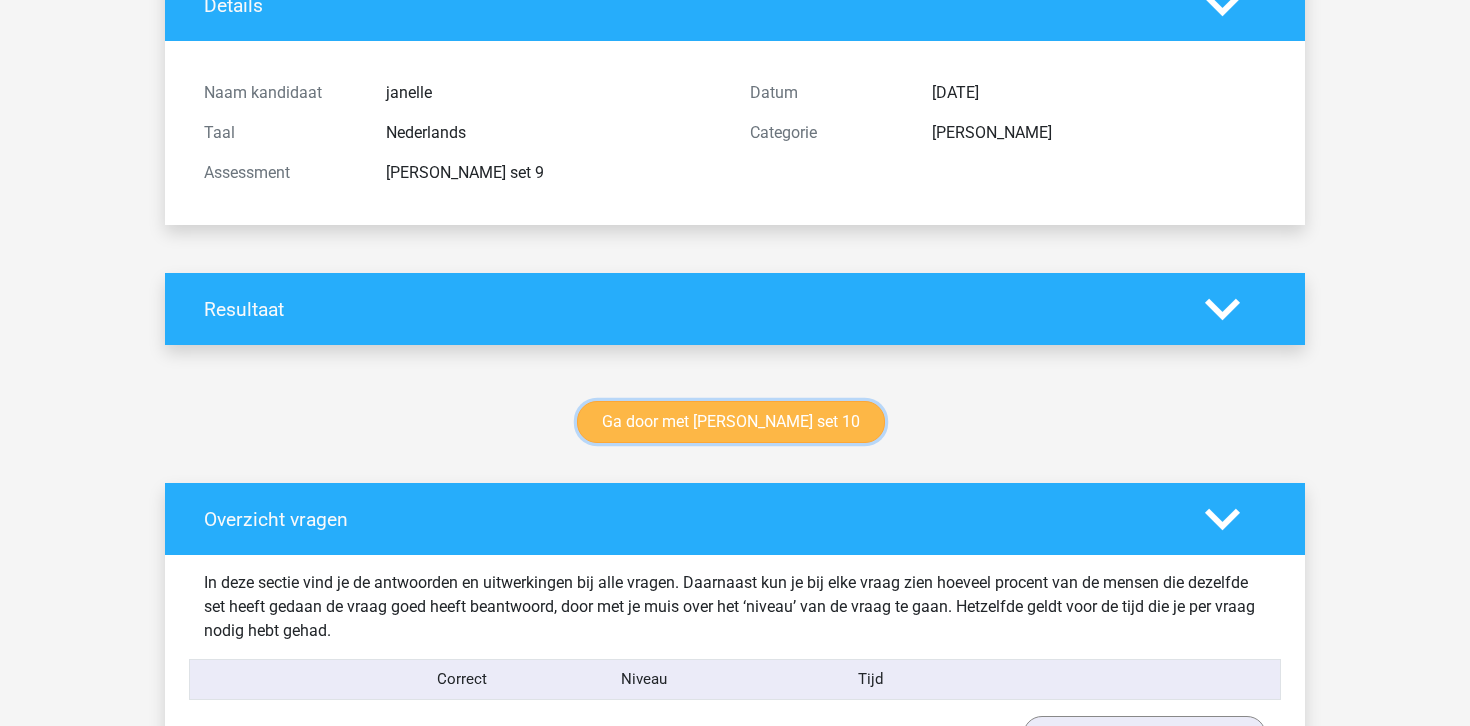 click on "Ga door met watson glaser set 10" at bounding box center (731, 422) 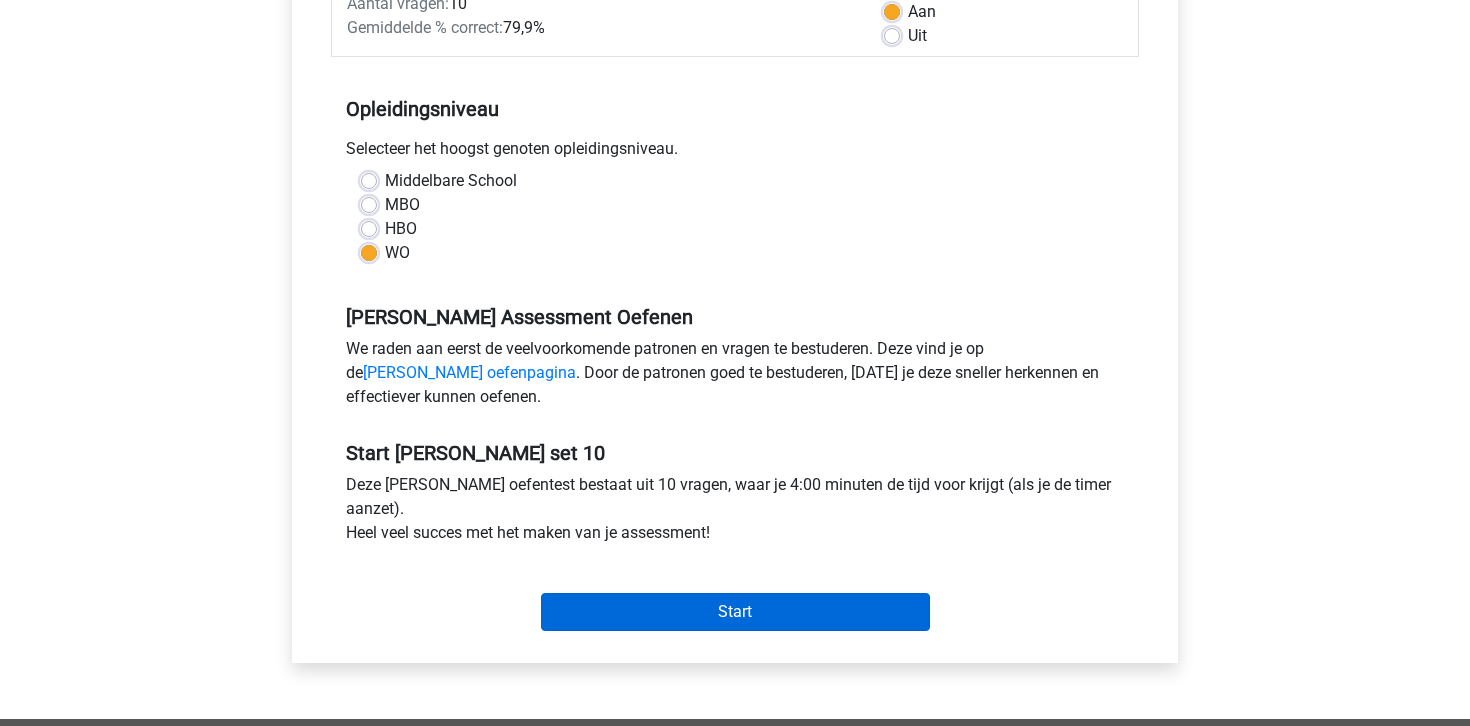 scroll, scrollTop: 300, scrollLeft: 0, axis: vertical 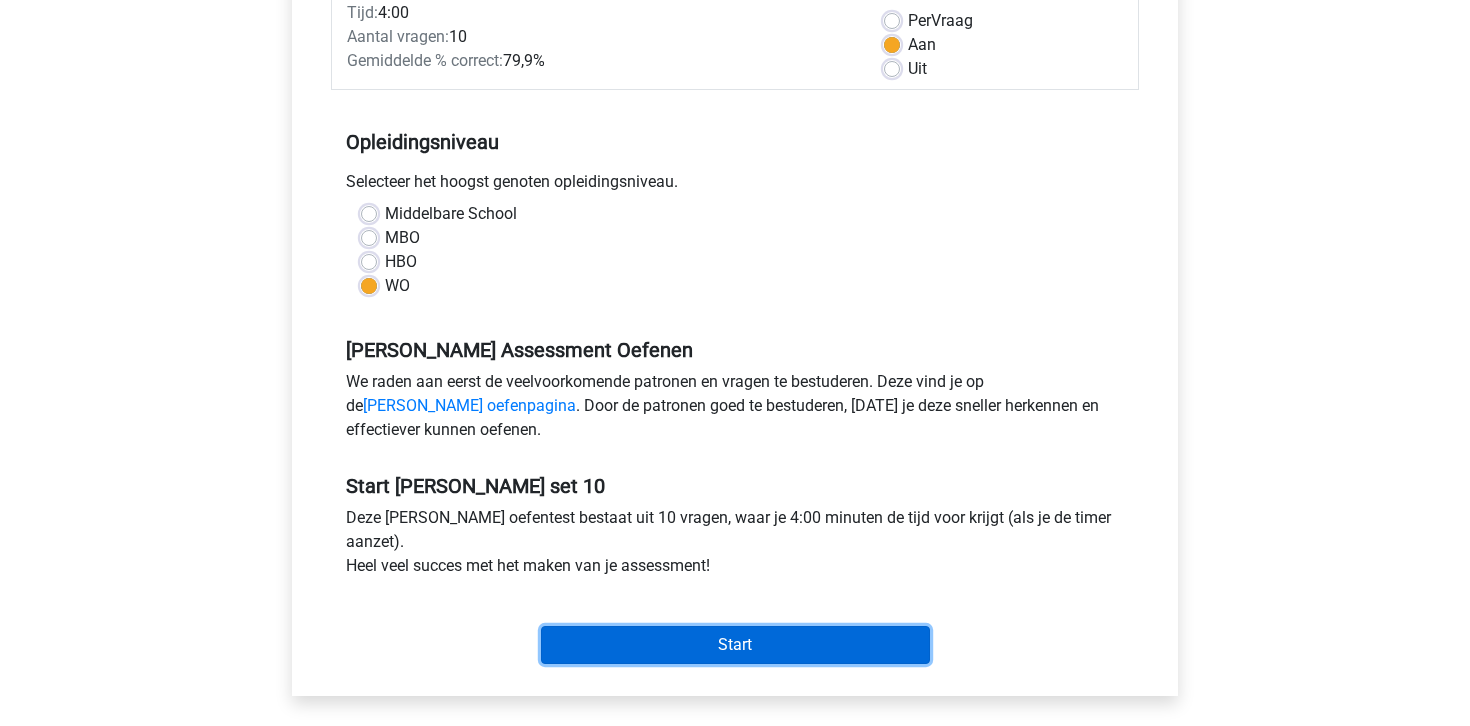 click on "Start" at bounding box center [735, 645] 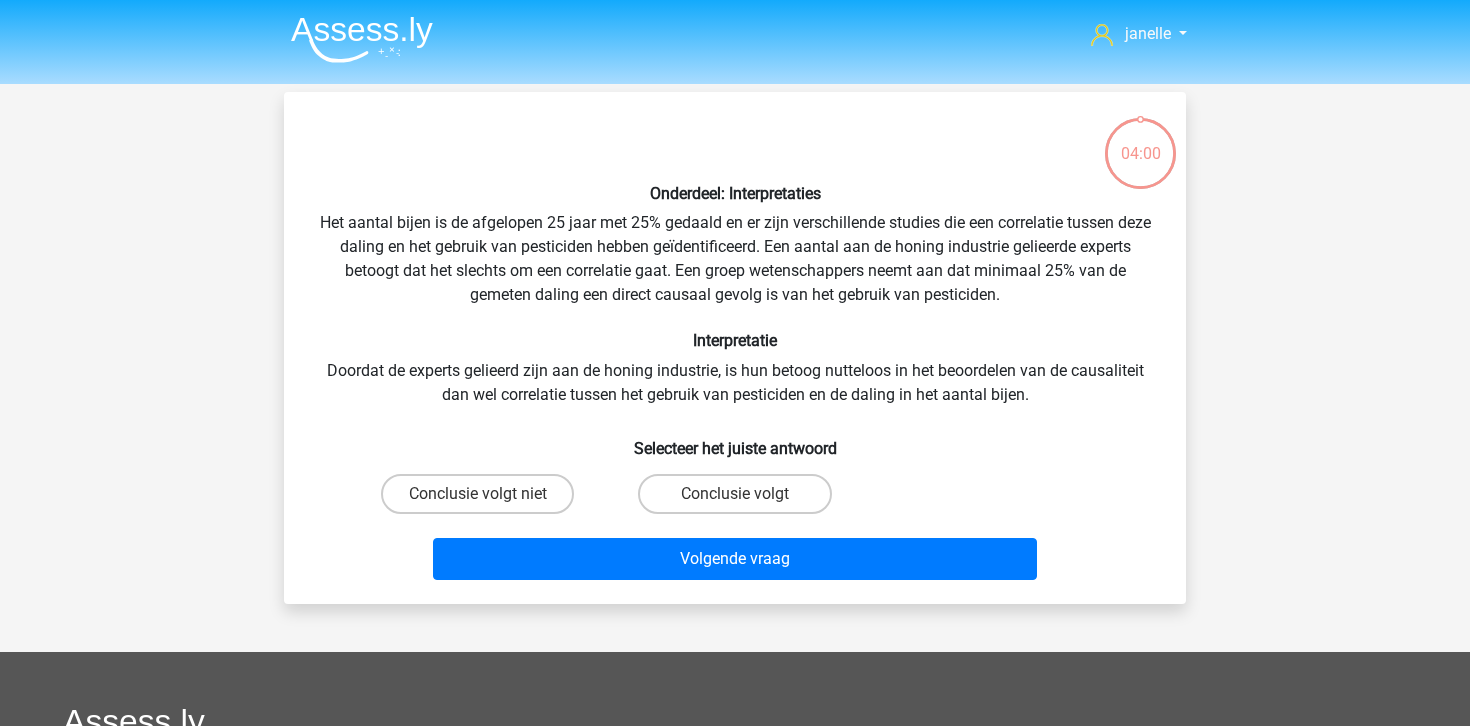 scroll, scrollTop: 0, scrollLeft: 0, axis: both 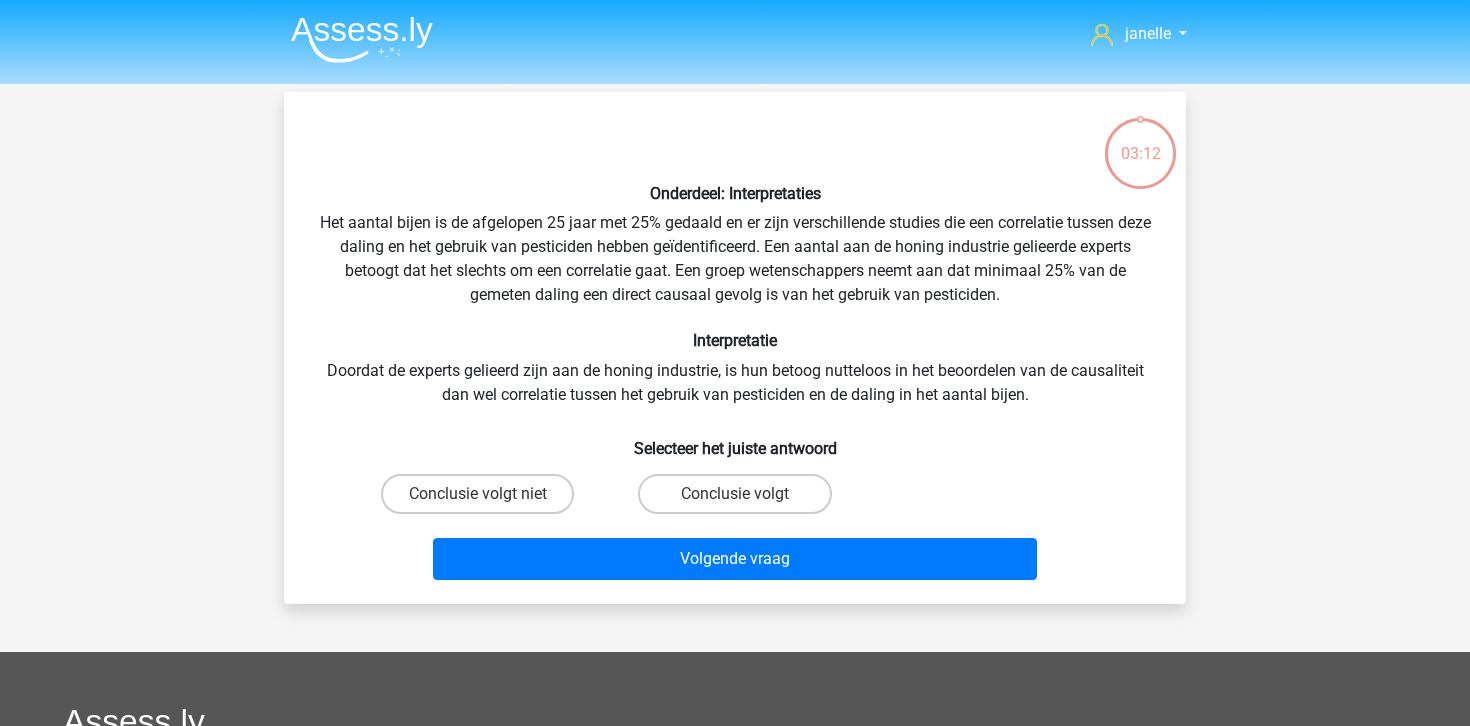 click on "Conclusie volgt niet" at bounding box center (484, 500) 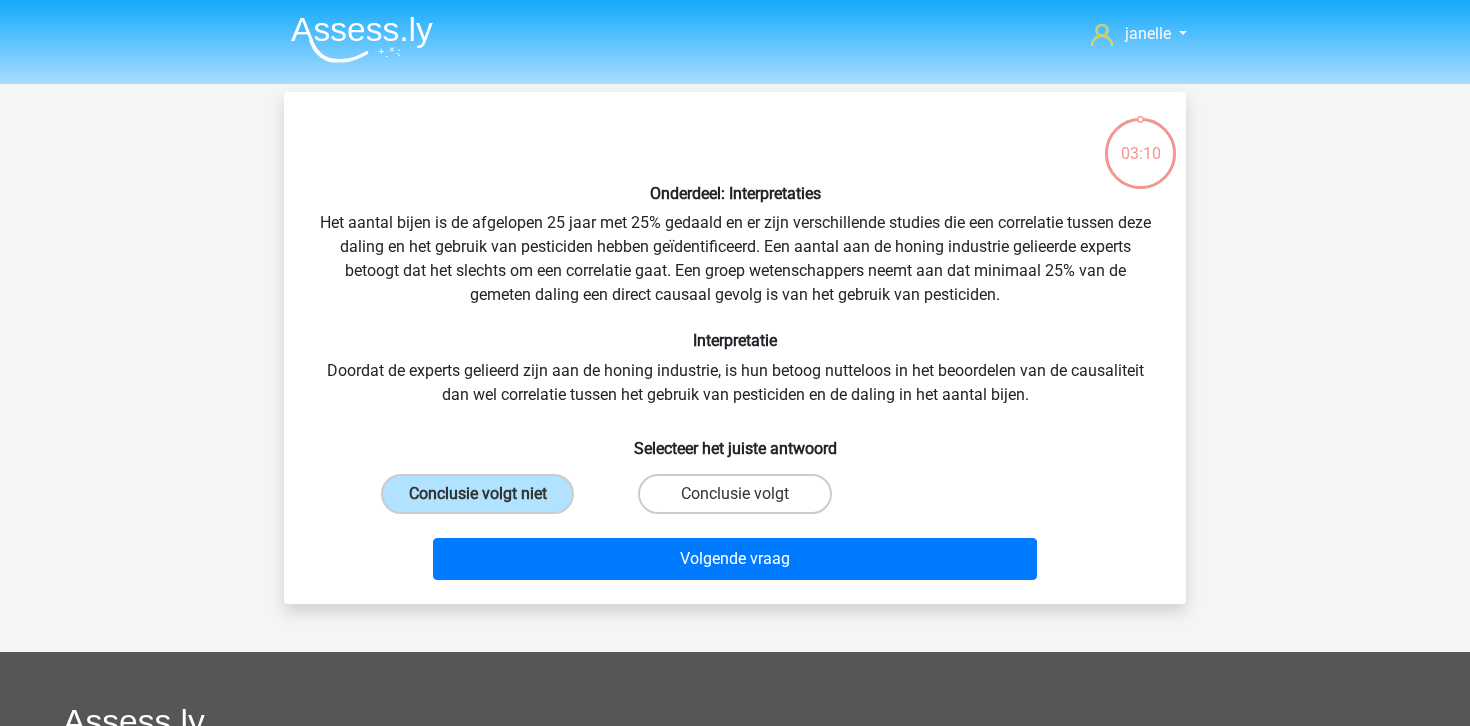 click on "Interpretatie" at bounding box center (735, 340) 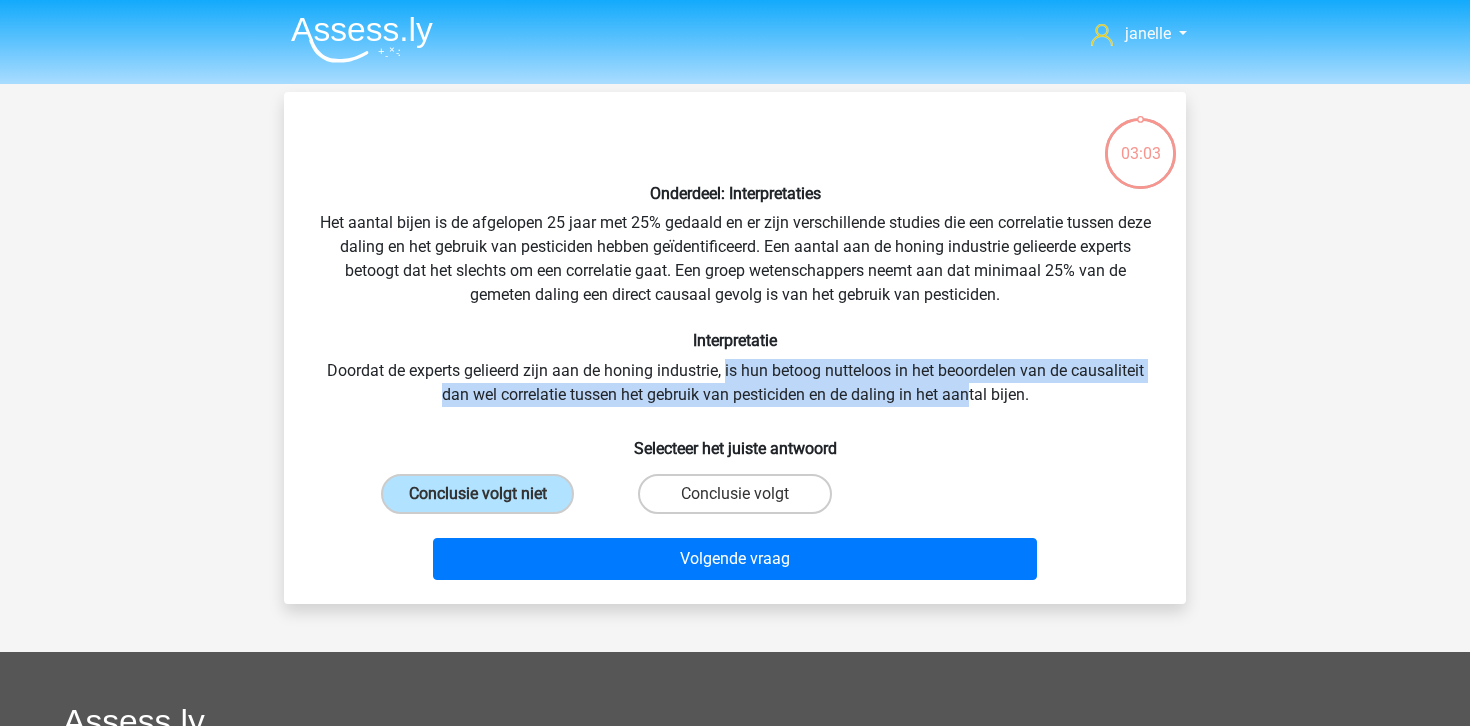drag, startPoint x: 725, startPoint y: 367, endPoint x: 973, endPoint y: 386, distance: 248.72676 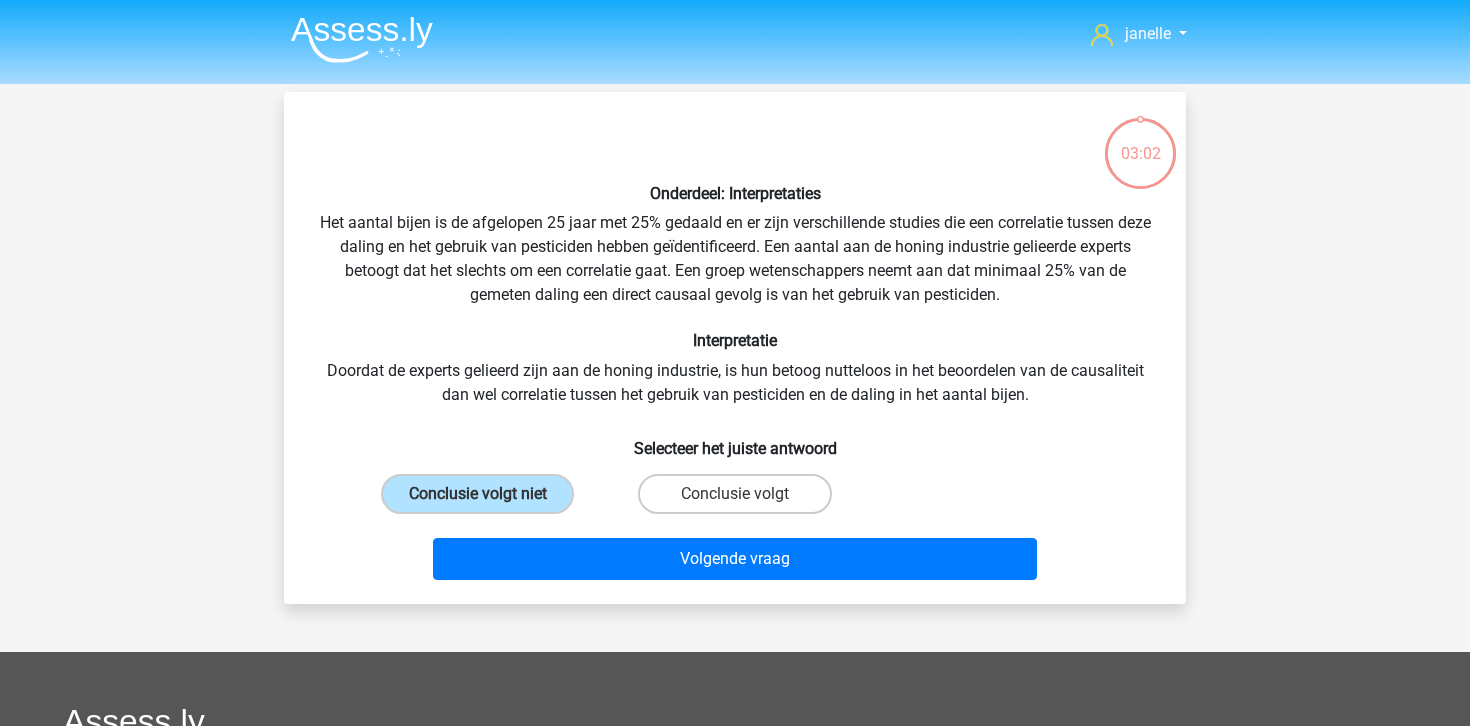click on "Onderdeel: Interpretaties Het aantal bijen is de afgelopen 25 jaar met 25% gedaald en er zijn verschillende studies die een correlatie tussen deze daling en het gebruik van pesticiden hebben geïdentificeerd. Een aantal aan de honing industrie gelieerde experts betoogt dat het slechts om een correlatie gaat. Een groep wetenschappers neemt aan dat minimaal 25% van de gemeten daling een direct causaal gevolg is van het gebruik van pesticiden. Interpretatie Doordat de experts gelieerd zijn aan de honing industrie, is hun betoog nutteloos in het beoordelen van de causaliteit dan wel correlatie tussen het gebruik van pesticiden en de daling in het aantal bijen.
Selecteer het juiste antwoord" at bounding box center [735, 348] 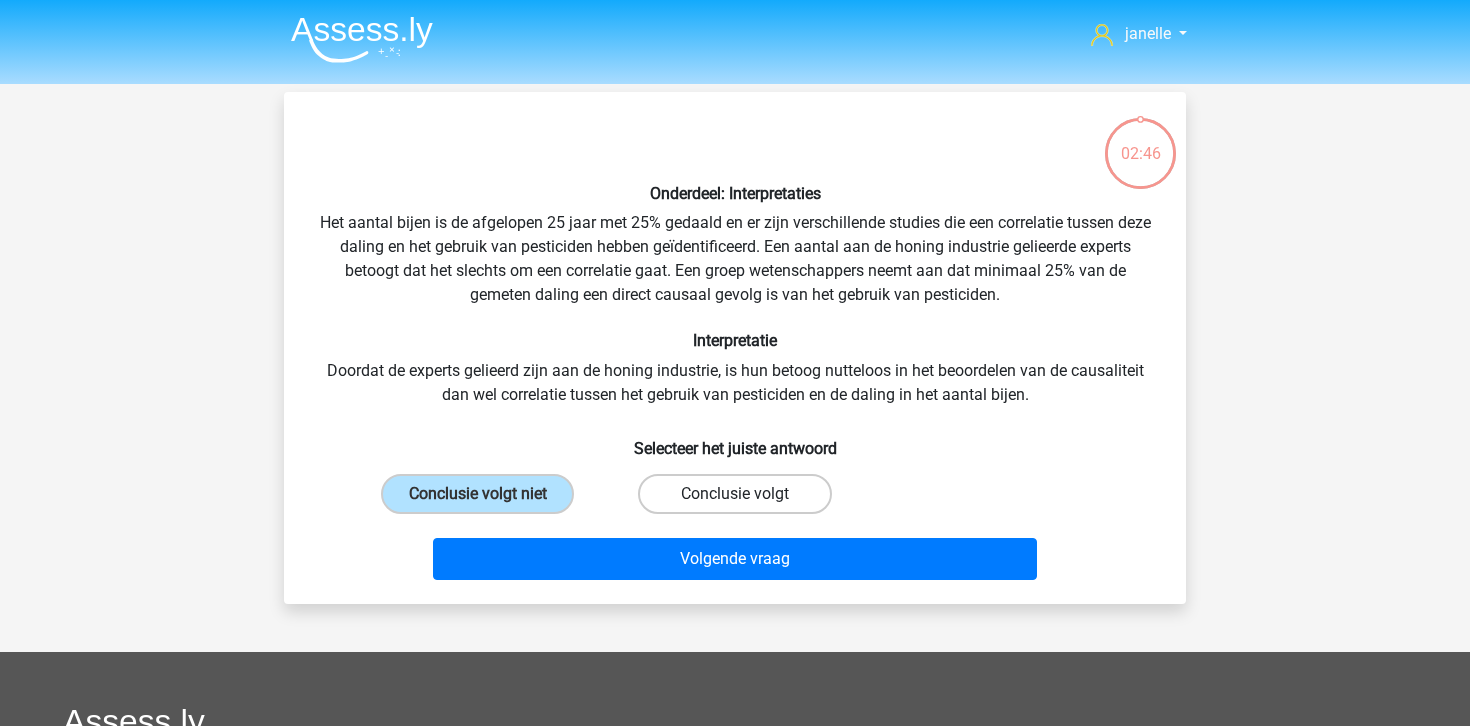click on "Conclusie volgt" at bounding box center [734, 494] 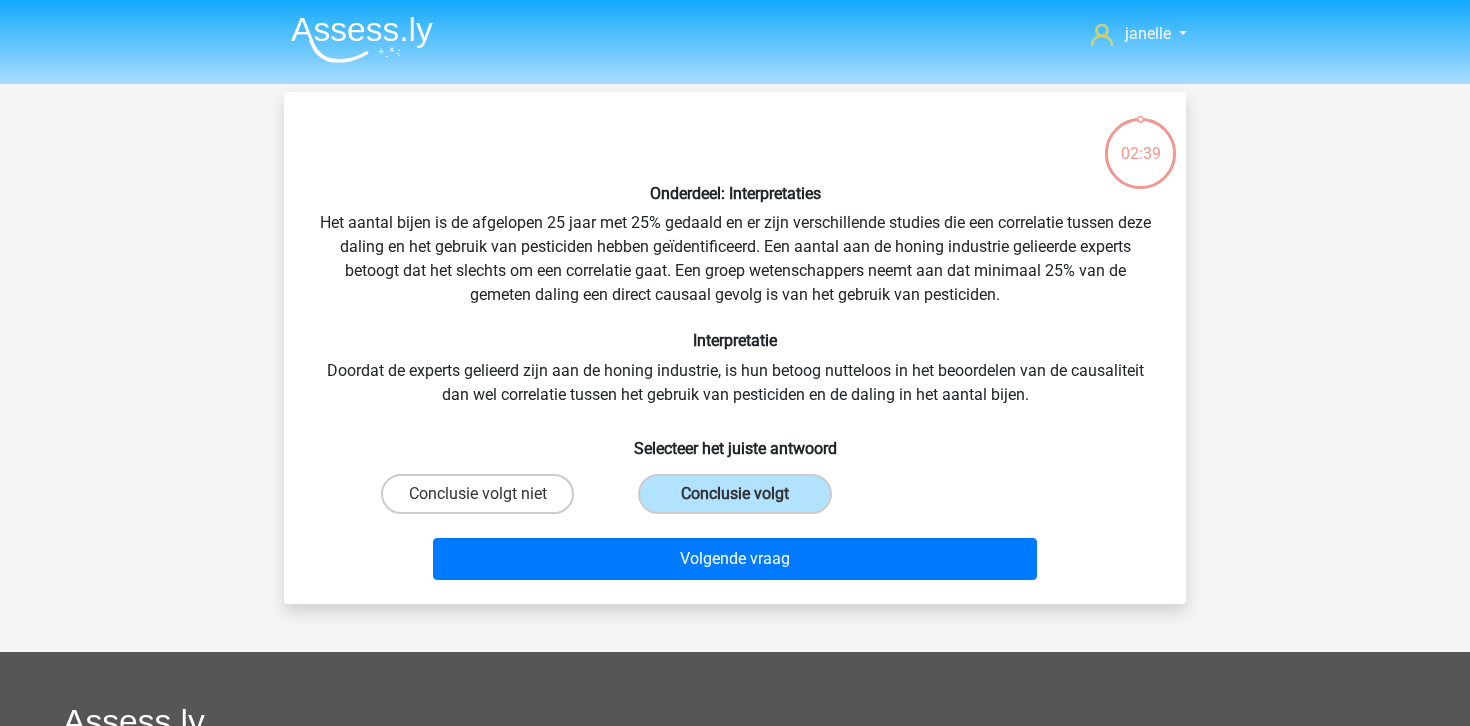 click on "Volgende vraag" at bounding box center [735, 555] 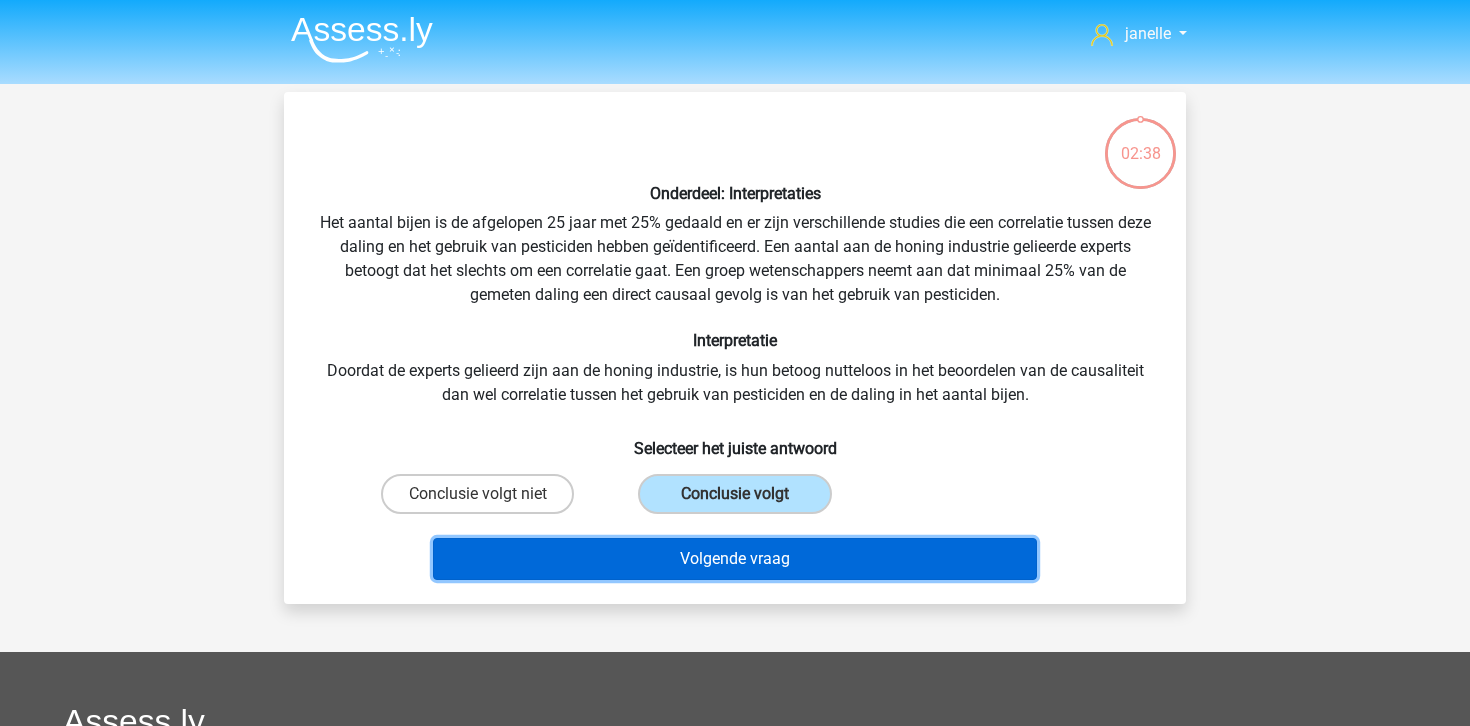 click on "Volgende vraag" at bounding box center [735, 559] 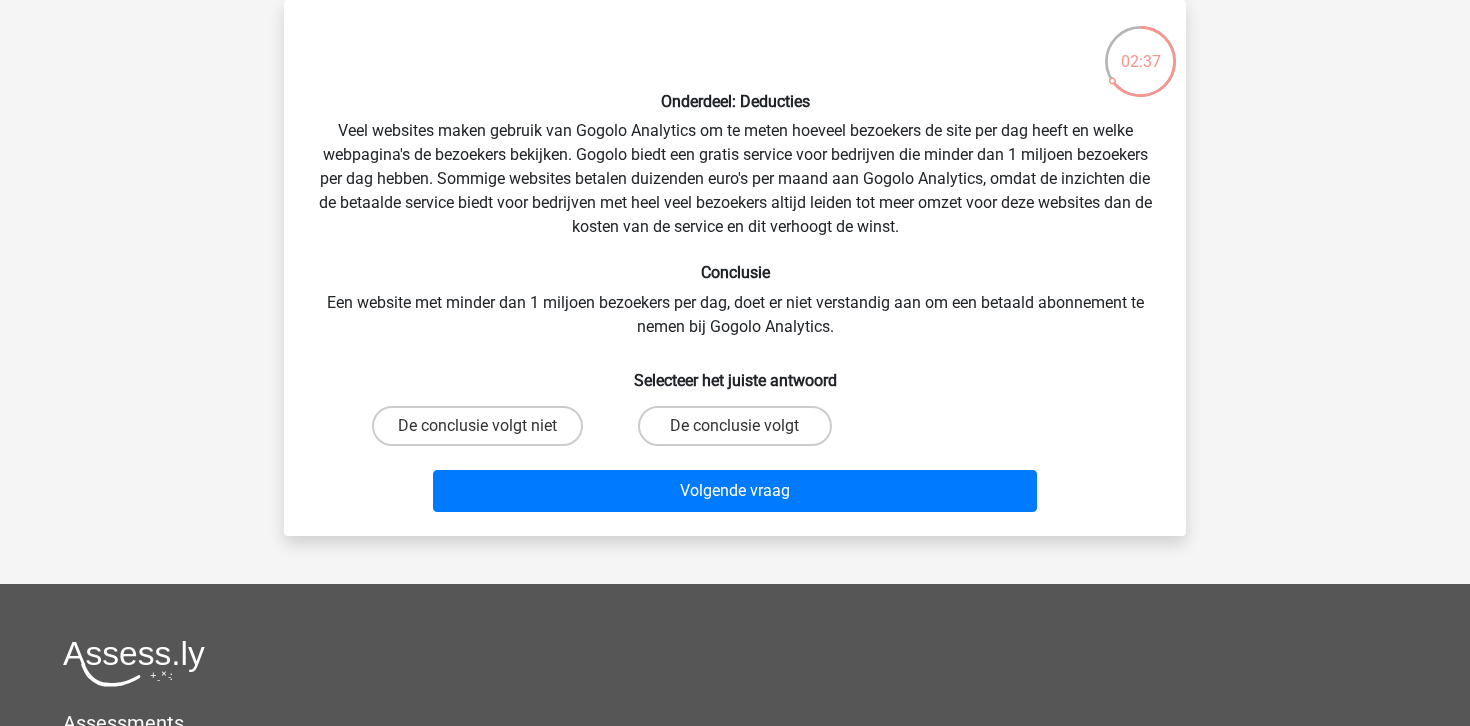 scroll, scrollTop: 48, scrollLeft: 0, axis: vertical 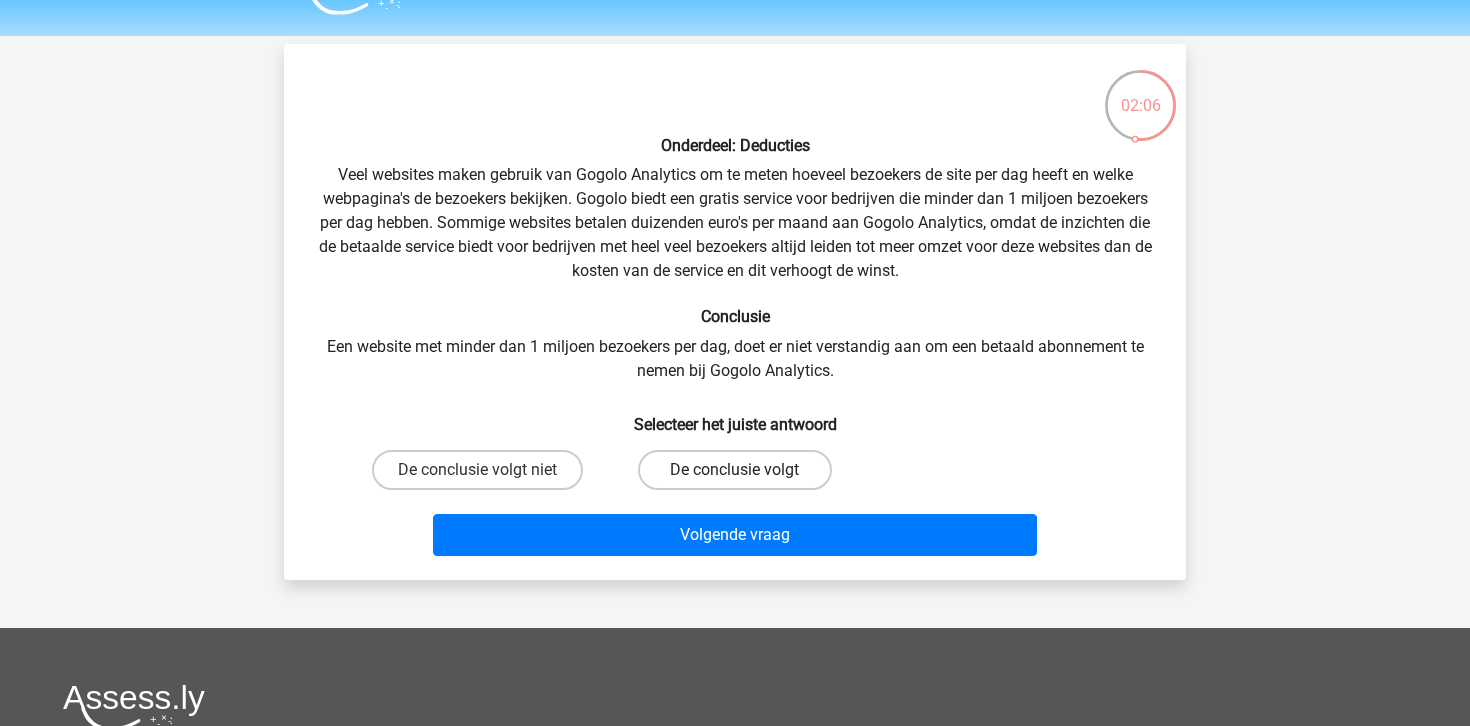 click on "De conclusie volgt" at bounding box center [734, 470] 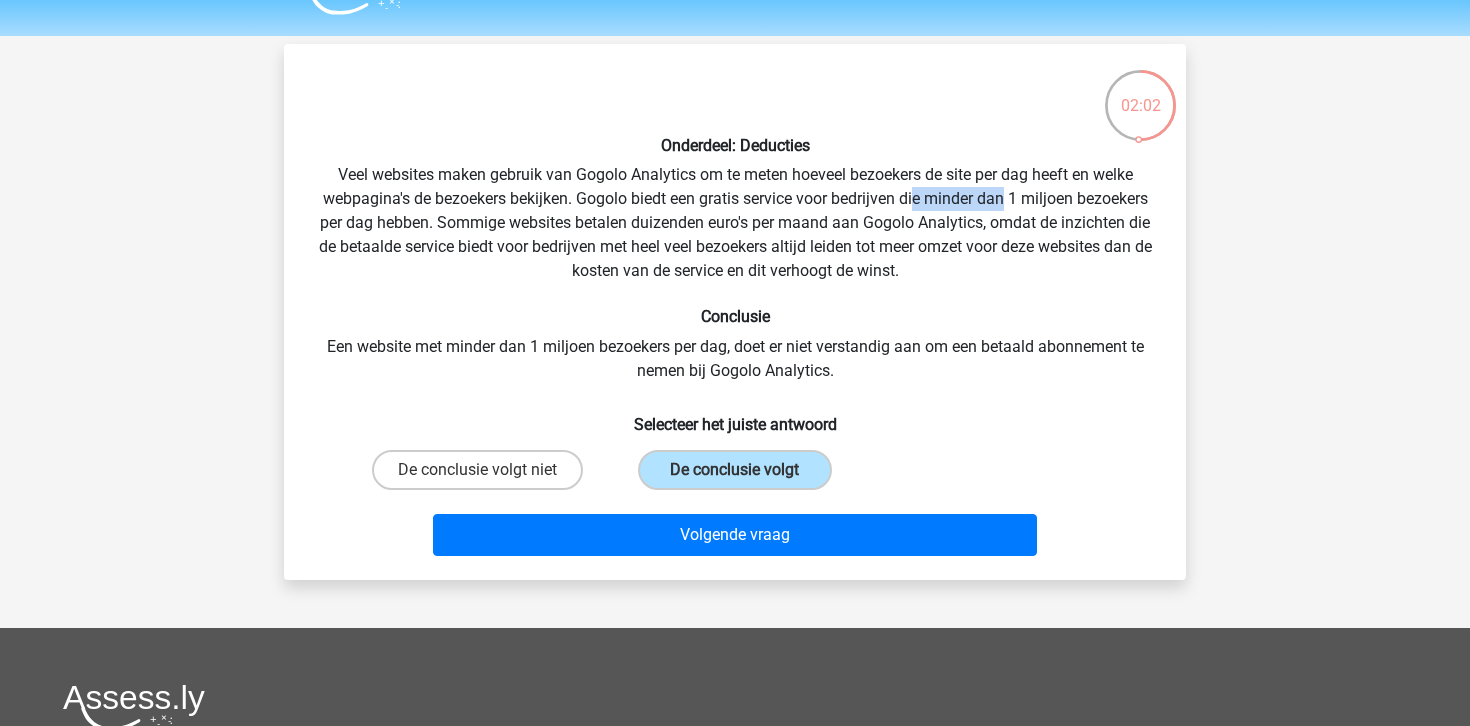 drag, startPoint x: 917, startPoint y: 204, endPoint x: 1016, endPoint y: 204, distance: 99 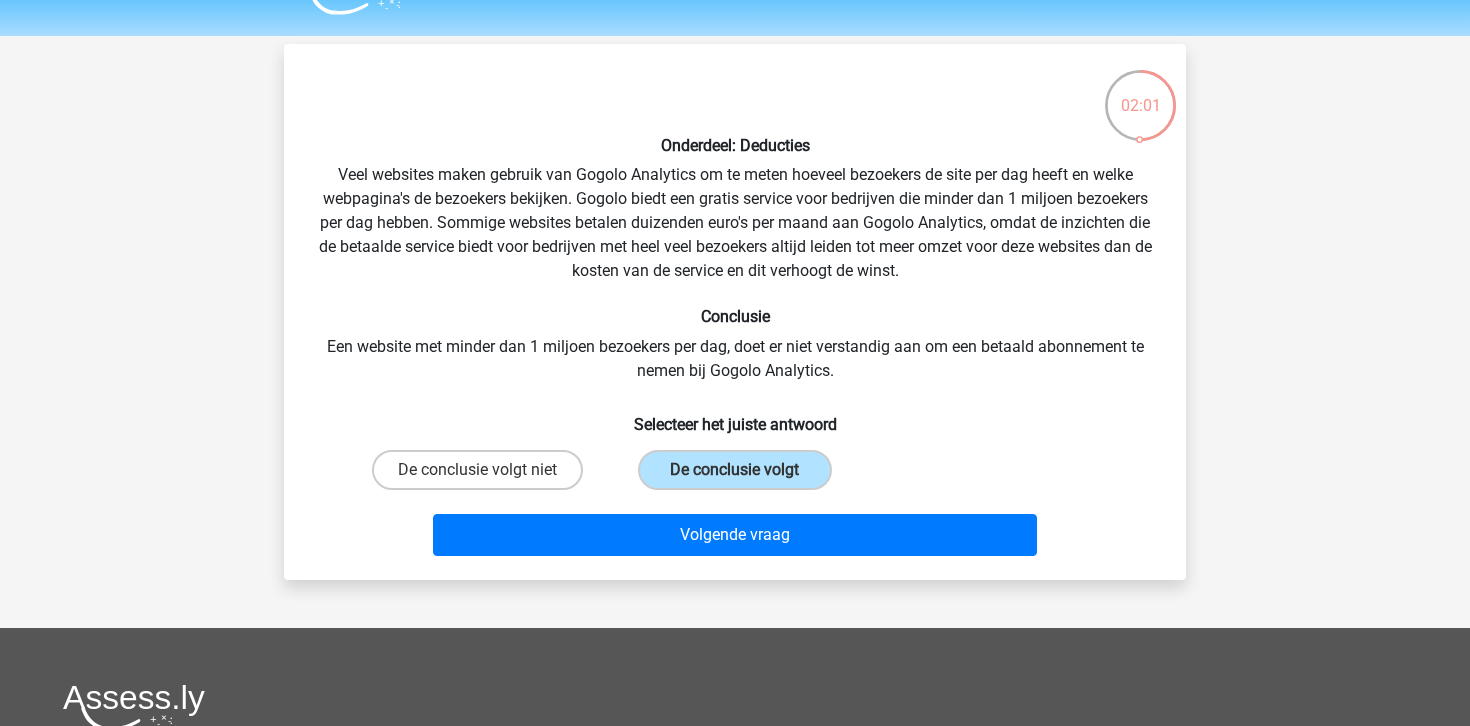 click on "Onderdeel: Deducties Veel websites maken gebruik van Gogolo Analytics om te meten hoeveel bezoekers de site per dag heeft en welke webpagina's de bezoekers bekijken. Gogolo biedt een gratis service voor bedrijven die minder dan 1 miljoen bezoekers per dag hebben. Sommige websites betalen duizenden euro's per maand aan Gogolo Analytics, omdat de inzichten die de betaalde service biedt voor bedrijven met heel veel bezoekers altijd leiden tot meer omzet voor deze websites dan de kosten van de service en dit verhoogt de winst. Conclusie Een website met minder dan 1 miljoen bezoekers per dag, doet er niet verstandig aan om een betaald abonnement te nemen bij Gogolo Analytics.
Selecteer het juiste antwoord" at bounding box center (735, 312) 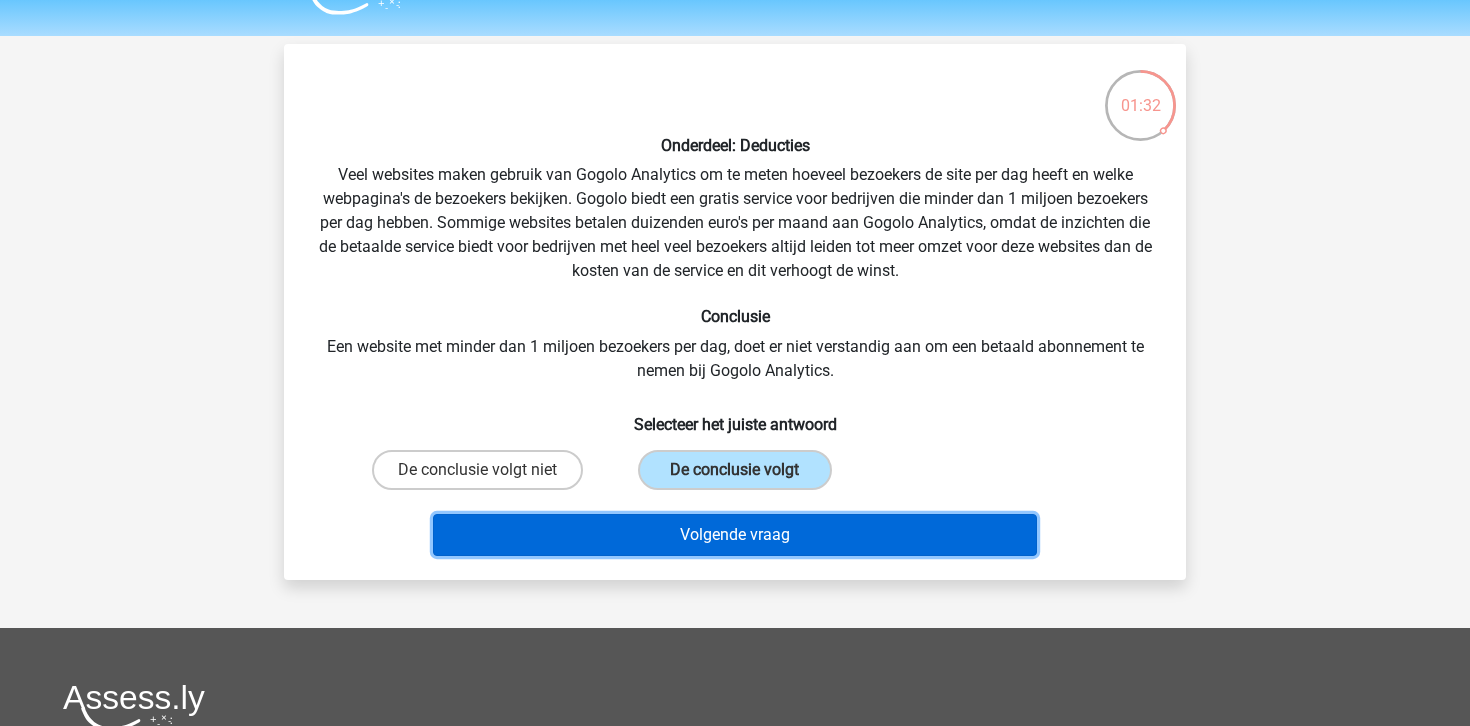 click on "Volgende vraag" at bounding box center (735, 535) 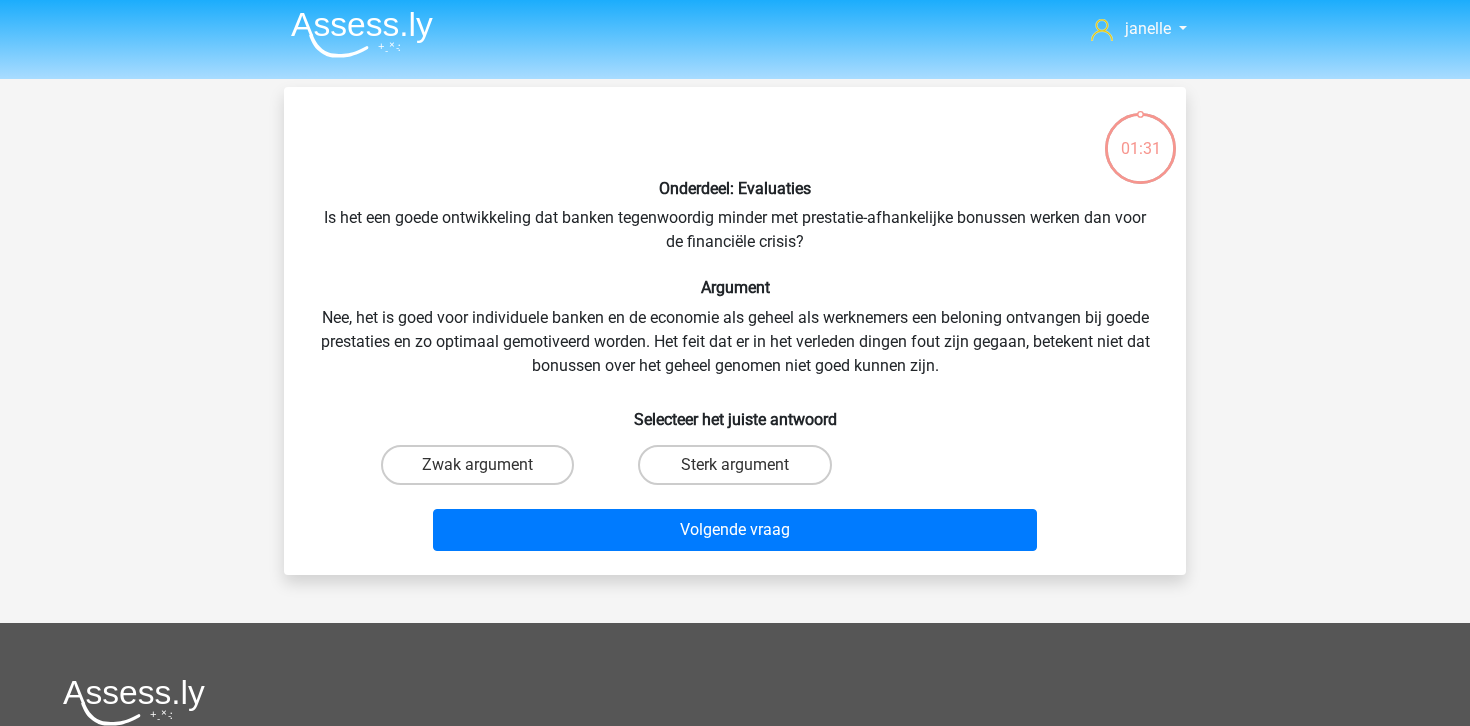 scroll, scrollTop: 0, scrollLeft: 0, axis: both 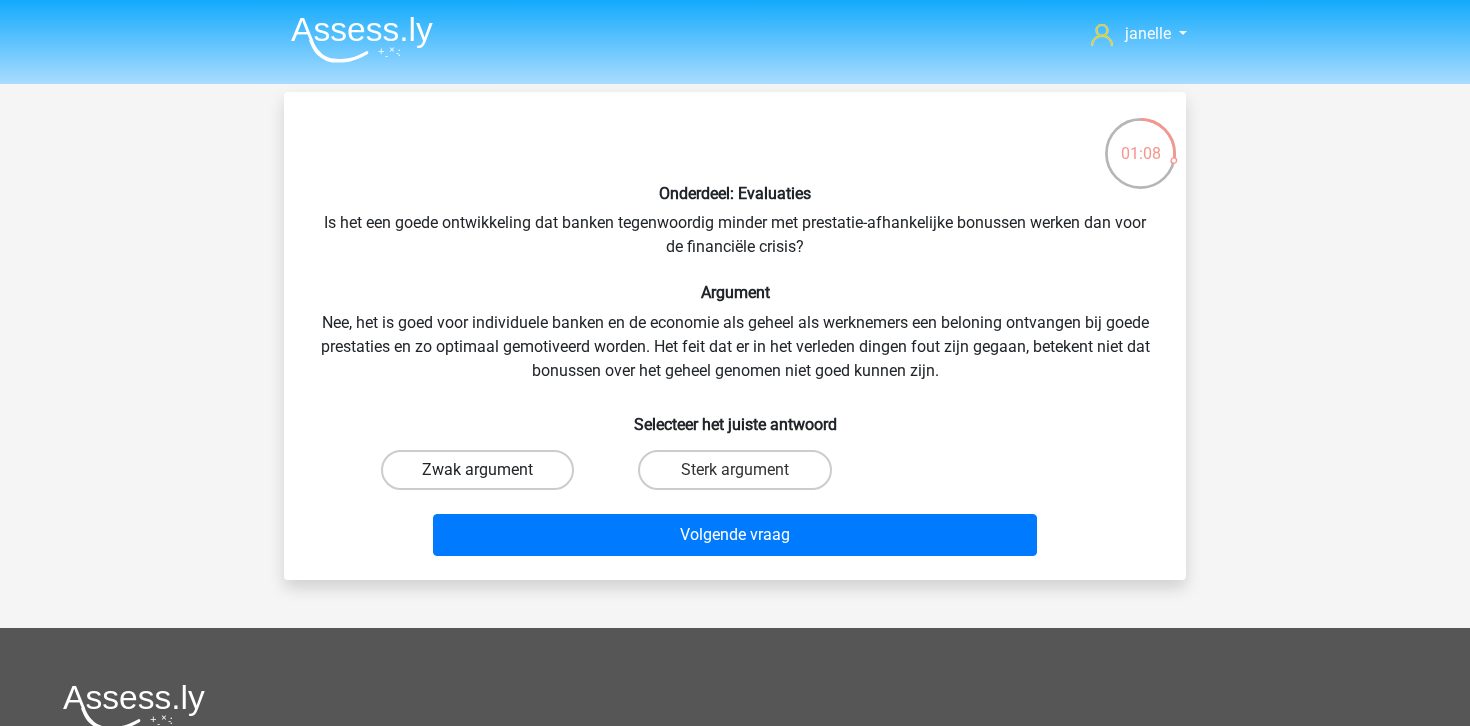 click on "Zwak argument" at bounding box center (477, 470) 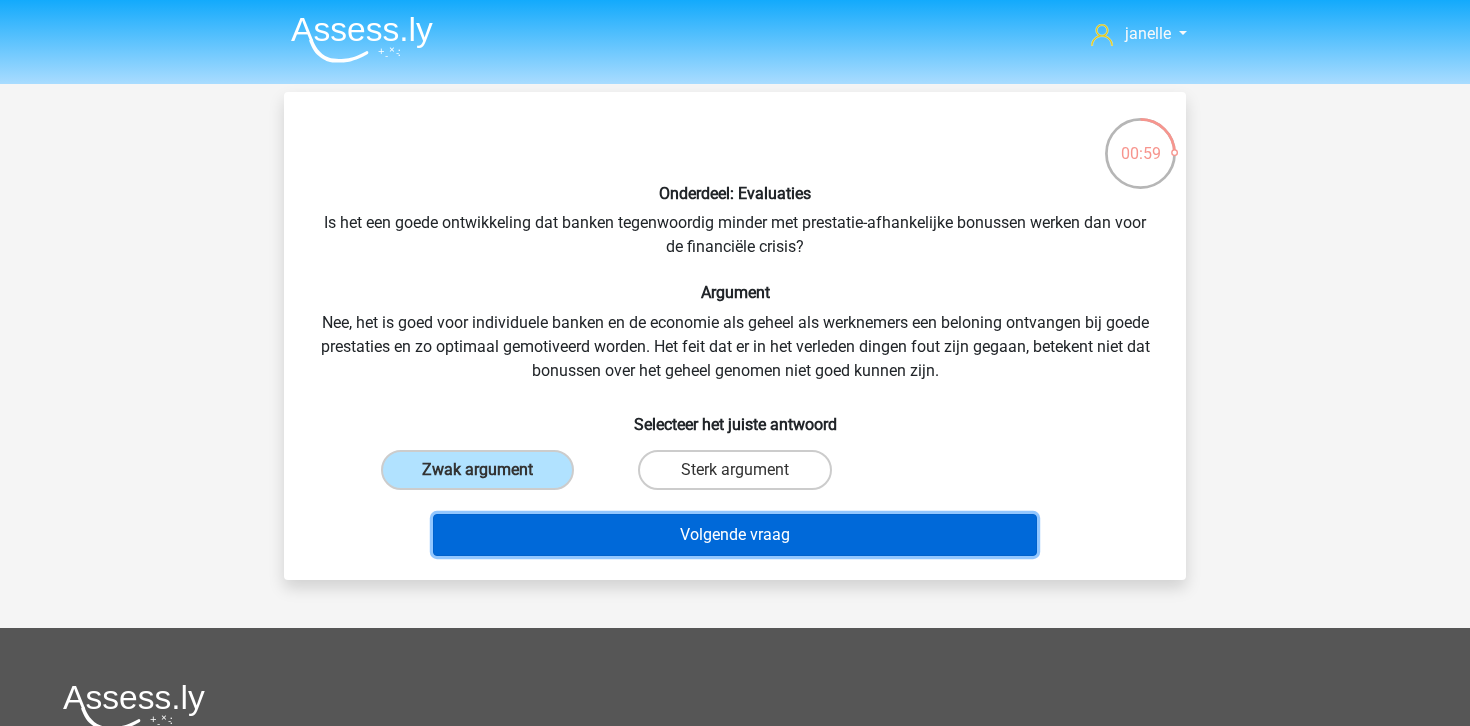 click on "Volgende vraag" at bounding box center (735, 535) 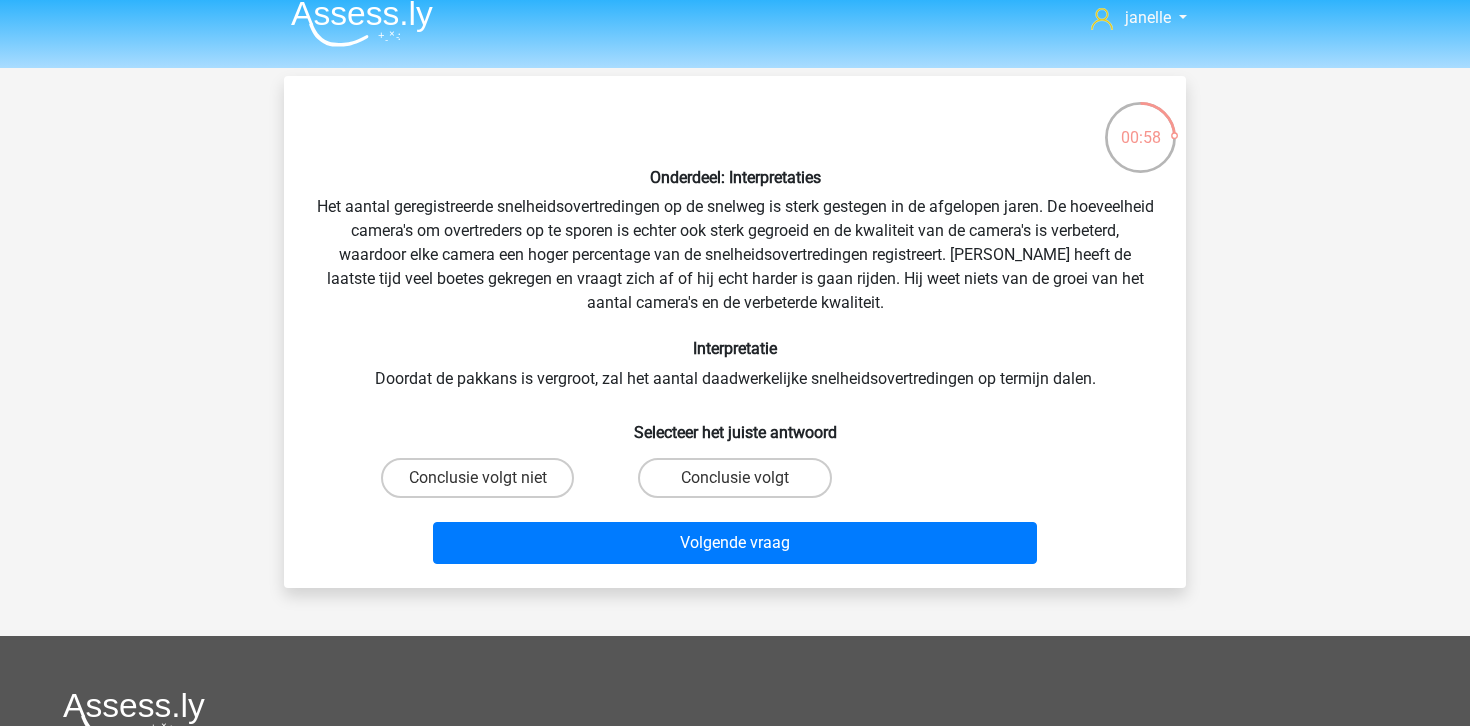 scroll, scrollTop: 9, scrollLeft: 0, axis: vertical 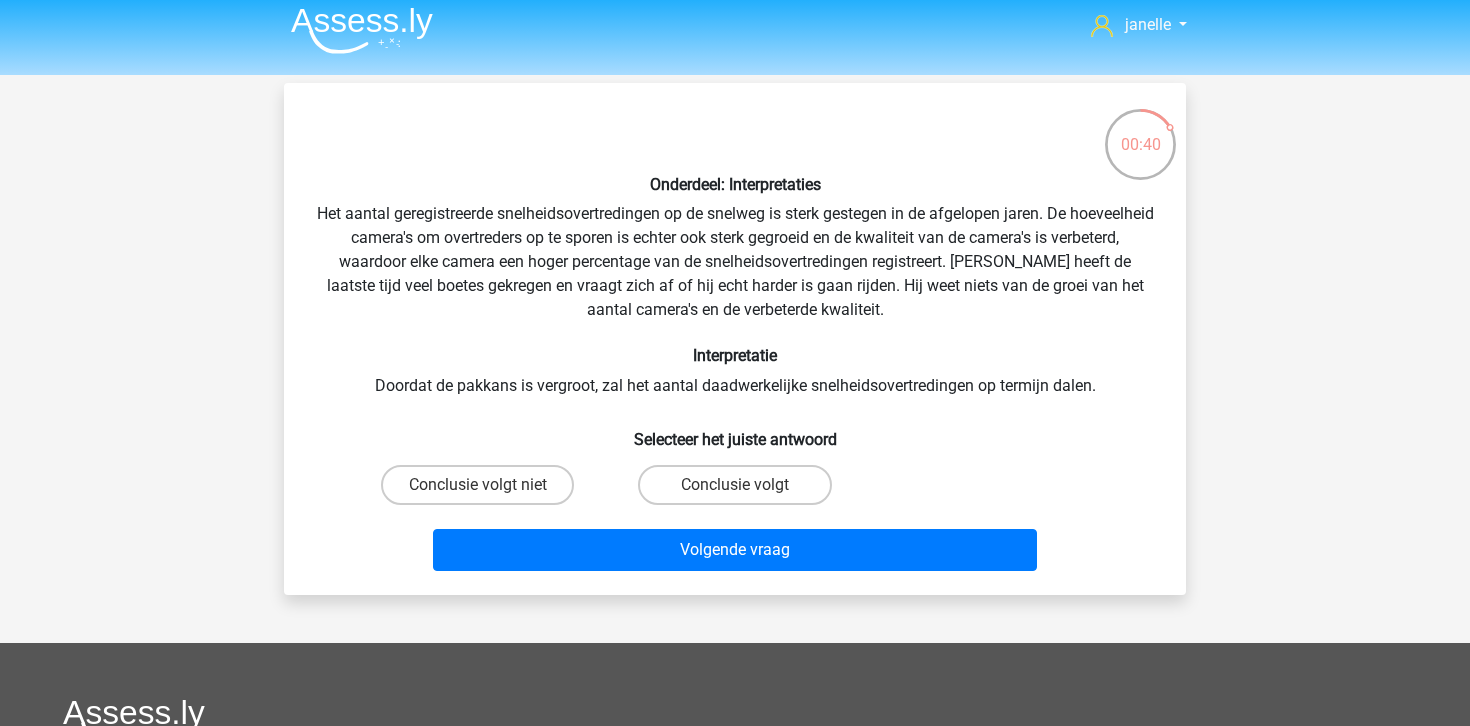 click on "Onderdeel: Interpretaties Het aantal geregistreerde snelheidsovertredingen op de snelweg is sterk gestegen in de afgelopen jaren. De hoeveelheid camera's om overtreders op te sporen is echter ook sterk gegroeid en de kwaliteit van de camera's is verbeterd, waardoor elke camera een hoger percentage van de snelheidsovertredingen registreert. Peter heeft de laatste tijd veel boetes gekregen en vraagt zich af of hij echt harder is gaan rijden. Hij weet niets van de groei van het aantal camera's en de verbeterde kwaliteit. Interpretatie Doordat de pakkans is vergroot, zal het aantal daadwerkelijke snelheidsovertredingen op termijn dalen.
Selecteer het juiste antwoord" at bounding box center [735, 339] 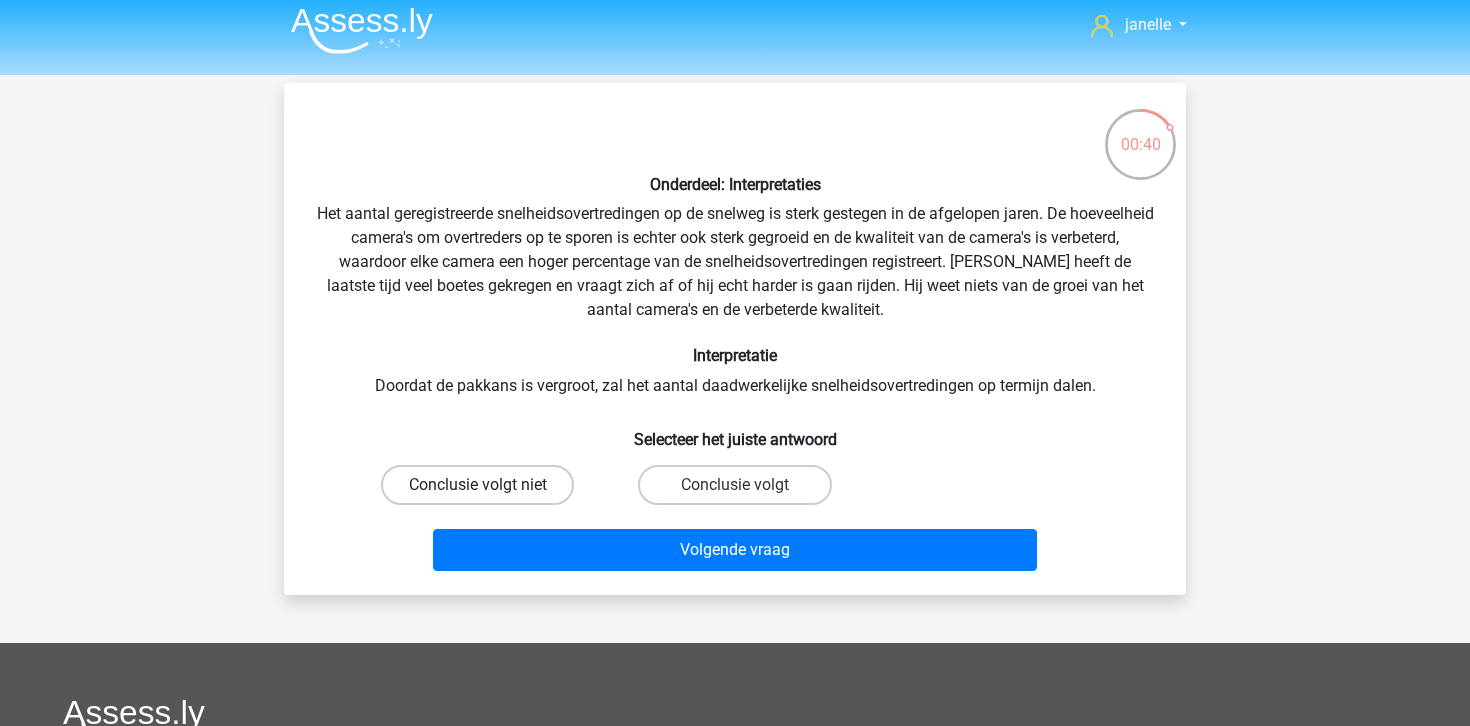 click on "Conclusie volgt niet" at bounding box center [477, 485] 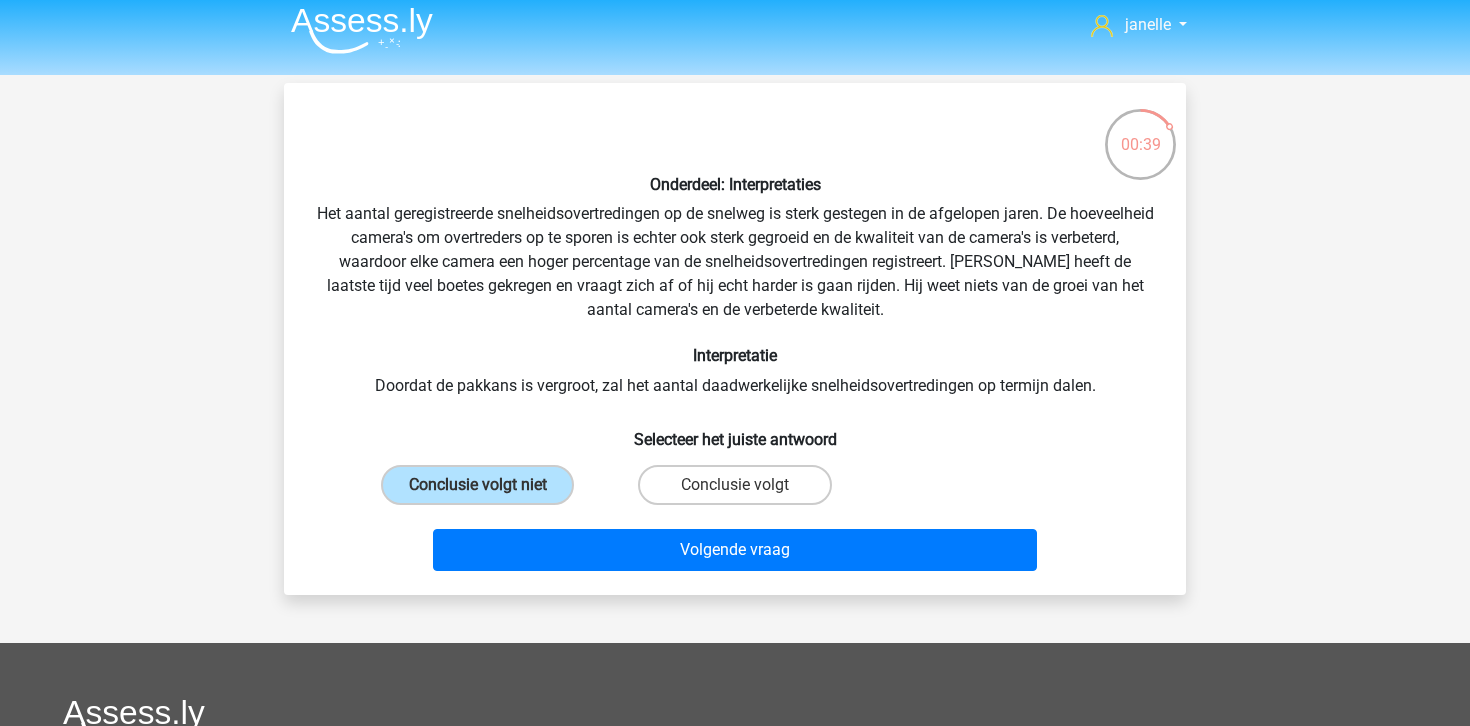 click on "Onderdeel: Interpretaties Het aantal geregistreerde snelheidsovertredingen op de snelweg is sterk gestegen in de afgelopen jaren. De hoeveelheid camera's om overtreders op te sporen is echter ook sterk gegroeid en de kwaliteit van de camera's is verbeterd, waardoor elke camera een hoger percentage van de snelheidsovertredingen registreert. Peter heeft de laatste tijd veel boetes gekregen en vraagt zich af of hij echt harder is gaan rijden. Hij weet niets van de groei van het aantal camera's en de verbeterde kwaliteit. Interpretatie Doordat de pakkans is vergroot, zal het aantal daadwerkelijke snelheidsovertredingen op termijn dalen.
Selecteer het juiste antwoord" at bounding box center [735, 339] 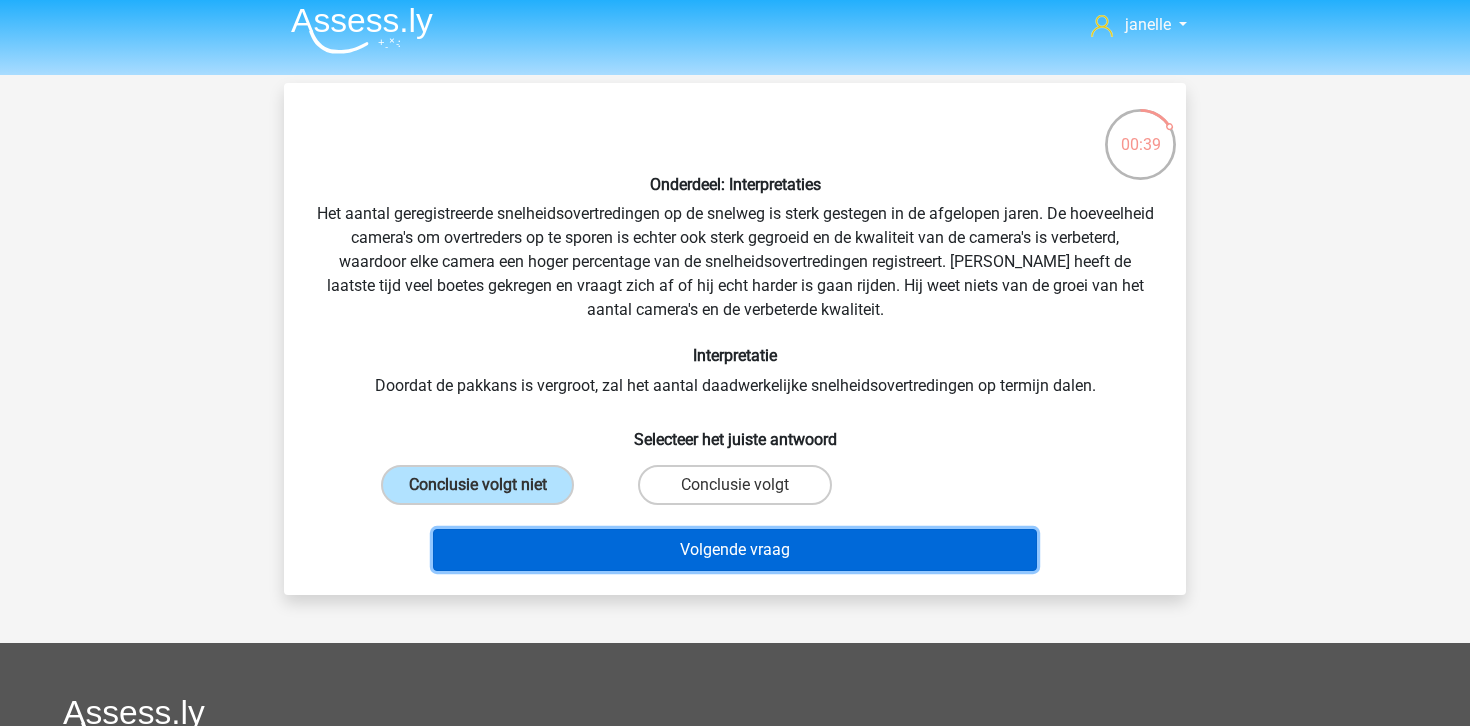 click on "Volgende vraag" at bounding box center (735, 550) 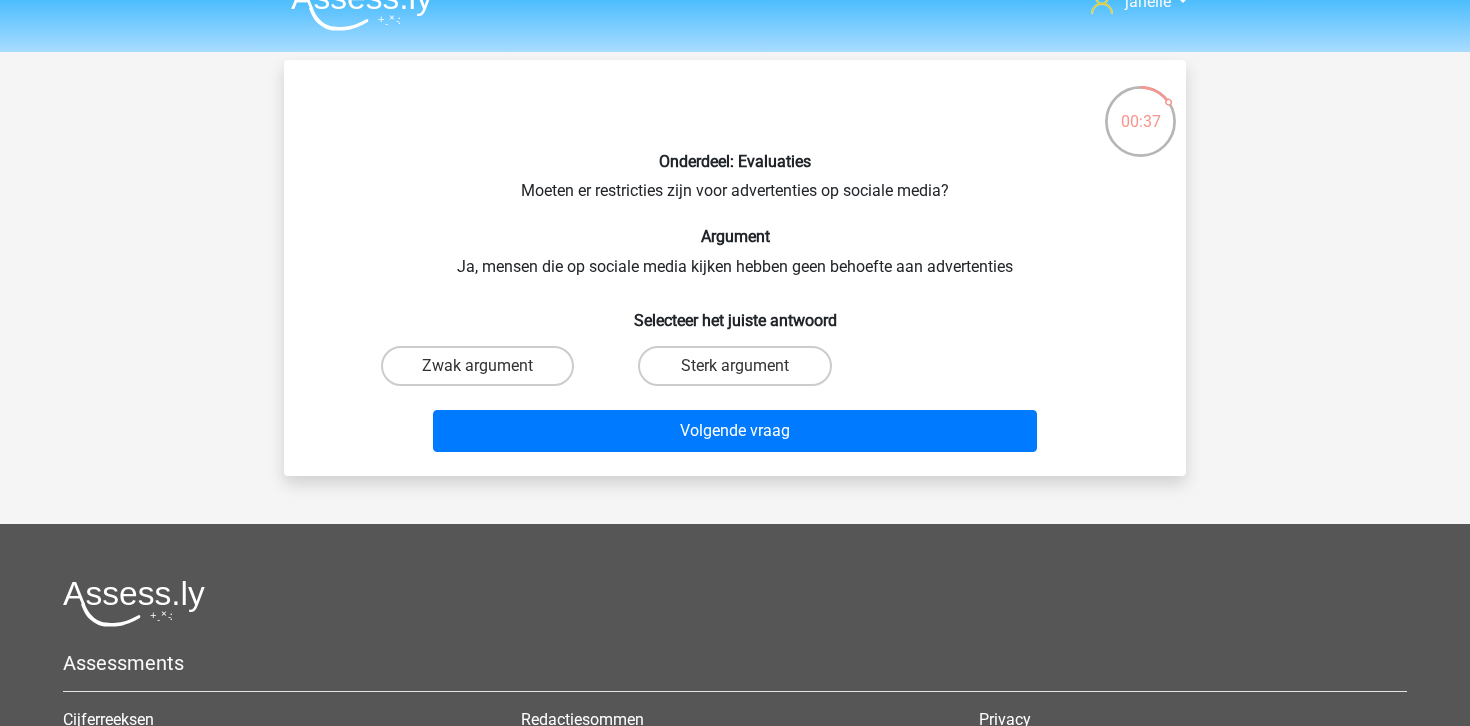 scroll, scrollTop: 11, scrollLeft: 0, axis: vertical 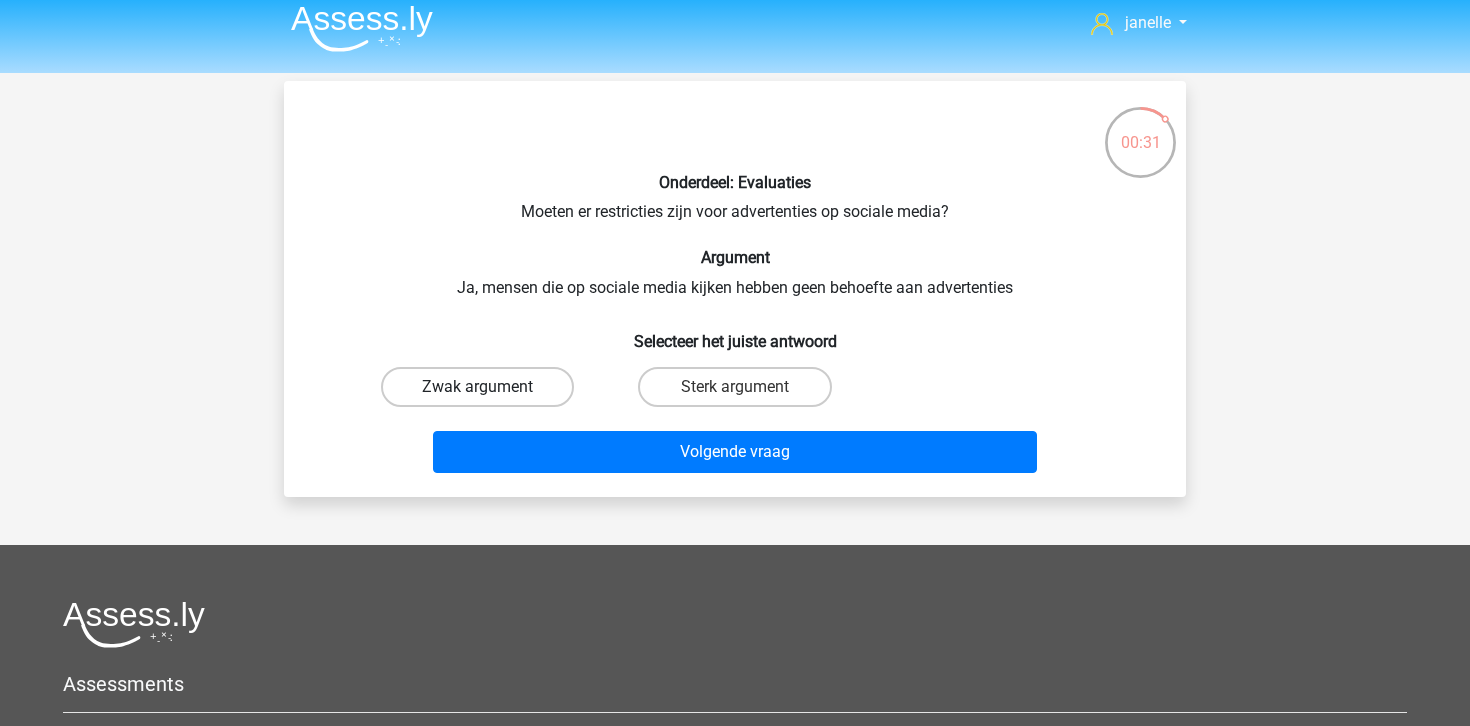 click on "Zwak argument" at bounding box center [477, 387] 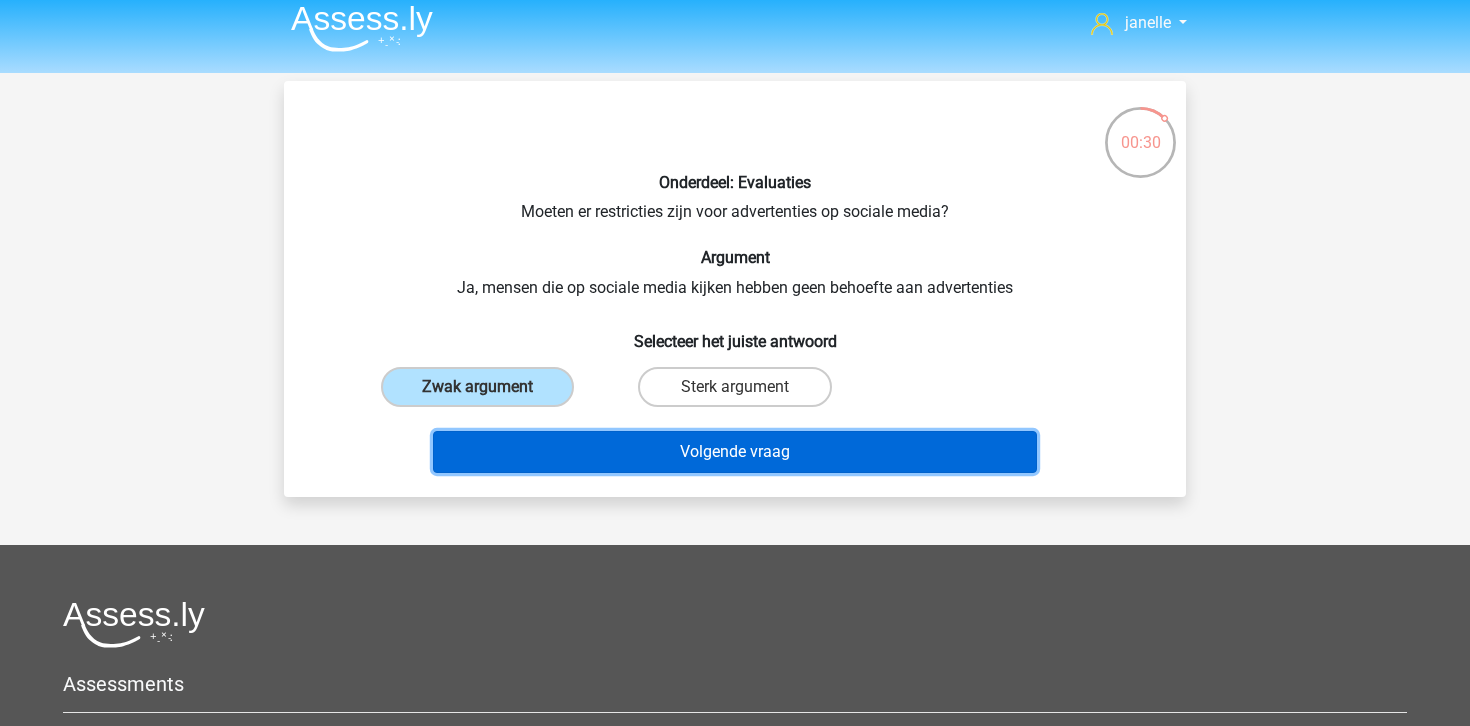 click on "Volgende vraag" at bounding box center [735, 452] 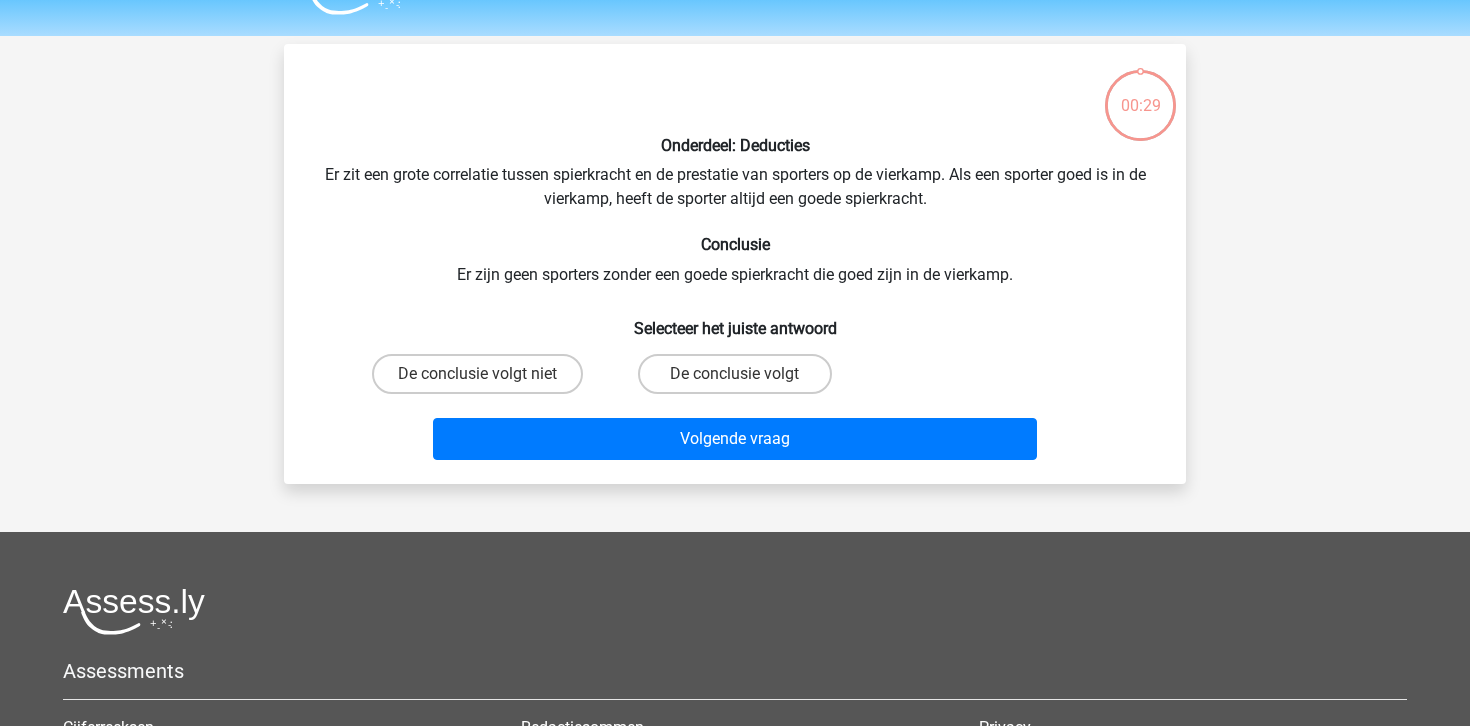 scroll, scrollTop: 33, scrollLeft: 0, axis: vertical 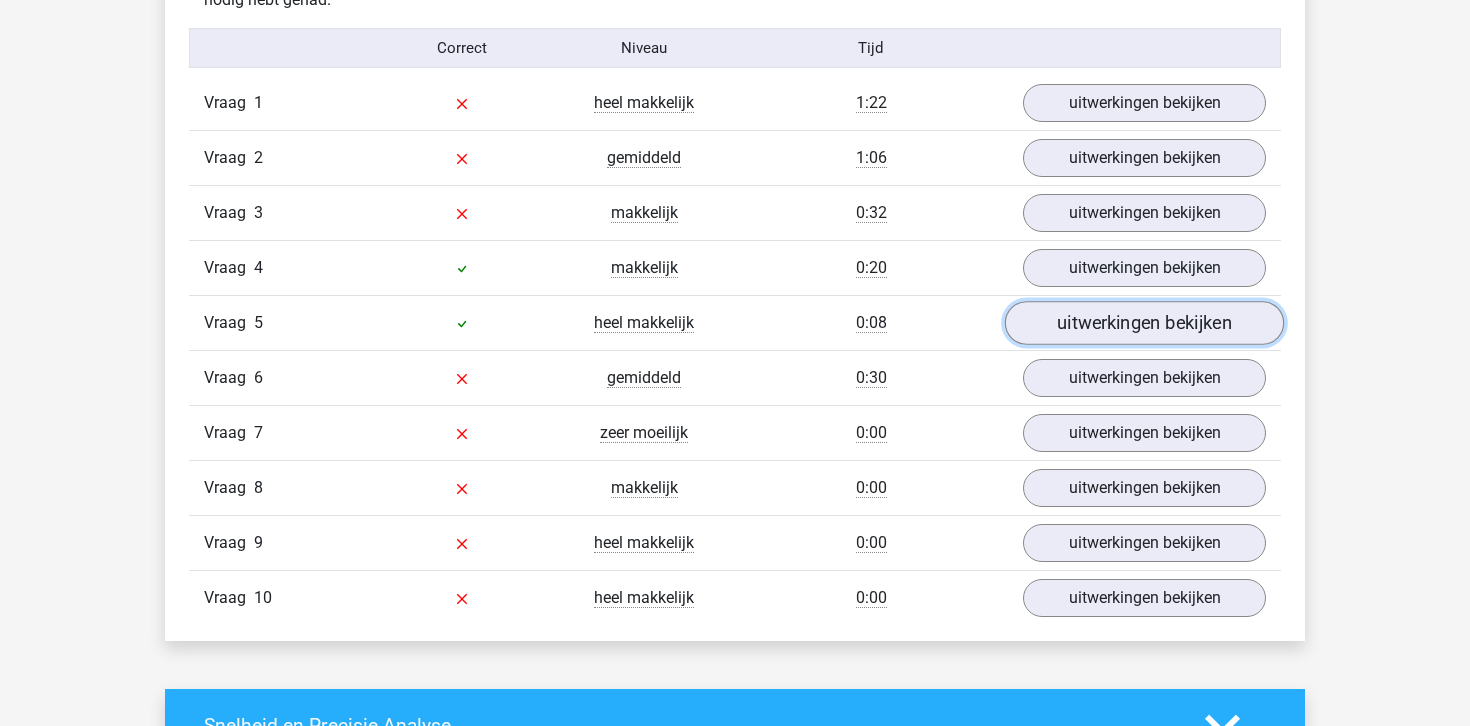 click on "uitwerkingen bekijken" at bounding box center (1144, 324) 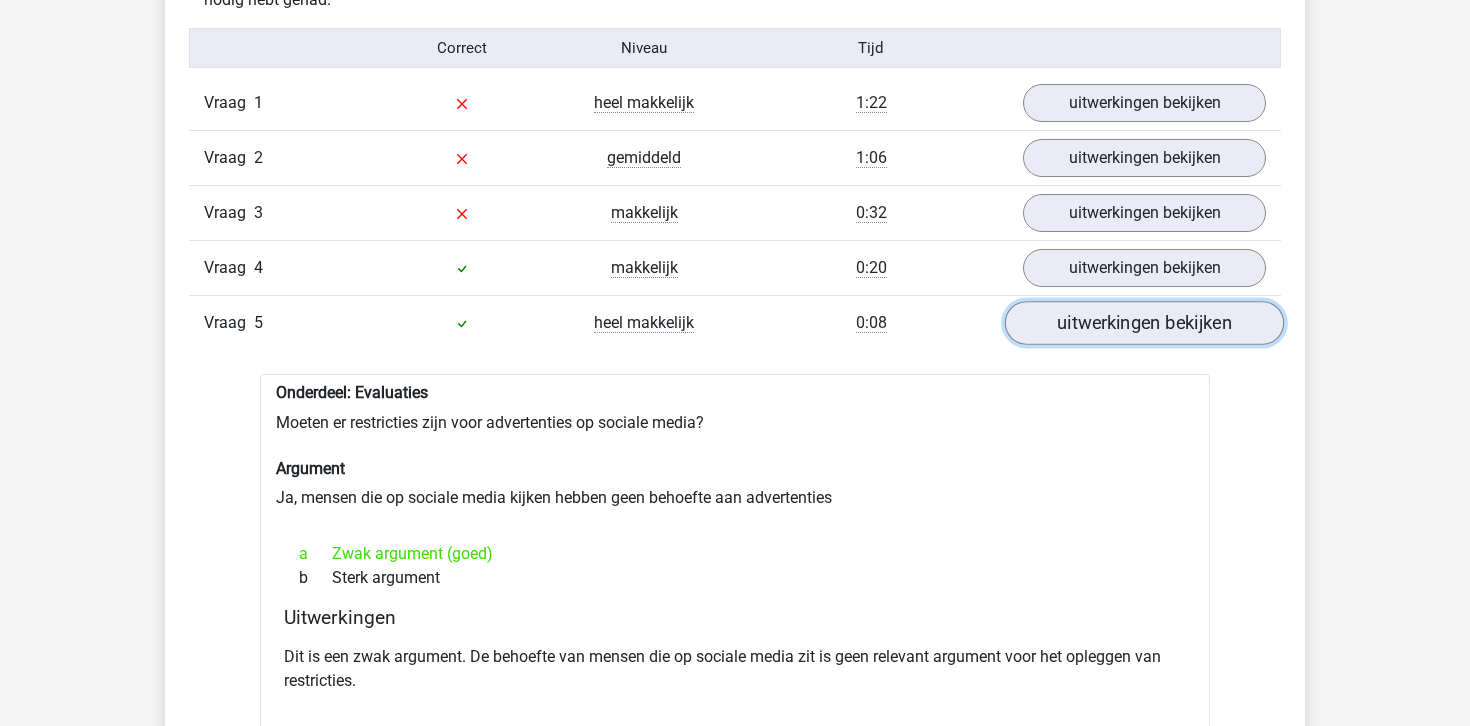 click on "uitwerkingen bekijken" at bounding box center (1144, 324) 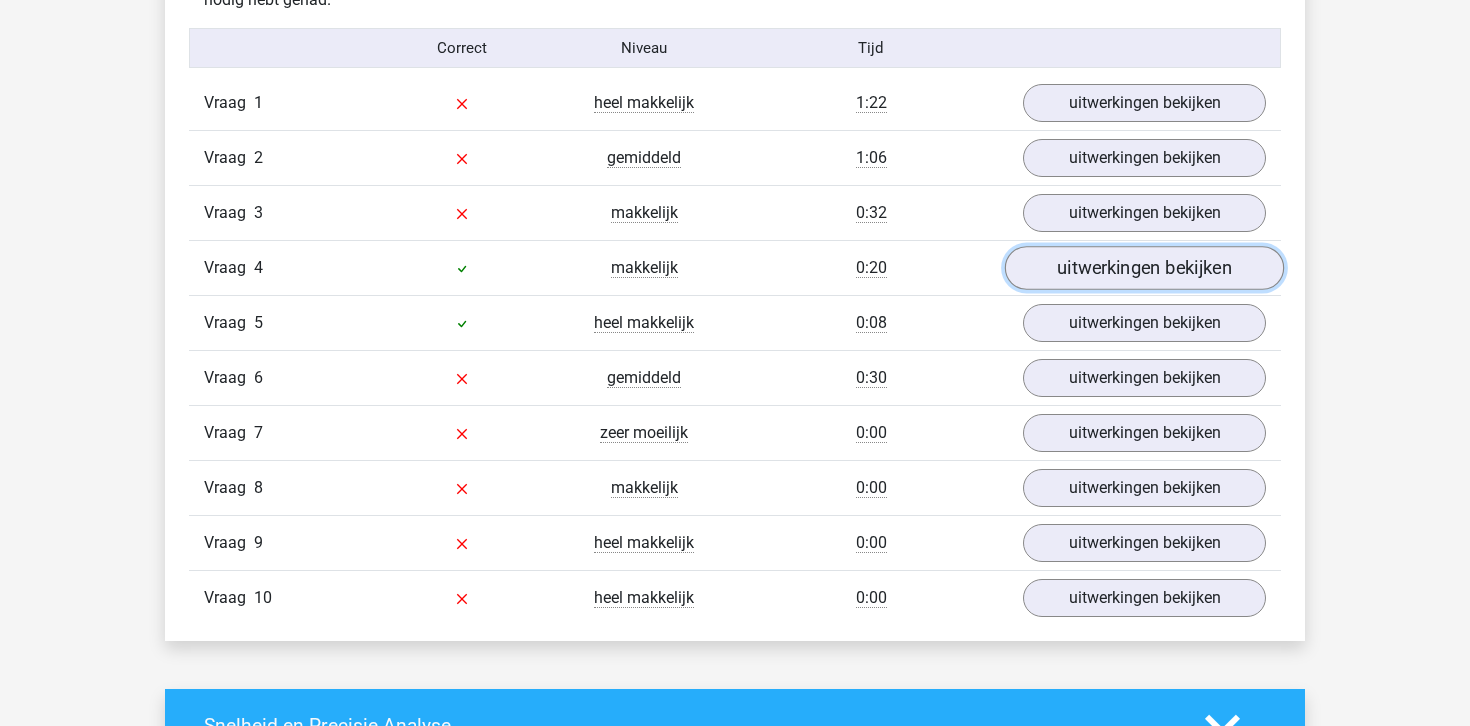 click on "uitwerkingen bekijken" at bounding box center (1144, 269) 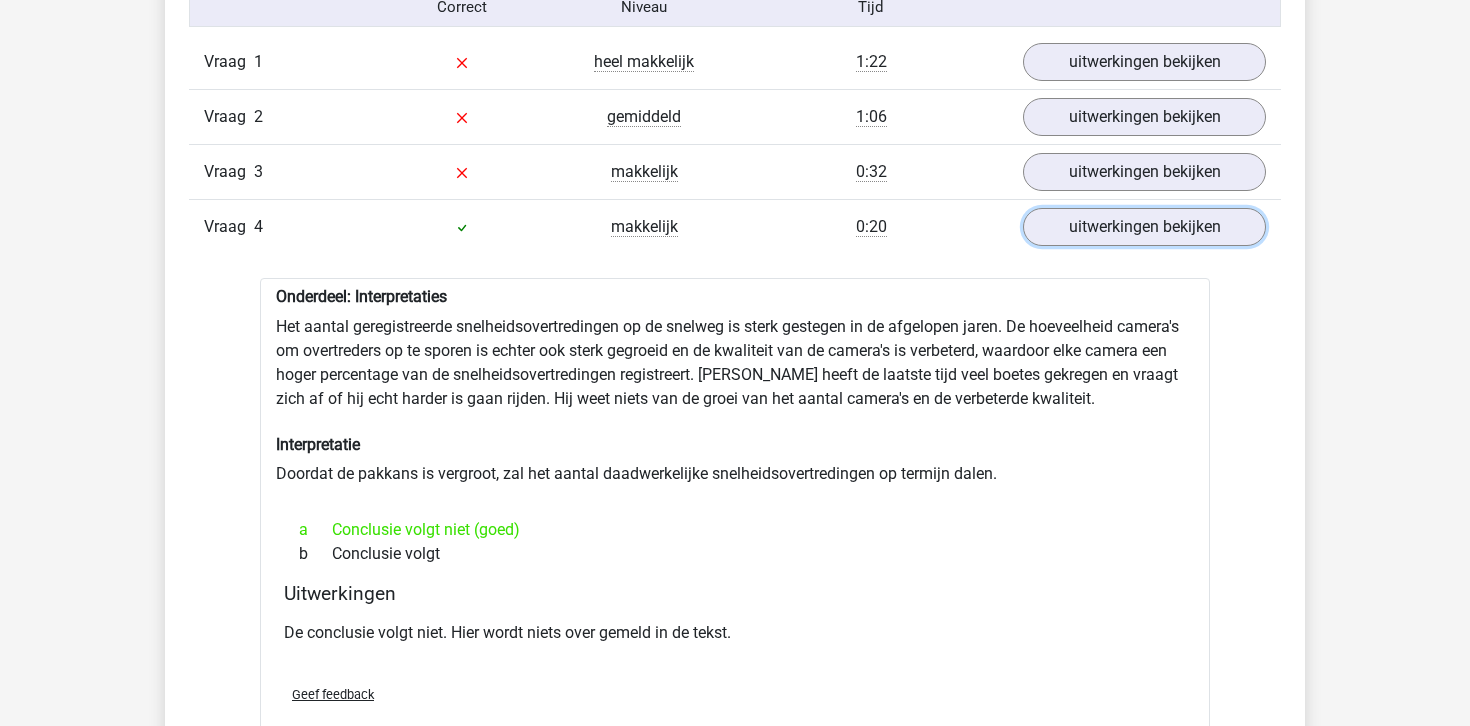 scroll, scrollTop: 1350, scrollLeft: 0, axis: vertical 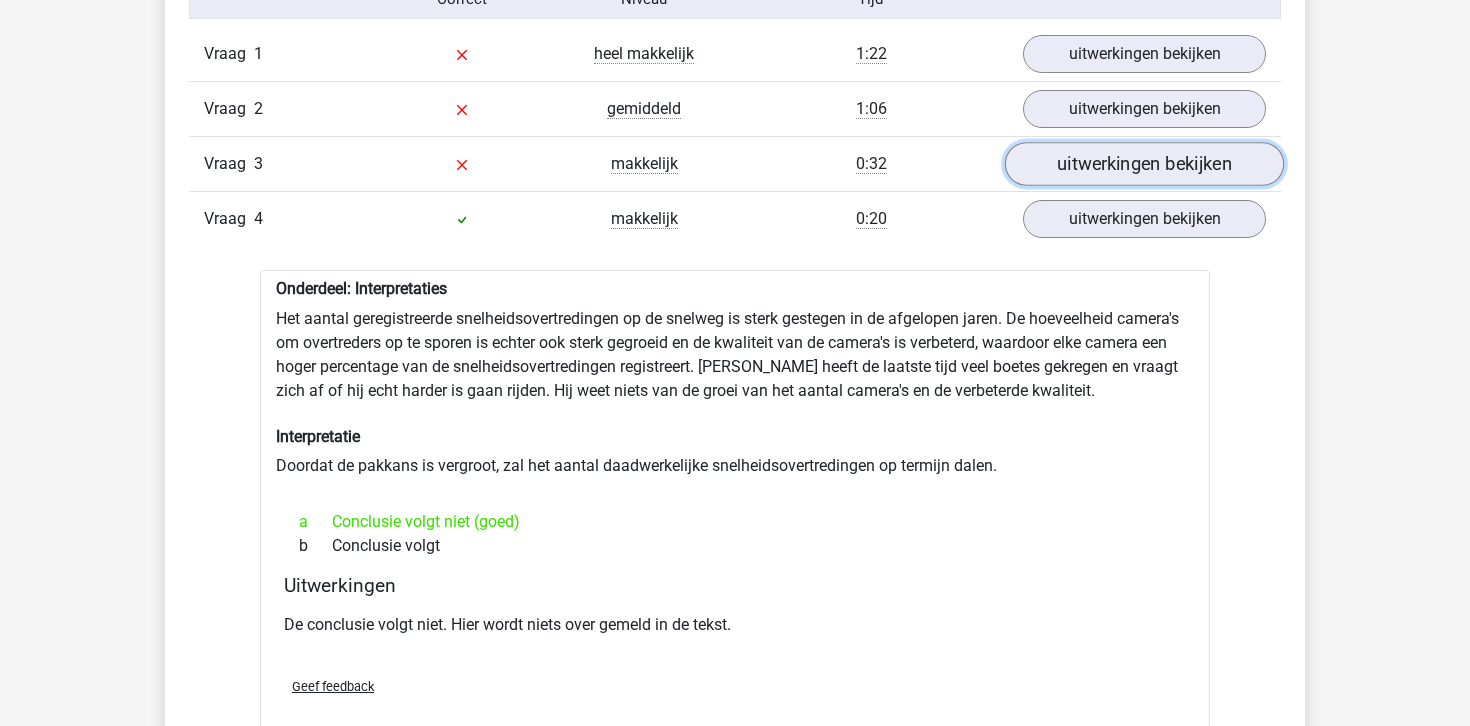 click on "uitwerkingen bekijken" at bounding box center (1144, 165) 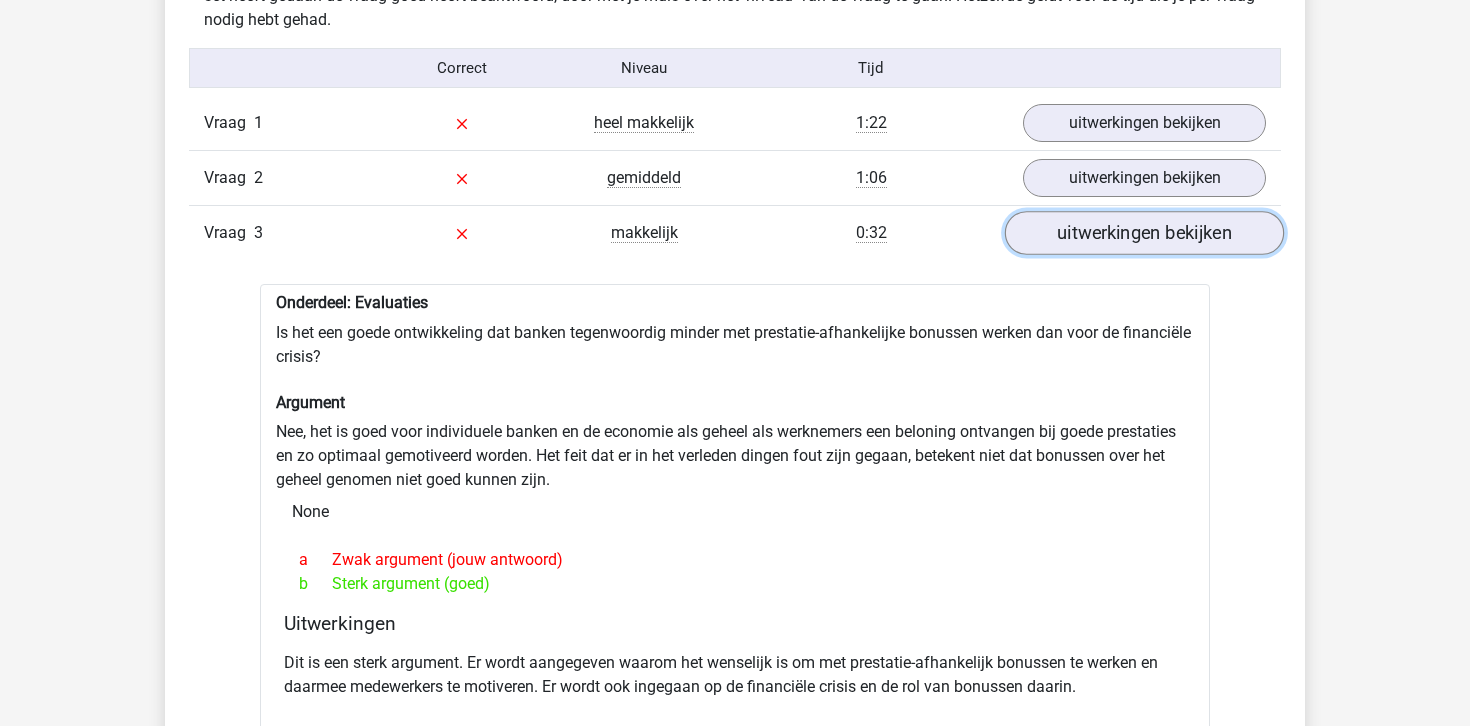 scroll, scrollTop: 1255, scrollLeft: 0, axis: vertical 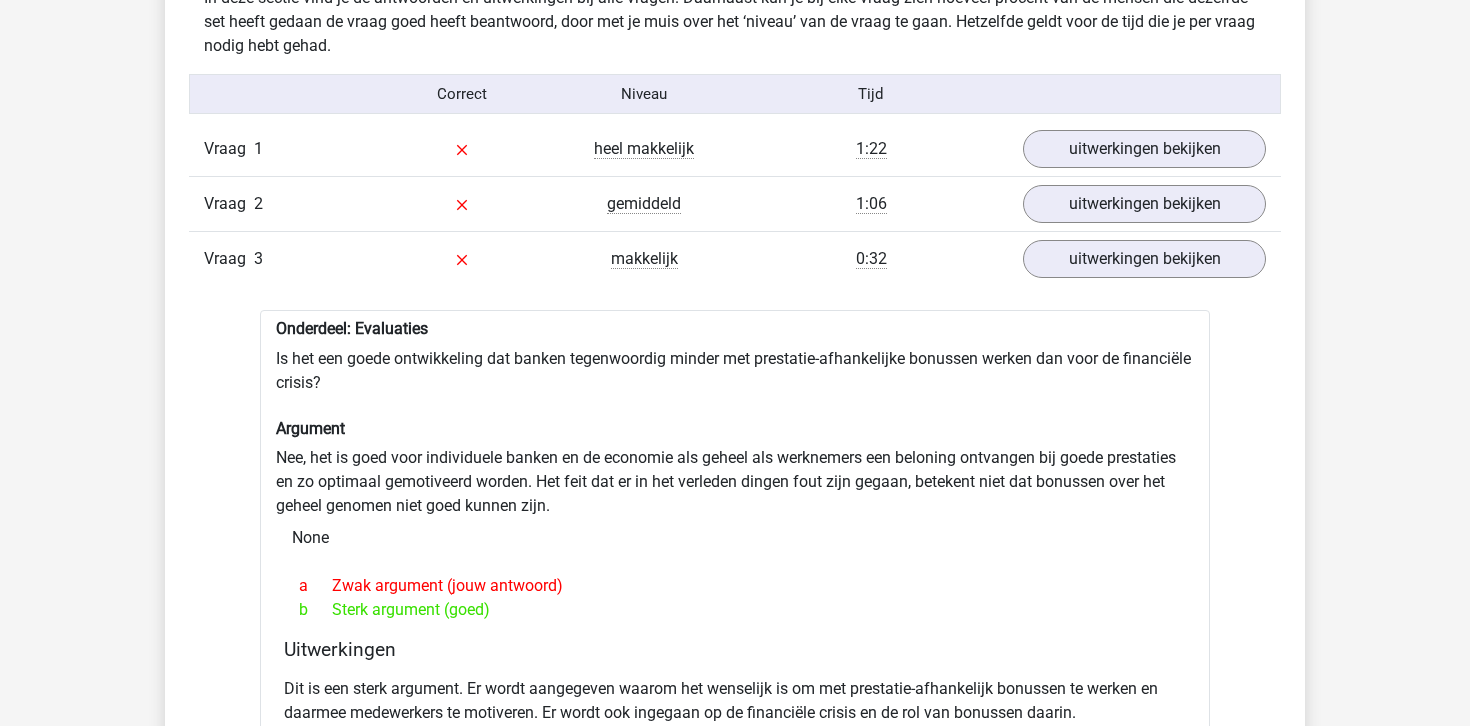 click on "Onderdeel: Evaluaties Is het een goede ontwikkeling dat banken tegenwoordig minder met prestatie-afhankelijke bonussen werken dan voor de financiële crisis? Argument Nee, het is goed voor individuele banken en de economie als geheel als werknemers een beloning ontvangen bij goede prestaties en zo optimaal gemotiveerd worden. Het feit dat er in het verleden dingen fout zijn gegaan, betekent niet dat bonussen over het geheel genomen niet goed kunnen zijn.
None
a
Zwak argument
(jouw antwoord)
b
Sterk argument
(goed)
Uitwerkingen" at bounding box center [735, 575] 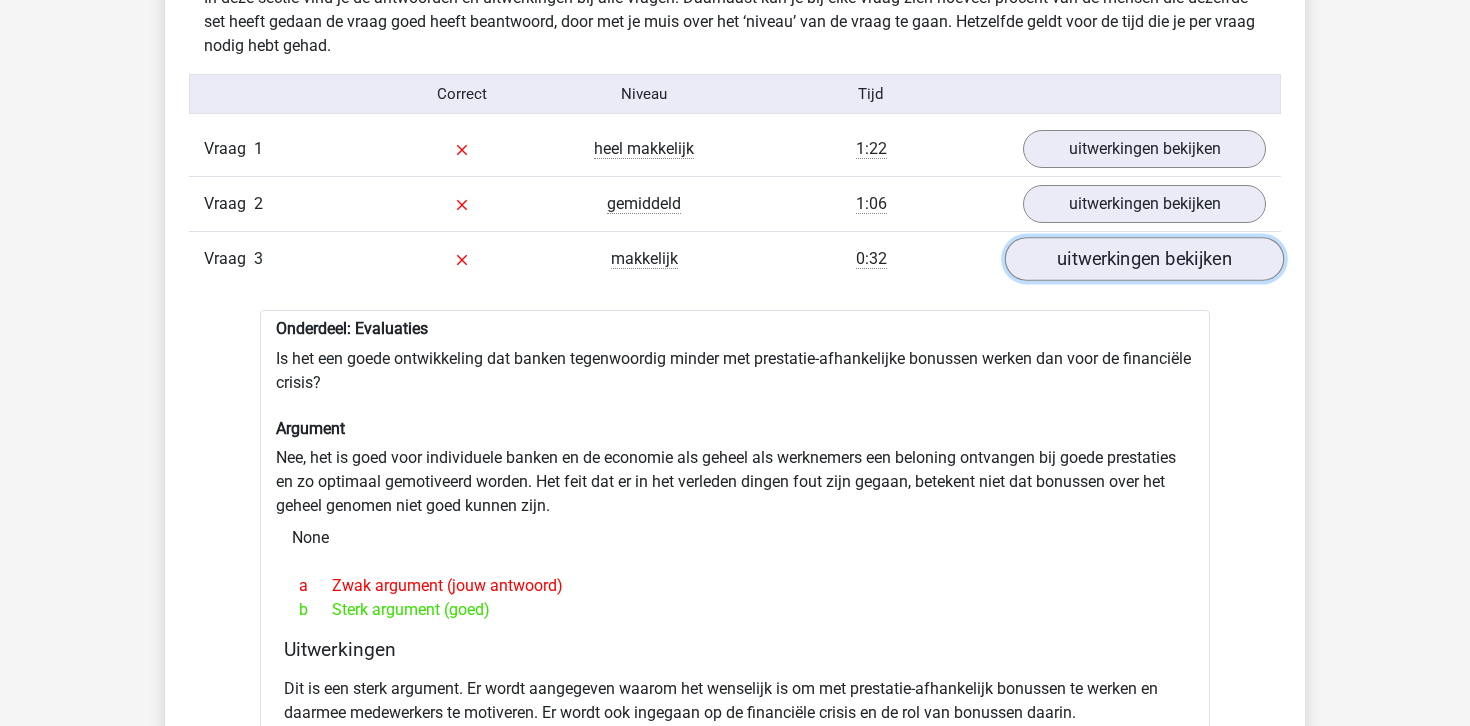 click on "uitwerkingen bekijken" at bounding box center (1144, 260) 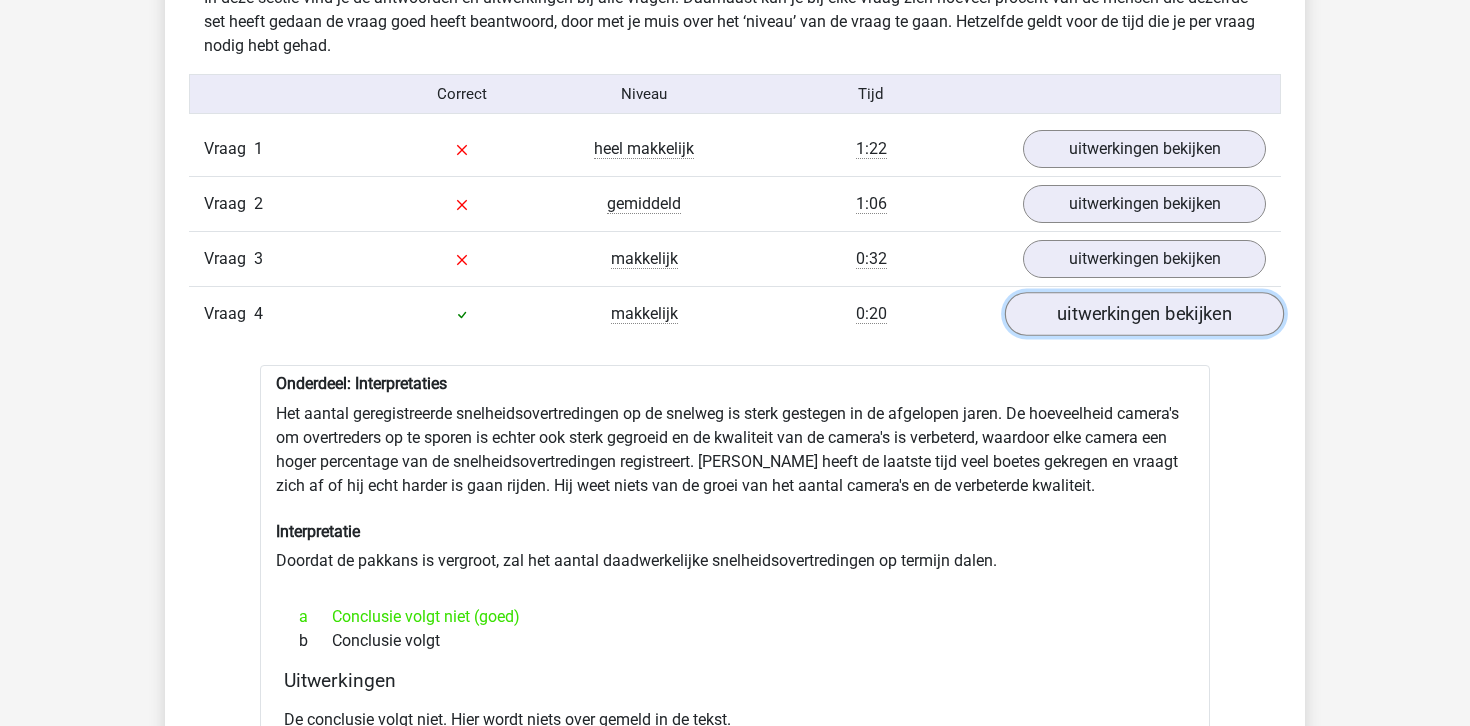 click on "uitwerkingen bekijken" at bounding box center [1144, 315] 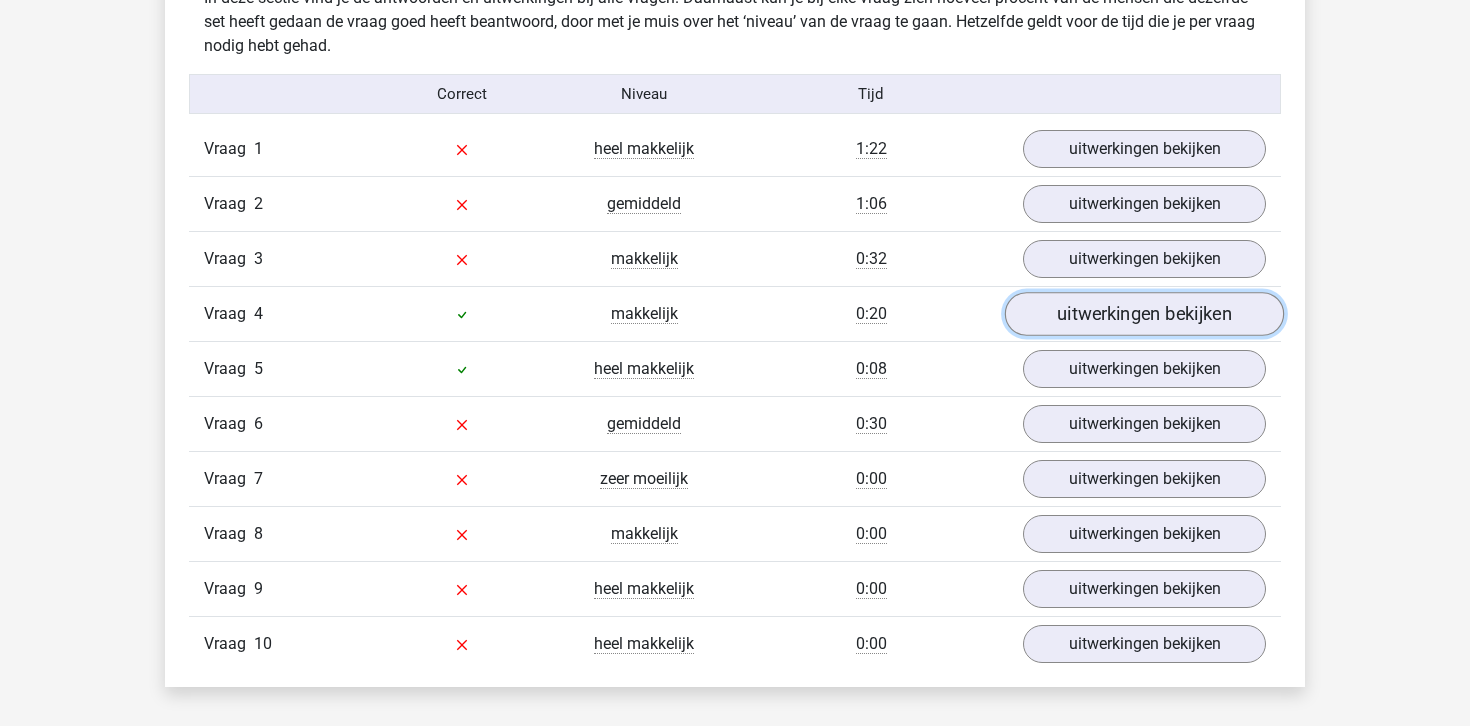 scroll, scrollTop: 1328, scrollLeft: 0, axis: vertical 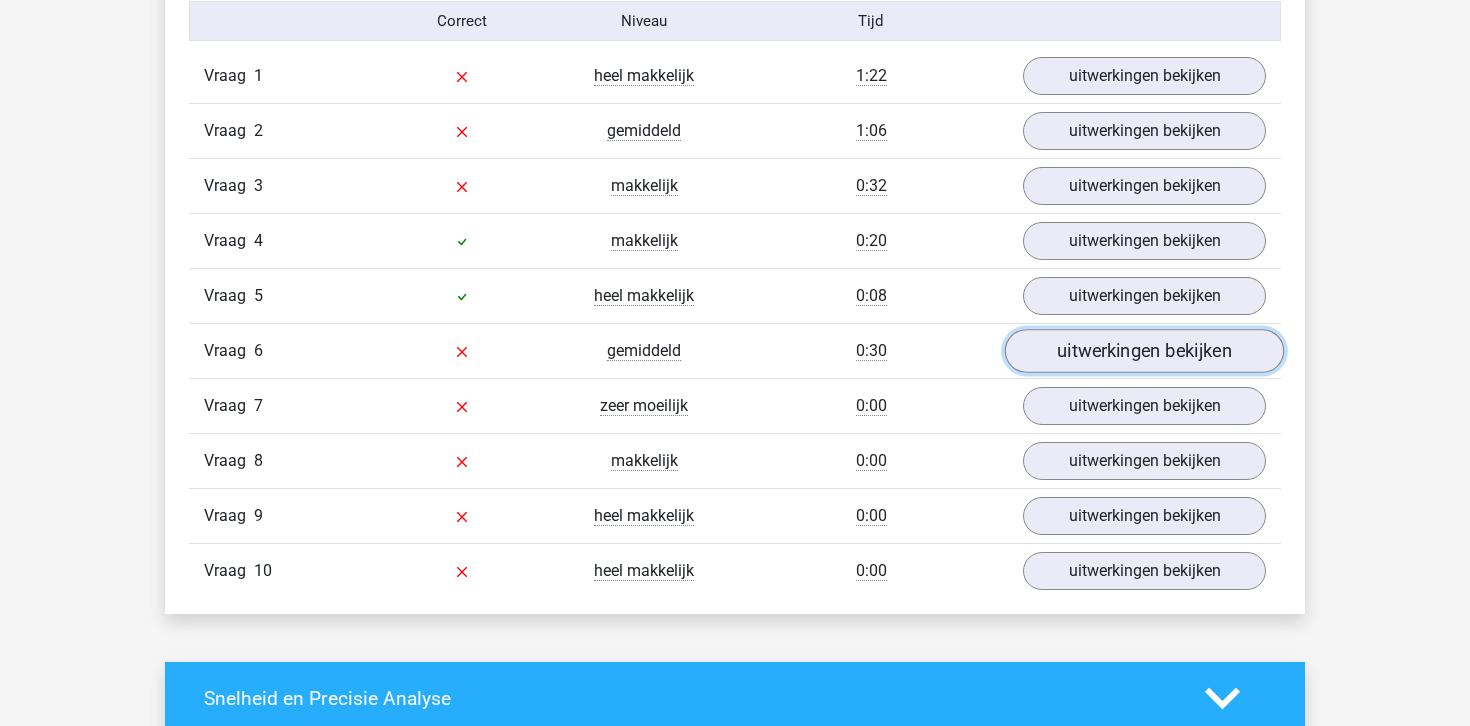 click on "uitwerkingen bekijken" at bounding box center (1144, 352) 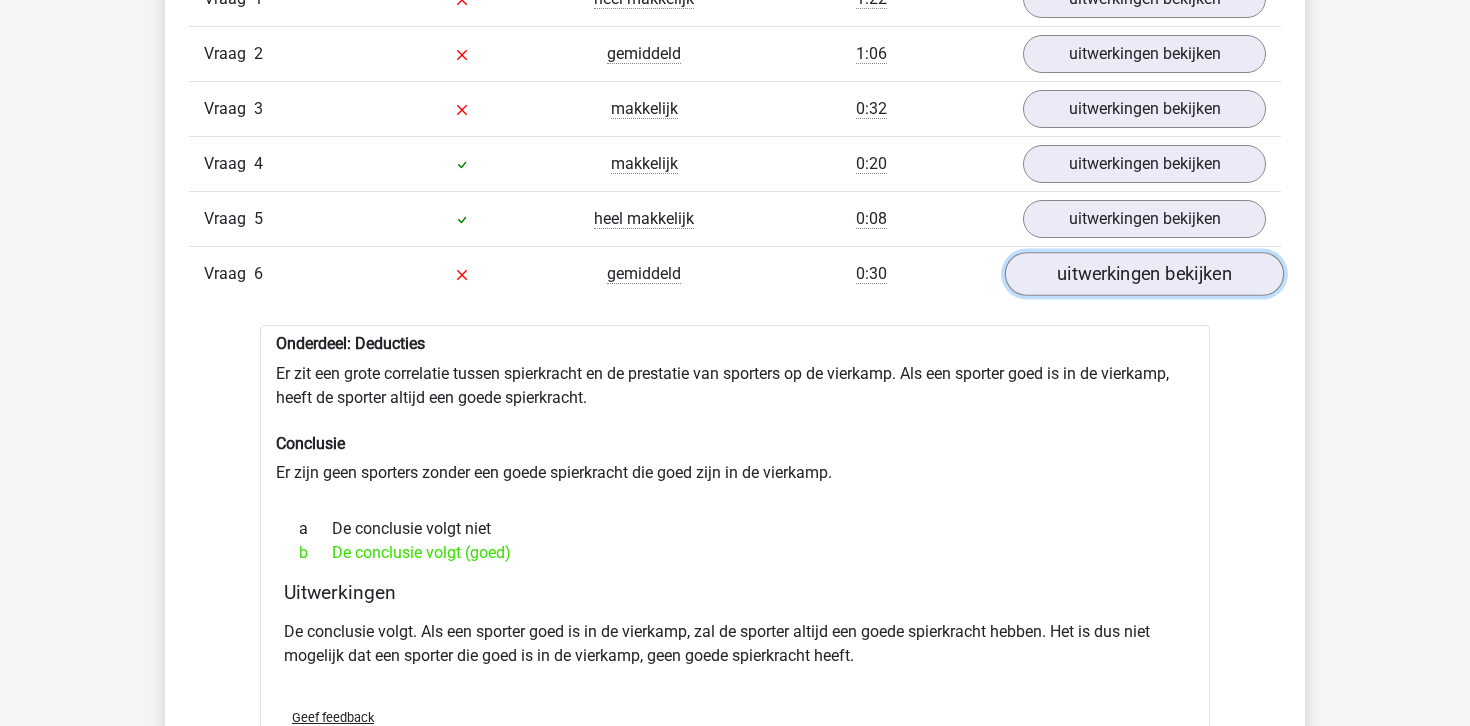 scroll, scrollTop: 1402, scrollLeft: 0, axis: vertical 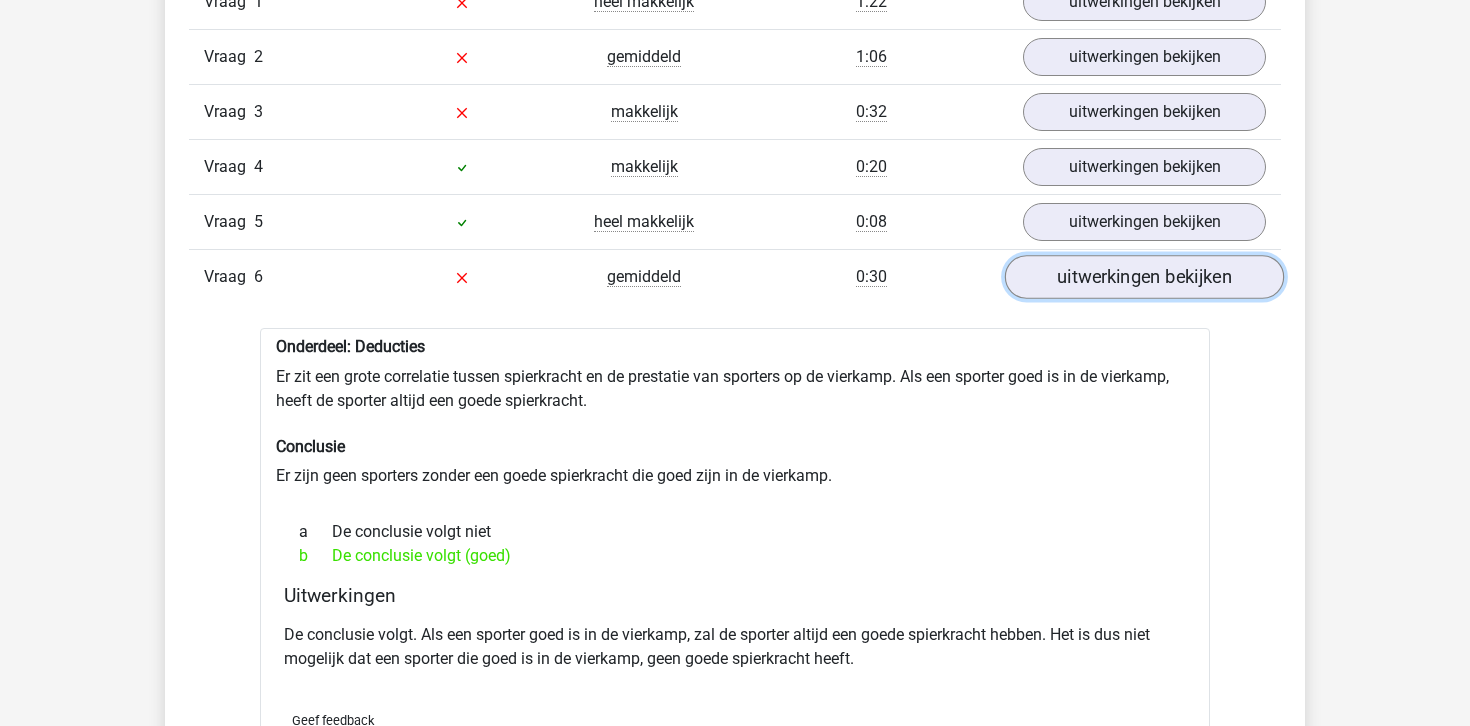 click on "uitwerkingen bekijken" at bounding box center (1144, 278) 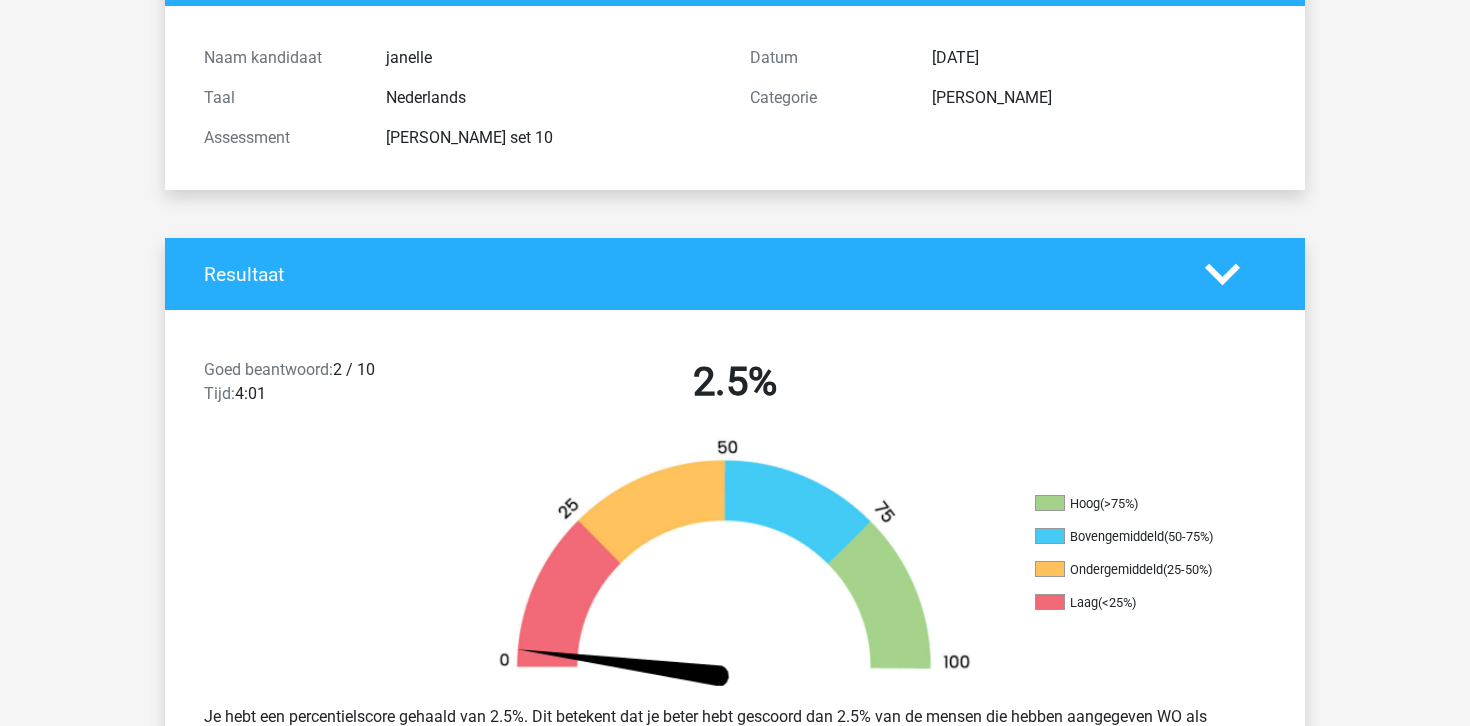 scroll, scrollTop: 0, scrollLeft: 0, axis: both 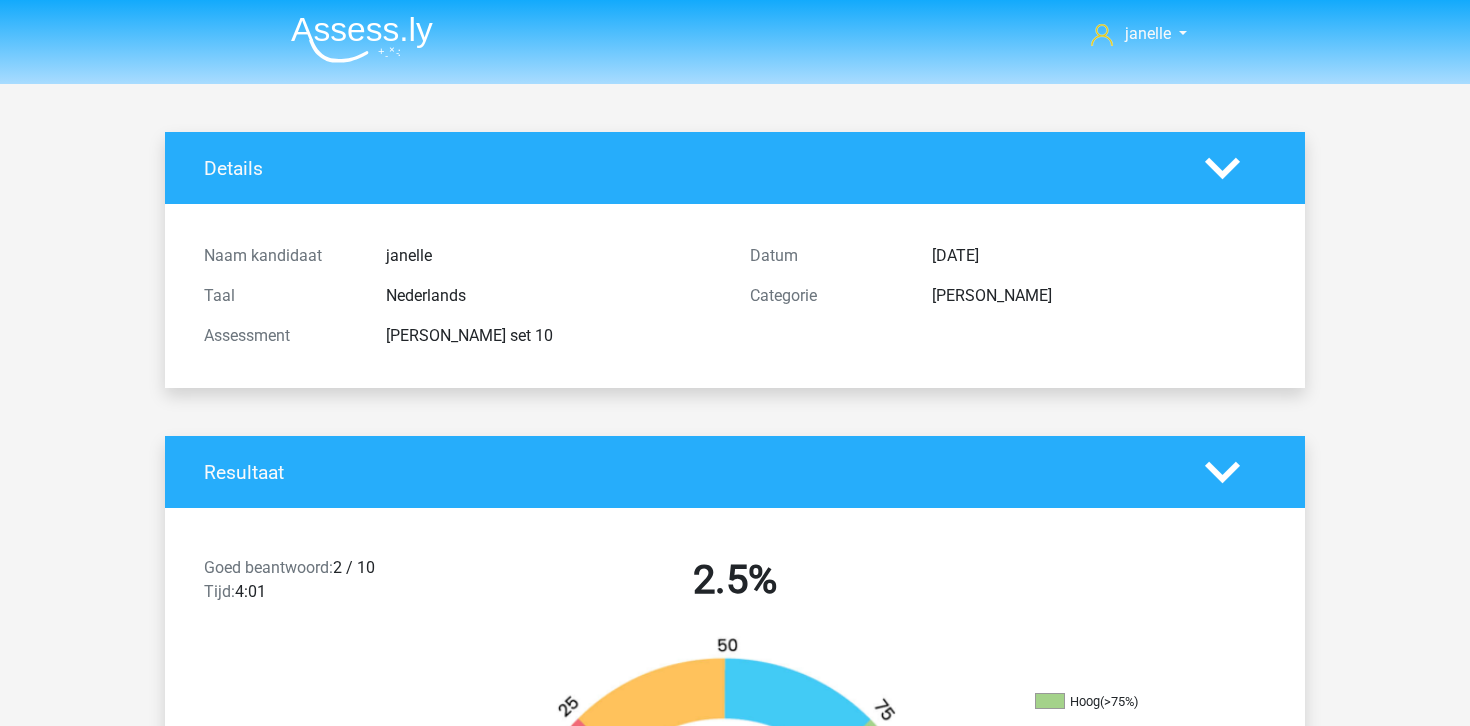 click at bounding box center [362, 39] 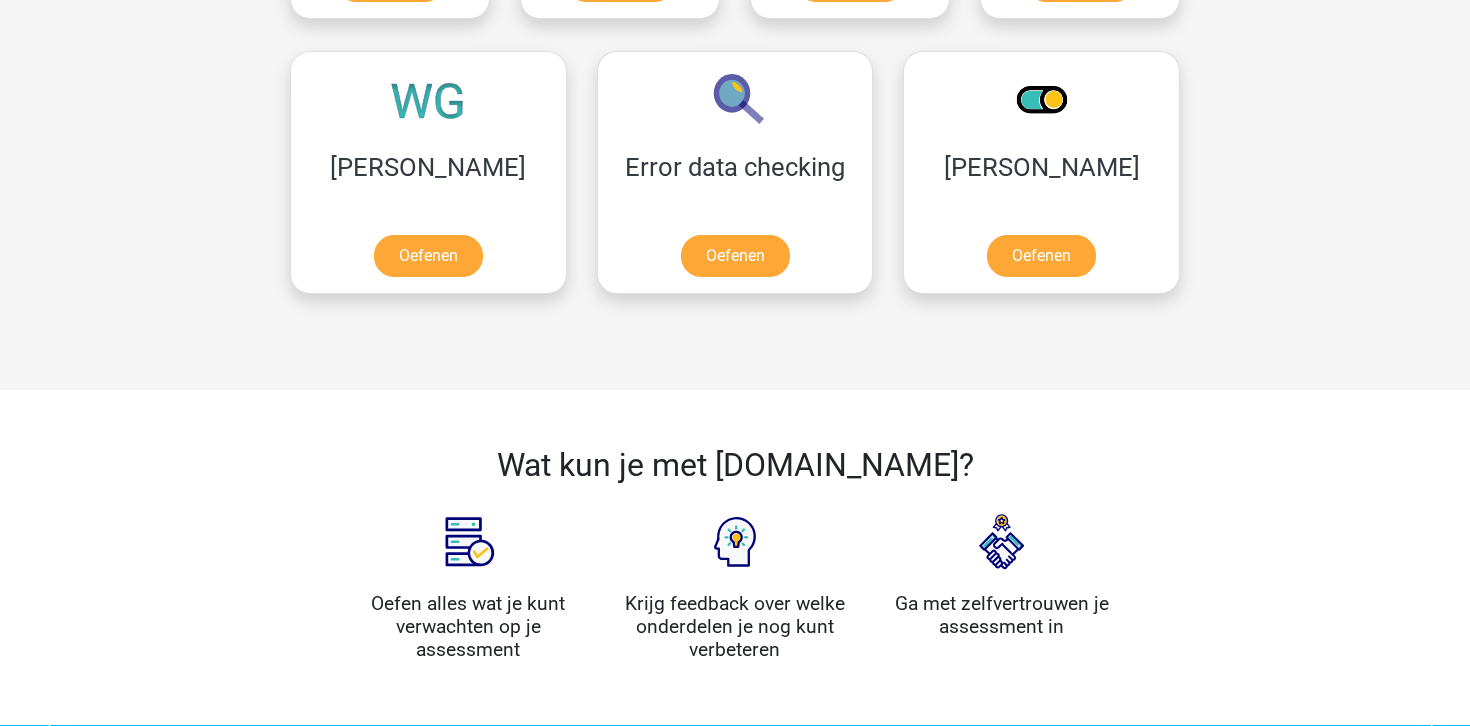 scroll, scrollTop: 1731, scrollLeft: 0, axis: vertical 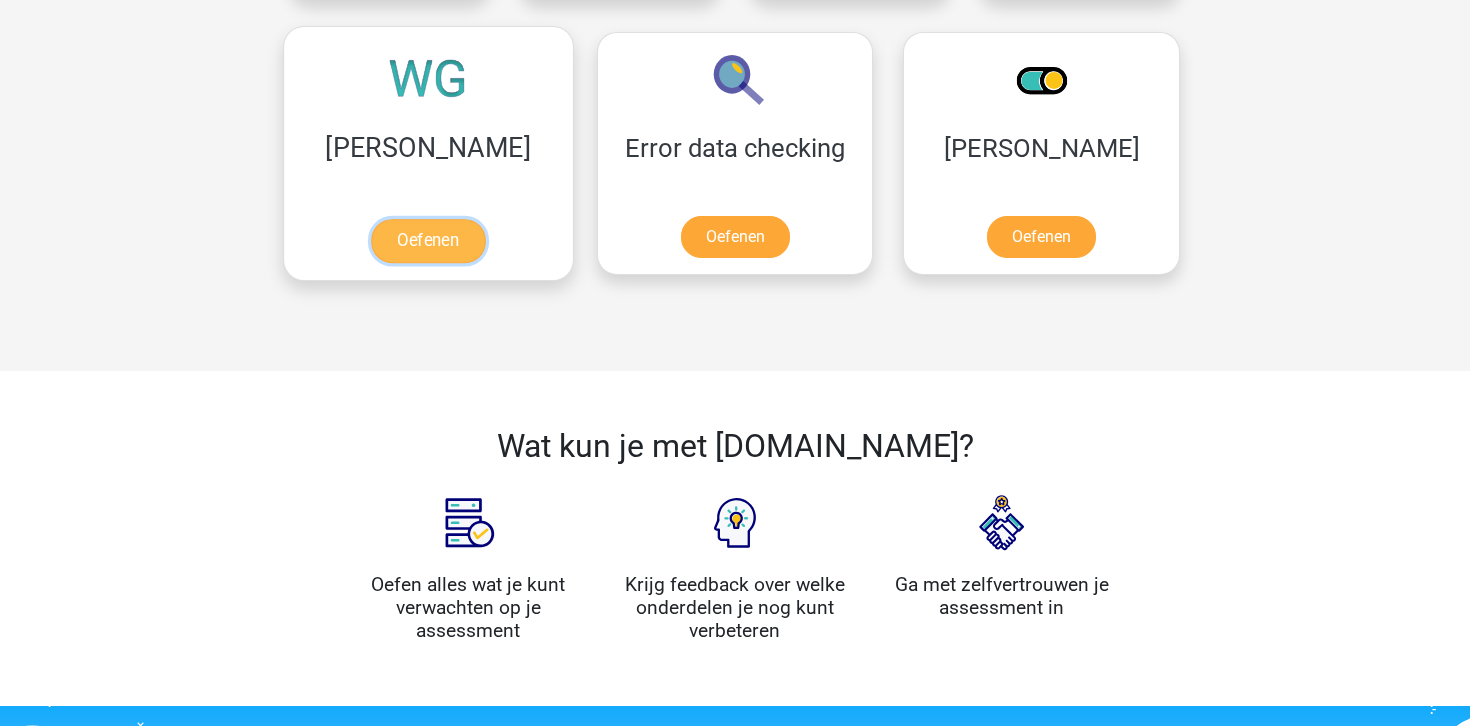 click on "Oefenen" at bounding box center [428, 241] 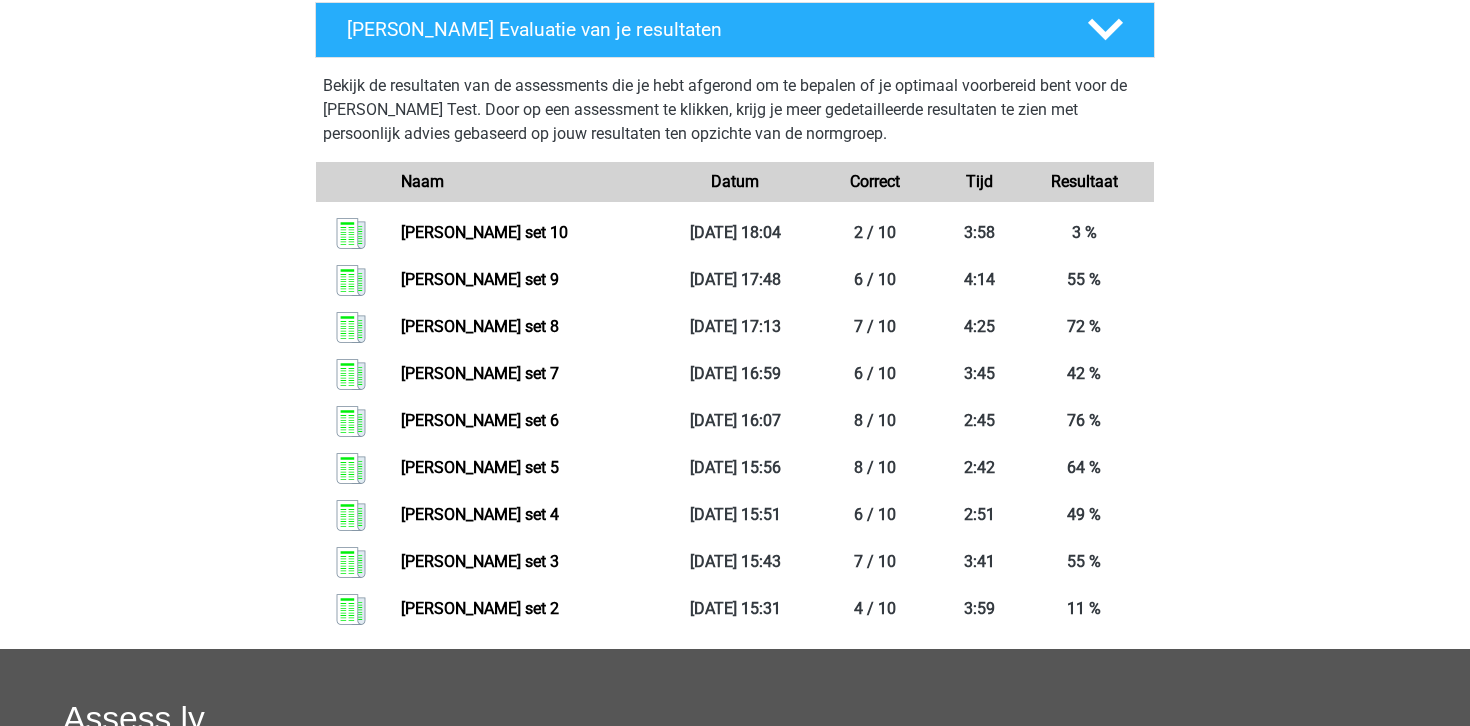scroll, scrollTop: 933, scrollLeft: 0, axis: vertical 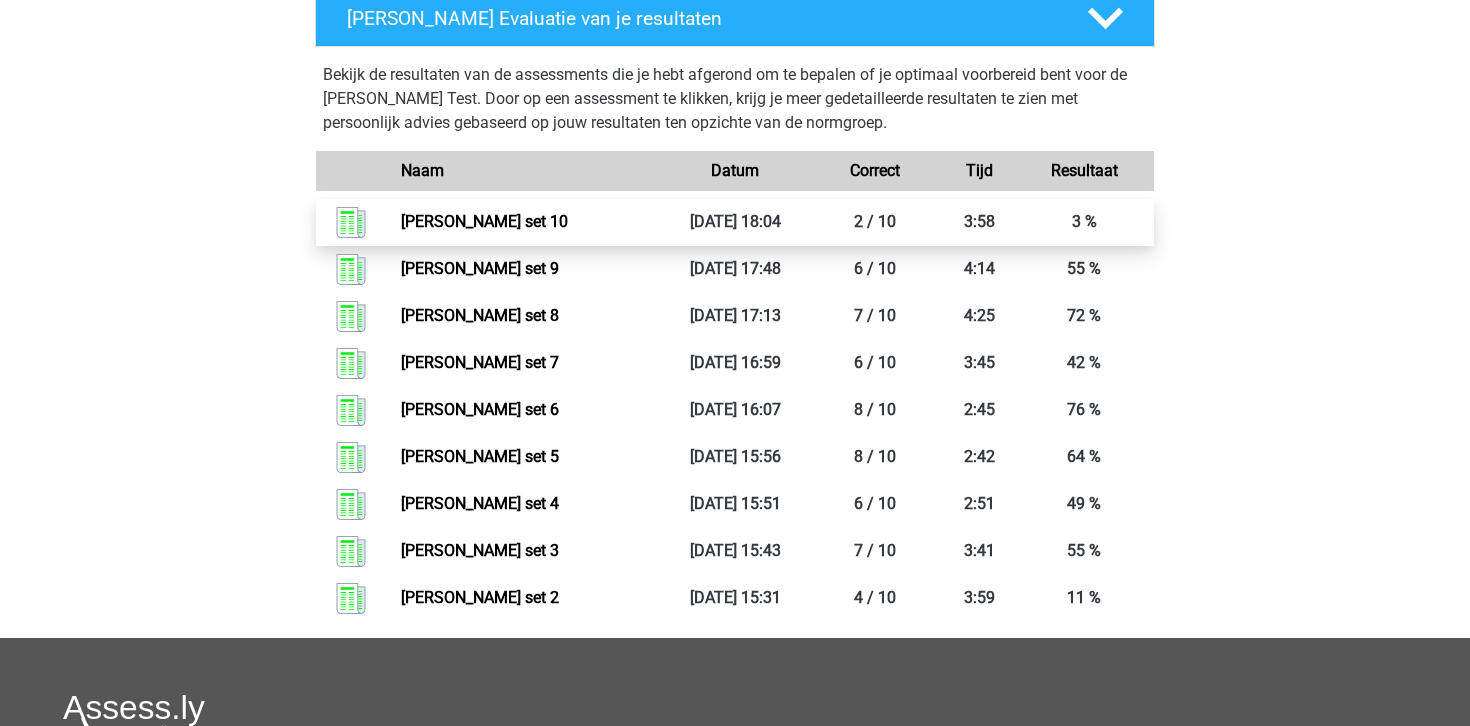 click on "[PERSON_NAME] set 10" at bounding box center (484, 221) 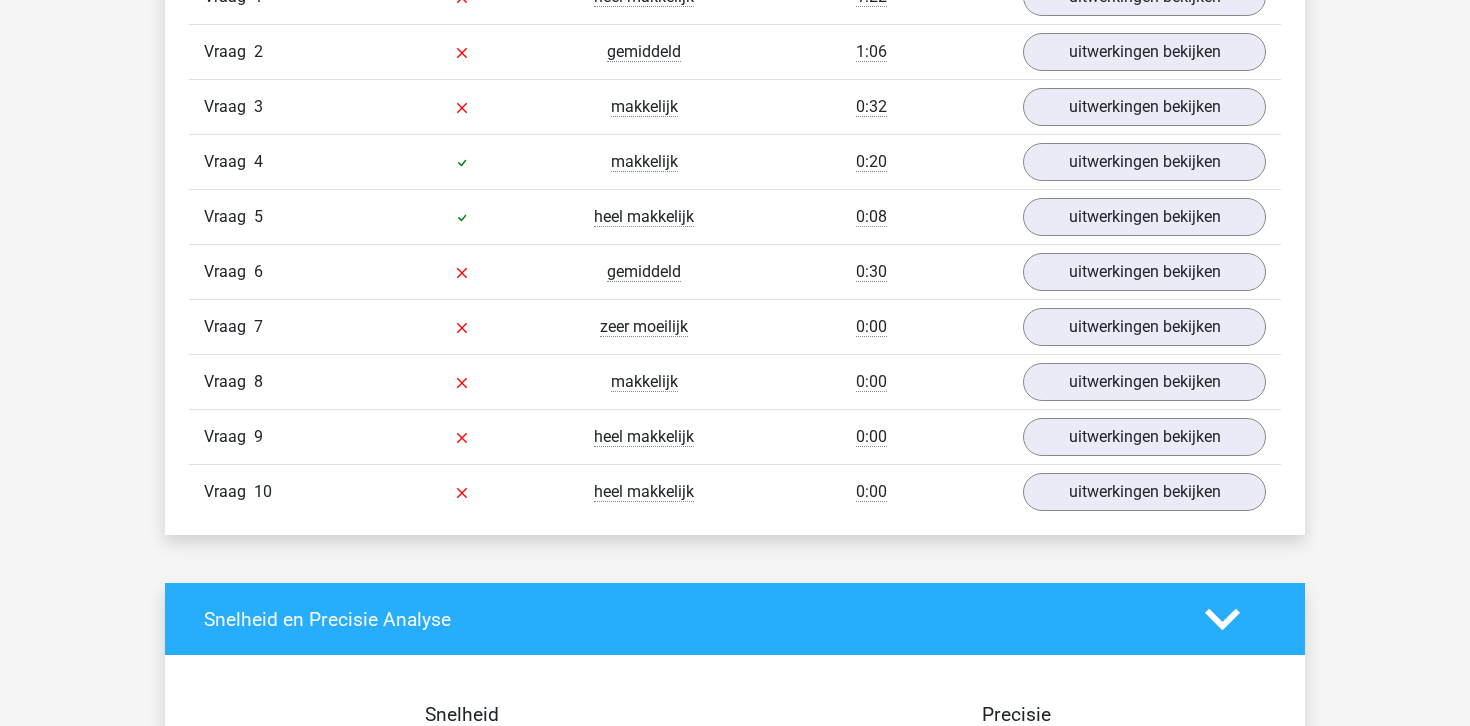 scroll, scrollTop: 1414, scrollLeft: 0, axis: vertical 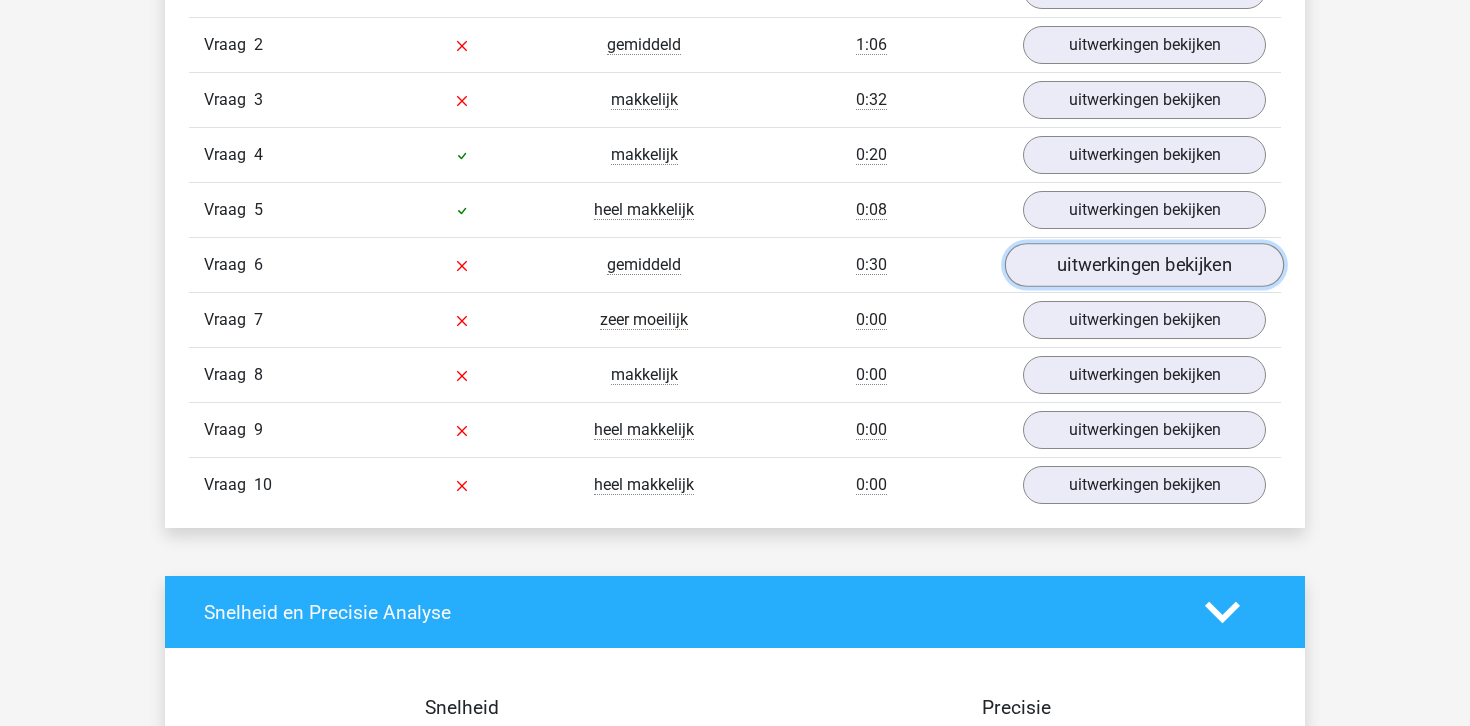 click on "uitwerkingen bekijken" at bounding box center [1144, 266] 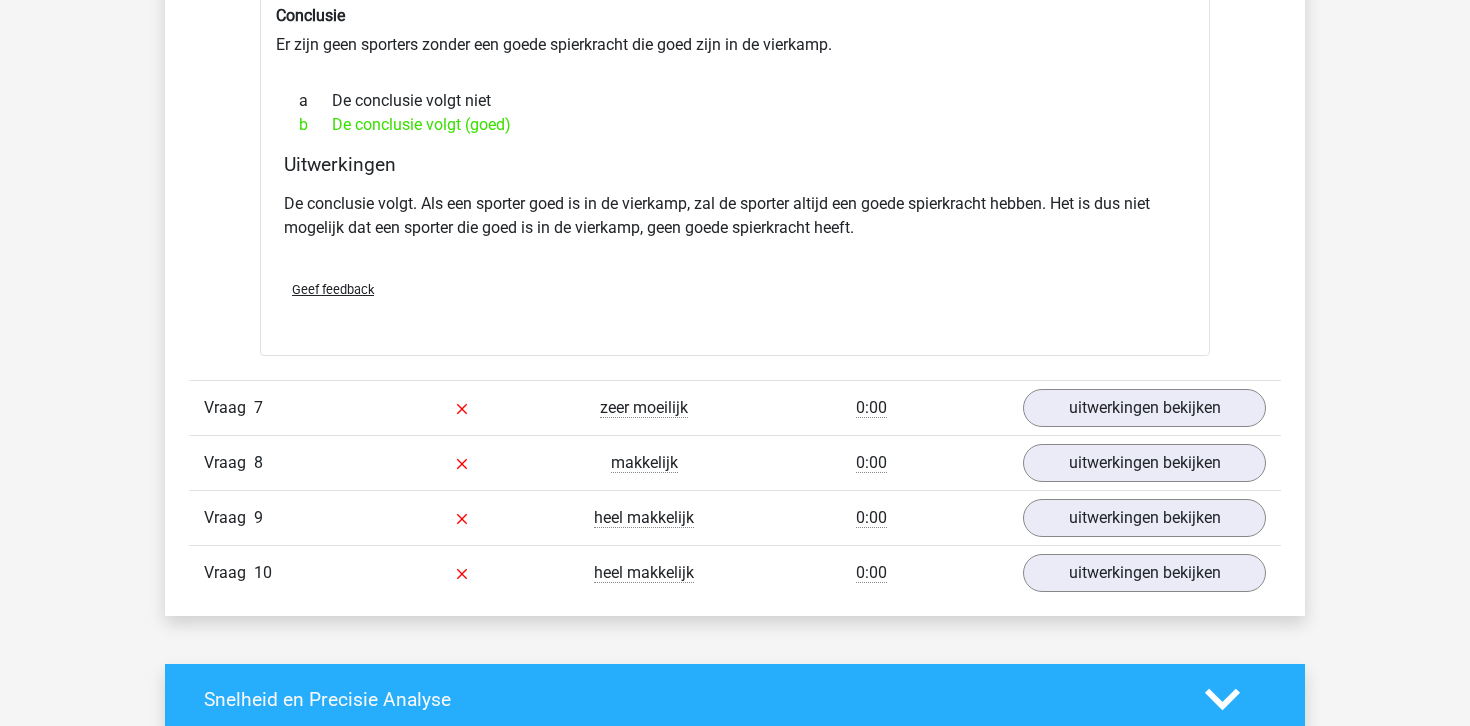 scroll, scrollTop: 1851, scrollLeft: 0, axis: vertical 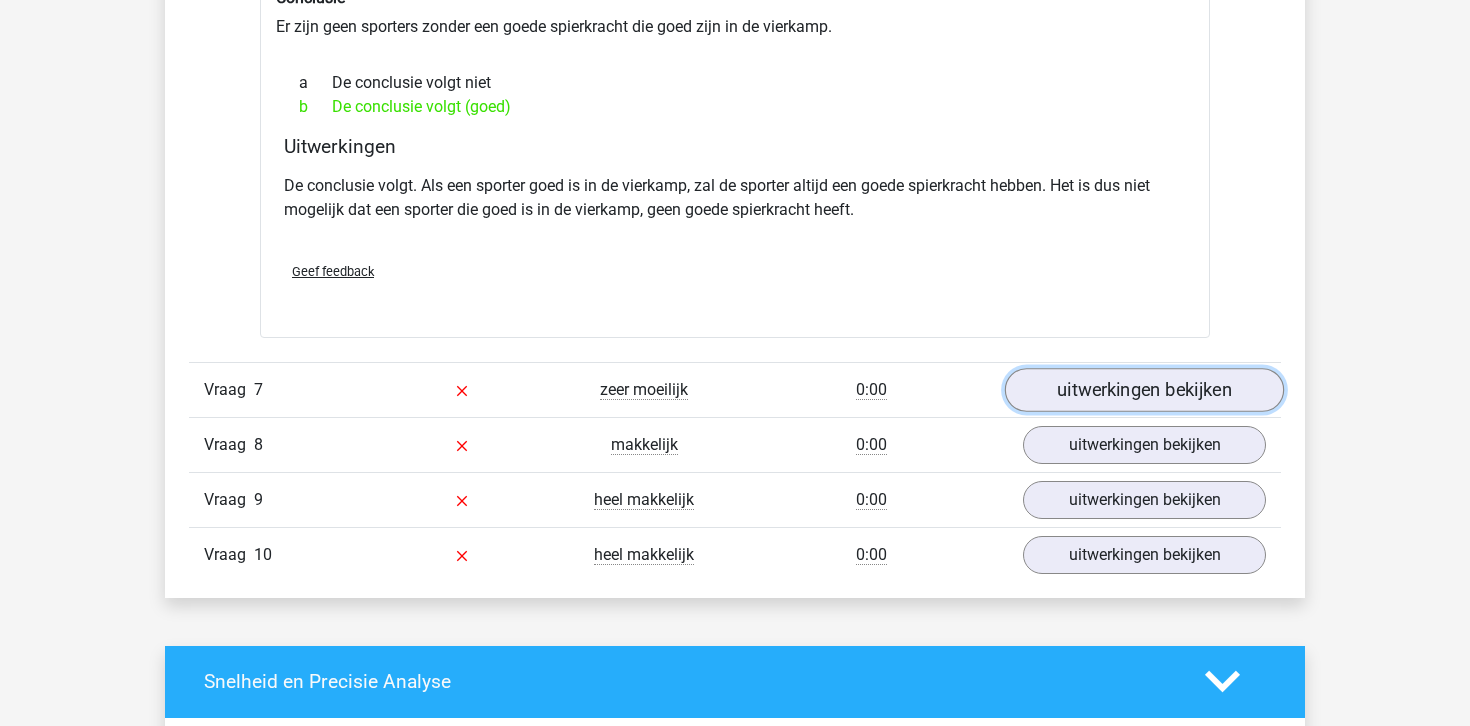 click on "uitwerkingen bekijken" at bounding box center [1144, 390] 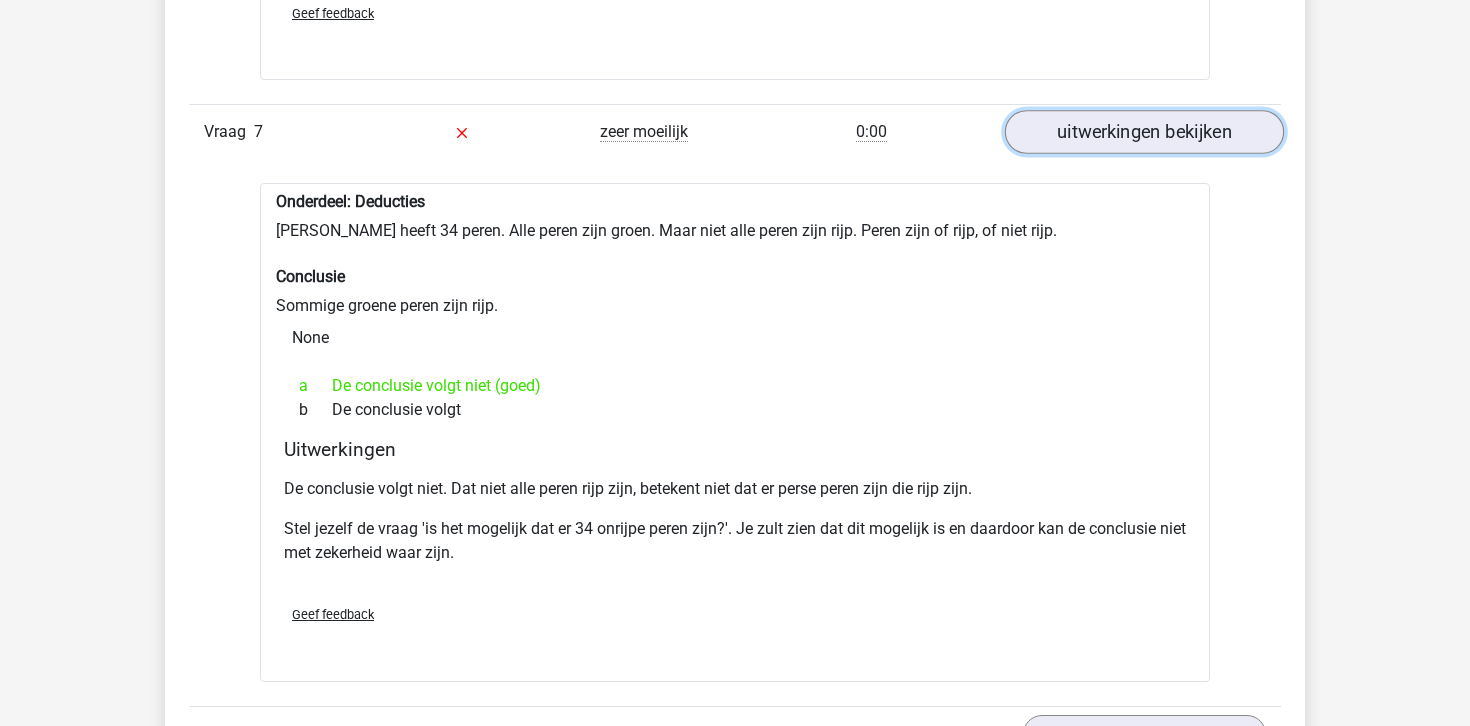 scroll, scrollTop: 2111, scrollLeft: 0, axis: vertical 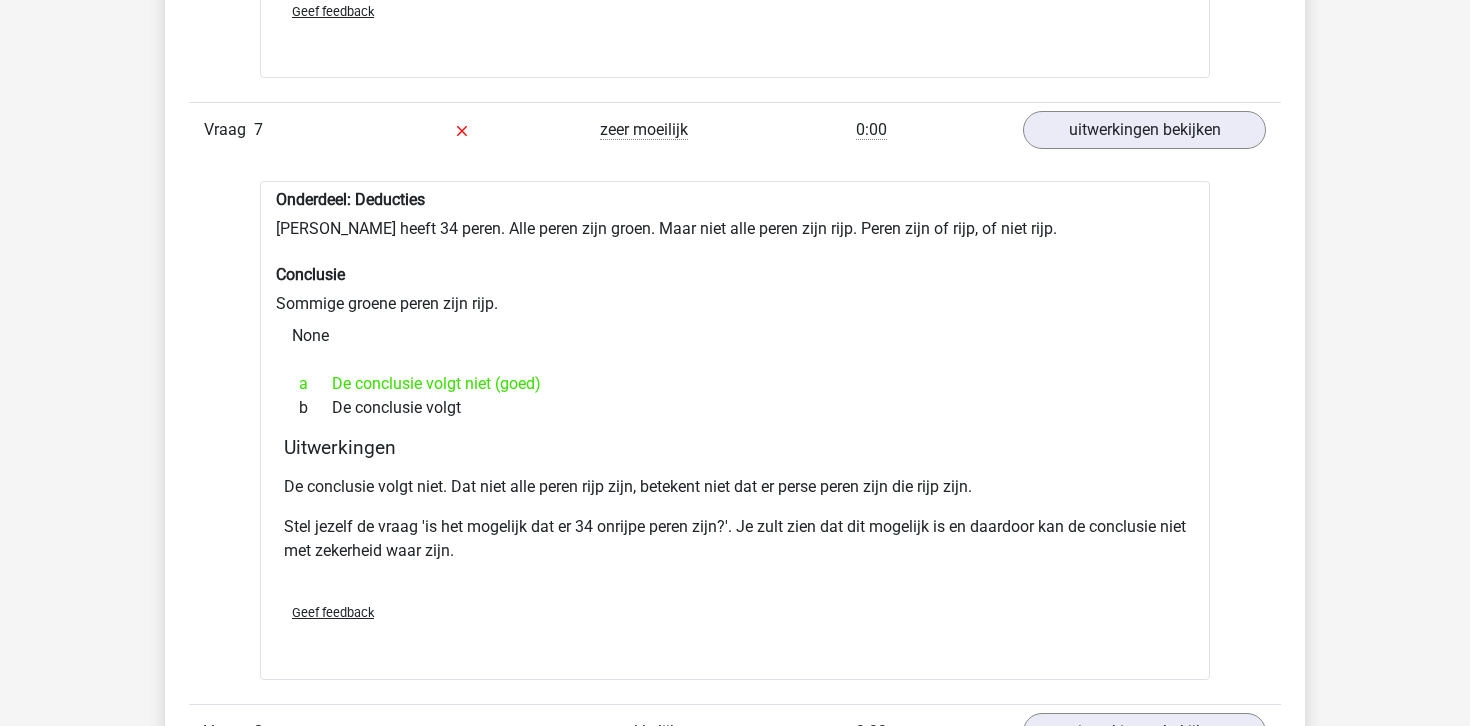 click on "Onderdeel: Deducties Peter heeft 34 peren. Alle peren zijn groen. Maar niet alle peren zijn rijp. Peren zijn of rijp, of niet rijp. Conclusie Sommige groene peren zijn rijp.
None
a
De conclusie volgt niet
(goed)
b
De conclusie volgt
Uitwerkingen
De conclusie volgt niet. Dat niet alle peren rijp zijn, betekent niet dat er perse peren zijn die rijp zijn.
Stel jezelf de vraag 'is het mogelijk dat er 34 onrijpe peren zijn?'. Je zult zien dat dit mogelijk is en daardoor kan de conclusie niet met zekerheid waar zijn." at bounding box center [735, 430] 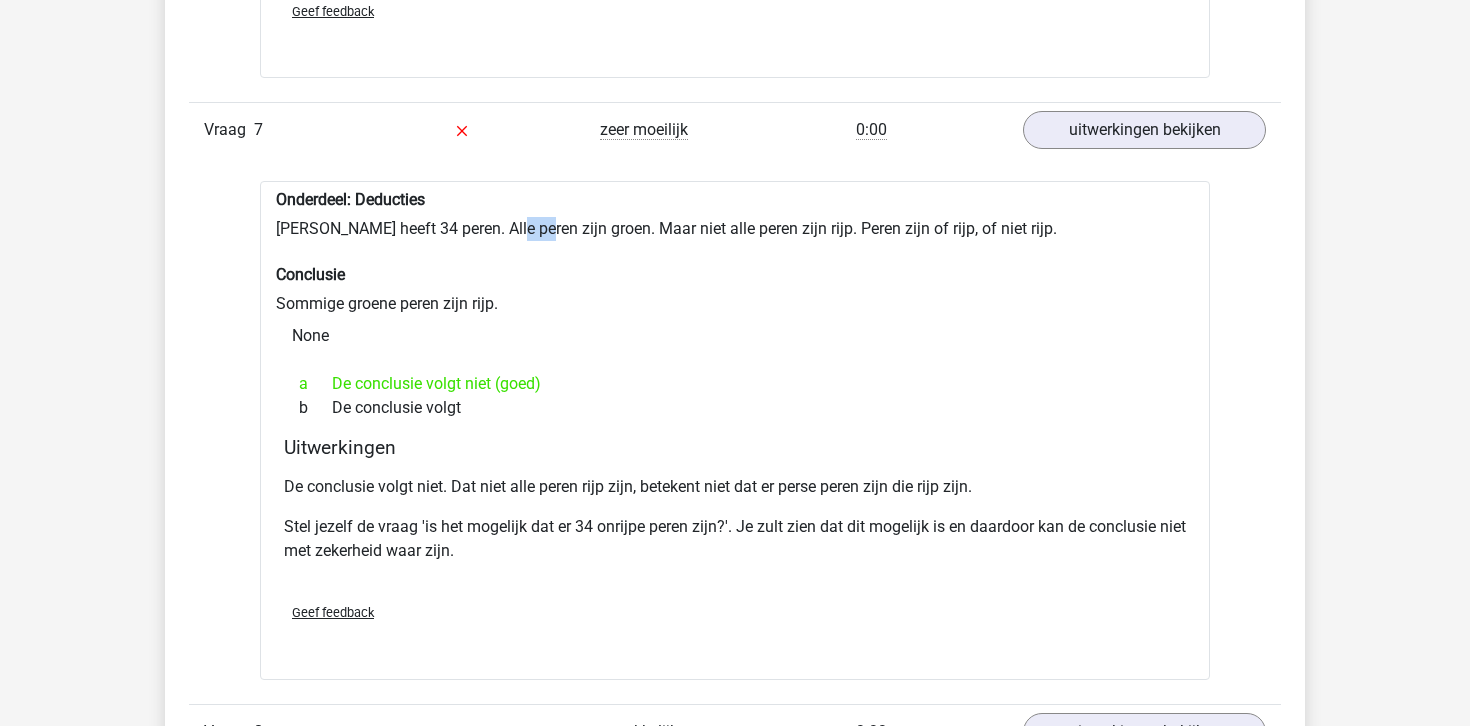 click on "Onderdeel: Deducties Peter heeft 34 peren. Alle peren zijn groen. Maar niet alle peren zijn rijp. Peren zijn of rijp, of niet rijp. Conclusie Sommige groene peren zijn rijp.
None
a
De conclusie volgt niet
(goed)
b
De conclusie volgt
Uitwerkingen
De conclusie volgt niet. Dat niet alle peren rijp zijn, betekent niet dat er perse peren zijn die rijp zijn.
Stel jezelf de vraag 'is het mogelijk dat er 34 onrijpe peren zijn?'. Je zult zien dat dit mogelijk is en daardoor kan de conclusie niet met zekerheid waar zijn." at bounding box center [735, 430] 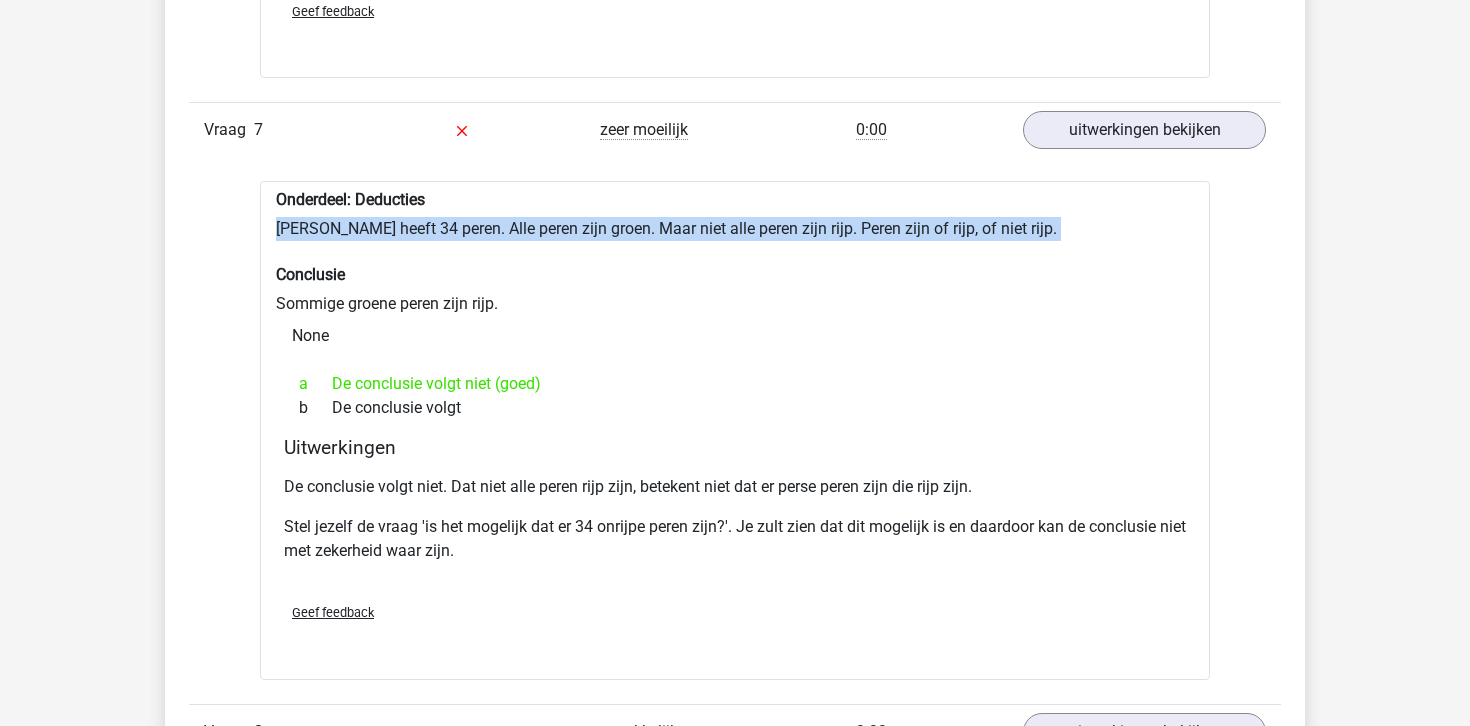 click on "Onderdeel: Deducties Peter heeft 34 peren. Alle peren zijn groen. Maar niet alle peren zijn rijp. Peren zijn of rijp, of niet rijp. Conclusie Sommige groene peren zijn rijp.
None
a
De conclusie volgt niet
(goed)
b
De conclusie volgt
Uitwerkingen
De conclusie volgt niet. Dat niet alle peren rijp zijn, betekent niet dat er perse peren zijn die rijp zijn.
Stel jezelf de vraag 'is het mogelijk dat er 34 onrijpe peren zijn?'. Je zult zien dat dit mogelijk is en daardoor kan de conclusie niet met zekerheid waar zijn." at bounding box center [735, 430] 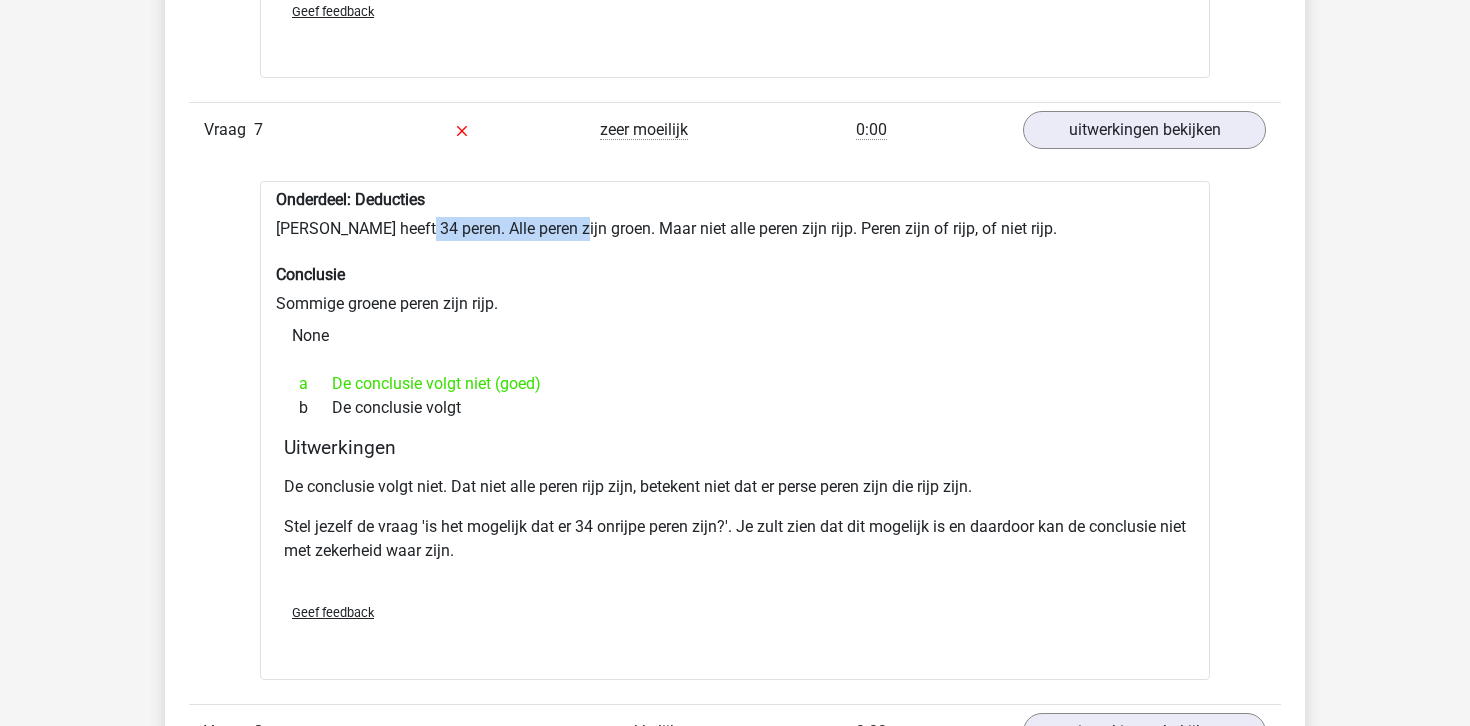 drag, startPoint x: 414, startPoint y: 231, endPoint x: 564, endPoint y: 232, distance: 150.00333 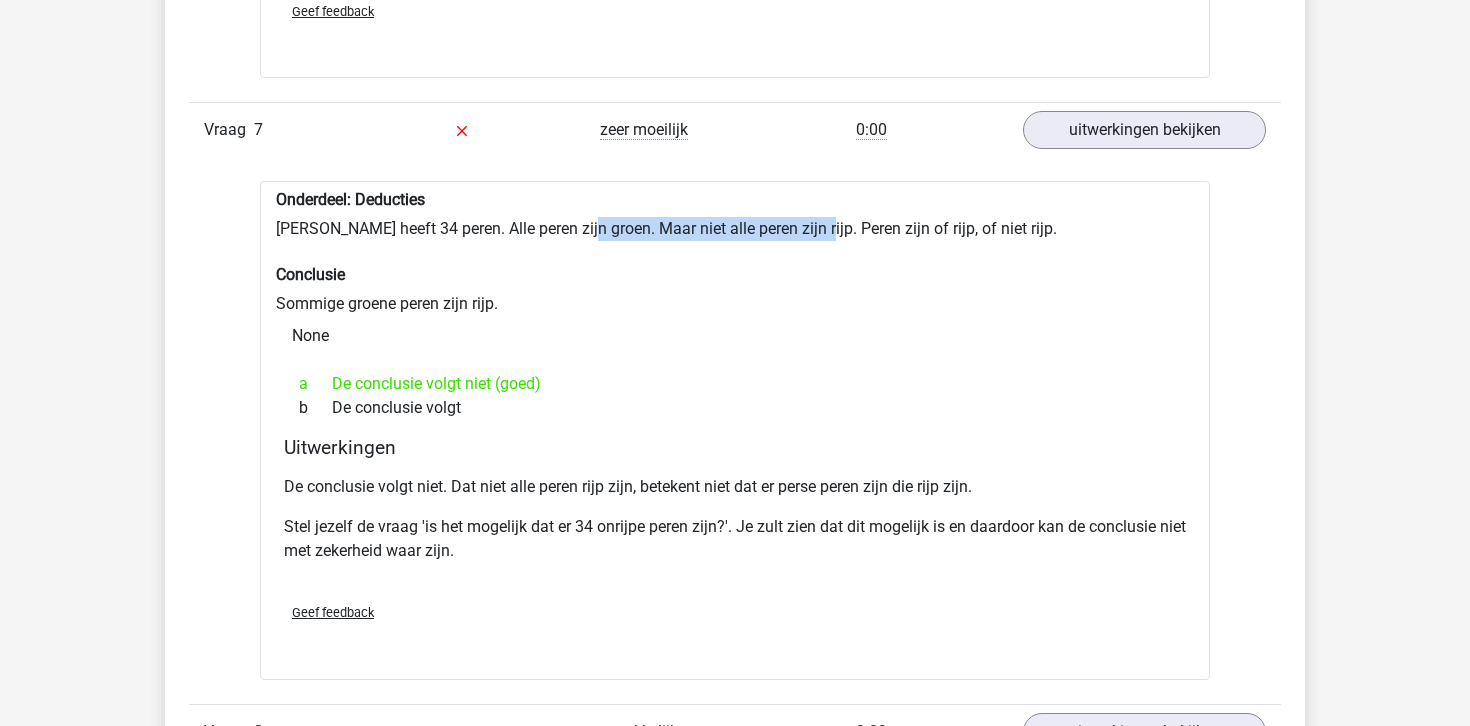 drag, startPoint x: 576, startPoint y: 227, endPoint x: 808, endPoint y: 228, distance: 232.00215 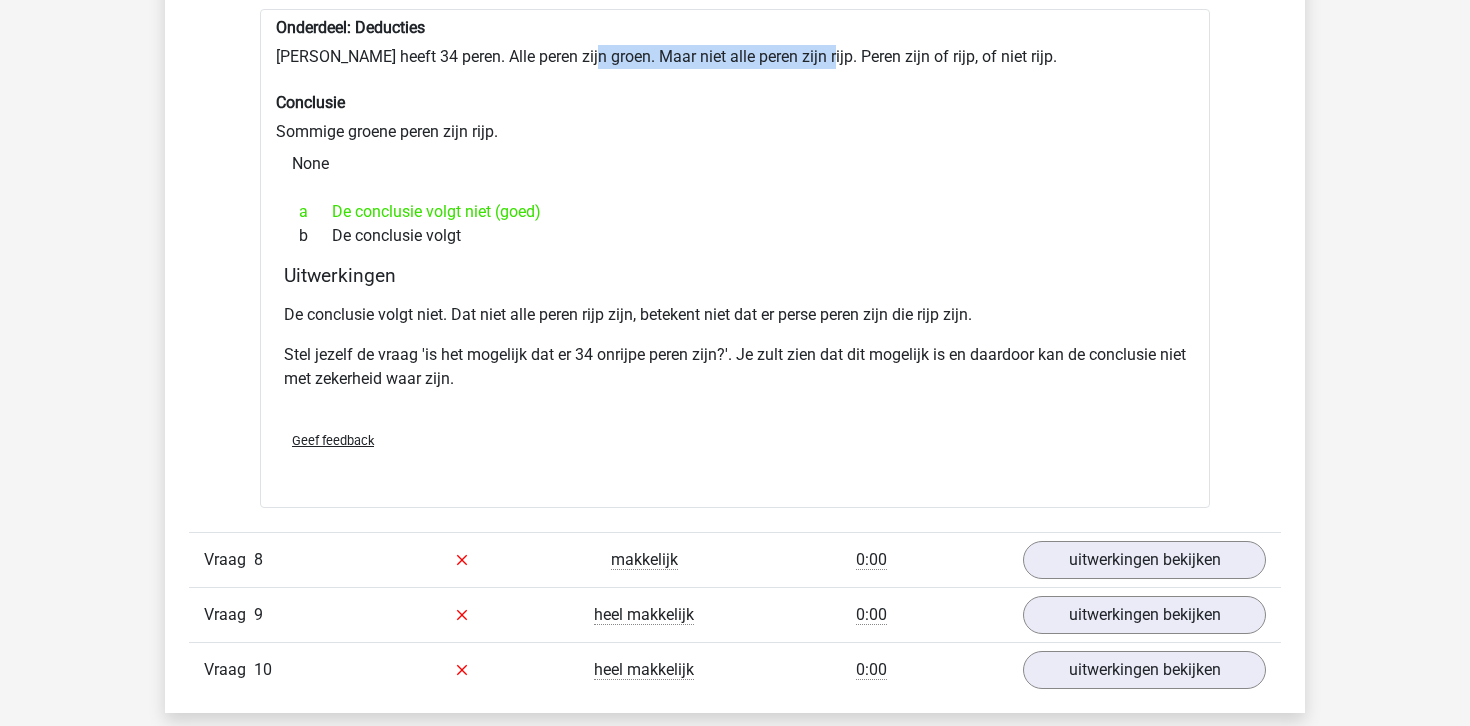 scroll, scrollTop: 2247, scrollLeft: 0, axis: vertical 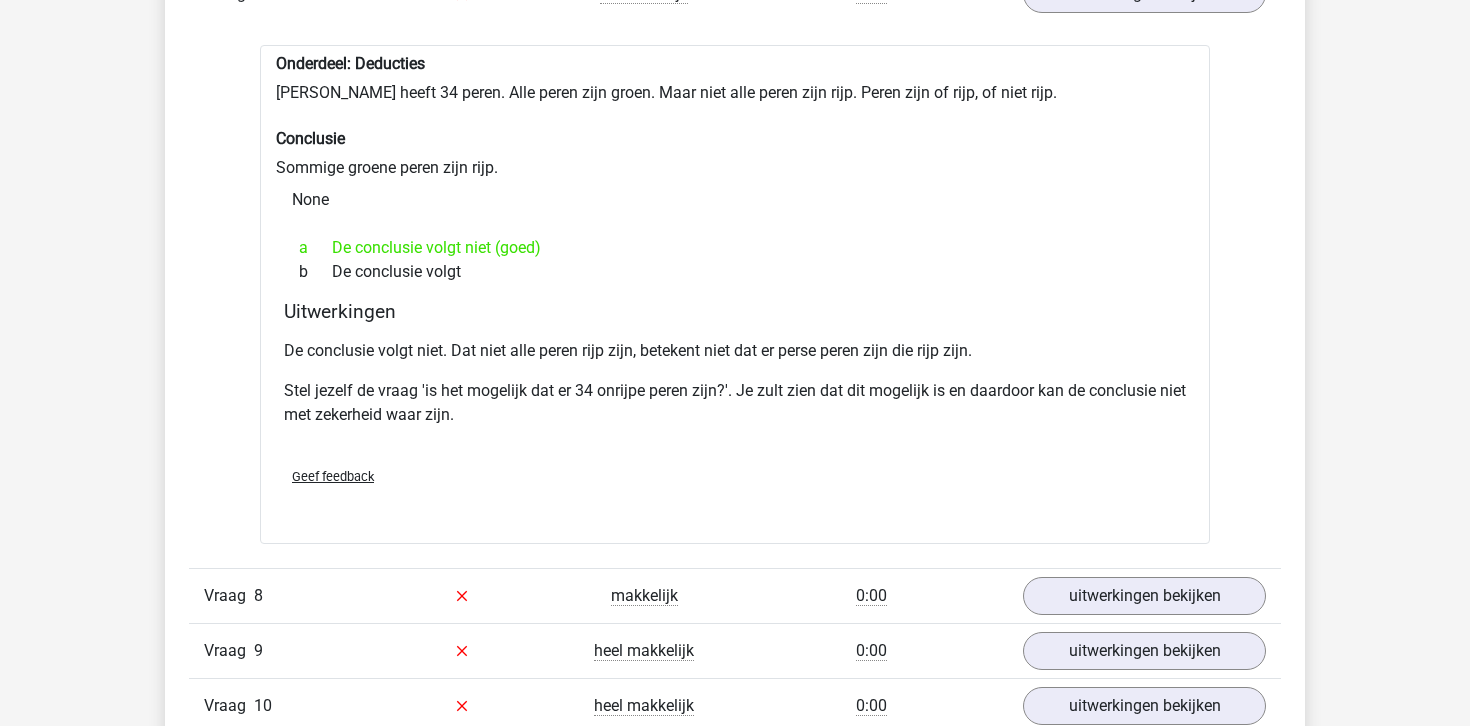 click on "Onderdeel: Deducties Peter heeft 34 peren. Alle peren zijn groen. Maar niet alle peren zijn rijp. Peren zijn of rijp, of niet rijp. Conclusie Sommige groene peren zijn rijp.
None
a
De conclusie volgt niet
(goed)
b
De conclusie volgt
Uitwerkingen
De conclusie volgt niet. Dat niet alle peren rijp zijn, betekent niet dat er perse peren zijn die rijp zijn.
Stel jezelf de vraag 'is het mogelijk dat er 34 onrijpe peren zijn?'. Je zult zien dat dit mogelijk is en daardoor kan de conclusie niet met zekerheid waar zijn." at bounding box center [735, 294] 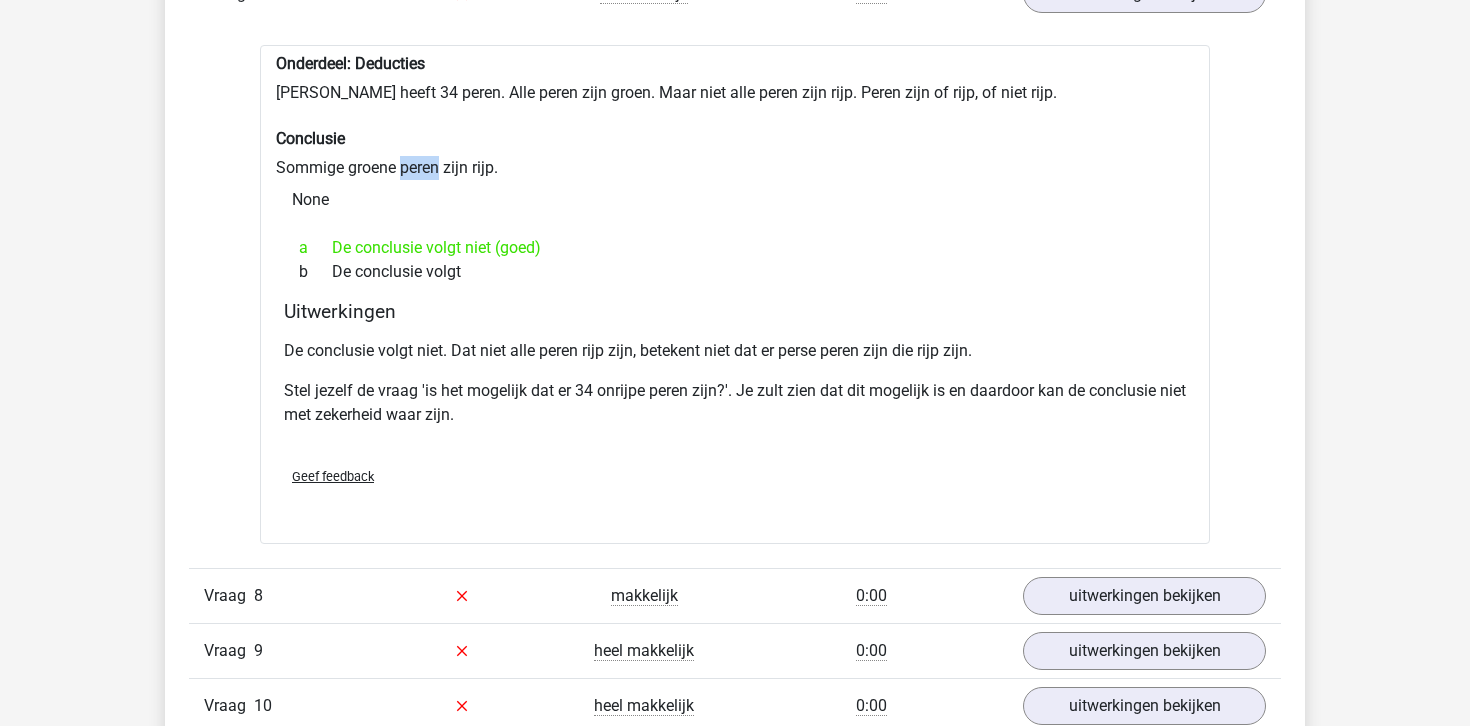 click on "Onderdeel: Deducties Peter heeft 34 peren. Alle peren zijn groen. Maar niet alle peren zijn rijp. Peren zijn of rijp, of niet rijp. Conclusie Sommige groene peren zijn rijp.
None
a
De conclusie volgt niet
(goed)
b
De conclusie volgt
Uitwerkingen
De conclusie volgt niet. Dat niet alle peren rijp zijn, betekent niet dat er perse peren zijn die rijp zijn.
Stel jezelf de vraag 'is het mogelijk dat er 34 onrijpe peren zijn?'. Je zult zien dat dit mogelijk is en daardoor kan de conclusie niet met zekerheid waar zijn." at bounding box center (735, 294) 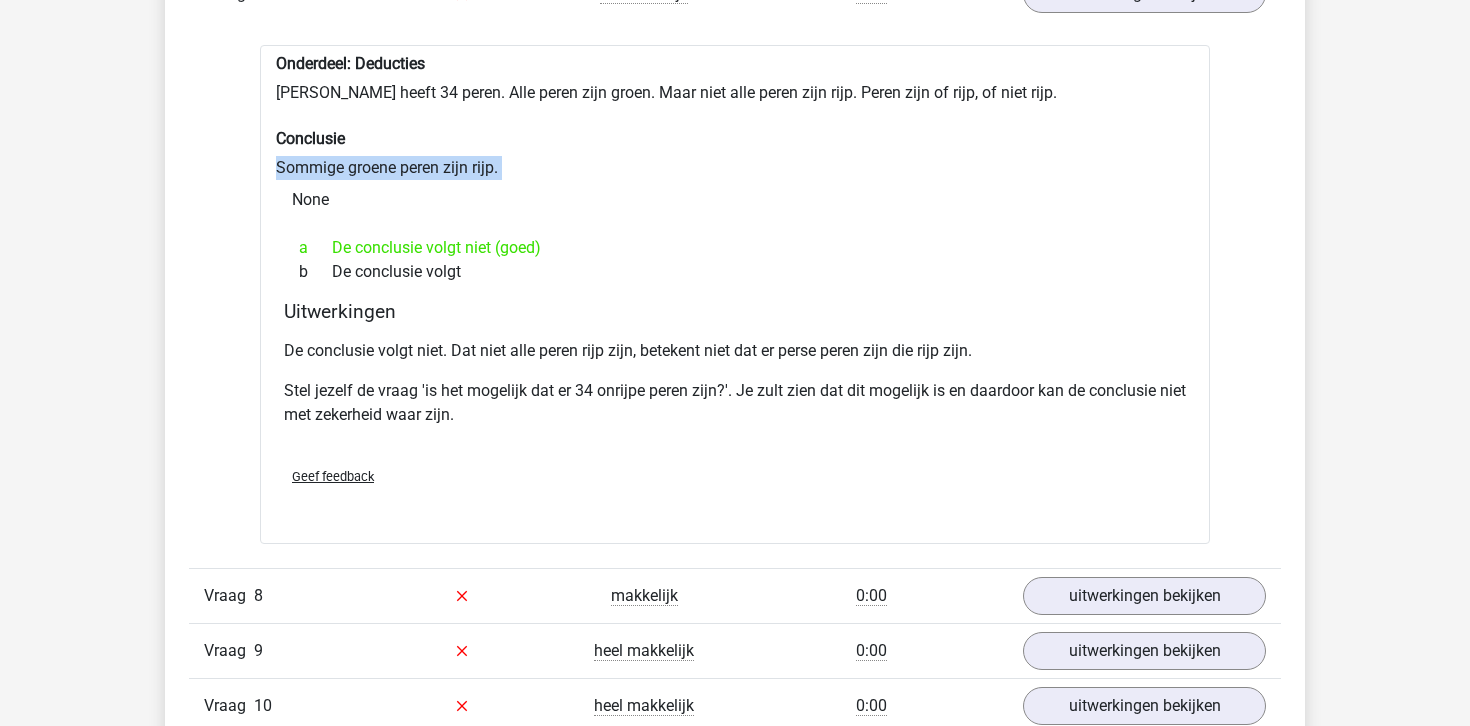 click on "Onderdeel: Deducties Peter heeft 34 peren. Alle peren zijn groen. Maar niet alle peren zijn rijp. Peren zijn of rijp, of niet rijp. Conclusie Sommige groene peren zijn rijp.
None
a
De conclusie volgt niet
(goed)
b
De conclusie volgt
Uitwerkingen
De conclusie volgt niet. Dat niet alle peren rijp zijn, betekent niet dat er perse peren zijn die rijp zijn.
Stel jezelf de vraag 'is het mogelijk dat er 34 onrijpe peren zijn?'. Je zult zien dat dit mogelijk is en daardoor kan de conclusie niet met zekerheid waar zijn." at bounding box center [735, 294] 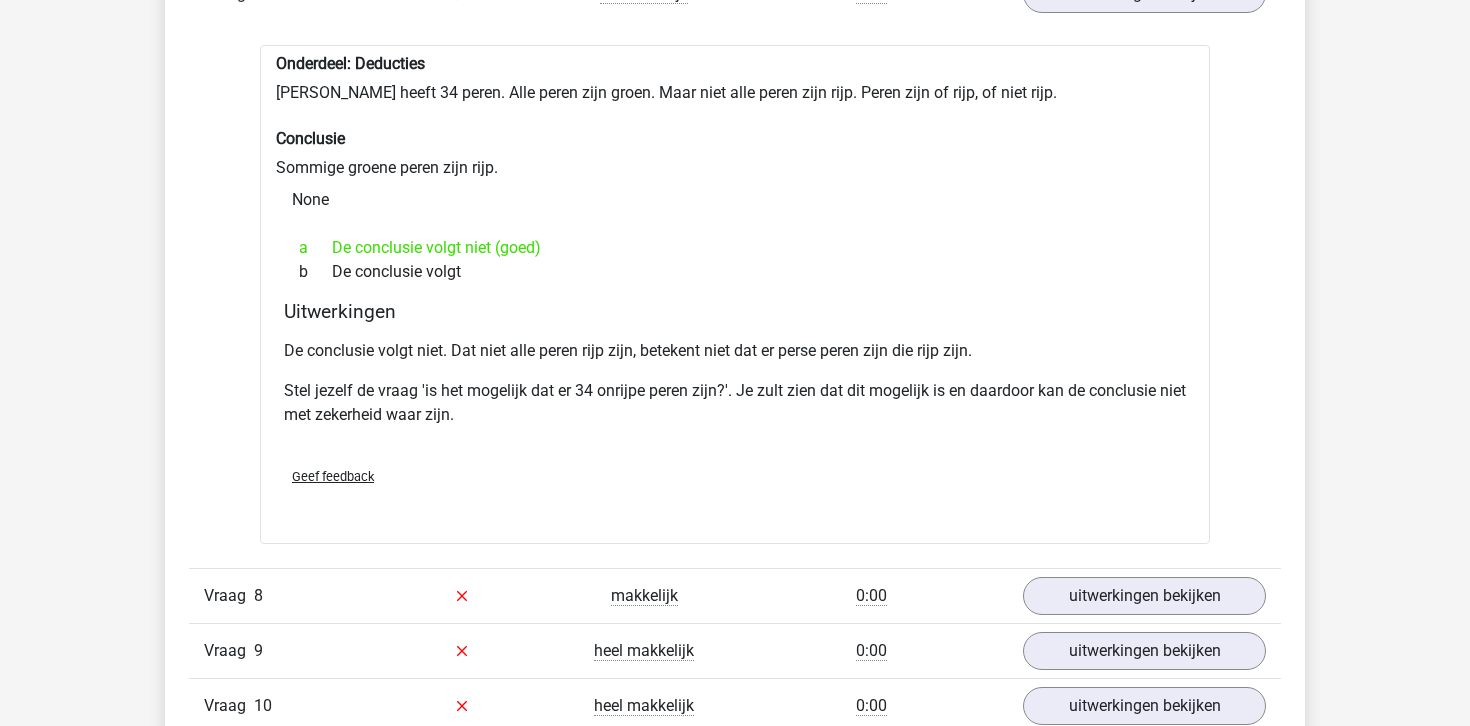 click on "a
De conclusie volgt niet
(goed)" at bounding box center (735, 248) 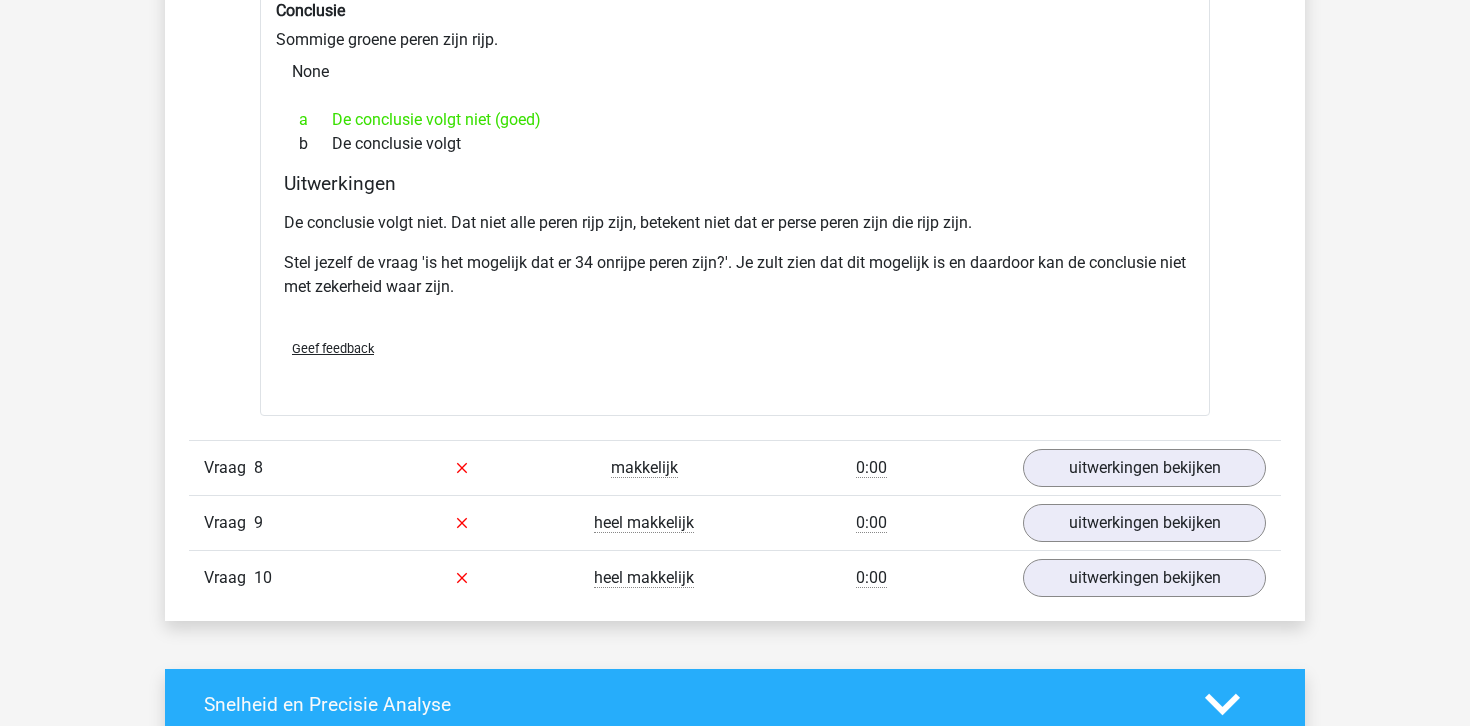 scroll, scrollTop: 2429, scrollLeft: 0, axis: vertical 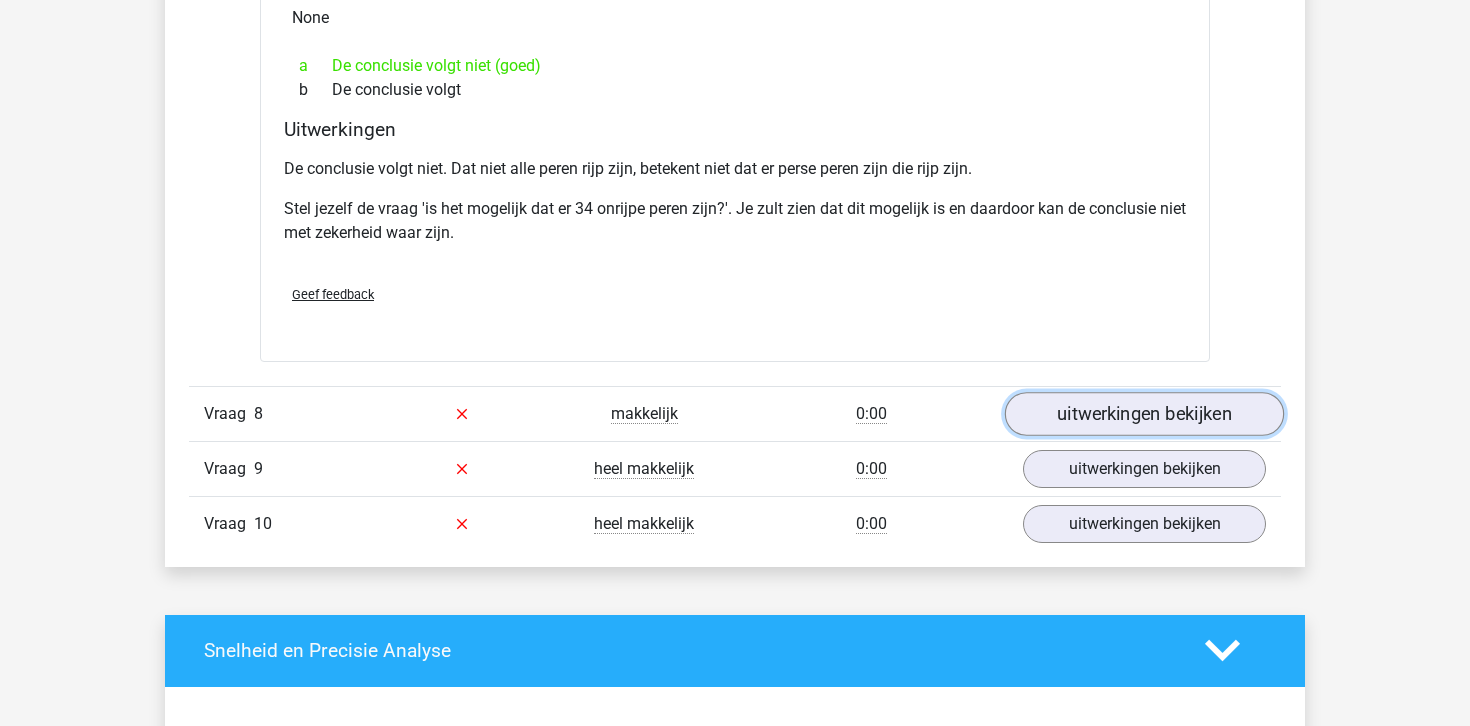 click on "uitwerkingen bekijken" at bounding box center [1144, 414] 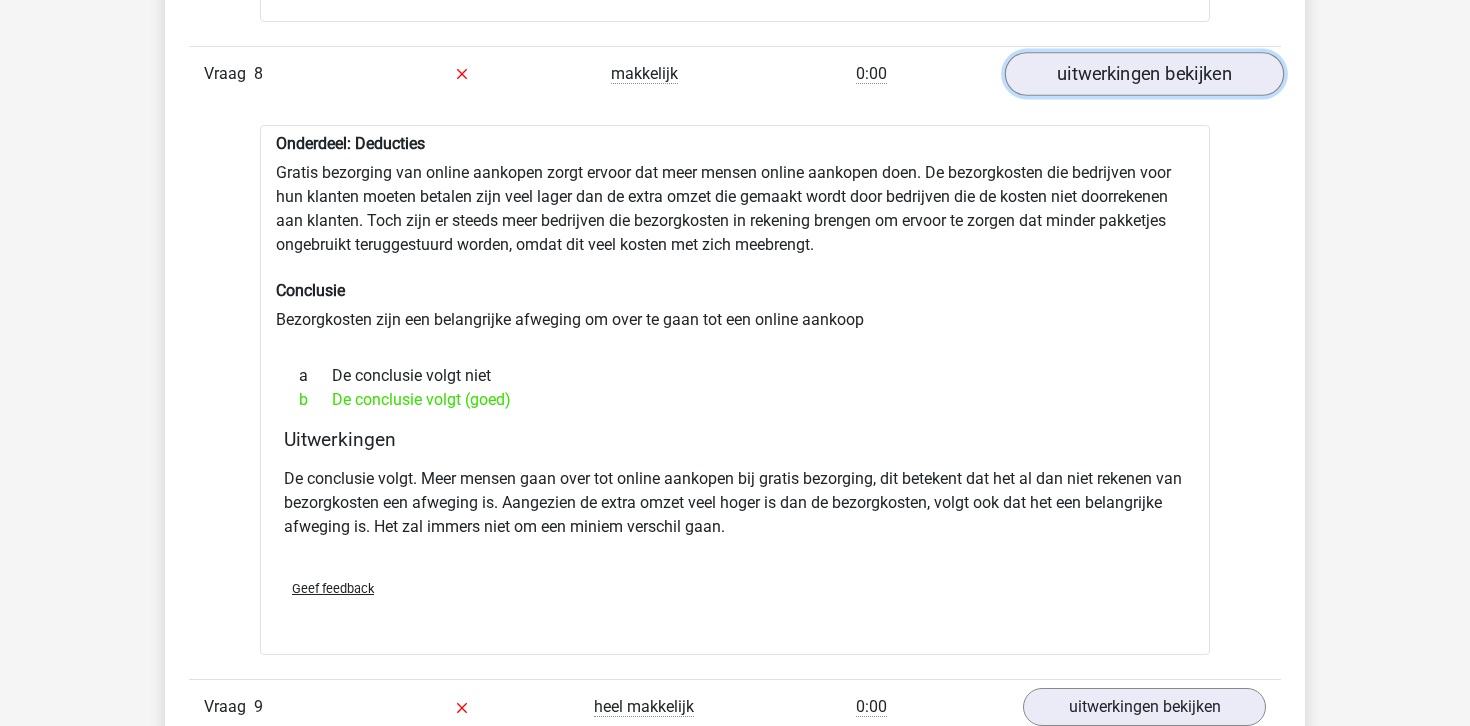 scroll, scrollTop: 2768, scrollLeft: 0, axis: vertical 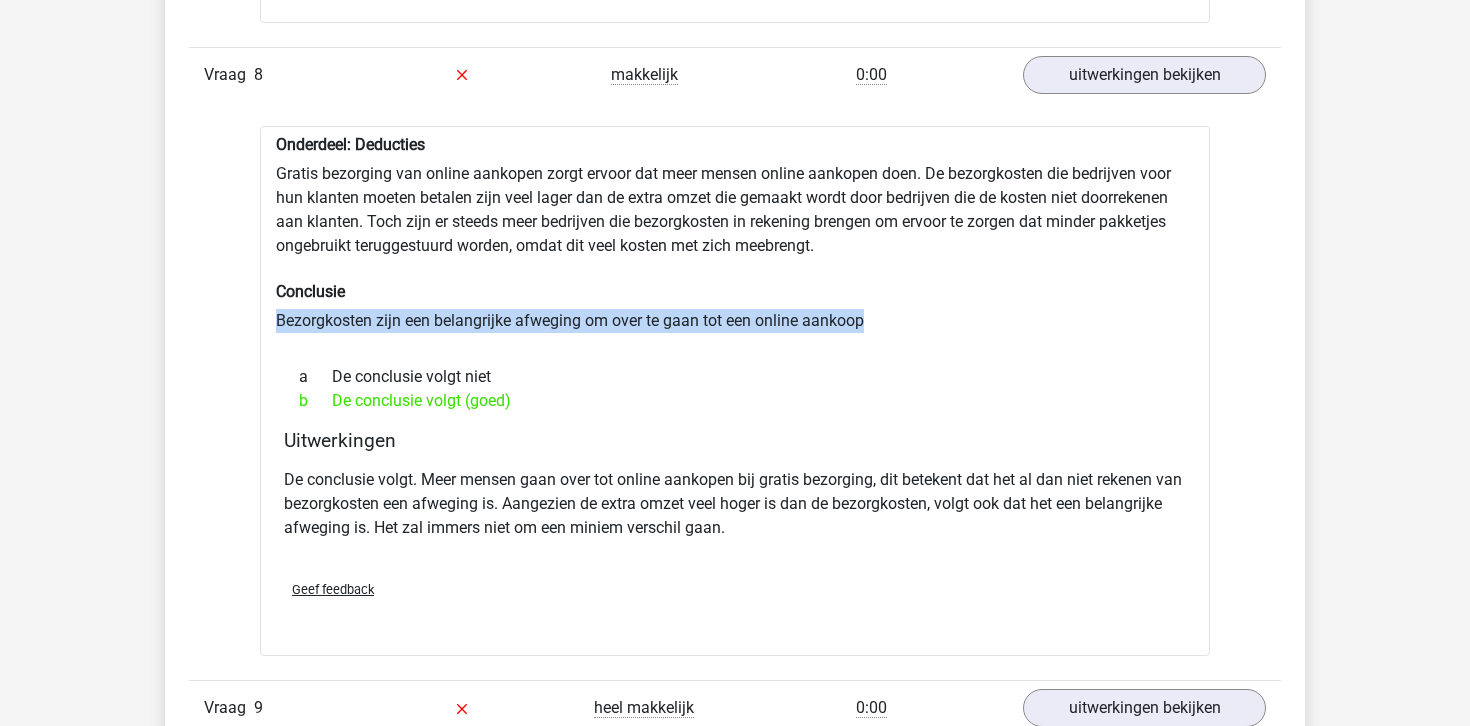 drag, startPoint x: 275, startPoint y: 320, endPoint x: 999, endPoint y: 322, distance: 724.00275 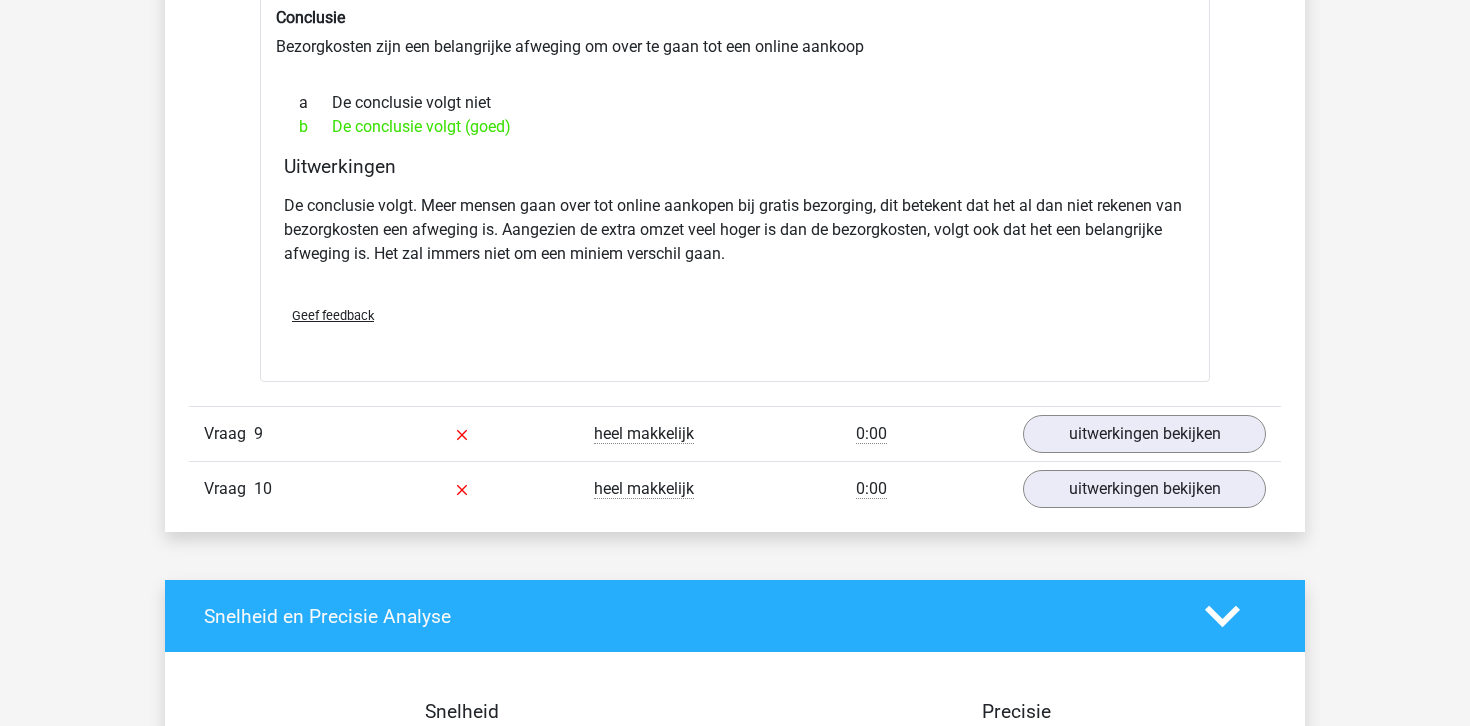 scroll, scrollTop: 3056, scrollLeft: 0, axis: vertical 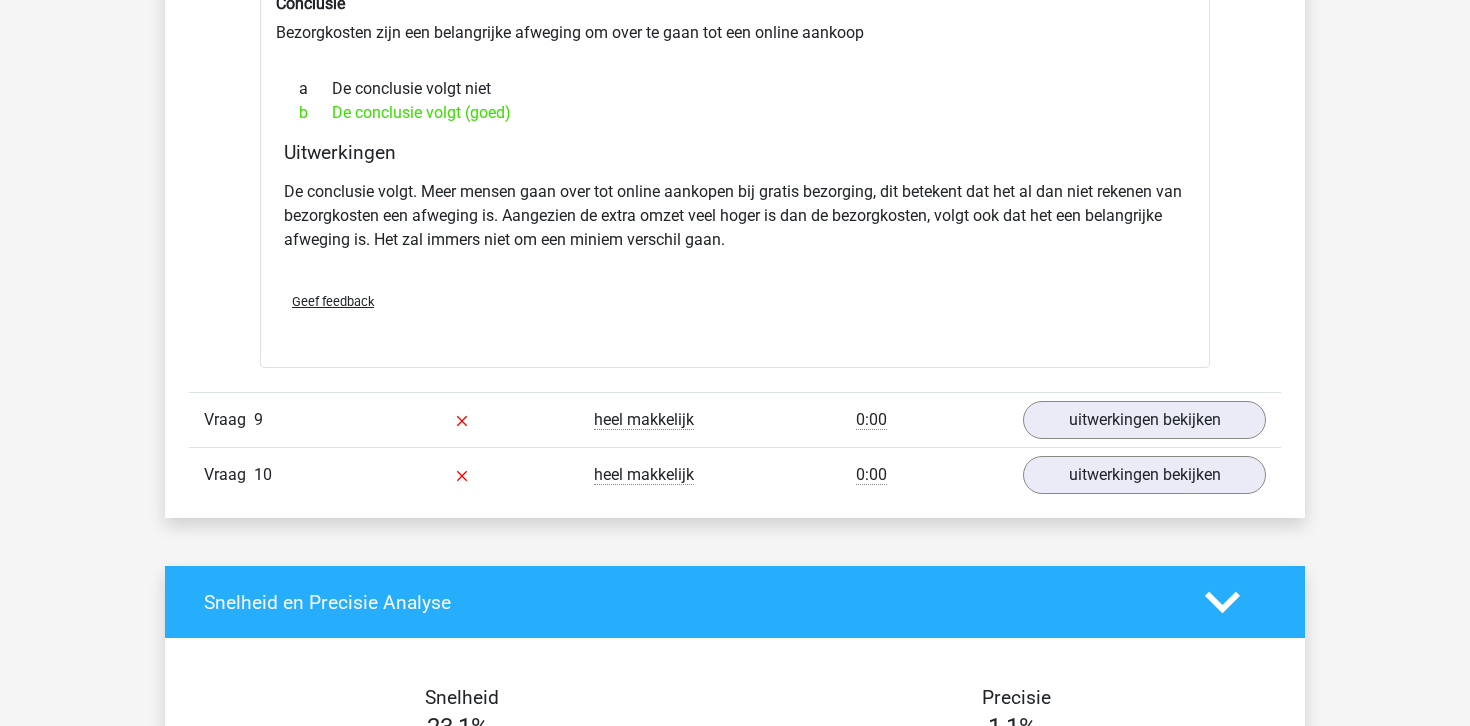 click on "0:00" at bounding box center (871, 420) 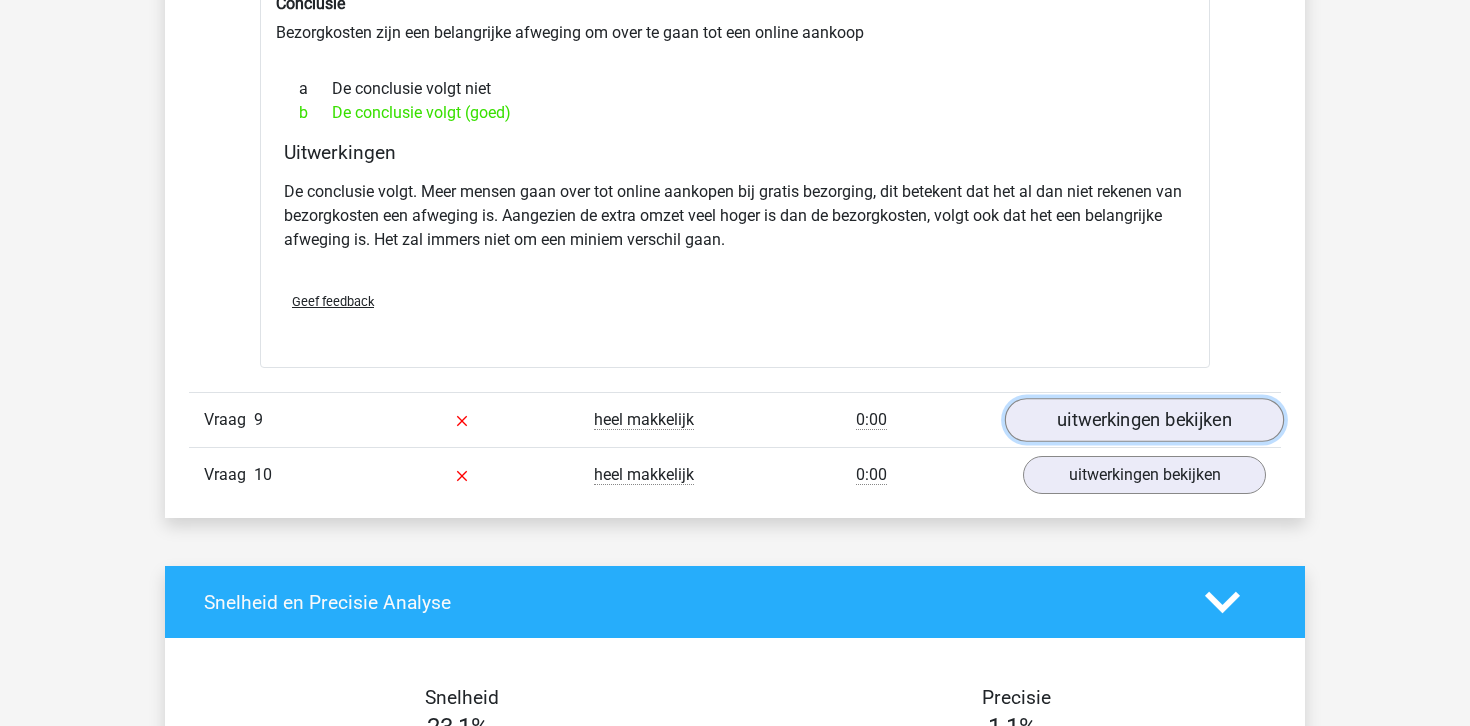 click on "uitwerkingen bekijken" at bounding box center [1144, 420] 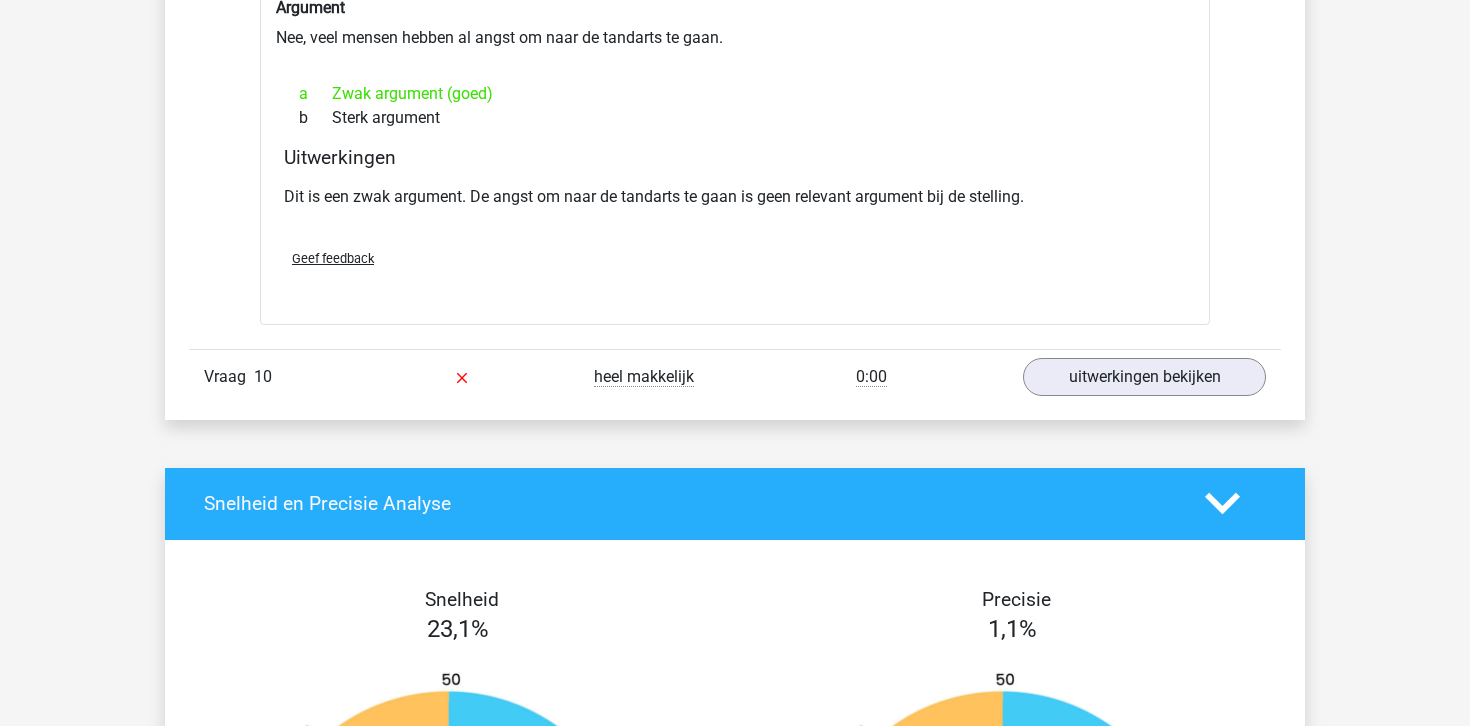 scroll, scrollTop: 3615, scrollLeft: 0, axis: vertical 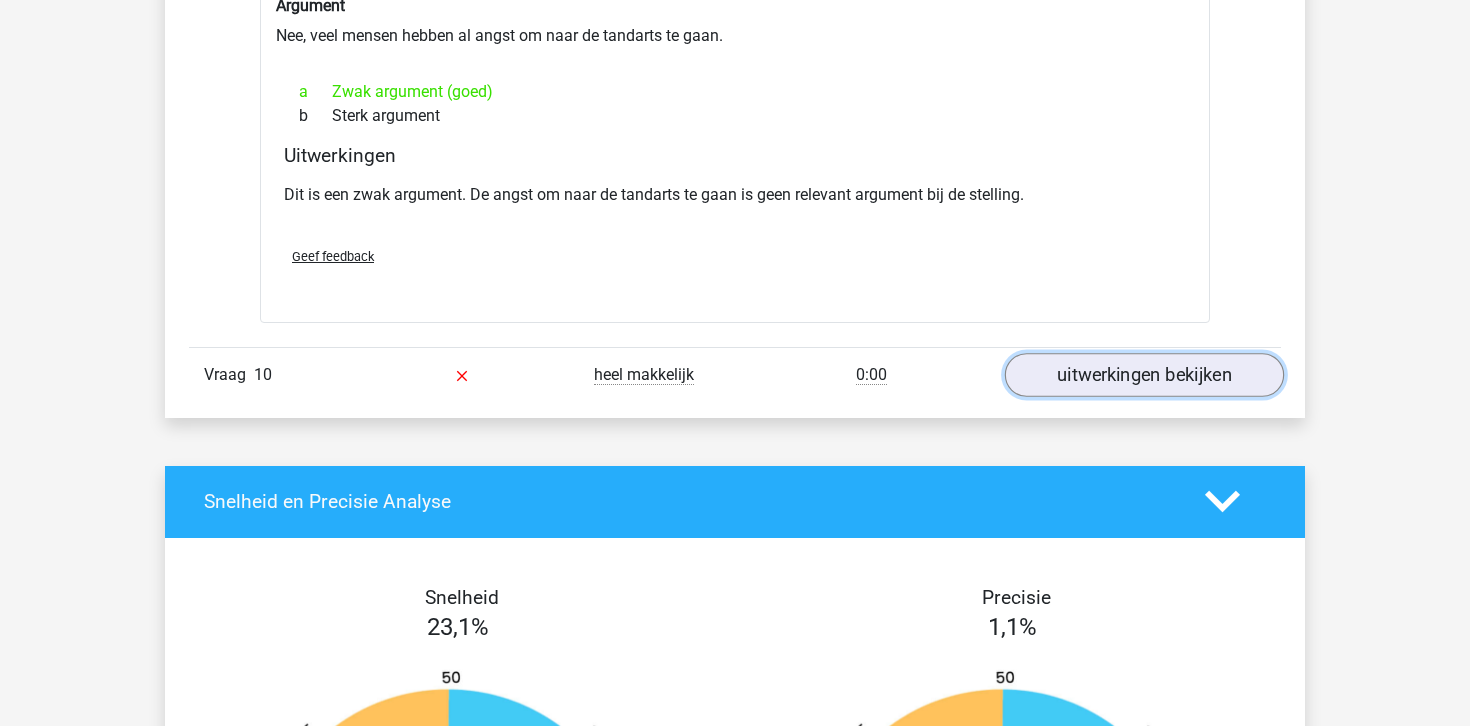 click on "uitwerkingen bekijken" at bounding box center (1144, 375) 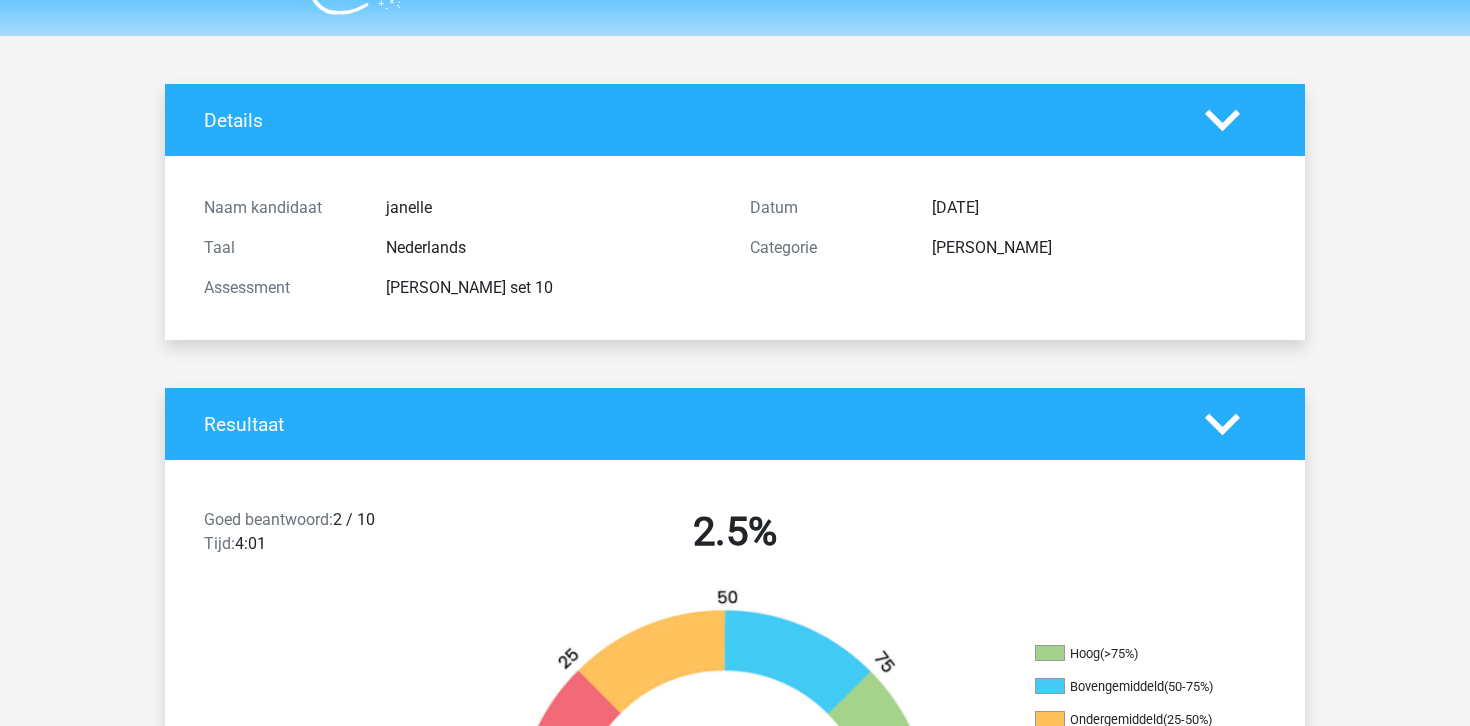 scroll, scrollTop: 50, scrollLeft: 0, axis: vertical 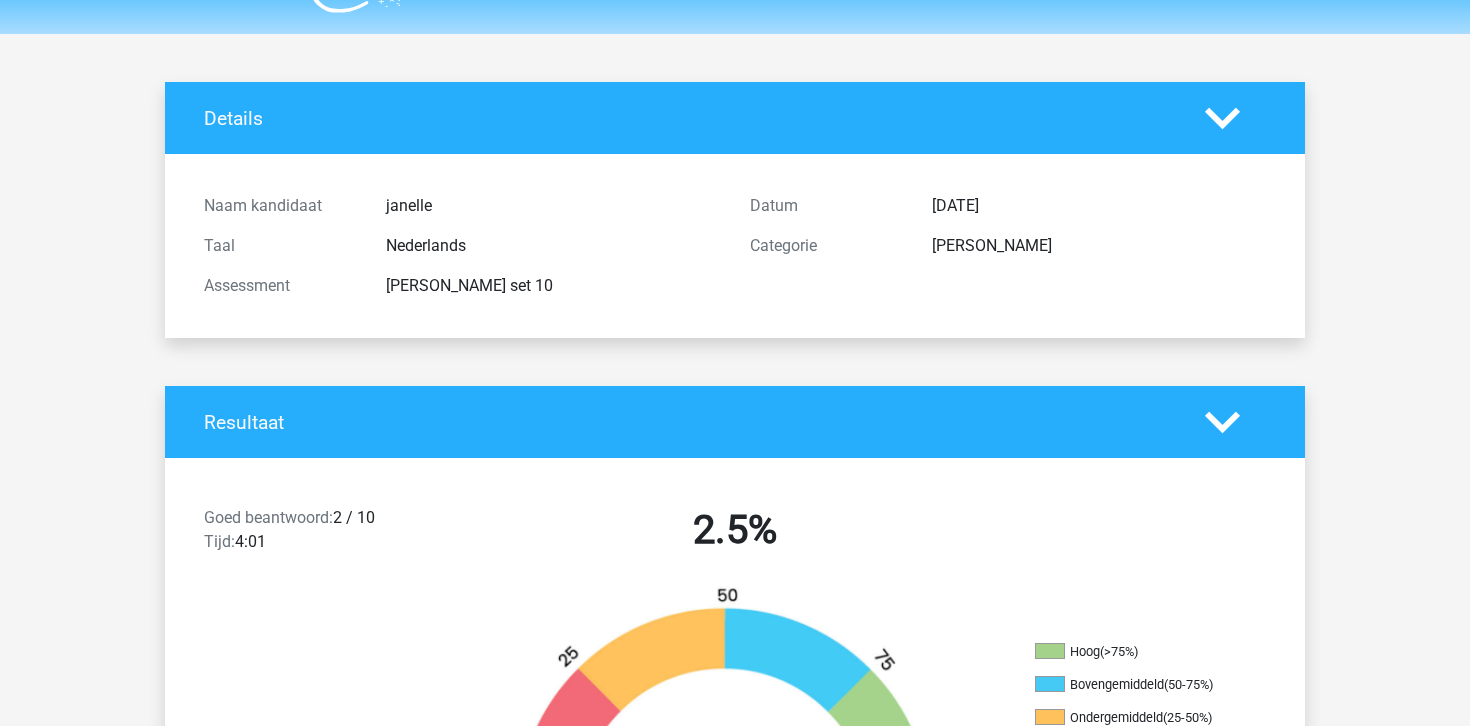 click 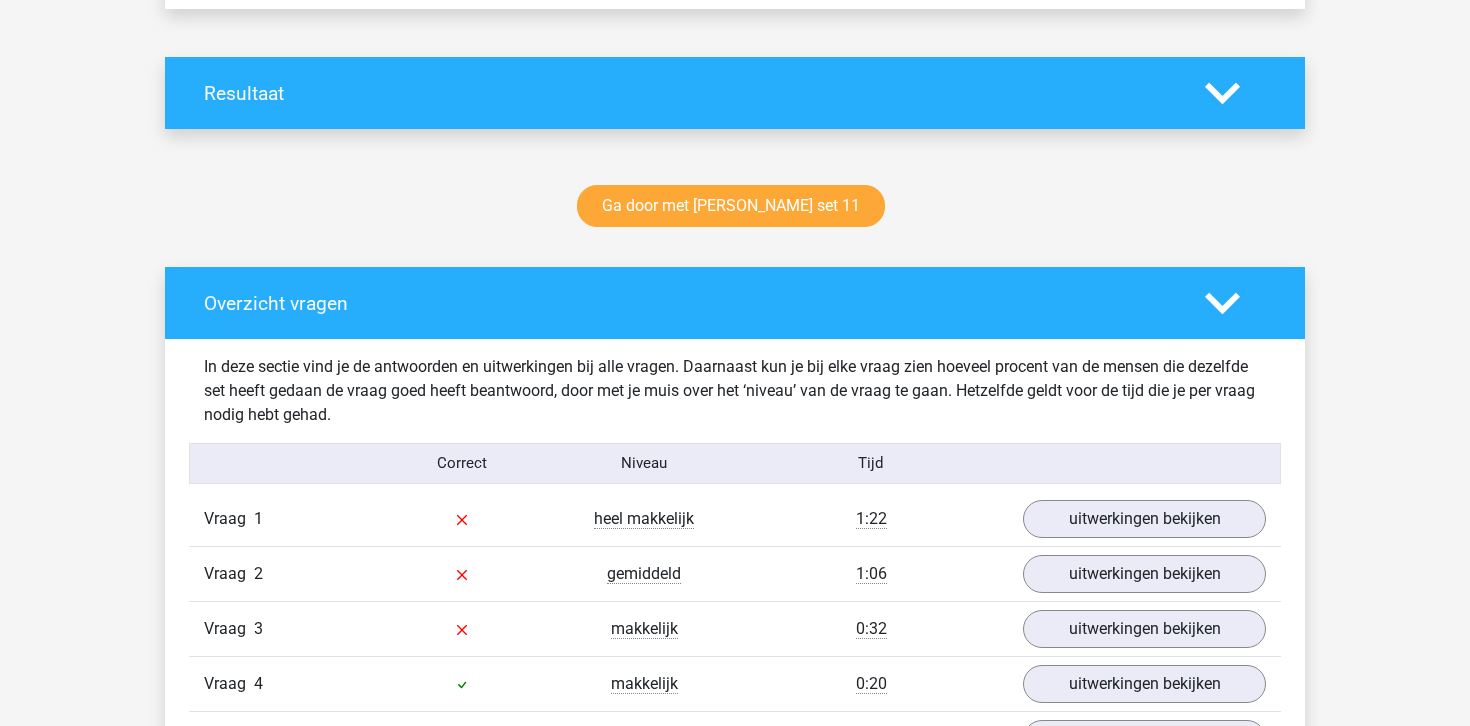 scroll, scrollTop: 387, scrollLeft: 0, axis: vertical 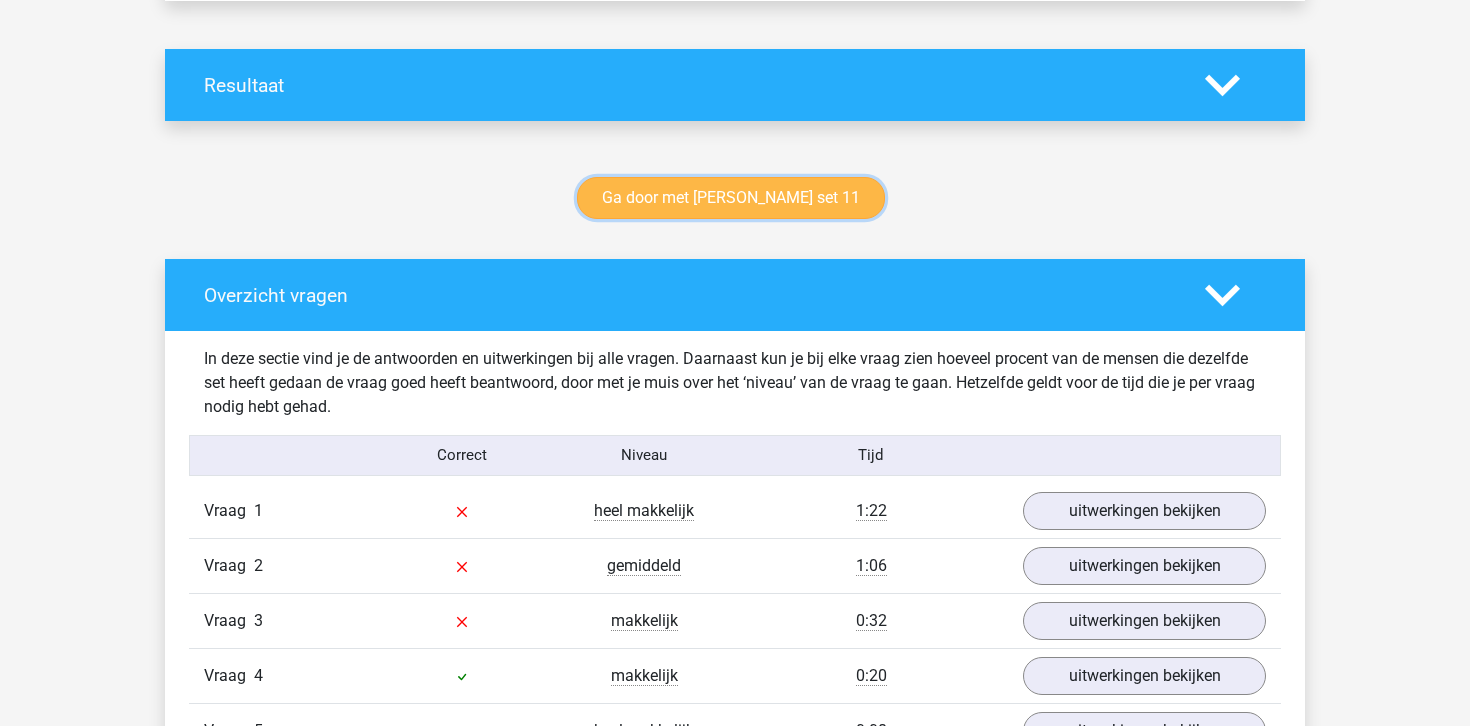 click on "Ga door met watson glaser set 11" at bounding box center [731, 198] 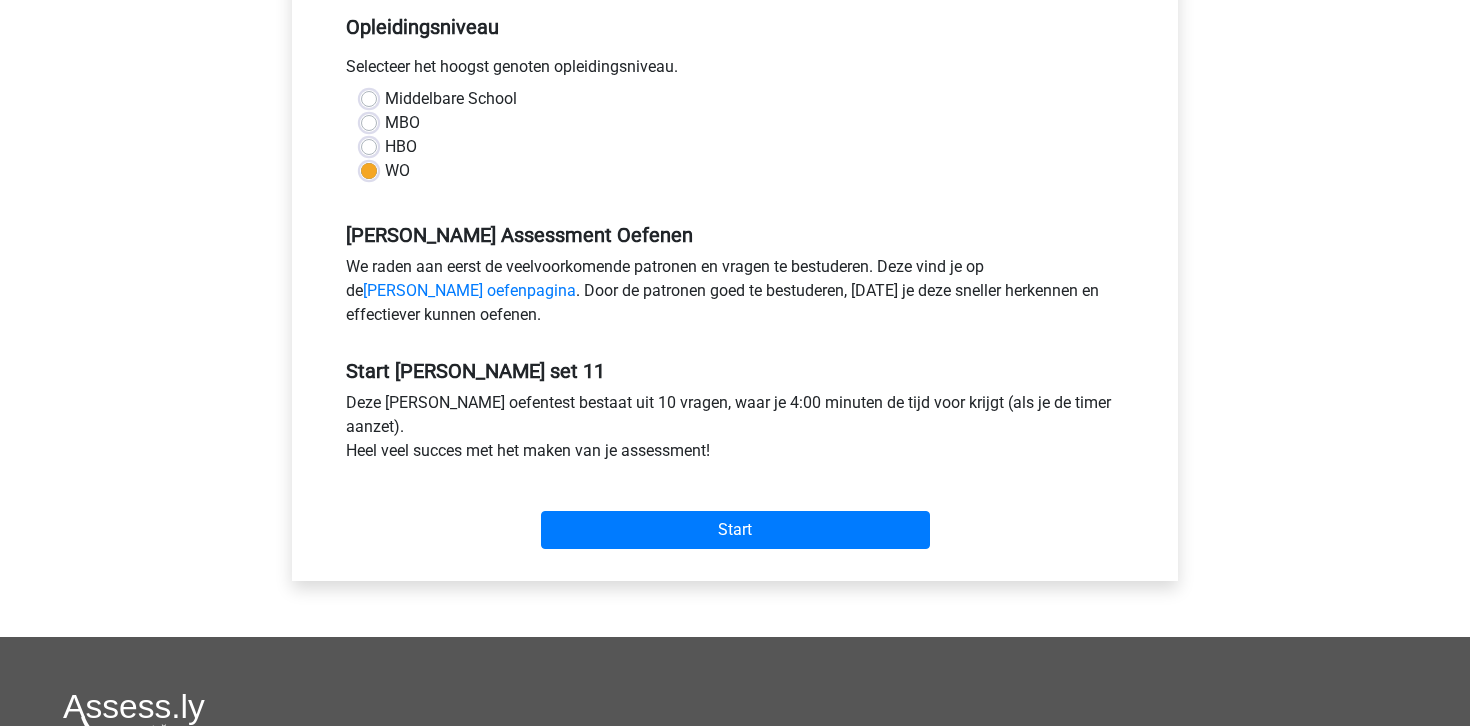 scroll, scrollTop: 428, scrollLeft: 0, axis: vertical 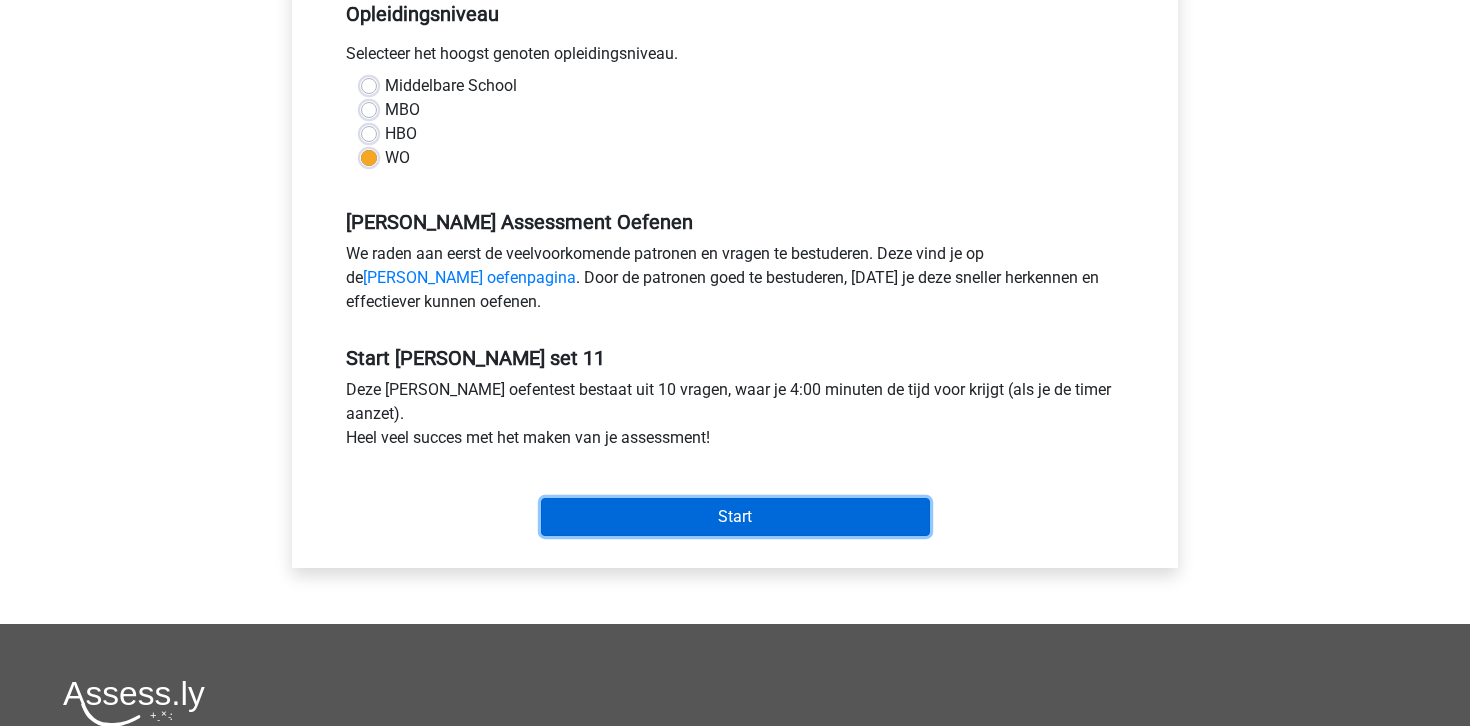 click on "Start" at bounding box center (735, 517) 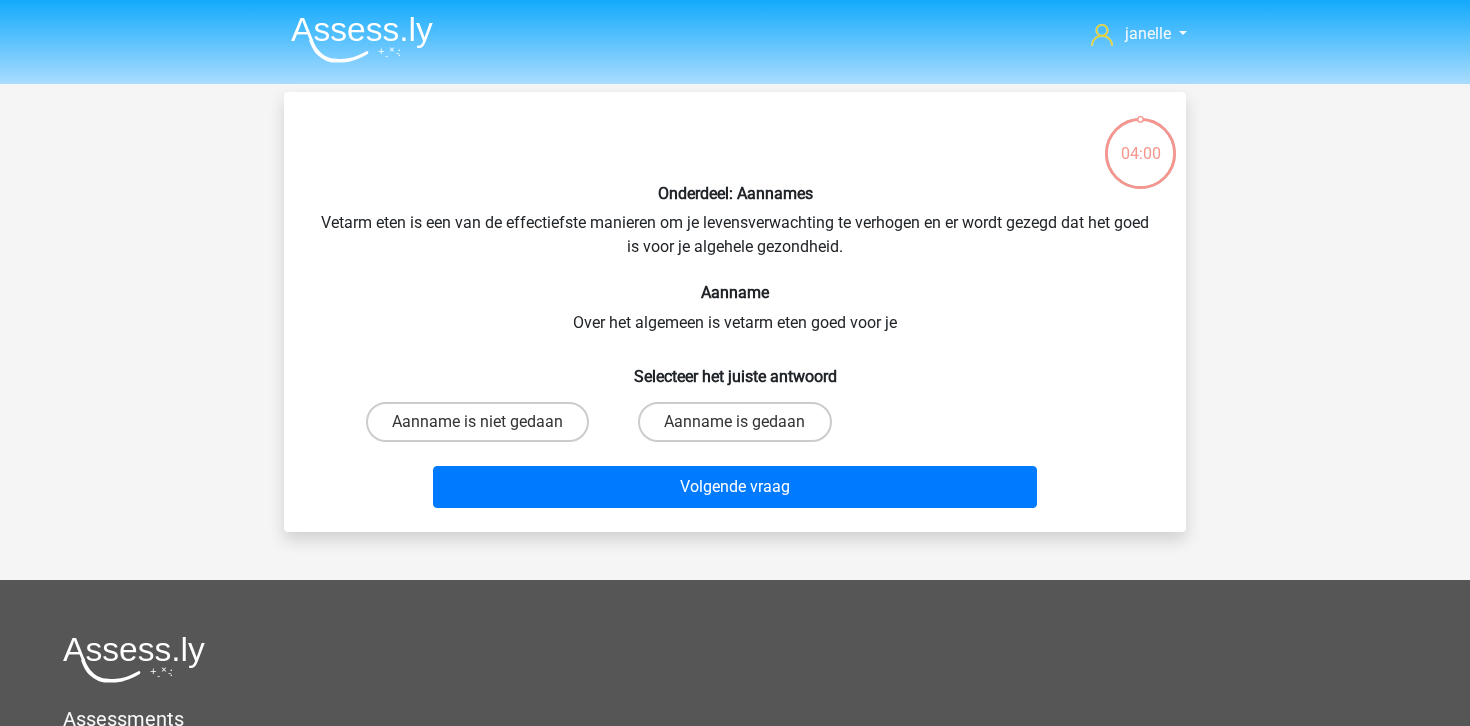 scroll, scrollTop: 0, scrollLeft: 0, axis: both 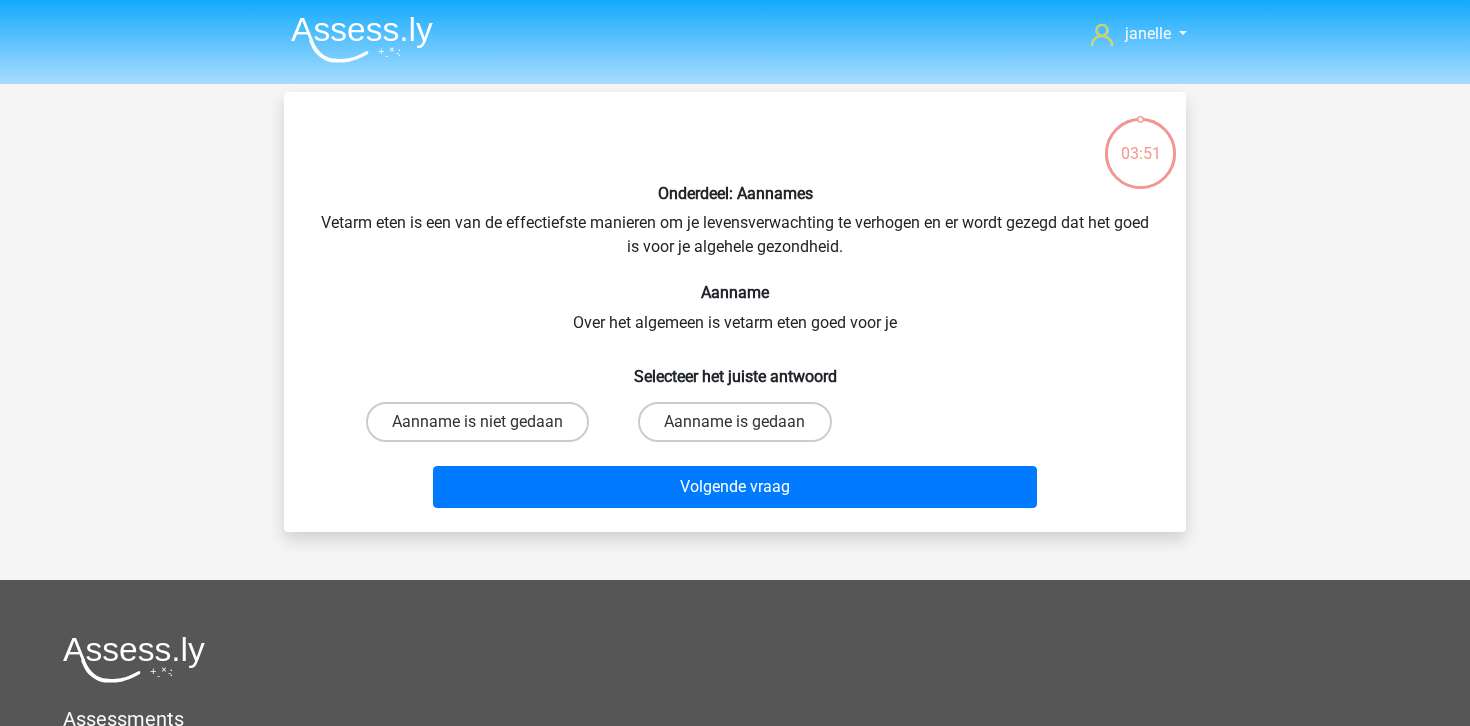 click on "Selecteer het juiste antwoord" at bounding box center (735, 368) 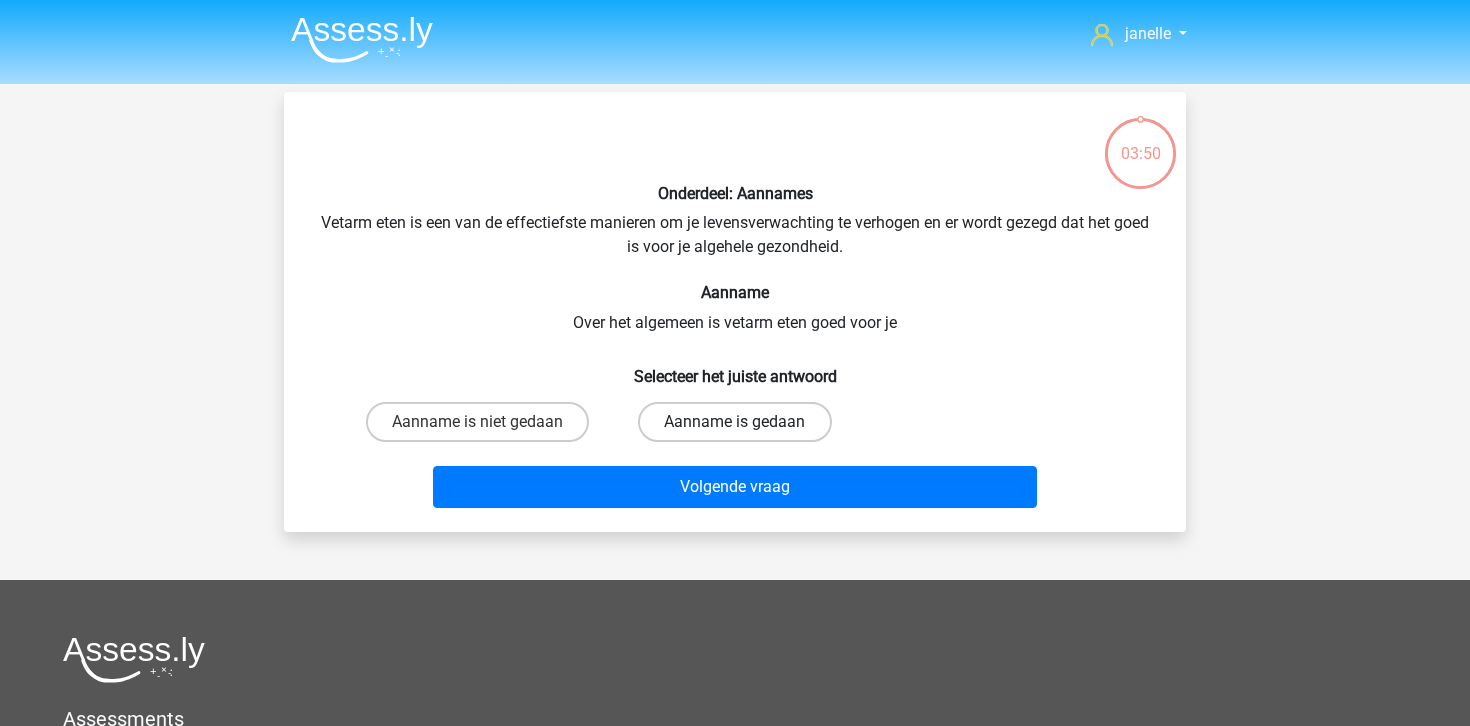 click on "Aanname is gedaan" at bounding box center [734, 422] 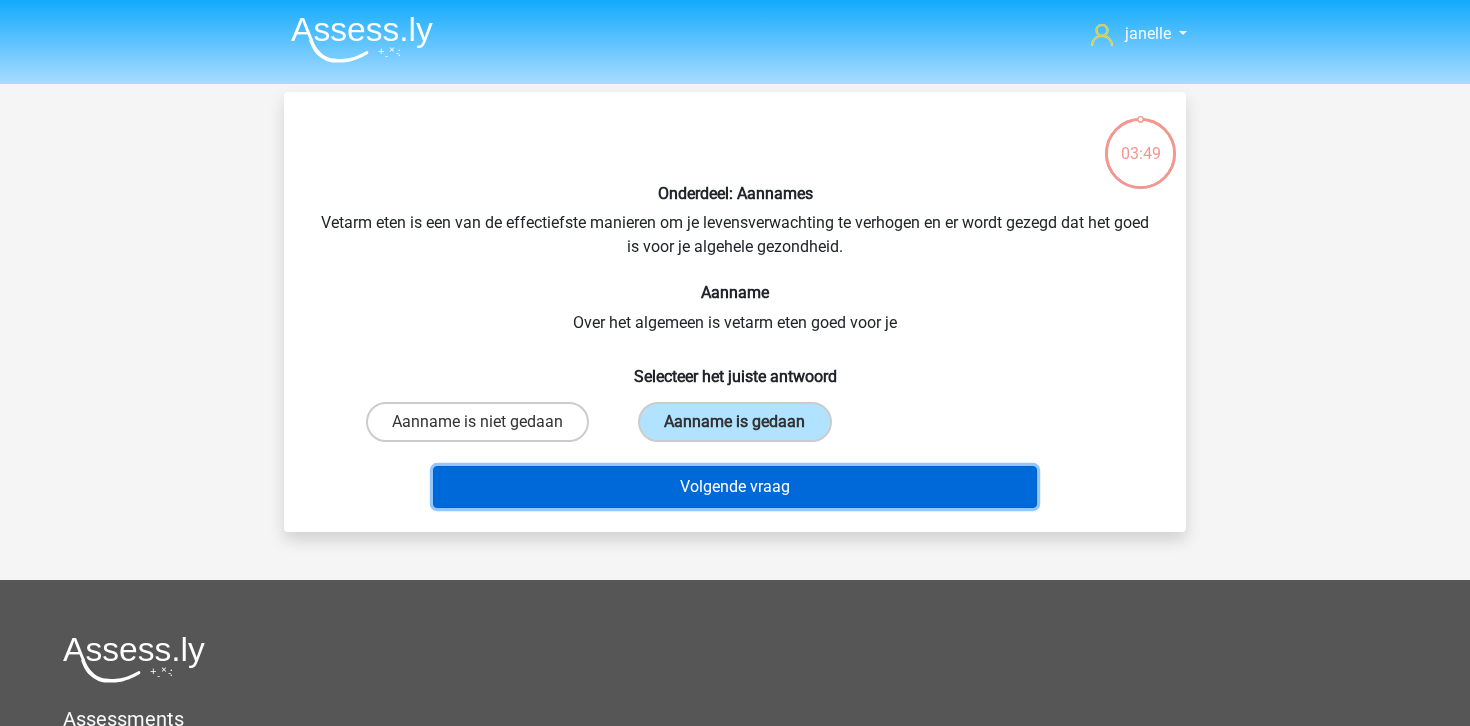 click on "Volgende vraag" at bounding box center (735, 487) 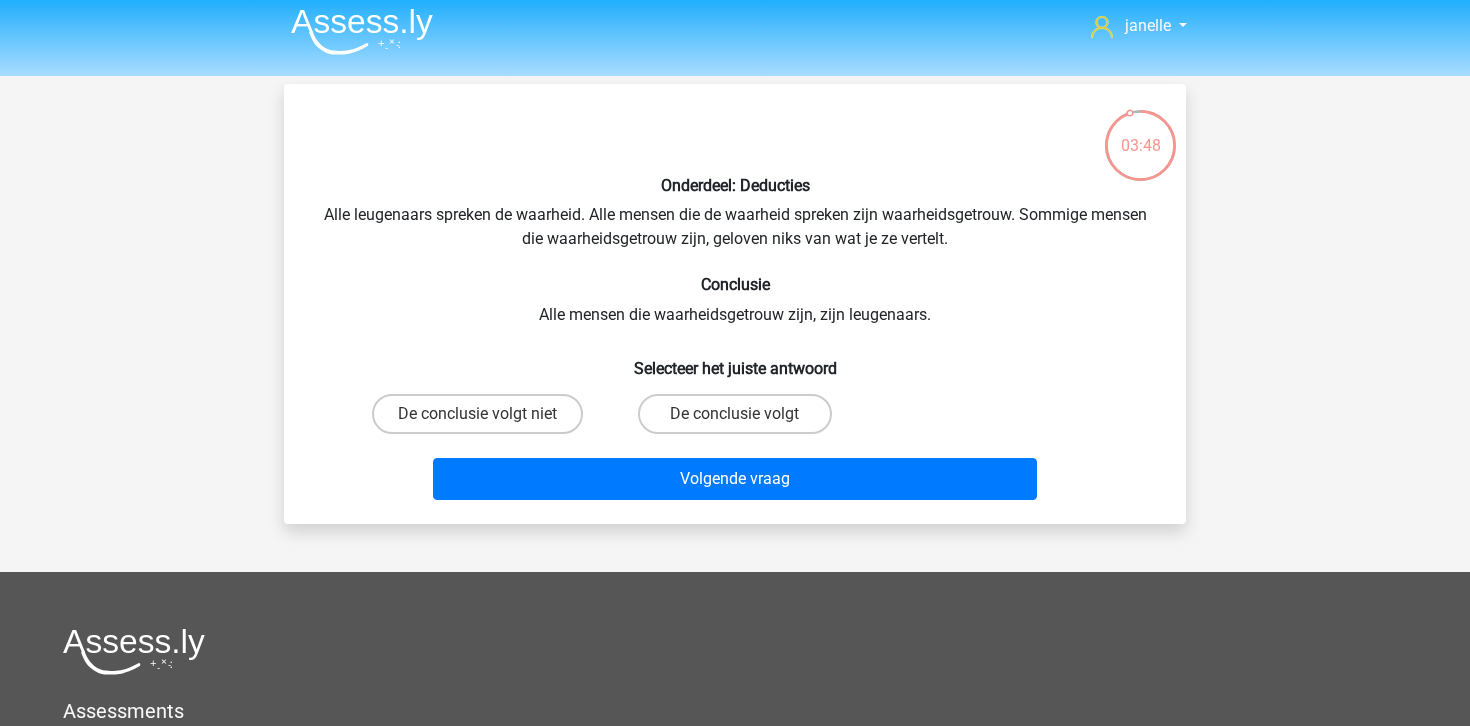 scroll, scrollTop: 0, scrollLeft: 0, axis: both 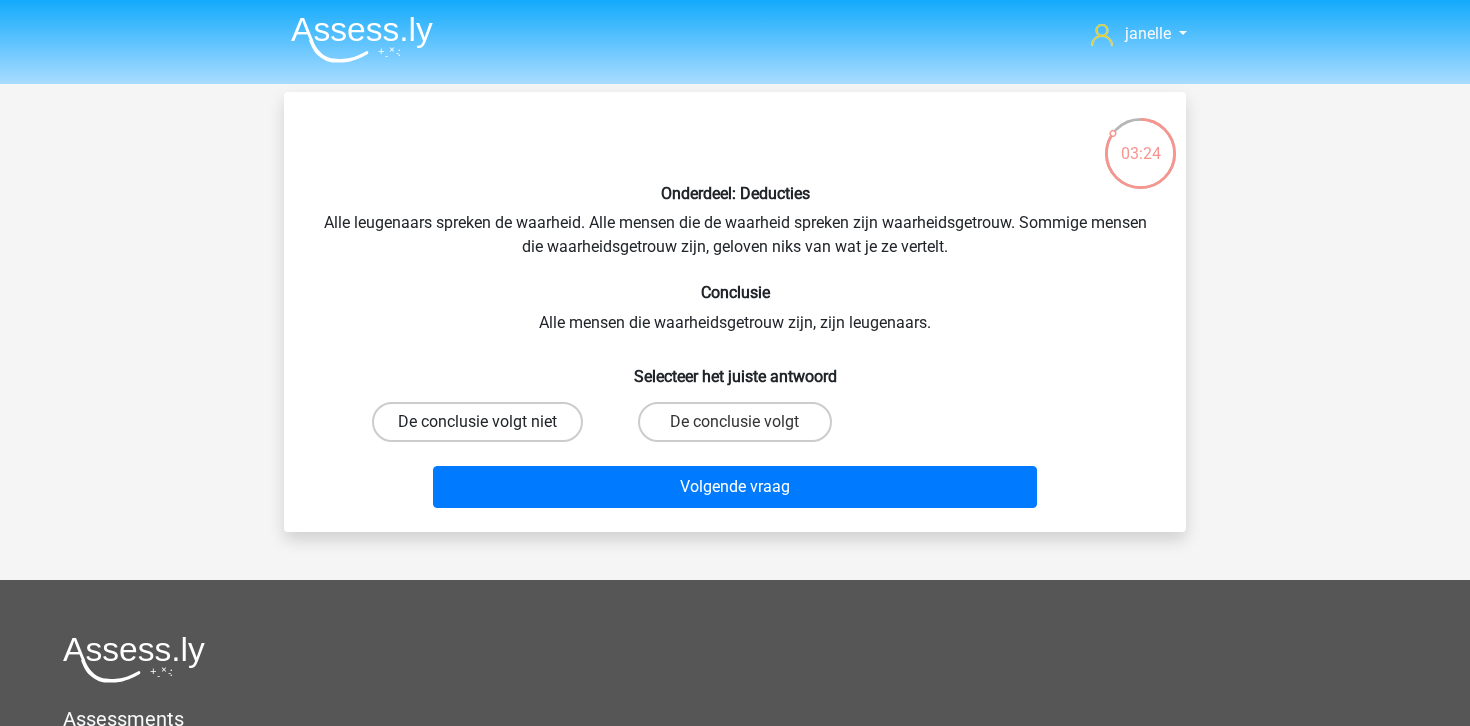 click on "De conclusie volgt niet" at bounding box center (477, 422) 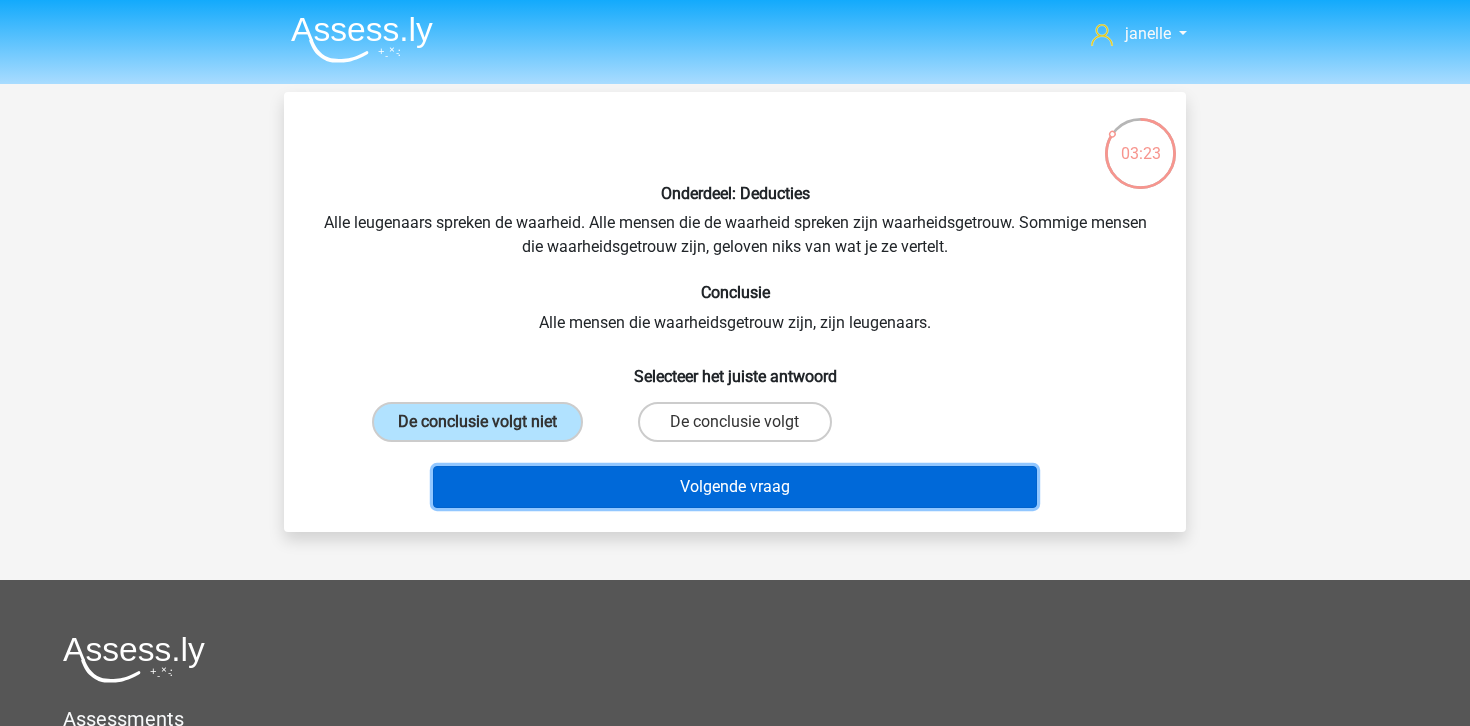 click on "Volgende vraag" at bounding box center [735, 487] 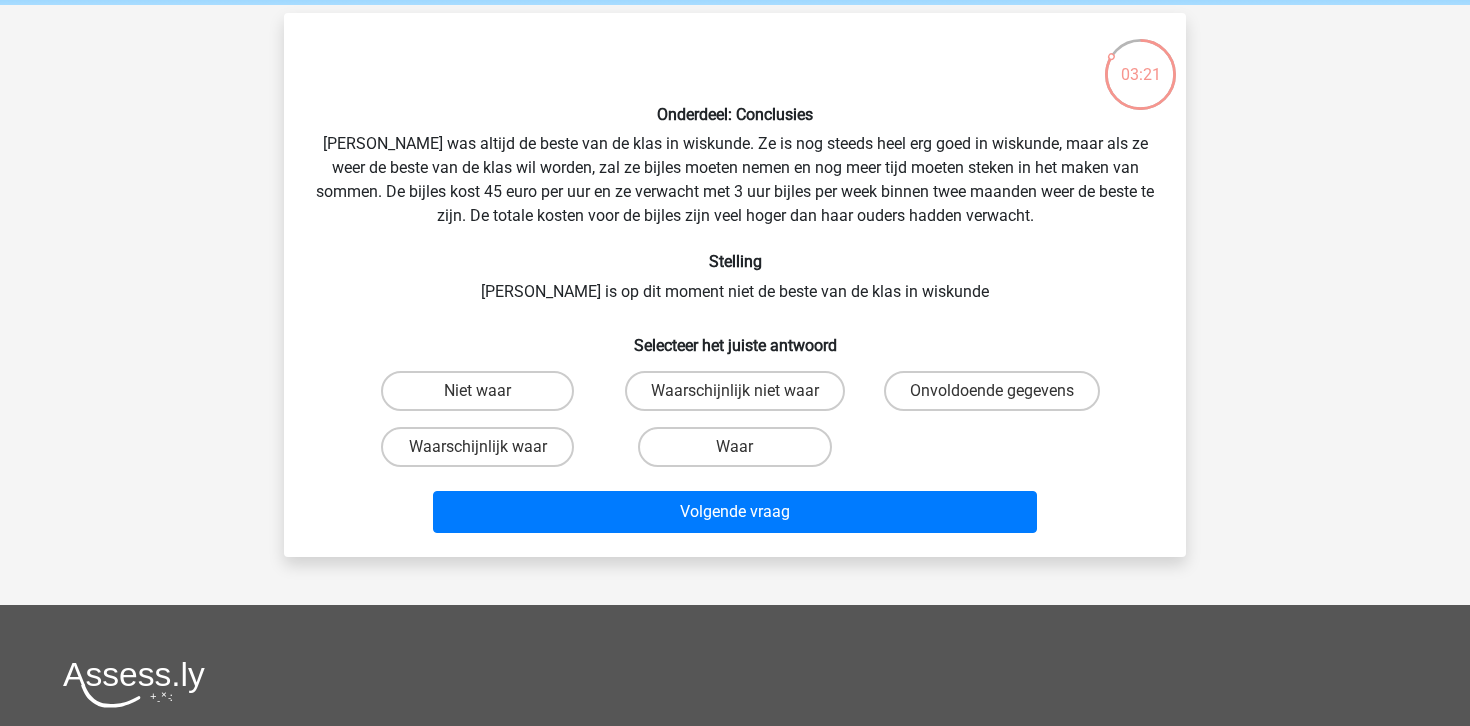 scroll, scrollTop: 73, scrollLeft: 0, axis: vertical 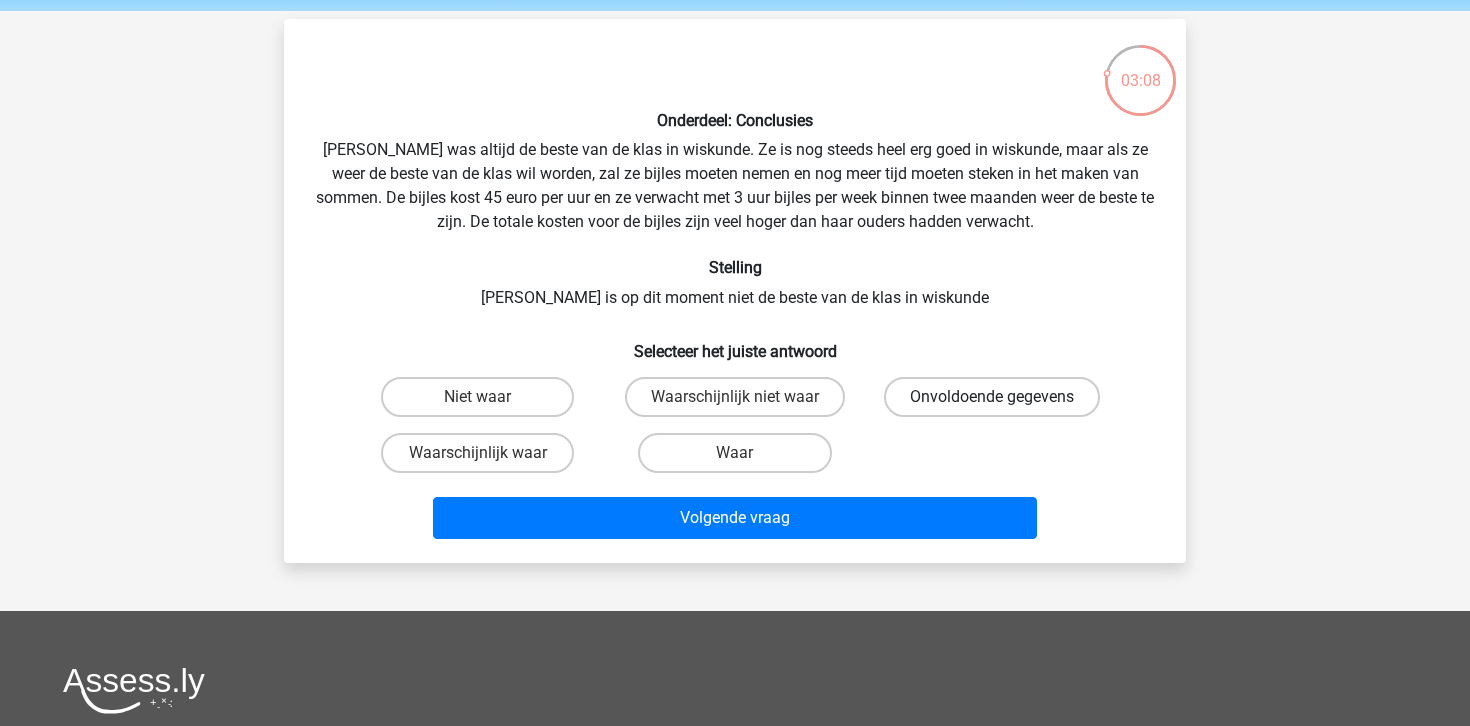 click on "Onvoldoende gegevens" at bounding box center [992, 397] 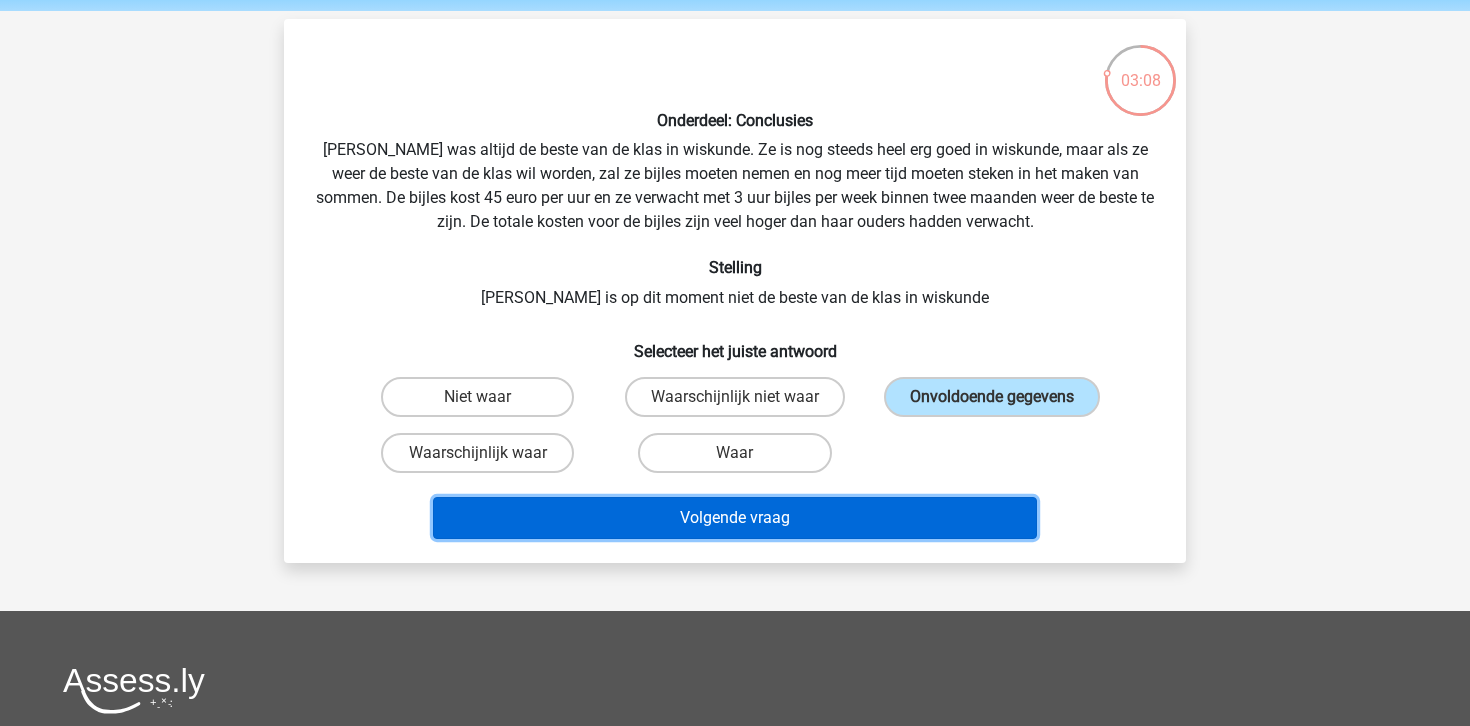 click on "Volgende vraag" at bounding box center (735, 518) 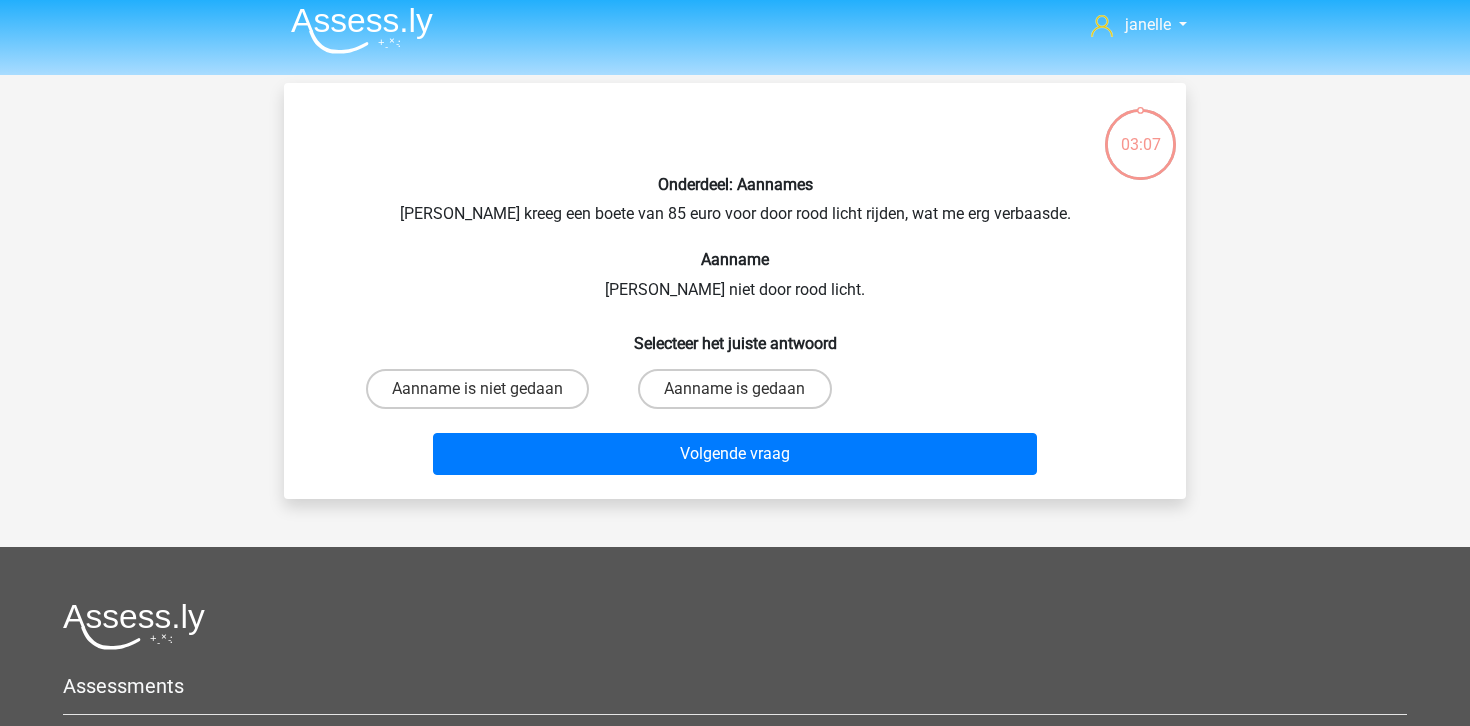 scroll, scrollTop: 7, scrollLeft: 0, axis: vertical 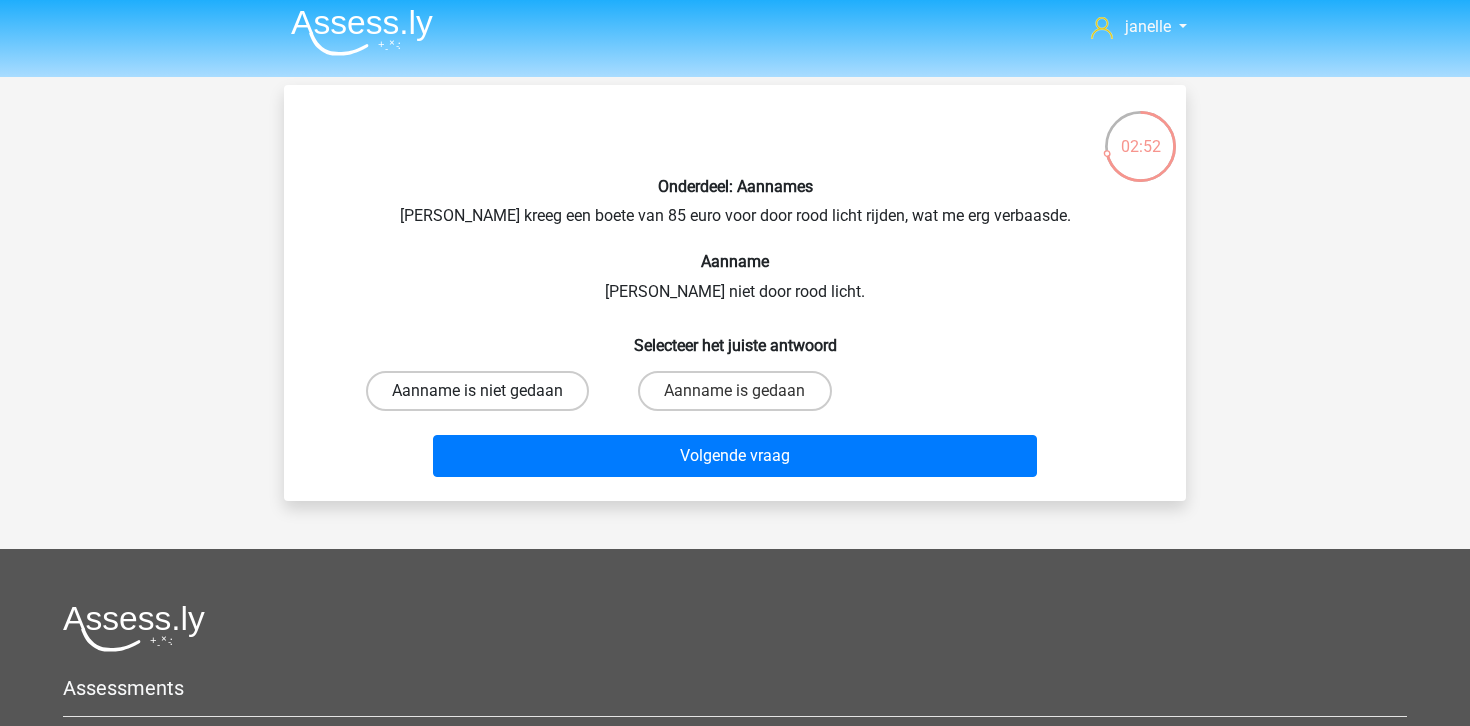 click on "Aanname is niet gedaan" at bounding box center (477, 391) 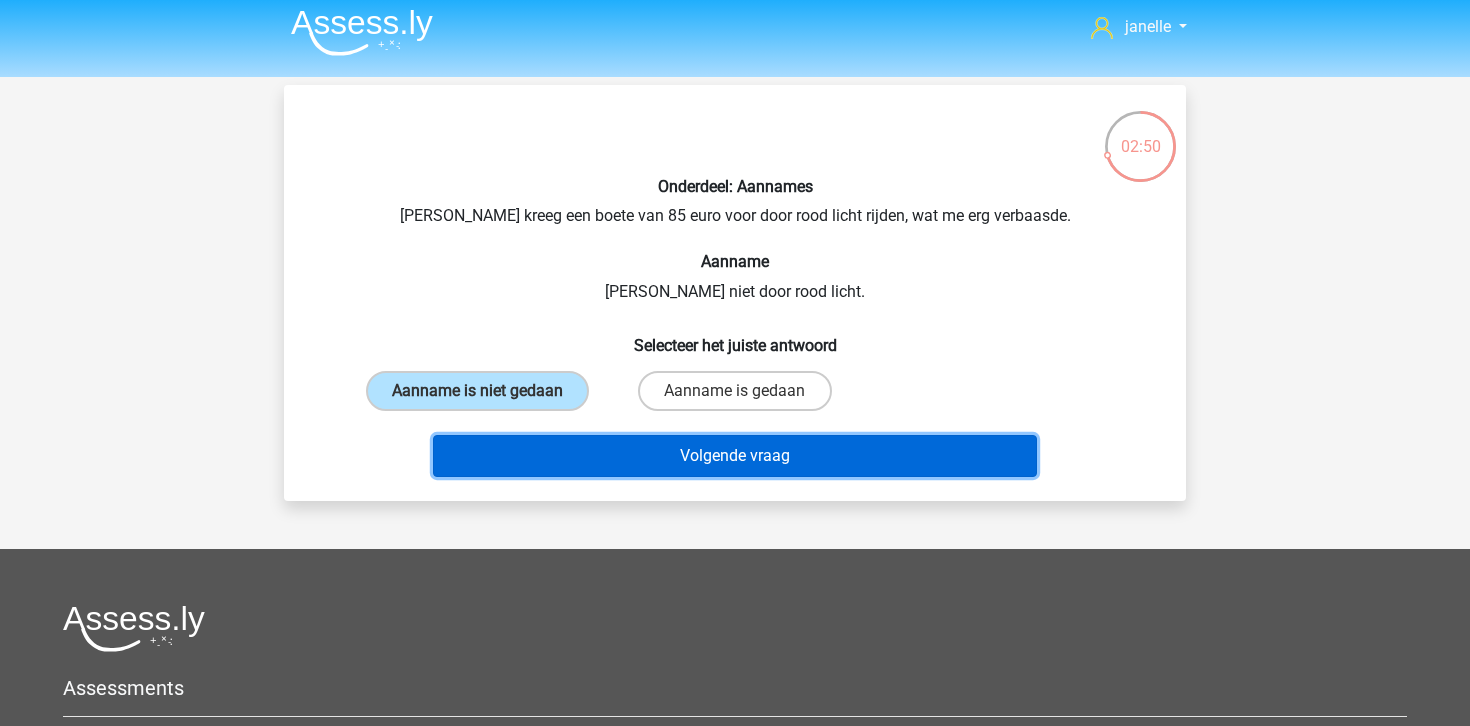 click on "Volgende vraag" at bounding box center (735, 456) 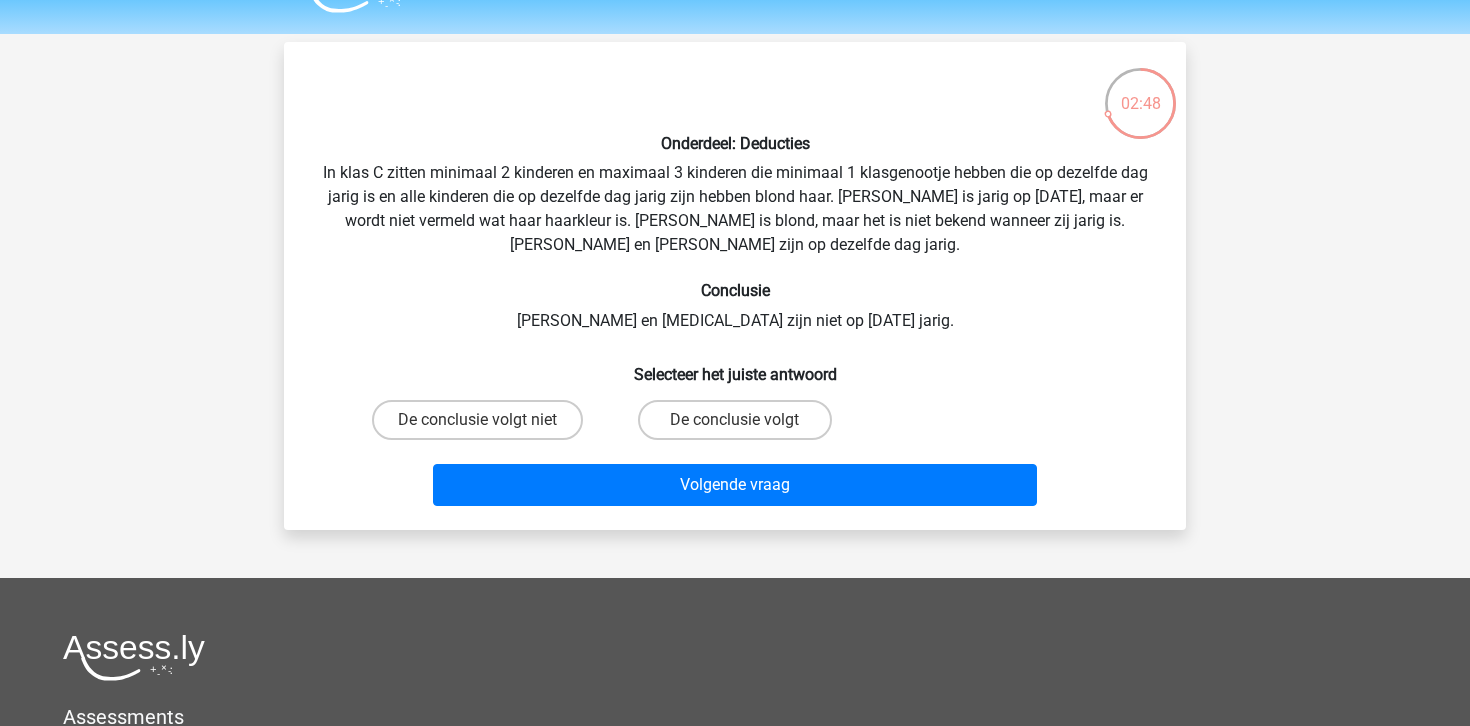 scroll, scrollTop: 47, scrollLeft: 0, axis: vertical 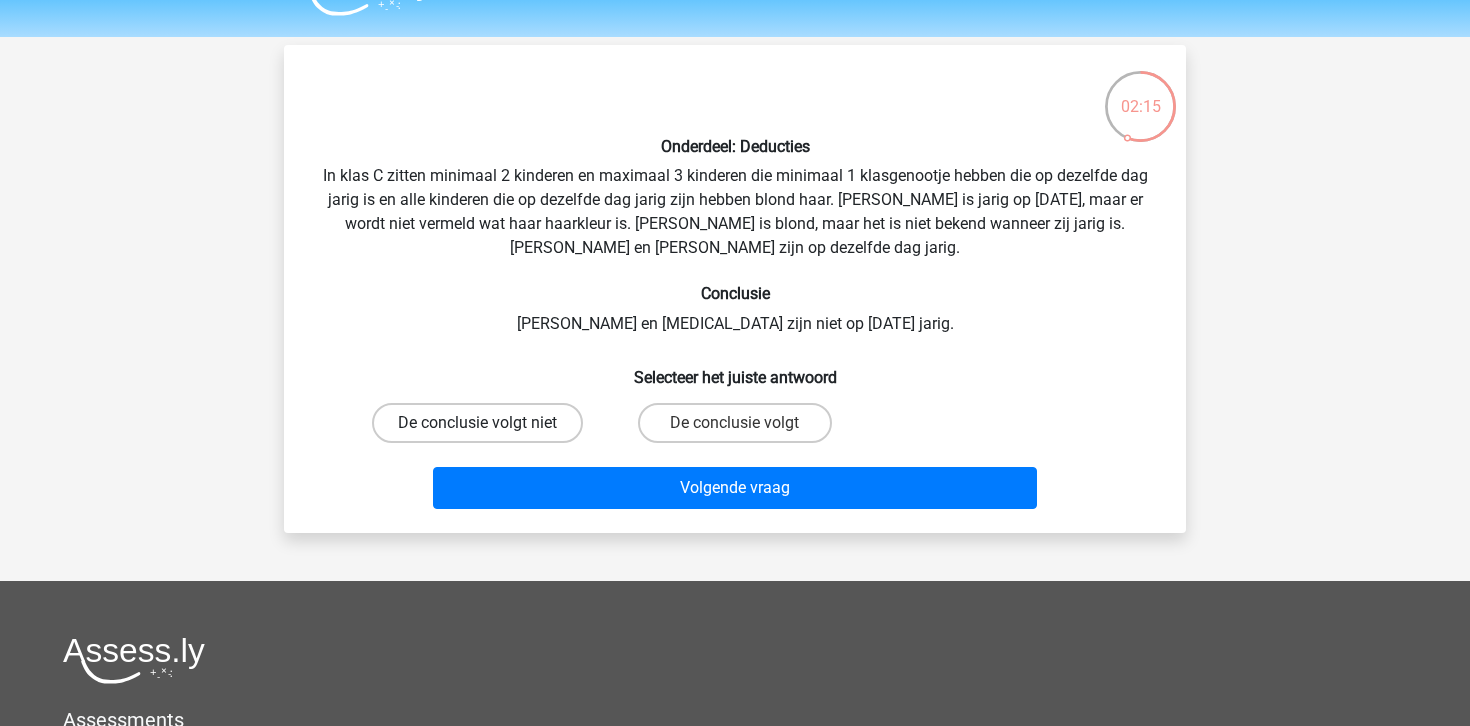 click on "De conclusie volgt niet" at bounding box center (477, 423) 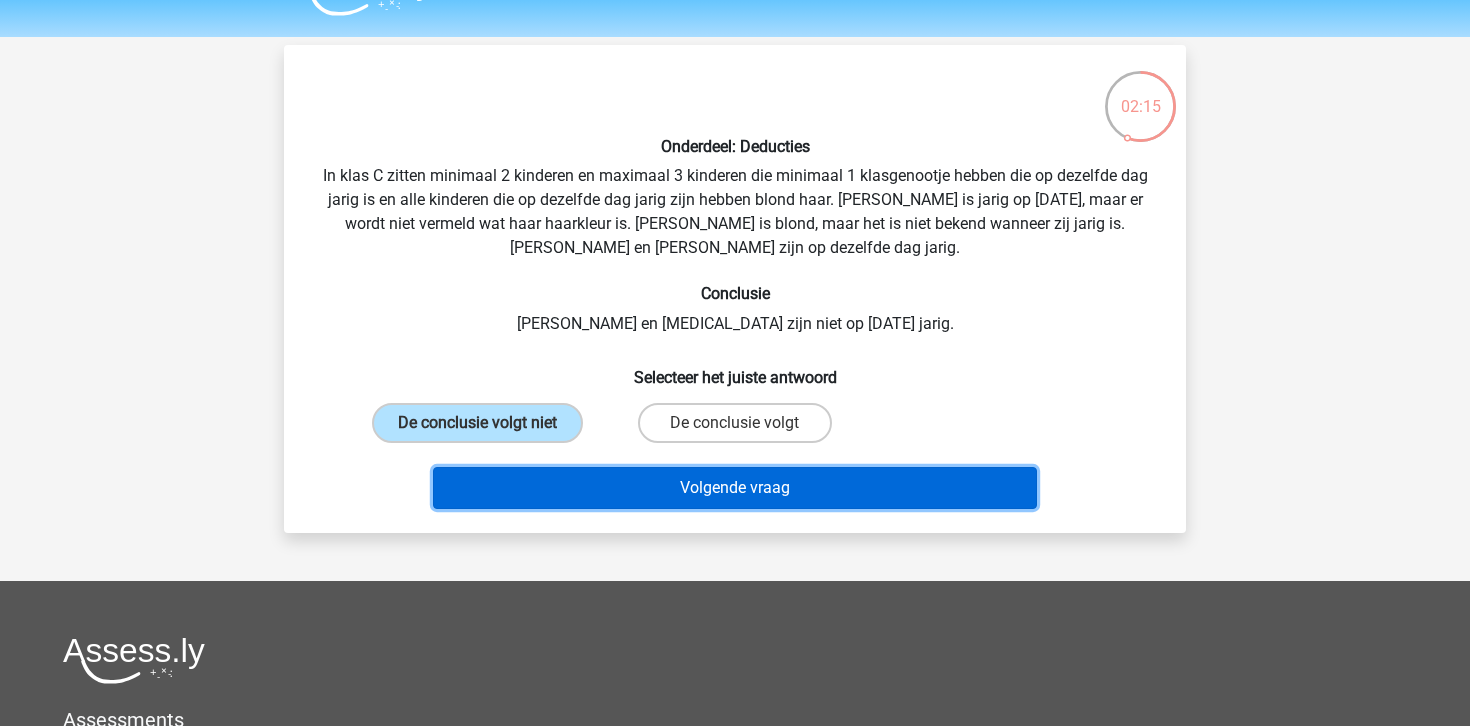 click on "Volgende vraag" at bounding box center [735, 488] 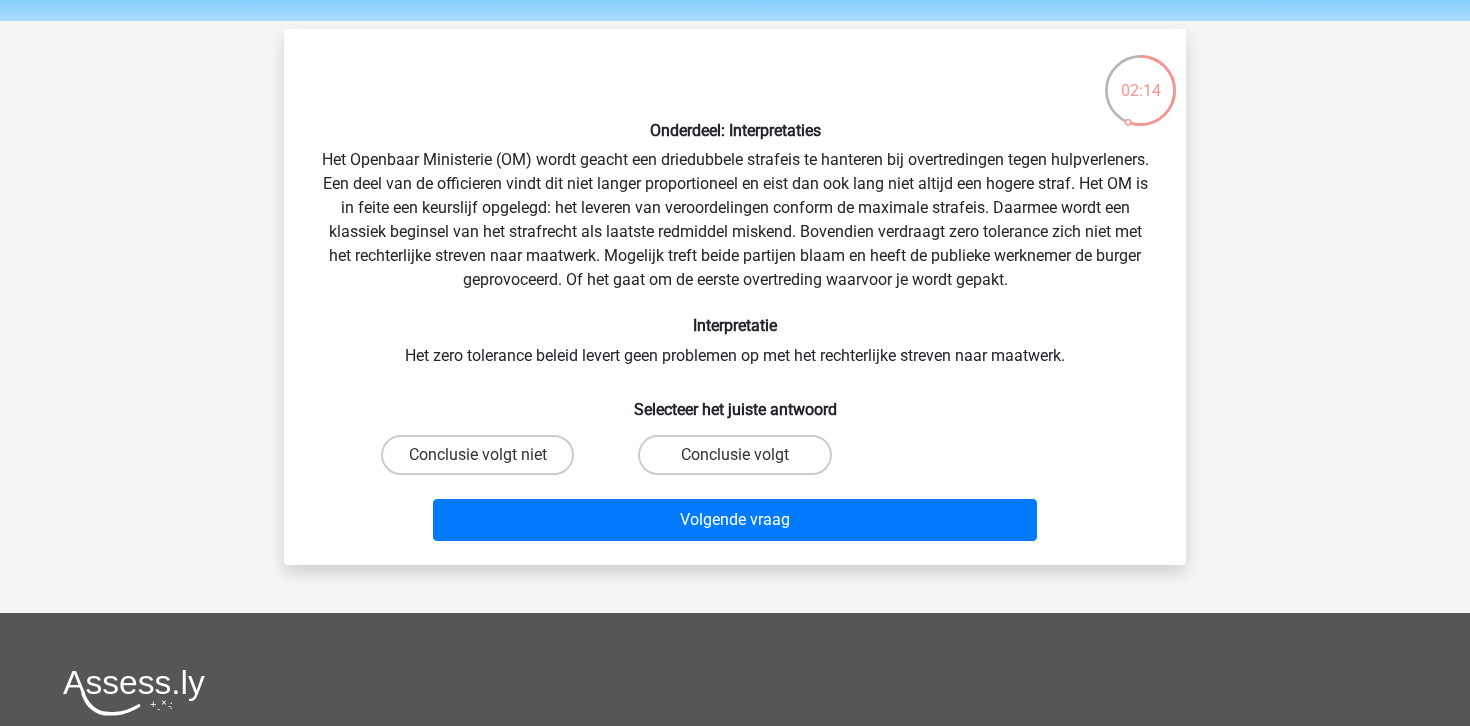 scroll, scrollTop: 60, scrollLeft: 0, axis: vertical 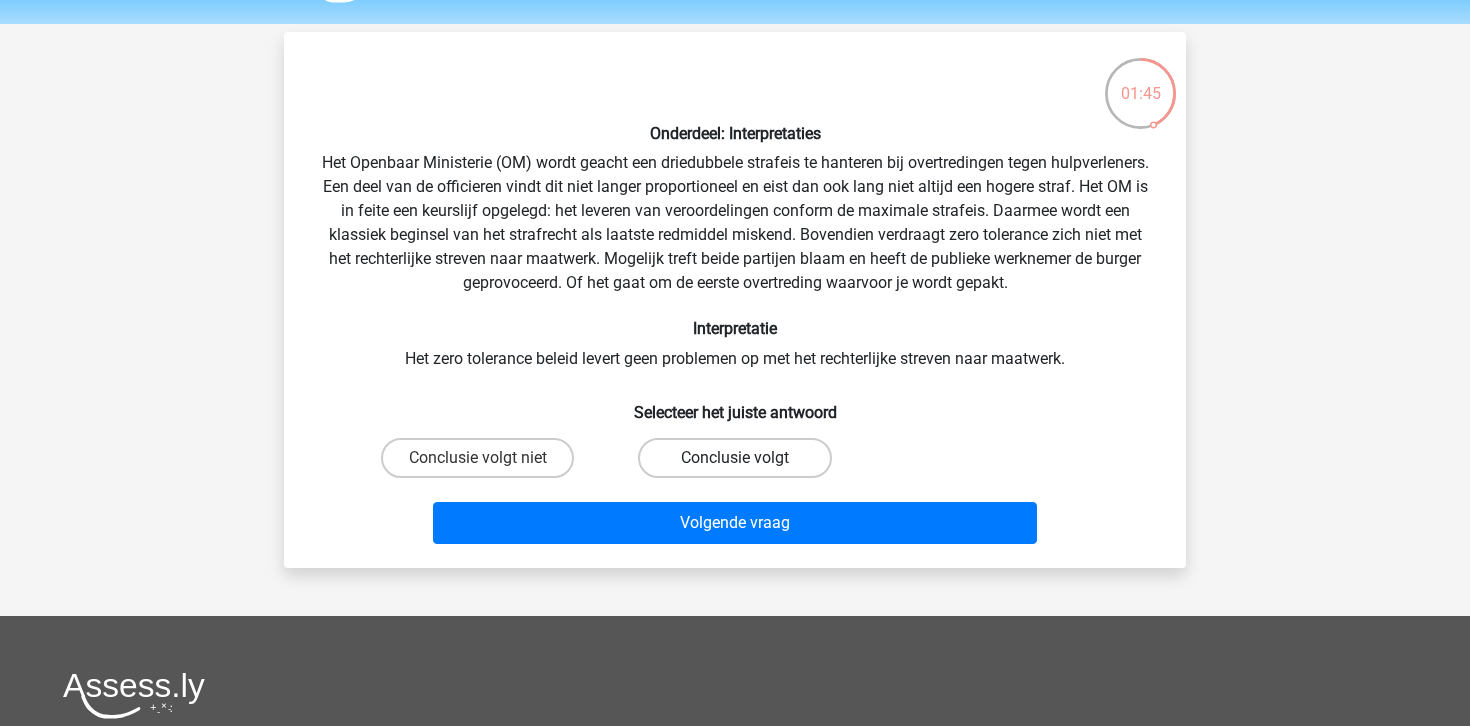 click on "Conclusie volgt" at bounding box center [734, 458] 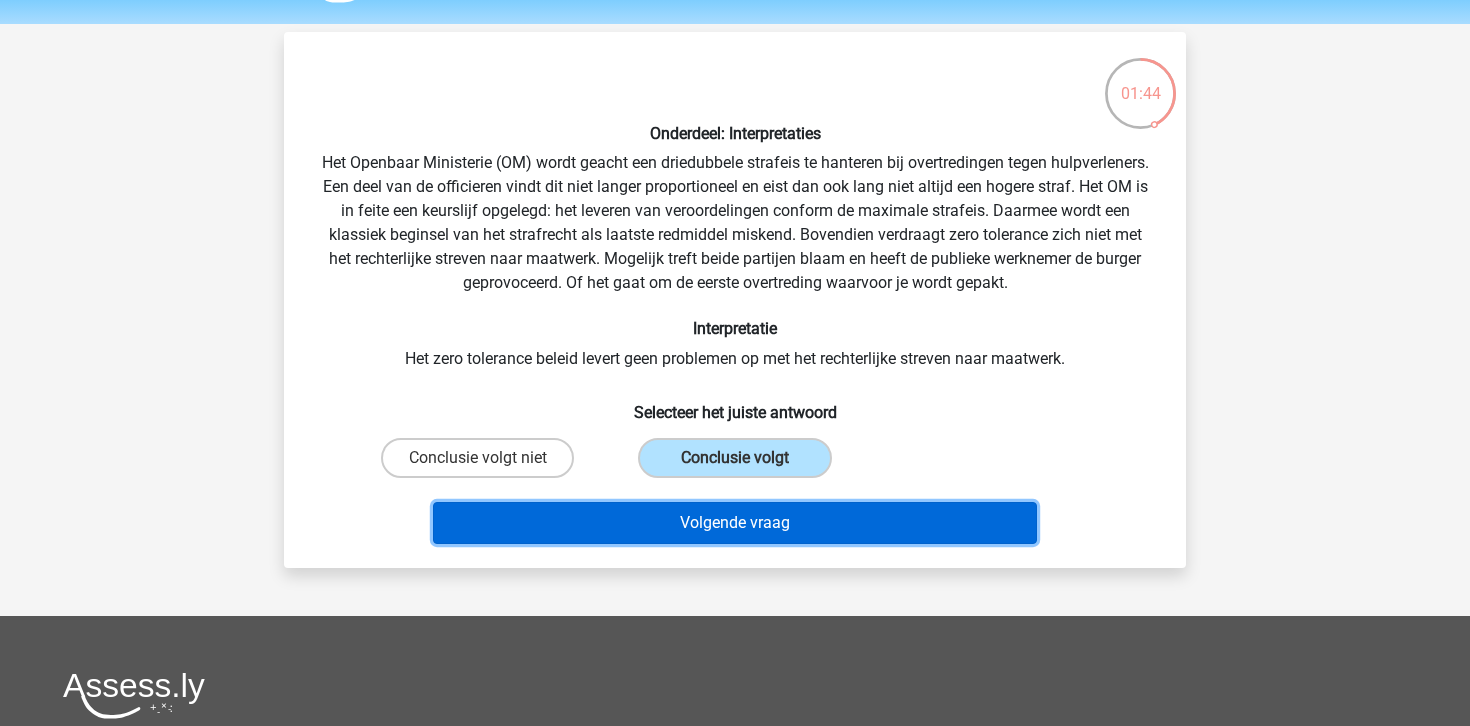 click on "Volgende vraag" at bounding box center (735, 523) 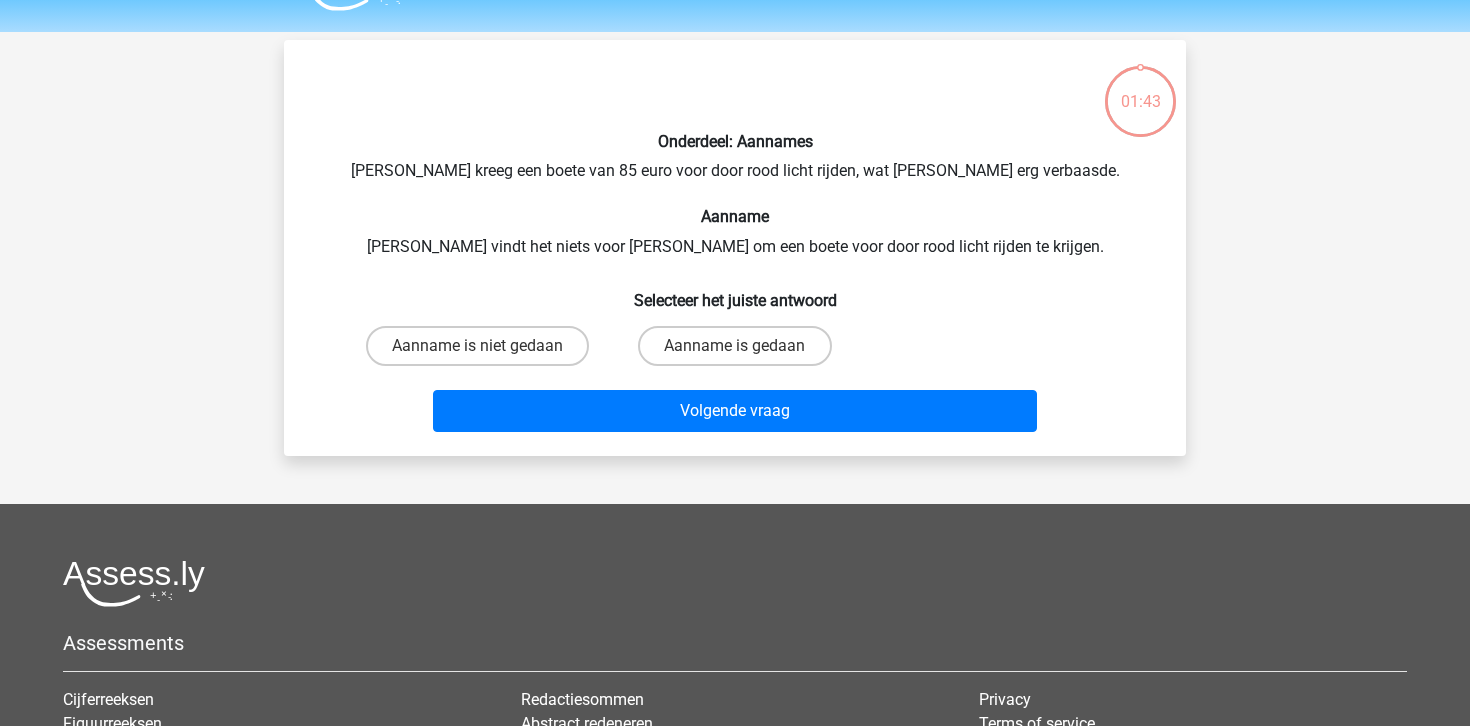 scroll, scrollTop: 0, scrollLeft: 0, axis: both 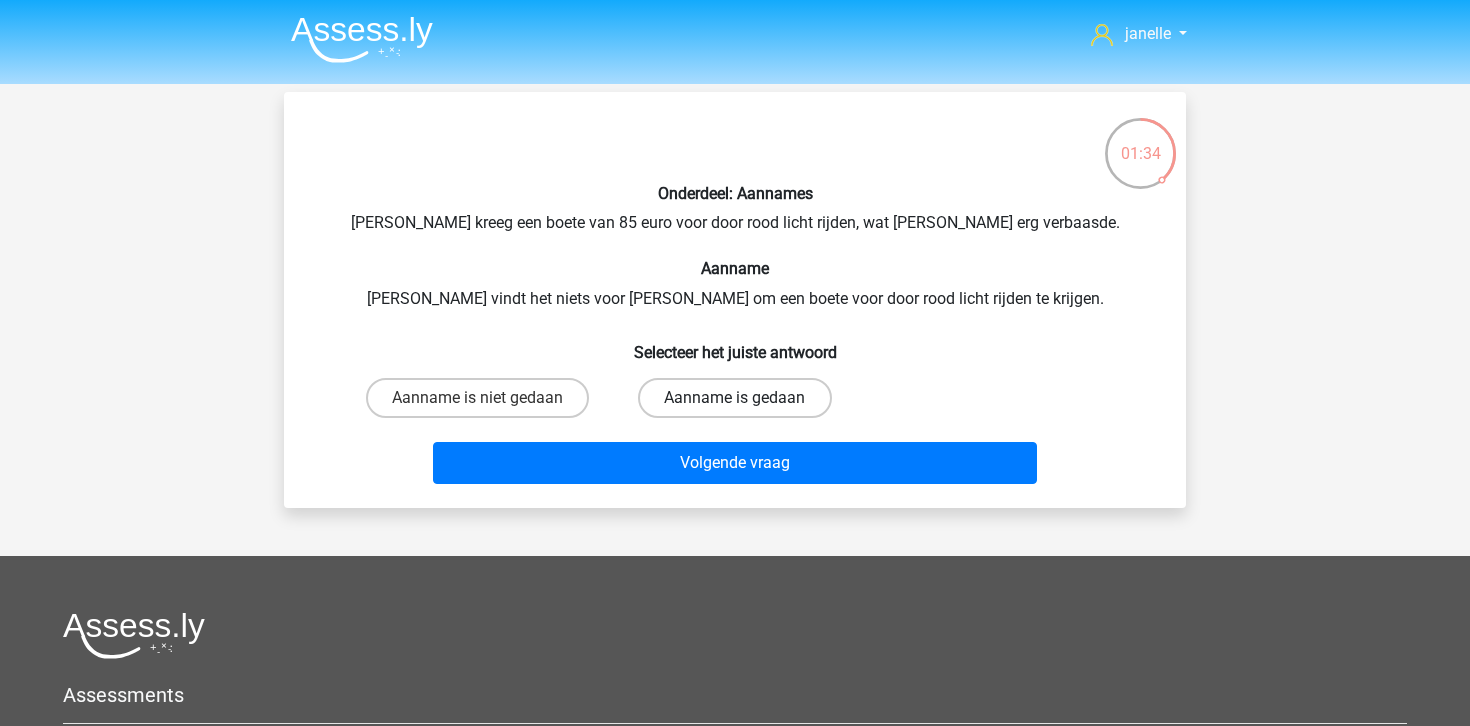 click on "Aanname is gedaan" at bounding box center [734, 398] 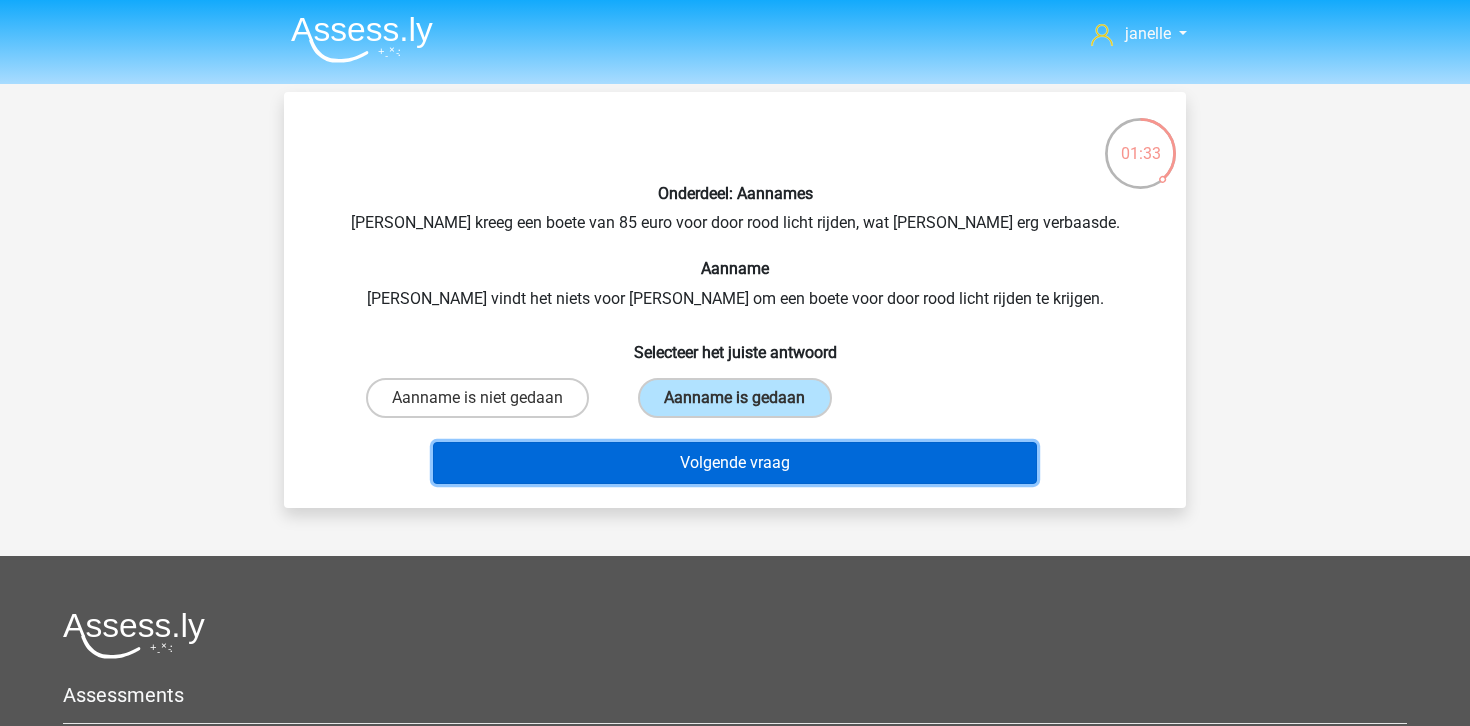 click on "Volgende vraag" at bounding box center [735, 463] 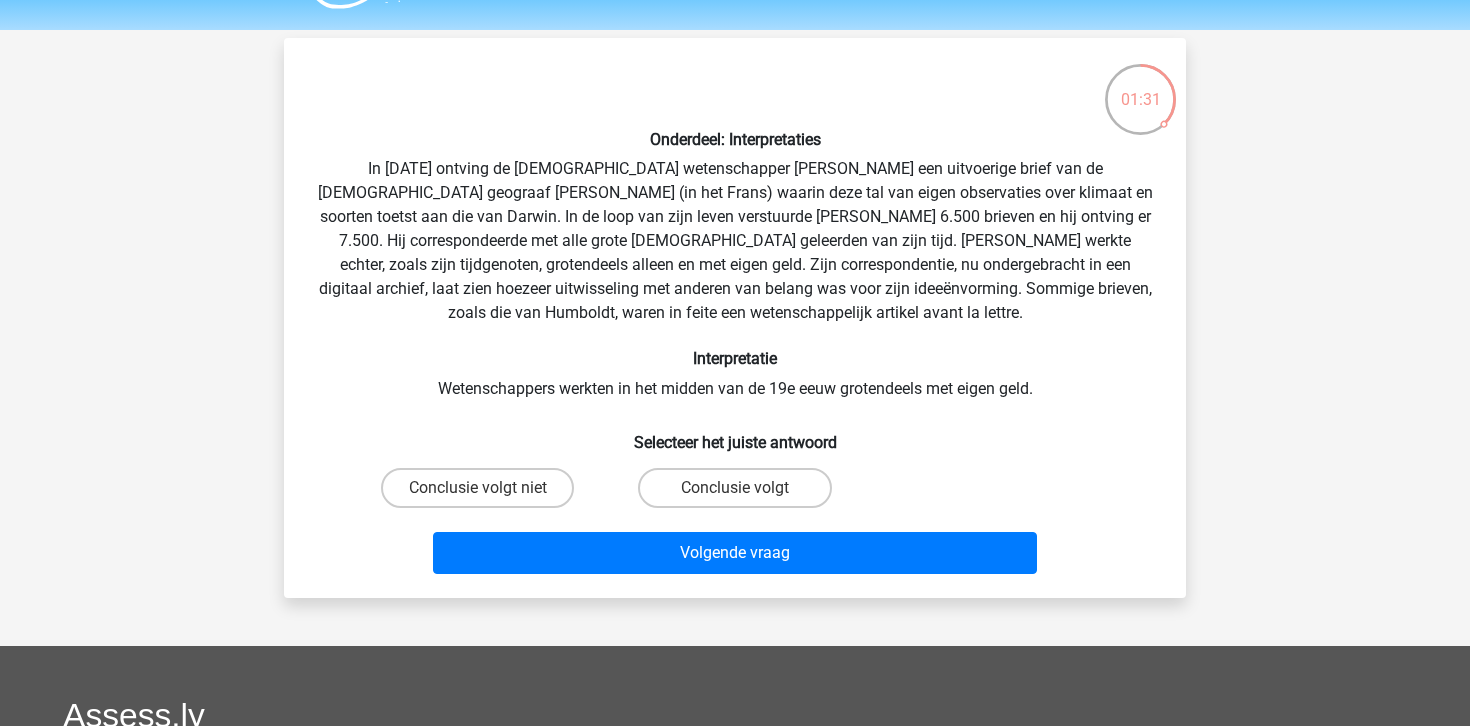 scroll, scrollTop: 52, scrollLeft: 0, axis: vertical 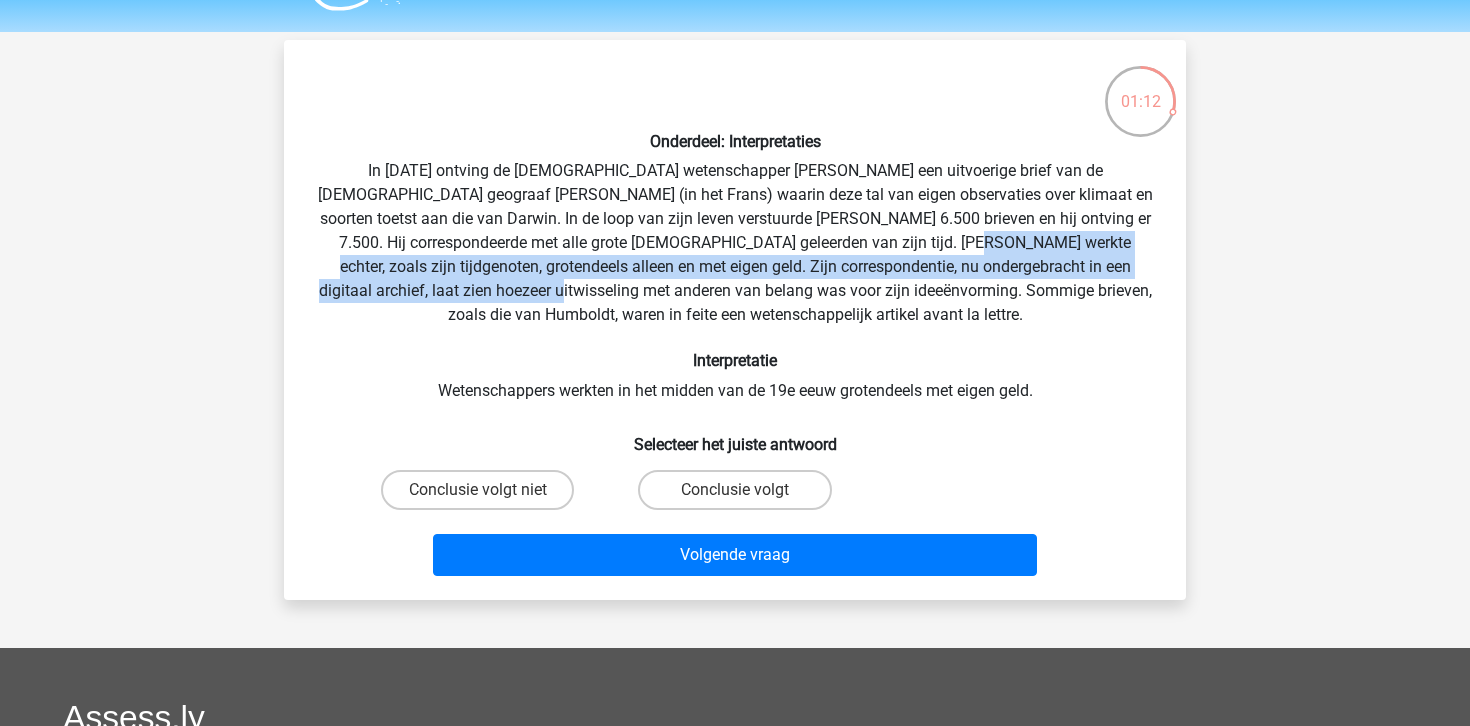 drag, startPoint x: 757, startPoint y: 239, endPoint x: 1125, endPoint y: 260, distance: 368.5987 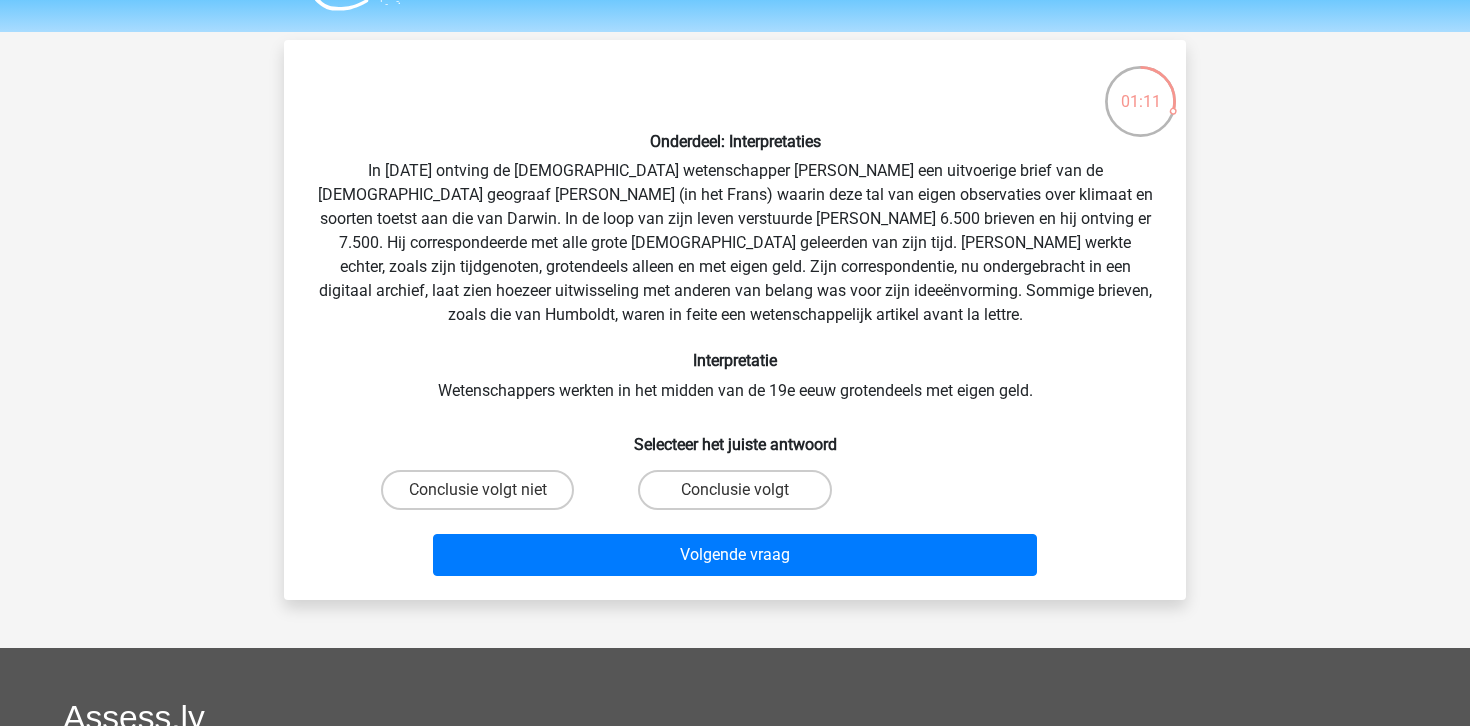 click on "Onderdeel: Interpretaties In 1839 ontving de Engelse wetenschapper Charles Darwin een uitvoerige brief van de Duitse geograaf Alexander von Humboldt (in het Frans) waarin deze tal van eigen observaties over klimaat en soorten toetst aan die van Darwin. In de loop van zijn leven verstuurde Charles Darwin 6.500 brieven en hij ontving er 7.500. Hij correspondeerde met alle grote Europese geleerden van zijn tijd. Darwin werkte echter, zoals zijn tijdgenoten, grotendeels alleen en met eigen geld. Zijn correspondentie, nu ondergebracht in een digitaal archief, laat zien hoezeer uitwisseling met anderen van belang was voor zijn ideeënvorming. Sommige brieven, zoals die van Humboldt, waren in feite een wetenschappelijk artikel avant la lettre. Interpretatie Wetenschappers werkten in het midden van de 19e eeuw grotendeels met eigen geld." at bounding box center [735, 320] 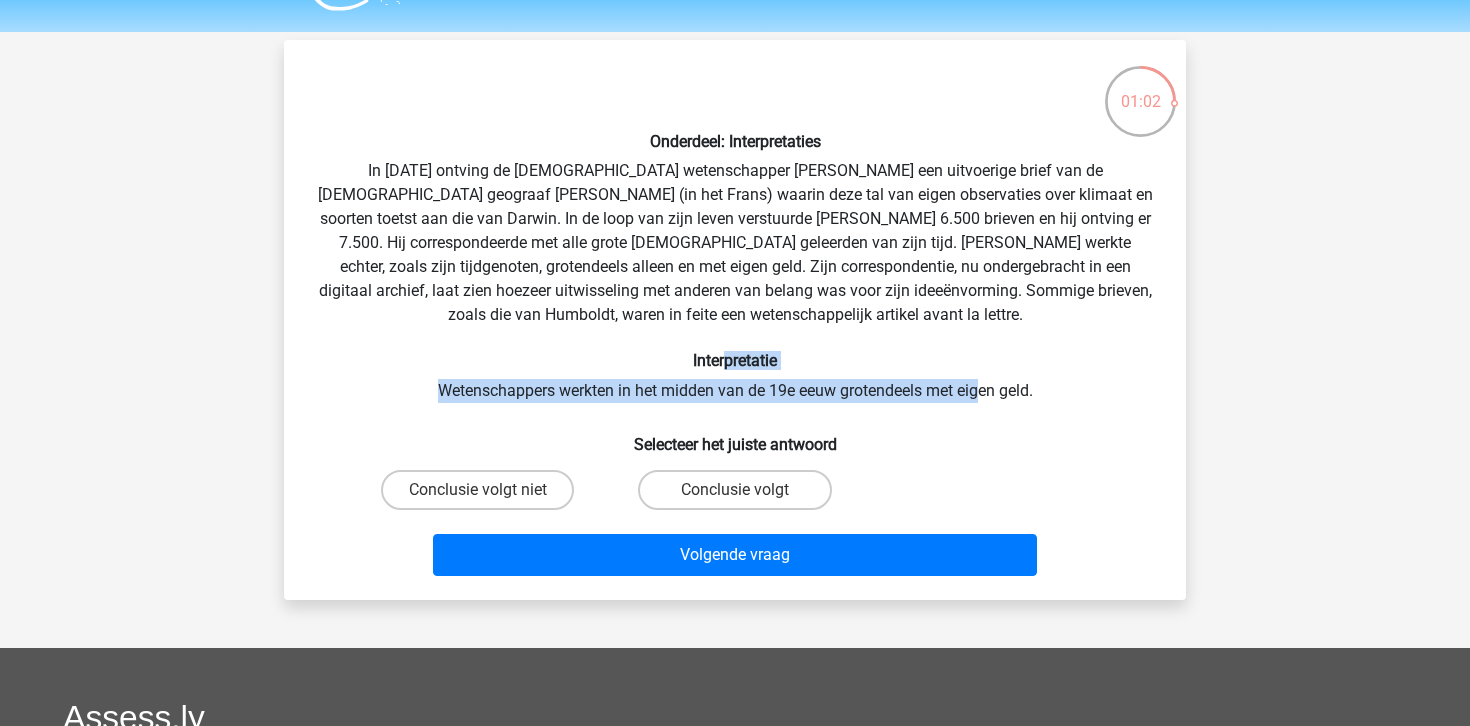 drag, startPoint x: 723, startPoint y: 369, endPoint x: 978, endPoint y: 385, distance: 255.50146 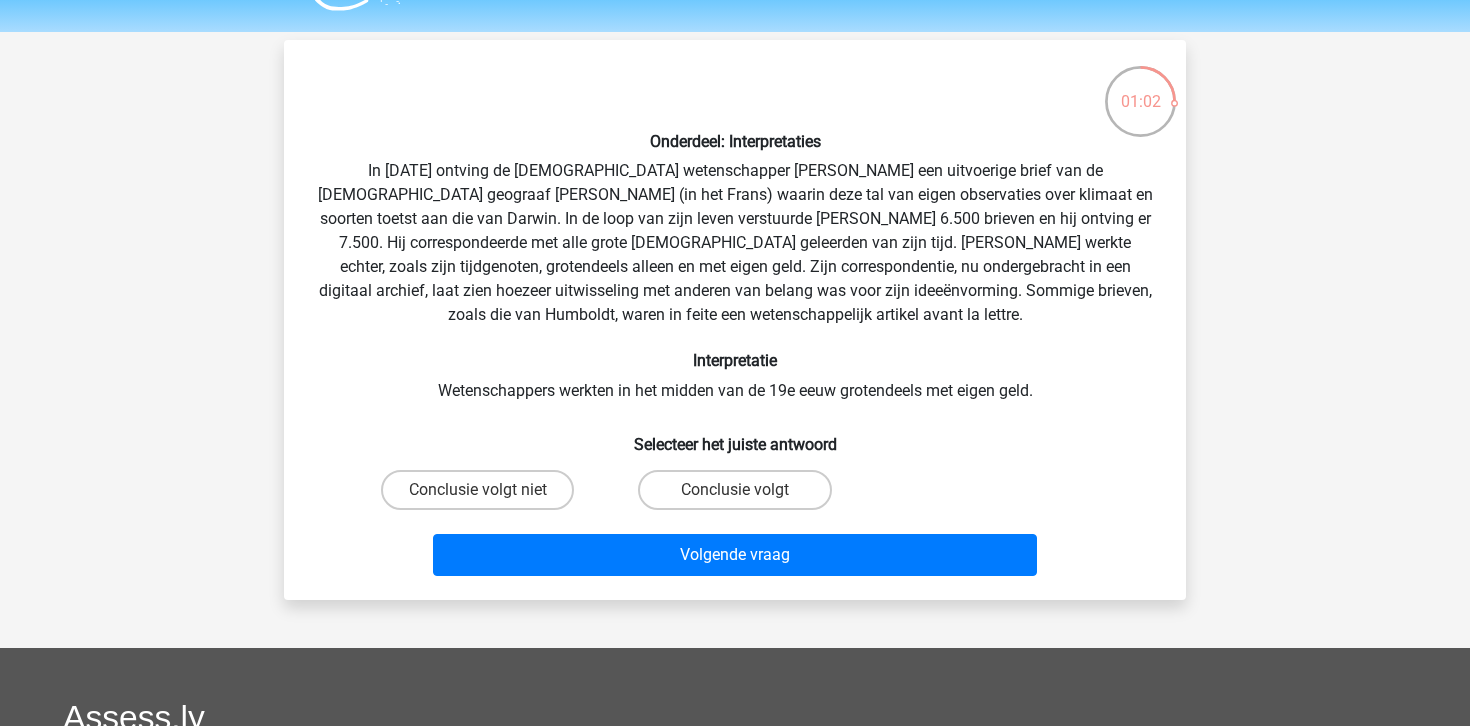 click on "Onderdeel: Interpretaties In 1839 ontving de Engelse wetenschapper Charles Darwin een uitvoerige brief van de Duitse geograaf Alexander von Humboldt (in het Frans) waarin deze tal van eigen observaties over klimaat en soorten toetst aan die van Darwin. In de loop van zijn leven verstuurde Charles Darwin 6.500 brieven en hij ontving er 7.500. Hij correspondeerde met alle grote Europese geleerden van zijn tijd. Darwin werkte echter, zoals zijn tijdgenoten, grotendeels alleen en met eigen geld. Zijn correspondentie, nu ondergebracht in een digitaal archief, laat zien hoezeer uitwisseling met anderen van belang was voor zijn ideeënvorming. Sommige brieven, zoals die van Humboldt, waren in feite een wetenschappelijk artikel avant la lettre. Interpretatie Wetenschappers werkten in het midden van de 19e eeuw grotendeels met eigen geld." at bounding box center [735, 320] 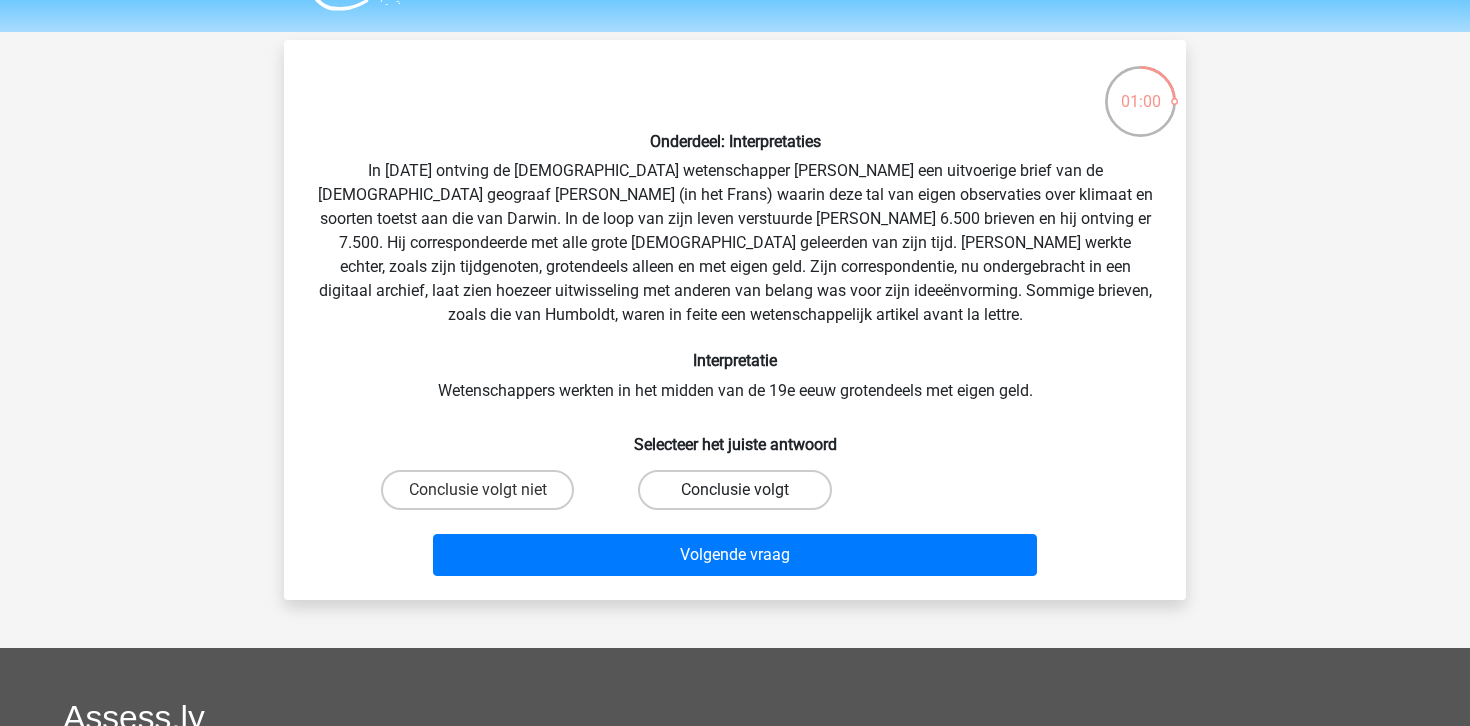 click on "Conclusie volgt" at bounding box center (734, 490) 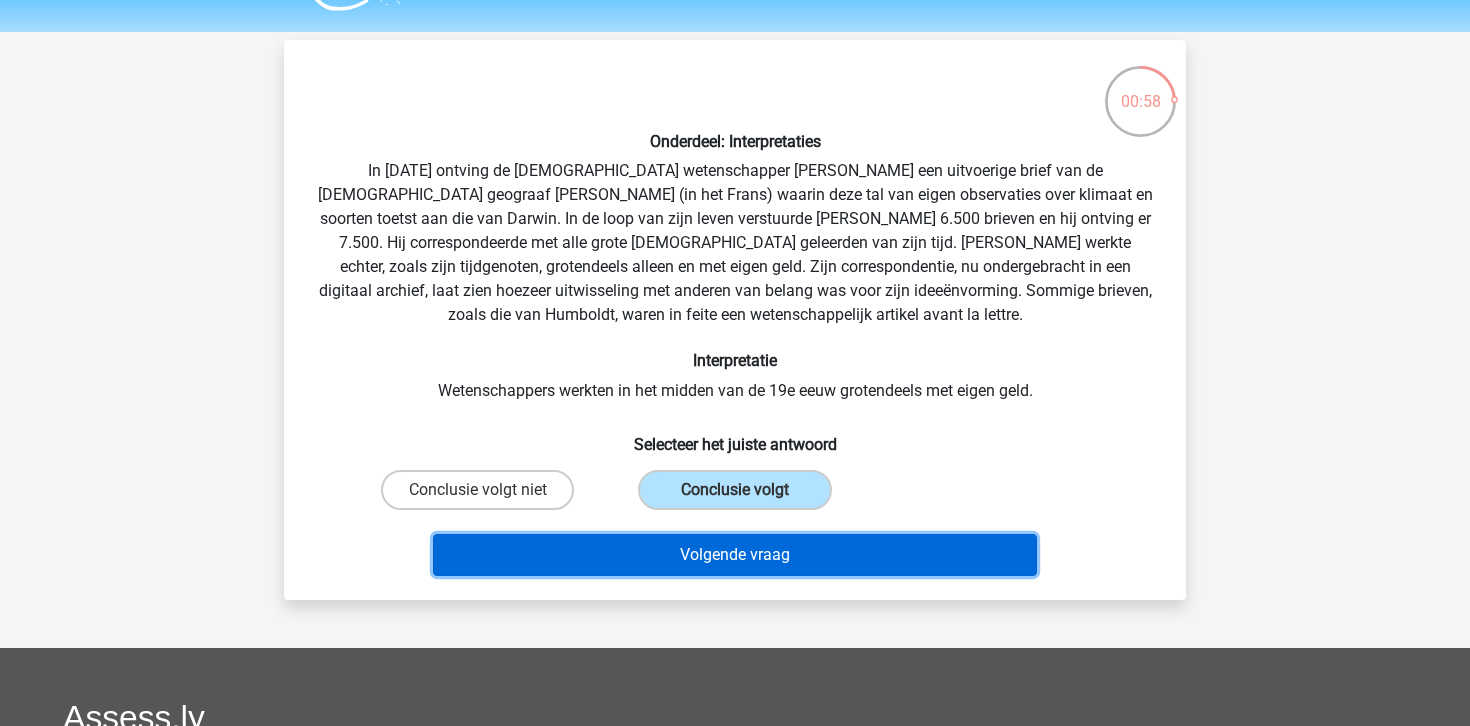 click on "Volgende vraag" at bounding box center [735, 555] 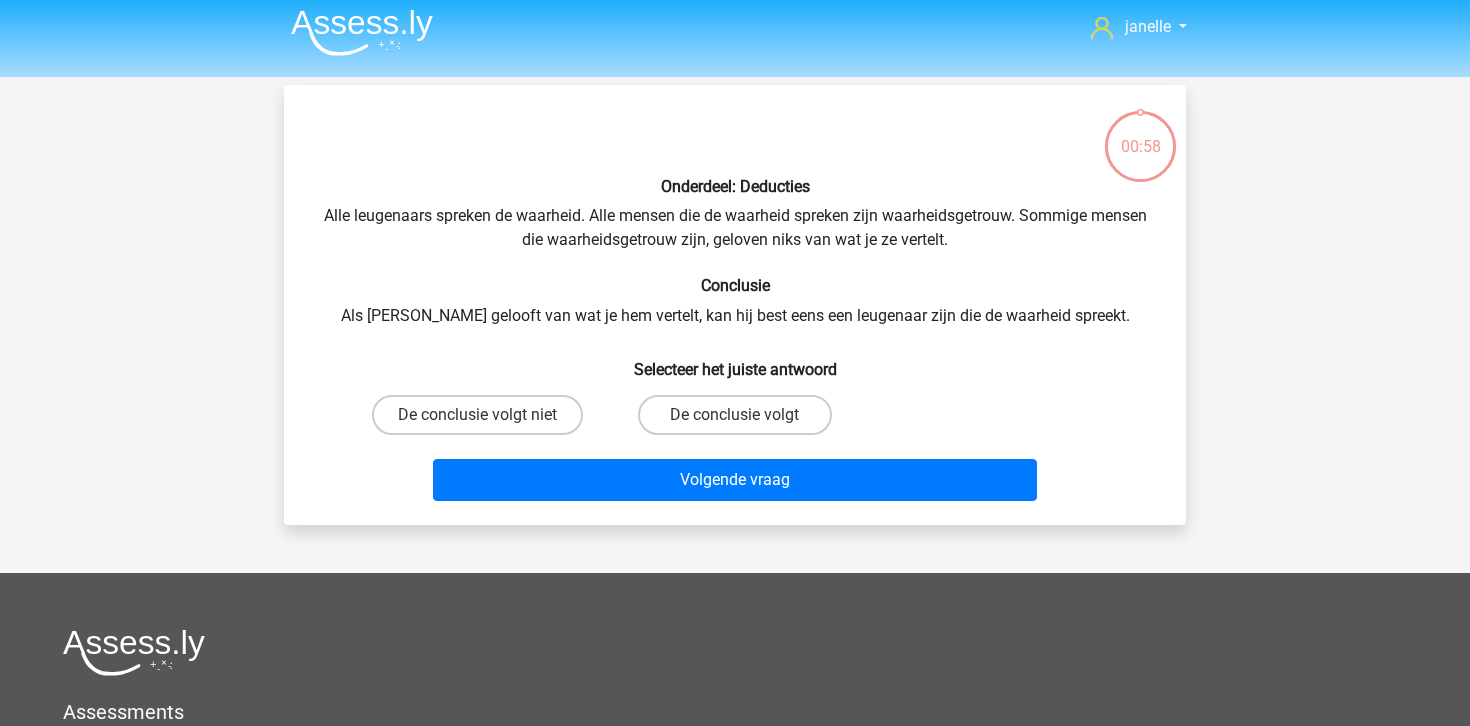 scroll, scrollTop: 0, scrollLeft: 0, axis: both 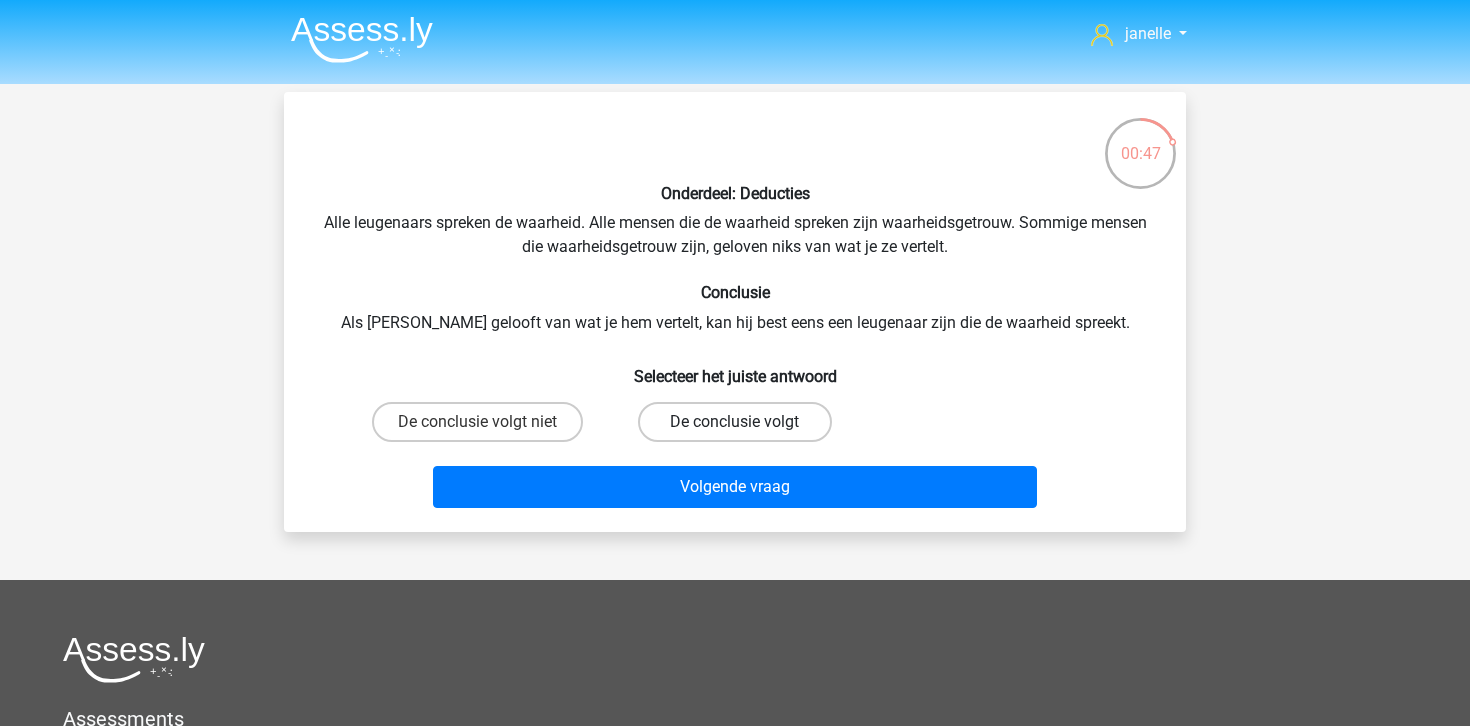 click on "De conclusie volgt" at bounding box center (734, 422) 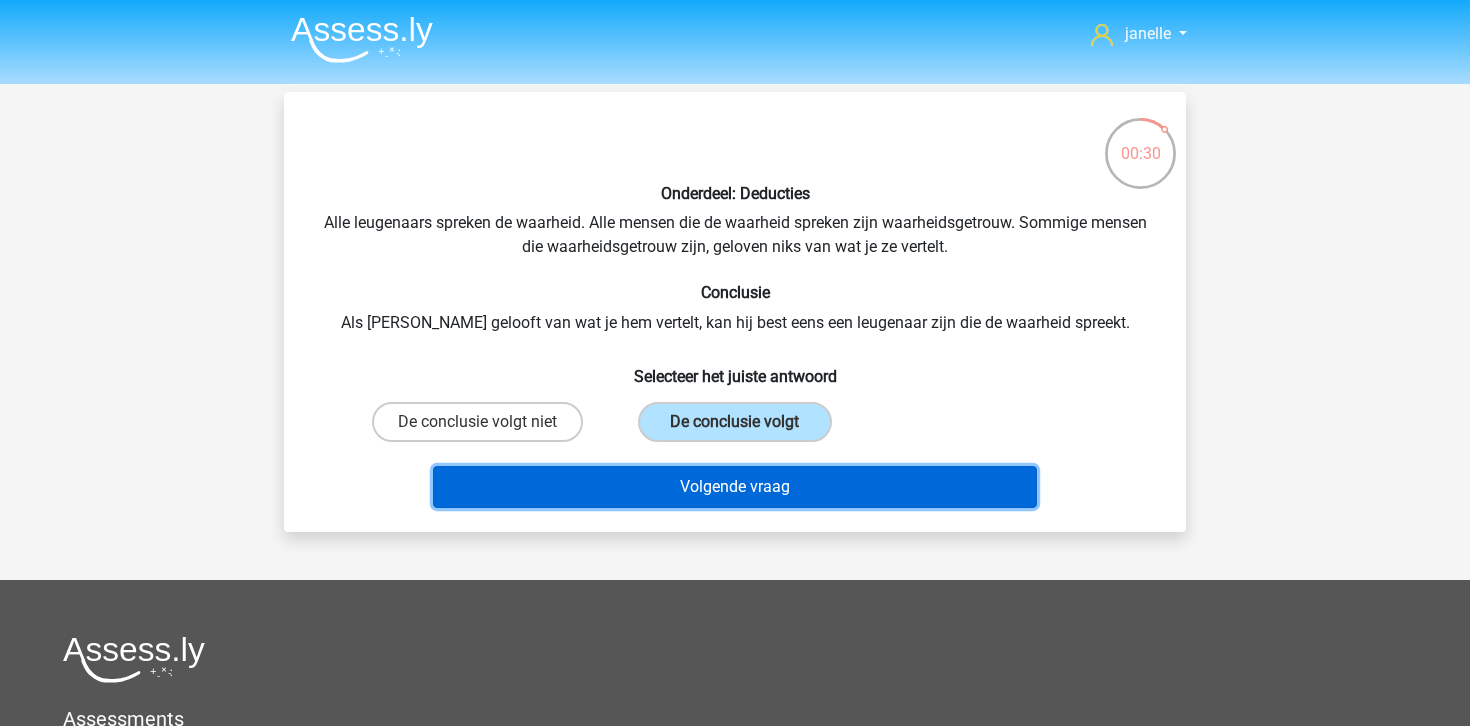 click on "Volgende vraag" at bounding box center [735, 487] 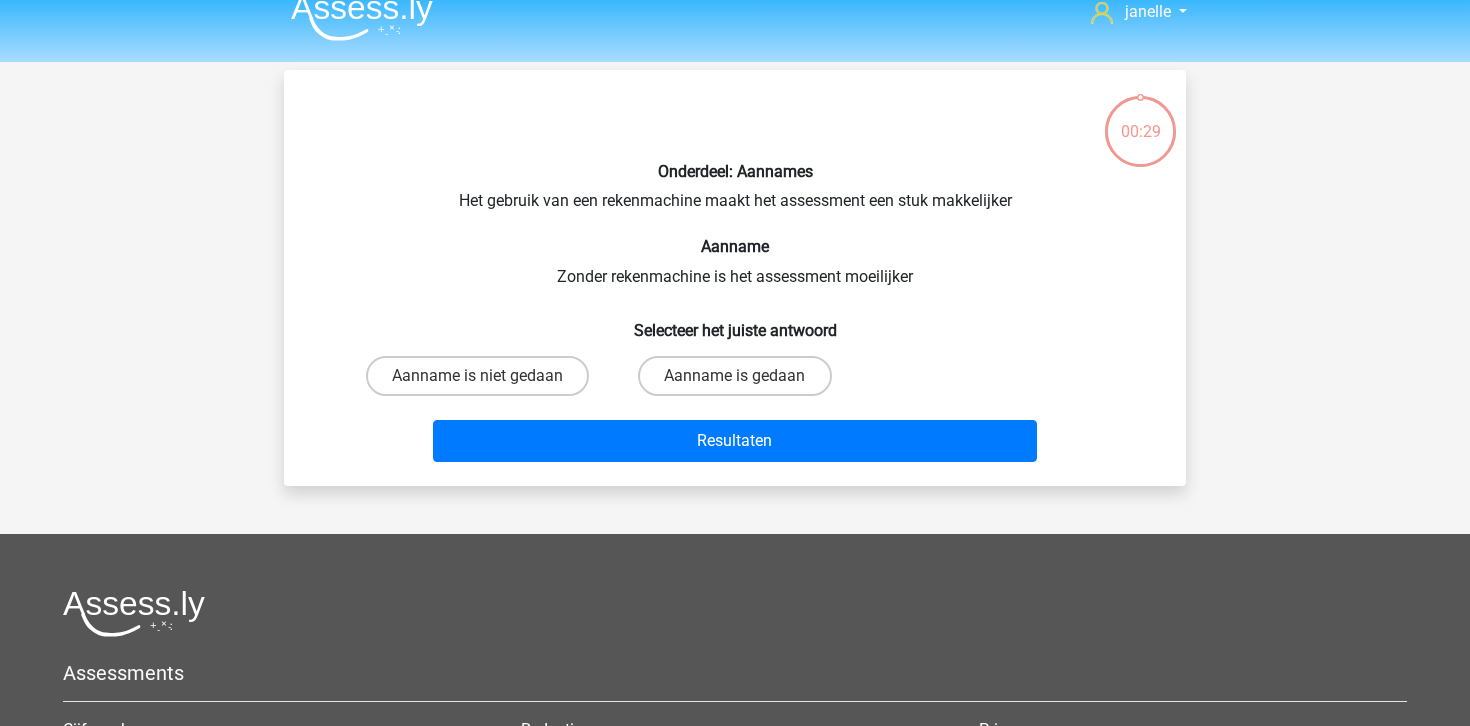 scroll, scrollTop: 17, scrollLeft: 0, axis: vertical 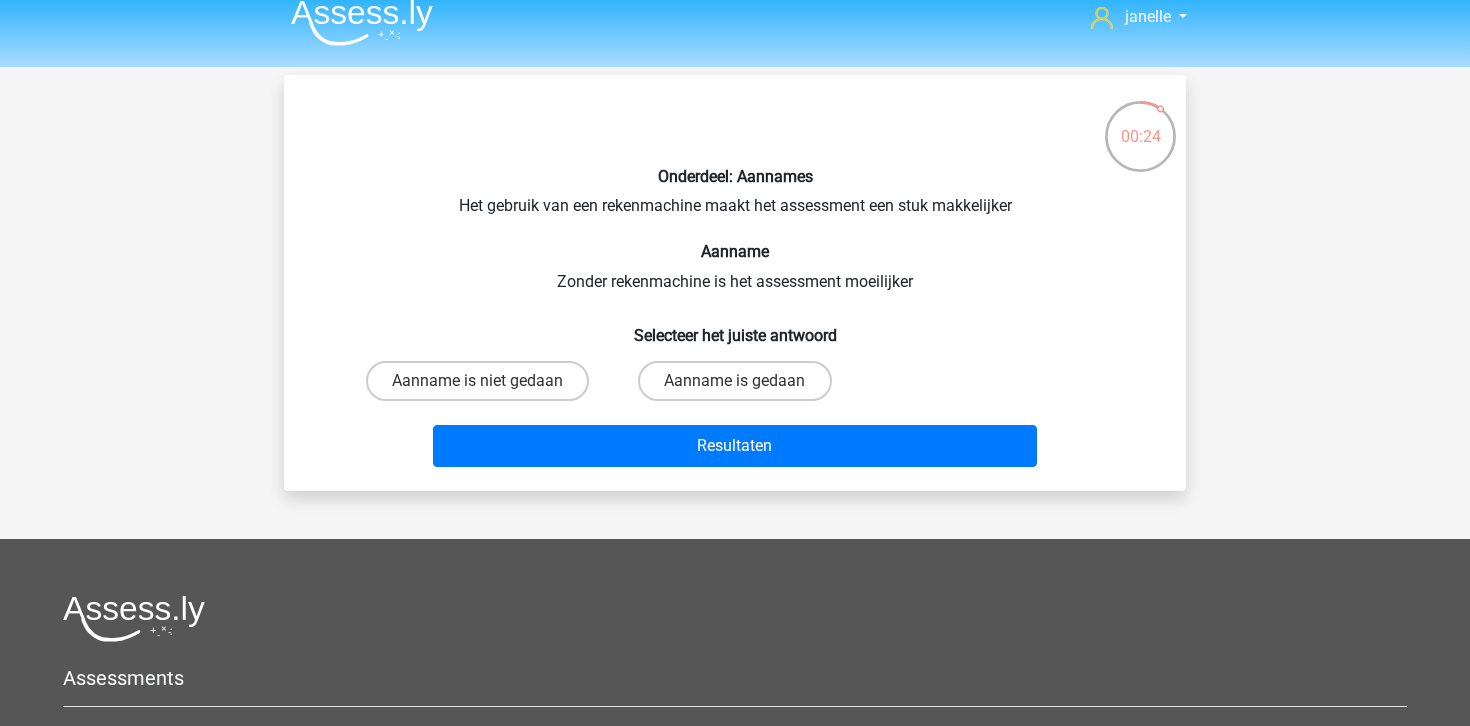 click on "Aanname is gedaan" at bounding box center (734, 381) 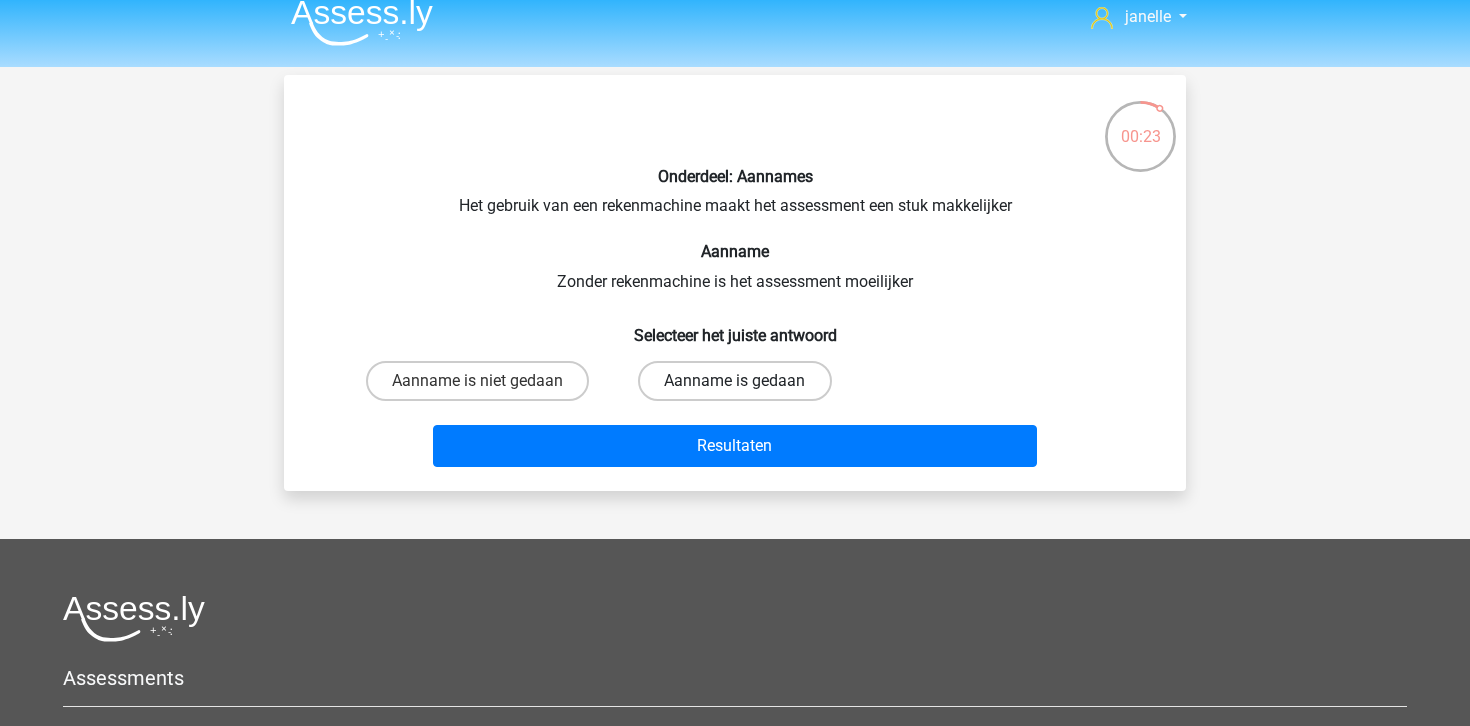 click on "Aanname is gedaan" at bounding box center [734, 381] 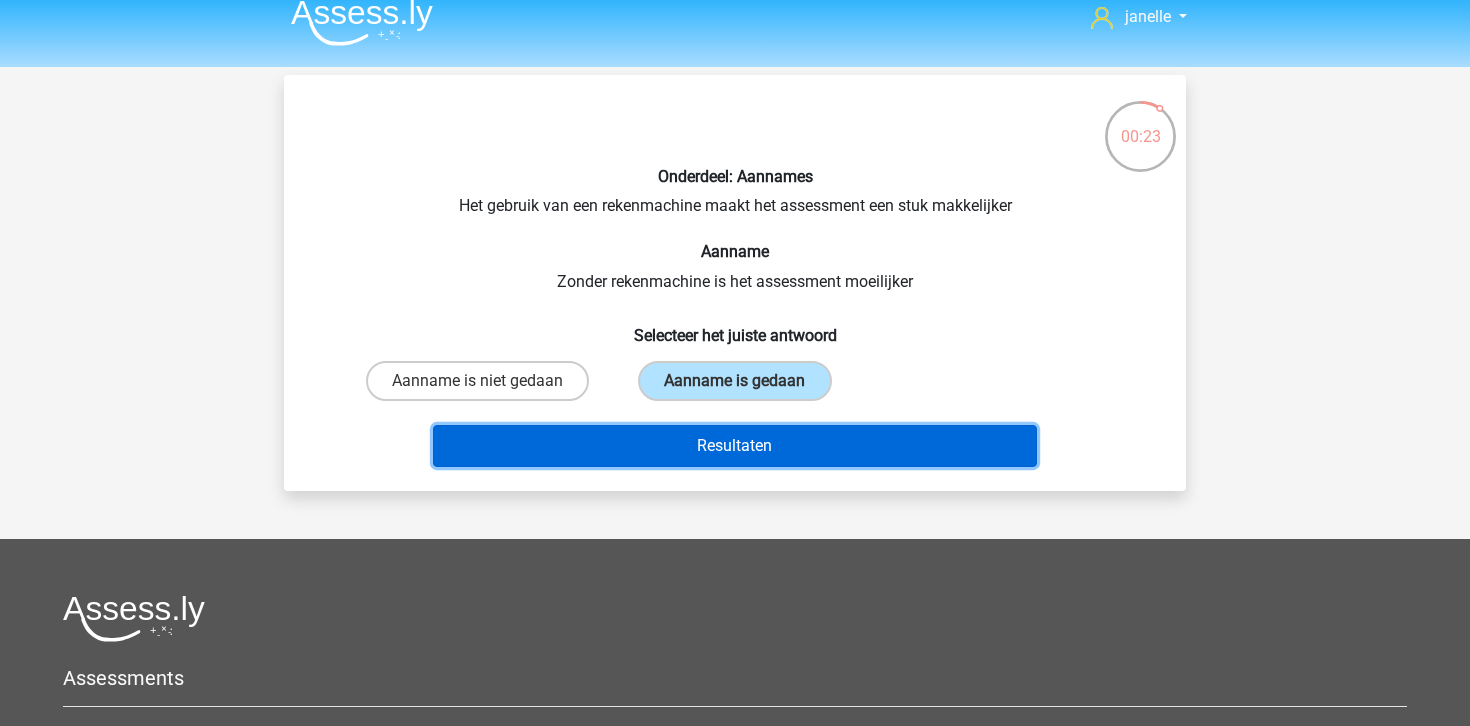 click on "Resultaten" at bounding box center [735, 446] 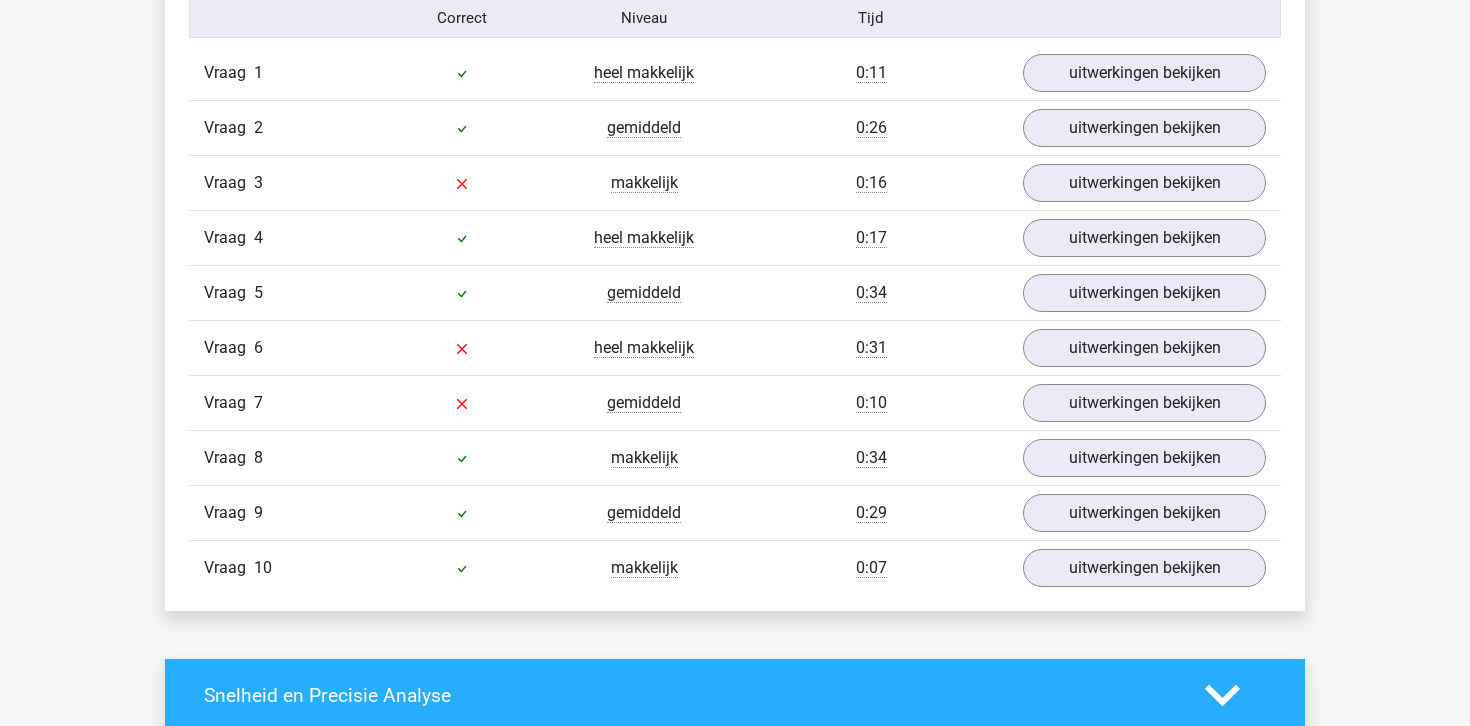 scroll, scrollTop: 1332, scrollLeft: 0, axis: vertical 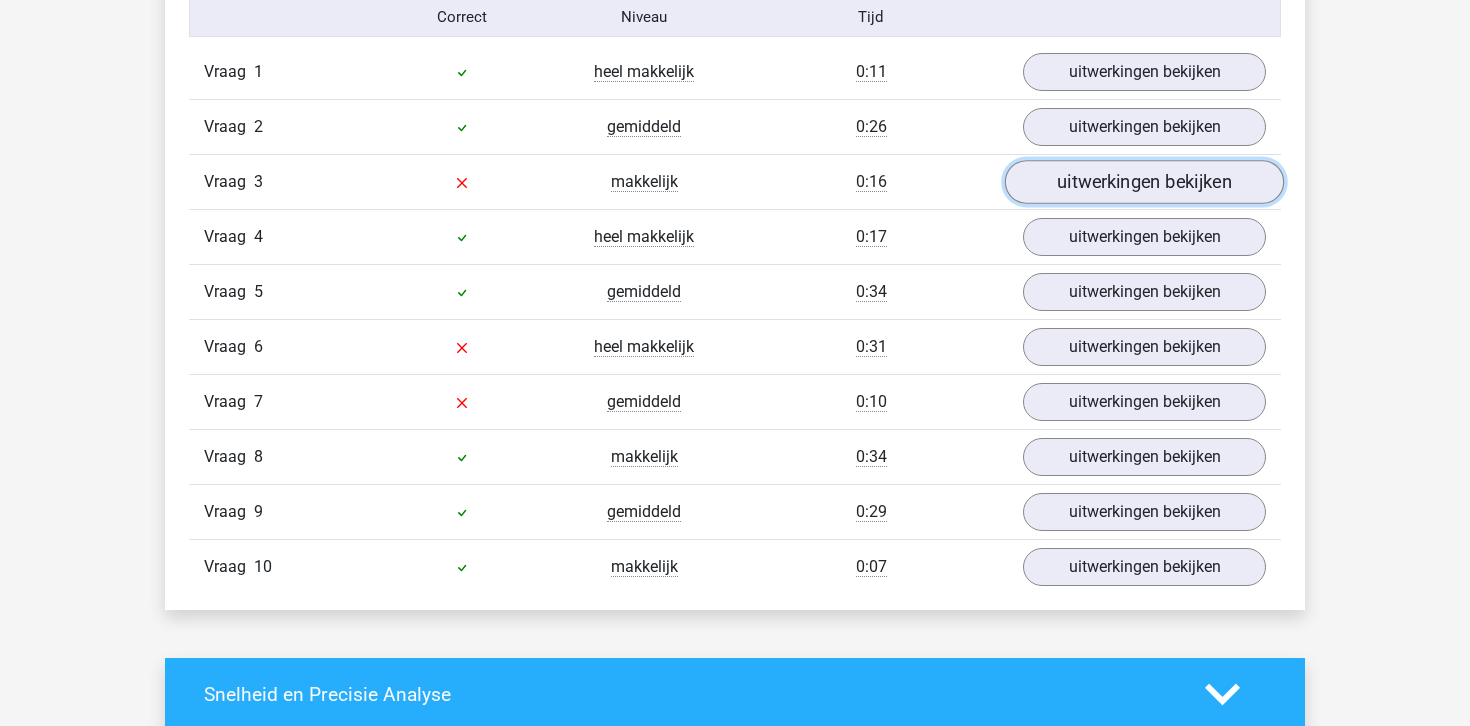 click on "uitwerkingen bekijken" at bounding box center [1144, 183] 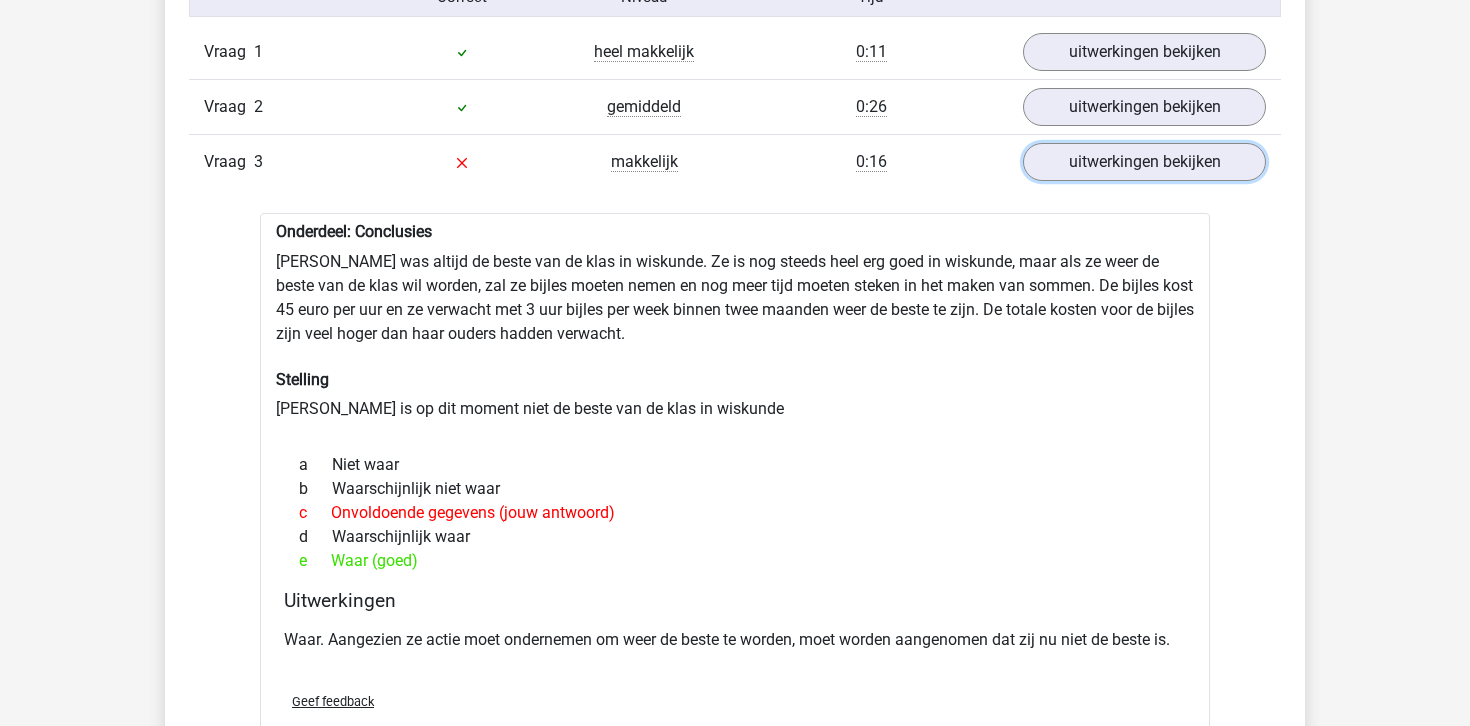 scroll, scrollTop: 1359, scrollLeft: 0, axis: vertical 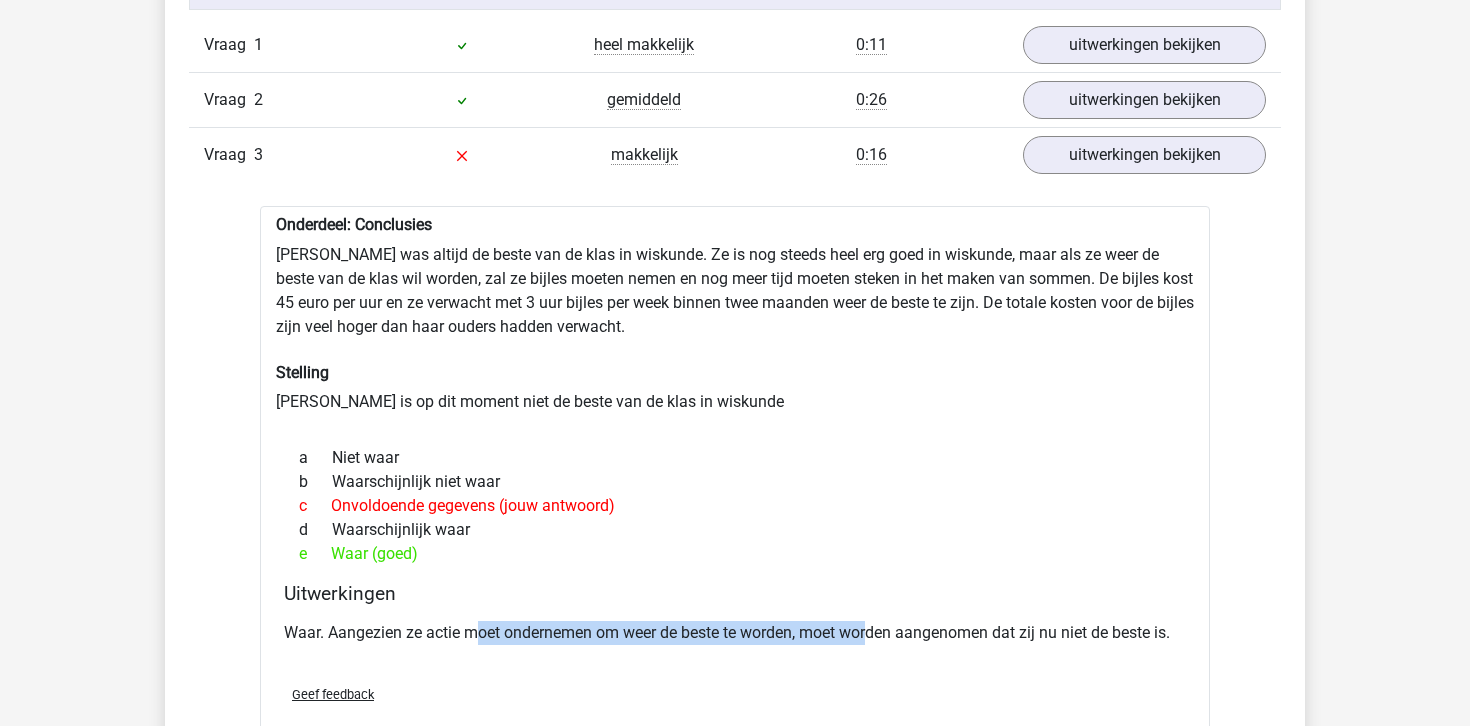 drag, startPoint x: 480, startPoint y: 637, endPoint x: 872, endPoint y: 635, distance: 392.0051 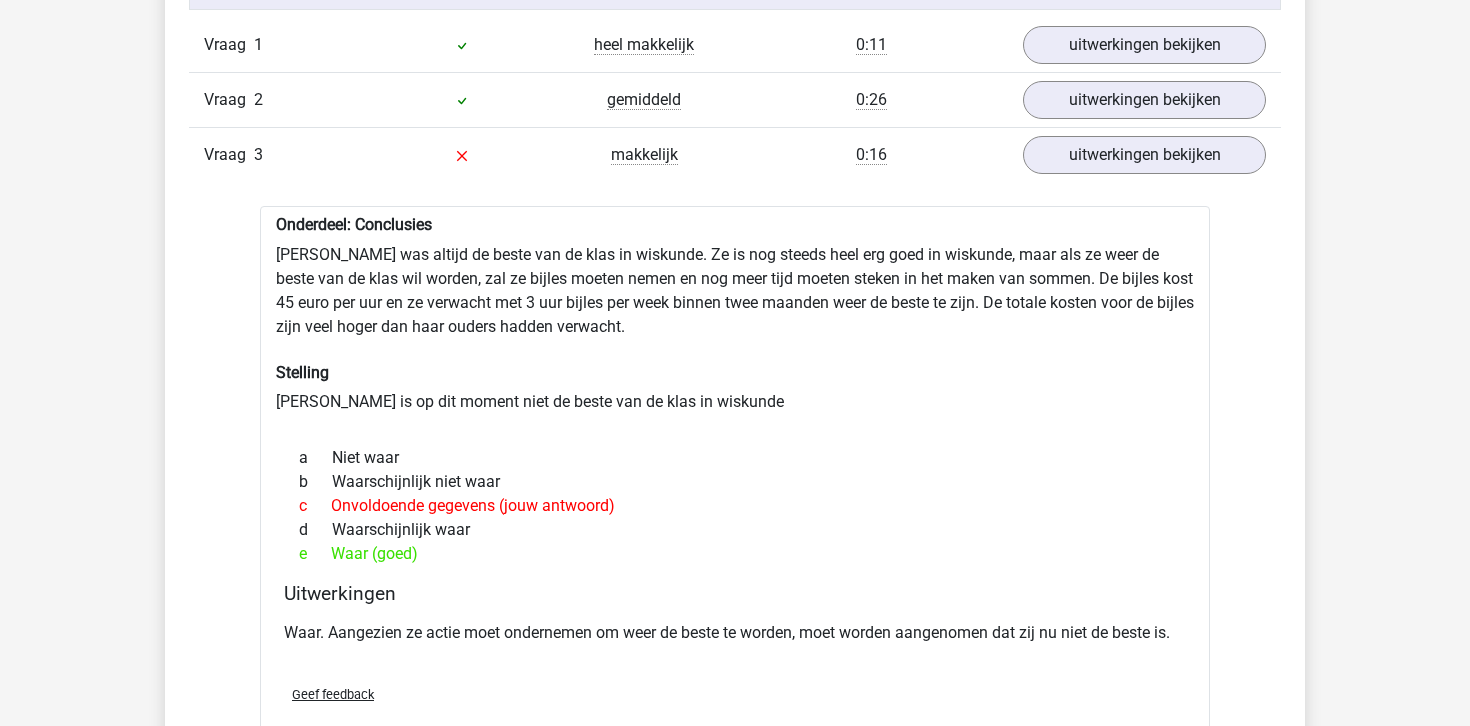 click on "Waar. Aangezien ze actie moet ondernemen om weer de beste te worden, moet worden aangenomen dat zij nu niet de beste is." at bounding box center [735, 641] 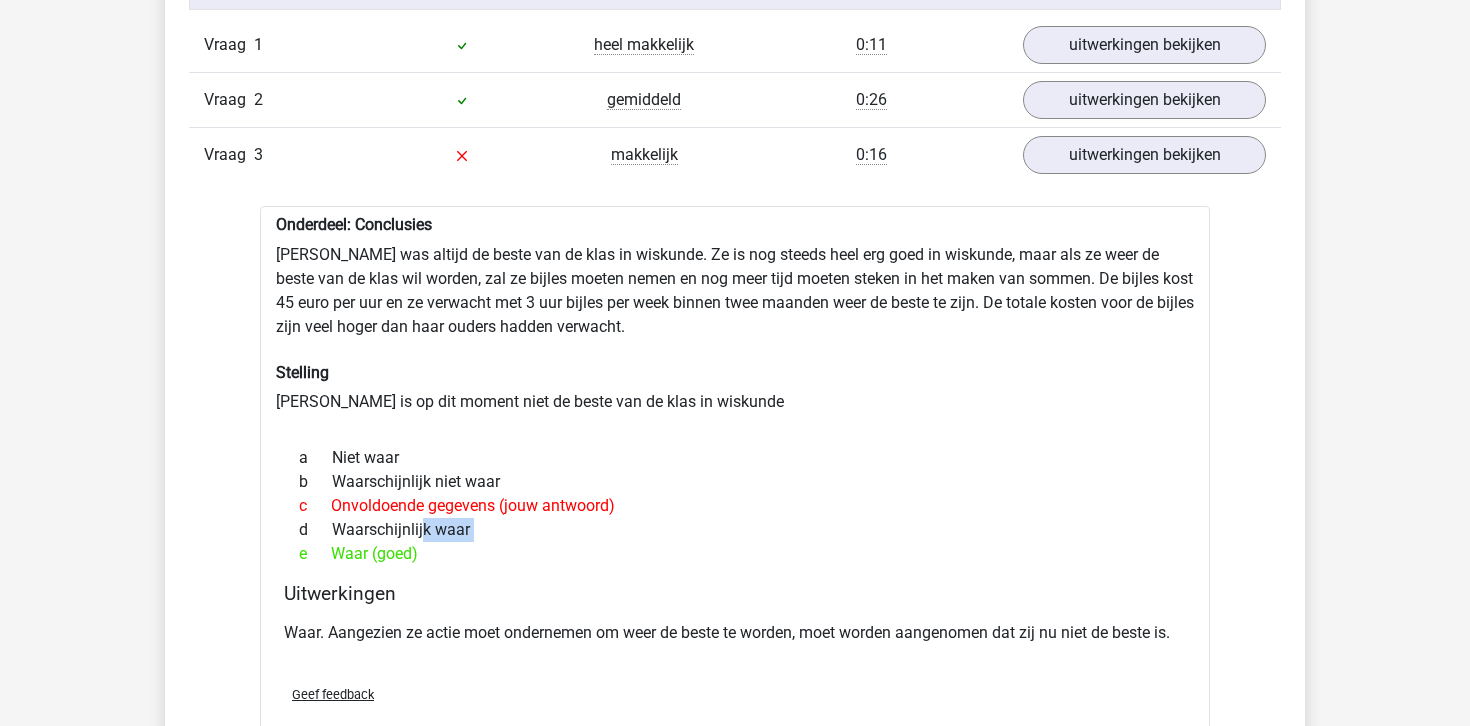click on "d
Waarschijnlijk waar" at bounding box center (735, 530) 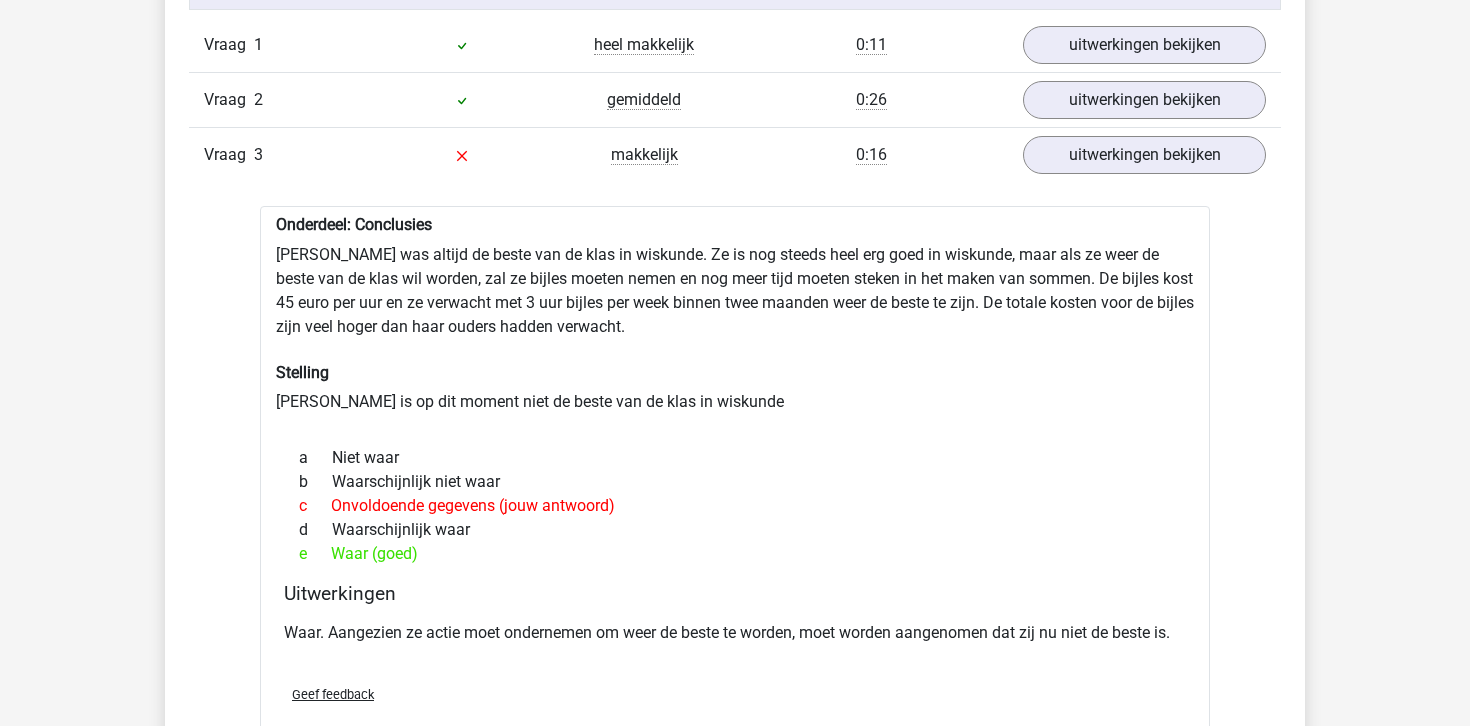 click on "e
Waar
(goed)" at bounding box center (735, 554) 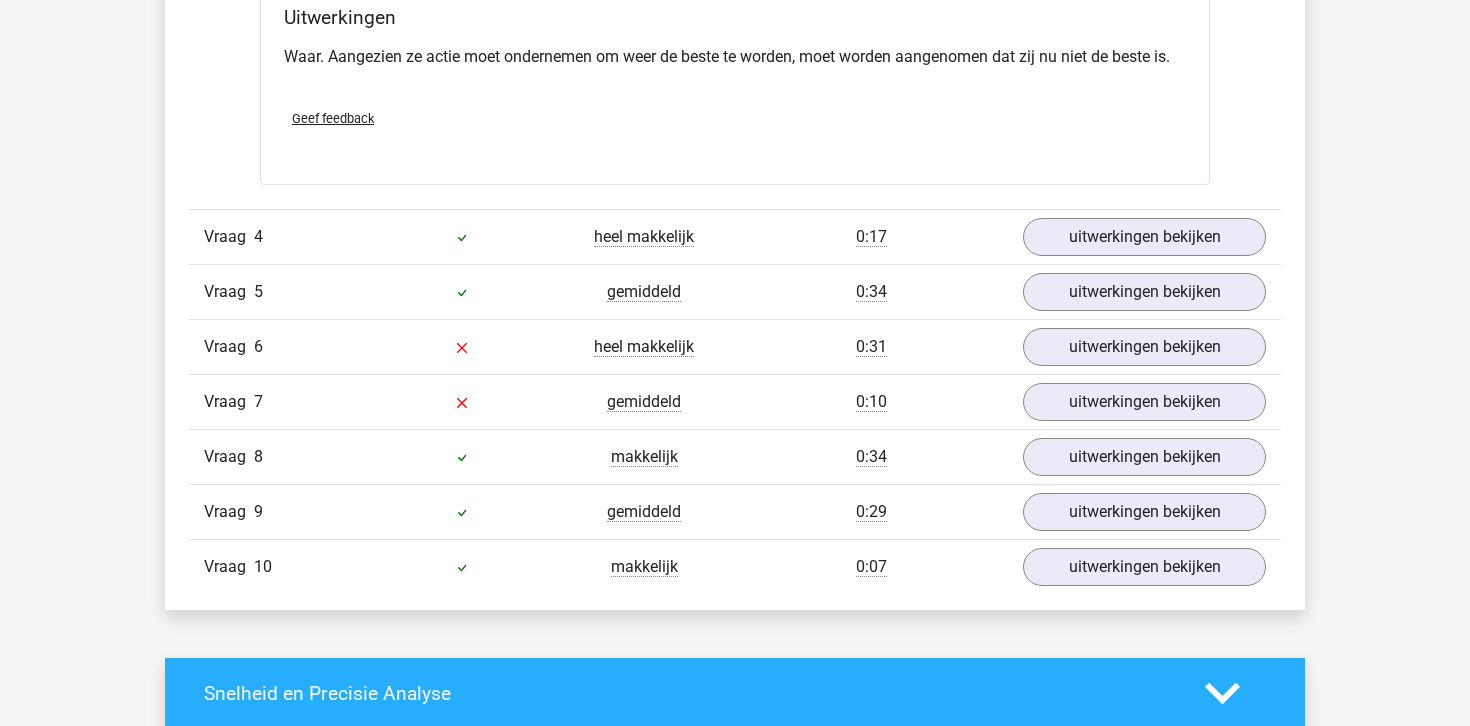 scroll, scrollTop: 1937, scrollLeft: 0, axis: vertical 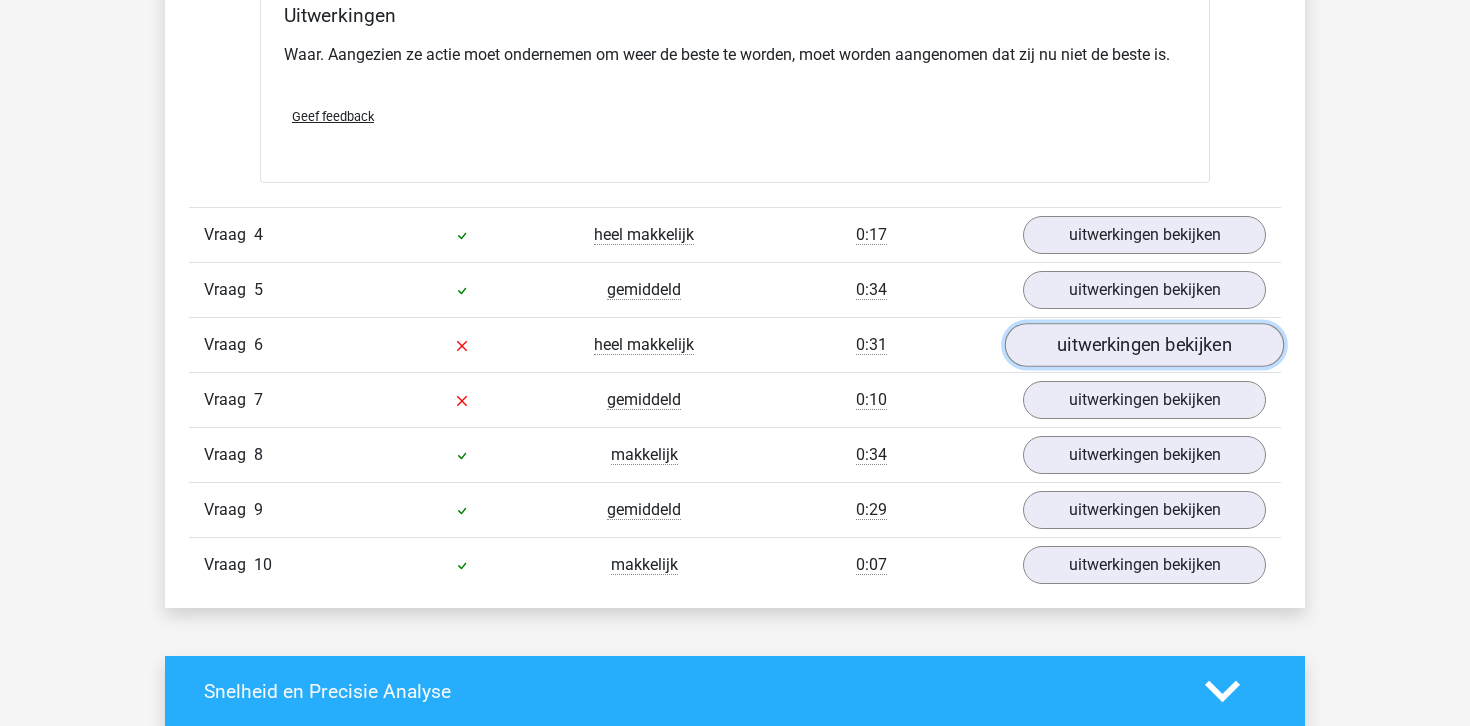 click on "uitwerkingen bekijken" at bounding box center (1144, 345) 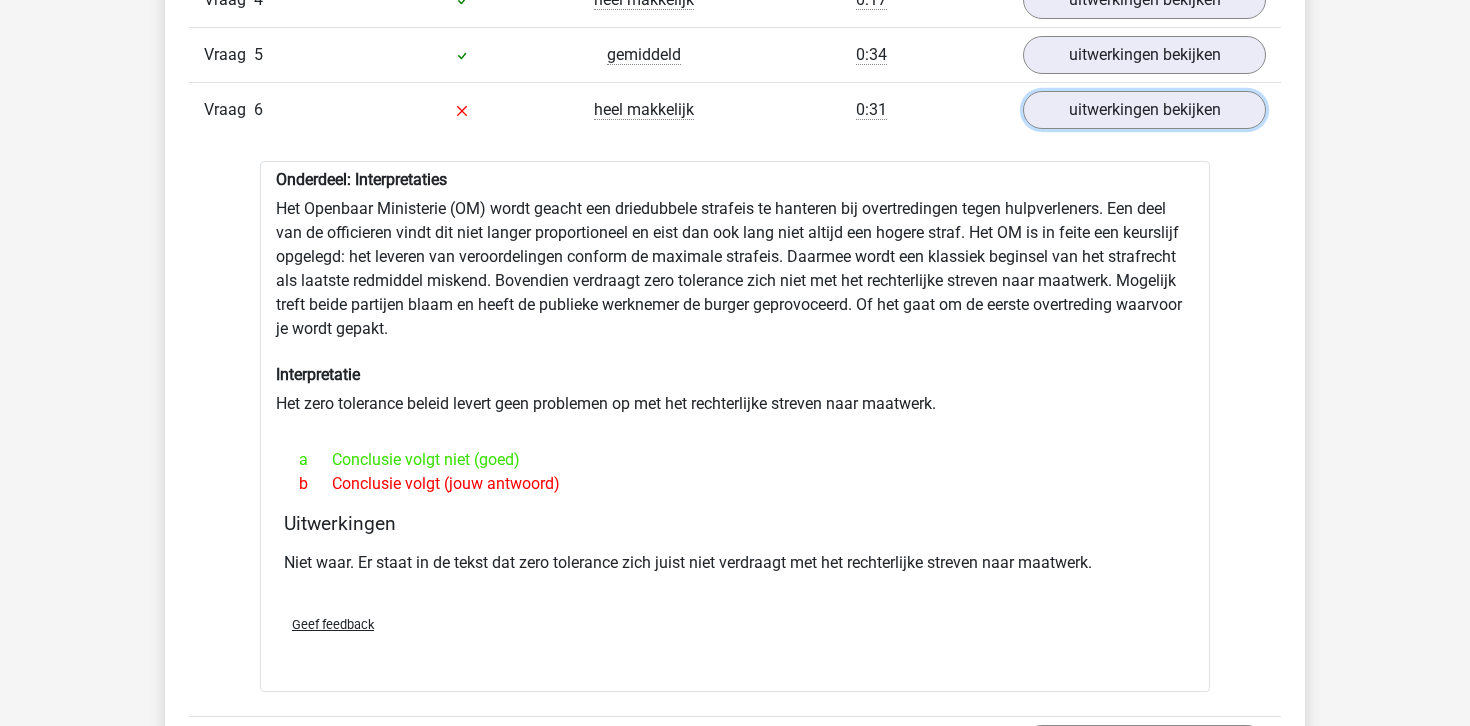 scroll, scrollTop: 2171, scrollLeft: 0, axis: vertical 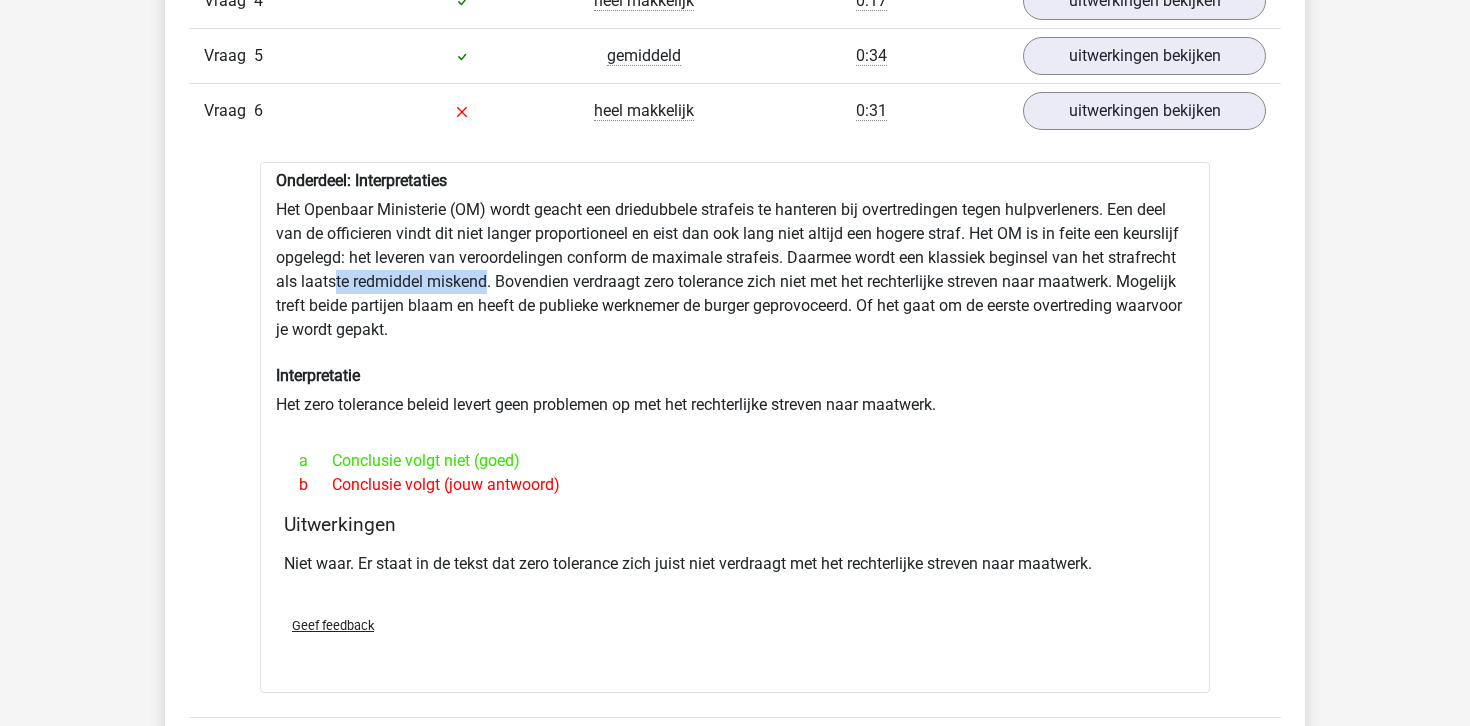 drag, startPoint x: 486, startPoint y: 278, endPoint x: 336, endPoint y: 277, distance: 150.00333 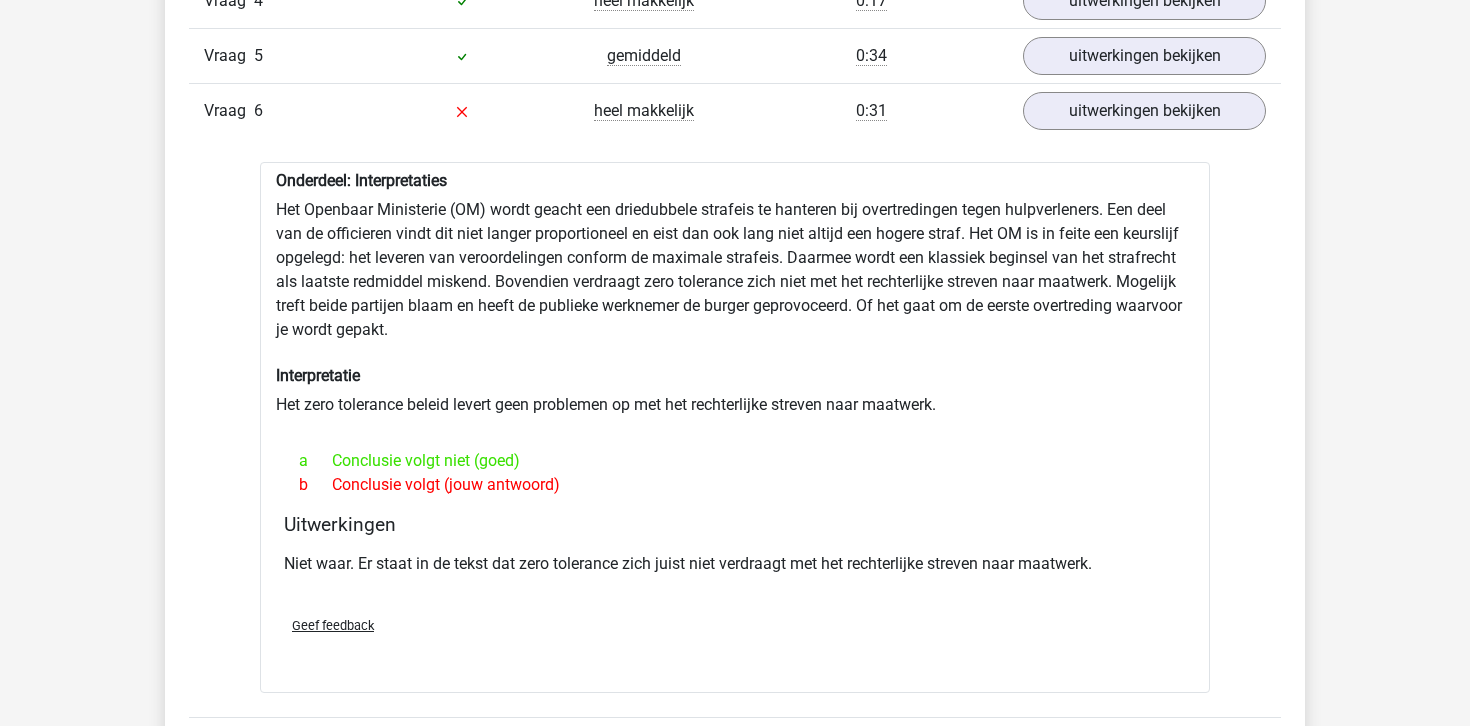 click on "Onderdeel: Interpretaties Het Openbaar Ministerie (OM) wordt geacht een driedubbele strafeis te hanteren bij overtredingen tegen hulpverleners. Een deel van de officieren vindt dit niet langer proportioneel en eist dan ook lang niet altijd een hogere straf. Het OM is in feite een keurslijf opgelegd: het leveren van veroordelingen conform de maximale strafeis. Daarmee wordt een klassiek beginsel van het strafrecht als laatste redmiddel miskend. Bovendien verdraagt zero tolerance zich niet met het rechterlijke streven naar maatwerk. Mogelijk treft beide partijen blaam en heeft de publieke werknemer de burger geprovoceerd. Of het gaat om de eerste overtreding waarvoor je wordt gepakt. Interpretatie Het zero tolerance beleid levert geen problemen op met het rechterlijke streven naar maatwerk.
a
Conclusie volgt niet
(goed)
b" at bounding box center [735, 427] 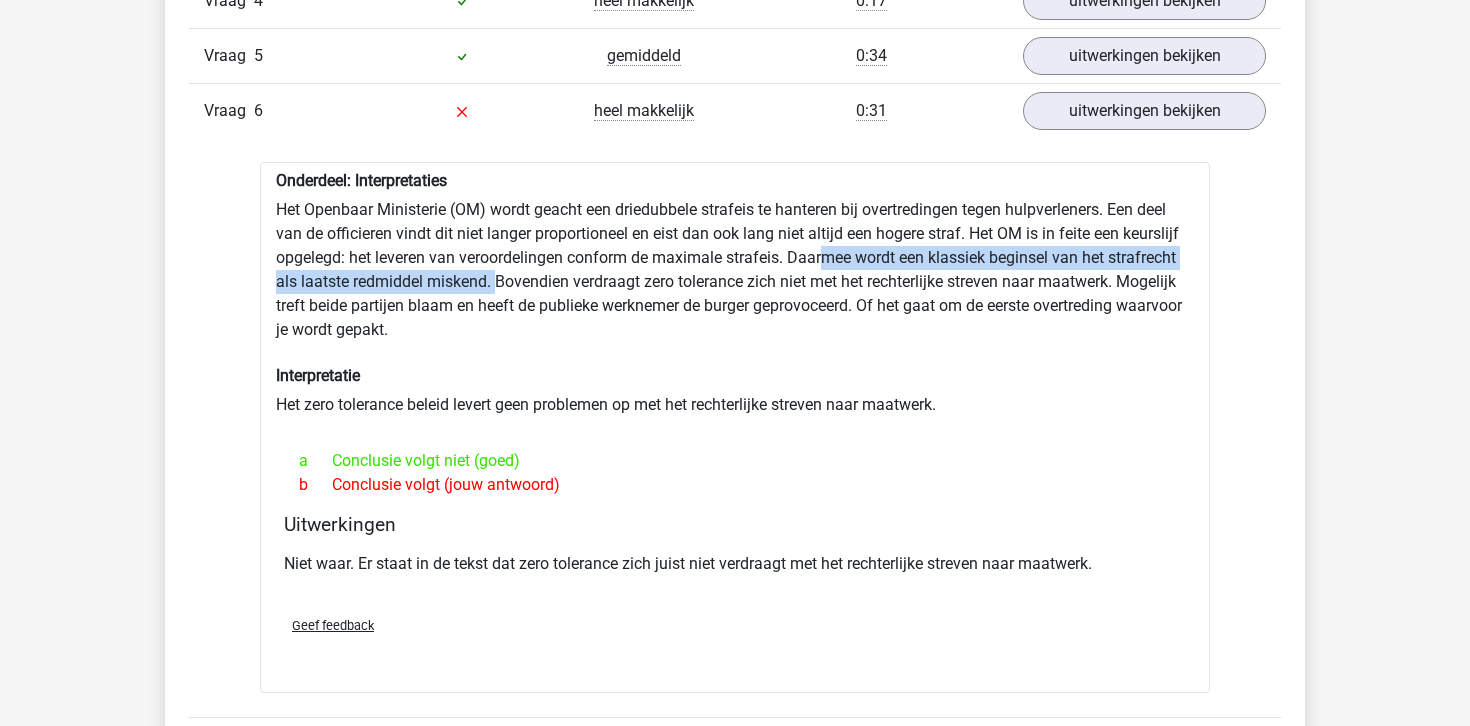 drag, startPoint x: 496, startPoint y: 277, endPoint x: 822, endPoint y: 255, distance: 326.7415 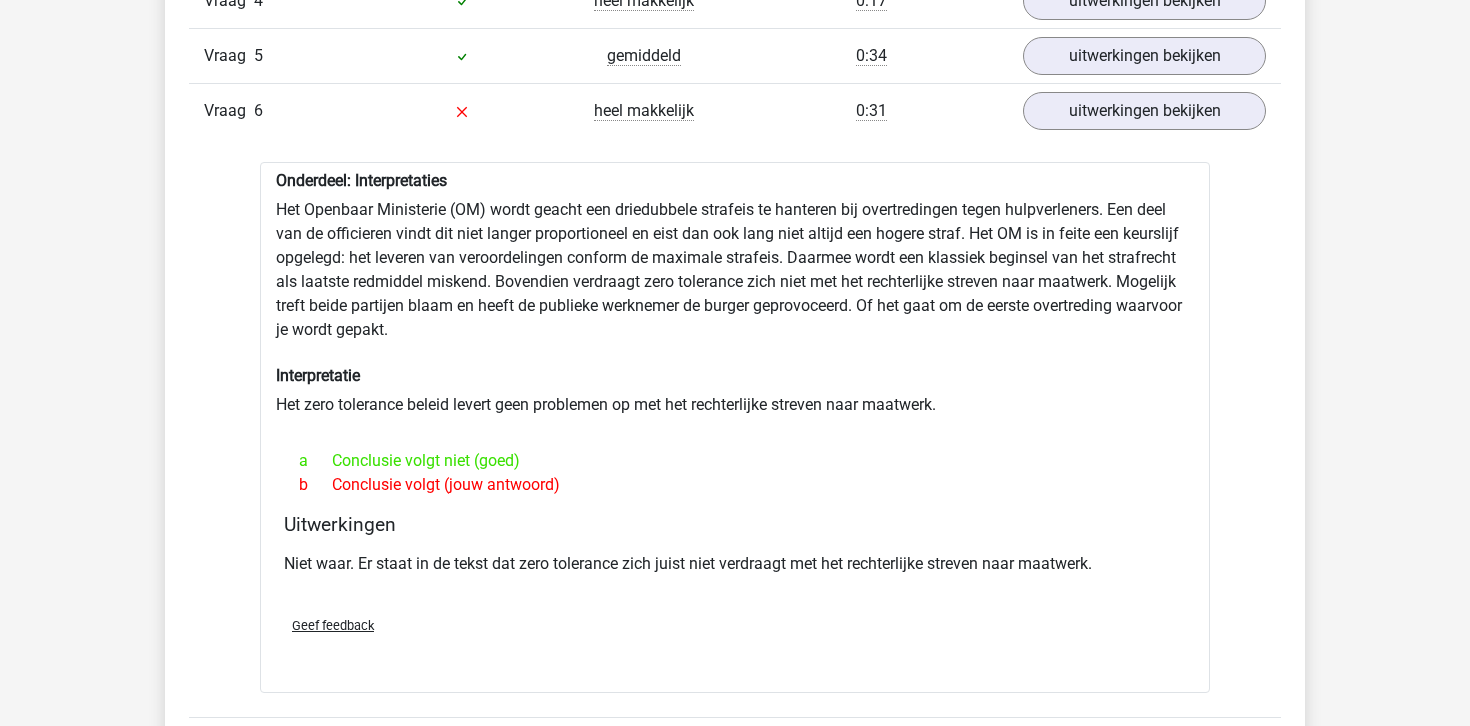 click on "Onderdeel: Interpretaties Het Openbaar Ministerie (OM) wordt geacht een driedubbele strafeis te hanteren bij overtredingen tegen hulpverleners. Een deel van de officieren vindt dit niet langer proportioneel en eist dan ook lang niet altijd een hogere straf. Het OM is in feite een keurslijf opgelegd: het leveren van veroordelingen conform de maximale strafeis. Daarmee wordt een klassiek beginsel van het strafrecht als laatste redmiddel miskend. Bovendien verdraagt zero tolerance zich niet met het rechterlijke streven naar maatwerk. Mogelijk treft beide partijen blaam en heeft de publieke werknemer de burger geprovoceerd. Of het gaat om de eerste overtreding waarvoor je wordt gepakt. Interpretatie Het zero tolerance beleid levert geen problemen op met het rechterlijke streven naar maatwerk.
a
Conclusie volgt niet
(goed)
b" at bounding box center [735, 427] 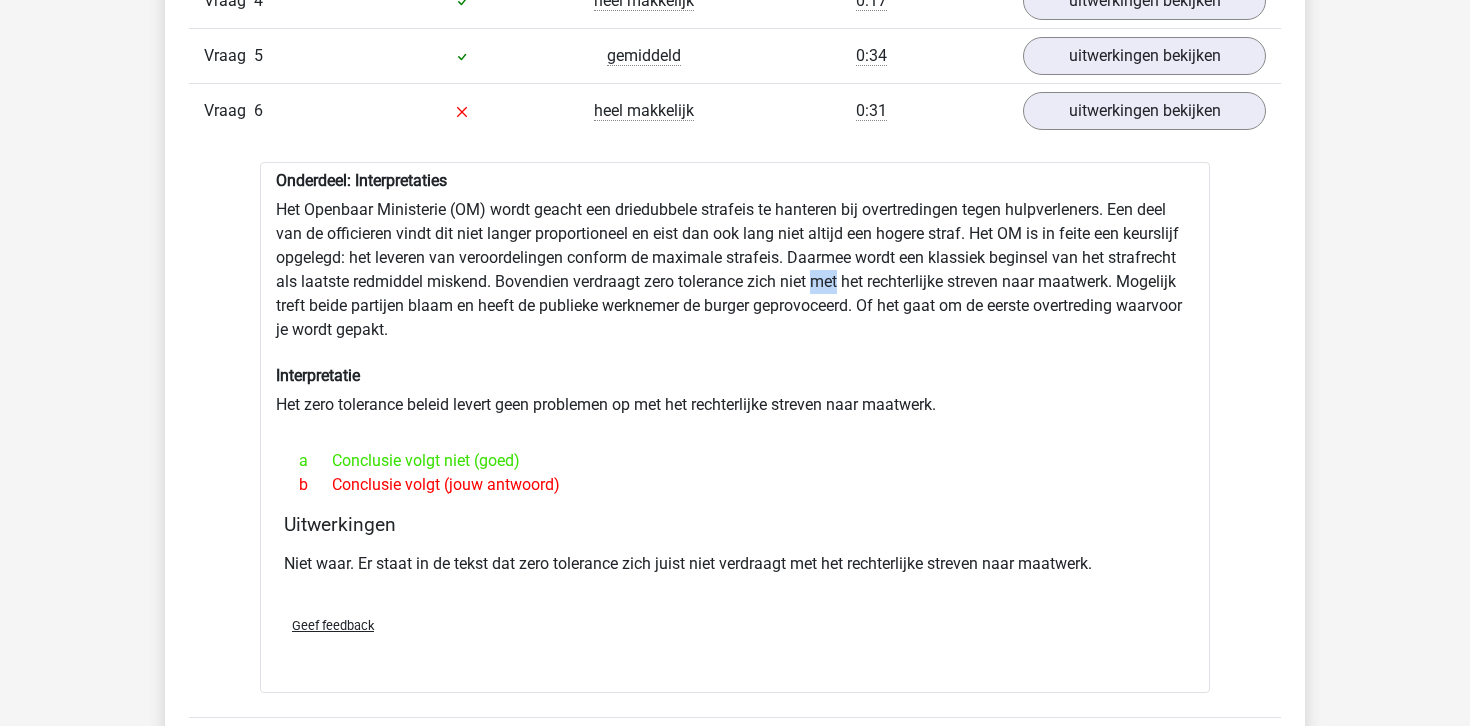 click on "Onderdeel: Interpretaties Het Openbaar Ministerie (OM) wordt geacht een driedubbele strafeis te hanteren bij overtredingen tegen hulpverleners. Een deel van de officieren vindt dit niet langer proportioneel en eist dan ook lang niet altijd een hogere straf. Het OM is in feite een keurslijf opgelegd: het leveren van veroordelingen conform de maximale strafeis. Daarmee wordt een klassiek beginsel van het strafrecht als laatste redmiddel miskend. Bovendien verdraagt zero tolerance zich niet met het rechterlijke streven naar maatwerk. Mogelijk treft beide partijen blaam en heeft de publieke werknemer de burger geprovoceerd. Of het gaat om de eerste overtreding waarvoor je wordt gepakt. Interpretatie Het zero tolerance beleid levert geen problemen op met het rechterlijke streven naar maatwerk.
a
Conclusie volgt niet
(goed)
b" at bounding box center (735, 427) 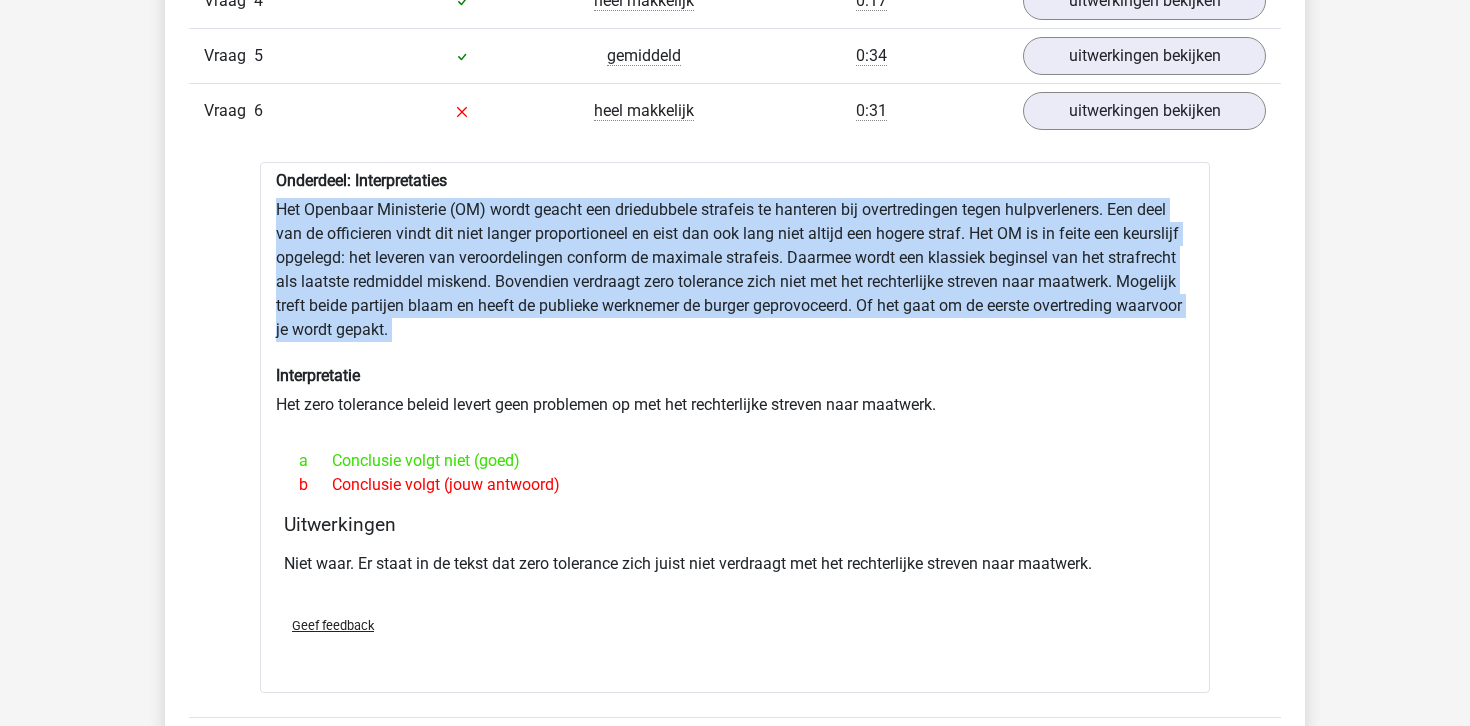 click on "Onderdeel: Interpretaties Het Openbaar Ministerie (OM) wordt geacht een driedubbele strafeis te hanteren bij overtredingen tegen hulpverleners. Een deel van de officieren vindt dit niet langer proportioneel en eist dan ook lang niet altijd een hogere straf. Het OM is in feite een keurslijf opgelegd: het leveren van veroordelingen conform de maximale strafeis. Daarmee wordt een klassiek beginsel van het strafrecht als laatste redmiddel miskend. Bovendien verdraagt zero tolerance zich niet met het rechterlijke streven naar maatwerk. Mogelijk treft beide partijen blaam en heeft de publieke werknemer de burger geprovoceerd. Of het gaat om de eerste overtreding waarvoor je wordt gepakt. Interpretatie Het zero tolerance beleid levert geen problemen op met het rechterlijke streven naar maatwerk.
a
Conclusie volgt niet
(goed)
b" at bounding box center (735, 427) 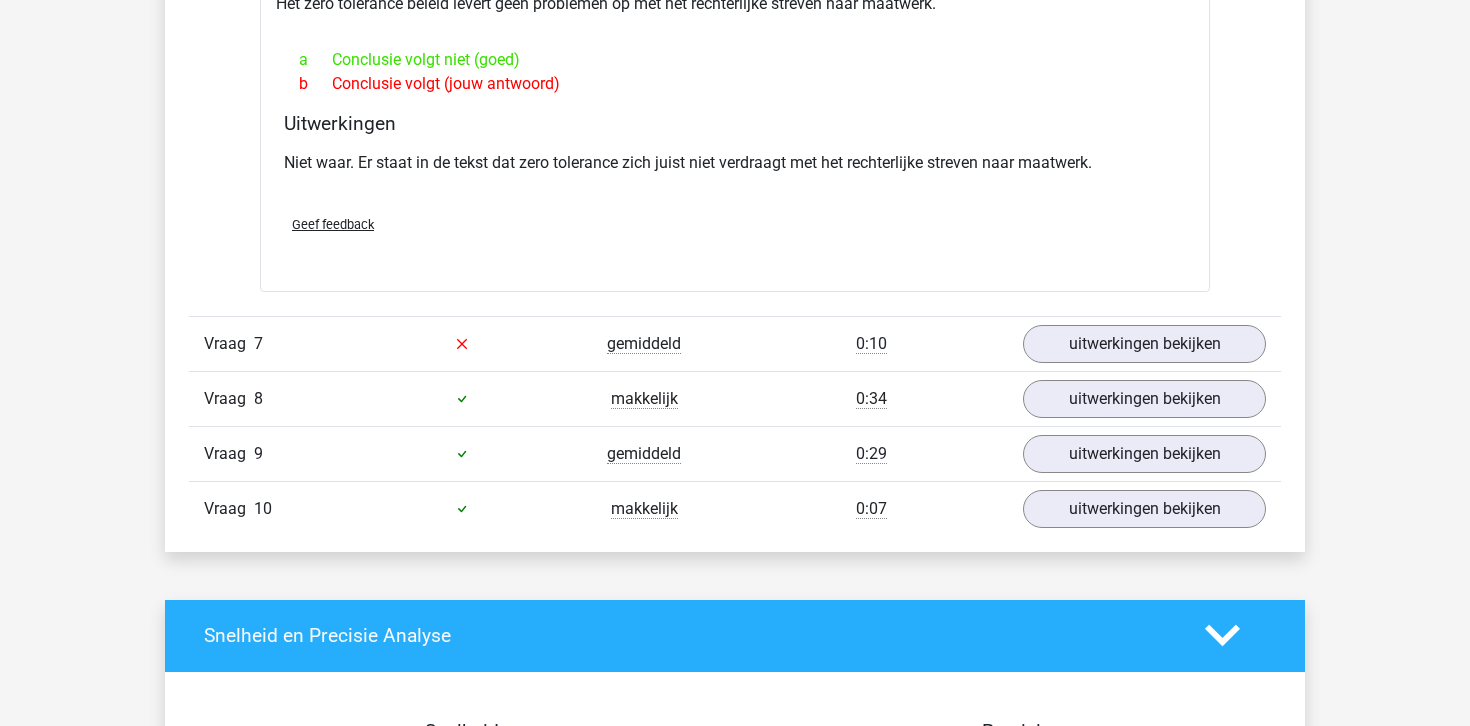 scroll, scrollTop: 2573, scrollLeft: 0, axis: vertical 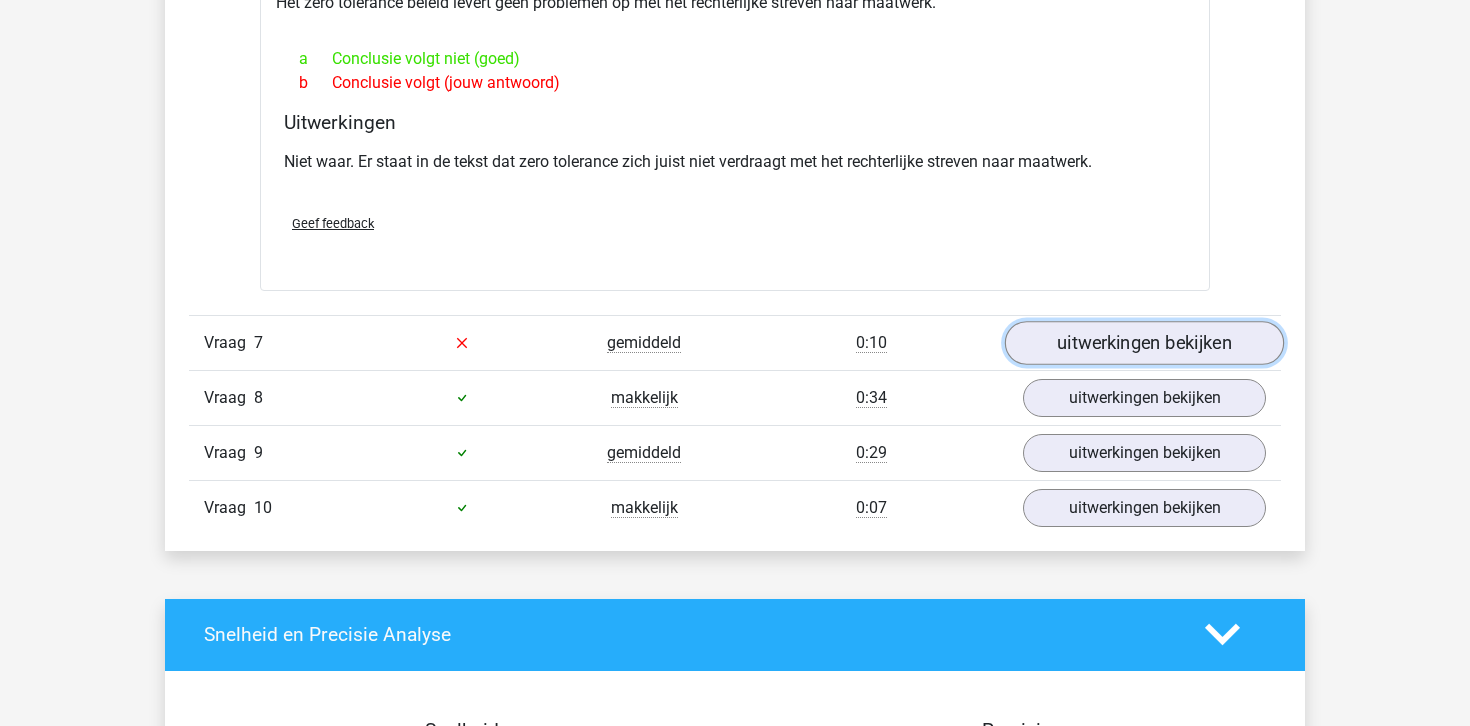 click on "uitwerkingen bekijken" at bounding box center [1144, 343] 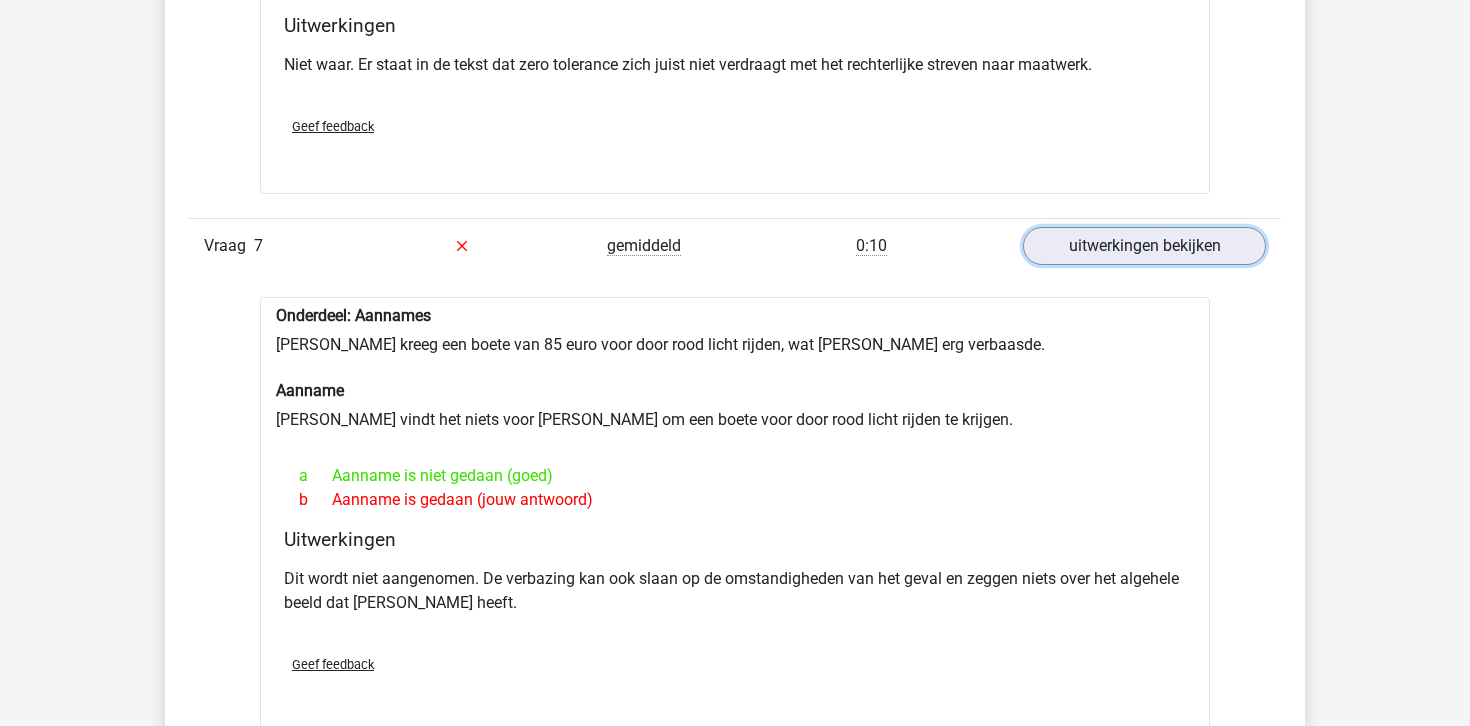 scroll, scrollTop: 2692, scrollLeft: 0, axis: vertical 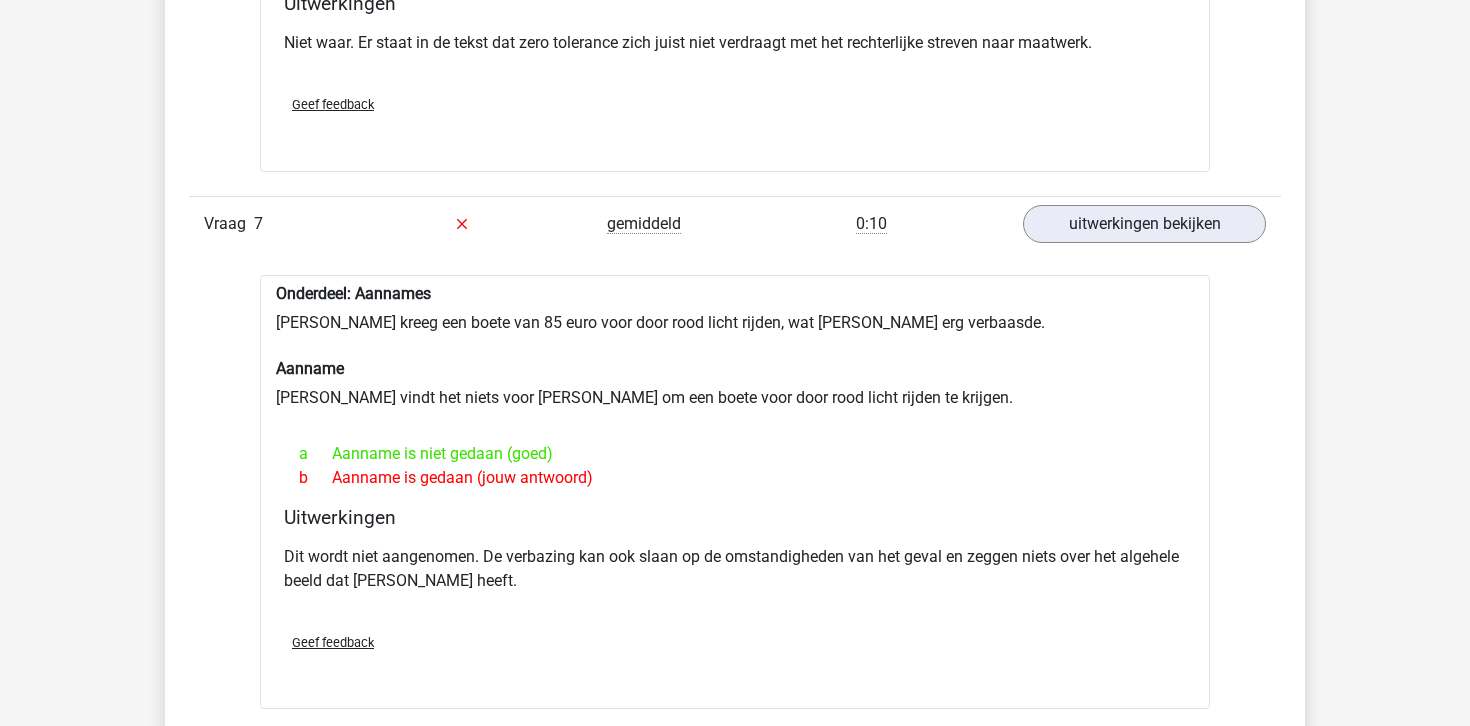 click on "b
Aanname is gedaan
(jouw antwoord)" at bounding box center [735, 478] 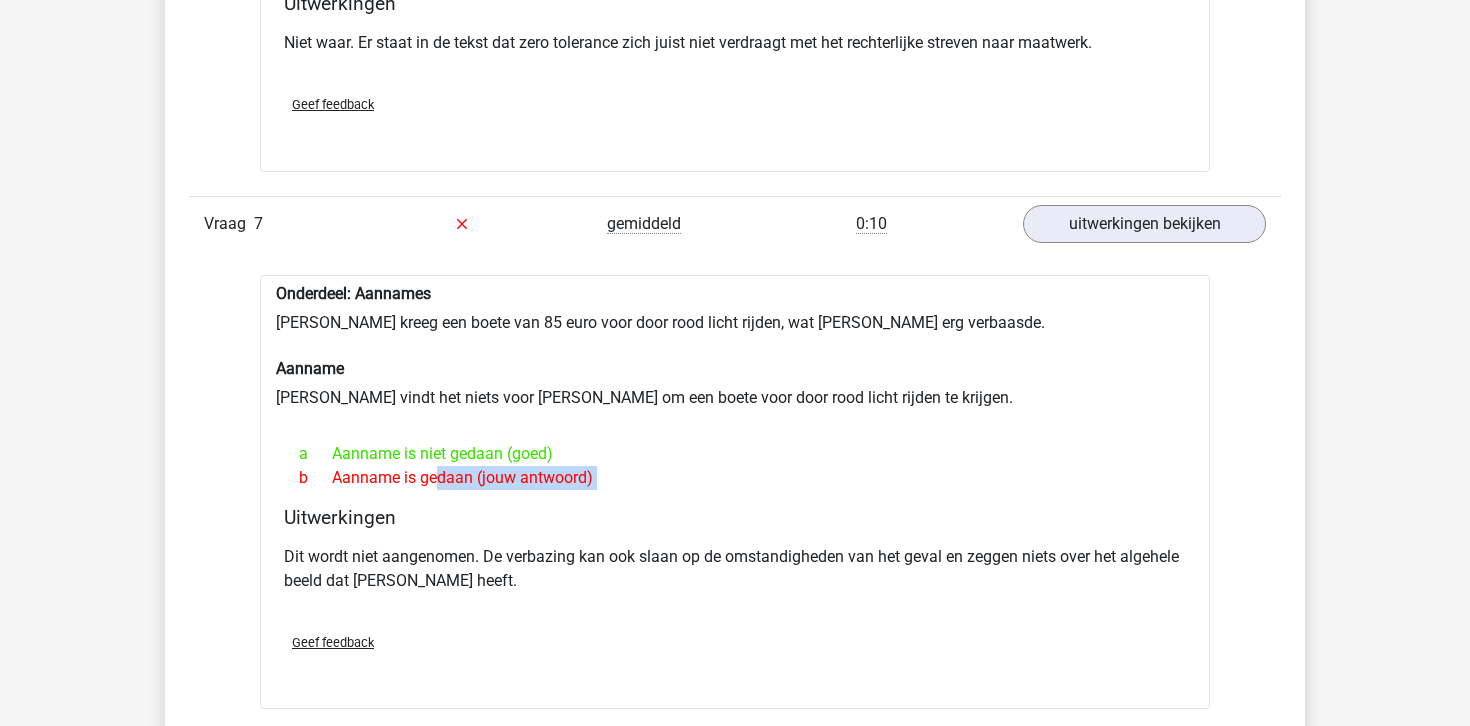 click on "b
Aanname is gedaan
(jouw antwoord)" at bounding box center (735, 478) 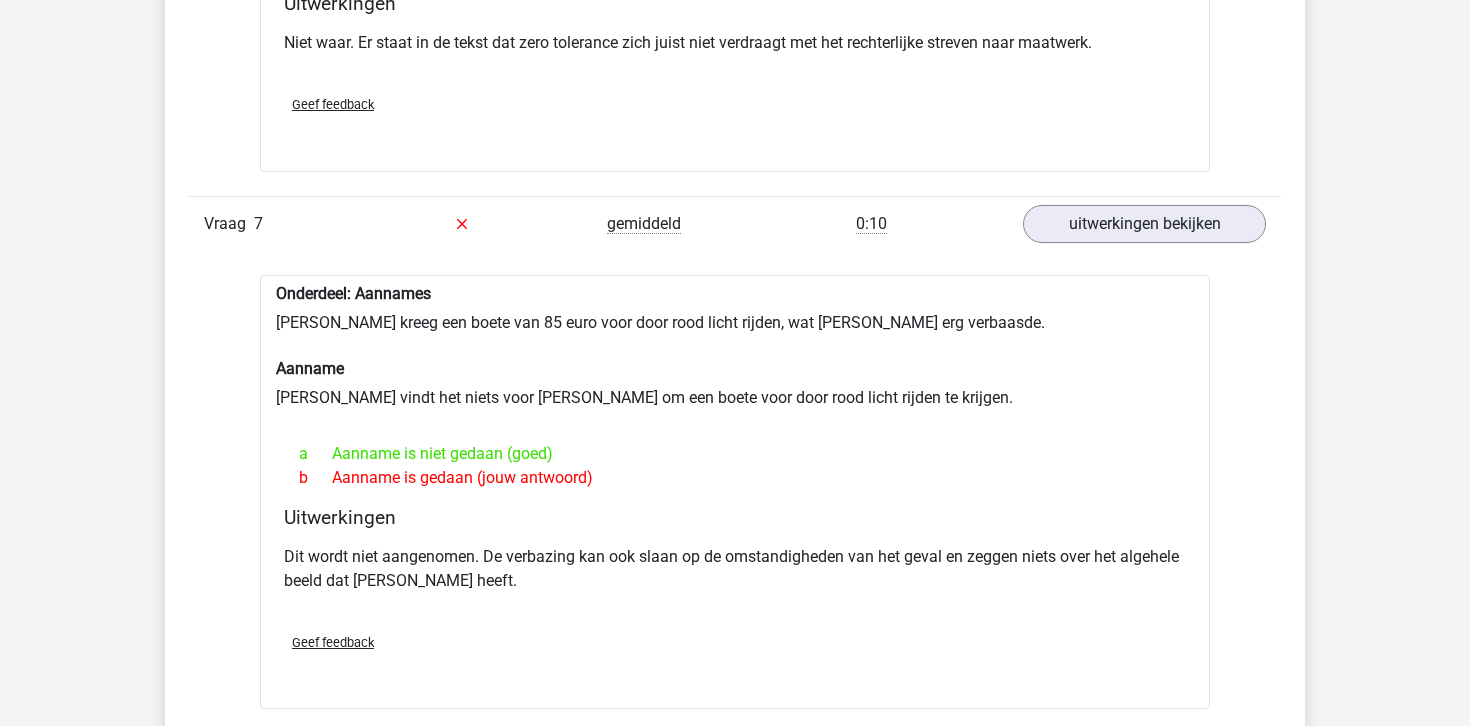 click on "Uitwerkingen" at bounding box center (735, 517) 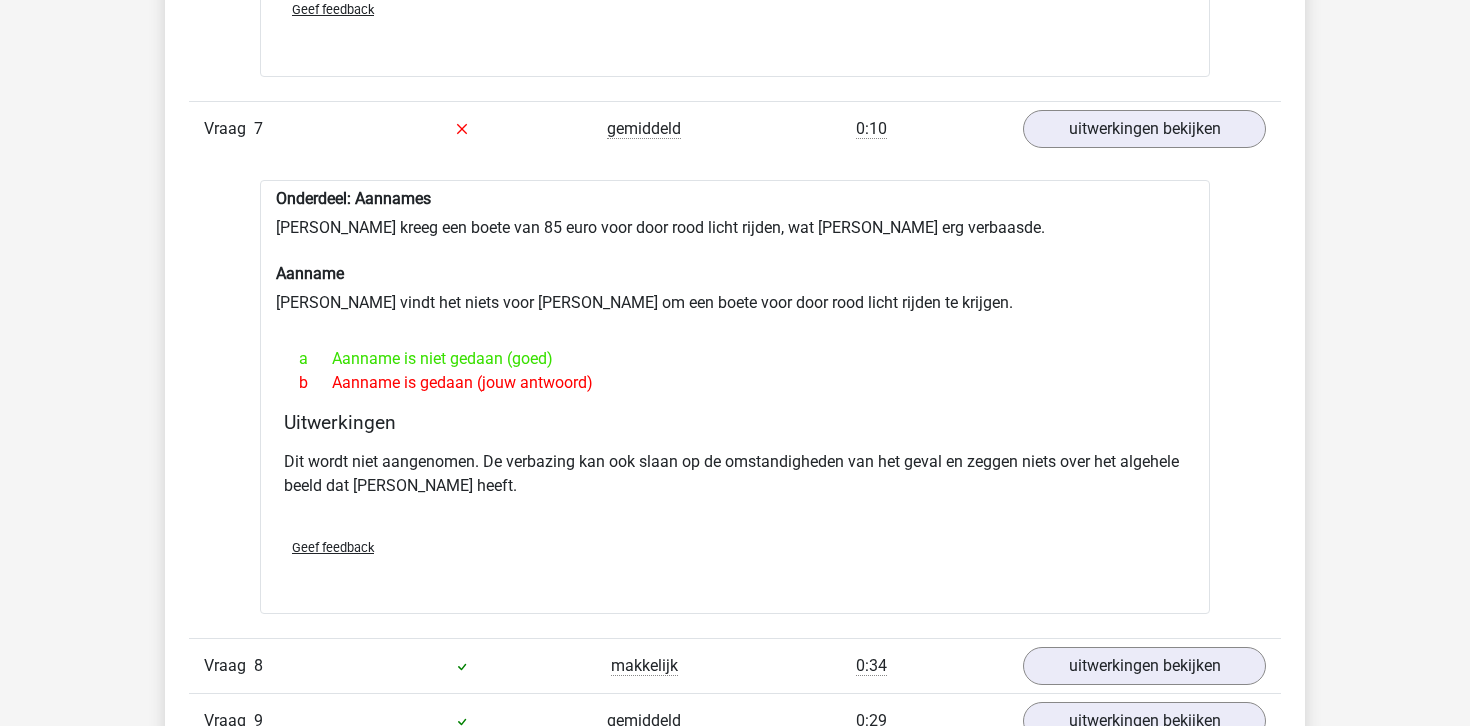 scroll, scrollTop: 2774, scrollLeft: 0, axis: vertical 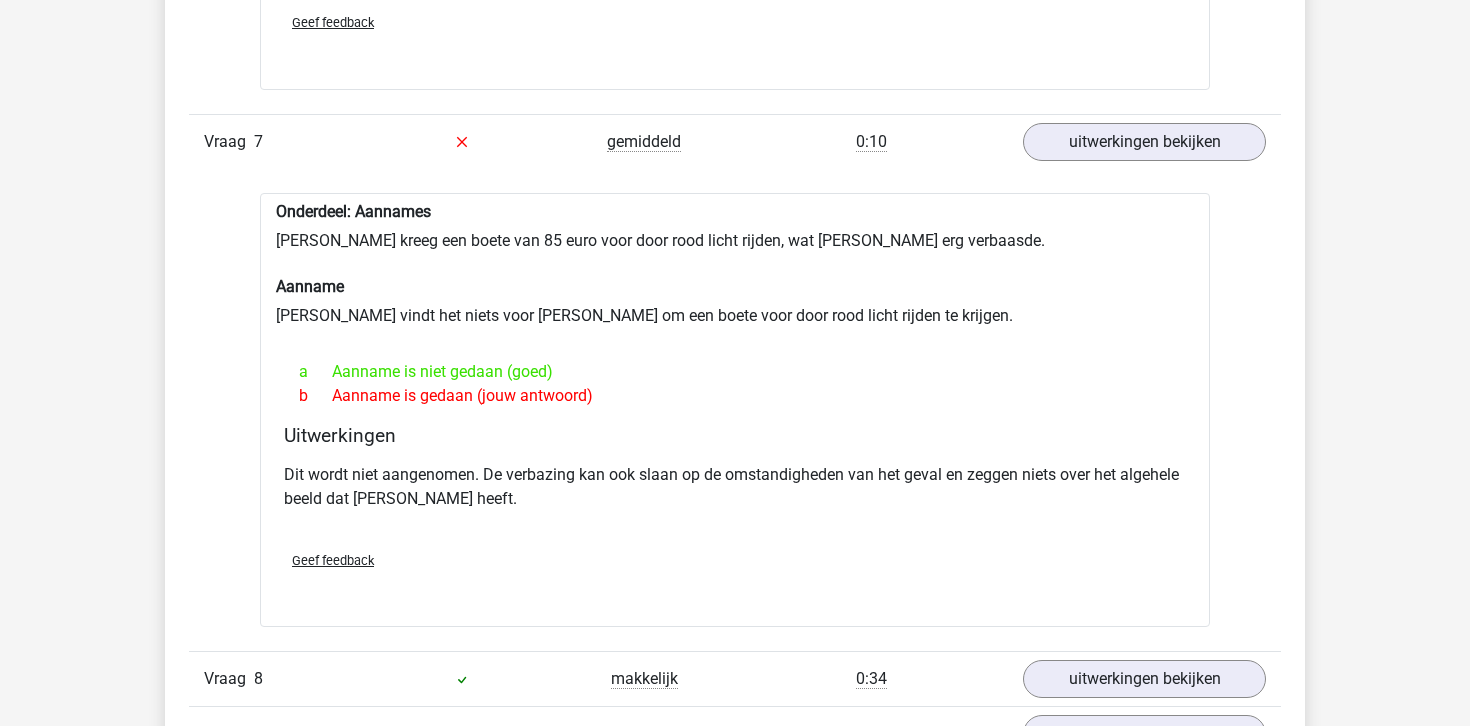 click on "Overzicht vragen
In deze sectie vind je de antwoorden en uitwerkingen bij alle vragen. Daarnaast kun je bij elke vraag zien hoeveel procent van de mensen die dezelfde set heeft gedaan de vraag goed heeft beantwoord, door met je muis over het ‘niveau’ van de vraag te gaan. Hetzelfde geldt voor de tijd die je per vraag nodig hebt gehad.
[GEOGRAPHIC_DATA]
Niveau
Tijd
Vraag
1
heel makkelijk
0:11
a b 2" at bounding box center [735, -395] 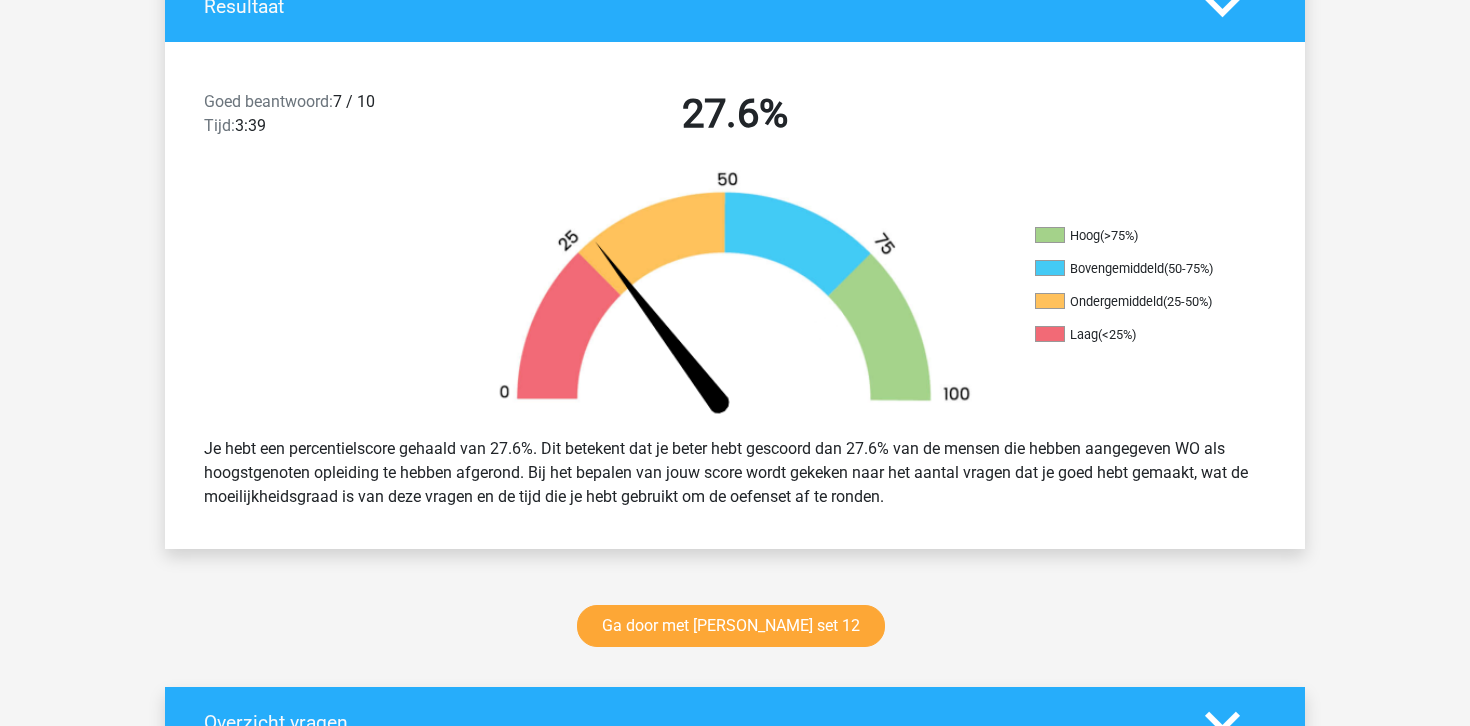 scroll, scrollTop: 496, scrollLeft: 0, axis: vertical 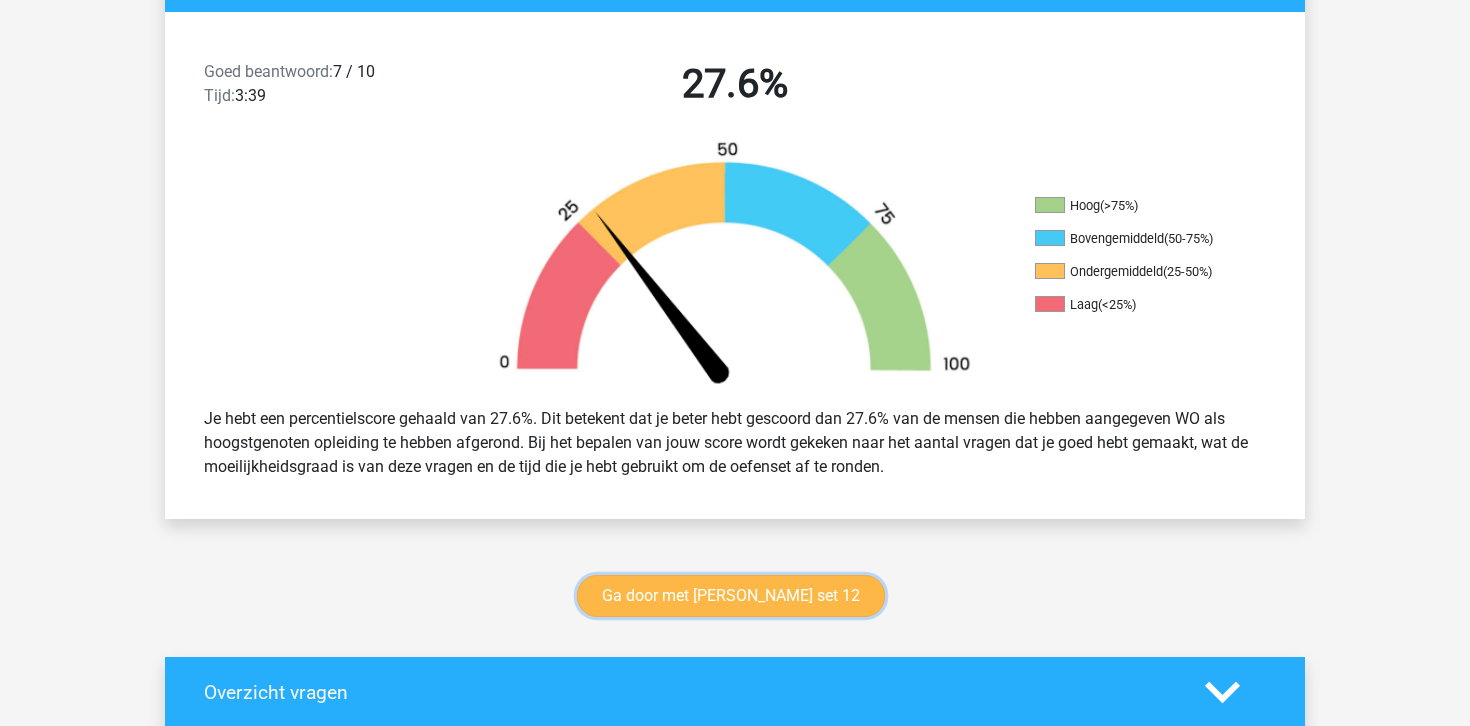 click on "Ga door met [PERSON_NAME] set 12" at bounding box center (731, 596) 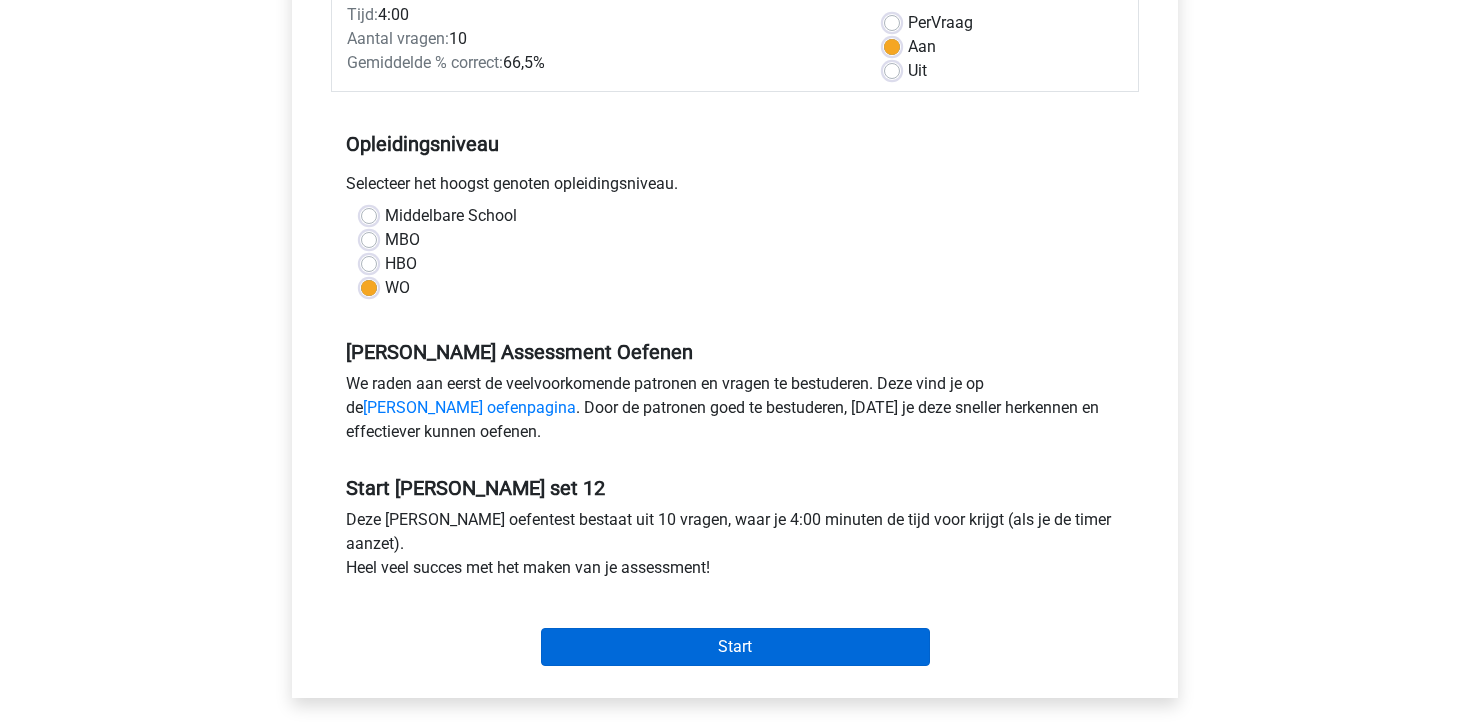 scroll, scrollTop: 280, scrollLeft: 0, axis: vertical 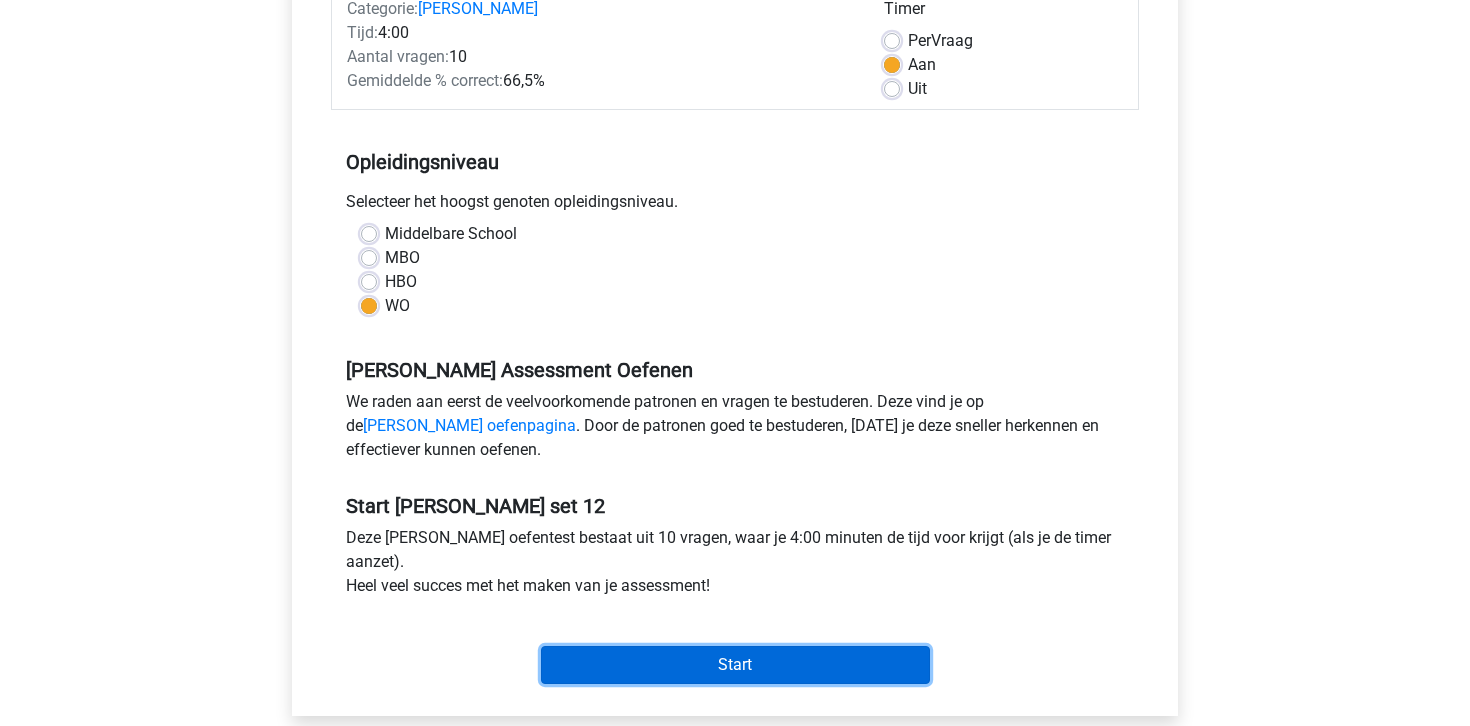 click on "Start" at bounding box center [735, 665] 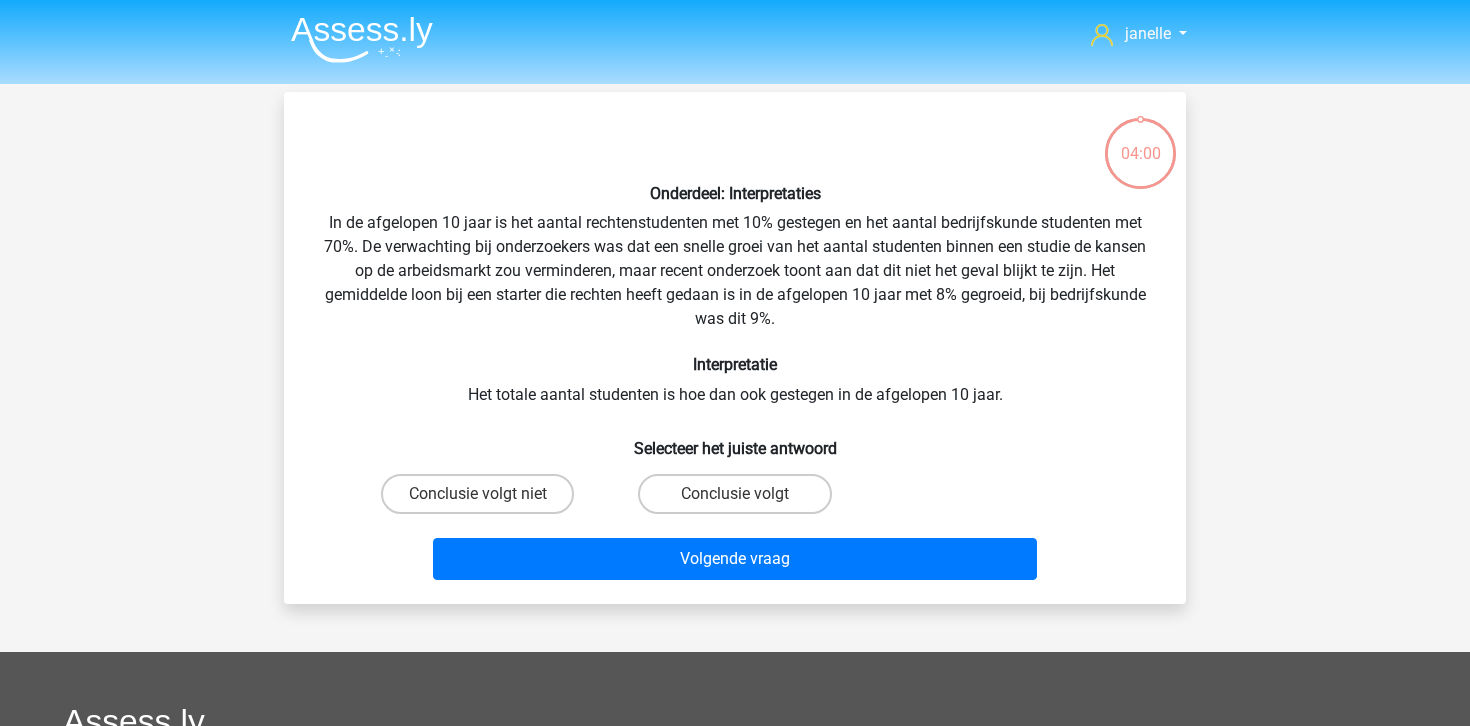 scroll, scrollTop: 0, scrollLeft: 0, axis: both 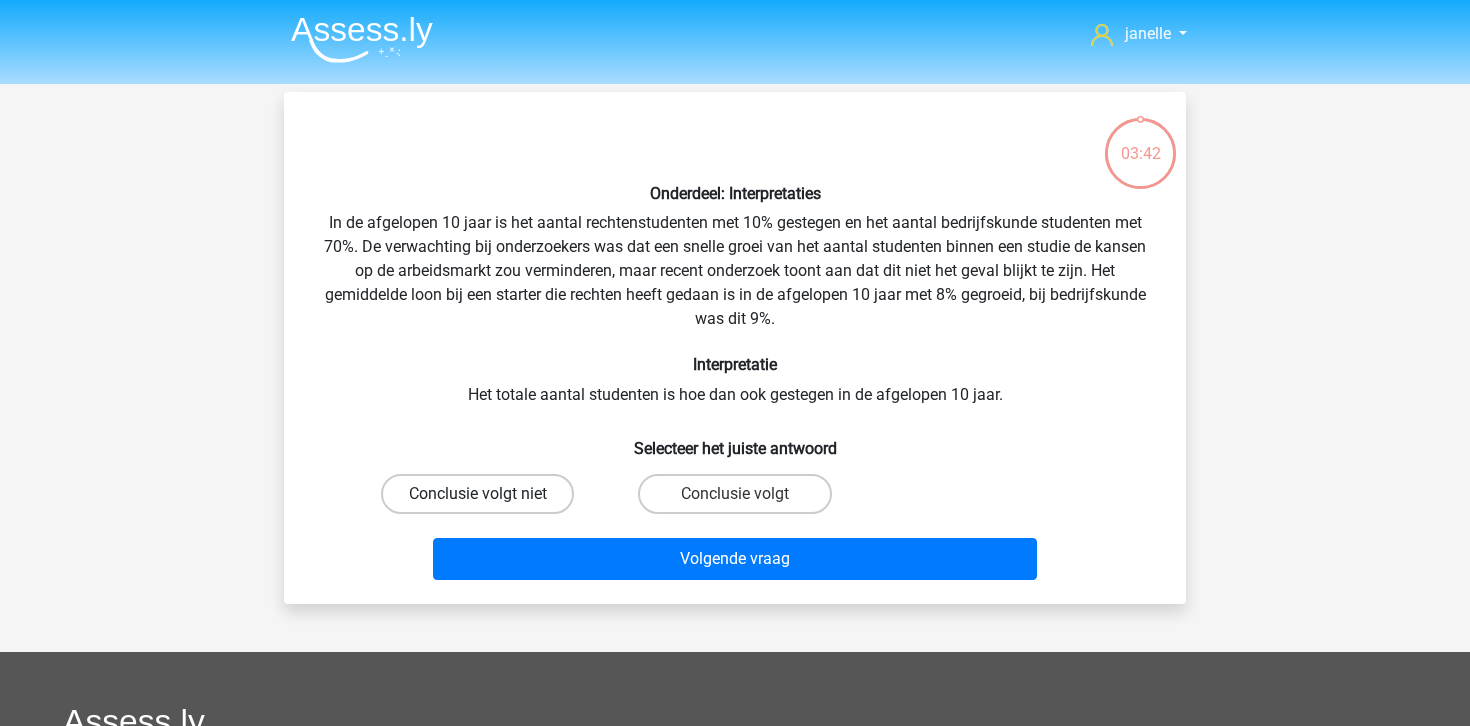 click on "Conclusie volgt niet" at bounding box center [477, 494] 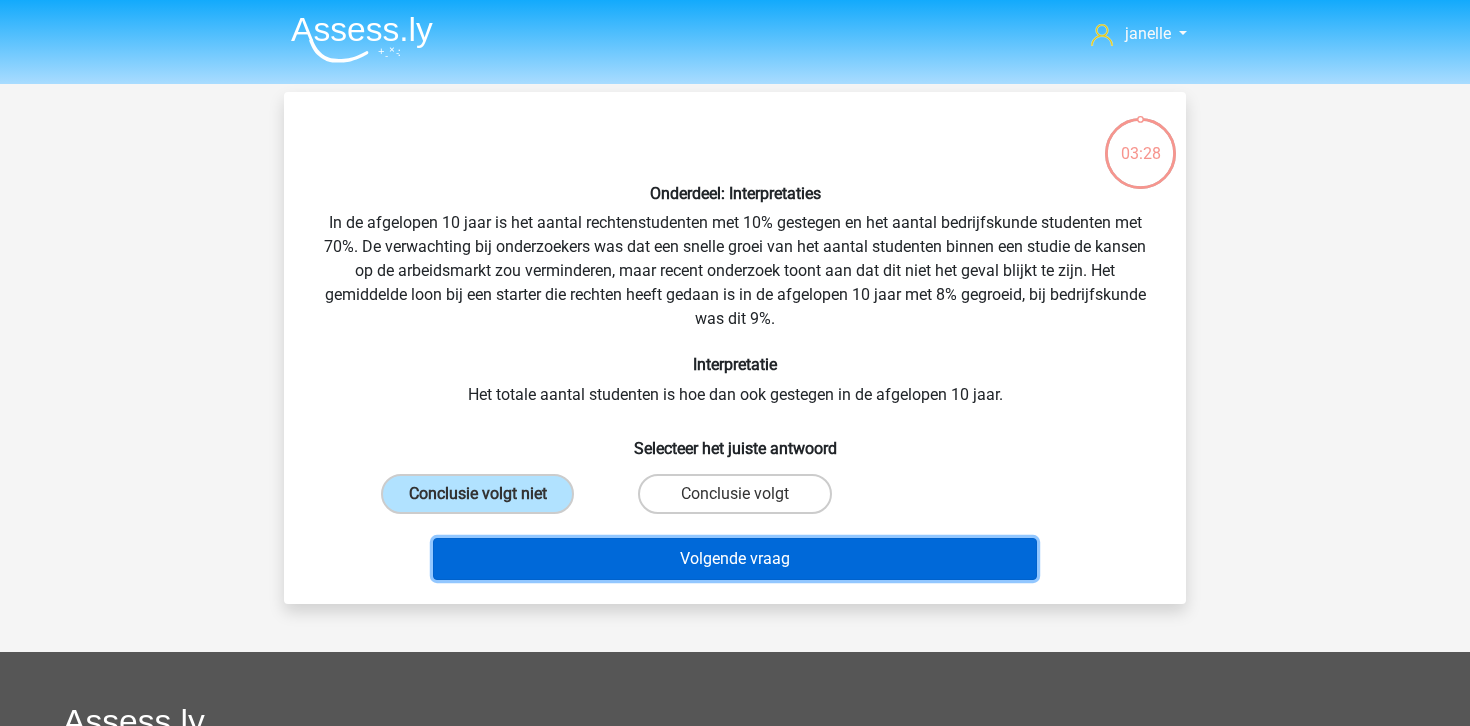 click on "Volgende vraag" at bounding box center [735, 559] 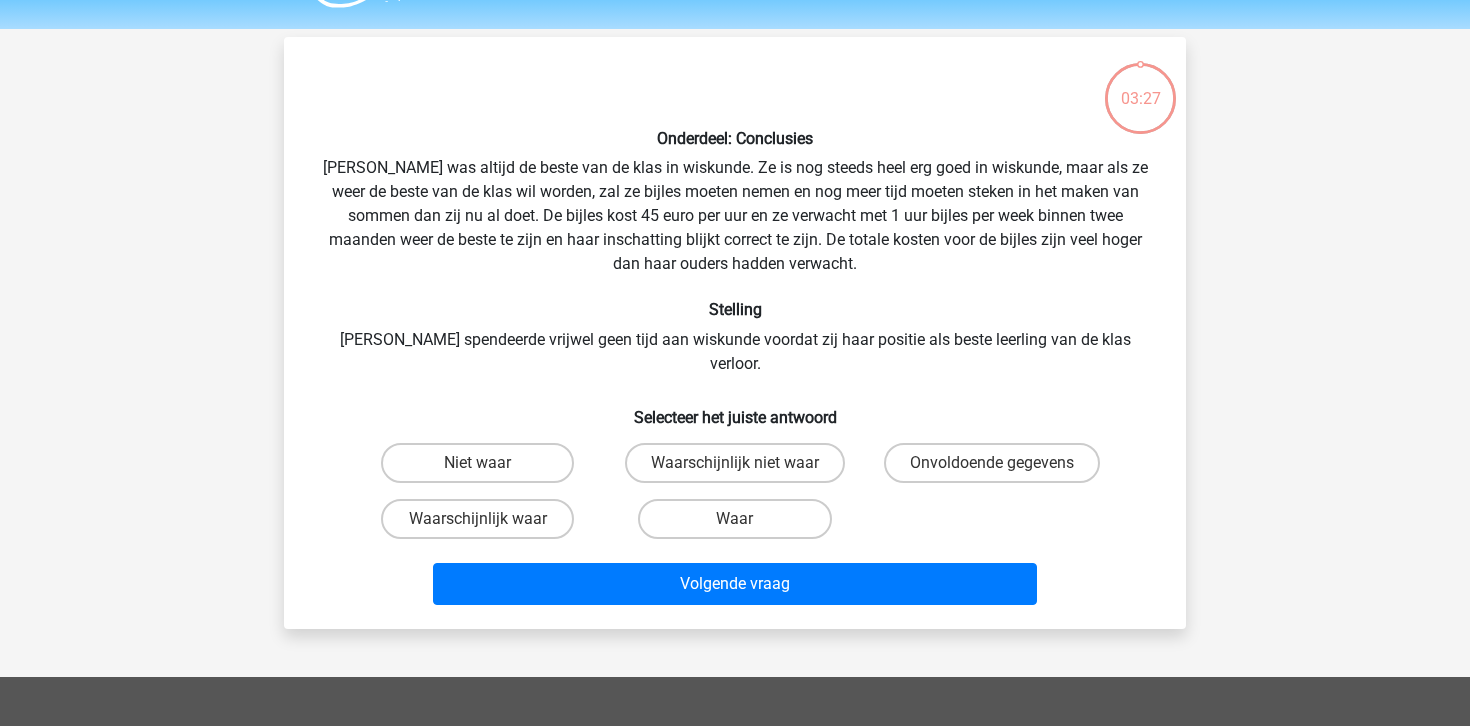 scroll, scrollTop: 39, scrollLeft: 0, axis: vertical 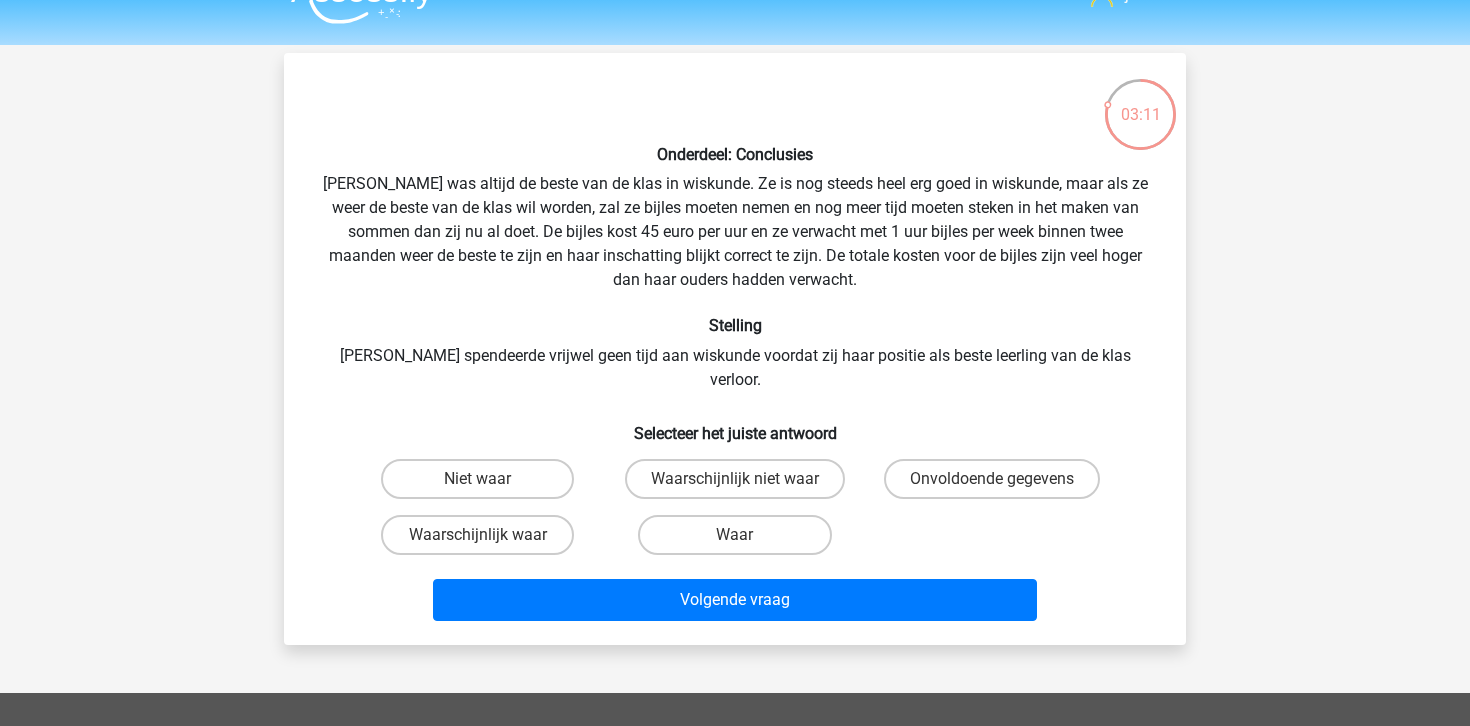 click on "Onvoldoende gegevens" at bounding box center [992, 479] 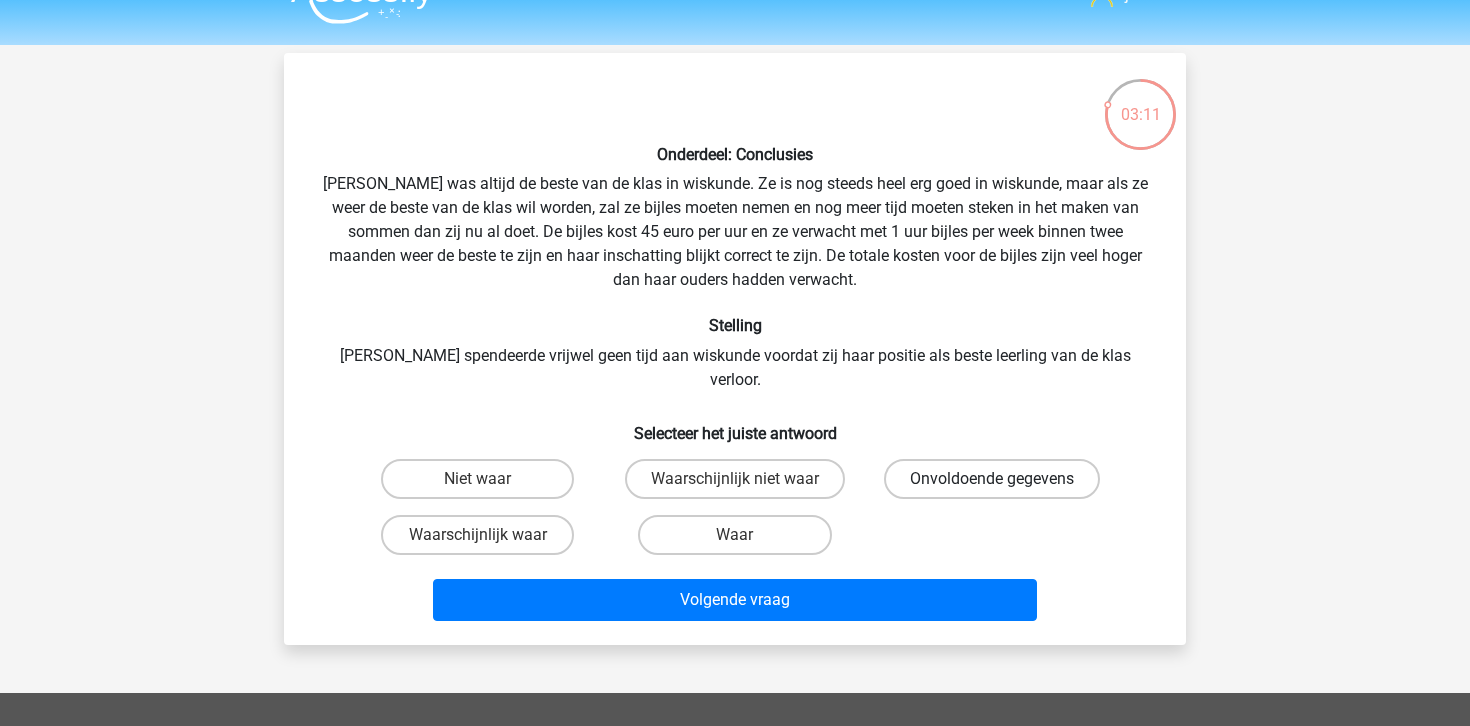 click on "Onvoldoende gegevens" at bounding box center [992, 479] 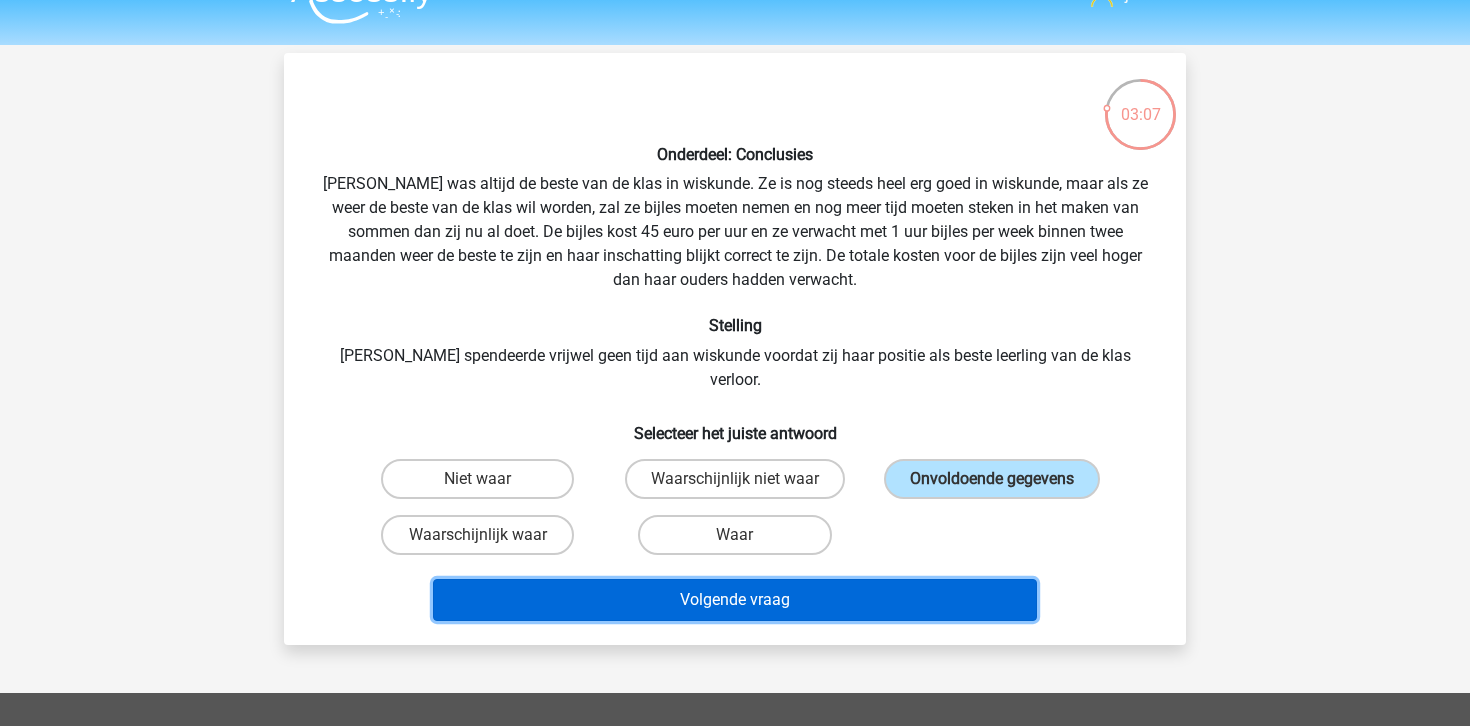 click on "Volgende vraag" at bounding box center [735, 600] 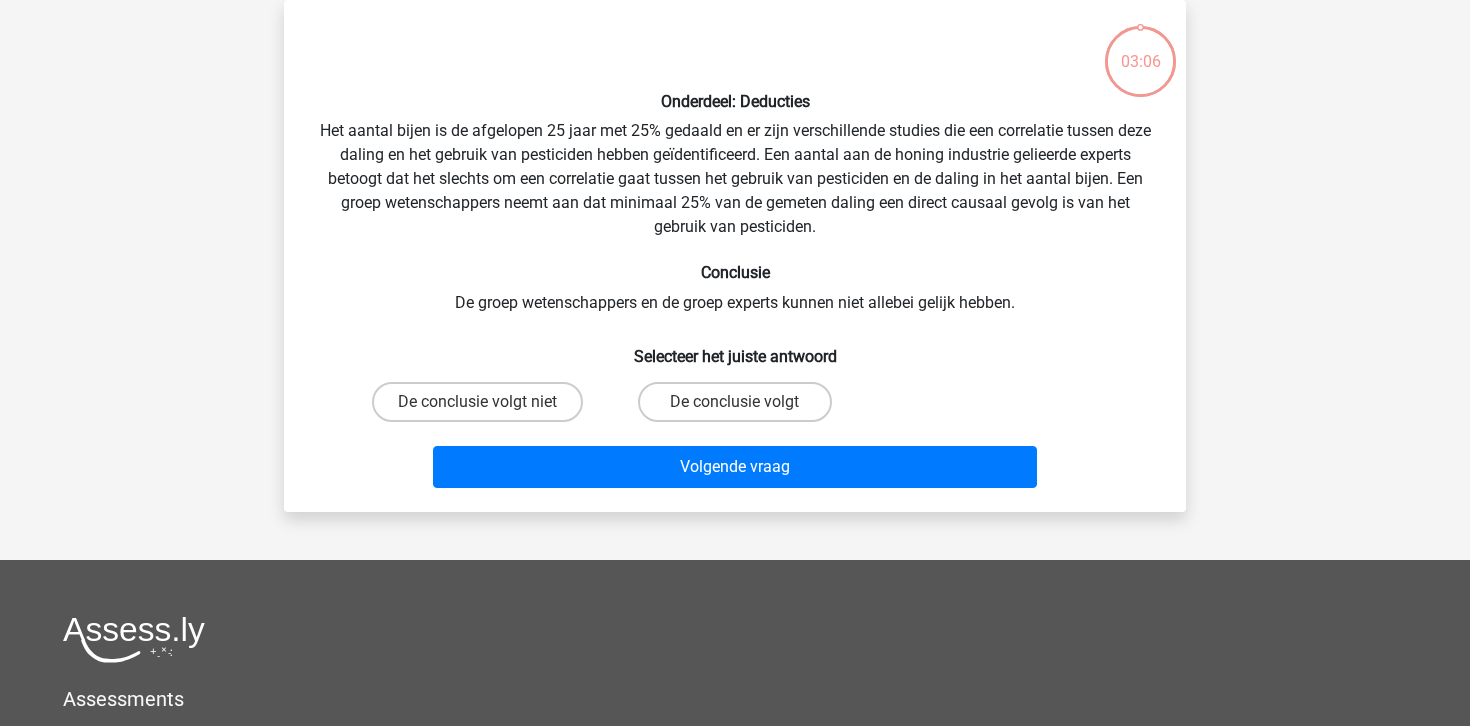 scroll, scrollTop: 18, scrollLeft: 0, axis: vertical 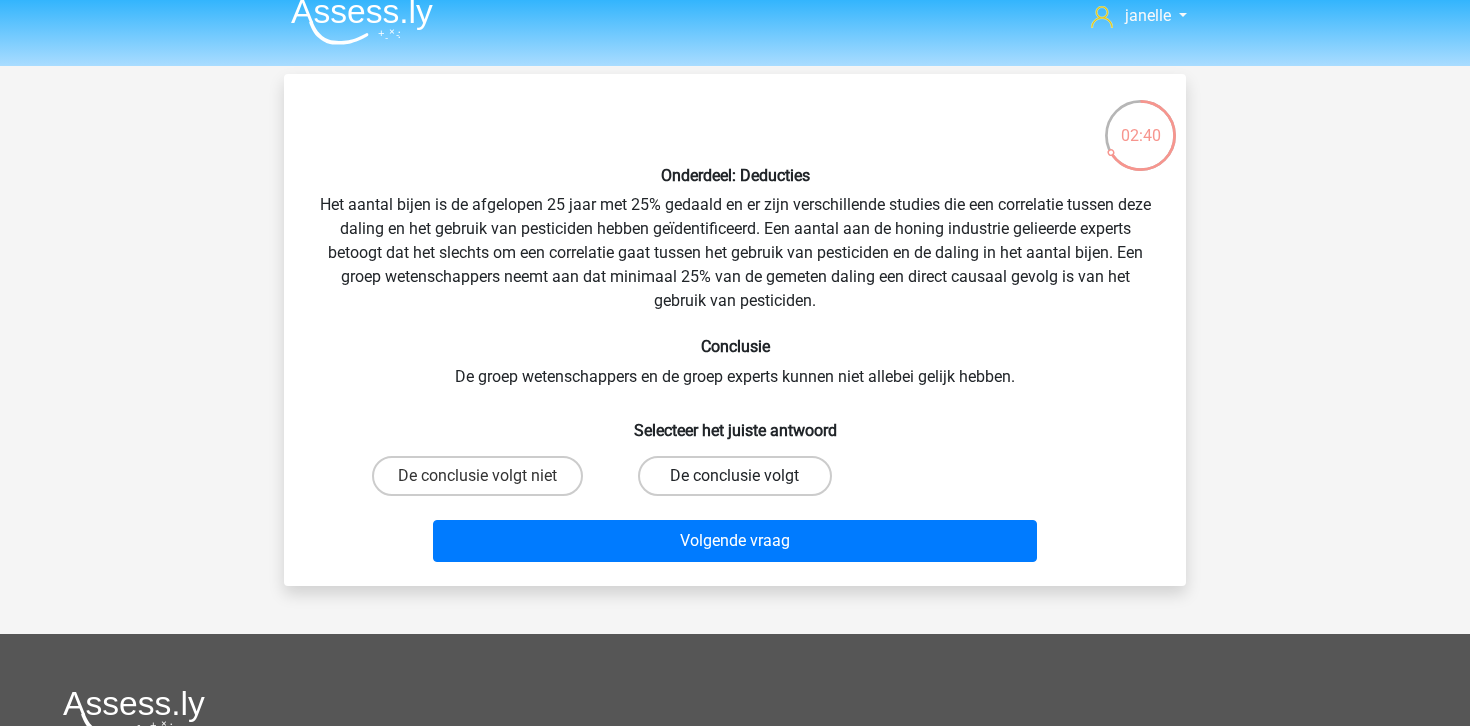 click on "De conclusie volgt" at bounding box center [734, 476] 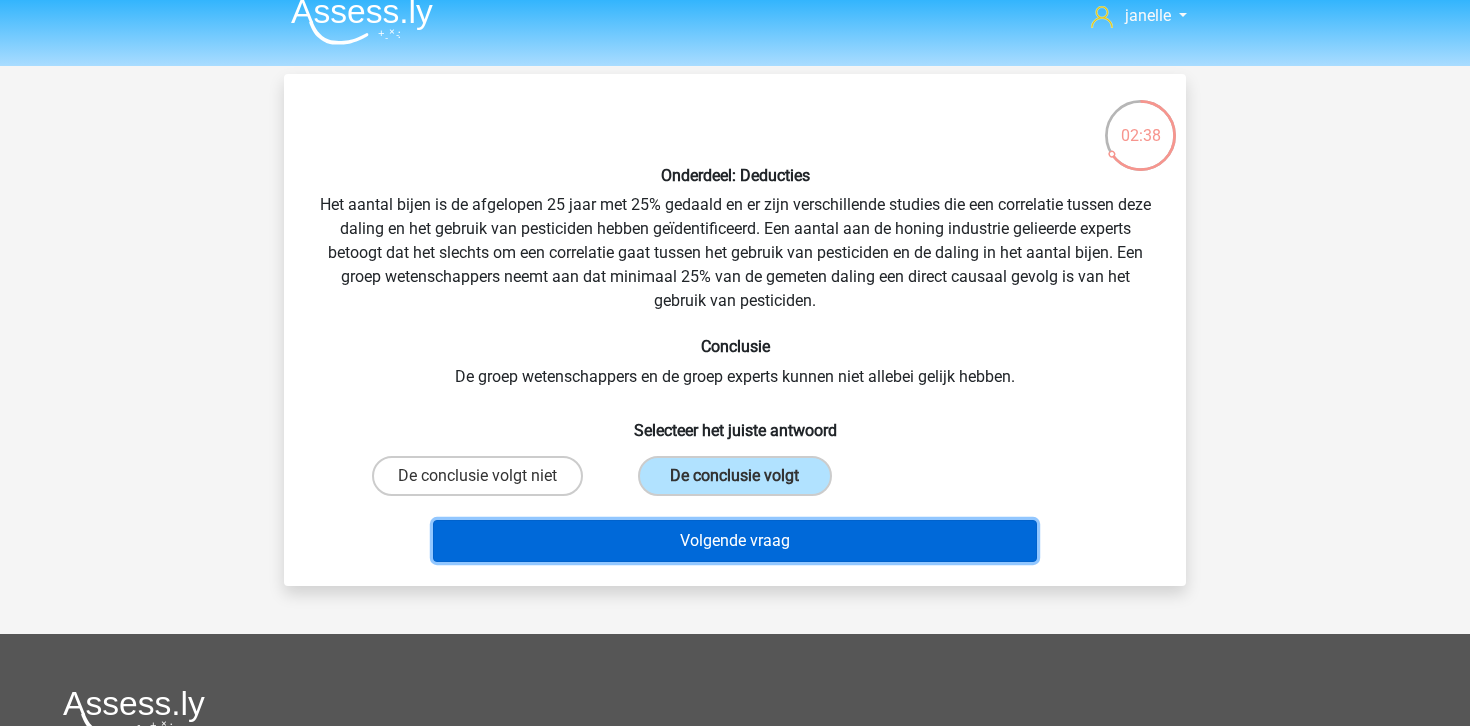 drag, startPoint x: 729, startPoint y: 521, endPoint x: 571, endPoint y: 501, distance: 159.26079 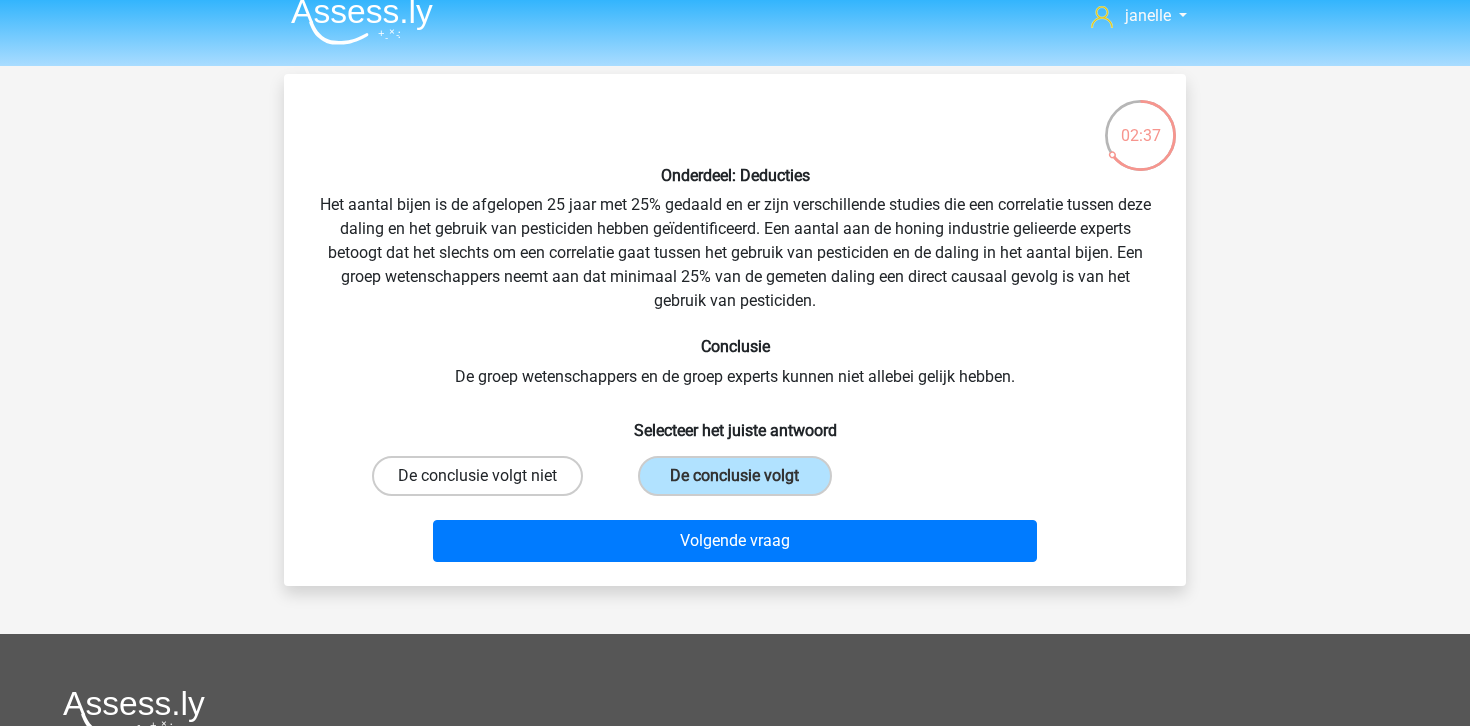 click on "De conclusie volgt niet" at bounding box center [477, 476] 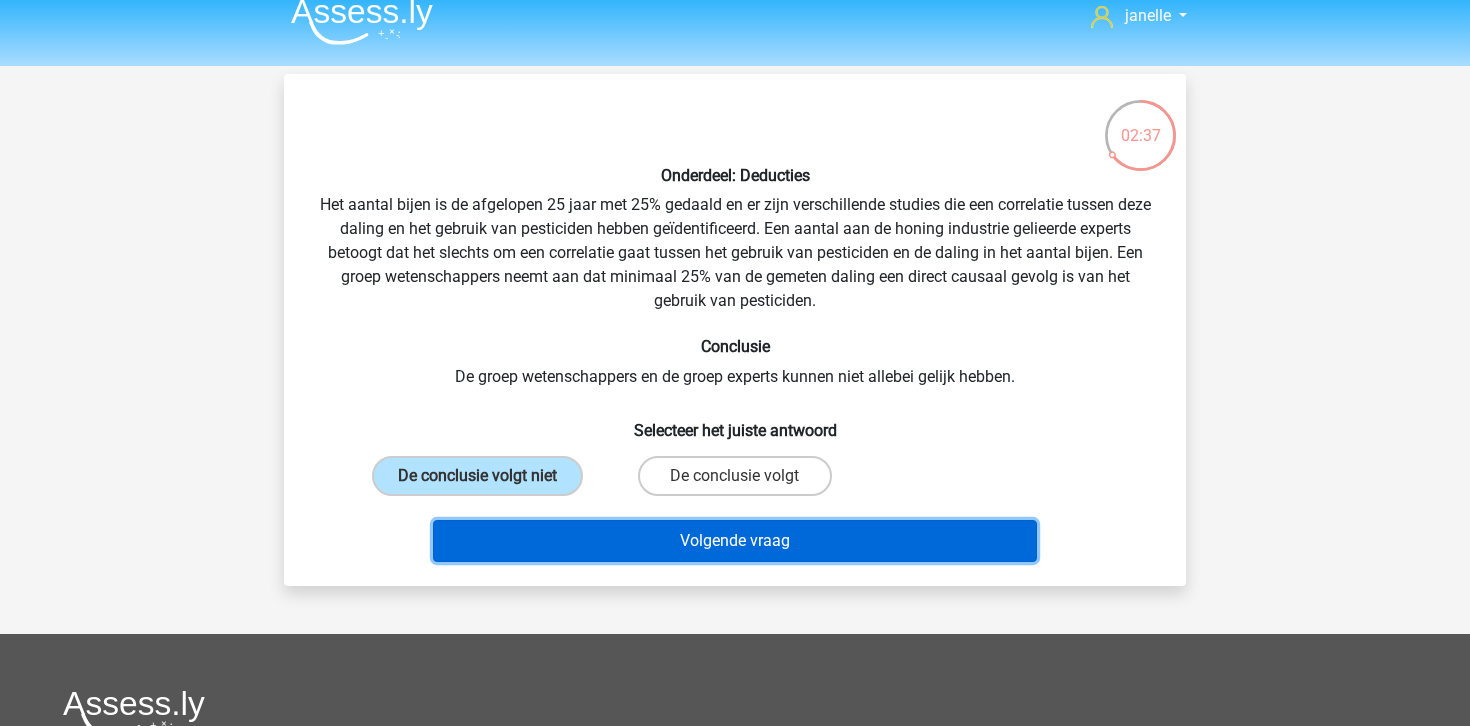 click on "Volgende vraag" at bounding box center (735, 541) 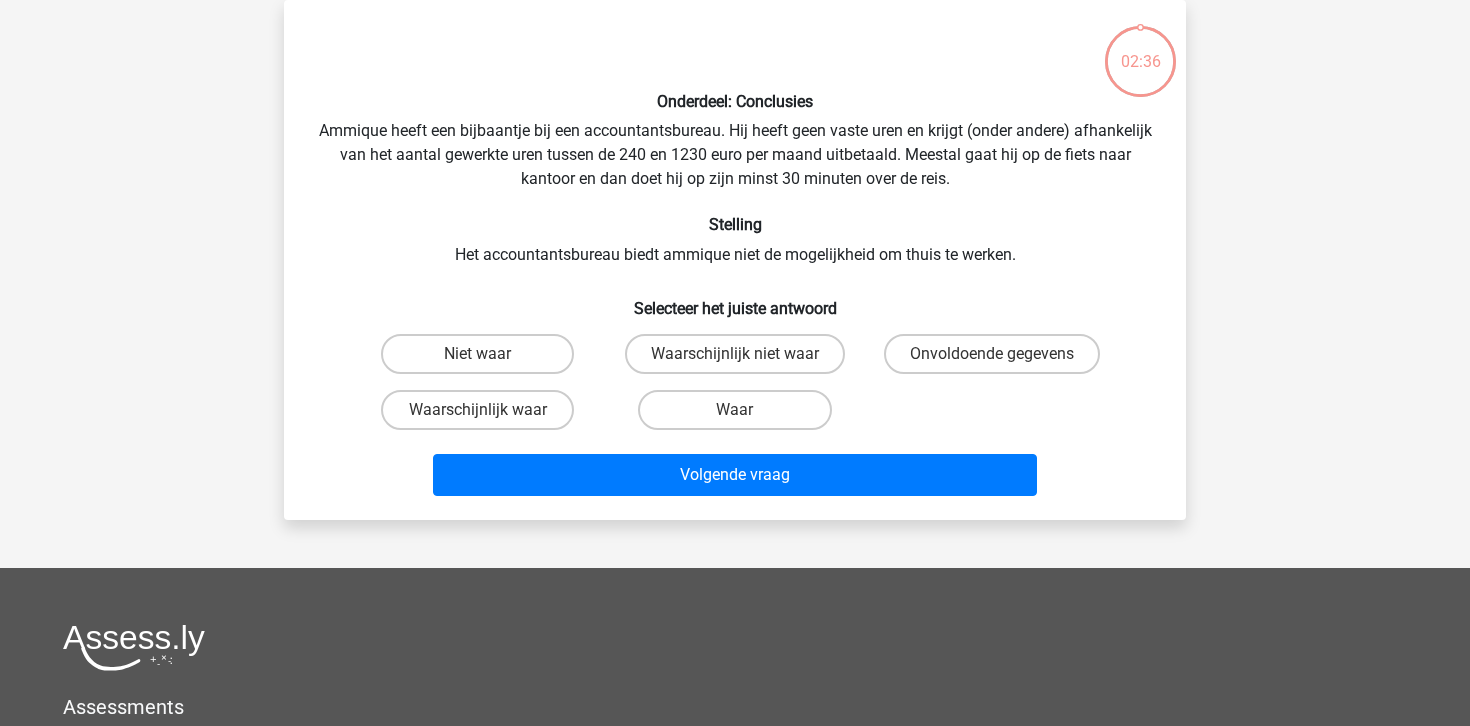 scroll, scrollTop: 75, scrollLeft: 0, axis: vertical 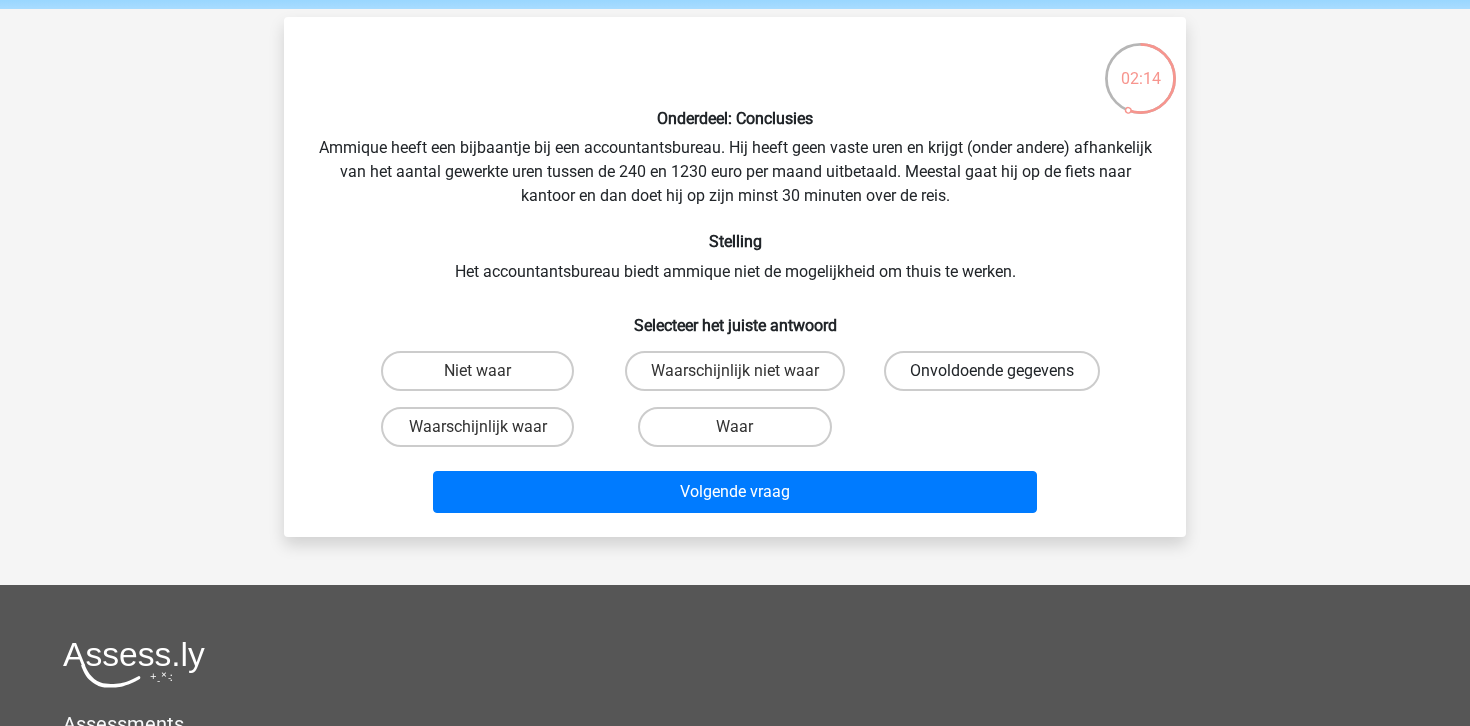 click on "Onvoldoende gegevens" at bounding box center [992, 371] 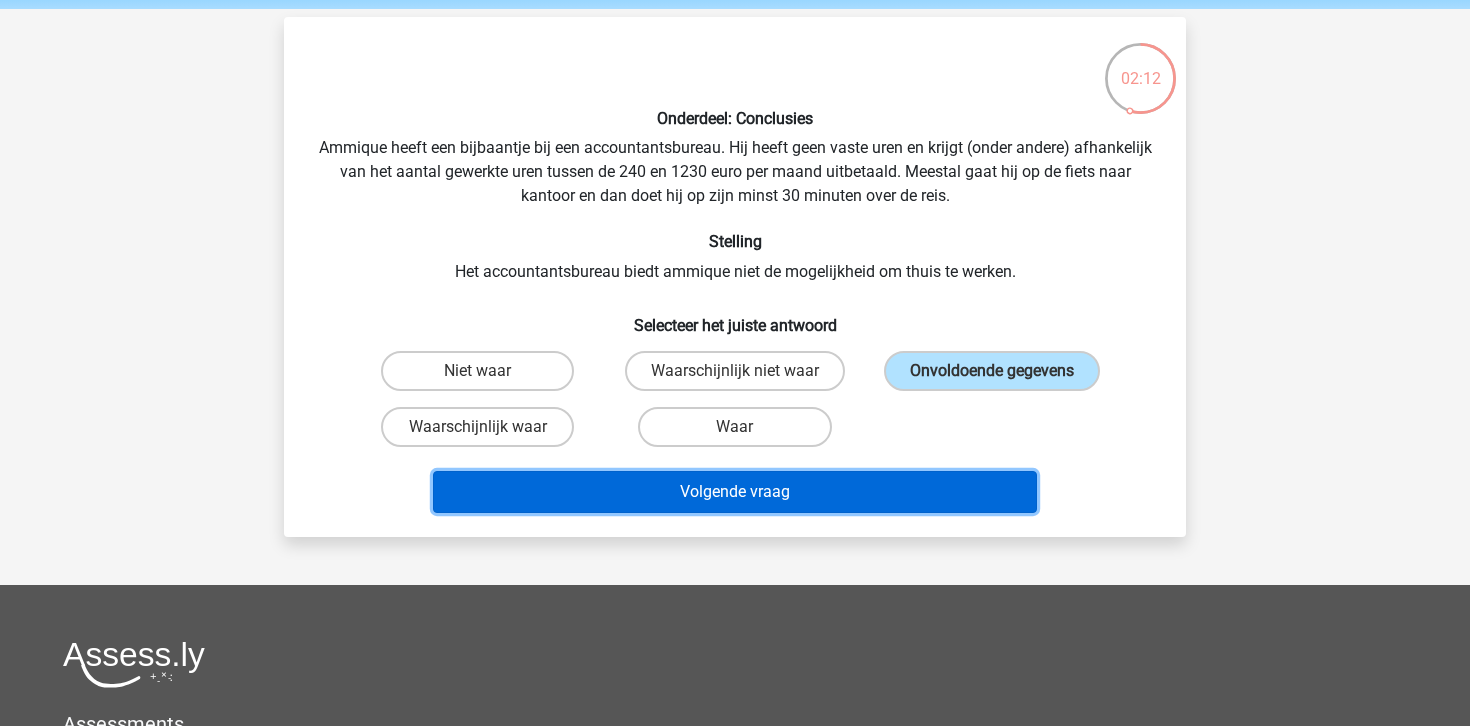 click on "Volgende vraag" at bounding box center [735, 492] 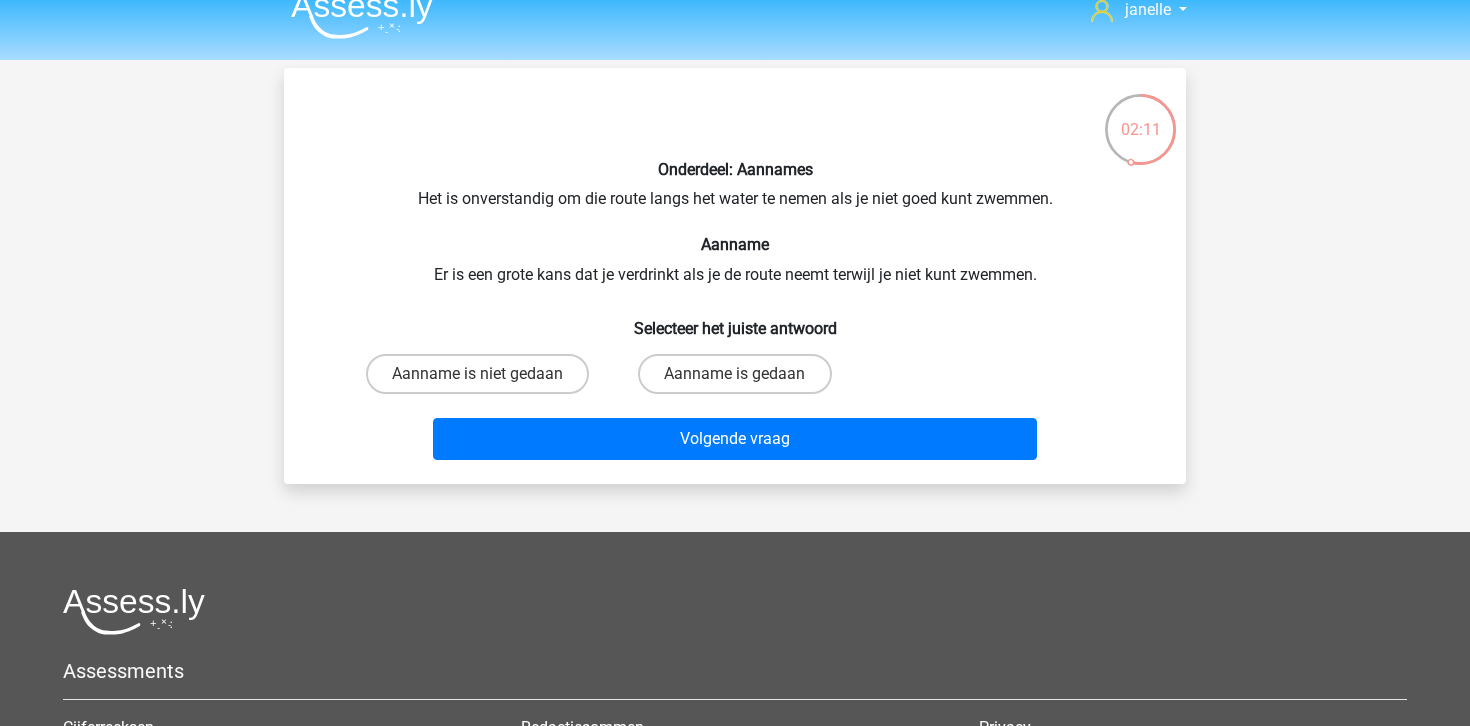 scroll, scrollTop: 22, scrollLeft: 0, axis: vertical 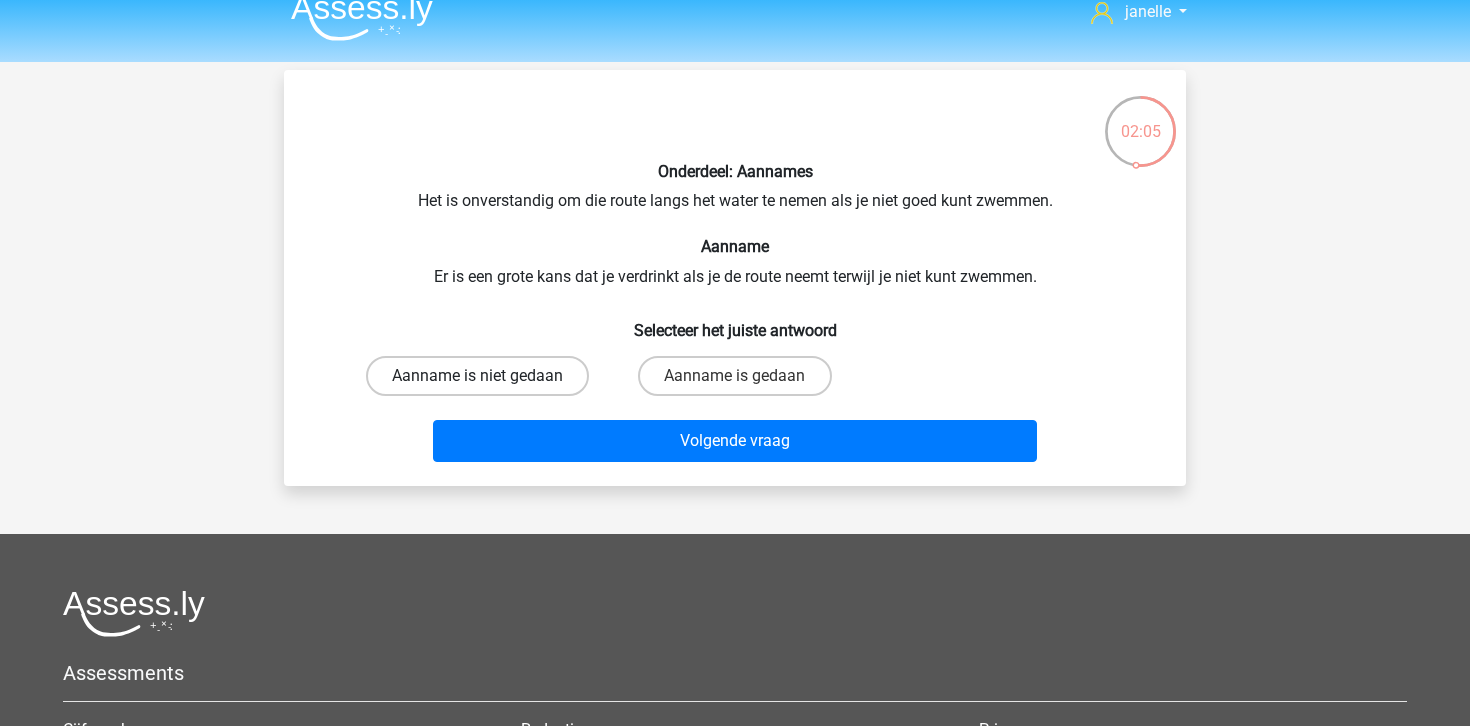 click on "Aanname is niet gedaan" at bounding box center [477, 376] 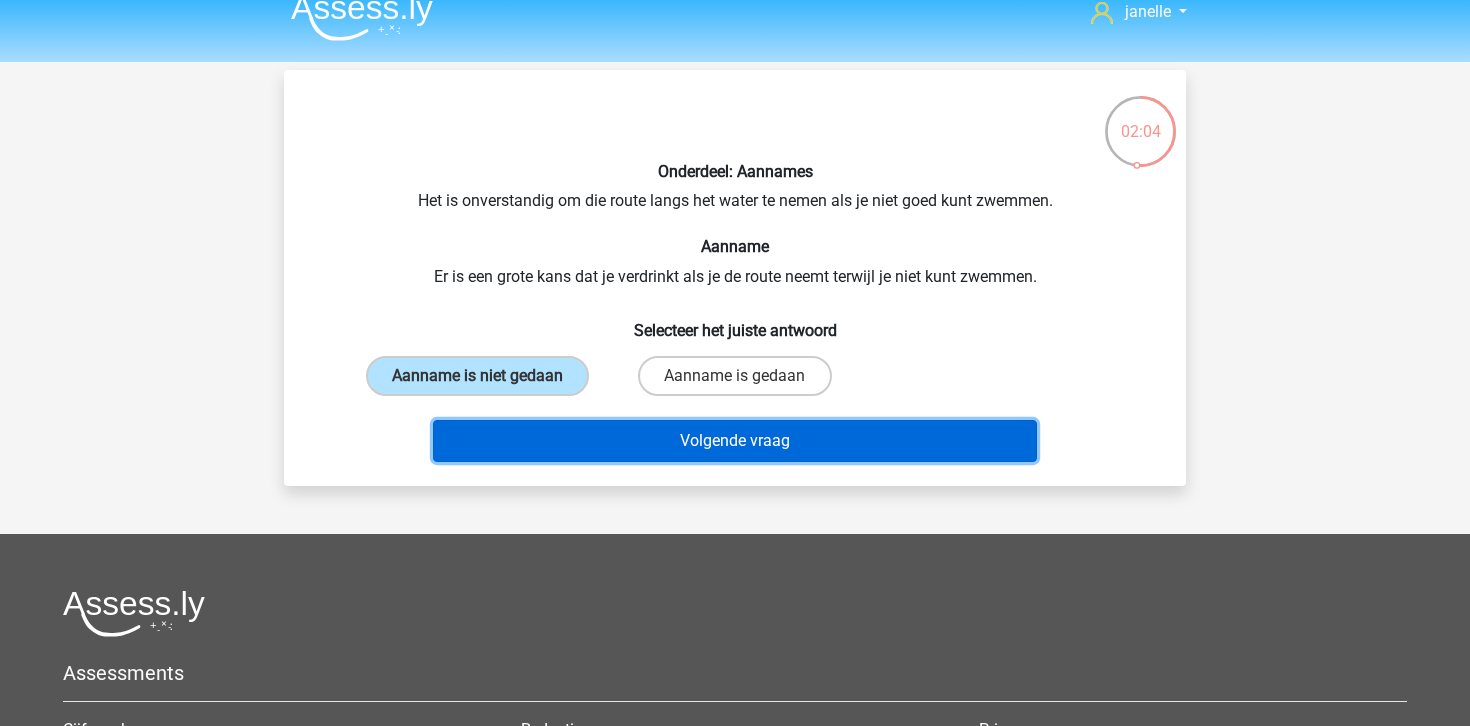 click on "Volgende vraag" at bounding box center [735, 441] 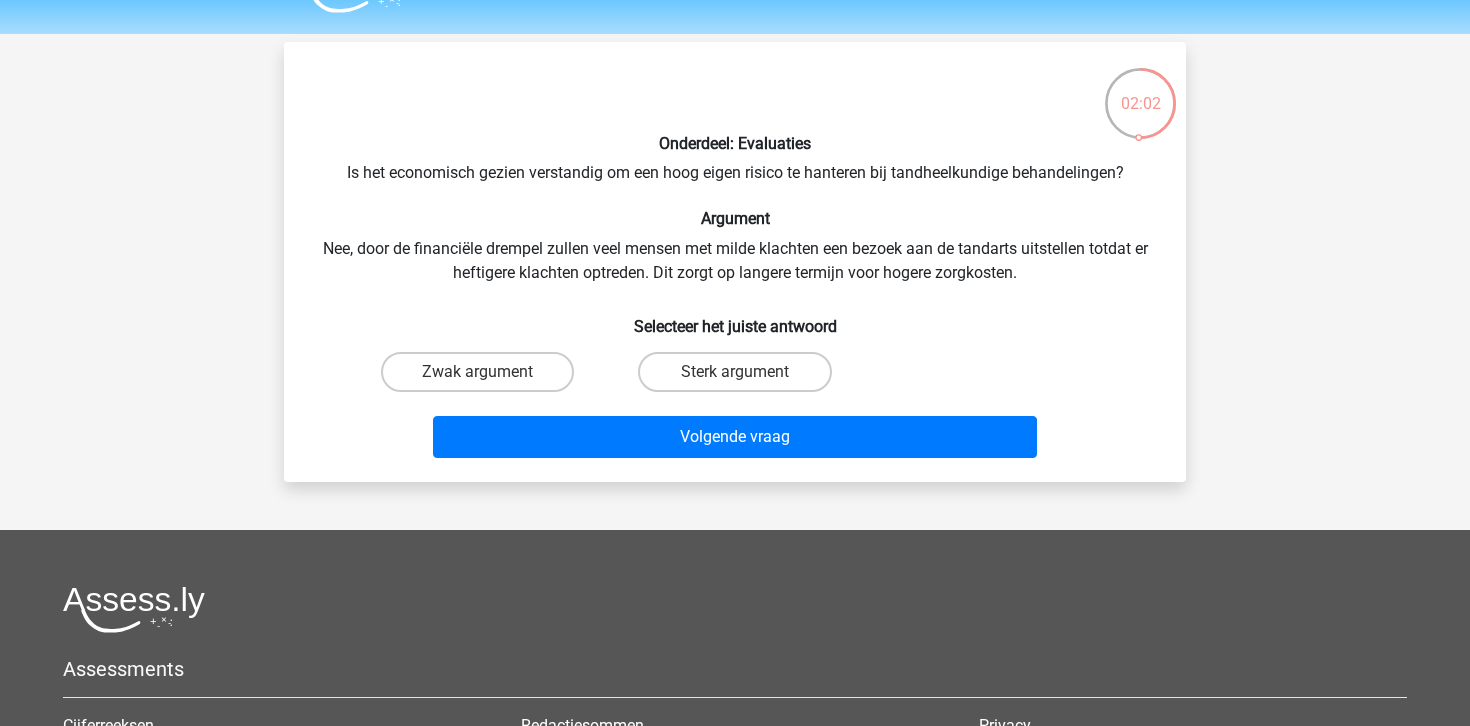 scroll, scrollTop: 42, scrollLeft: 0, axis: vertical 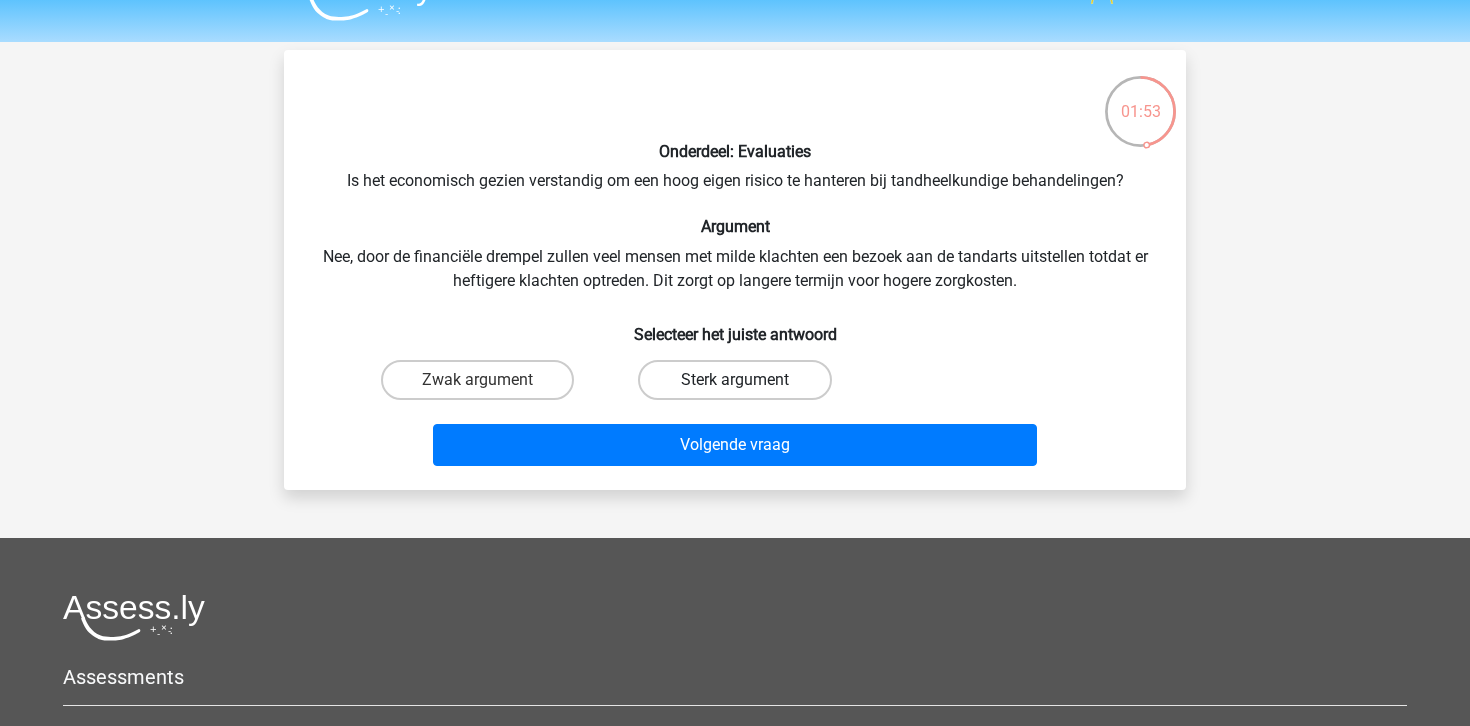 click on "Sterk argument" at bounding box center [734, 380] 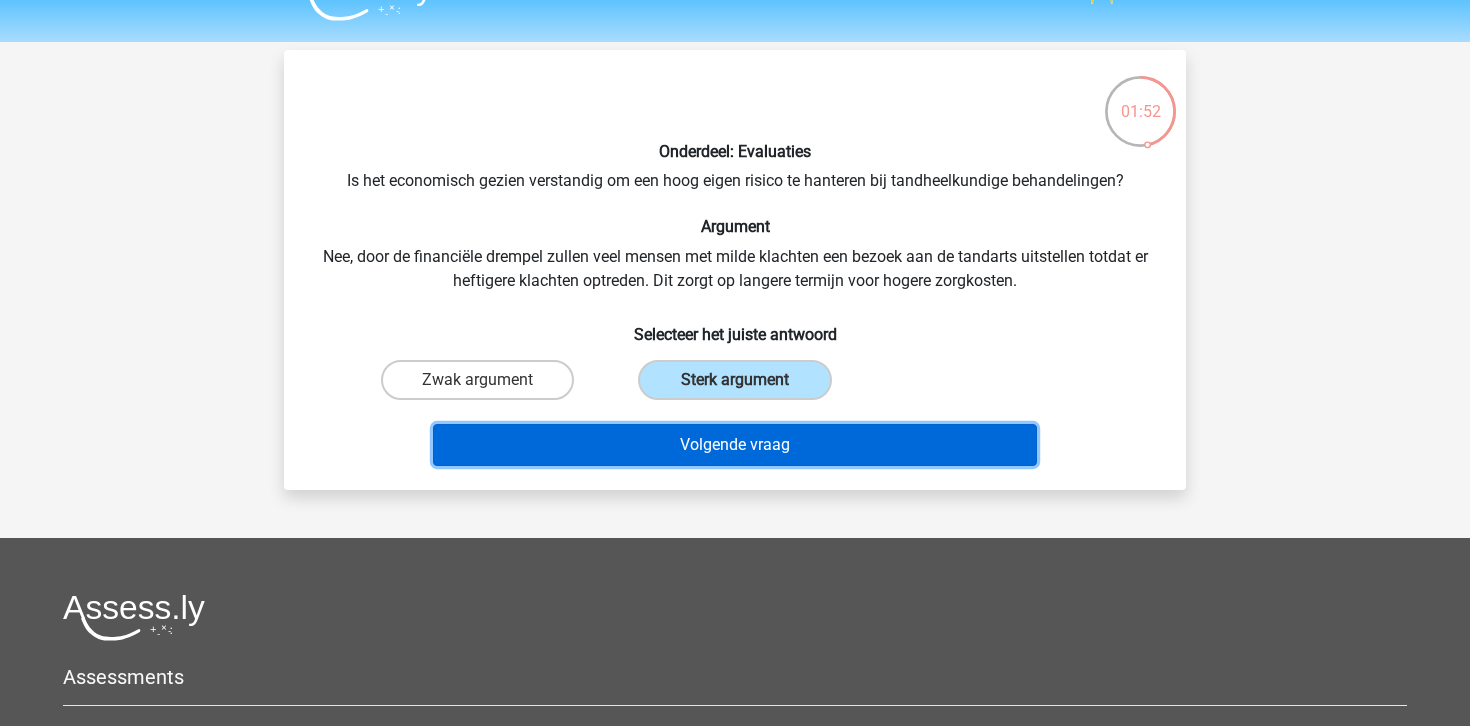 click on "Volgende vraag" at bounding box center [735, 445] 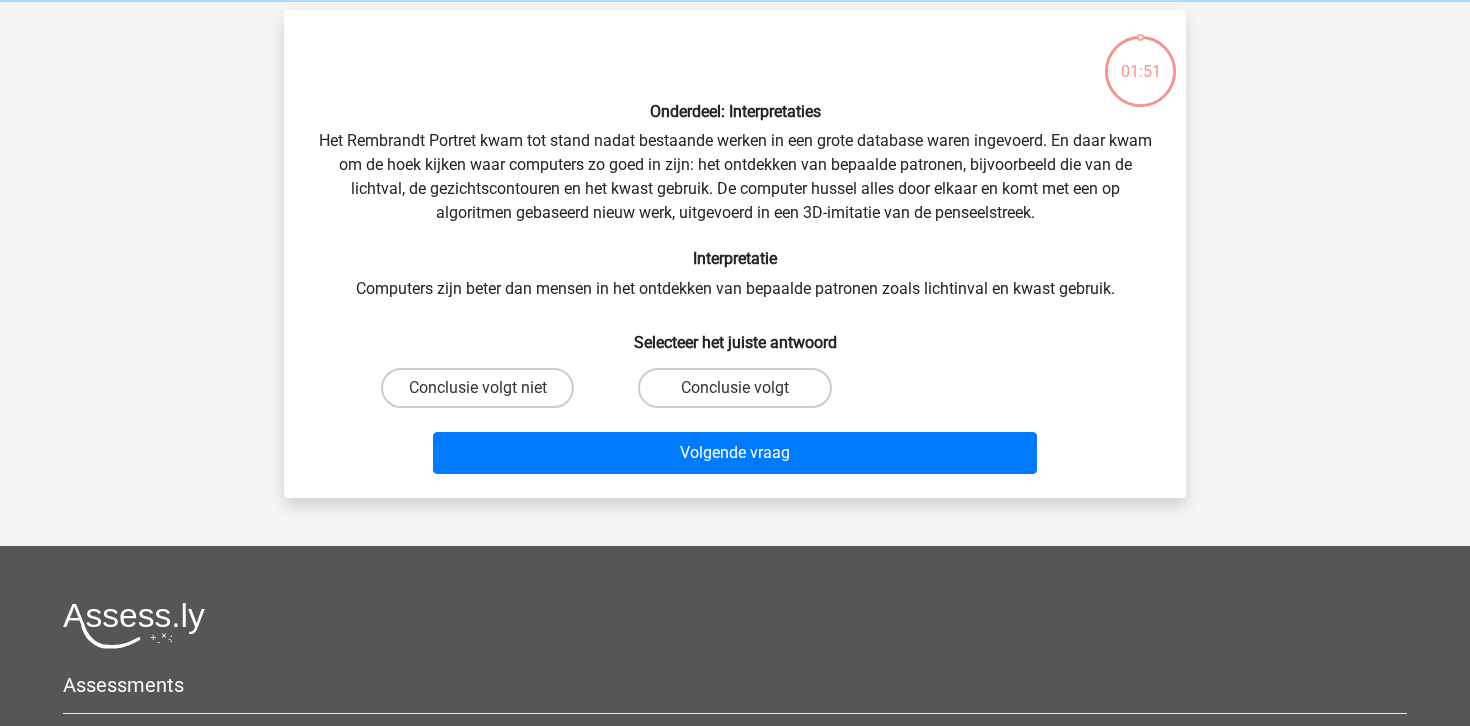 scroll, scrollTop: 92, scrollLeft: 0, axis: vertical 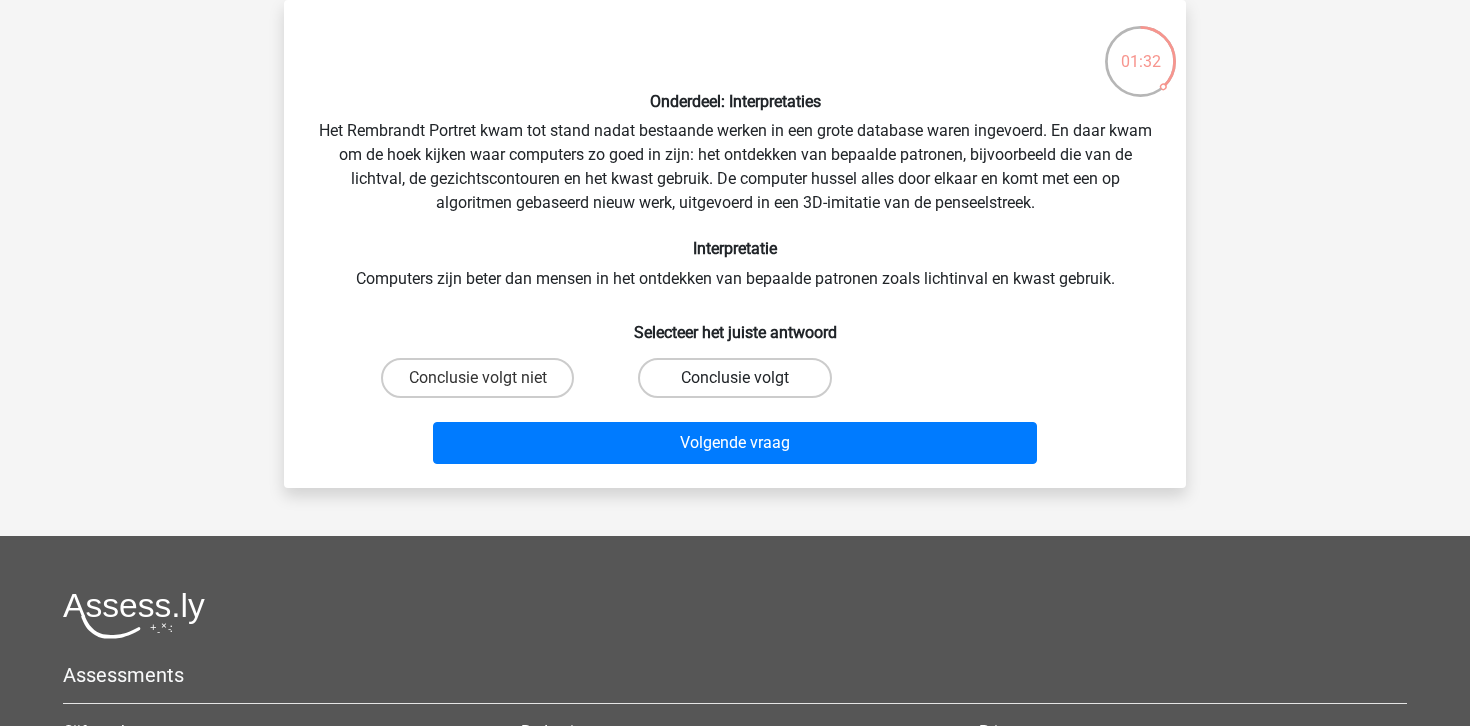 click on "Conclusie volgt" at bounding box center (734, 378) 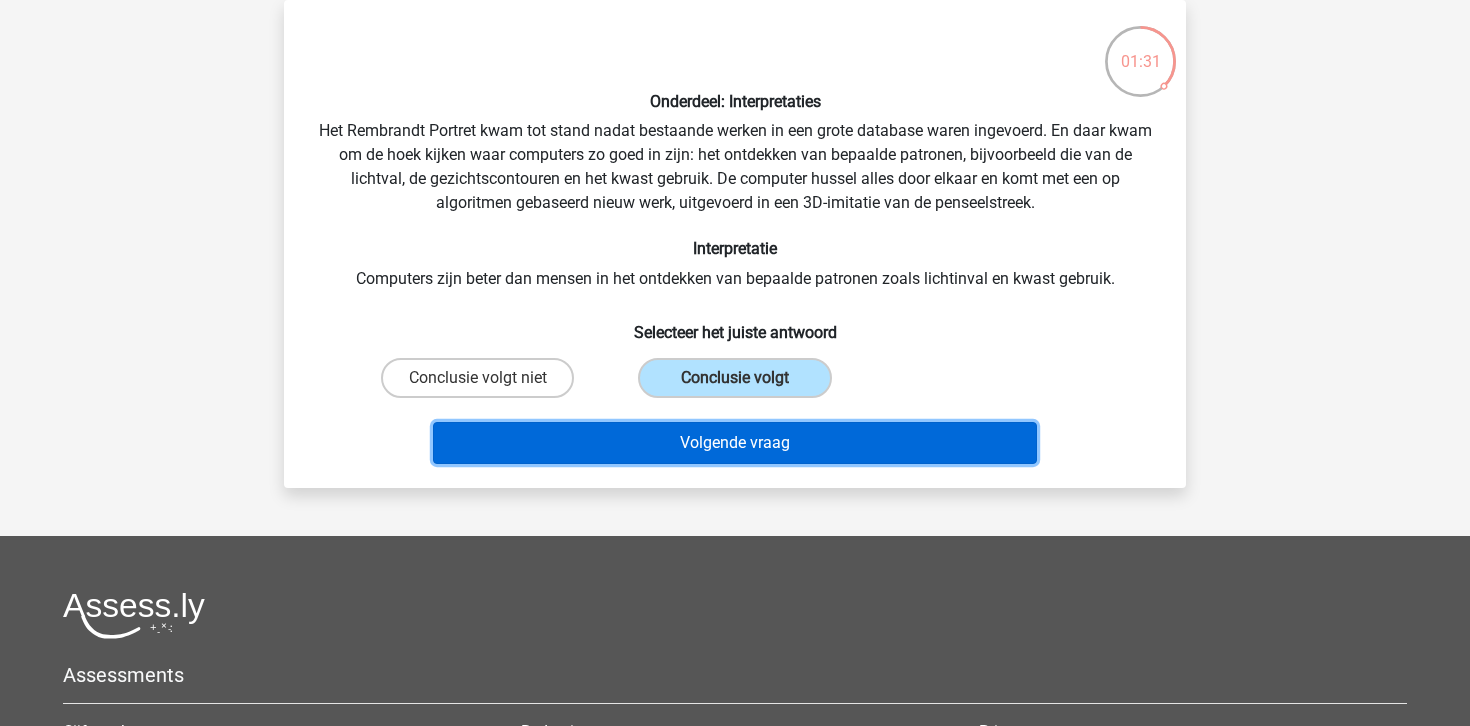 click on "Volgende vraag" at bounding box center (735, 443) 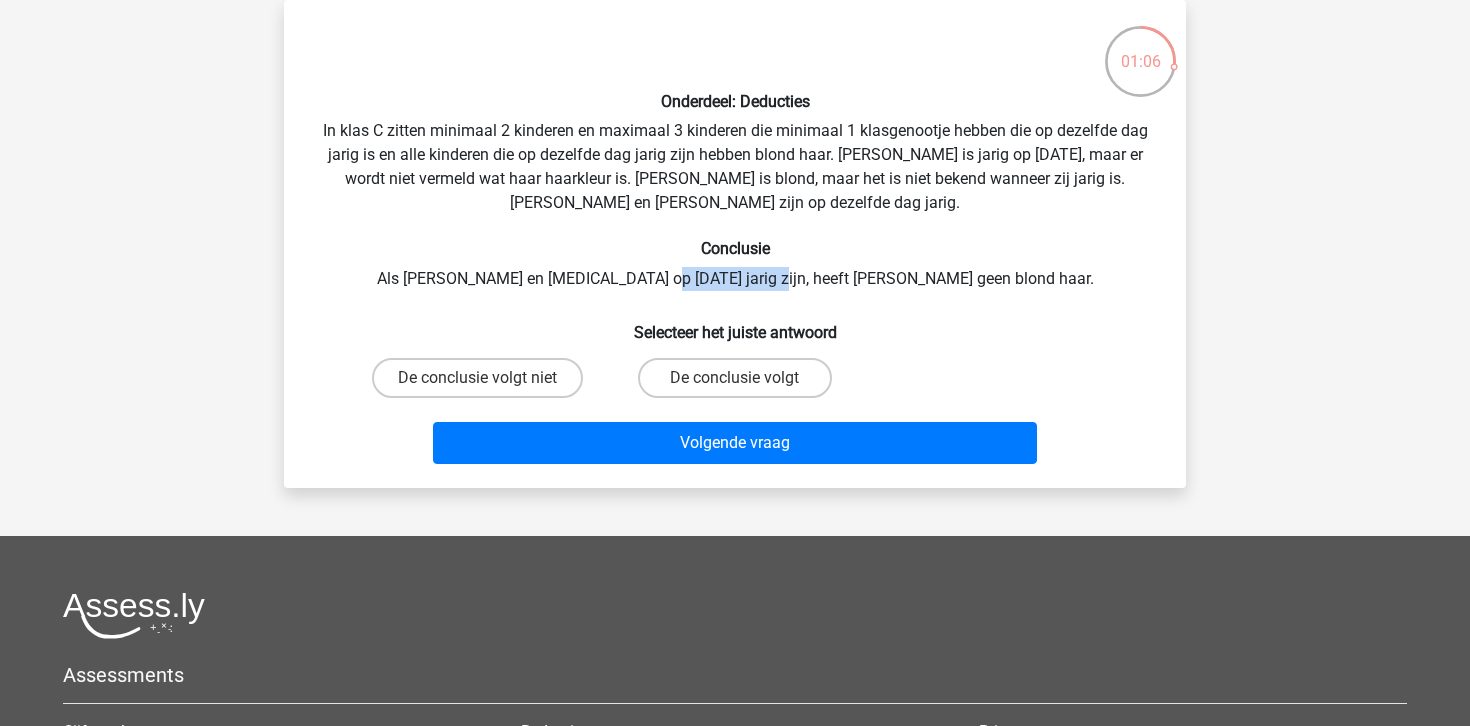 drag, startPoint x: 751, startPoint y: 279, endPoint x: 852, endPoint y: 282, distance: 101.04455 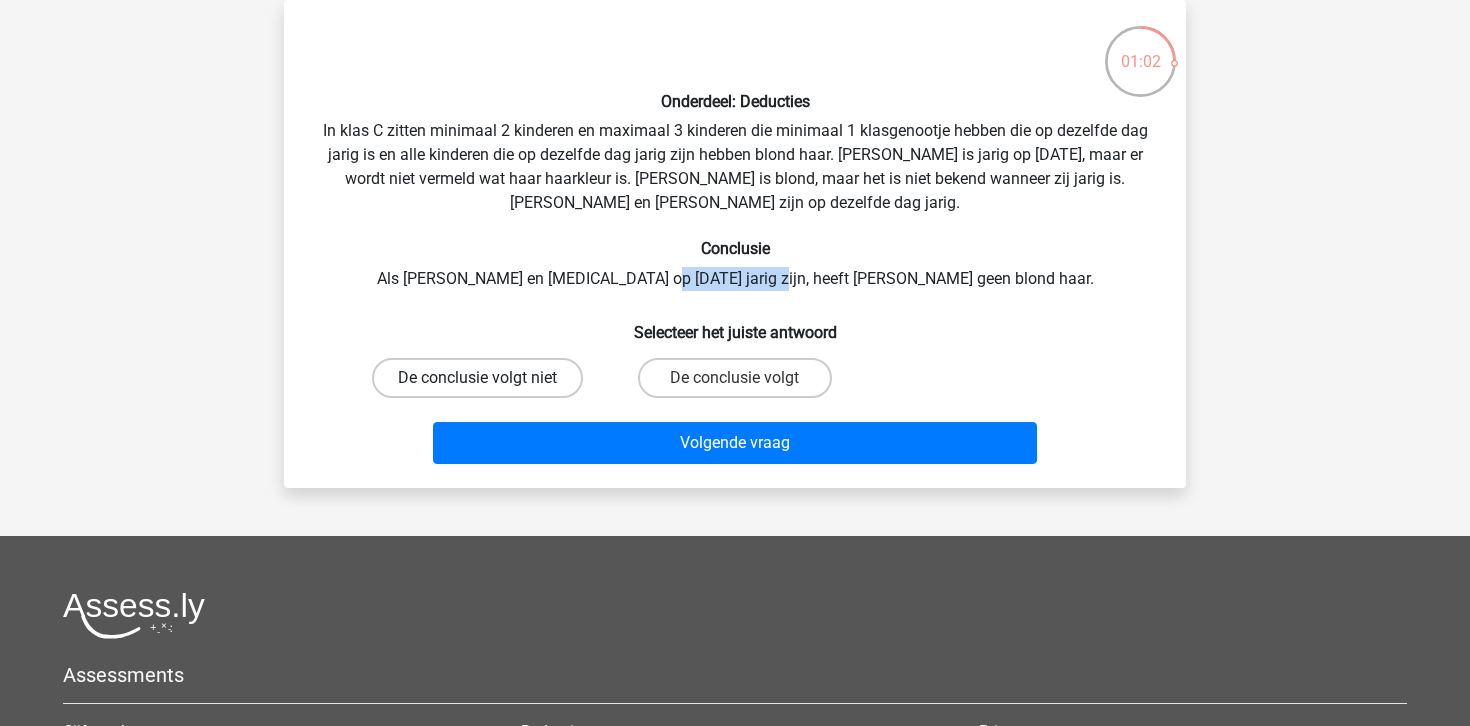 click on "De conclusie volgt niet" at bounding box center (477, 378) 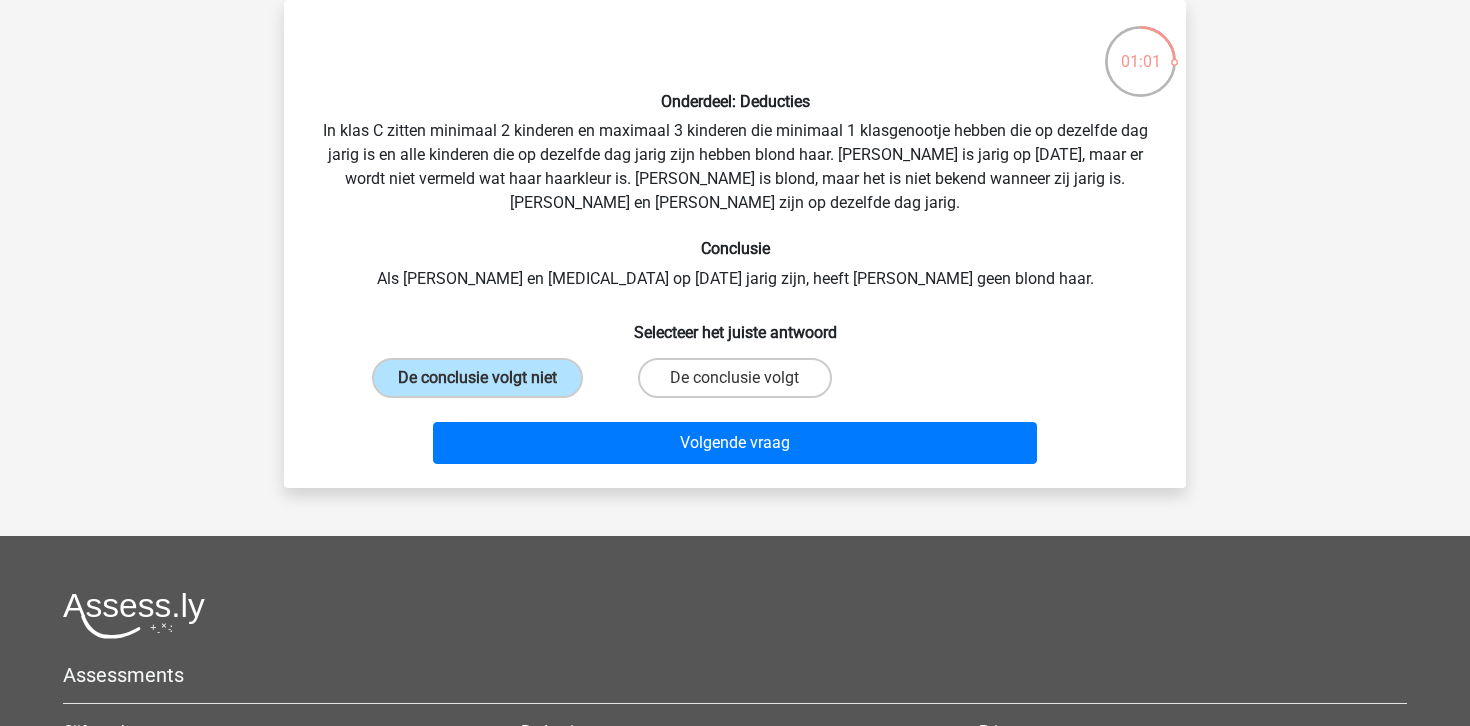 click on "Onderdeel: Deducties In klas C zitten minimaal 2 kinderen en maximaal 3 kinderen die minimaal 1 klasgenootje hebben die op dezelfde dag jarig is en alle kinderen die op dezelfde dag jarig zijn hebben blond haar. Lisa is jarig op 2 december, maar er wordt niet vermeld wat haar haarkleur is. Karin is blond, maar het is niet bekend wanneer zij jarig is. Peter en Kyra zijn op dezelfde dag jarig. Conclusie Als Peter en Kyra op 2 juli jarig zijn, heeft Lisa geen blond haar.
Selecteer het juiste antwoord
De conclusie volgt niet" at bounding box center (735, 244) 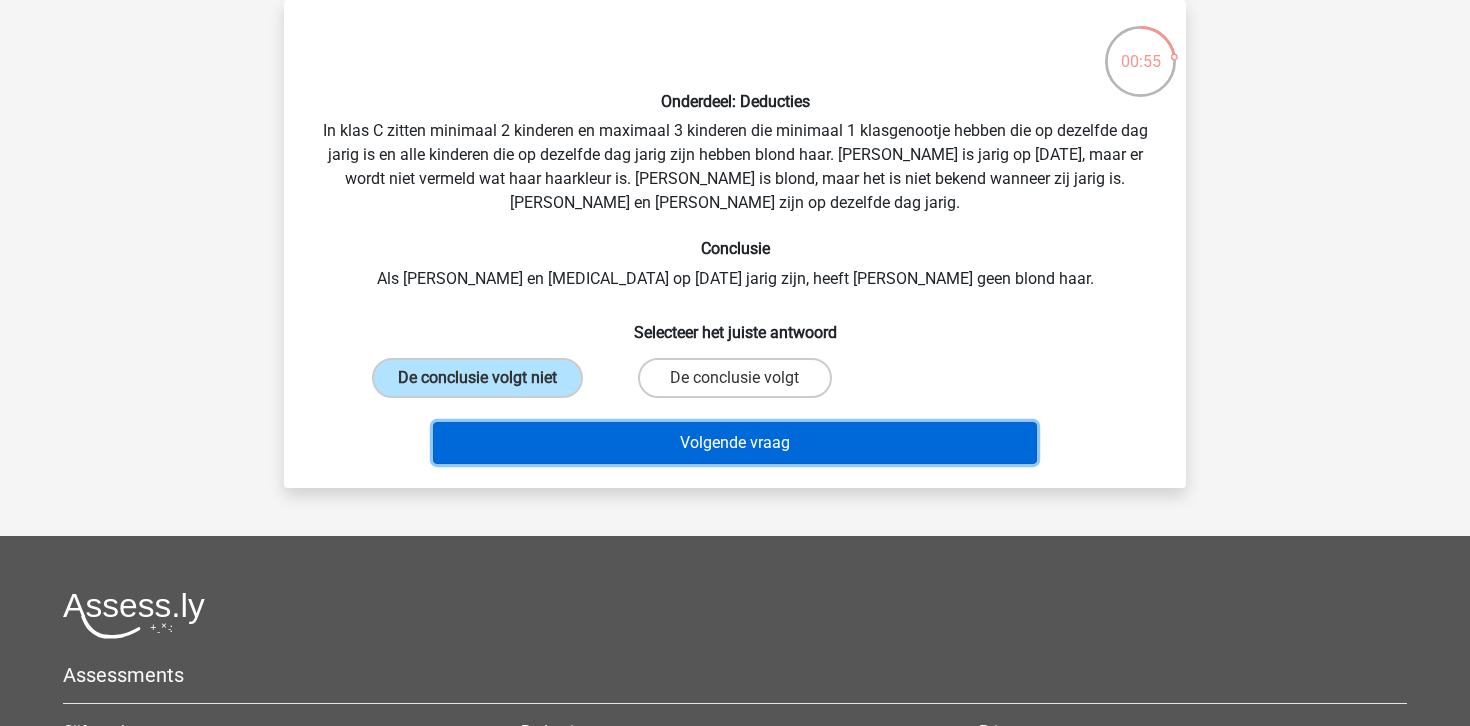 drag, startPoint x: 743, startPoint y: 433, endPoint x: 698, endPoint y: 258, distance: 180.69312 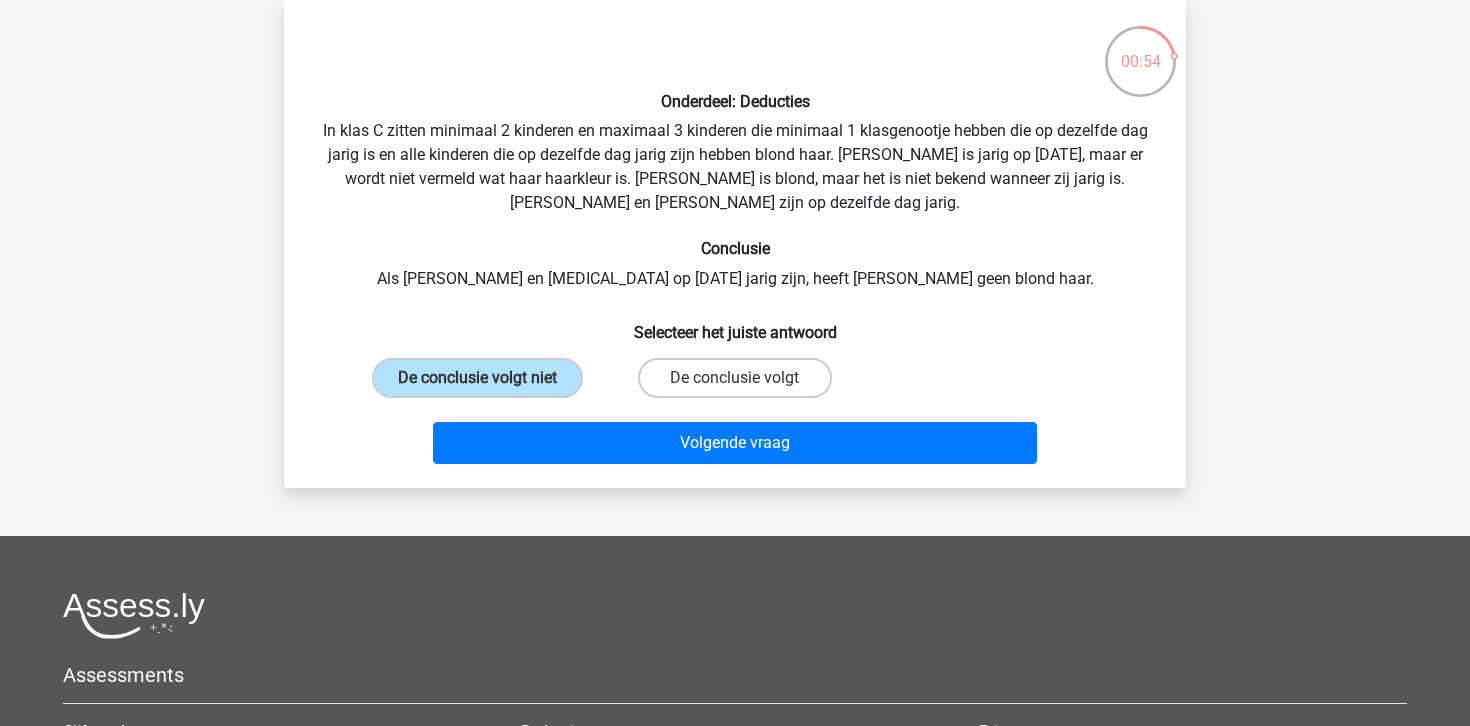 click on "Onderdeel: Deducties In klas C zitten minimaal 2 kinderen en maximaal 3 kinderen die minimaal 1 klasgenootje hebben die op dezelfde dag jarig is en alle kinderen die op dezelfde dag jarig zijn hebben blond haar. Lisa is jarig op 2 december, maar er wordt niet vermeld wat haar haarkleur is. Karin is blond, maar het is niet bekend wanneer zij jarig is. Peter en Kyra zijn op dezelfde dag jarig. Conclusie Als Peter en Kyra op 2 juli jarig zijn, heeft Lisa geen blond haar.
Selecteer het juiste antwoord
De conclusie volgt niet" at bounding box center [735, 244] 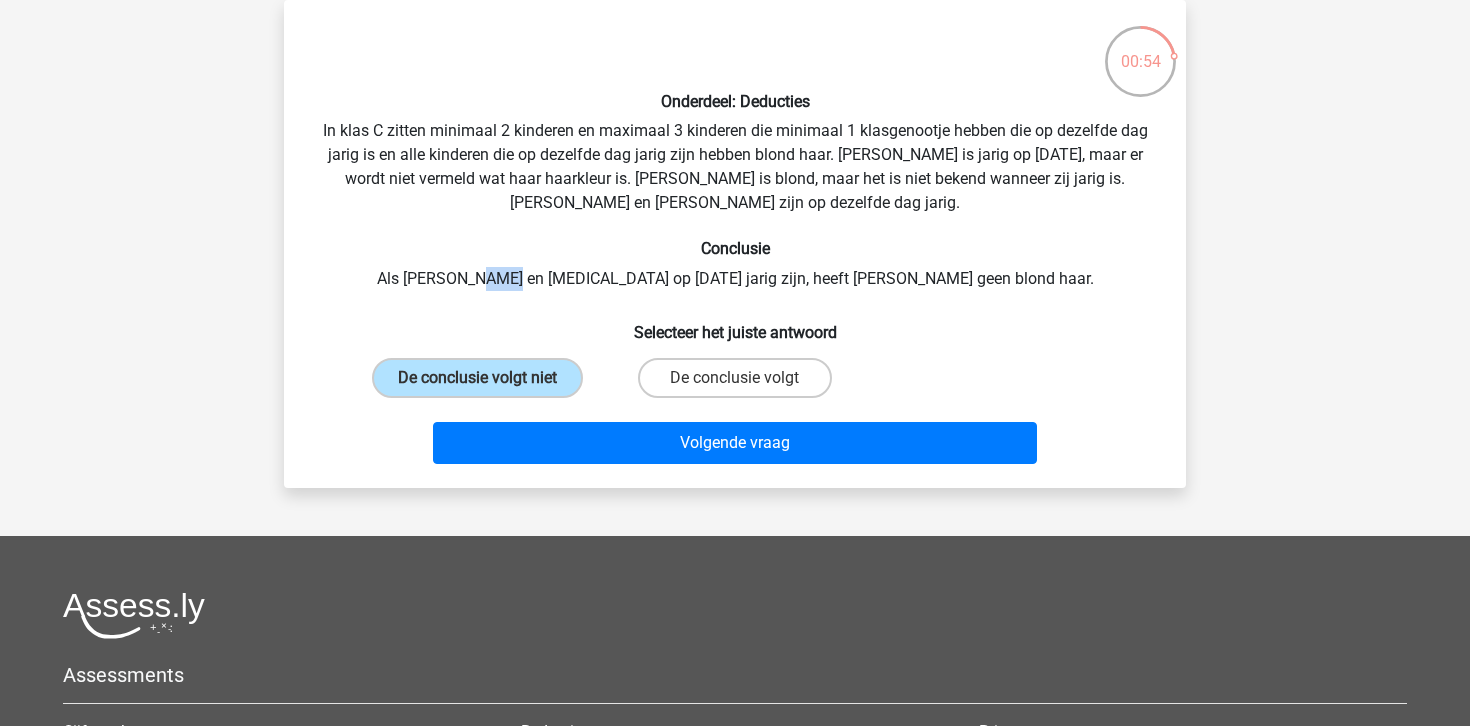 click on "Onderdeel: Deducties In klas C zitten minimaal 2 kinderen en maximaal 3 kinderen die minimaal 1 klasgenootje hebben die op dezelfde dag jarig is en alle kinderen die op dezelfde dag jarig zijn hebben blond haar. Lisa is jarig op 2 december, maar er wordt niet vermeld wat haar haarkleur is. Karin is blond, maar het is niet bekend wanneer zij jarig is. Peter en Kyra zijn op dezelfde dag jarig. Conclusie Als Peter en Kyra op 2 juli jarig zijn, heeft Lisa geen blond haar.
Selecteer het juiste antwoord
De conclusie volgt niet" at bounding box center (735, 244) 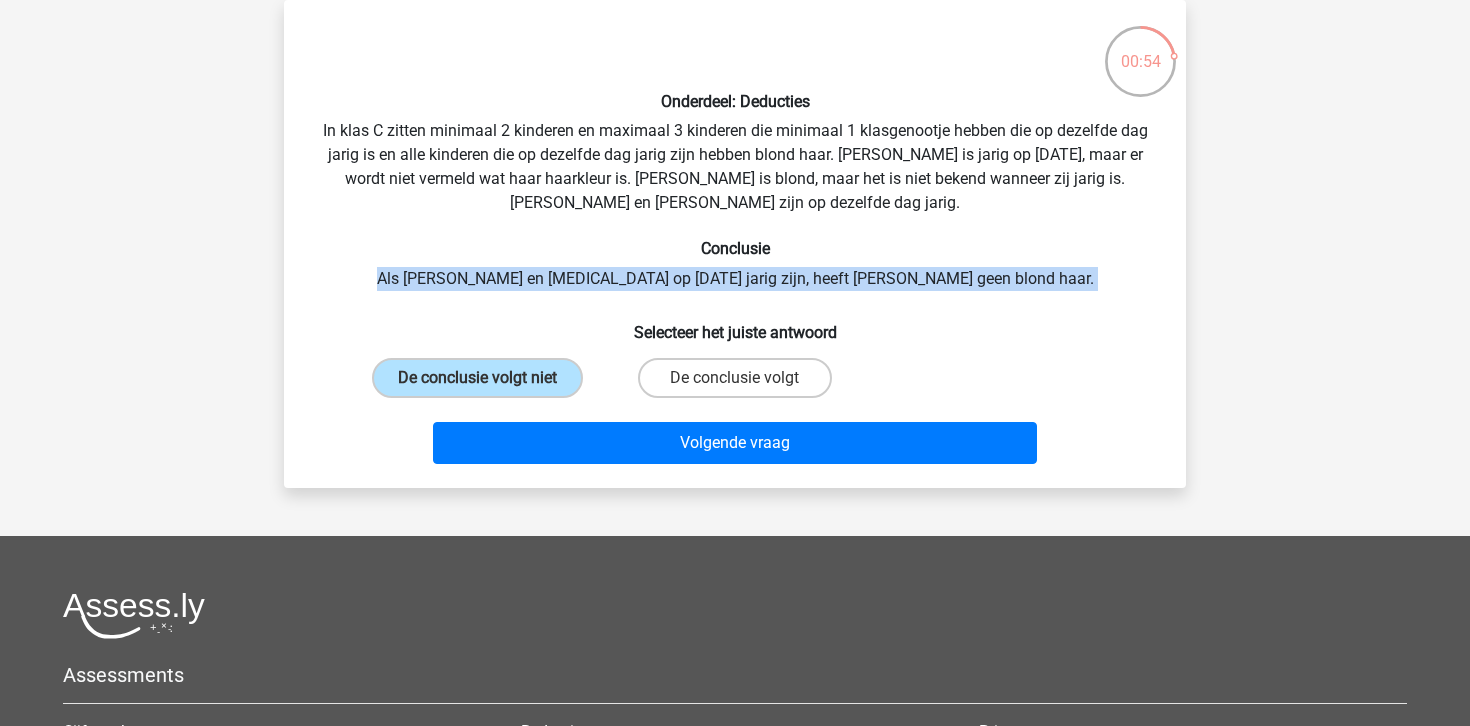 click on "Onderdeel: Deducties In klas C zitten minimaal 2 kinderen en maximaal 3 kinderen die minimaal 1 klasgenootje hebben die op dezelfde dag jarig is en alle kinderen die op dezelfde dag jarig zijn hebben blond haar. Lisa is jarig op 2 december, maar er wordt niet vermeld wat haar haarkleur is. Karin is blond, maar het is niet bekend wanneer zij jarig is. Peter en Kyra zijn op dezelfde dag jarig. Conclusie Als Peter en Kyra op 2 juli jarig zijn, heeft Lisa geen blond haar.
Selecteer het juiste antwoord
De conclusie volgt niet" at bounding box center (735, 244) 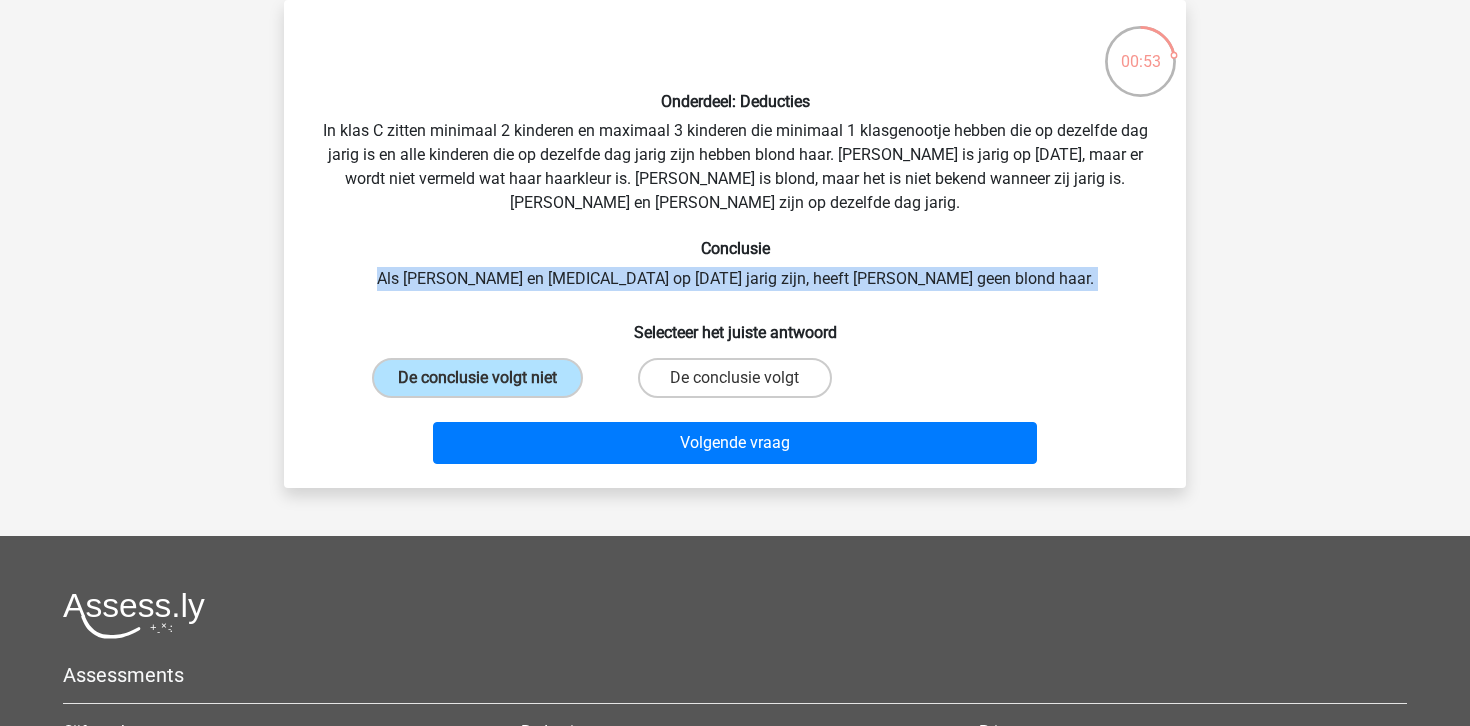 click on "Onderdeel: Deducties In klas C zitten minimaal 2 kinderen en maximaal 3 kinderen die minimaal 1 klasgenootje hebben die op dezelfde dag jarig is en alle kinderen die op dezelfde dag jarig zijn hebben blond haar. Lisa is jarig op 2 december, maar er wordt niet vermeld wat haar haarkleur is. Karin is blond, maar het is niet bekend wanneer zij jarig is. Peter en Kyra zijn op dezelfde dag jarig. Conclusie Als Peter en Kyra op 2 juli jarig zijn, heeft Lisa geen blond haar.
Selecteer het juiste antwoord
De conclusie volgt niet" at bounding box center (735, 244) 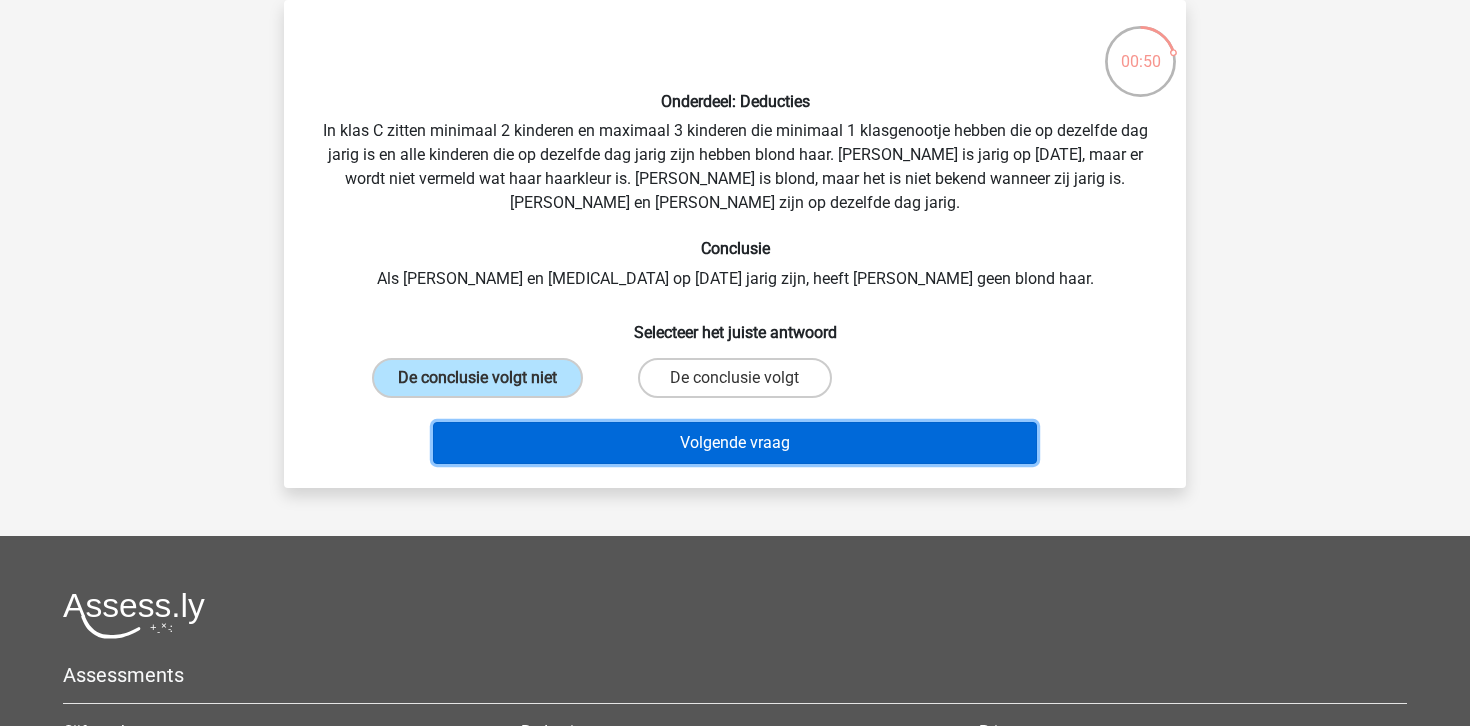 click on "Volgende vraag" at bounding box center (735, 443) 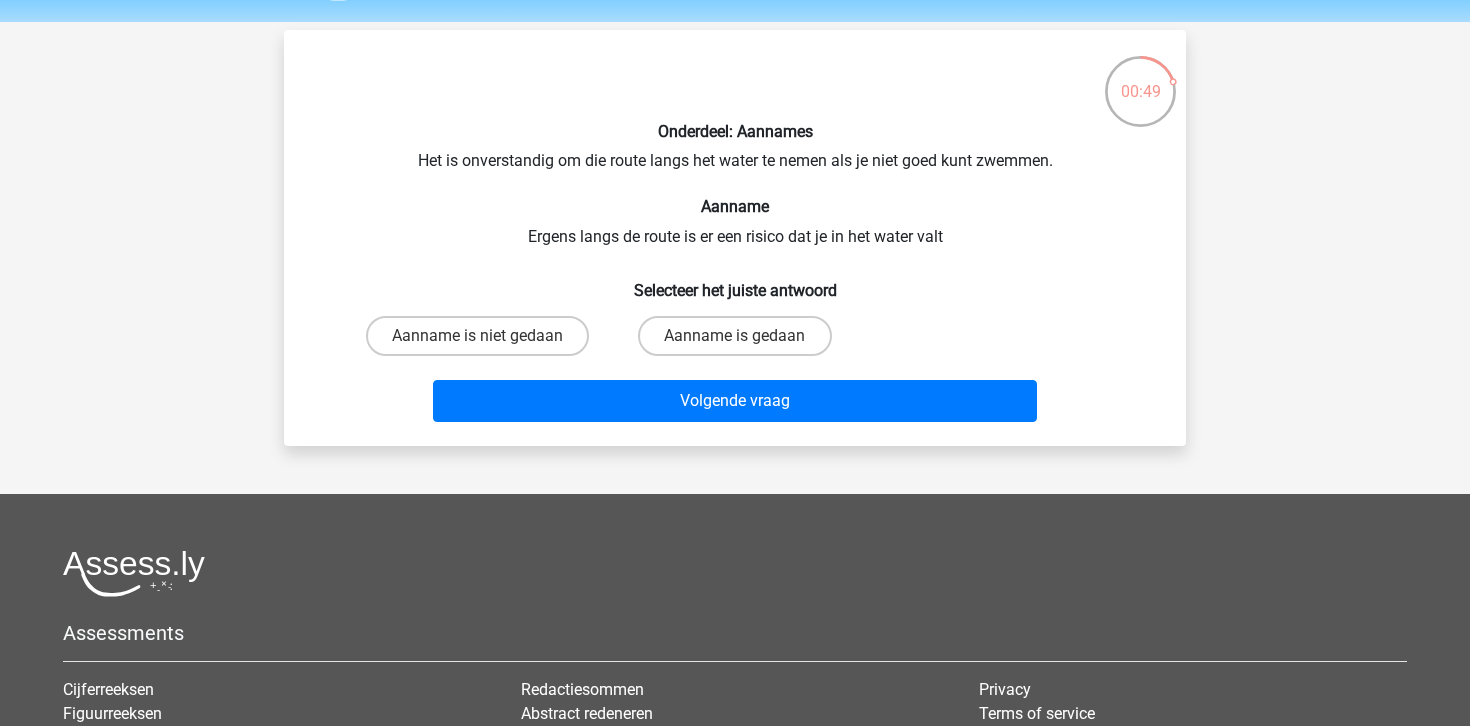 scroll, scrollTop: 60, scrollLeft: 0, axis: vertical 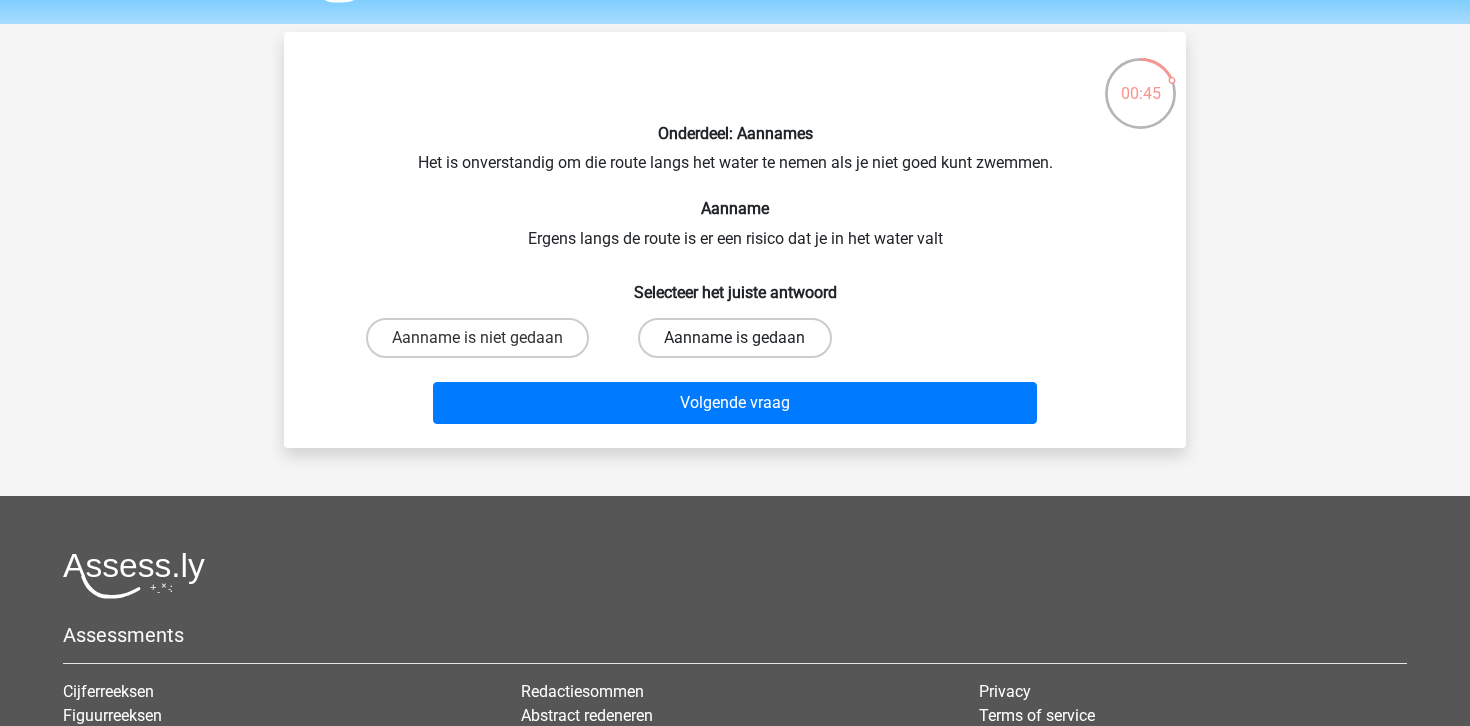 click on "Aanname is gedaan" at bounding box center [734, 338] 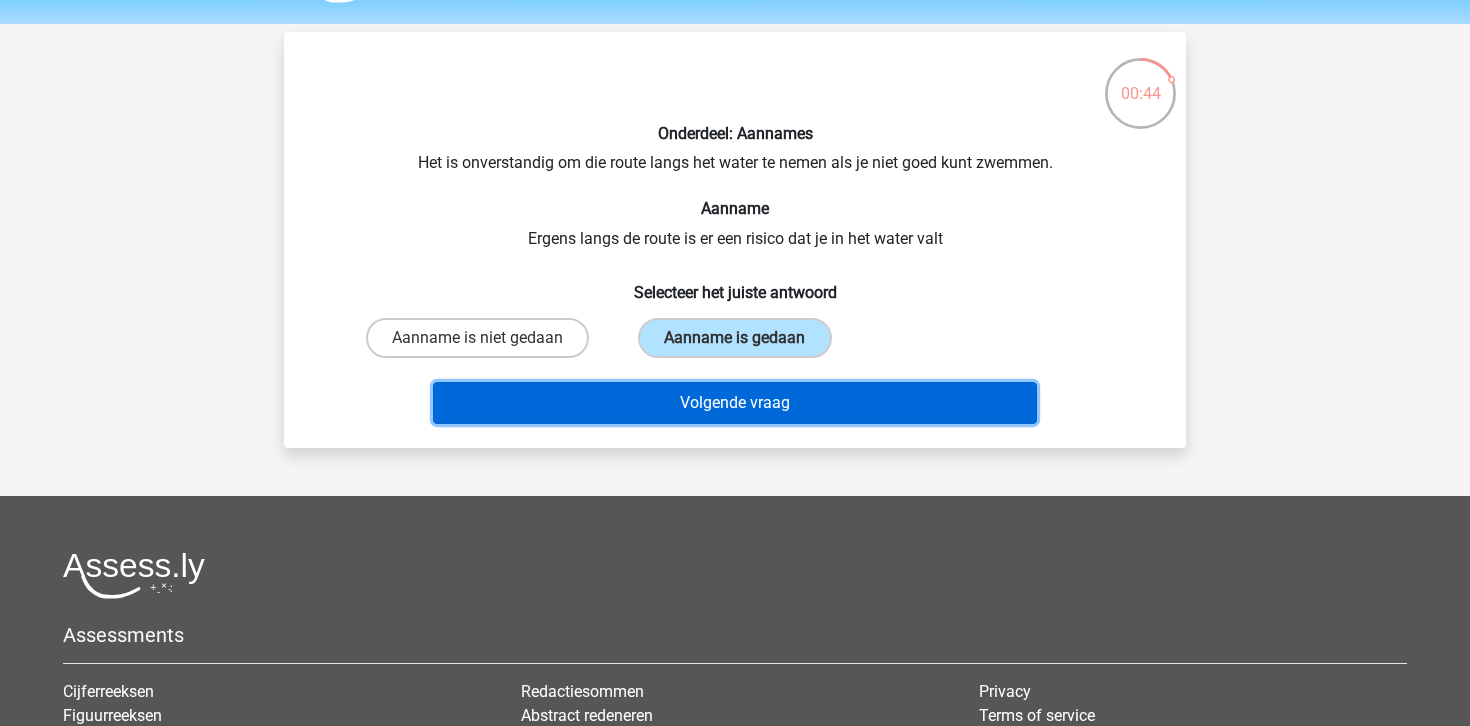 click on "Volgende vraag" at bounding box center (735, 403) 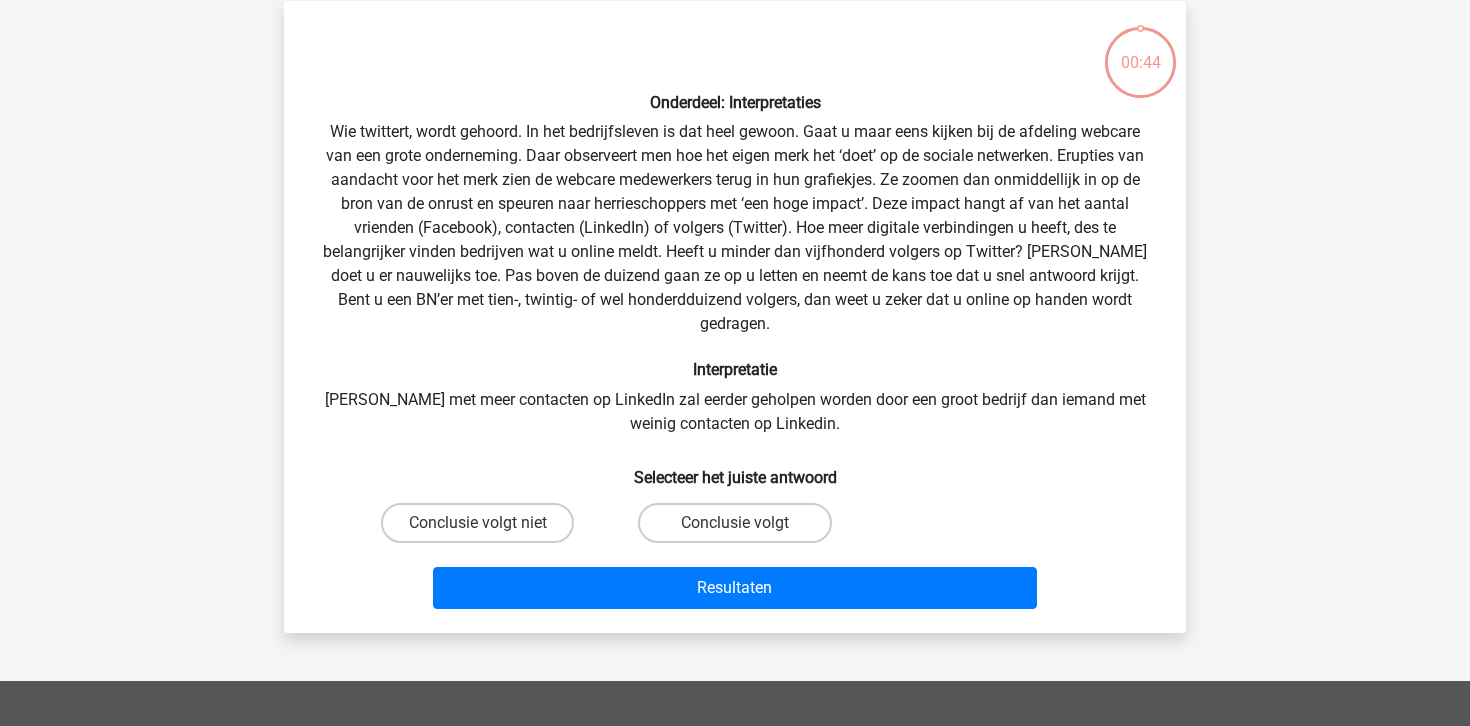 scroll, scrollTop: 92, scrollLeft: 0, axis: vertical 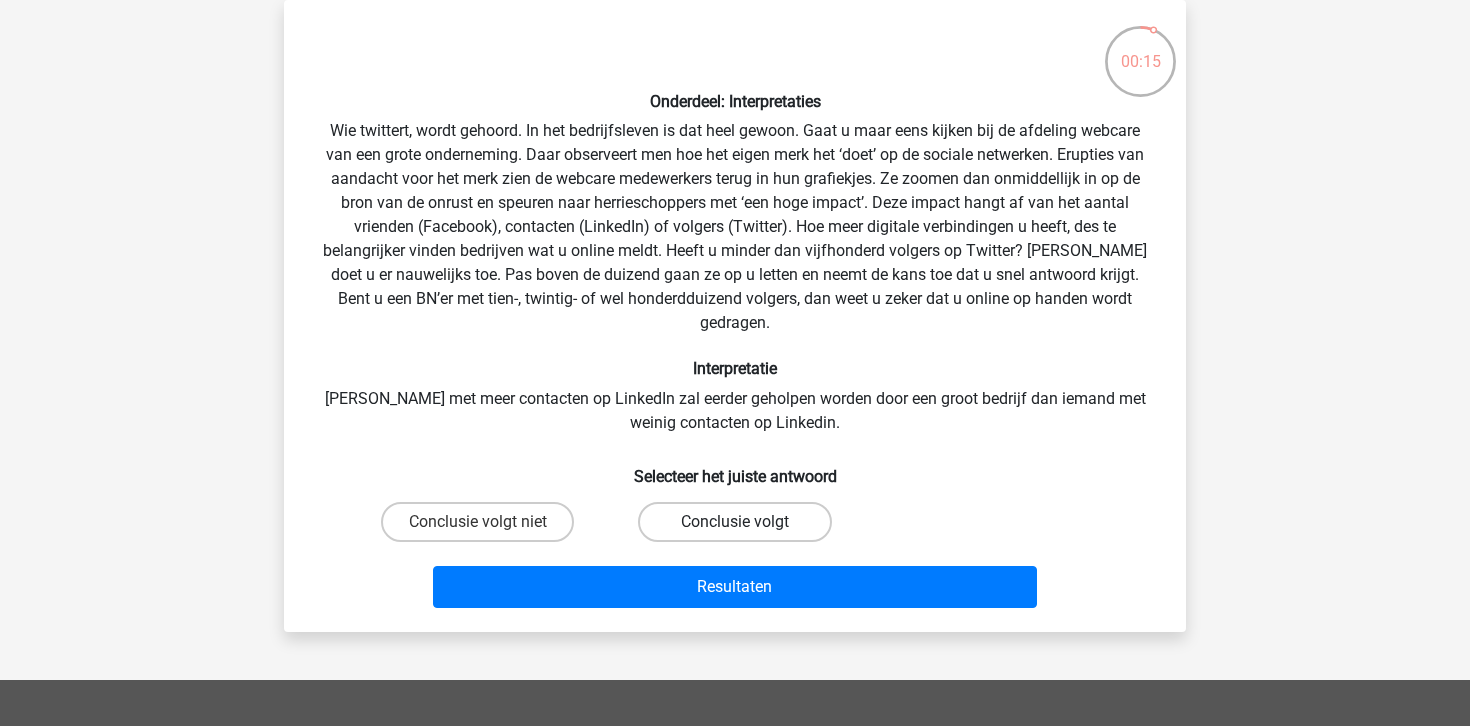 click on "Conclusie volgt" at bounding box center [734, 522] 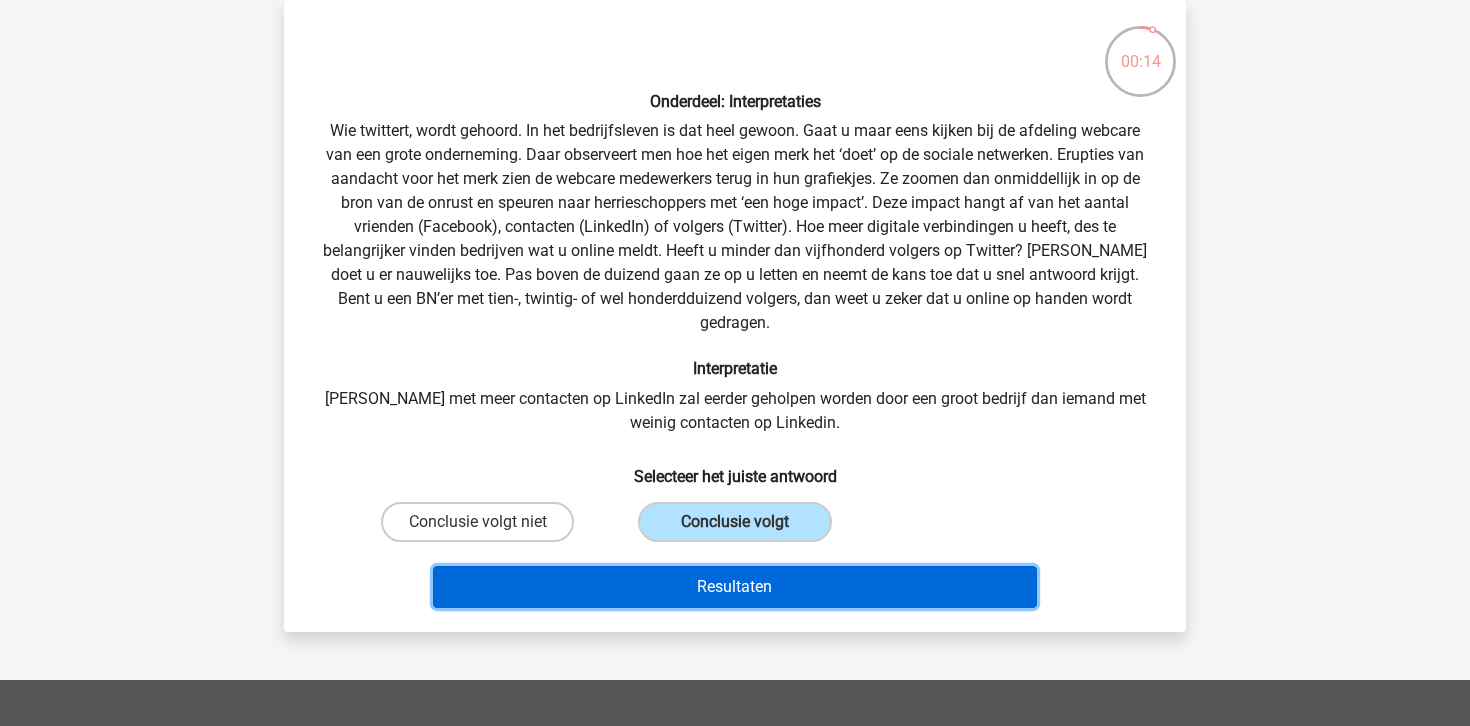 click on "Resultaten" at bounding box center [735, 587] 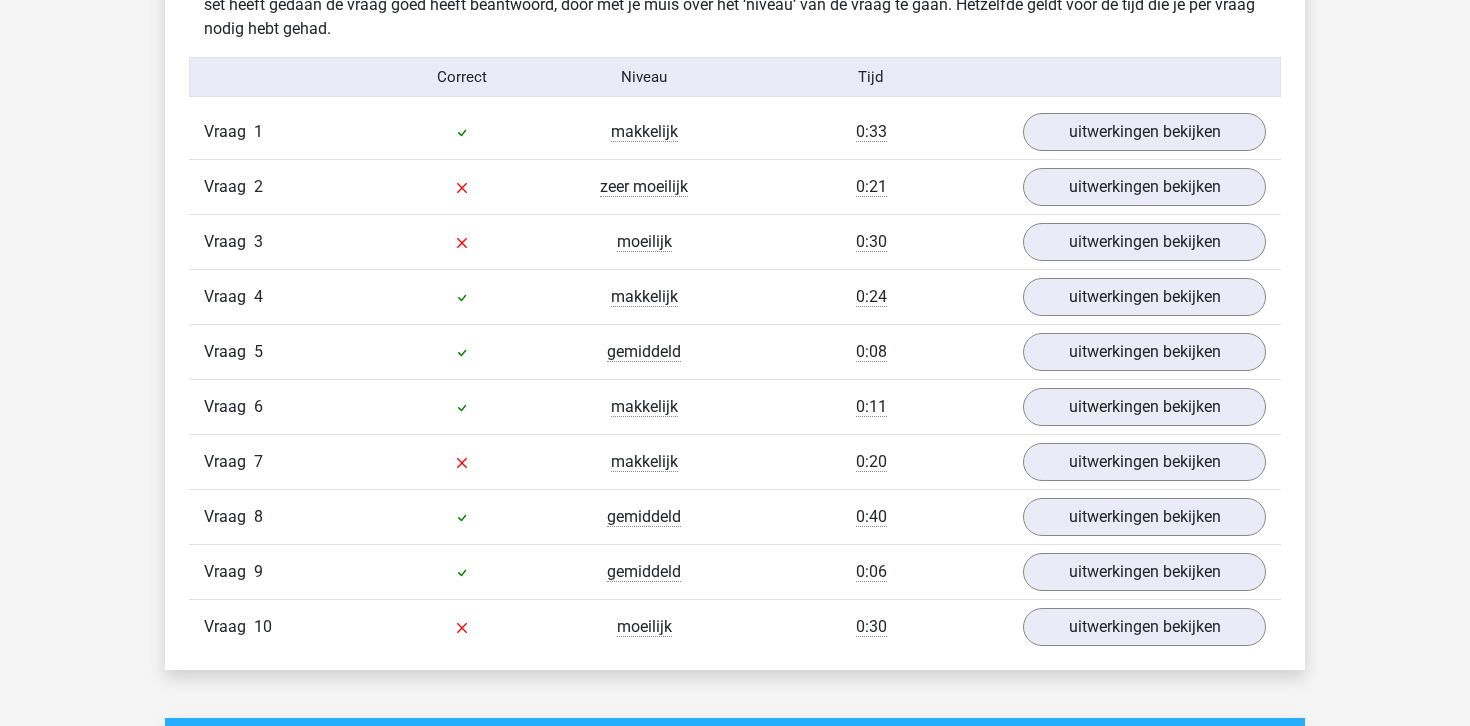 scroll, scrollTop: 1288, scrollLeft: 0, axis: vertical 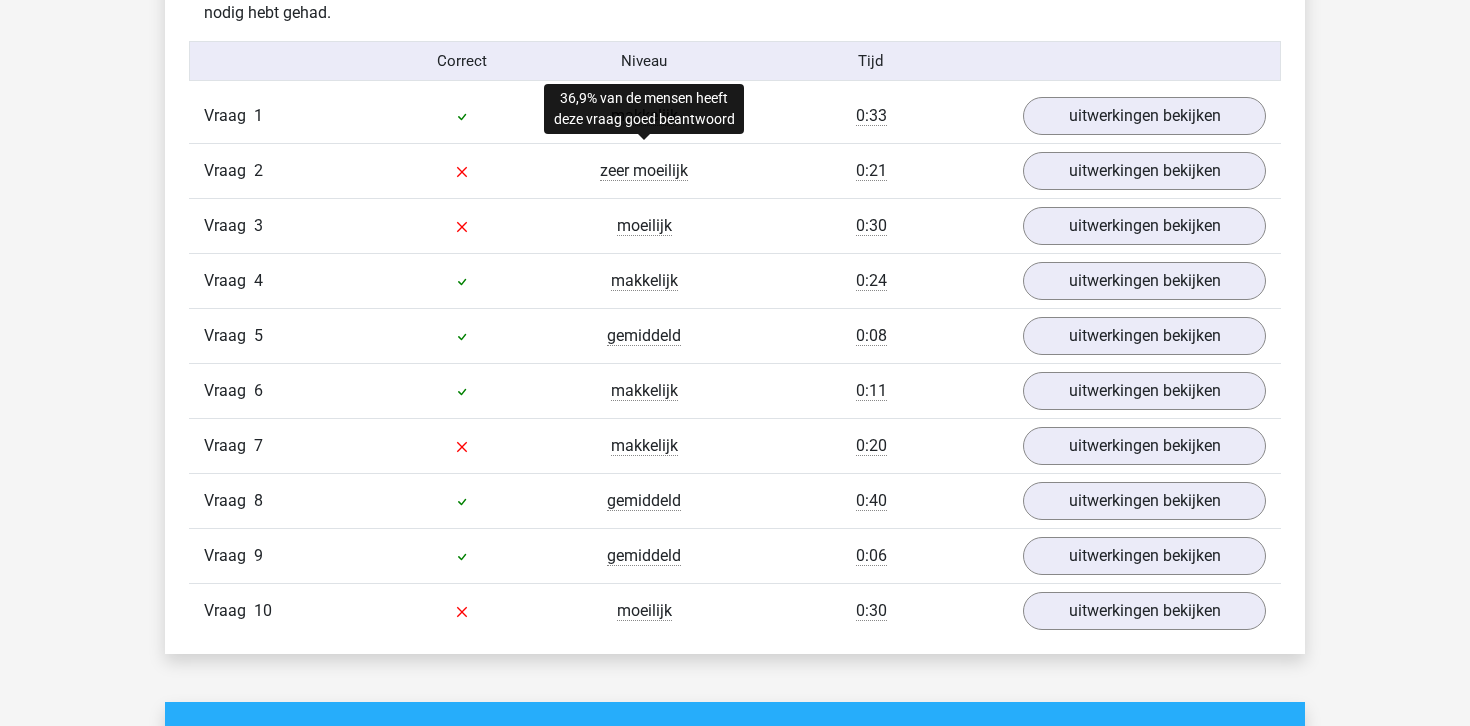 click on "zeer moeilijk" at bounding box center [644, 171] 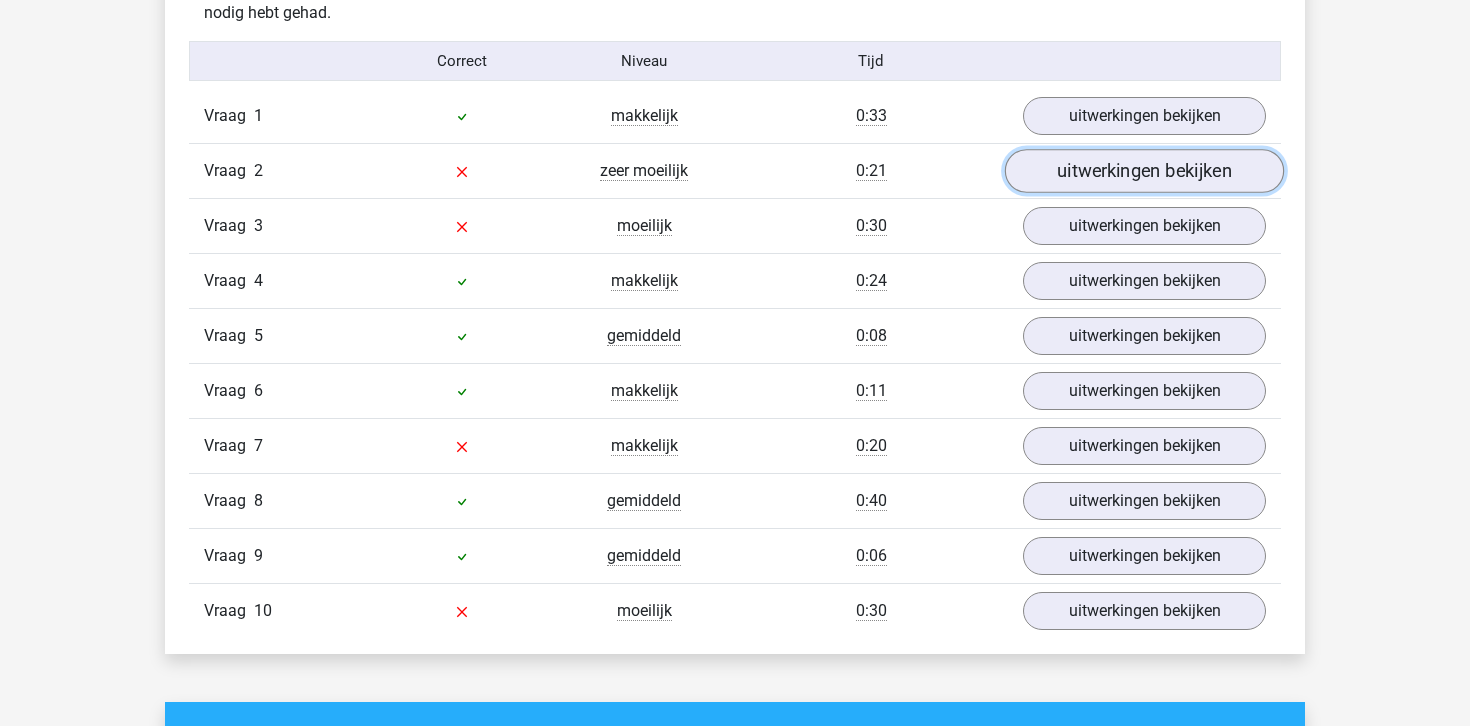click on "uitwerkingen bekijken" at bounding box center [1144, 172] 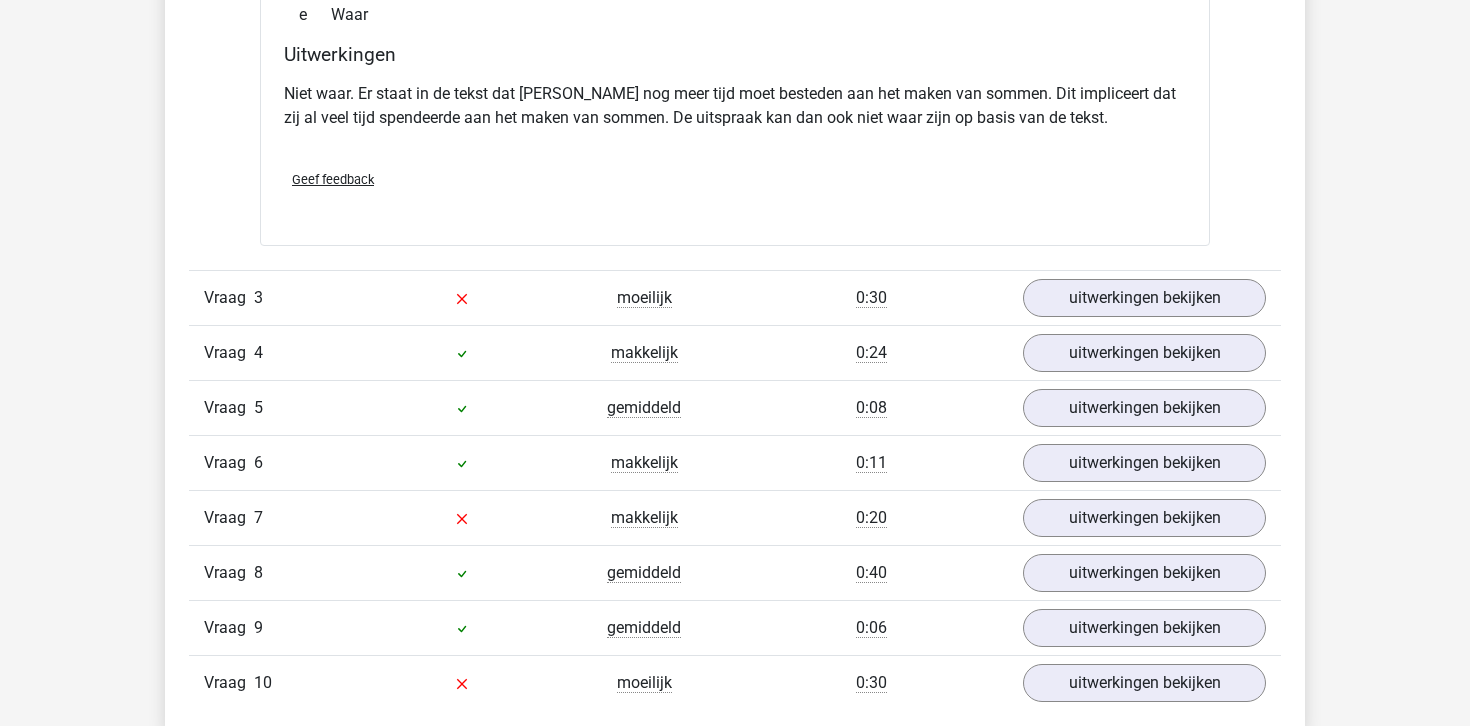 scroll, scrollTop: 1869, scrollLeft: 0, axis: vertical 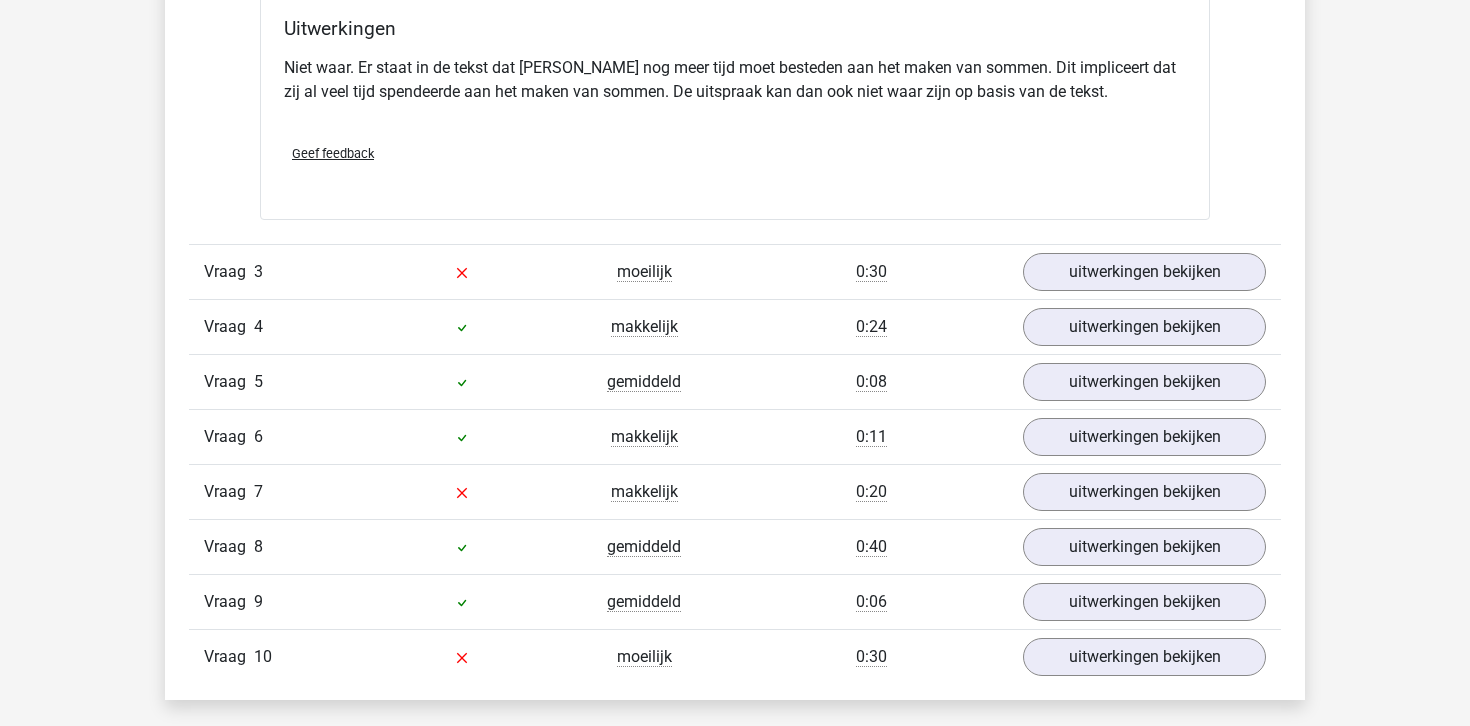 click on "Vraag
1
makkelijk
0:33
uitwerkingen bekijken
Onderdeel: Interpretaties In de afgelopen 10 jaar is het aantal rechtenstudenten met 10% gestegen en het aantal bedrijfskunde studenten met 70%. De verwachting bij onderzoekers was dat een snelle groei van het aantal studenten binnen een studie de kansen op de arbeidsmarkt zou verminderen, maar recent onderzoek toont aan dat dit niet het geval blijkt te zijn. Het gemiddelde loon bij een starter die rechten heeft gedaan is in de afgelopen 10 jaar met 8% gegroeid, bij bedrijfskunde was dit 9%. Interpretatie Het totale aantal studenten is hoe dan ook gestegen in de afgelopen 10 jaar.
a b Vraag" at bounding box center (735, 96) 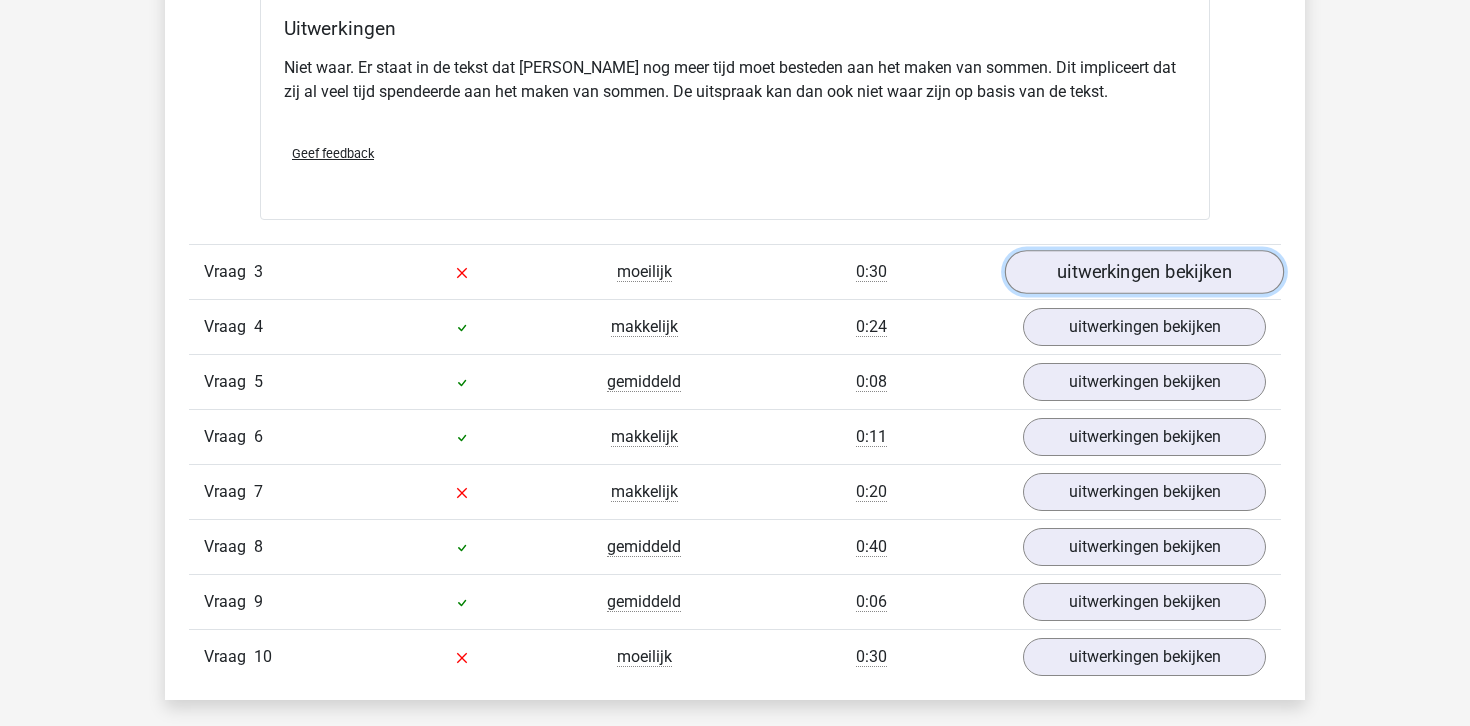 click on "uitwerkingen bekijken" at bounding box center (1144, 272) 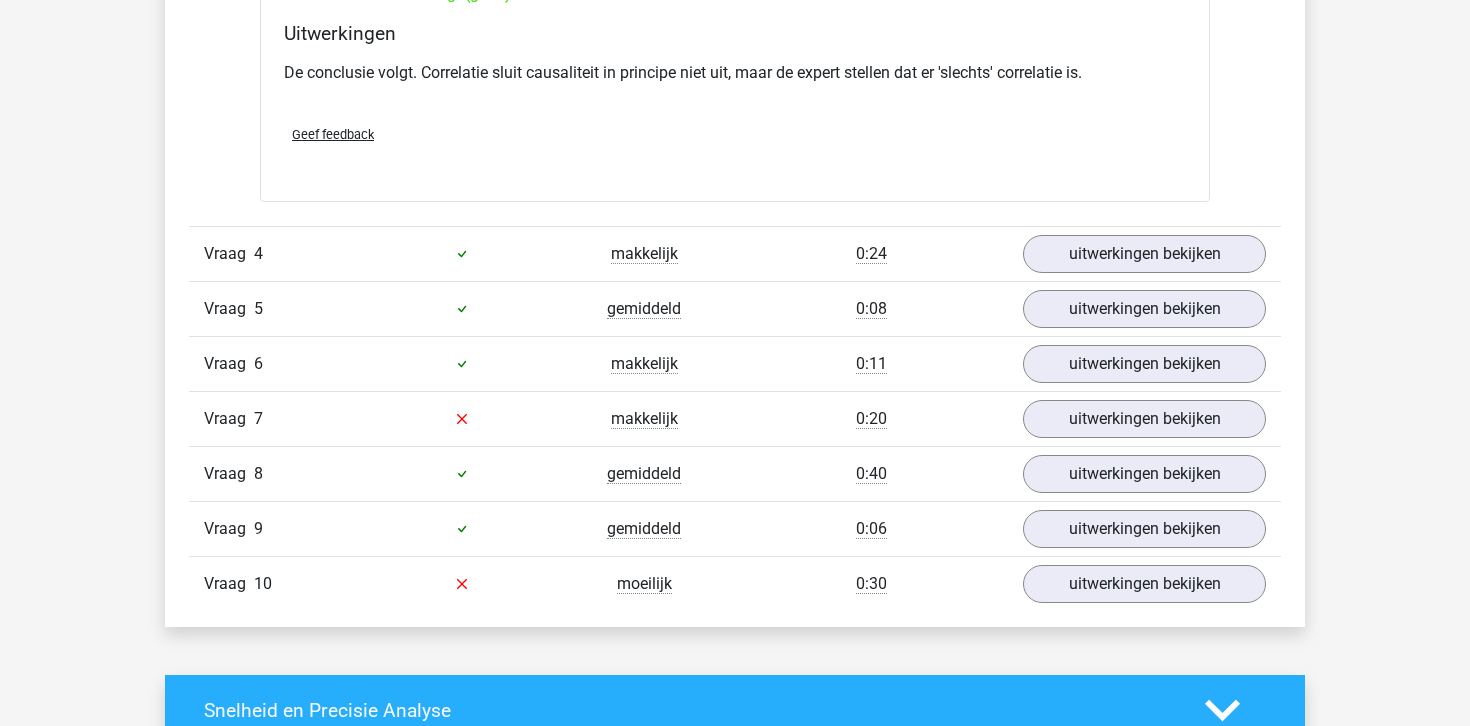 scroll, scrollTop: 2474, scrollLeft: 0, axis: vertical 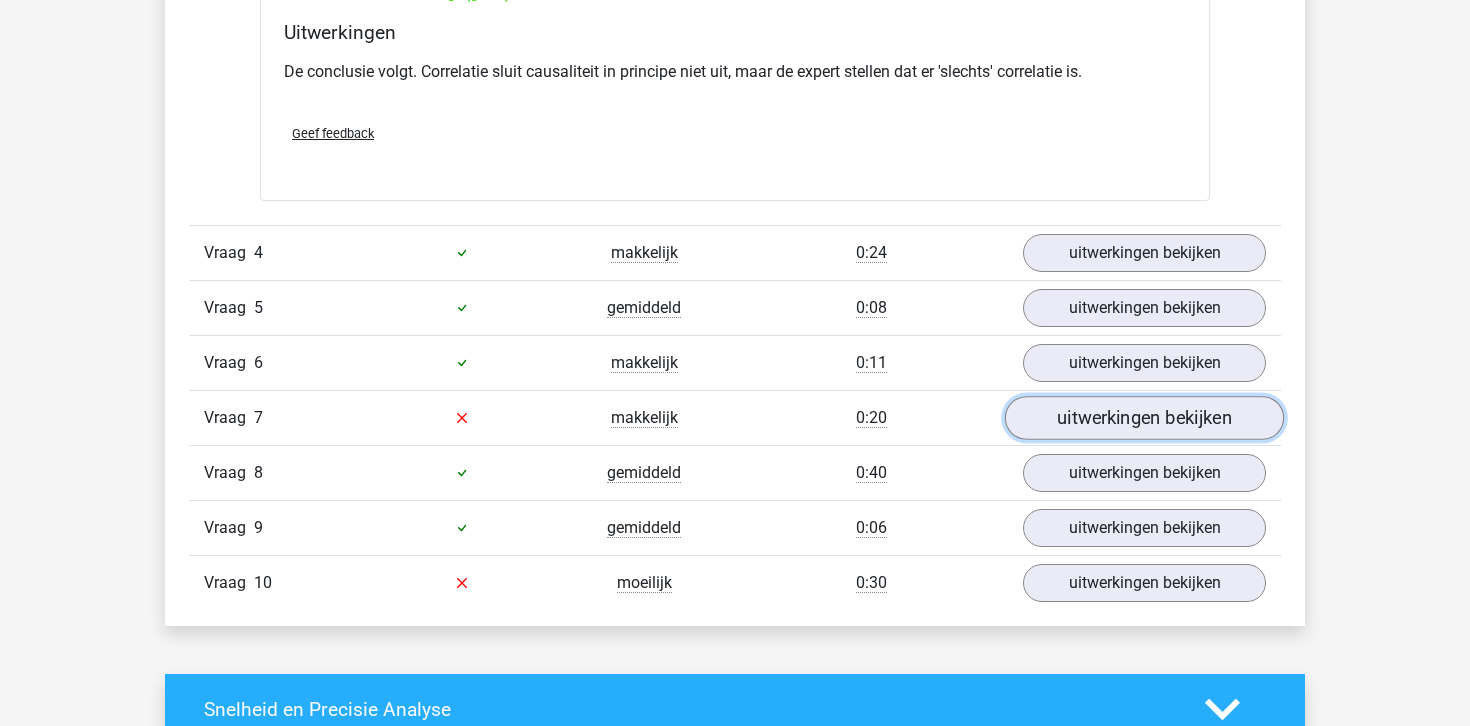 click on "uitwerkingen bekijken" at bounding box center [1144, 418] 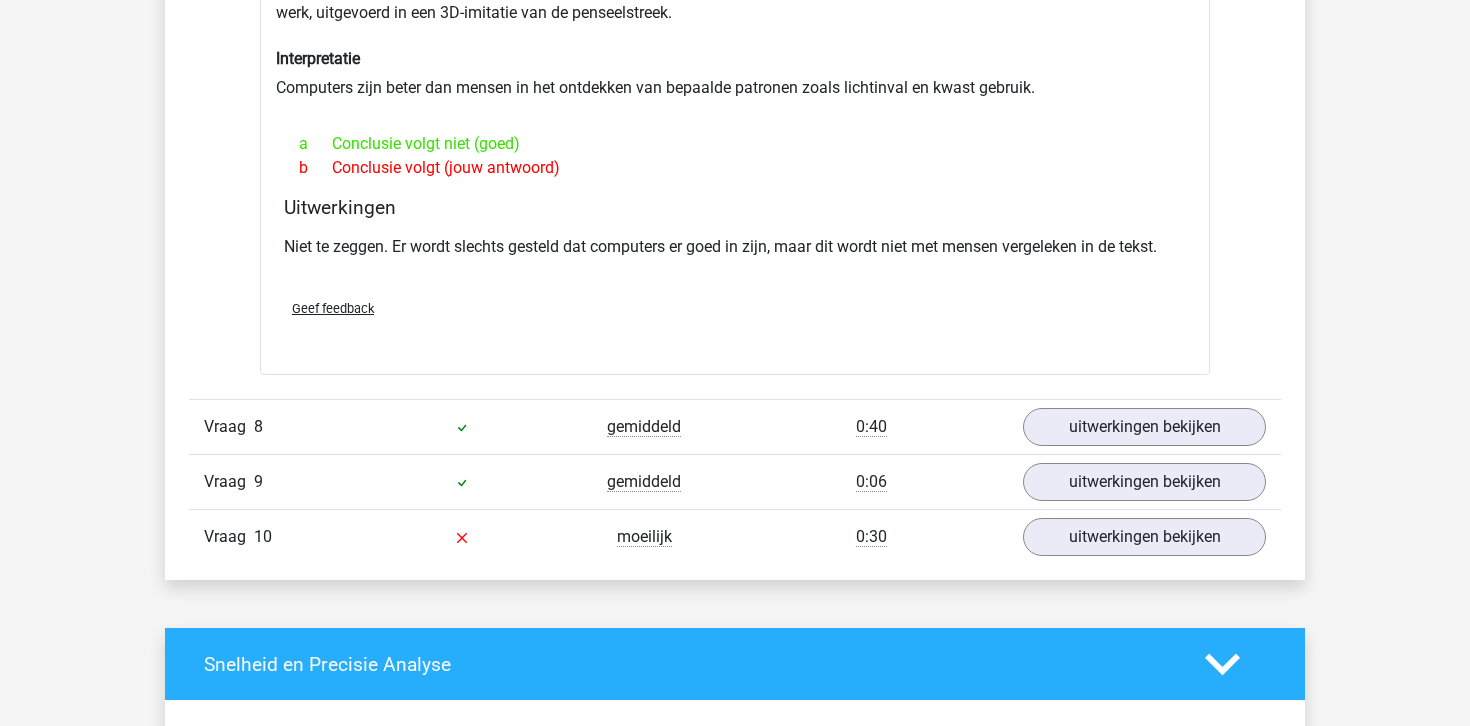 scroll, scrollTop: 3061, scrollLeft: 0, axis: vertical 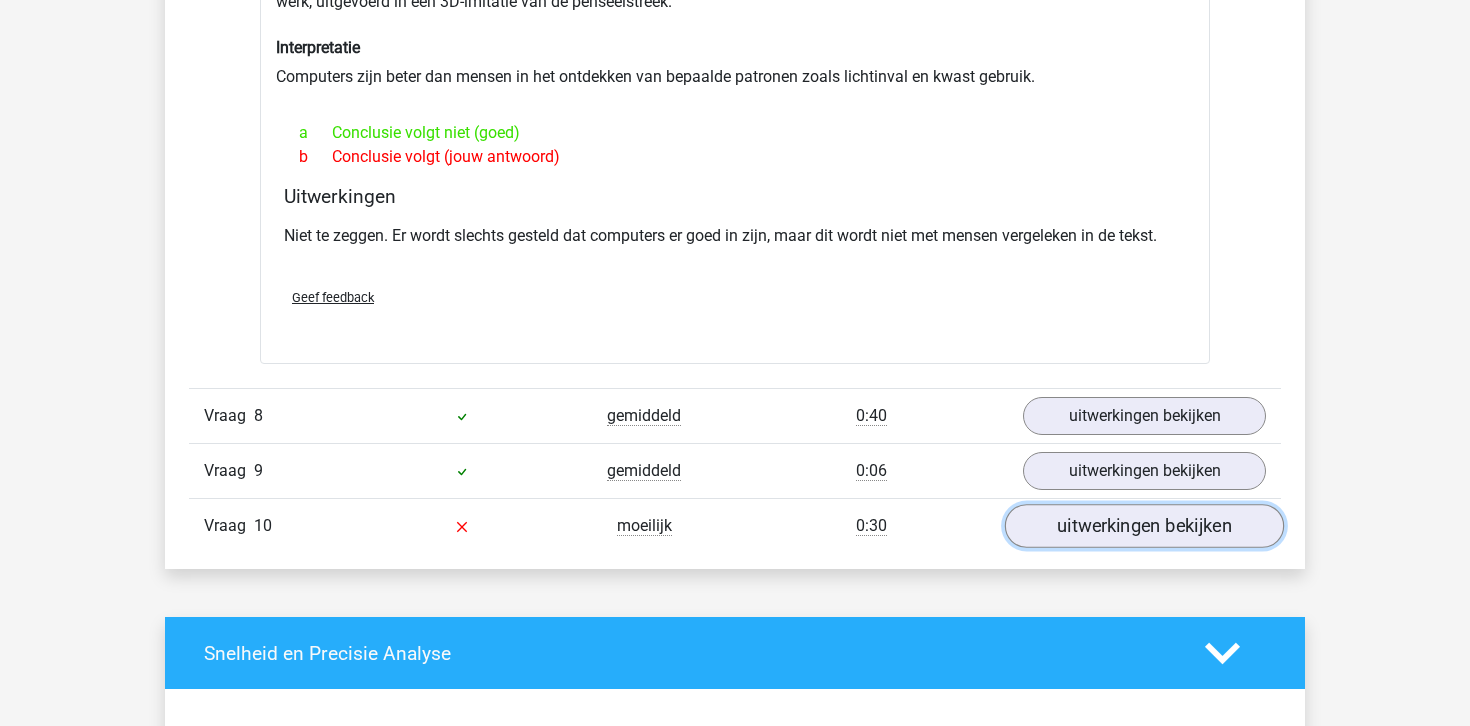 click on "uitwerkingen bekijken" at bounding box center [1144, 526] 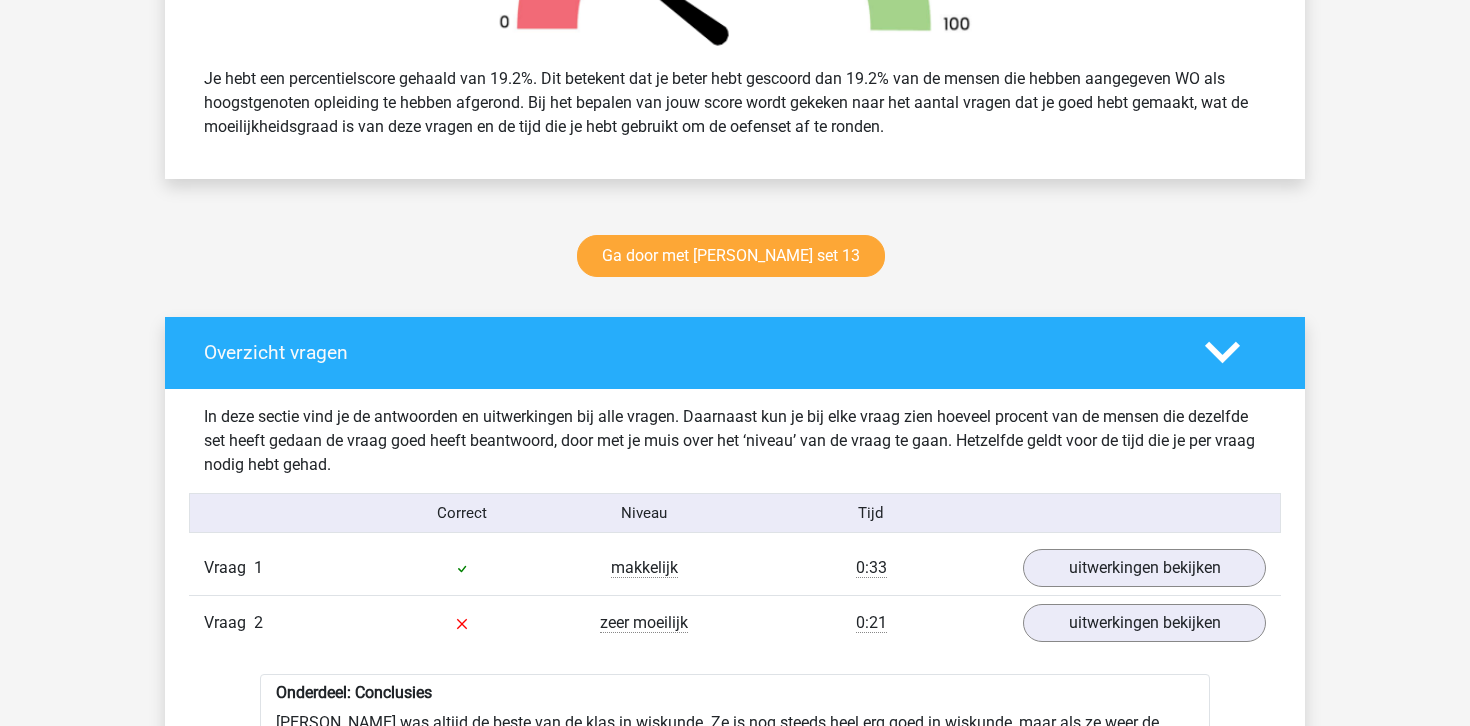scroll, scrollTop: 0, scrollLeft: 0, axis: both 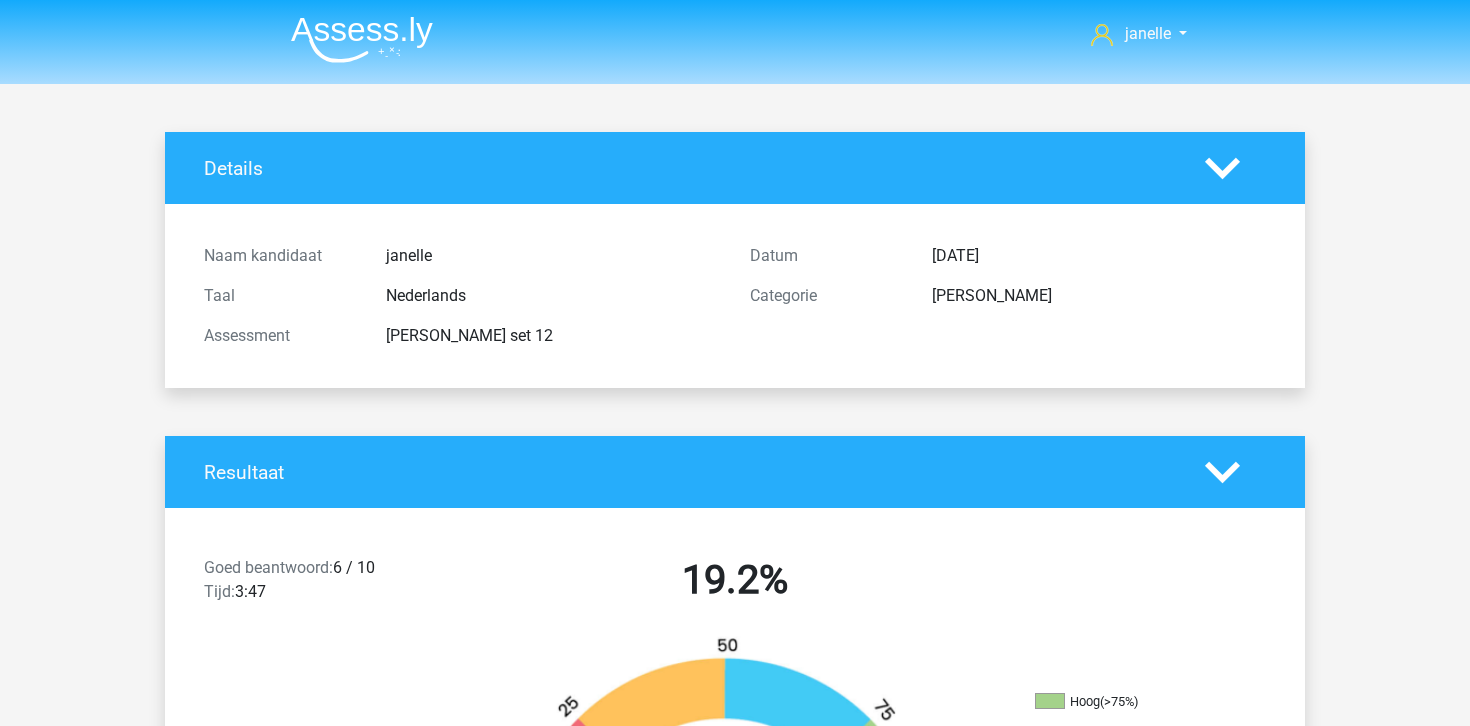 click on "Details" at bounding box center (689, 168) 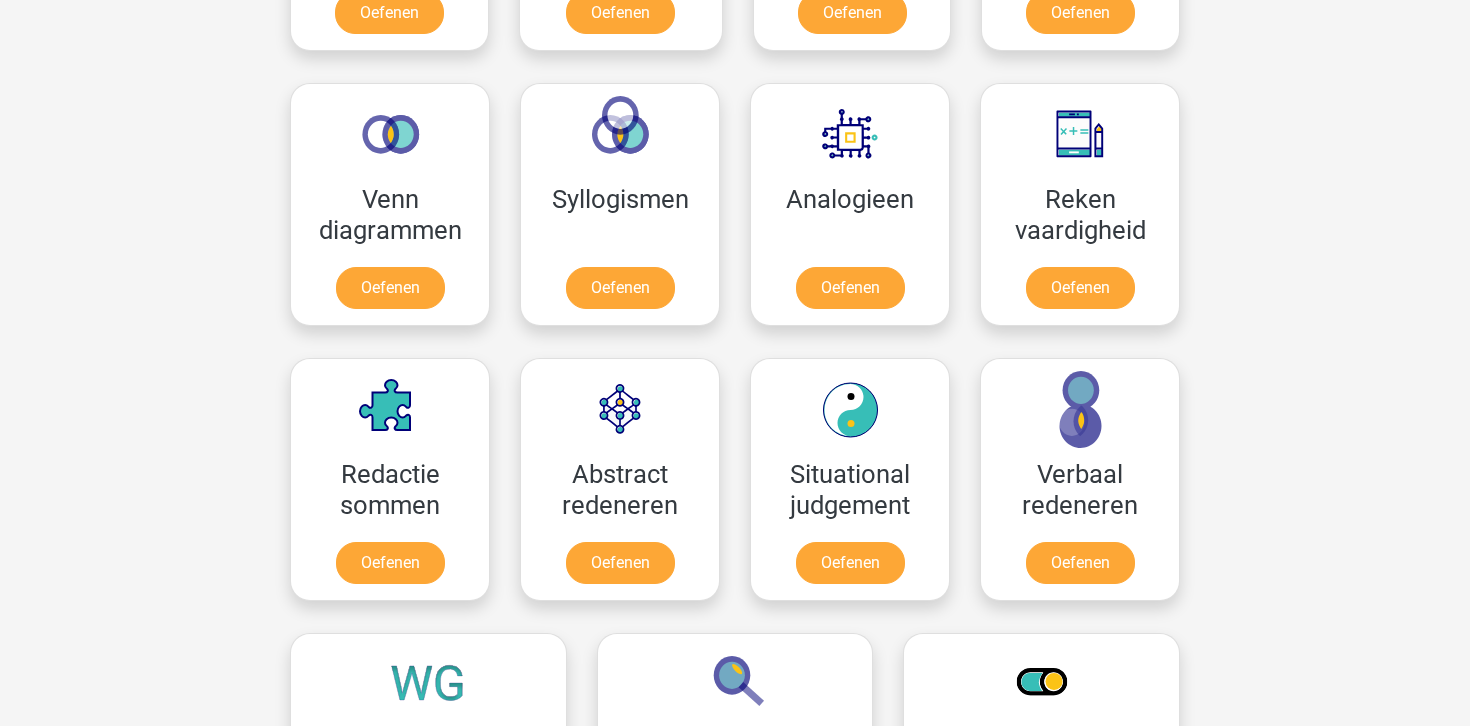 scroll, scrollTop: 1311, scrollLeft: 0, axis: vertical 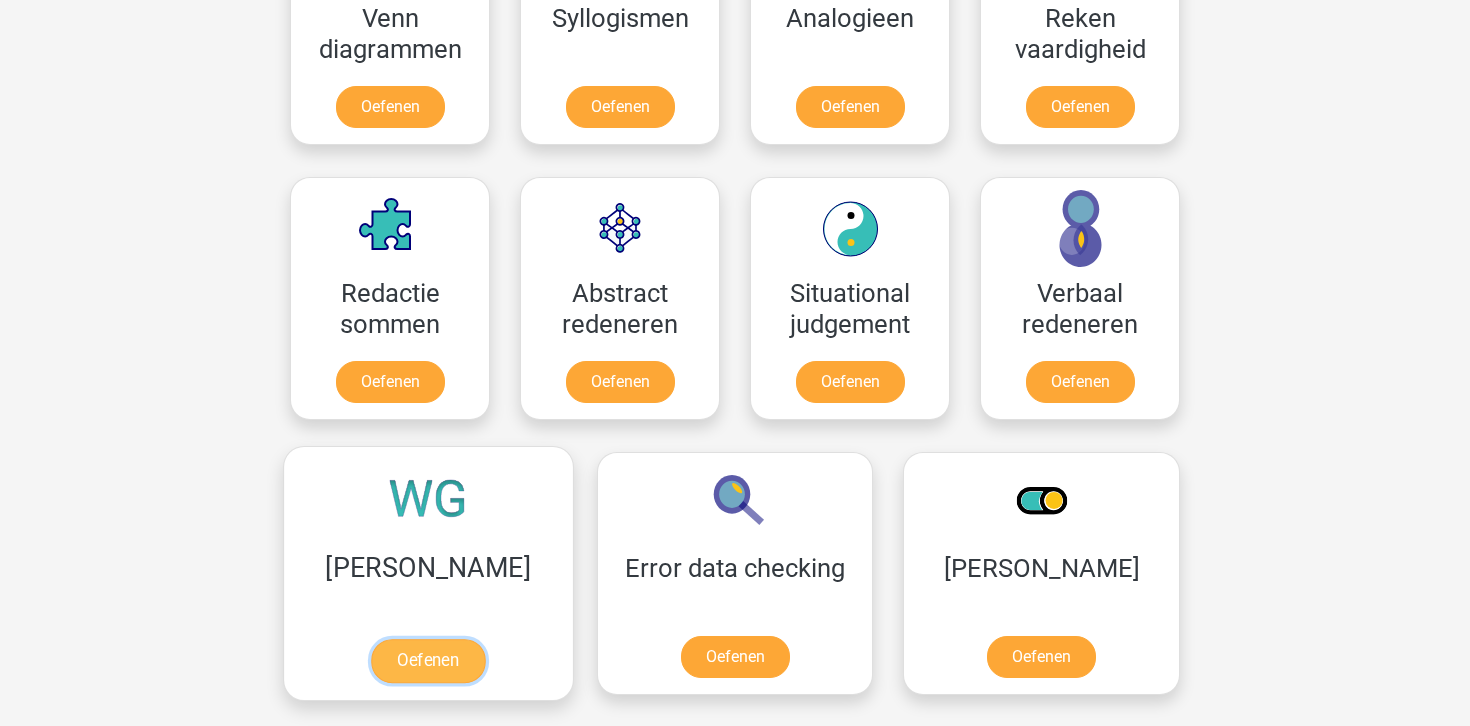 click on "Oefenen" at bounding box center (428, 661) 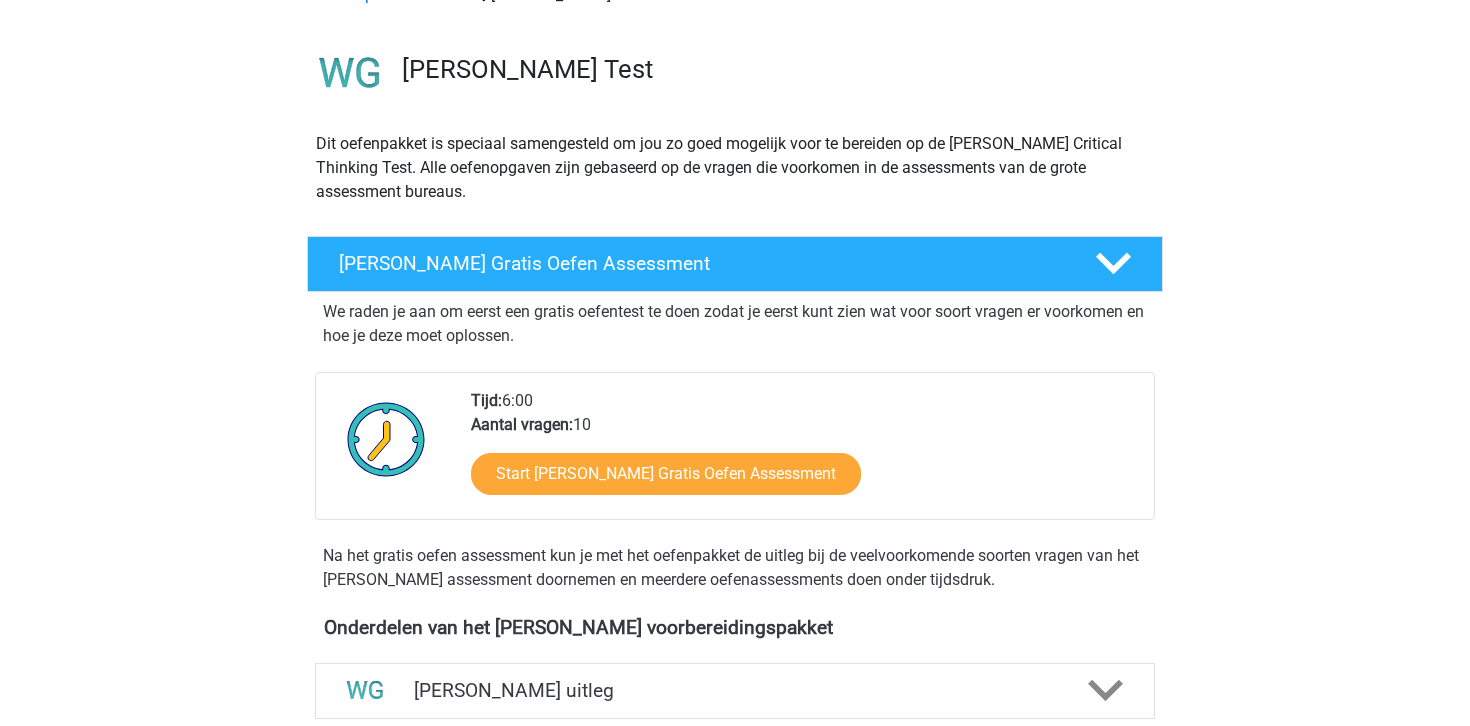 scroll, scrollTop: 158, scrollLeft: 0, axis: vertical 